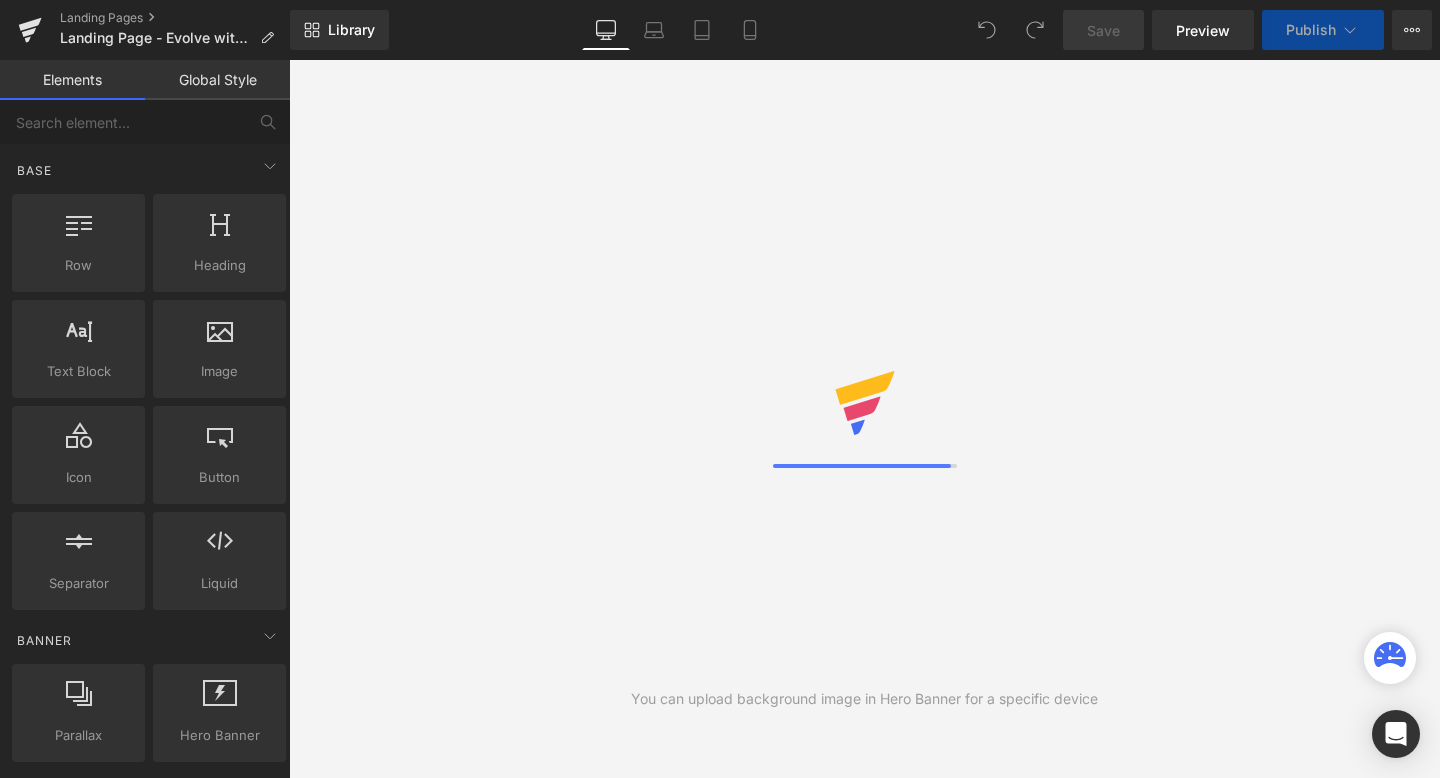 scroll, scrollTop: 0, scrollLeft: 0, axis: both 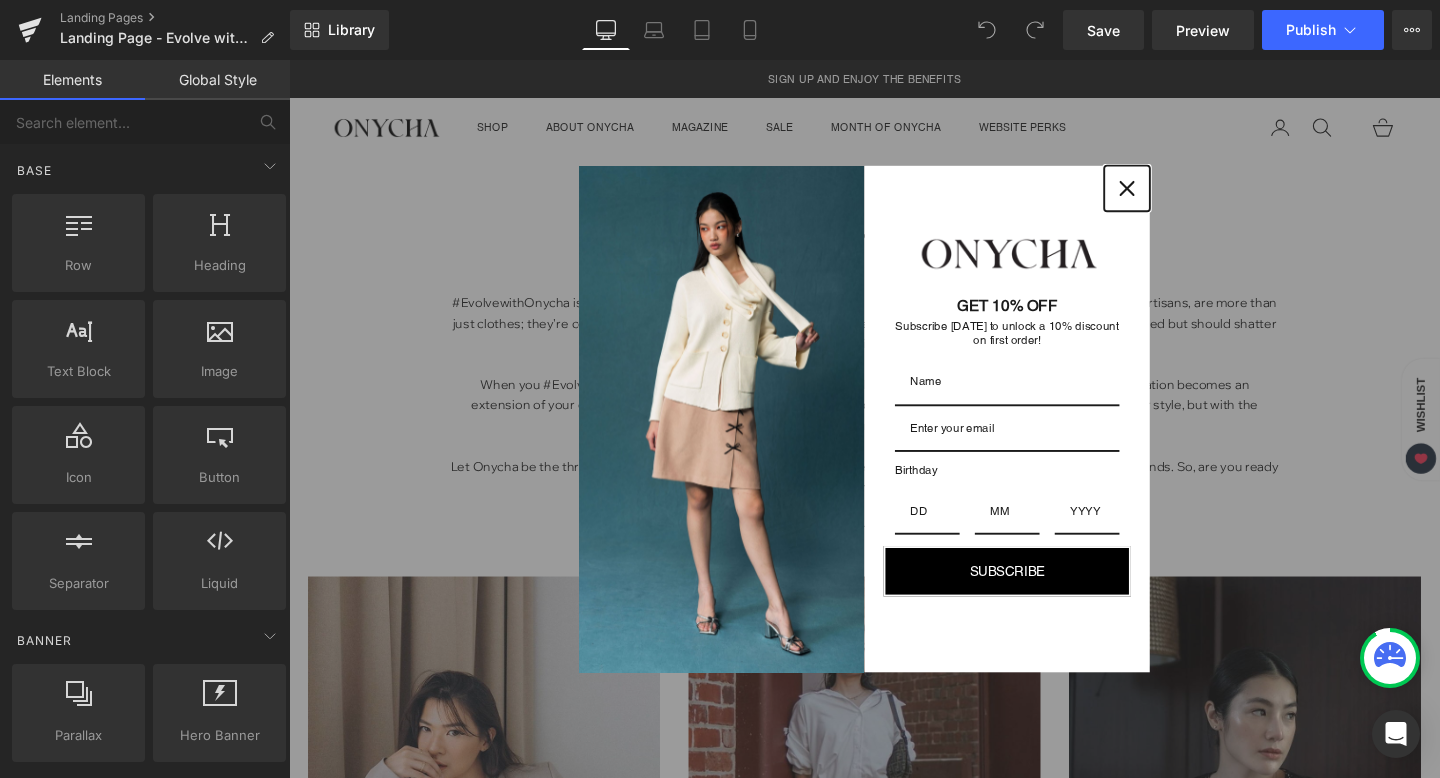 click 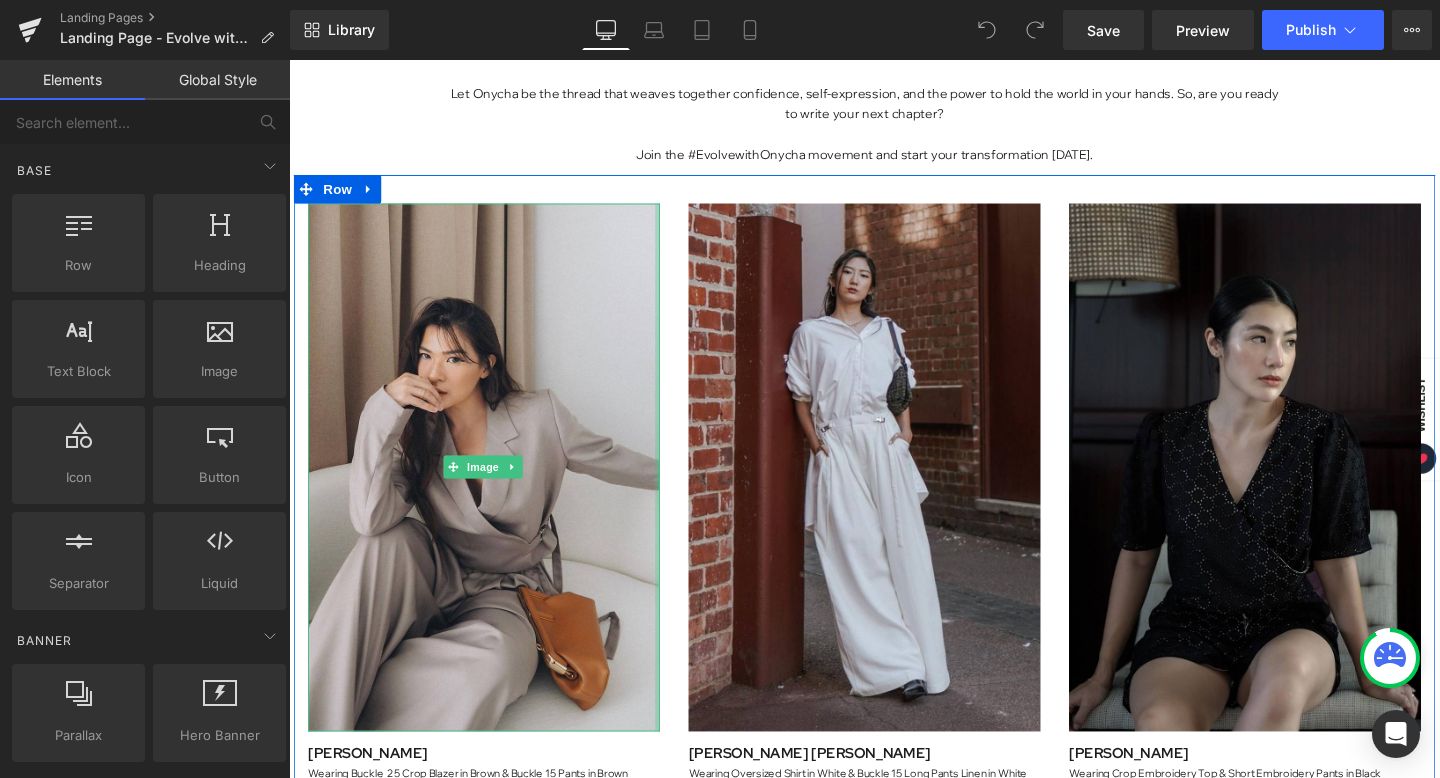 scroll, scrollTop: 393, scrollLeft: 0, axis: vertical 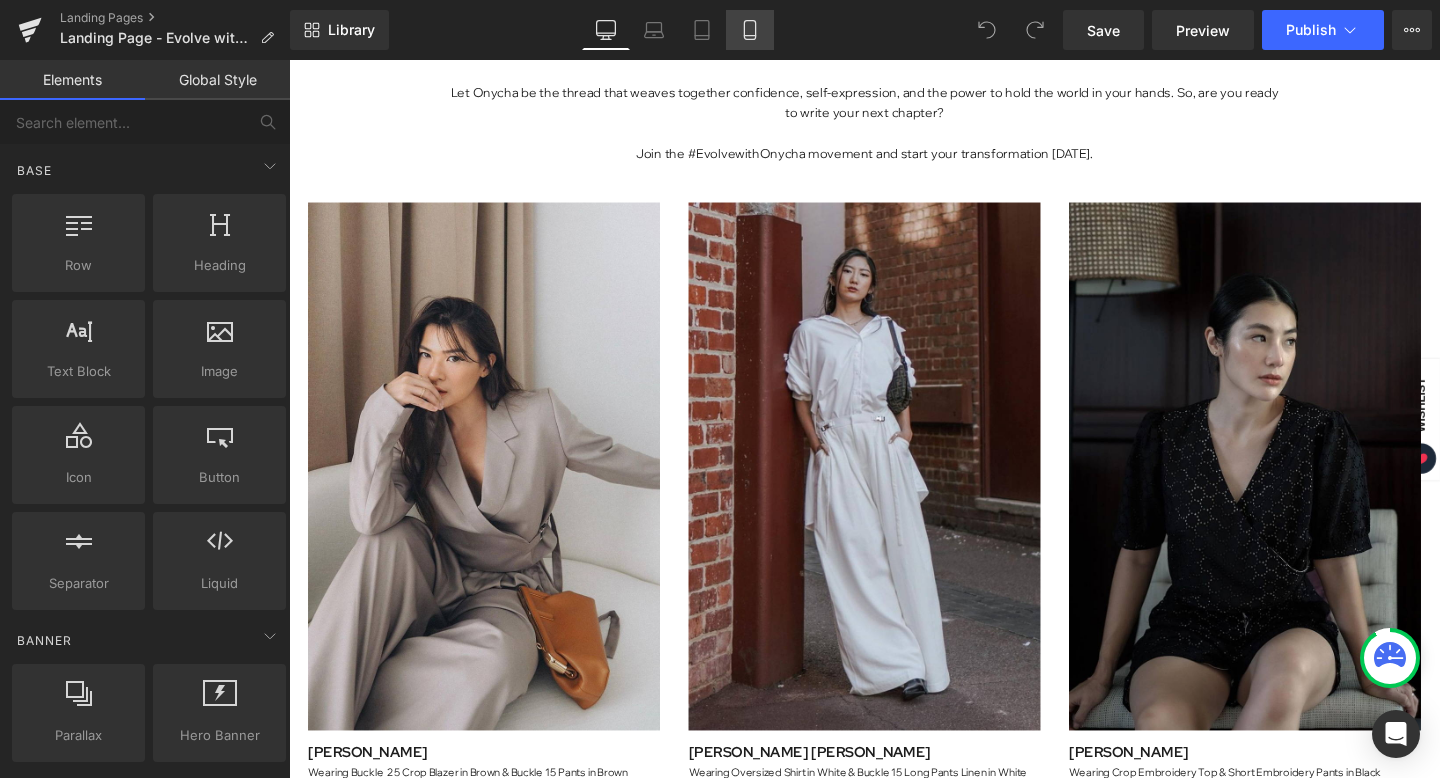 click 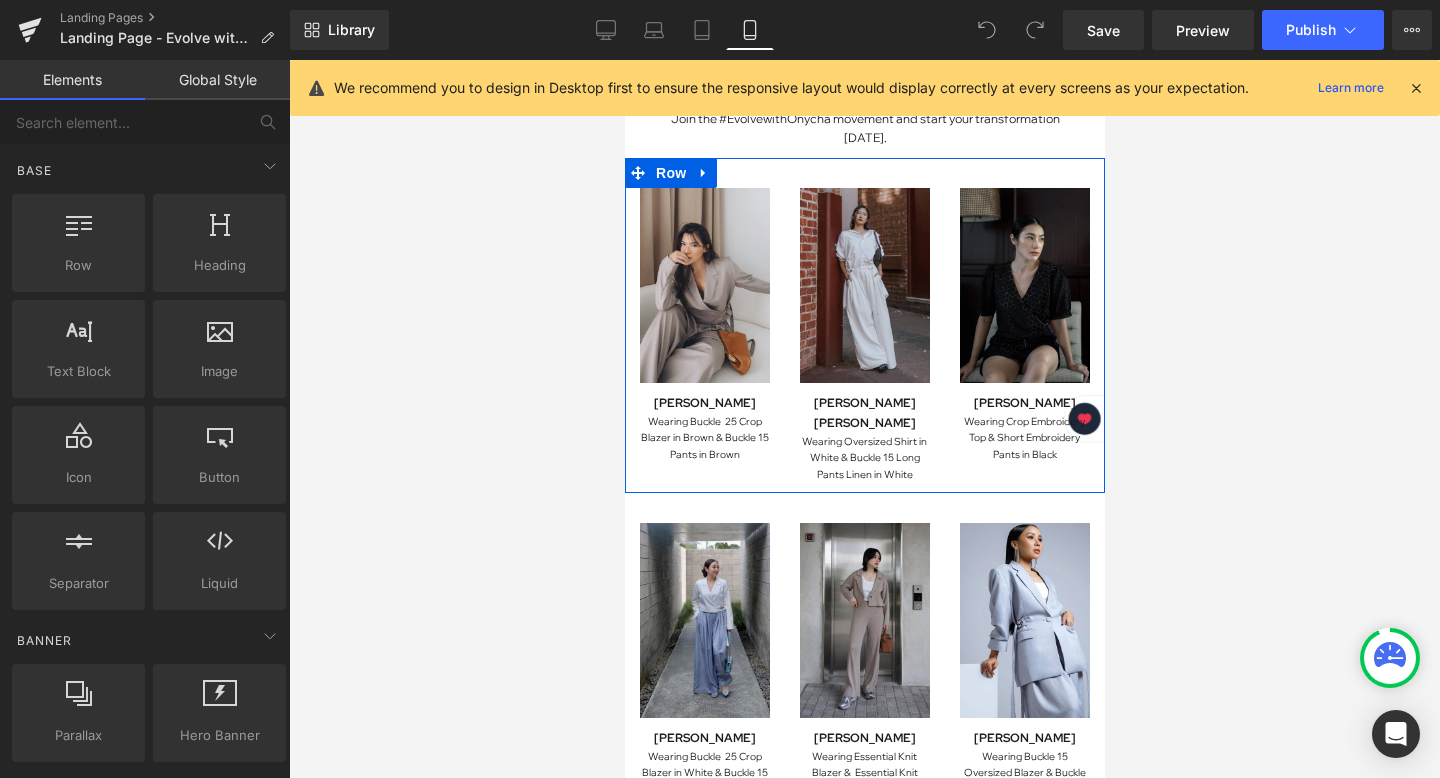 scroll, scrollTop: 513, scrollLeft: 0, axis: vertical 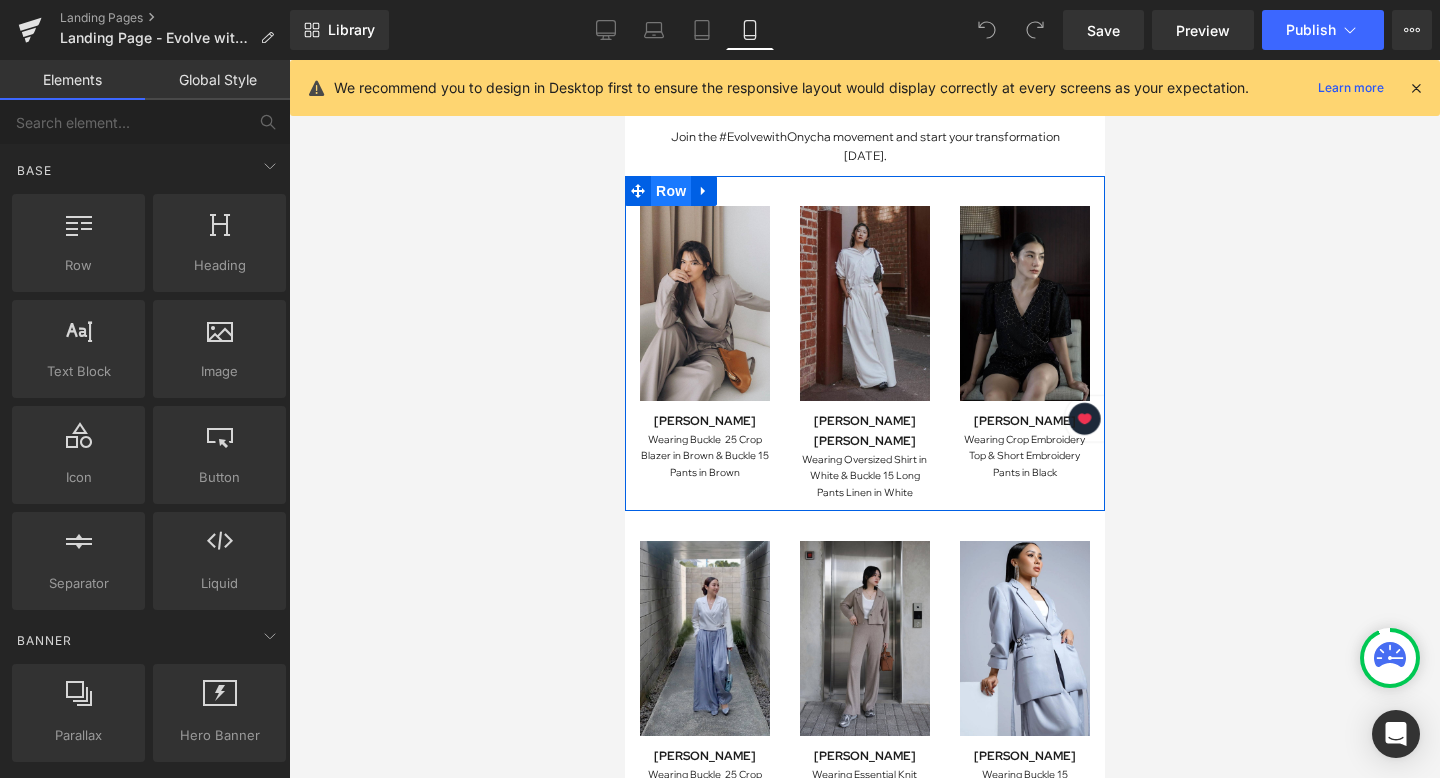 click on "Row" at bounding box center [670, 191] 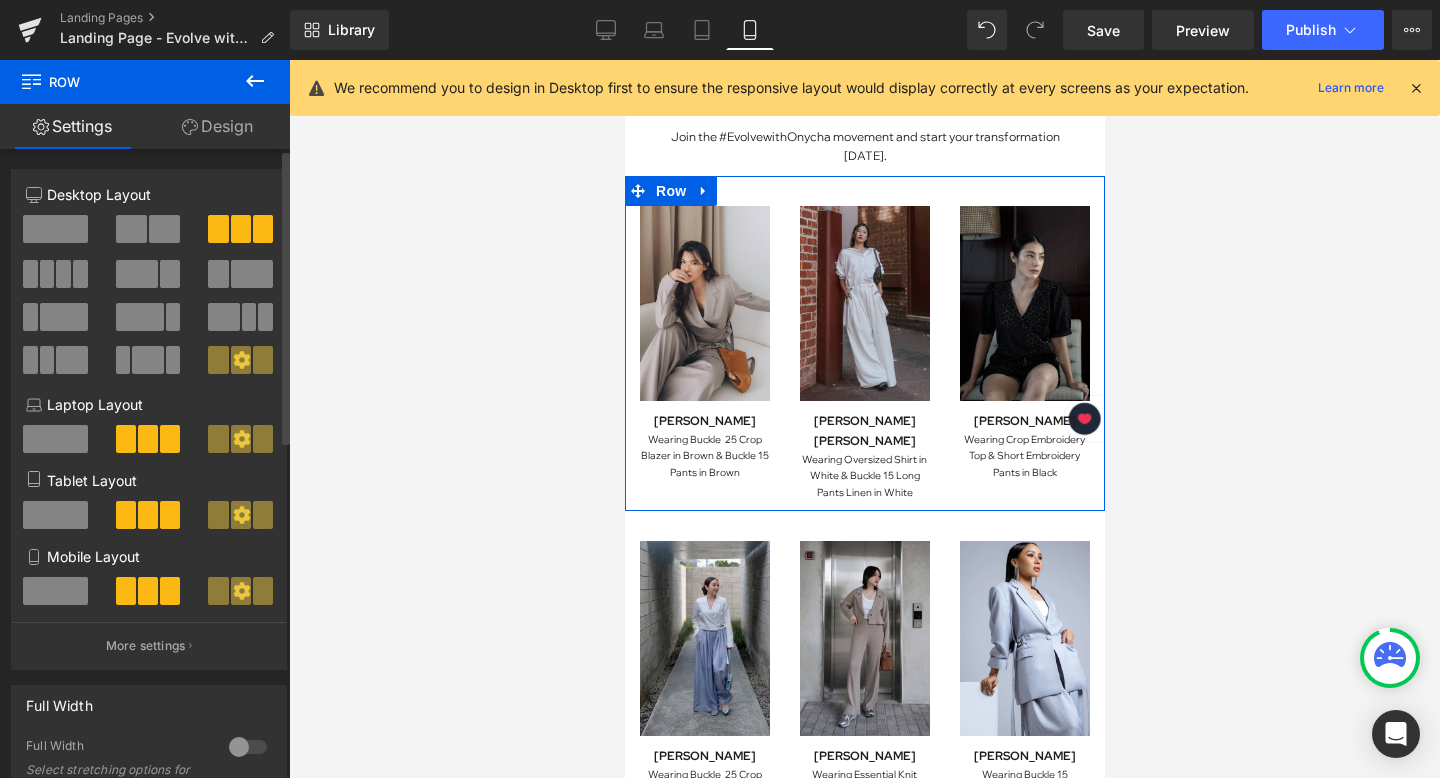 click at bounding box center (164, 229) 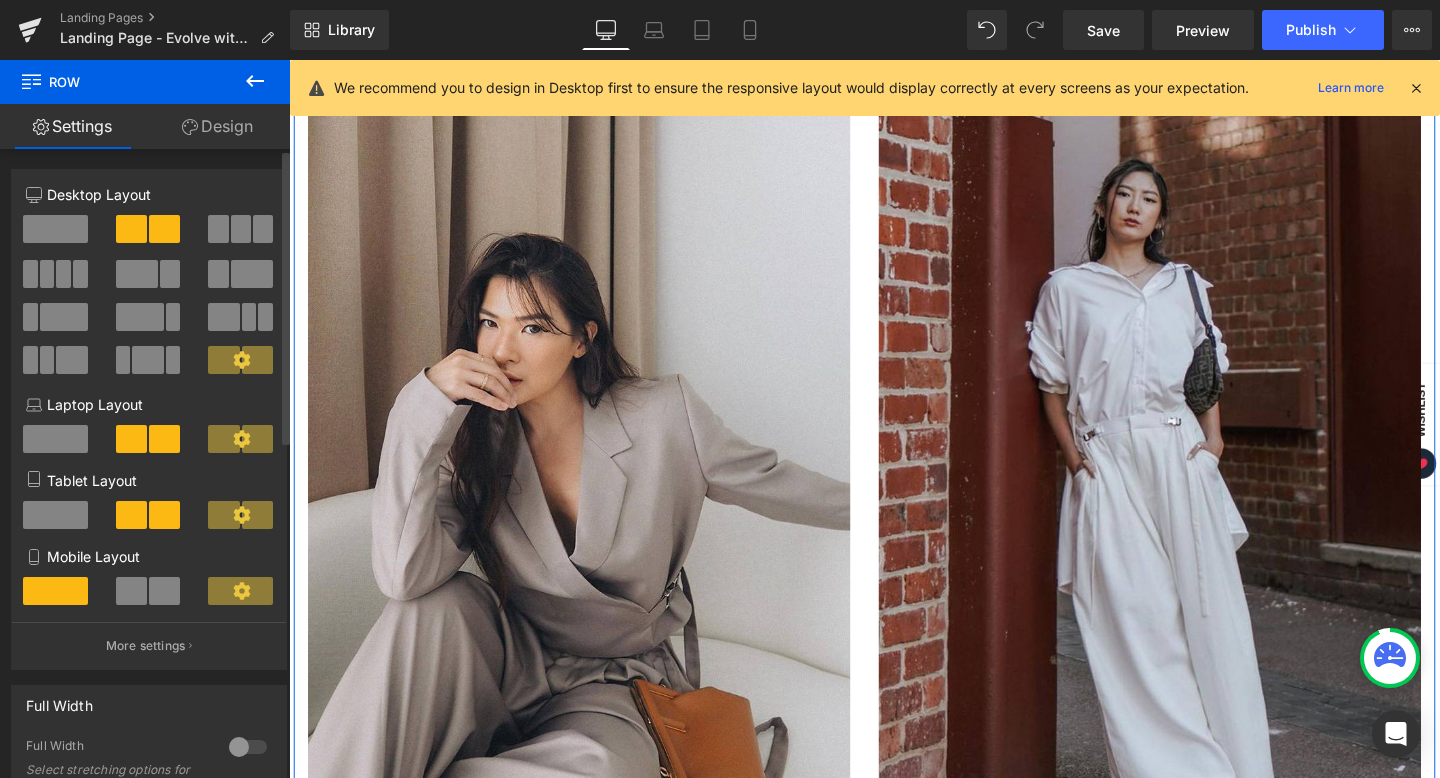 scroll, scrollTop: 376, scrollLeft: 0, axis: vertical 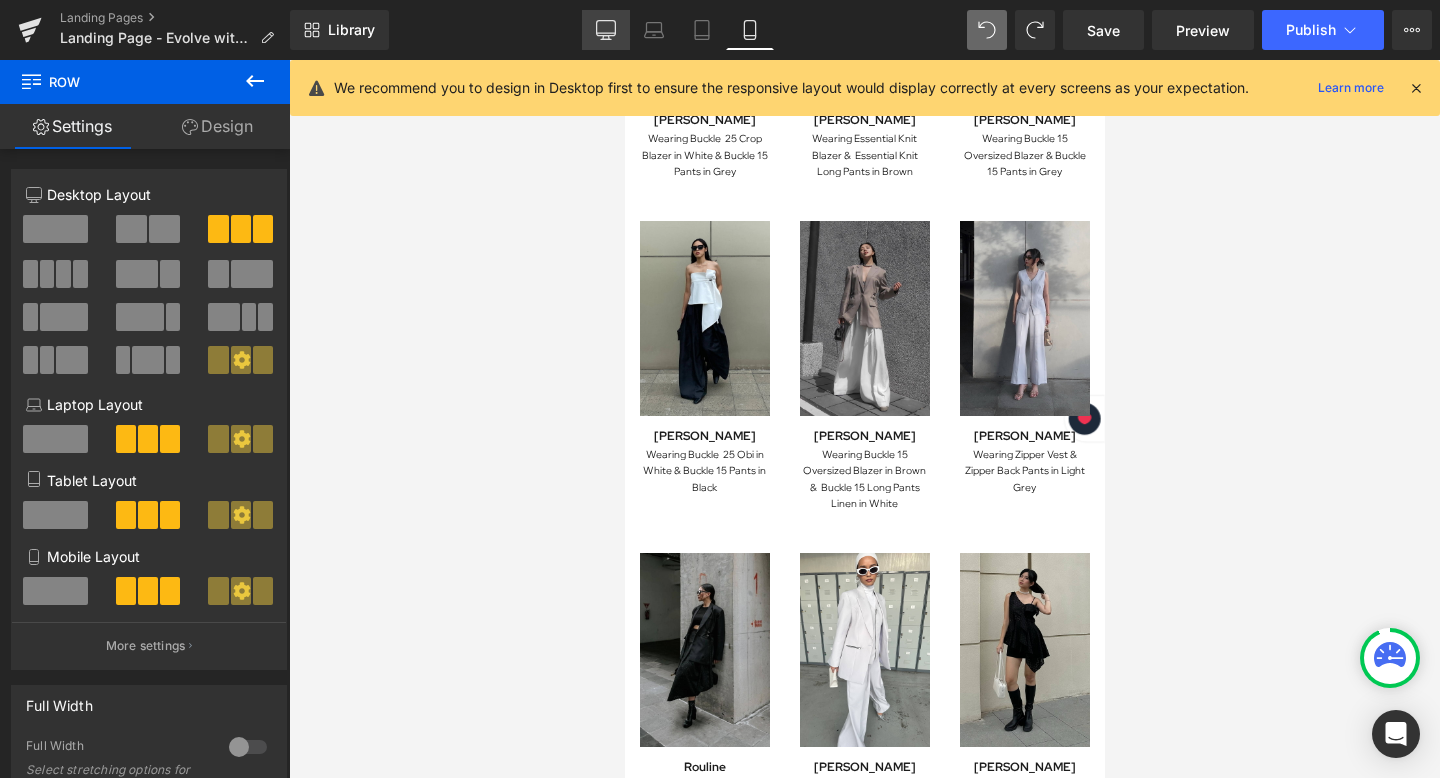 click 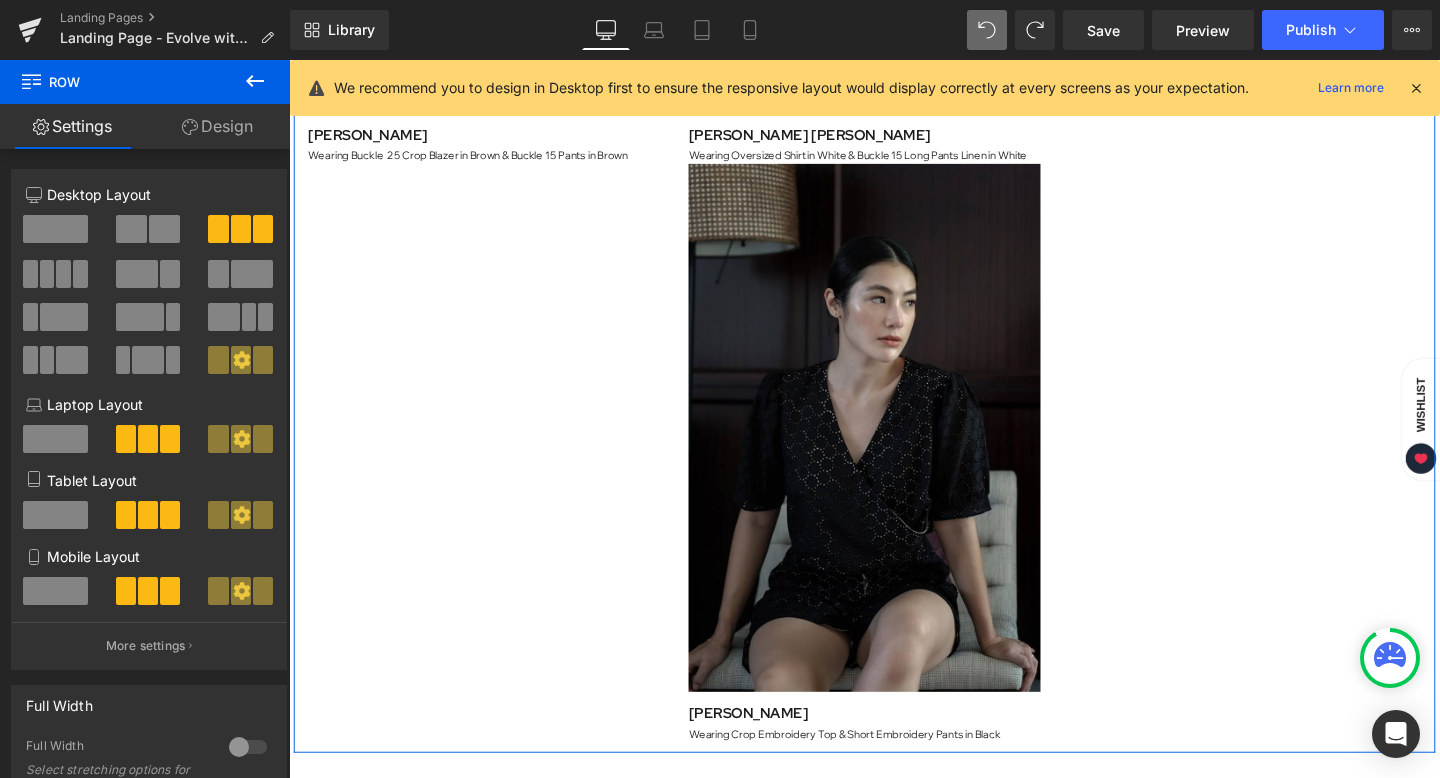 scroll, scrollTop: 1266, scrollLeft: 0, axis: vertical 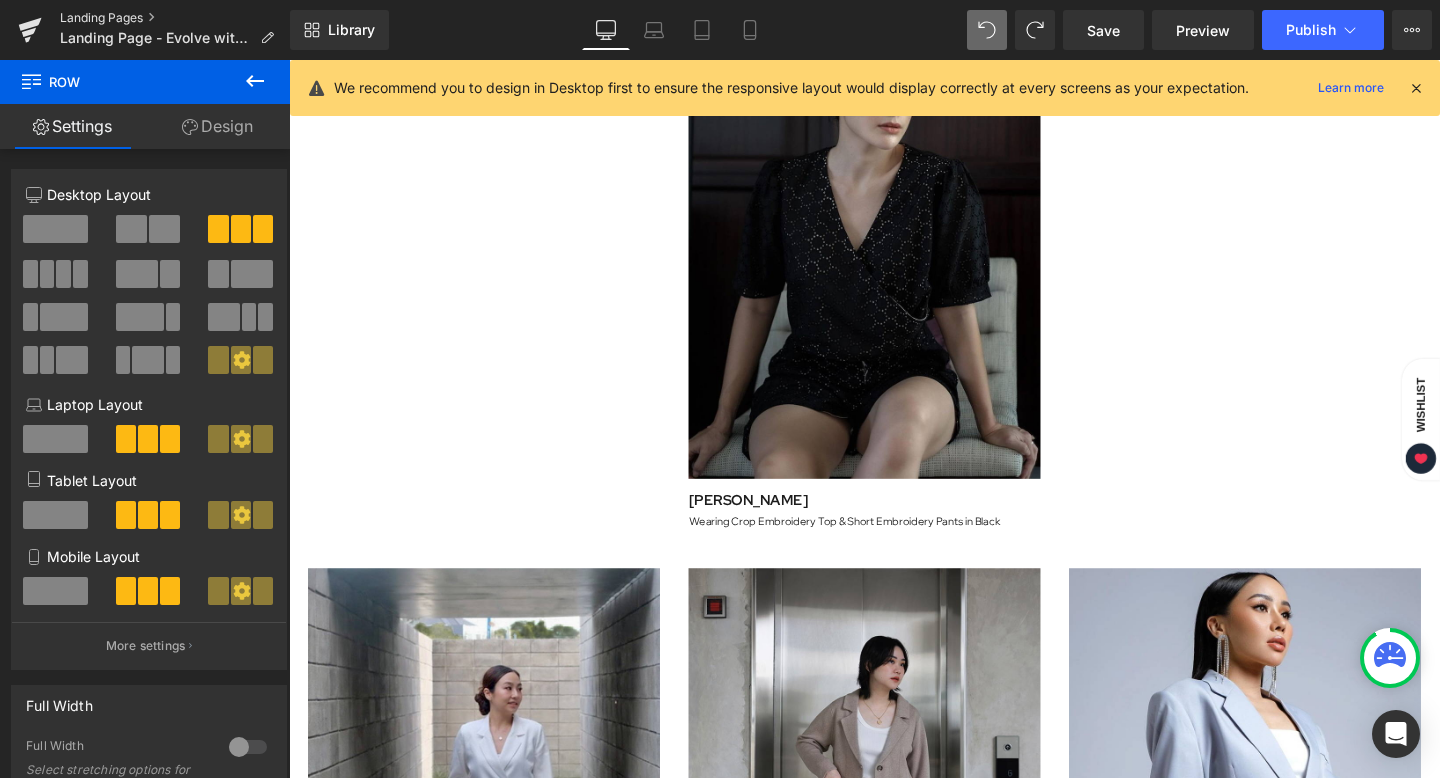 click on "Landing Pages" at bounding box center (175, 18) 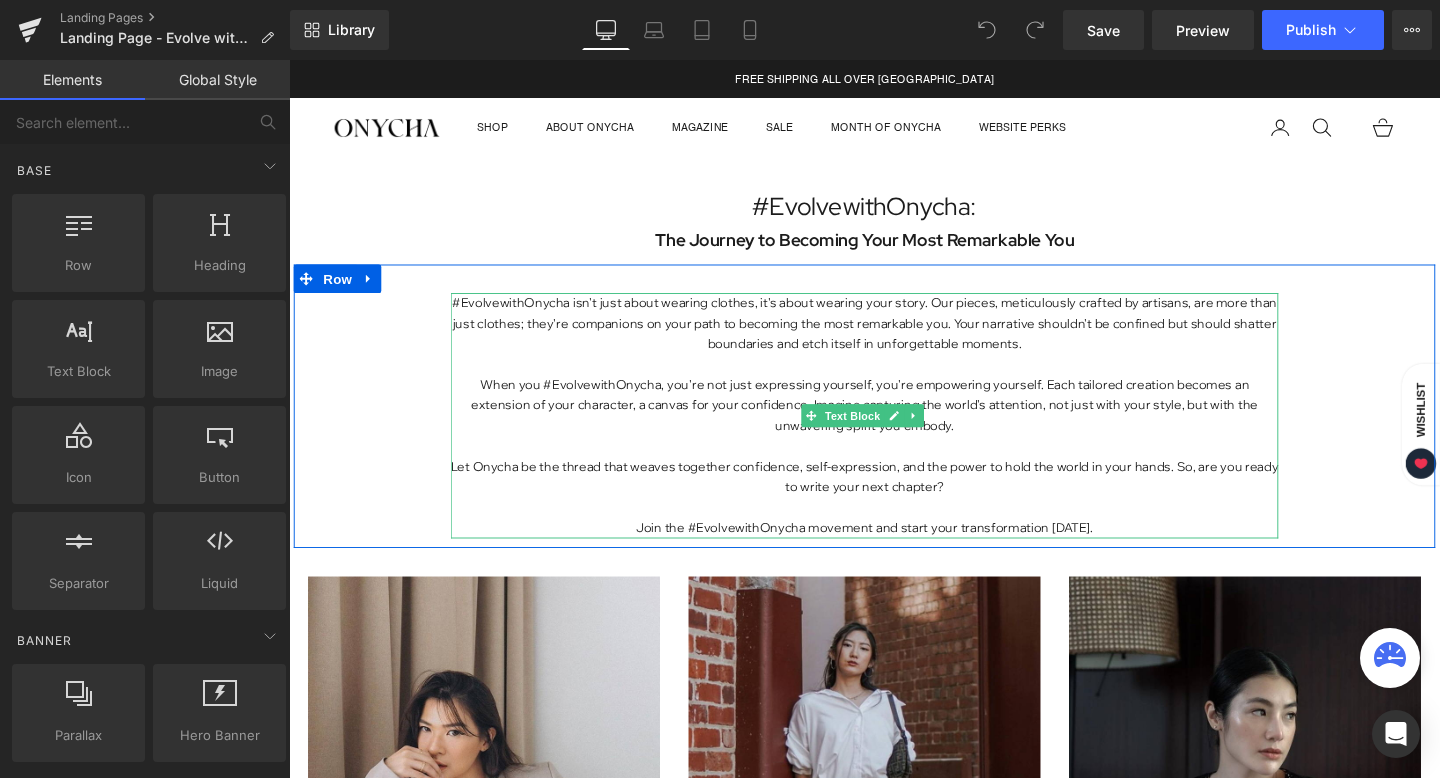 scroll, scrollTop: 0, scrollLeft: 0, axis: both 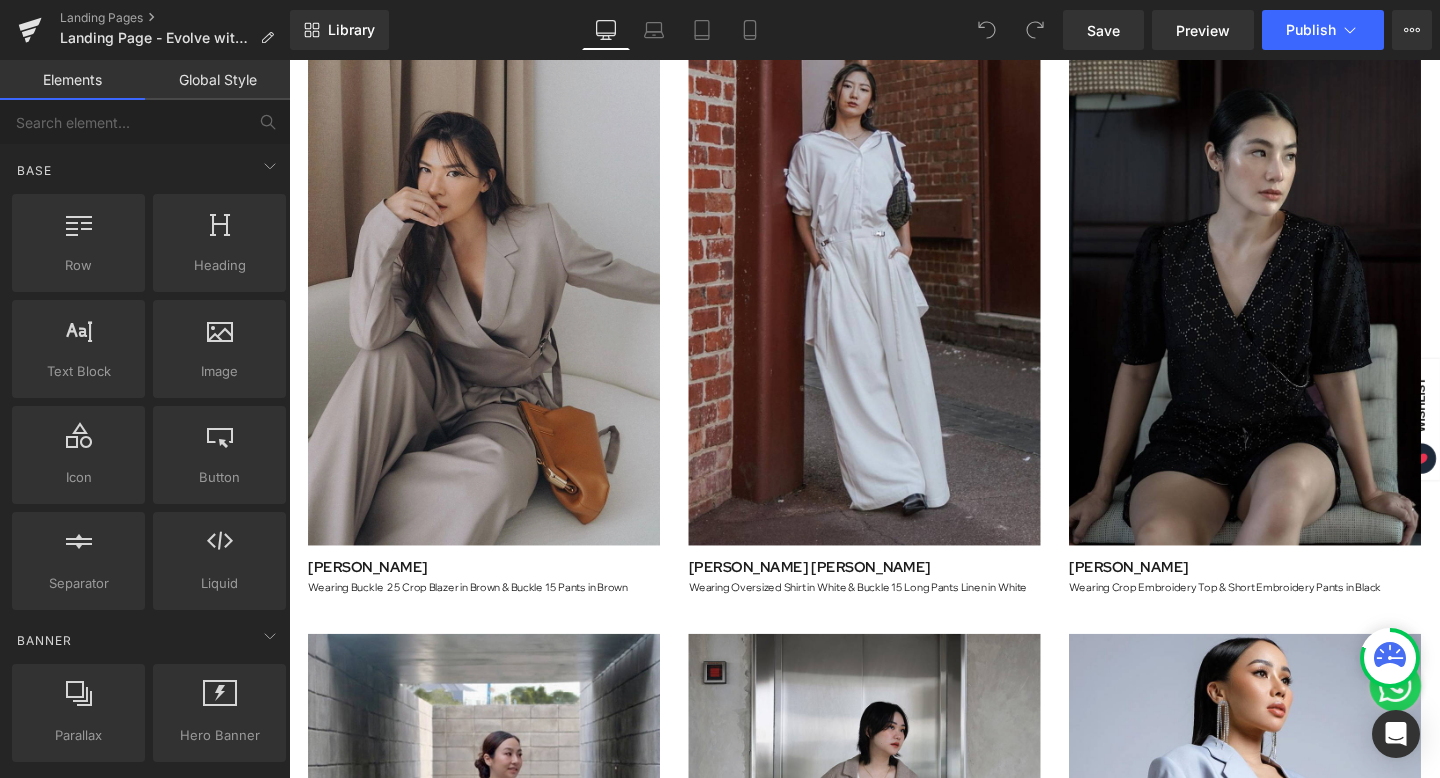 click at bounding box center [494, 292] 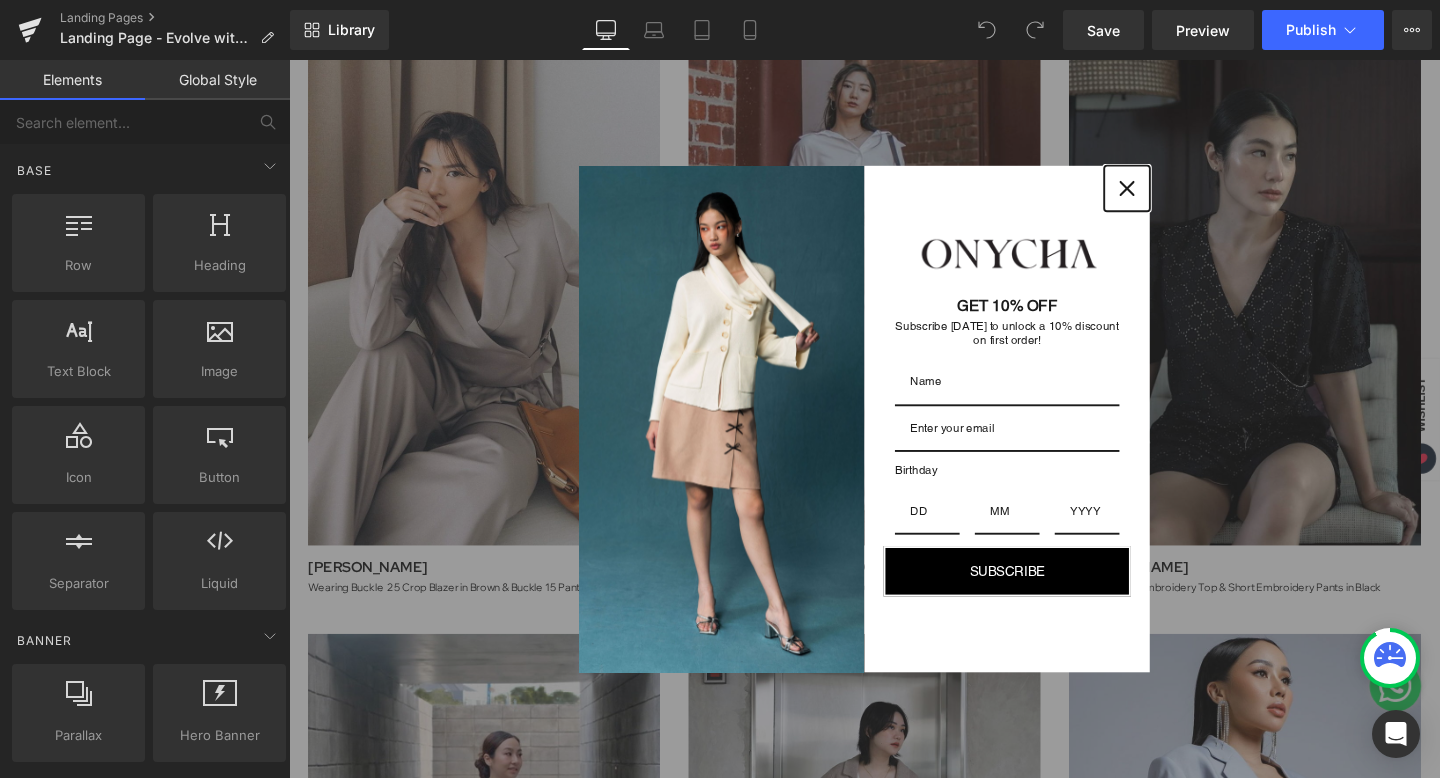 click 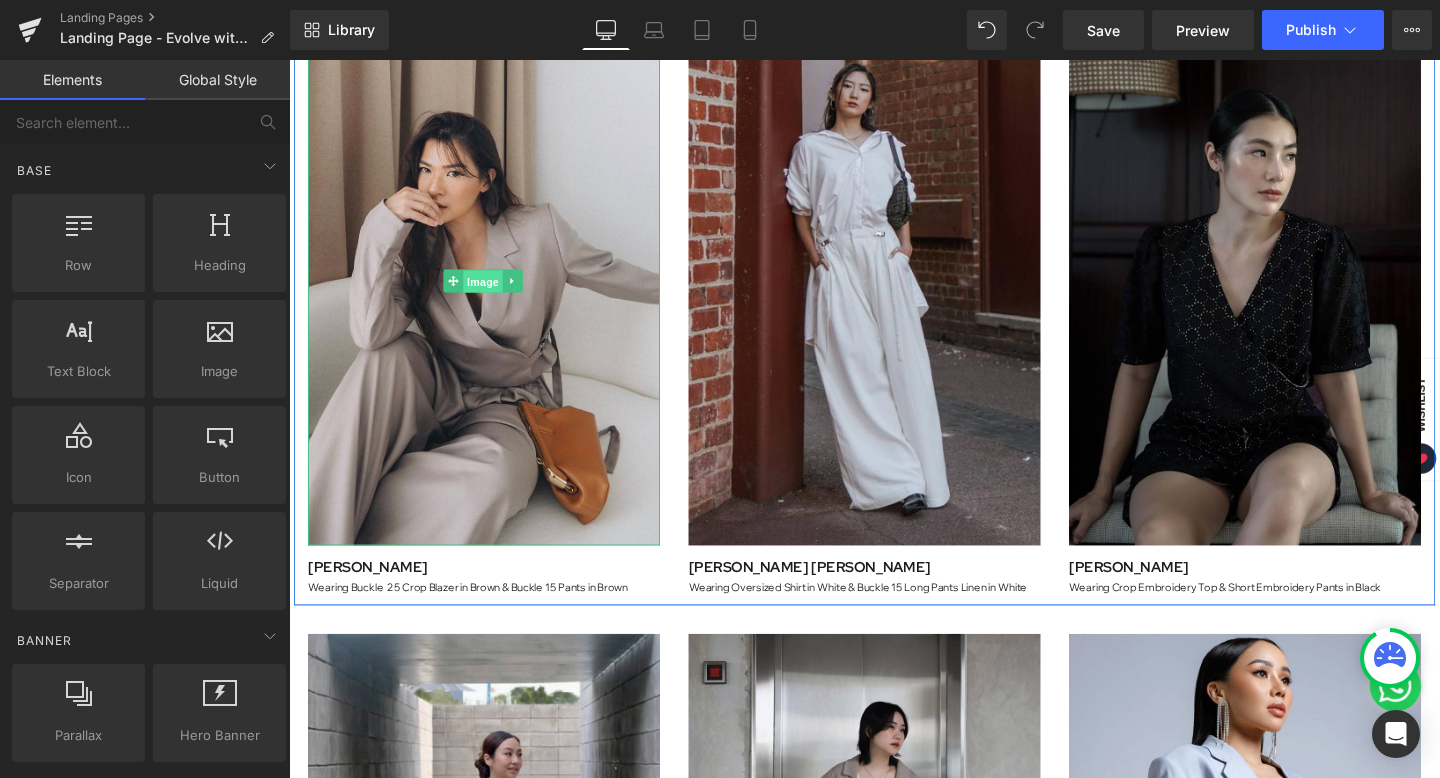 click on "Image" at bounding box center [493, 293] 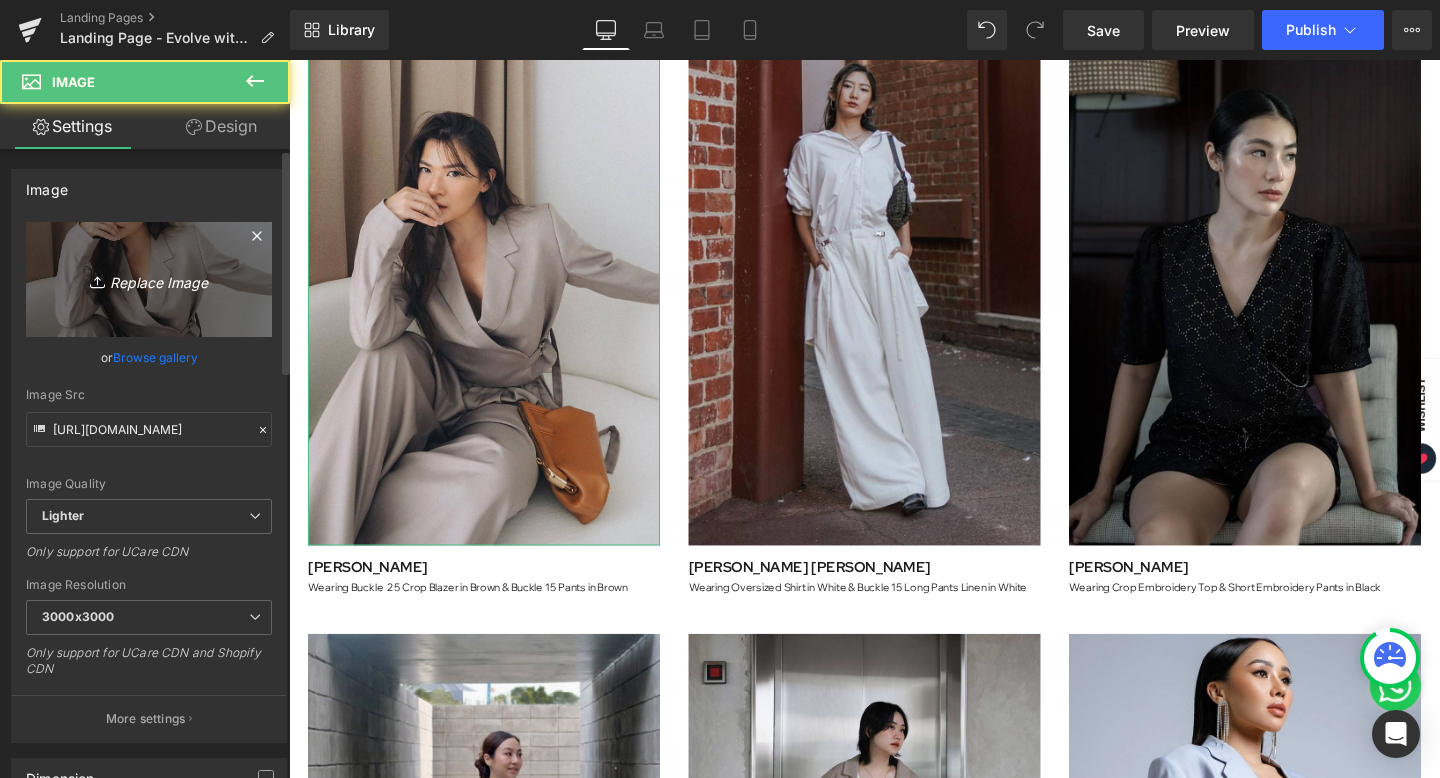click on "Replace Image" at bounding box center [149, 279] 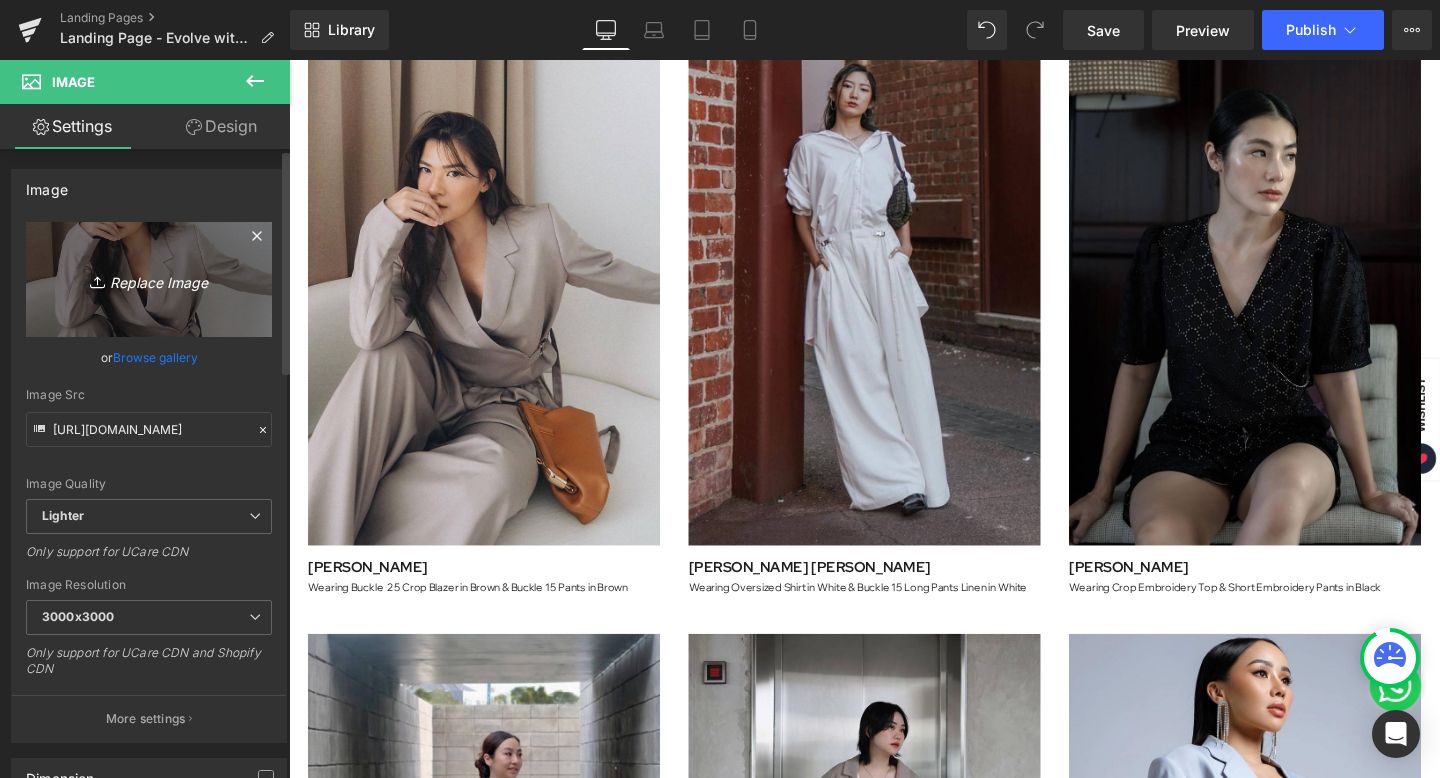 type on "C:\fakepath\Artboard 1.png" 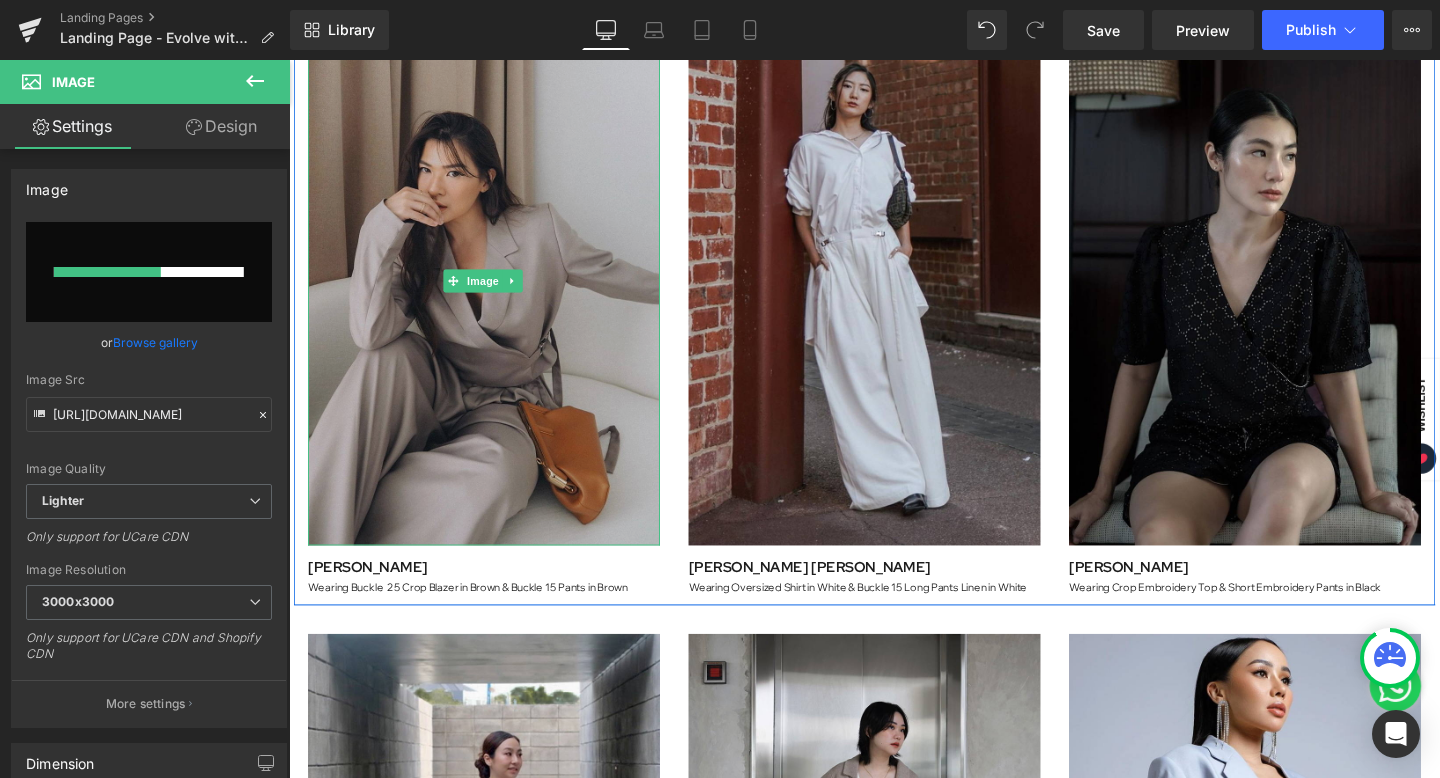 type 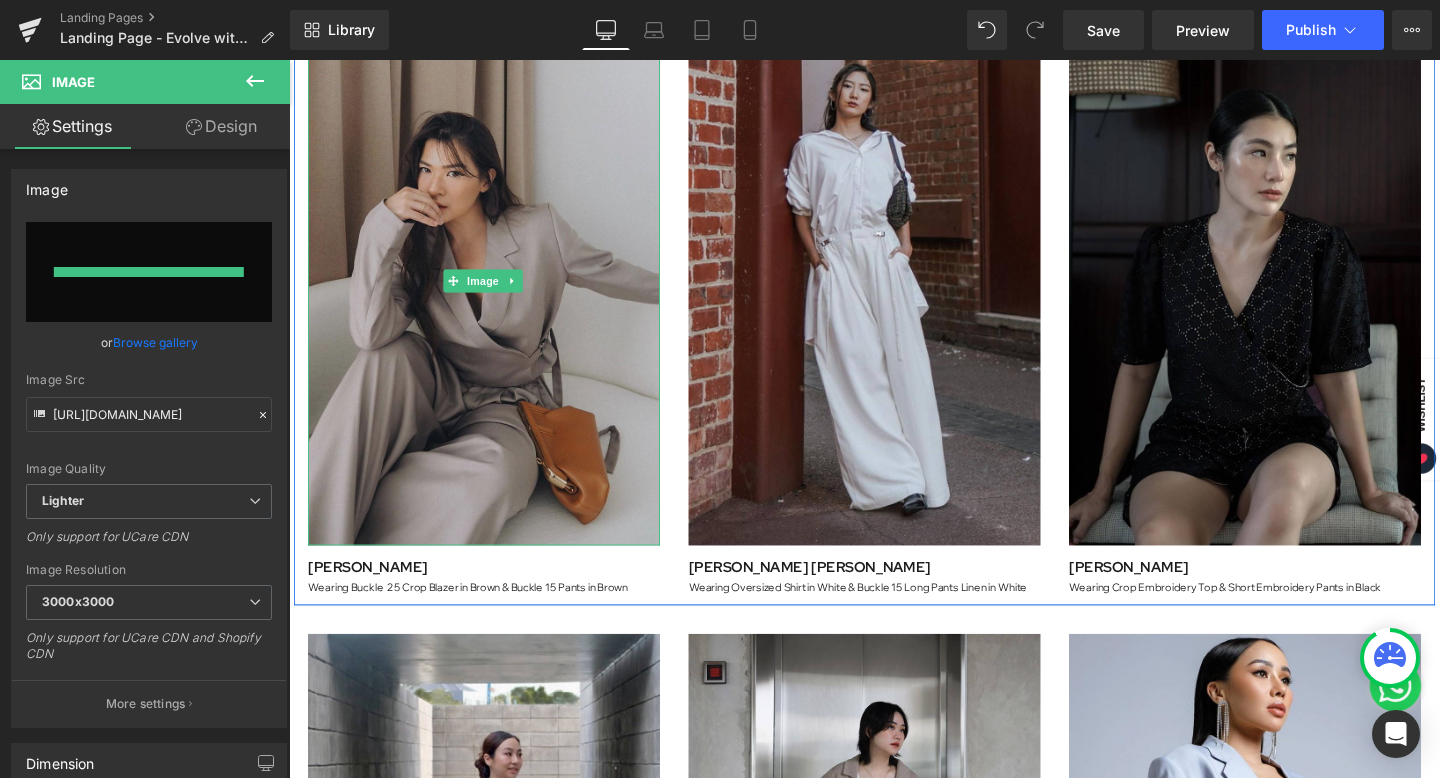 type on "https://ucarecdn.com/bad7e1c6-bcfa-45f1-b80b-4979155de8bf/-/format/auto/-/preview/3000x3000/-/quality/lighter/Artboard%201.png" 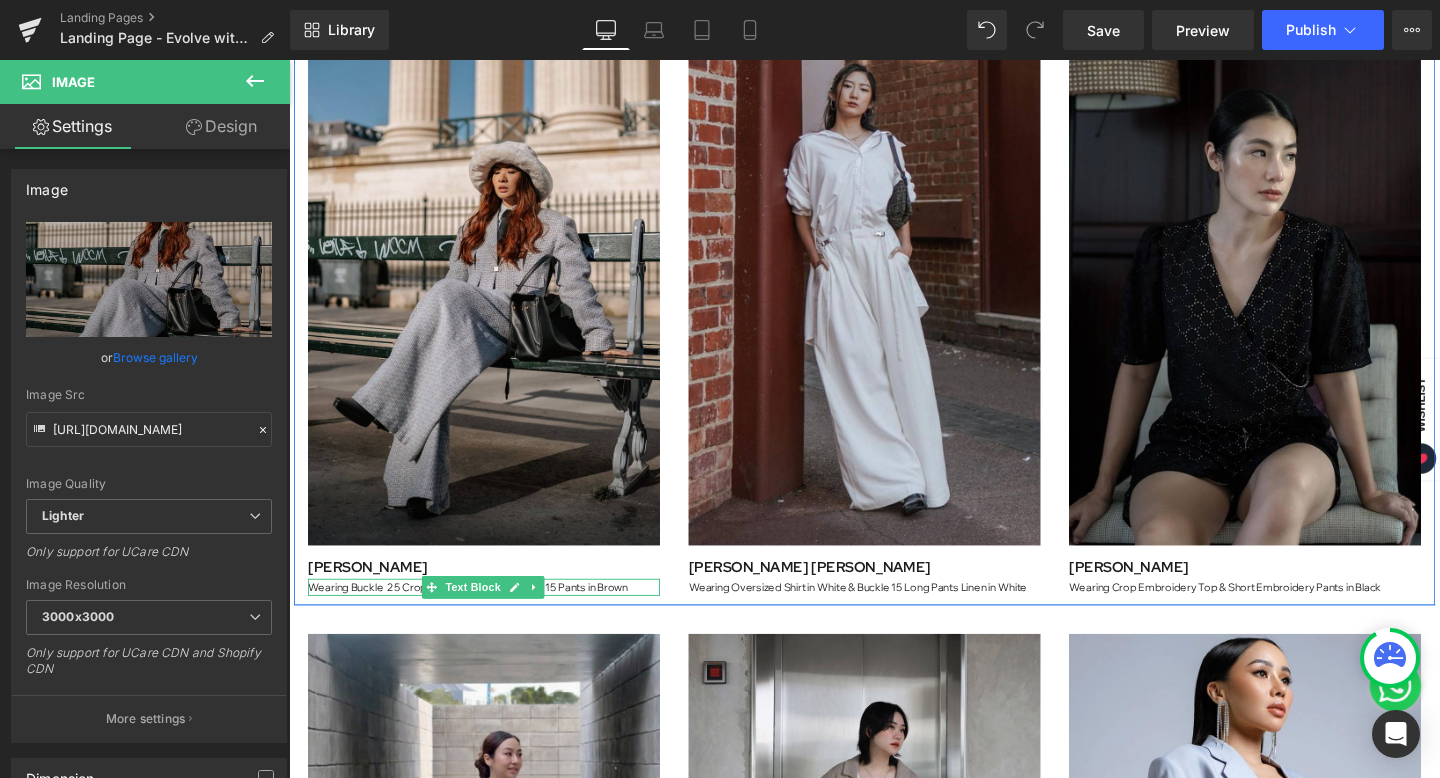 click on "Wearing Buckle  25 Crop Blazer in Brown & Buckle 15 Pants in Brown" at bounding box center [494, 614] 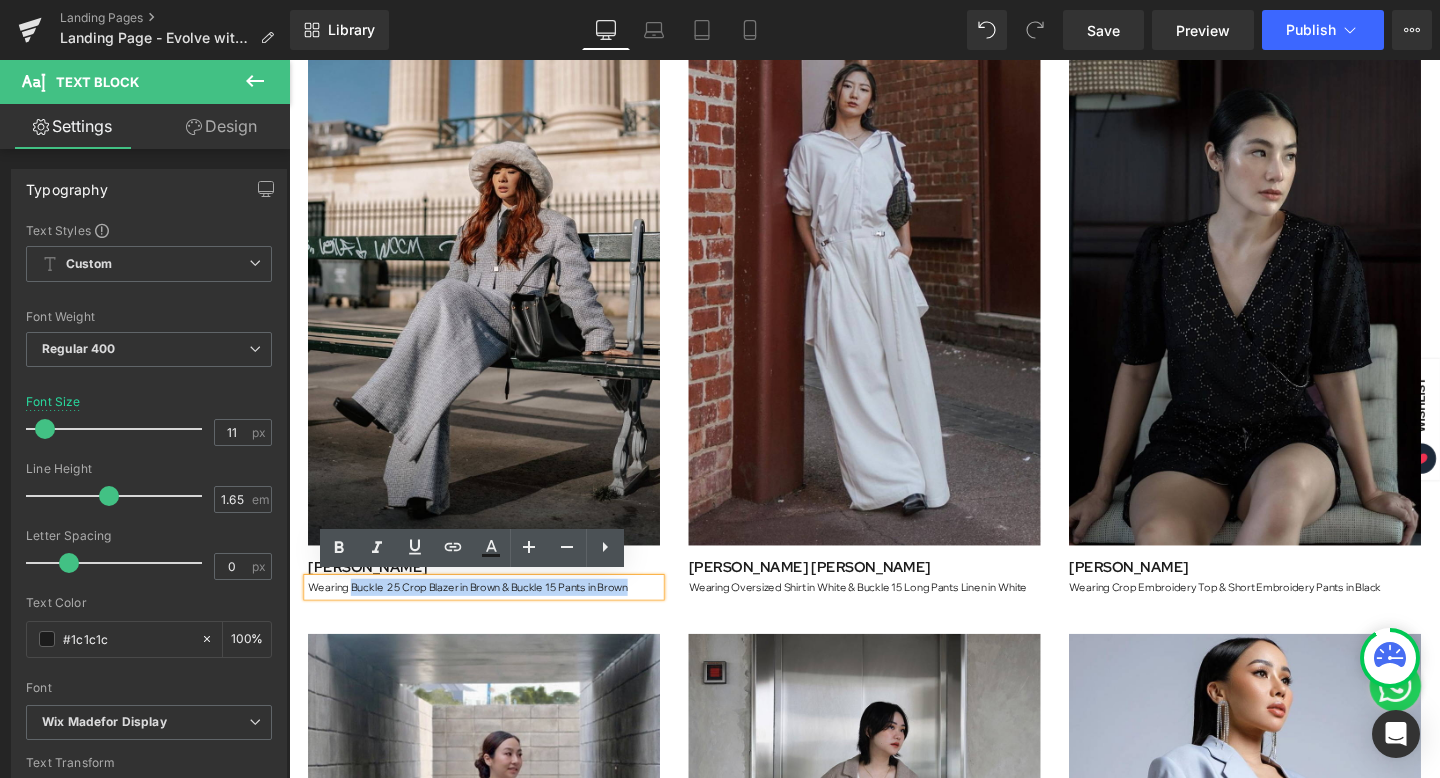 drag, startPoint x: 350, startPoint y: 610, endPoint x: 670, endPoint y: 603, distance: 320.07654 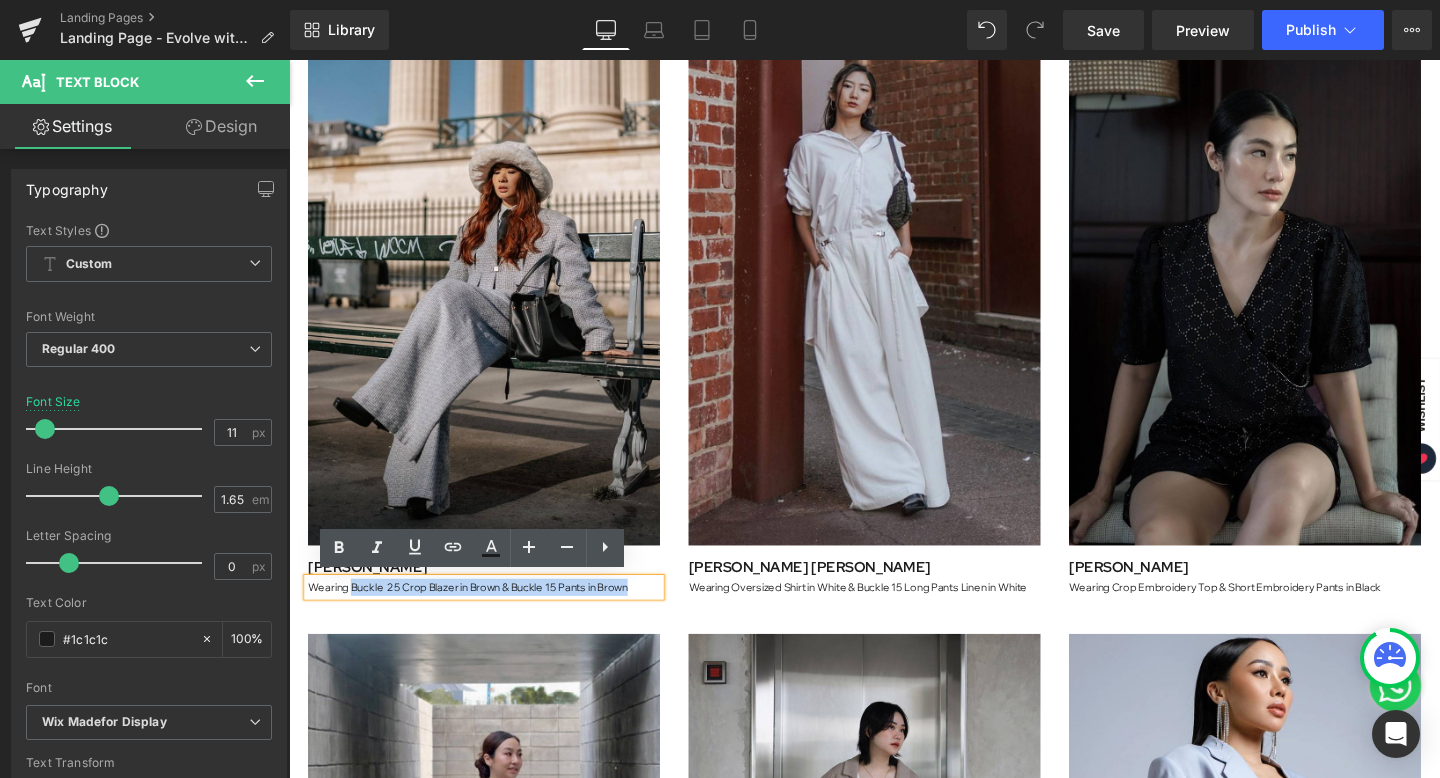 click on "Wearing Buckle  25 Crop Blazer in Brown & Buckle 15 Pants in Brown" at bounding box center [494, 614] 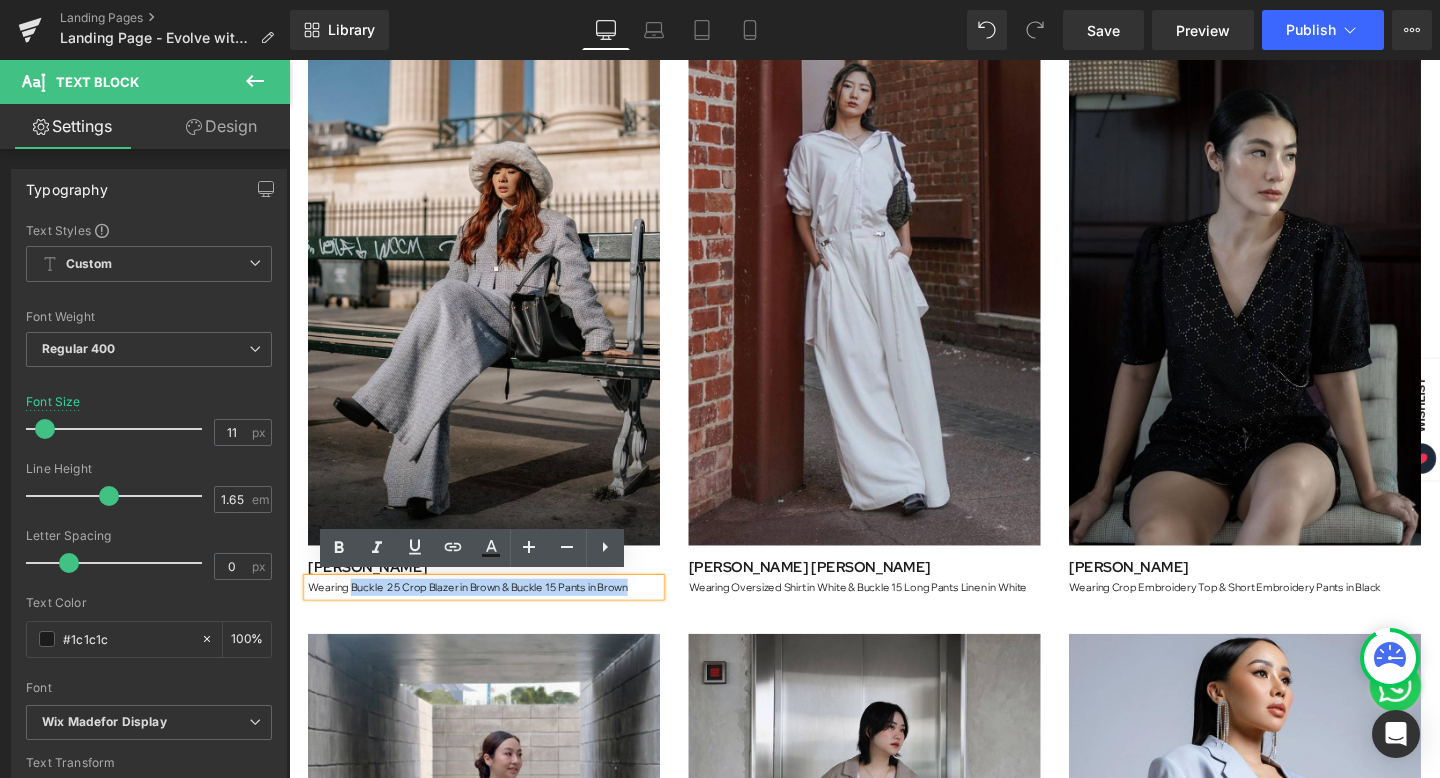 type 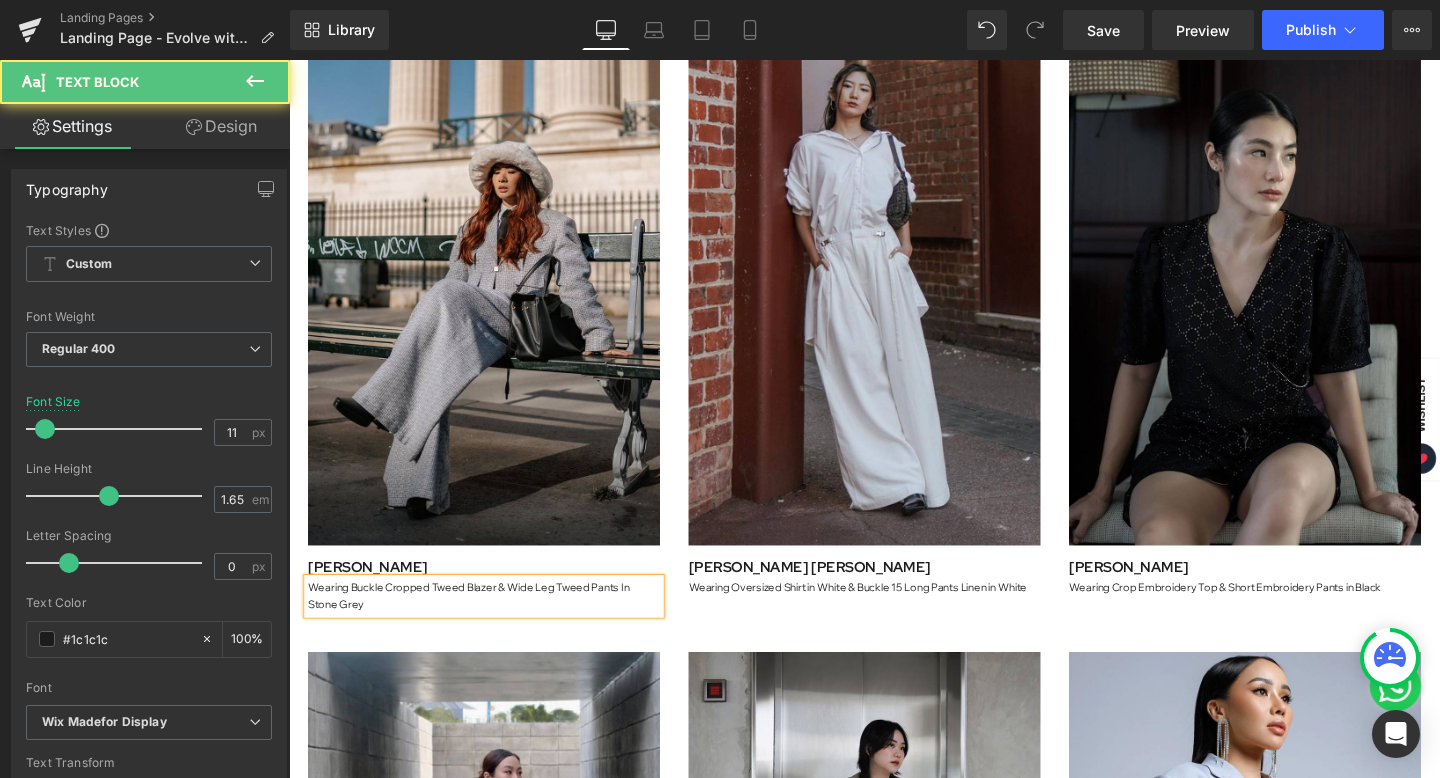 drag, startPoint x: 356, startPoint y: 631, endPoint x: 232, endPoint y: 632, distance: 124.004036 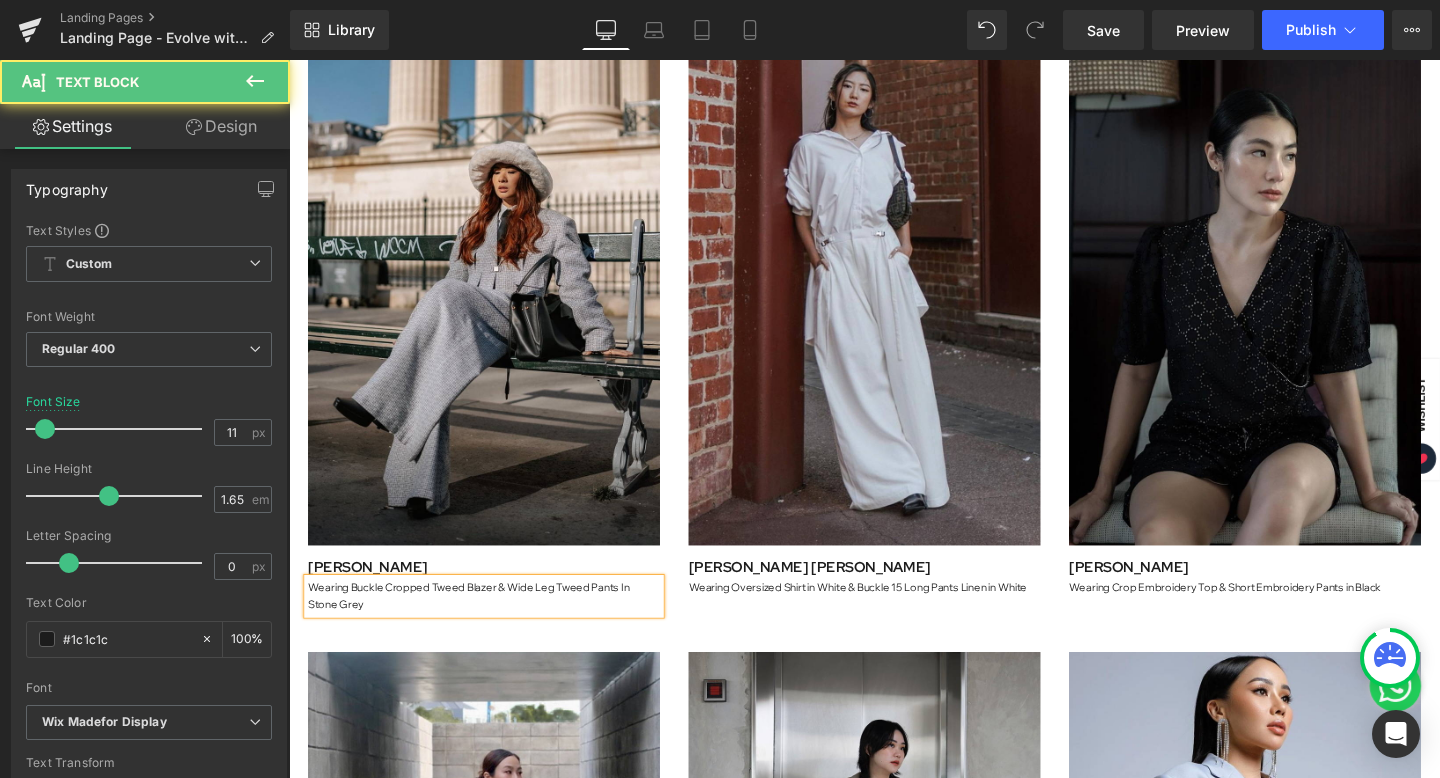 click on "Skip to content
Previous
FREE SHIPPING ALL OVER INDONESIA SIGN UP AND ENJOY THE BENEFITS
Next
Onycha
Open navigation menu
Shop
Whats New
2nd Quarter of 2025
1st Quarter of 2025
Essentials Vol. 3
Essentials Vol. 2
Shop by Category
All Products
Popular Items
Dresses
Shirts
Tops
Pants and Skirts
Blazers
Collection
3rd Quarter of 2024
0" at bounding box center [894, 2043] 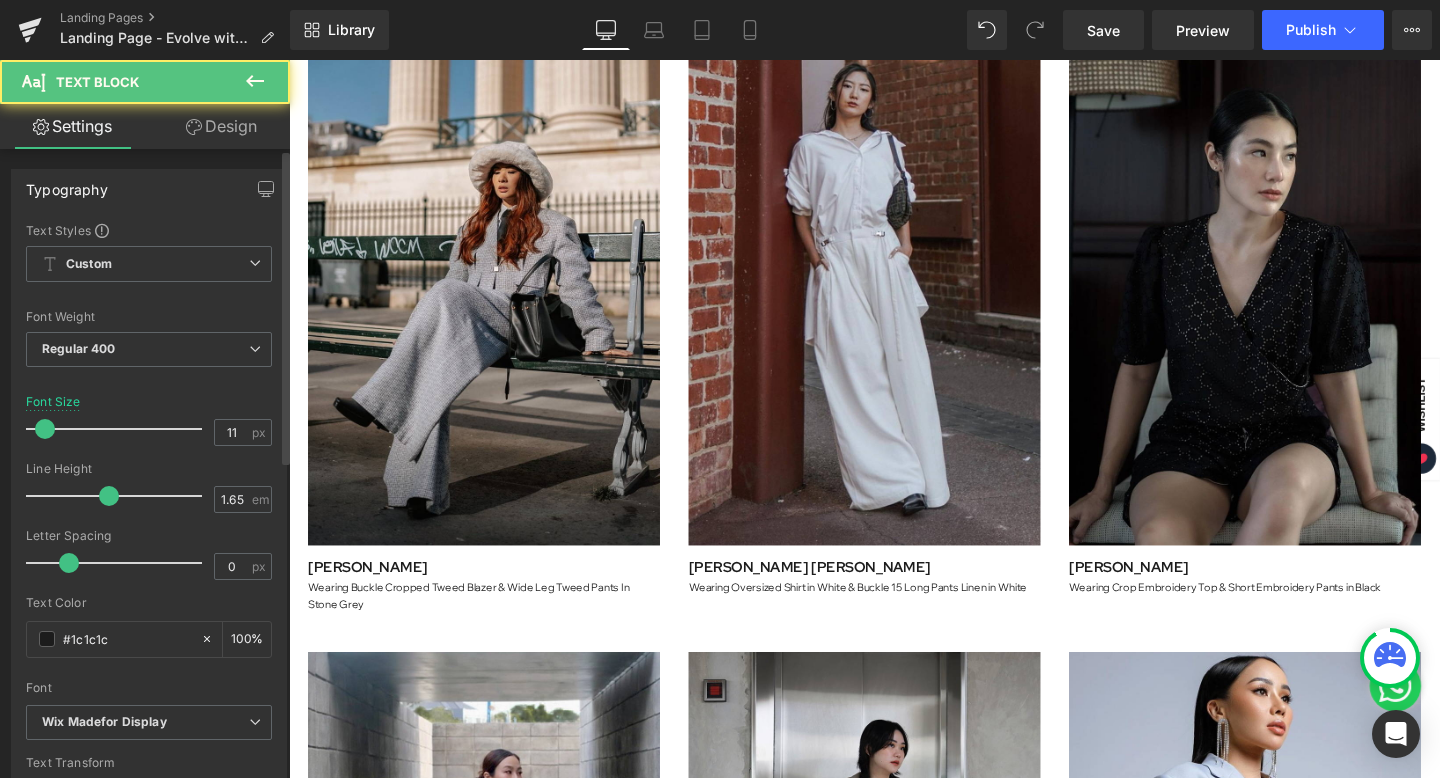 drag, startPoint x: -57, startPoint y: 572, endPoint x: 235, endPoint y: 604, distance: 293.7482 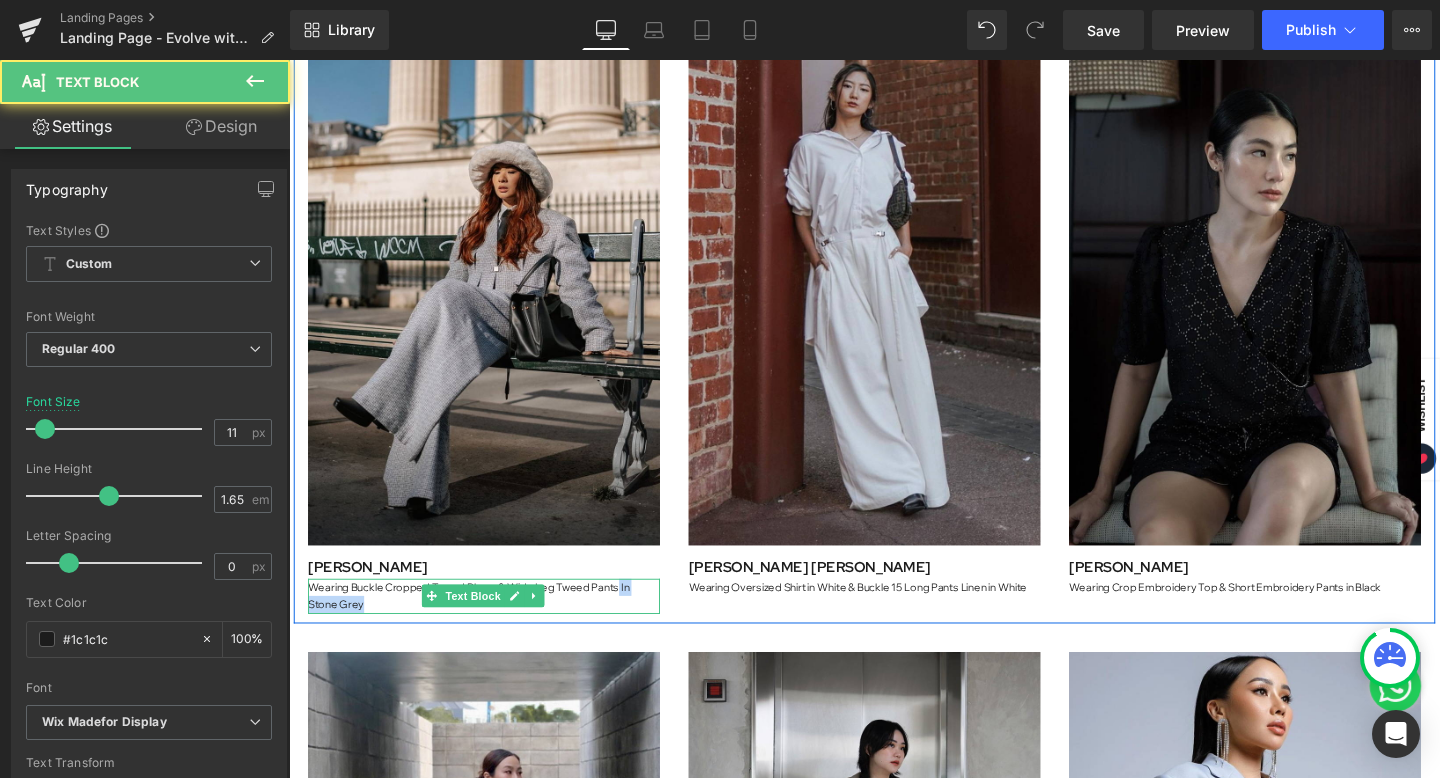 drag, startPoint x: 364, startPoint y: 631, endPoint x: 631, endPoint y: 608, distance: 267.9888 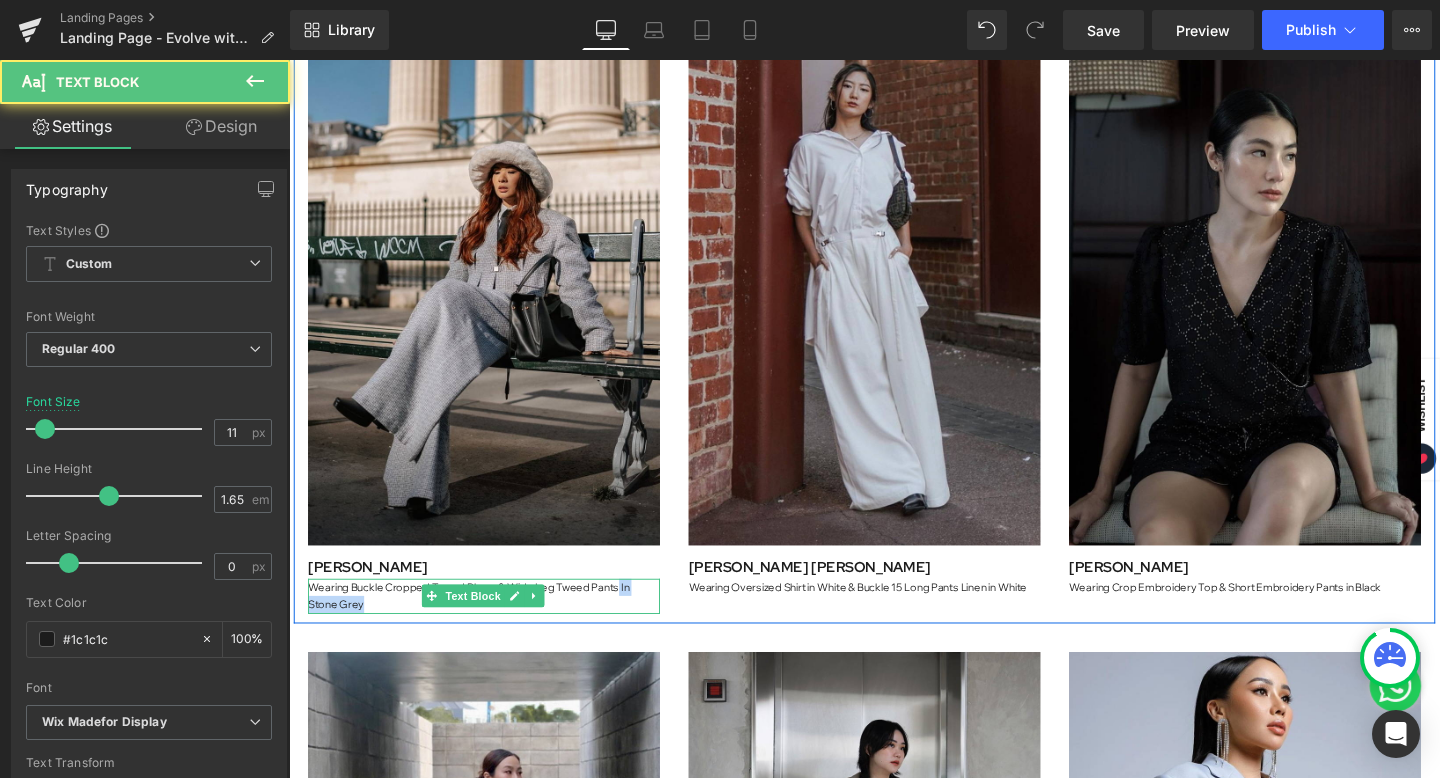 click on "Wearing Buckle Cropped Tweed Blazer & Wide Leg Tweed Pants In Stone Grey" at bounding box center (494, 623) 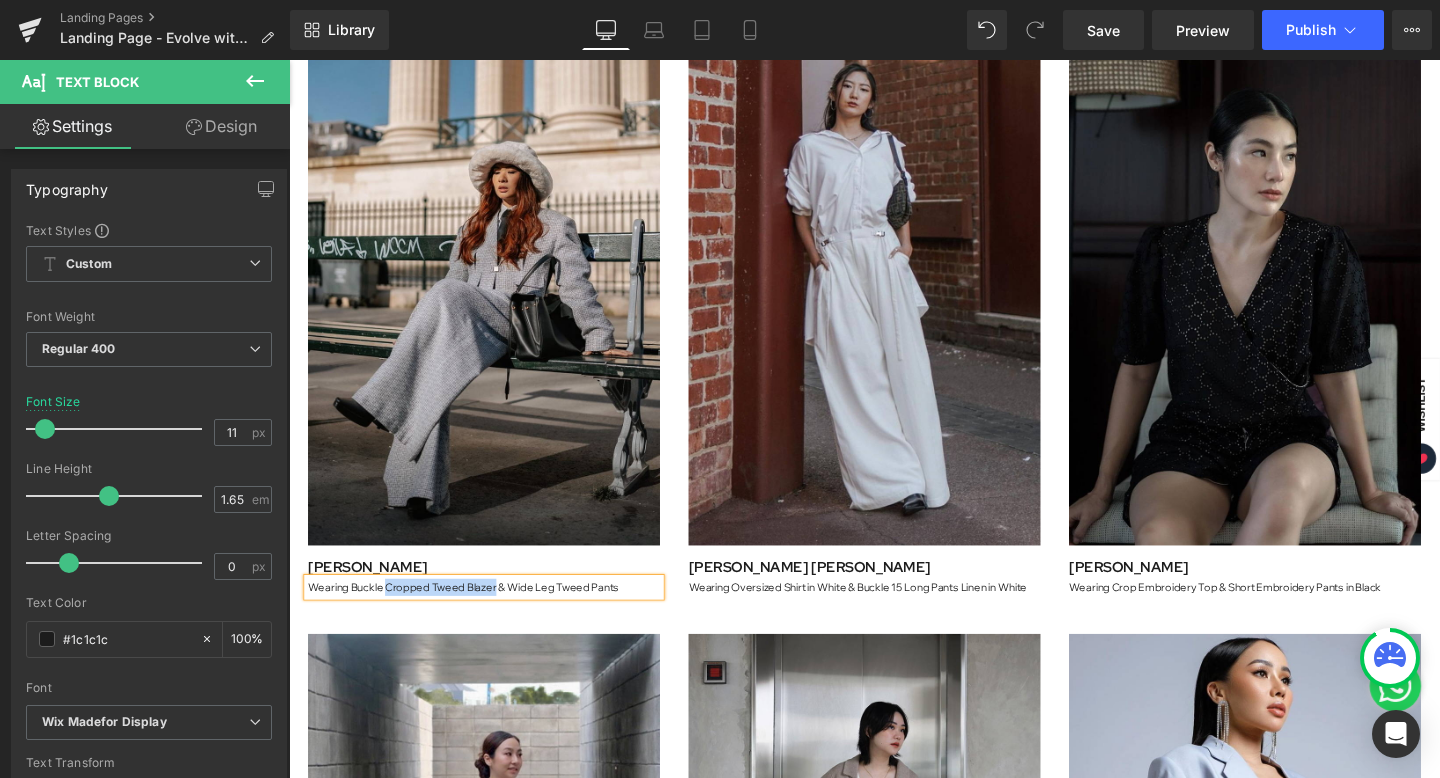 drag, startPoint x: 387, startPoint y: 612, endPoint x: 502, endPoint y: 607, distance: 115.10864 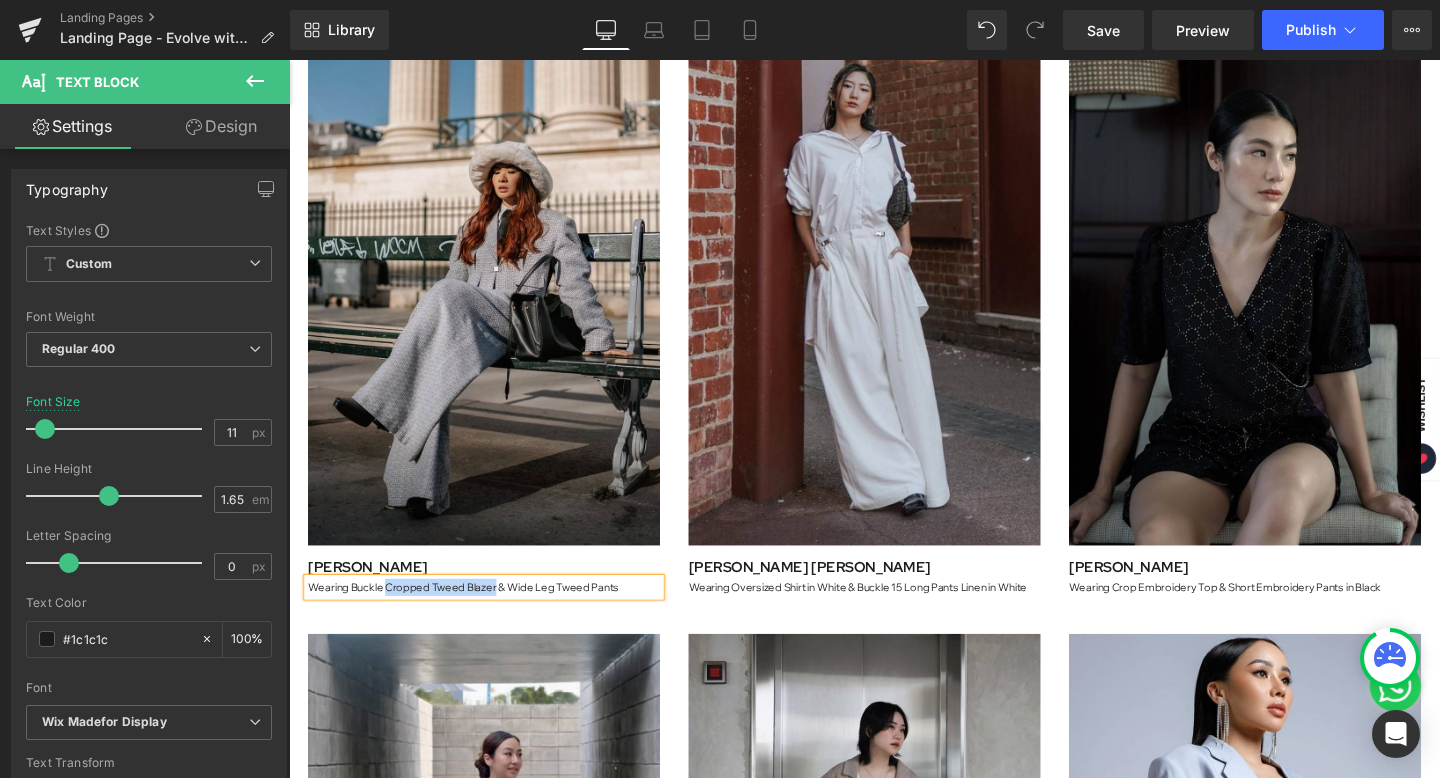 click on "Wearing Buckle Cropped Tweed Blazer & Wide Leg Tweed Pants" at bounding box center (494, 614) 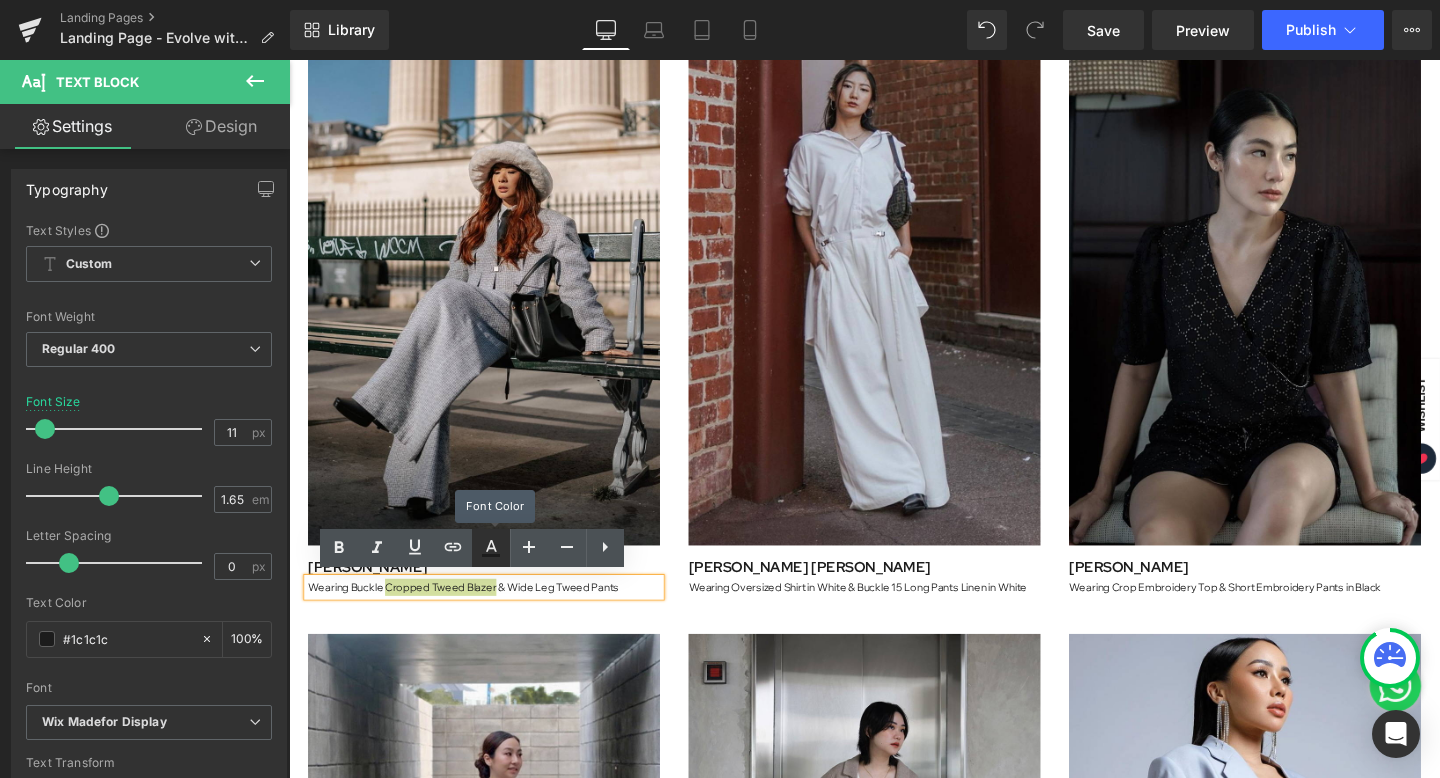 click 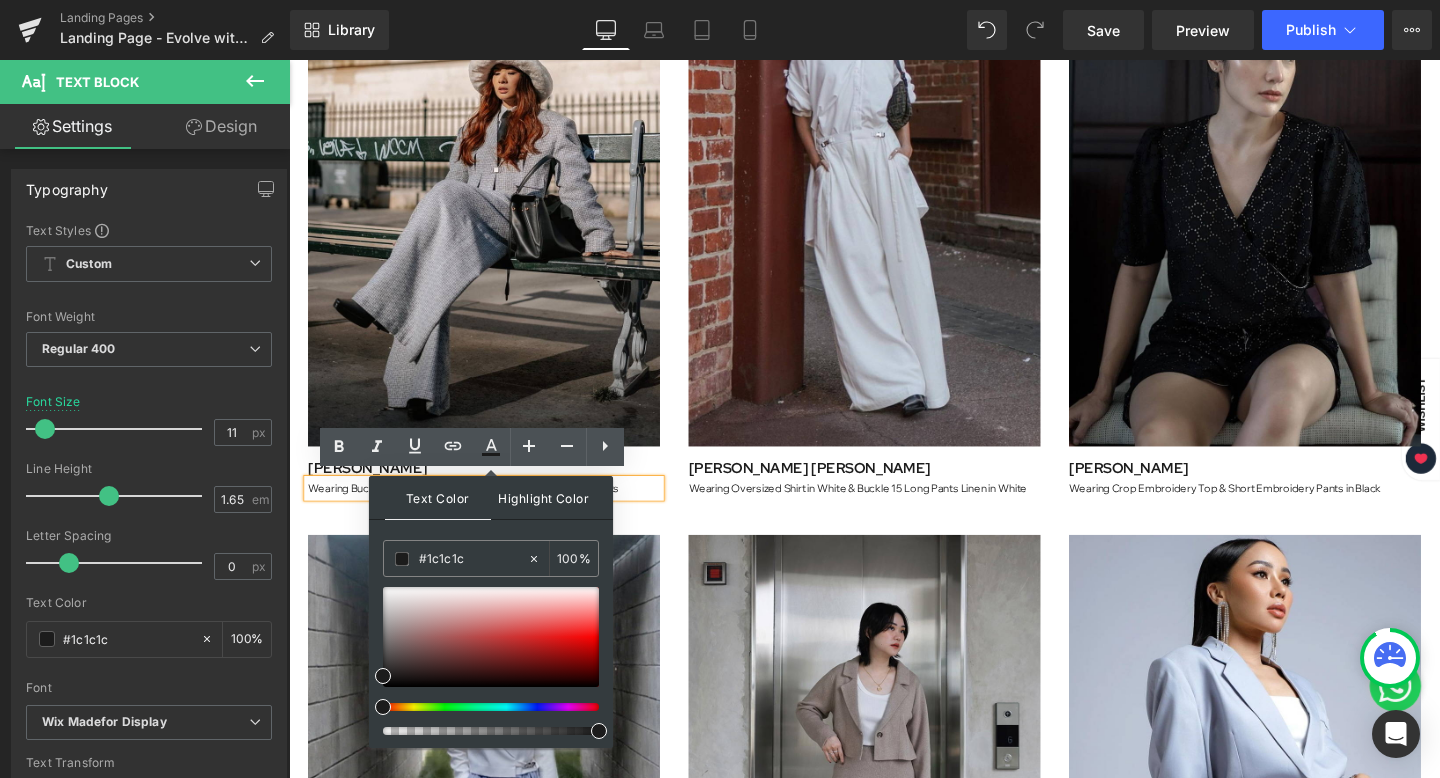 scroll, scrollTop: 694, scrollLeft: 0, axis: vertical 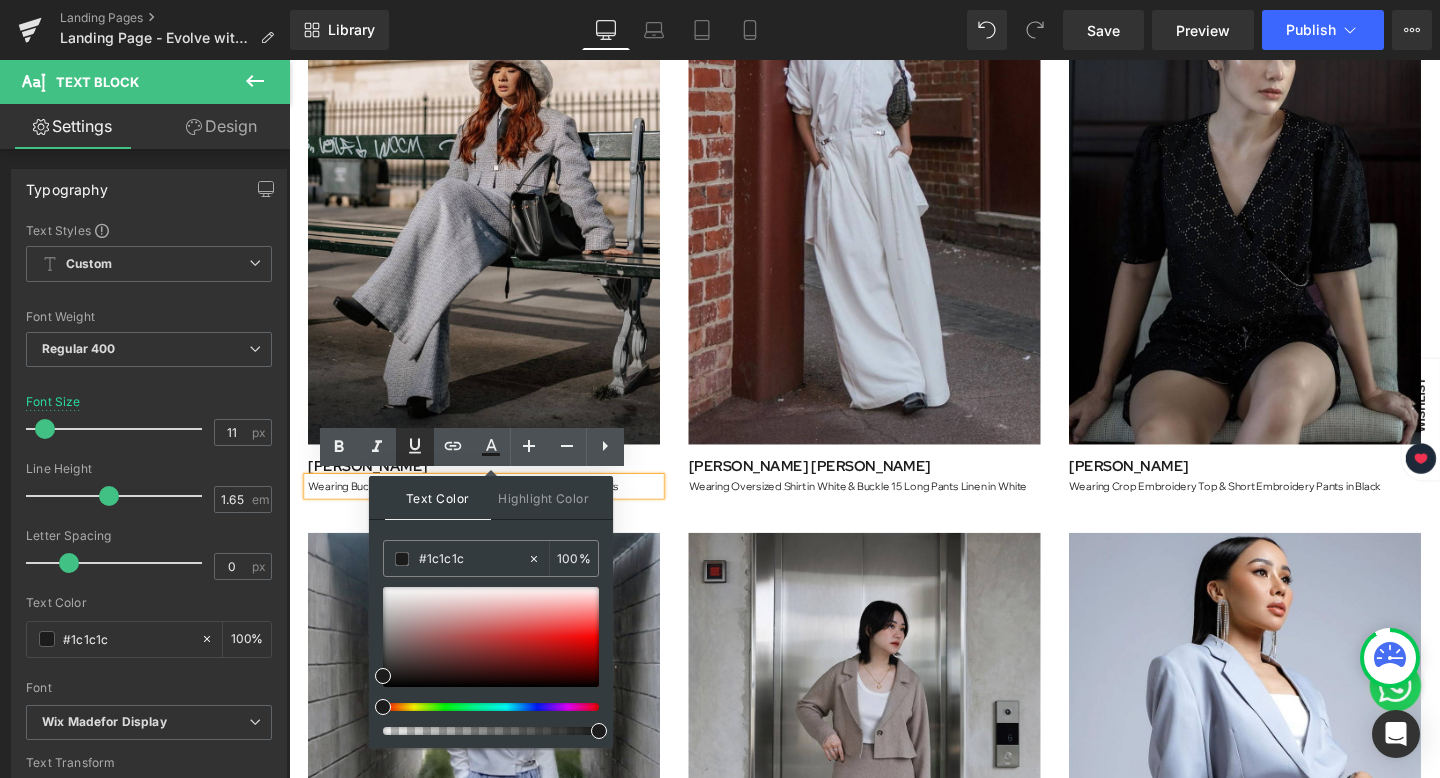 click 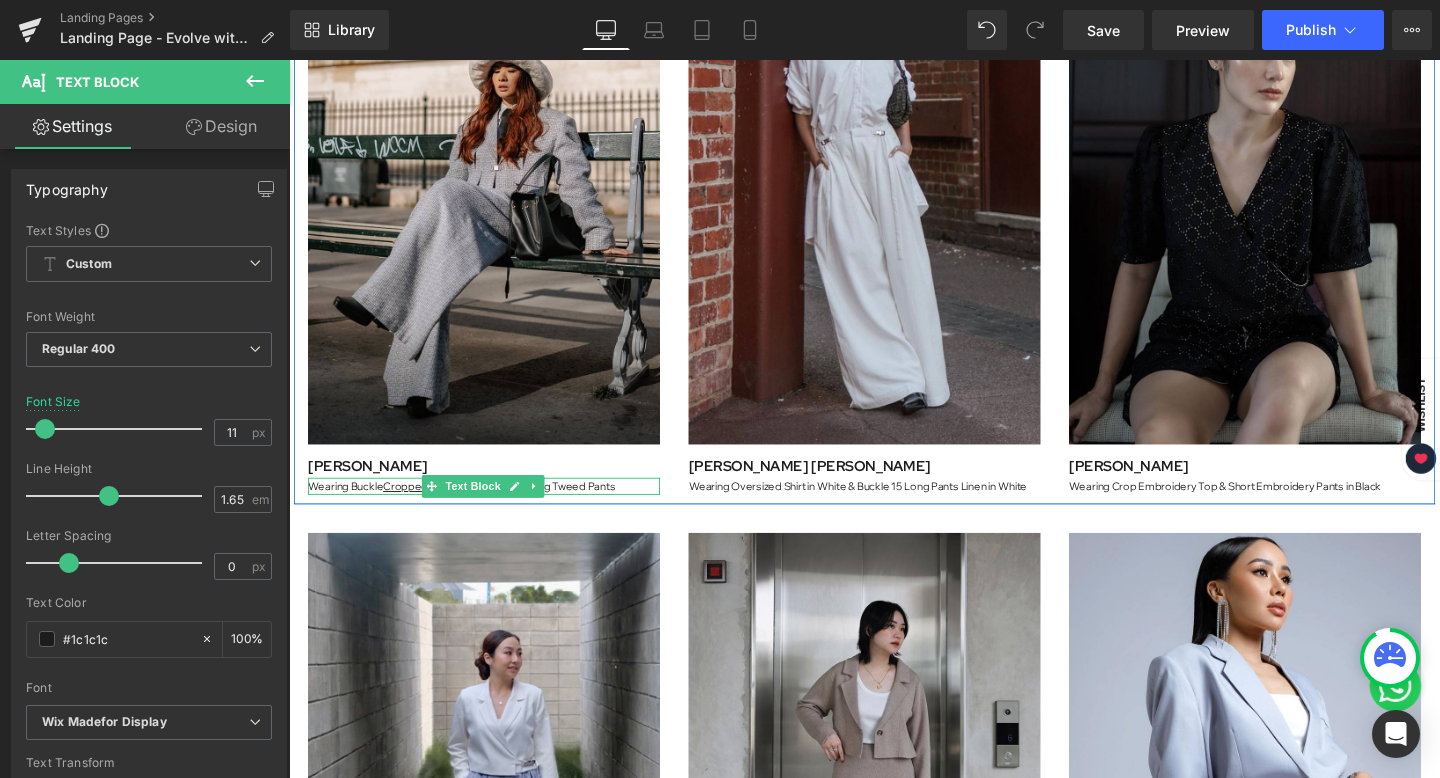 click on "Cropped Tweed Blazer" at bounding box center (446, 508) 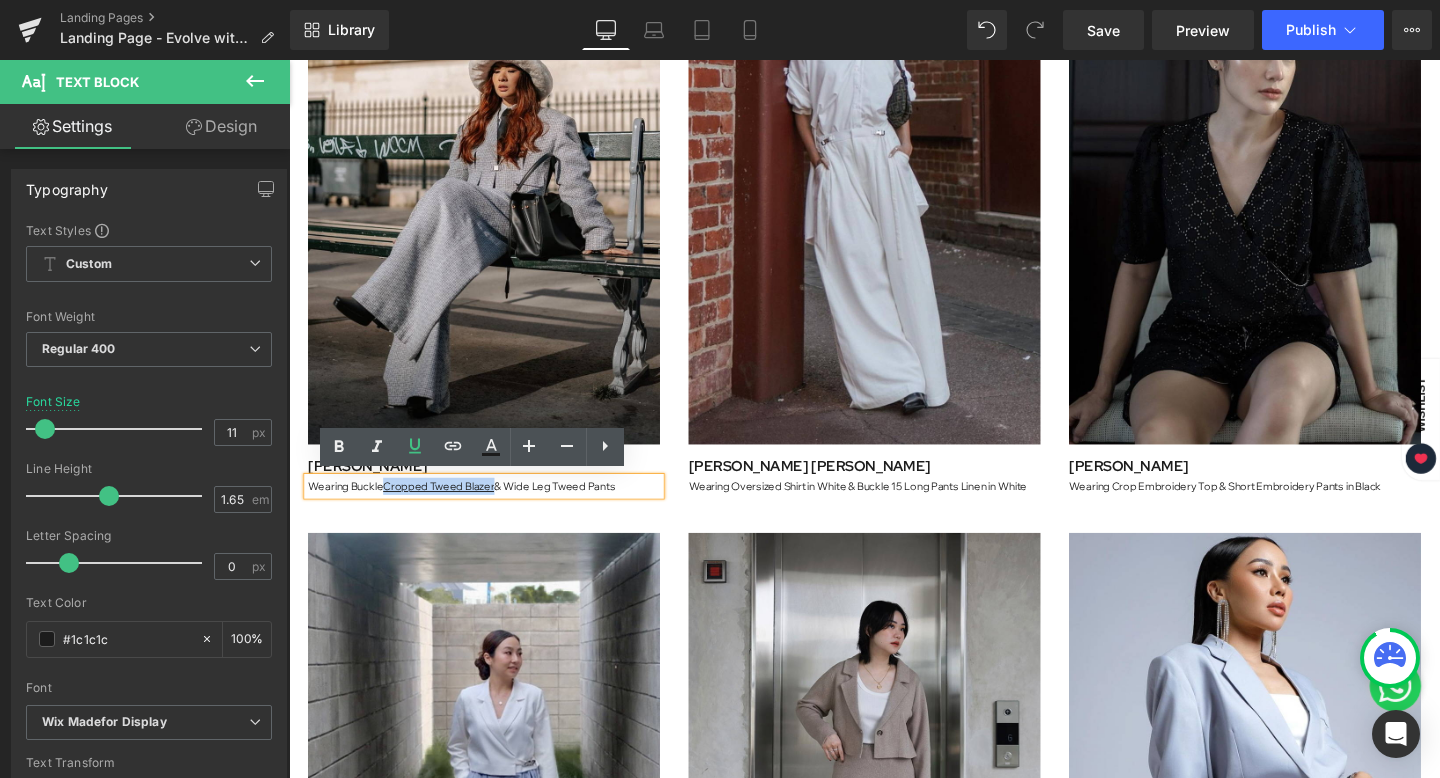 drag, startPoint x: 388, startPoint y: 504, endPoint x: 500, endPoint y: 502, distance: 112.01785 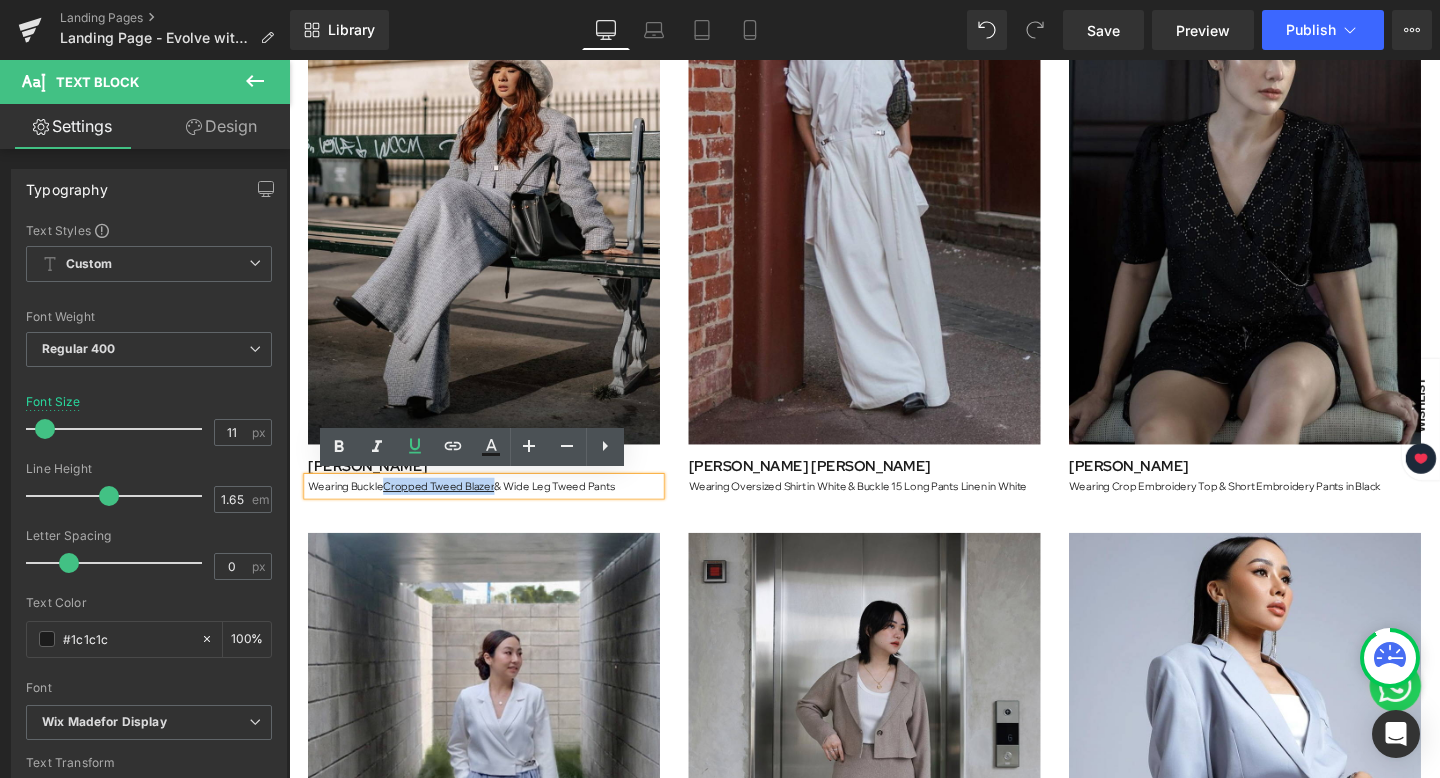 click on "Cropped Tweed Blazer" at bounding box center (446, 508) 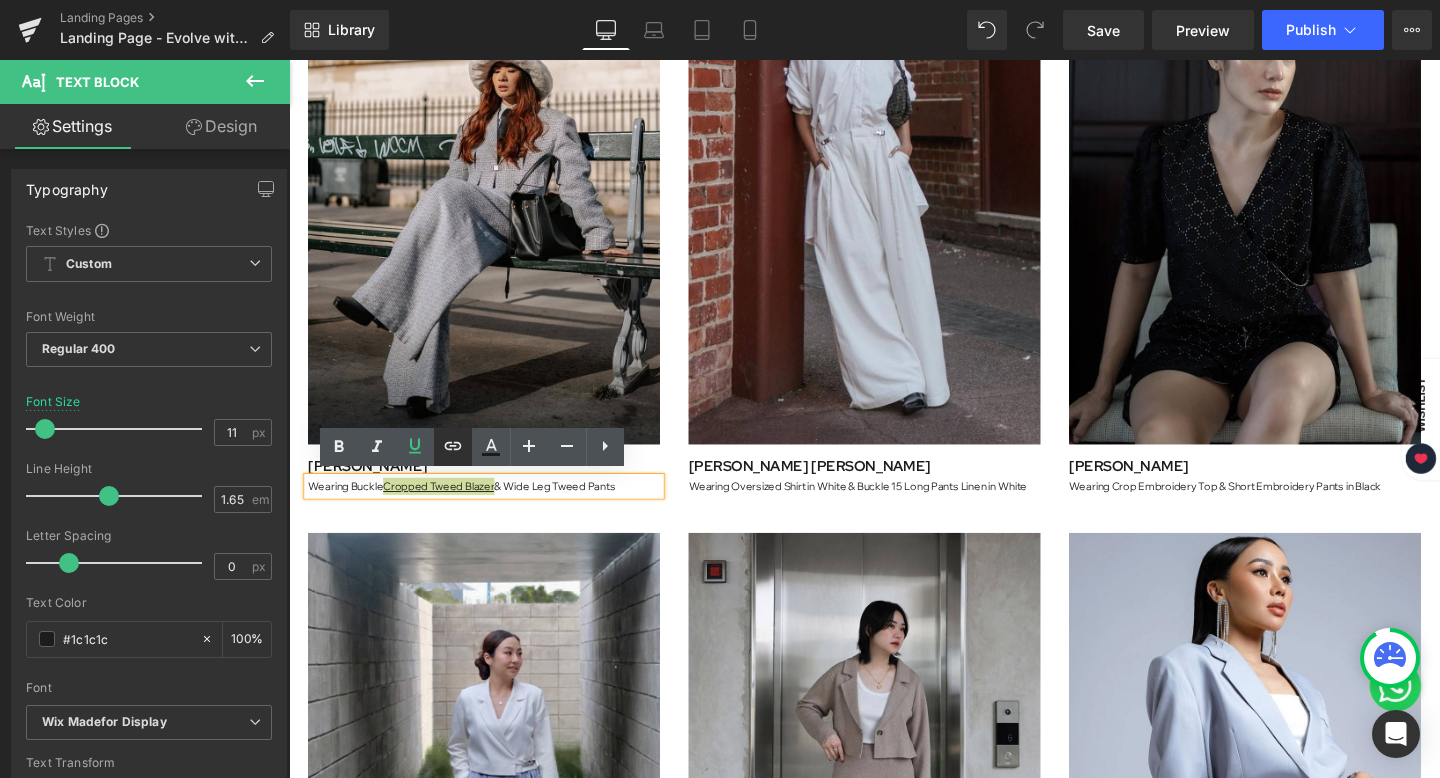 click 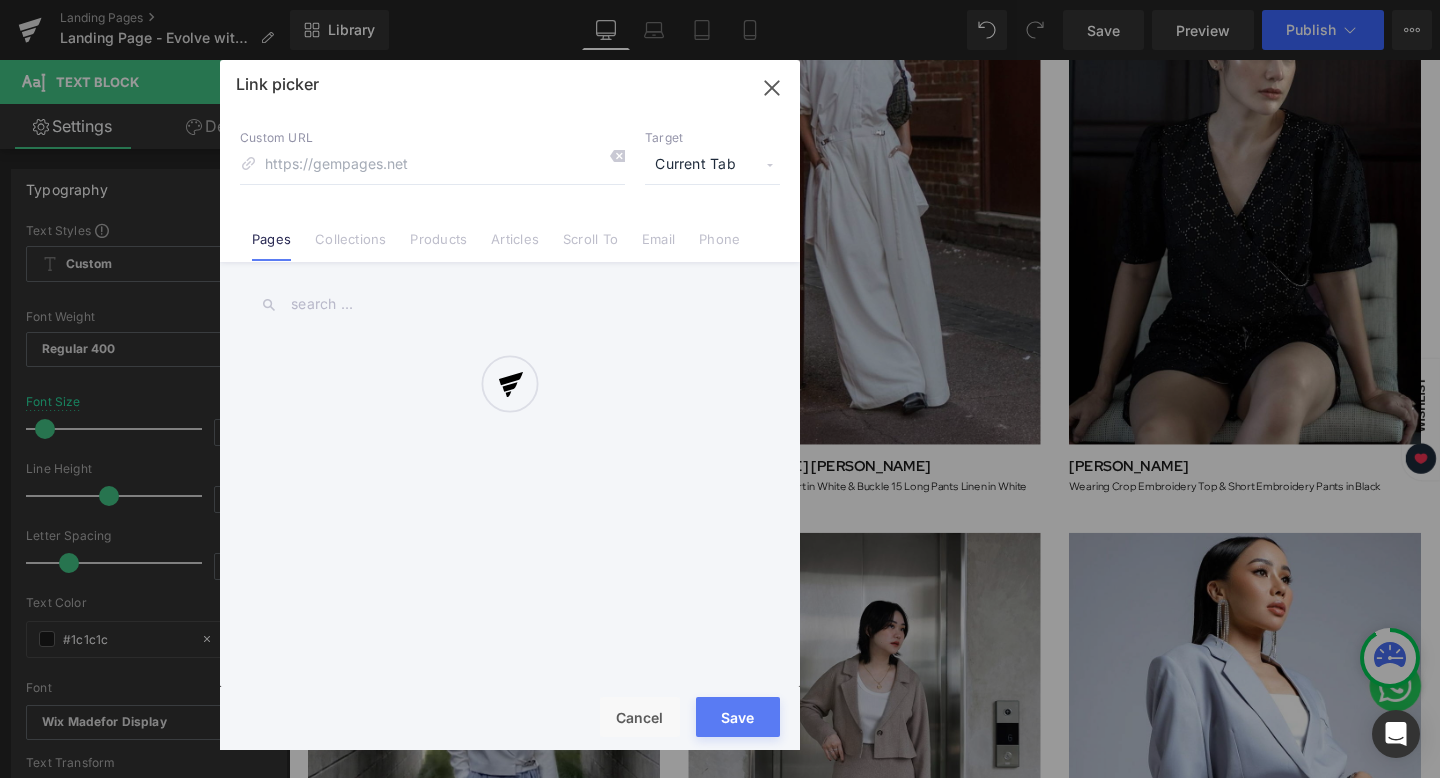 click on "Text Color Highlight Color rgb(28, 28, 28) #1c1c1c 100 % transparent transparent 0 %   Edit or remove link:   Edit   -   Unlink   -   Cancel                                             Link picker Back to Library   Insert           Custom URL                   Target   Current Tab     Current Tab   New Tab                 Pages       Collections       Products       Articles       Scroll To       Email       Phone                                                       Email Address     Subject     Message             Phone Number           Save Cancel" at bounding box center [720, 0] 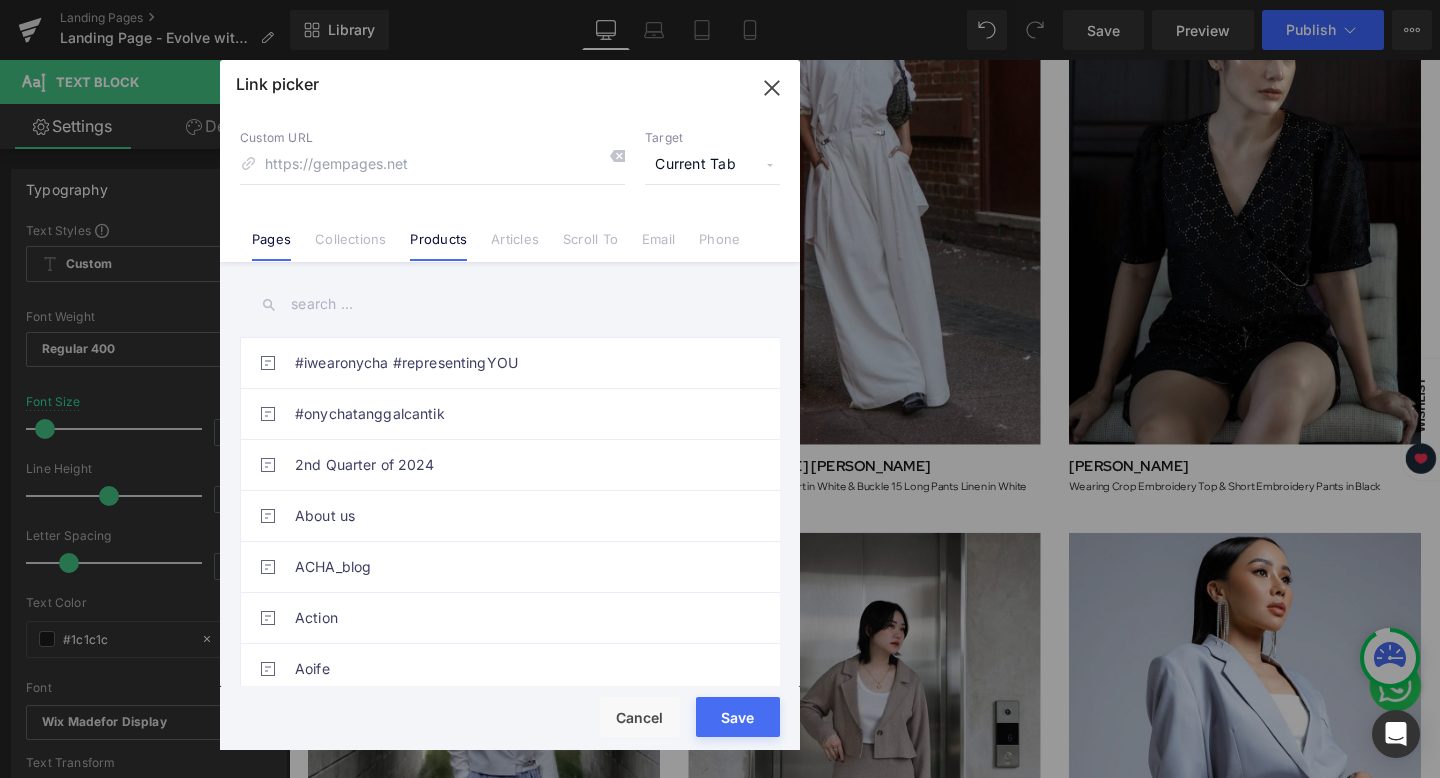 click on "Products" at bounding box center [438, 246] 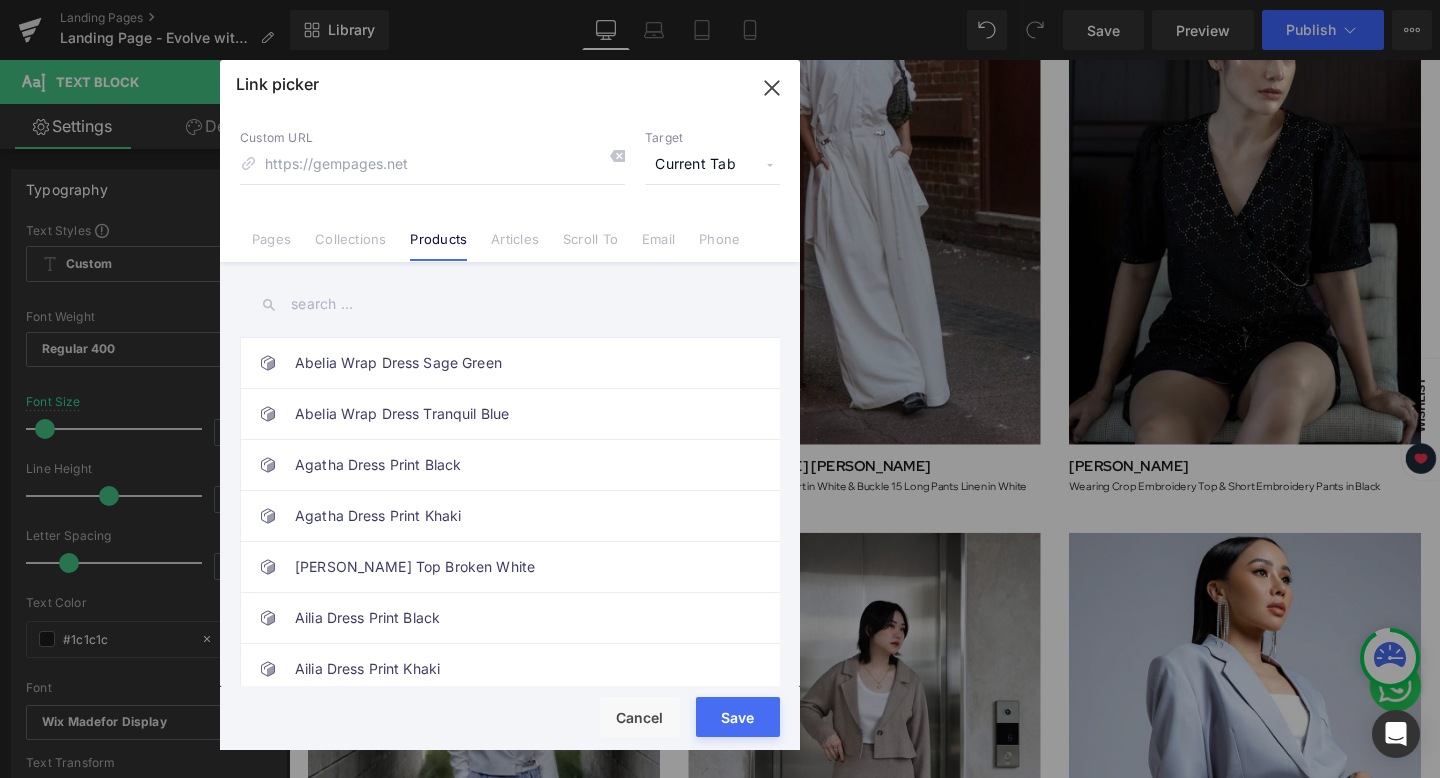 click at bounding box center (510, 304) 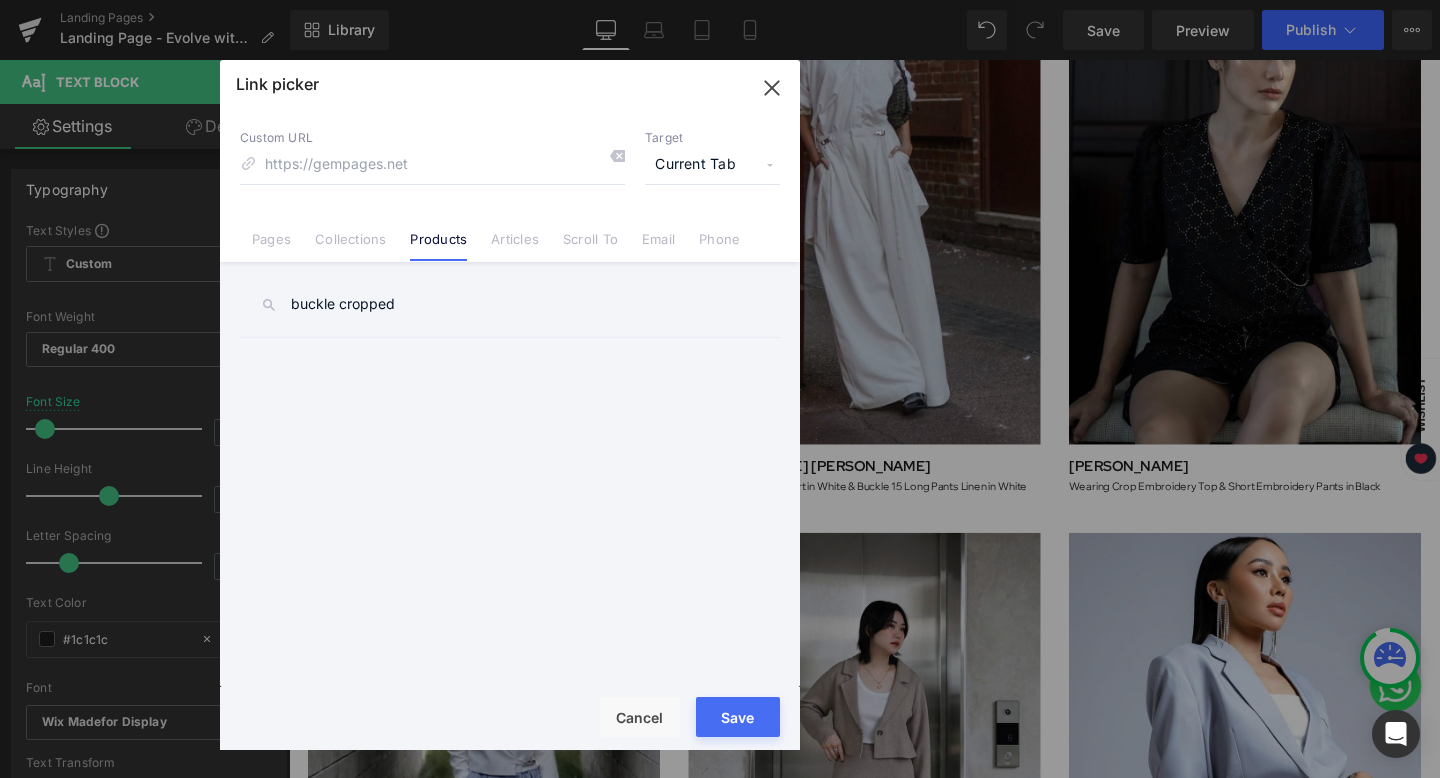 click on "buckle cropped" at bounding box center [510, 304] 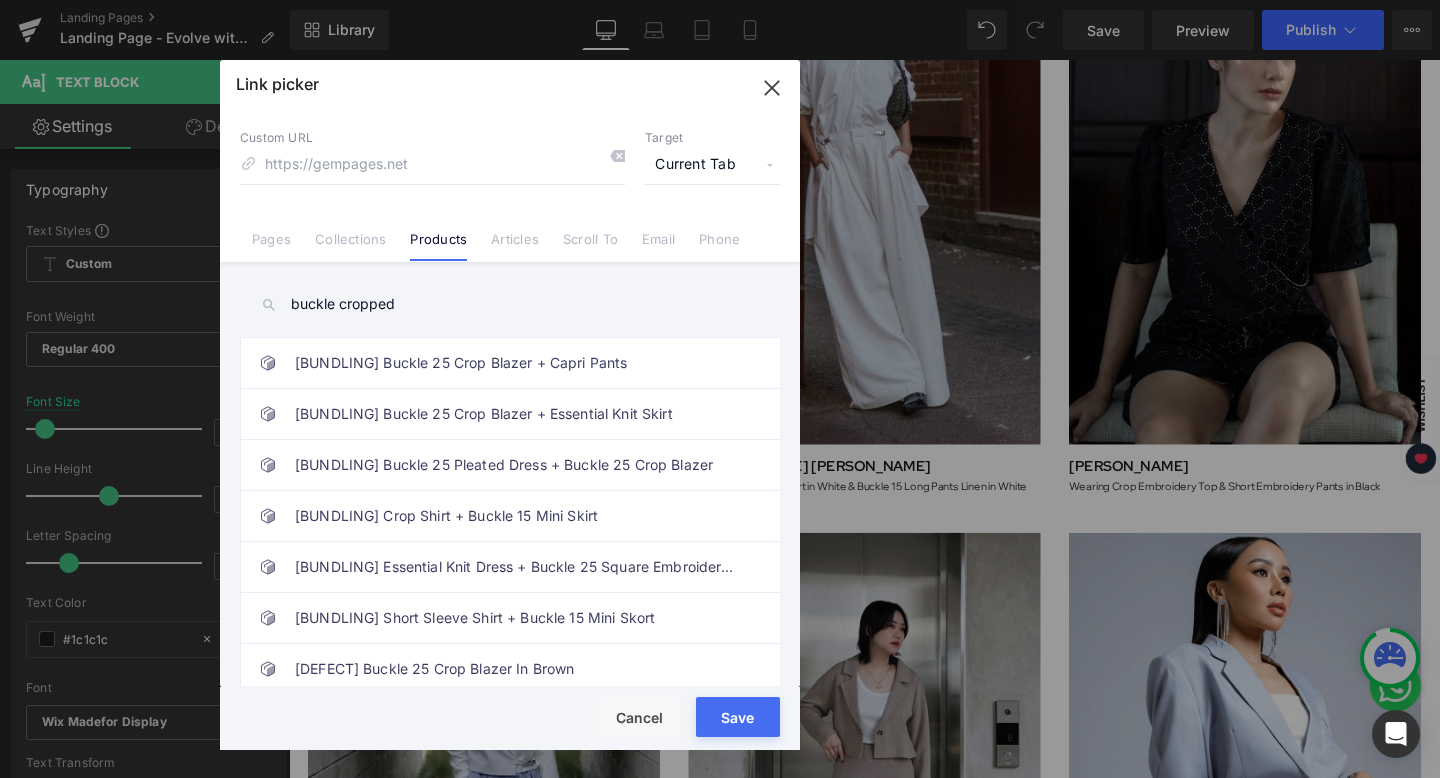click on "buckle cropped" at bounding box center (510, 304) 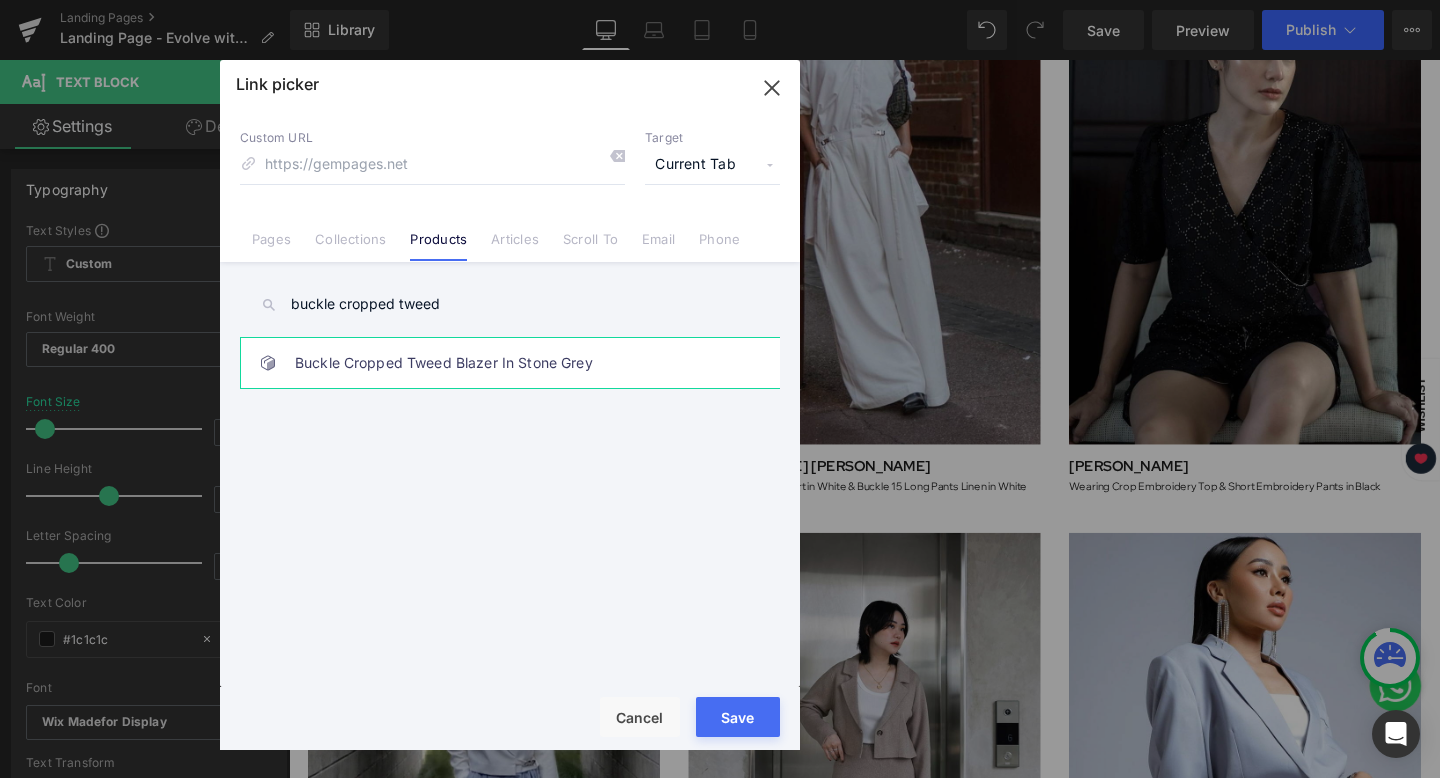 type on "buckle cropped tweed" 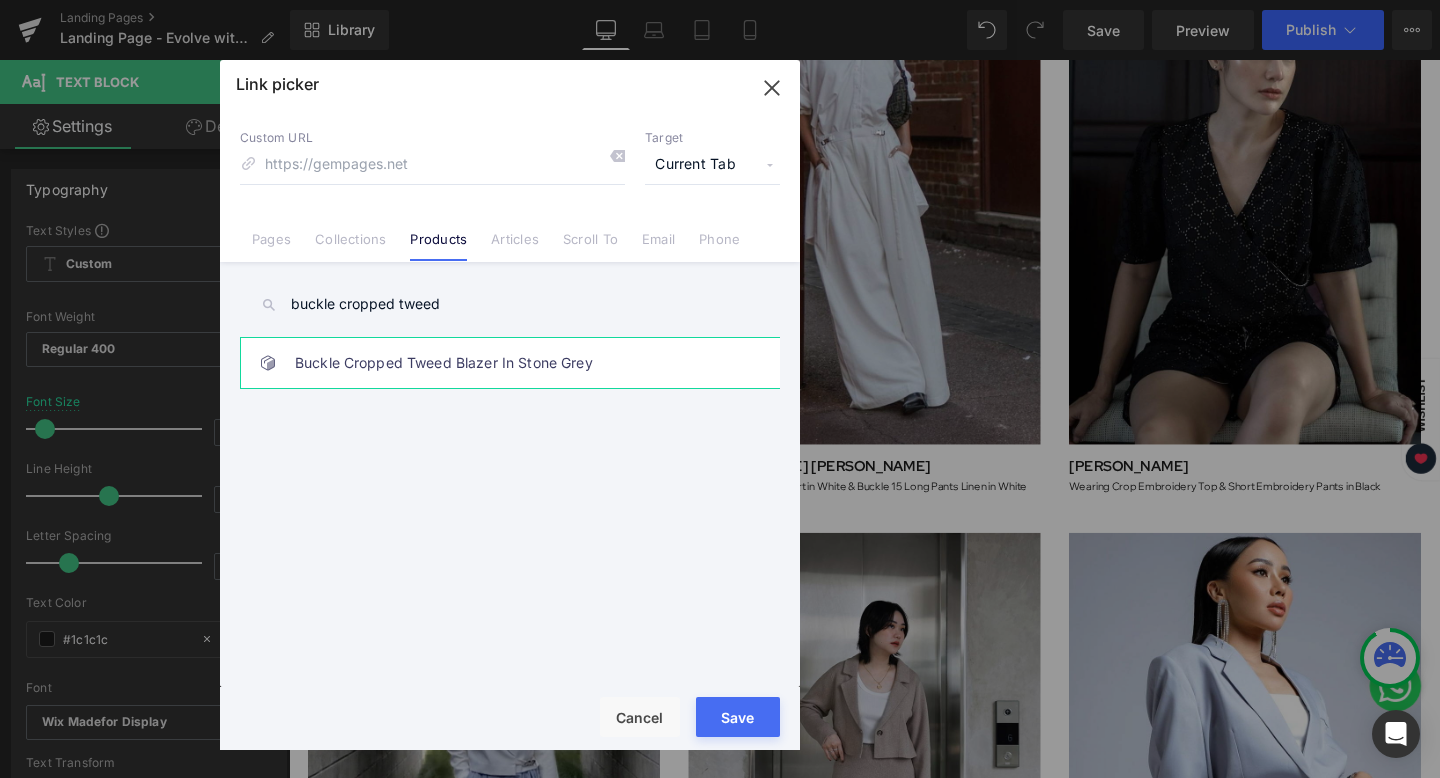 click on "Buckle Cropped Tweed Blazer In Stone Grey" at bounding box center [515, 363] 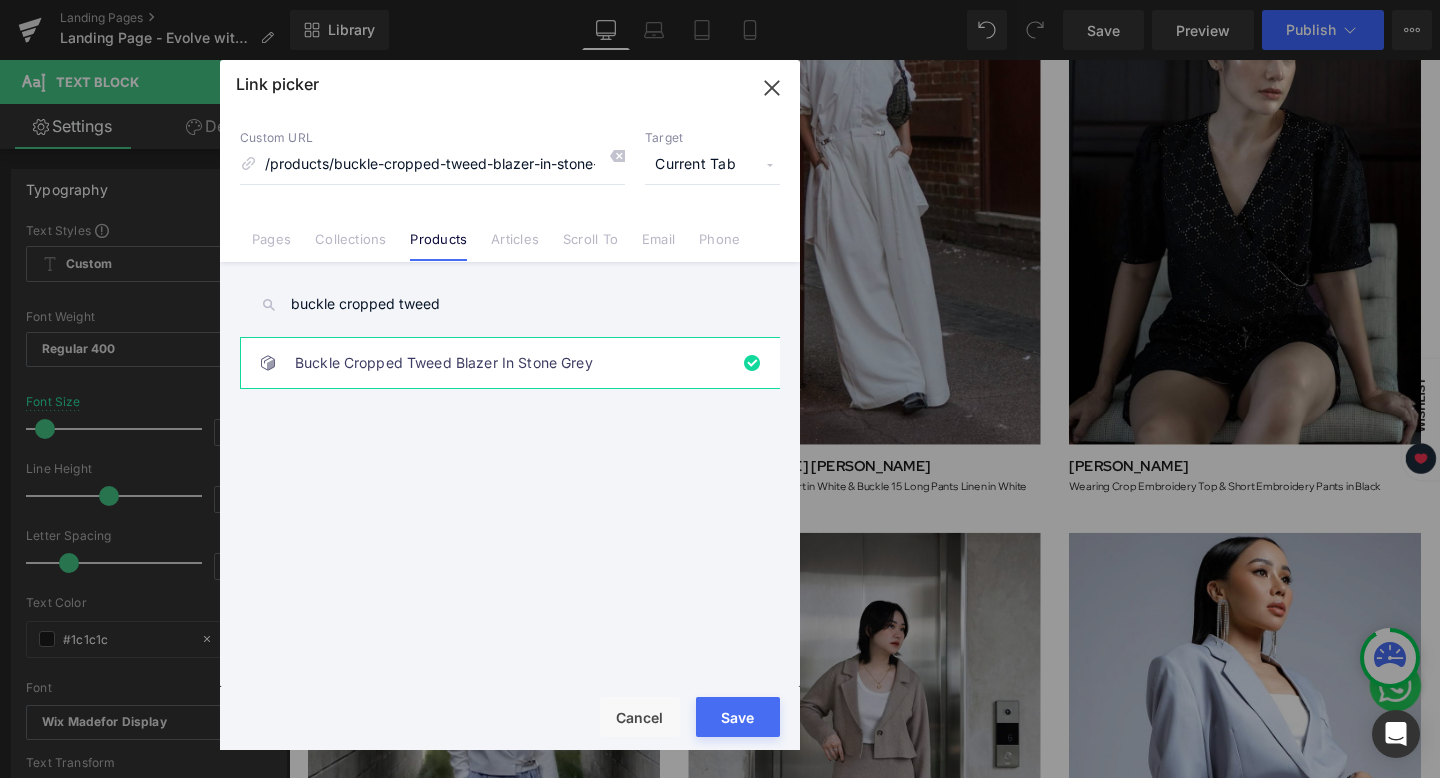 click on "Save" at bounding box center [738, 717] 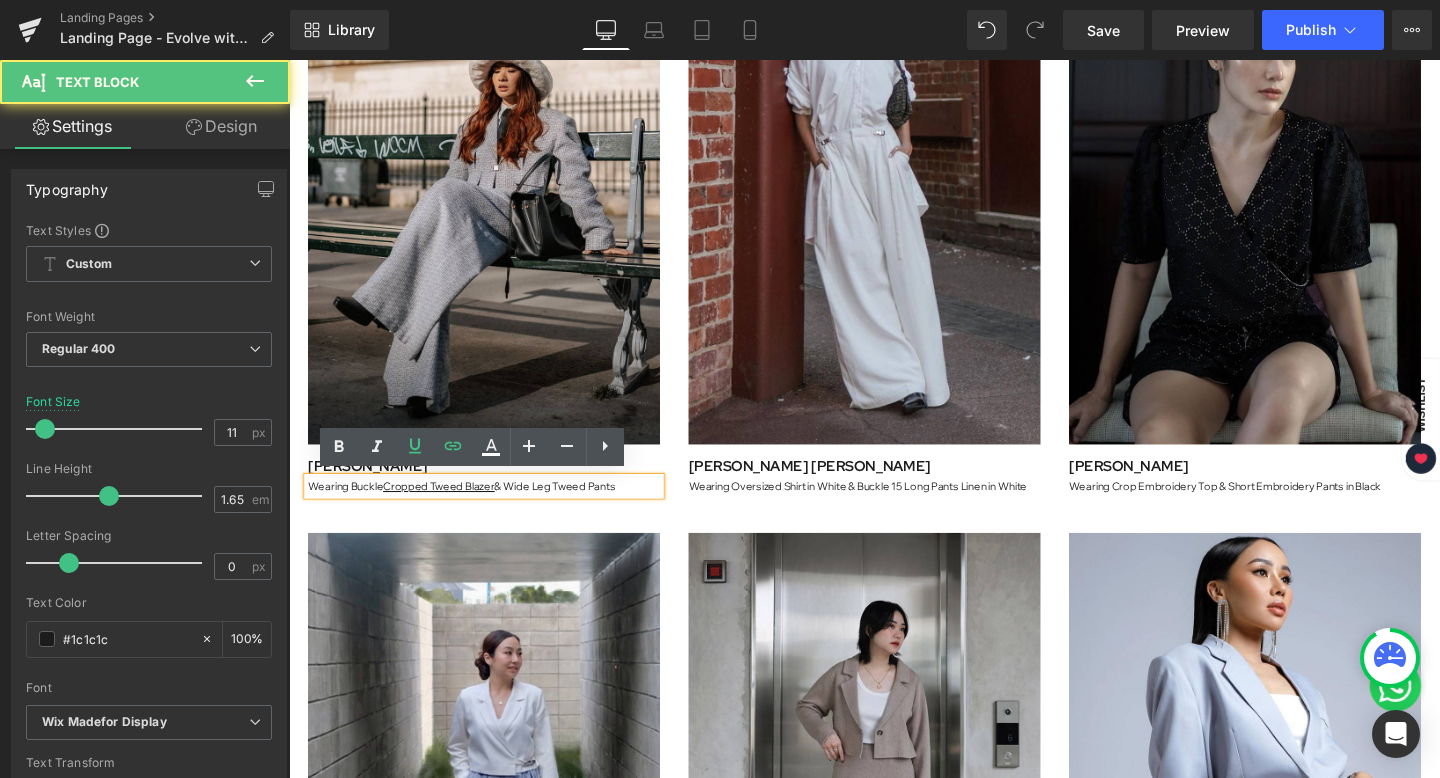 click on "Wearing Buckle  Cropped Tweed Blazer  & Wide Leg Tweed Pants" at bounding box center [494, 508] 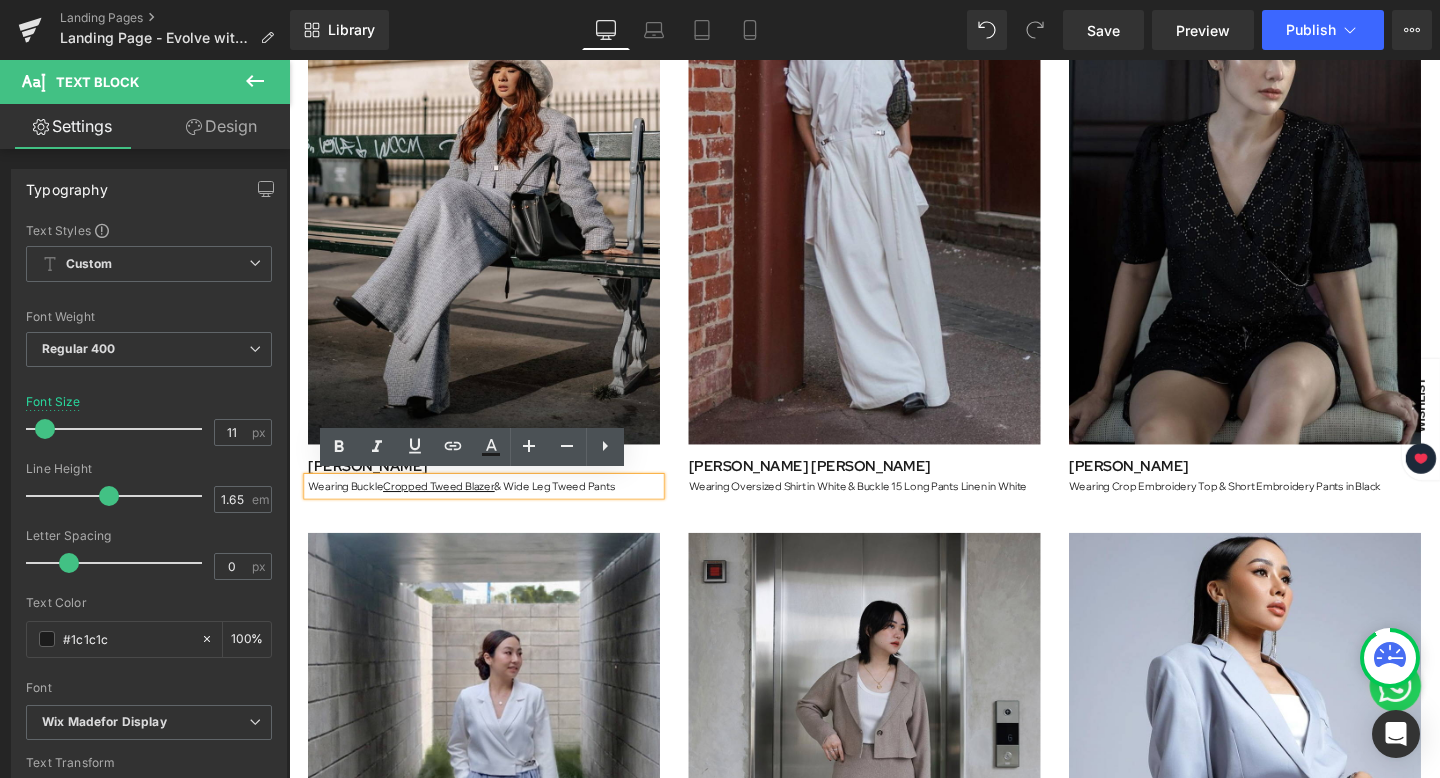 drag, startPoint x: 516, startPoint y: 504, endPoint x: 631, endPoint y: 505, distance: 115.00435 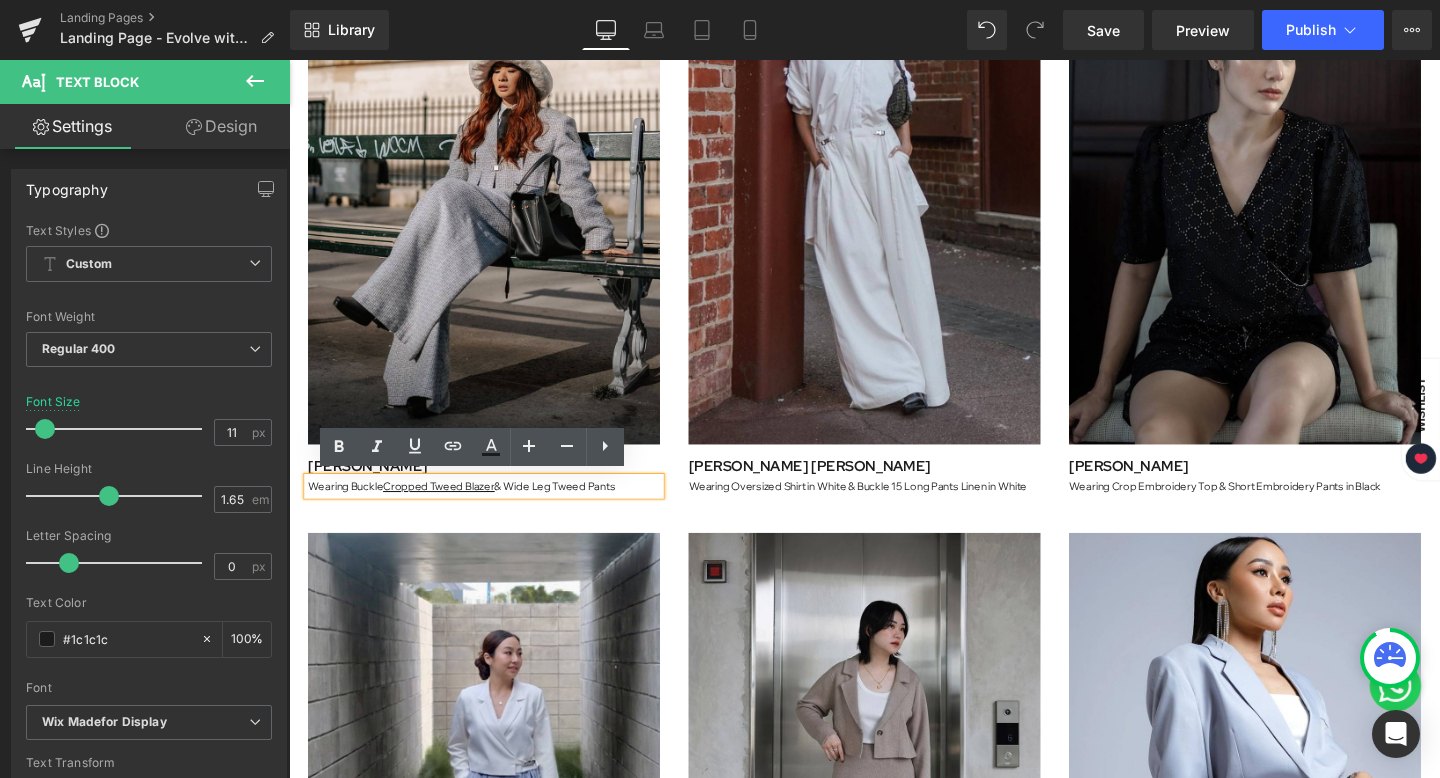 click on "Wearing Buckle  Cropped Tweed Blazer  & Wide Leg Tweed Pants" at bounding box center (494, 508) 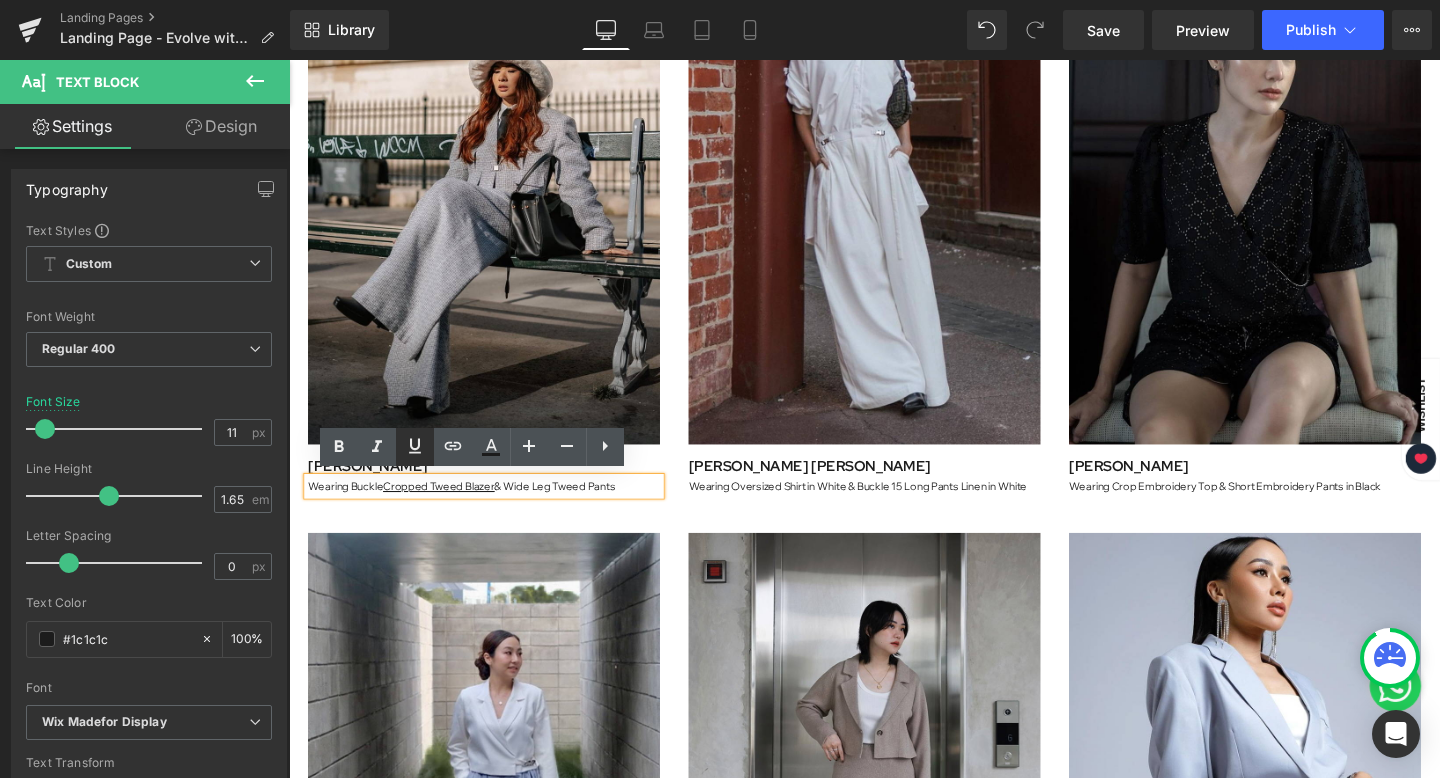 click at bounding box center [415, 447] 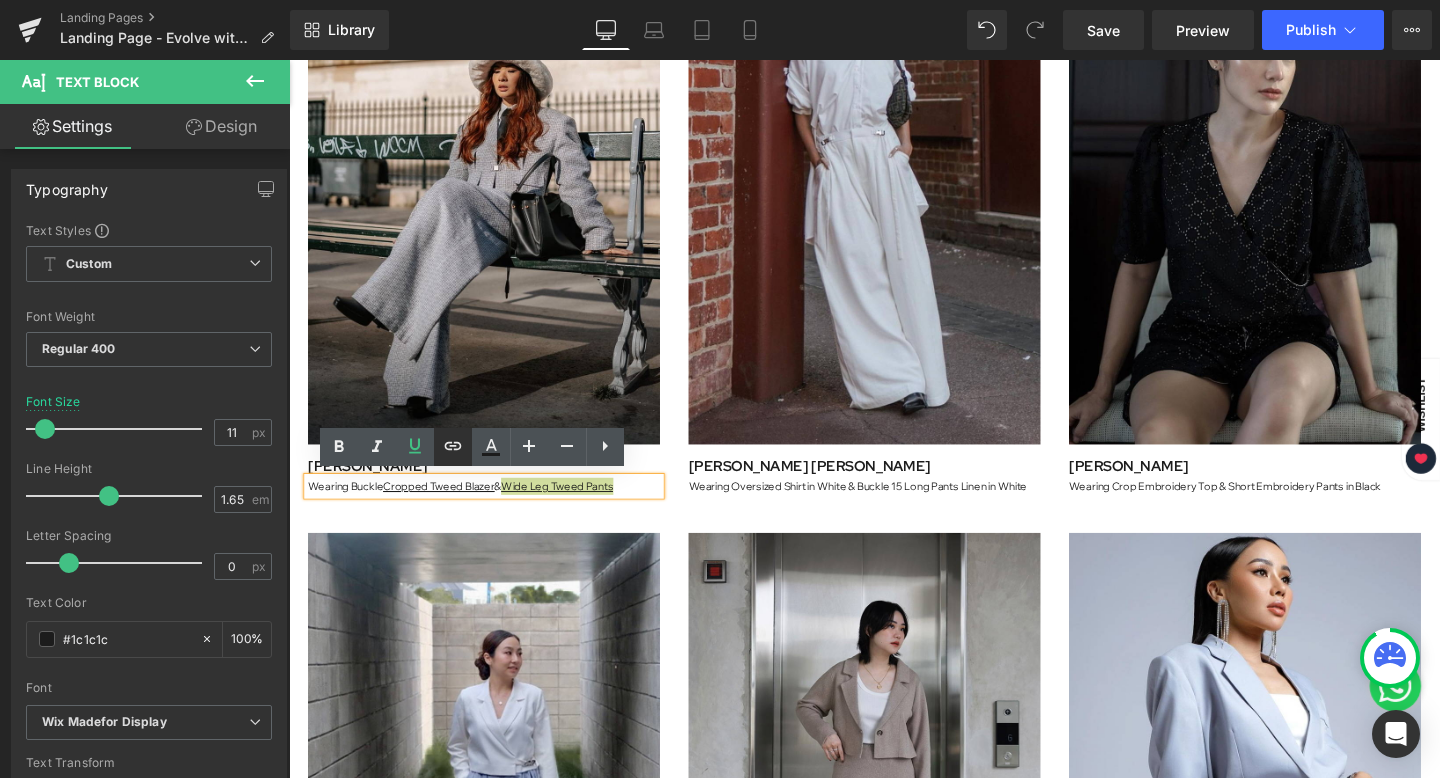 click 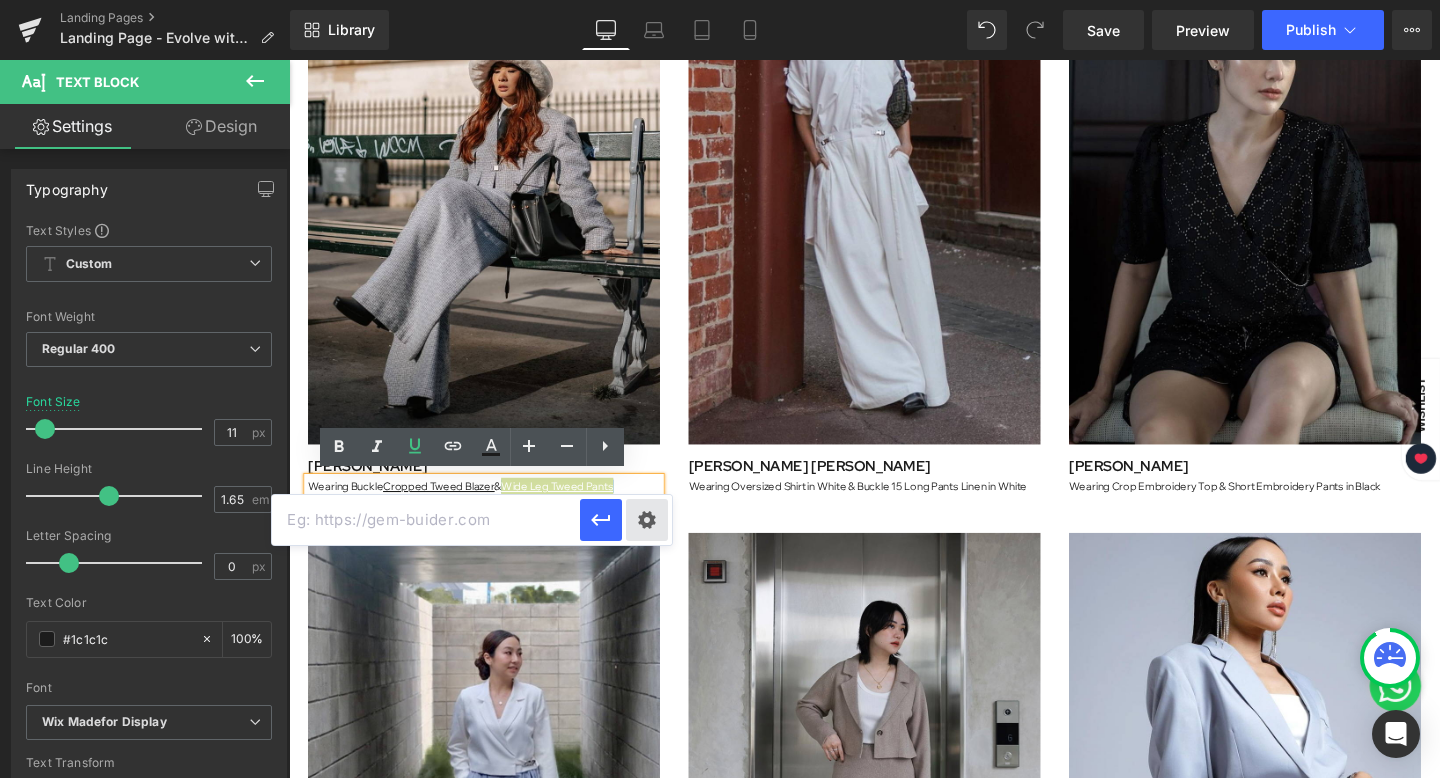 click on "Text Color Highlight Color rgb(28, 28, 28) #1c1c1c 100 % transparent transparent 0 %   Edit or remove link:   Edit   -   Unlink   -   Cancel" at bounding box center [720, 0] 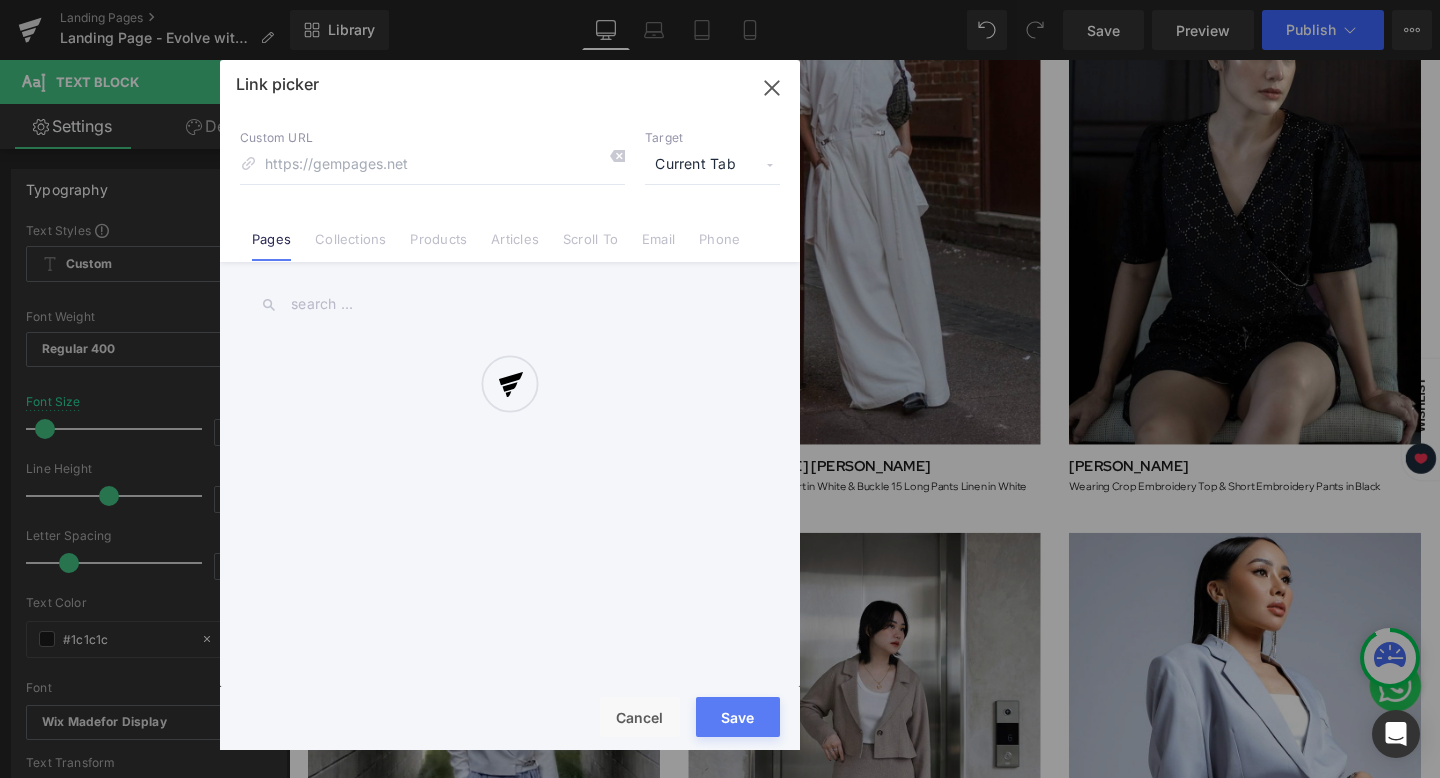 click on "Products" at bounding box center [438, 246] 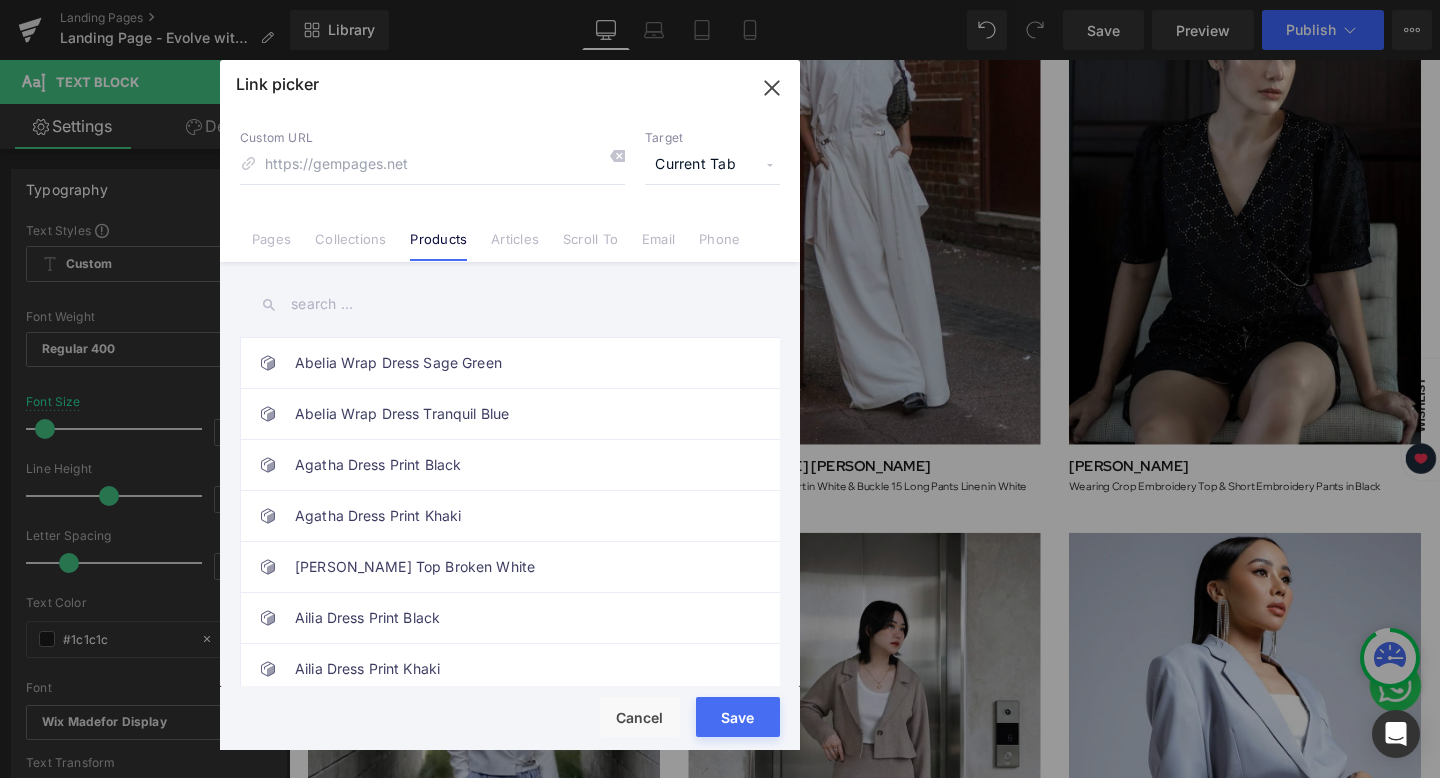 click at bounding box center [510, 304] 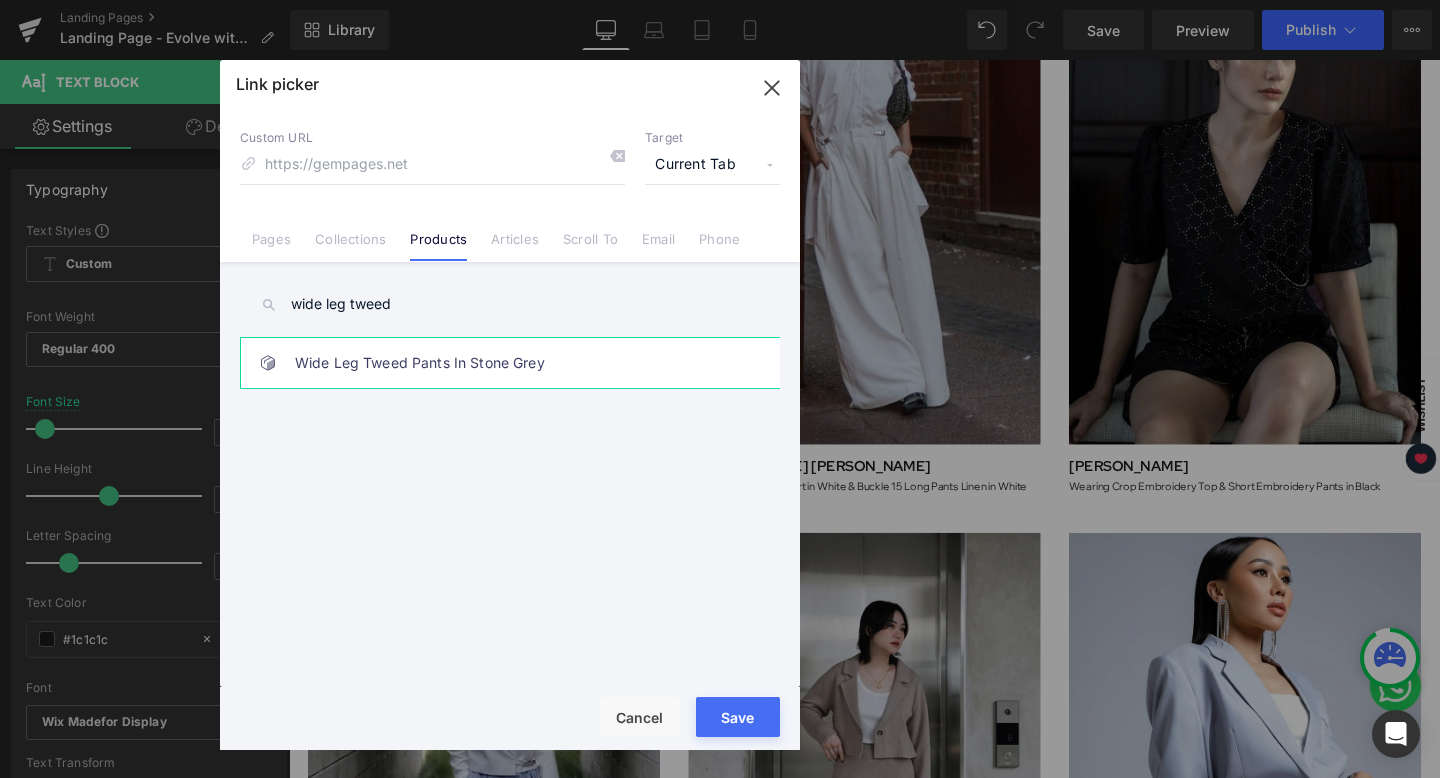 type on "wide leg tweed" 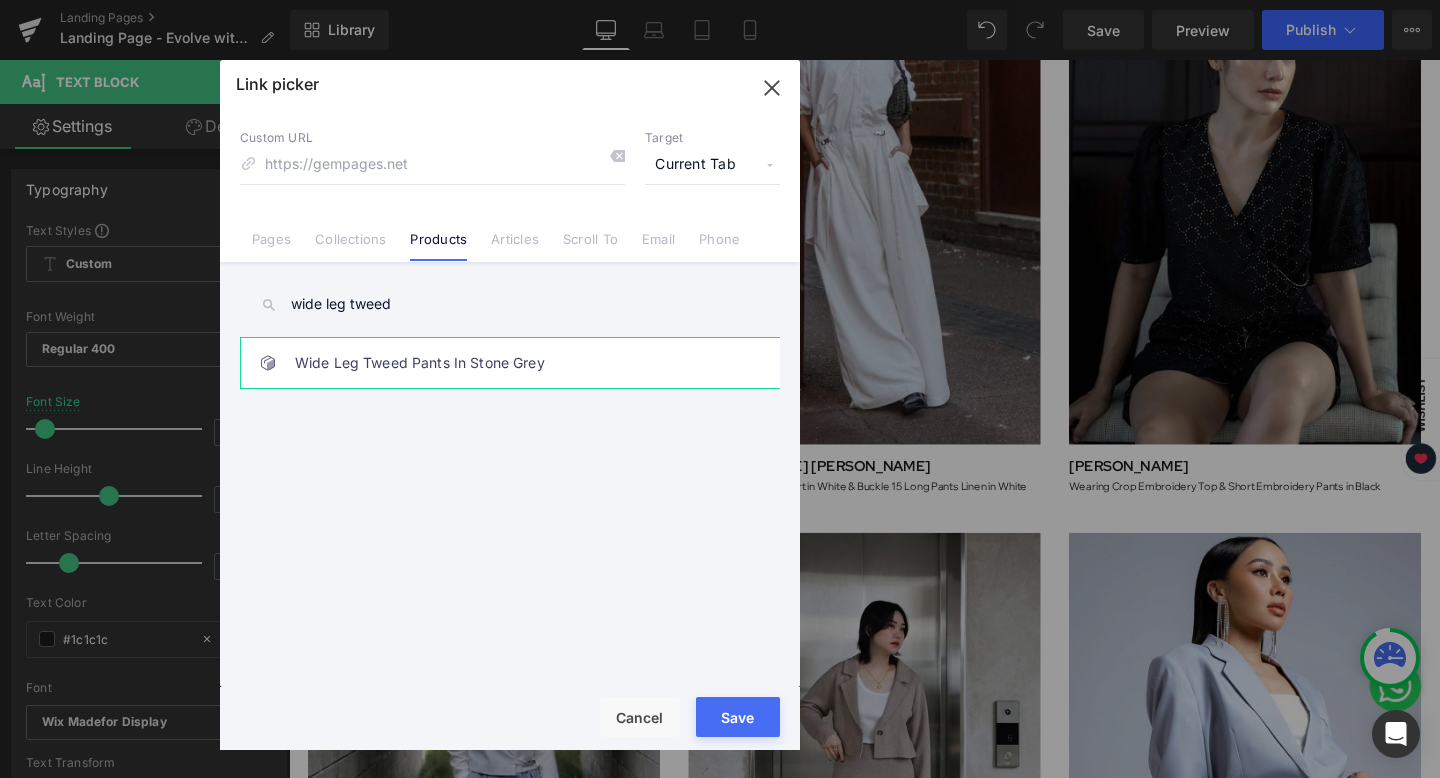 click on "Wide Leg Tweed Pants In Stone Grey" at bounding box center [515, 363] 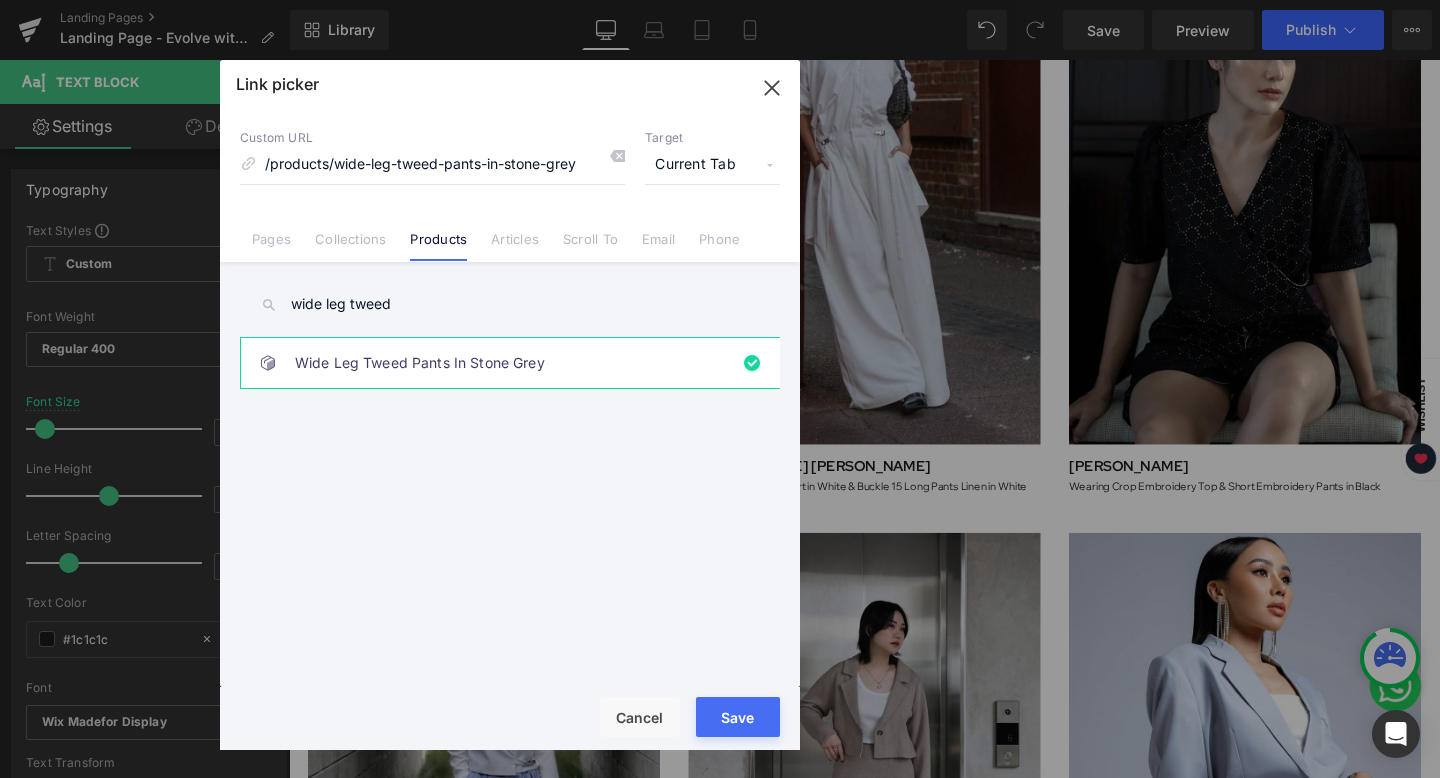 click on "Save" at bounding box center [738, 717] 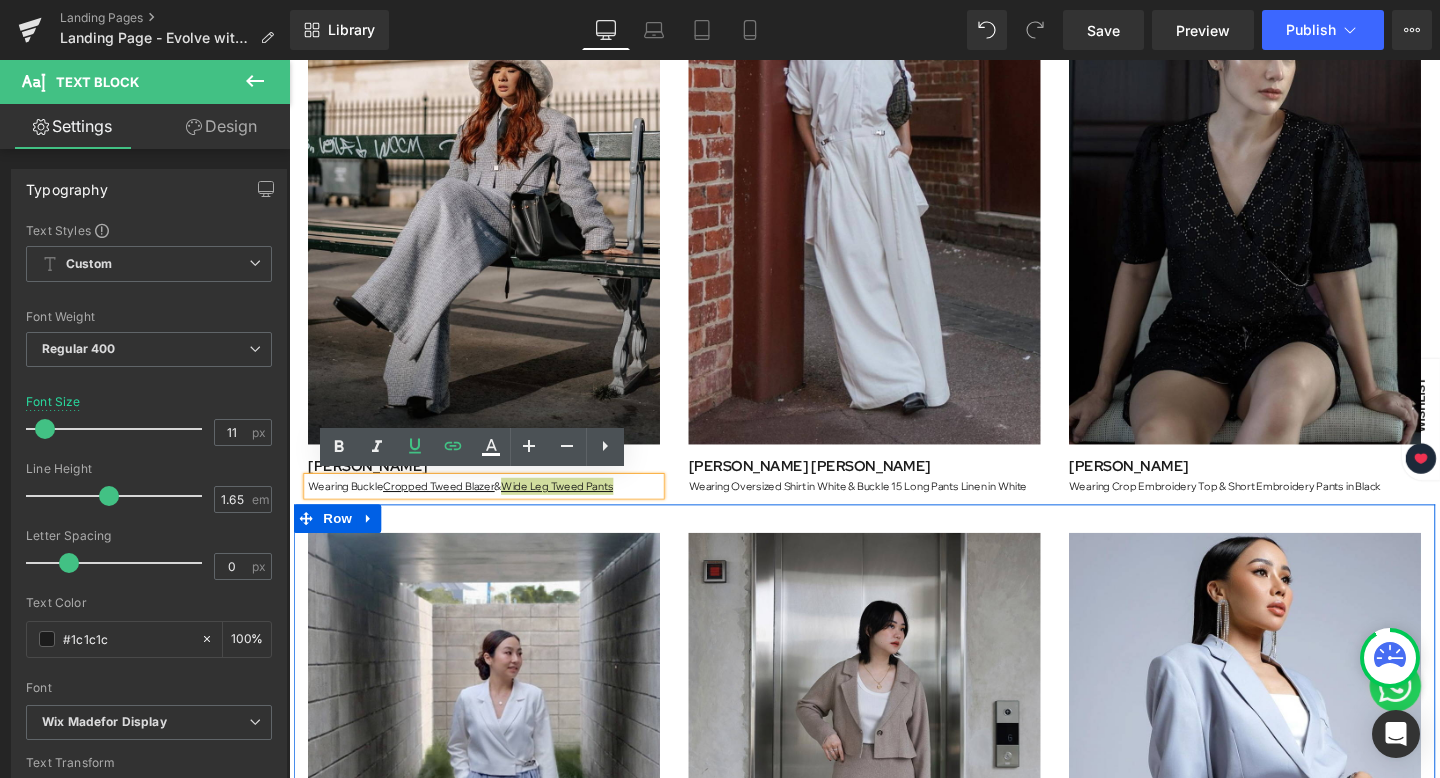 click on "Image         Cindy Octaviany Text Block         Wearing Essential Knit Blazer &  Essential Knit Long Pants in Brown  Text Block" at bounding box center (894, 861) 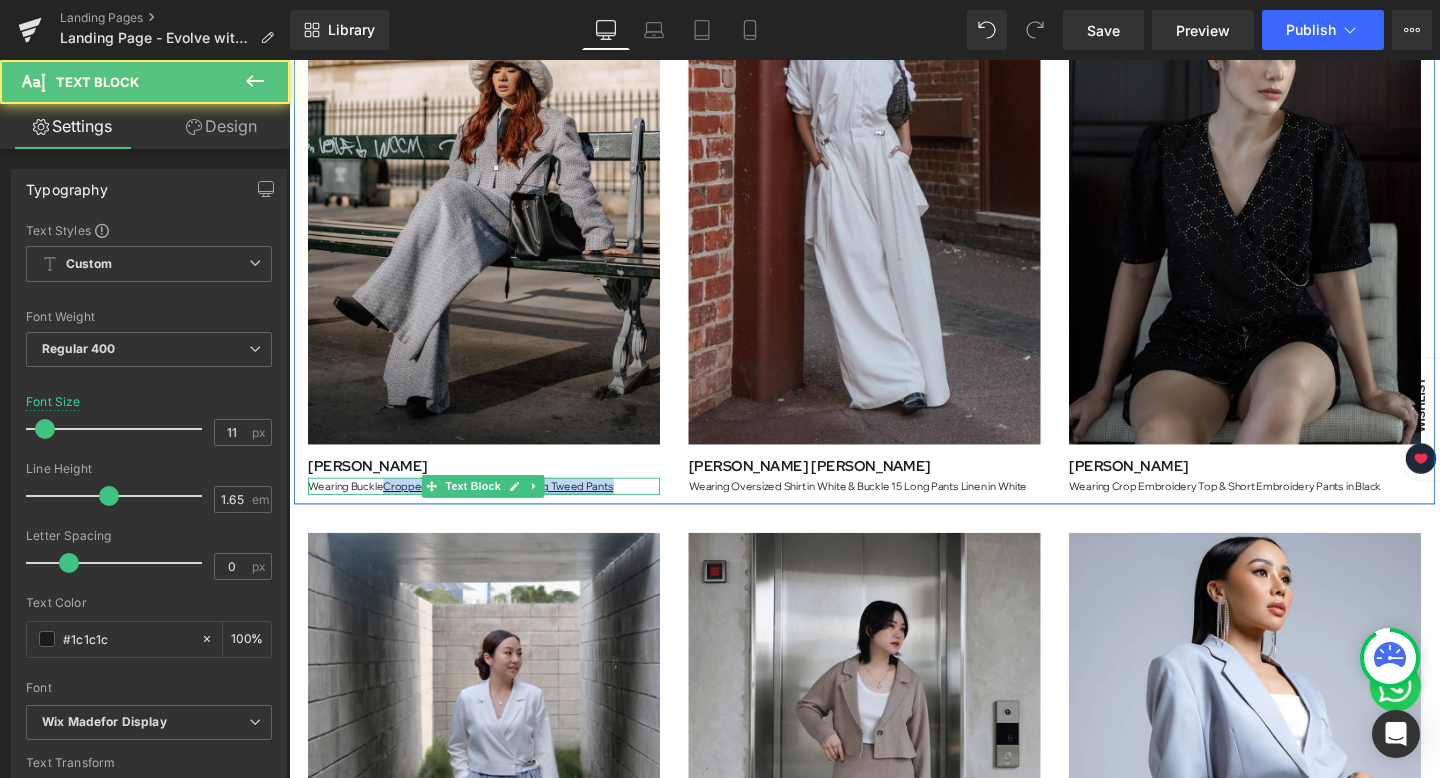 drag, startPoint x: 386, startPoint y: 508, endPoint x: 518, endPoint y: 511, distance: 132.03409 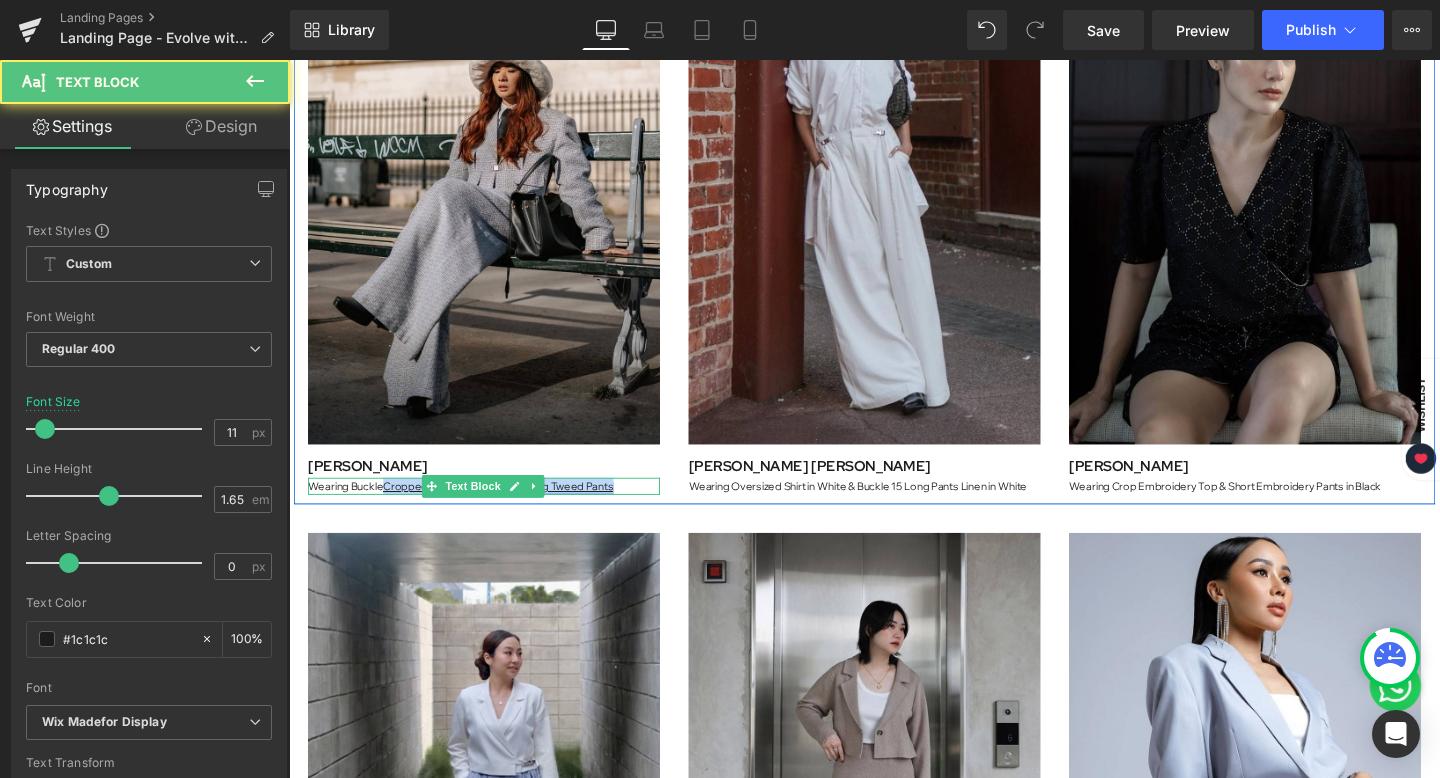 click on "Wearing Buckle  Cropped Tweed Blazer  &  Wide Leg Tweed Pants Text Block" at bounding box center (494, 508) 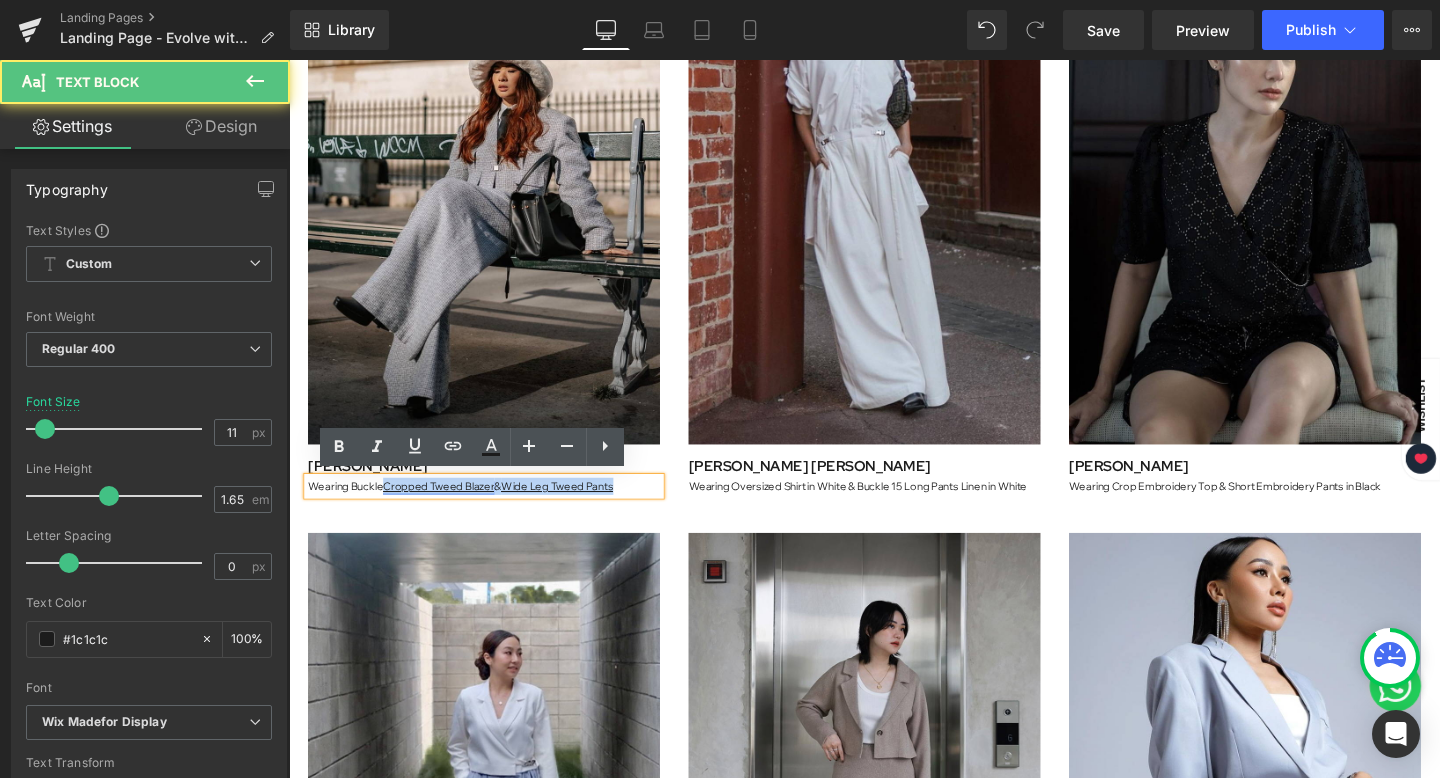 click on "Cropped Tweed Blazer" at bounding box center (446, 508) 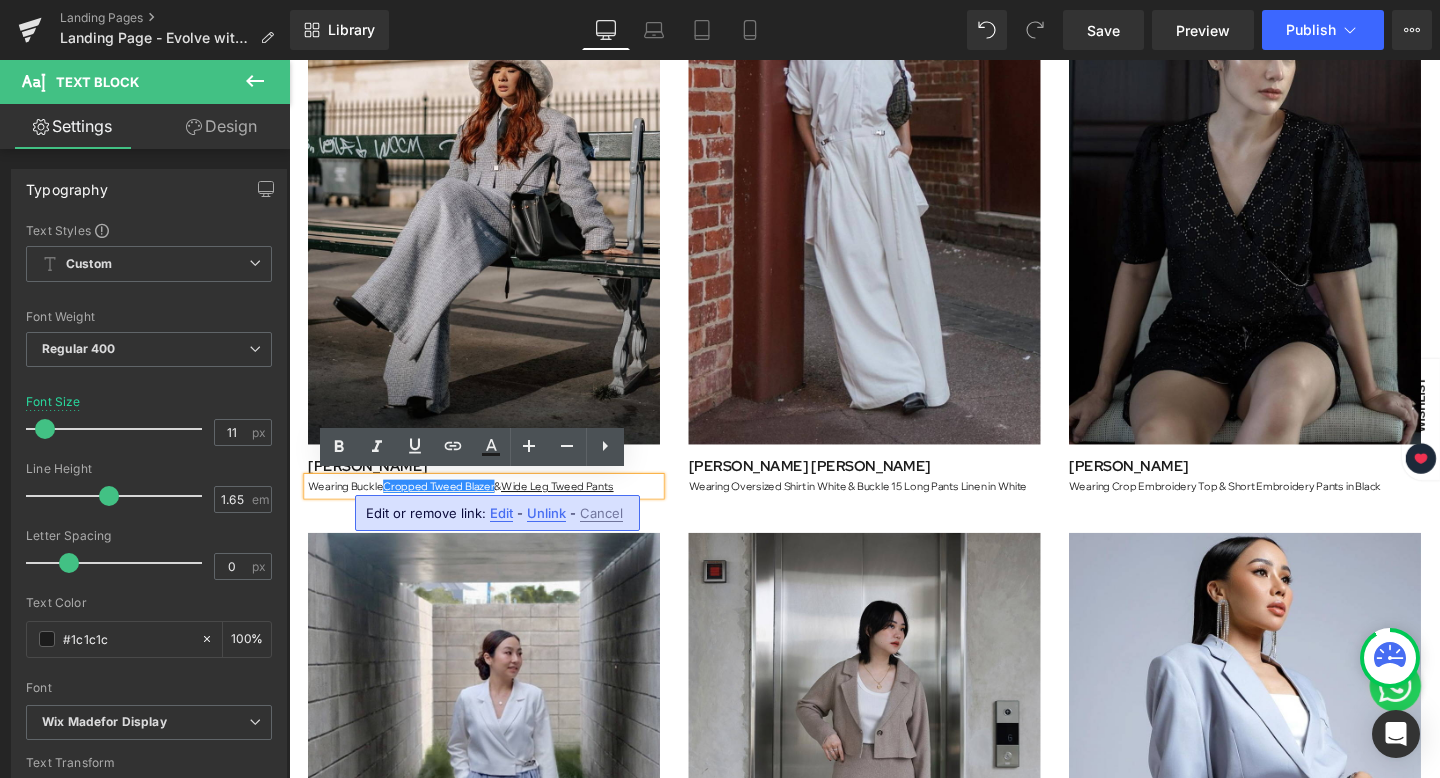 click on "Wearing Buckle  Cropped Tweed Blazer  &  Wide Leg Tweed Pants" at bounding box center [494, 508] 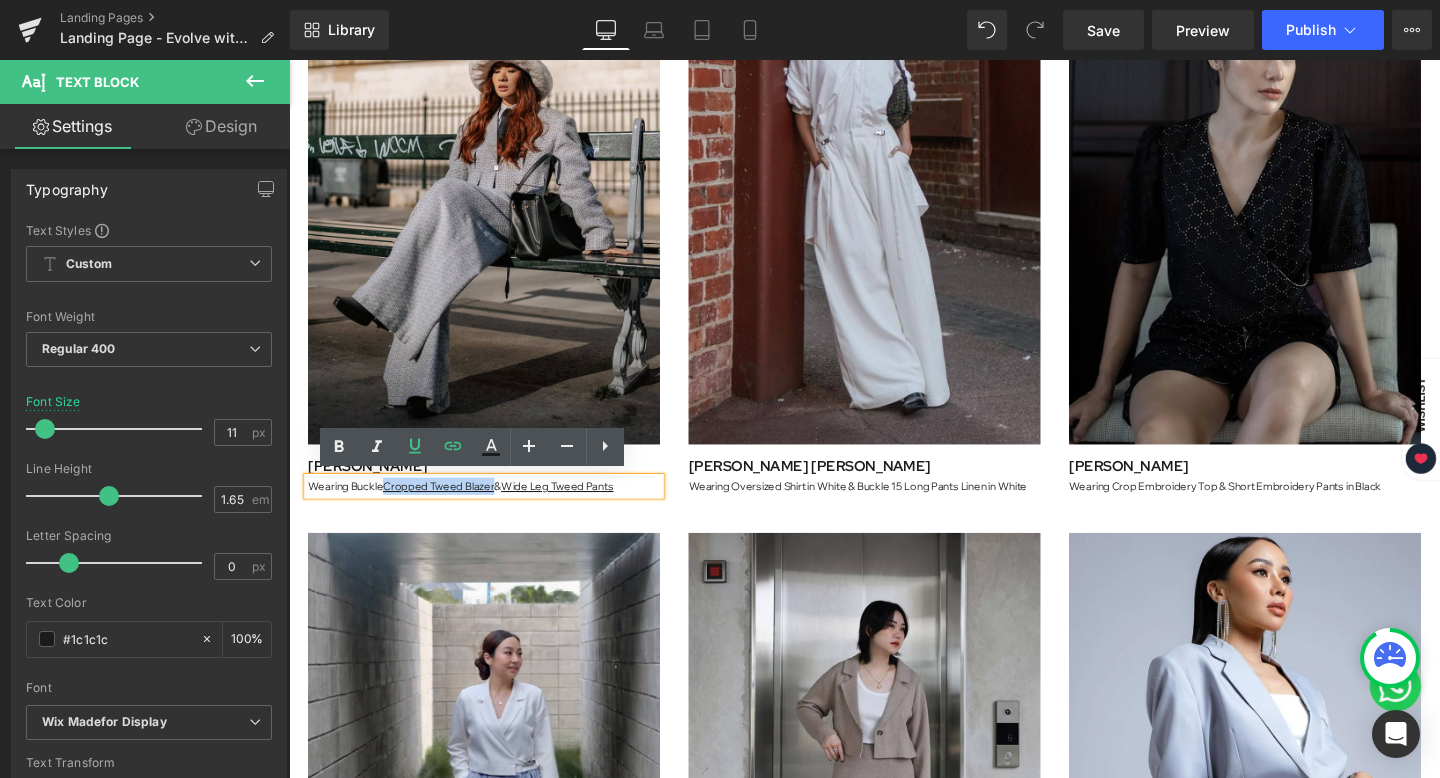 drag, startPoint x: 386, startPoint y: 506, endPoint x: 503, endPoint y: 501, distance: 117.10679 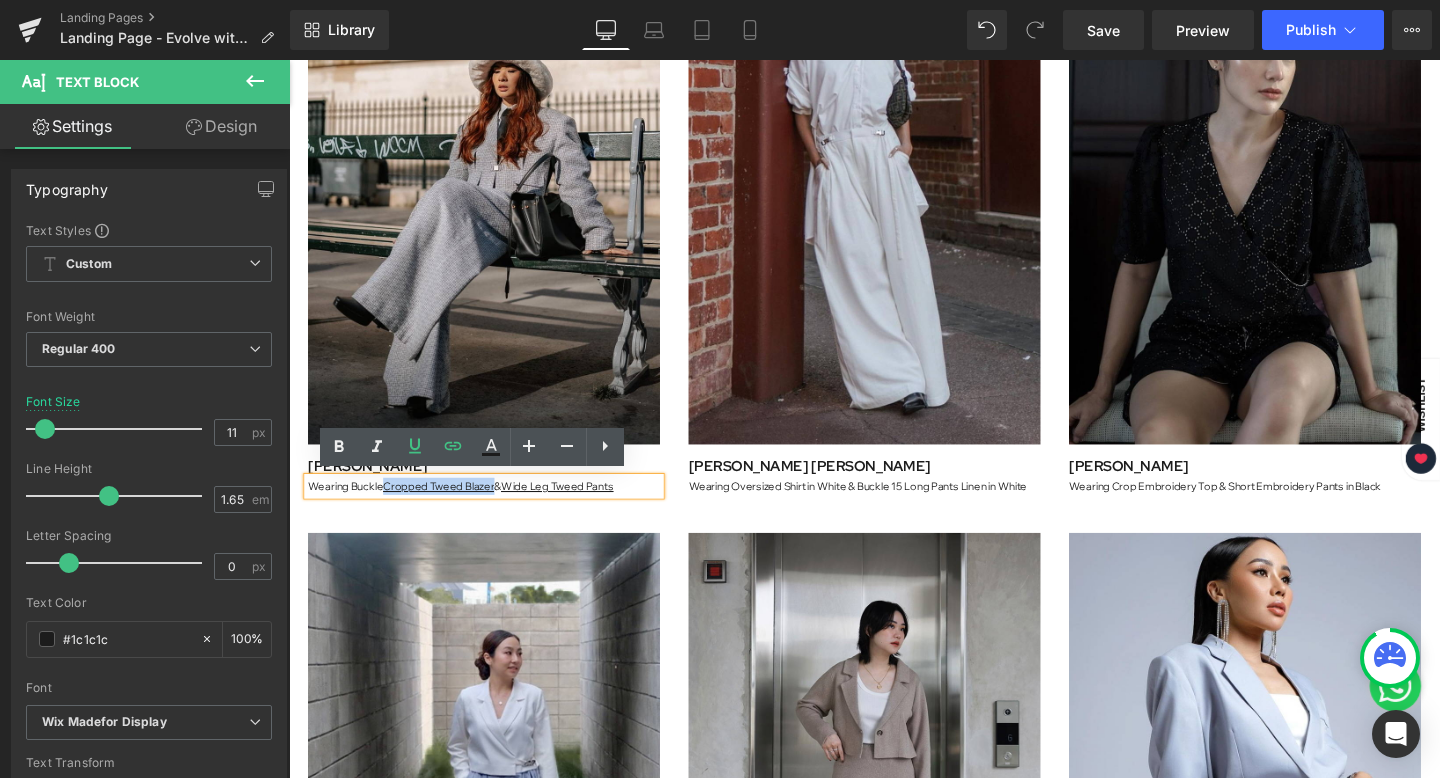 click on "Wearing Buckle  Cropped Tweed Blazer  &  Wide Leg Tweed Pants" at bounding box center (494, 508) 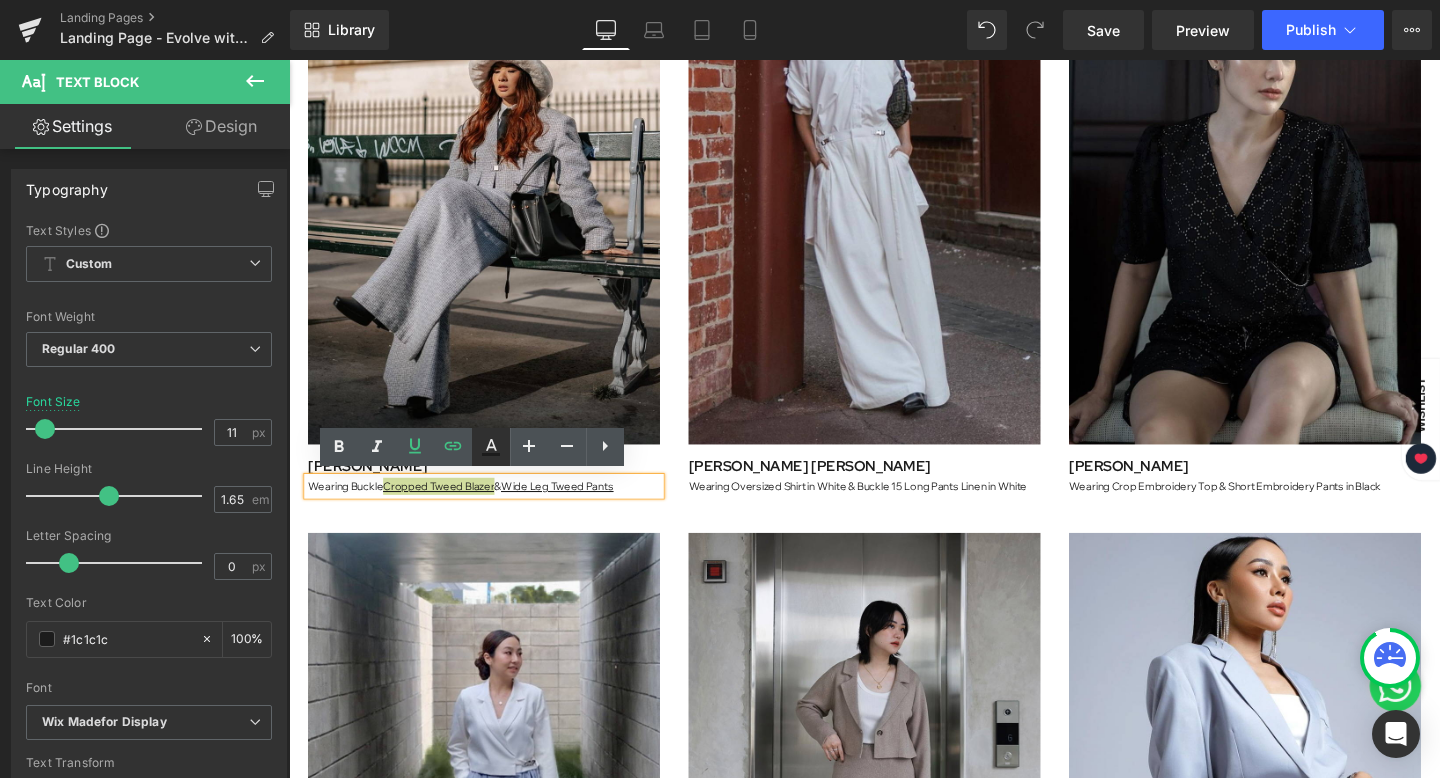 click 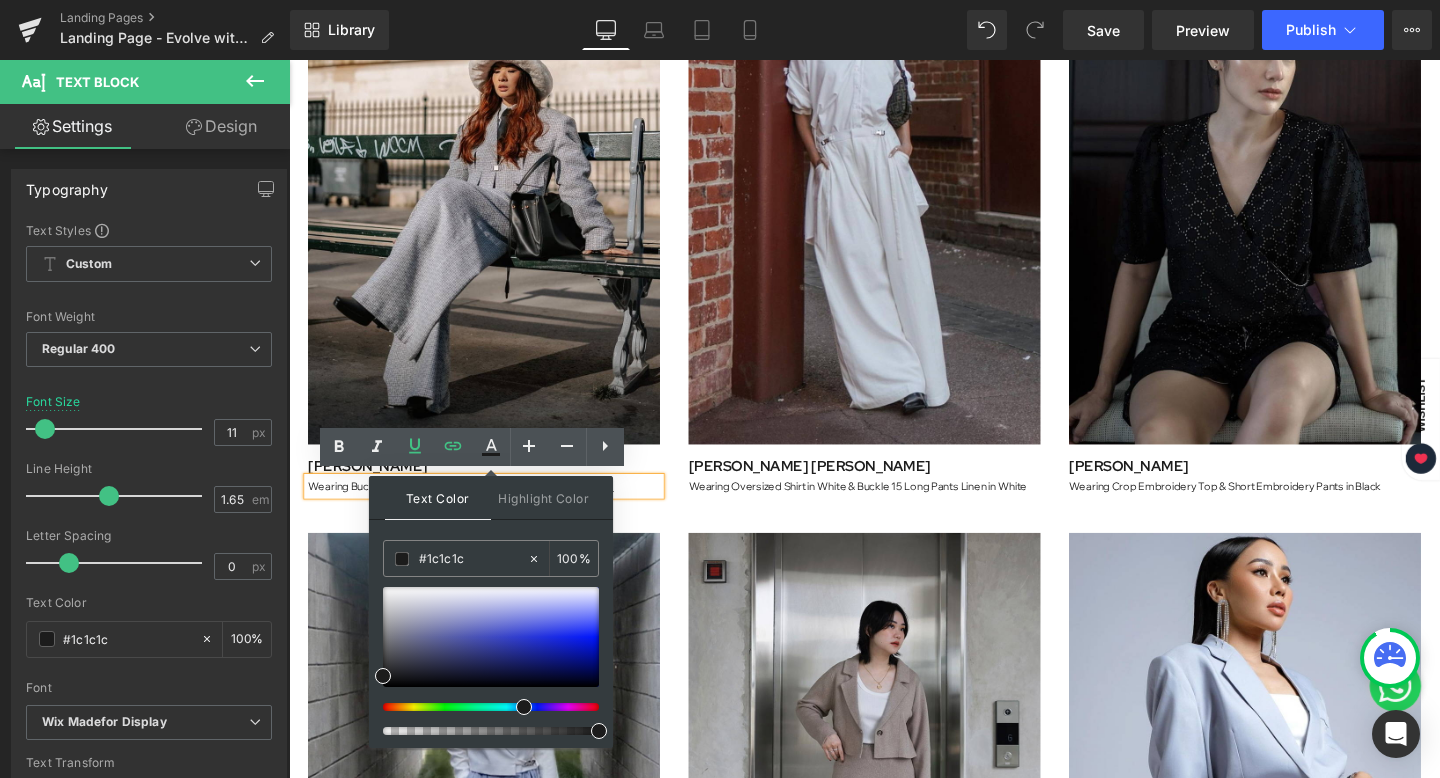 drag, startPoint x: 381, startPoint y: 713, endPoint x: 515, endPoint y: 718, distance: 134.09325 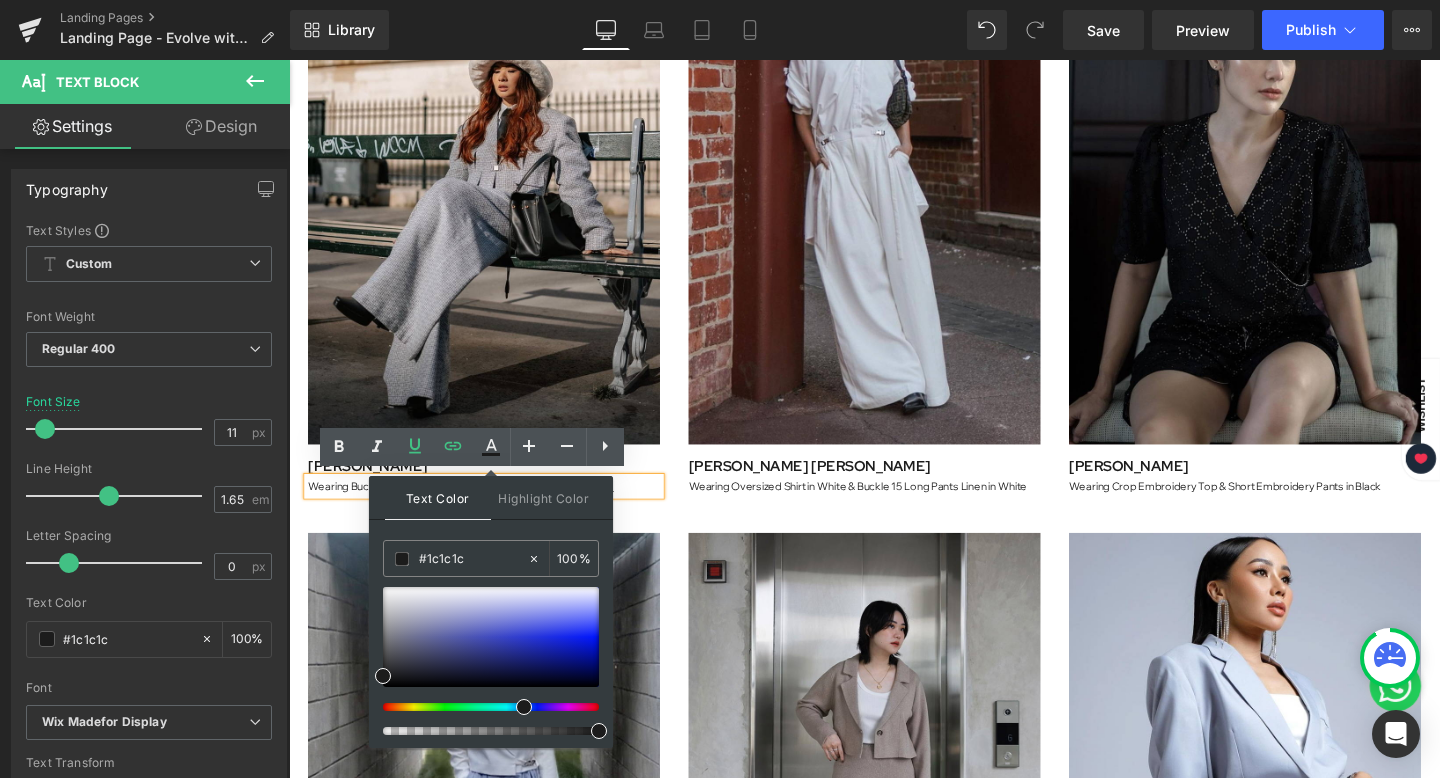 click at bounding box center (491, 661) 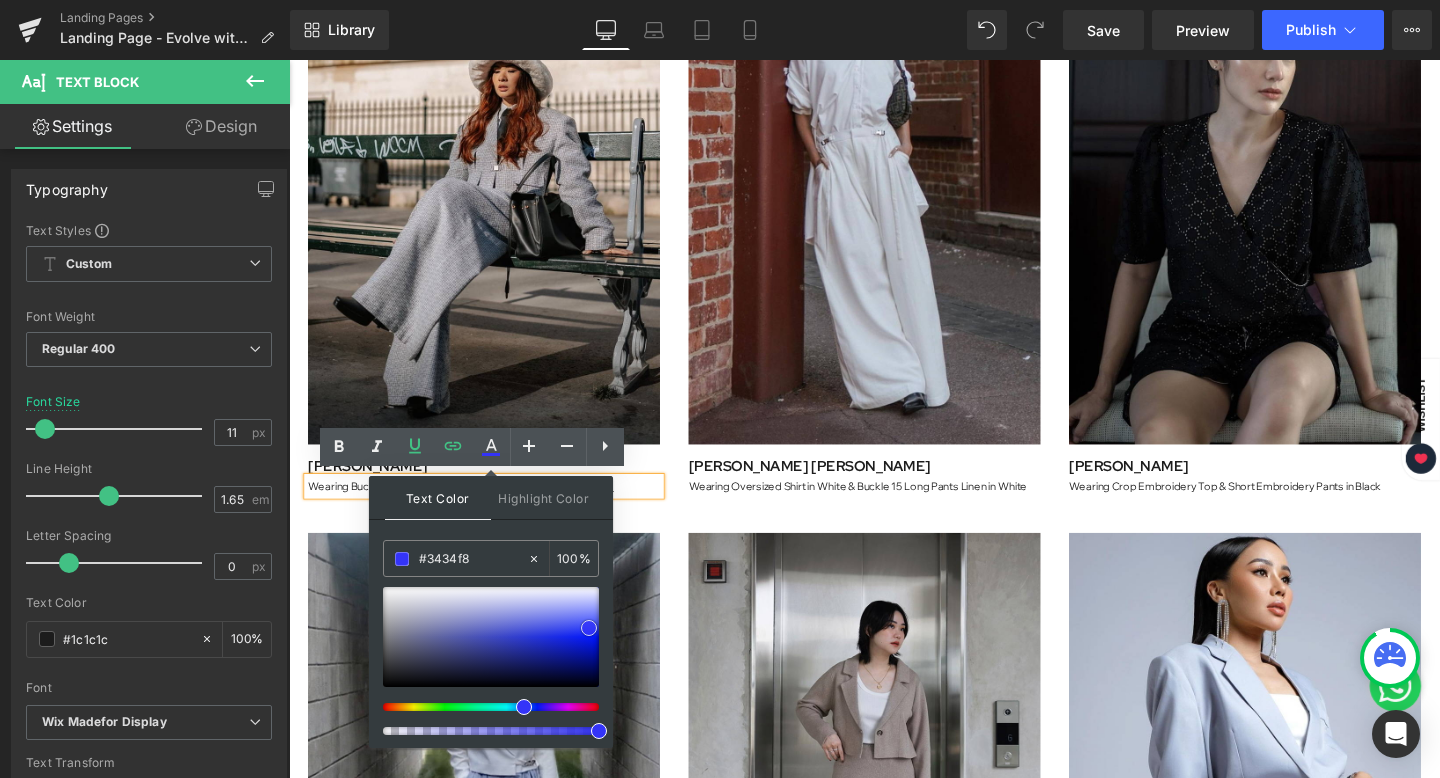 drag, startPoint x: 384, startPoint y: 675, endPoint x: 590, endPoint y: 627, distance: 211.51833 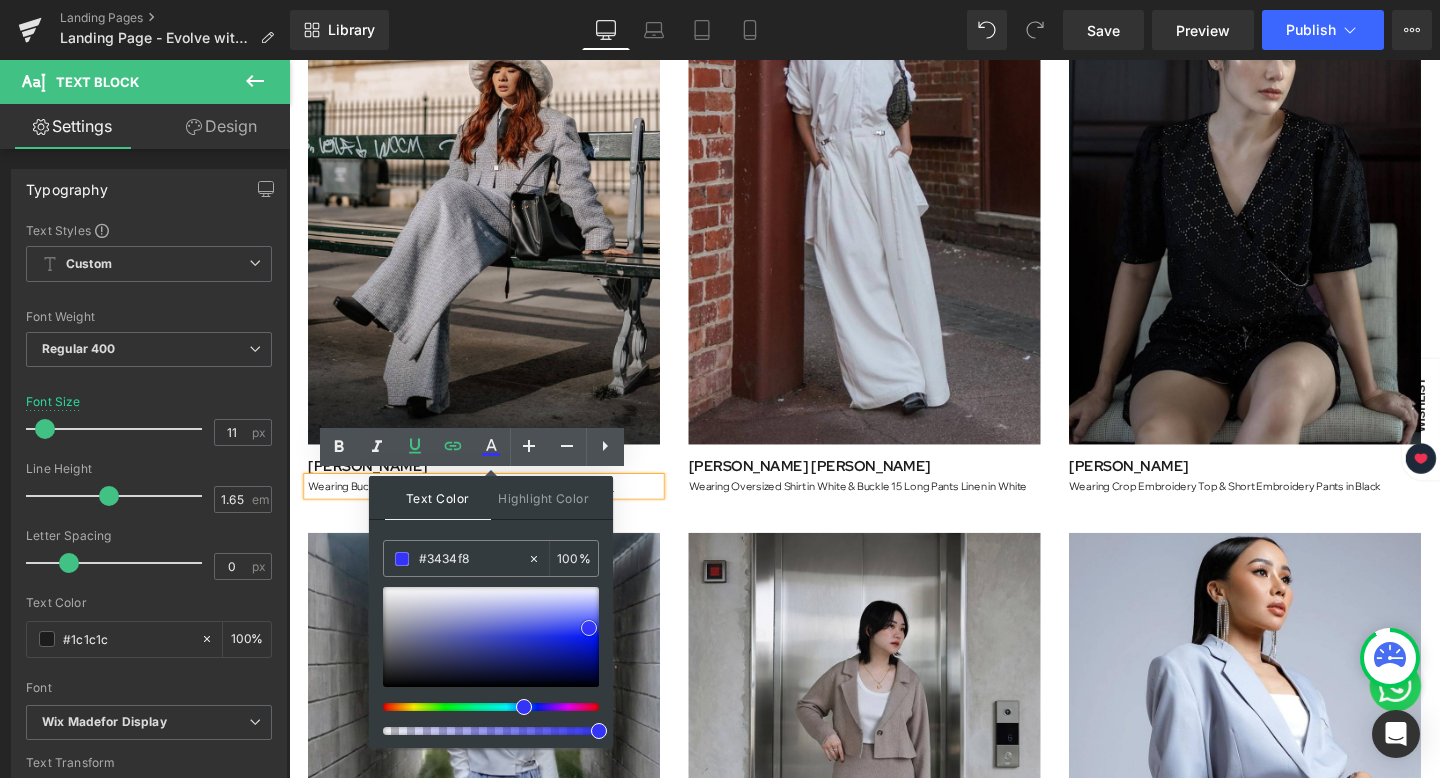 click at bounding box center (589, 628) 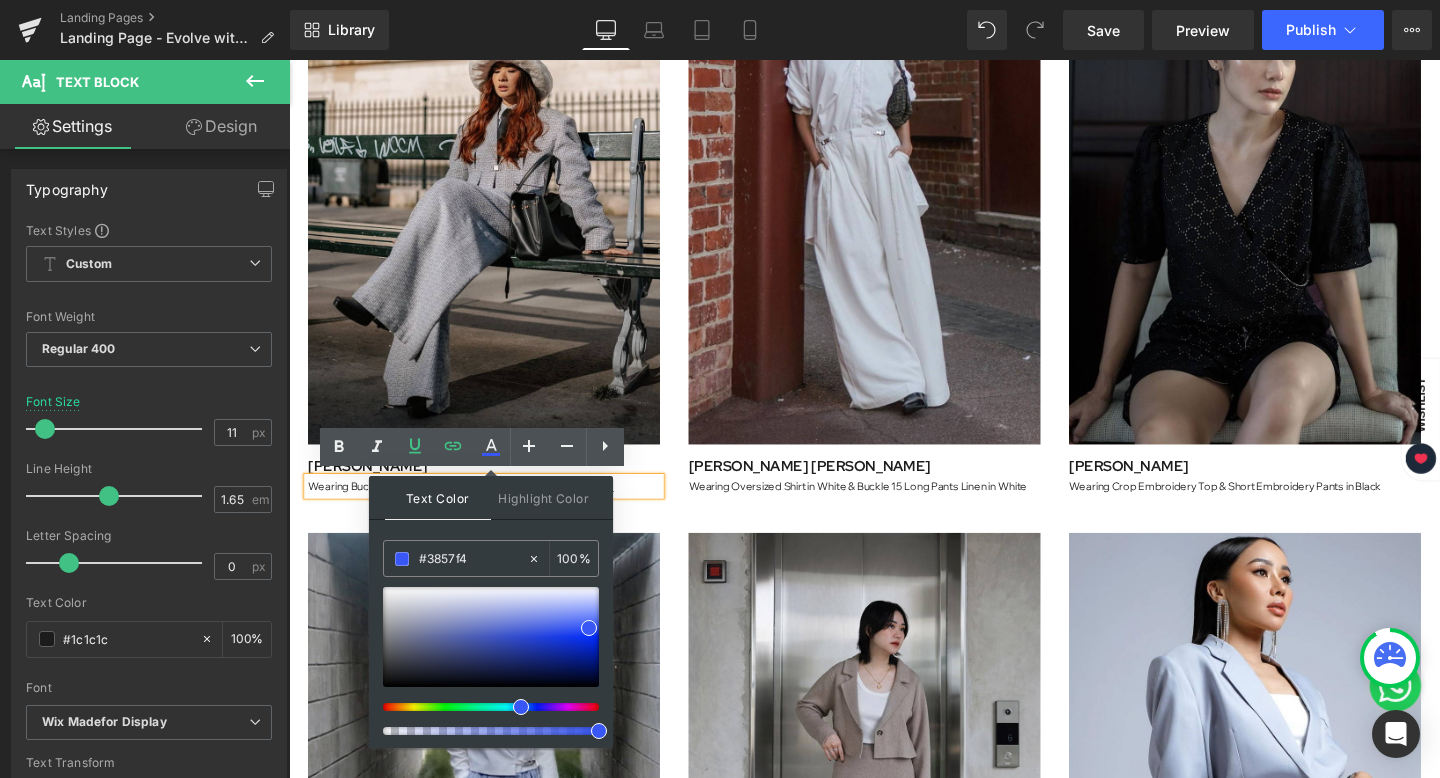 drag, startPoint x: 527, startPoint y: 704, endPoint x: 517, endPoint y: 705, distance: 10.049875 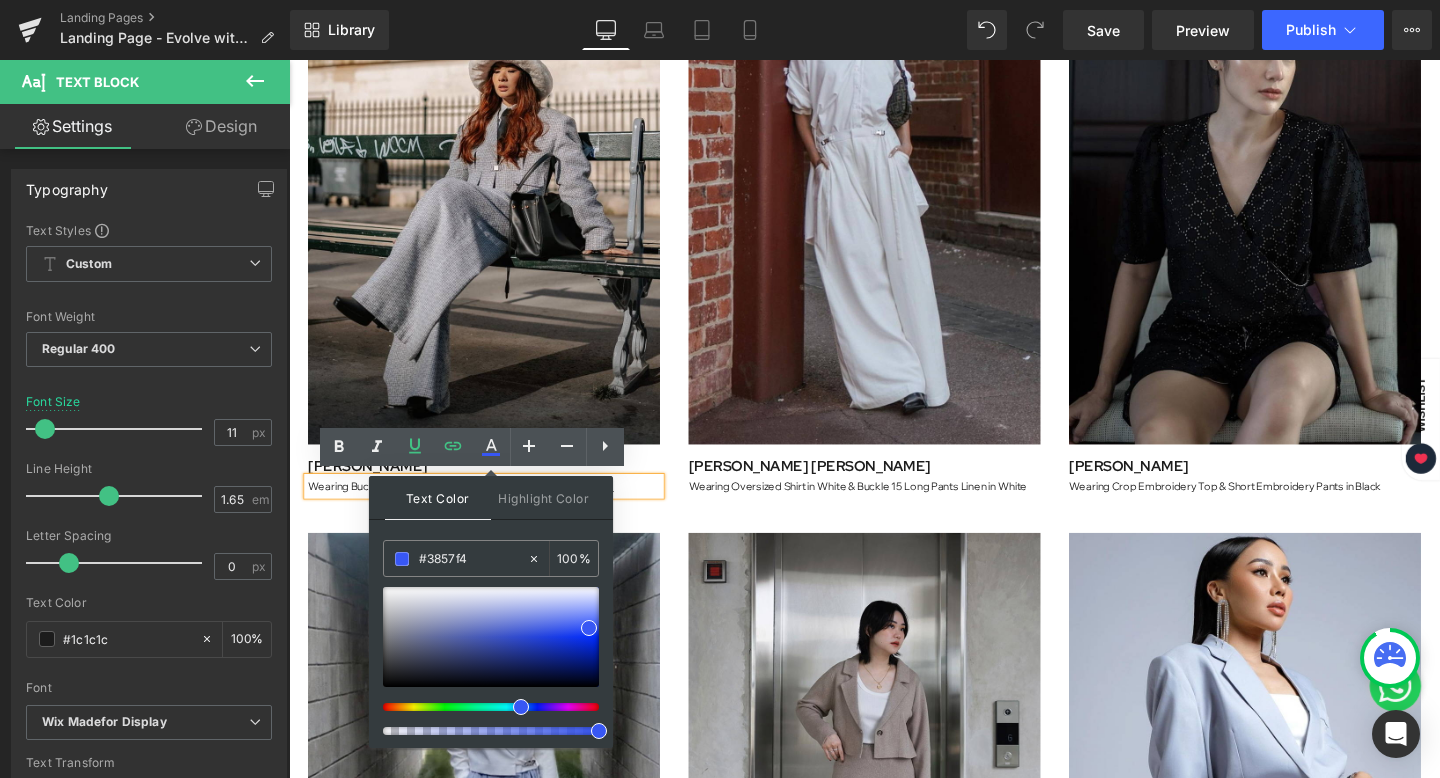 click at bounding box center (521, 707) 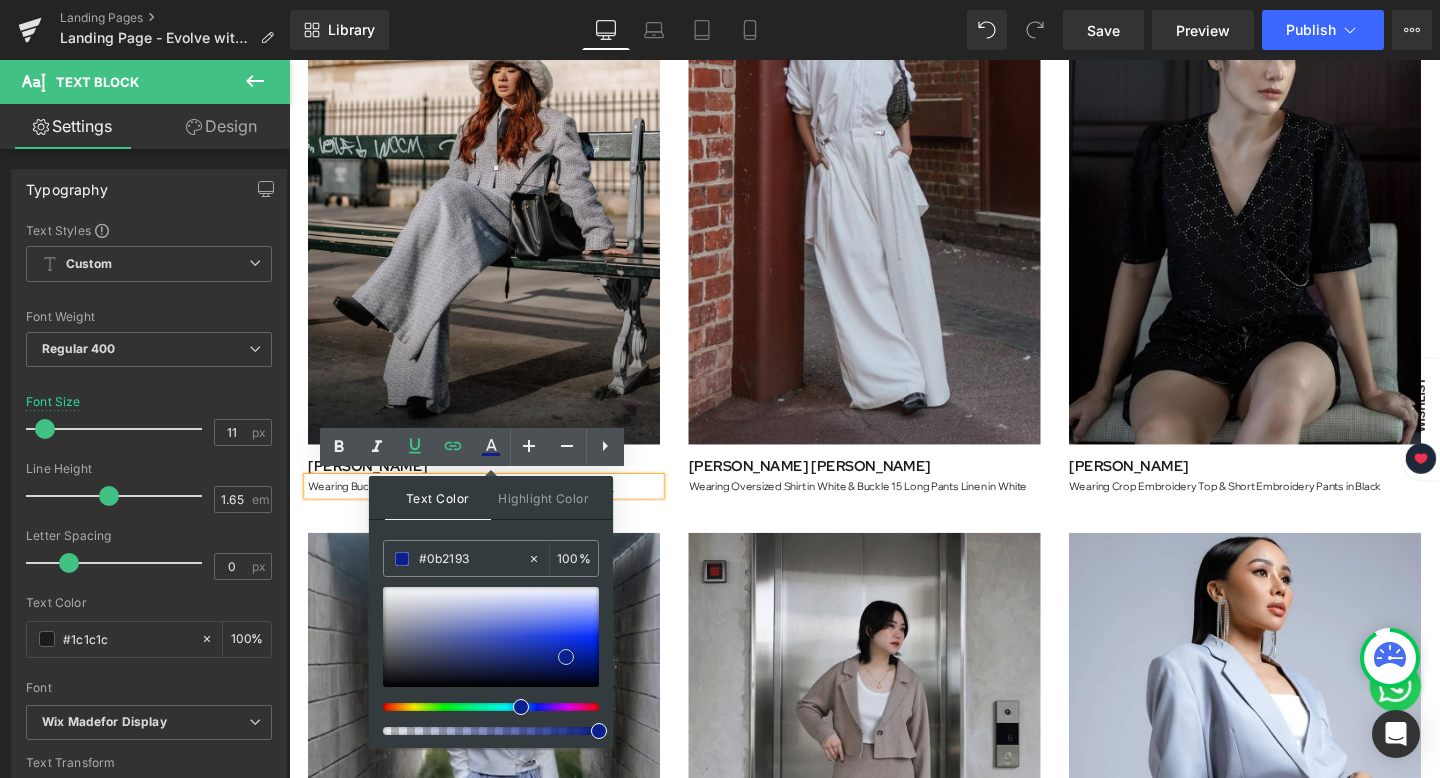 drag, startPoint x: 589, startPoint y: 629, endPoint x: 567, endPoint y: 654, distance: 33.30165 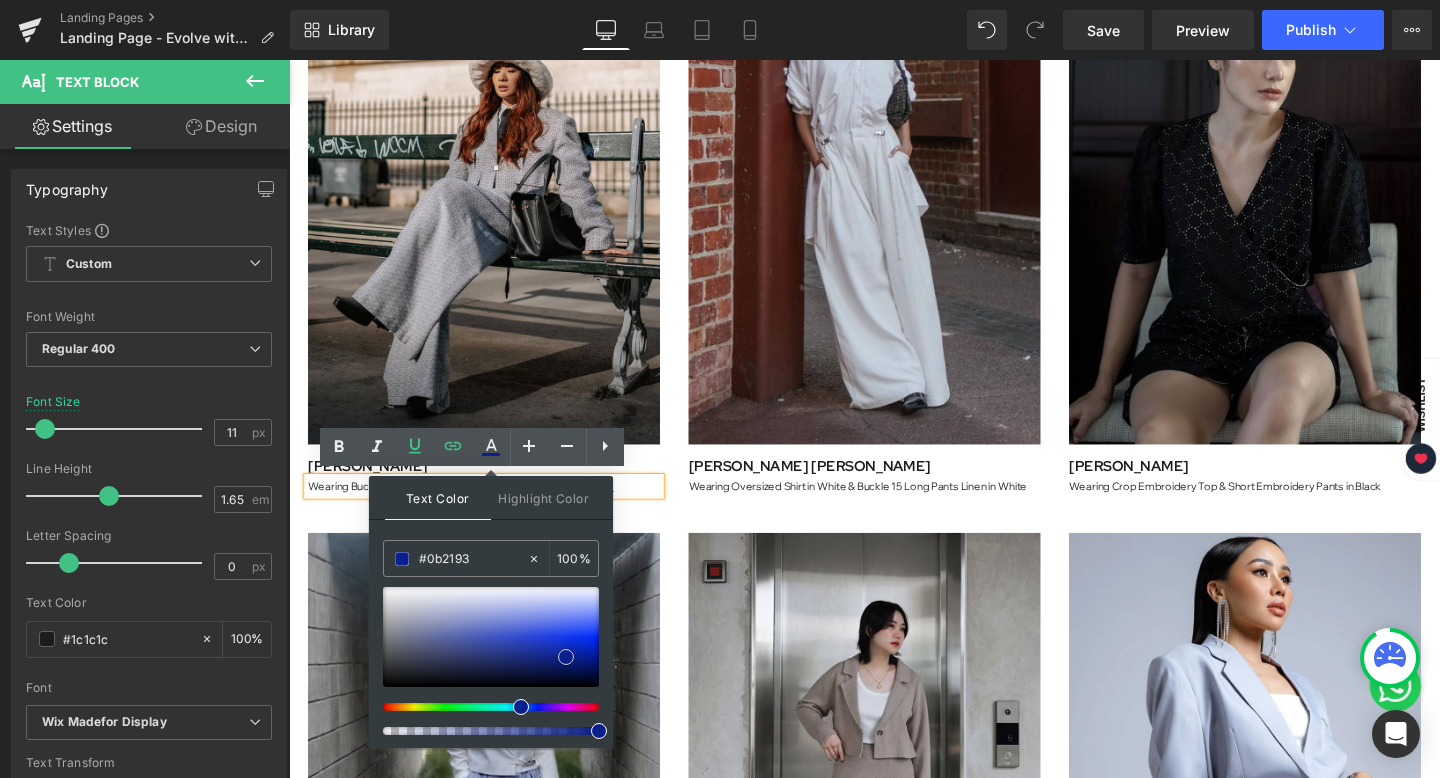 click at bounding box center (566, 657) 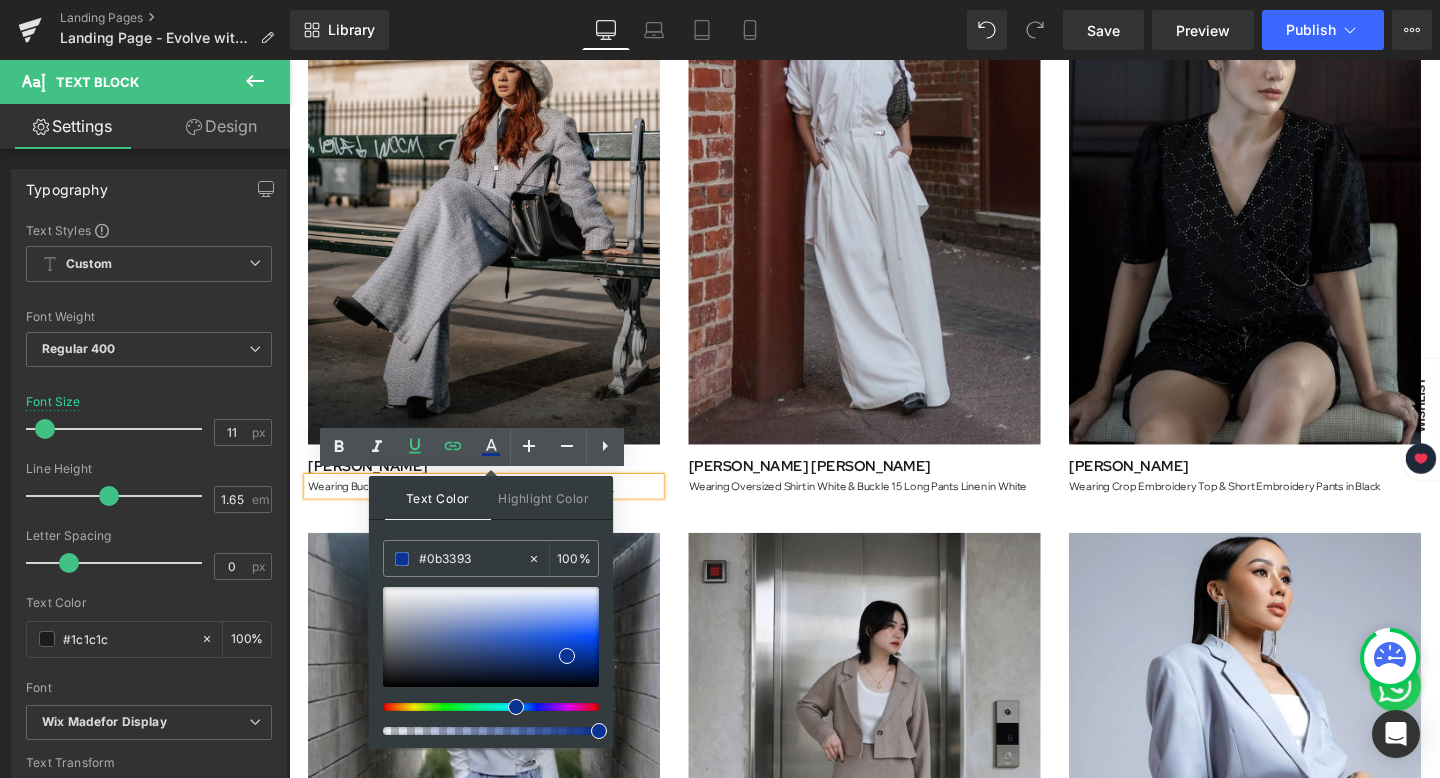 drag, startPoint x: 519, startPoint y: 705, endPoint x: 507, endPoint y: 706, distance: 12.0415945 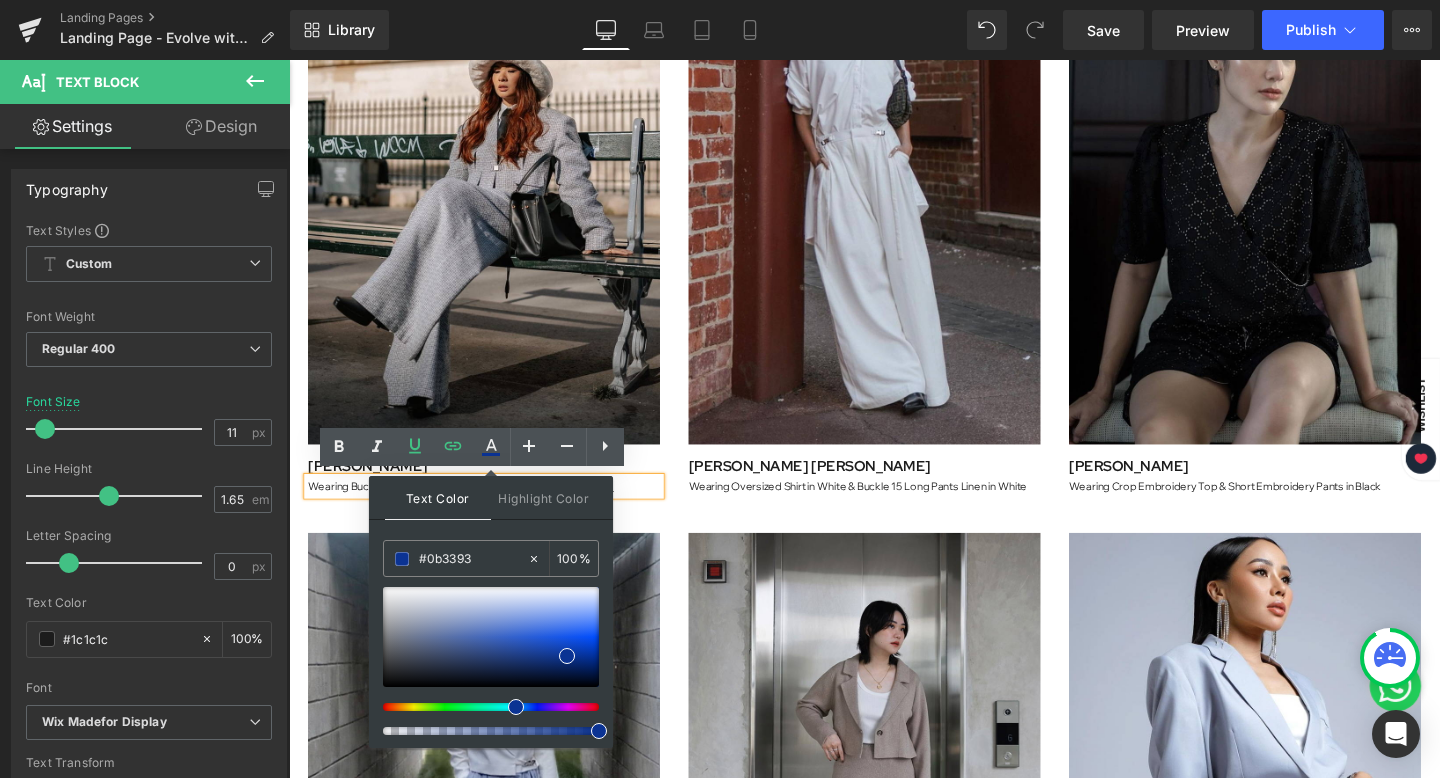 click at bounding box center (516, 707) 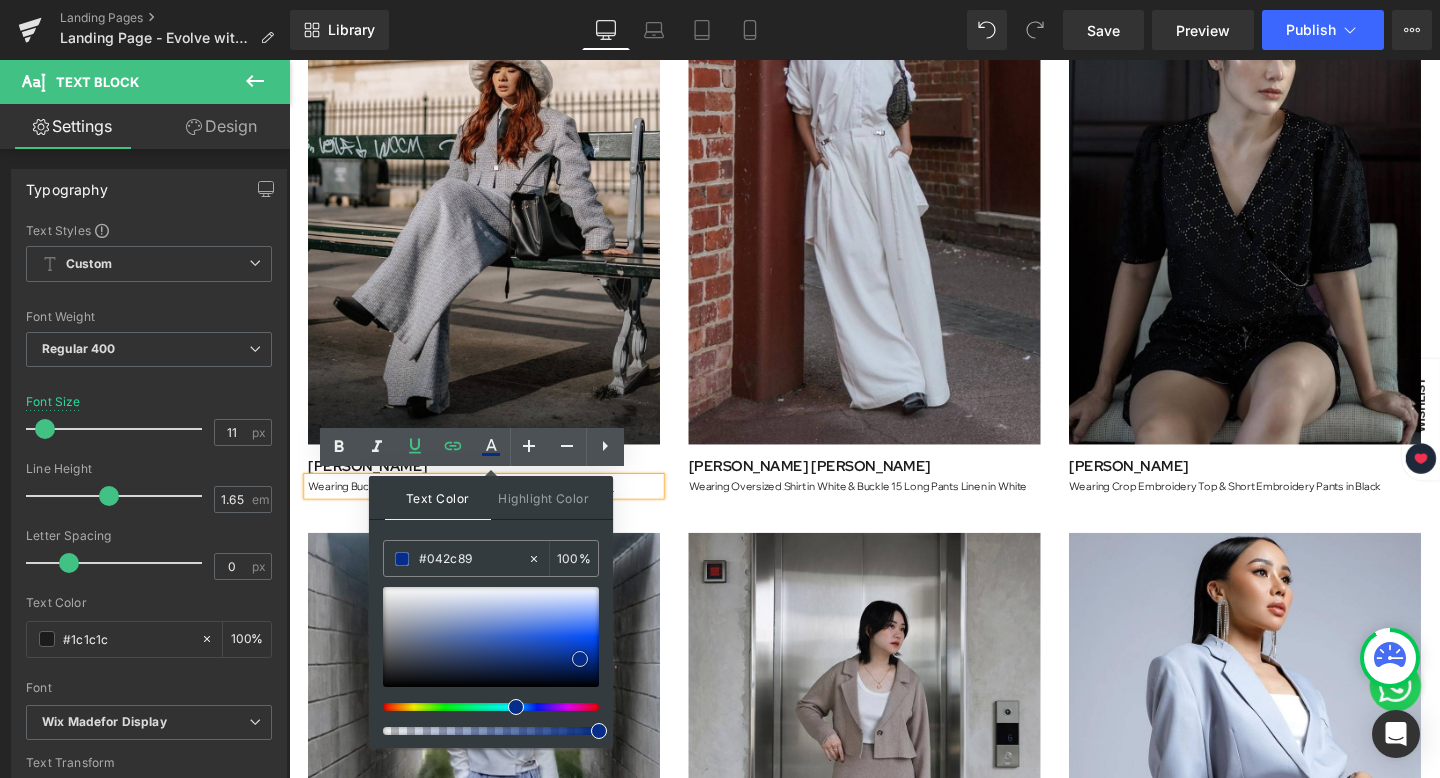 drag, startPoint x: 560, startPoint y: 656, endPoint x: 573, endPoint y: 659, distance: 13.341664 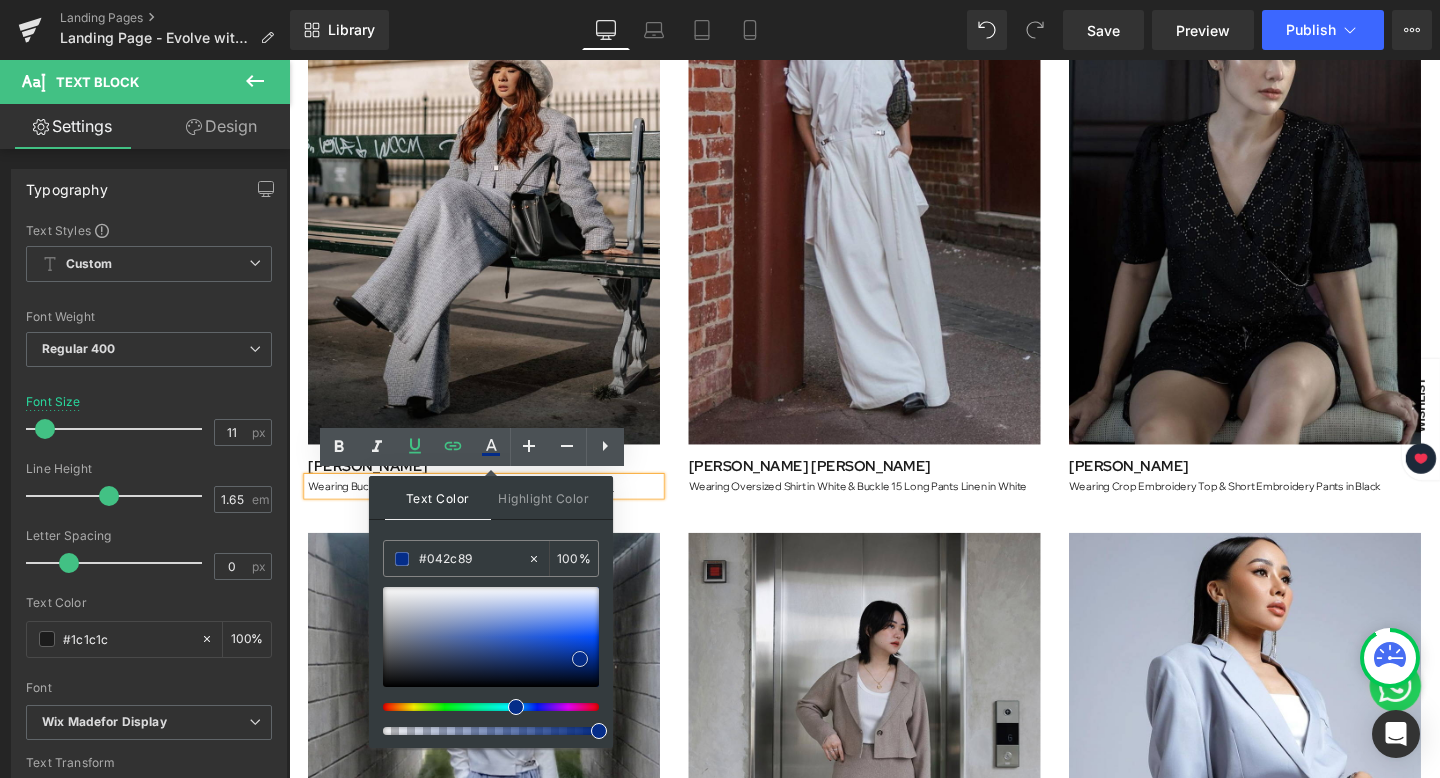 click at bounding box center [580, 659] 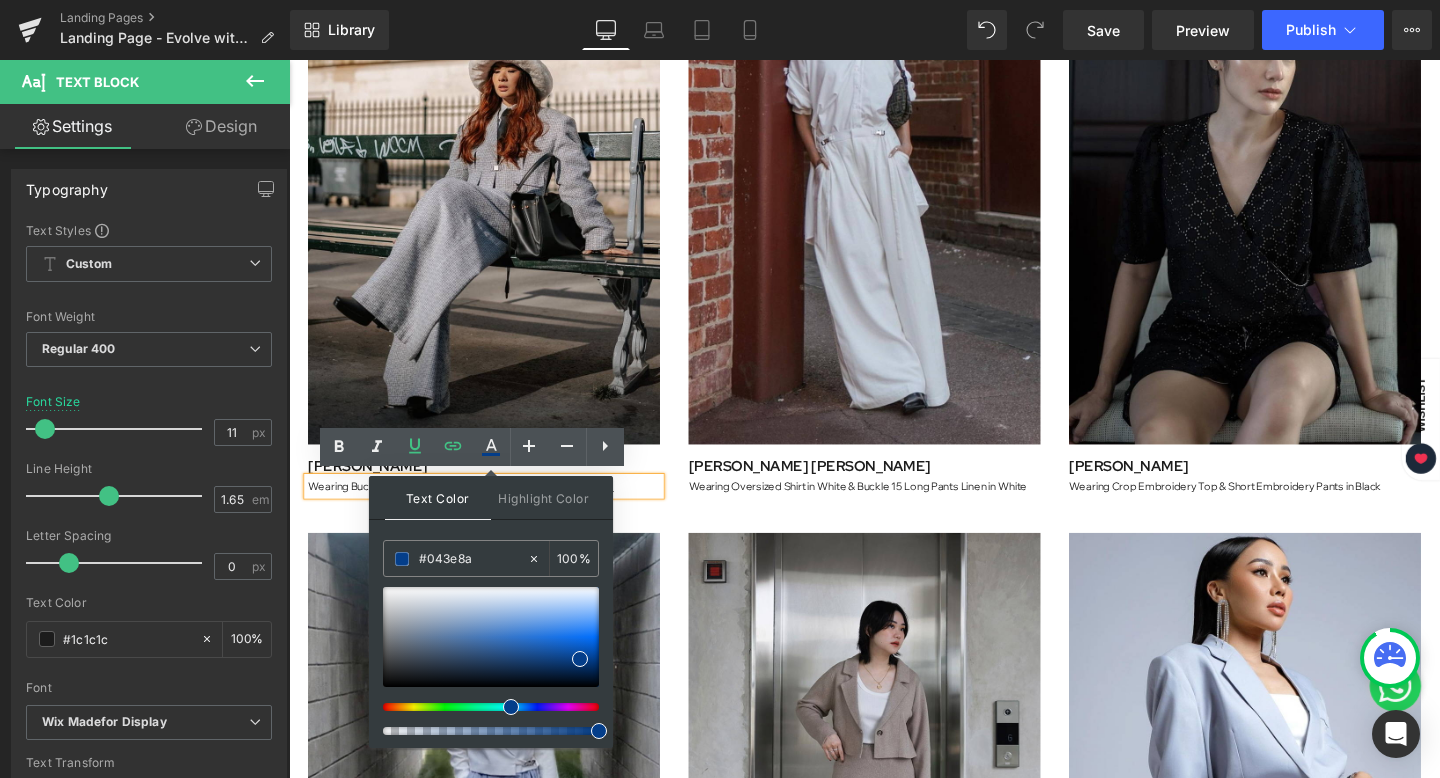 drag, startPoint x: 516, startPoint y: 712, endPoint x: 504, endPoint y: 713, distance: 12.0415945 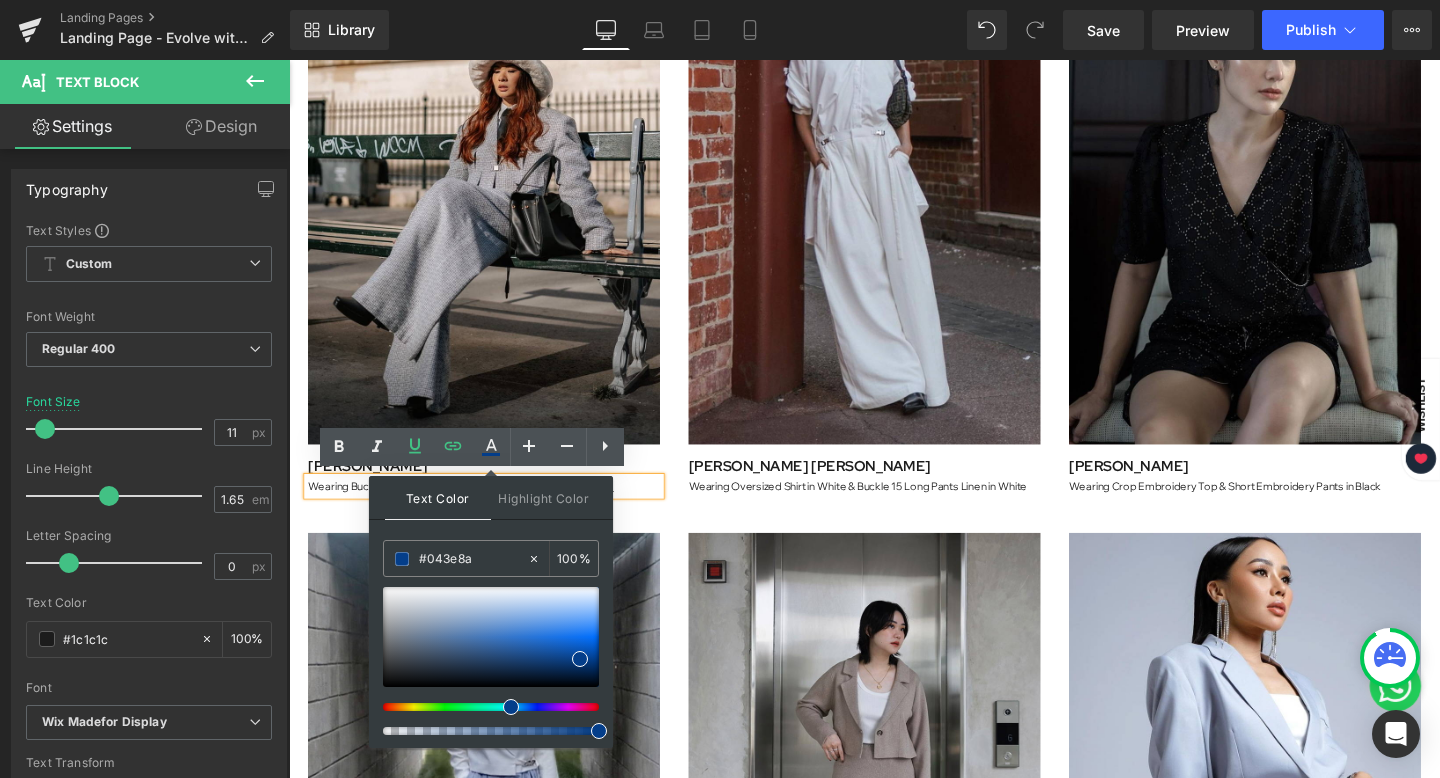 click at bounding box center [491, 661] 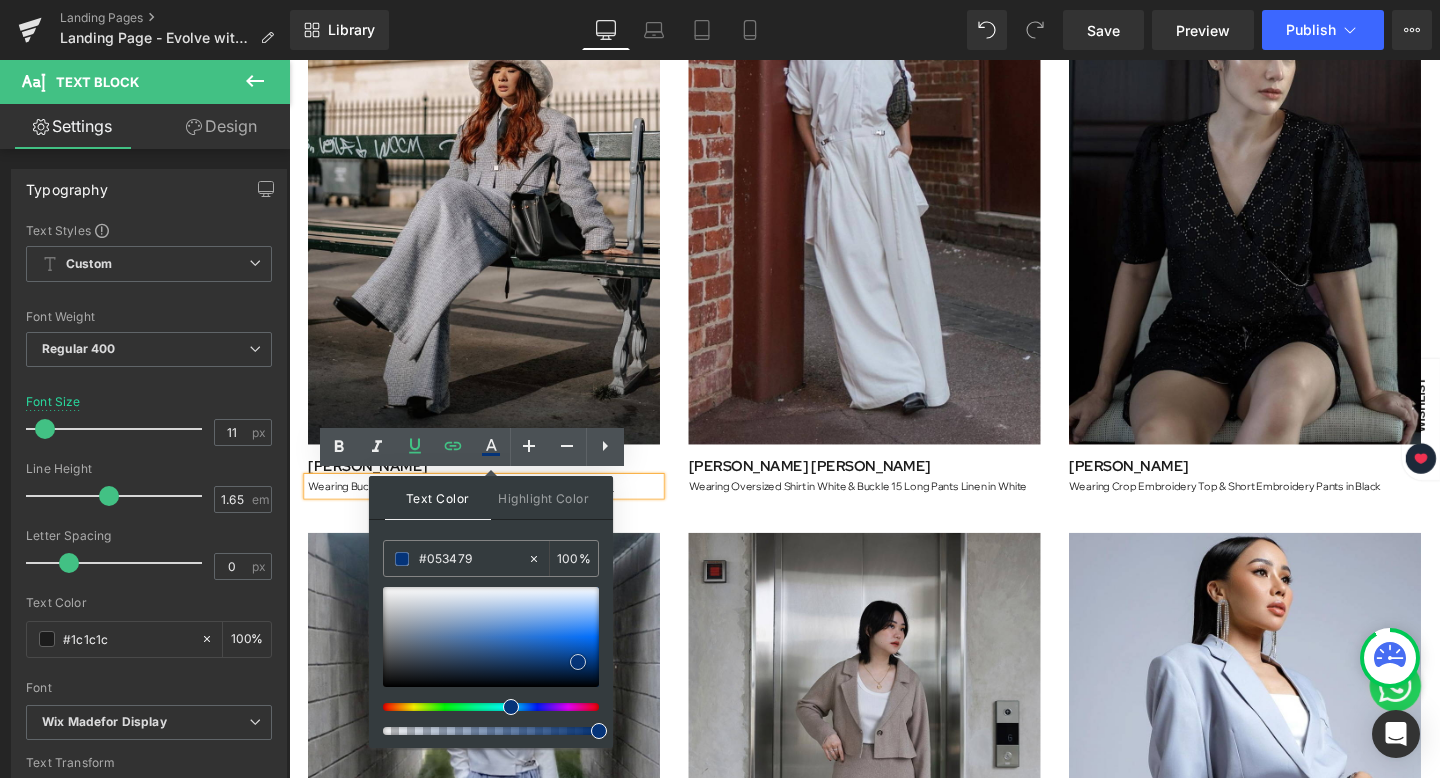 drag, startPoint x: 563, startPoint y: 666, endPoint x: 578, endPoint y: 662, distance: 15.524175 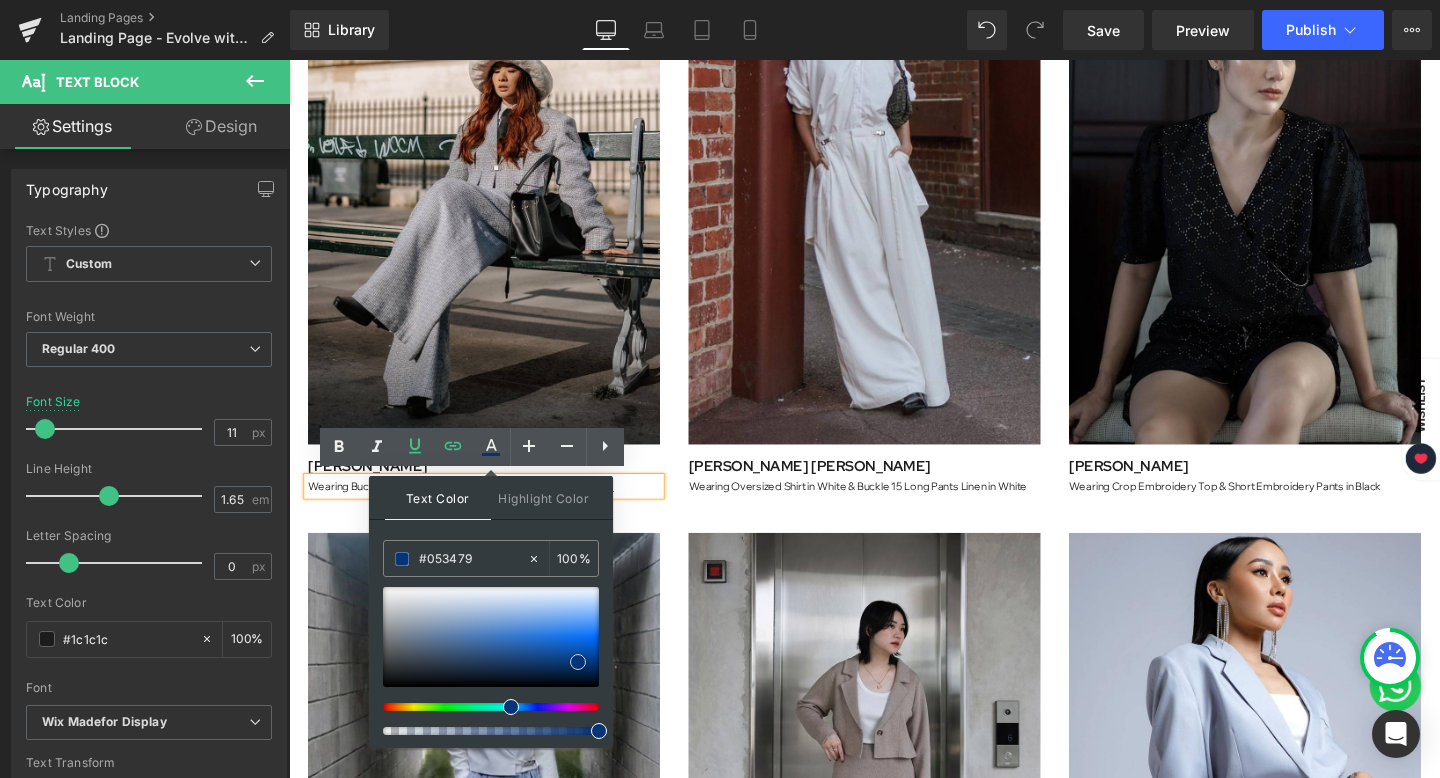 click at bounding box center [491, 637] 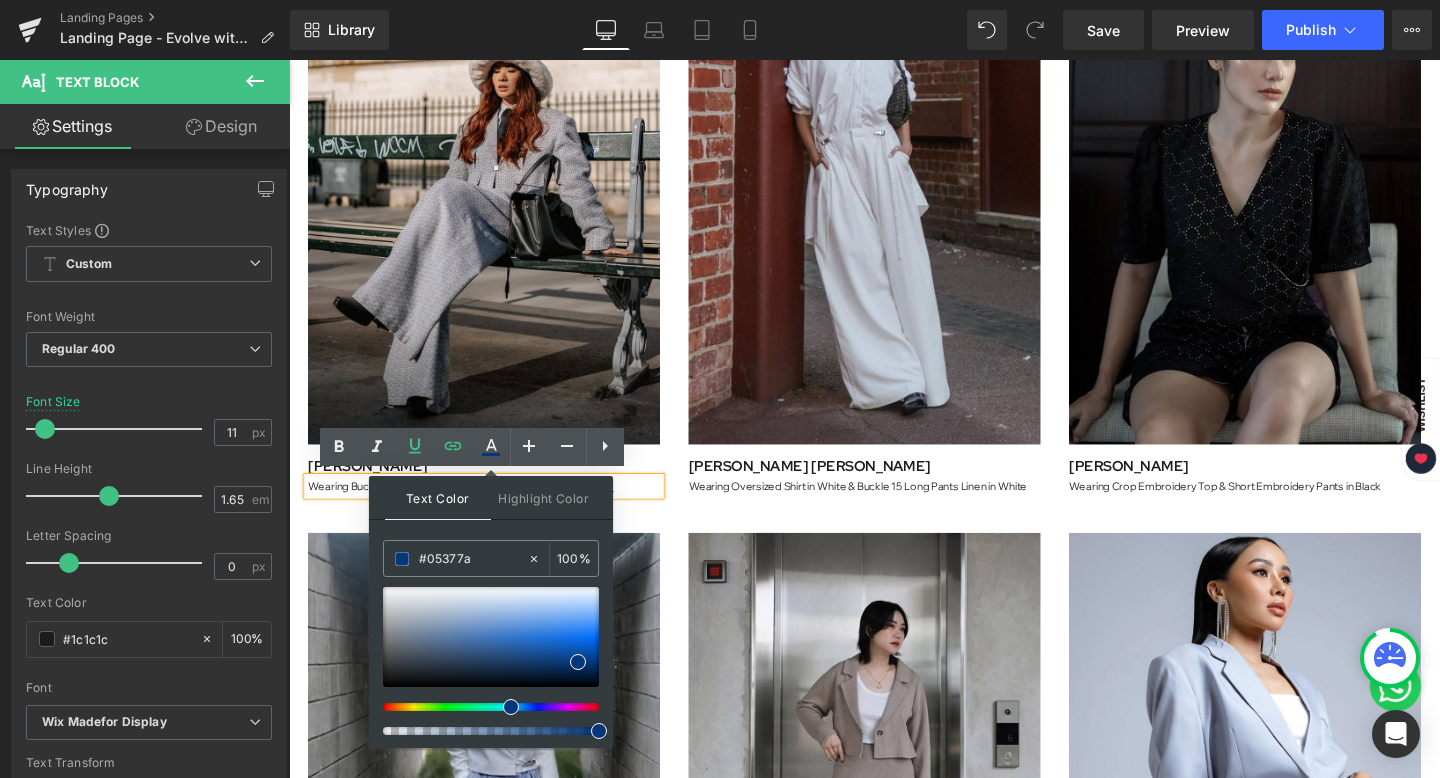click at bounding box center [511, 707] 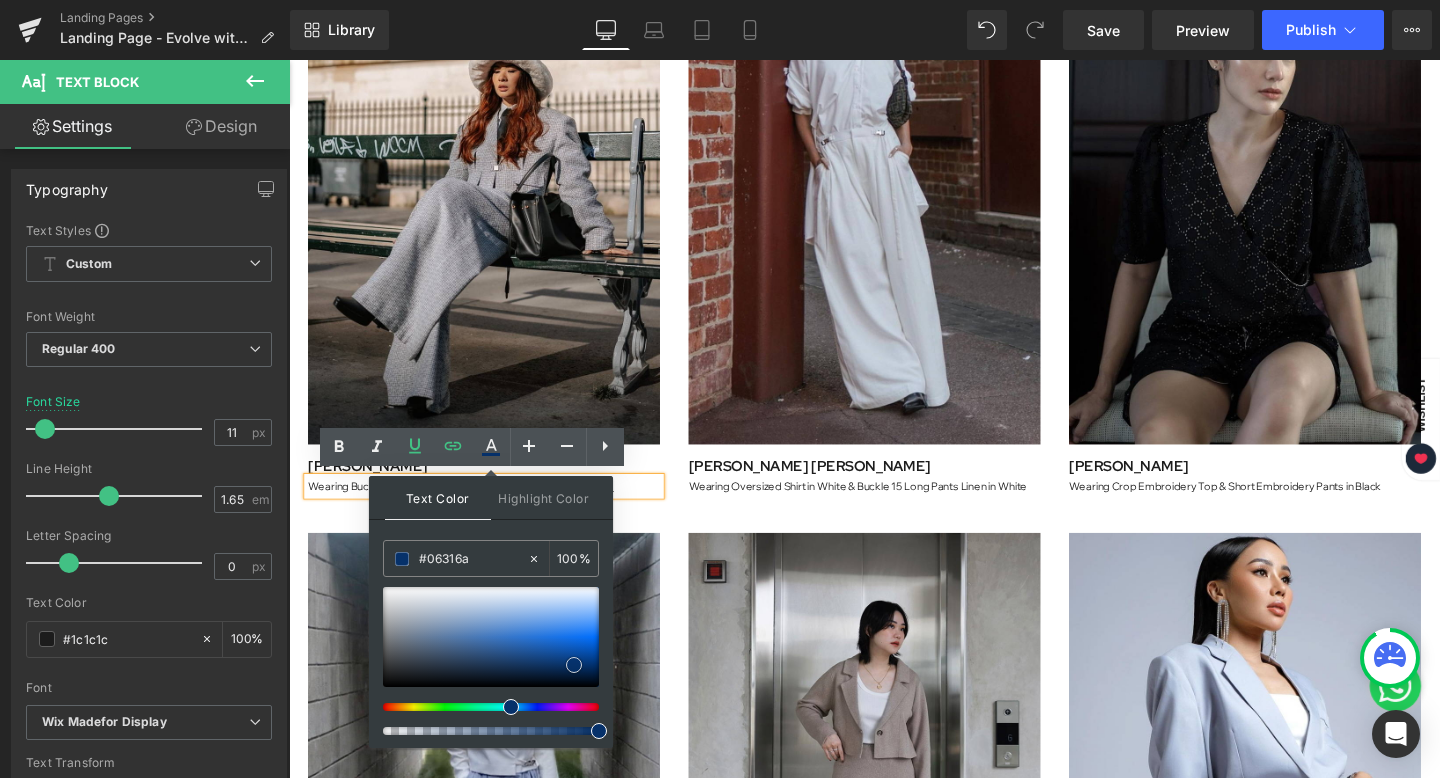 click at bounding box center [574, 665] 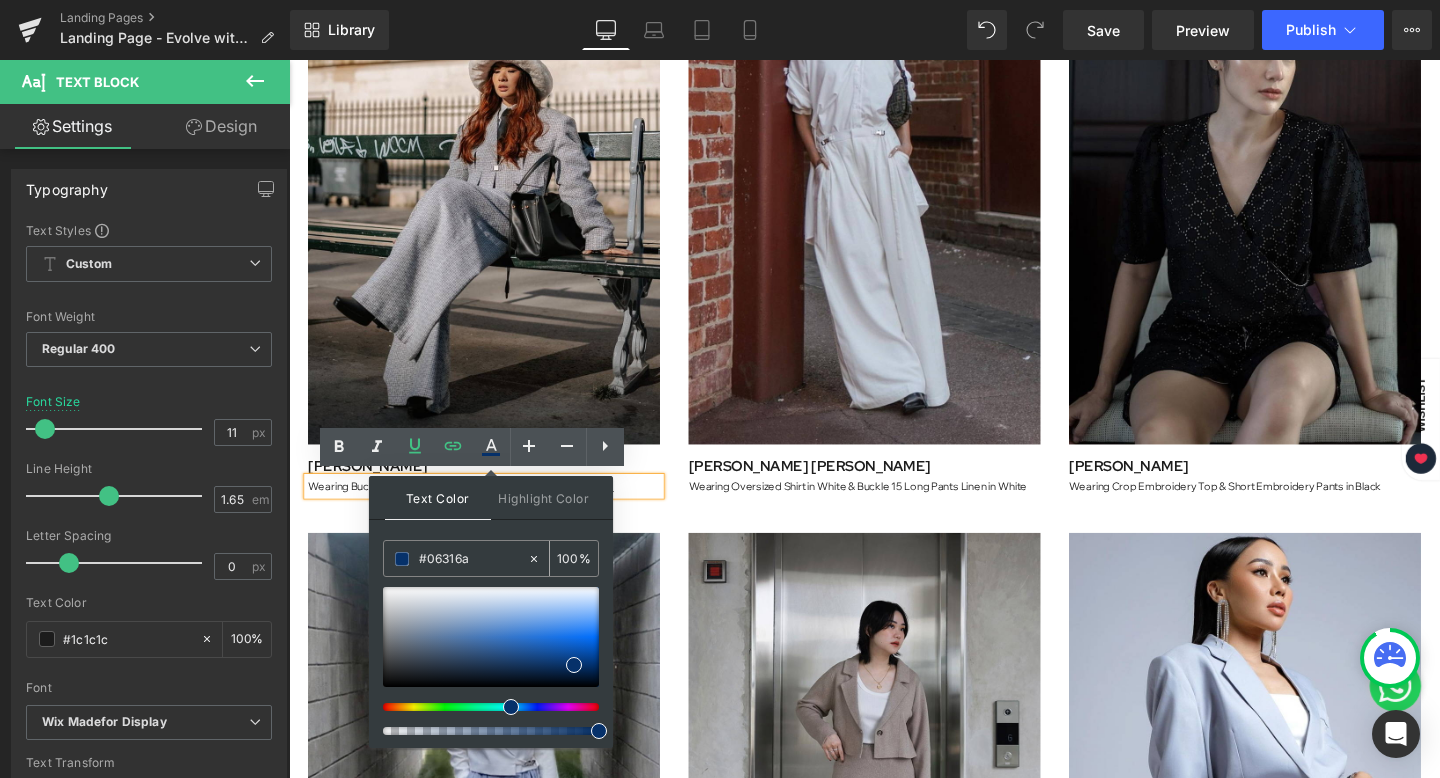 drag, startPoint x: 480, startPoint y: 558, endPoint x: 410, endPoint y: 559, distance: 70.00714 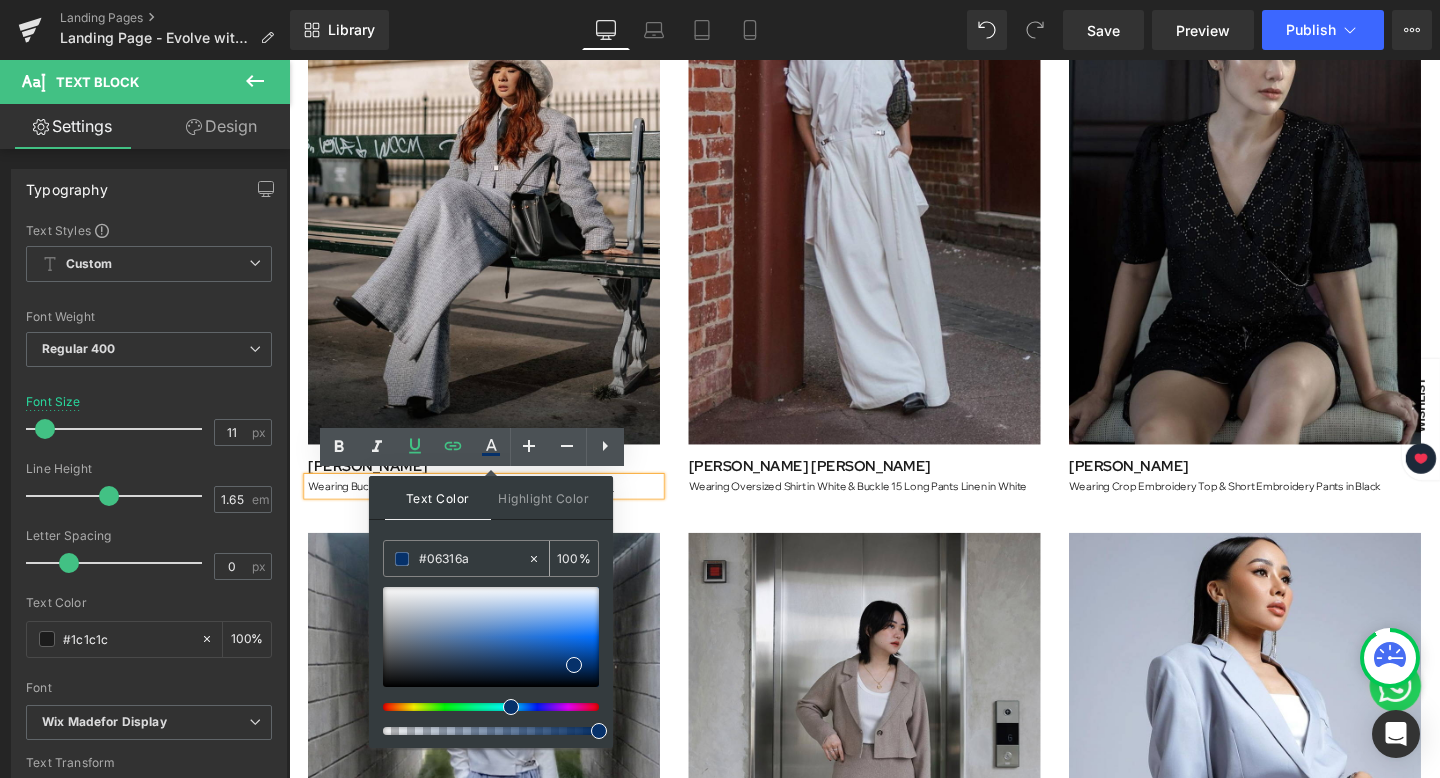 click on "#06316a" at bounding box center [455, 558] 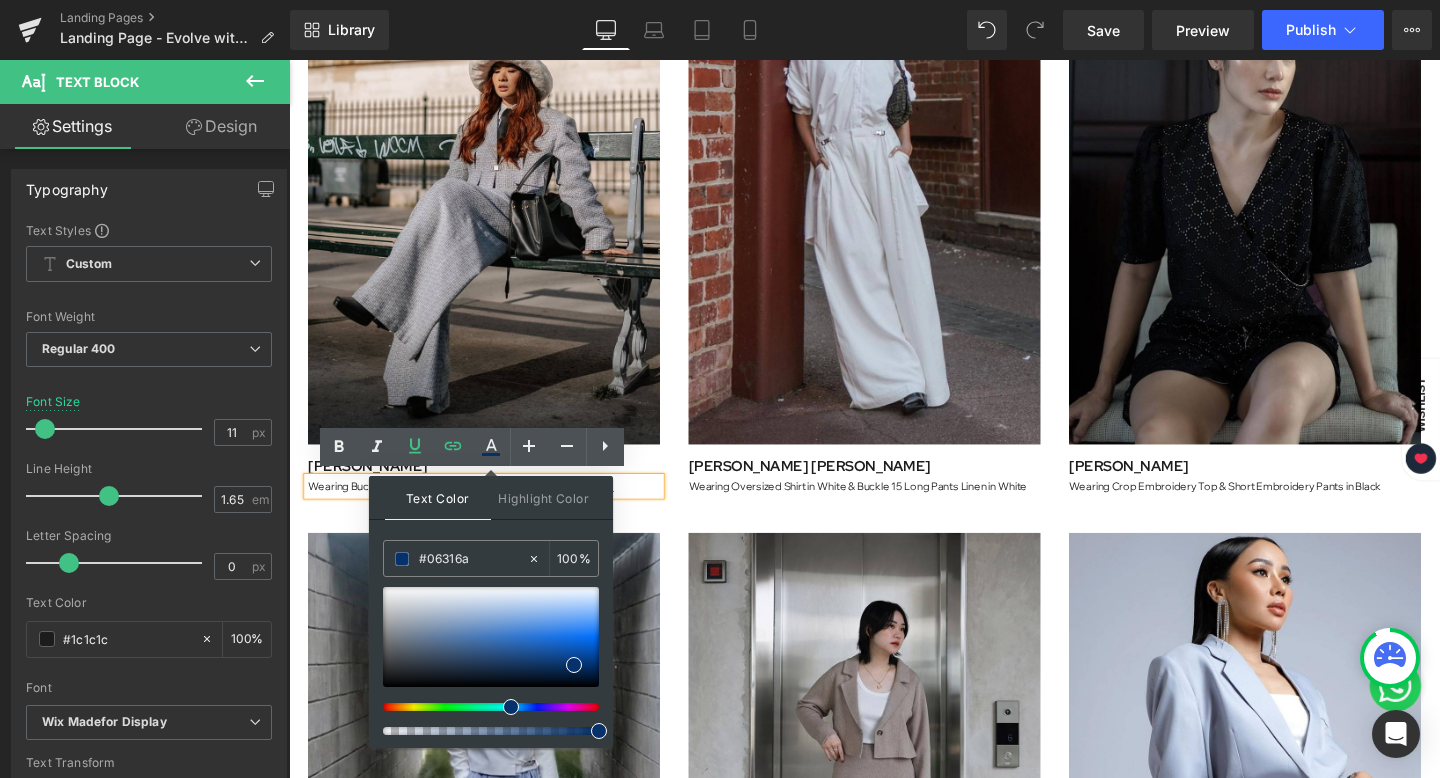 click on "Image         Nathalie Kezia Text Block         Wearing Oversized Shirt in White & Buckle 15 Long Pants Linen in White Text Block" at bounding box center (894, 213) 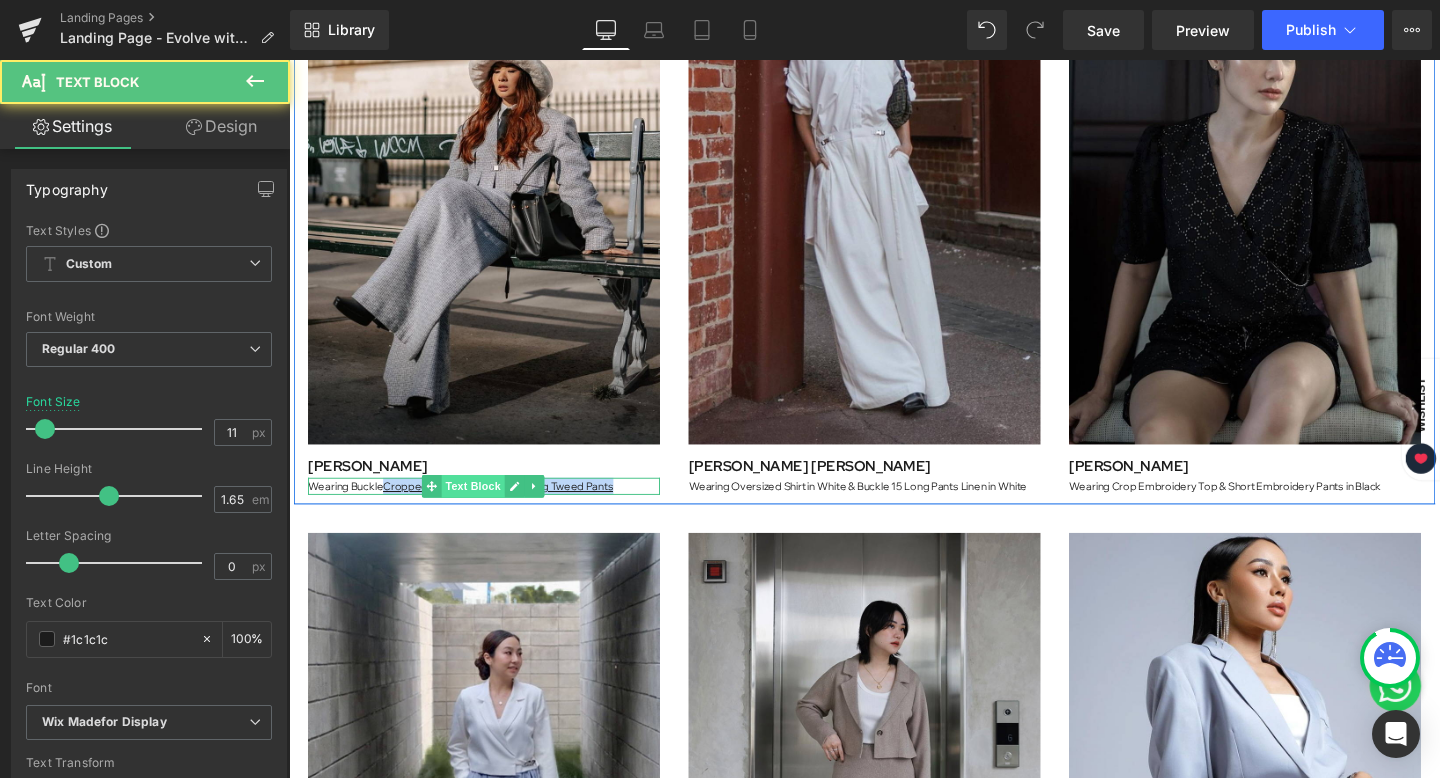drag, startPoint x: 388, startPoint y: 507, endPoint x: 494, endPoint y: 502, distance: 106.11786 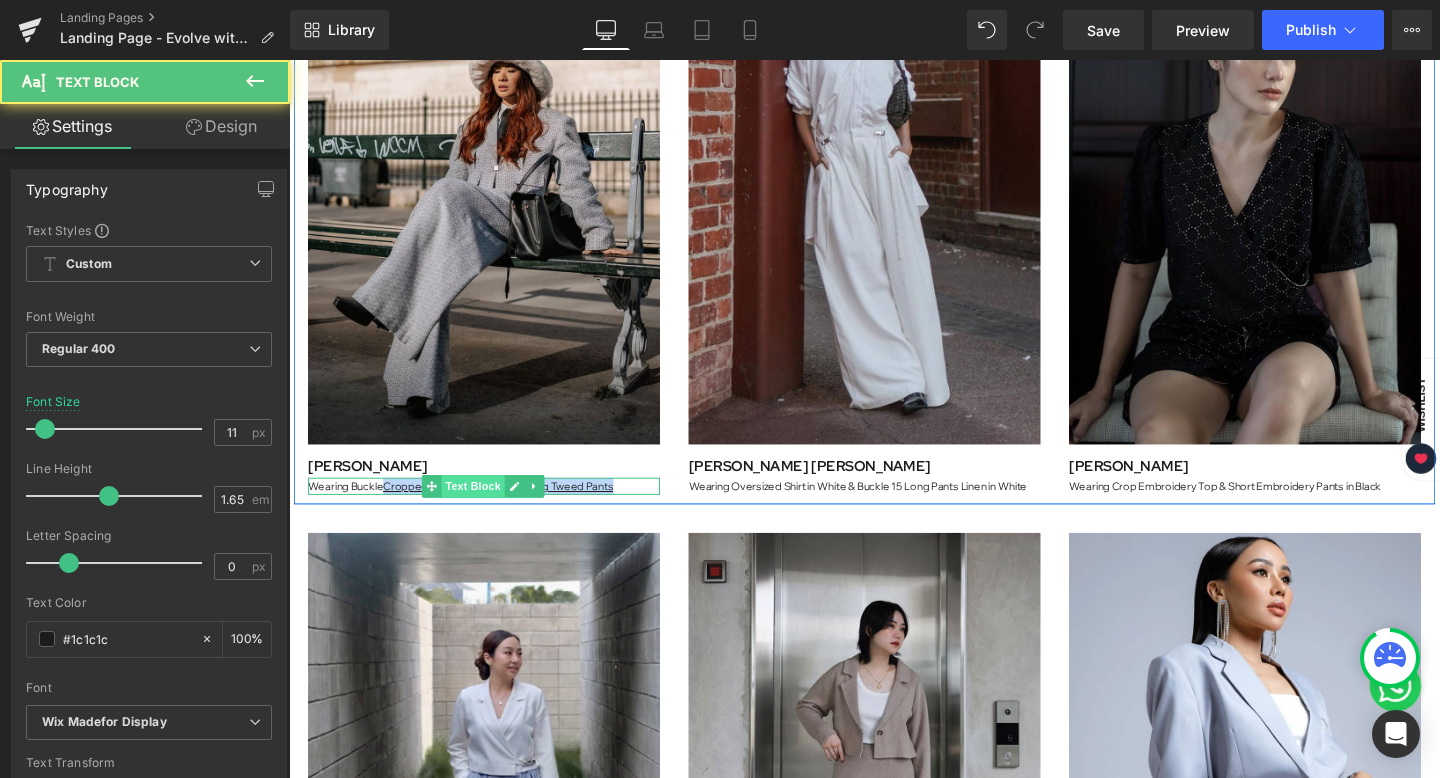 click on "Wearing Buckle  Cropped Tweed Blazer  &  Wide Leg Tweed Pants Text Block" at bounding box center [494, 508] 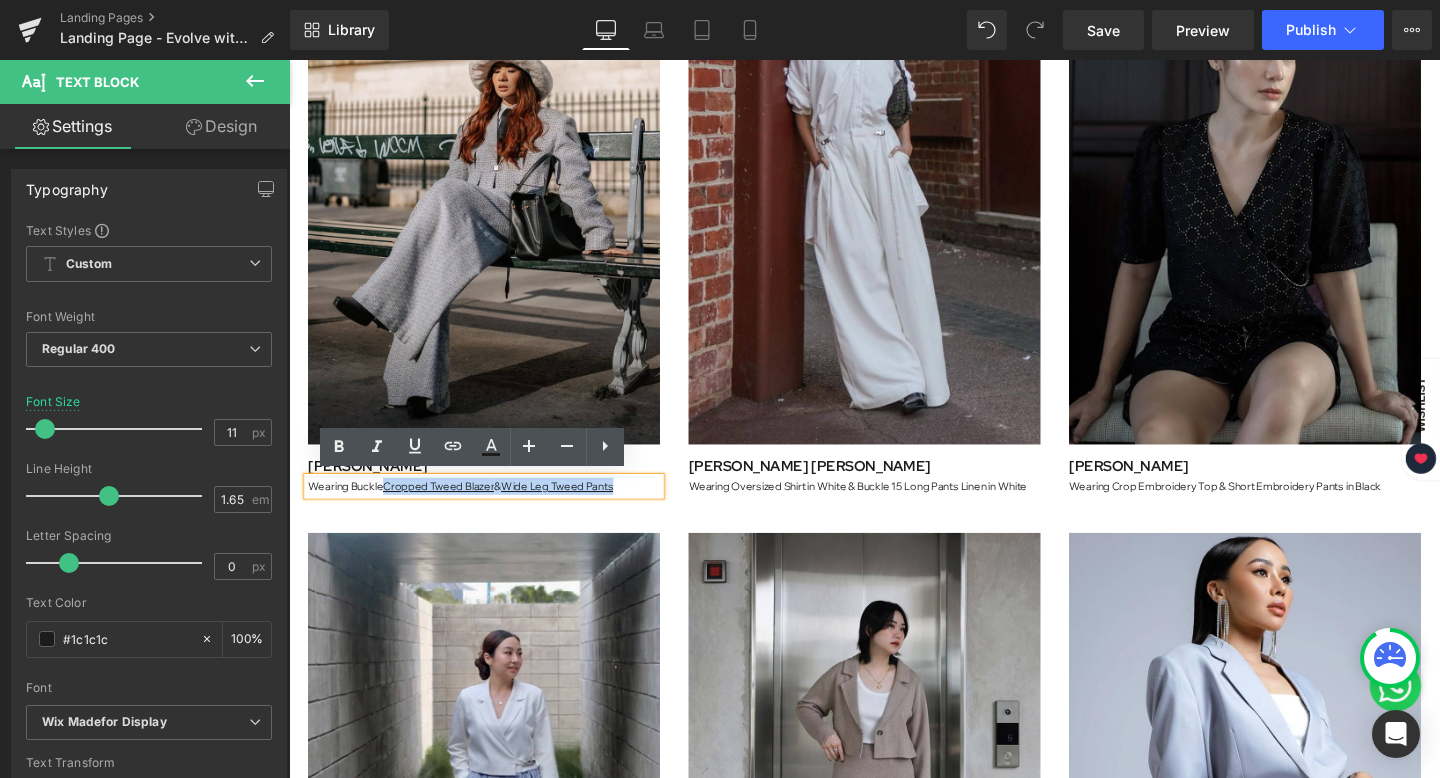 click on "Wearing Buckle  Cropped Tweed Blazer  &  Wide Leg Tweed Pants" at bounding box center [494, 508] 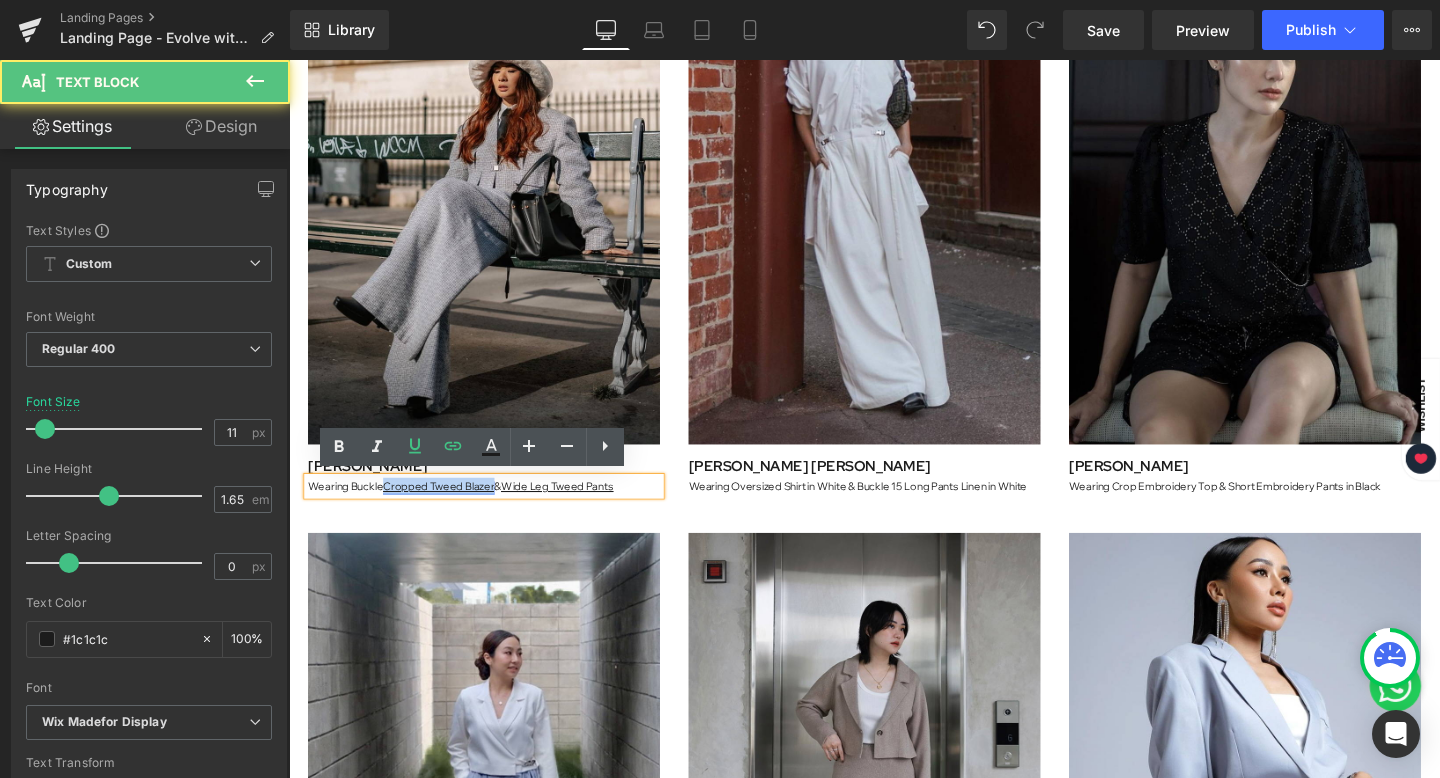 drag, startPoint x: 387, startPoint y: 507, endPoint x: 501, endPoint y: 503, distance: 114.07015 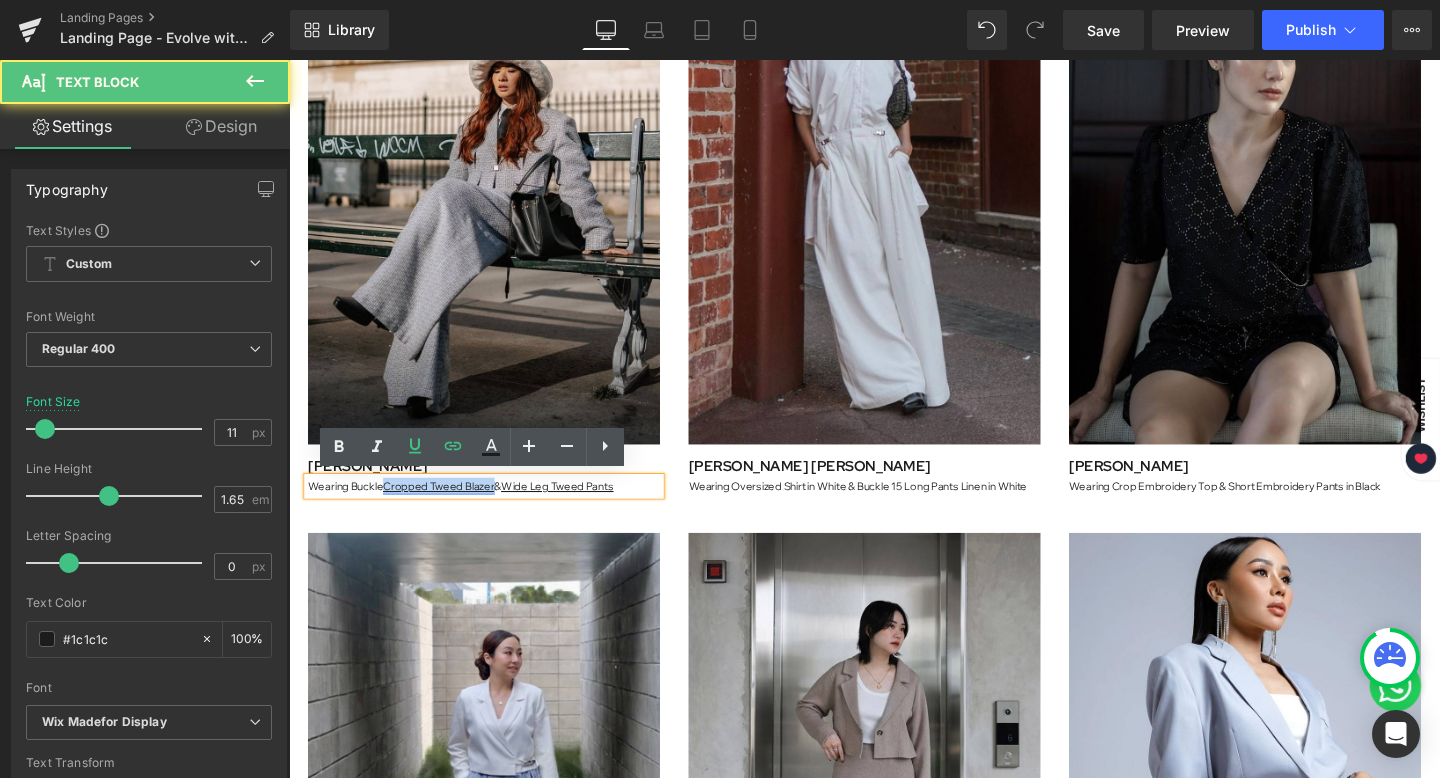 click on "Cropped Tweed Blazer" at bounding box center [446, 508] 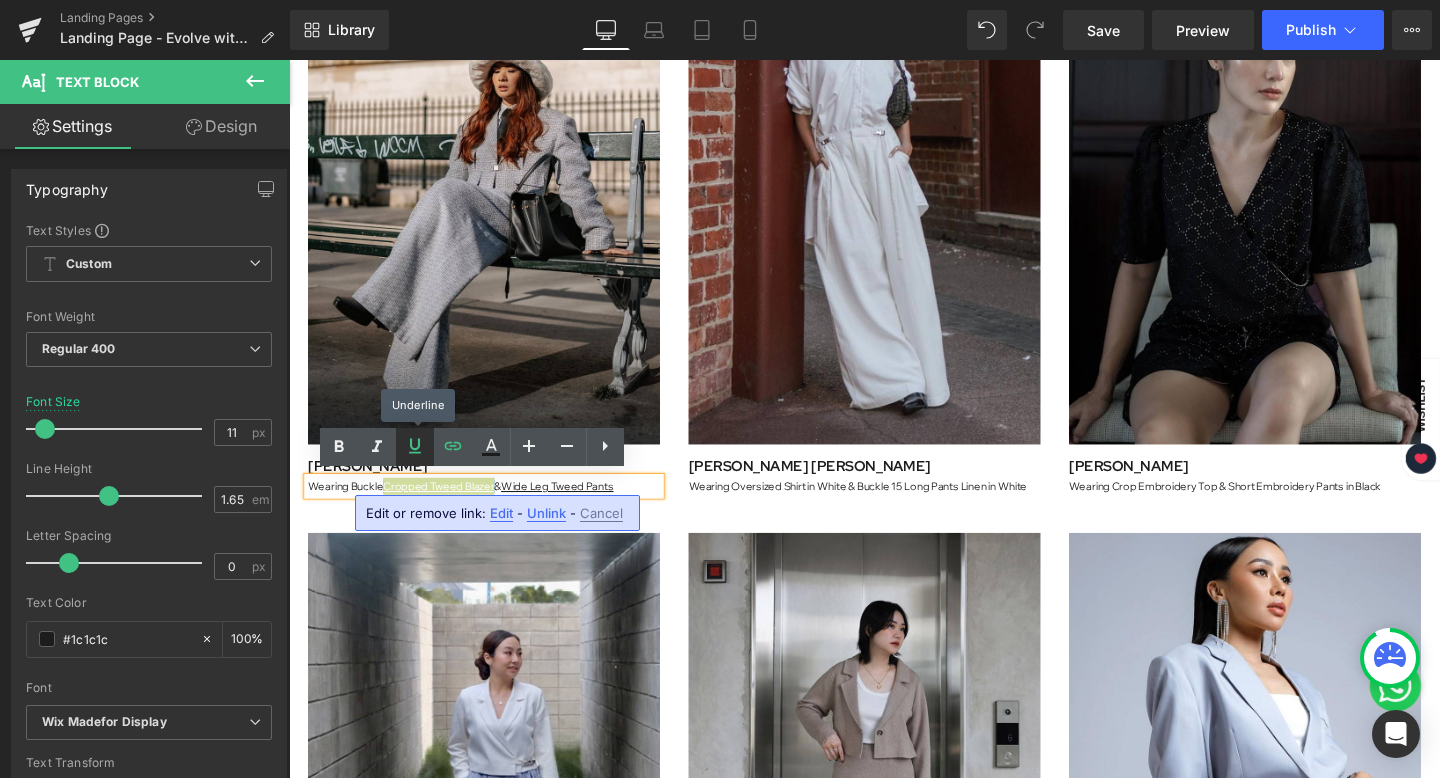click 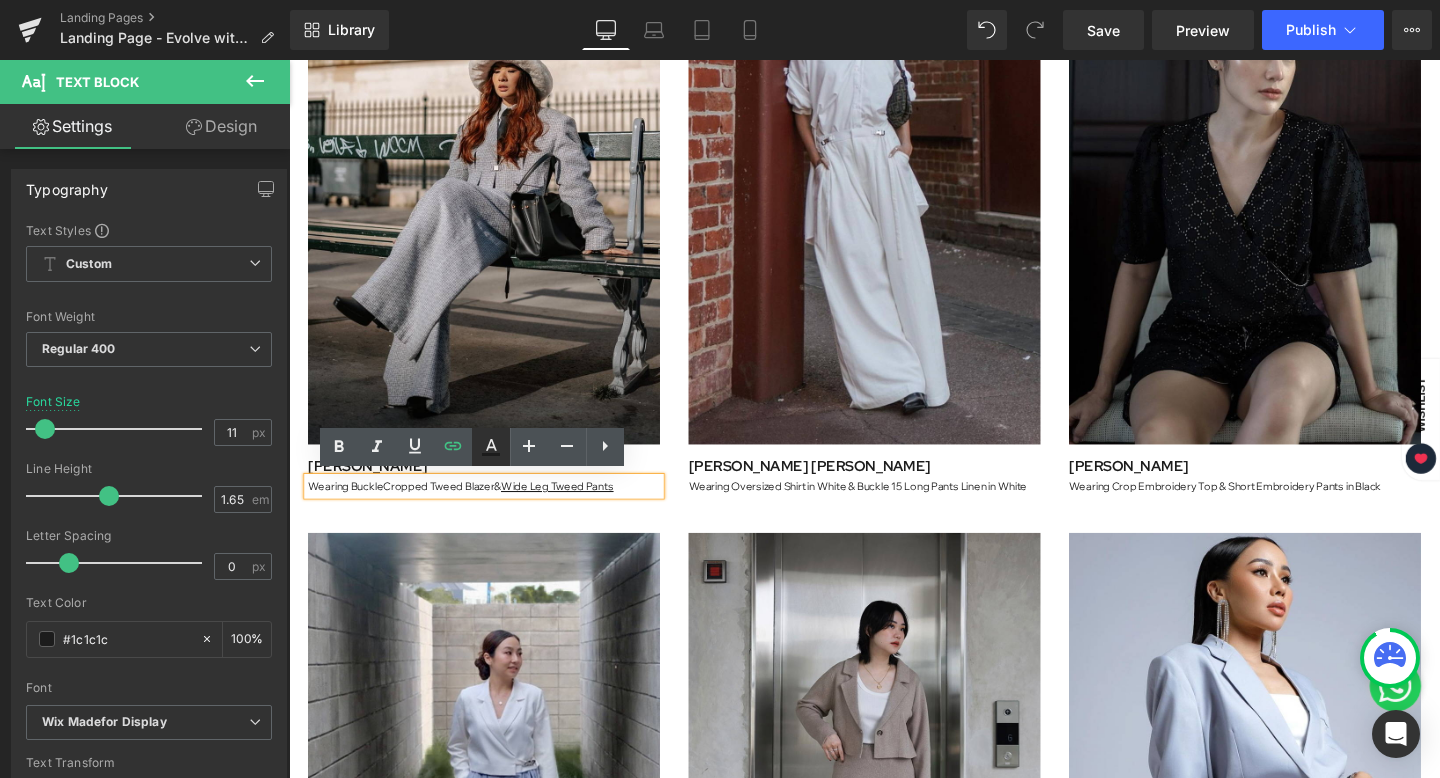 click 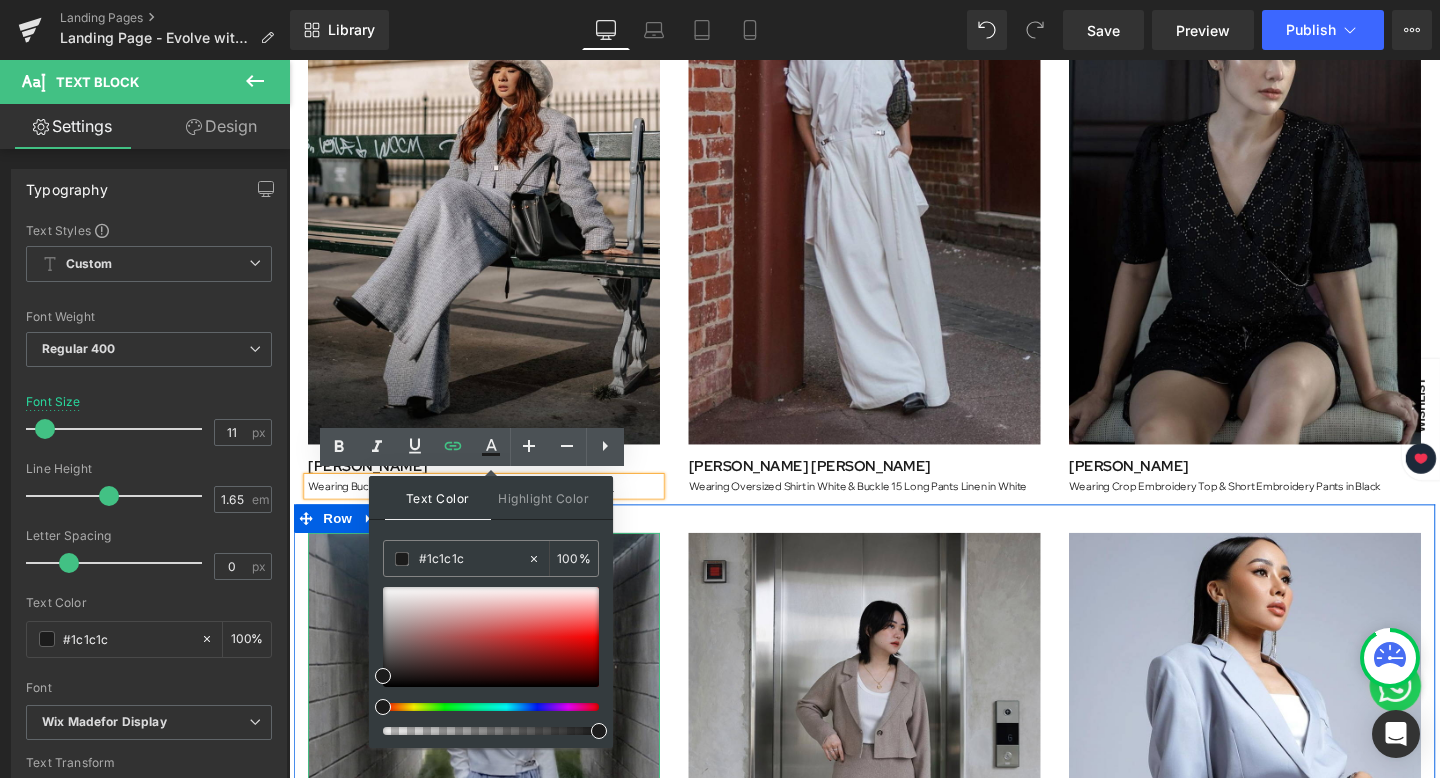 drag, startPoint x: 765, startPoint y: 624, endPoint x: 346, endPoint y: 585, distance: 420.81113 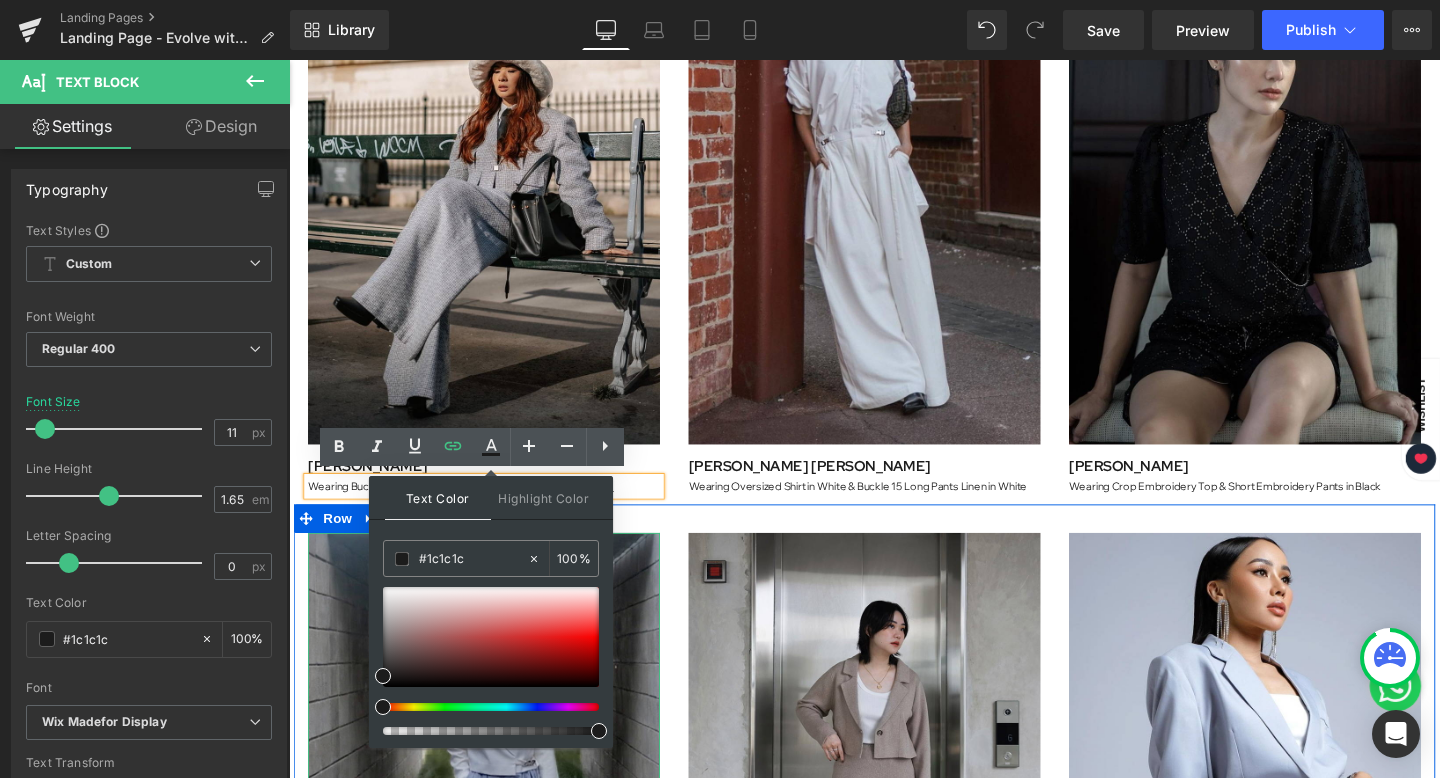paste on "06316a" 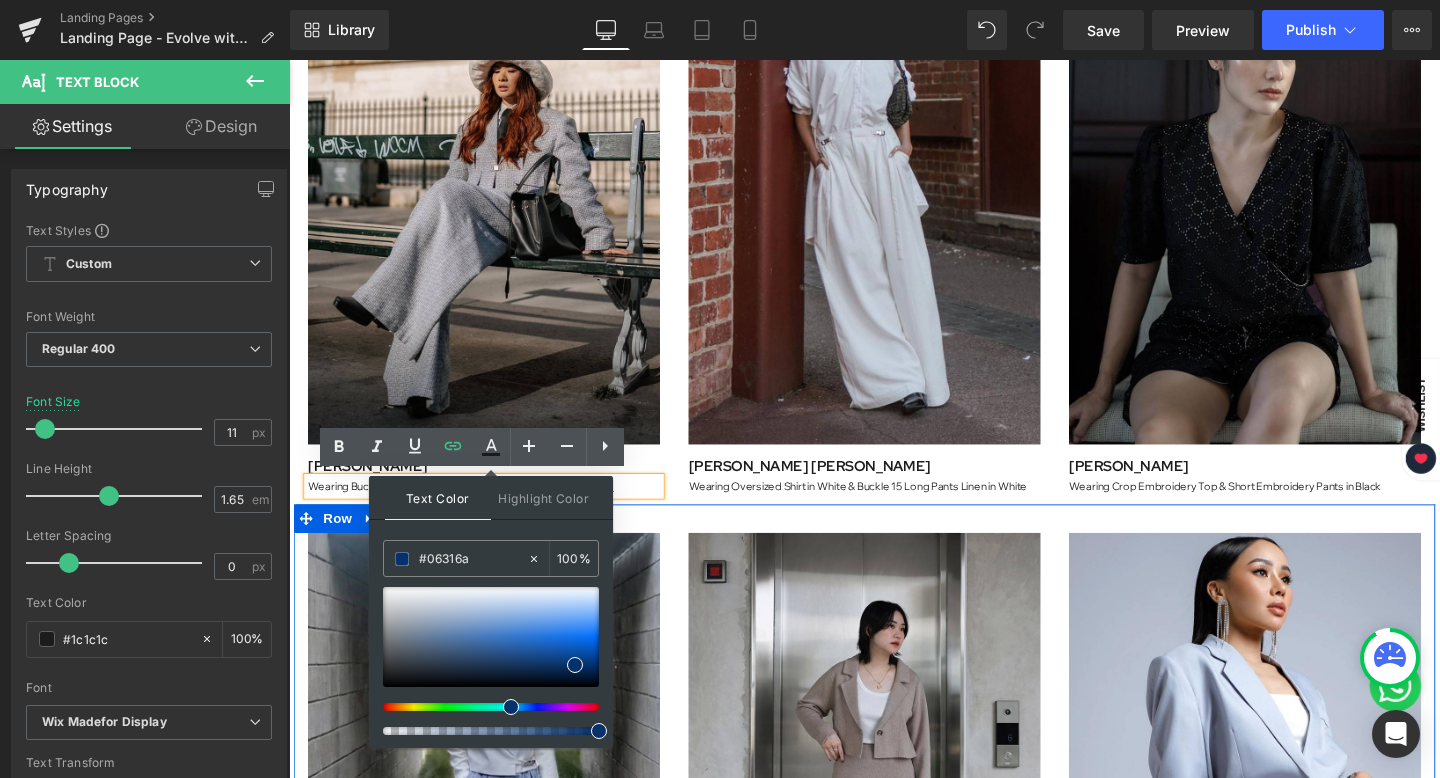 click at bounding box center (894, 542) 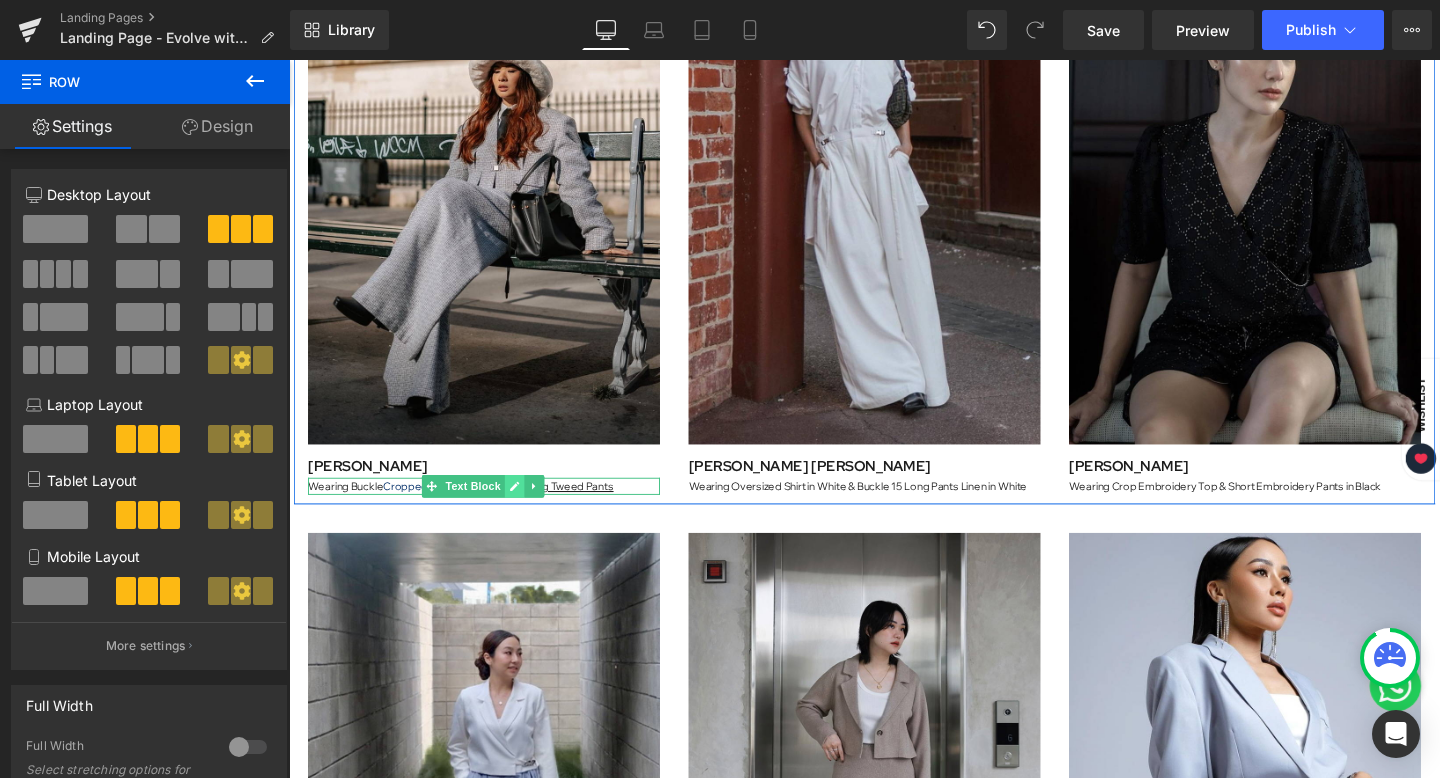 click 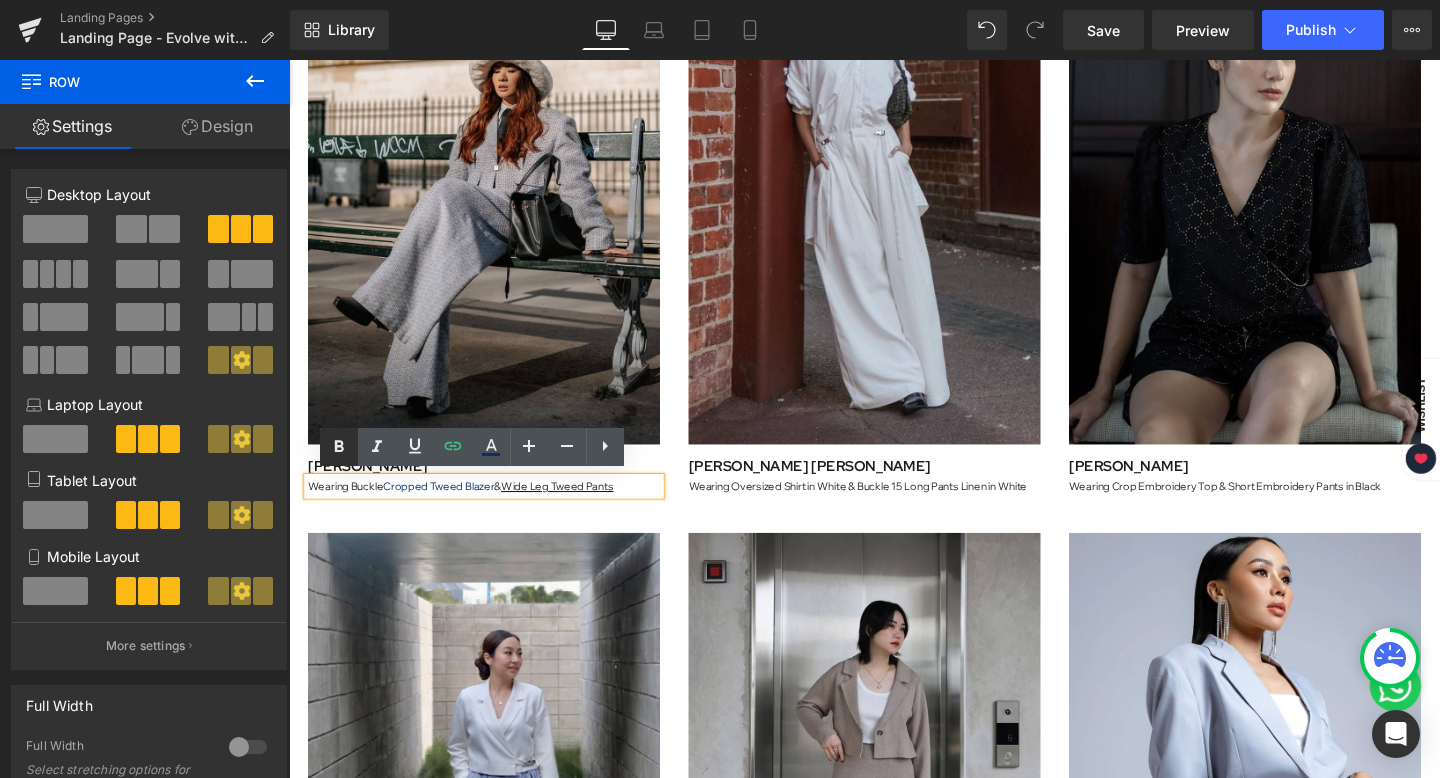 click 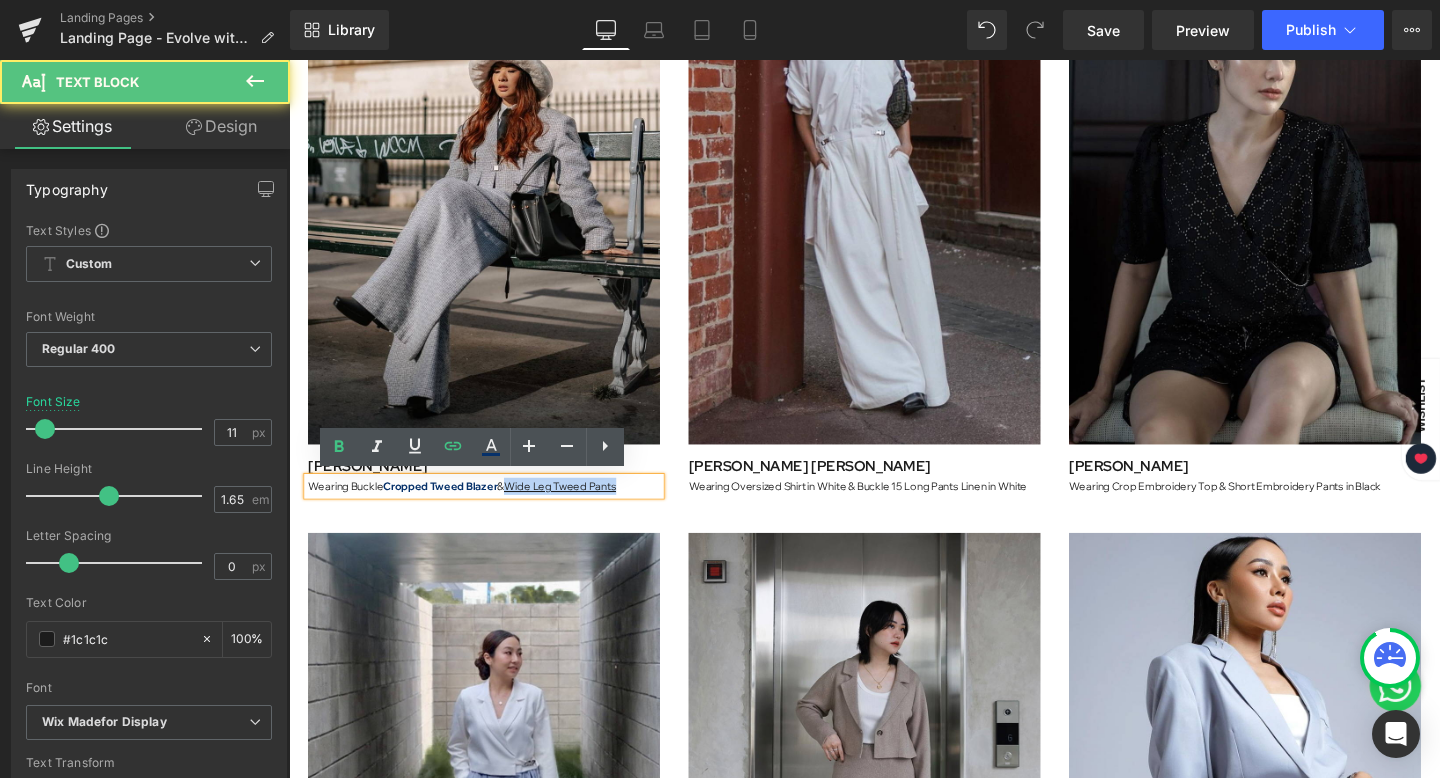 drag, startPoint x: 518, startPoint y: 505, endPoint x: 656, endPoint y: 506, distance: 138.00362 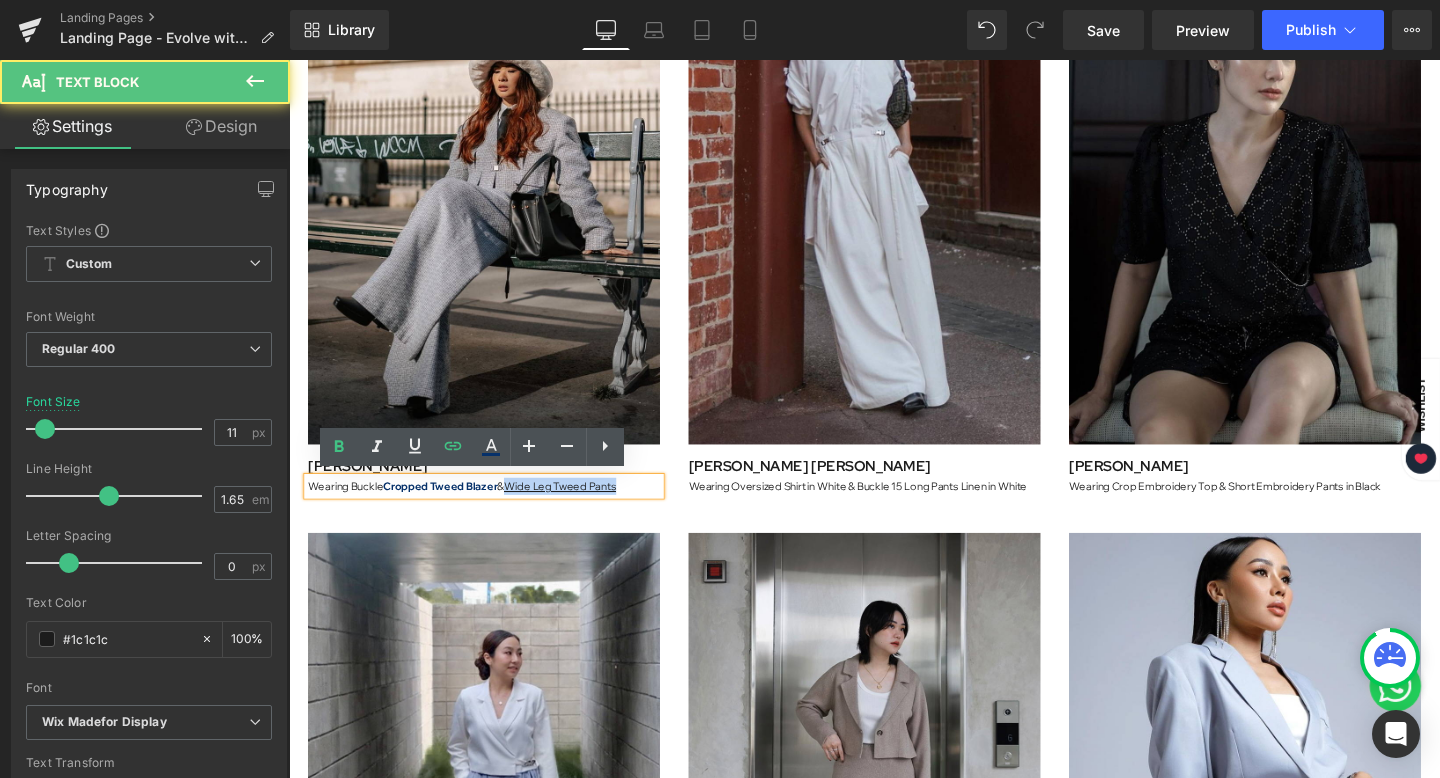 click on "Wearing Buckle  Cropped Tweed Blazer  &  Wide Leg Tweed Pants" at bounding box center [494, 508] 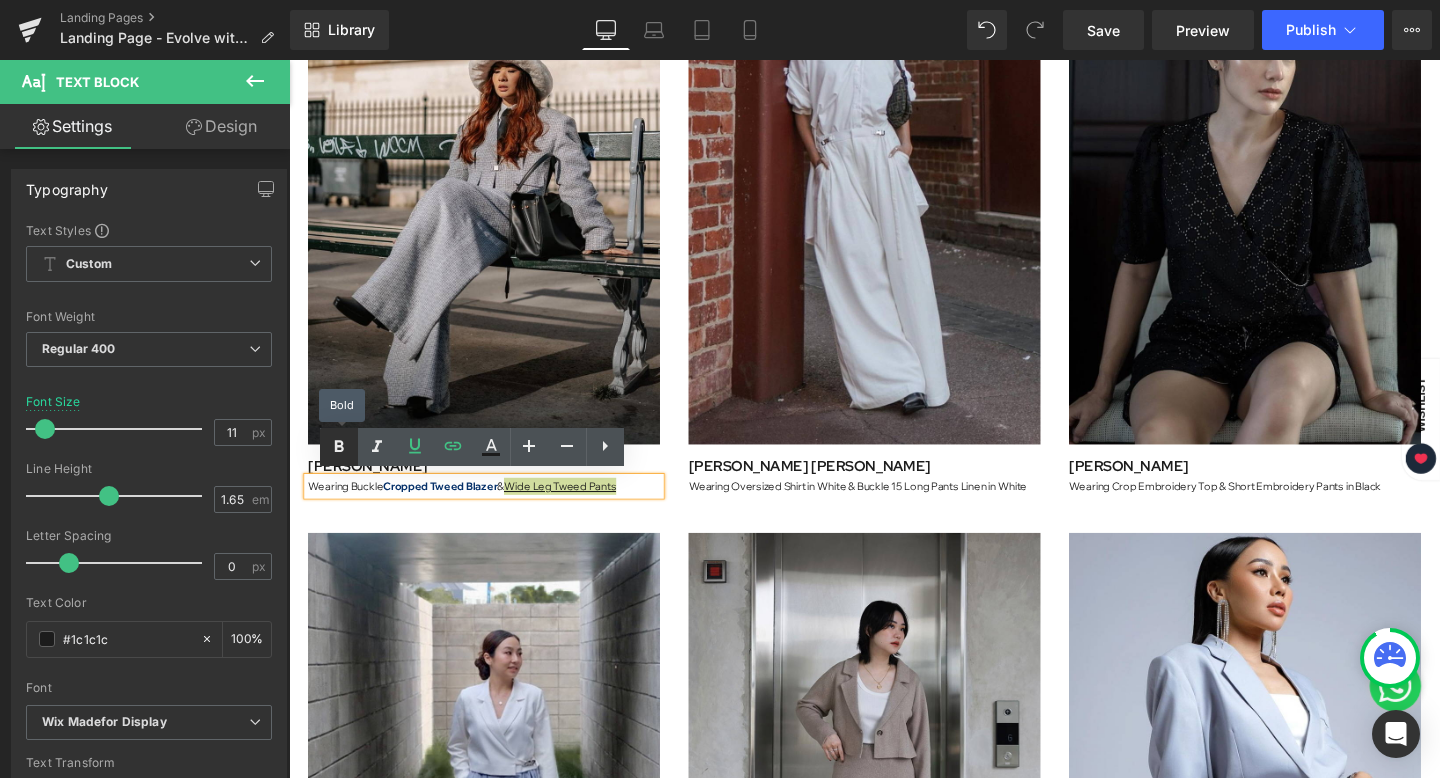 click 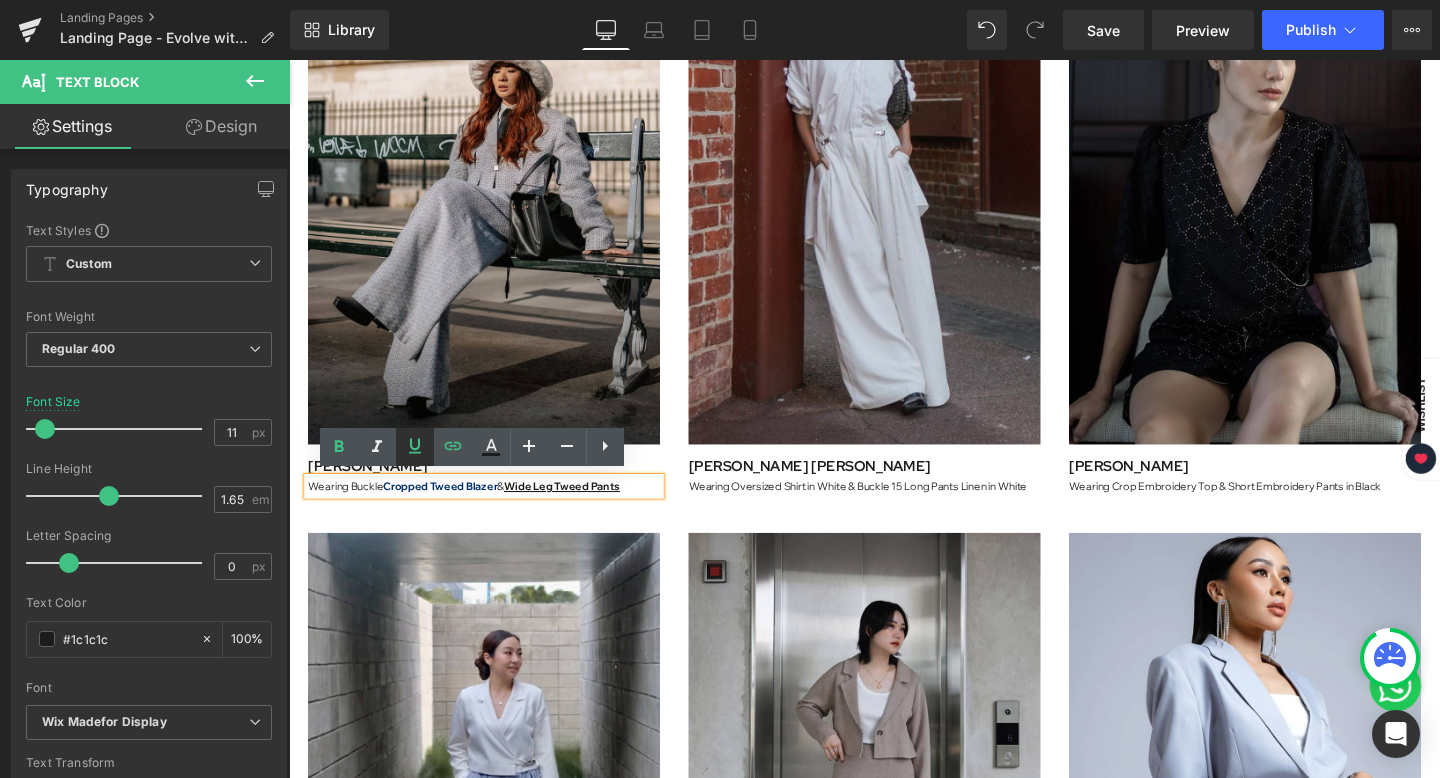 click 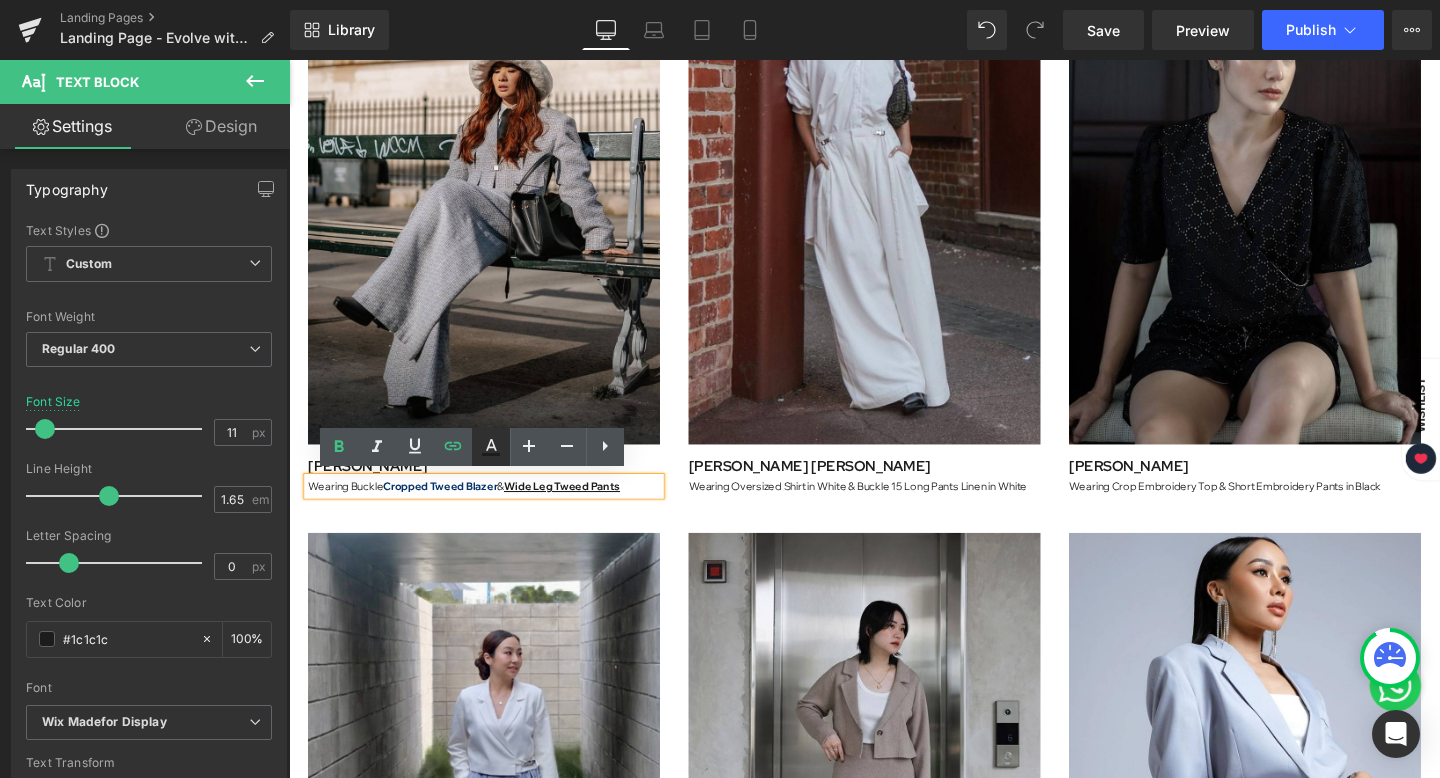 click 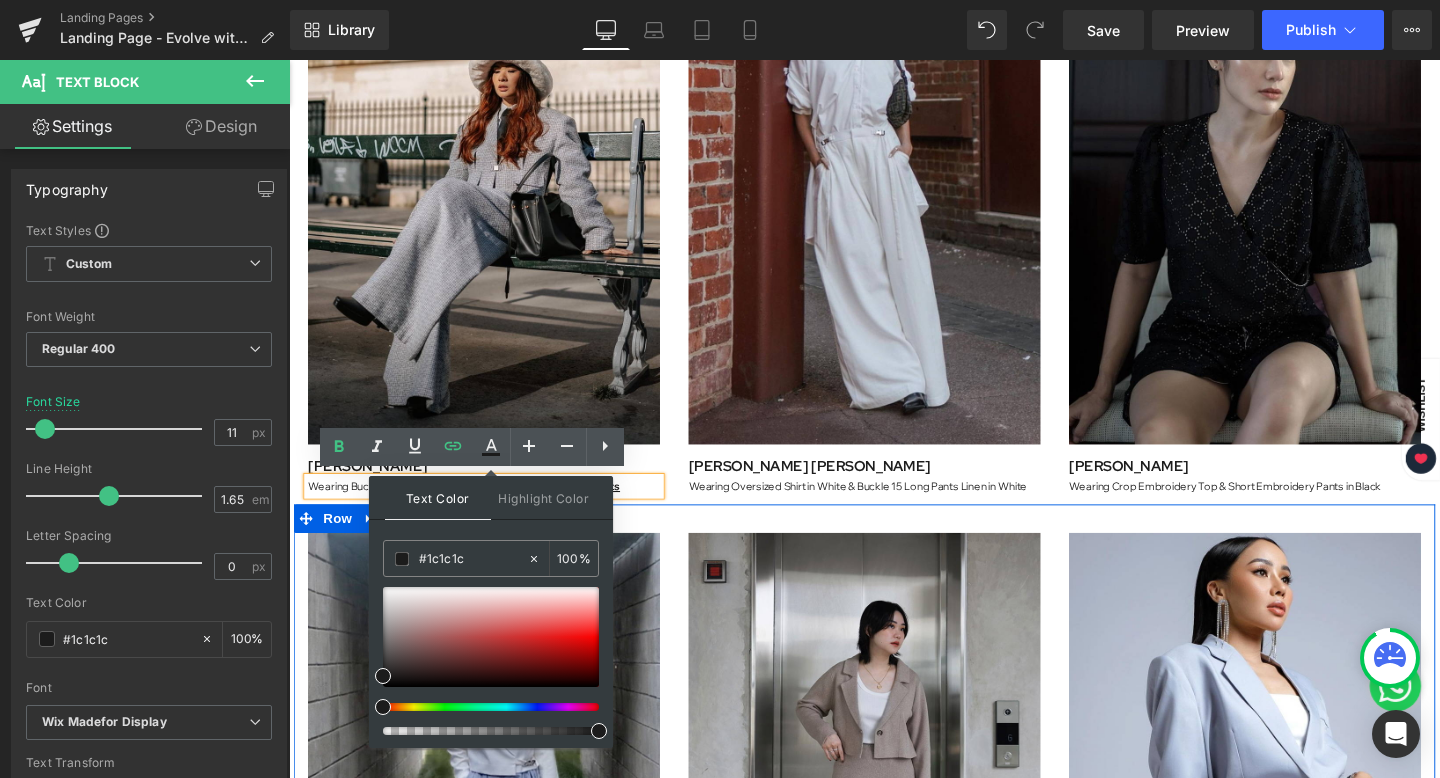 click at bounding box center [894, 542] 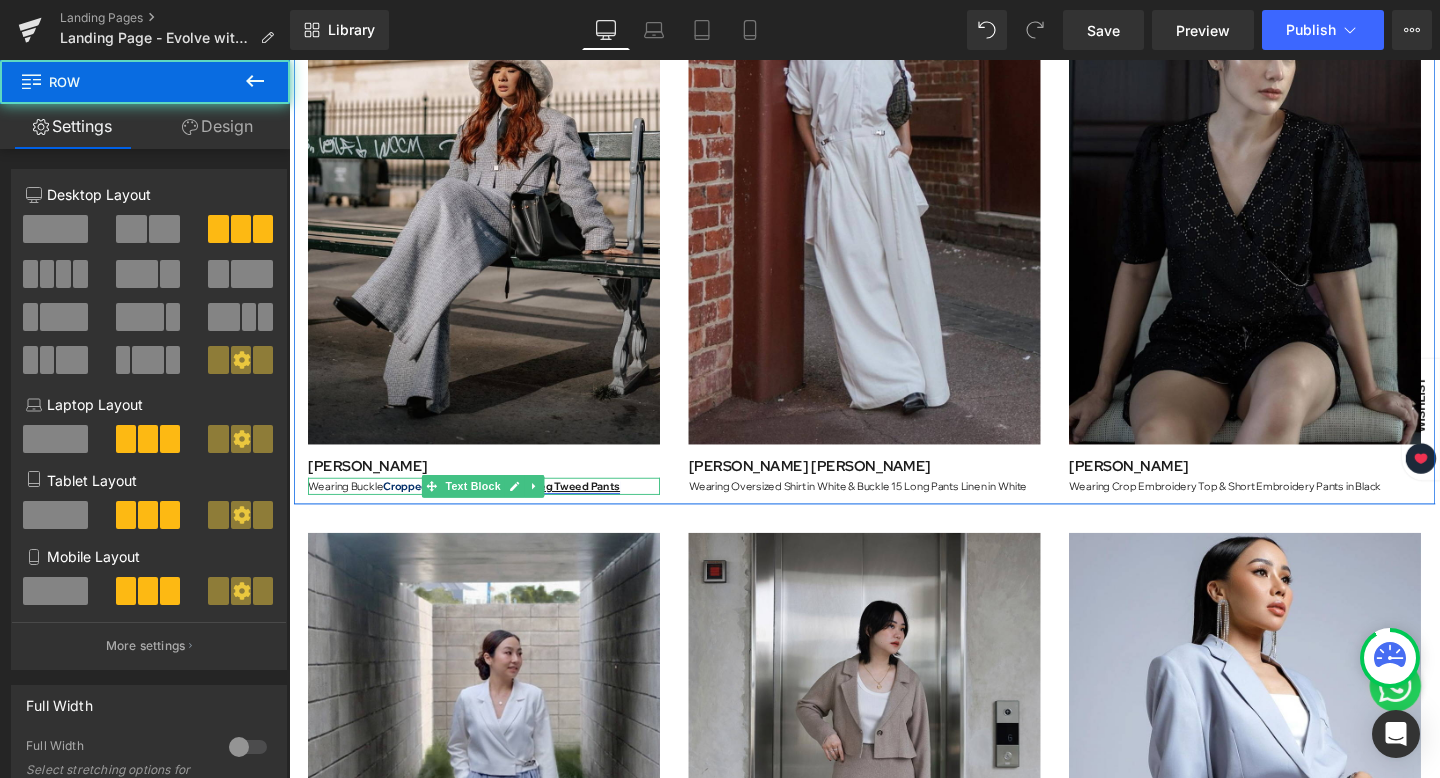 click on "Wide Leg Tweed Pants" at bounding box center [576, 508] 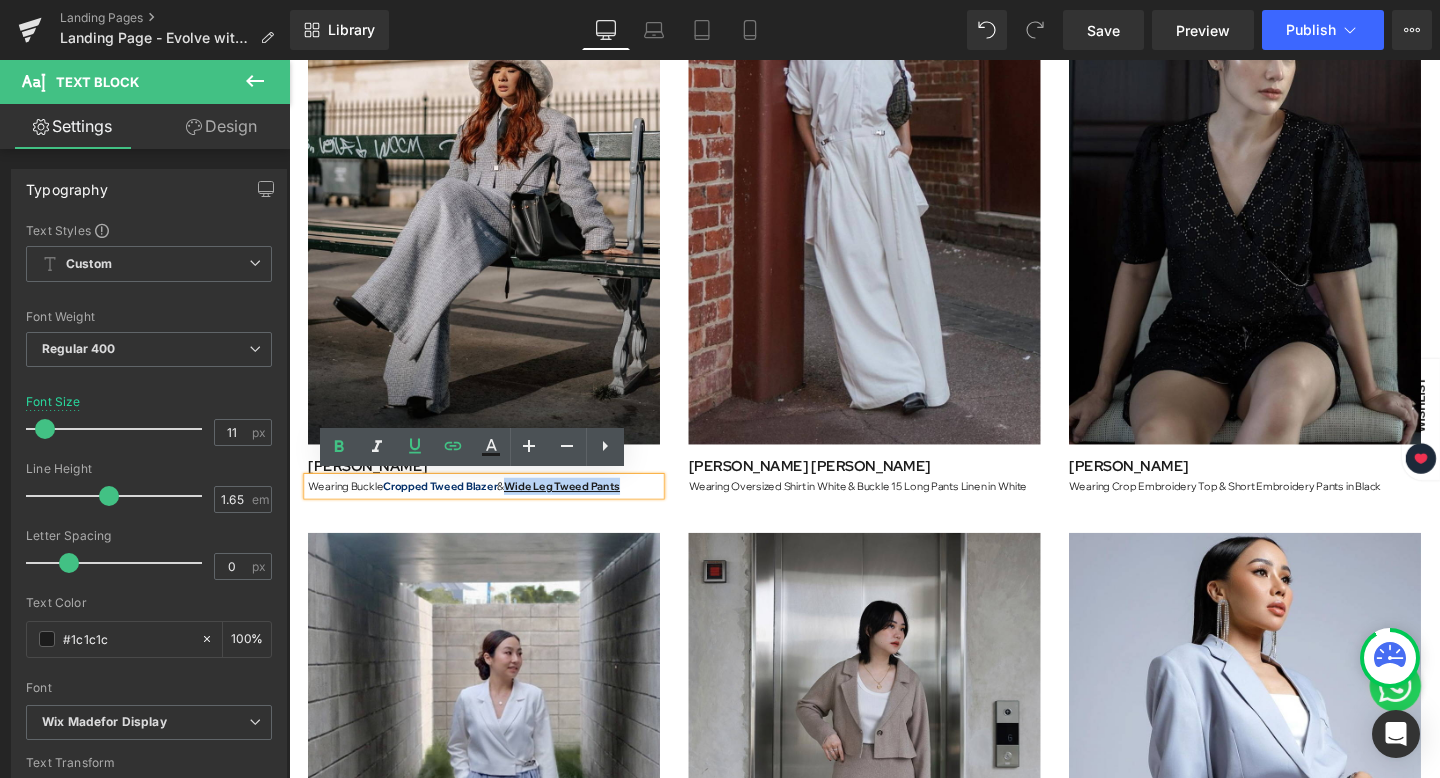 drag, startPoint x: 518, startPoint y: 503, endPoint x: 680, endPoint y: 503, distance: 162 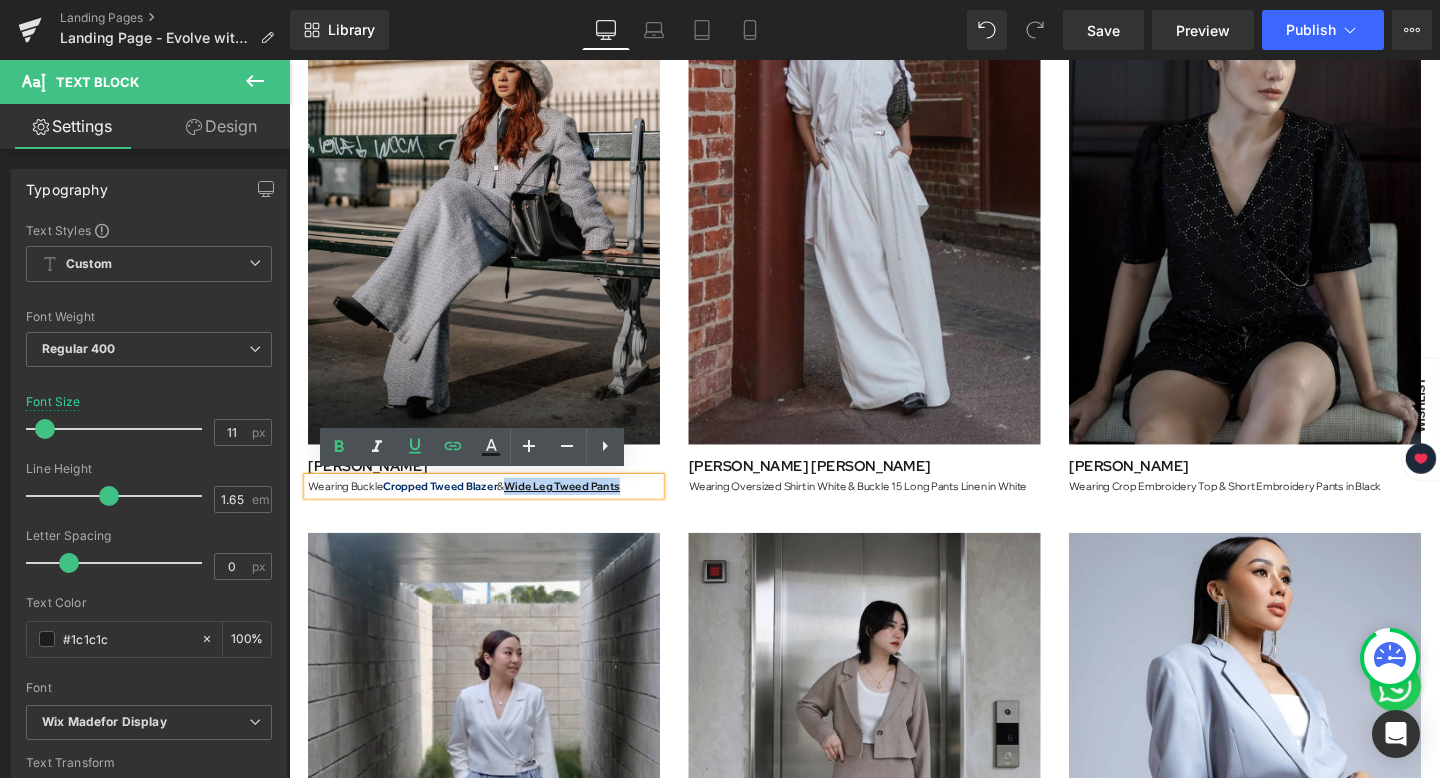 click on "Image         Anaz Siantar Text Block         Wearing Buckle  Cropped Tweed Blazer  &  Wide Leg Tweed Pants Text Block" at bounding box center [494, 213] 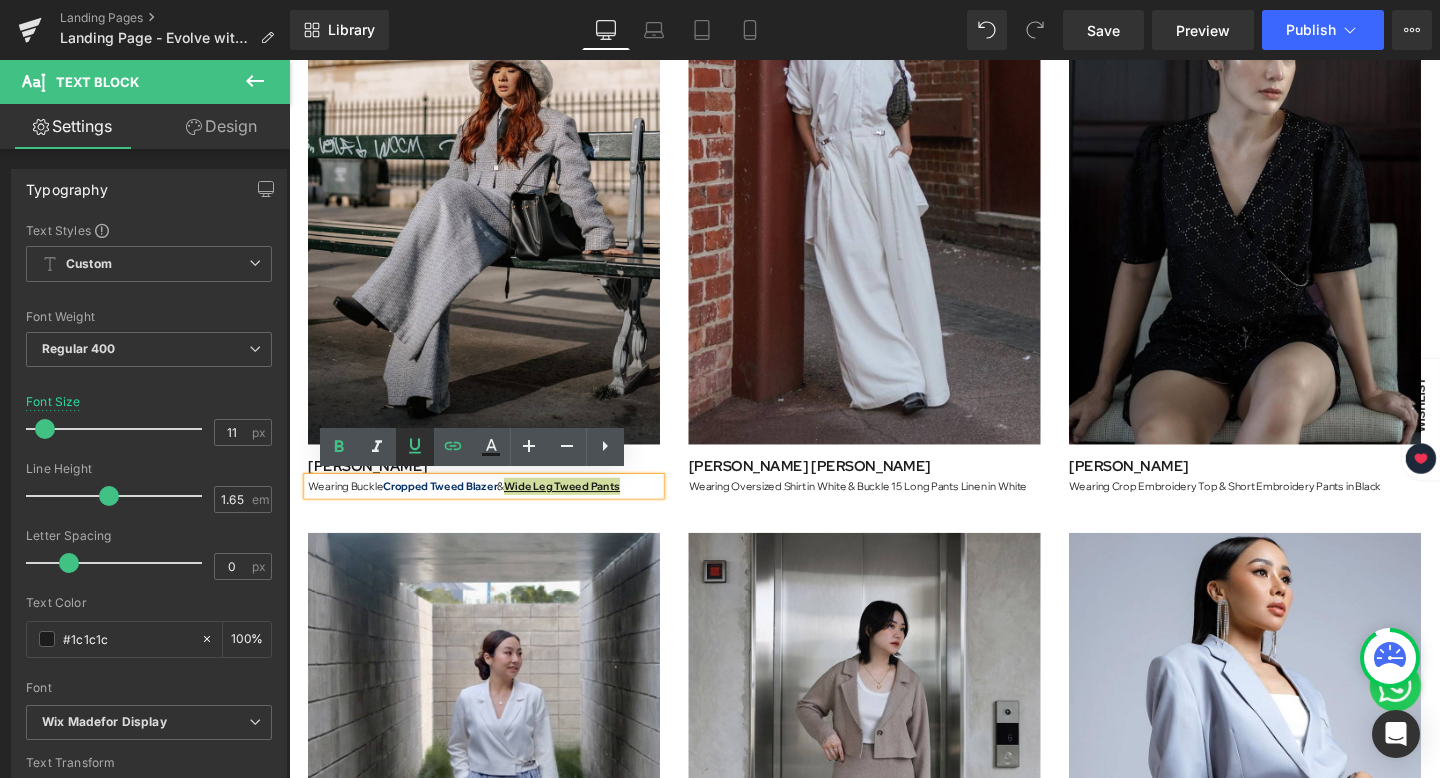 click 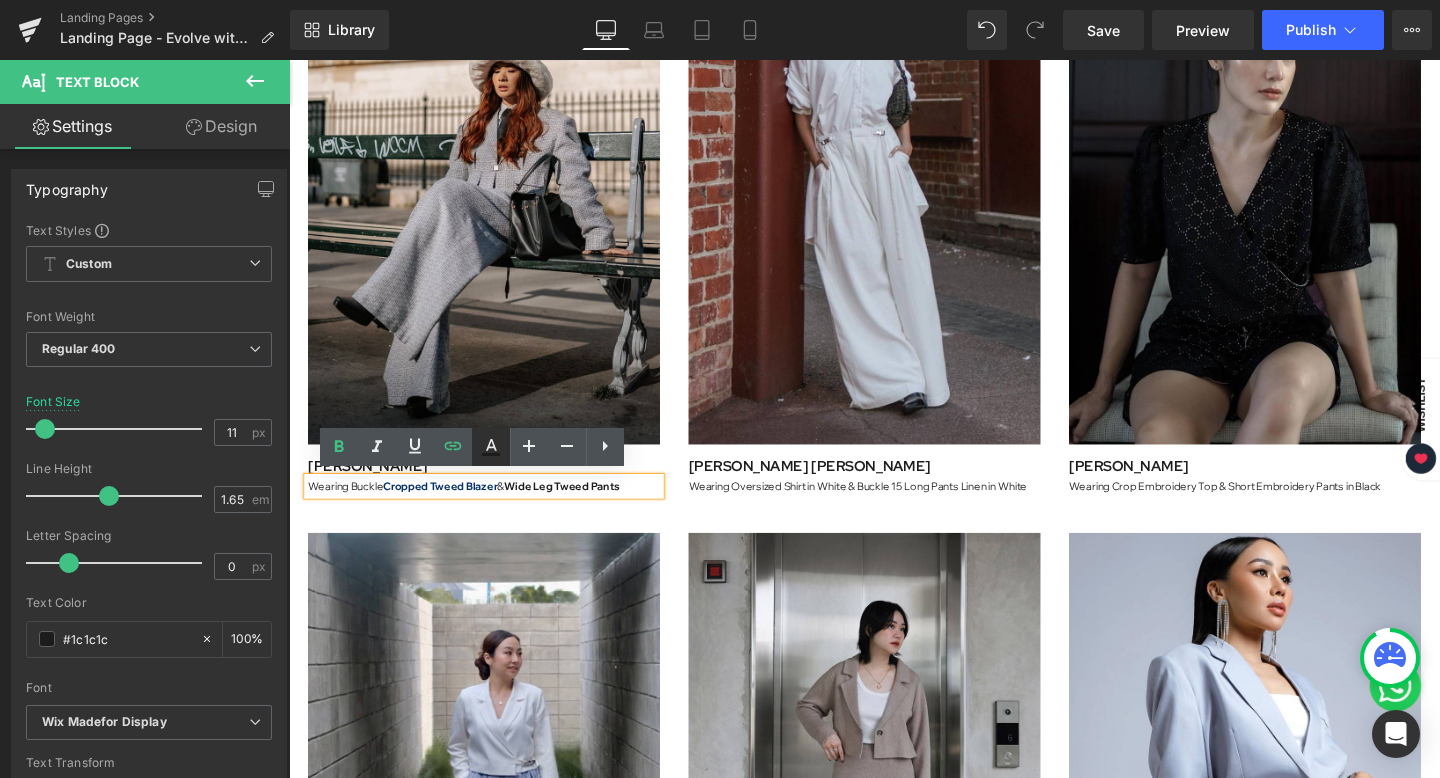 click 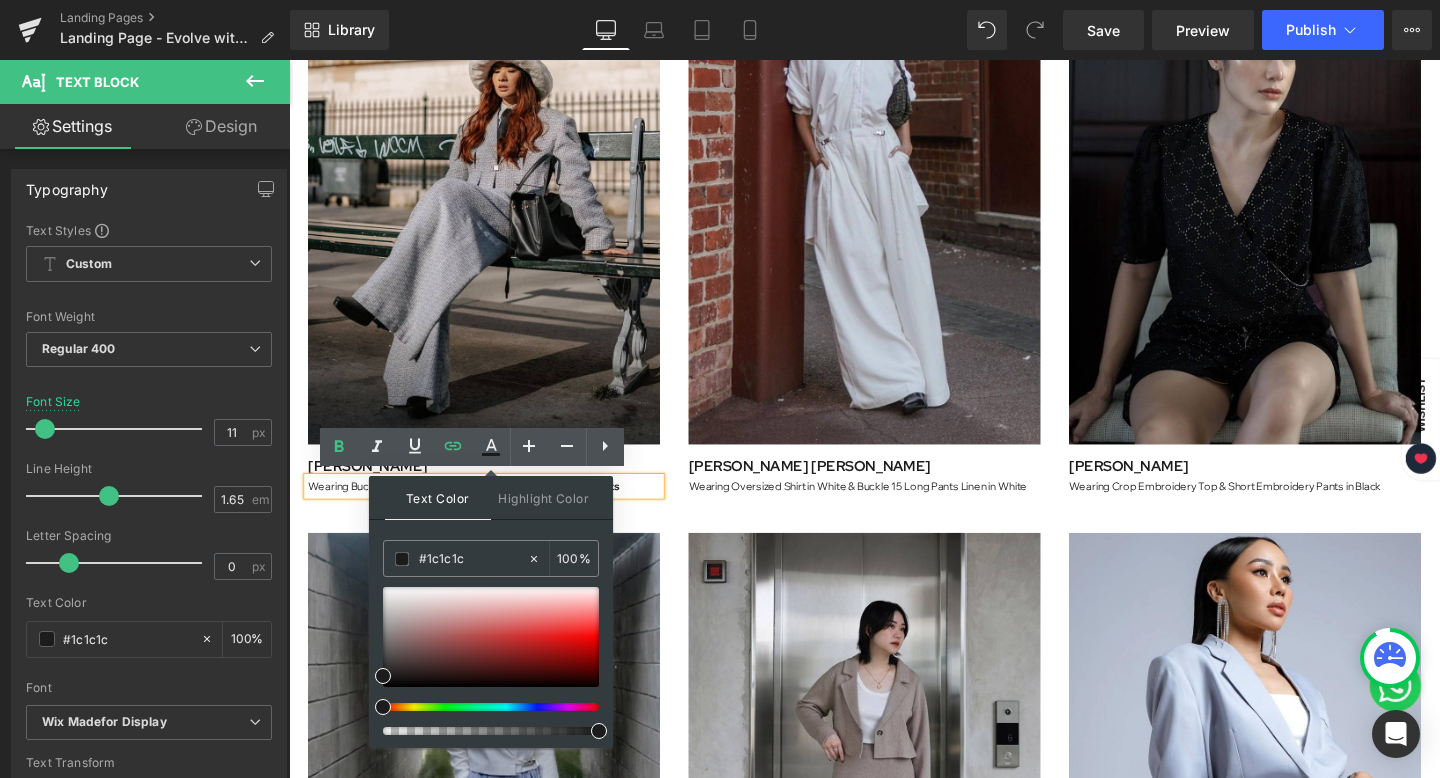 drag, startPoint x: 771, startPoint y: 615, endPoint x: 658, endPoint y: 618, distance: 113.03982 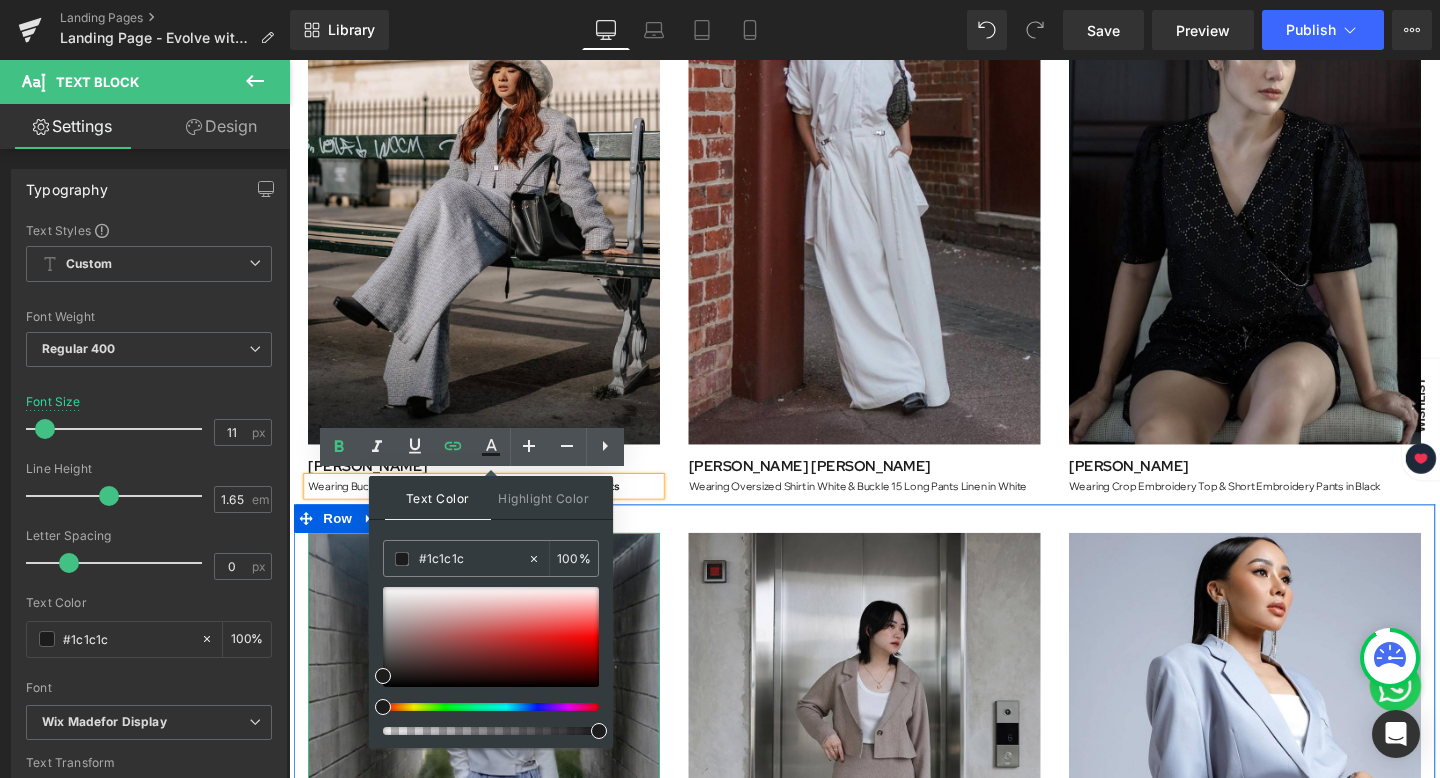 paste on "06316a" 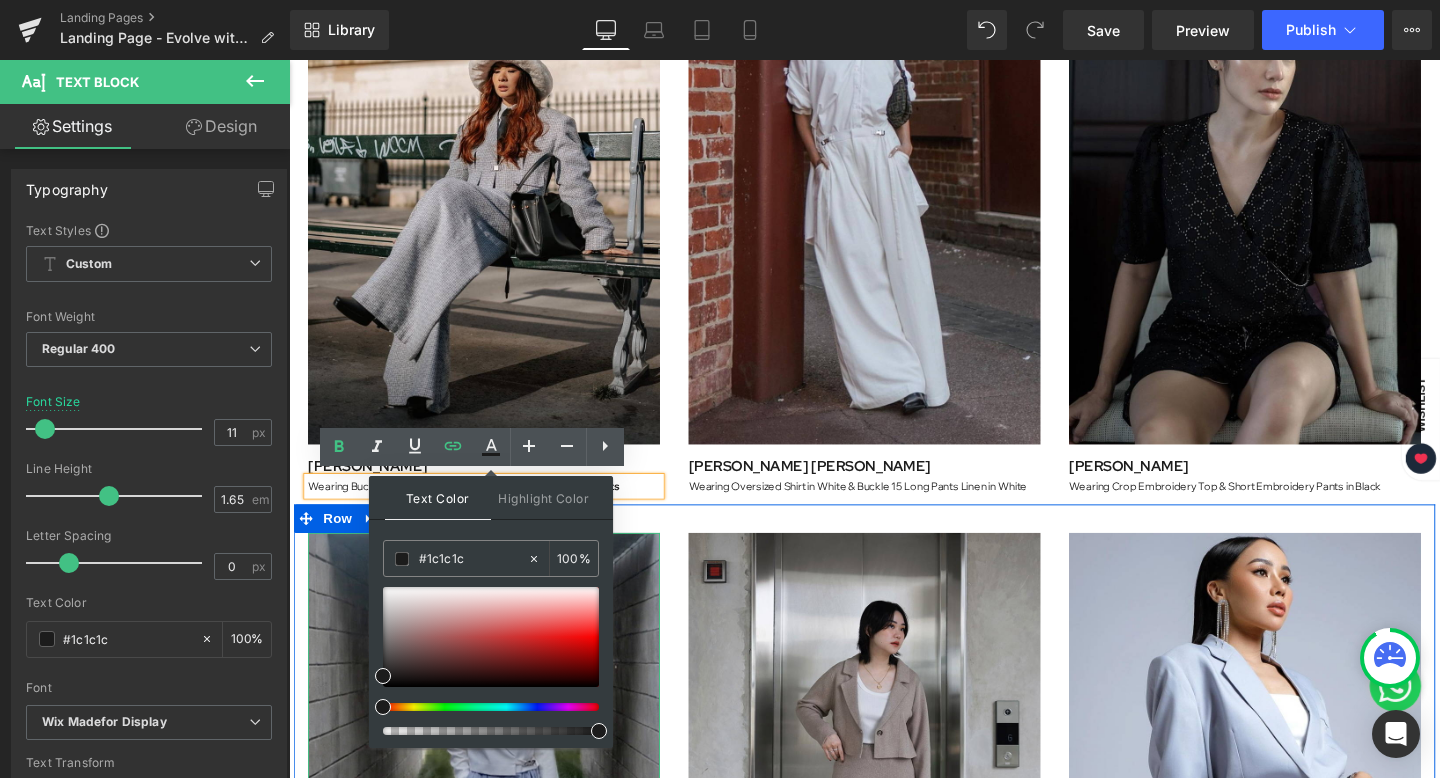 type on "#06316a" 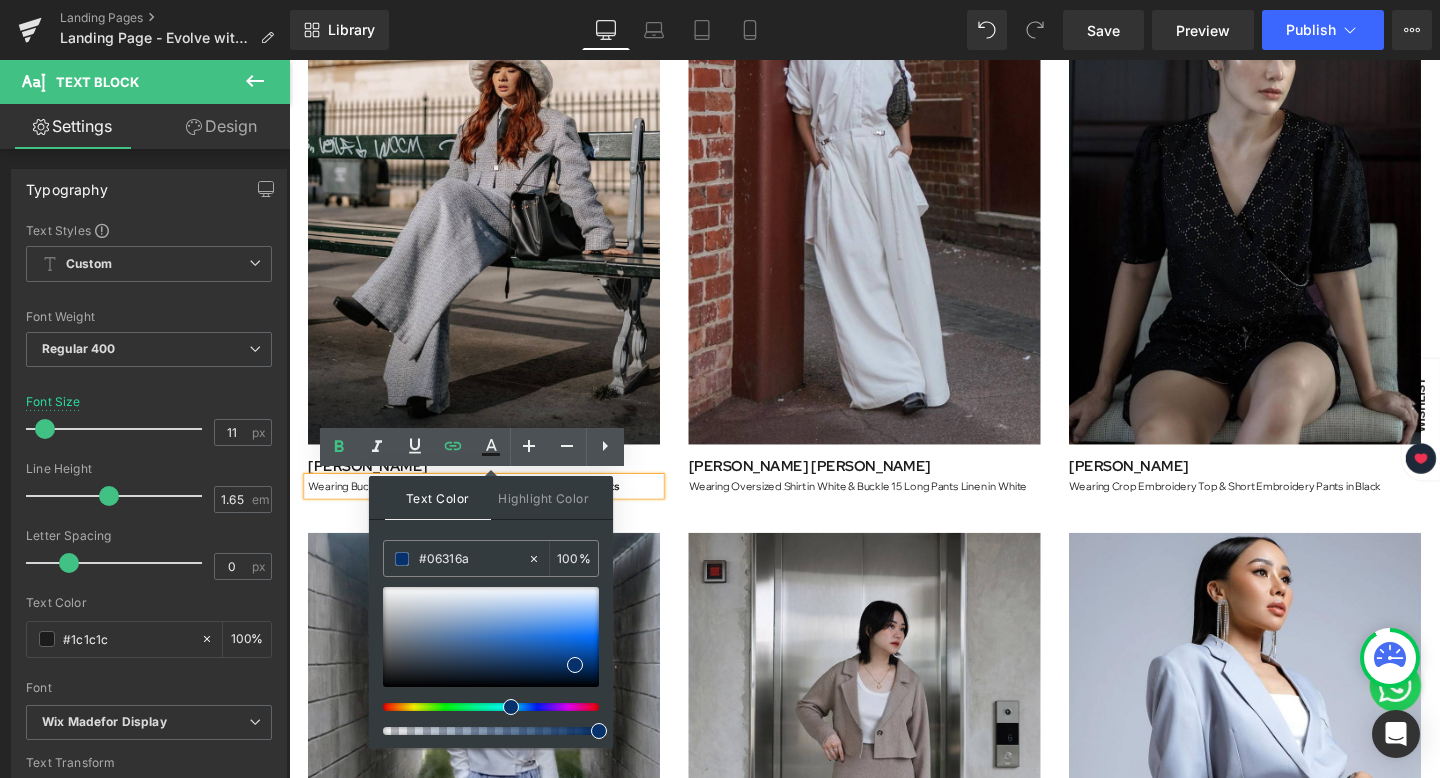 click on "Image         Nathalie Kezia Text Block         Wearing Oversized Shirt in White & Buckle 15 Long Pants Linen in White Text Block" at bounding box center [894, 213] 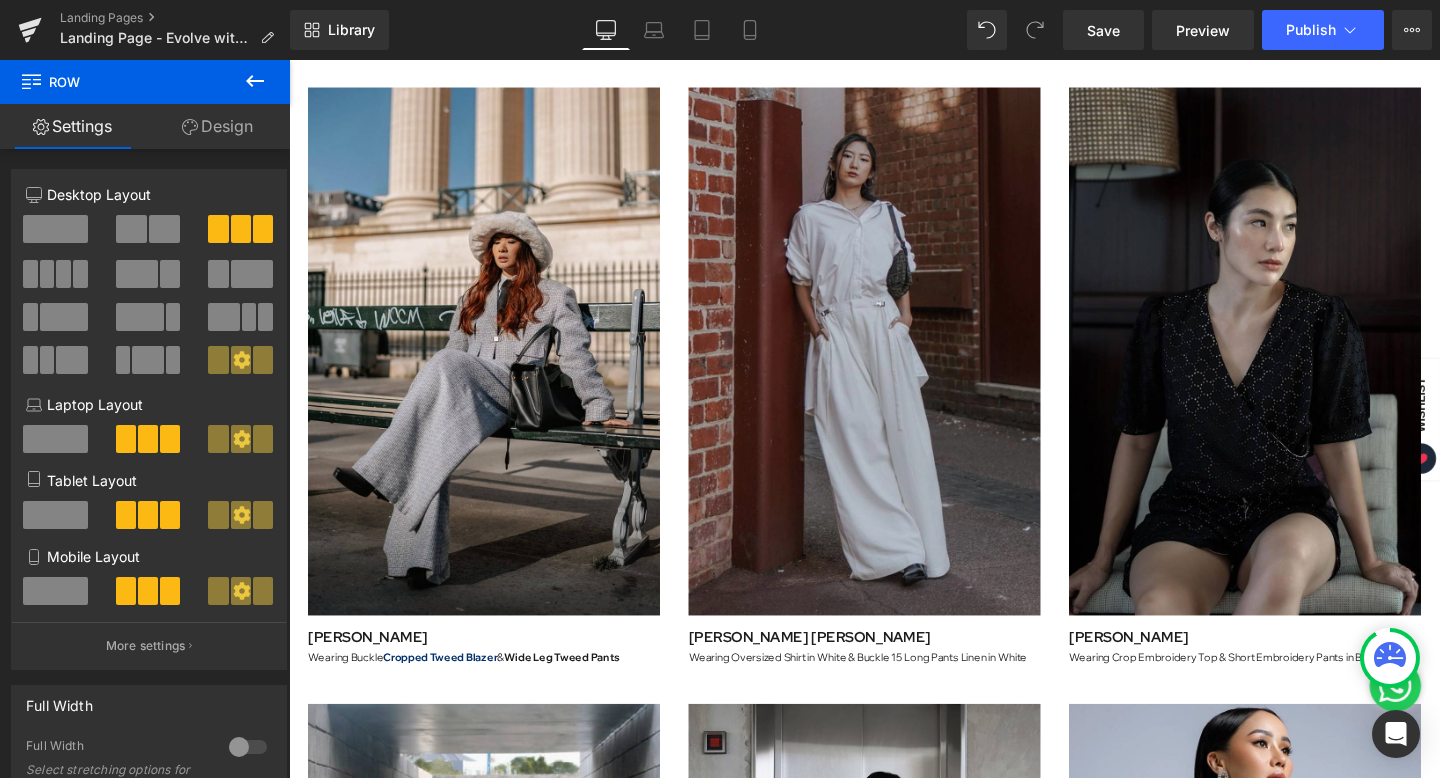scroll, scrollTop: 515, scrollLeft: 0, axis: vertical 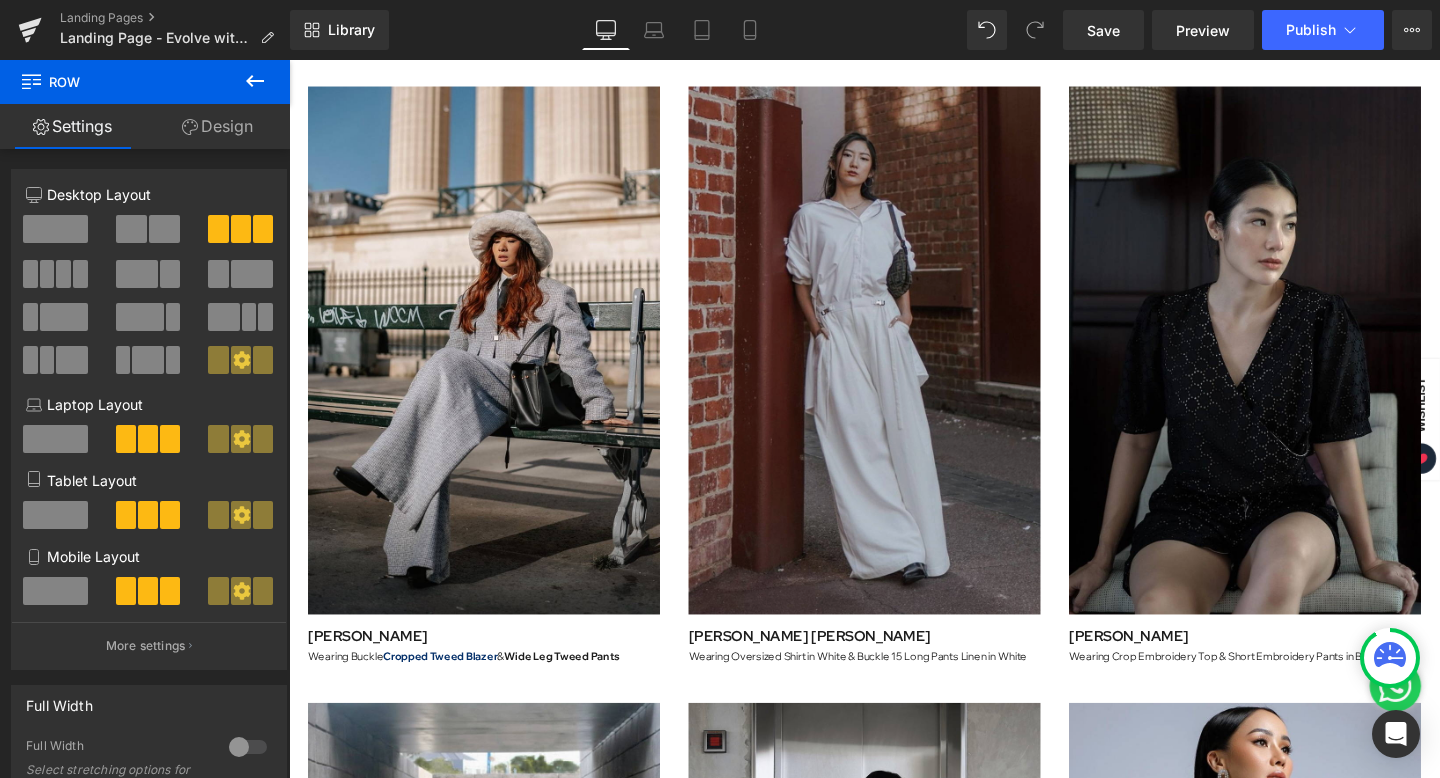 click at bounding box center [894, 365] 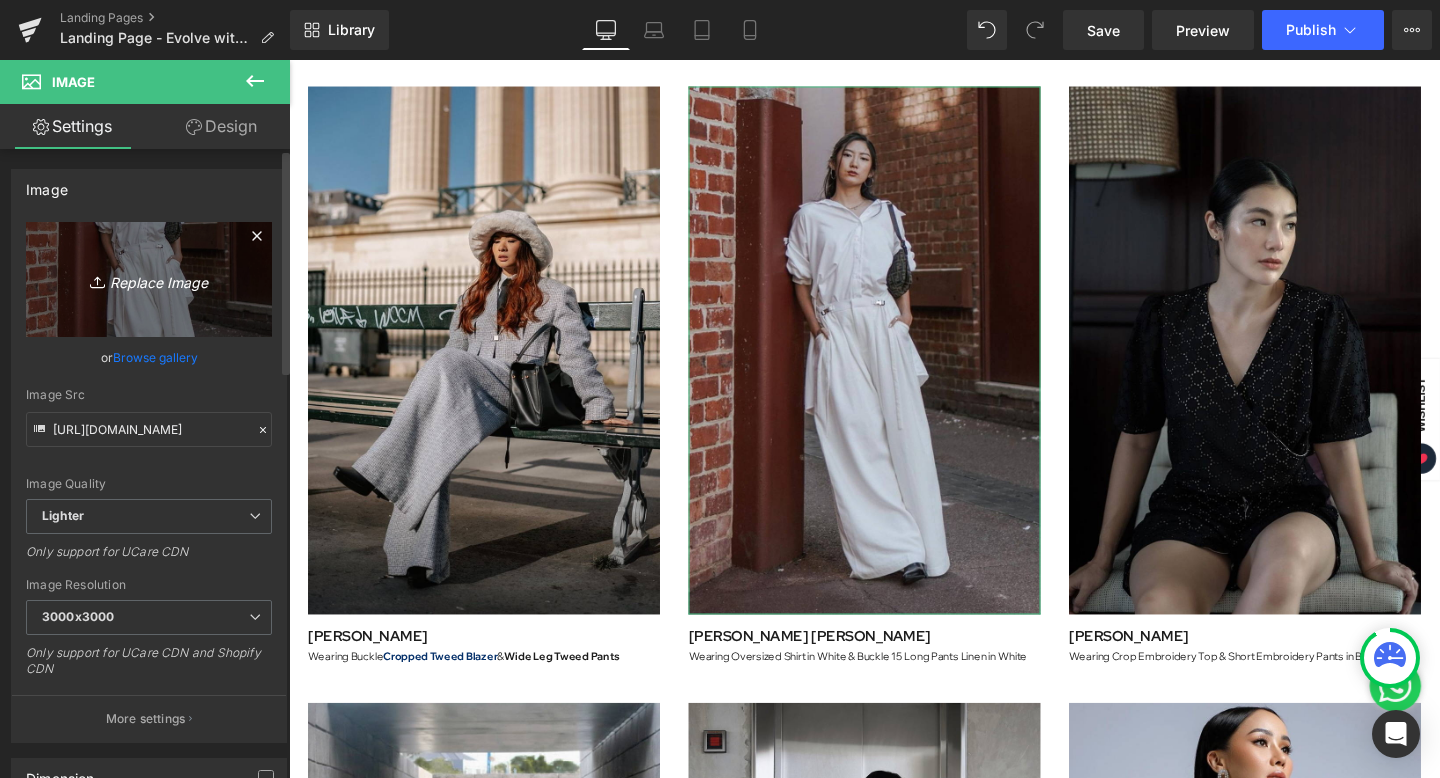 click on "Replace Image" at bounding box center [149, 279] 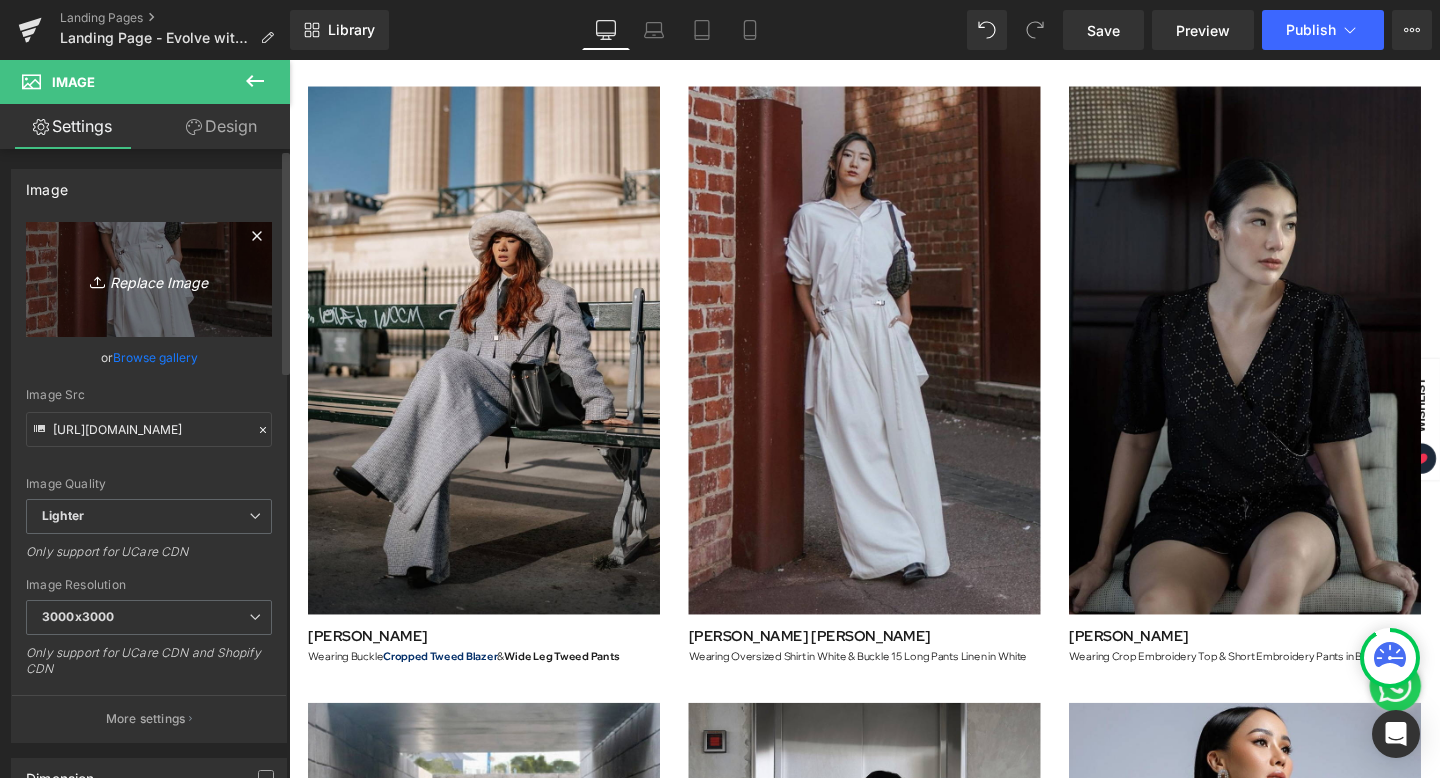 type on "C:\fakepath\Artboard 6.png" 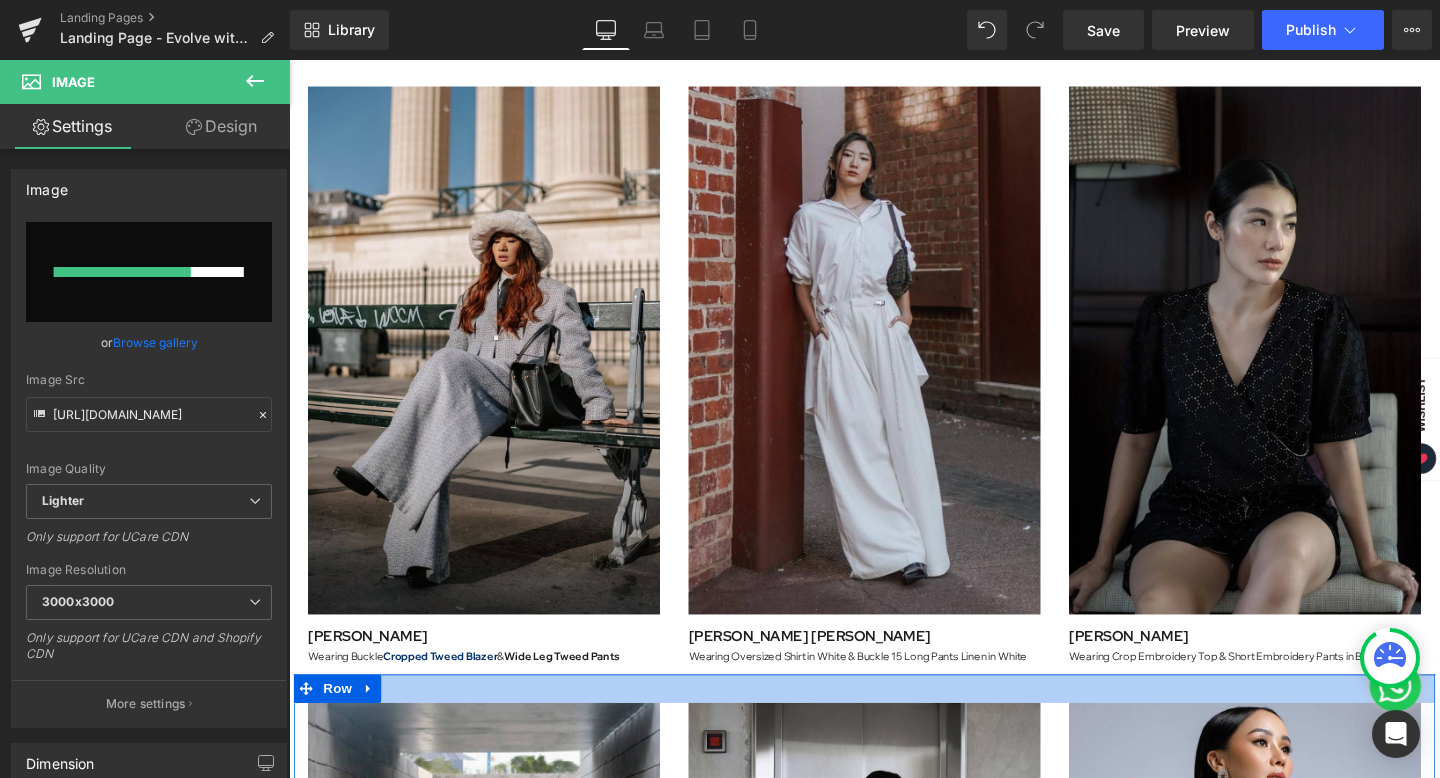 type 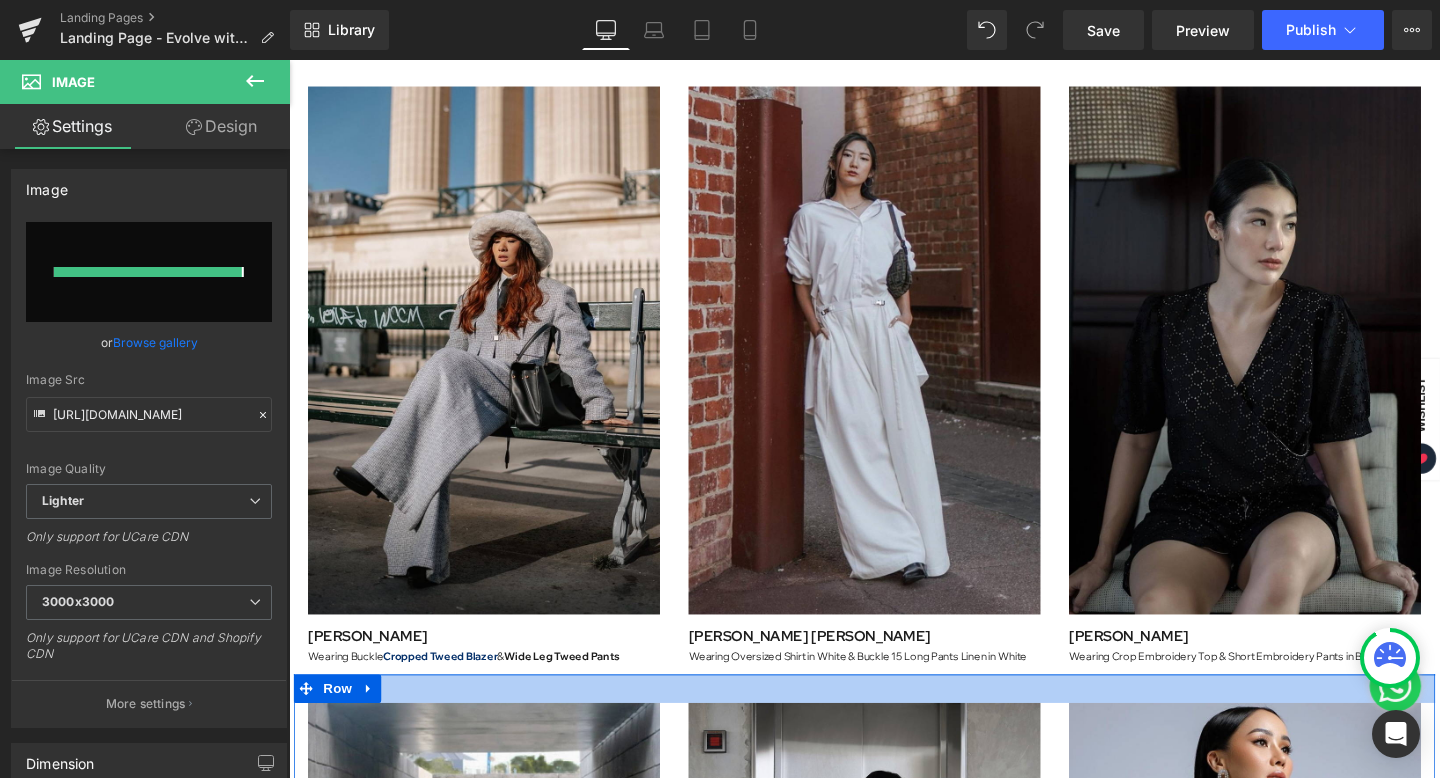 type on "https://ucarecdn.com/aa51fc99-9912-45d5-986e-57bd46c73836/-/format/auto/-/preview/3000x3000/-/quality/lighter/Artboard%206.png" 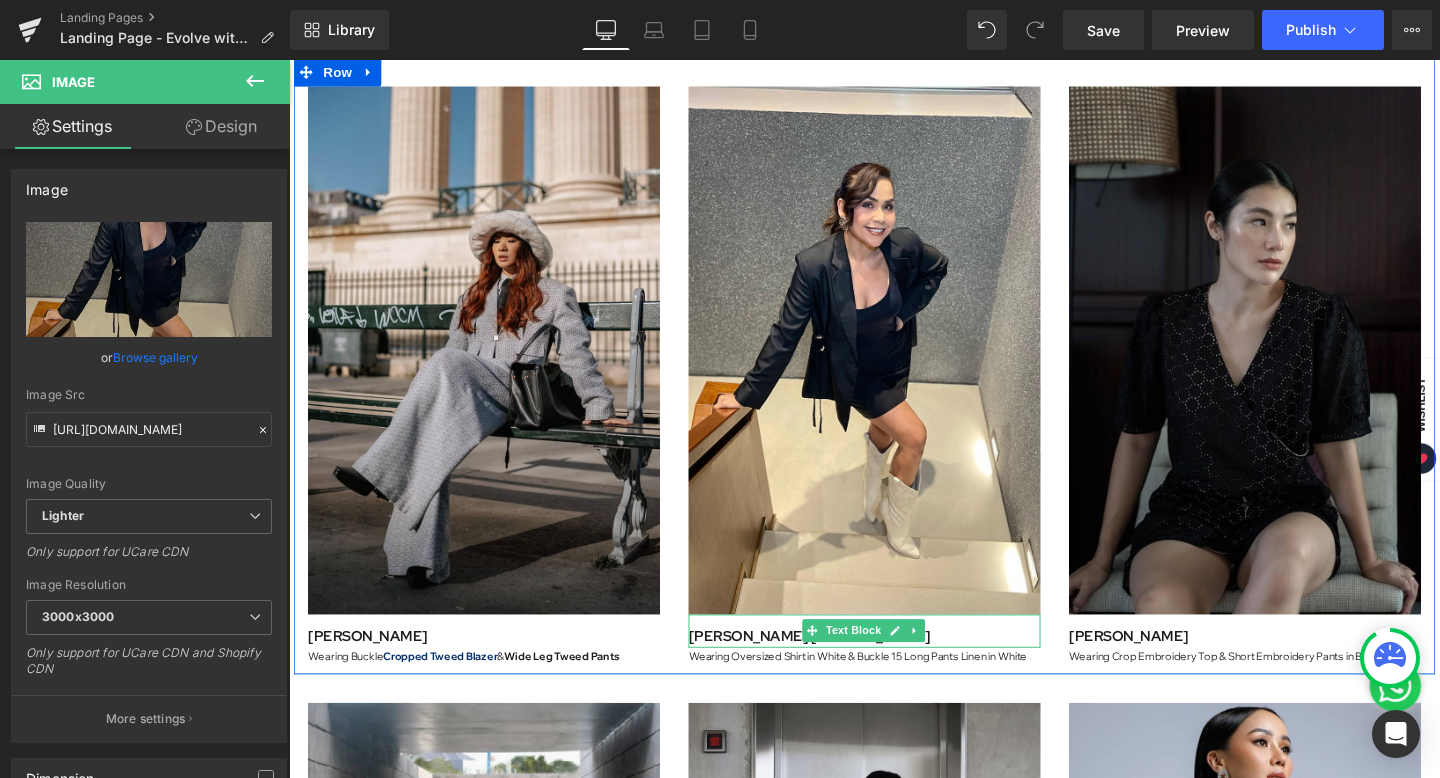 click on "[PERSON_NAME] [PERSON_NAME]" at bounding box center (836, 666) 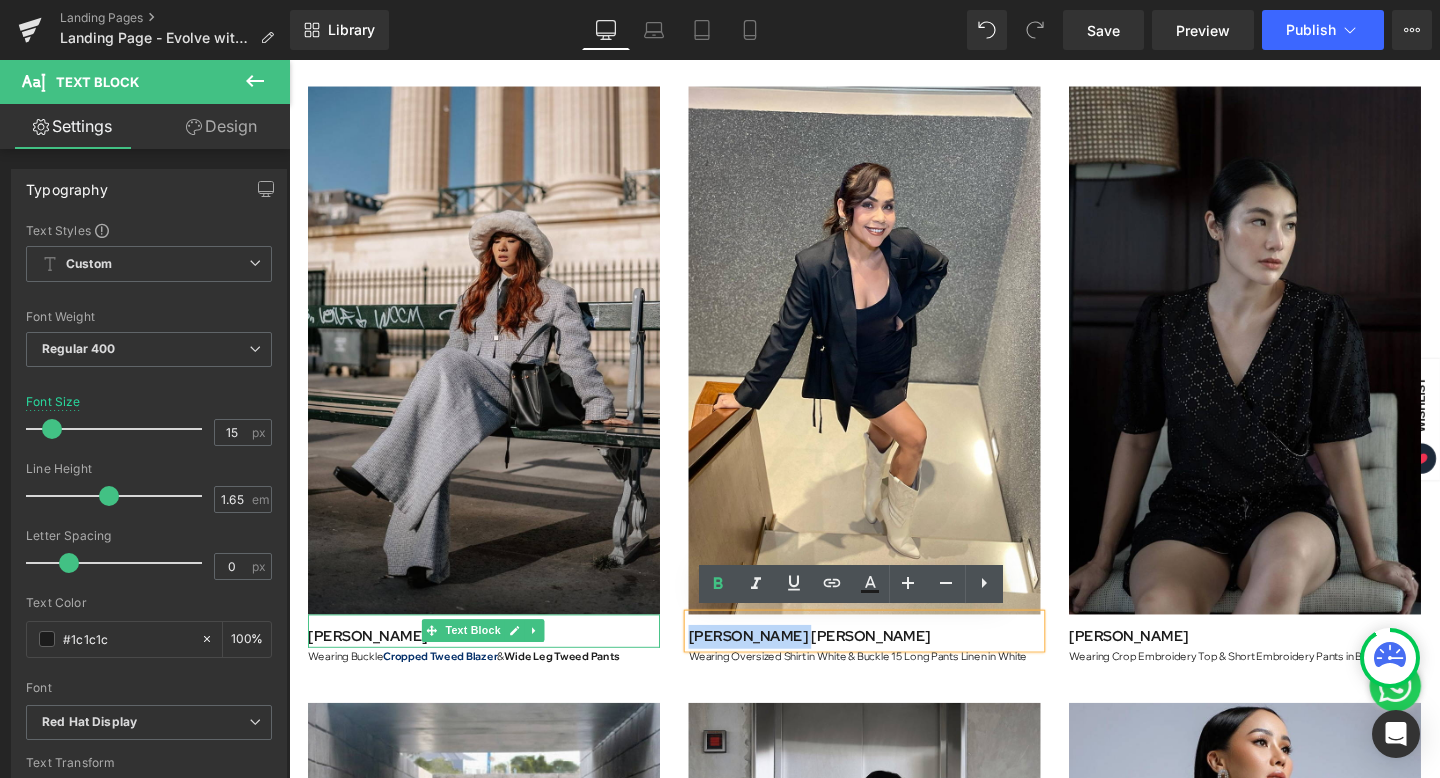 drag, startPoint x: 804, startPoint y: 662, endPoint x: 631, endPoint y: 663, distance: 173.00288 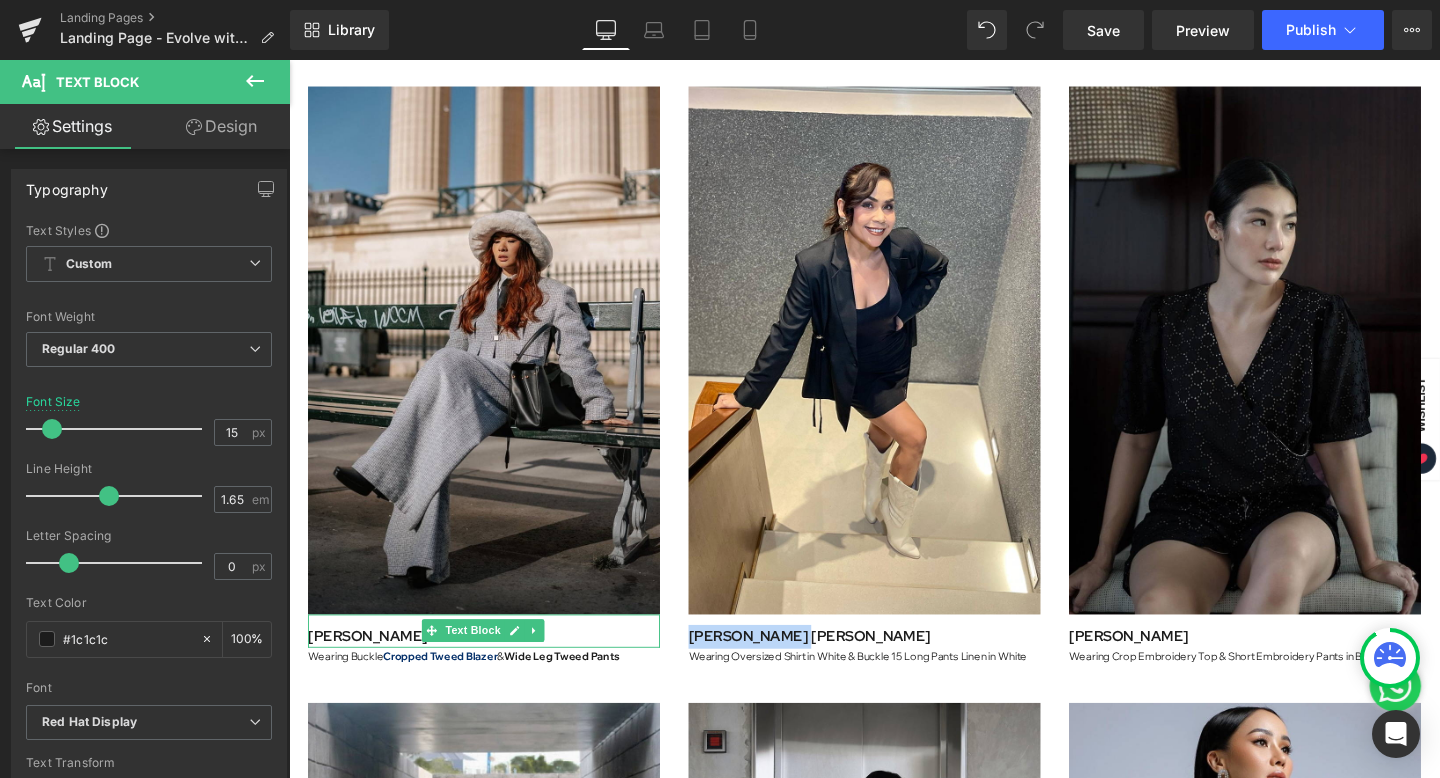 type 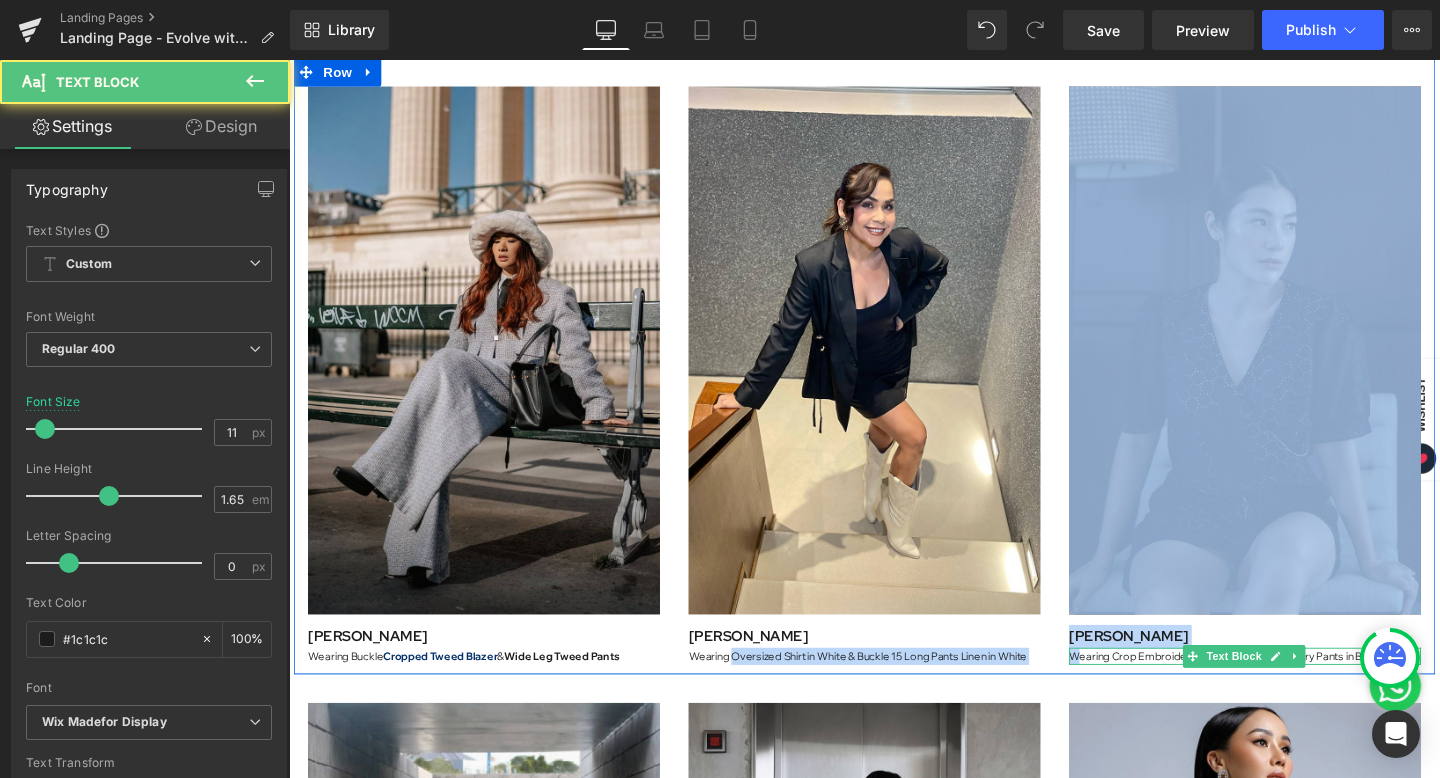 drag, startPoint x: 748, startPoint y: 684, endPoint x: 1107, endPoint y: 685, distance: 359.0014 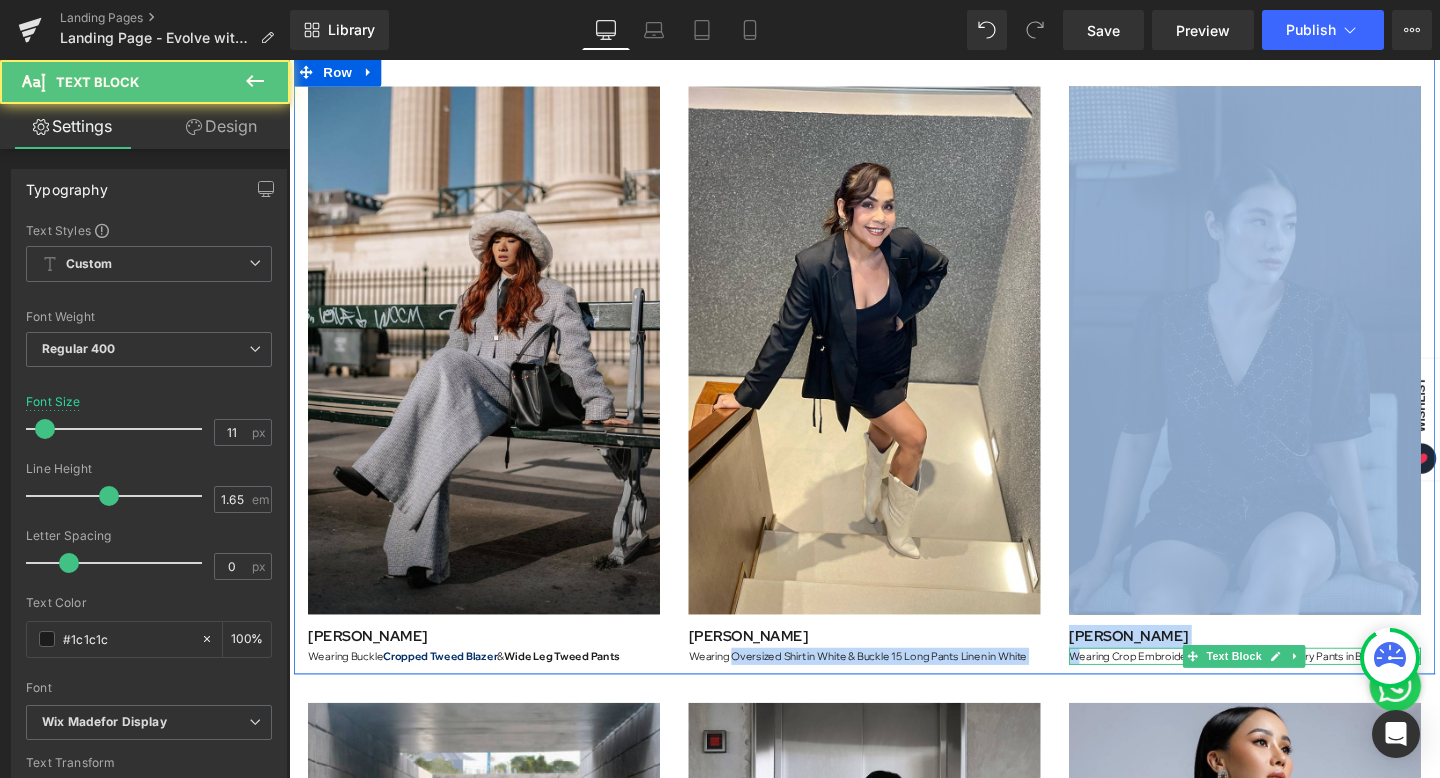 click on "Image         Anaz Siantar Text Block         Wearing Buckle  Cropped Tweed Blazer  &  Wide Leg Tweed Pants Text Block         Image         Melaney Ricardo Text Block         Wearing Oversized Shirt in White & Buckle 15 Long Pants Linen in White Text Block         Image         Valen Amijo Text Block         Wearing Crop Embroidery Top & Short Embroidery Pants in Black Text Block         Row" at bounding box center (894, 382) 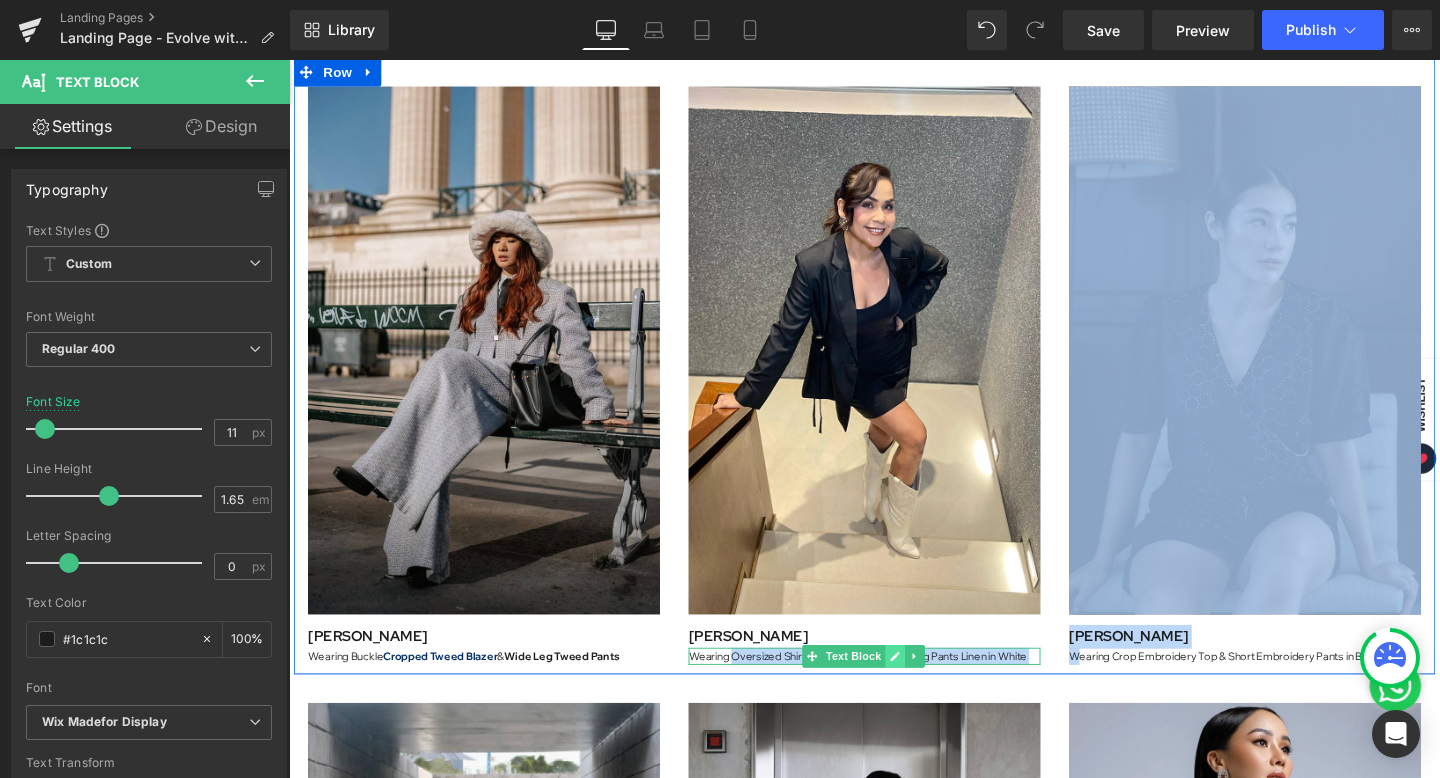 click 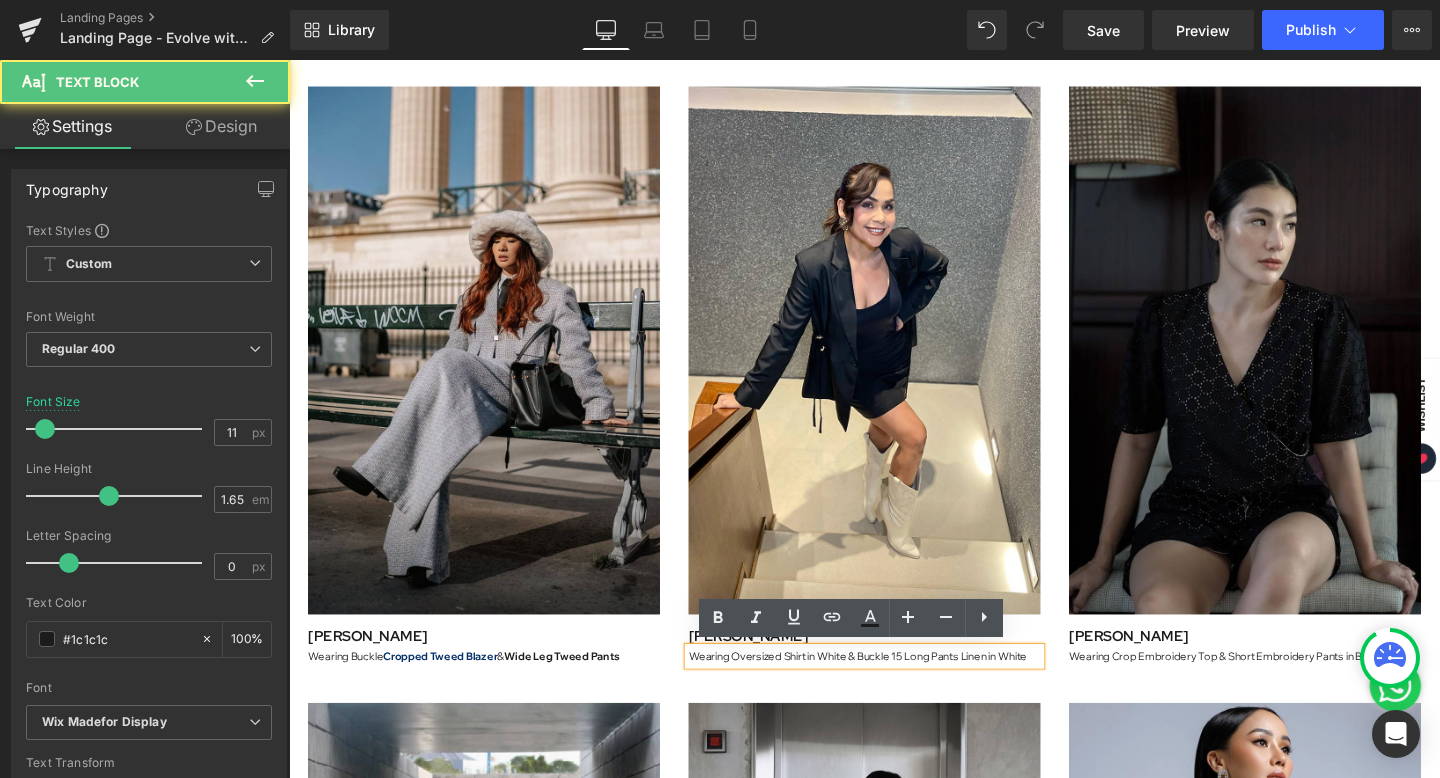 click on "Wearing Oversized Shirt in White & Buckle 15 Long Pants Linen in White" at bounding box center [894, 687] 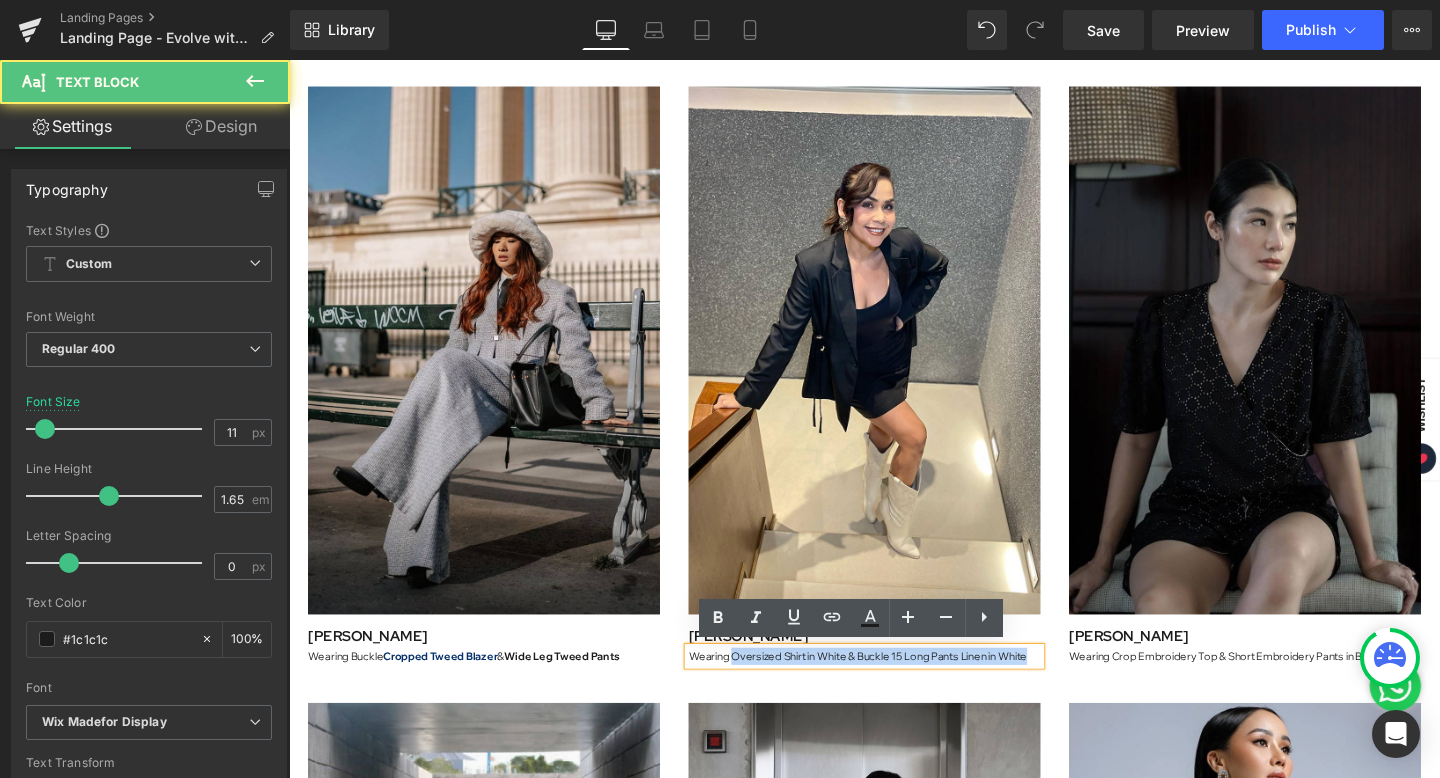 drag, startPoint x: 747, startPoint y: 685, endPoint x: 1073, endPoint y: 687, distance: 326.00613 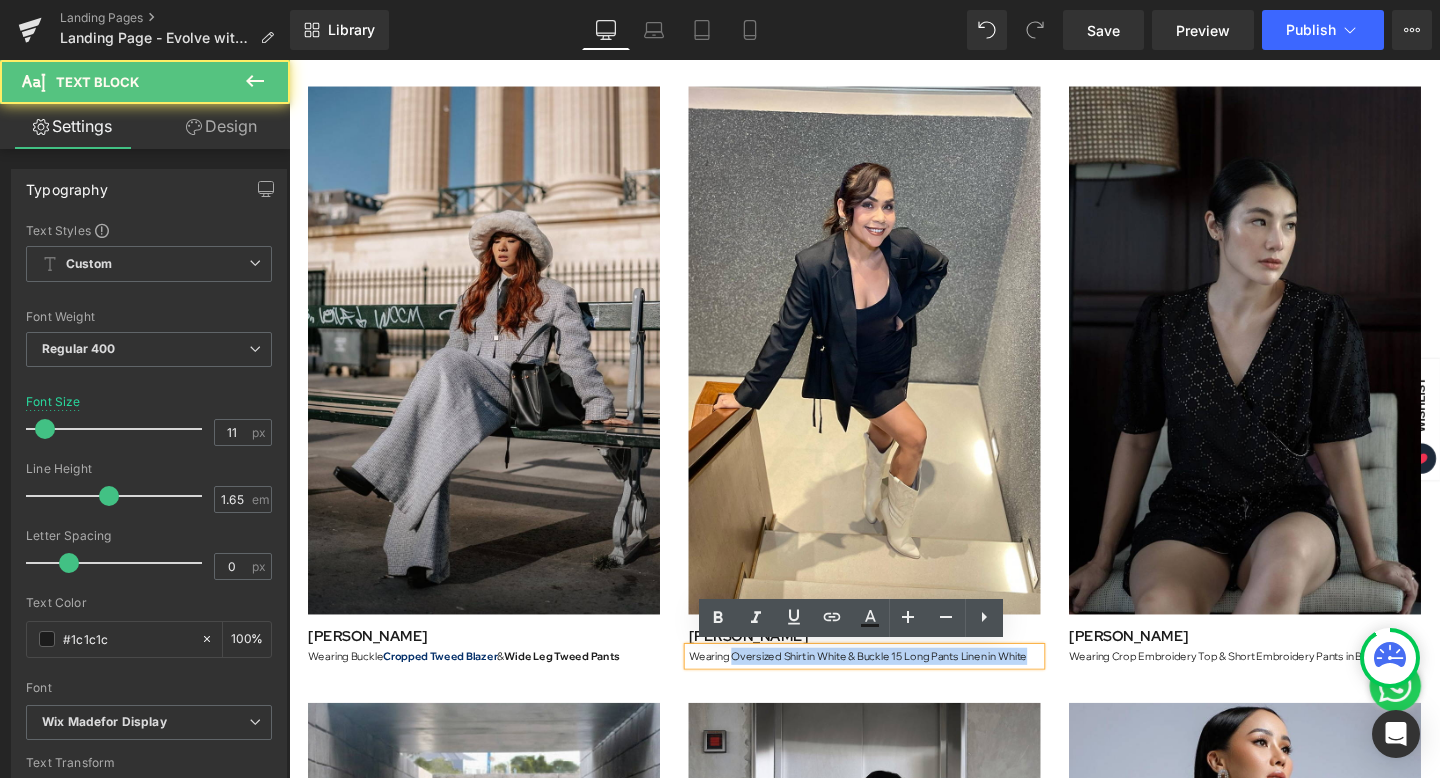 click on "Wearing Oversized Shirt in White & Buckle 15 Long Pants Linen in White" at bounding box center (894, 687) 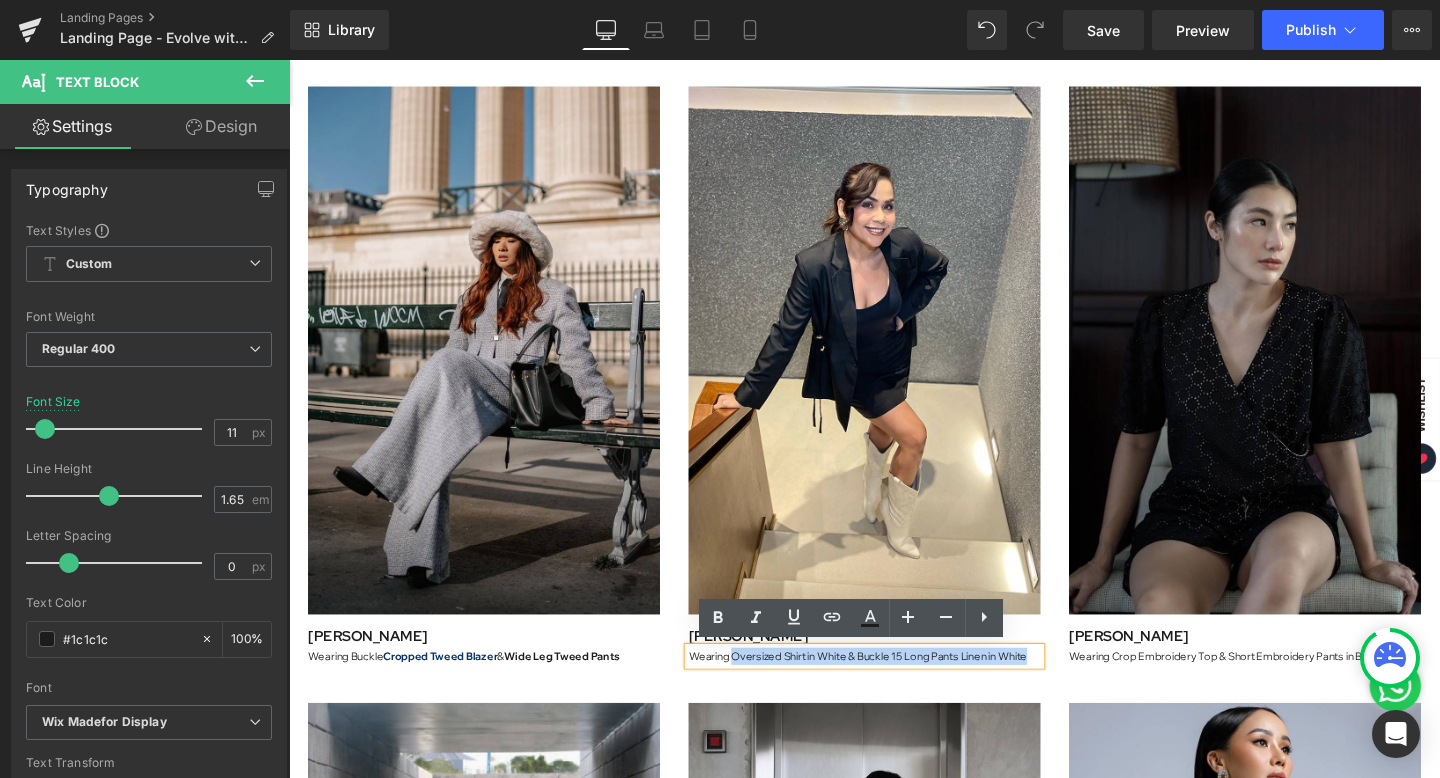 type 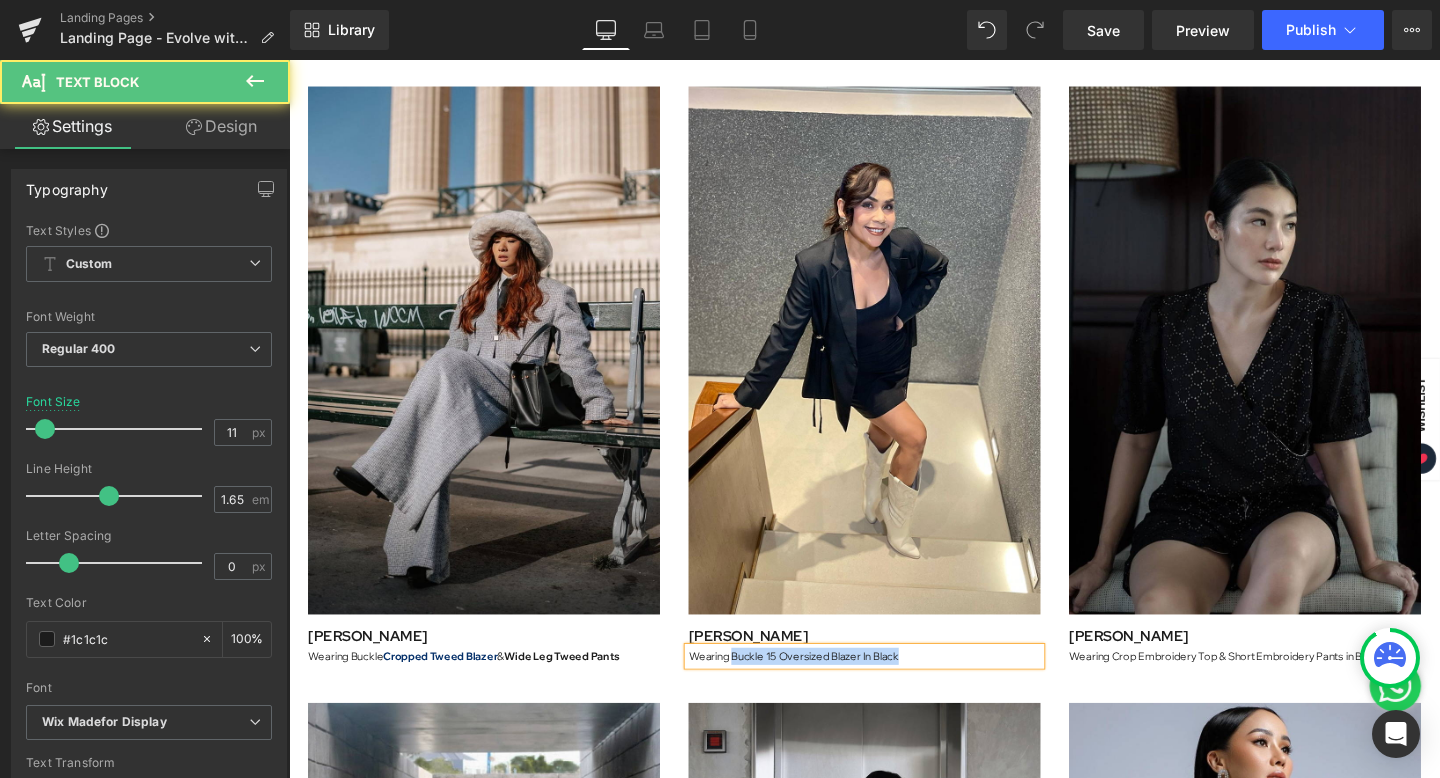 drag, startPoint x: 748, startPoint y: 685, endPoint x: 1027, endPoint y: 681, distance: 279.0287 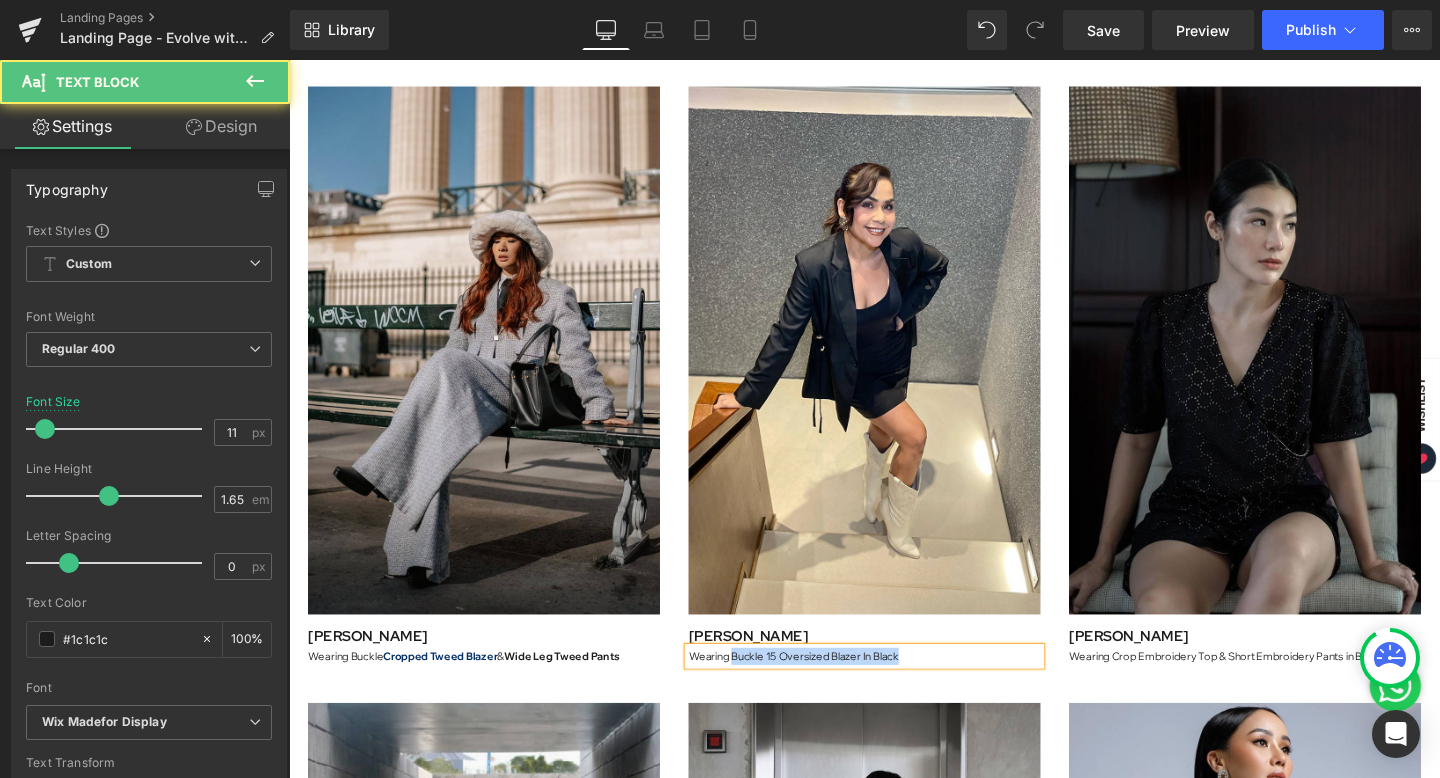 click on "Wearing Buckle 15 Oversized Blazer In Black" at bounding box center [894, 687] 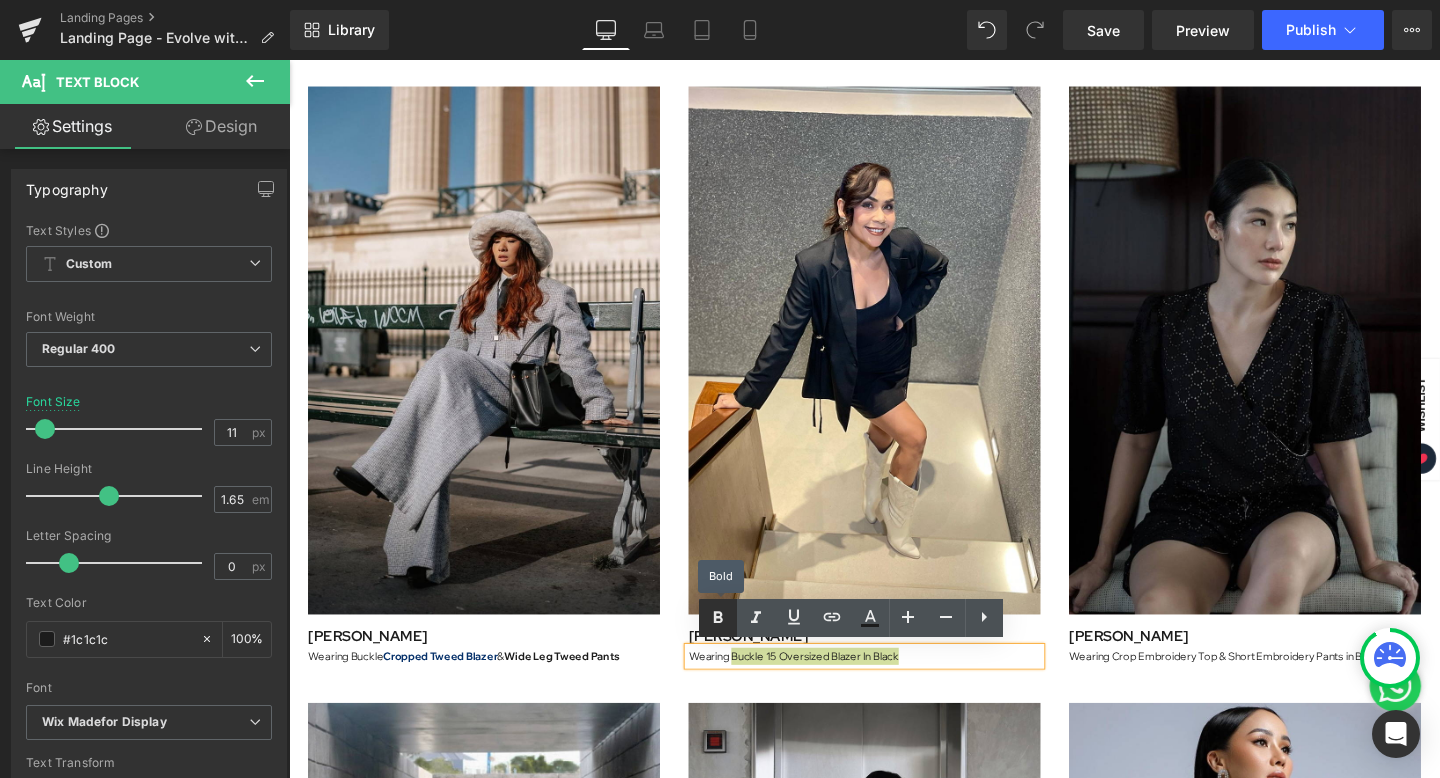 click 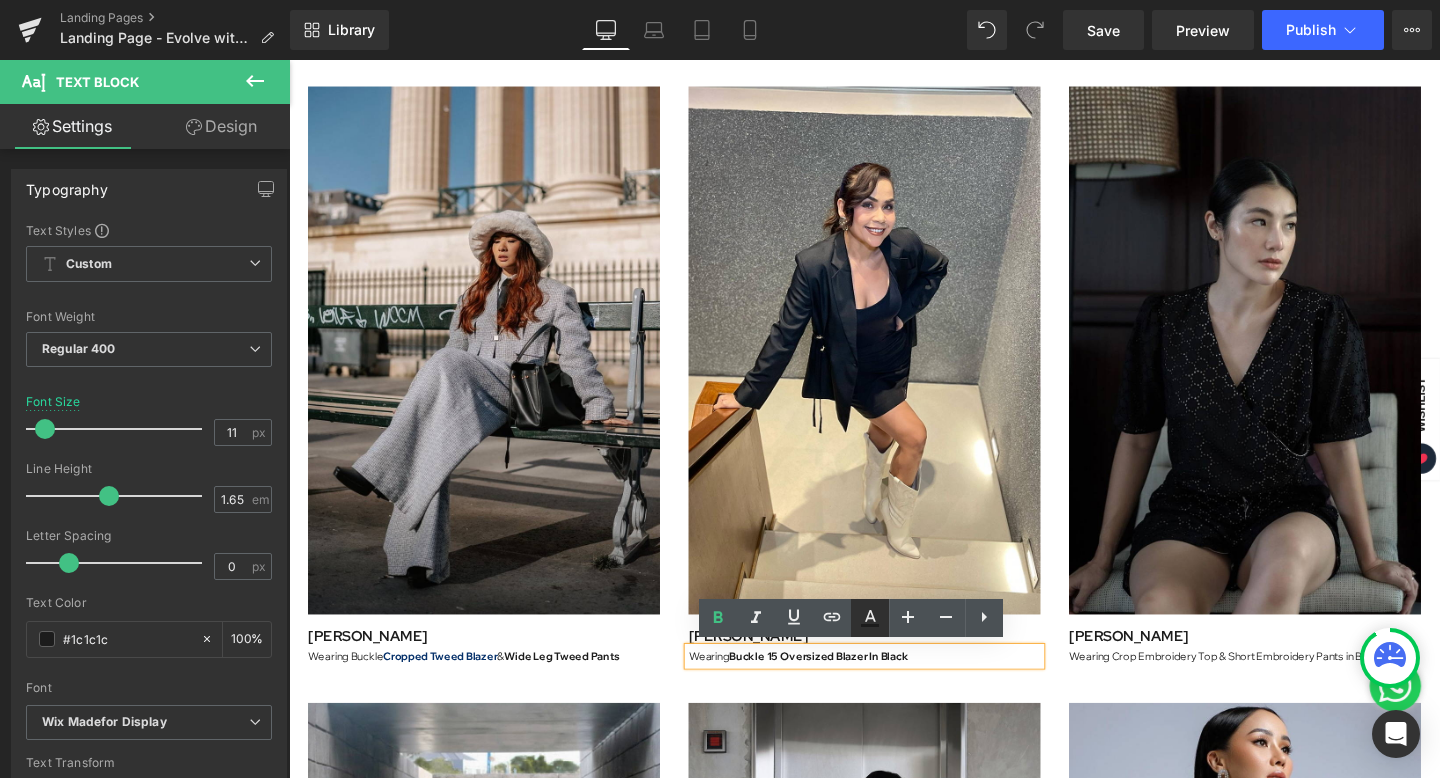 click 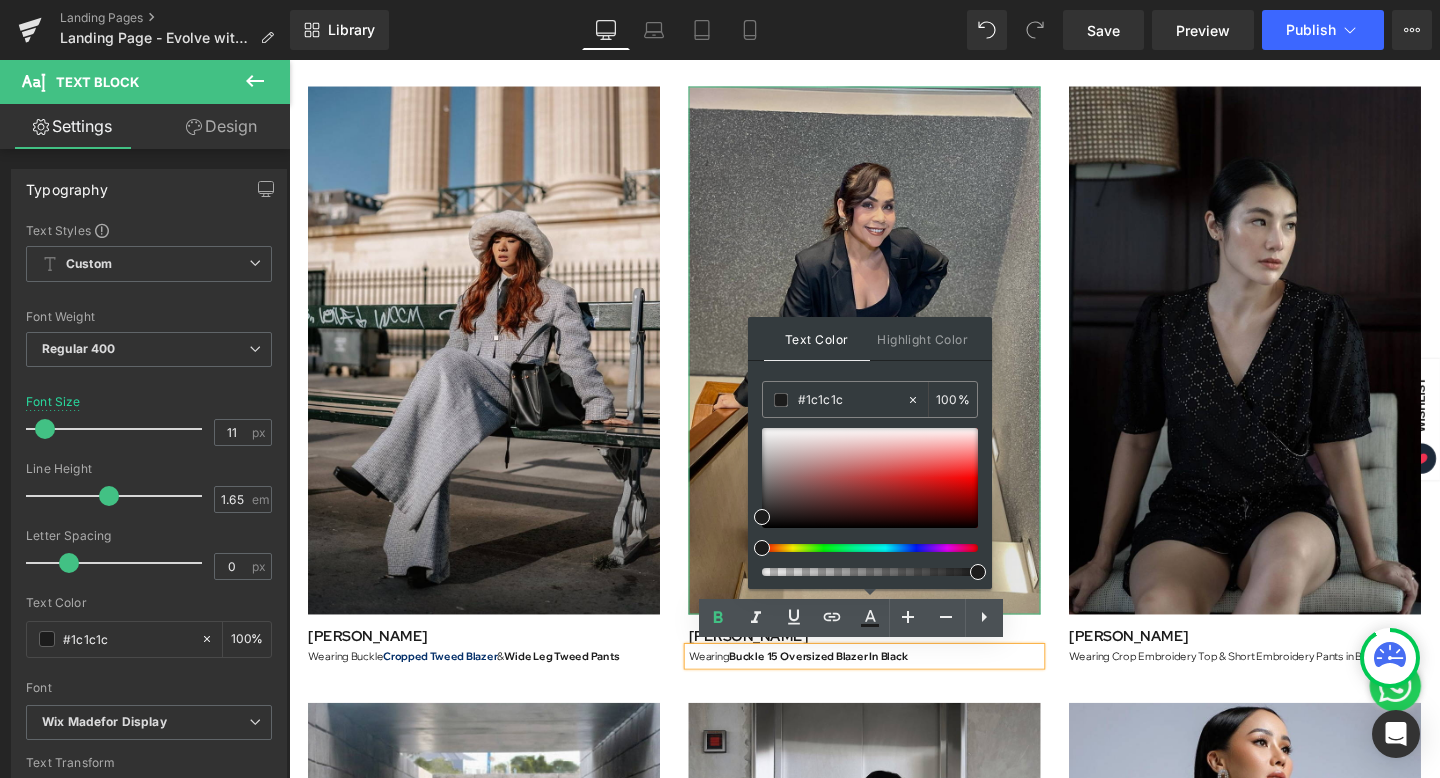 drag, startPoint x: 1135, startPoint y: 453, endPoint x: 742, endPoint y: 417, distance: 394.64542 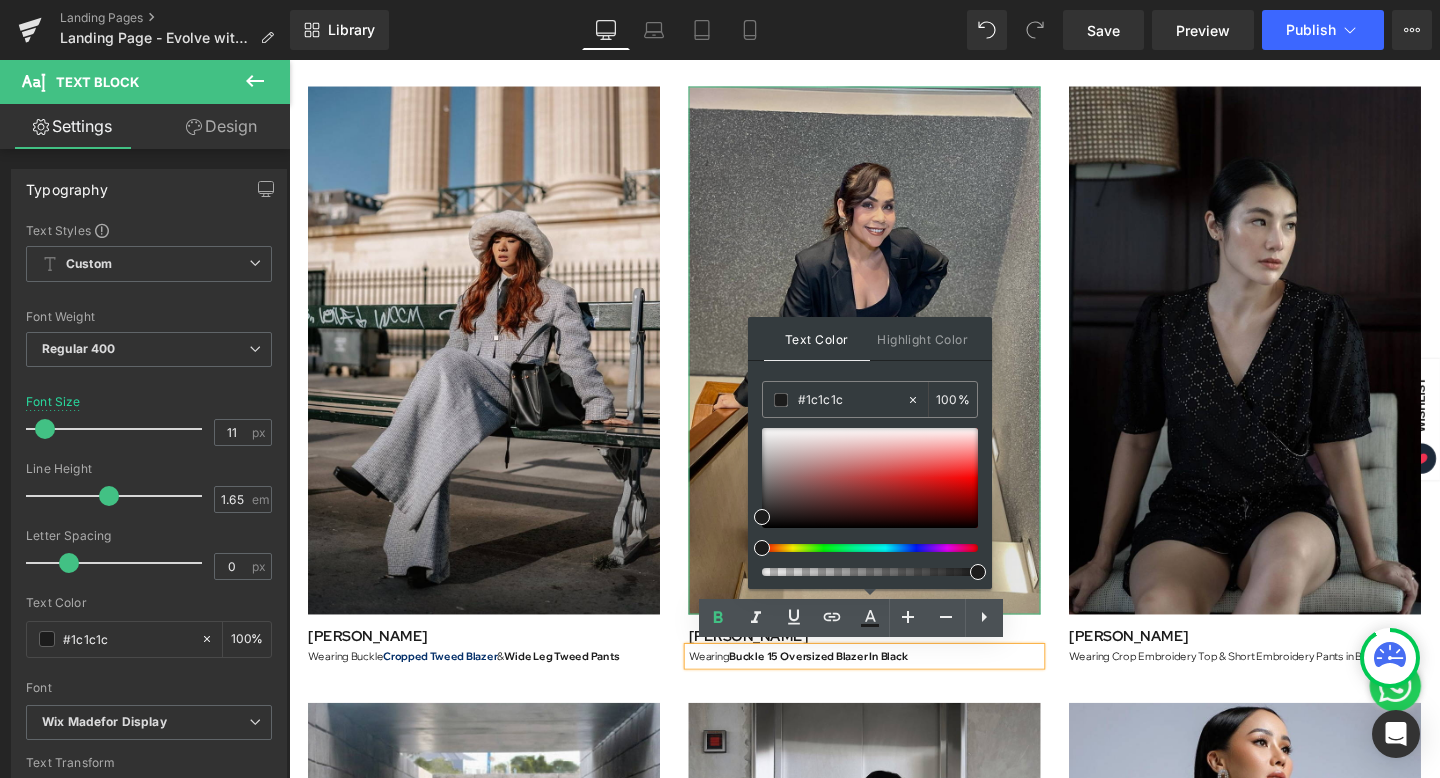 paste on "06316a" 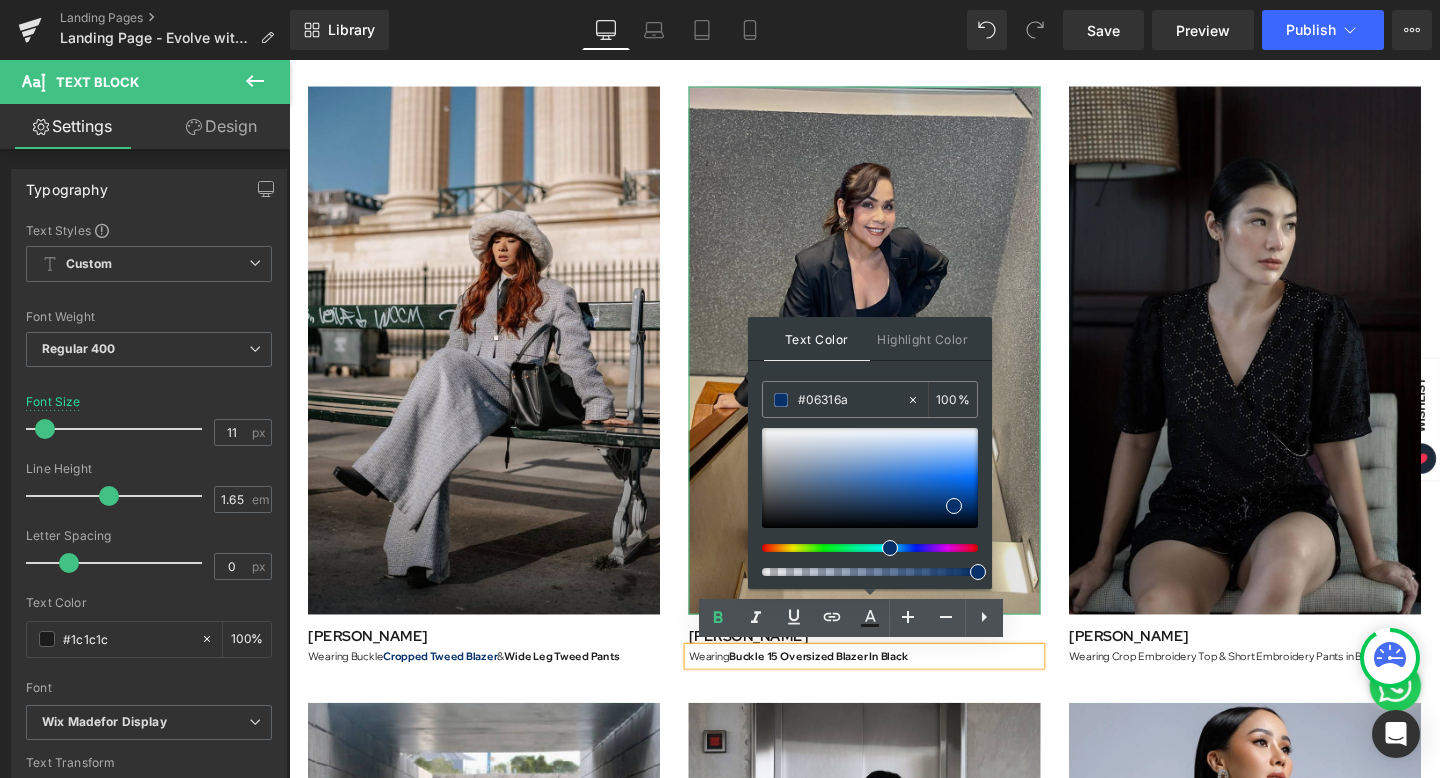 type on "#06316a" 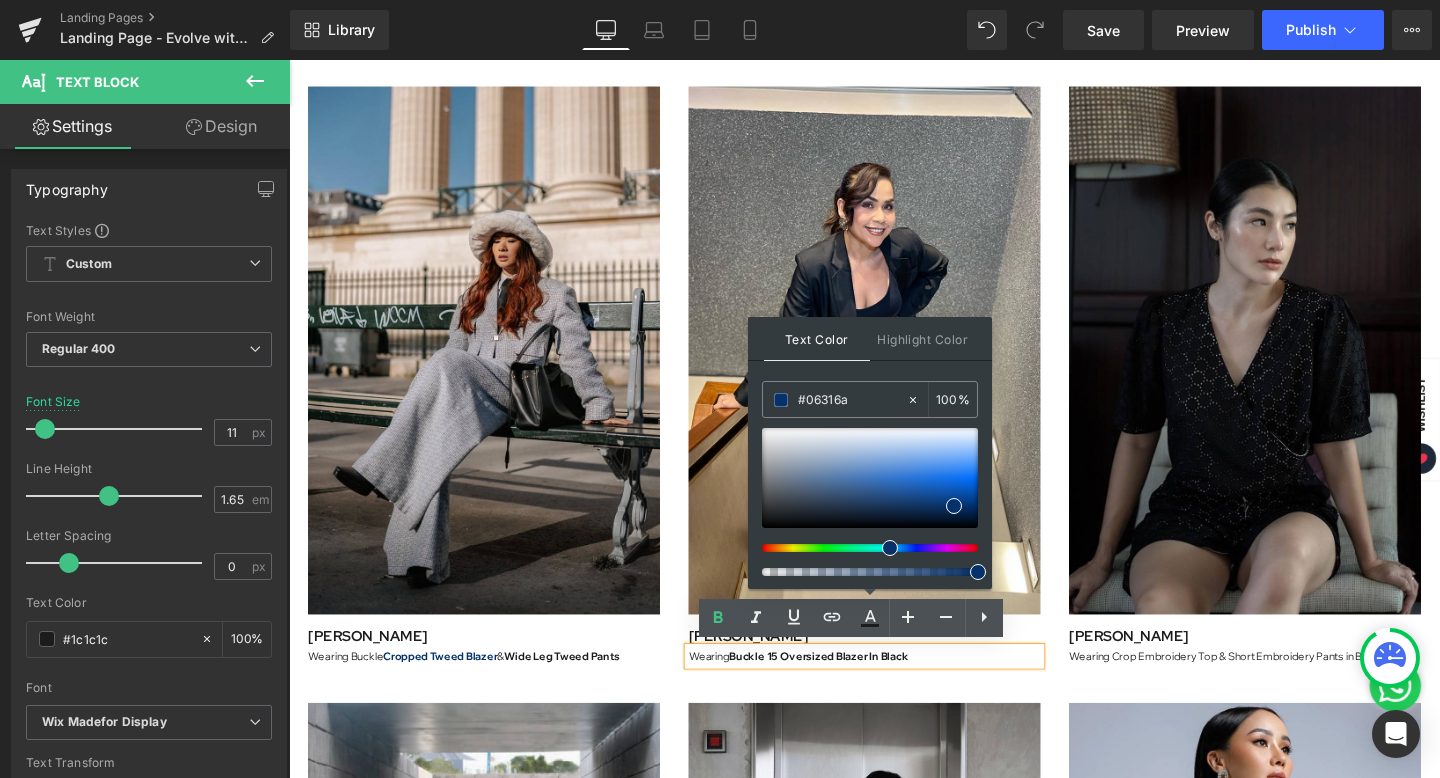 click on "Buckle 15 Oversized Blazer In Black" at bounding box center (846, 687) 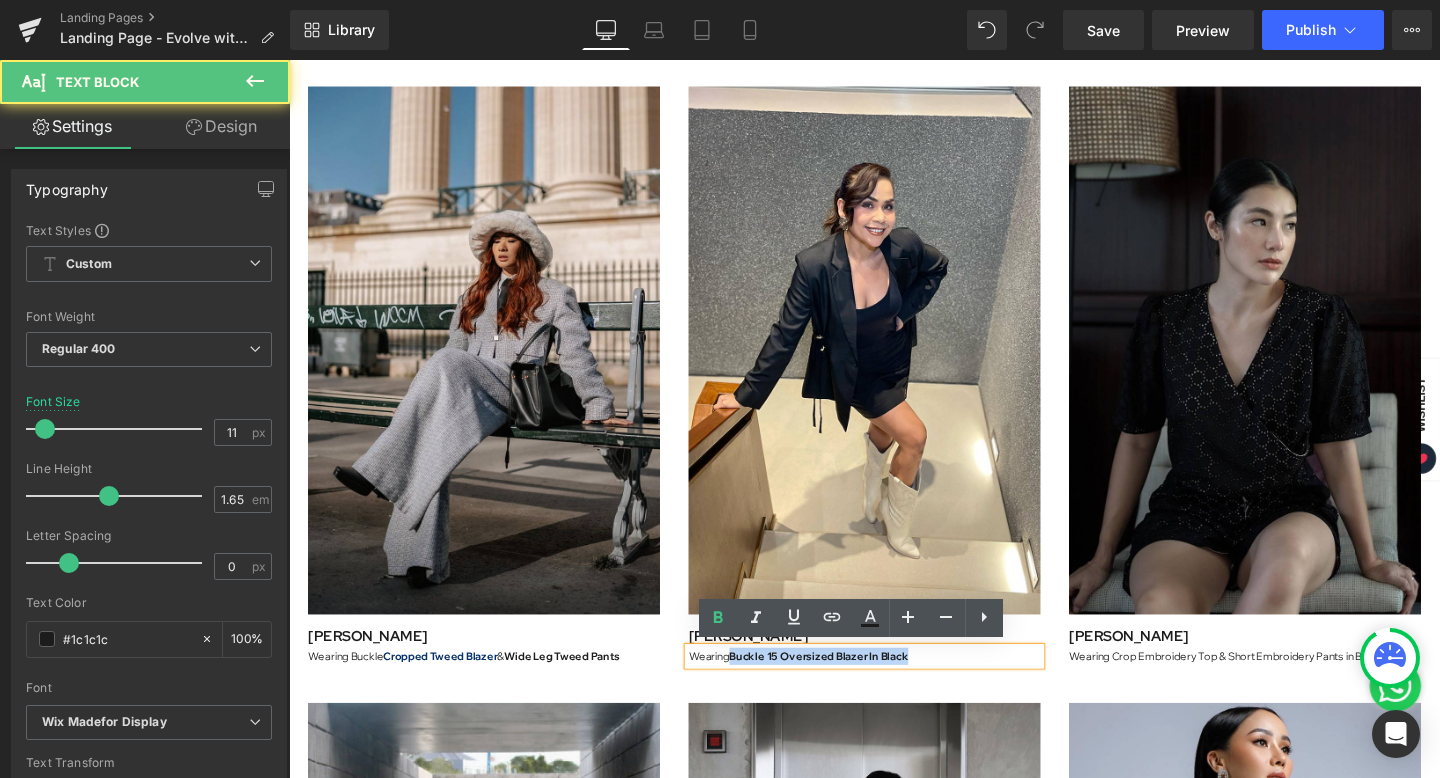 drag, startPoint x: 748, startPoint y: 684, endPoint x: 975, endPoint y: 687, distance: 227.01982 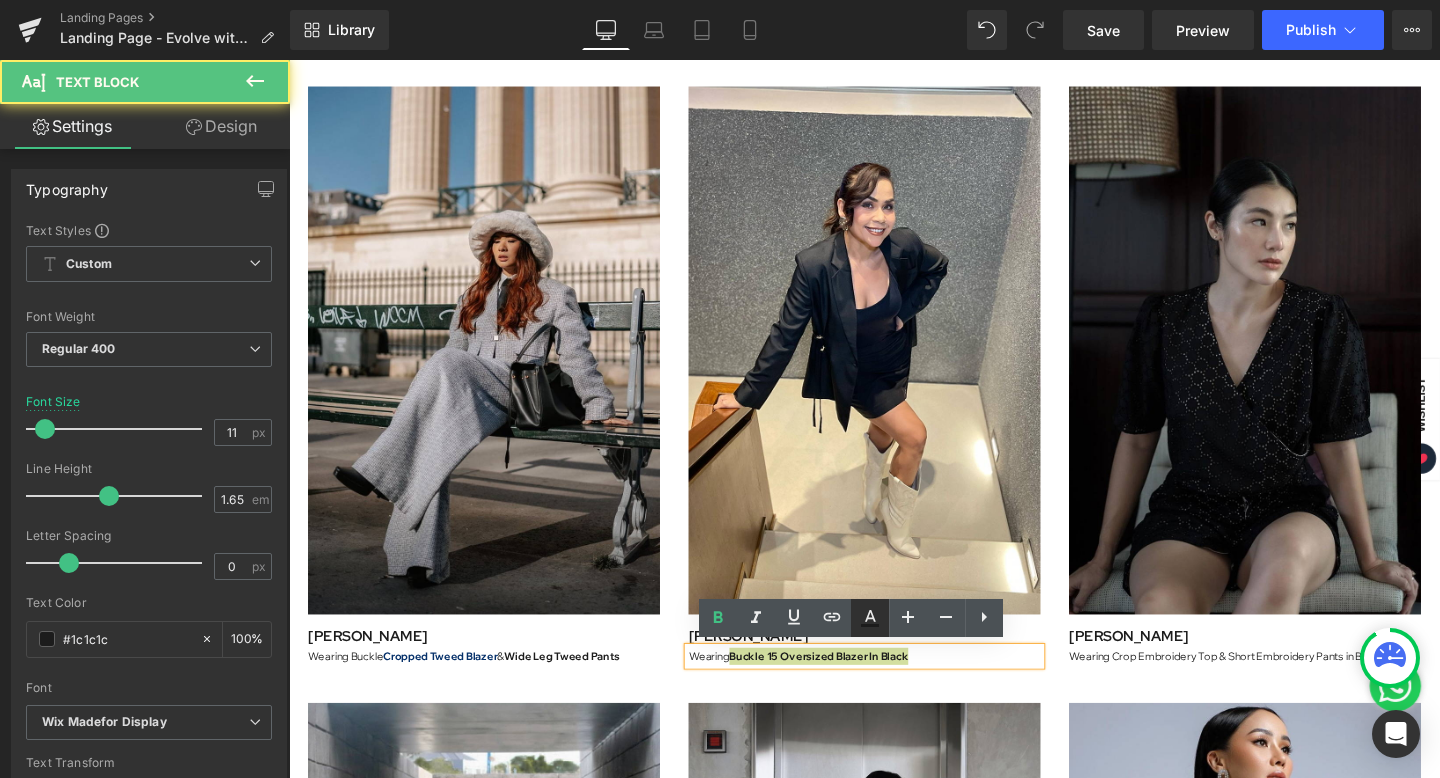 click 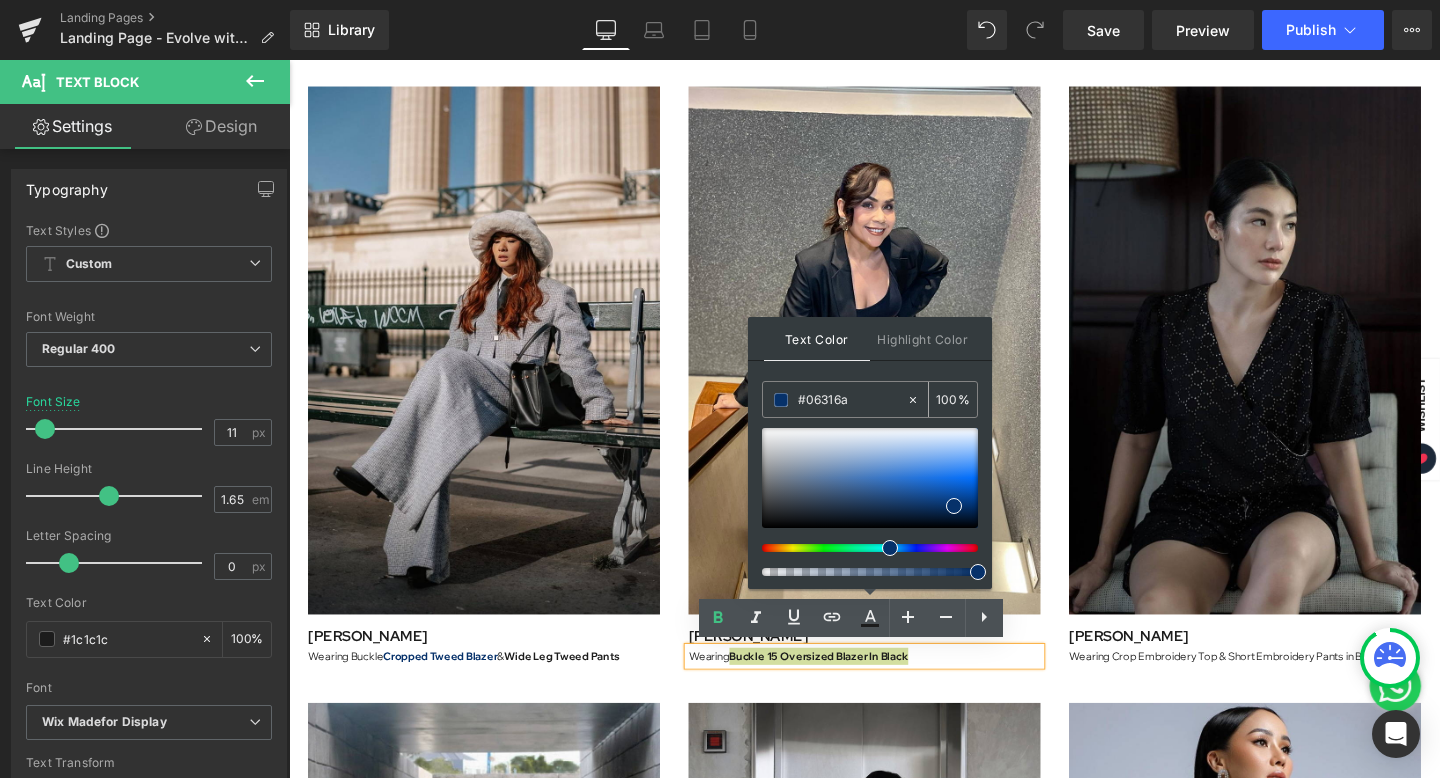 click on "#06316a" at bounding box center (852, 400) 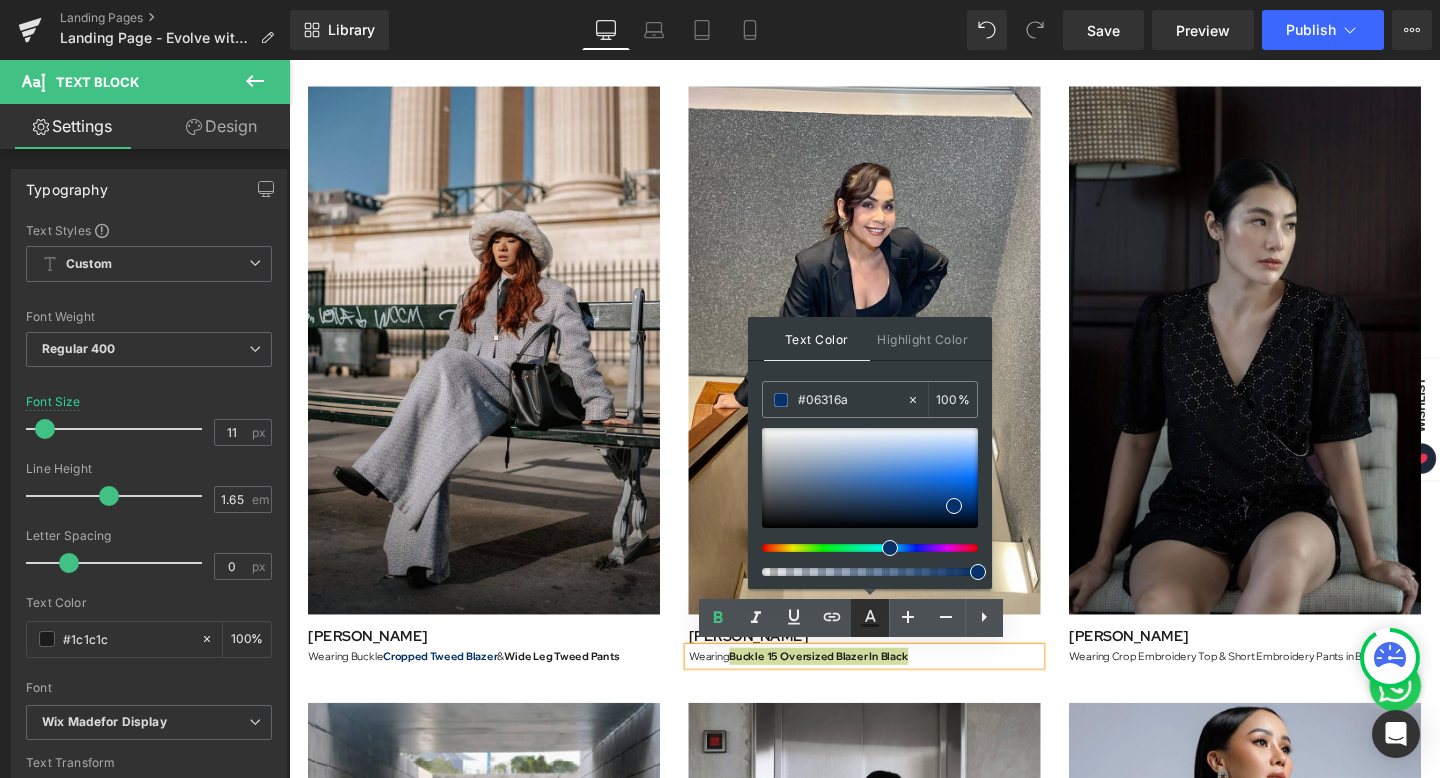 click 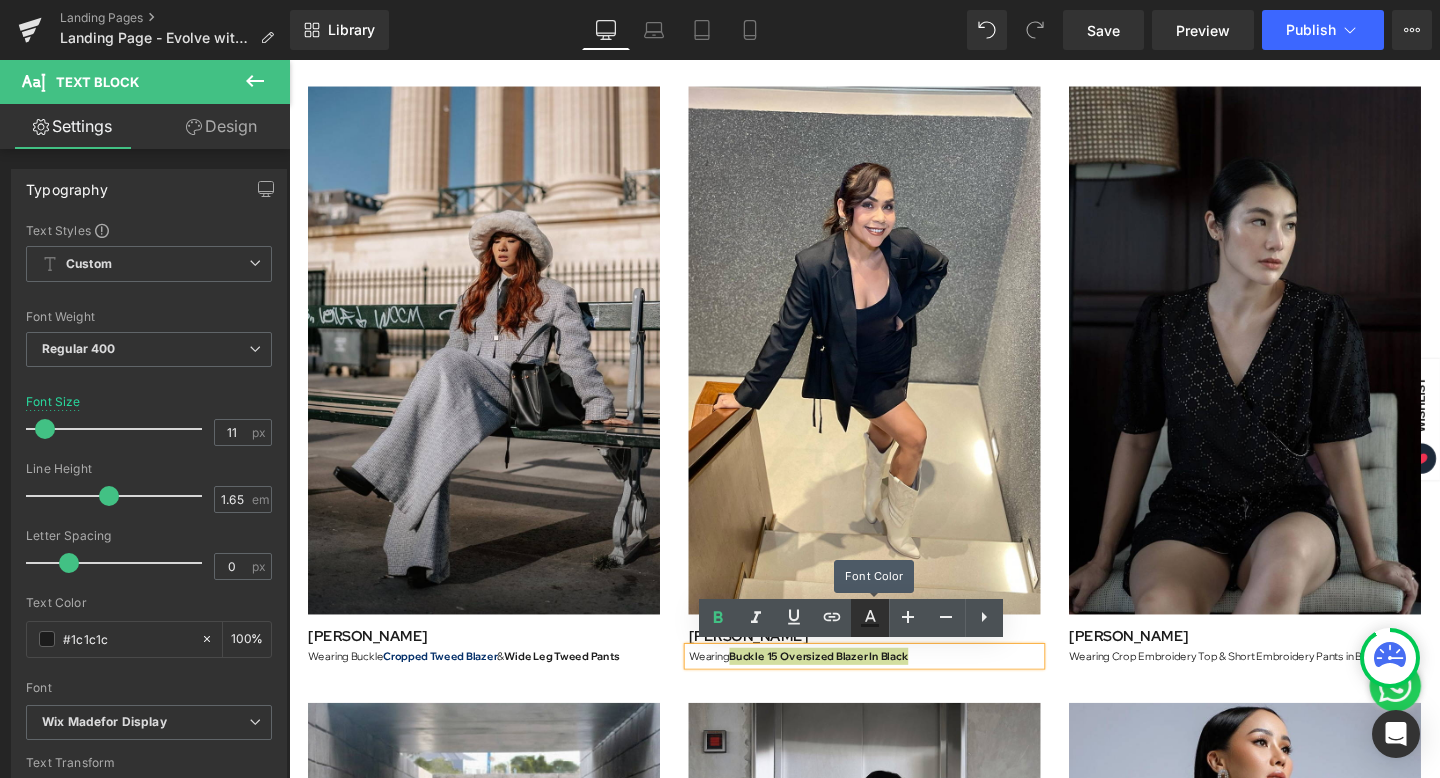click 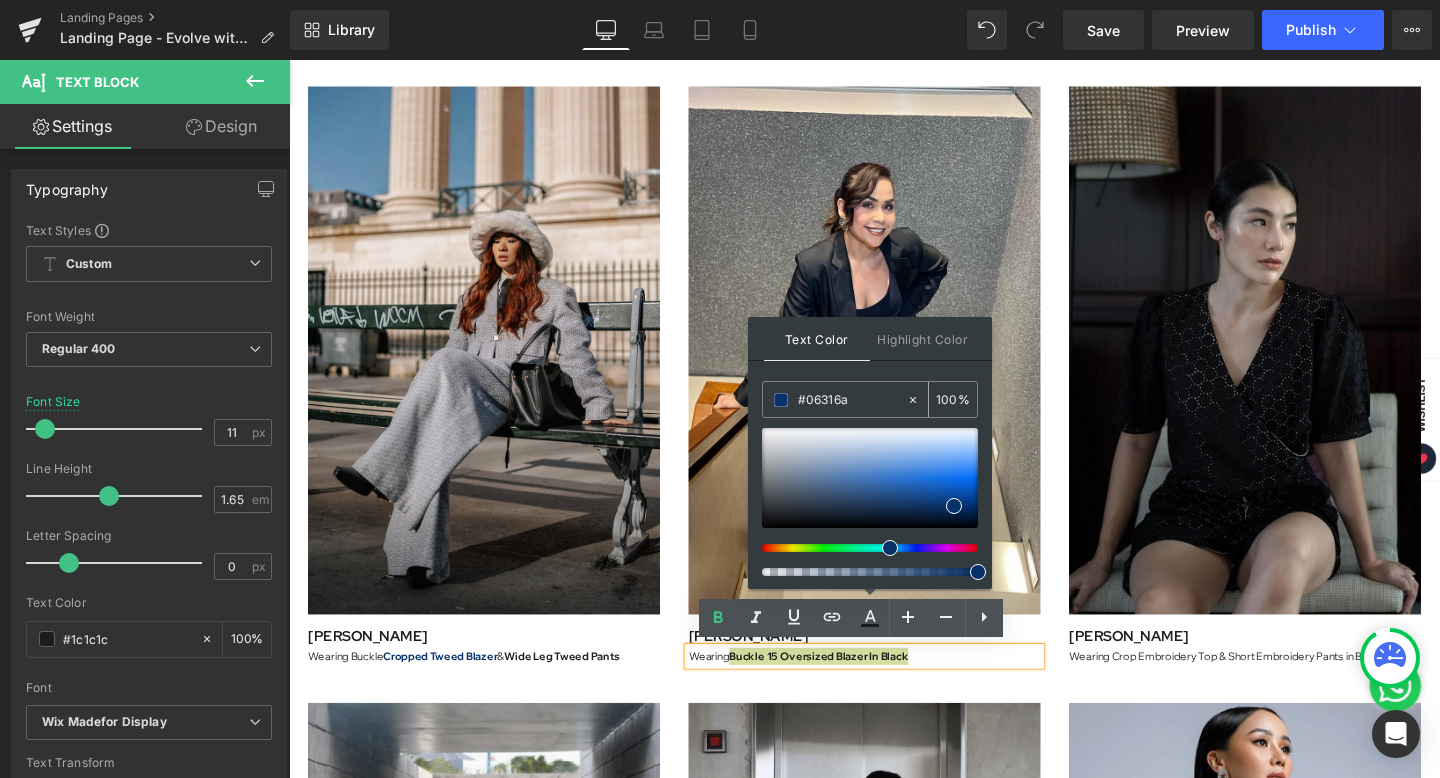 click at bounding box center [781, 400] 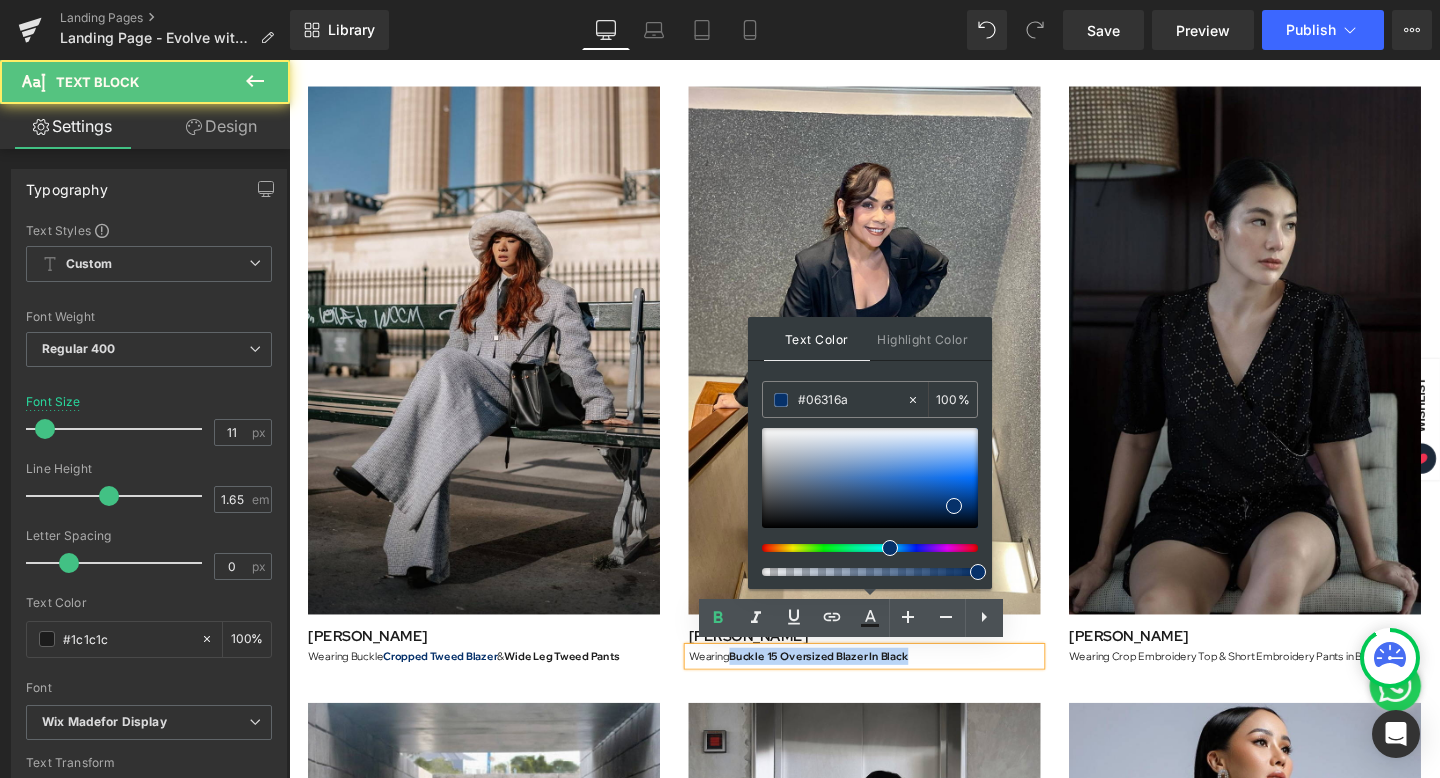 click on "Wearing  Buckle 15 Oversized Blazer In Black" at bounding box center (894, 687) 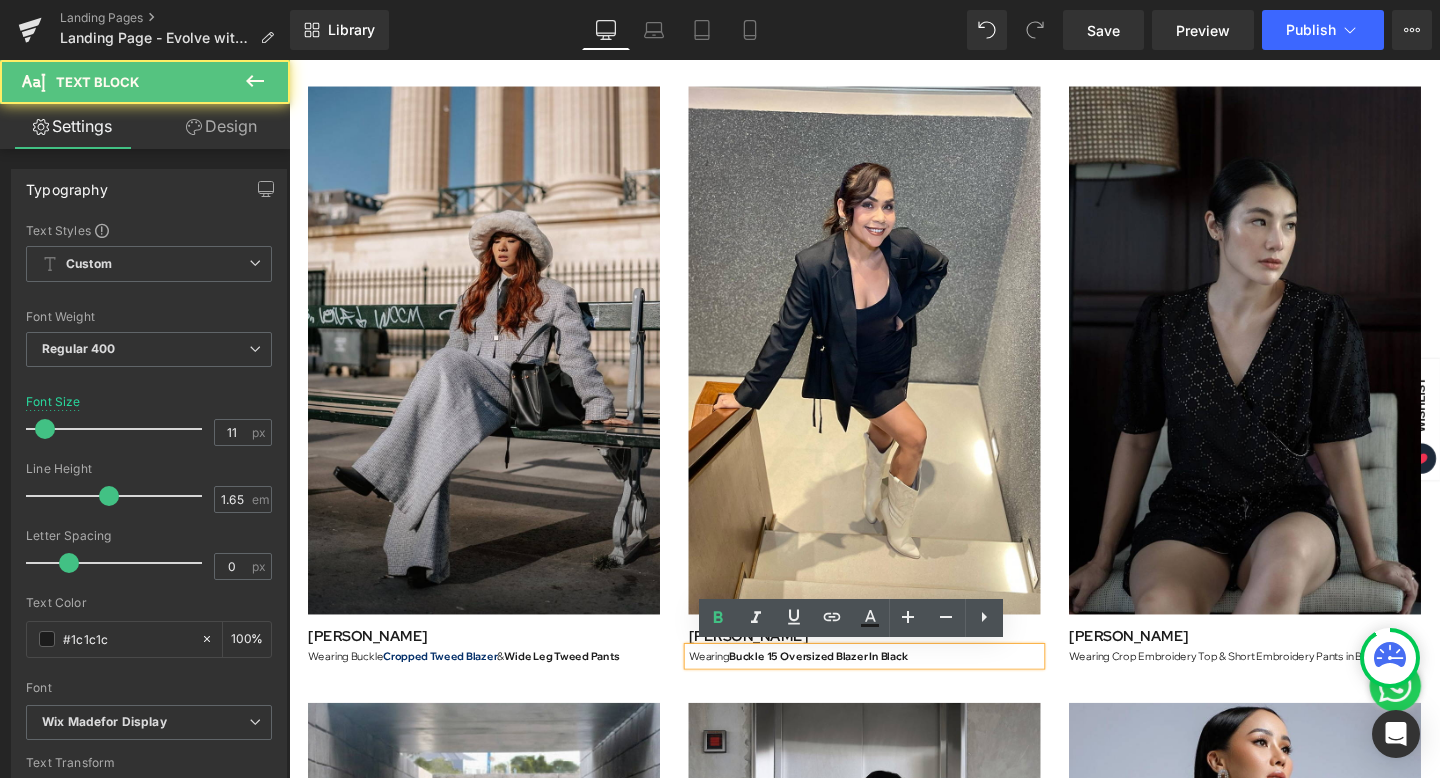 click on "Buckle 15 Oversized Blazer In Black" at bounding box center [846, 687] 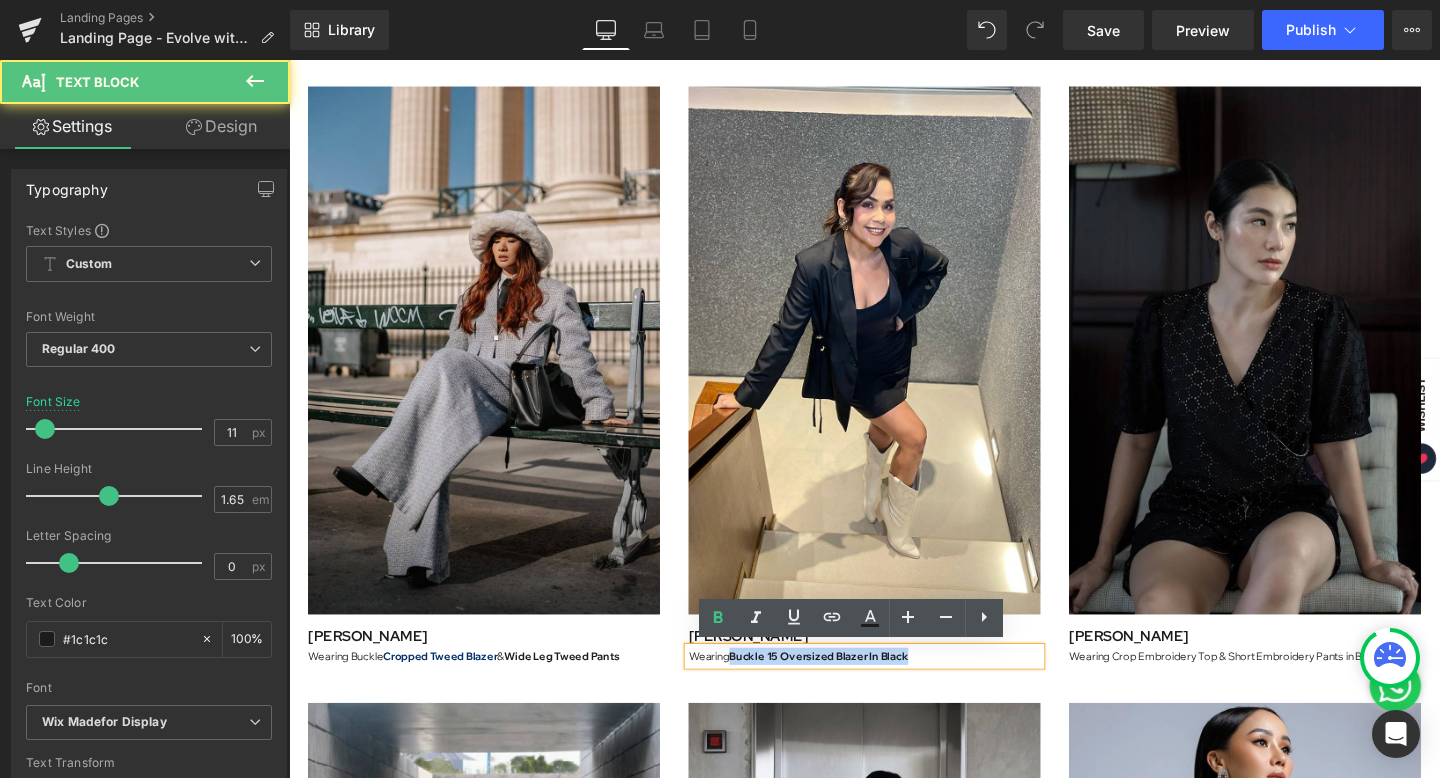 drag, startPoint x: 748, startPoint y: 681, endPoint x: 1035, endPoint y: 676, distance: 287.04355 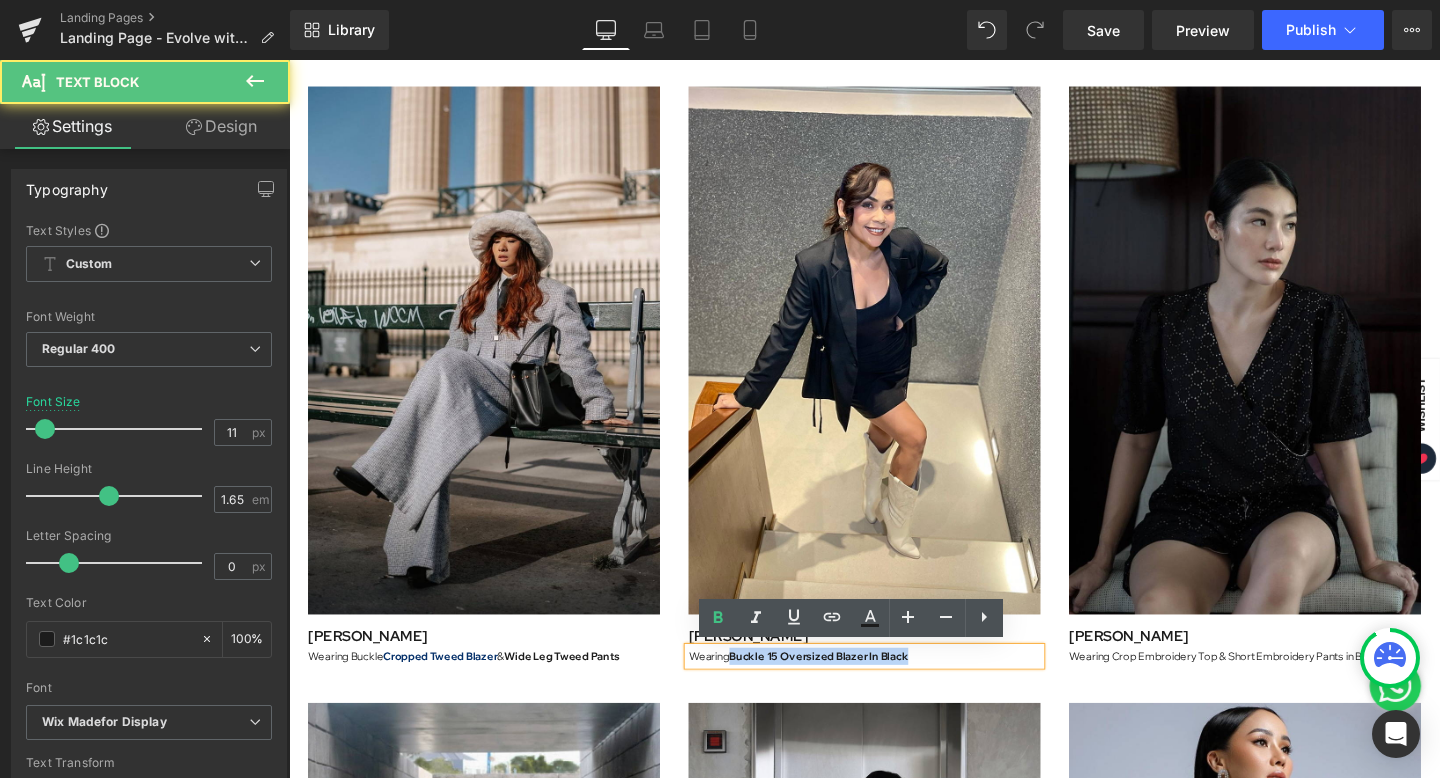 click on "Wearing  Buckle 15 Oversized Blazer In Black" at bounding box center (894, 687) 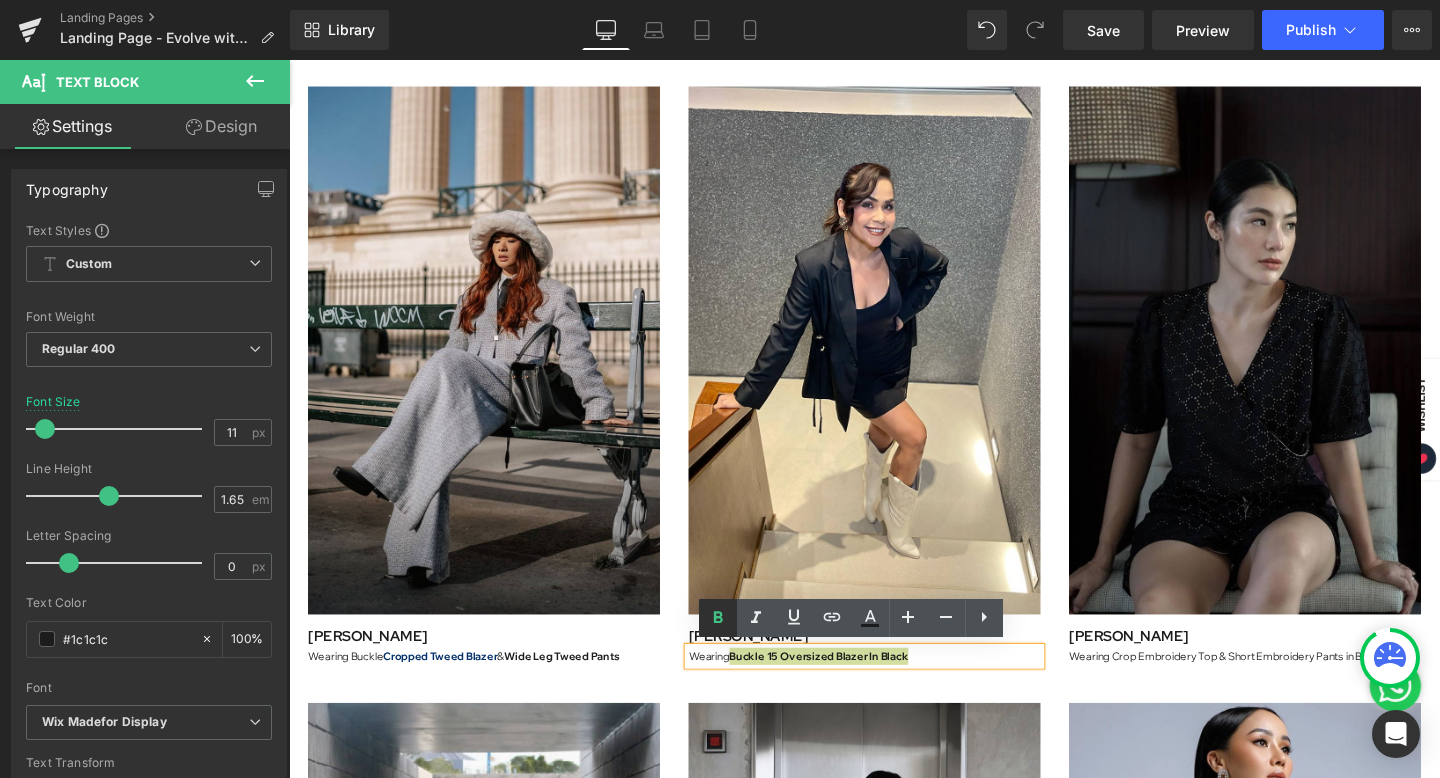click 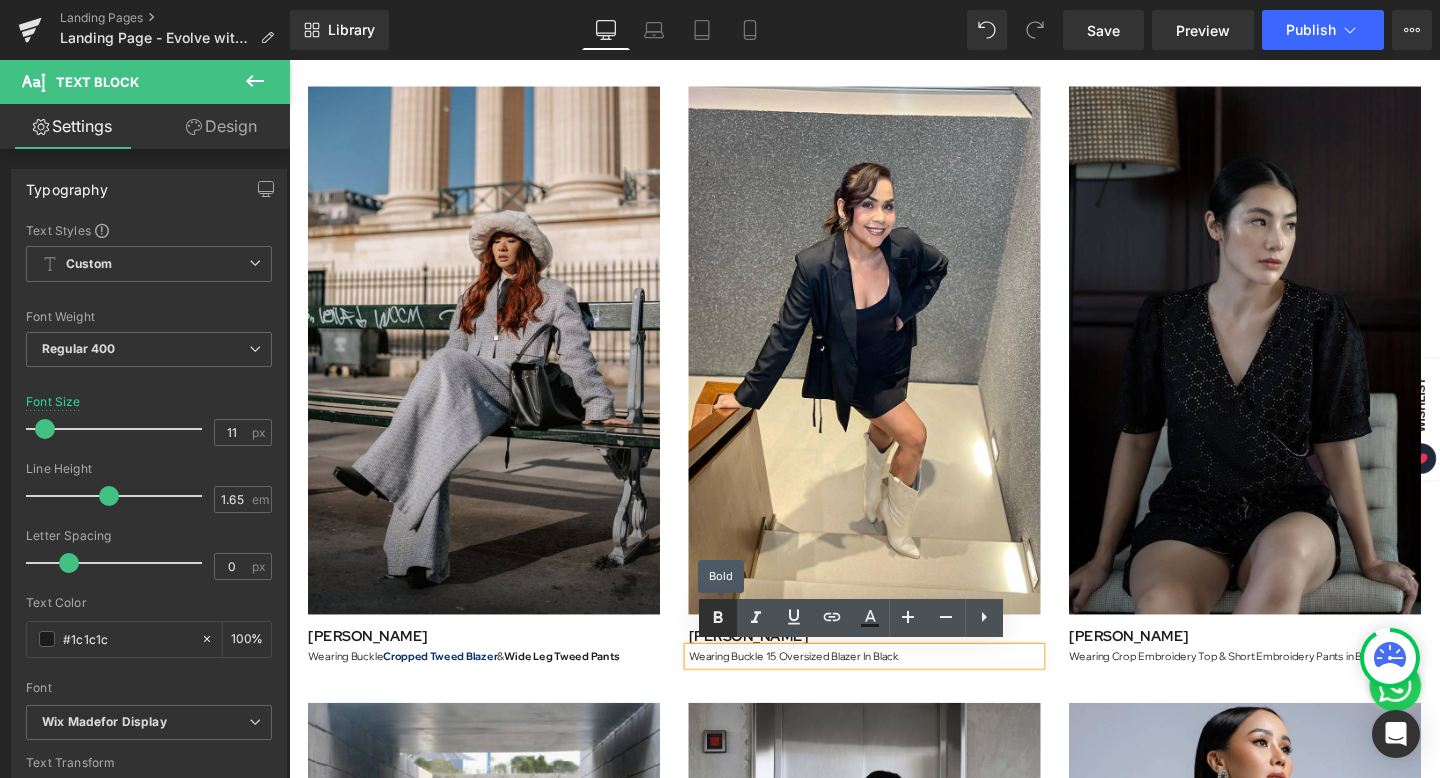 click 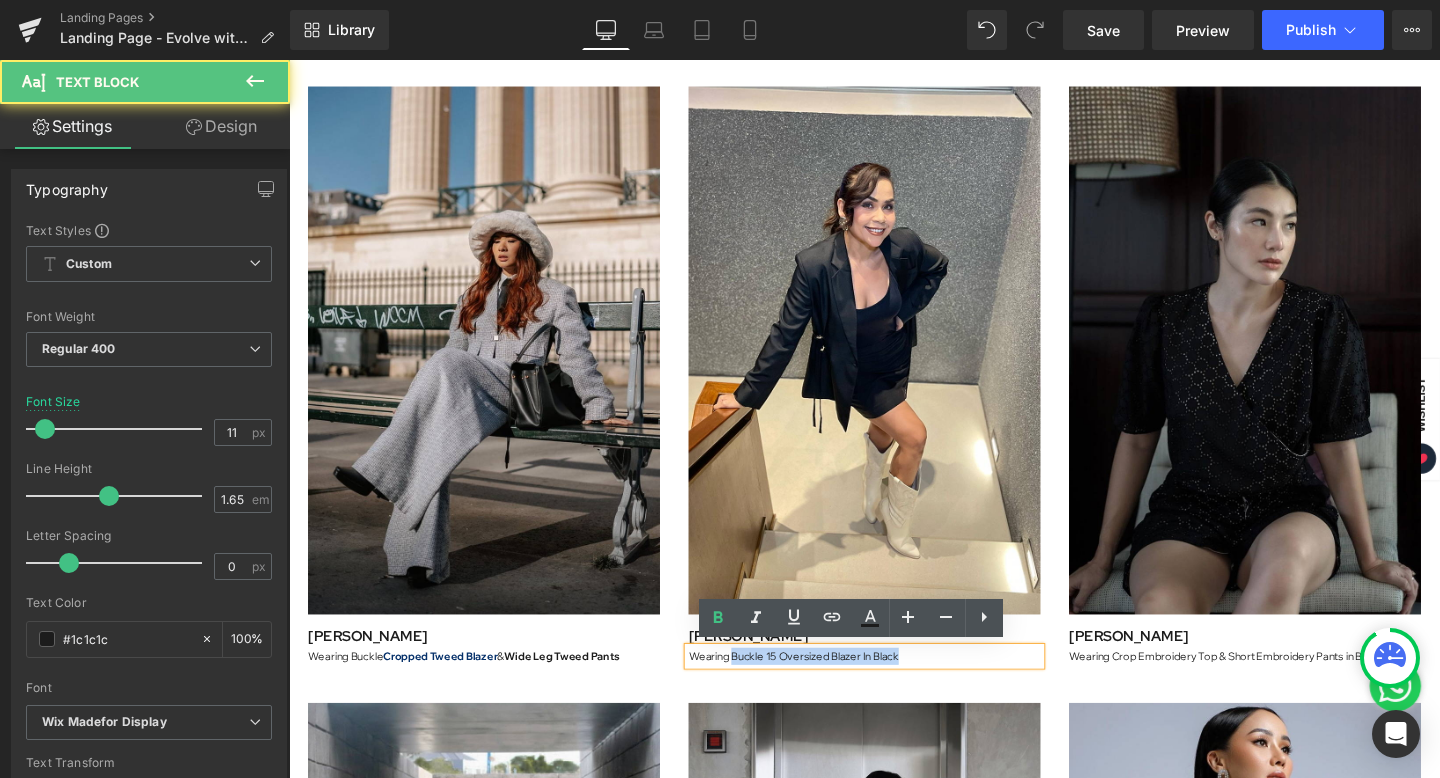drag, startPoint x: 751, startPoint y: 683, endPoint x: 1069, endPoint y: 685, distance: 318.0063 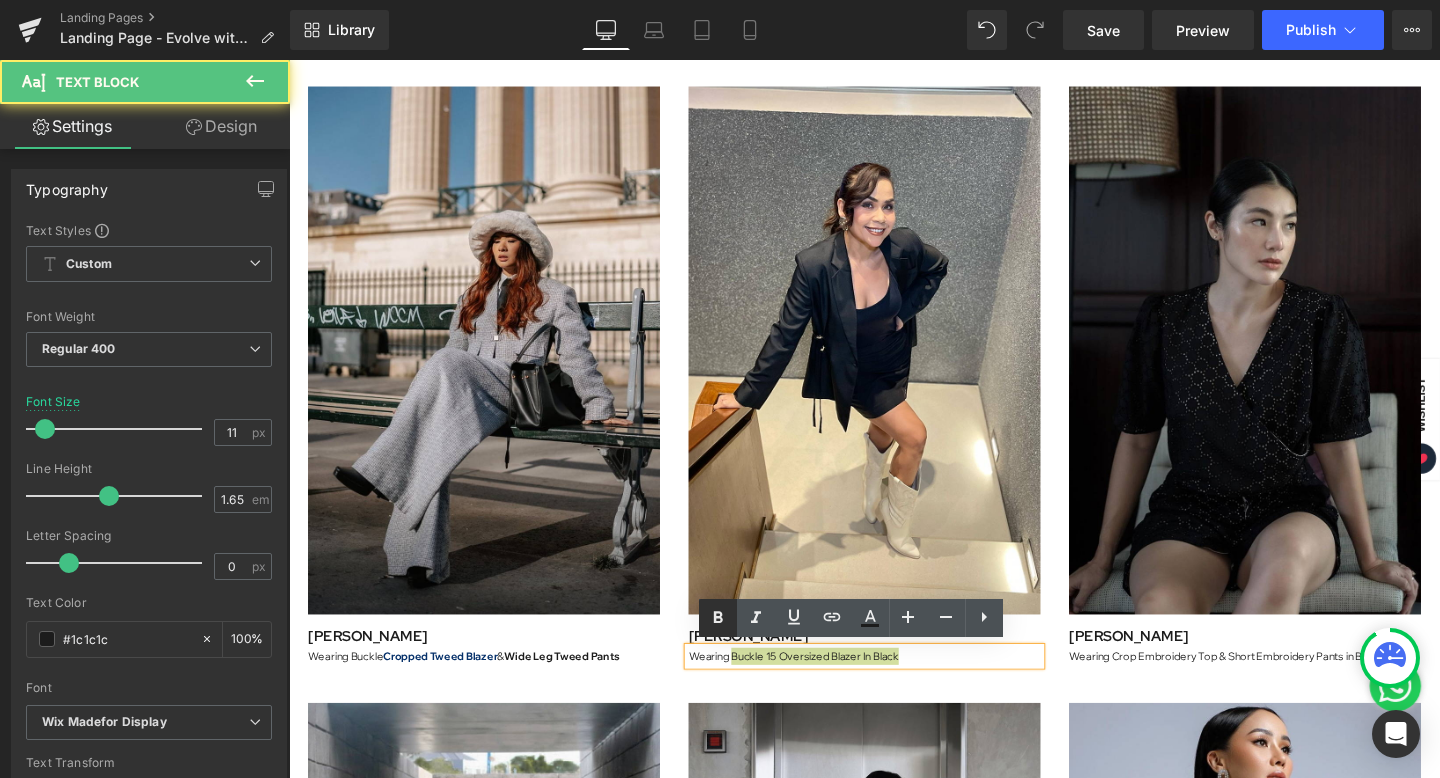 click 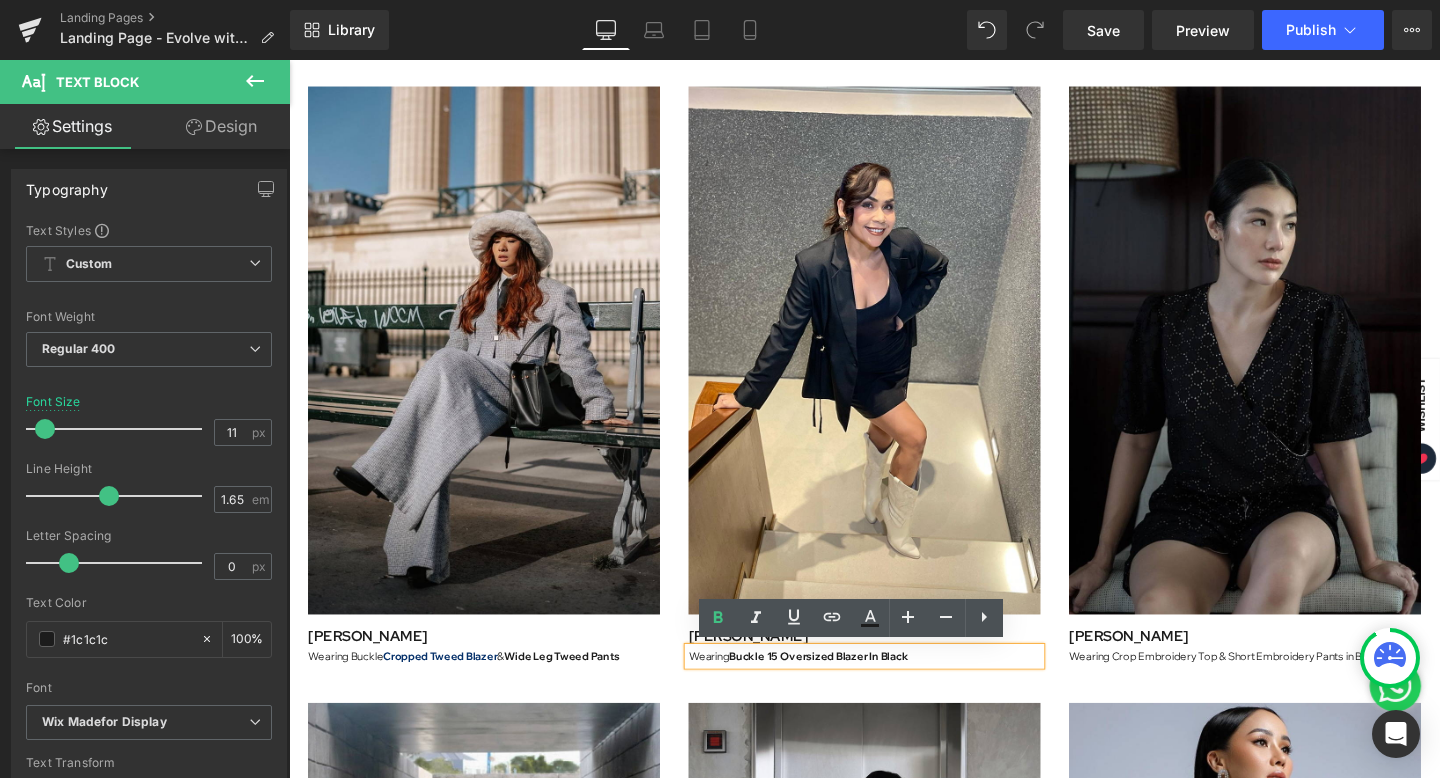 click on "Buckle 15 Oversized Blazer In Black" at bounding box center (846, 687) 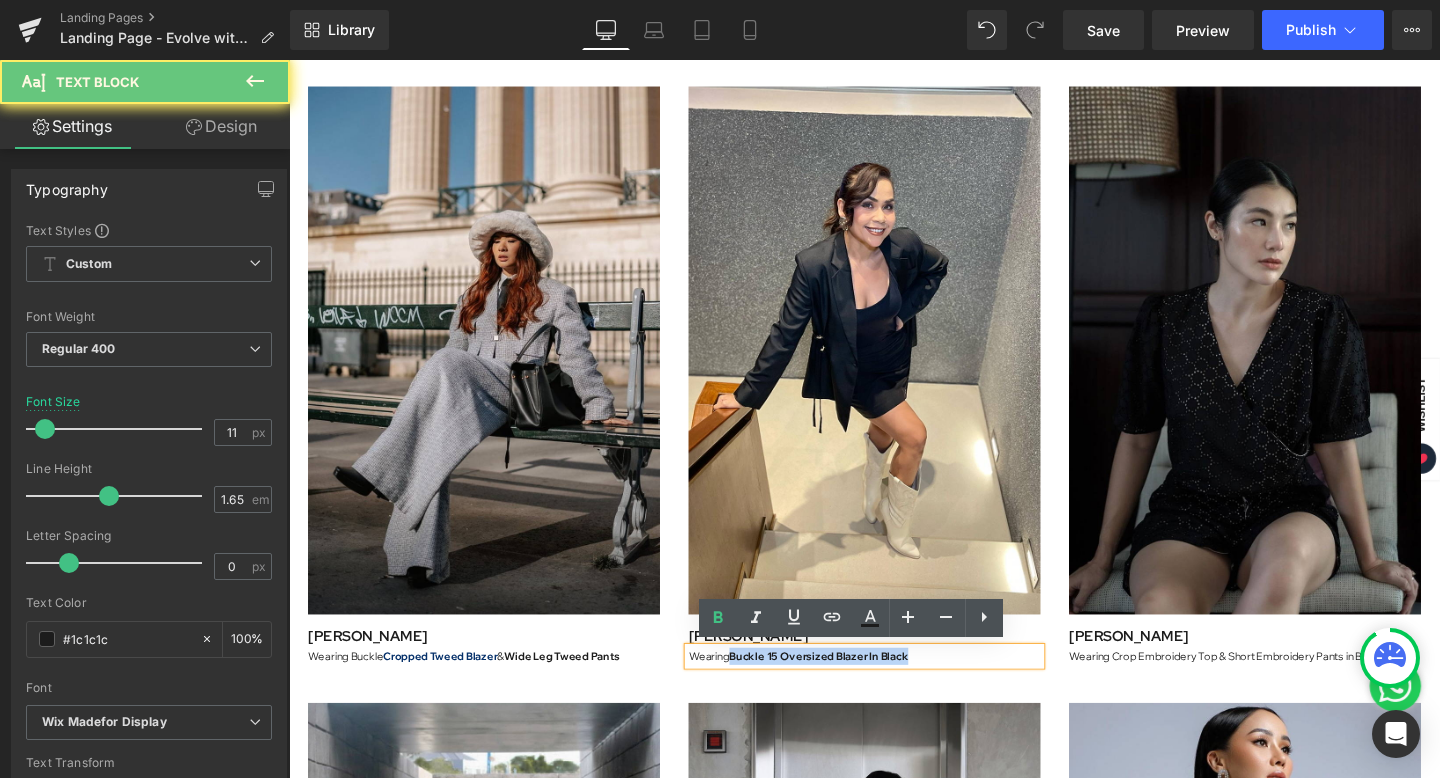 drag, startPoint x: 748, startPoint y: 682, endPoint x: 1100, endPoint y: 691, distance: 352.11505 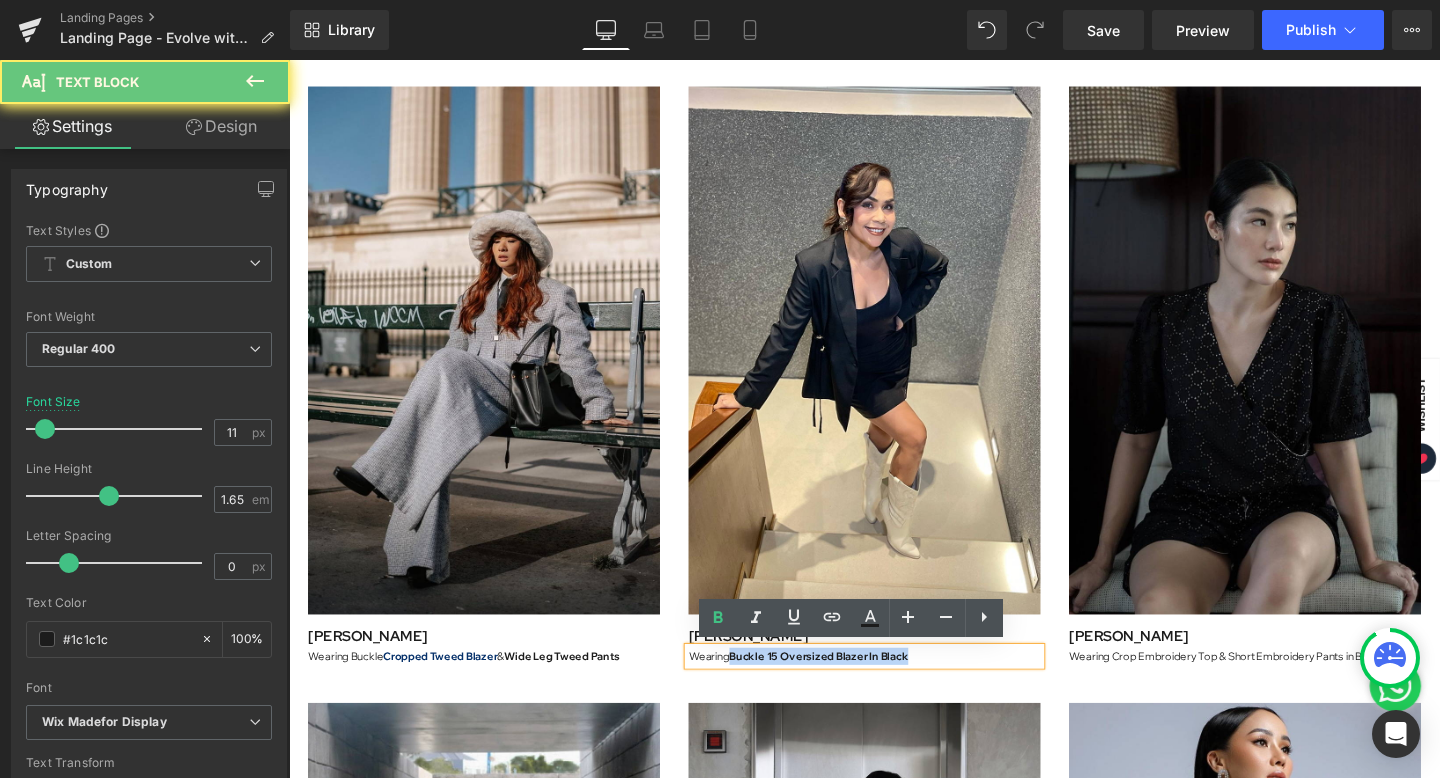 click on "Image         Anaz Siantar Text Block         Wearing Buckle  Cropped Tweed Blazer  &  Wide Leg Tweed Pants Text Block         Image         Melaney Ricardo Text Block         Wearing  Buckle 15 Oversized Blazer In Black Text Block         Image         Valen Amijo Text Block         Wearing Crop Embroidery Top & Short Embroidery Pants in Black Text Block         Row" at bounding box center (894, 382) 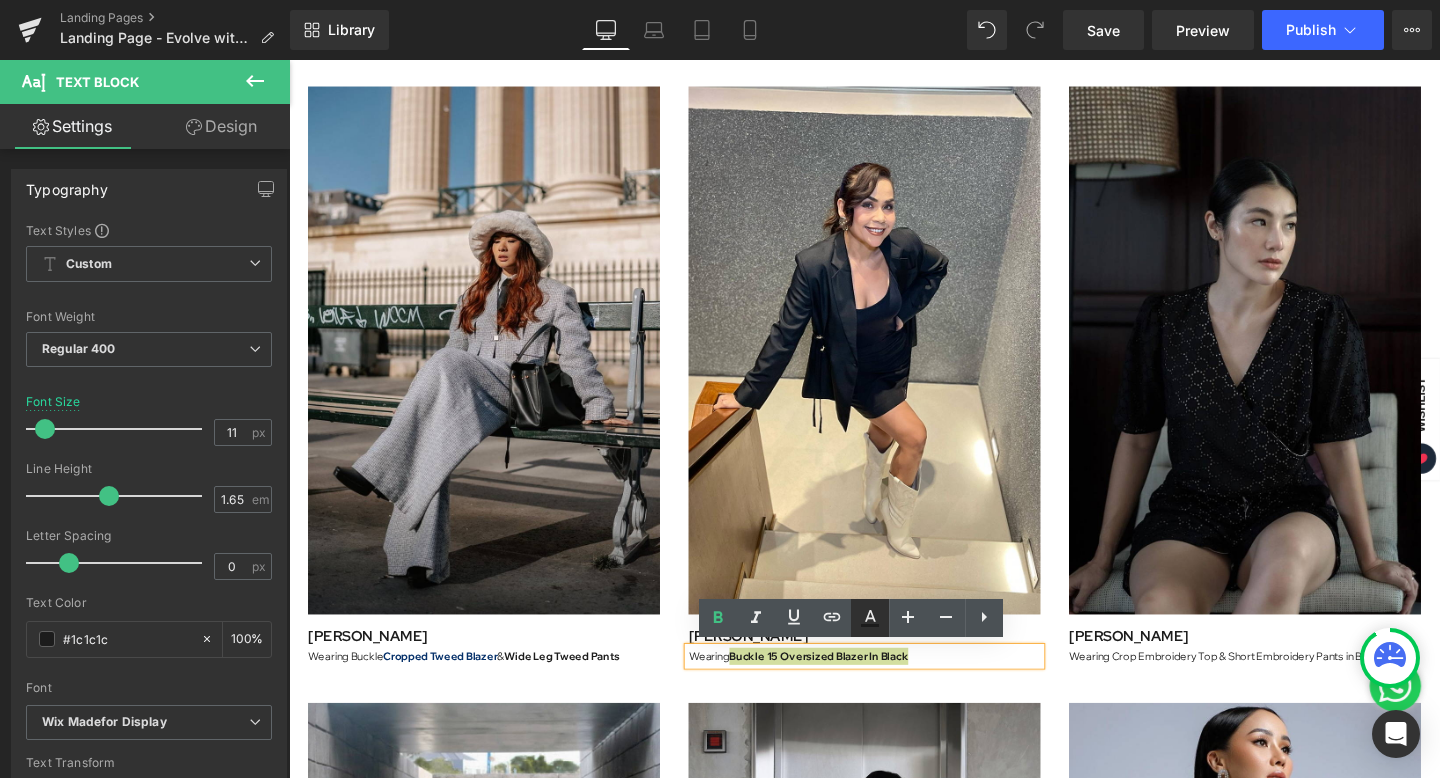 click 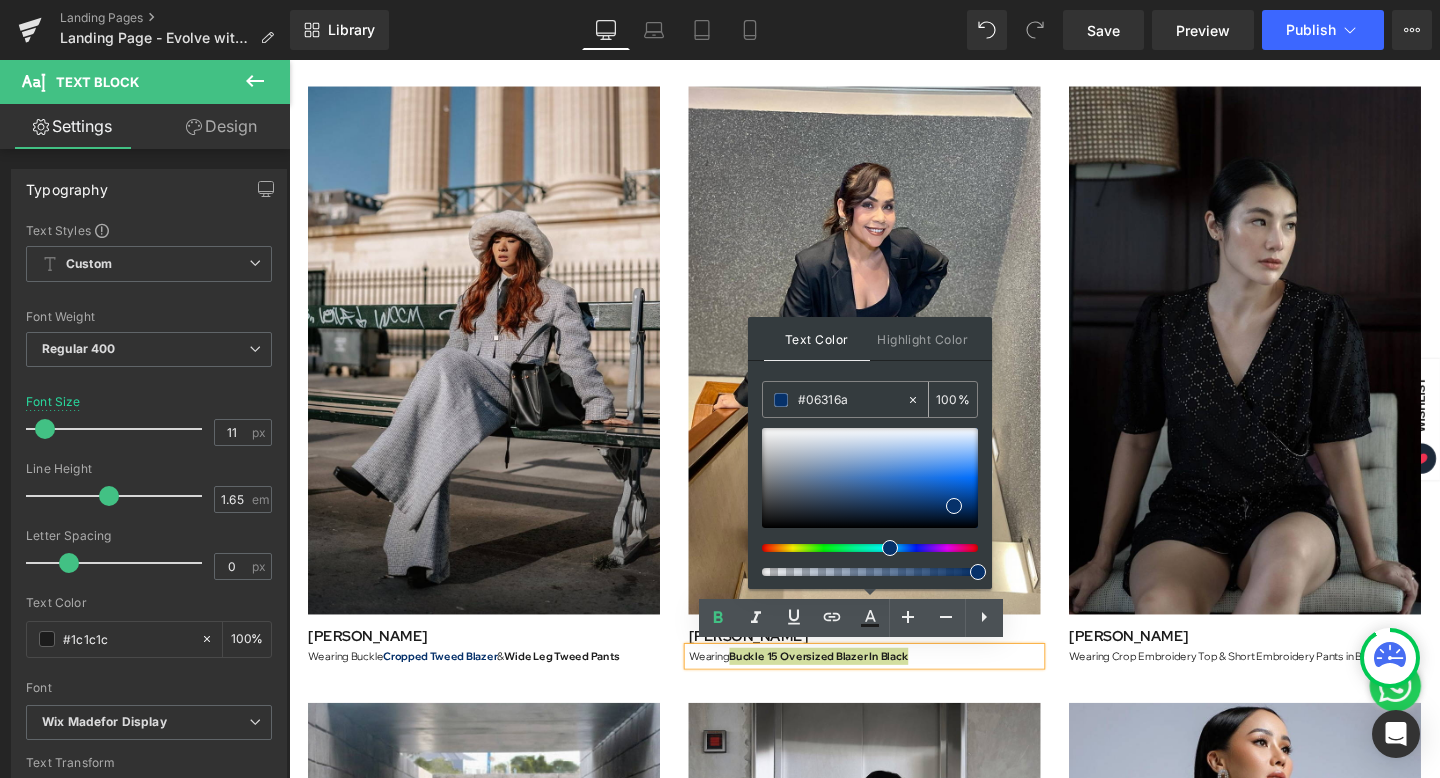 click on "#06316a" at bounding box center [852, 400] 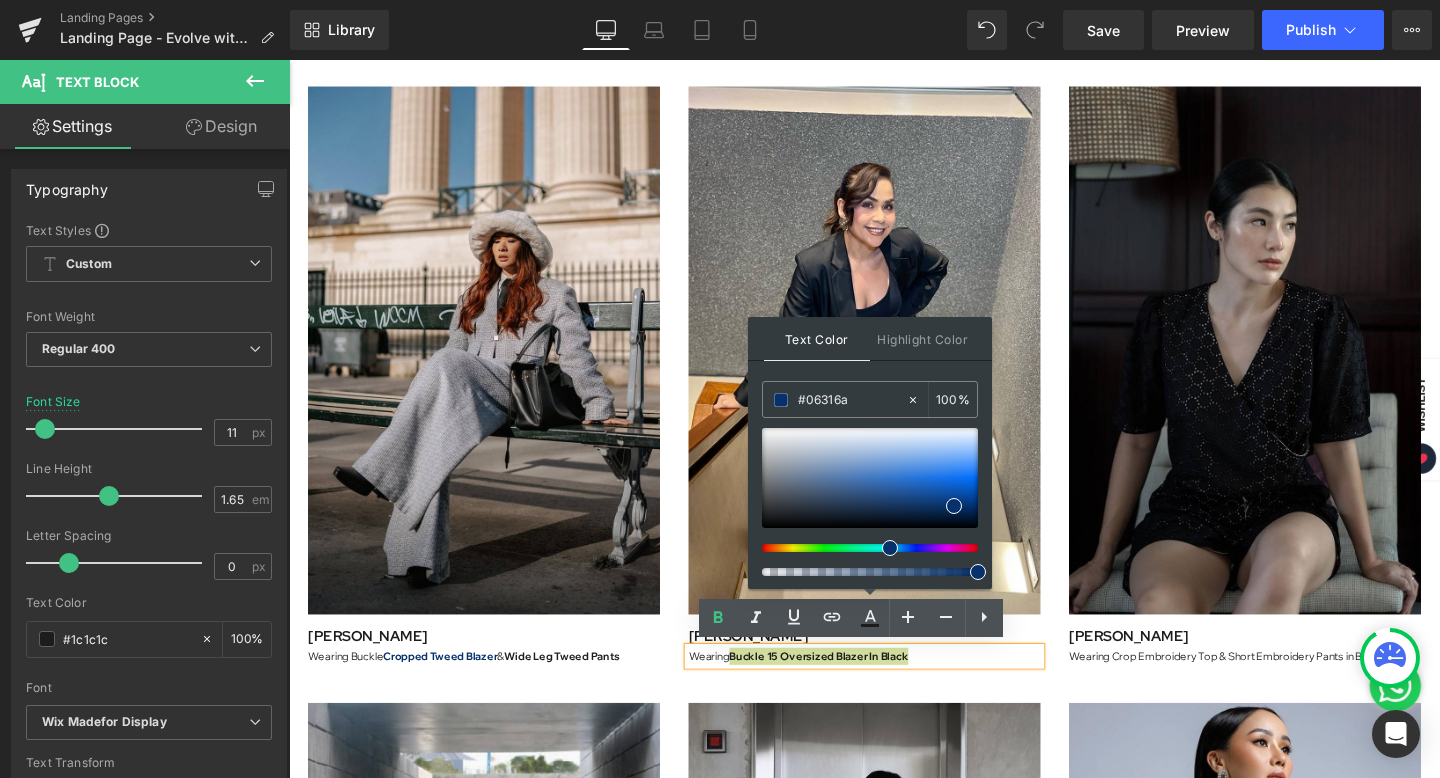 drag, startPoint x: 1140, startPoint y: 460, endPoint x: 677, endPoint y: 418, distance: 464.90106 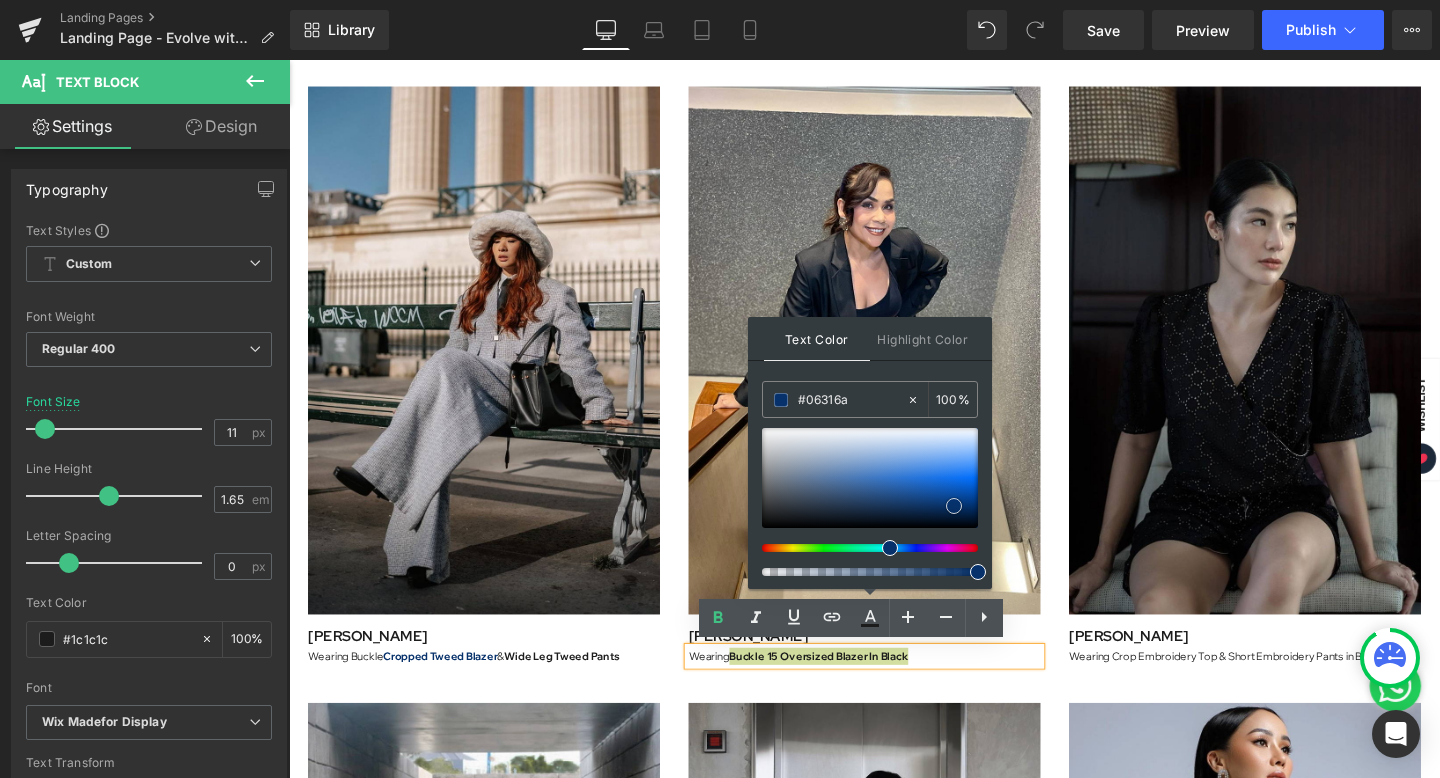 click at bounding box center (954, 506) 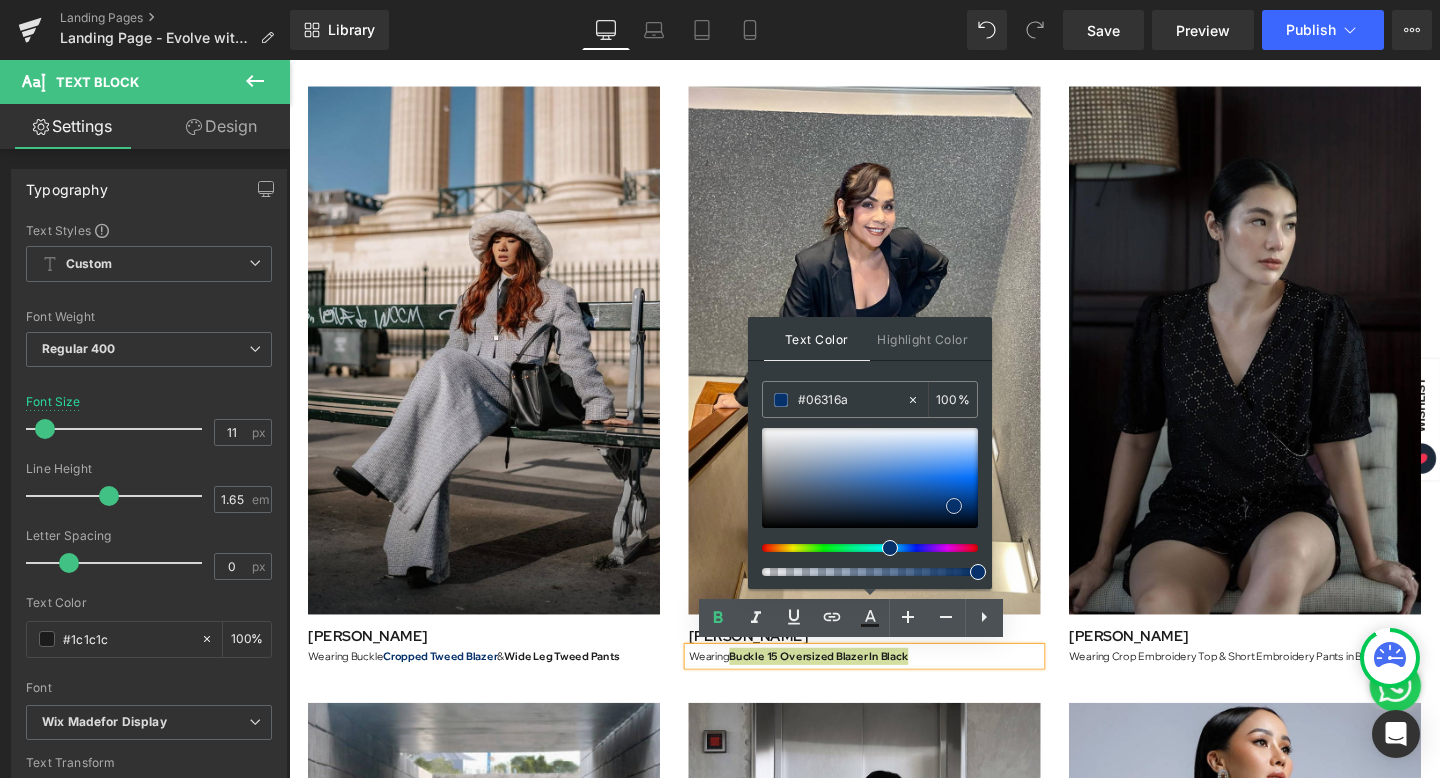 click at bounding box center (954, 506) 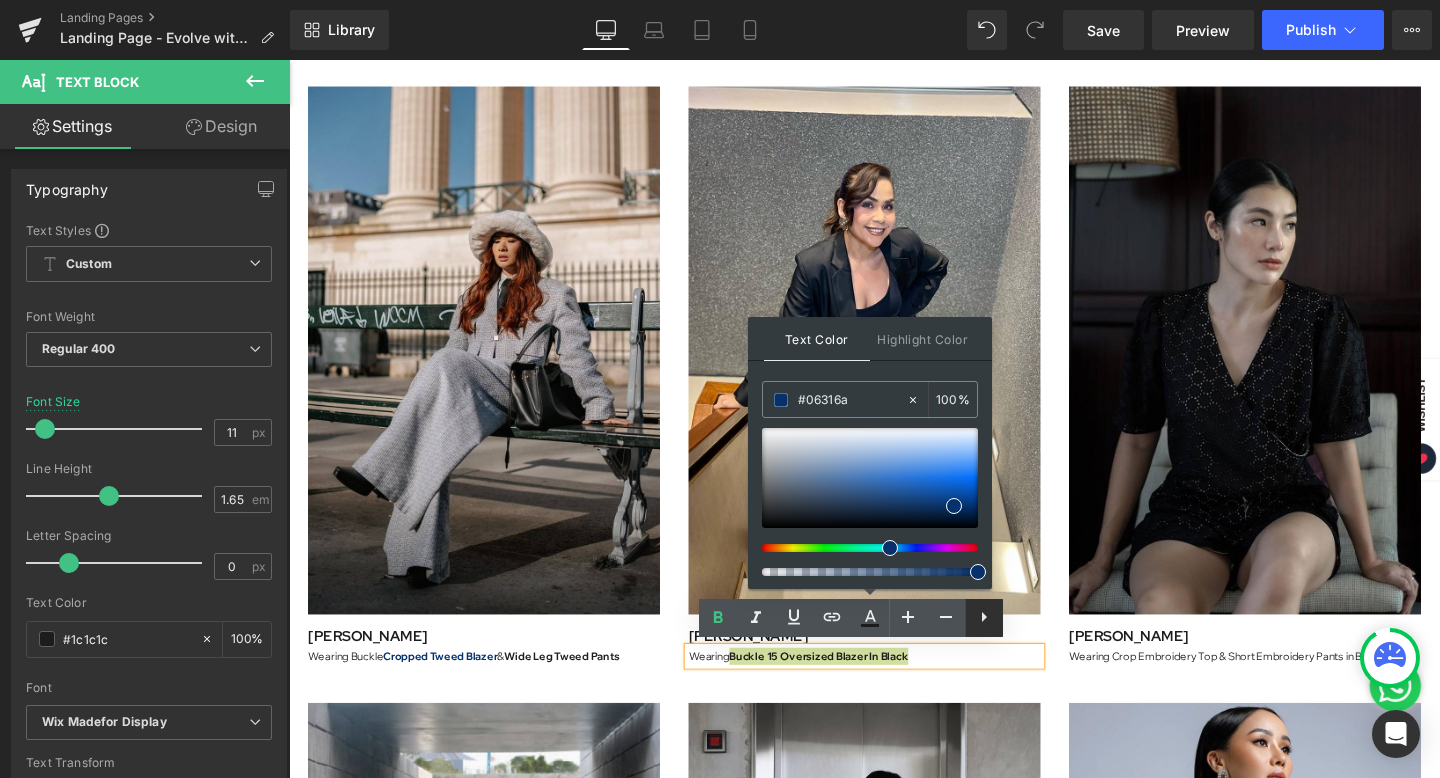 click 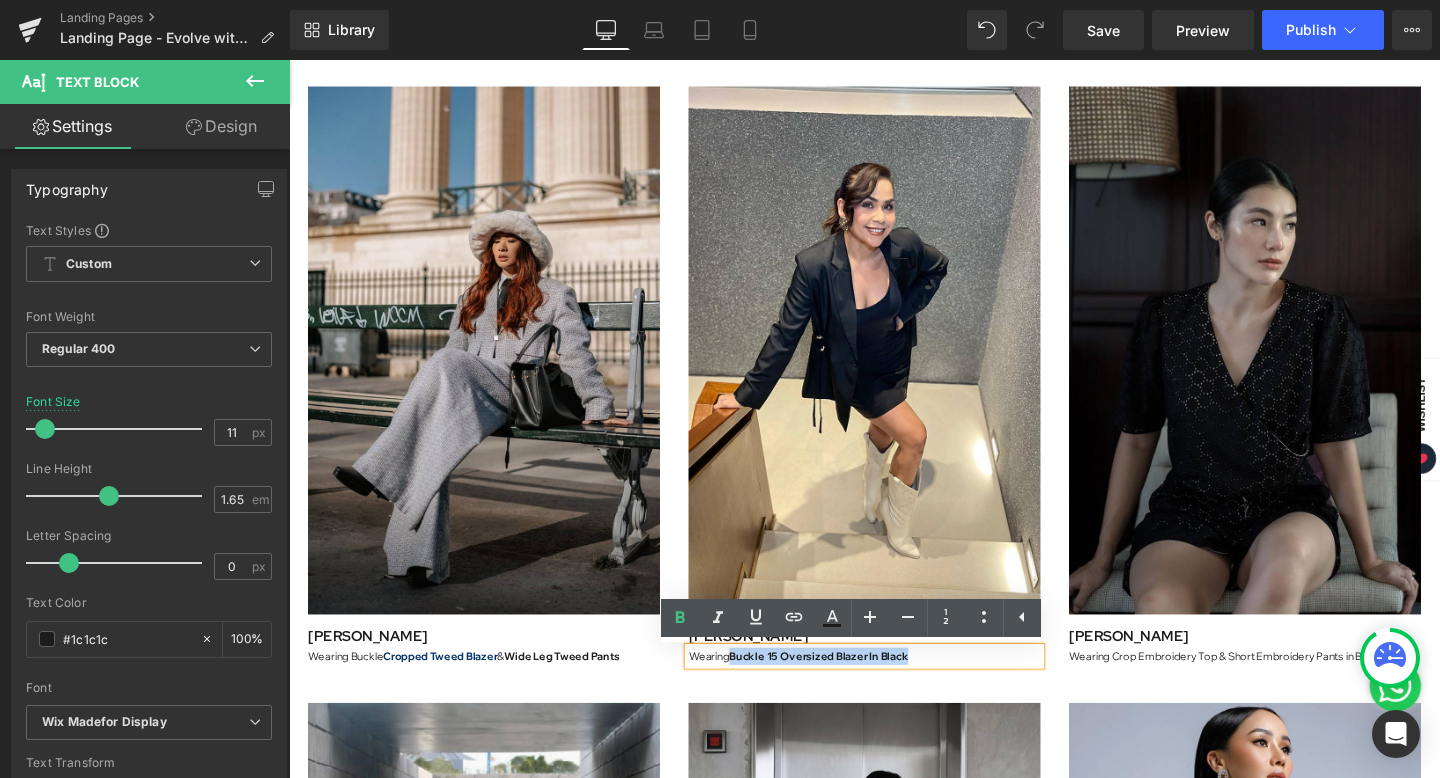 click on "Wearing  Buckle 15 Oversized Blazer In Black" at bounding box center [894, 687] 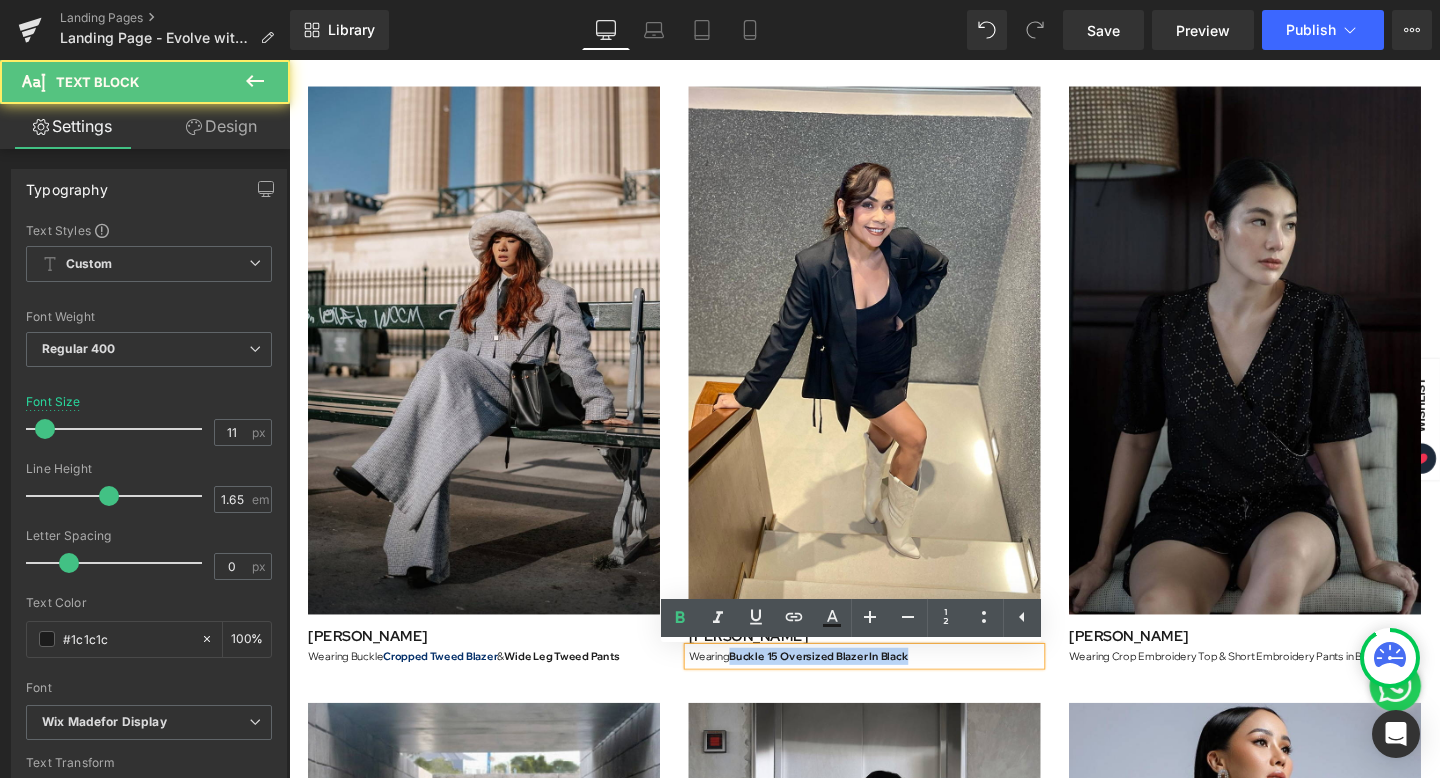 drag, startPoint x: 748, startPoint y: 683, endPoint x: 1034, endPoint y: 677, distance: 286.06293 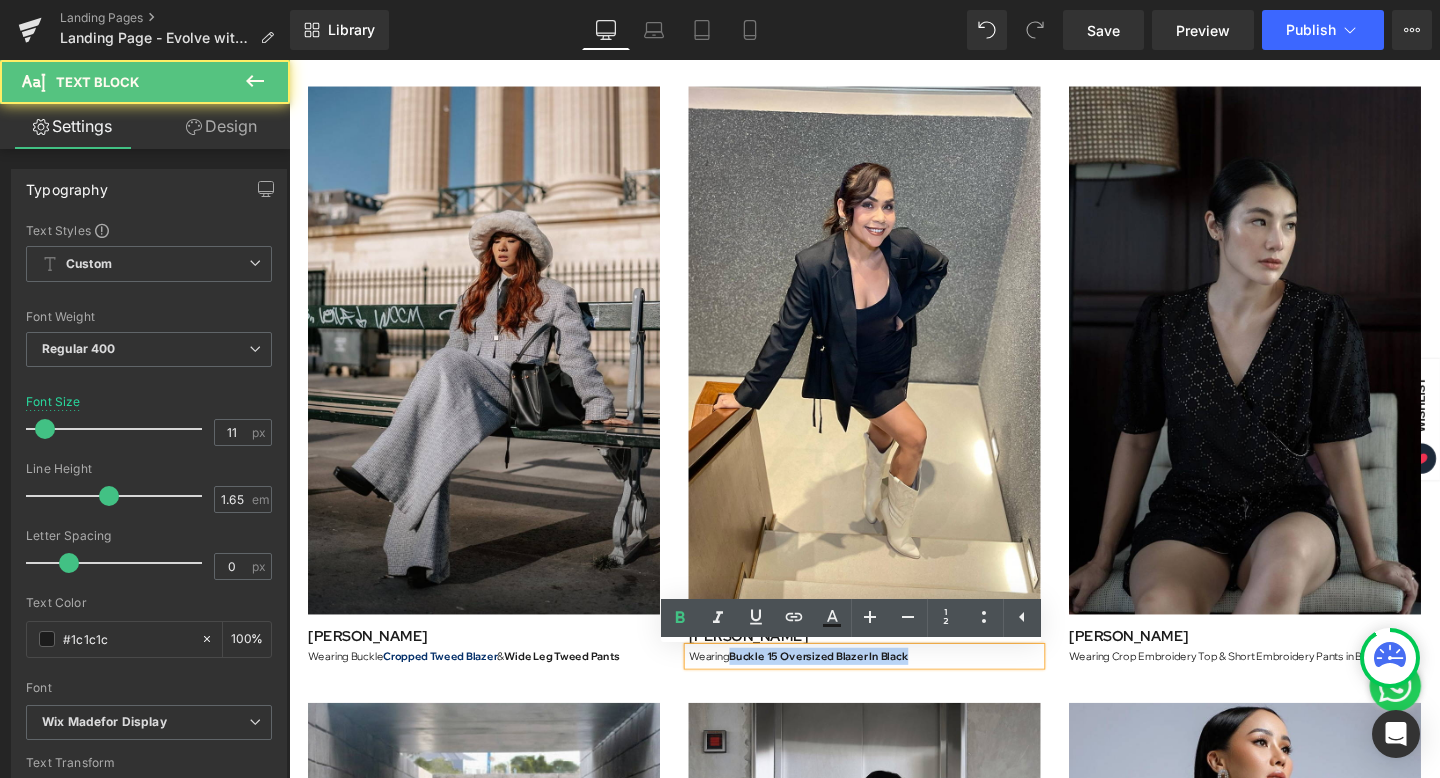 click on "Wearing  Buckle 15 Oversized Blazer In Black" at bounding box center (894, 687) 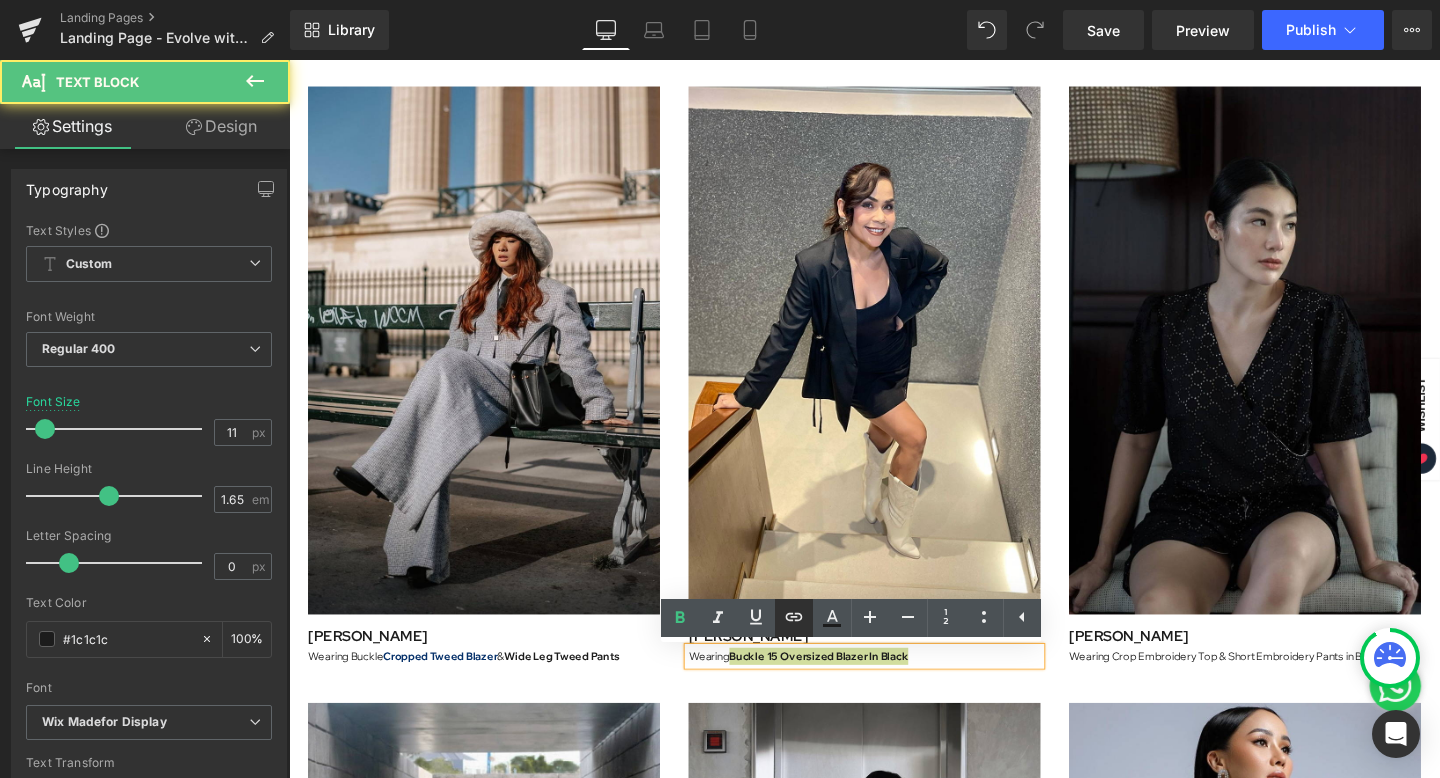 click 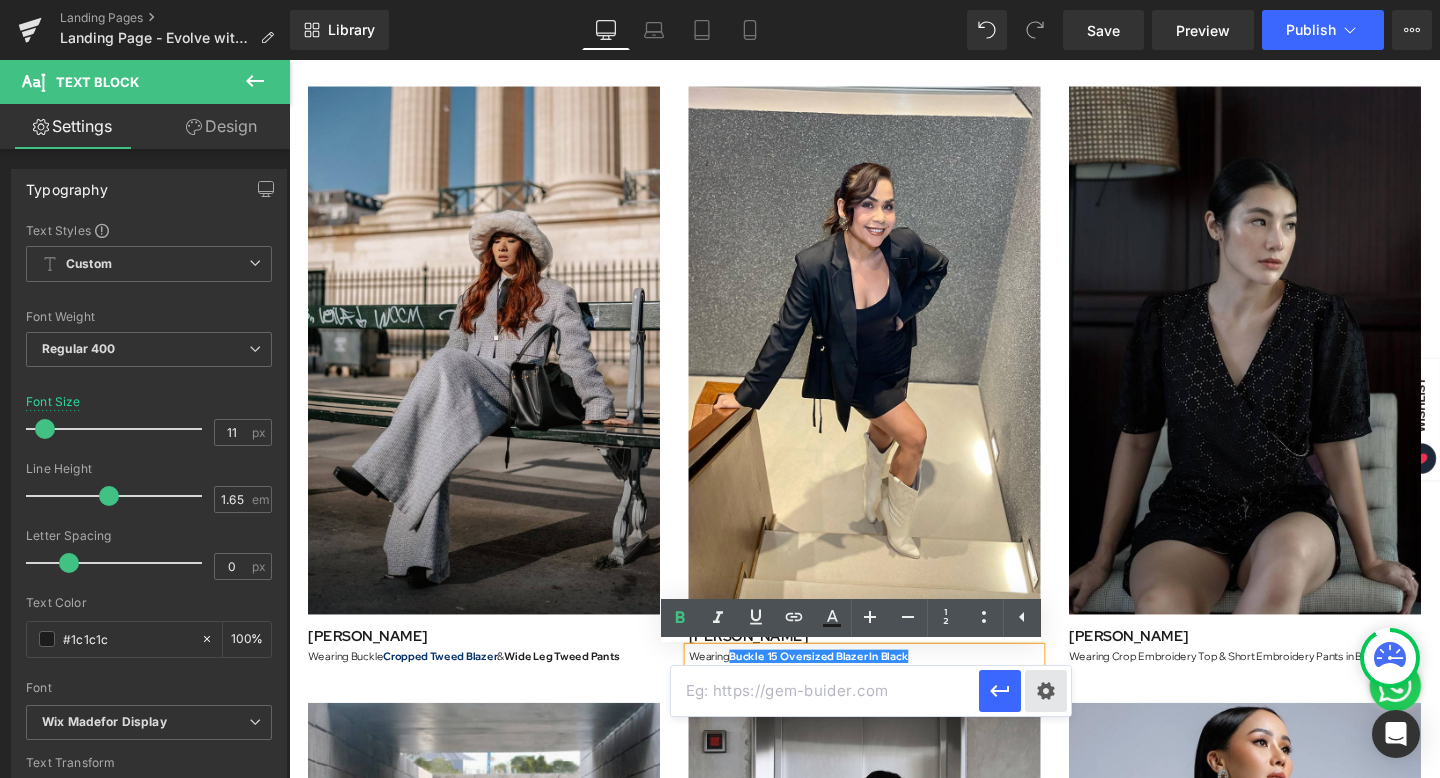 click on "Text Color Highlight Color rgba(6, 49, 106, 1) #06316a 100 % transparent transparent 0 %   Edit or remove link:   Edit   -   Unlink   -   Cancel" at bounding box center [720, 0] 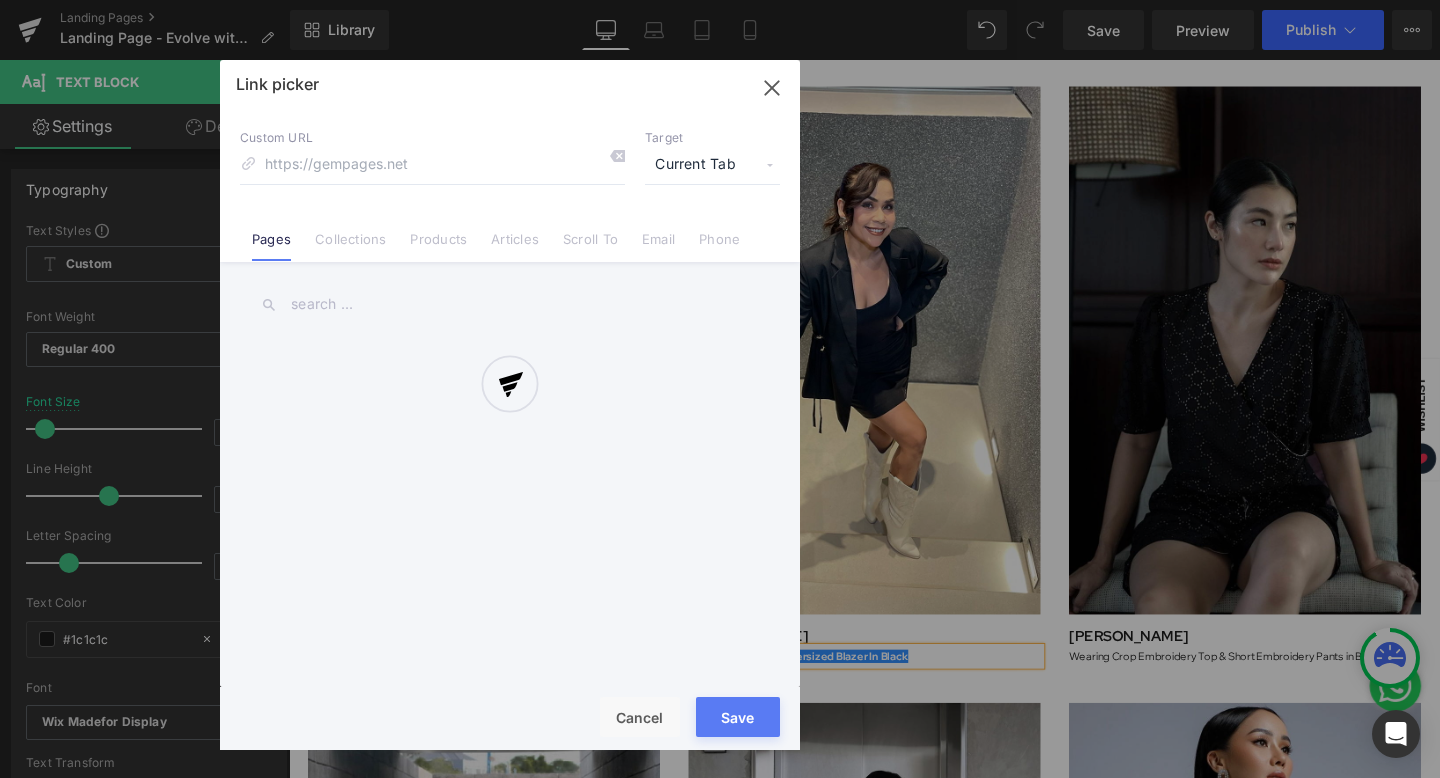 click at bounding box center (510, 405) 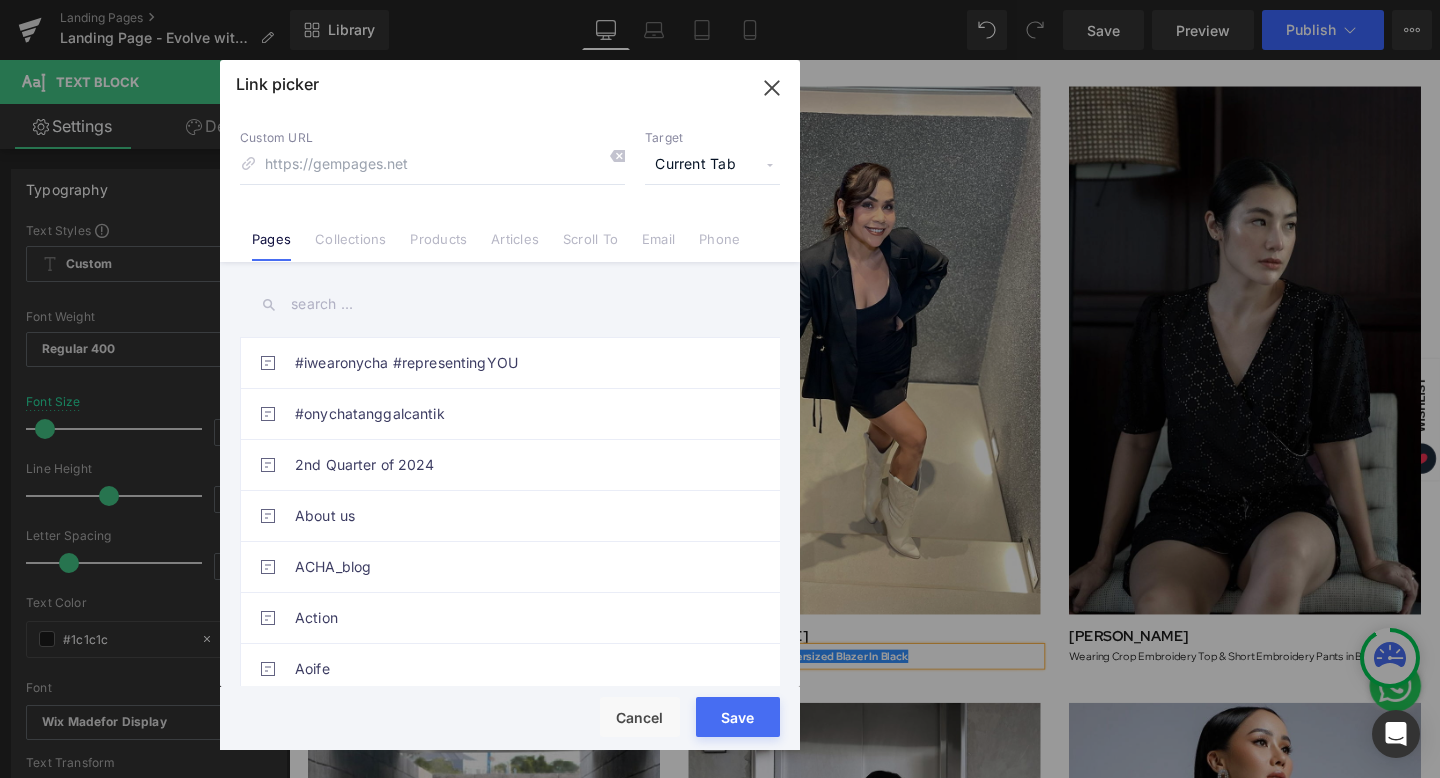 click at bounding box center [510, 304] 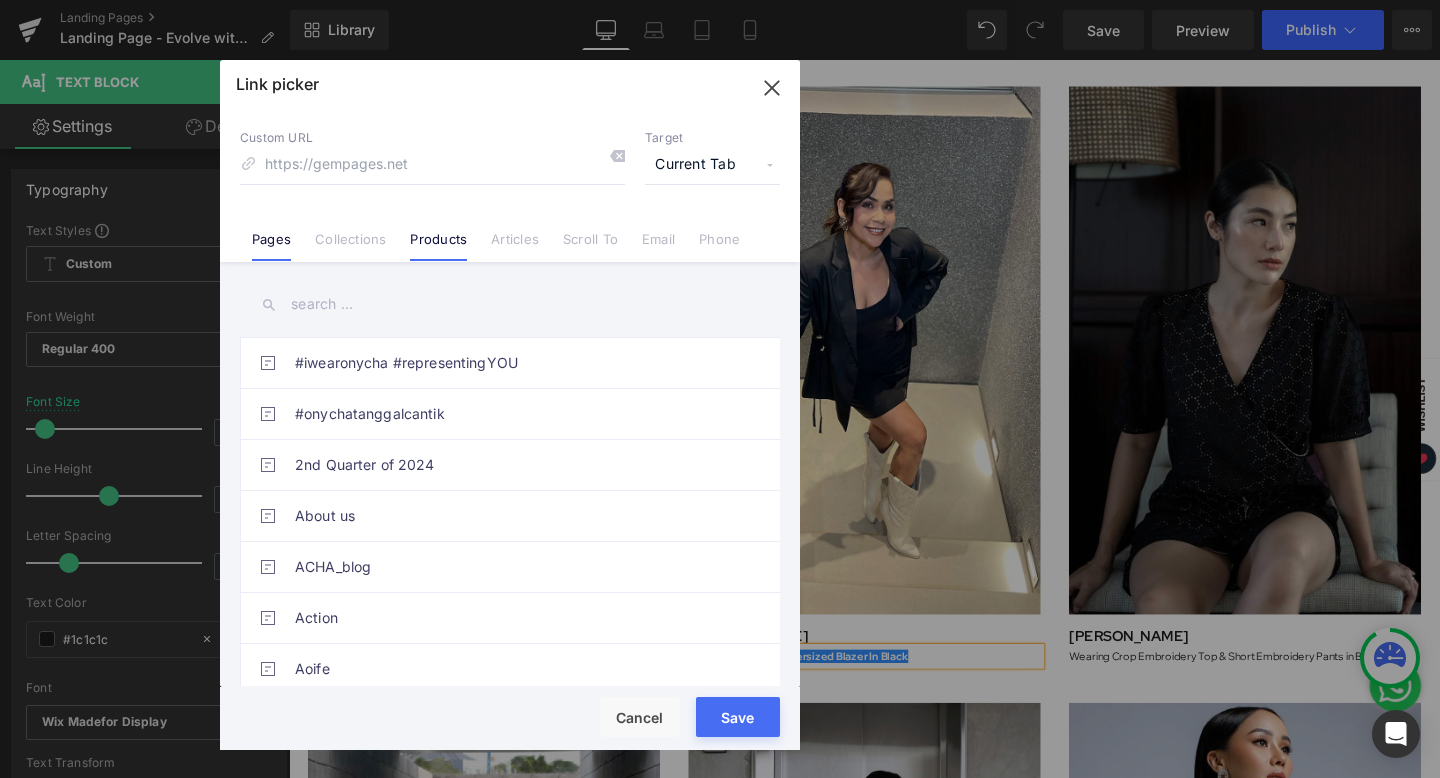 click on "Products" at bounding box center [438, 246] 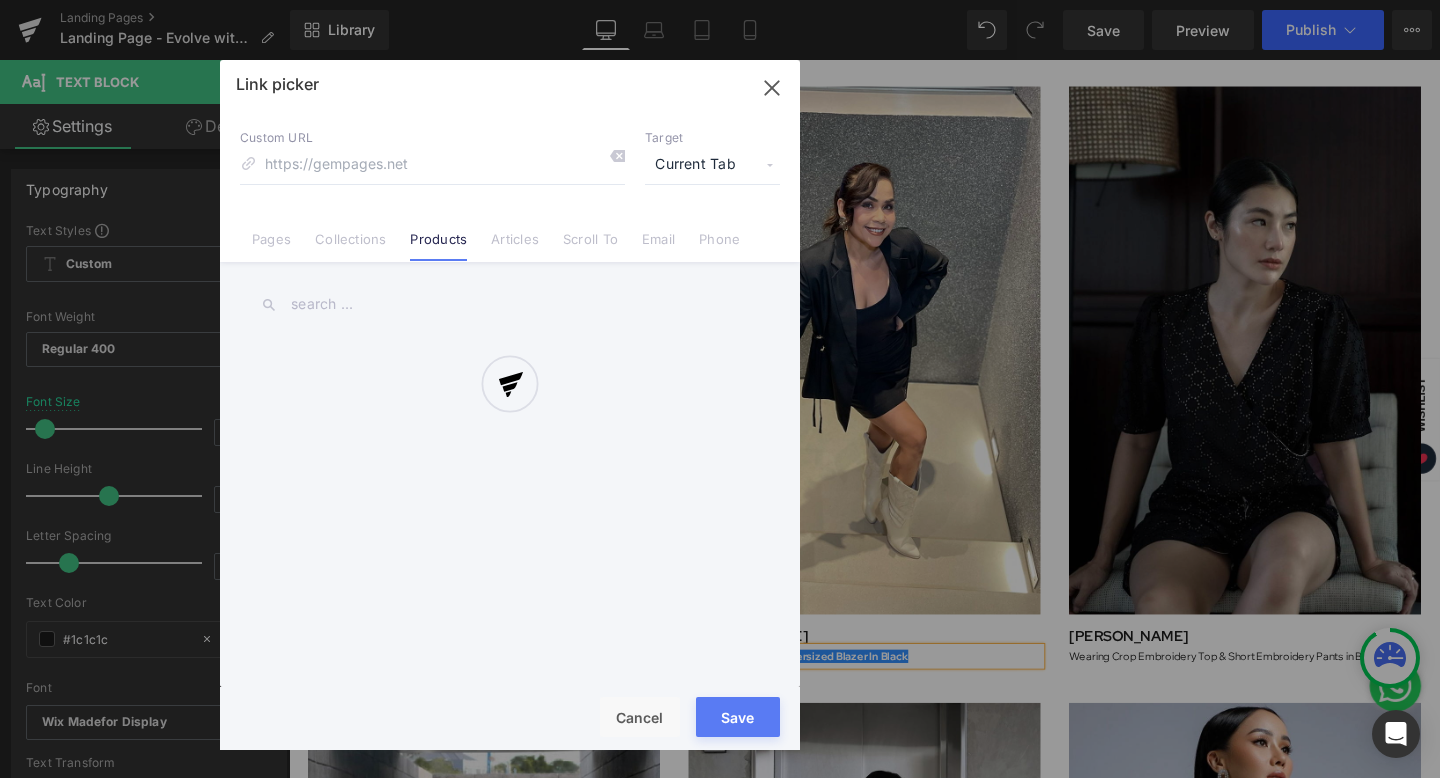 click at bounding box center (510, 405) 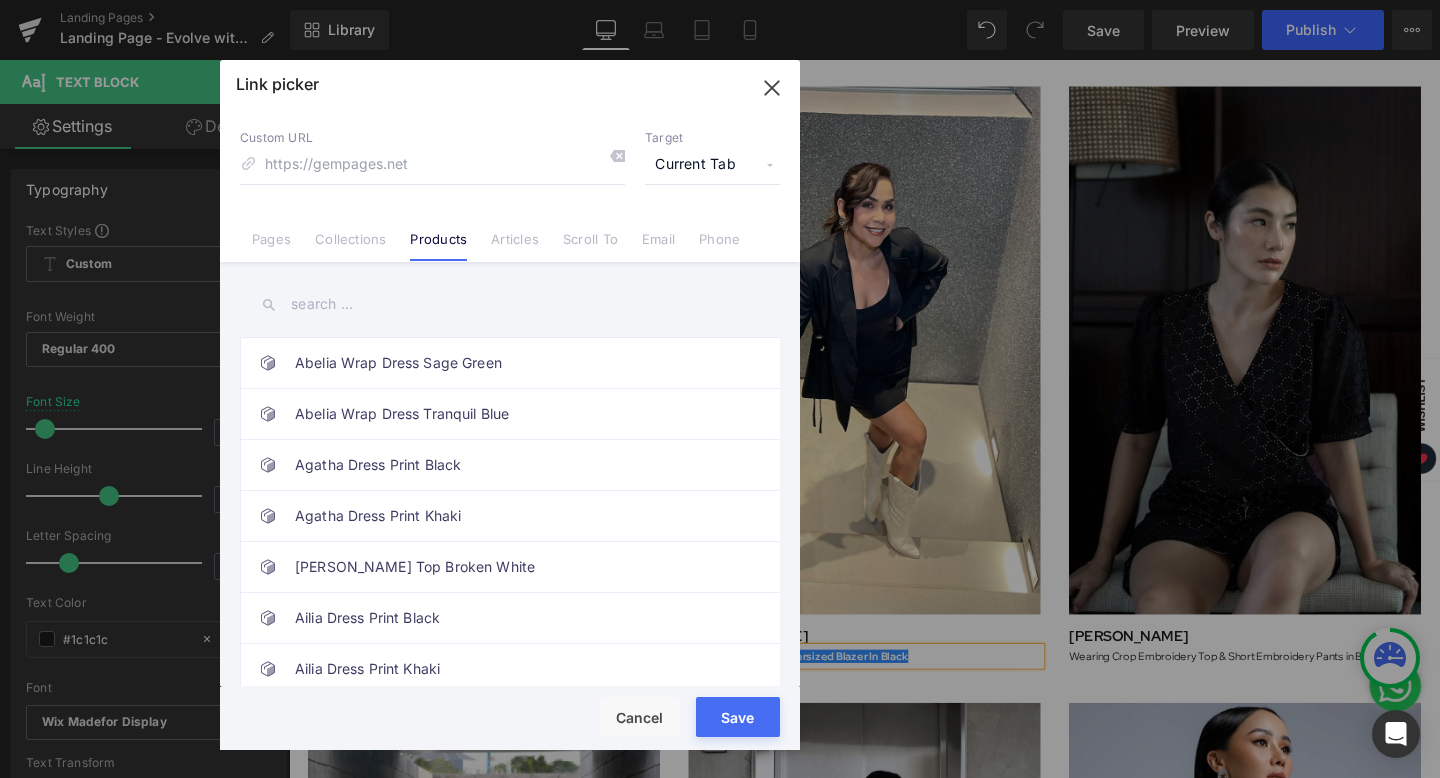 click at bounding box center [510, 304] 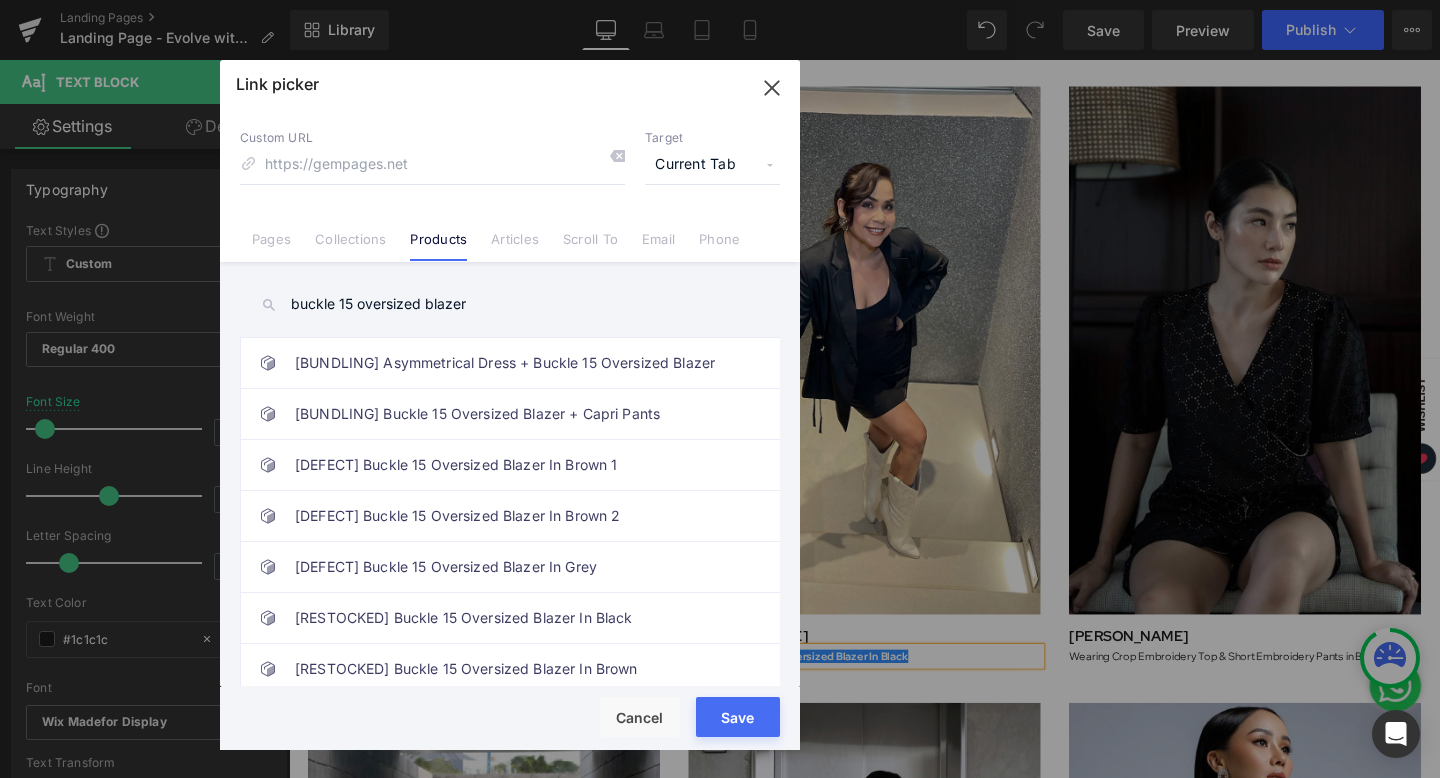 click on "buckle 15 oversized blazer" at bounding box center [510, 304] 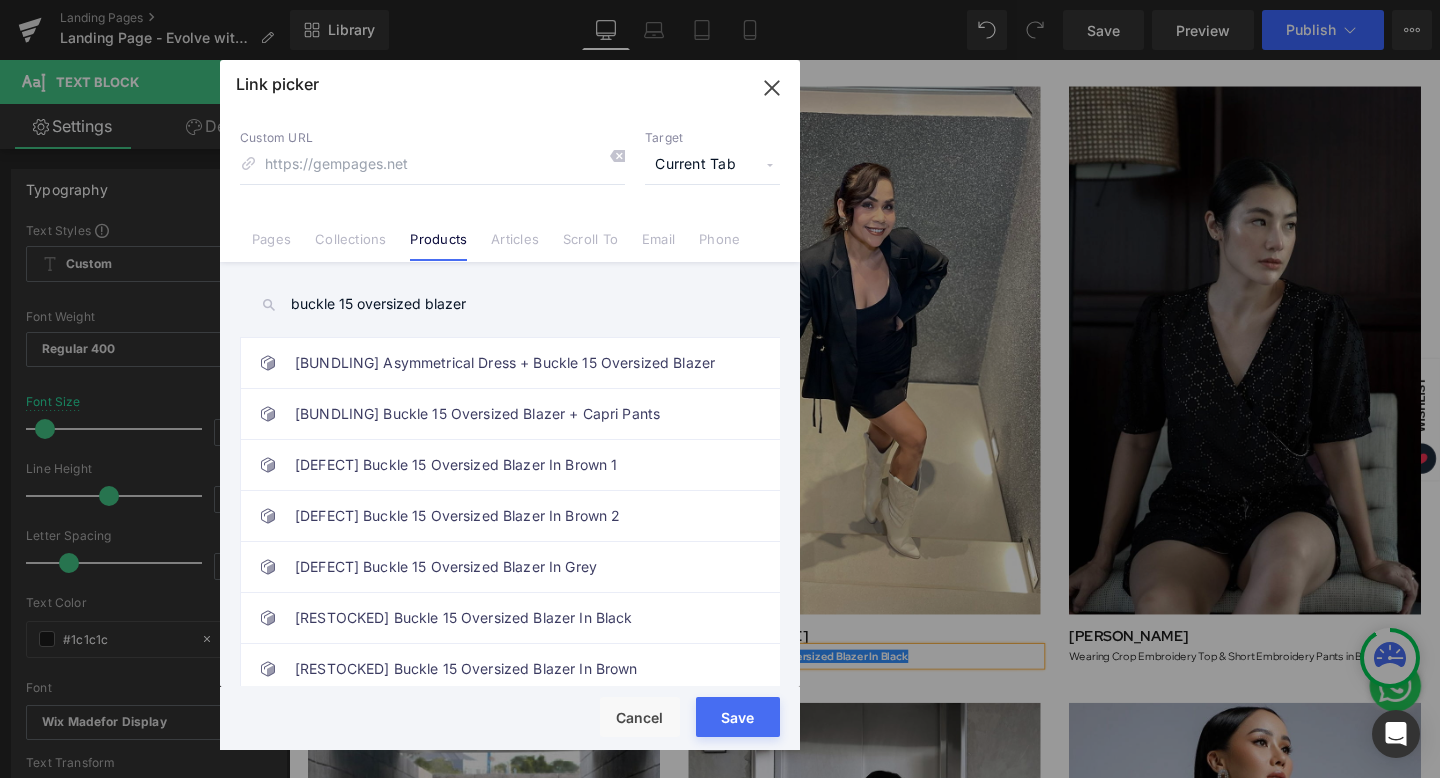 type on "buckle 15 oversized blazer" 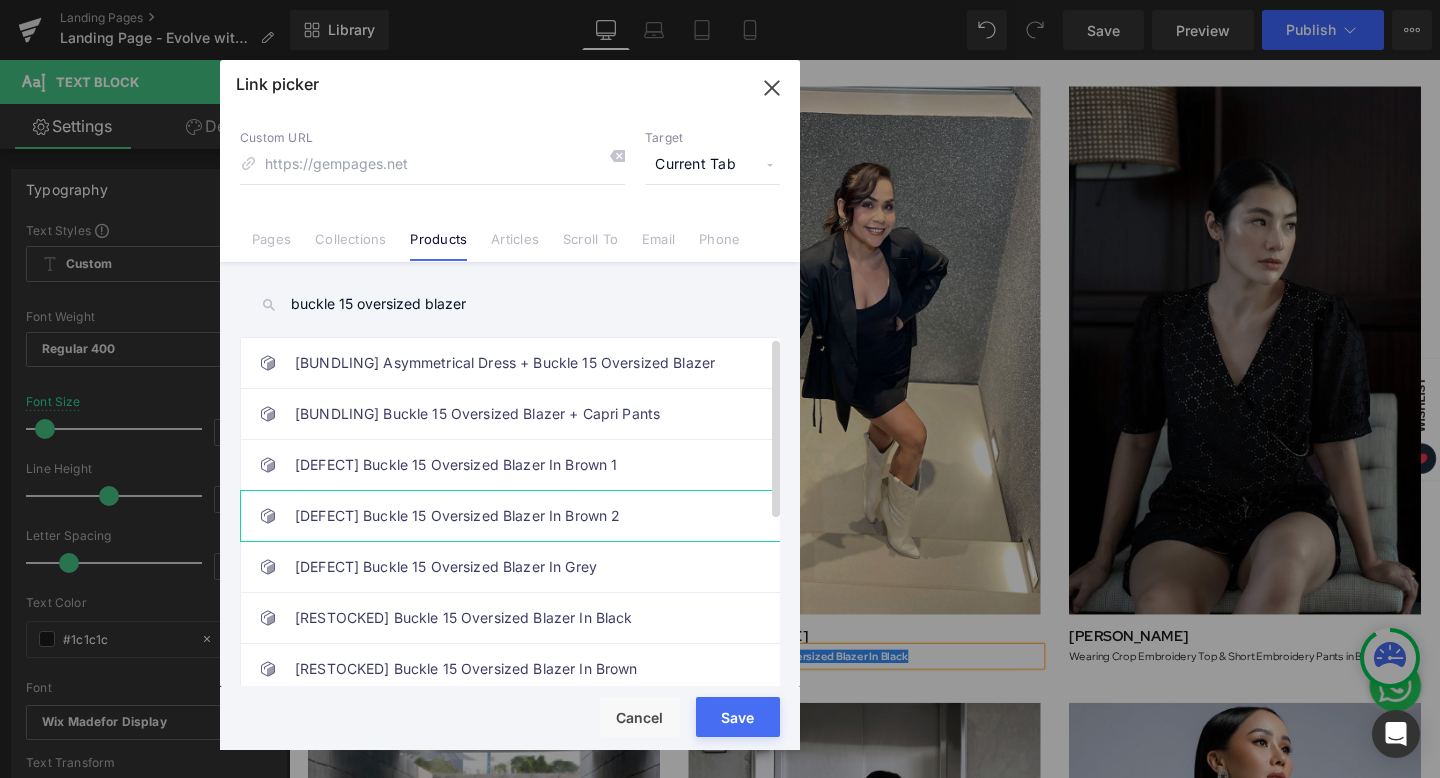 scroll, scrollTop: 322, scrollLeft: 0, axis: vertical 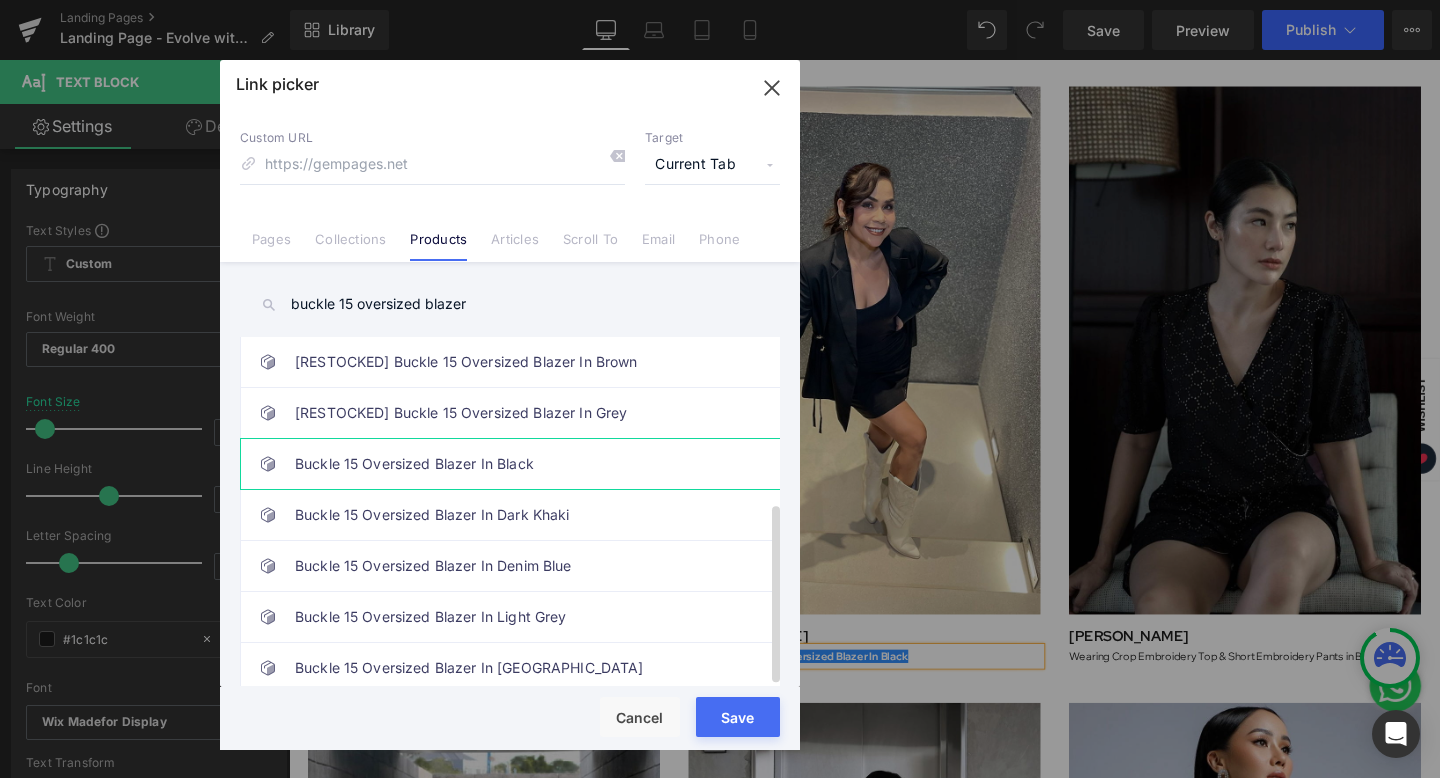 click on "Buckle 15 Oversized Blazer In Black" at bounding box center (515, 464) 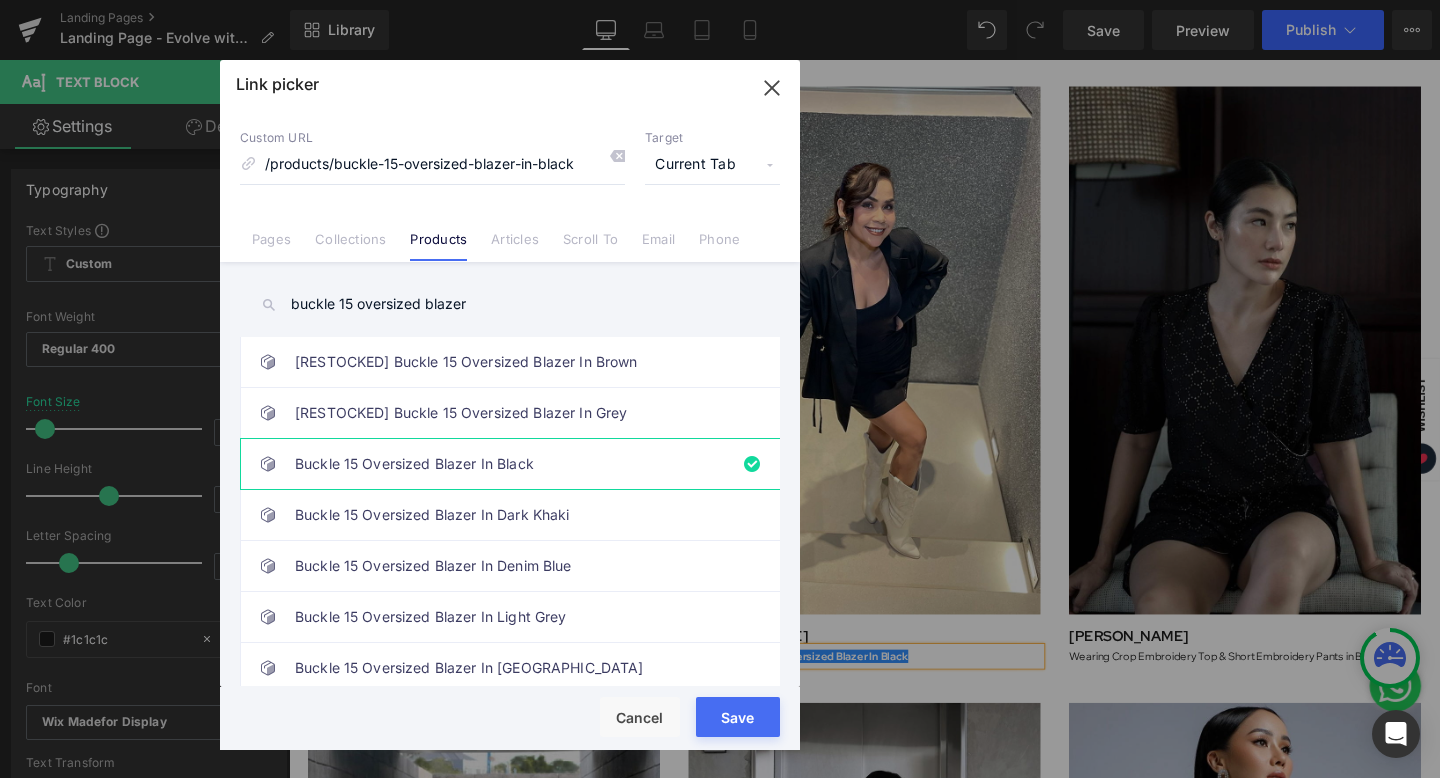 click on "Save" at bounding box center [738, 717] 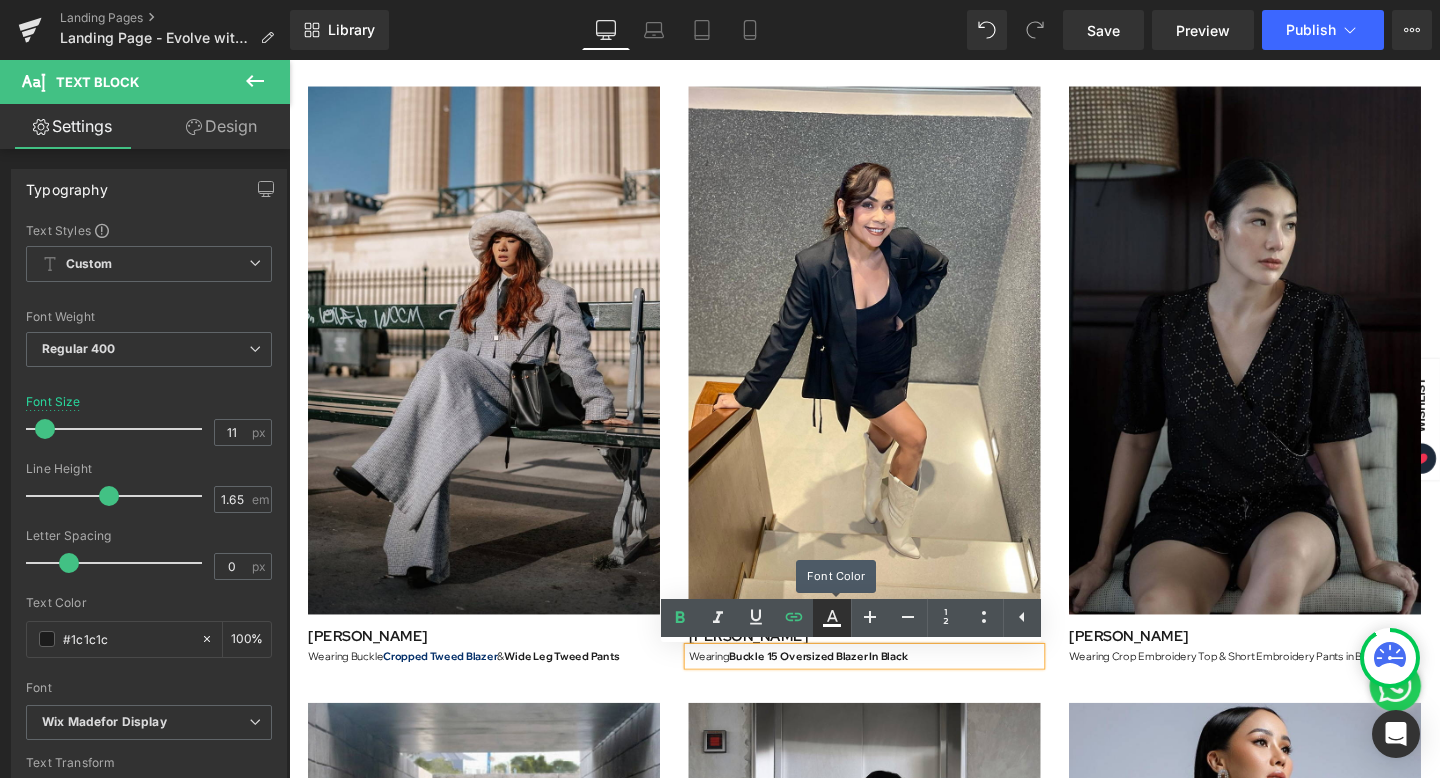 click 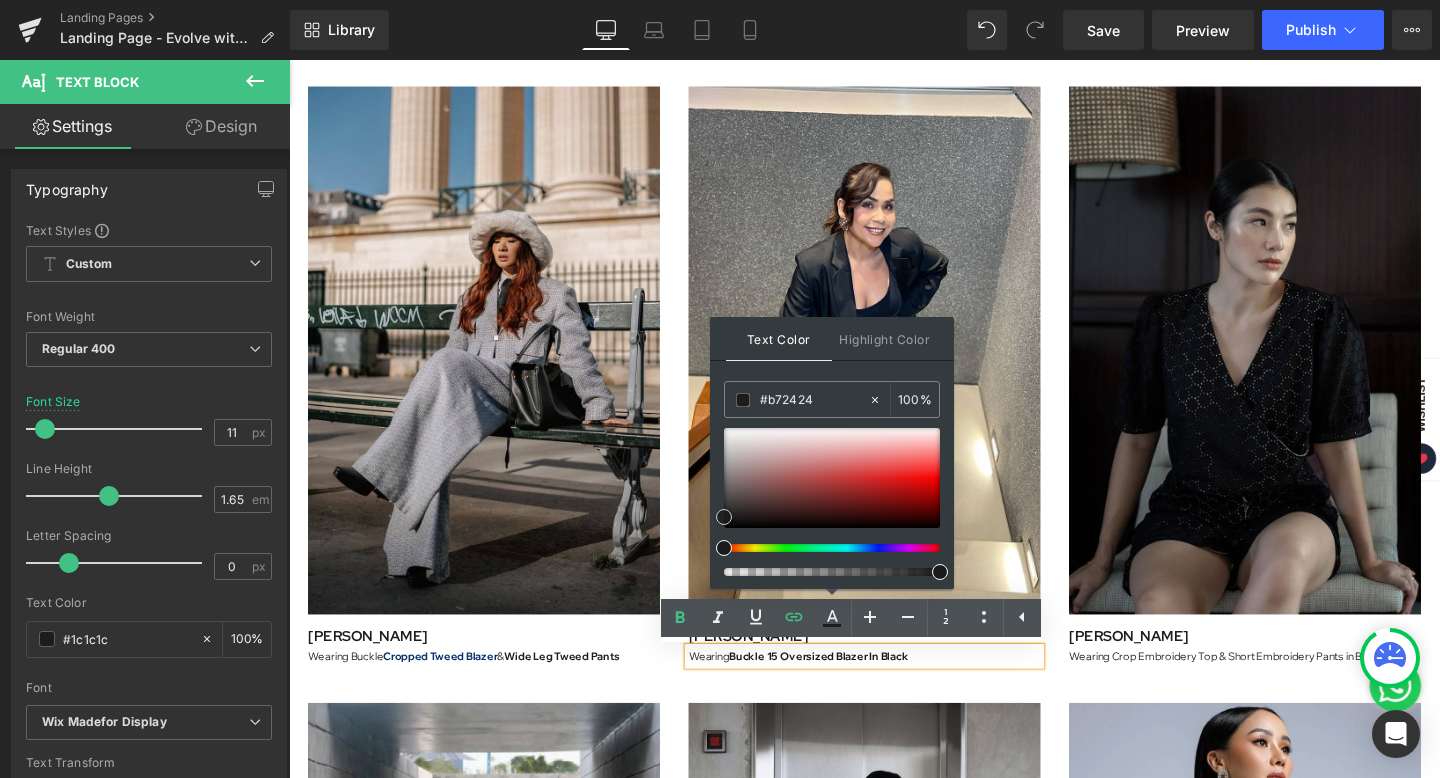 click at bounding box center (832, 478) 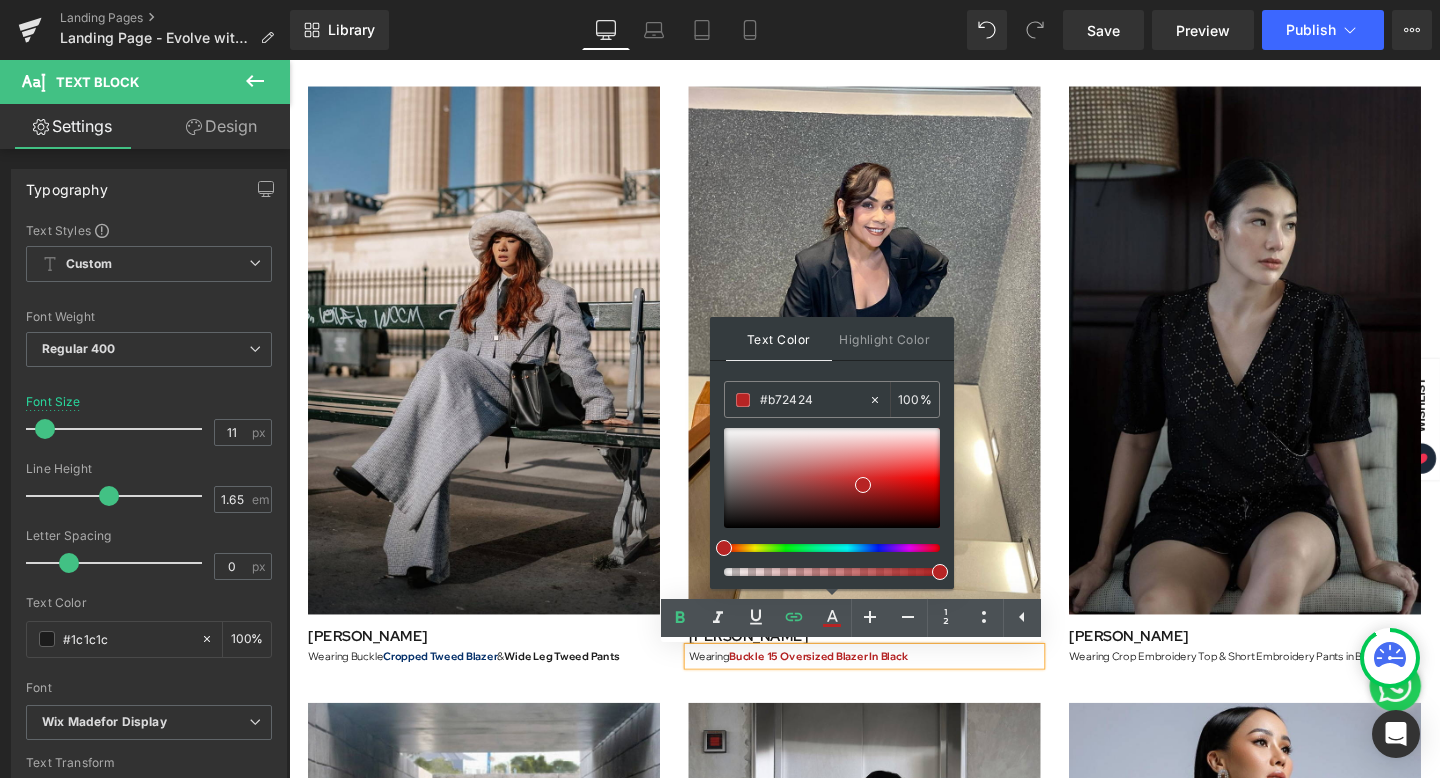 drag, startPoint x: 1102, startPoint y: 460, endPoint x: 695, endPoint y: 419, distance: 409.0599 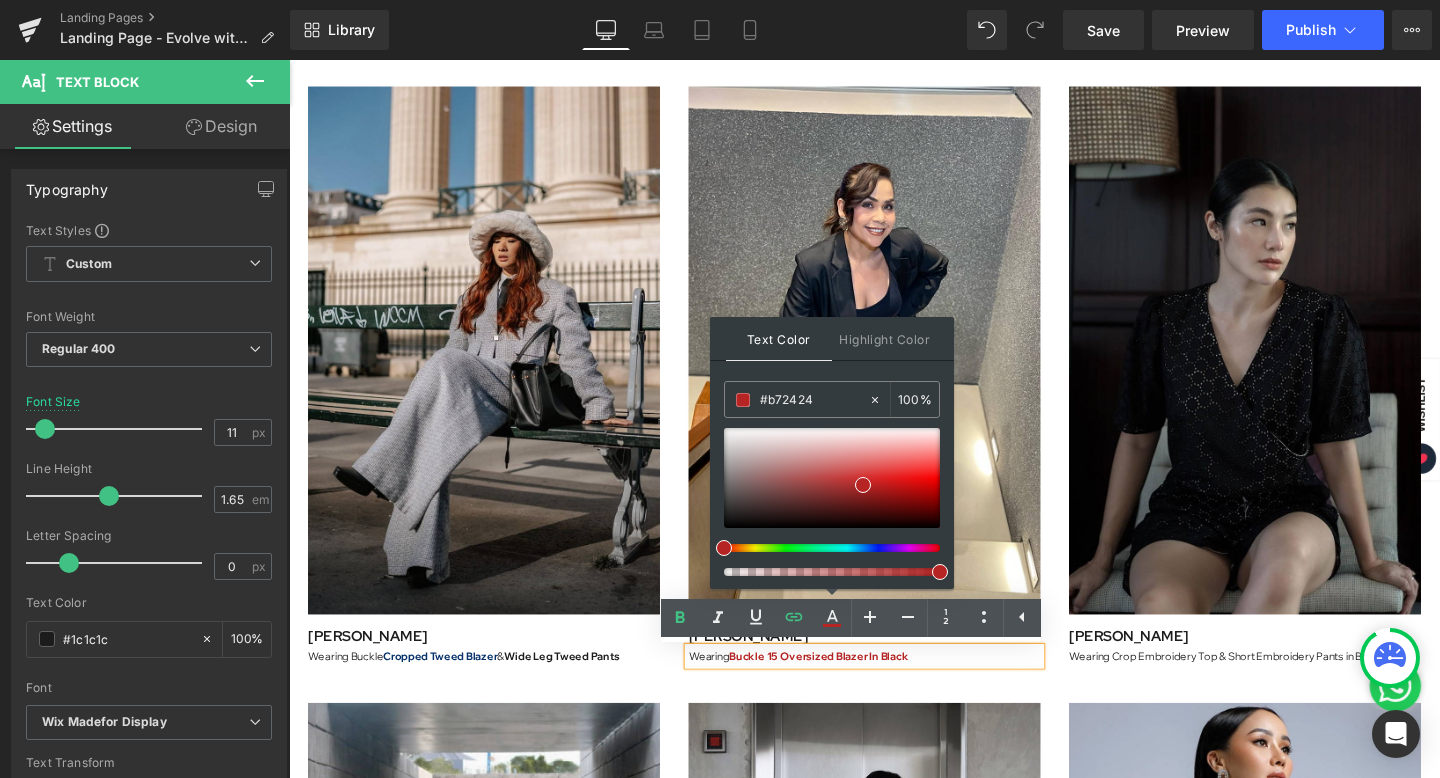 paste on "06316a" 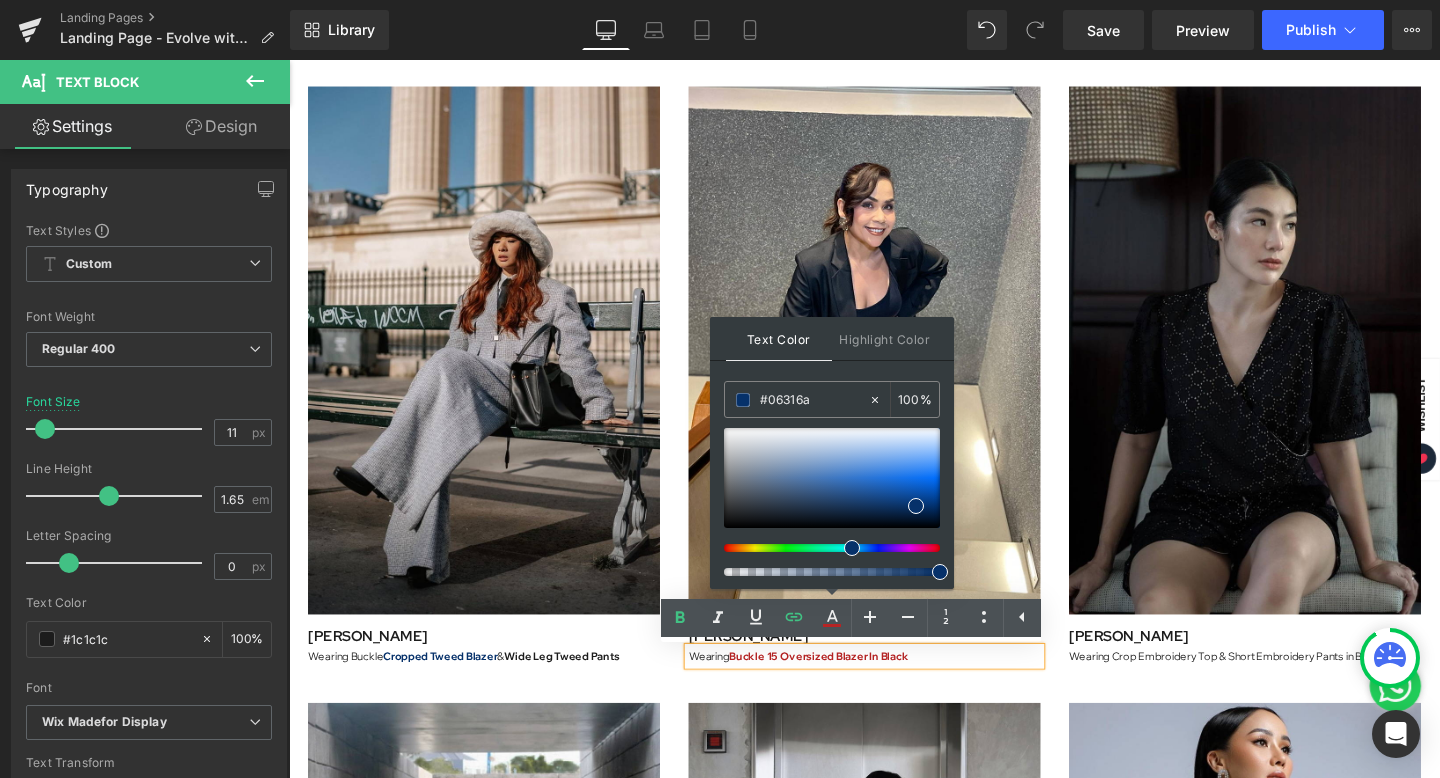 type on "#06316a" 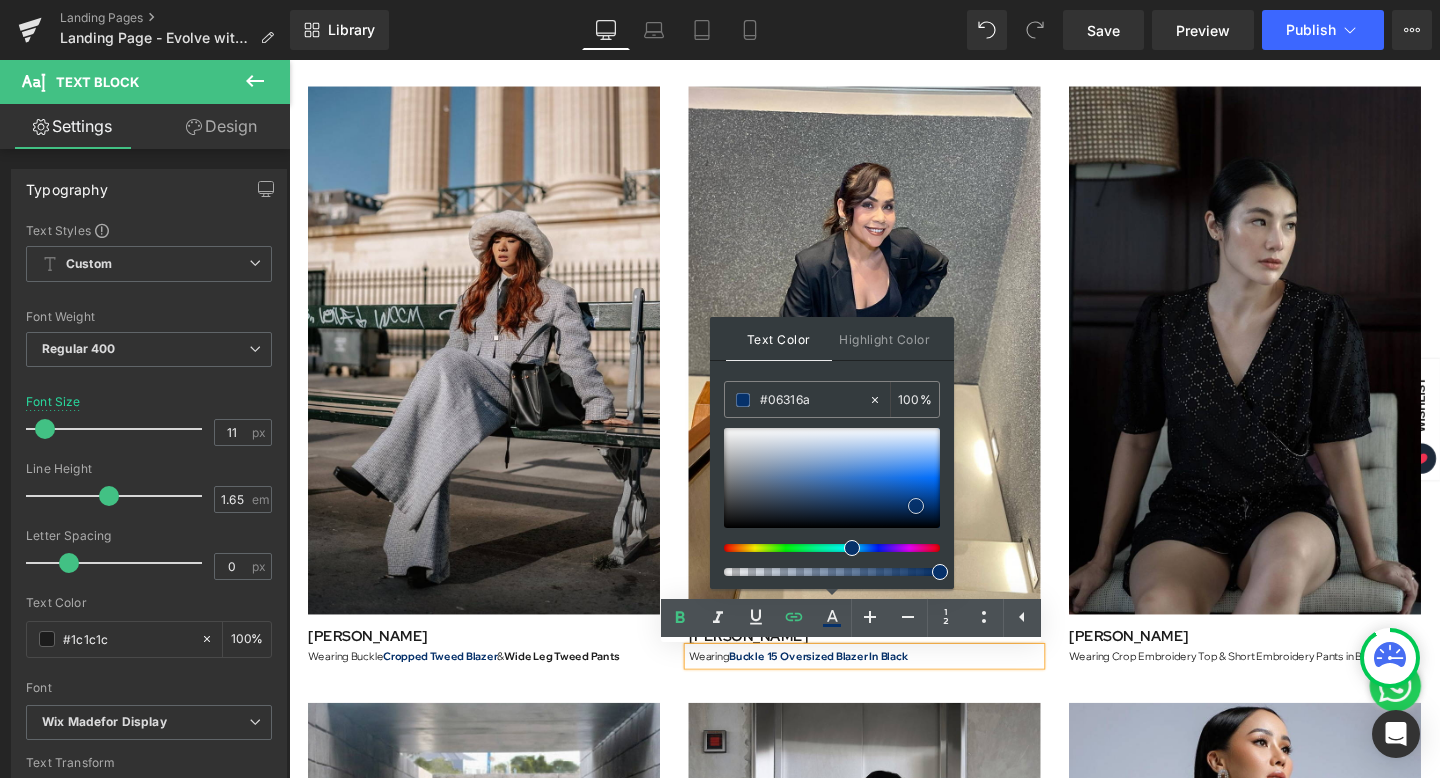 click at bounding box center [916, 506] 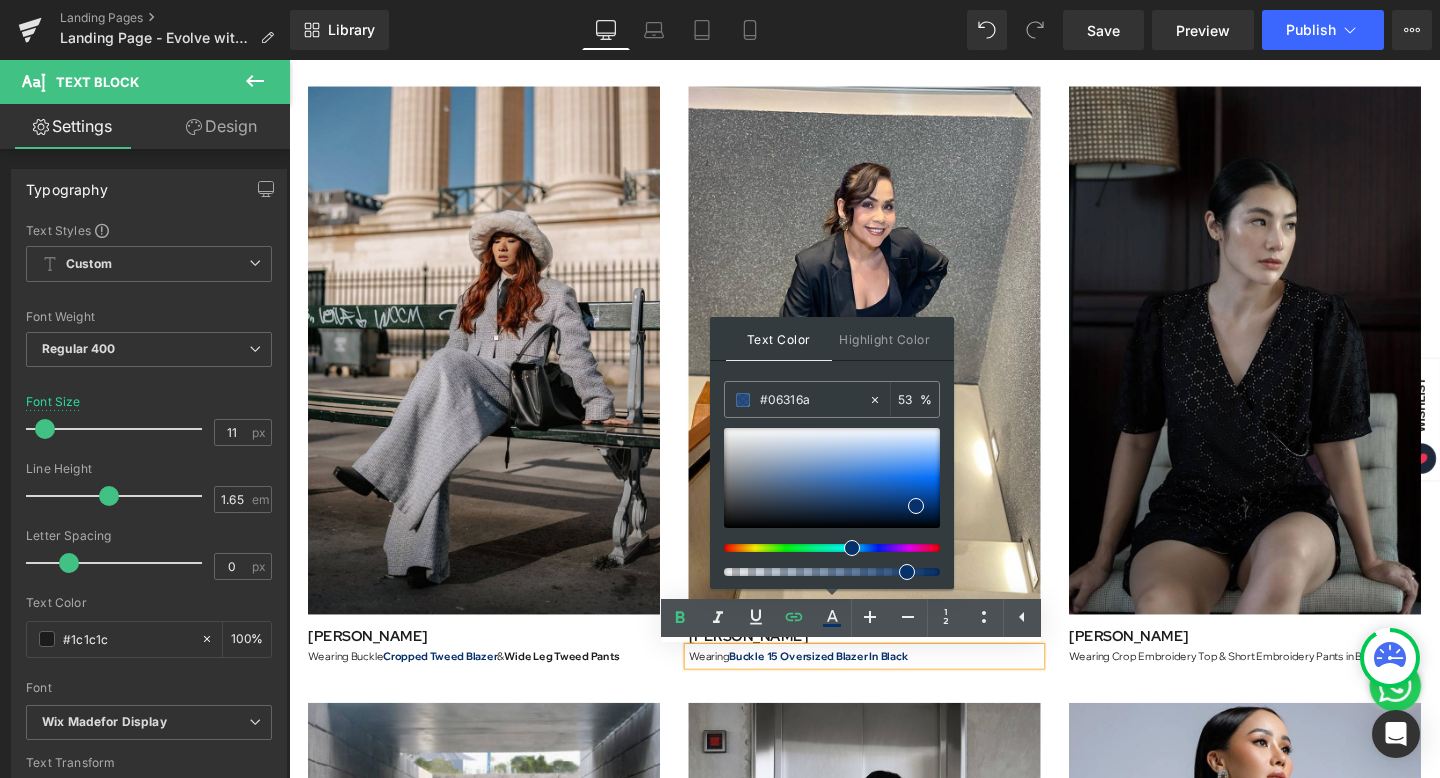 drag, startPoint x: 934, startPoint y: 570, endPoint x: 824, endPoint y: 579, distance: 110.36757 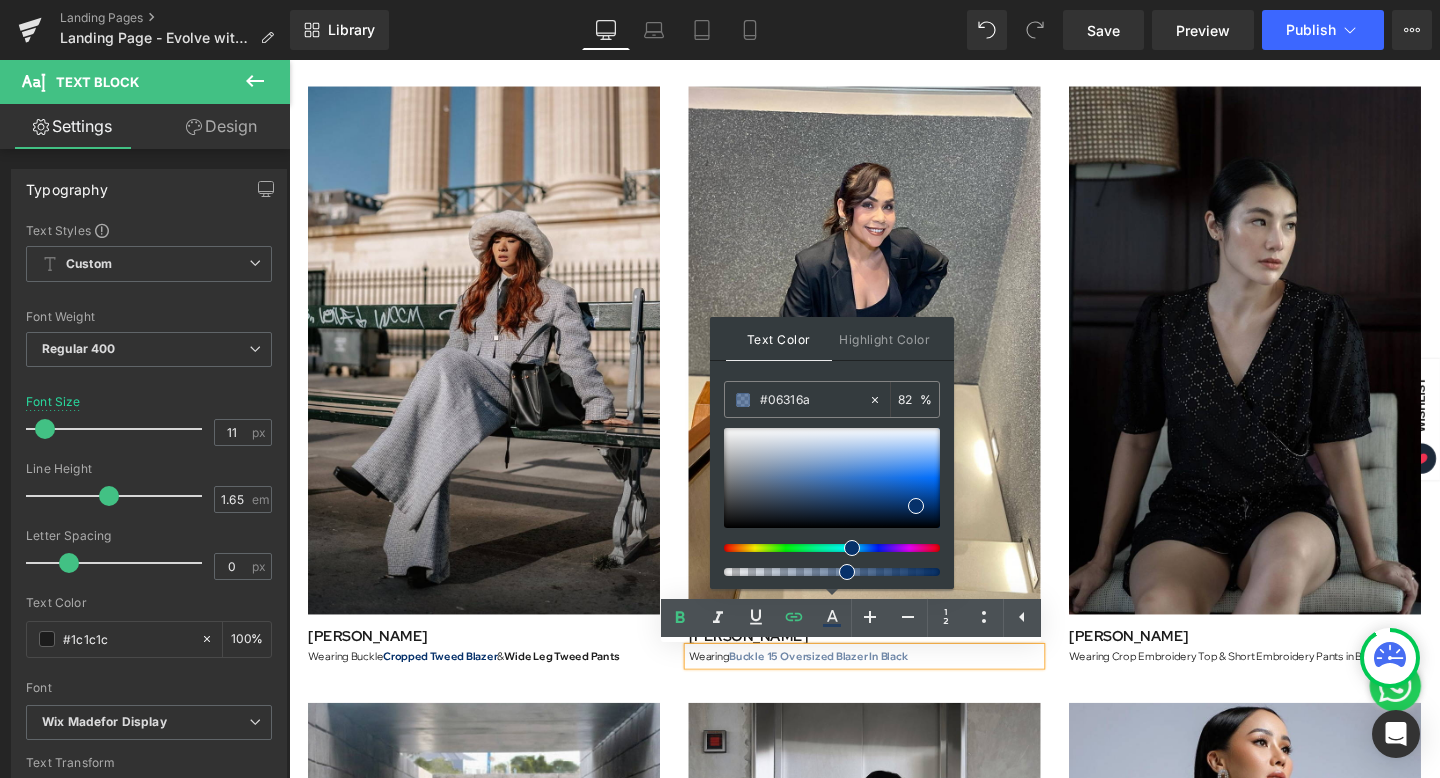 type on "97" 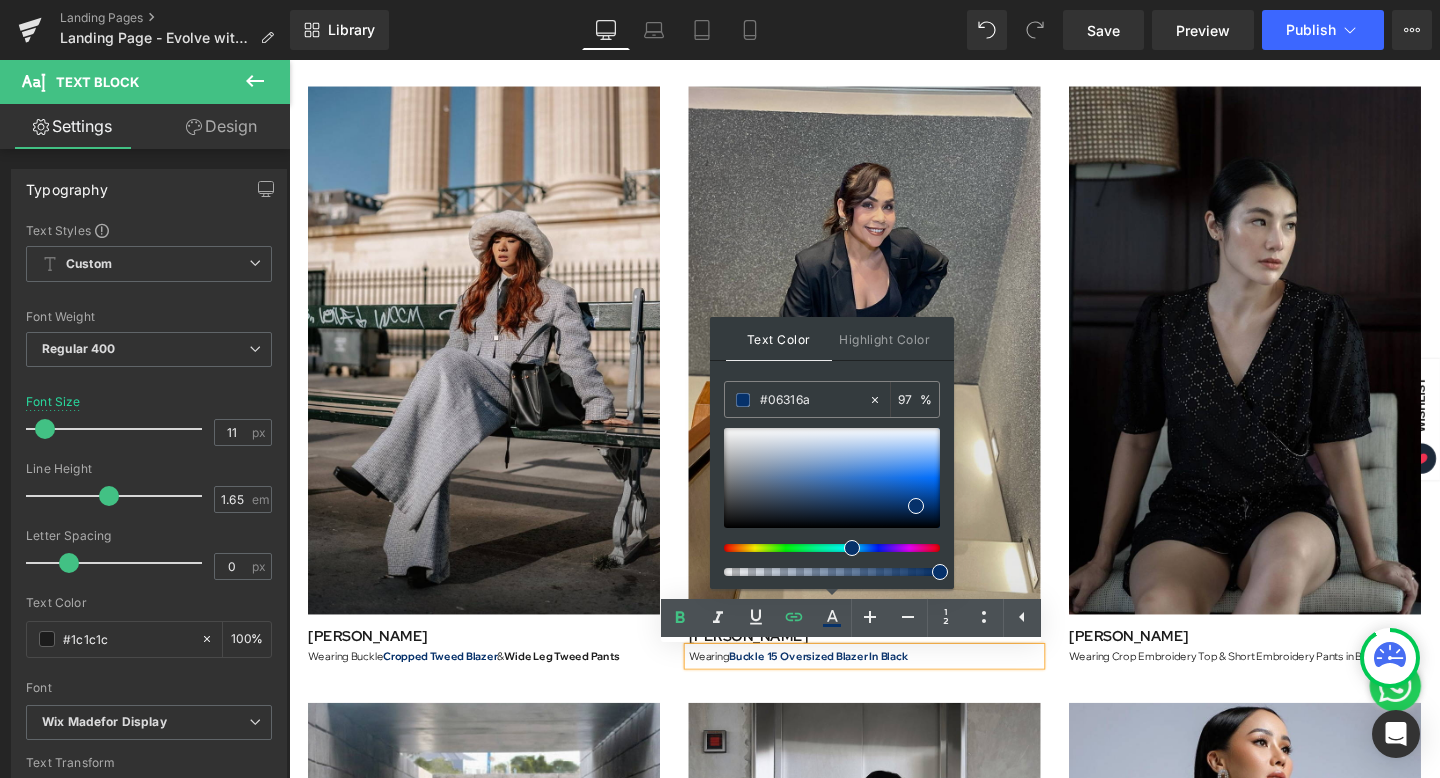 drag, startPoint x: 1123, startPoint y: 632, endPoint x: 1009, endPoint y: 598, distance: 118.96218 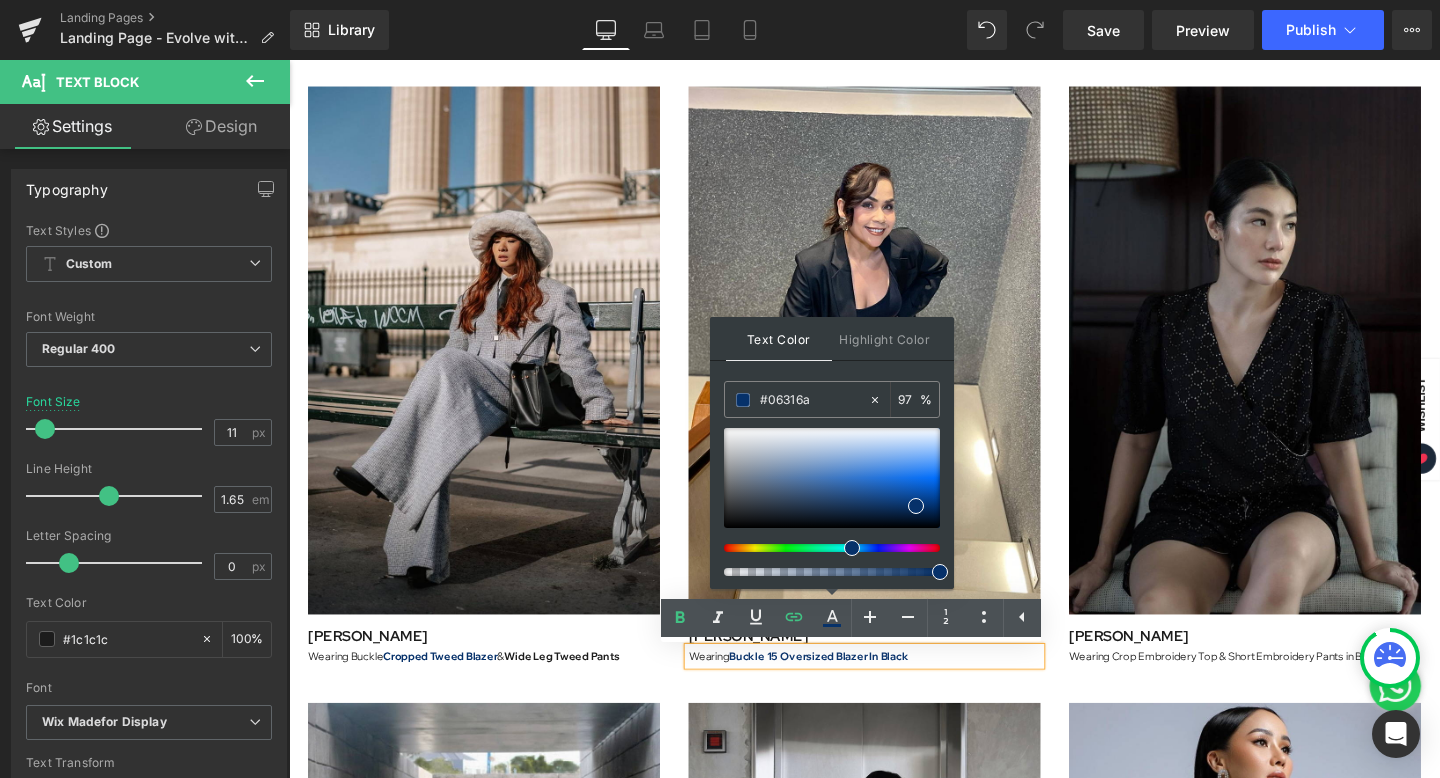 click on "Wearing  Buckle 15 Oversized Blazer In Black" at bounding box center [894, 687] 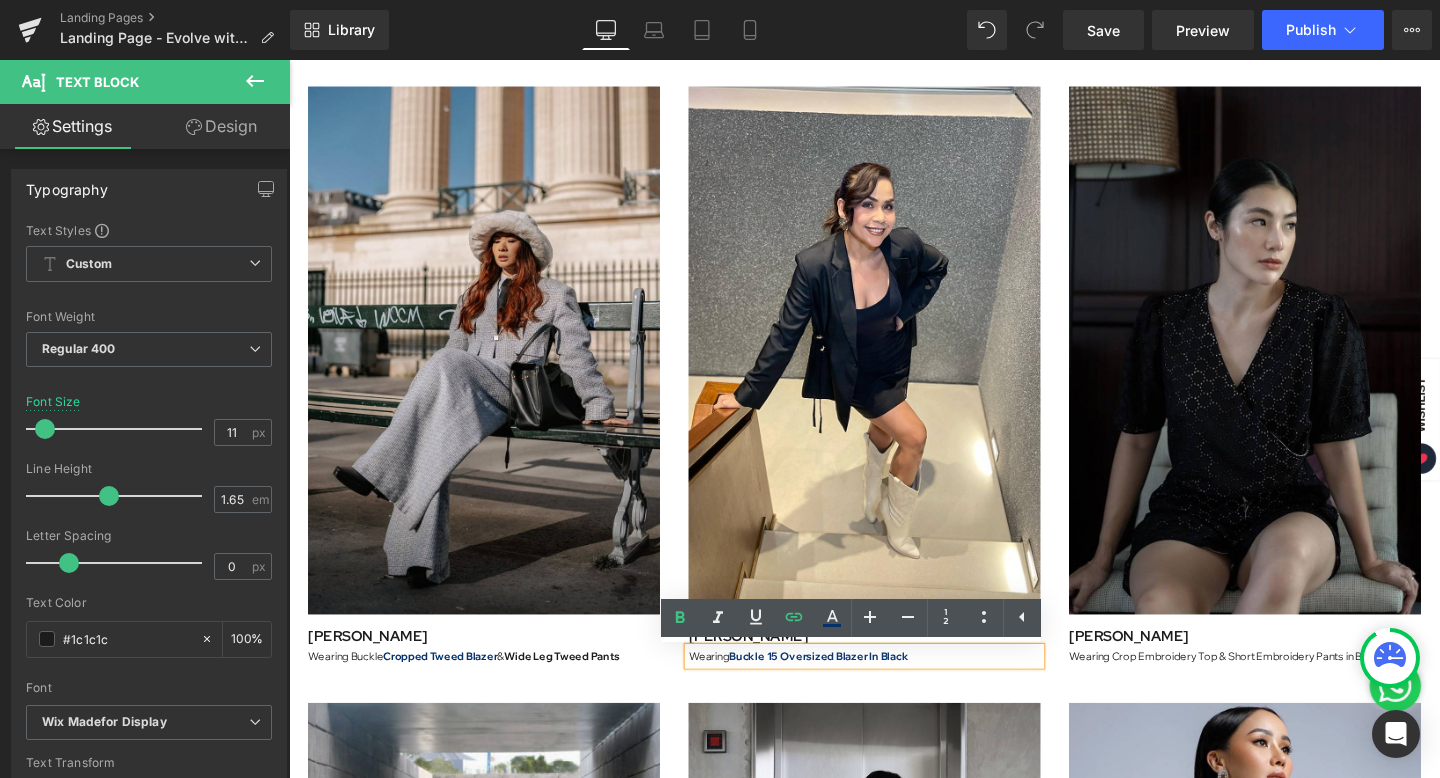 click on "Image         Valen Amijo Text Block         Wearing Crop Embroidery Top & Short Embroidery Pants in Black Text Block" at bounding box center (1294, 392) 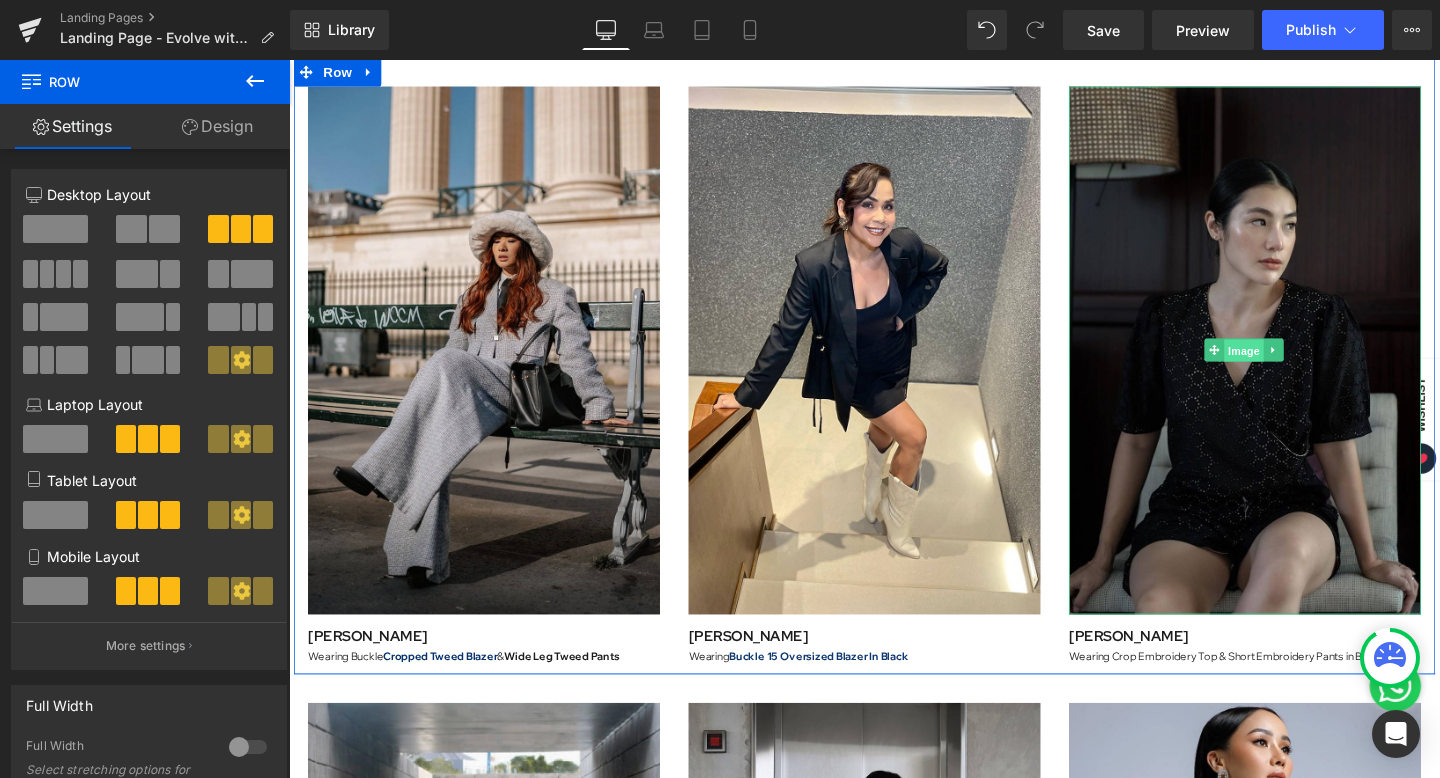 click on "Image" at bounding box center [1293, 366] 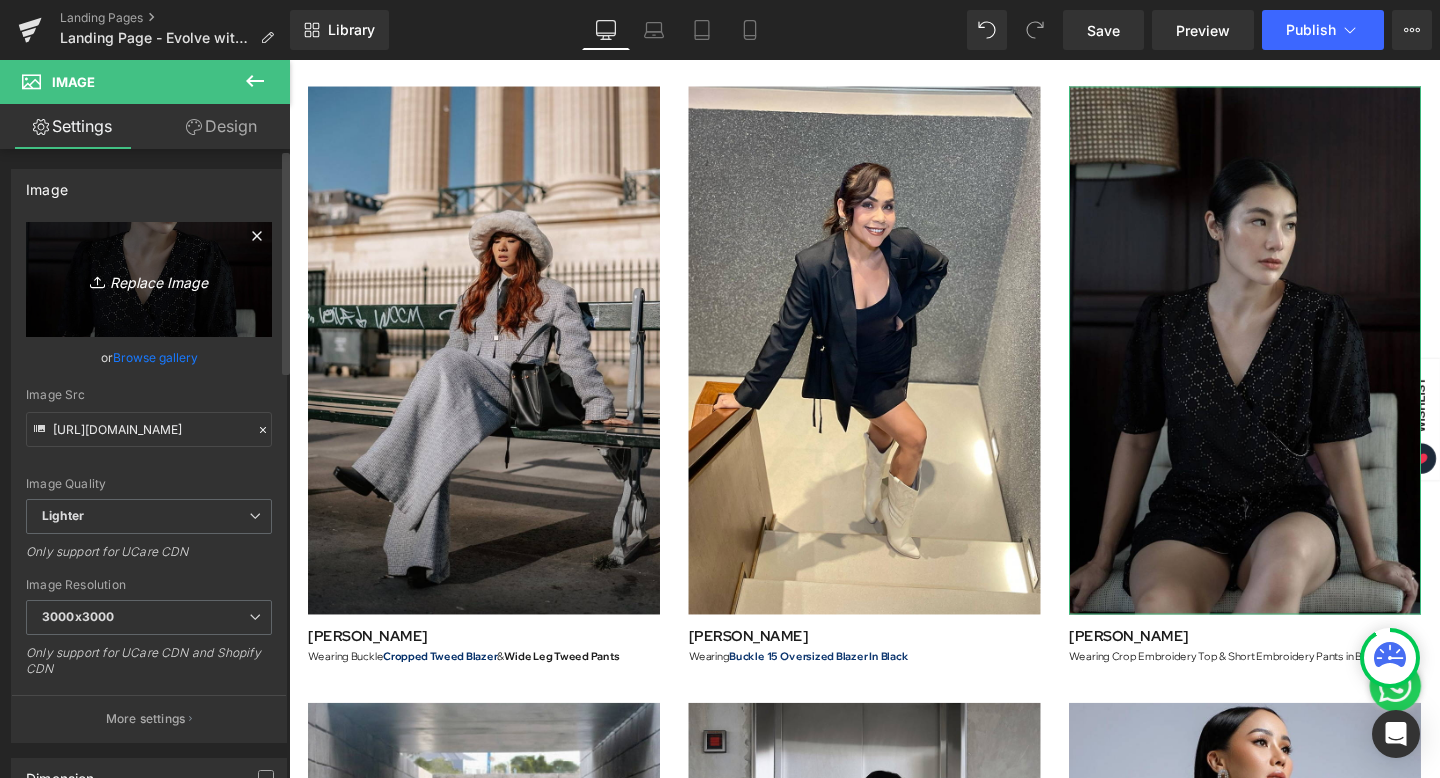 click on "Replace Image" at bounding box center (149, 279) 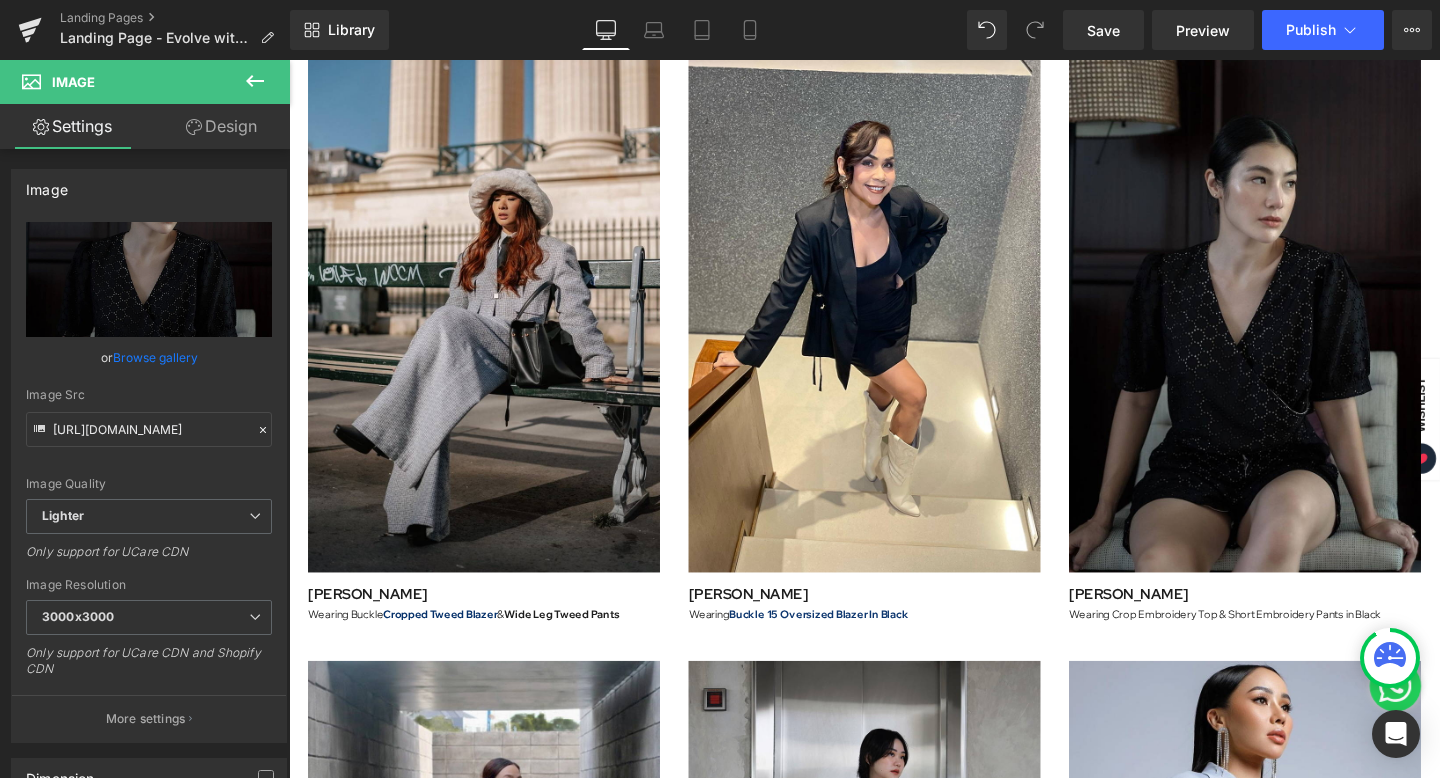 scroll, scrollTop: 581, scrollLeft: 0, axis: vertical 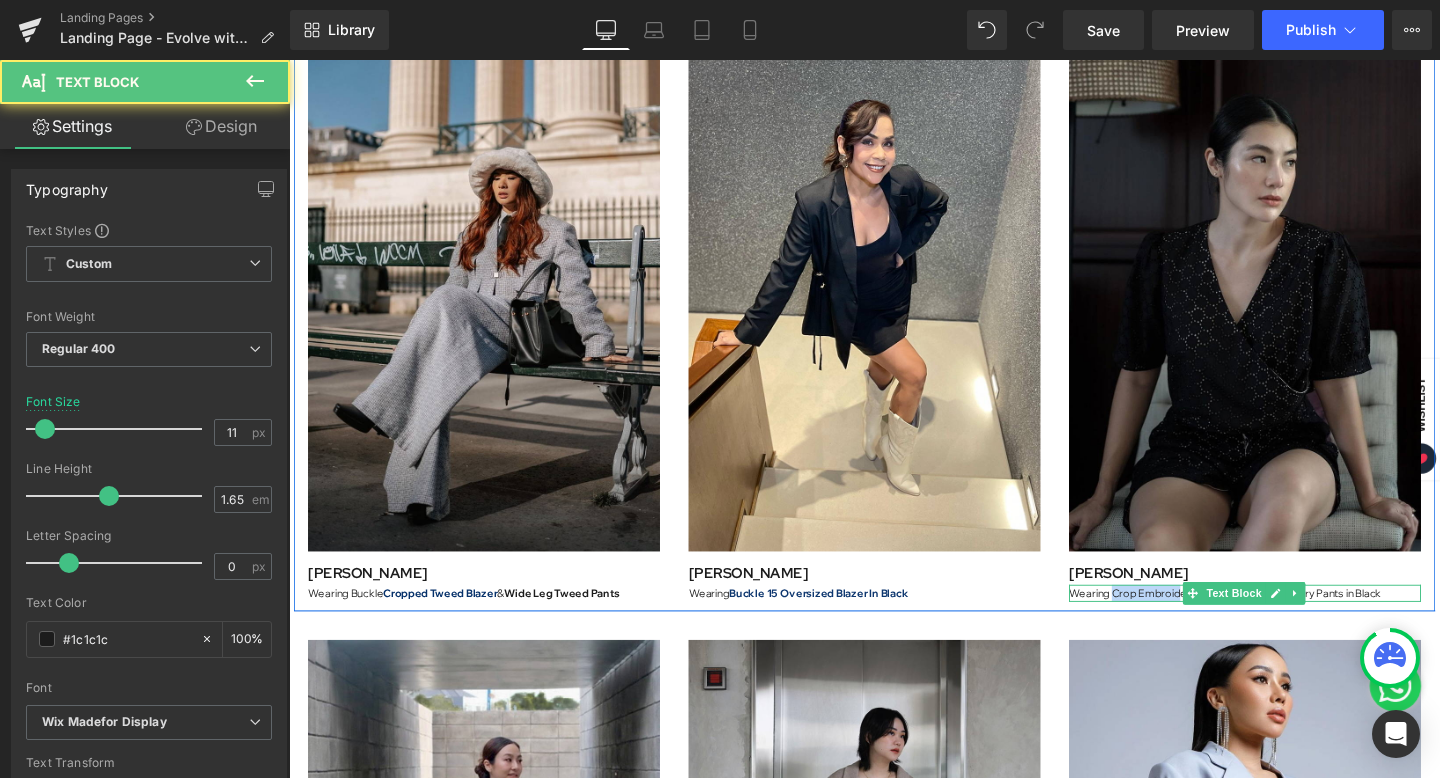 drag, startPoint x: 1148, startPoint y: 619, endPoint x: 1221, endPoint y: 616, distance: 73.061615 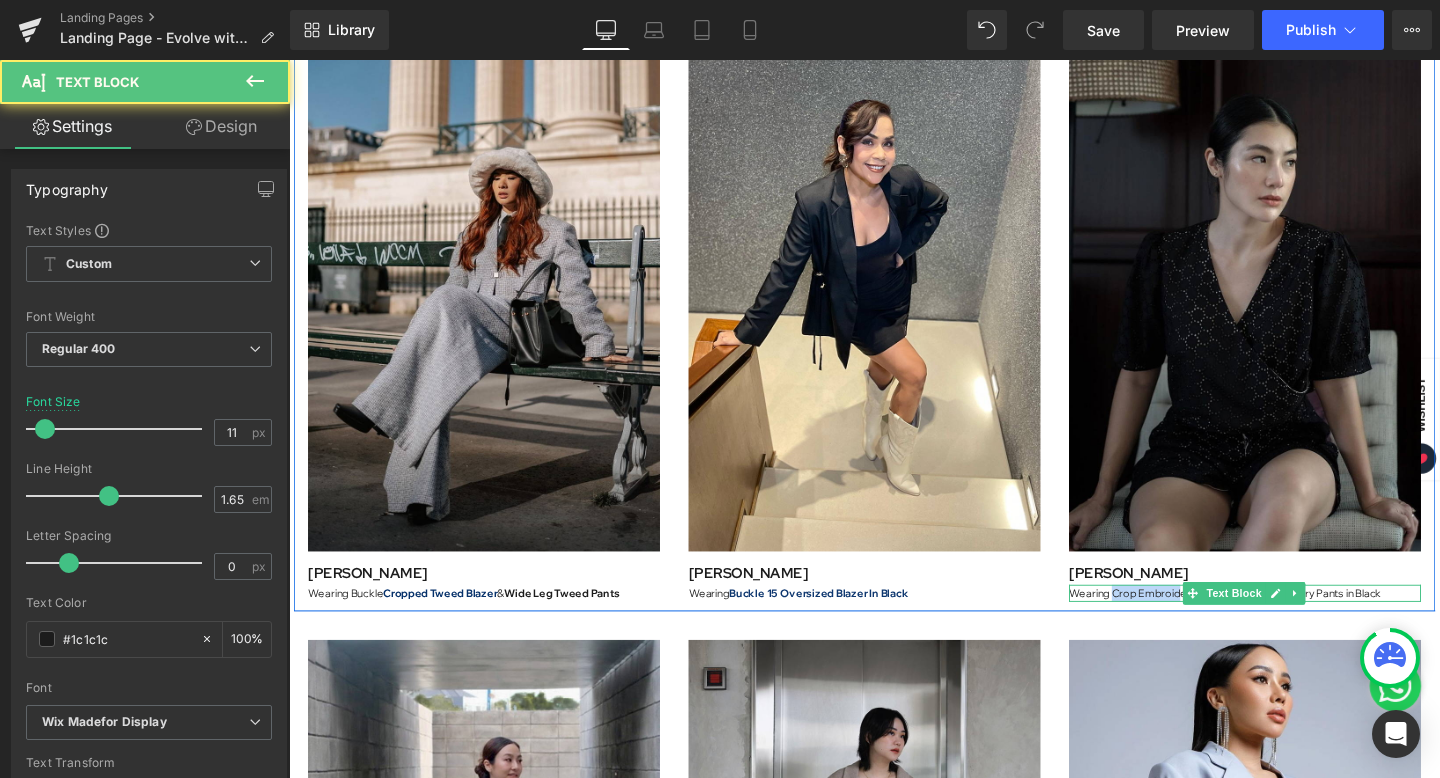 click on "Wearing Crop Embroidery Top & Short Embroidery Pants in Black" at bounding box center (1294, 621) 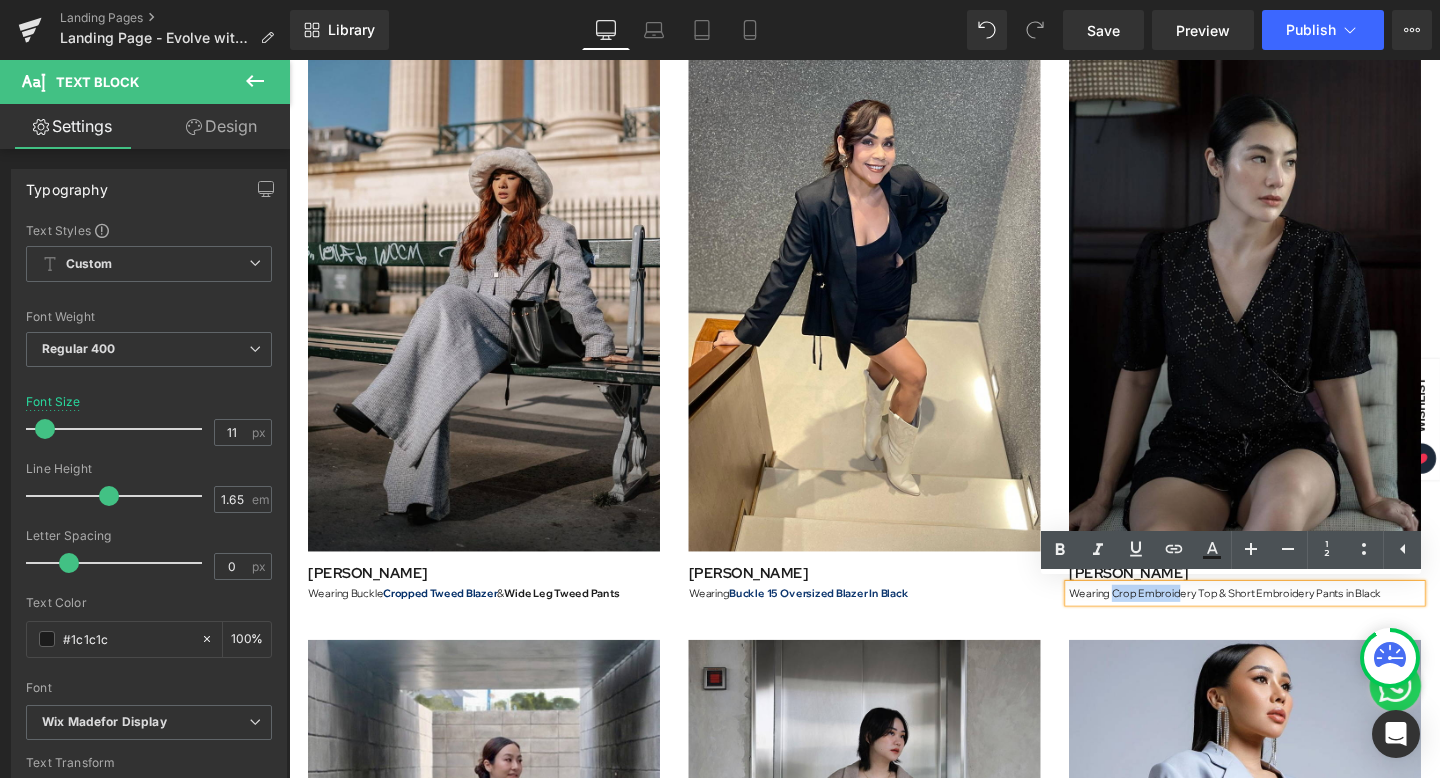 click on "Wearing Crop Embroidery Top & Short Embroidery Pants in Black" at bounding box center (1294, 621) 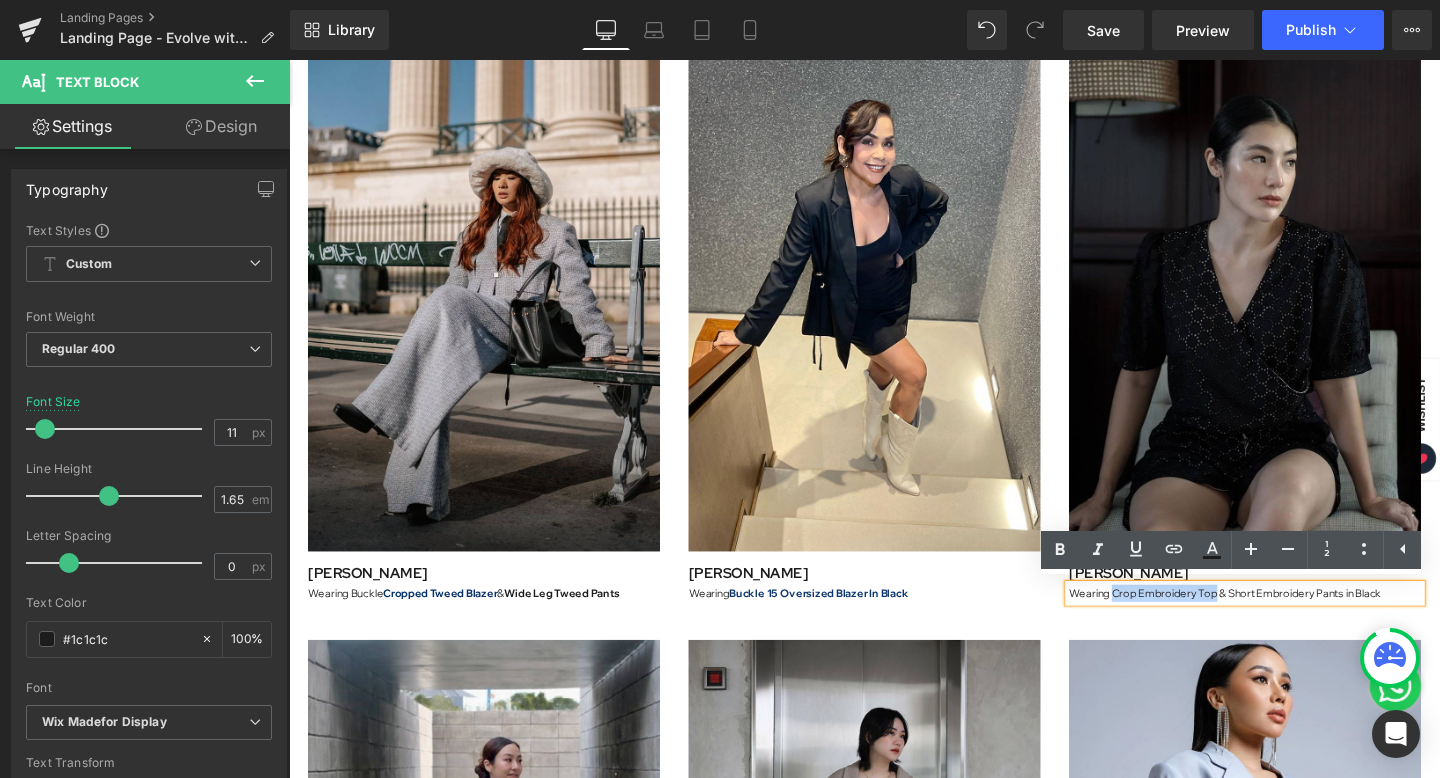drag, startPoint x: 1148, startPoint y: 617, endPoint x: 1254, endPoint y: 616, distance: 106.004715 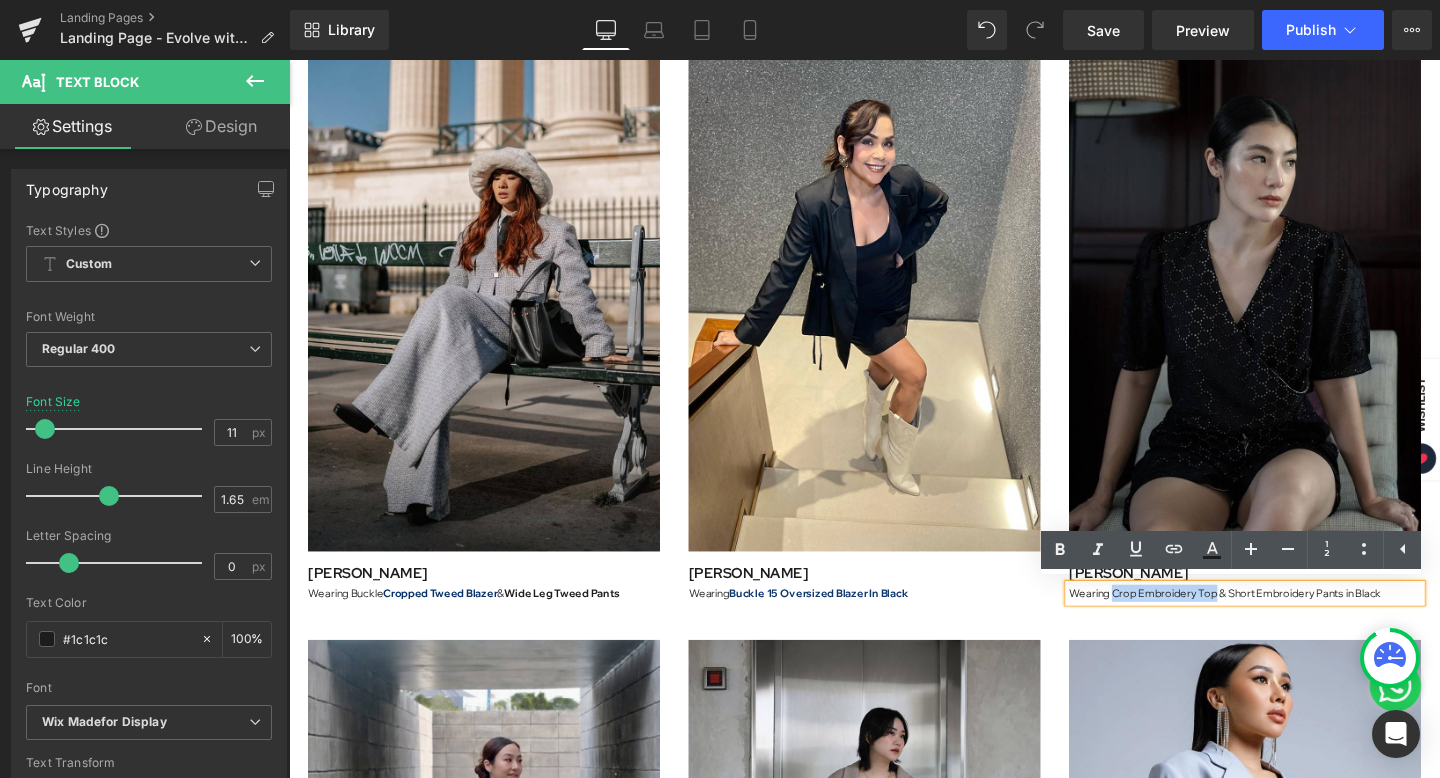 click on "Wearing Crop Embroidery Top & Short Embroidery Pants in Black" at bounding box center [1294, 621] 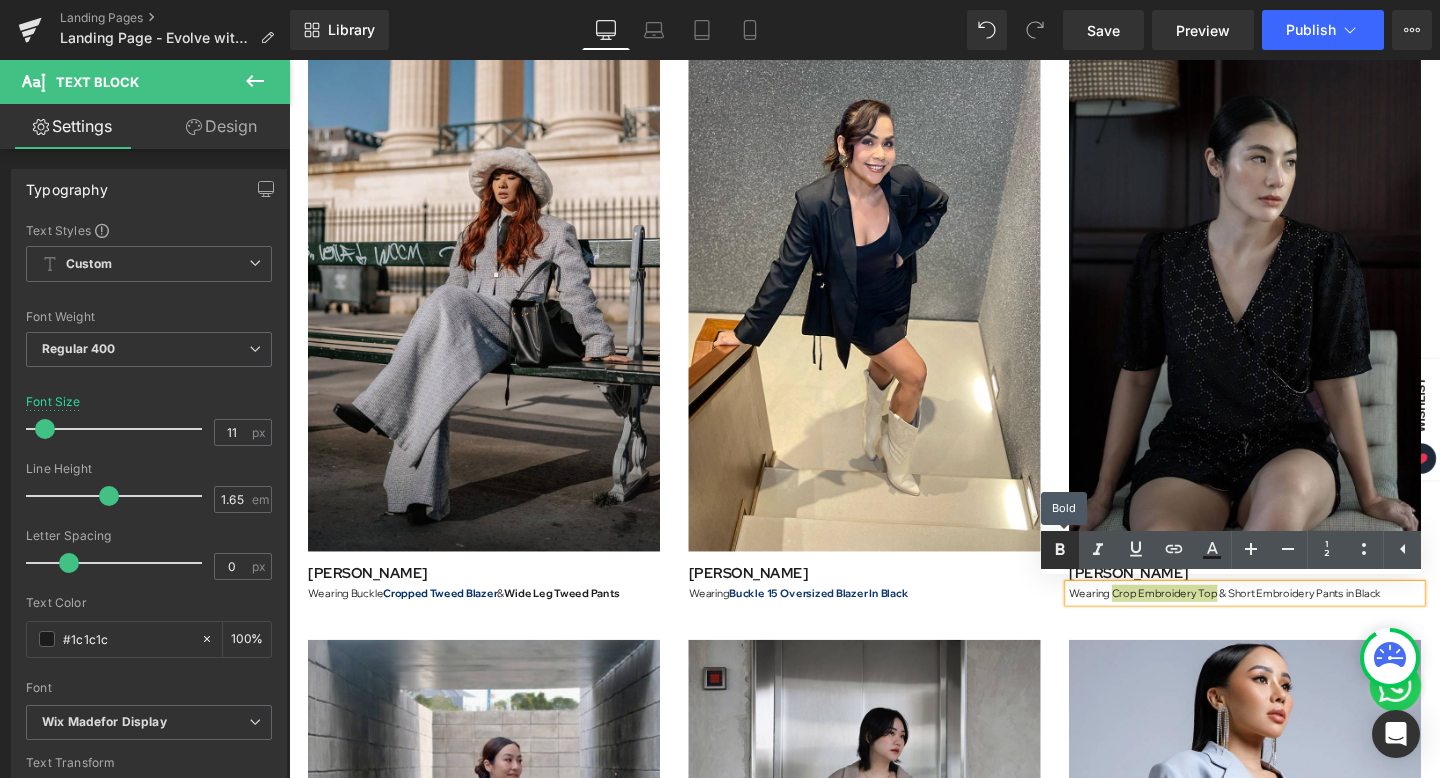 click 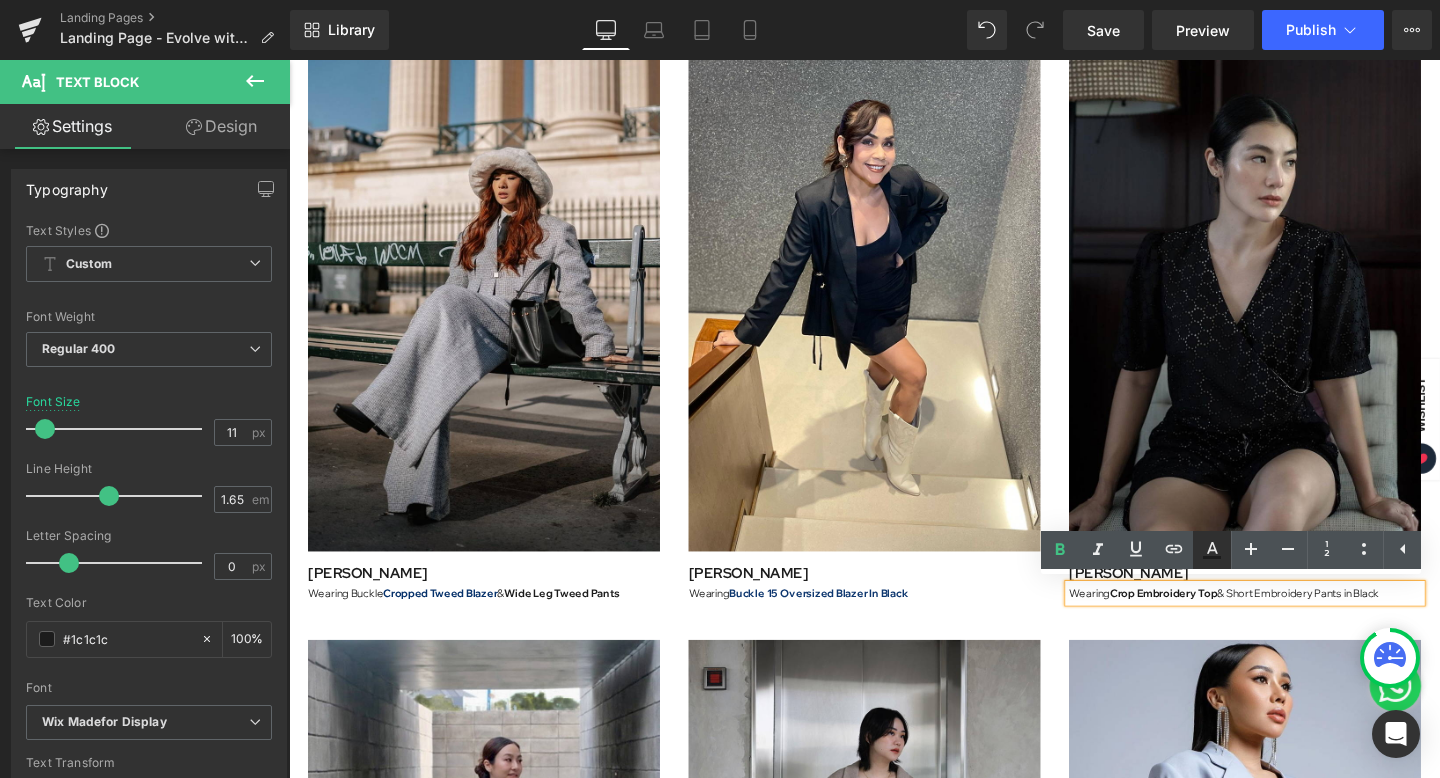 click 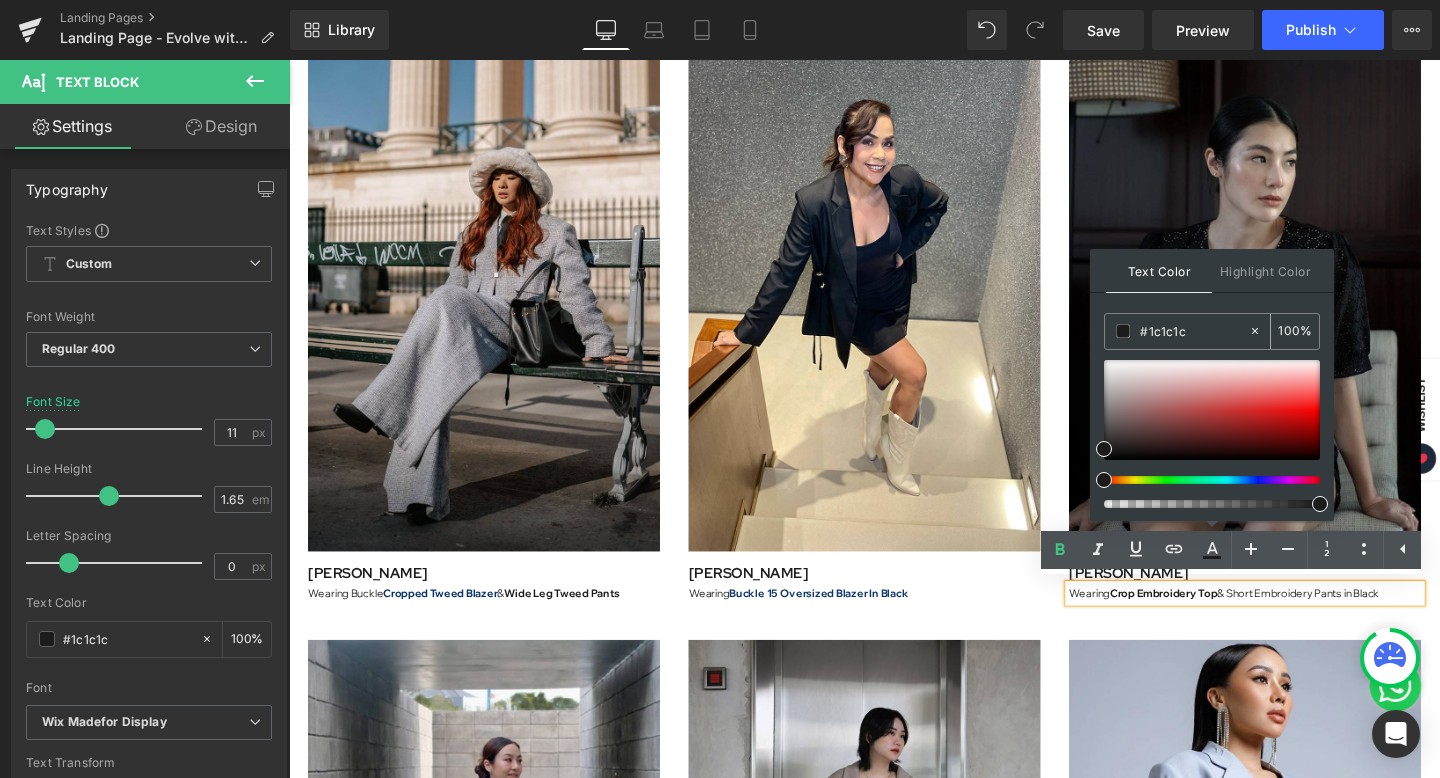 drag, startPoint x: 1200, startPoint y: 319, endPoint x: 1134, endPoint y: 329, distance: 66.75328 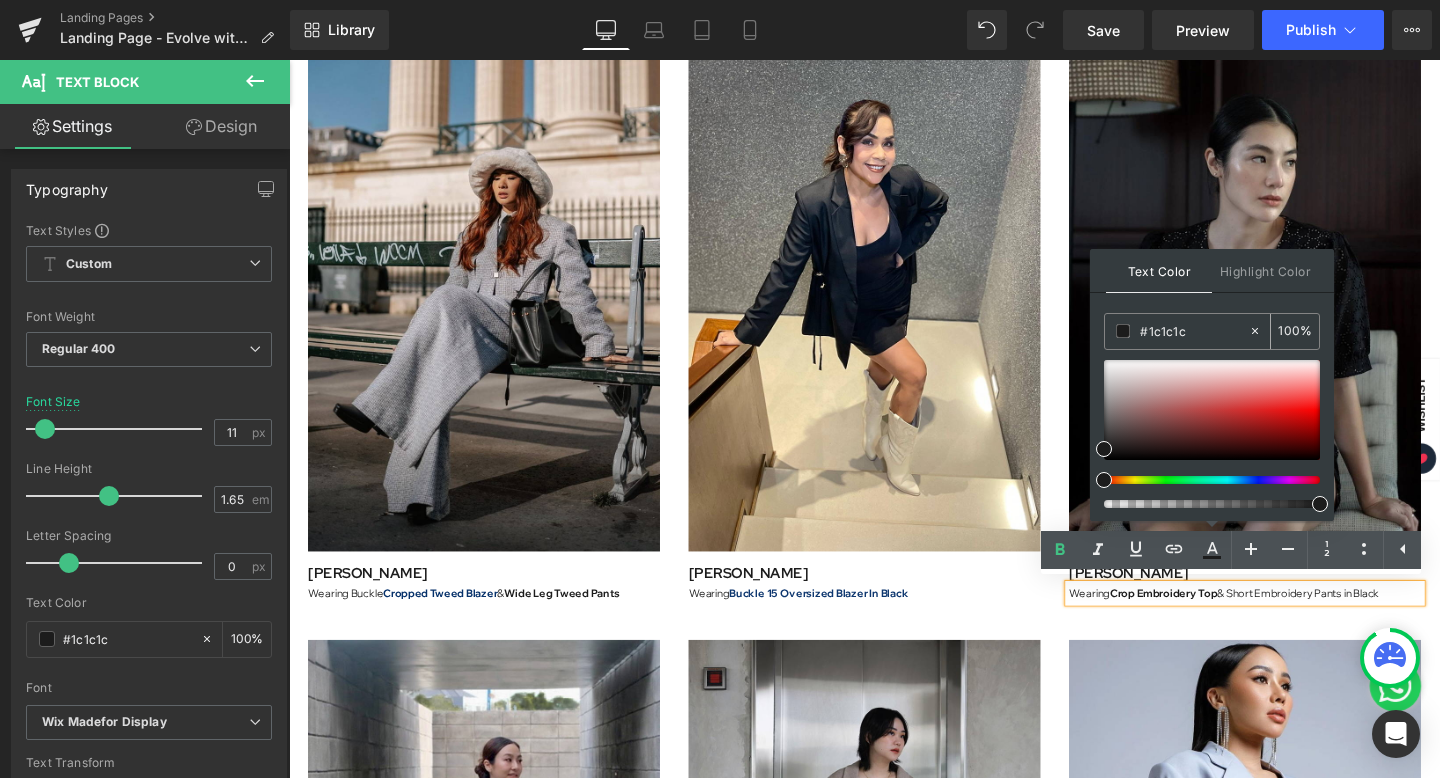 click on "#1c1c1c" at bounding box center (1176, 331) 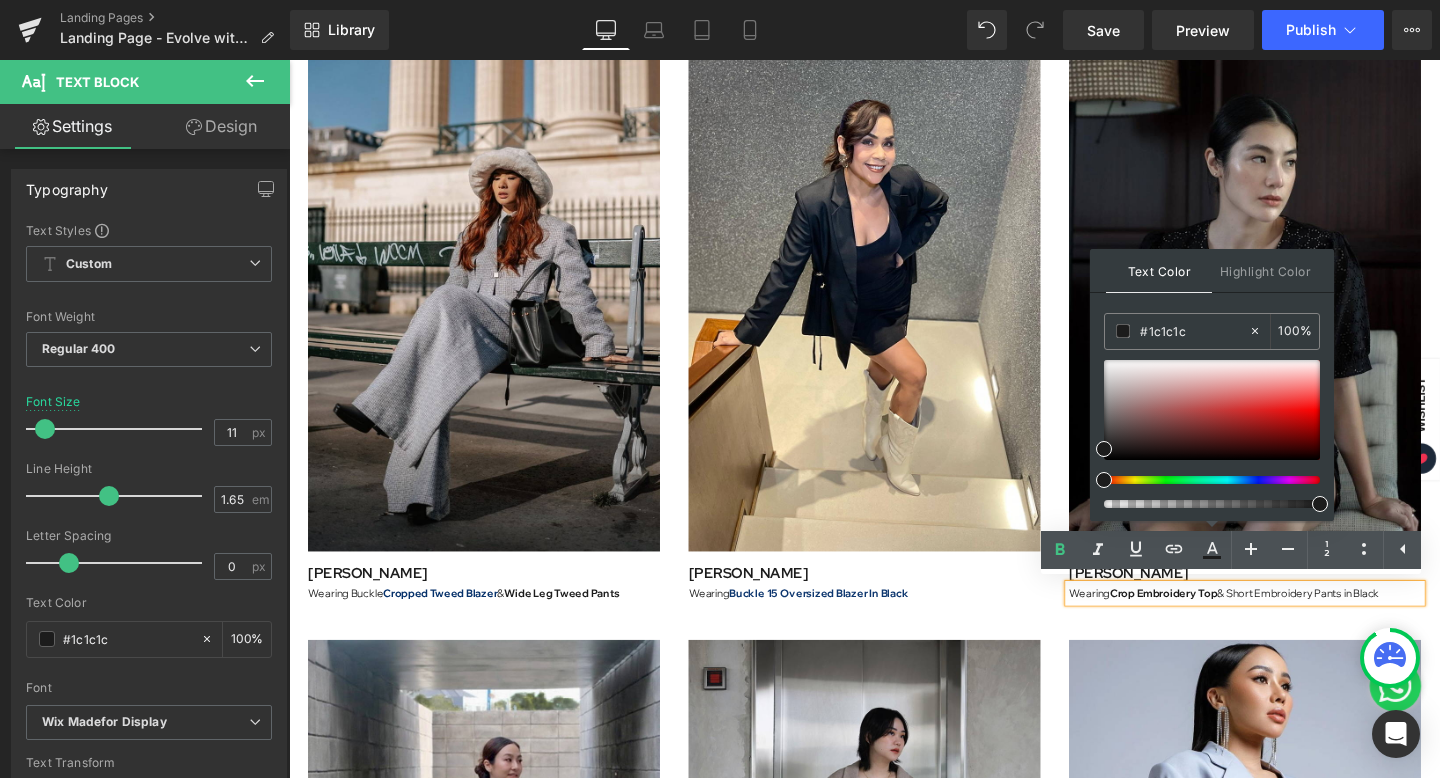 drag, startPoint x: 1209, startPoint y: 329, endPoint x: 1096, endPoint y: 330, distance: 113.004425 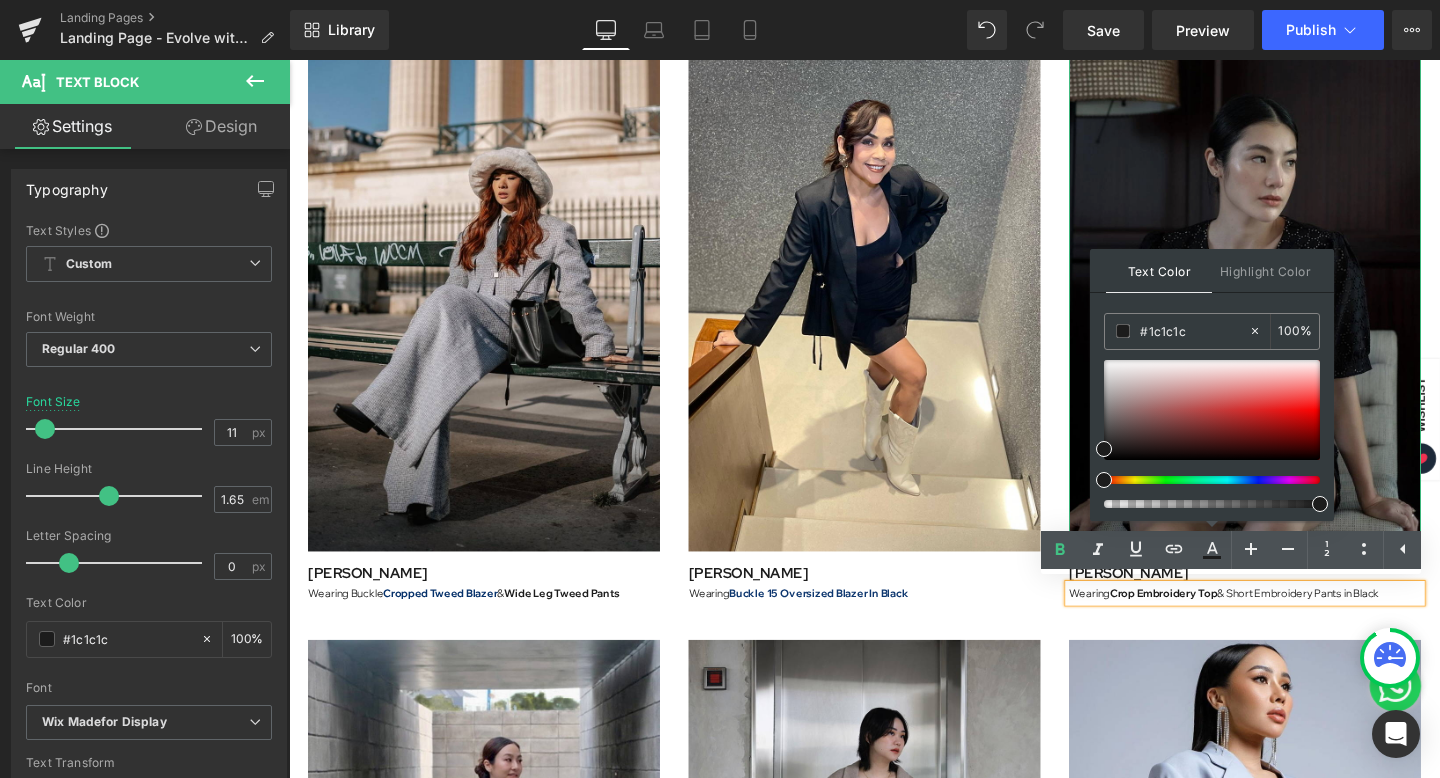 paste on "06316a" 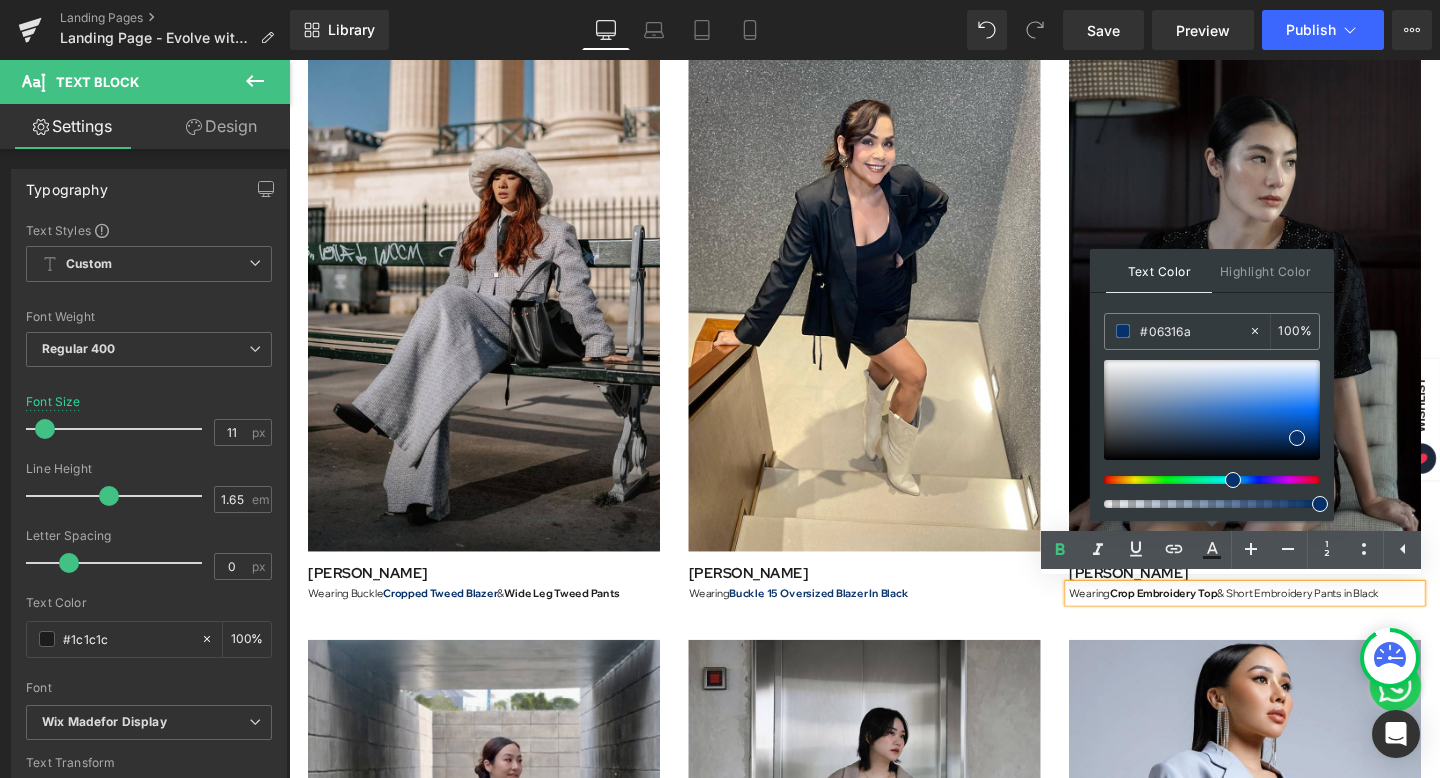 type on "#06316a" 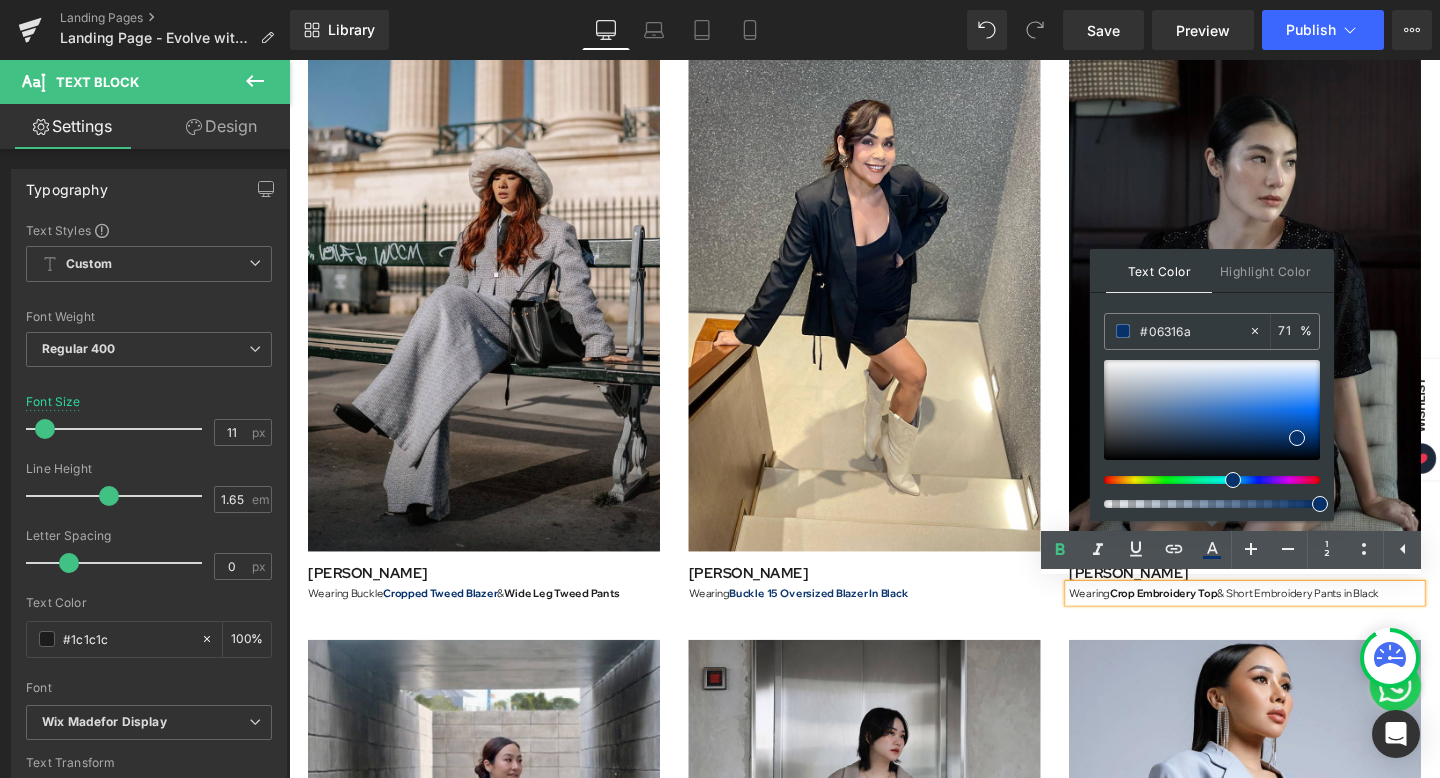 drag, startPoint x: 1319, startPoint y: 504, endPoint x: 1248, endPoint y: 507, distance: 71.063354 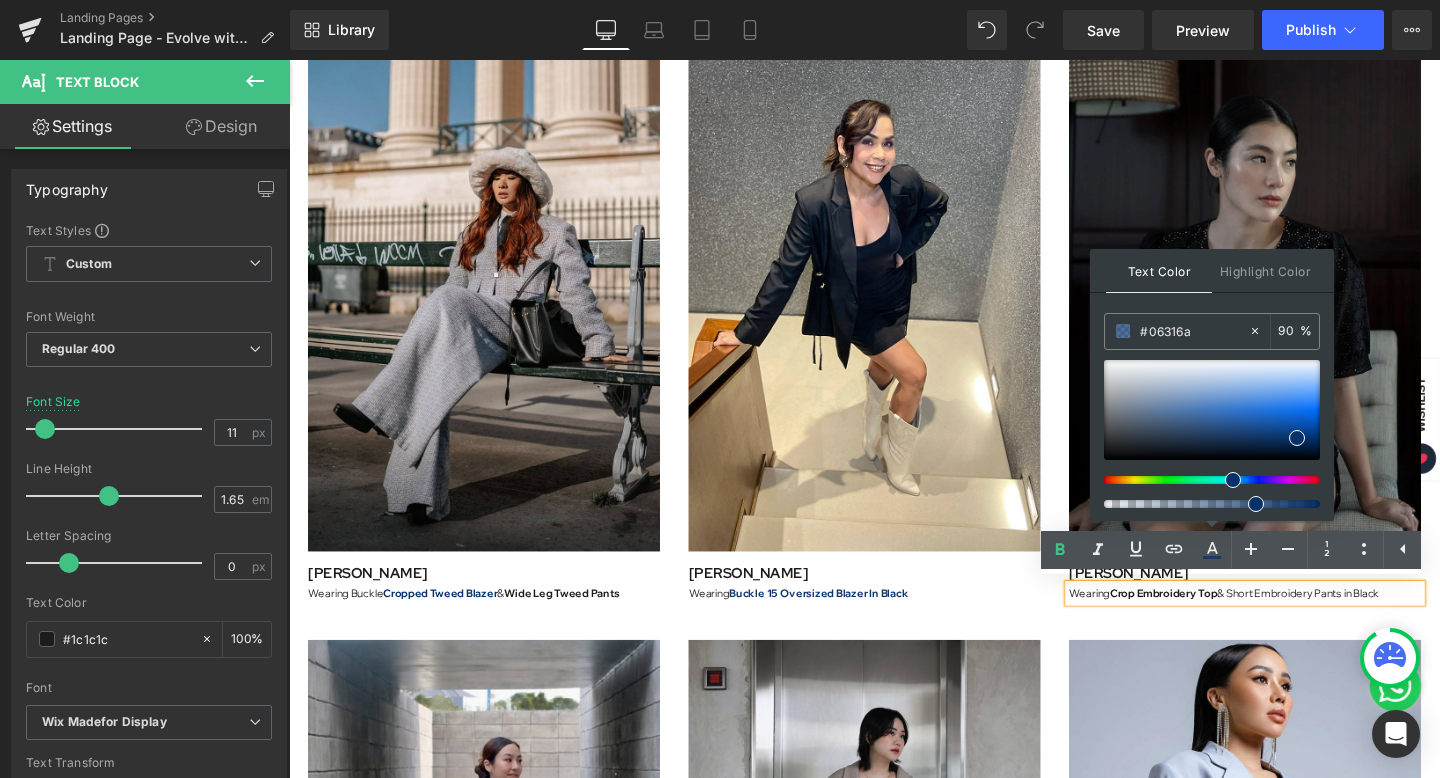 type on "100" 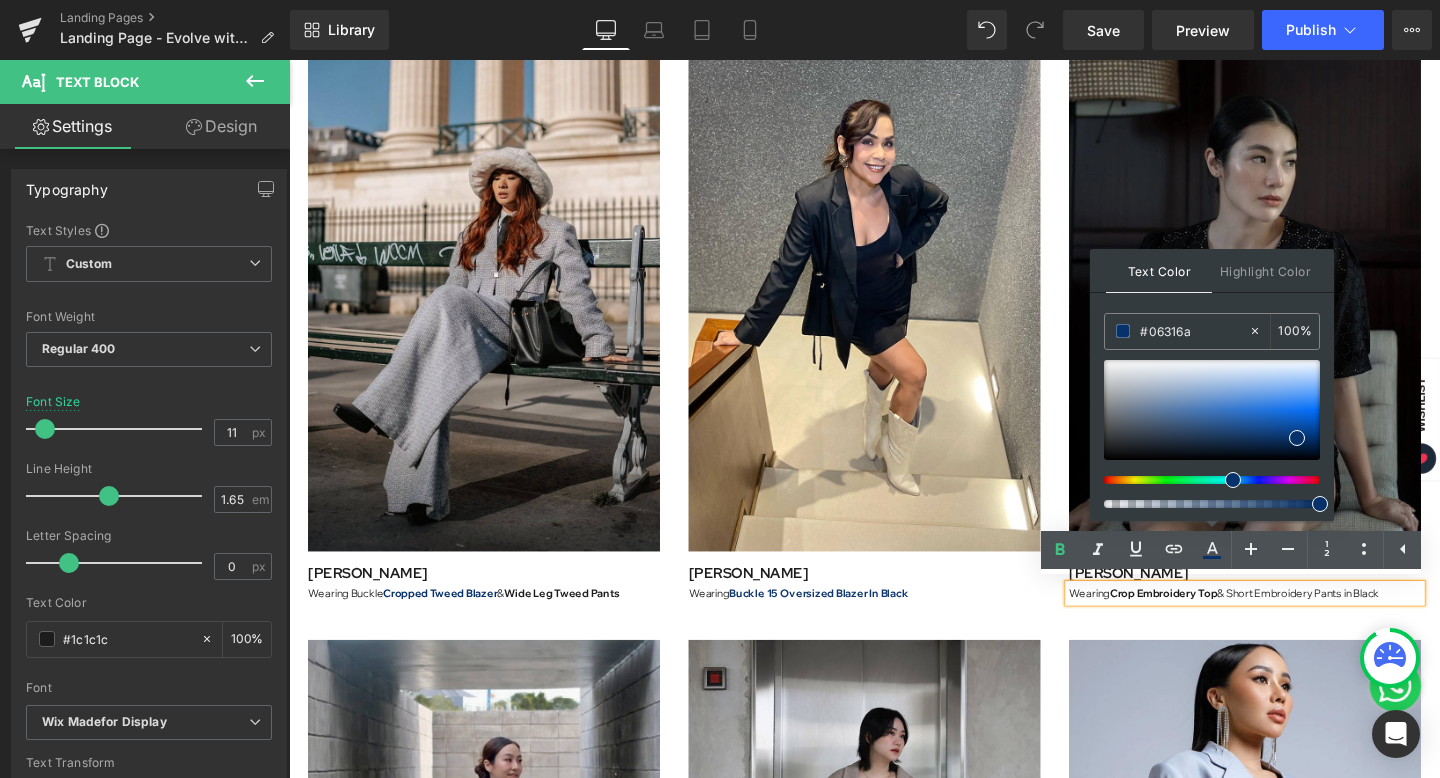 drag, startPoint x: 1544, startPoint y: 566, endPoint x: 1448, endPoint y: 524, distance: 104.78549 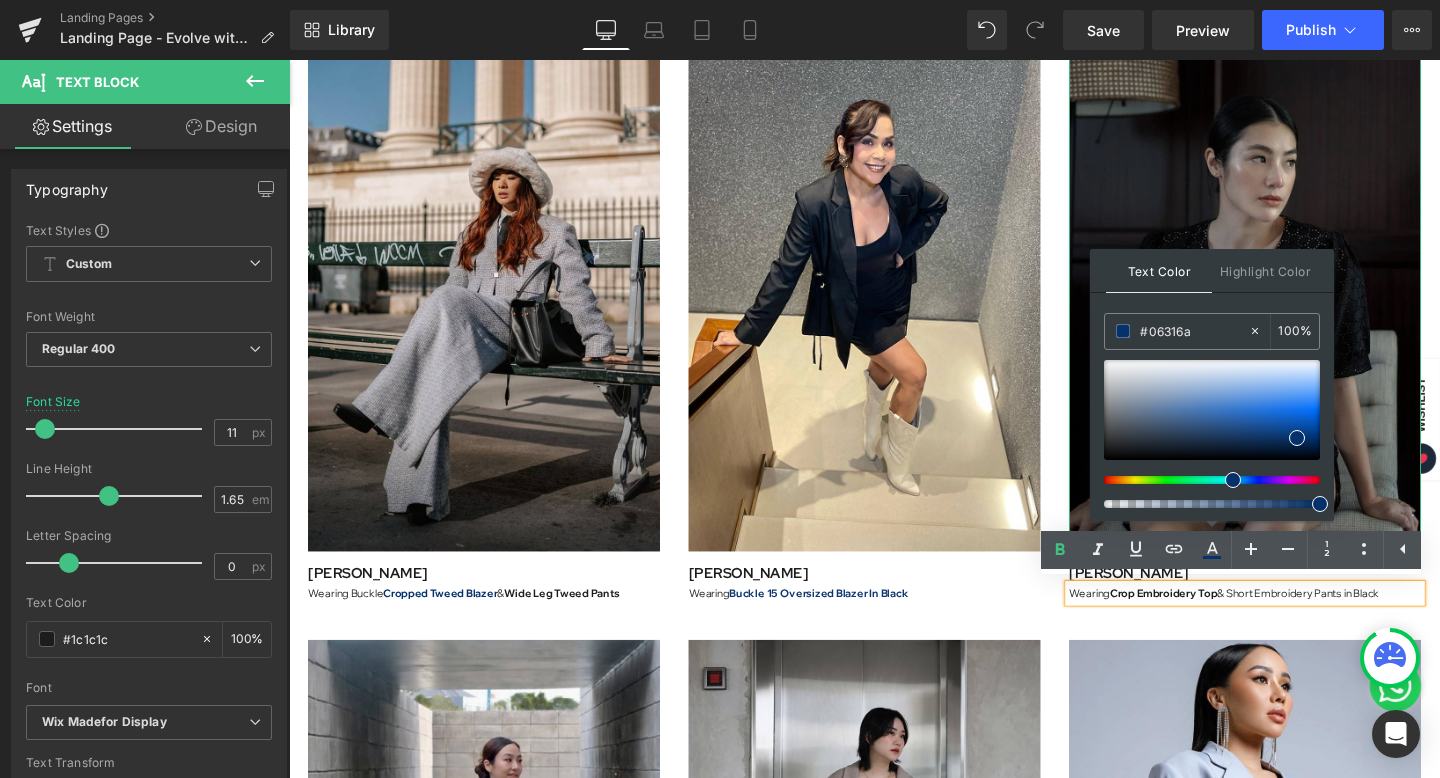 click at bounding box center [1294, 299] 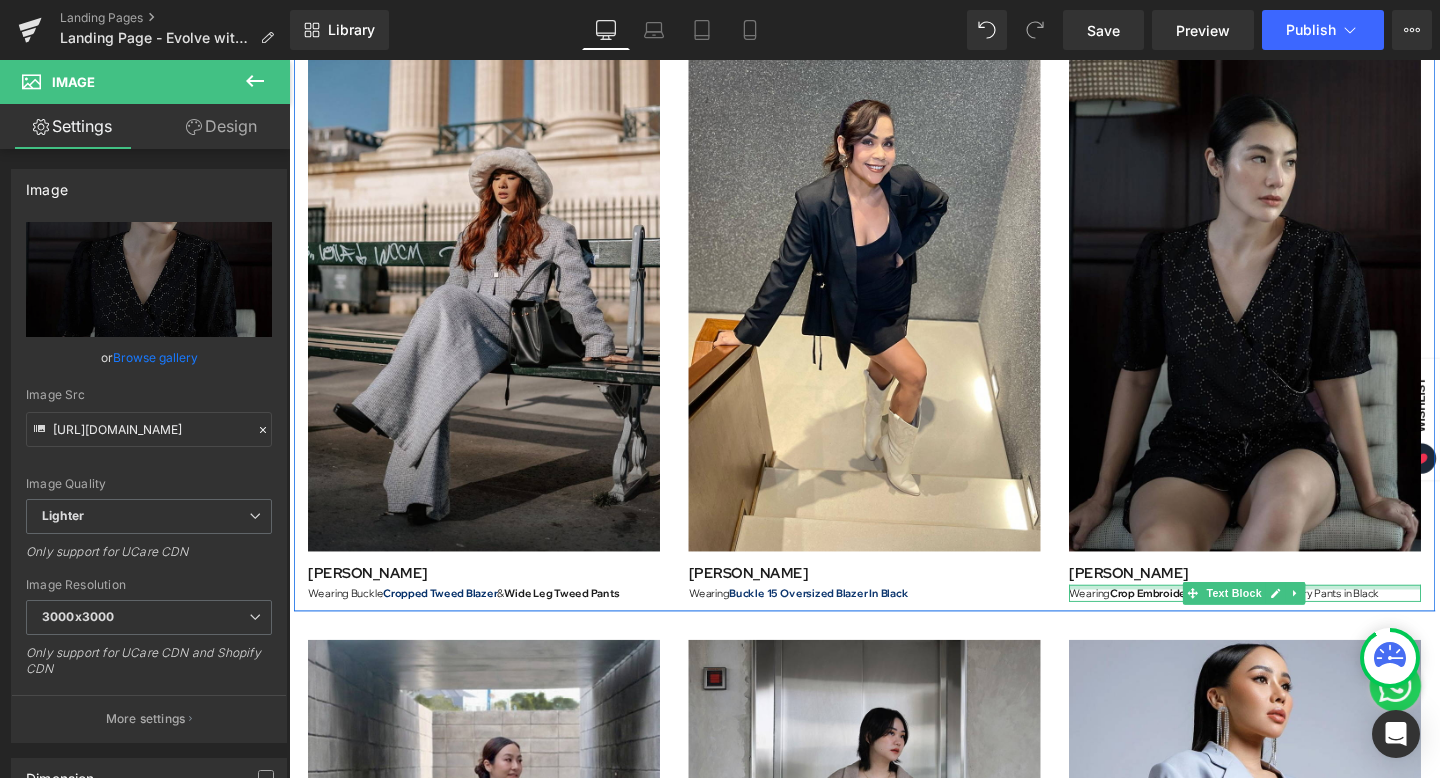 click at bounding box center (1294, 614) 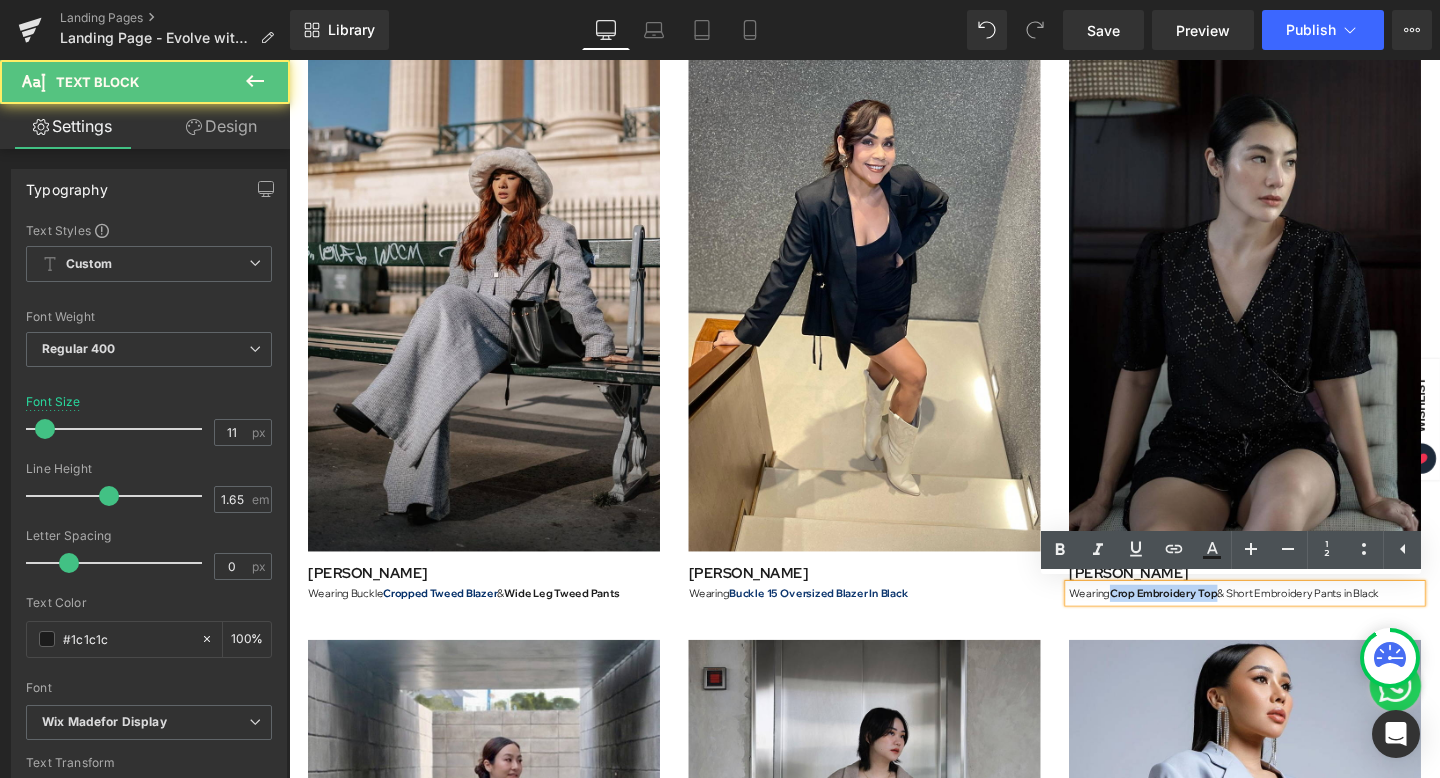 drag, startPoint x: 1147, startPoint y: 617, endPoint x: 1257, endPoint y: 611, distance: 110.16351 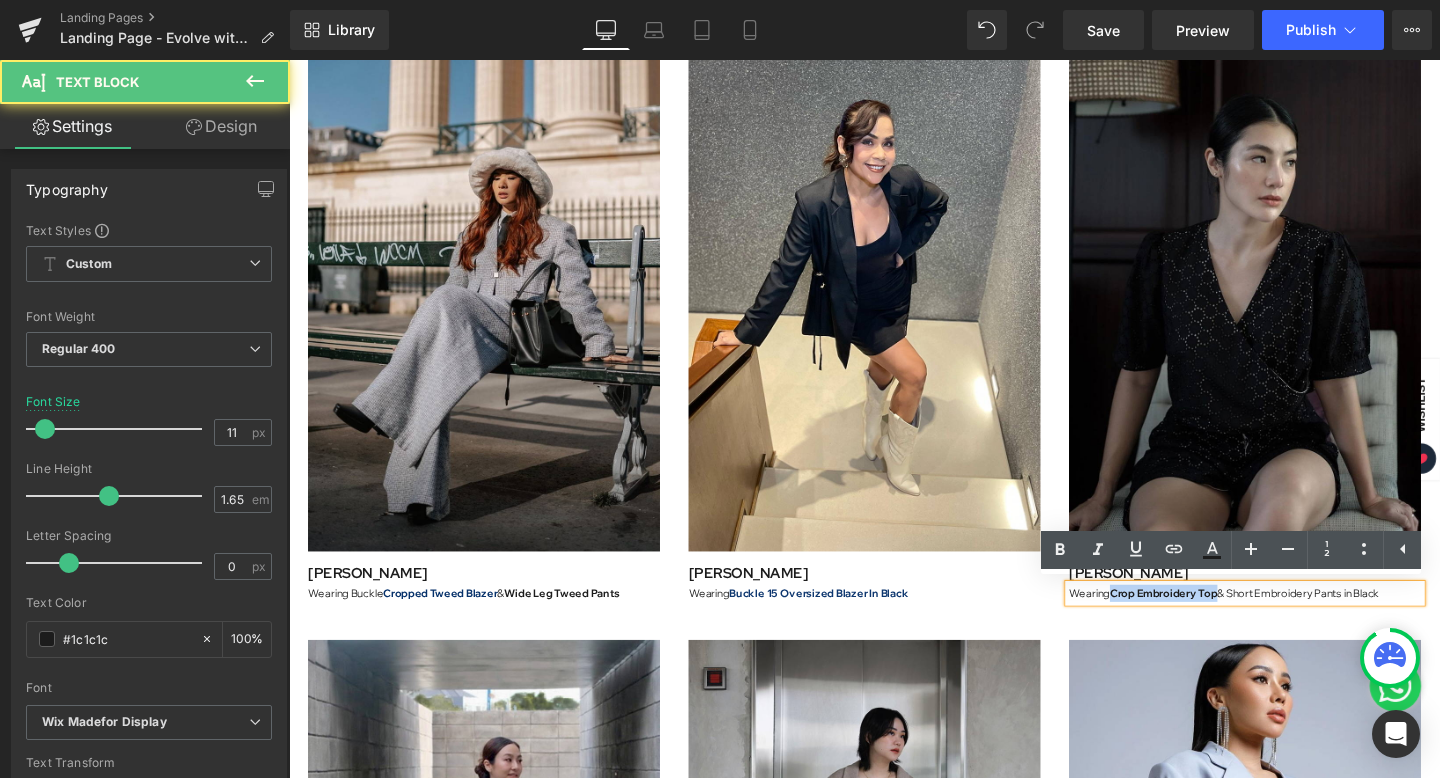 click on "Crop Embroidery Top" at bounding box center (1208, 621) 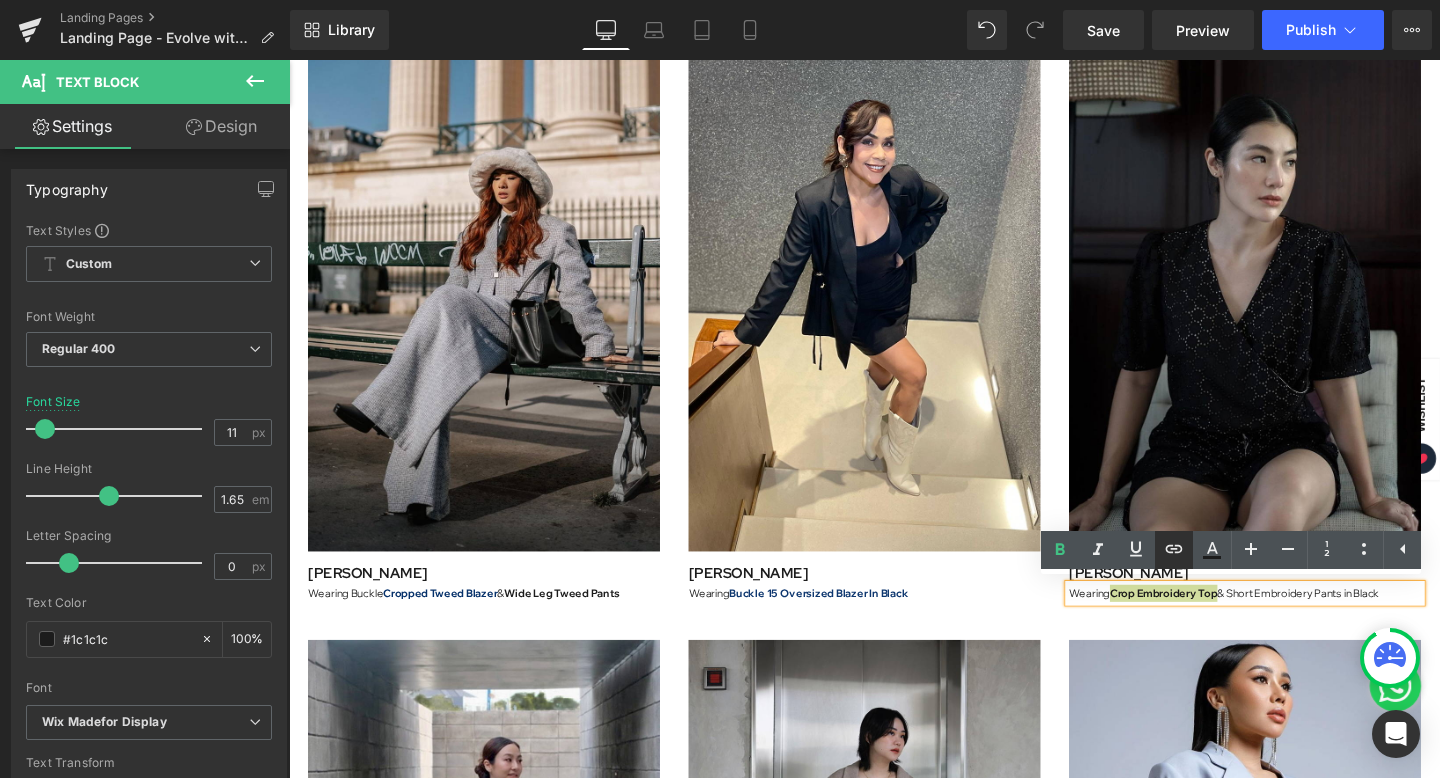 click 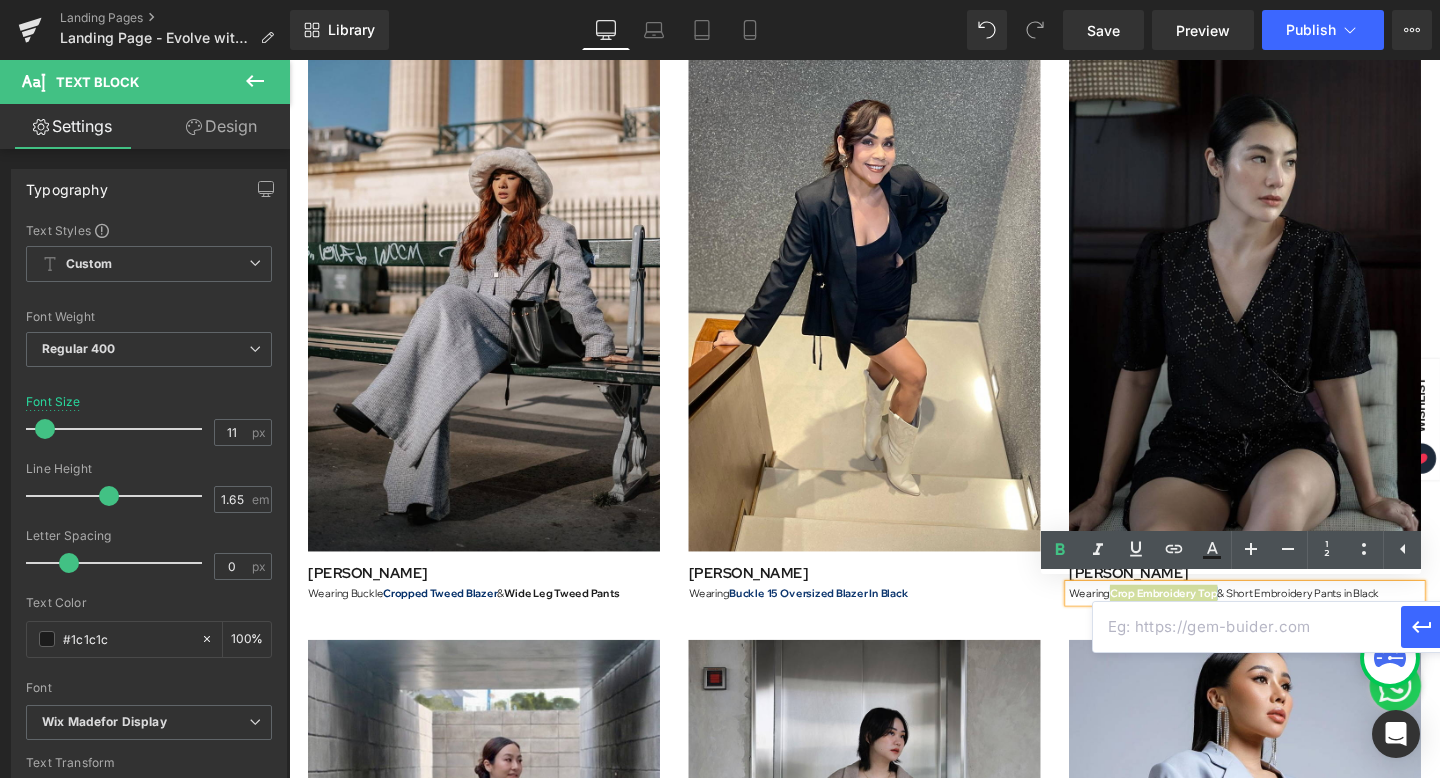 click at bounding box center (1247, 627) 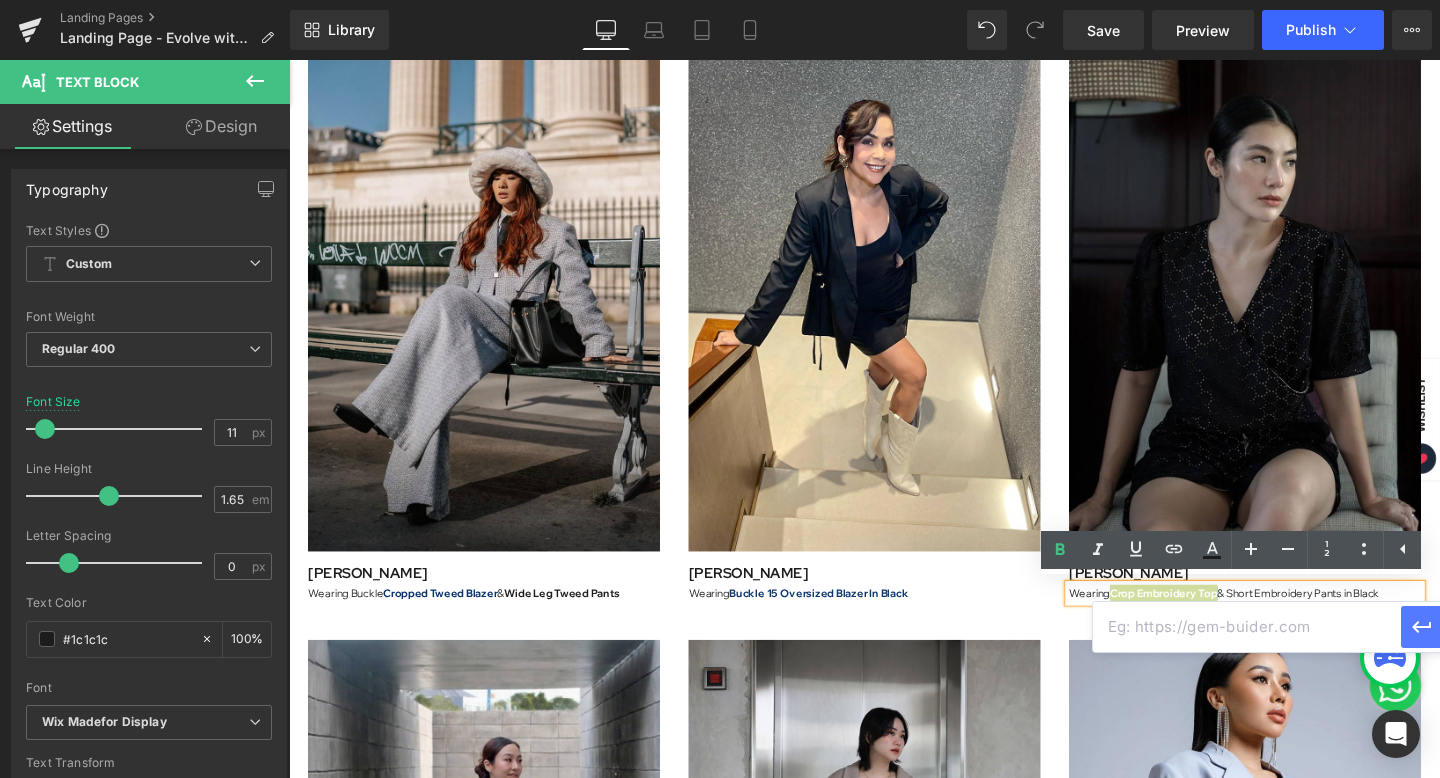 click 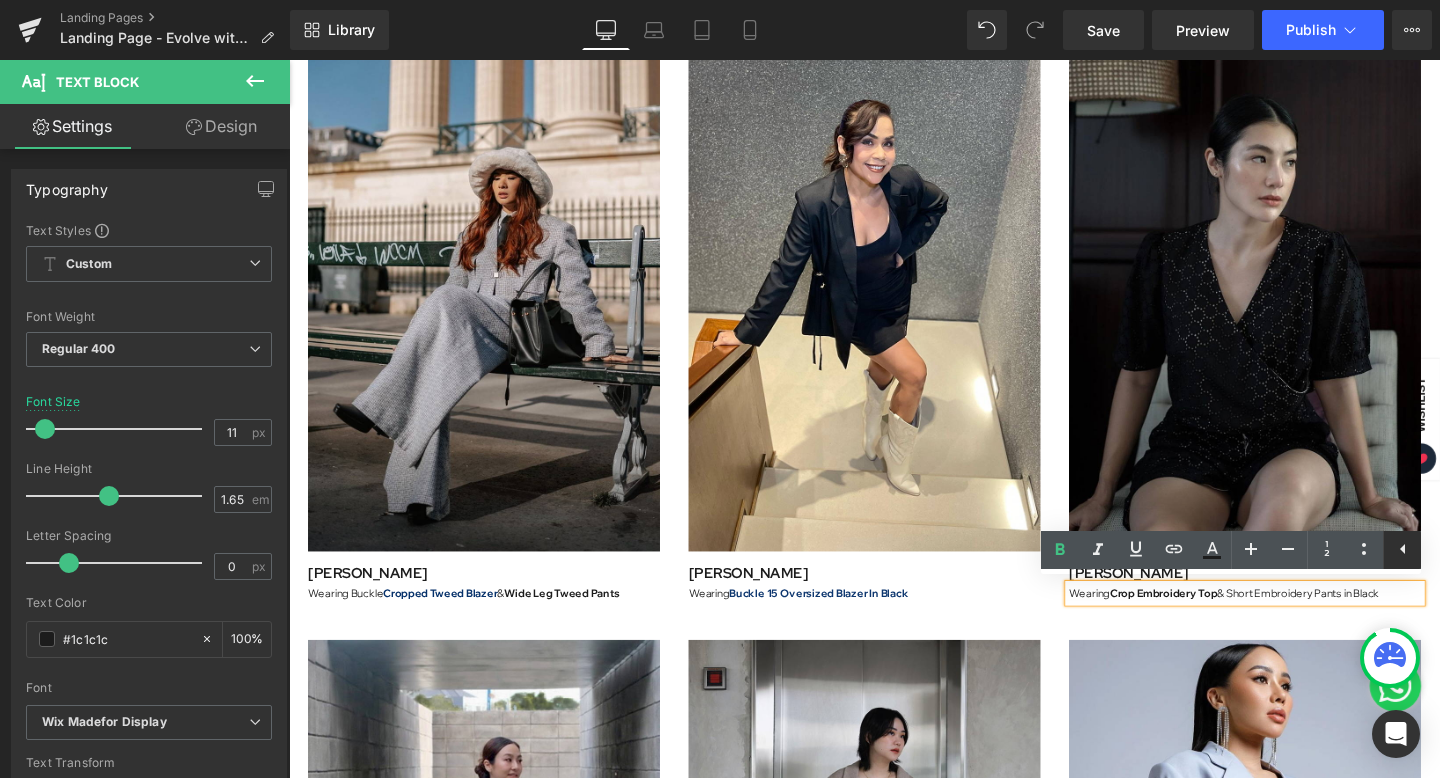 click 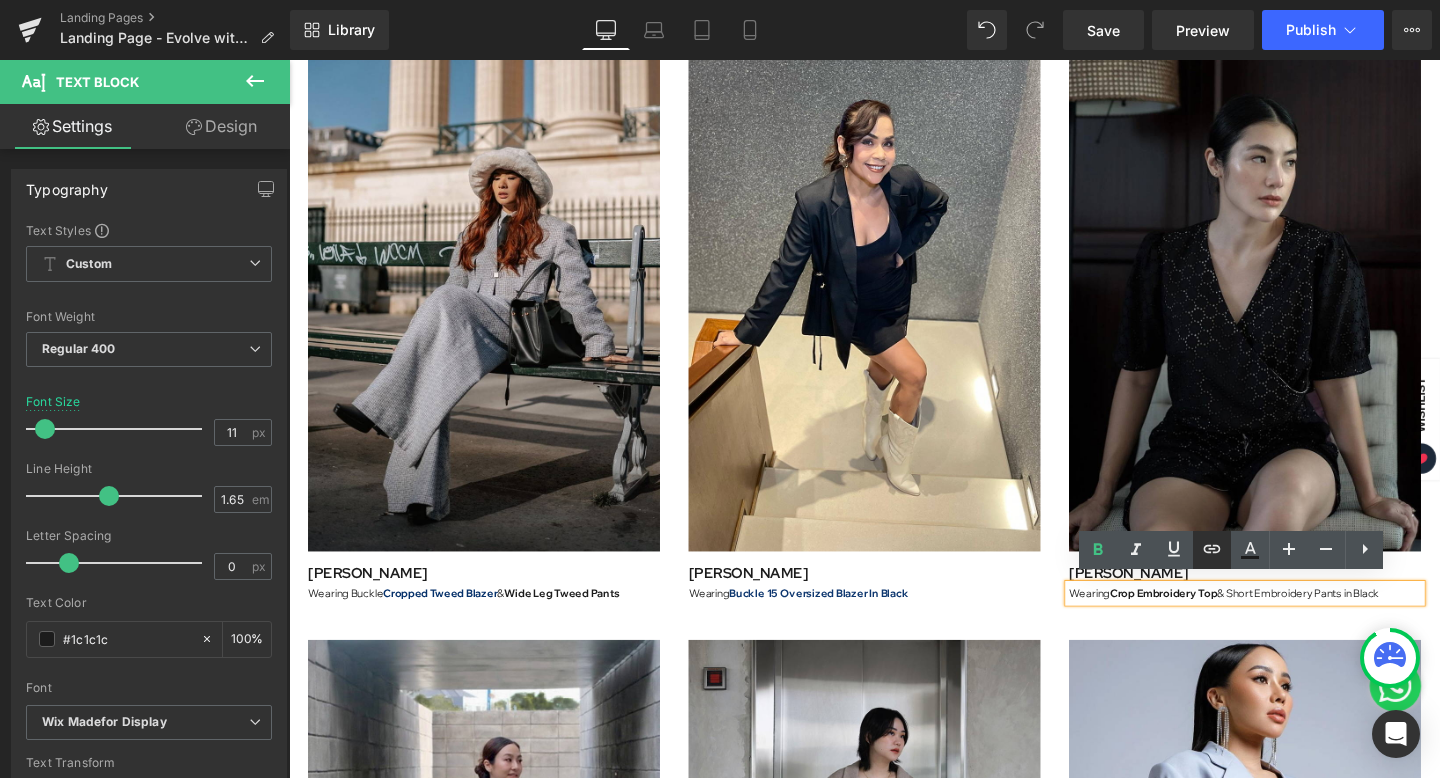 click 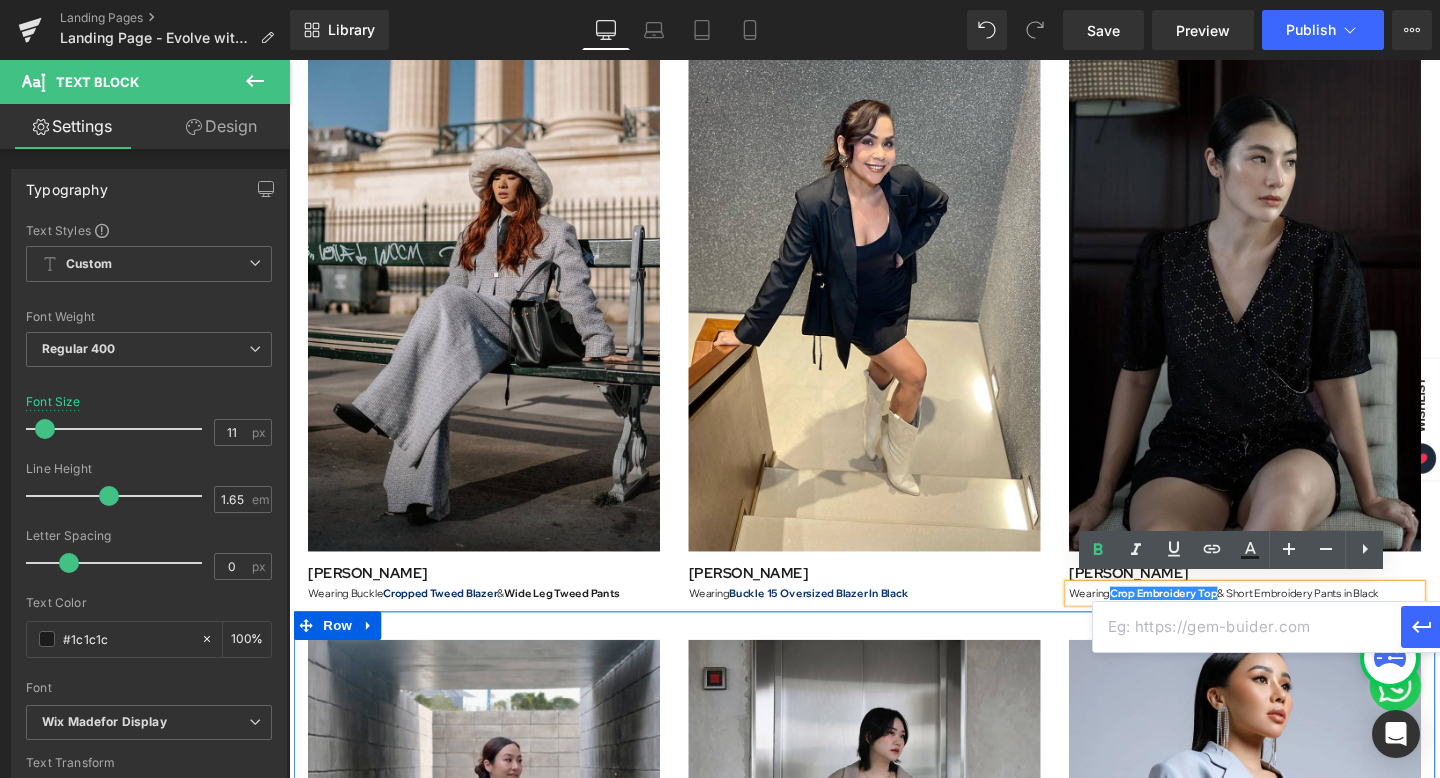 click on "Image         Debby Thoriq Text Block         Wearing Buckle 15 Oversized Blazer & Buckle 15 Pants in Grey Text Block" at bounding box center [1294, 974] 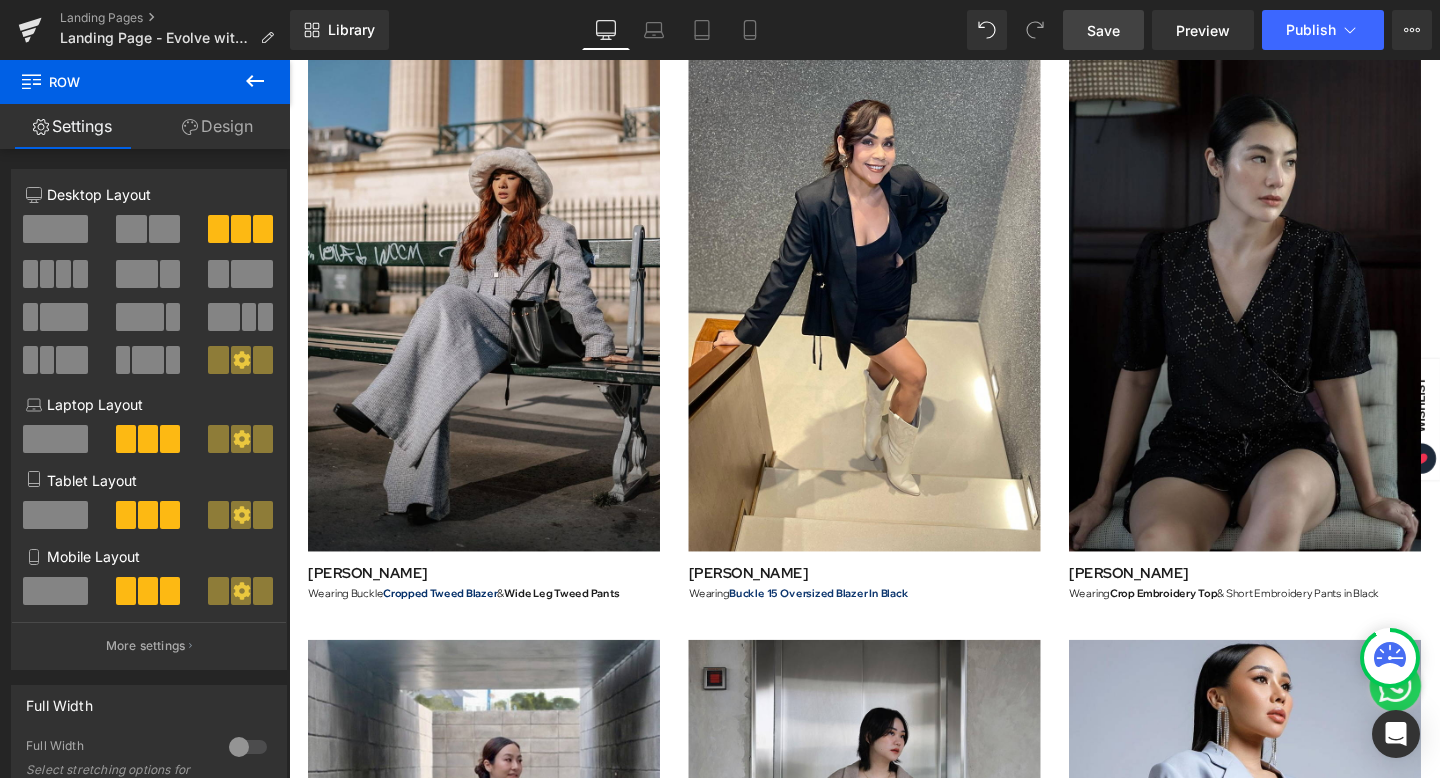 click on "Save" at bounding box center [1103, 30] 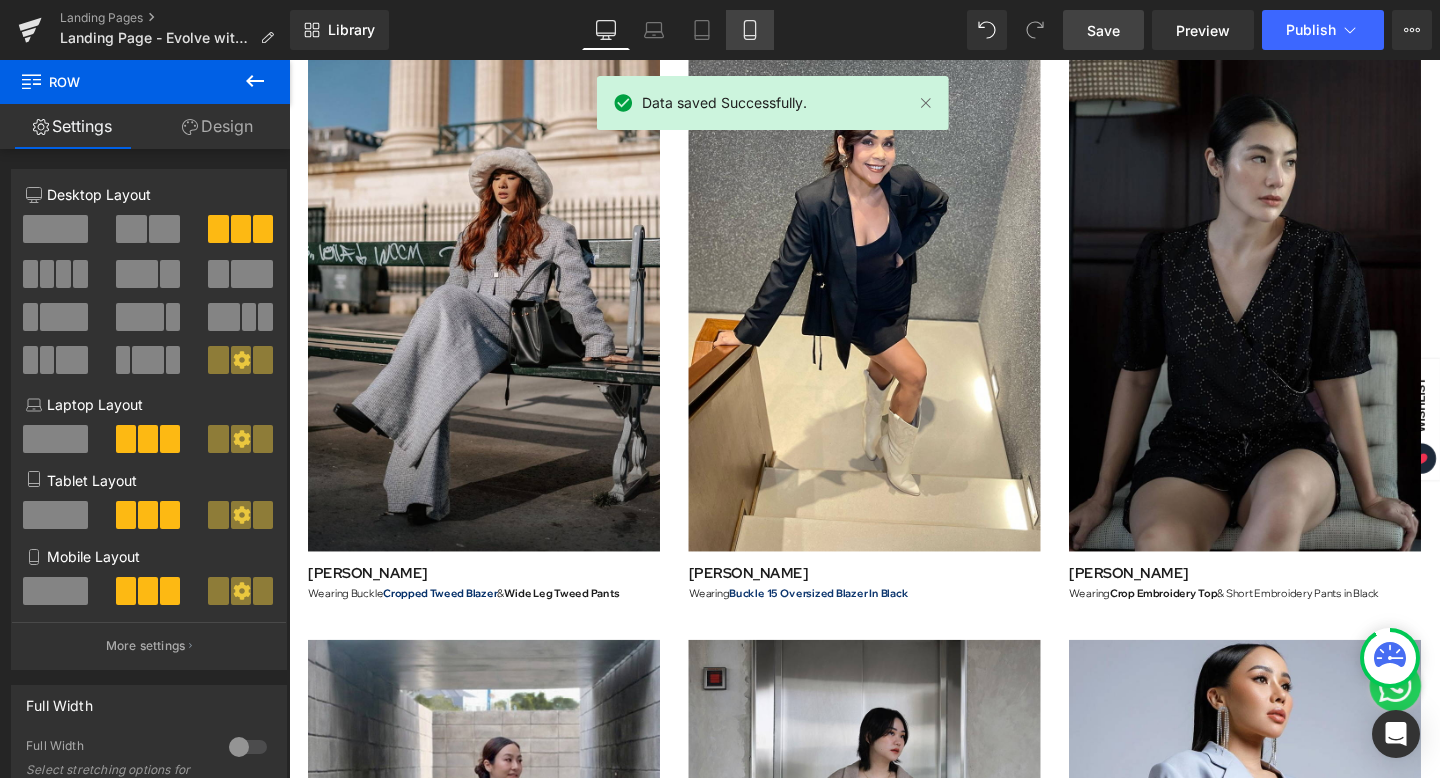 click 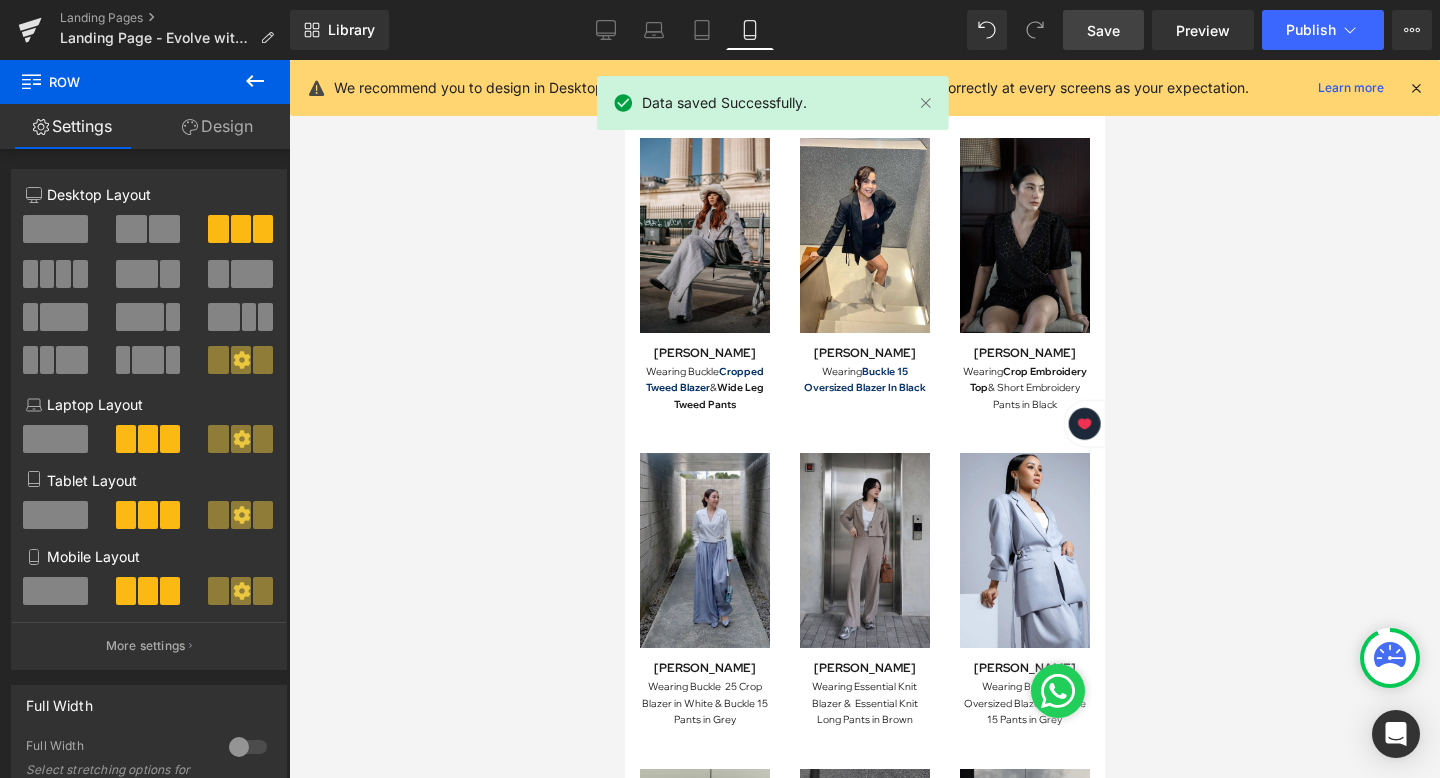 scroll, scrollTop: 384, scrollLeft: 0, axis: vertical 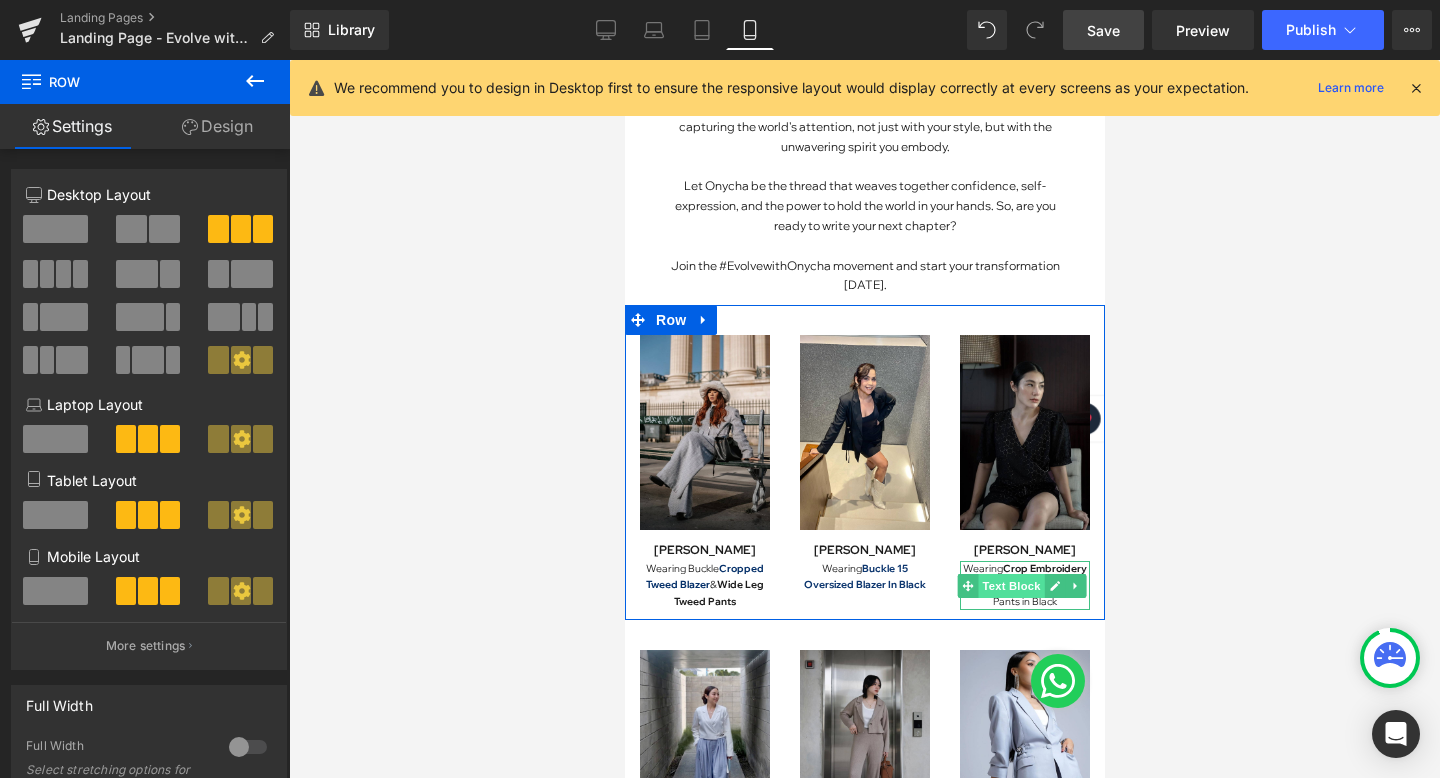 click on "Text Block" at bounding box center (1011, 586) 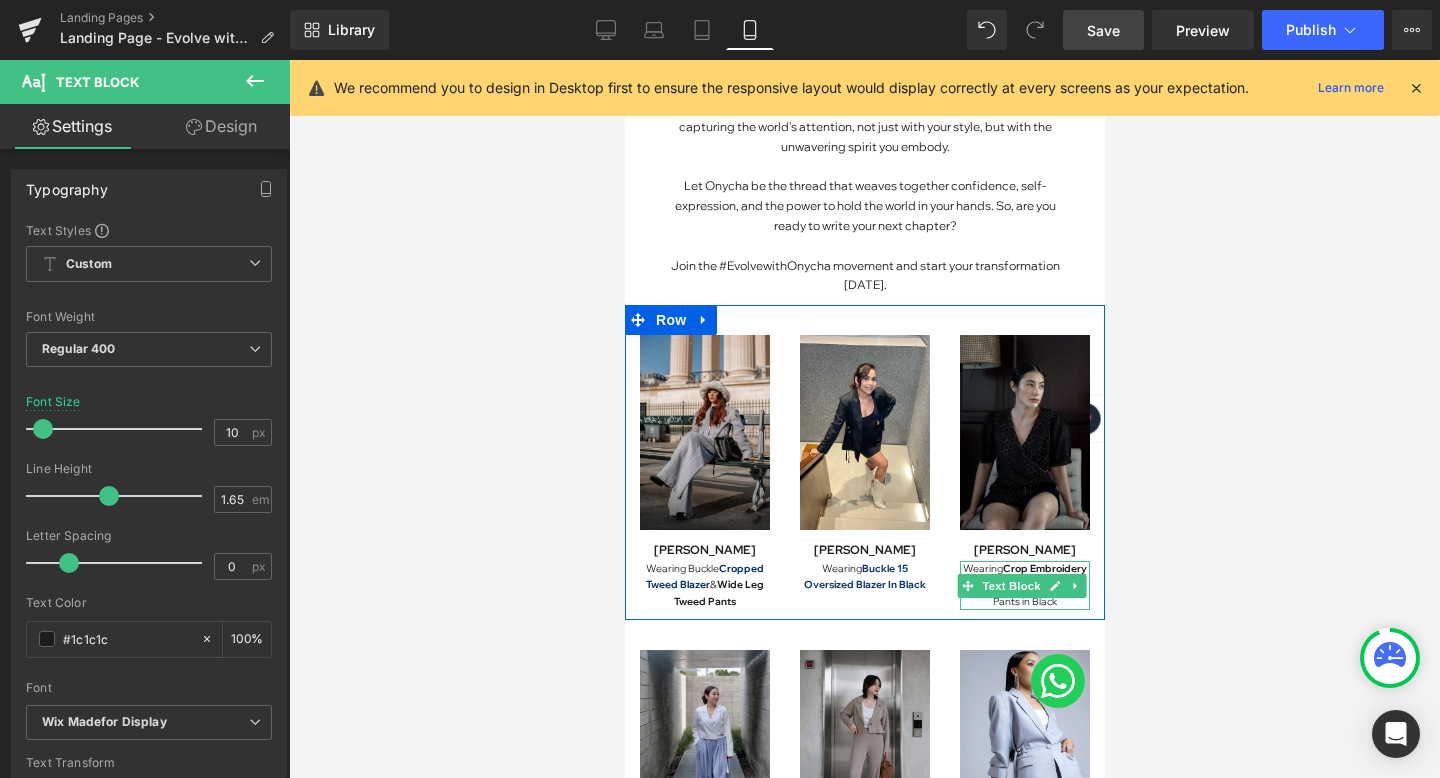 drag, startPoint x: 992, startPoint y: 579, endPoint x: 985, endPoint y: 591, distance: 13.892444 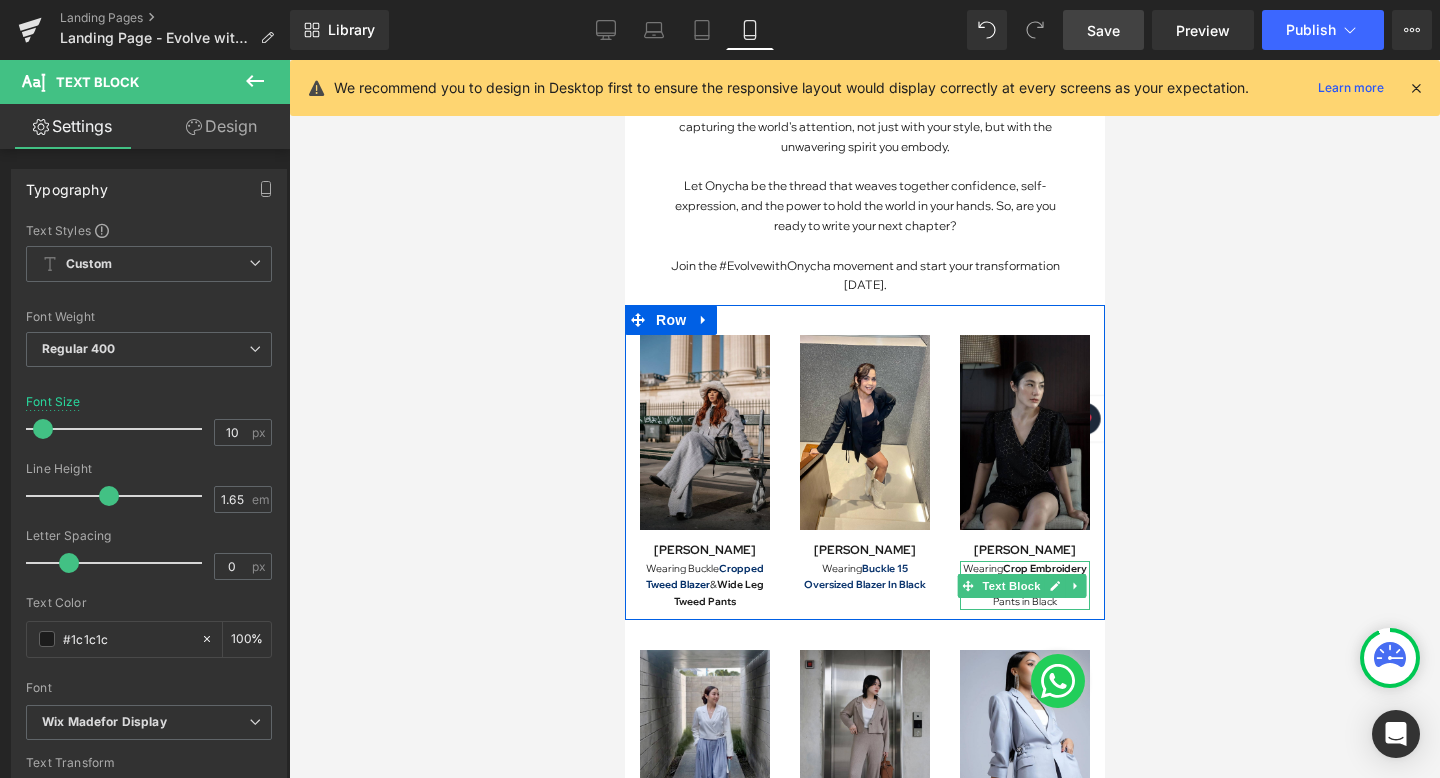 click on "Wearing  Crop Embroidery Top  & Short Embroidery Pants in Black Text Block" at bounding box center (1024, 586) 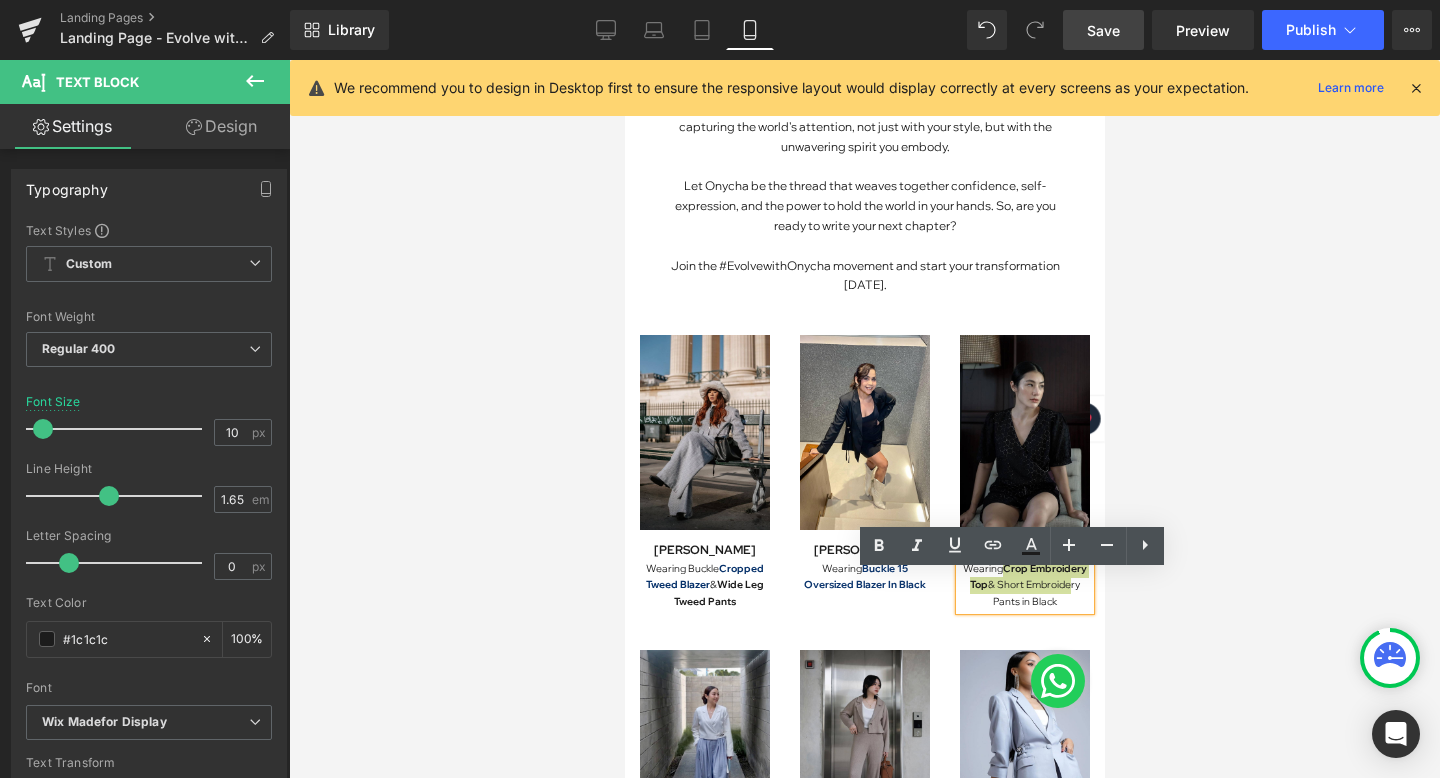 click at bounding box center [864, 419] 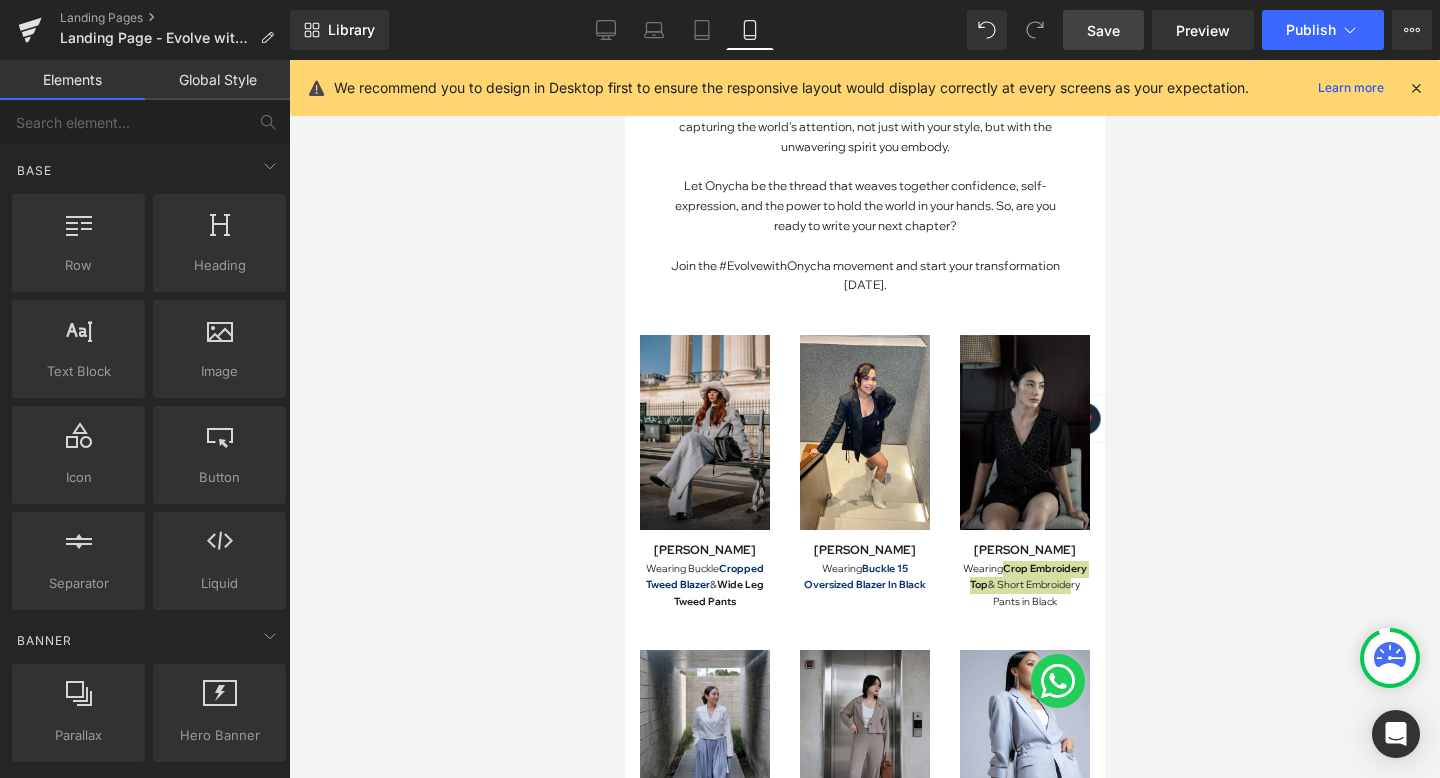 click at bounding box center (864, 419) 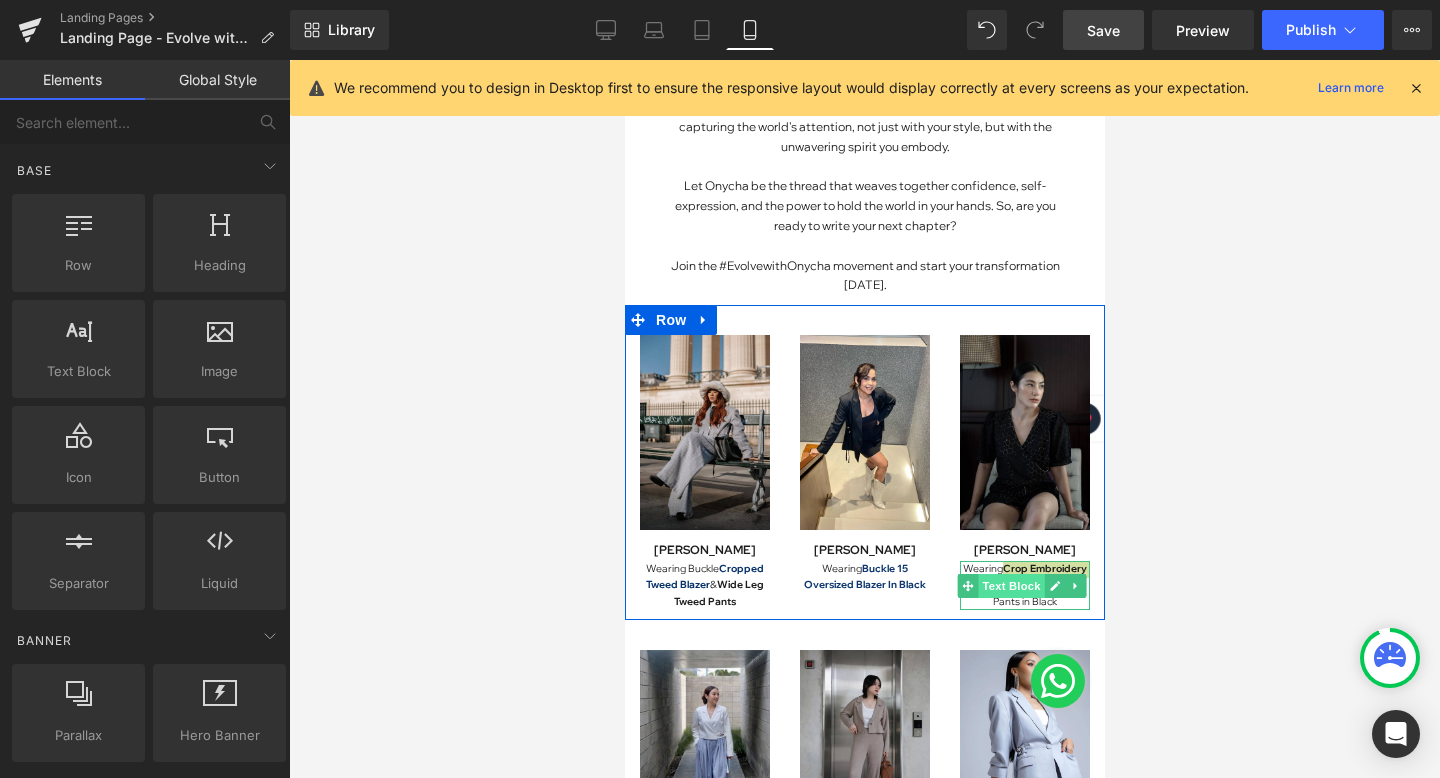 click on "Text Block" at bounding box center [1011, 586] 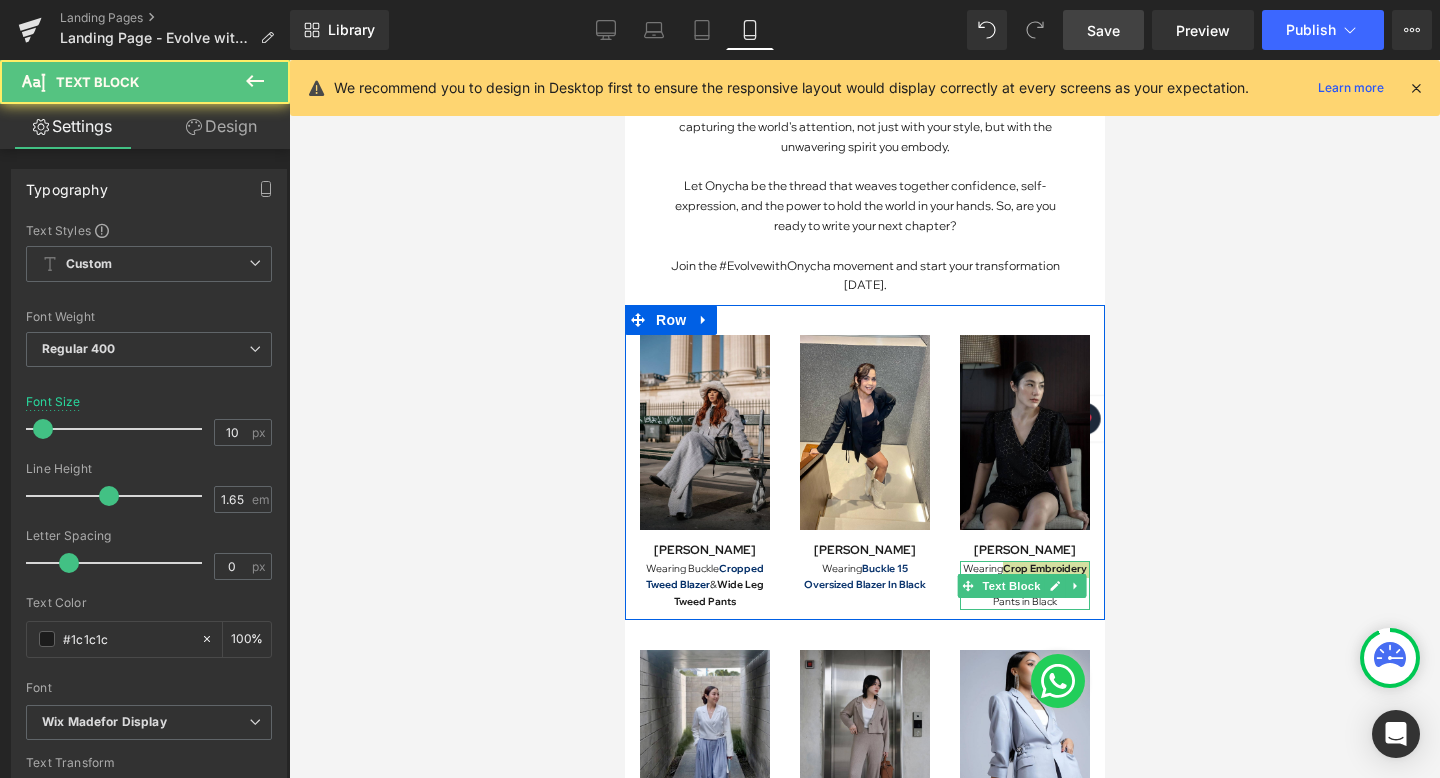 click at bounding box center [864, 419] 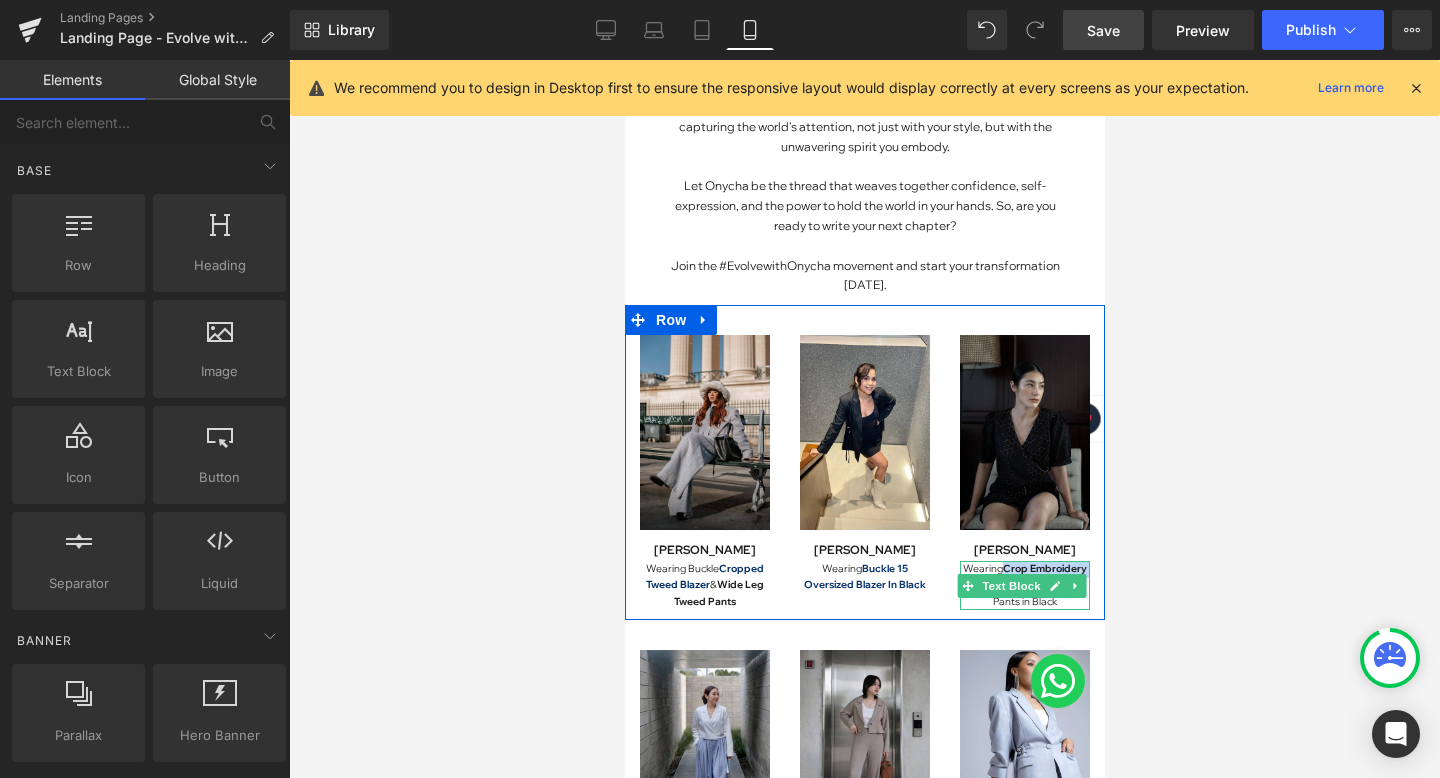 click on "Crop Embroidery Top" at bounding box center (1027, 577) 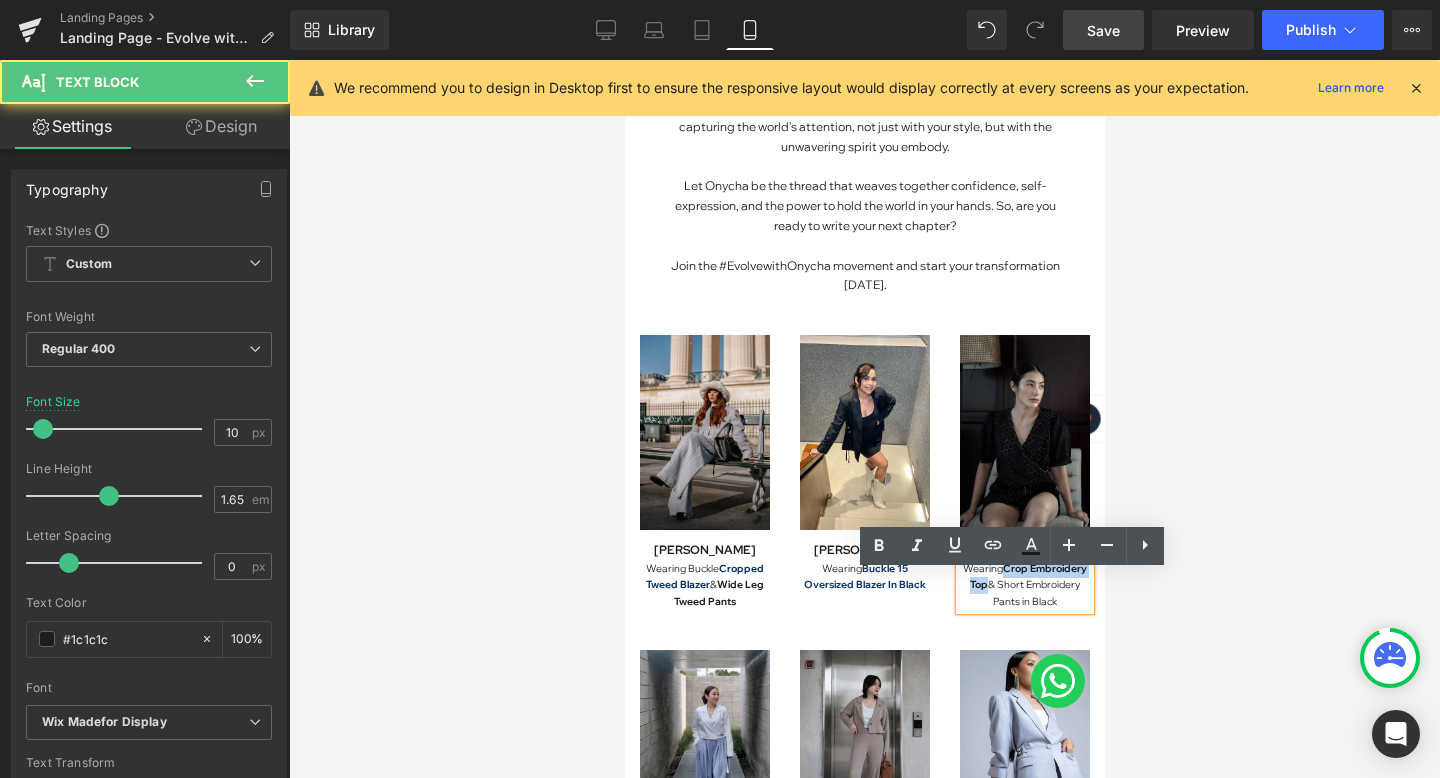 drag, startPoint x: 992, startPoint y: 581, endPoint x: 972, endPoint y: 595, distance: 24.41311 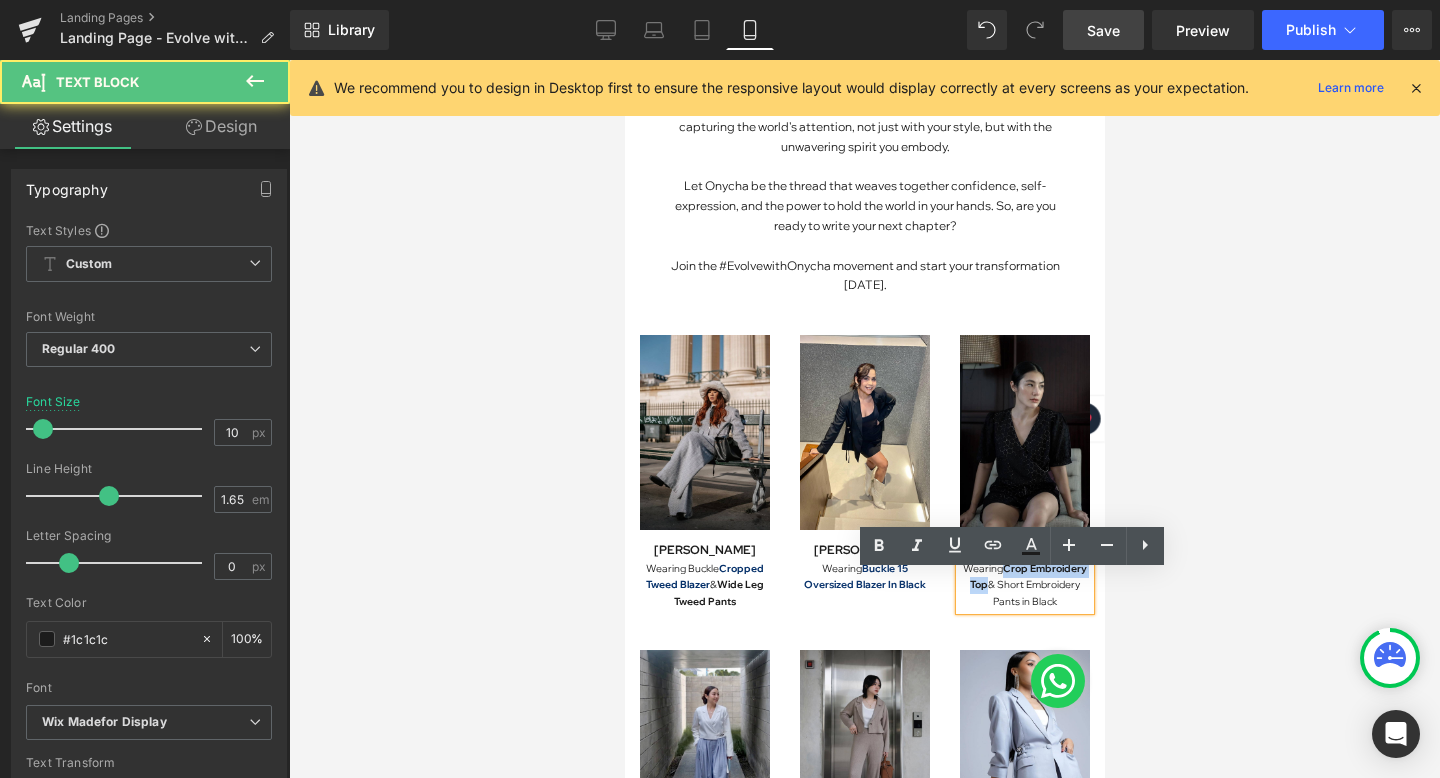 click on "Crop Embroidery Top" at bounding box center [1027, 577] 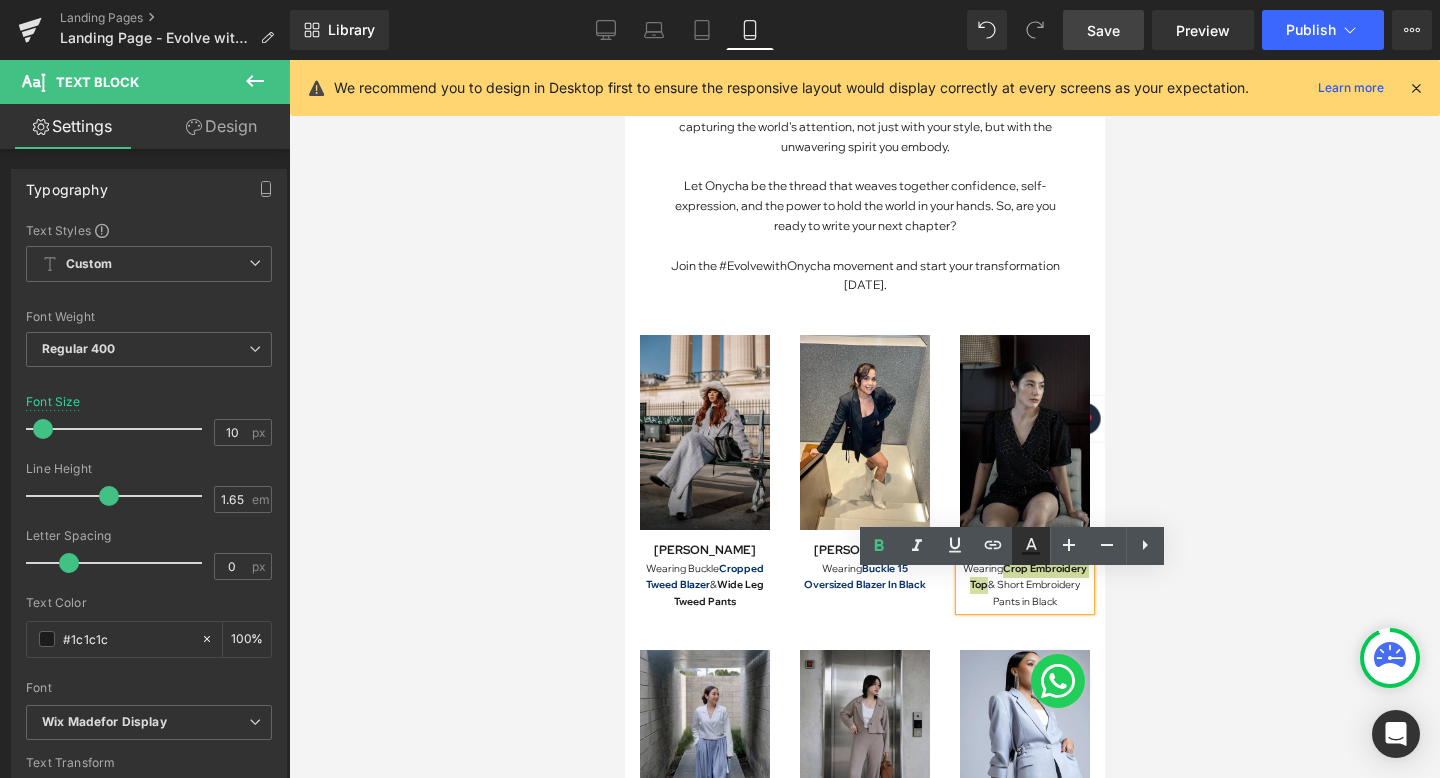 click 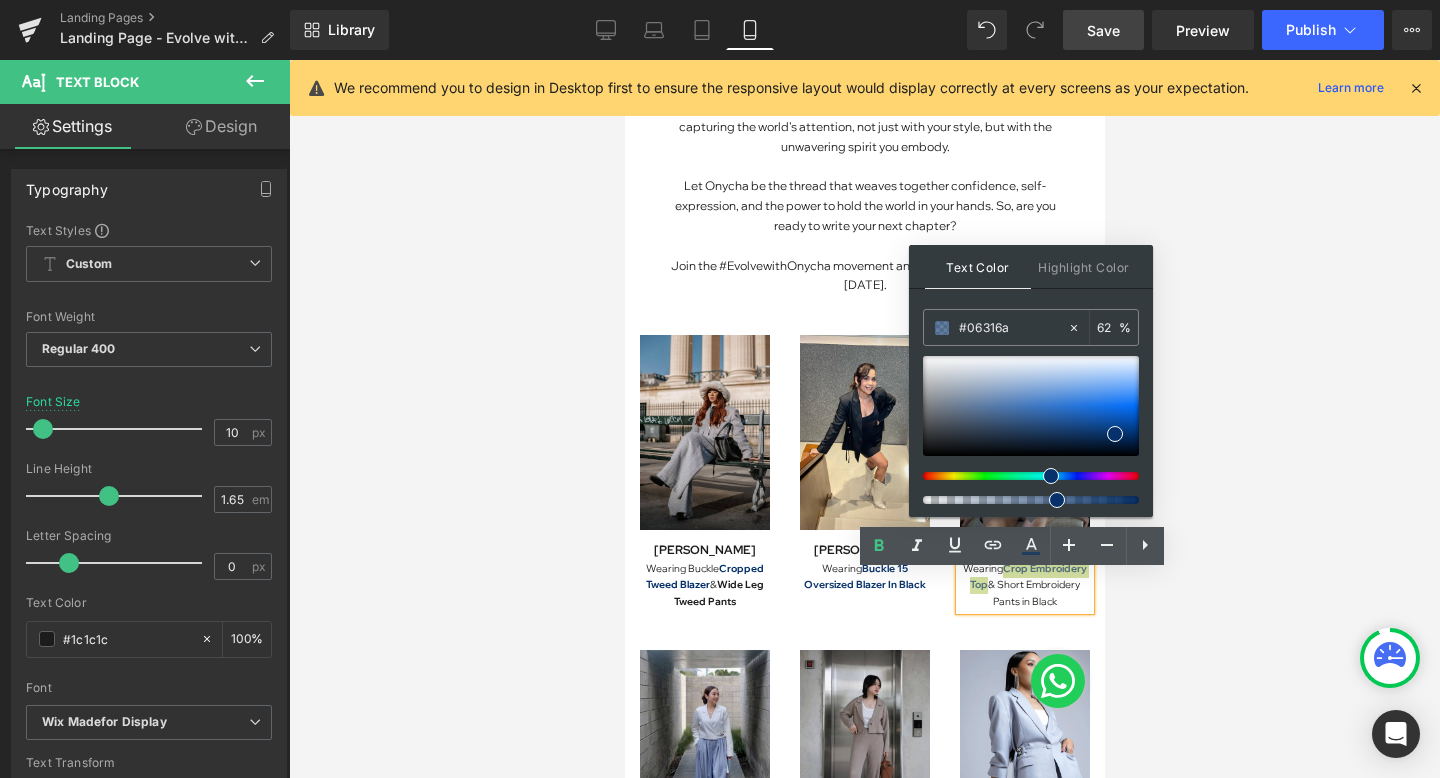drag, startPoint x: 1136, startPoint y: 505, endPoint x: 1046, endPoint y: 507, distance: 90.02222 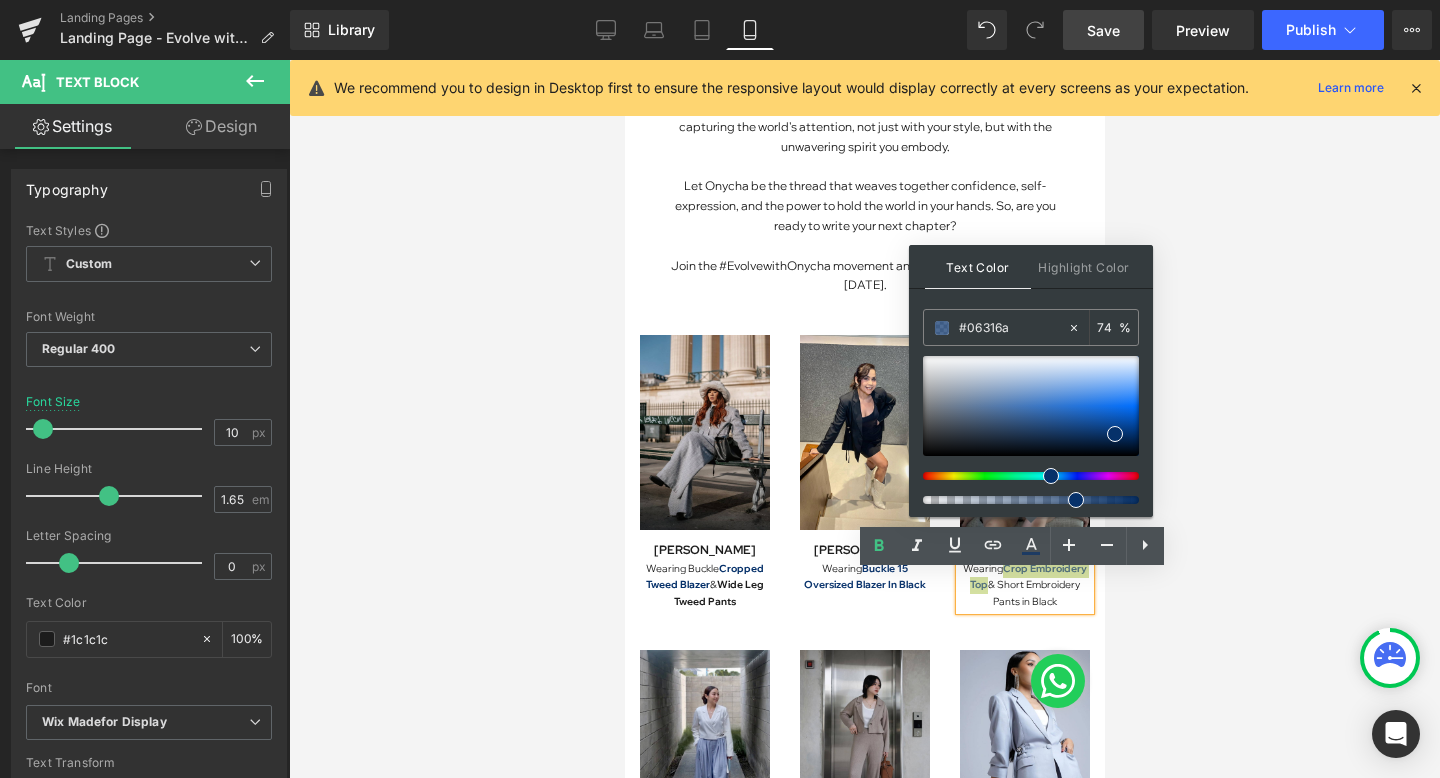 type on "100" 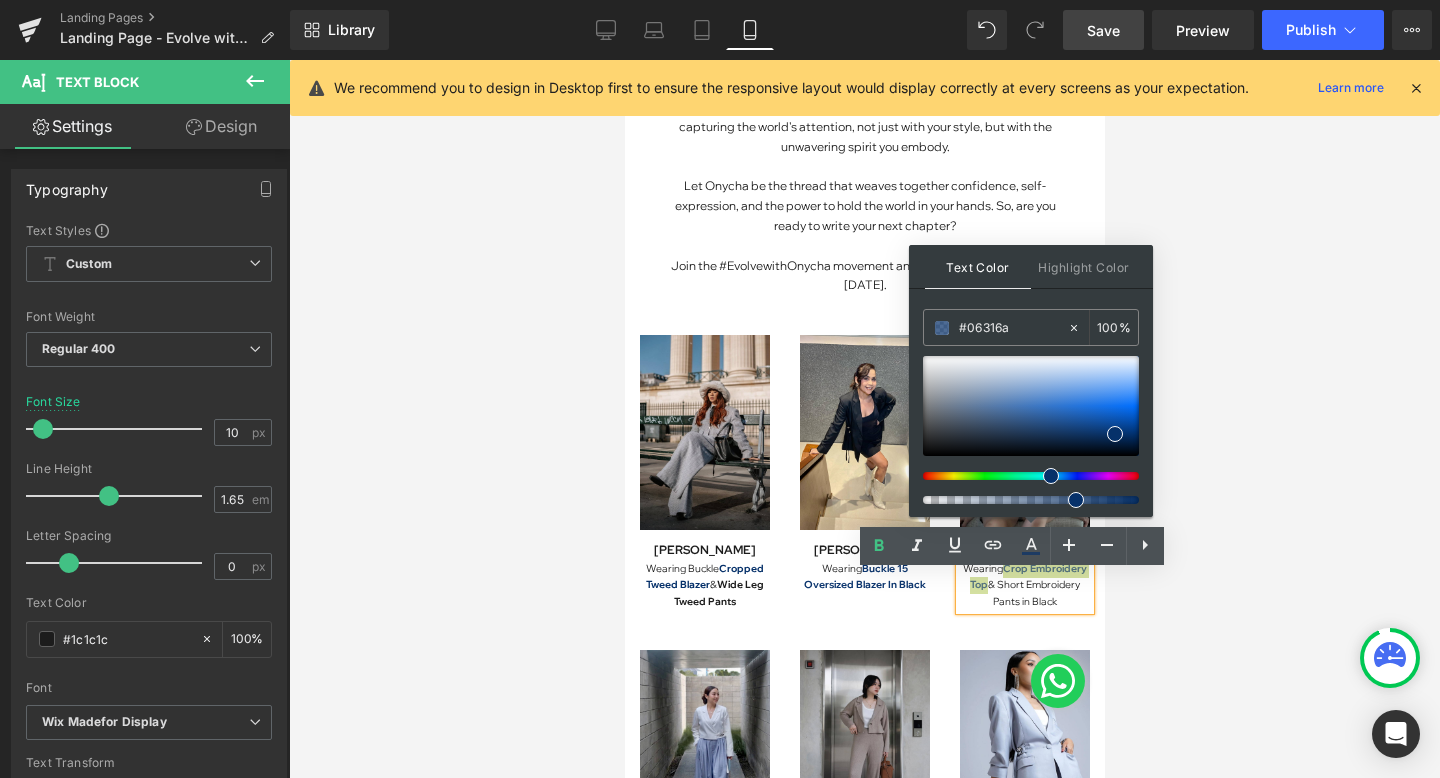 drag, startPoint x: 1059, startPoint y: 503, endPoint x: 1266, endPoint y: 499, distance: 207.03865 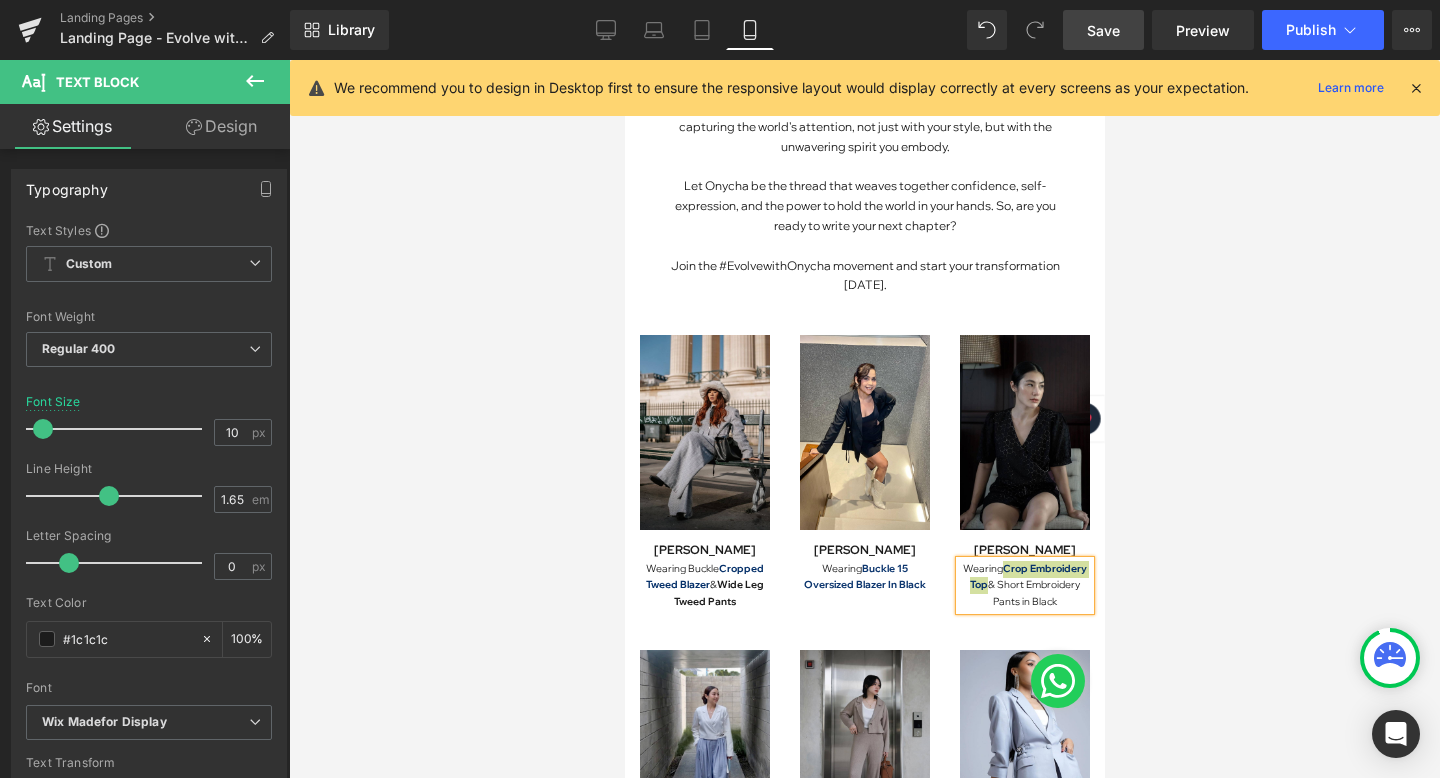 click at bounding box center [864, 419] 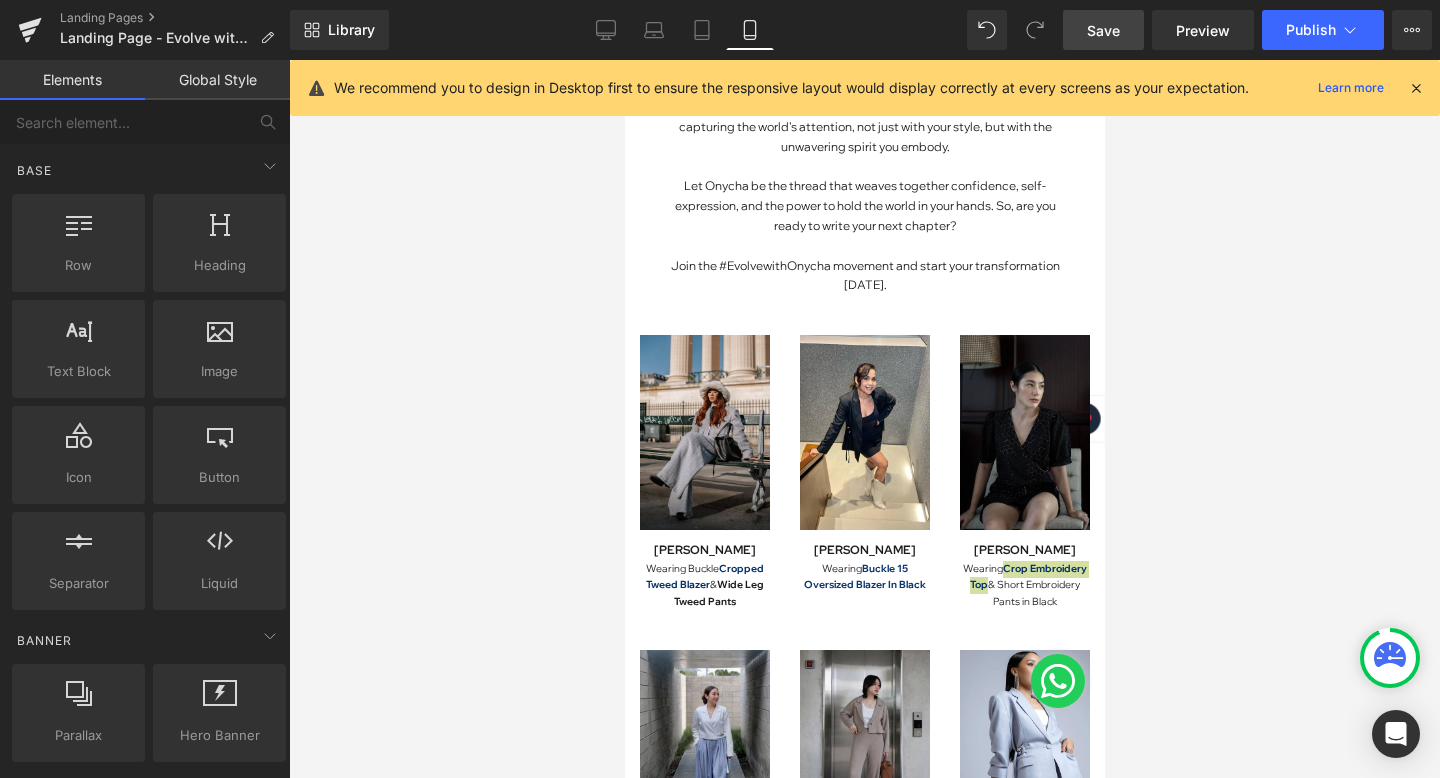 click at bounding box center (864, 419) 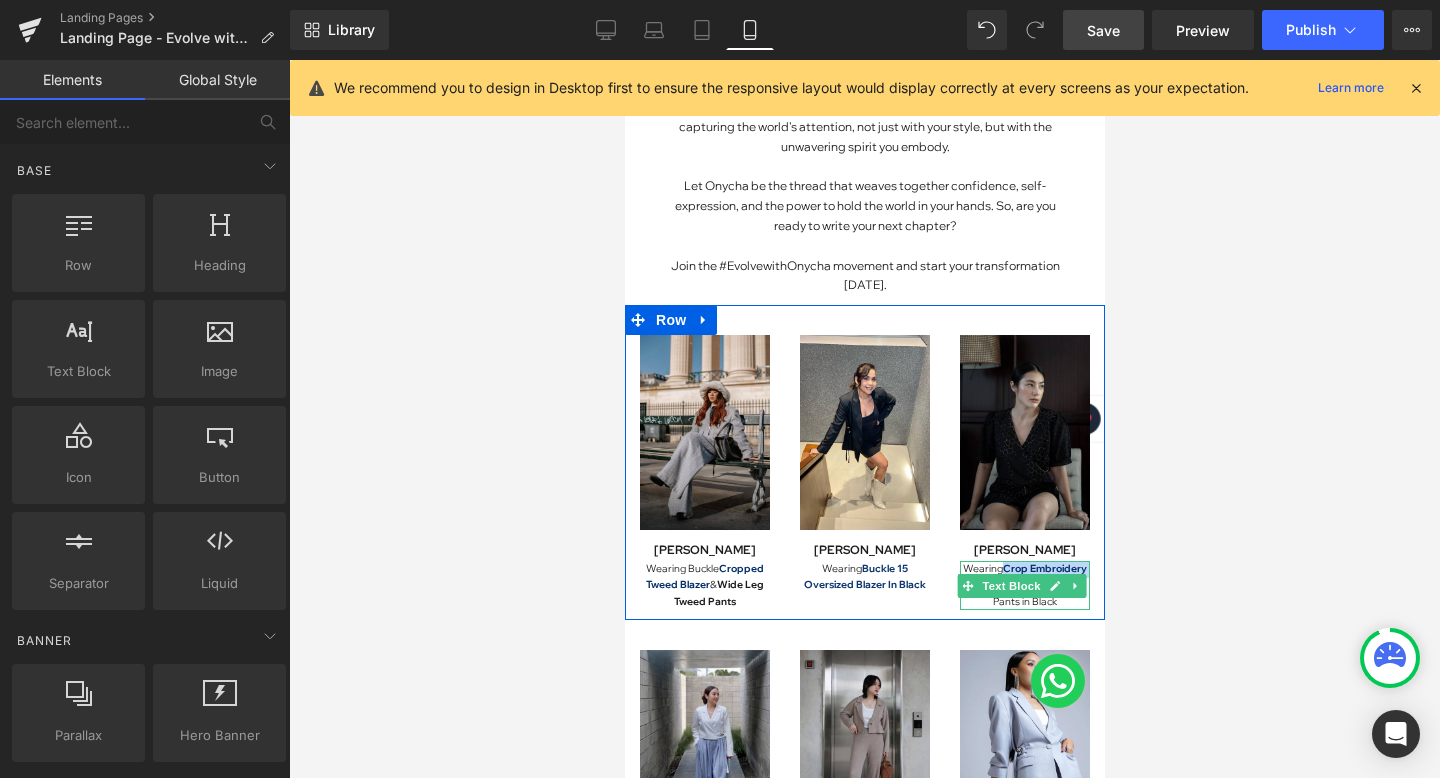 click on "Crop Embroidery Top" at bounding box center [1027, 577] 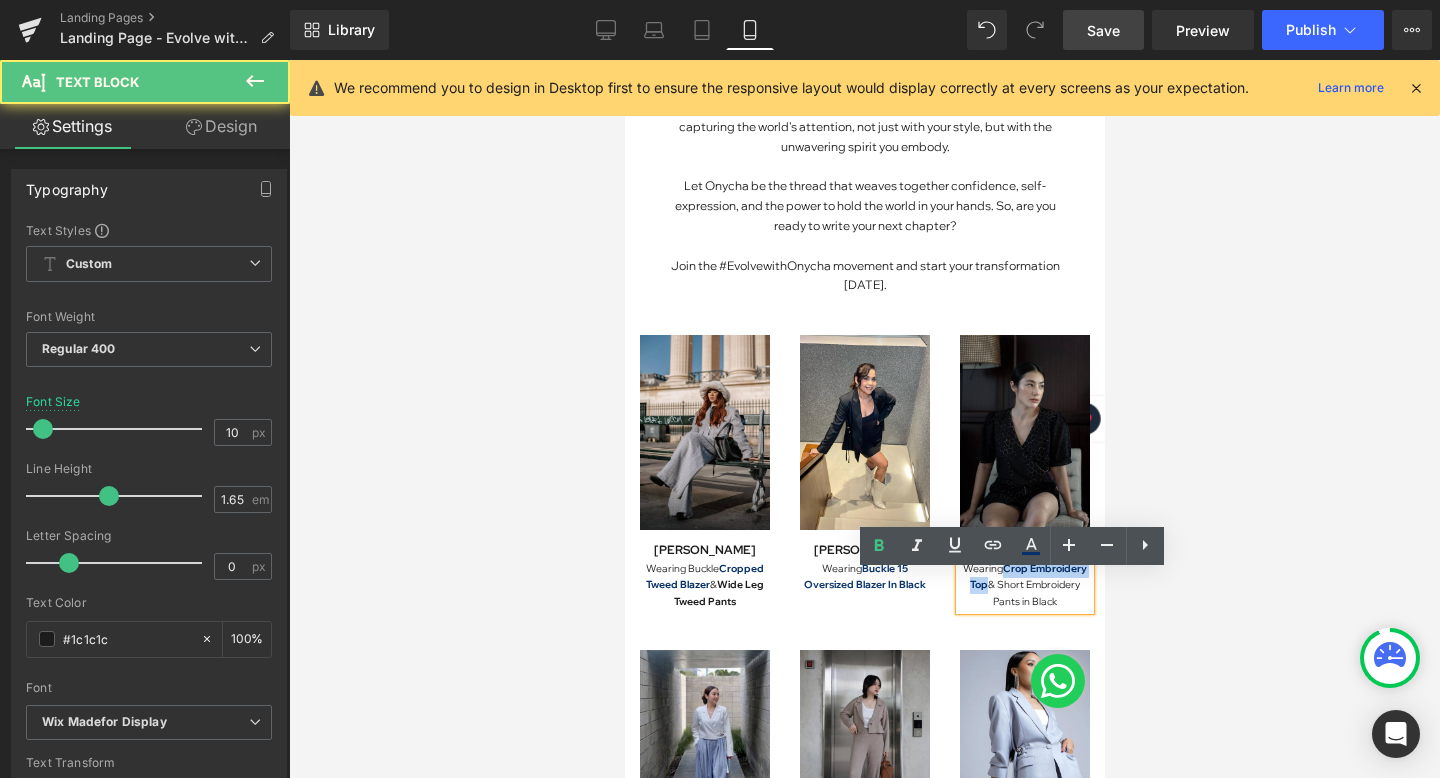 drag, startPoint x: 991, startPoint y: 581, endPoint x: 973, endPoint y: 595, distance: 22.803509 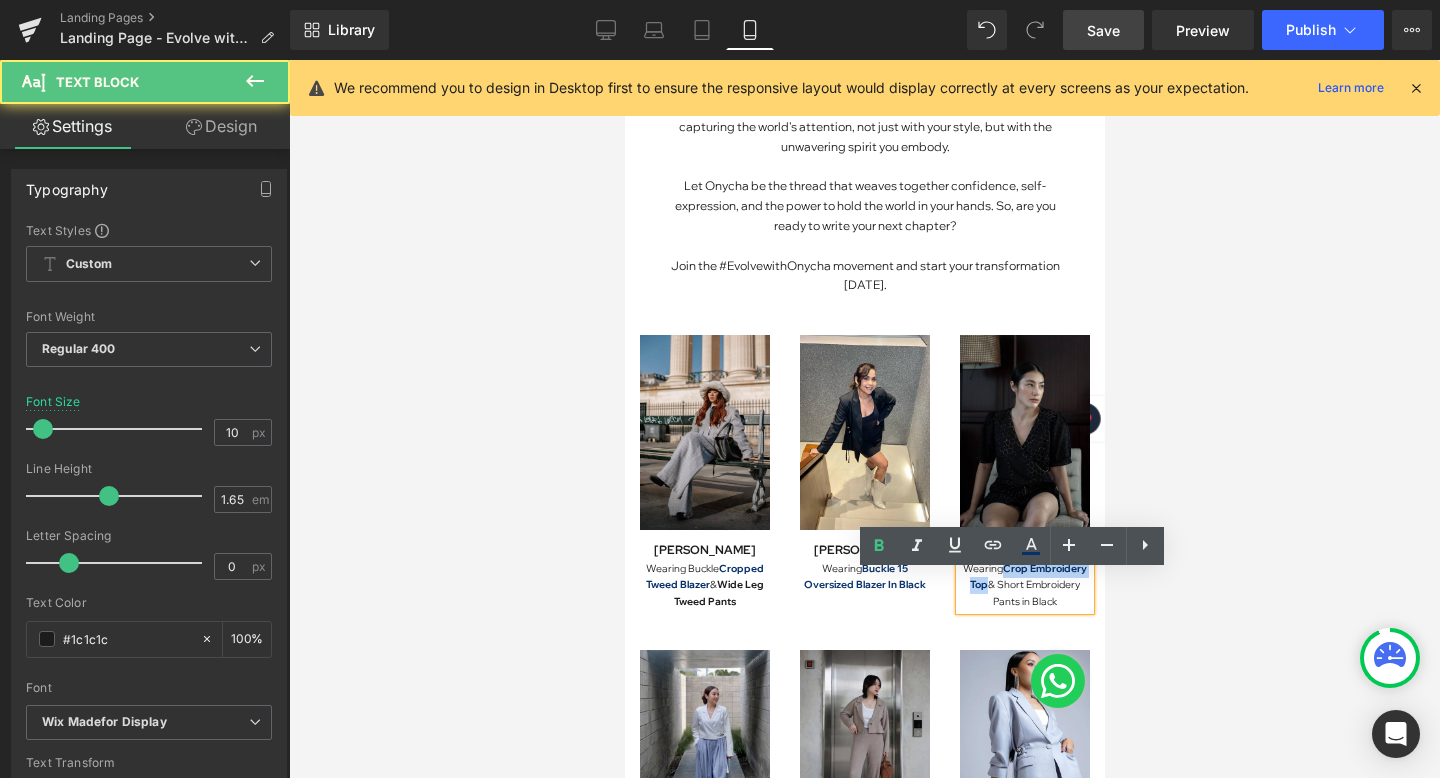 click on "Wearing  Crop Embroidery Top  & Short Embroidery Pants in Black" at bounding box center (1024, 586) 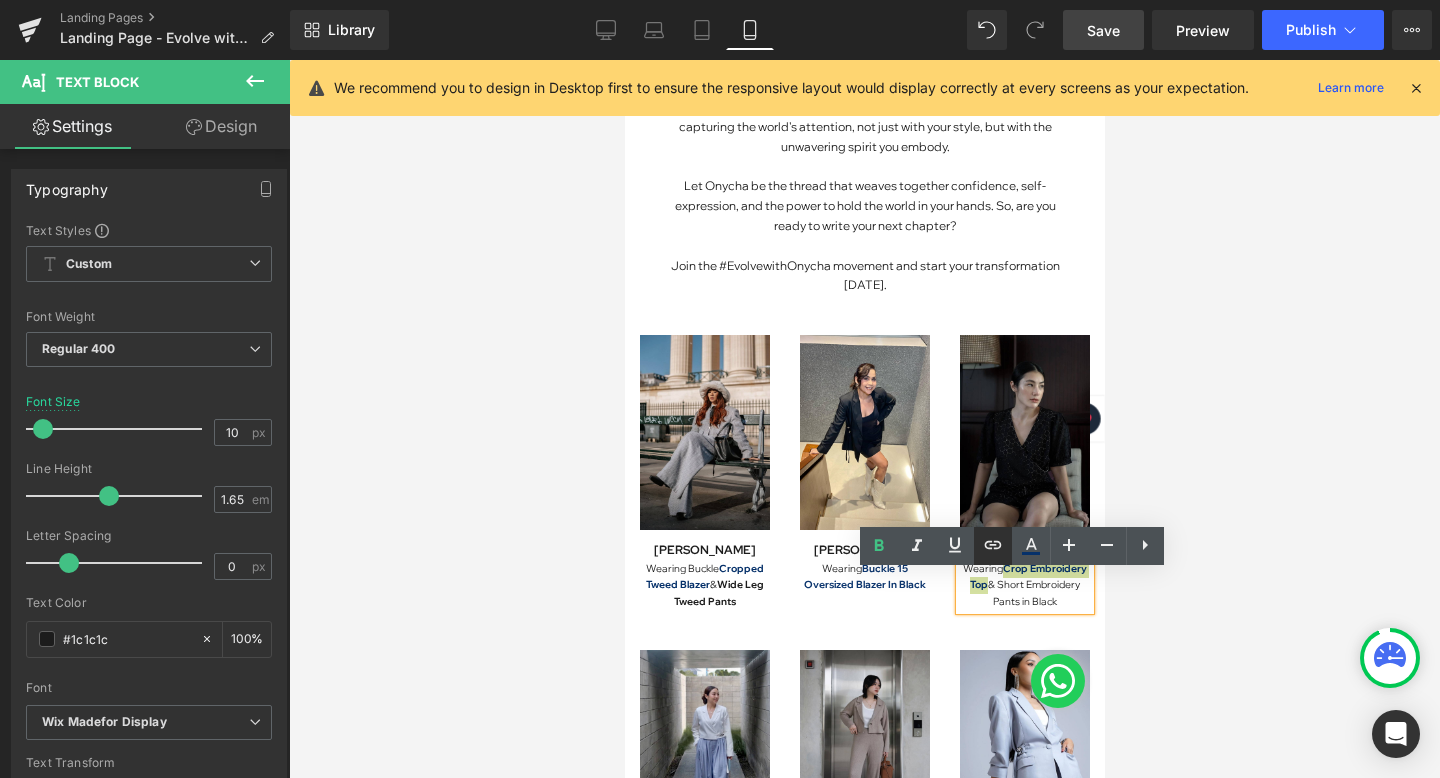 click 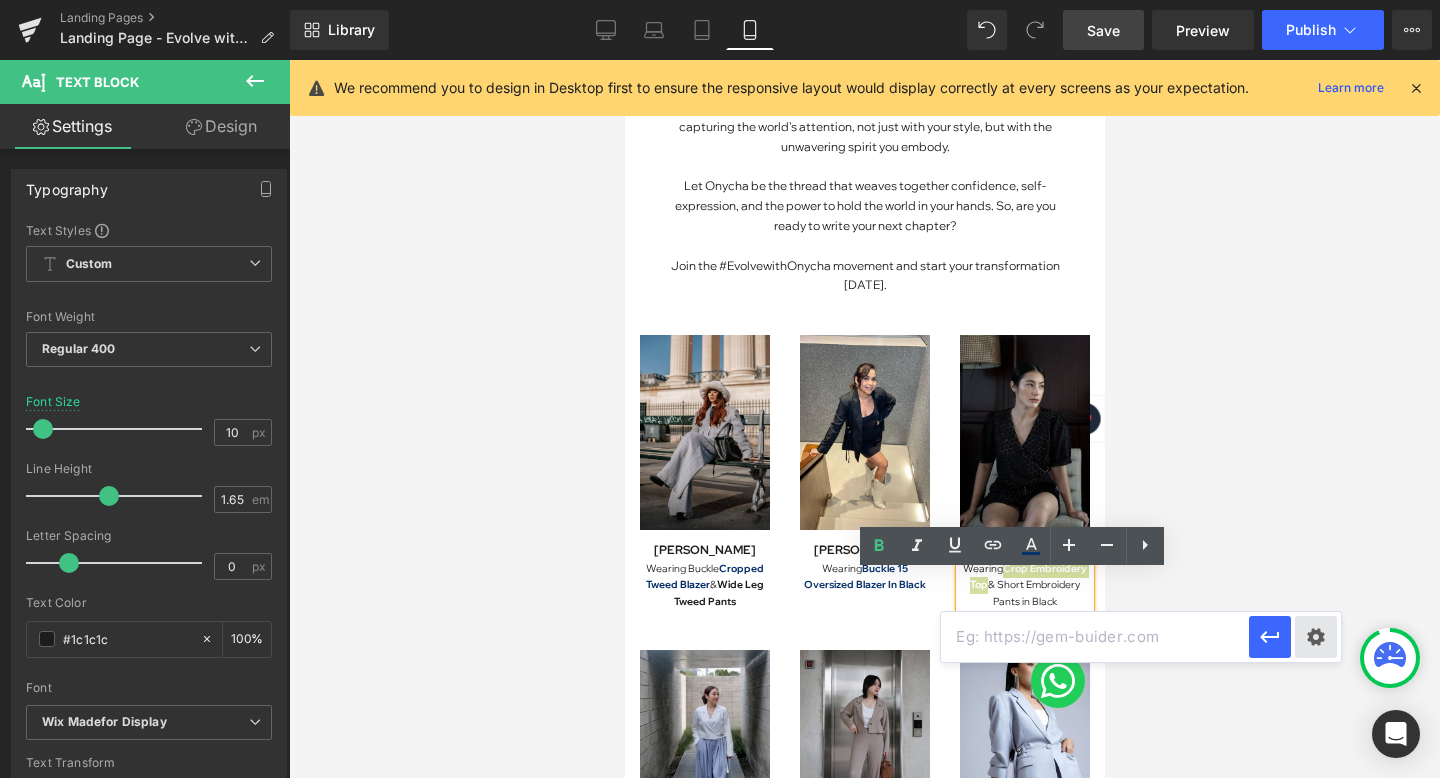 click on "Text Color Highlight Color rgba(6, 49, 106, 1) #06316a 100 % transparent transparent 0 %   Edit or remove link:   Edit   -   Unlink   -   Cancel" at bounding box center [720, 0] 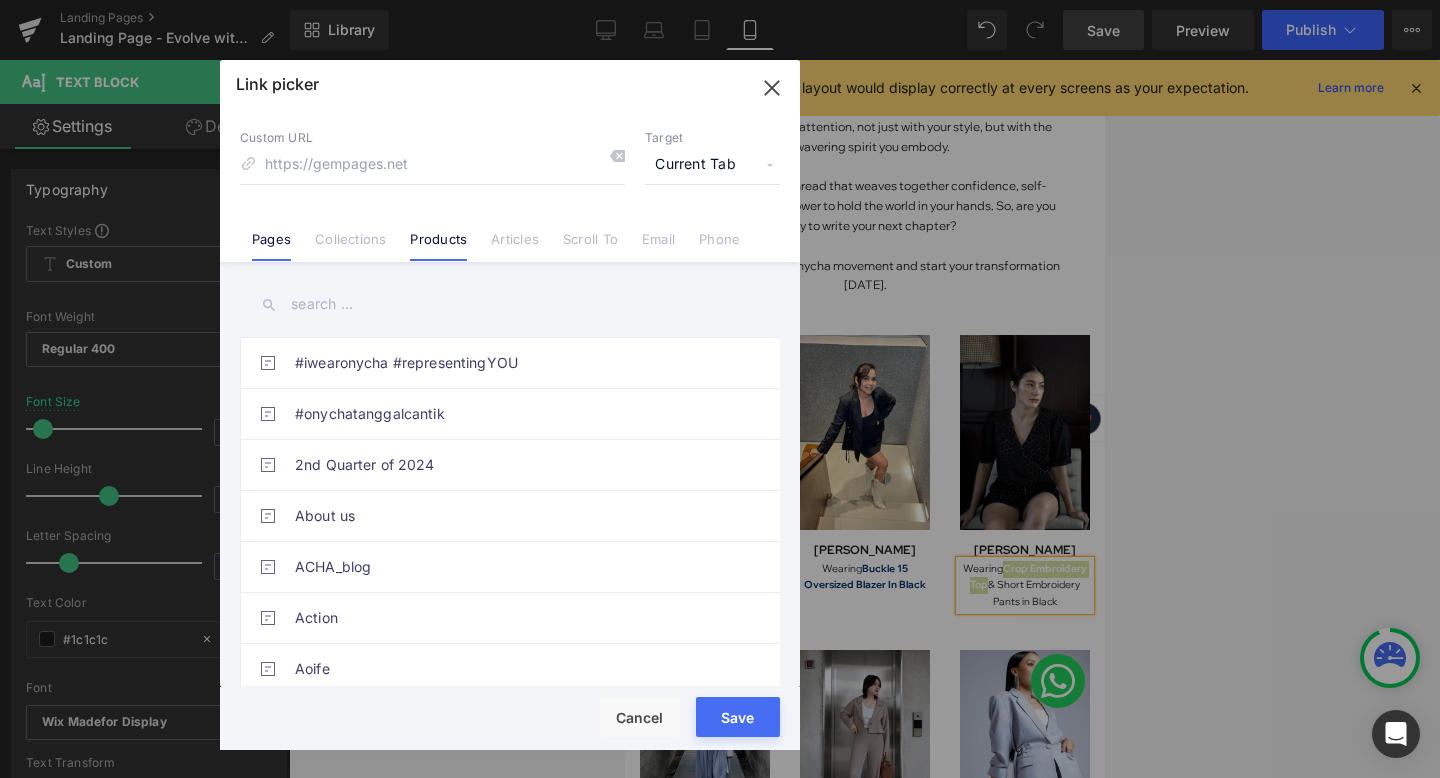click on "Products" at bounding box center (438, 246) 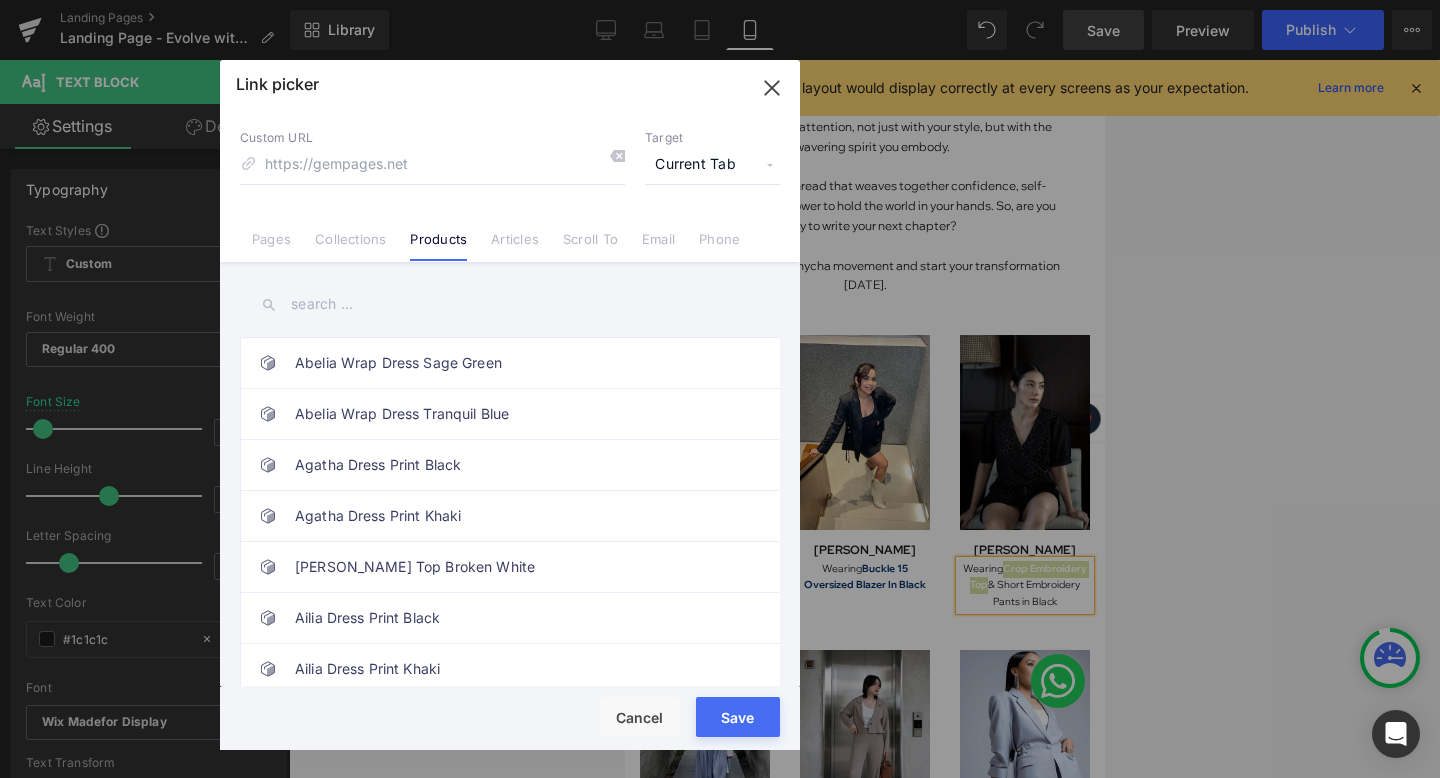 click at bounding box center [510, 304] 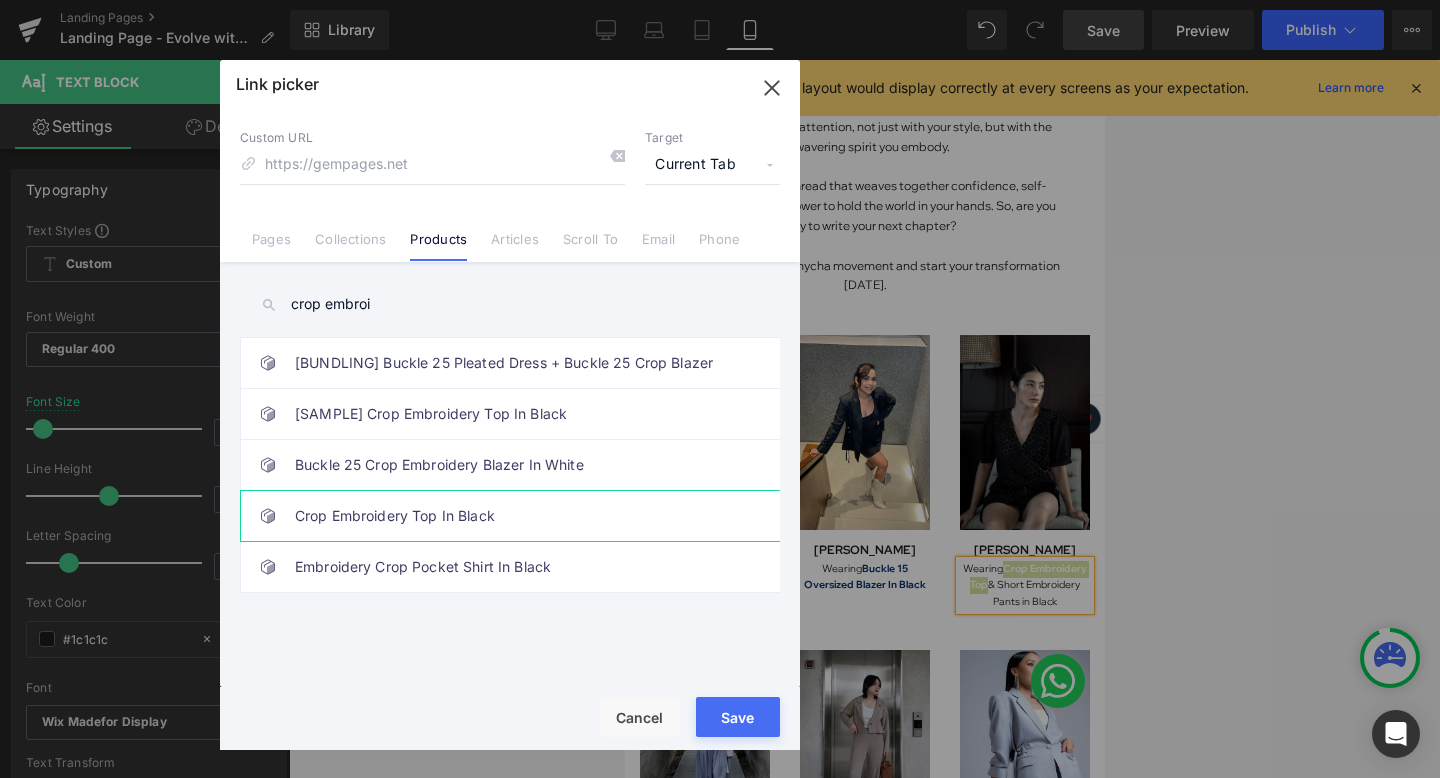 type on "crop embroi" 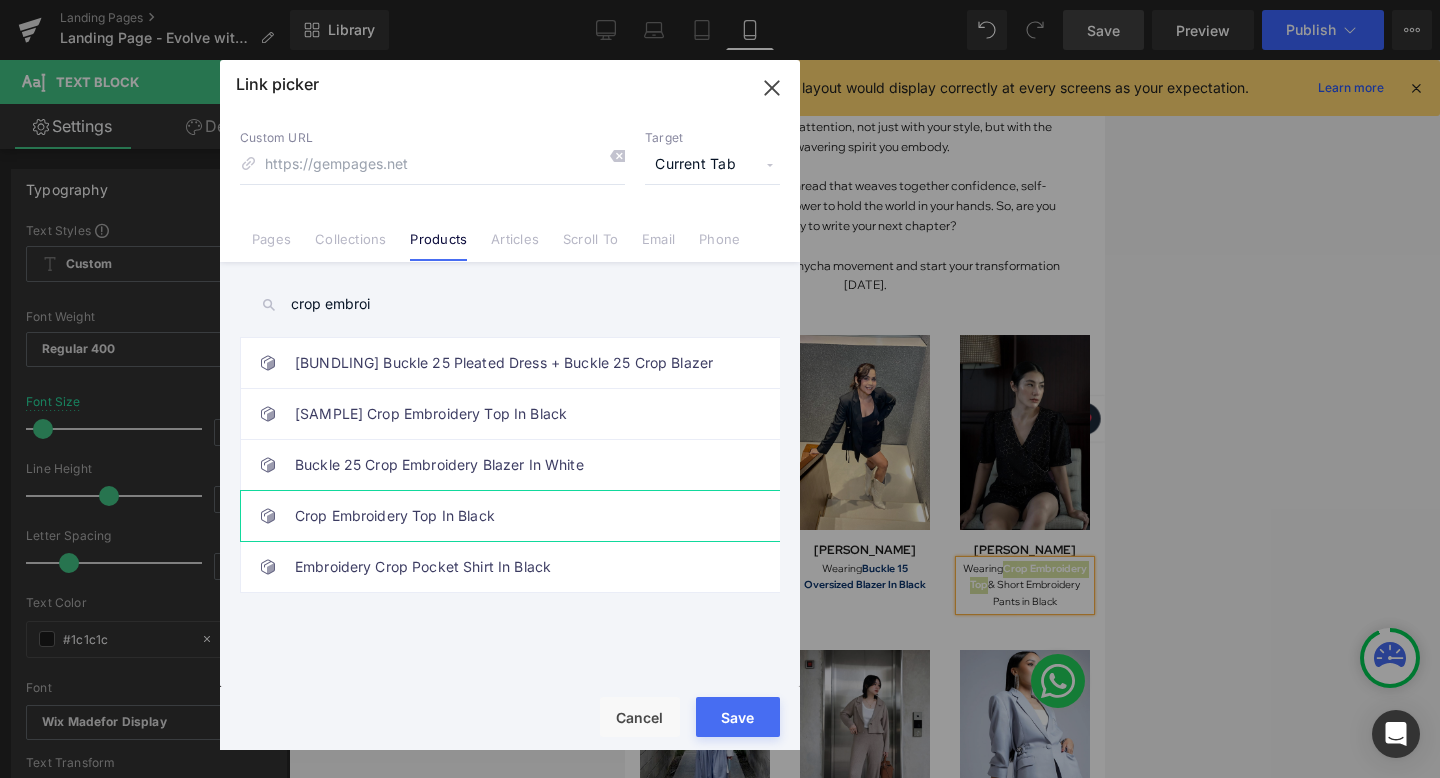click on "Crop Embroidery Top In Black" at bounding box center [515, 516] 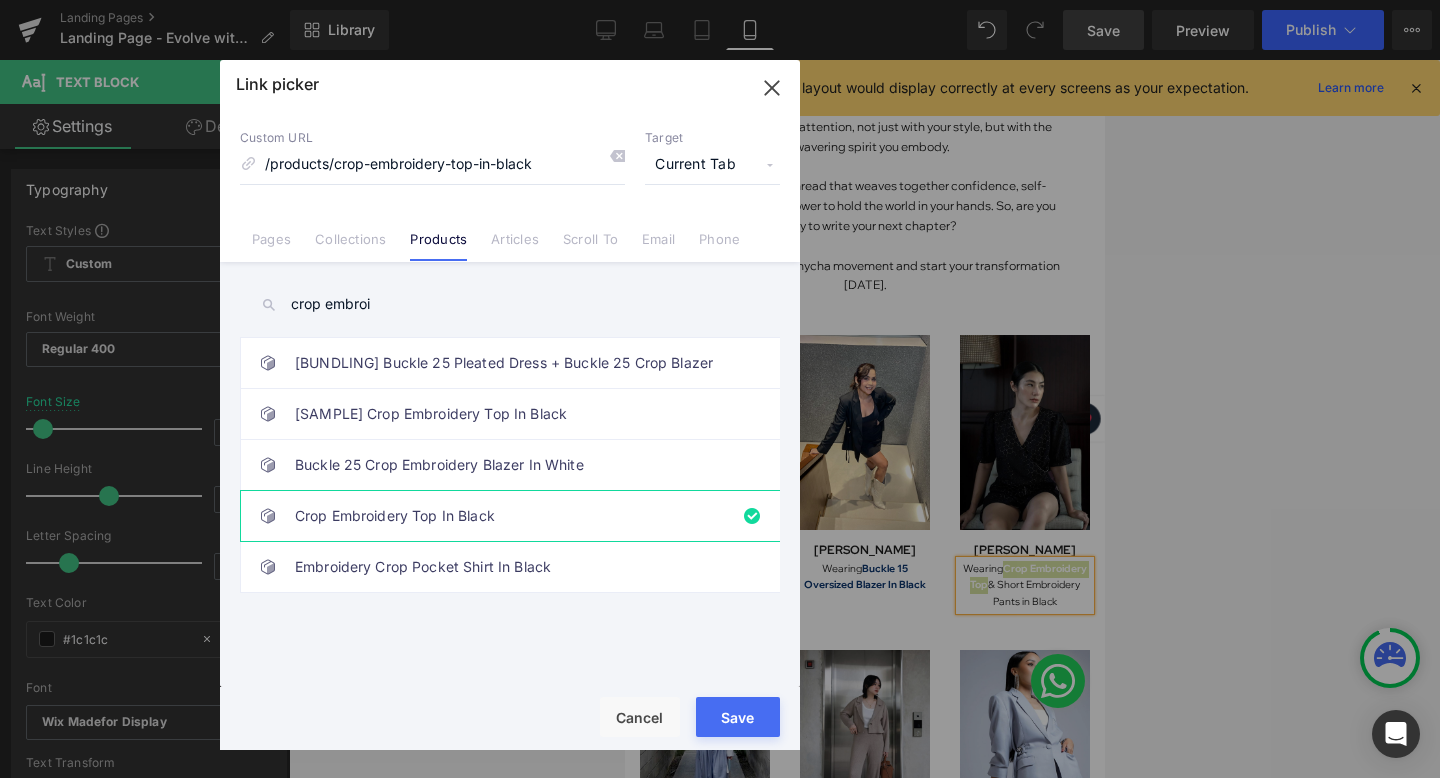 click on "Save" at bounding box center (738, 717) 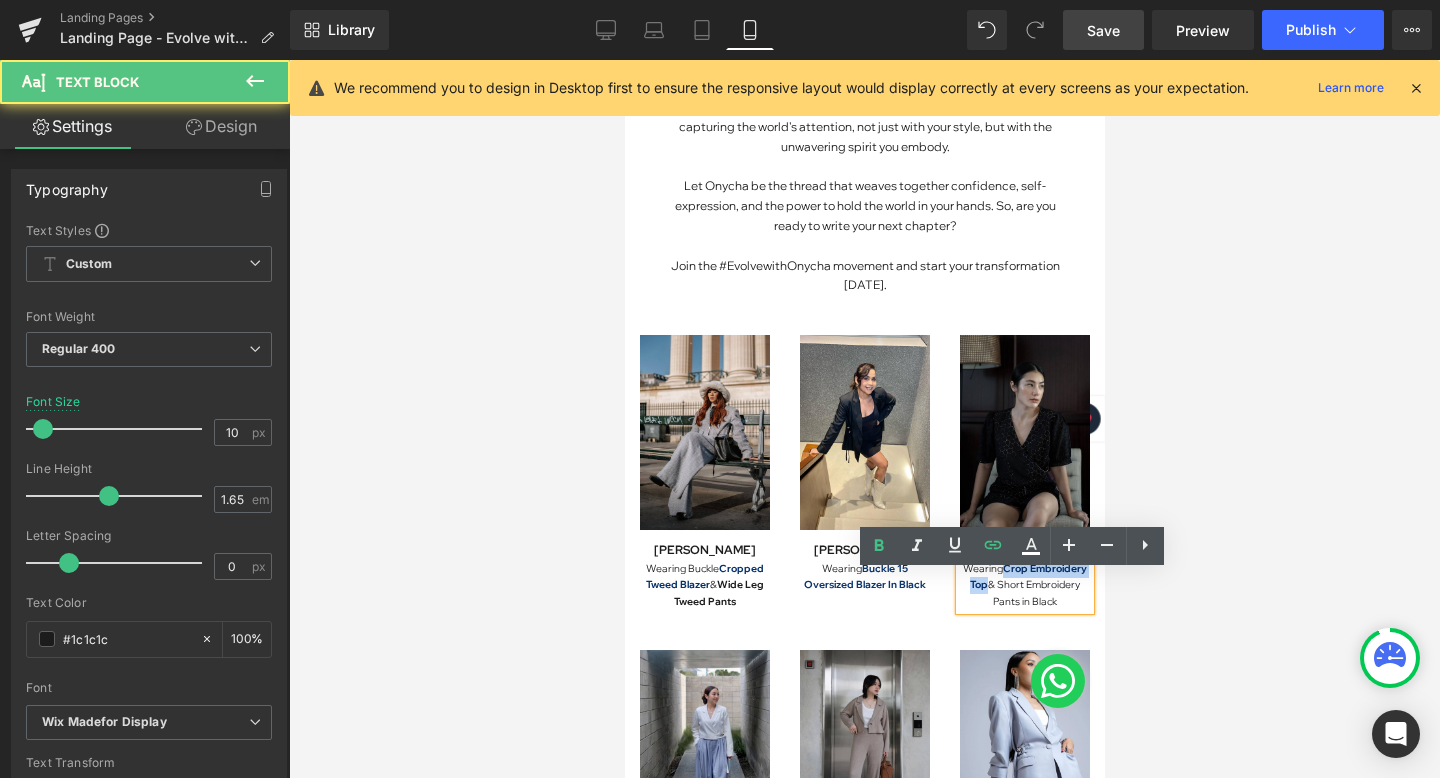 drag, startPoint x: 986, startPoint y: 598, endPoint x: 1052, endPoint y: 618, distance: 68.96376 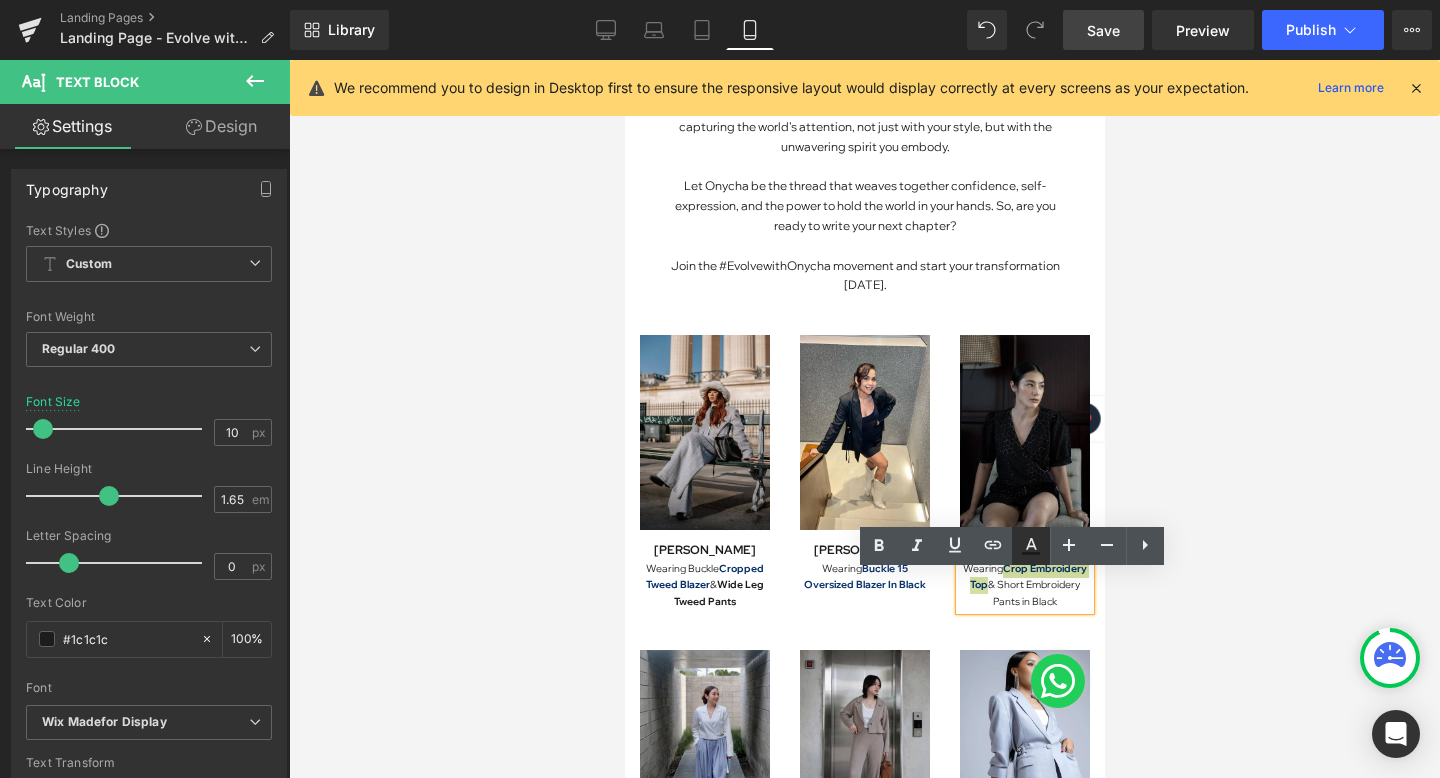 click 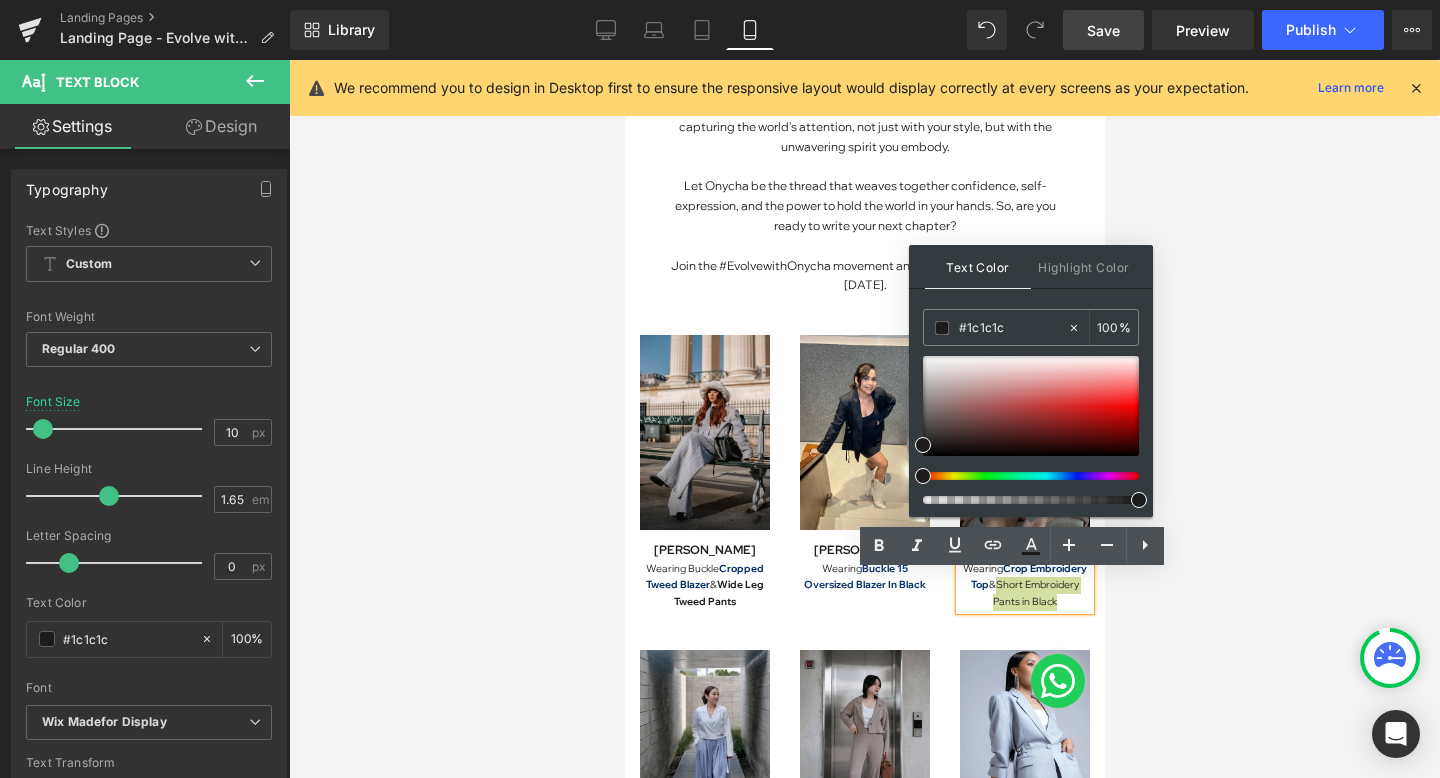 drag, startPoint x: 1632, startPoint y: 387, endPoint x: 888, endPoint y: 328, distance: 746.3357 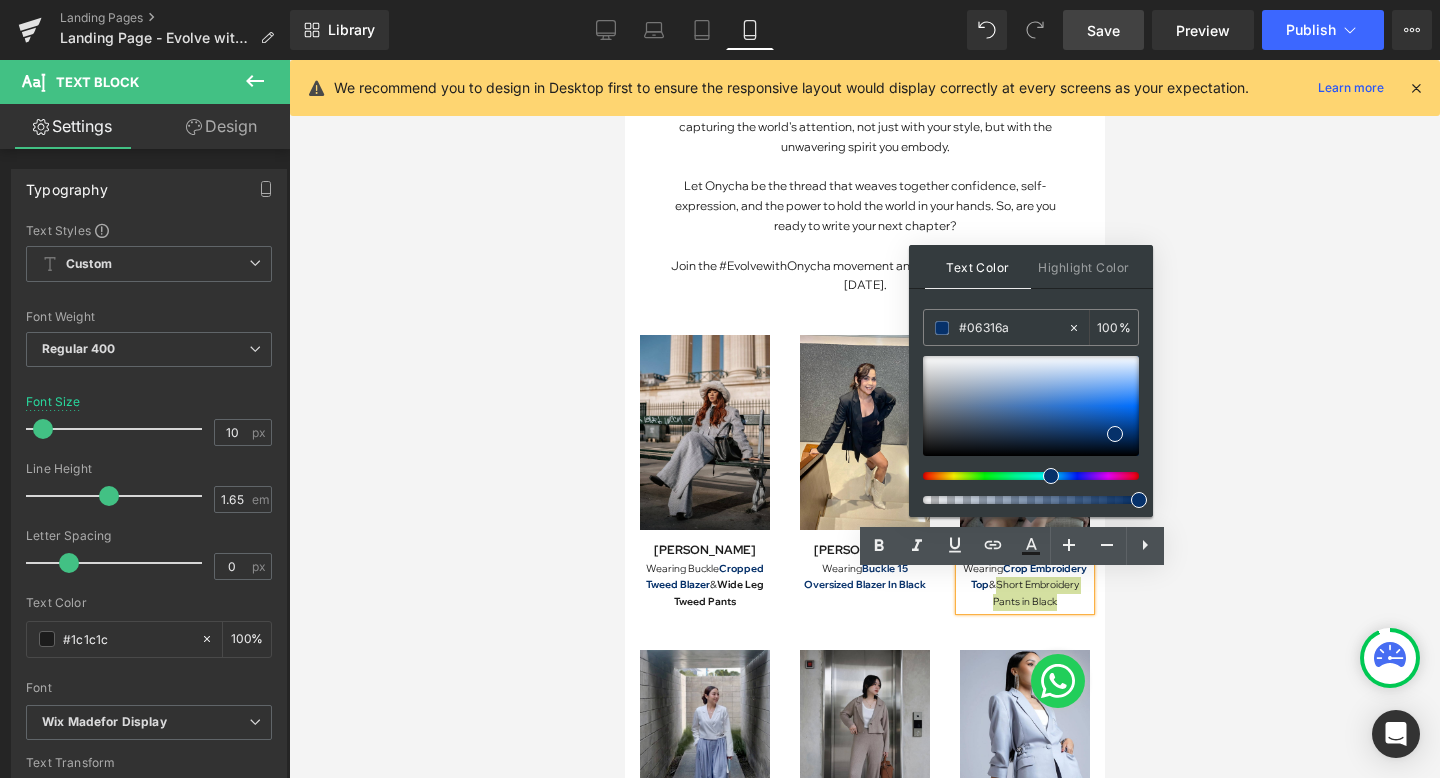 type on "#06316a" 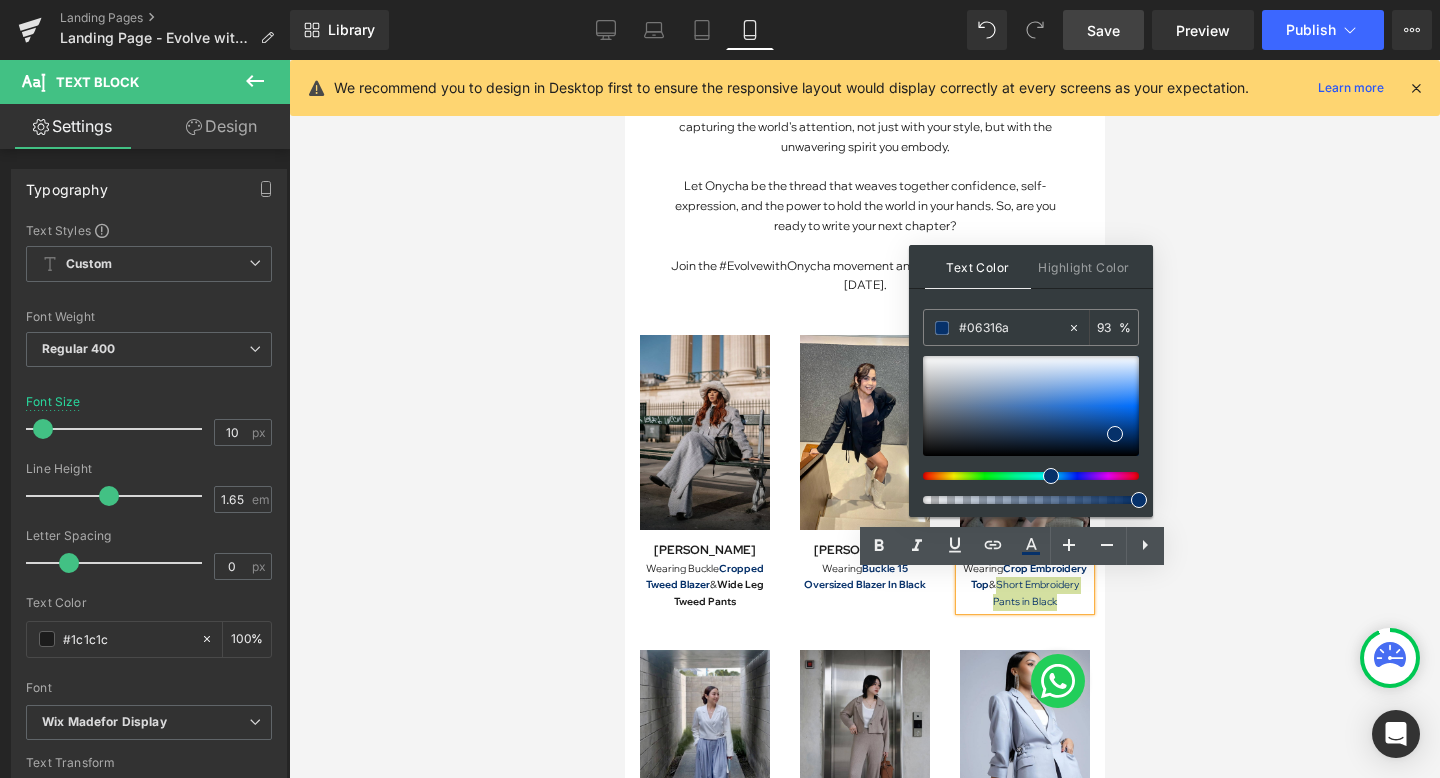 drag, startPoint x: 1136, startPoint y: 499, endPoint x: 1106, endPoint y: 503, distance: 30.265491 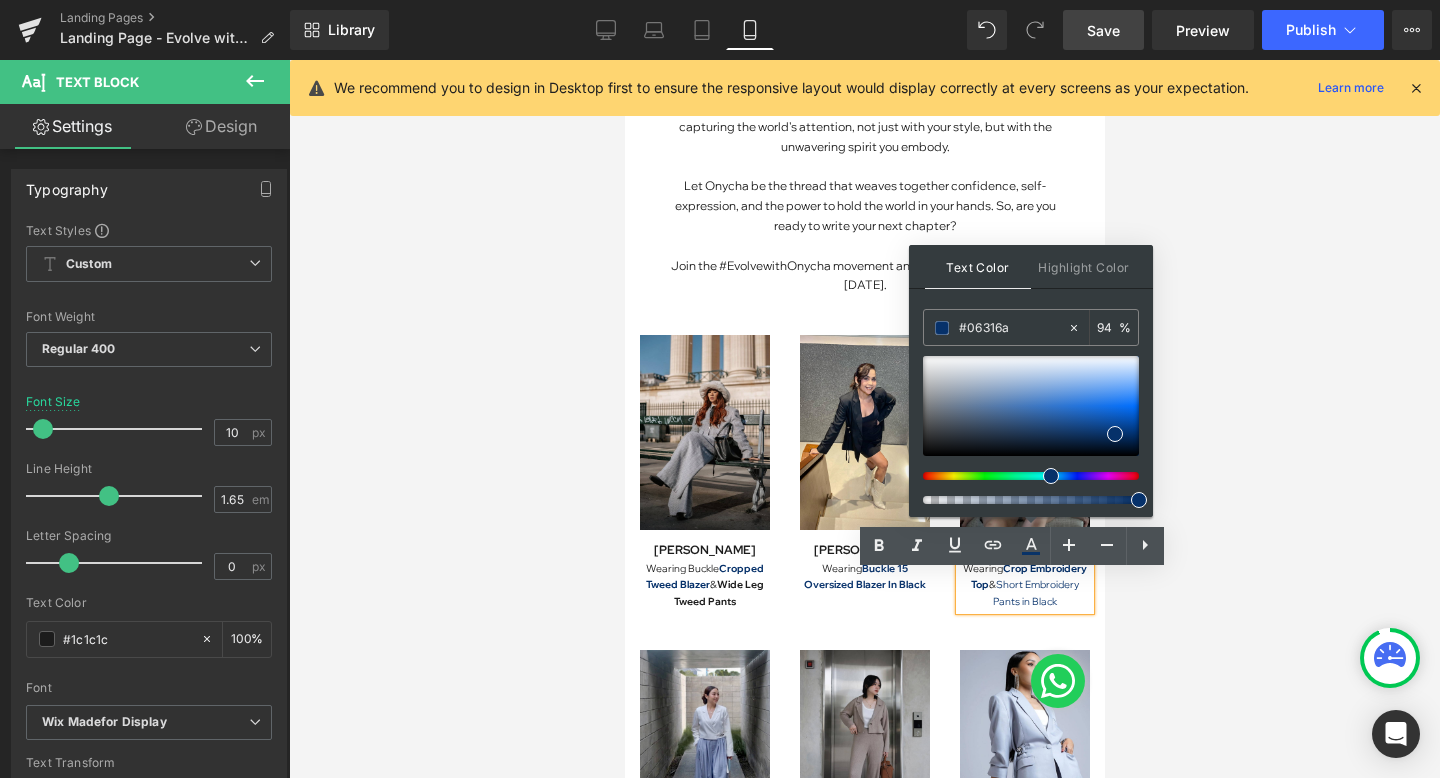 type on "100" 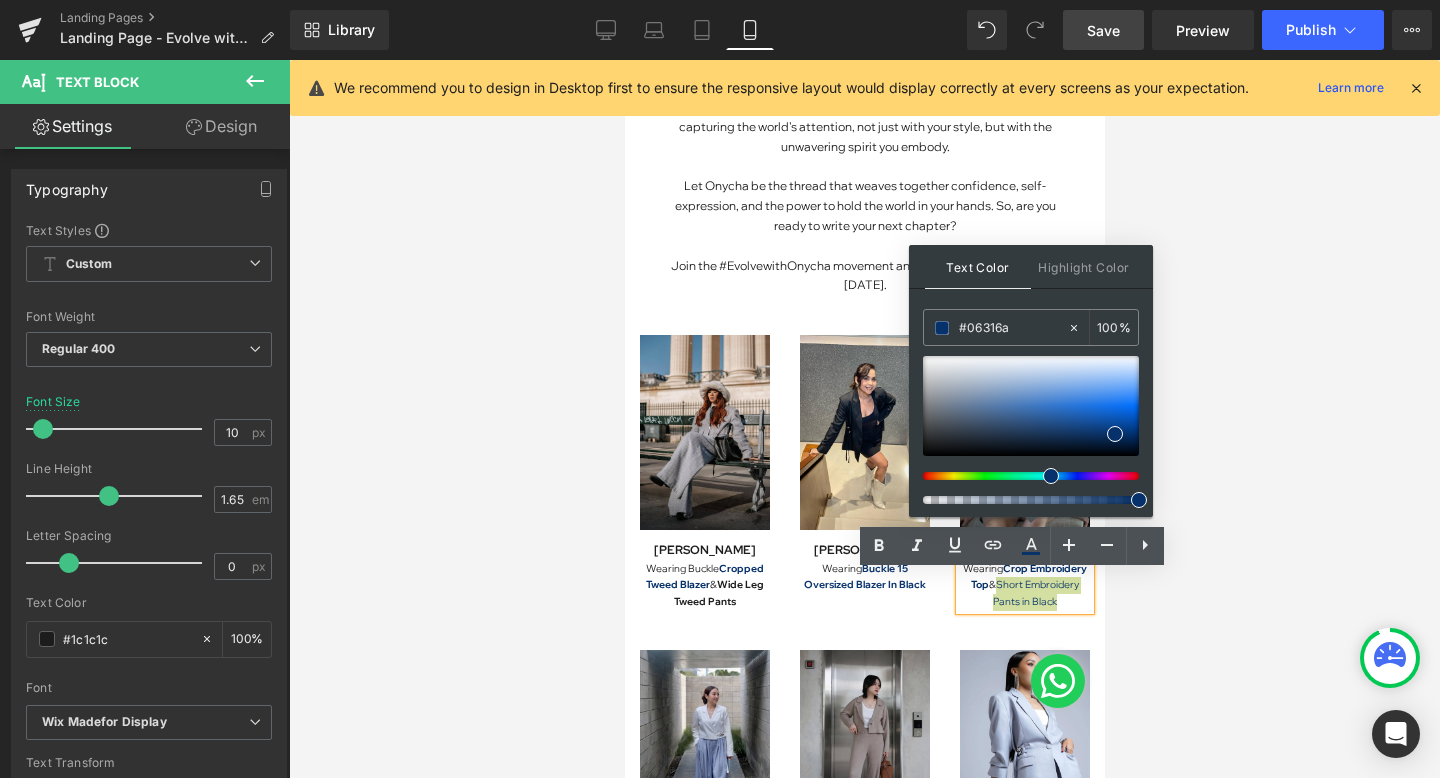 drag, startPoint x: 1122, startPoint y: 502, endPoint x: 1224, endPoint y: 486, distance: 103.24728 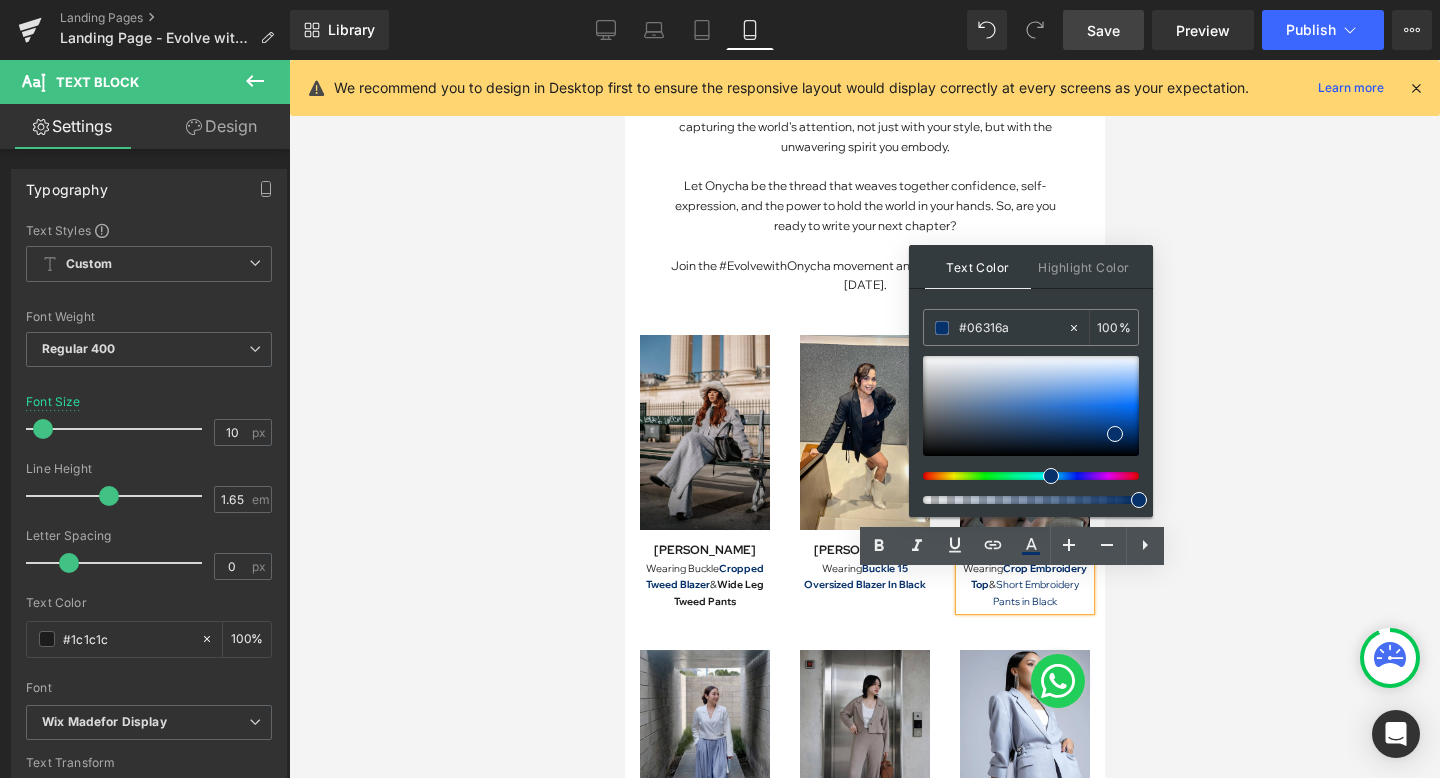 click at bounding box center (864, 419) 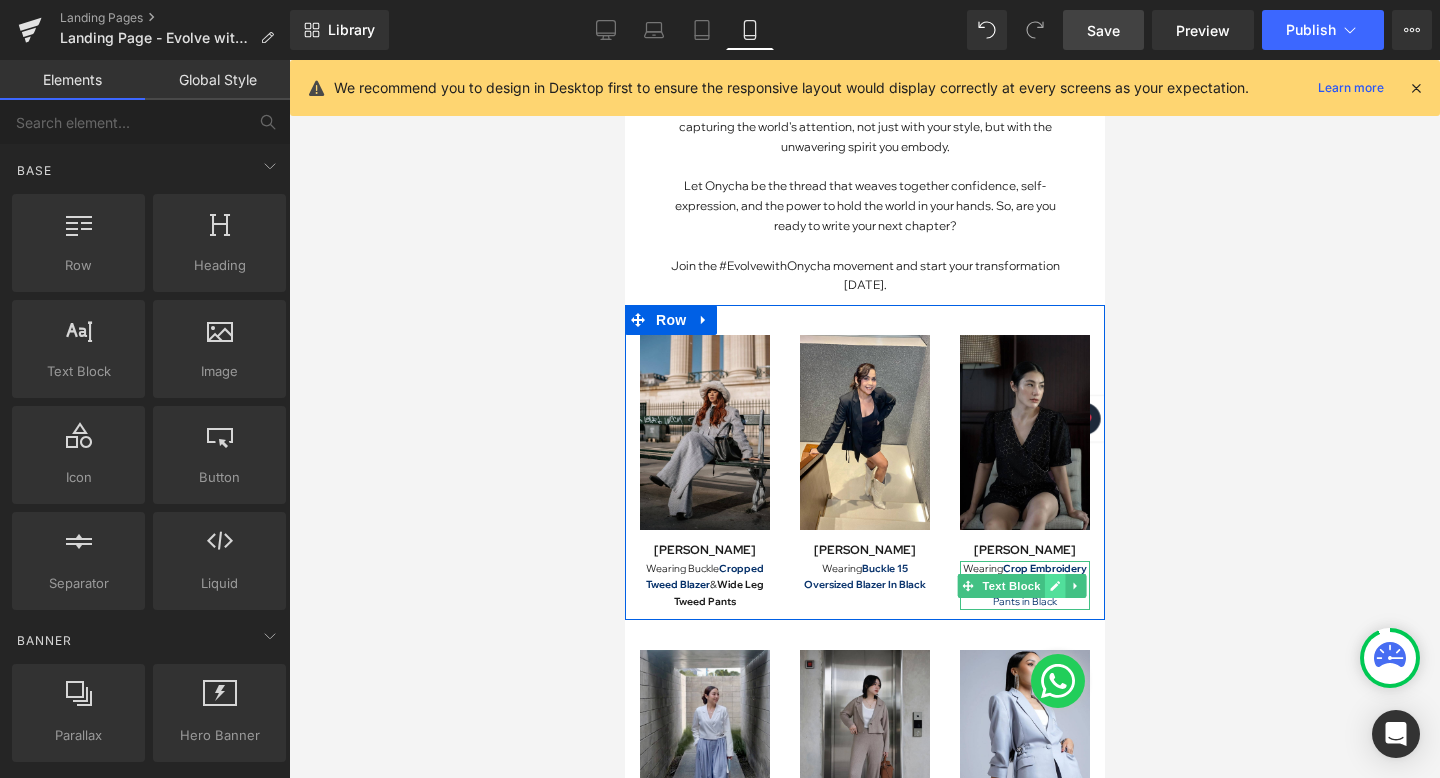 click at bounding box center (1054, 586) 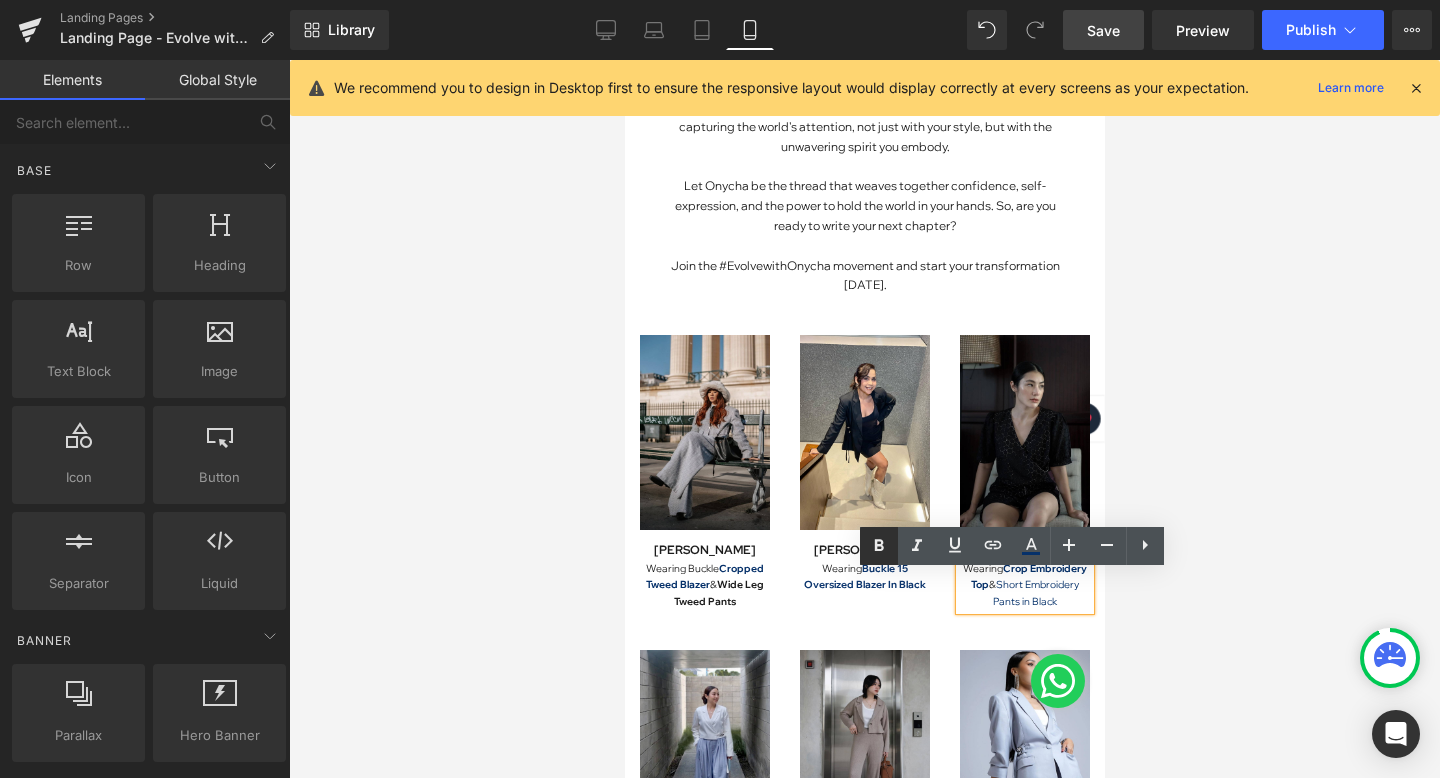 click 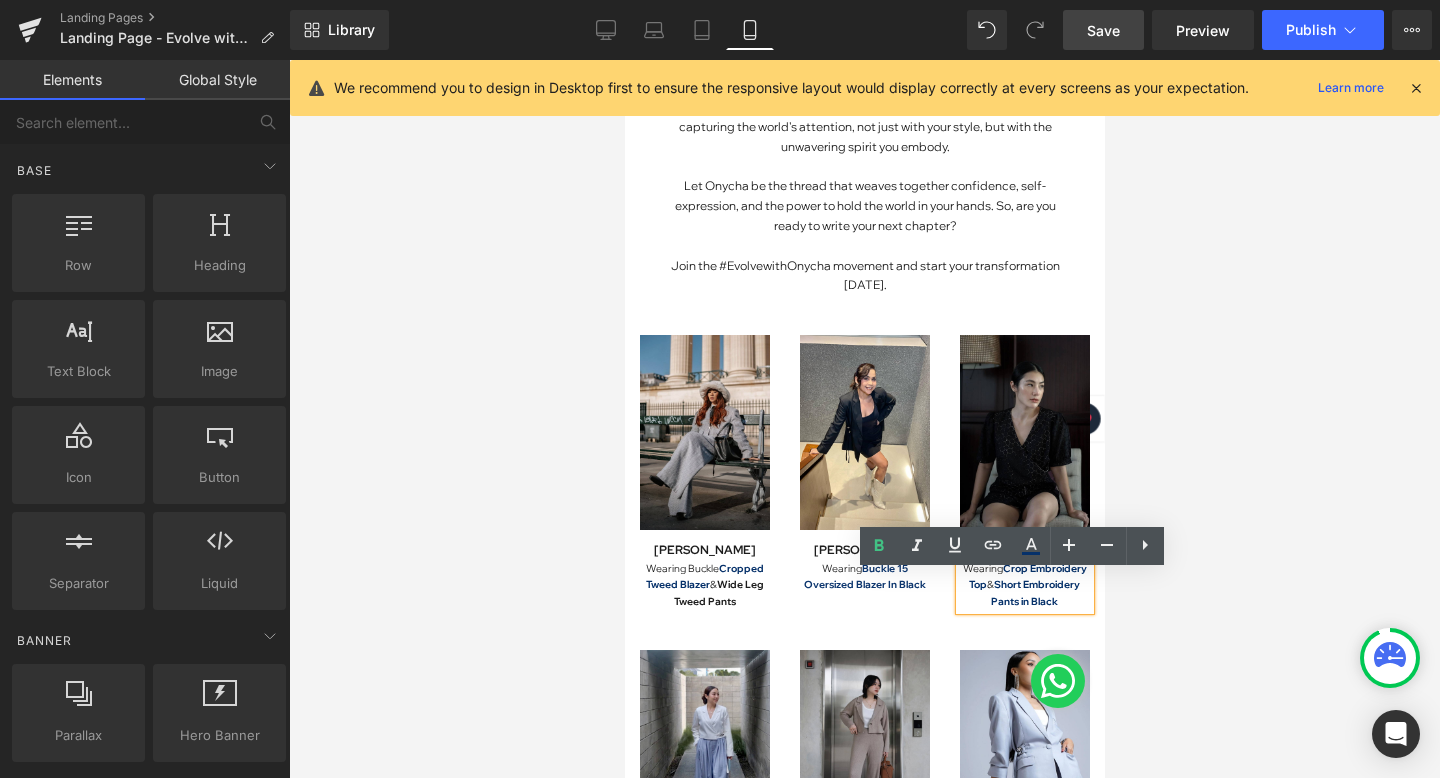 click on "Wearing  Crop Embroidery Top  &  Short Embroidery Pants in Black" at bounding box center (1024, 586) 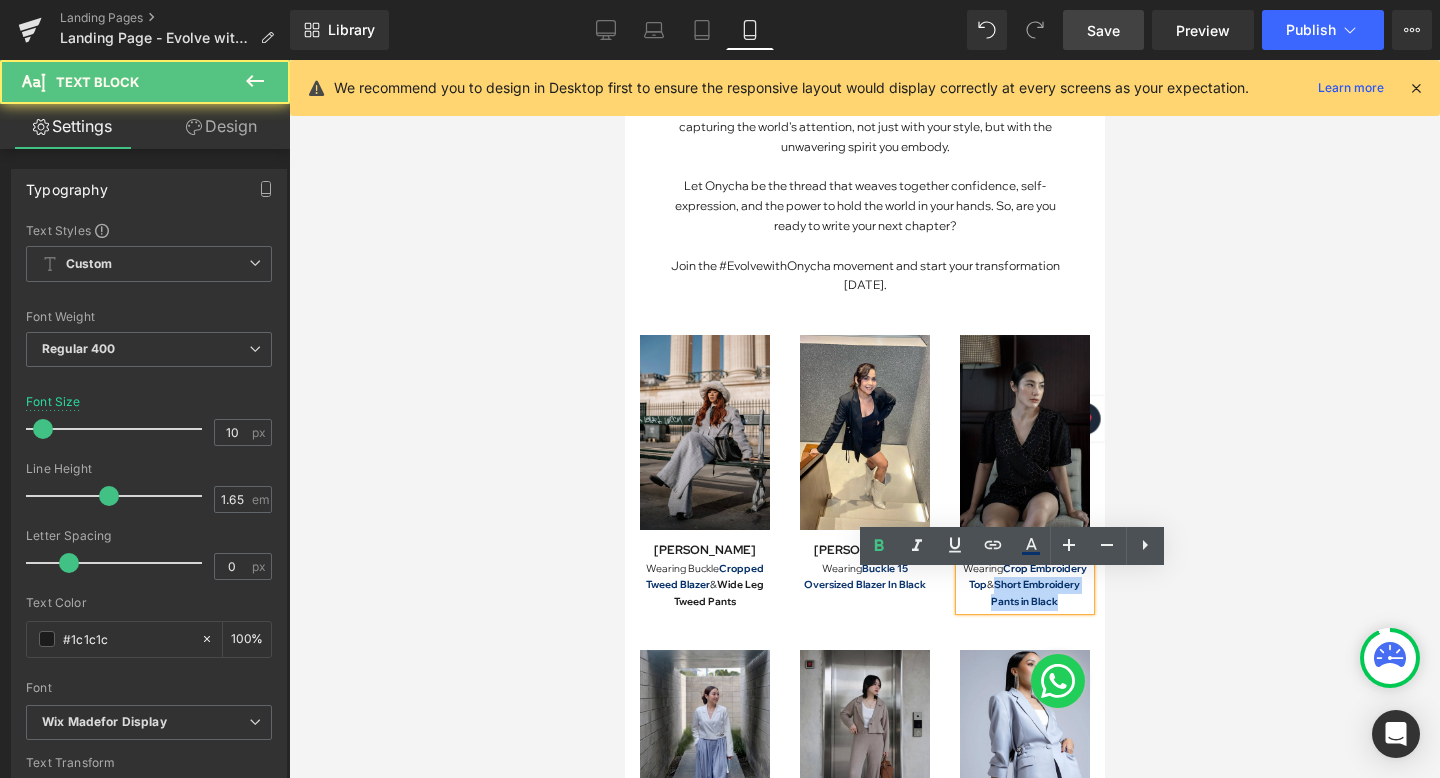 drag, startPoint x: 1047, startPoint y: 618, endPoint x: 985, endPoint y: 595, distance: 66.12866 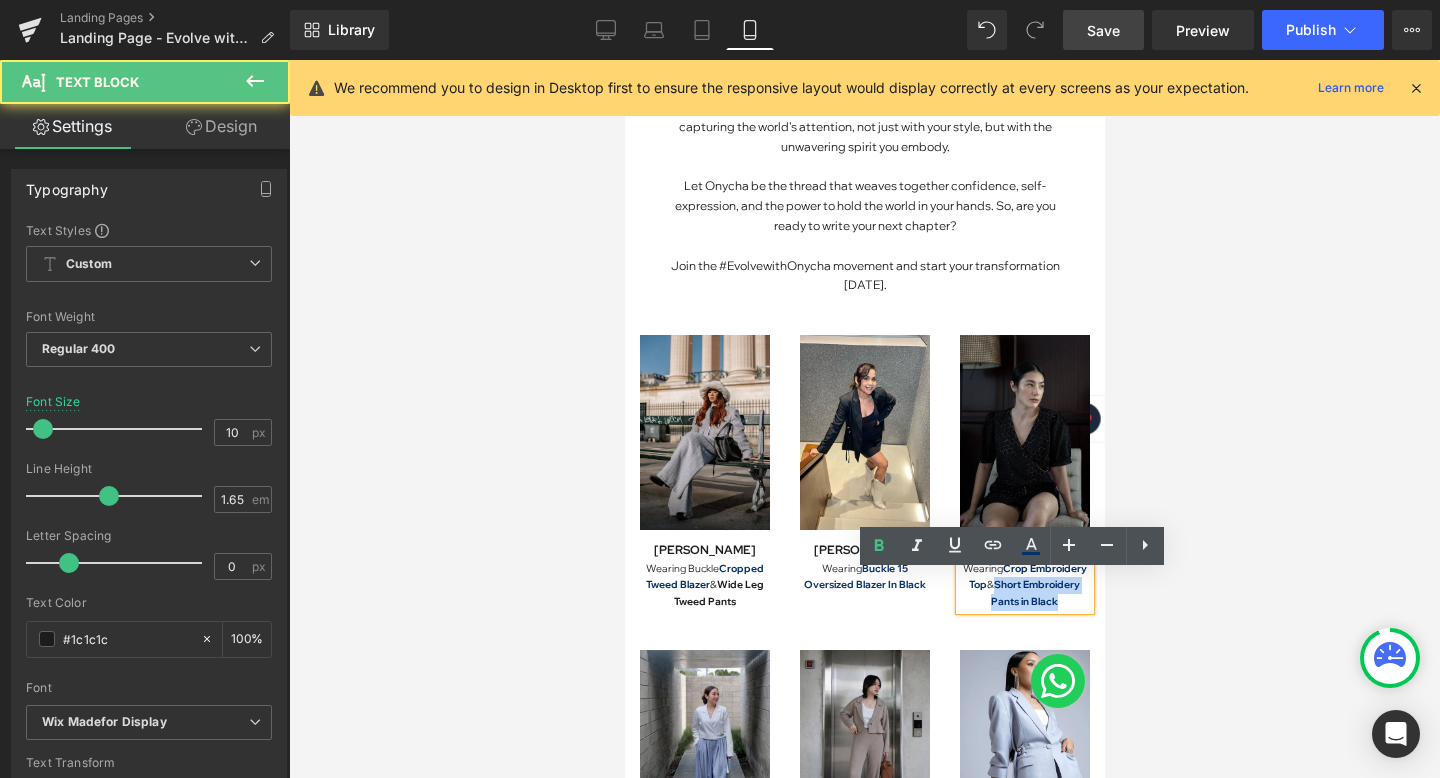 click on "Wearing  Crop Embroidery Top  &  Short Embroidery Pants in Black" at bounding box center (1024, 586) 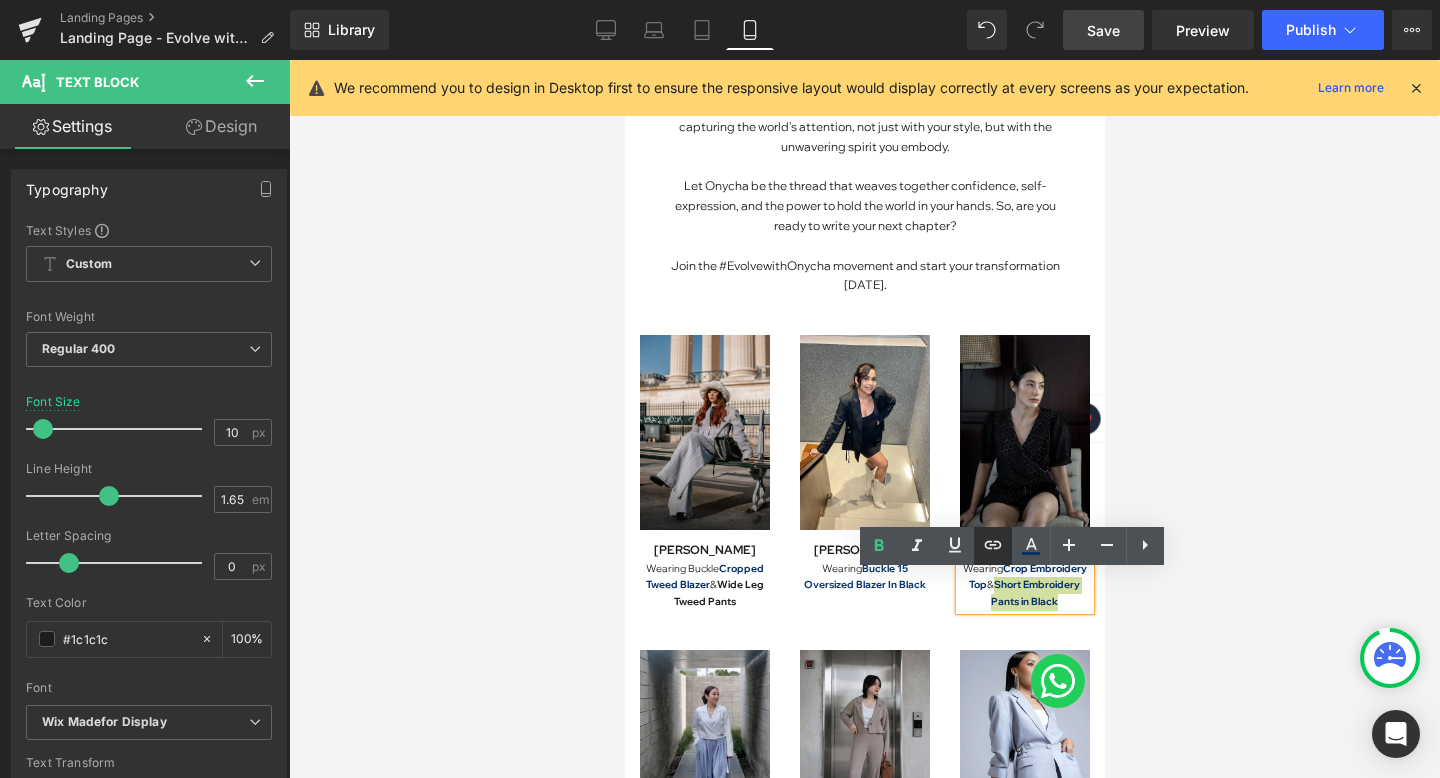 click 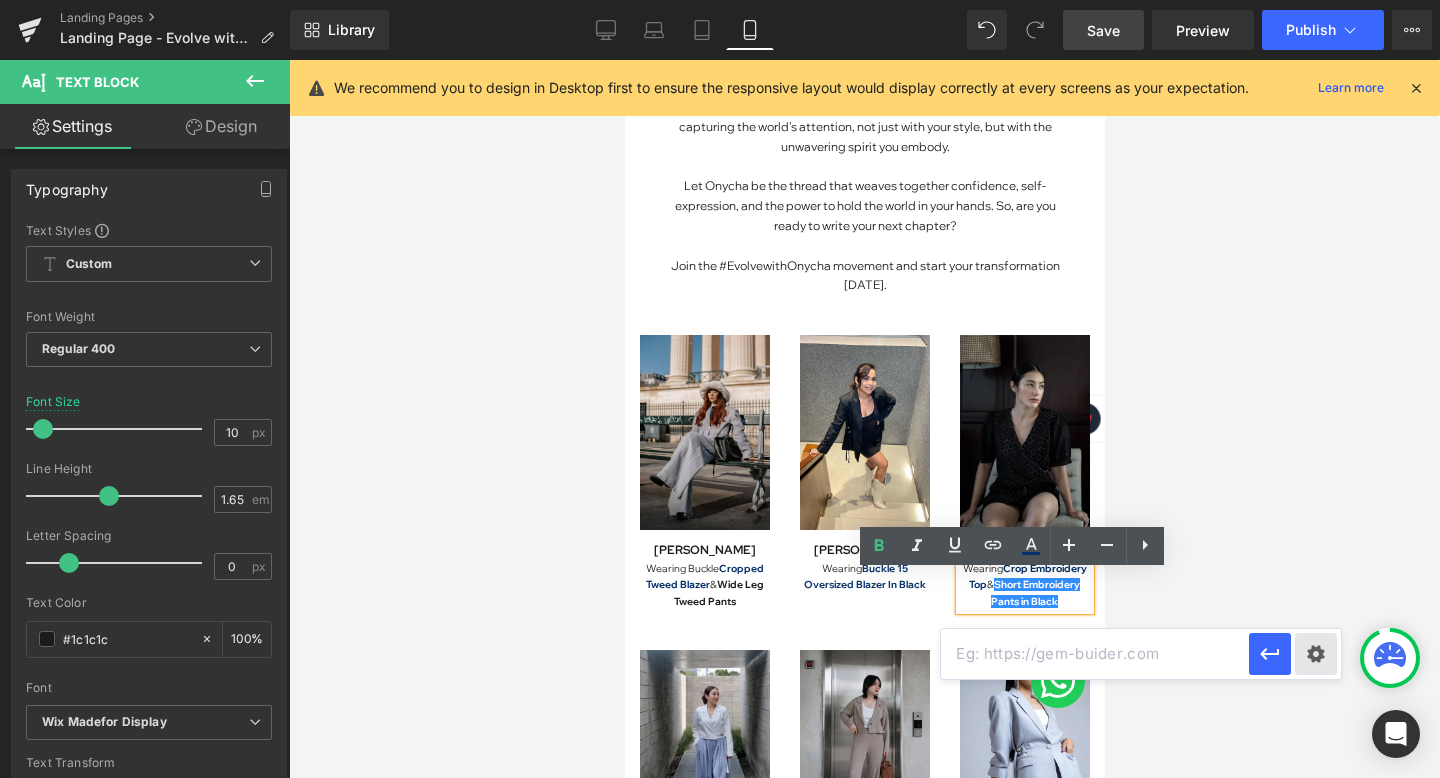 click on "Text Color Highlight Color rgba(6, 49, 106, 1) #06316a 100 % transparent transparent 0 %   Edit or remove link:   Edit   -   Unlink   -   Cancel" at bounding box center (720, 0) 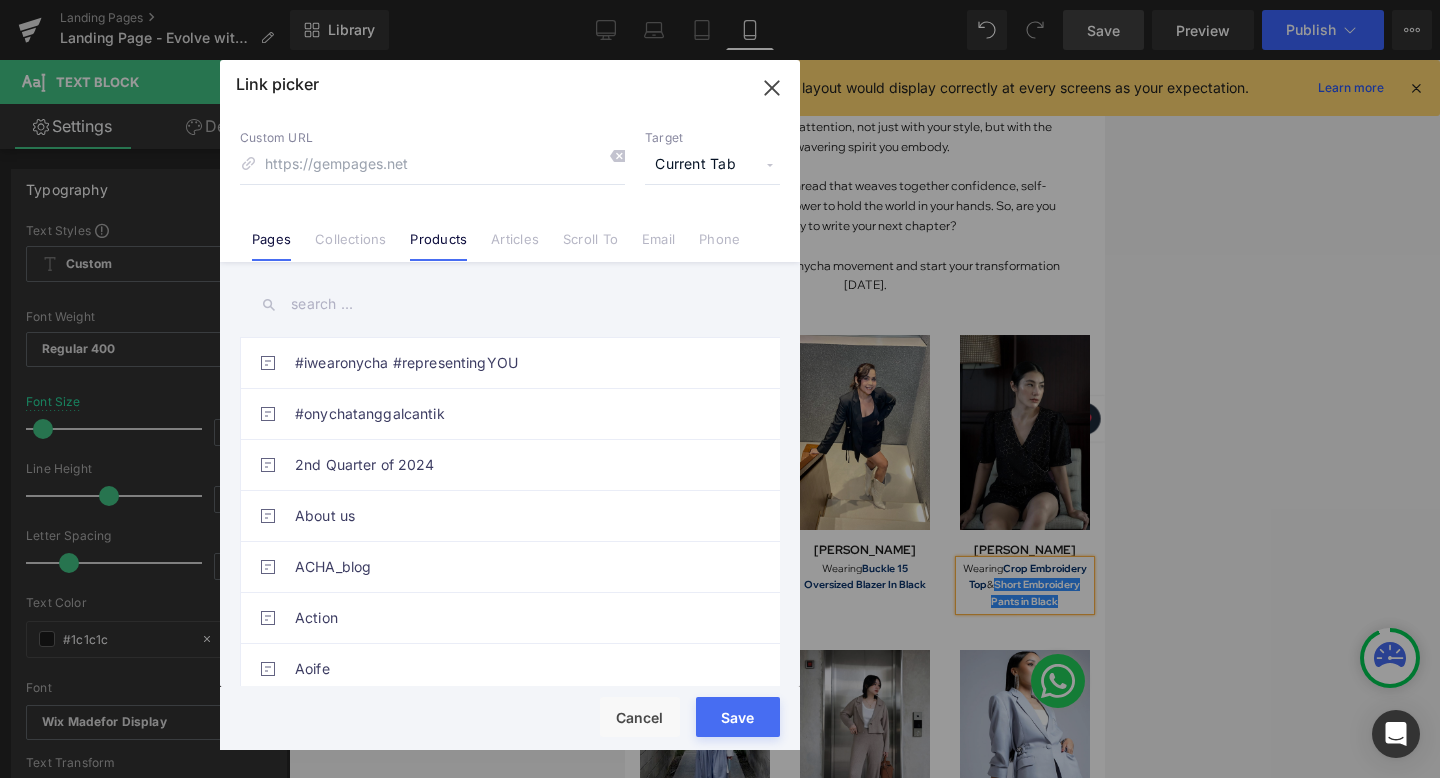 click on "Products" at bounding box center [438, 246] 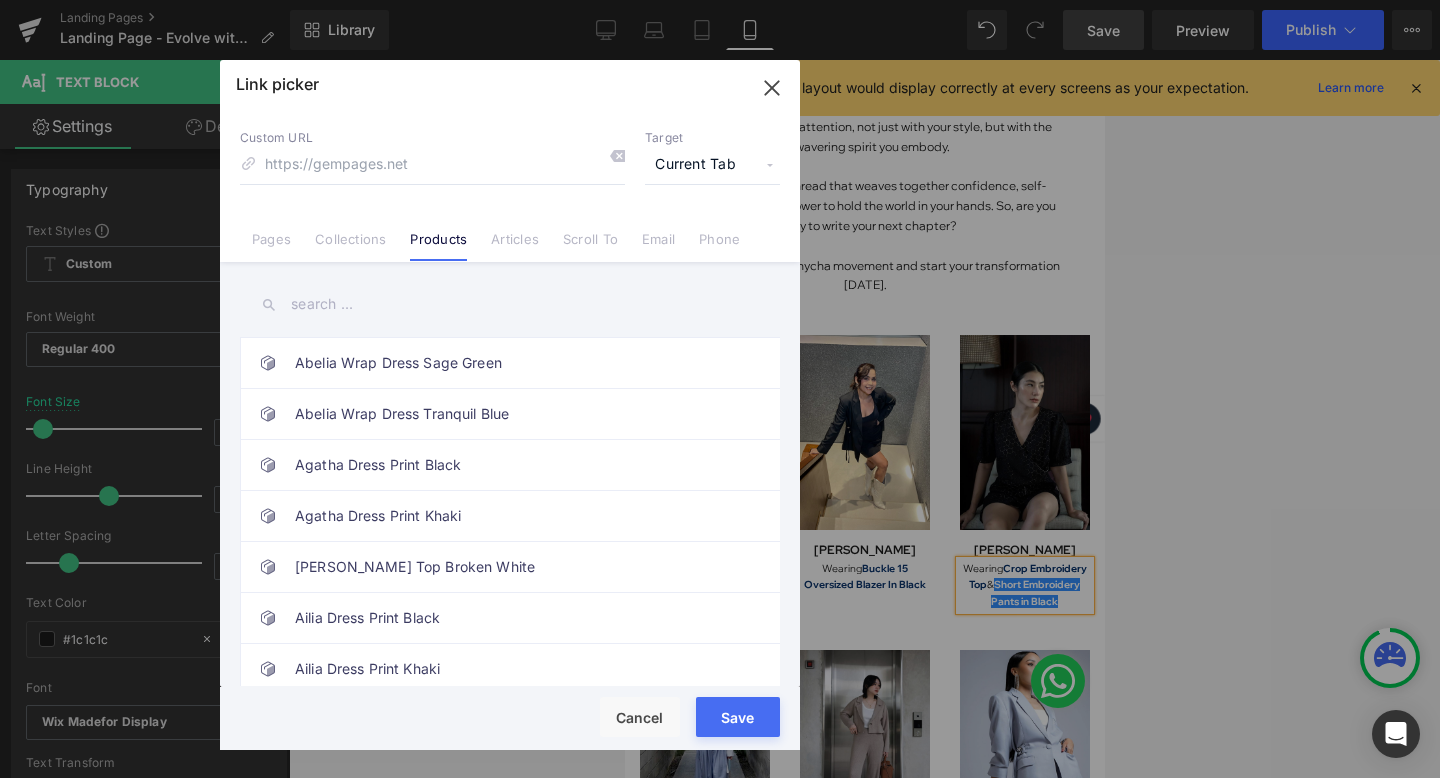 click at bounding box center (510, 304) 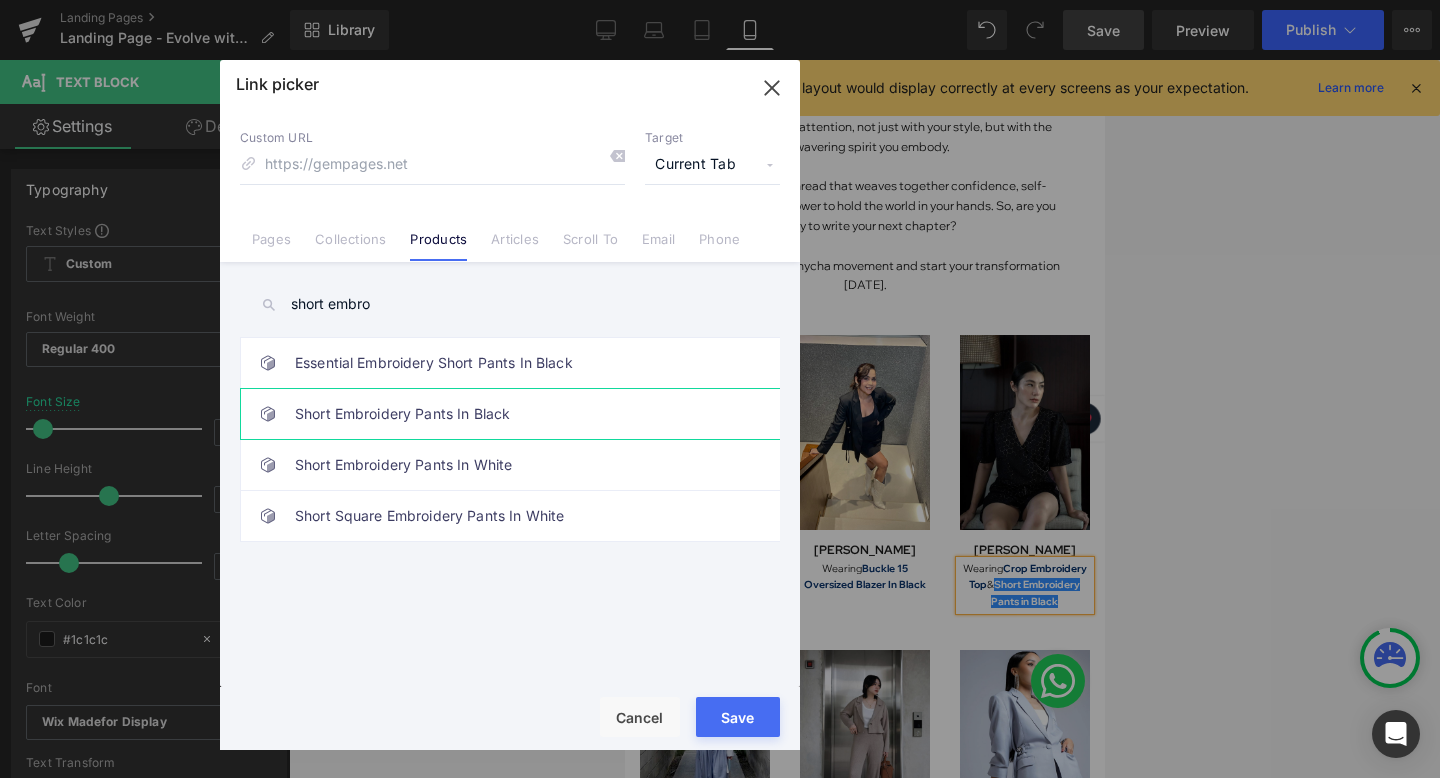 type on "short embro" 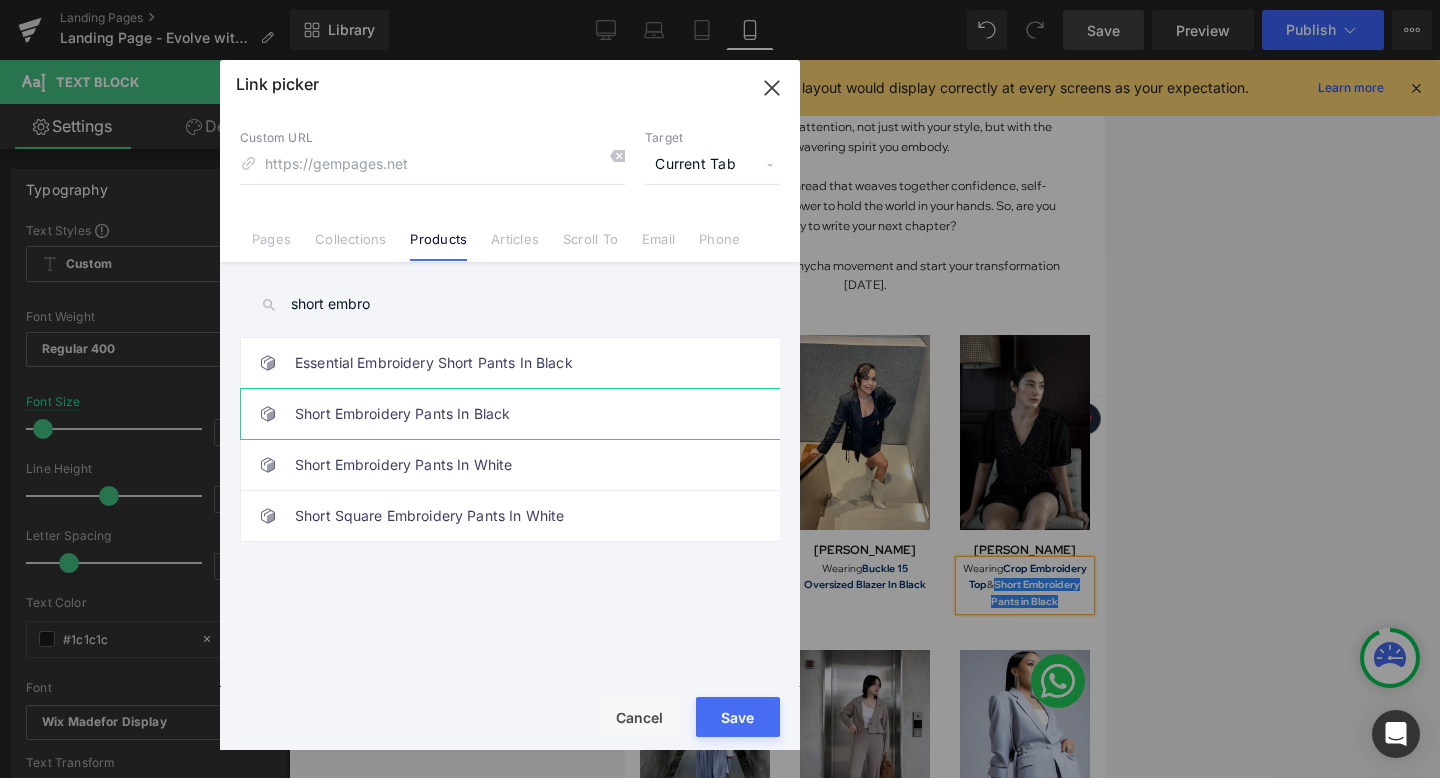 click on "Short Embroidery Pants In Black" at bounding box center [515, 414] 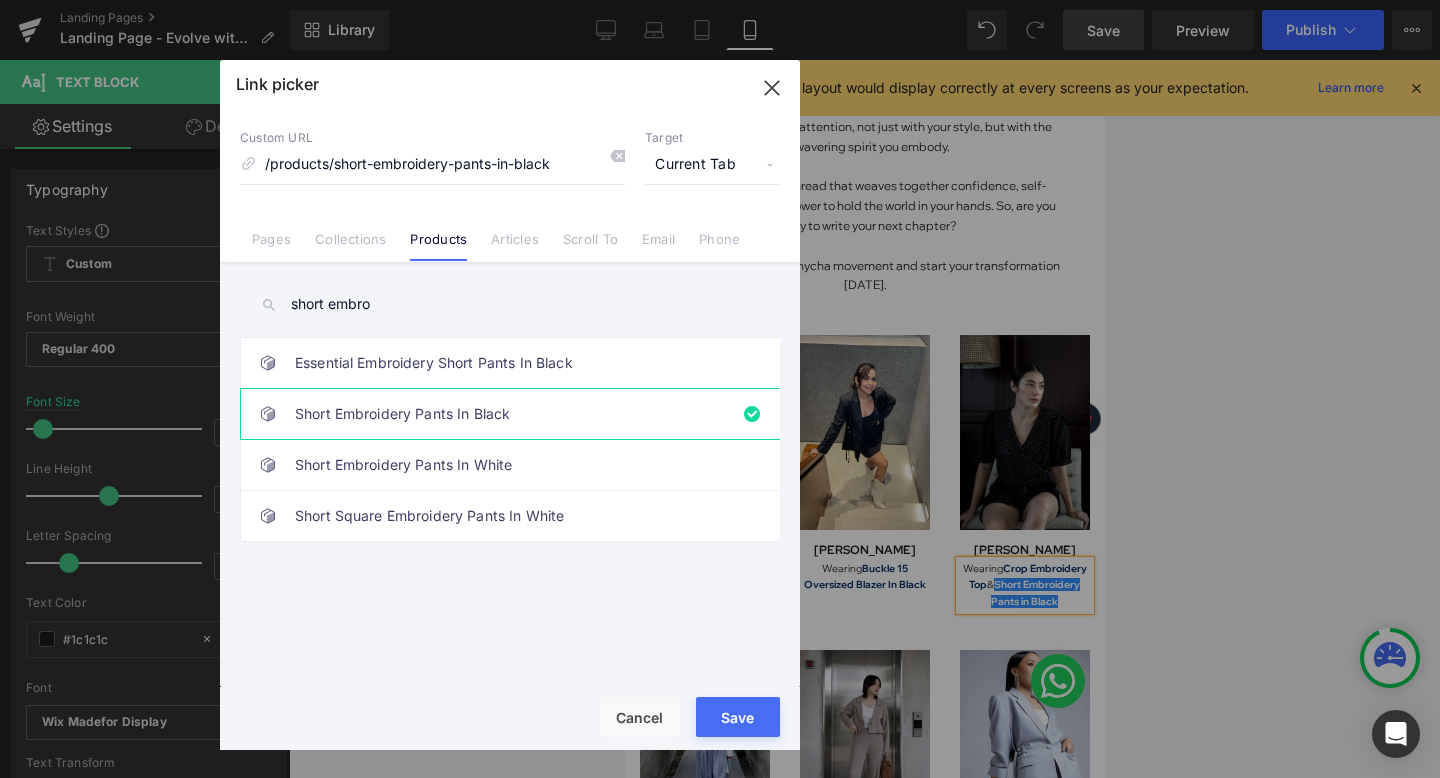 click on "Save" at bounding box center (738, 717) 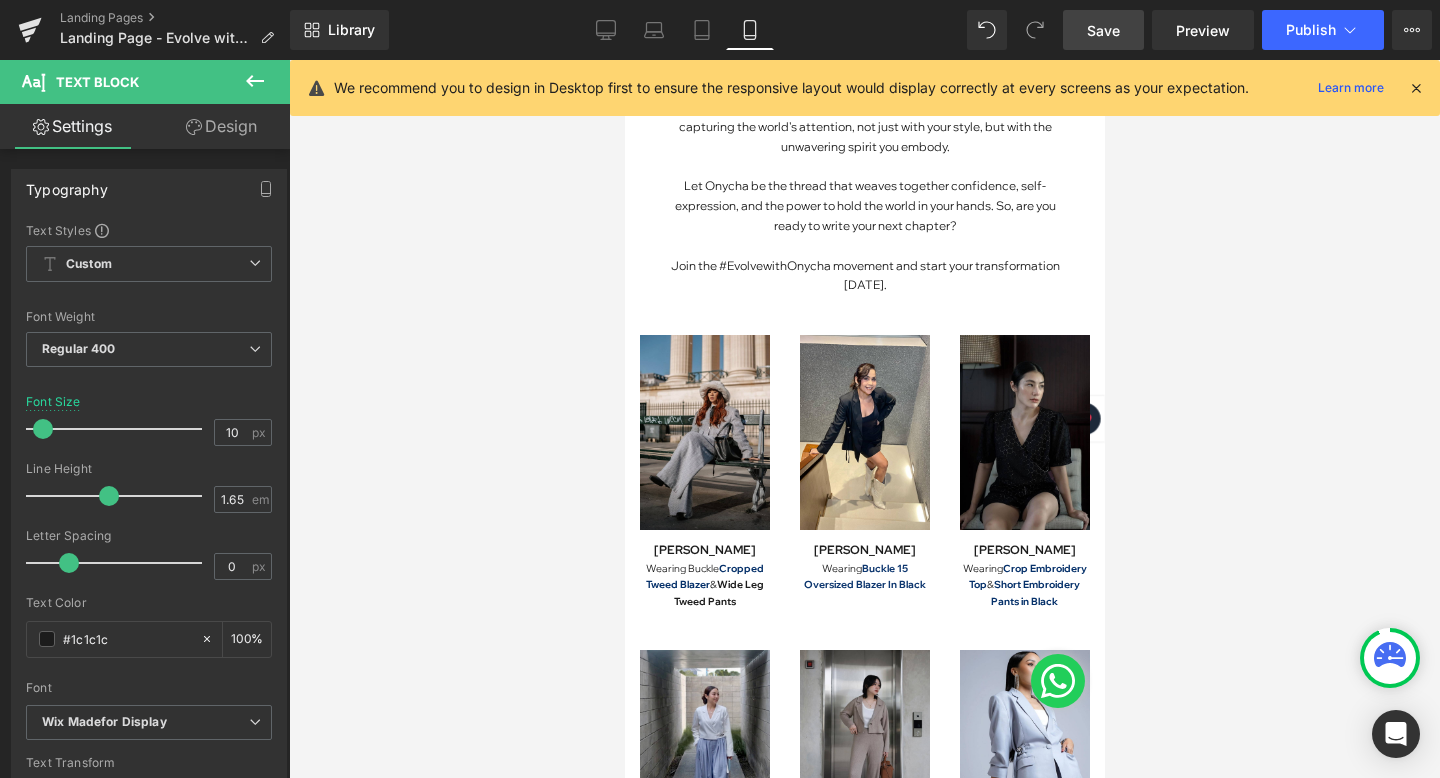click on "Save" at bounding box center [1103, 30] 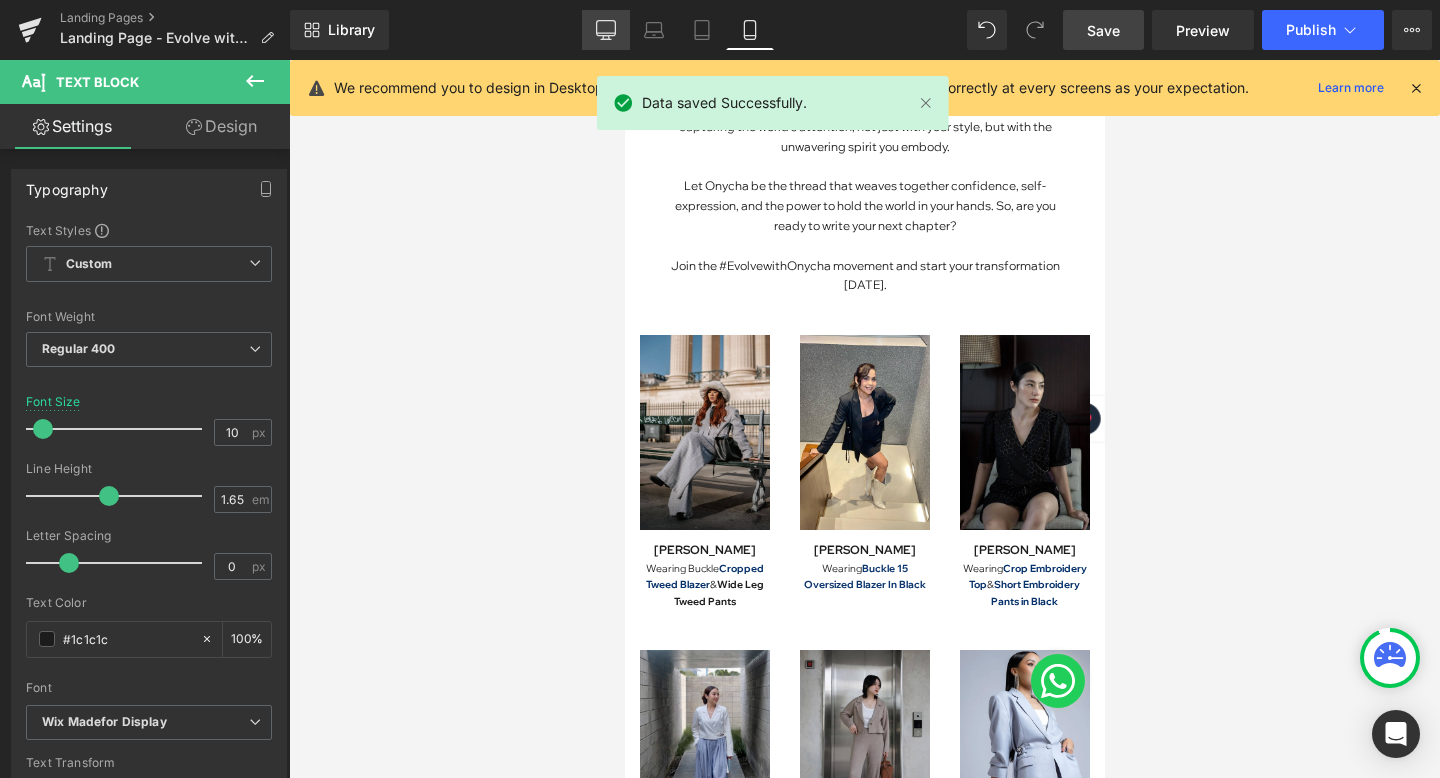 click 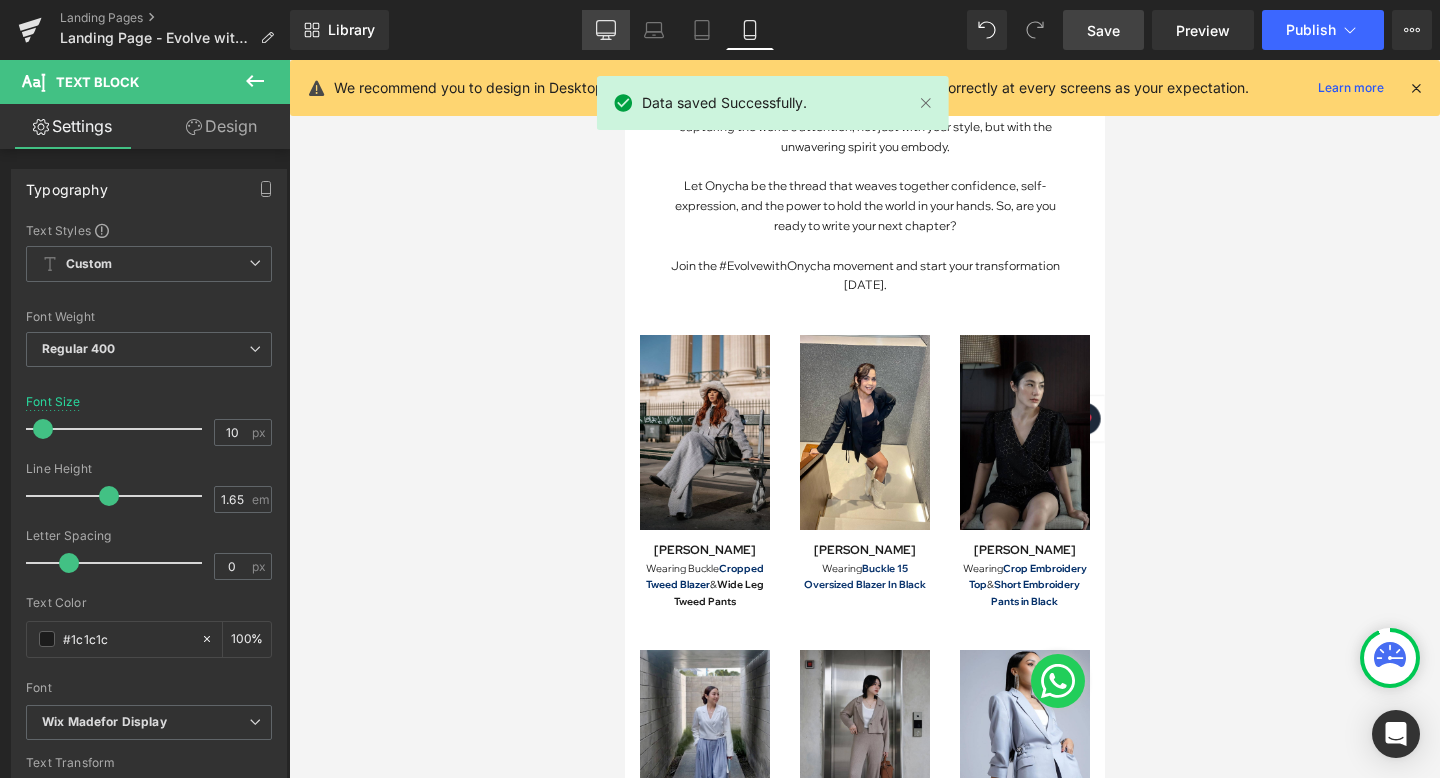 type on "11" 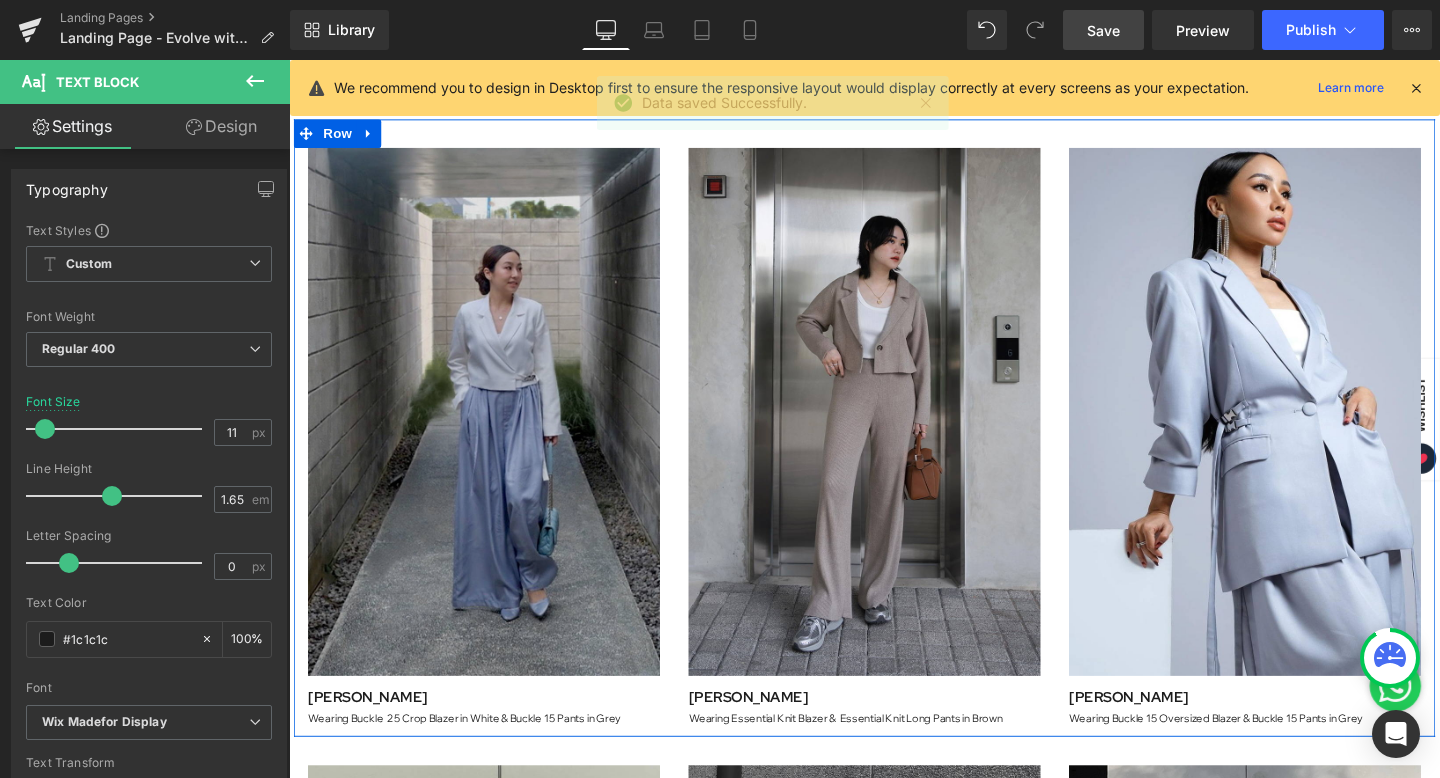 scroll, scrollTop: 1100, scrollLeft: 0, axis: vertical 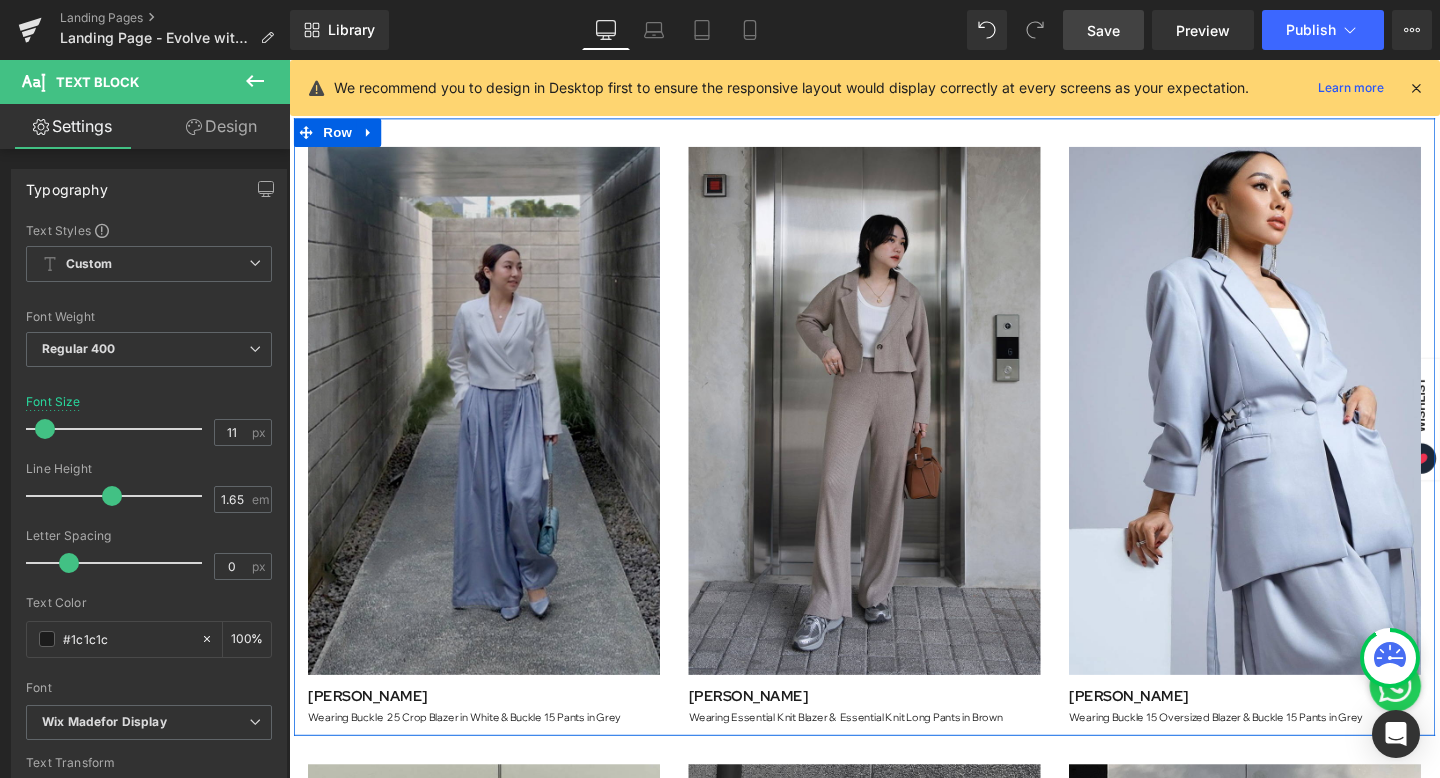click at bounding box center (494, 428) 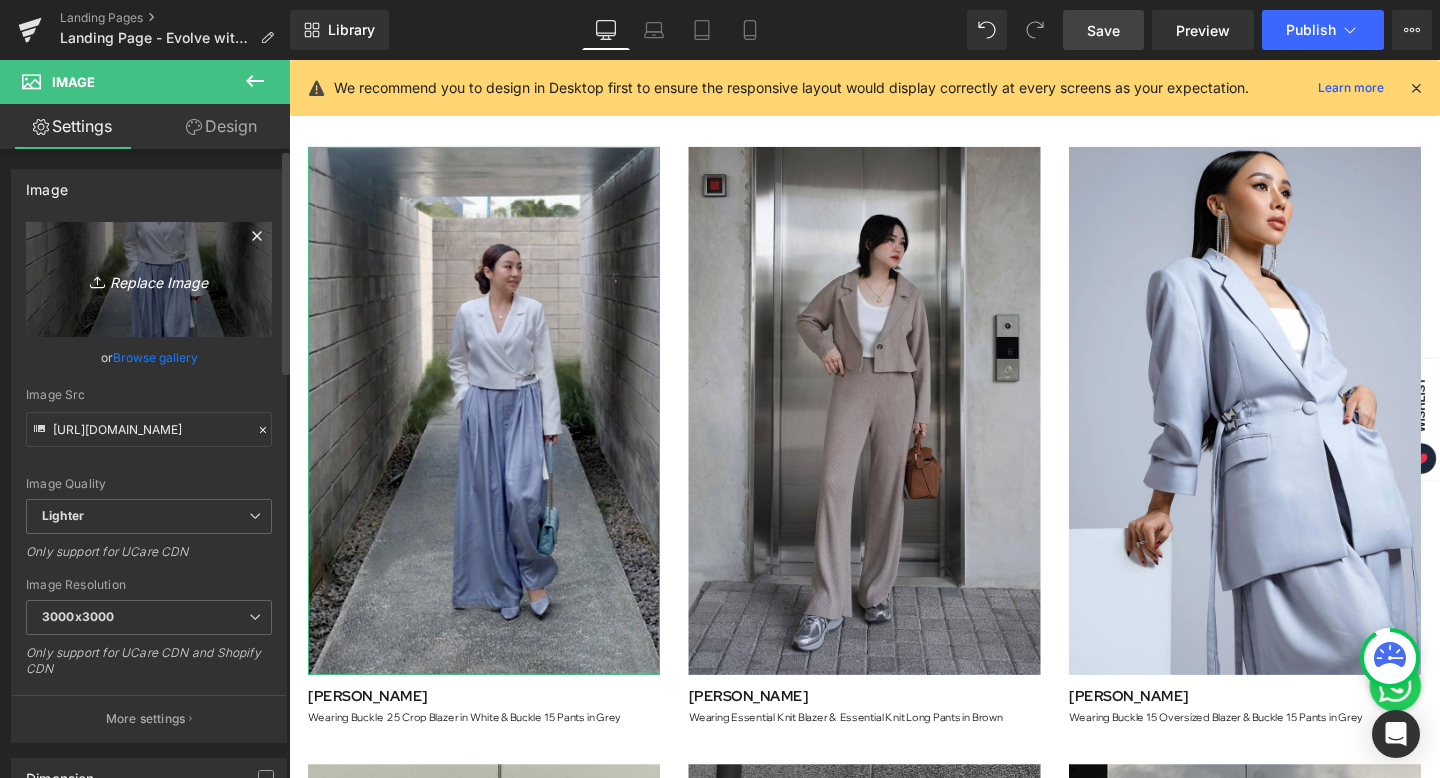 click on "Replace Image" at bounding box center (149, 279) 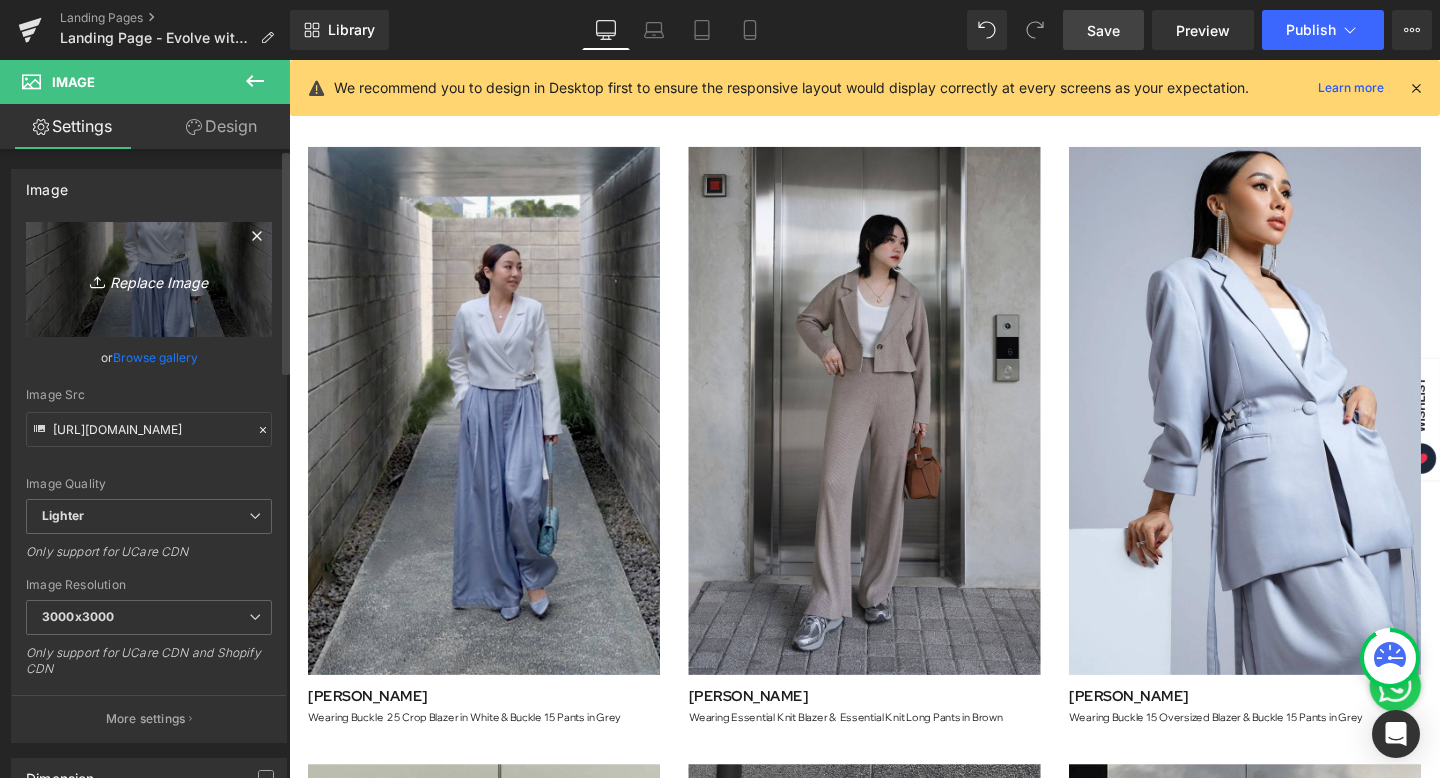 type on "C:\fakepath\Artboard 9.png" 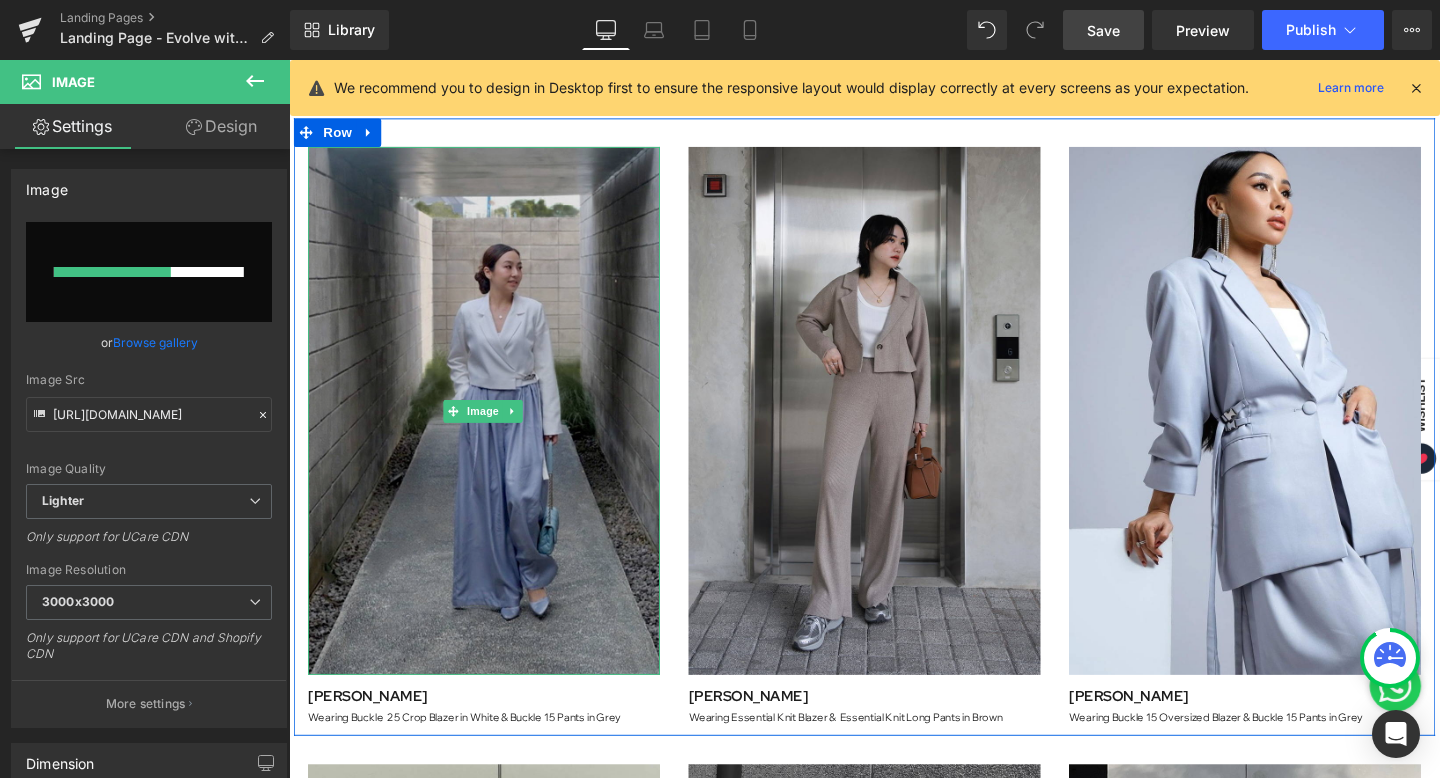 type 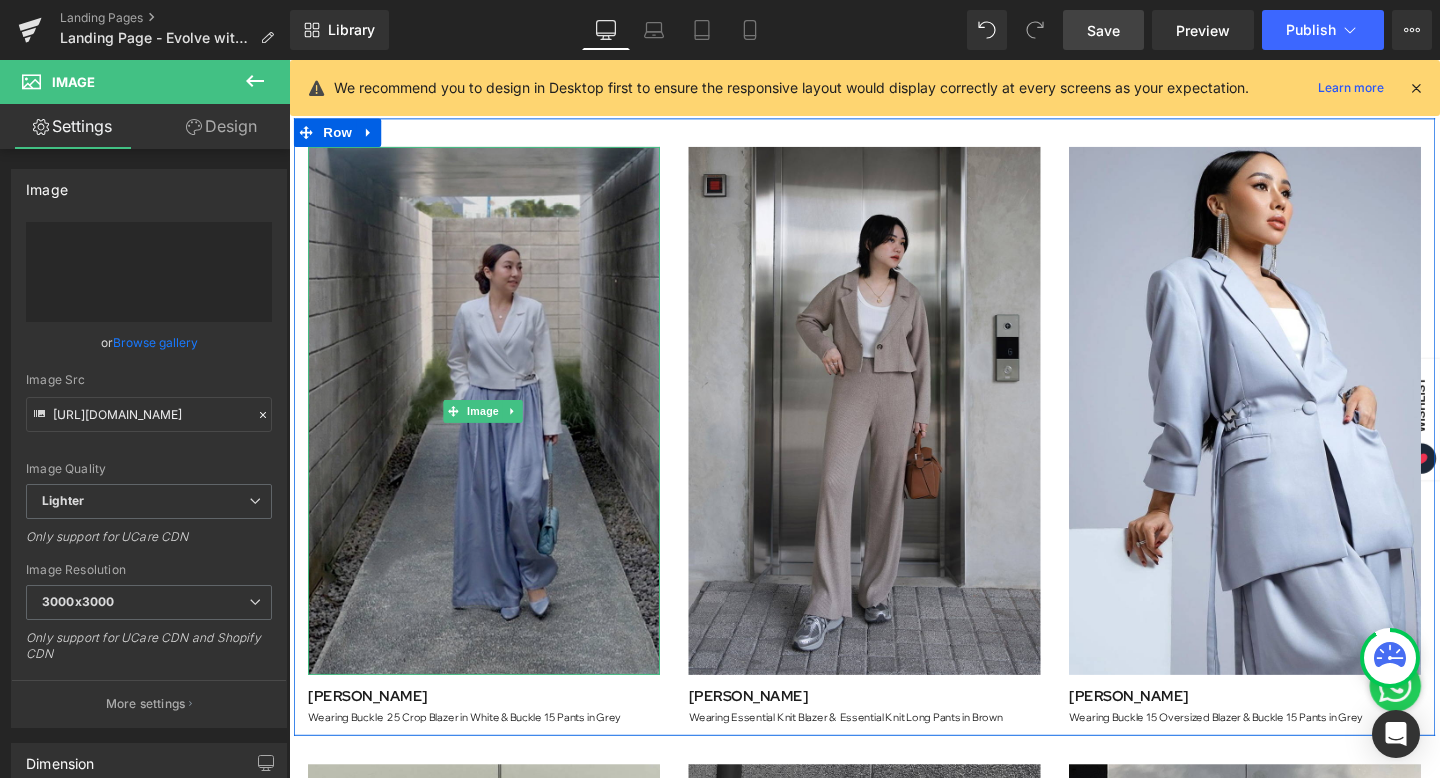 type on "https://ucarecdn.com/bce7c6e7-d702-4416-aca7-9f8336be0928/-/format/auto/-/preview/3000x3000/-/quality/lighter/Artboard%209.png" 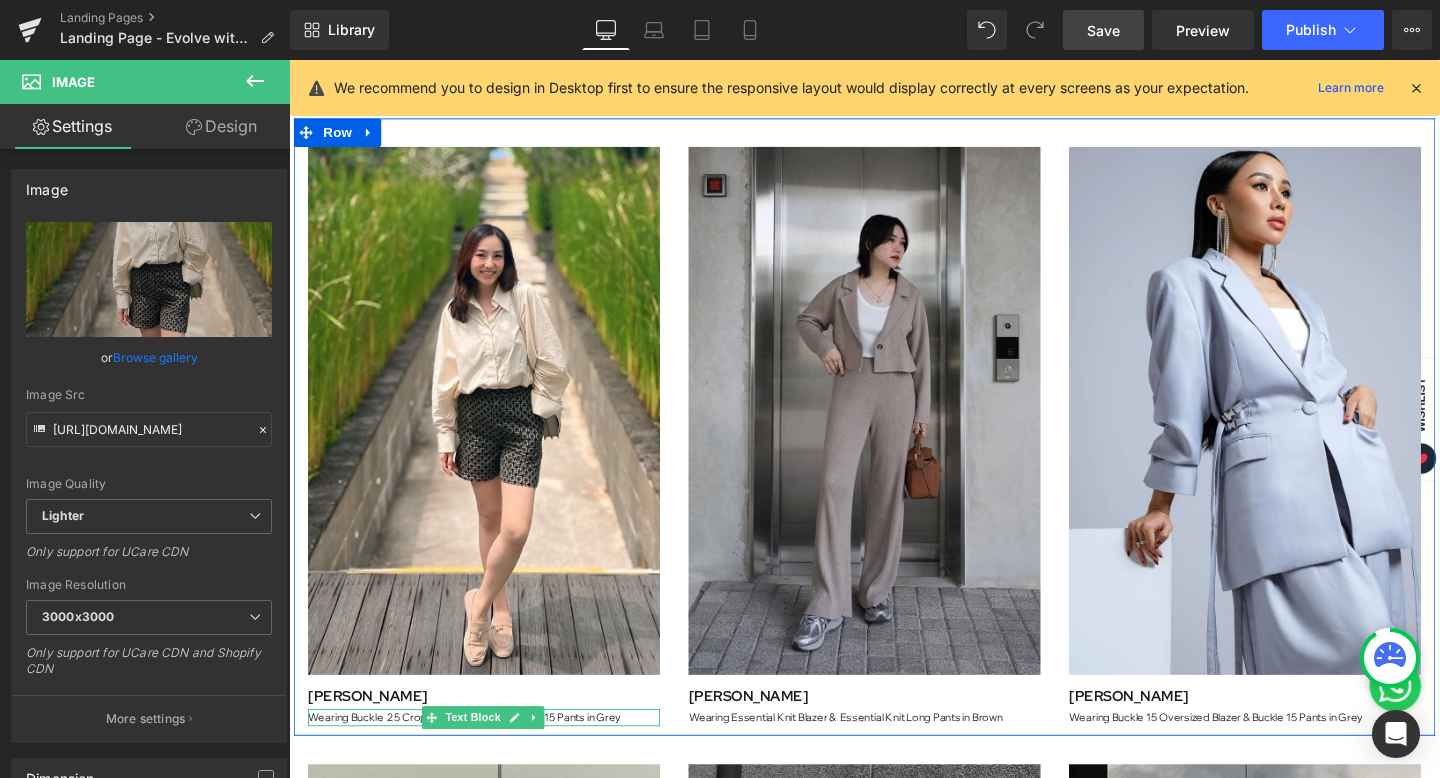 click on "Wearing Buckle  25 Crop Blazer in White & Buckle 15 Pants in Grey" at bounding box center (494, 751) 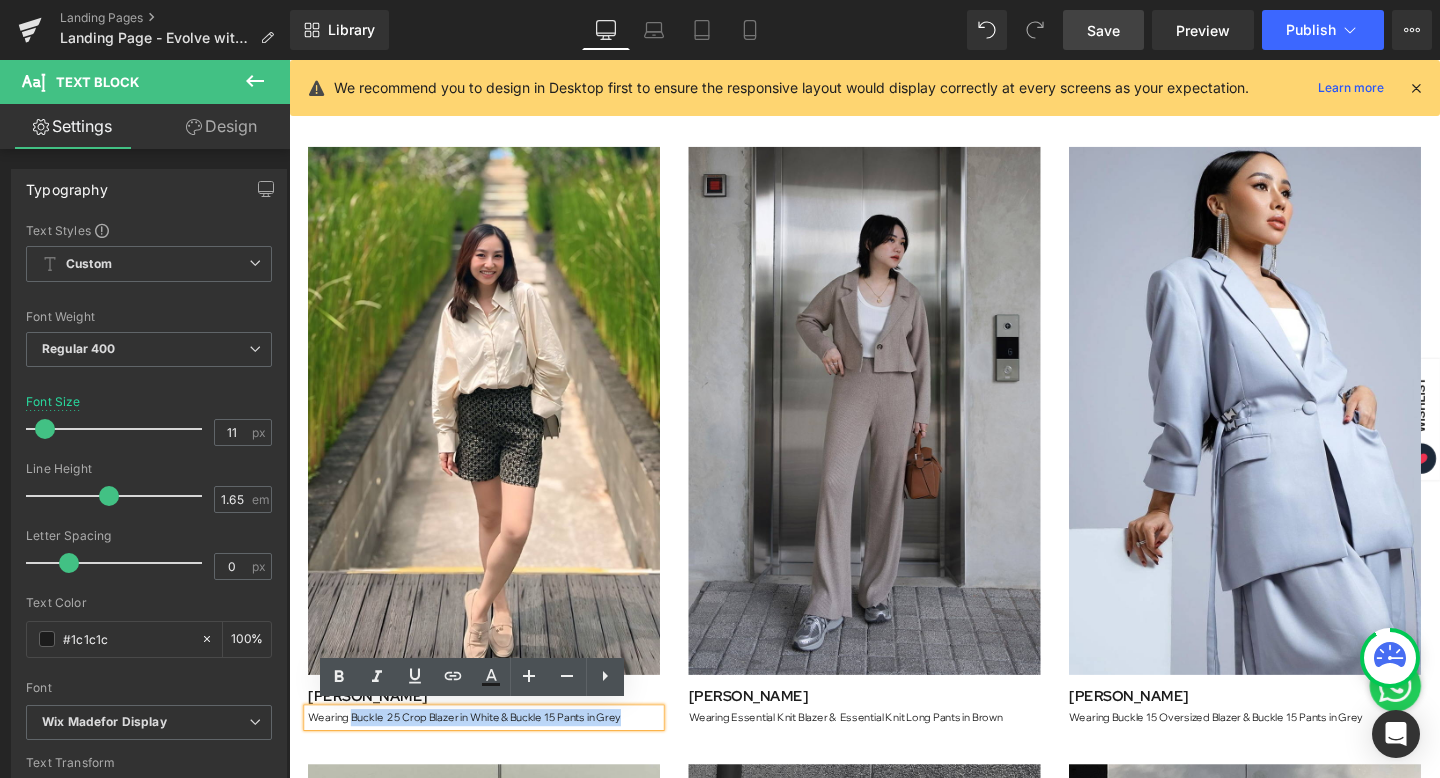 drag, startPoint x: 349, startPoint y: 747, endPoint x: 674, endPoint y: 747, distance: 325 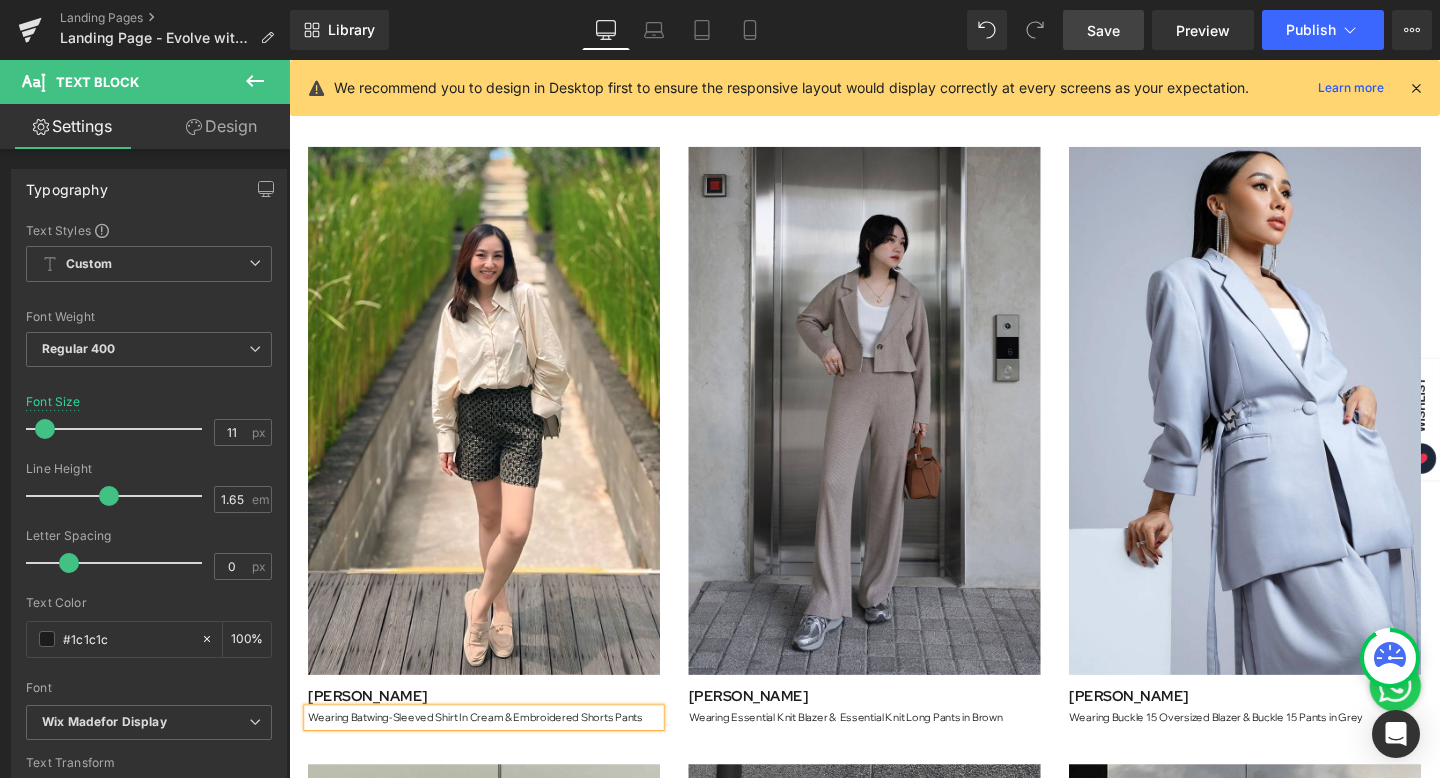 click on "Wearing Batwing-Sleeved Shirt In Cream & Embroidered Shorts Pants" at bounding box center (494, 751) 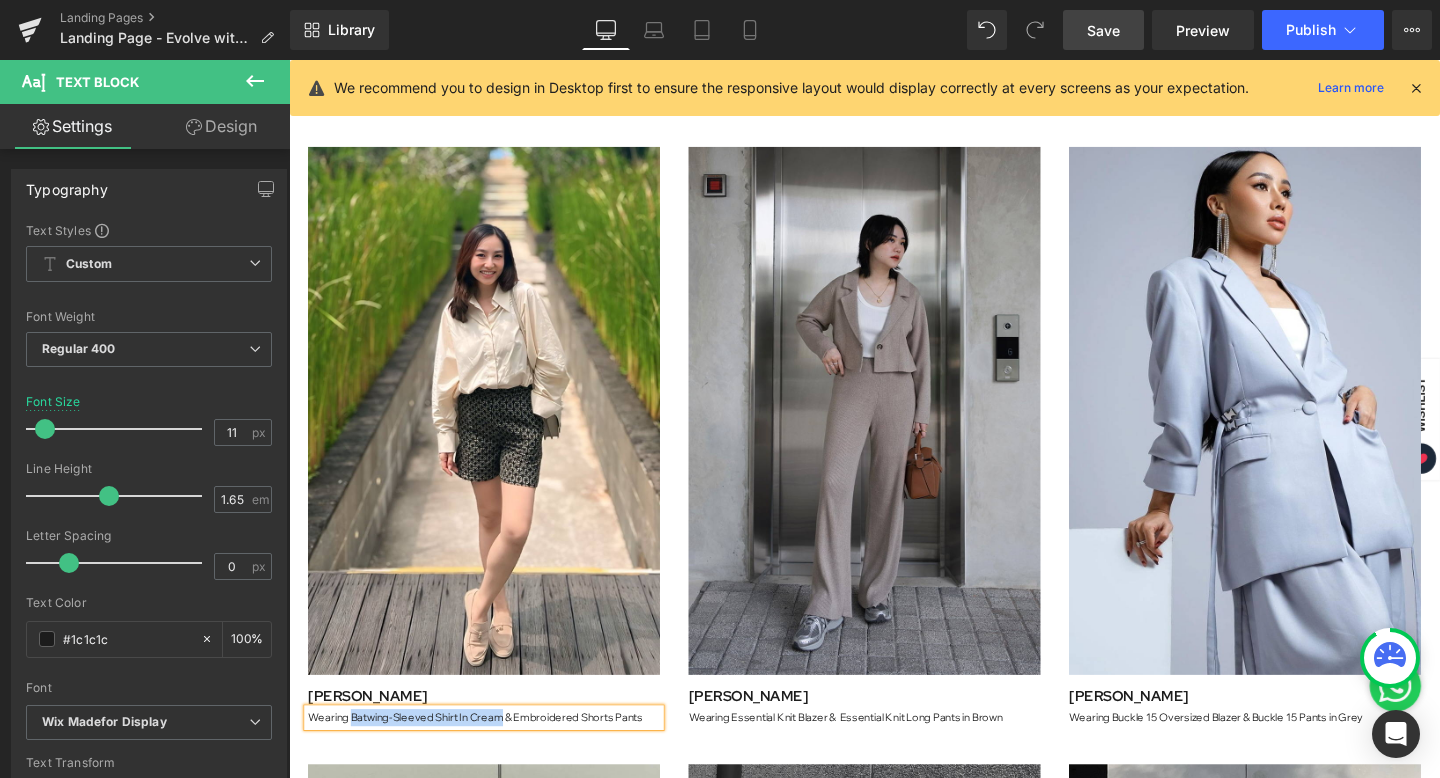 drag, startPoint x: 350, startPoint y: 743, endPoint x: 510, endPoint y: 742, distance: 160.00313 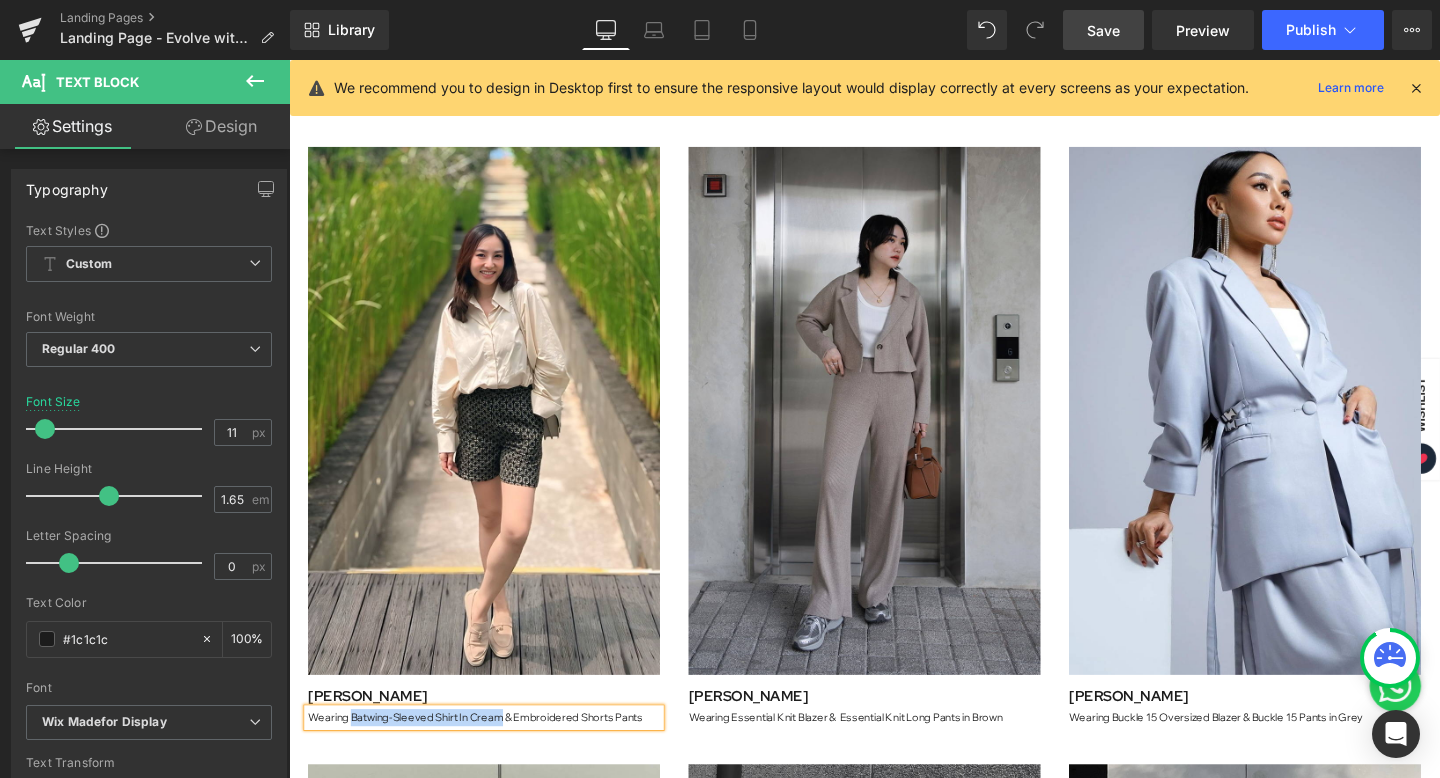 click on "Wearing Batwing-Sleeved Shirt In Cream & Embroidered Shorts Pants" at bounding box center [494, 751] 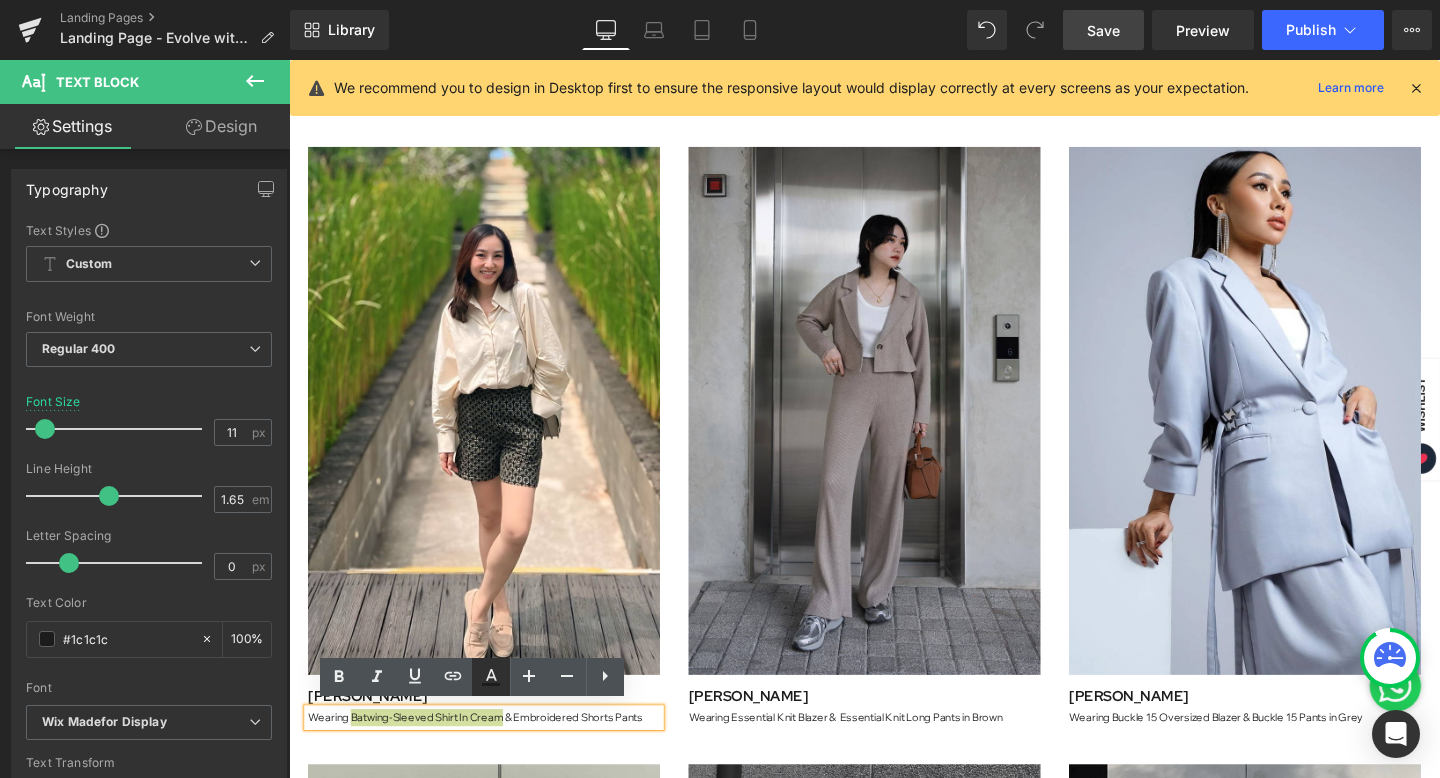 drag, startPoint x: 496, startPoint y: 671, endPoint x: 222, endPoint y: 609, distance: 280.92703 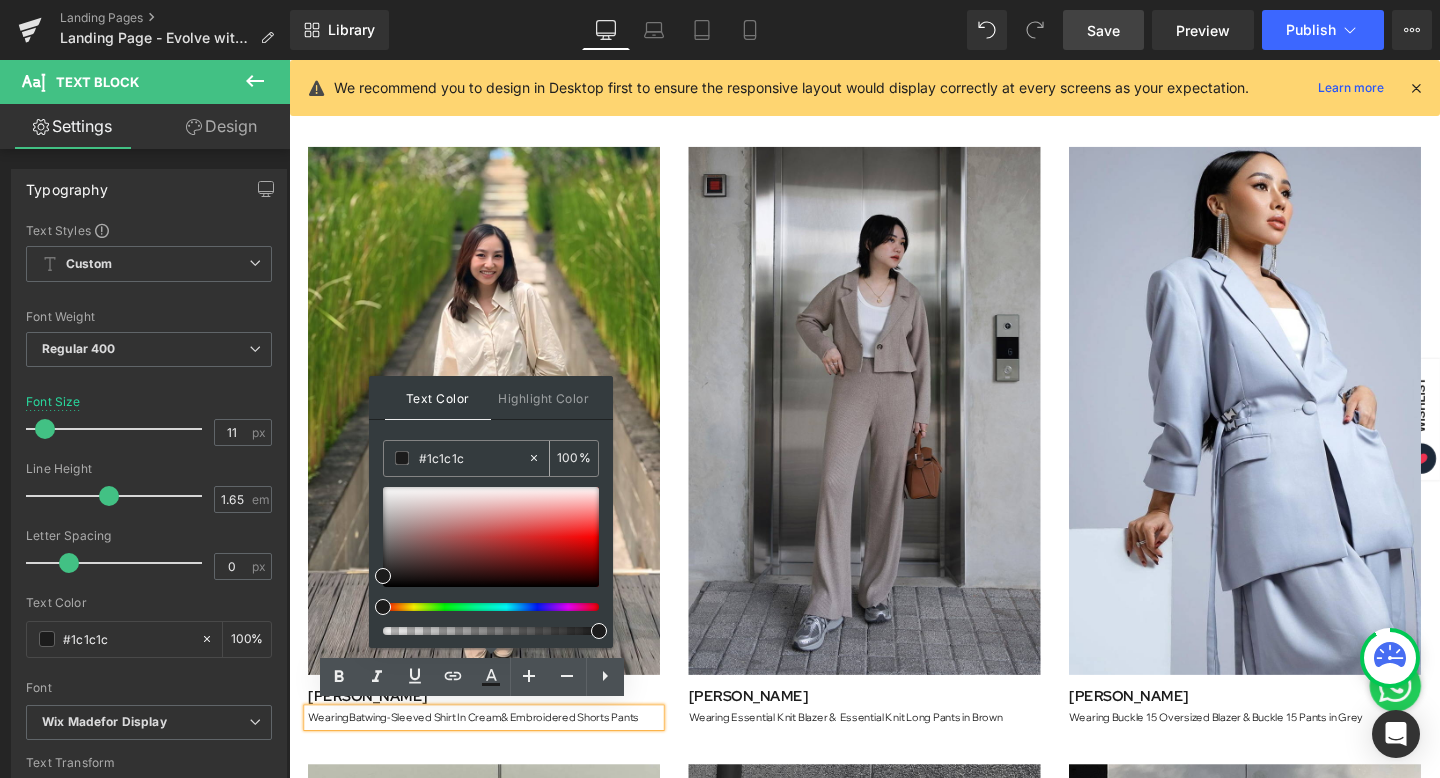 click on "#1c1c1c" at bounding box center [473, 458] 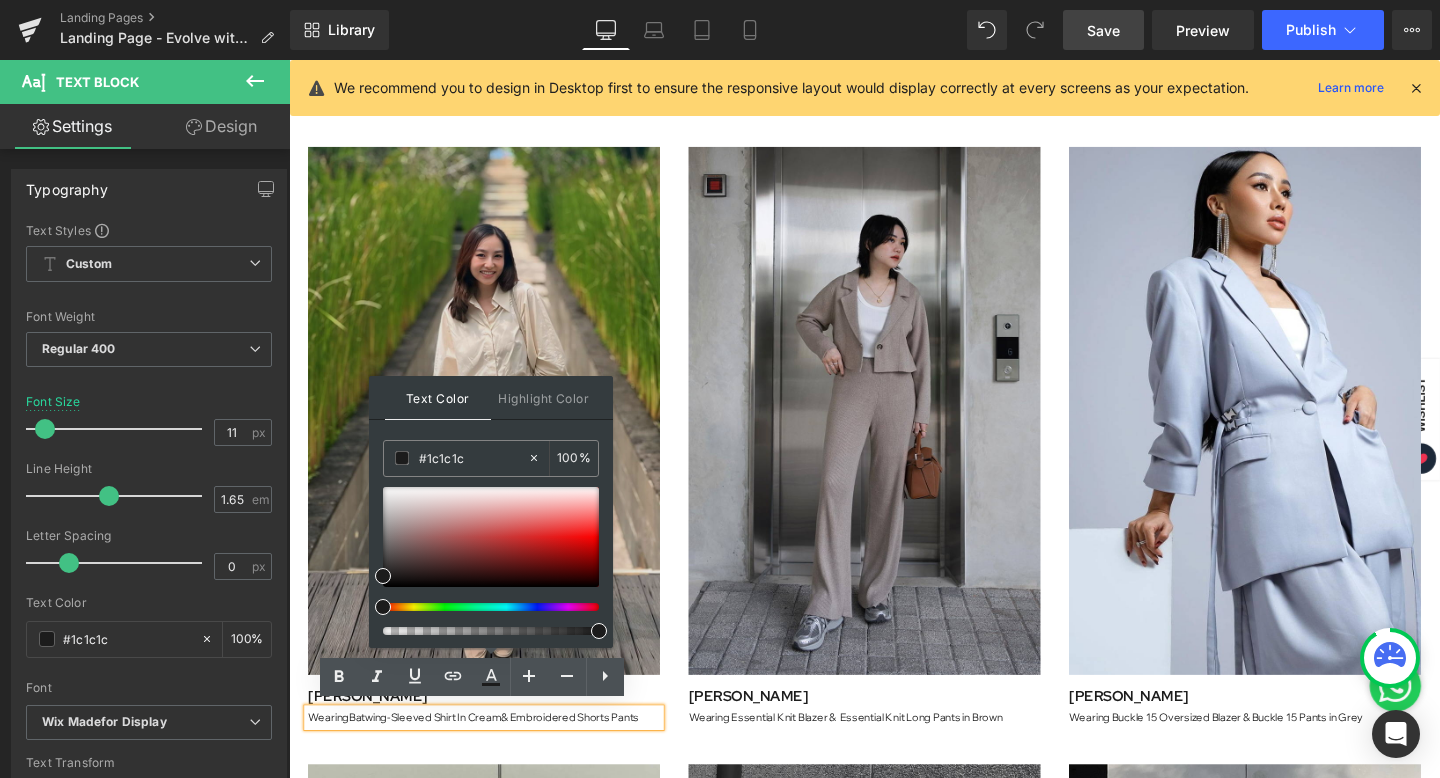 drag, startPoint x: 732, startPoint y: 519, endPoint x: 344, endPoint y: 478, distance: 390.16022 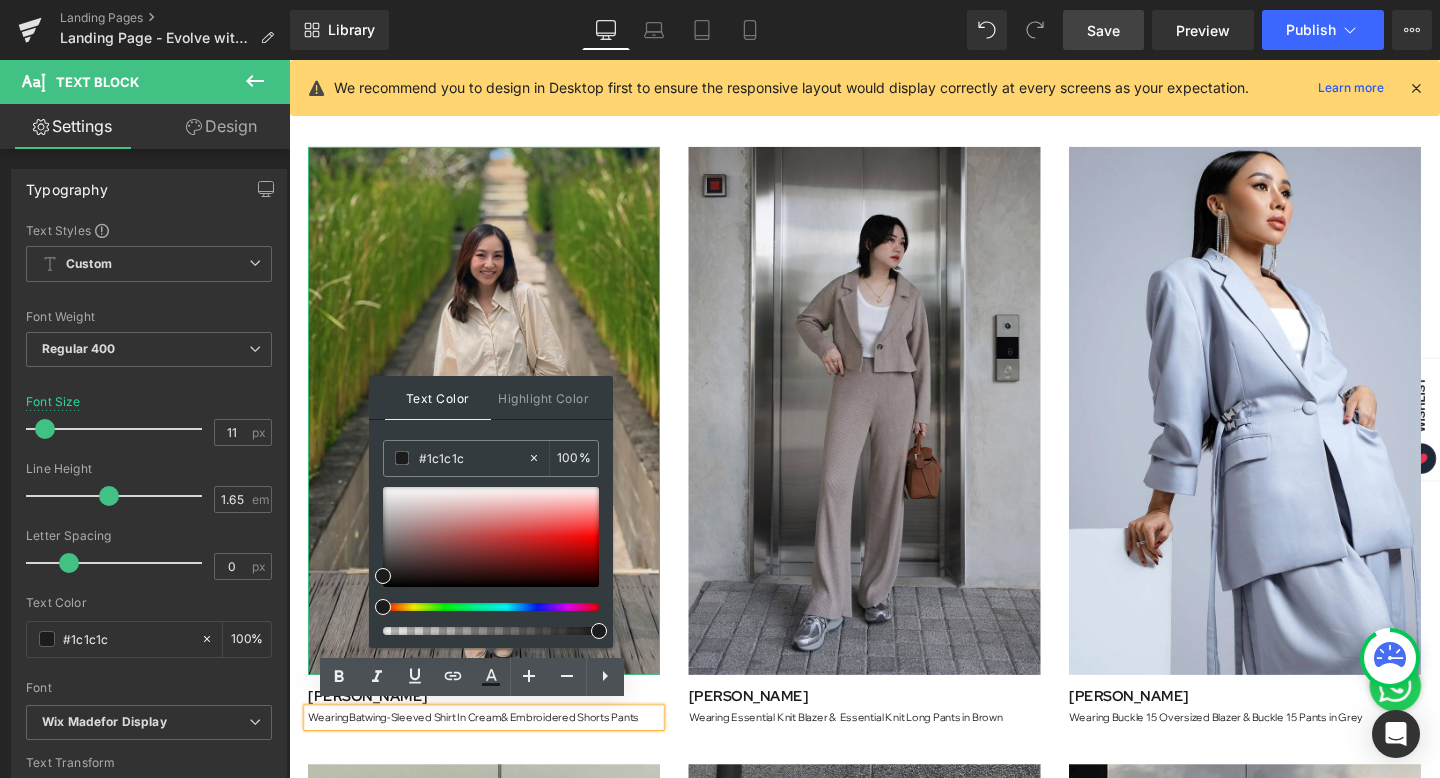paste on "06316a" 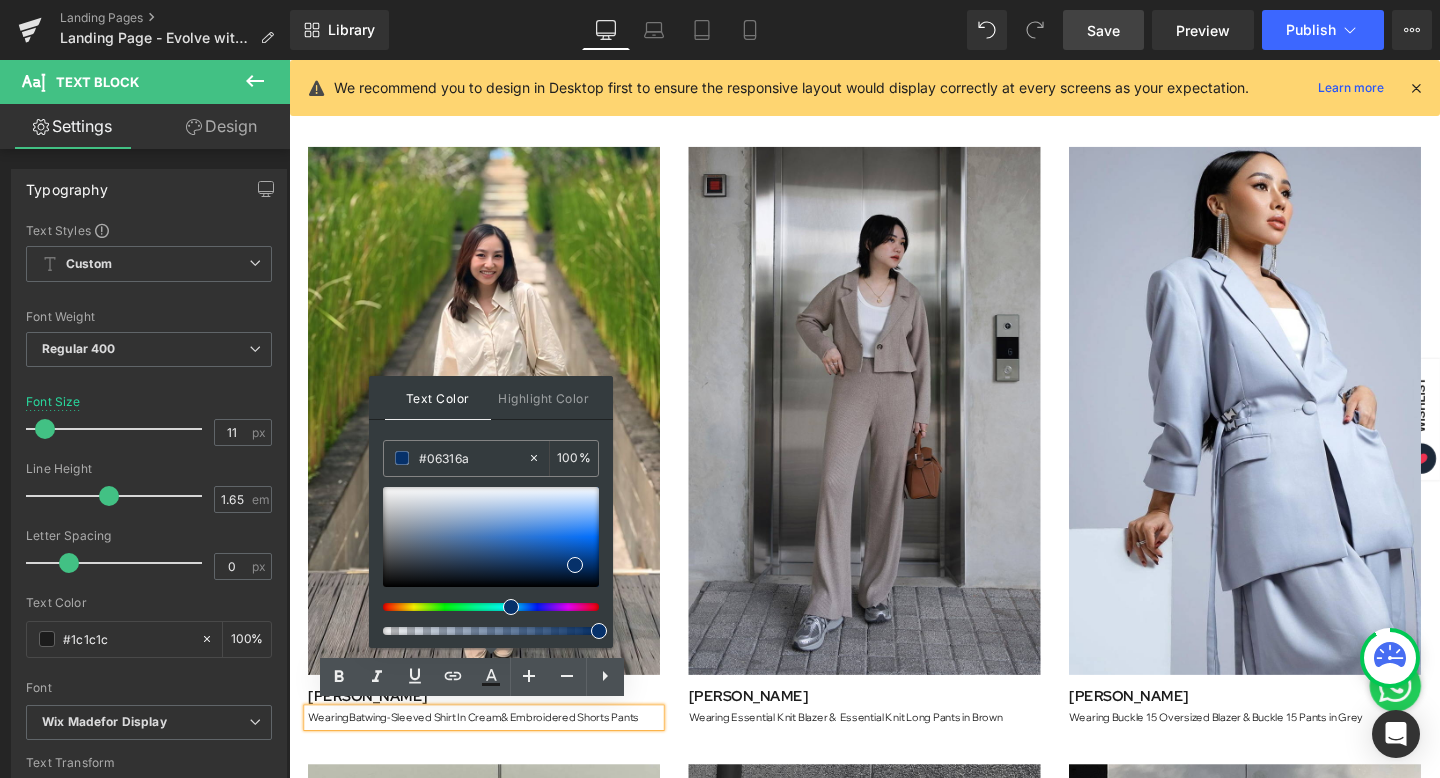 type on "#06316a" 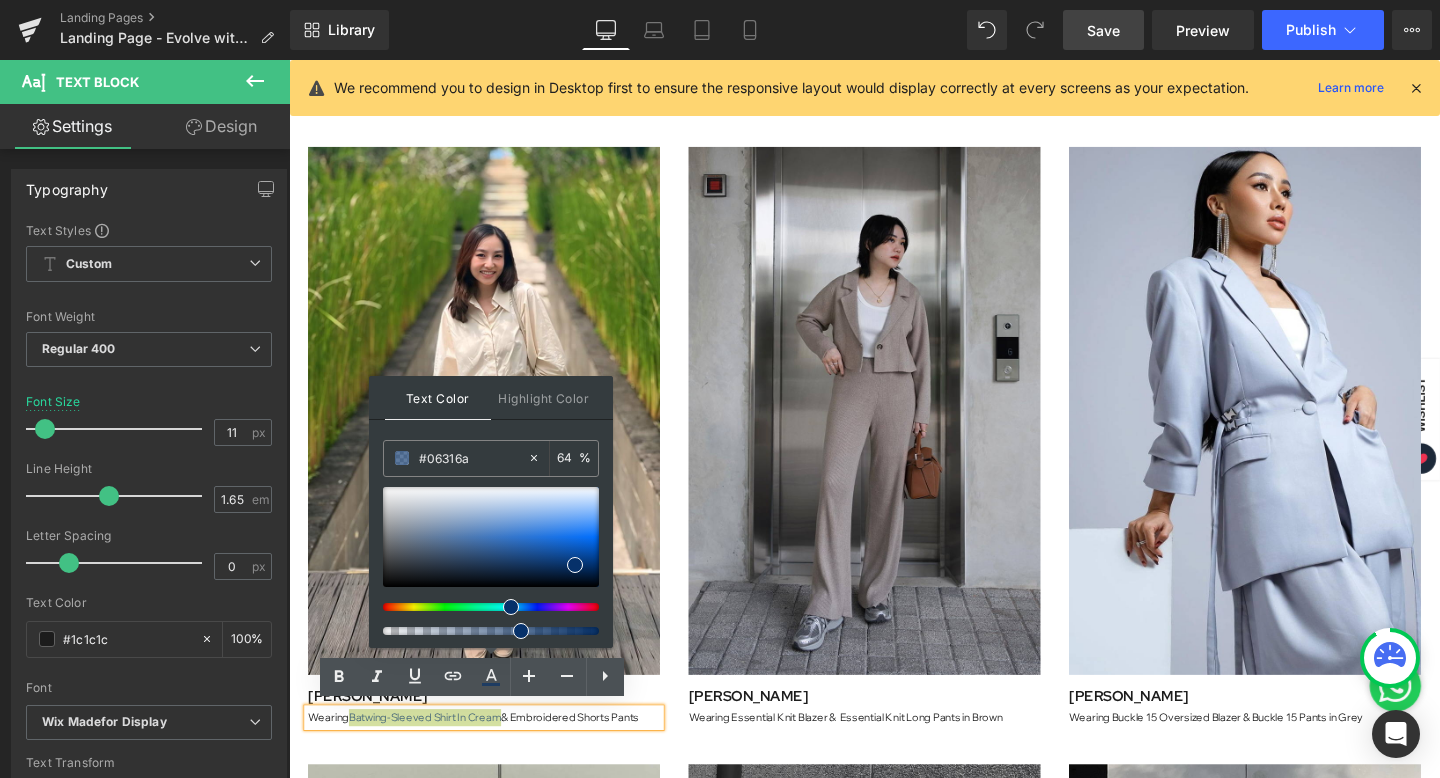 drag, startPoint x: 600, startPoint y: 632, endPoint x: 516, endPoint y: 638, distance: 84.21401 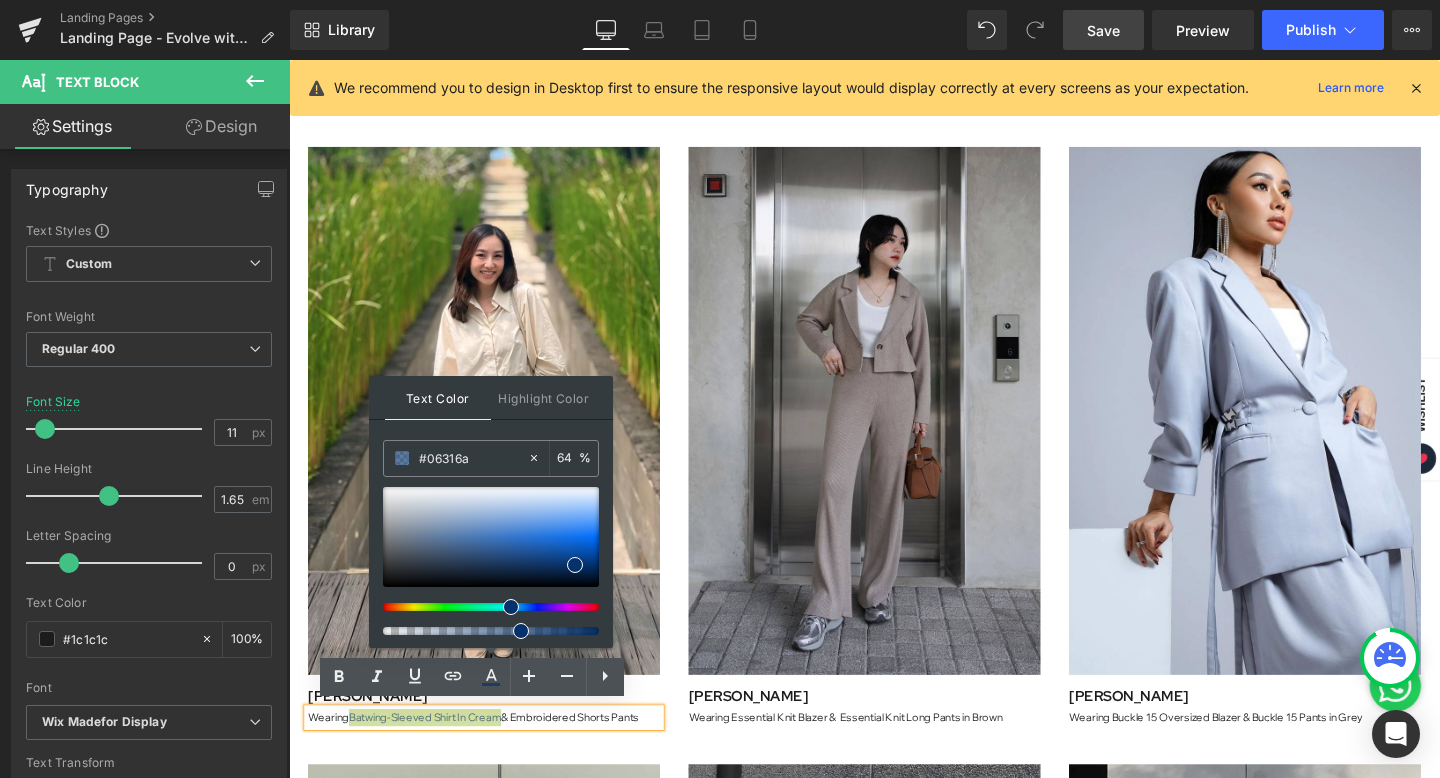 click on "#06316a 64 %" at bounding box center [491, 544] 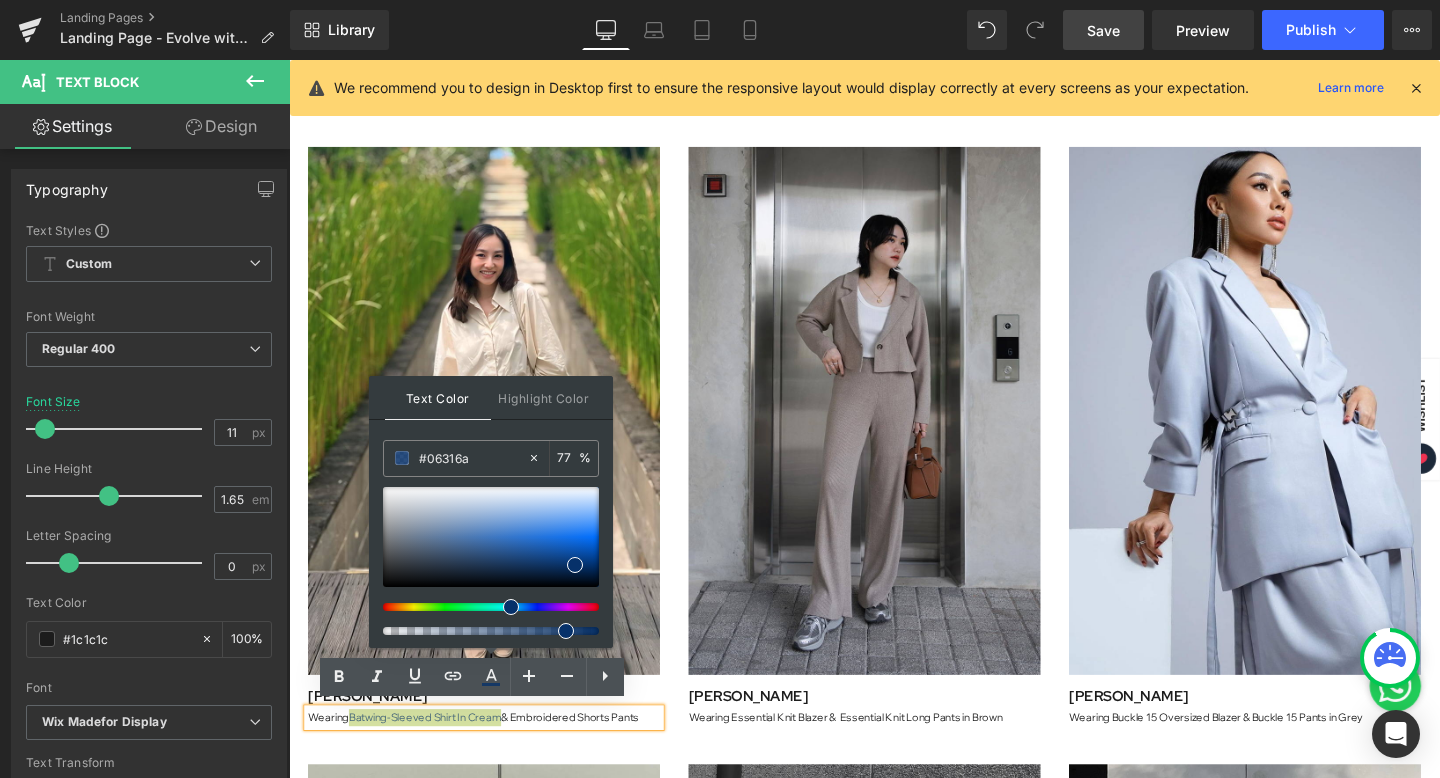 type on "97" 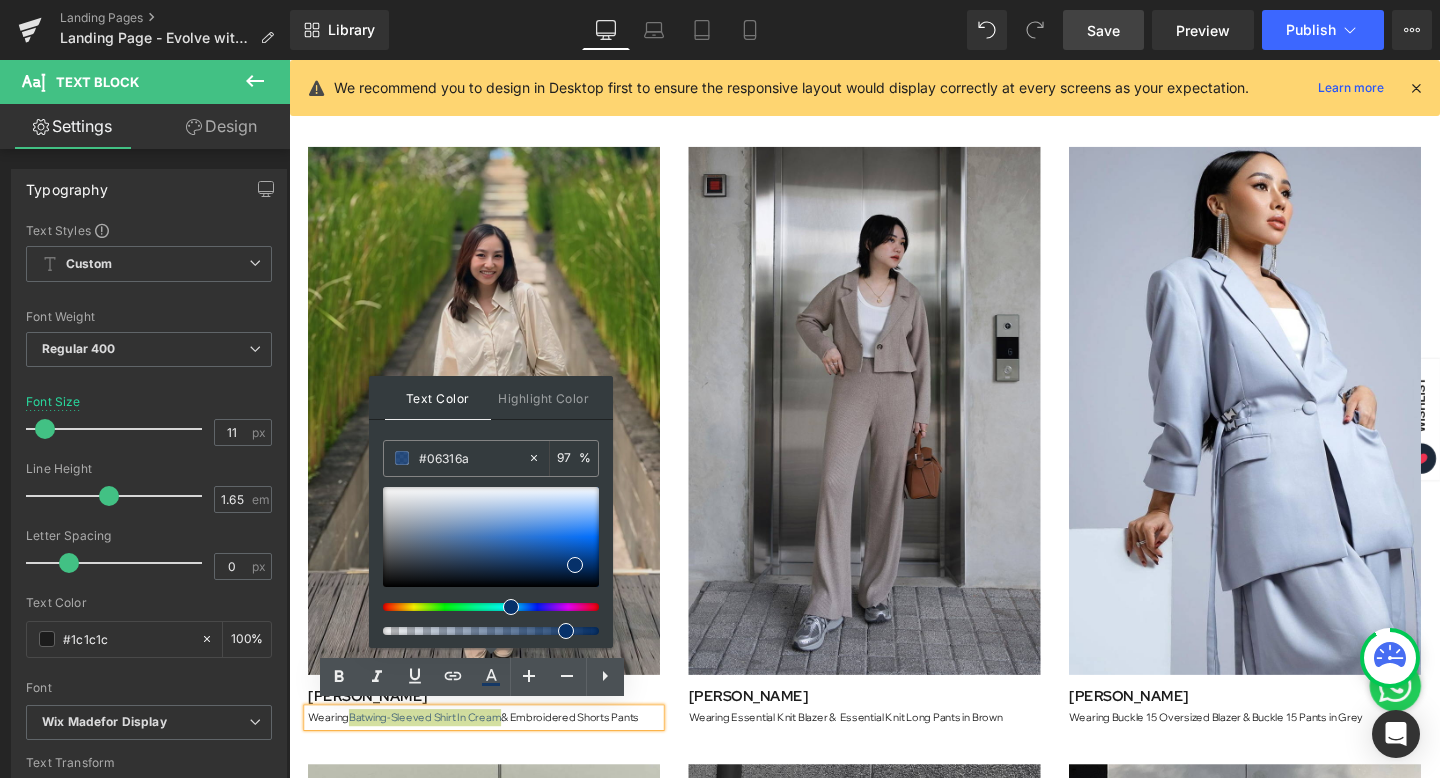 drag, startPoint x: 813, startPoint y: 696, endPoint x: 664, endPoint y: 661, distance: 153.05554 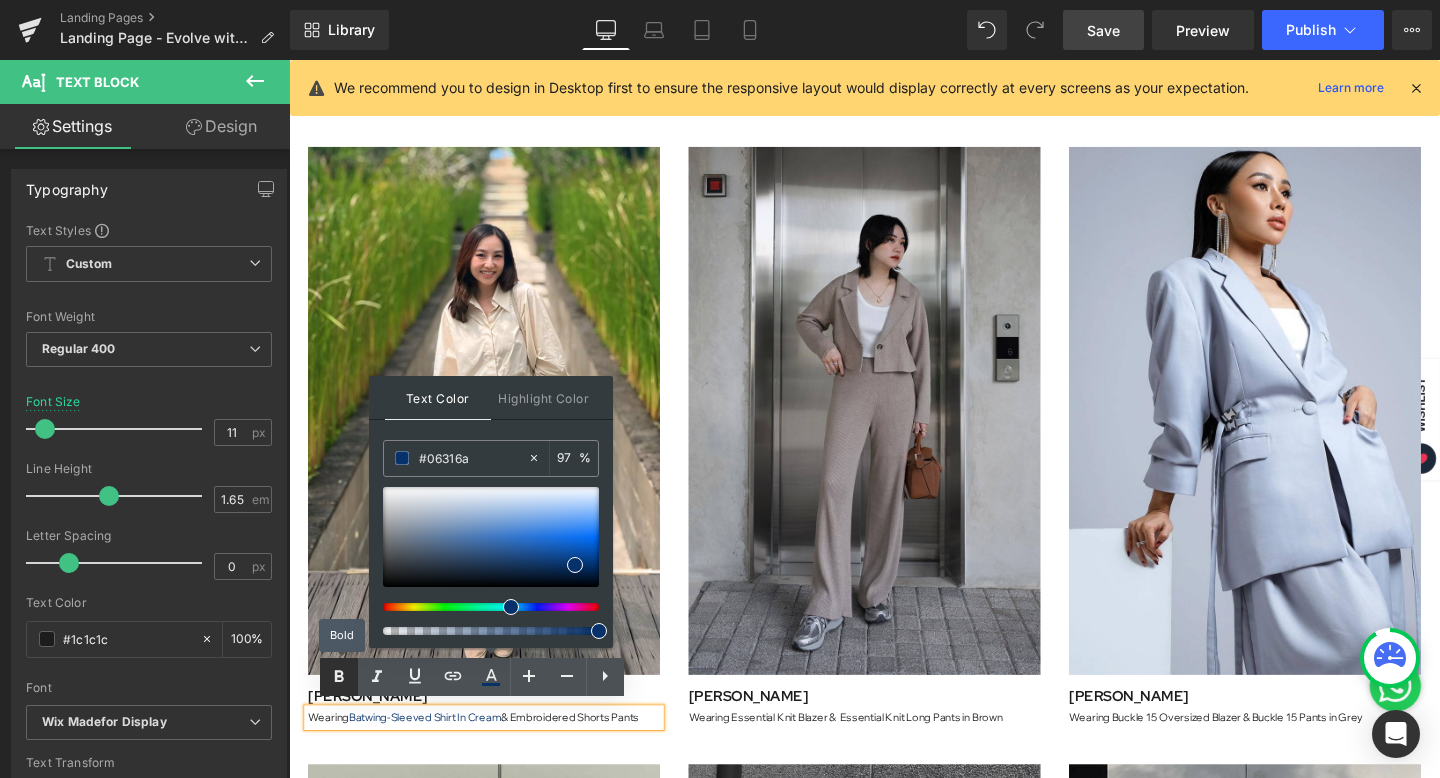 click 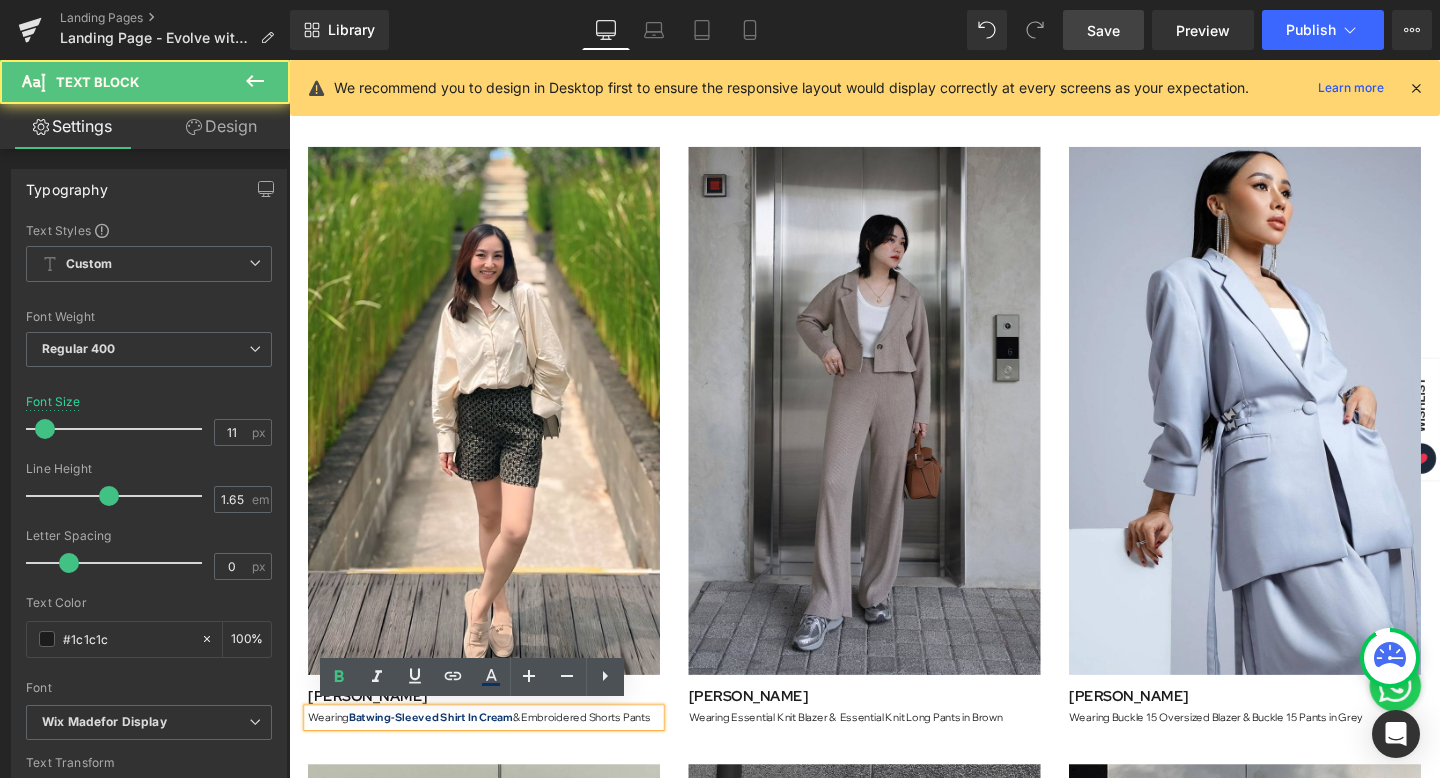 click on "Batwing-Sleeved Shirt In Cream" at bounding box center (438, 751) 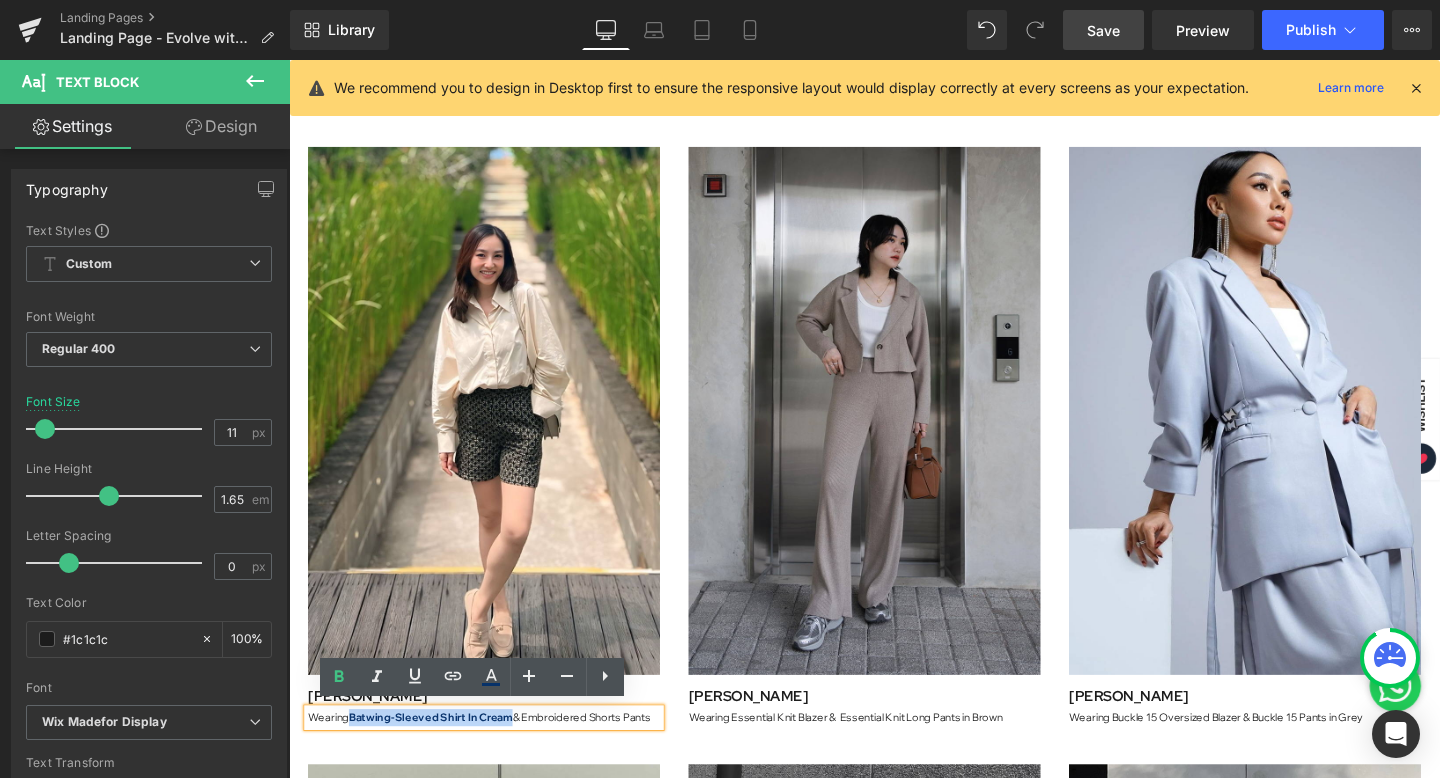 drag, startPoint x: 352, startPoint y: 744, endPoint x: 517, endPoint y: 745, distance: 165.00304 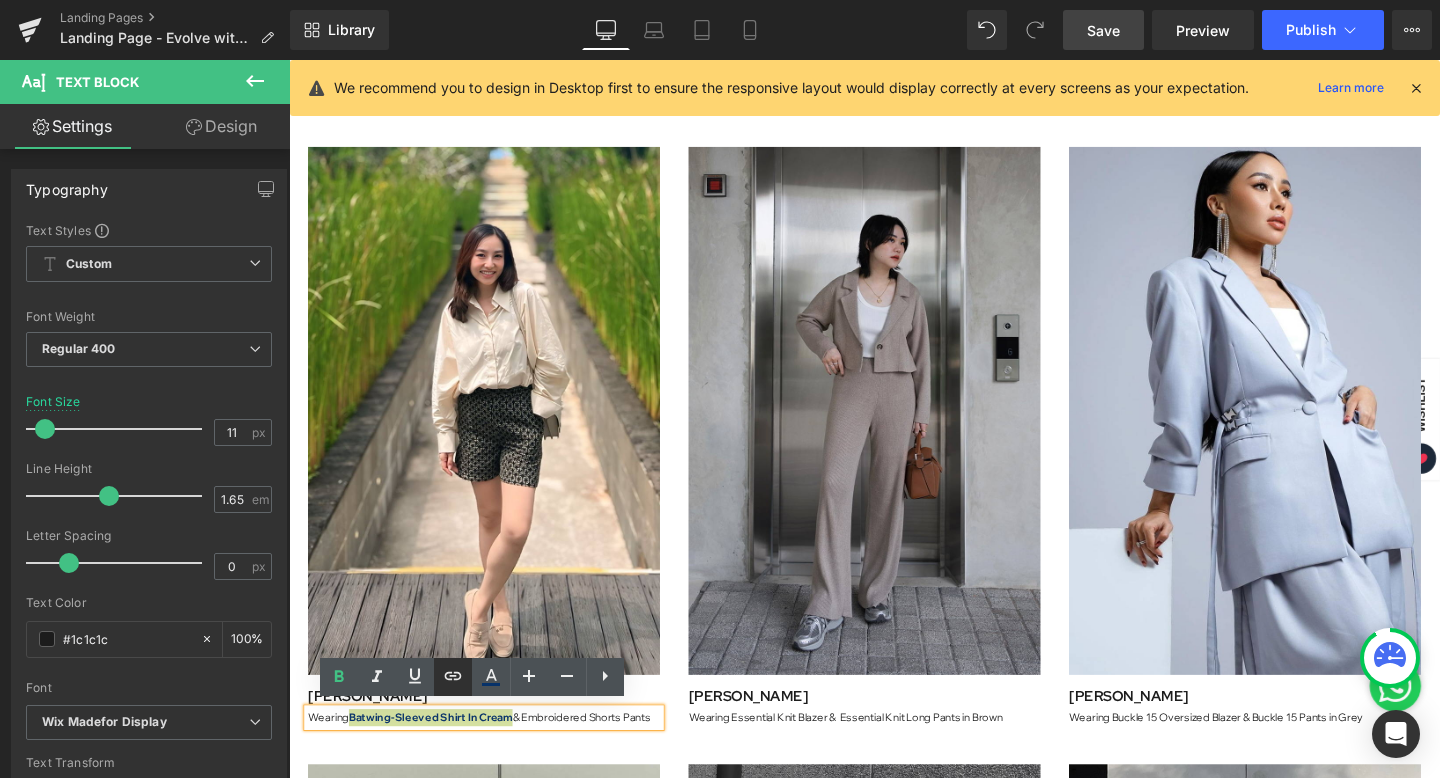 click 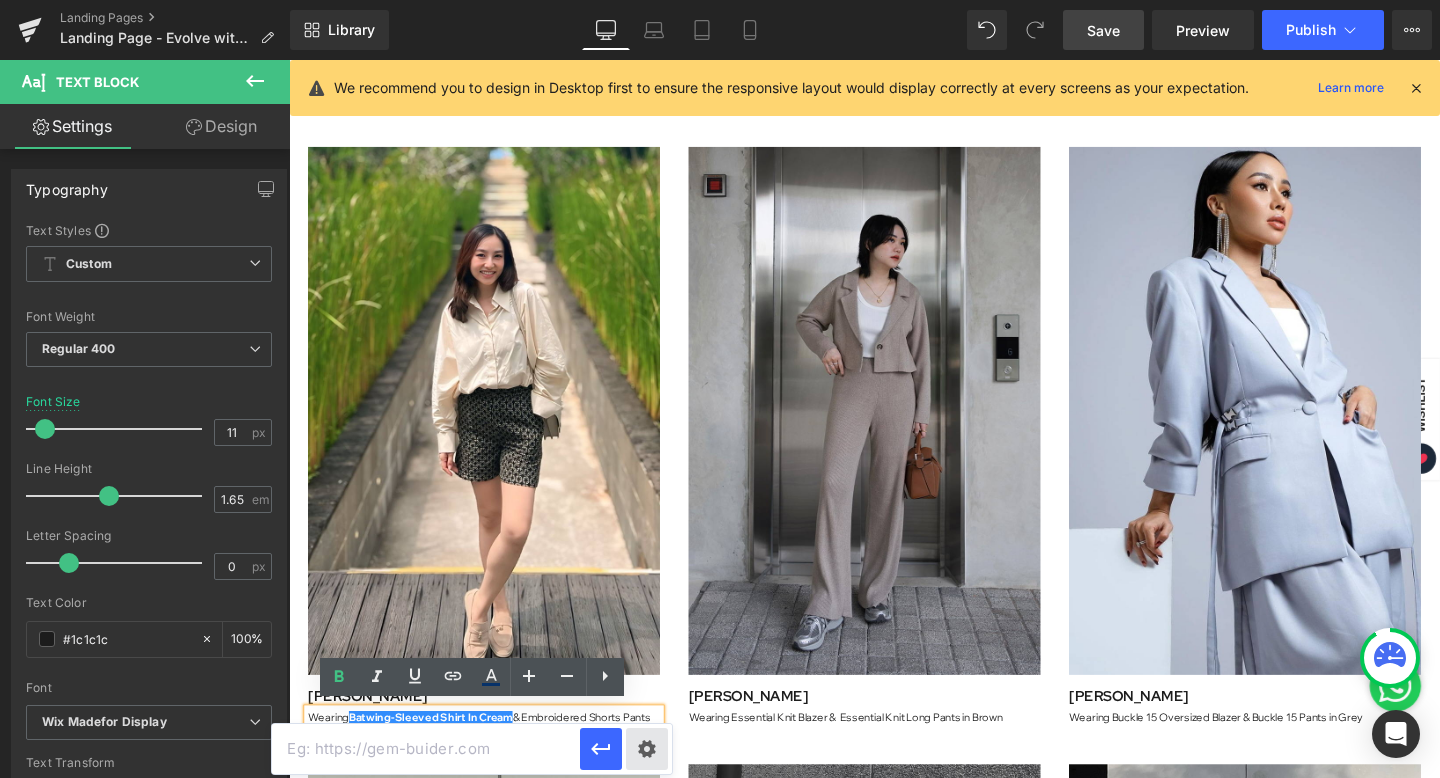 click on "Text Color Highlight Color rgba(6, 49, 106, 0.97) #06316a 97 % transparent transparent 0 %   Edit or remove link:   Edit   -   Unlink   -   Cancel" at bounding box center [720, 0] 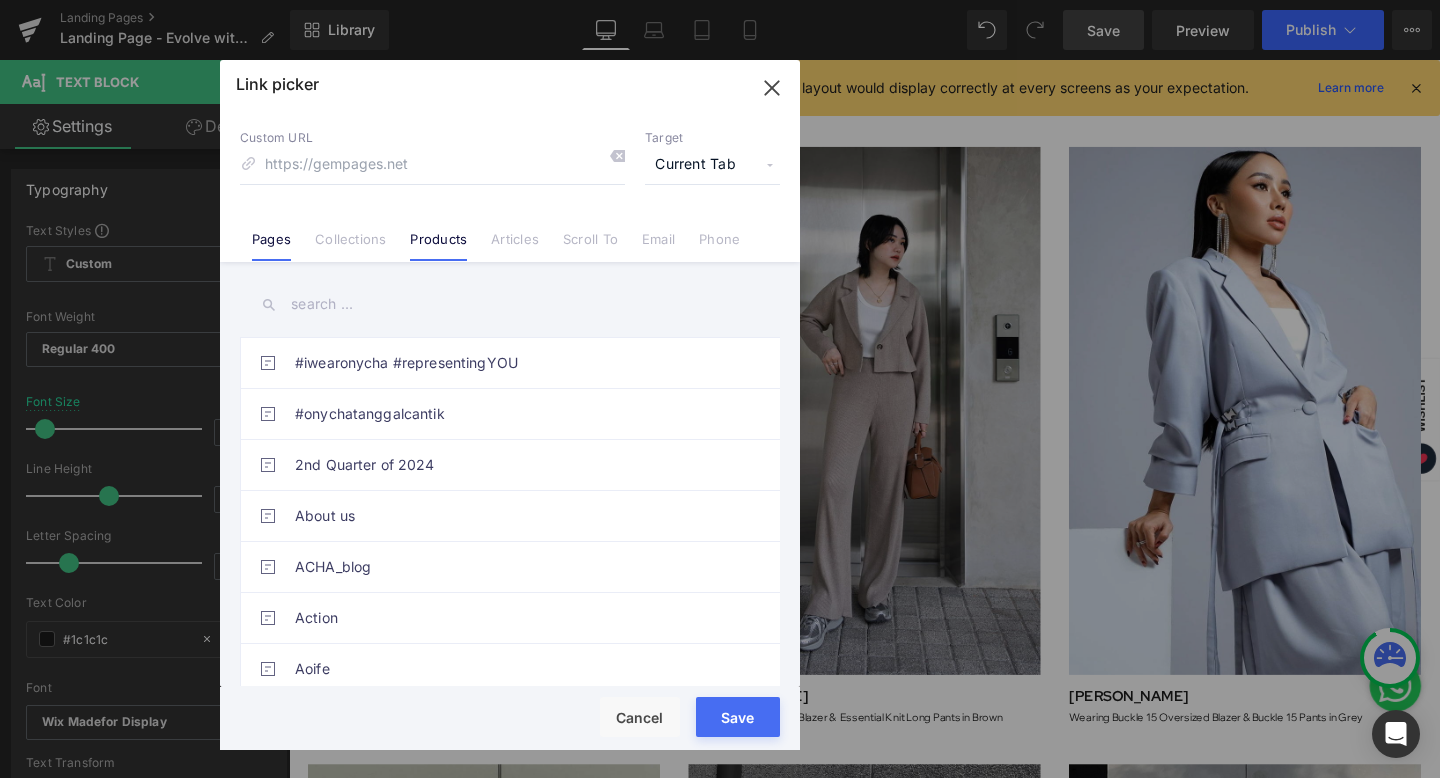 click on "Products" at bounding box center (438, 246) 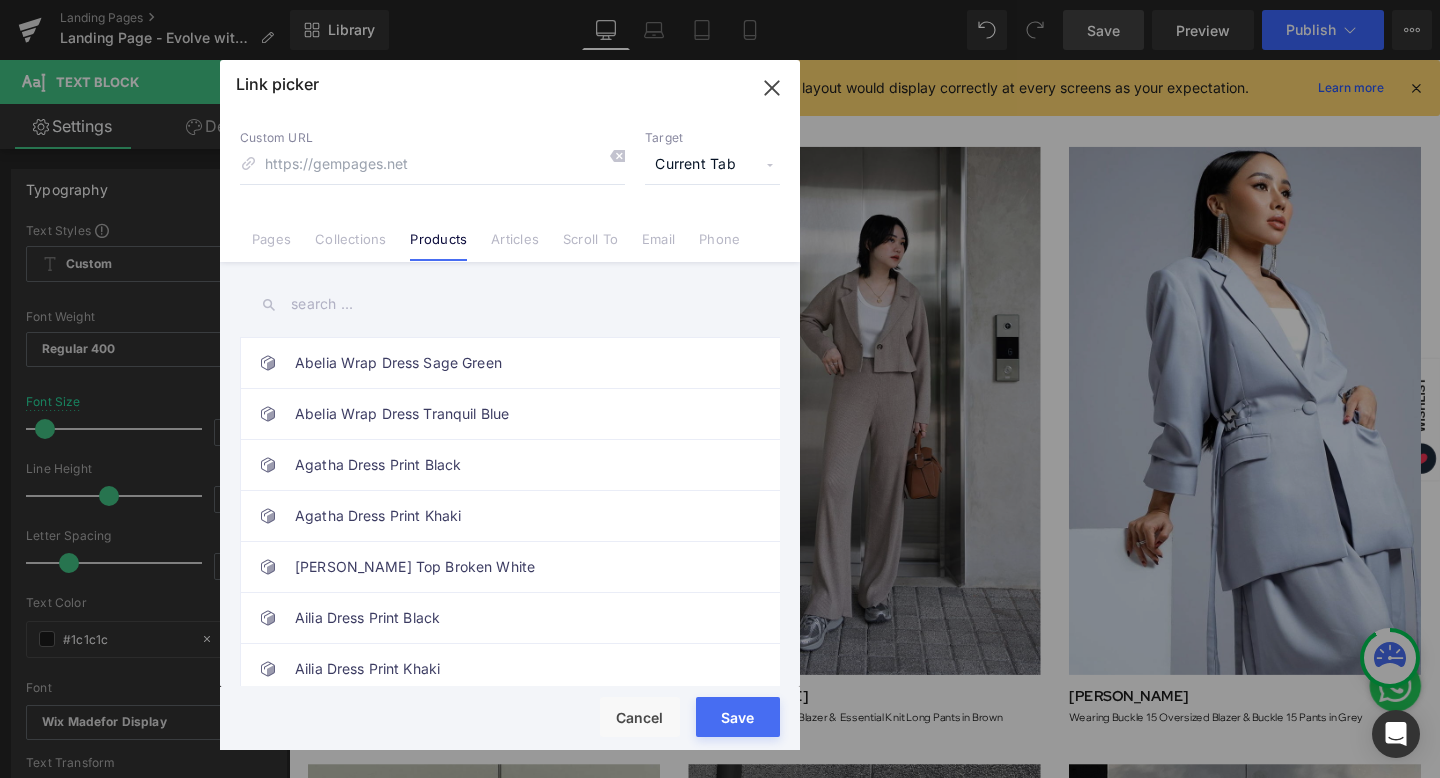 click at bounding box center (510, 304) 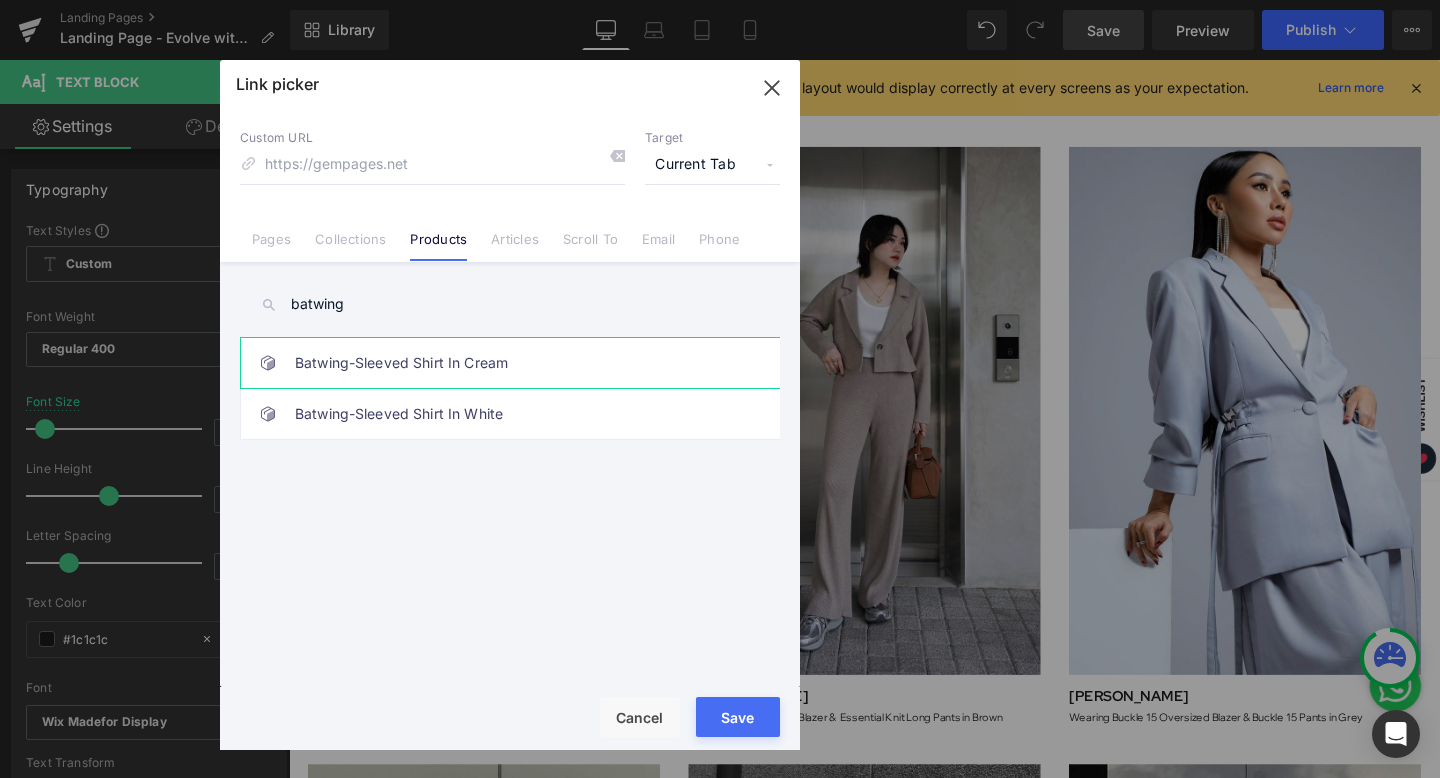 type on "batwing" 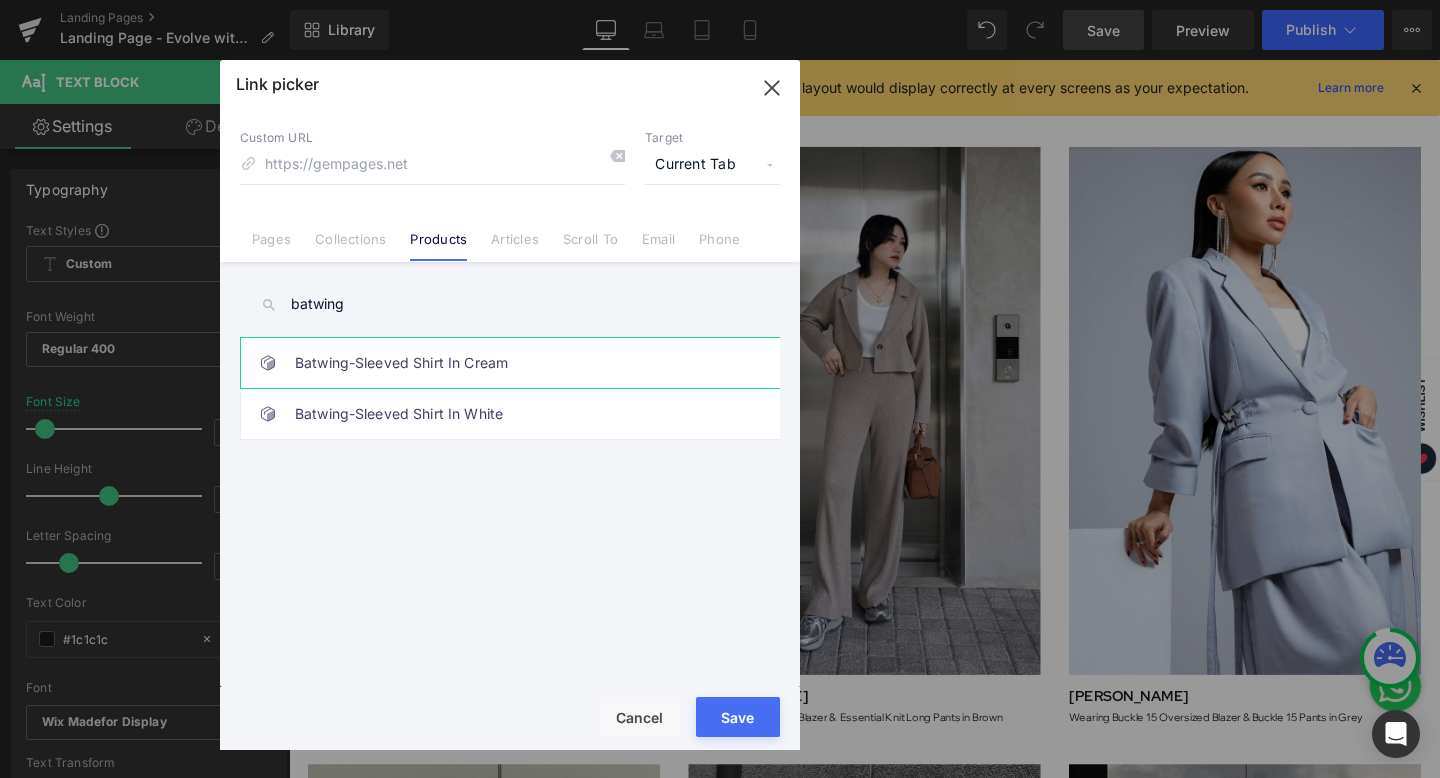 click on "Batwing-Sleeved Shirt In Cream" at bounding box center (515, 363) 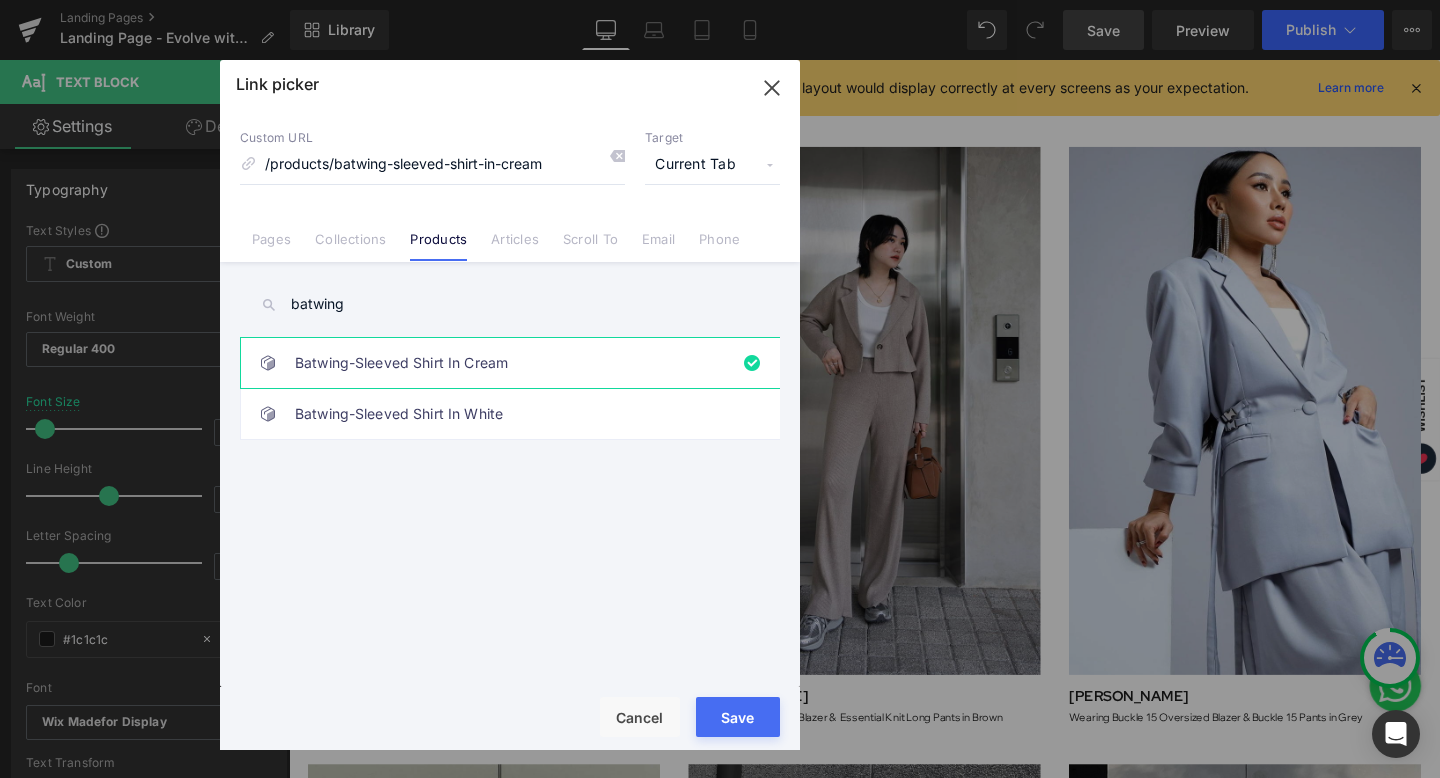 click on "Save" at bounding box center (738, 717) 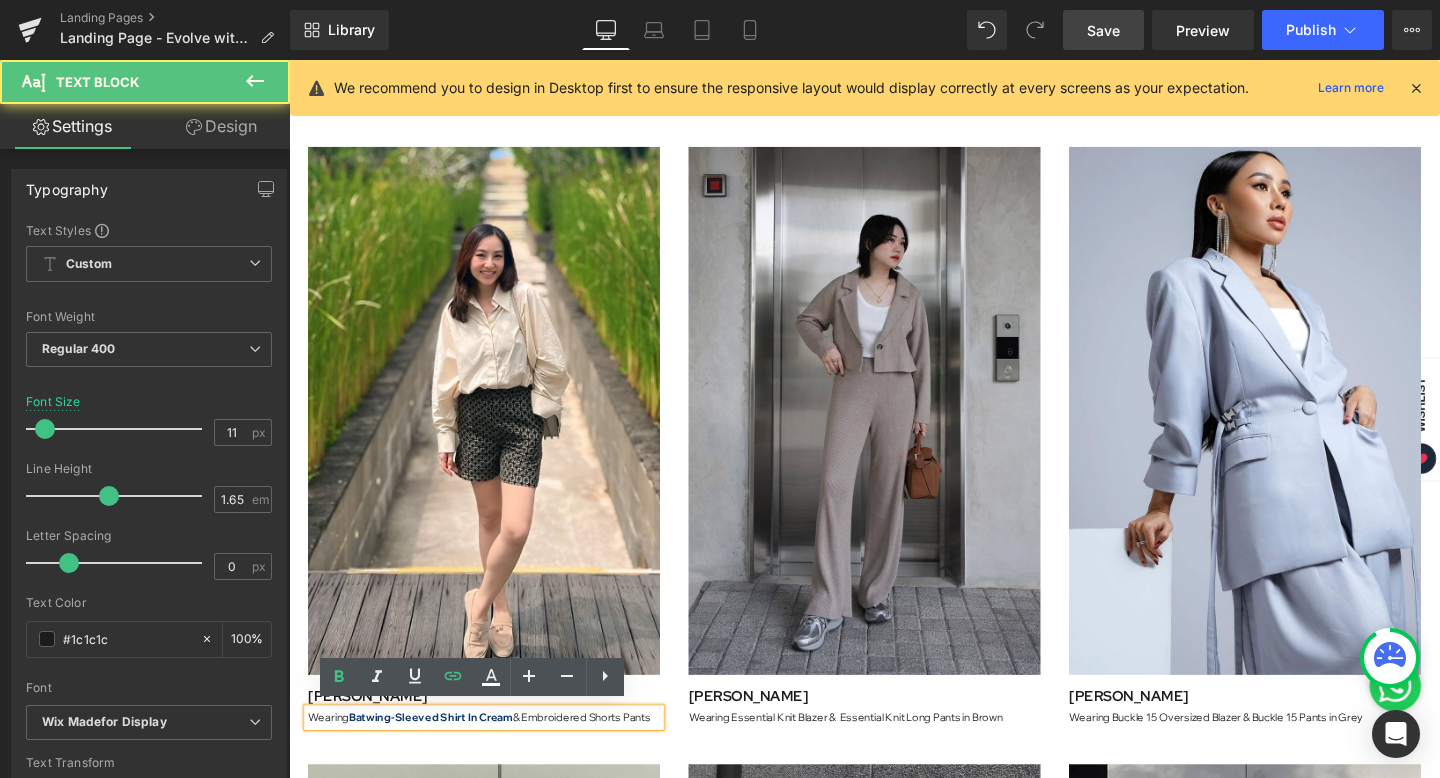 drag, startPoint x: 530, startPoint y: 748, endPoint x: 689, endPoint y: 748, distance: 159 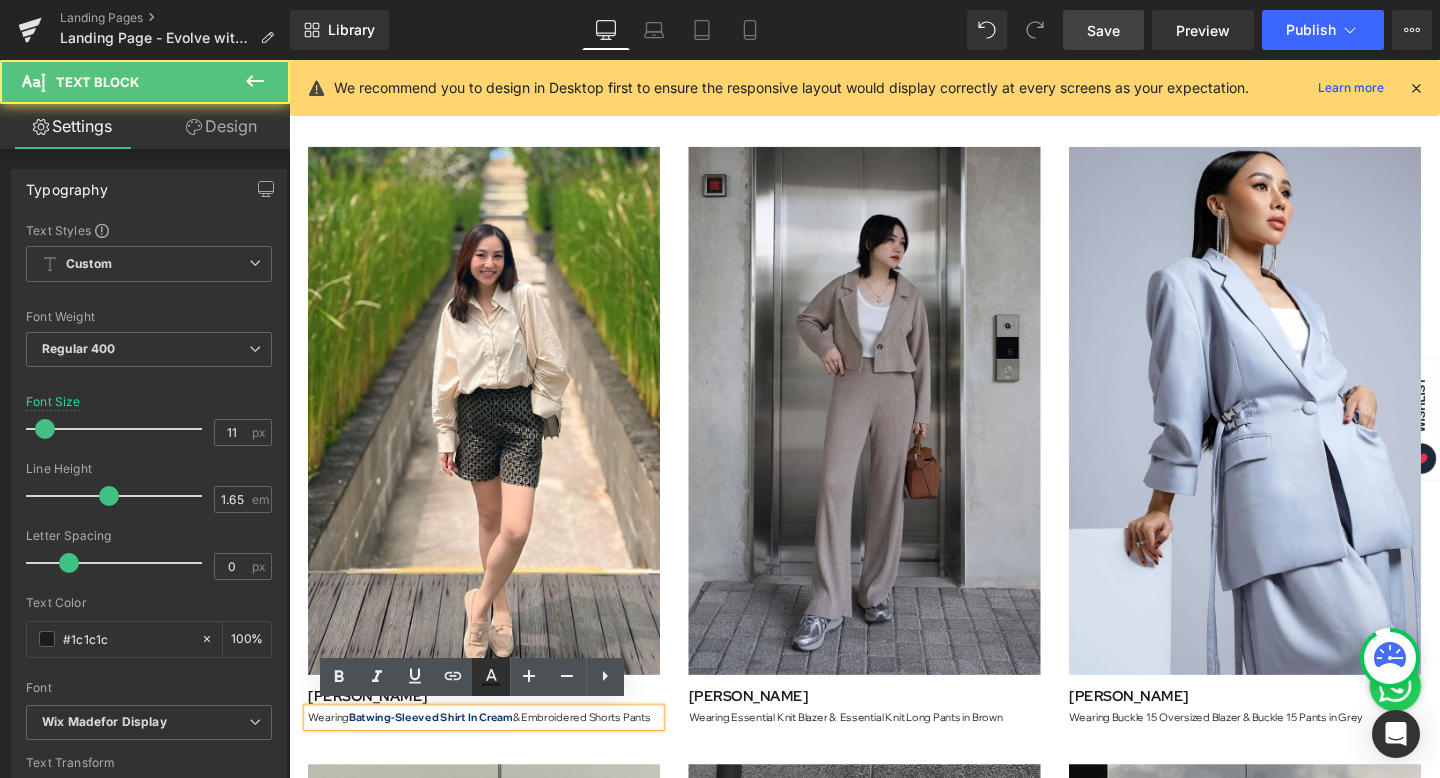 click 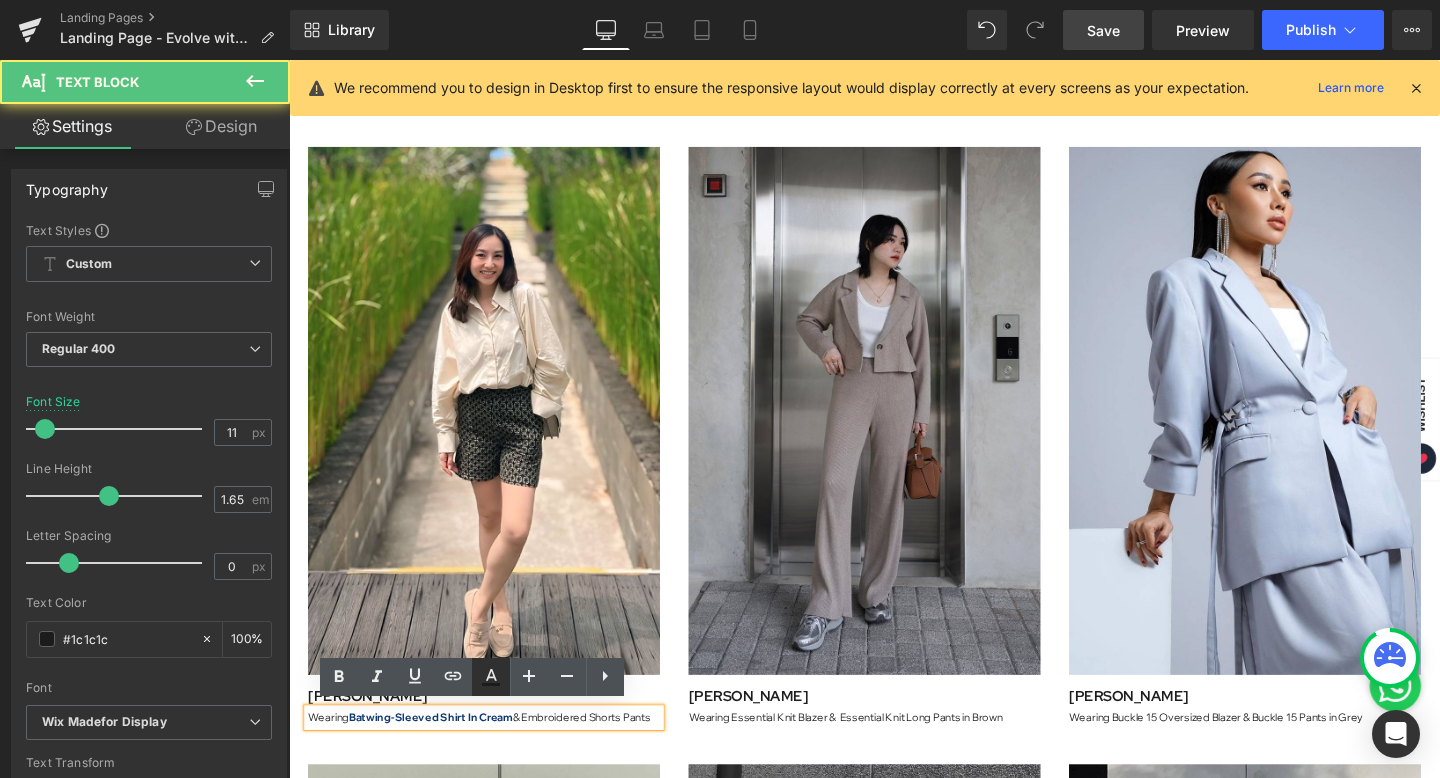 type on "#1c1c1c" 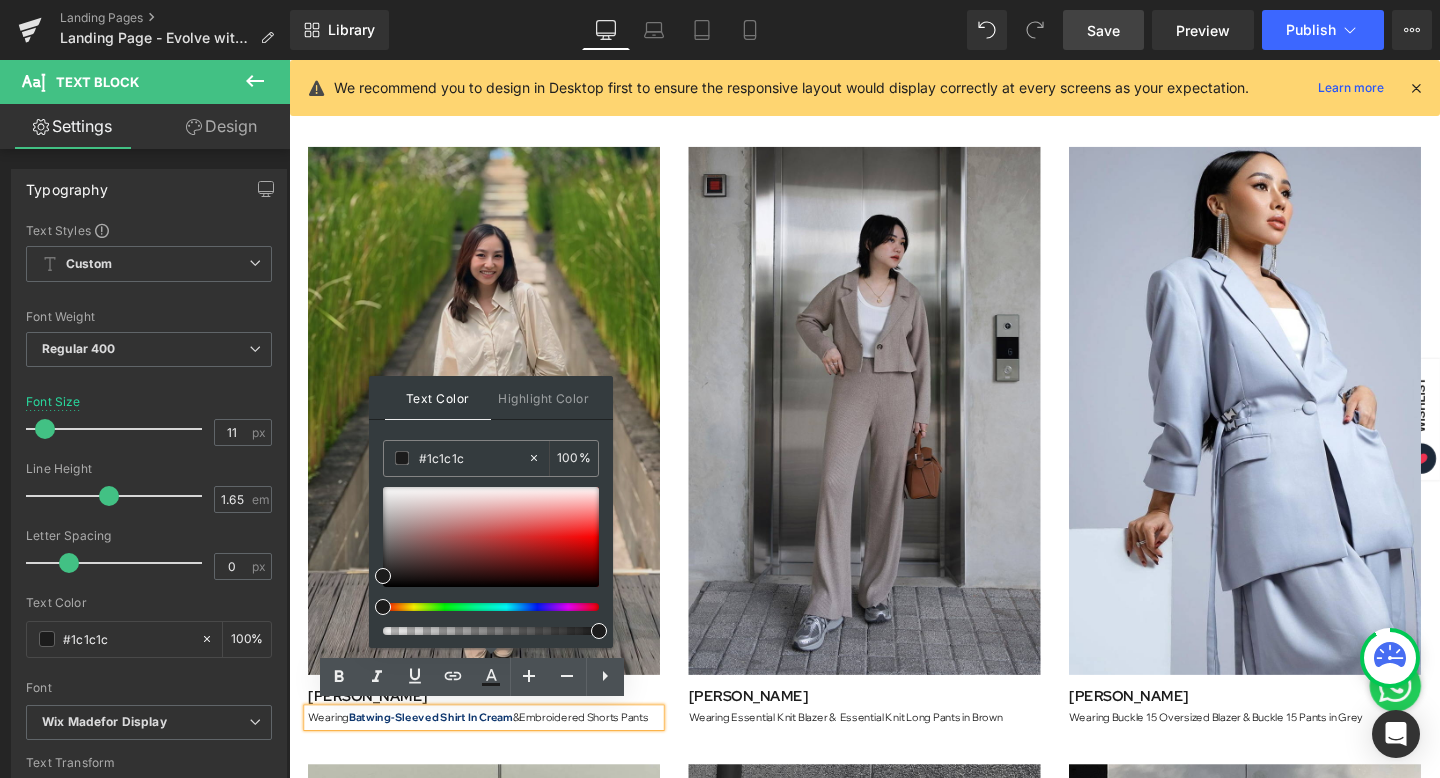drag, startPoint x: 772, startPoint y: 512, endPoint x: 314, endPoint y: 474, distance: 459.57373 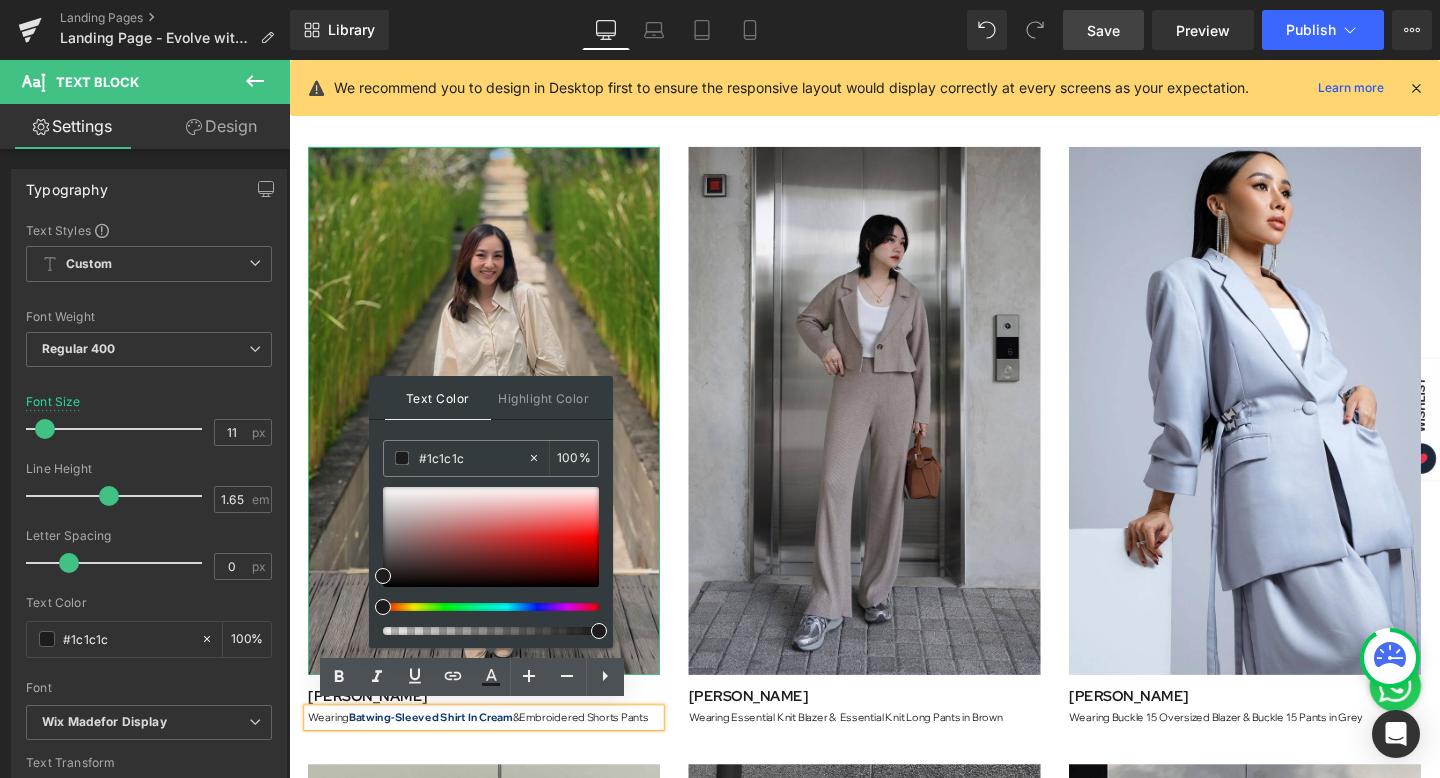paste on "06316a" 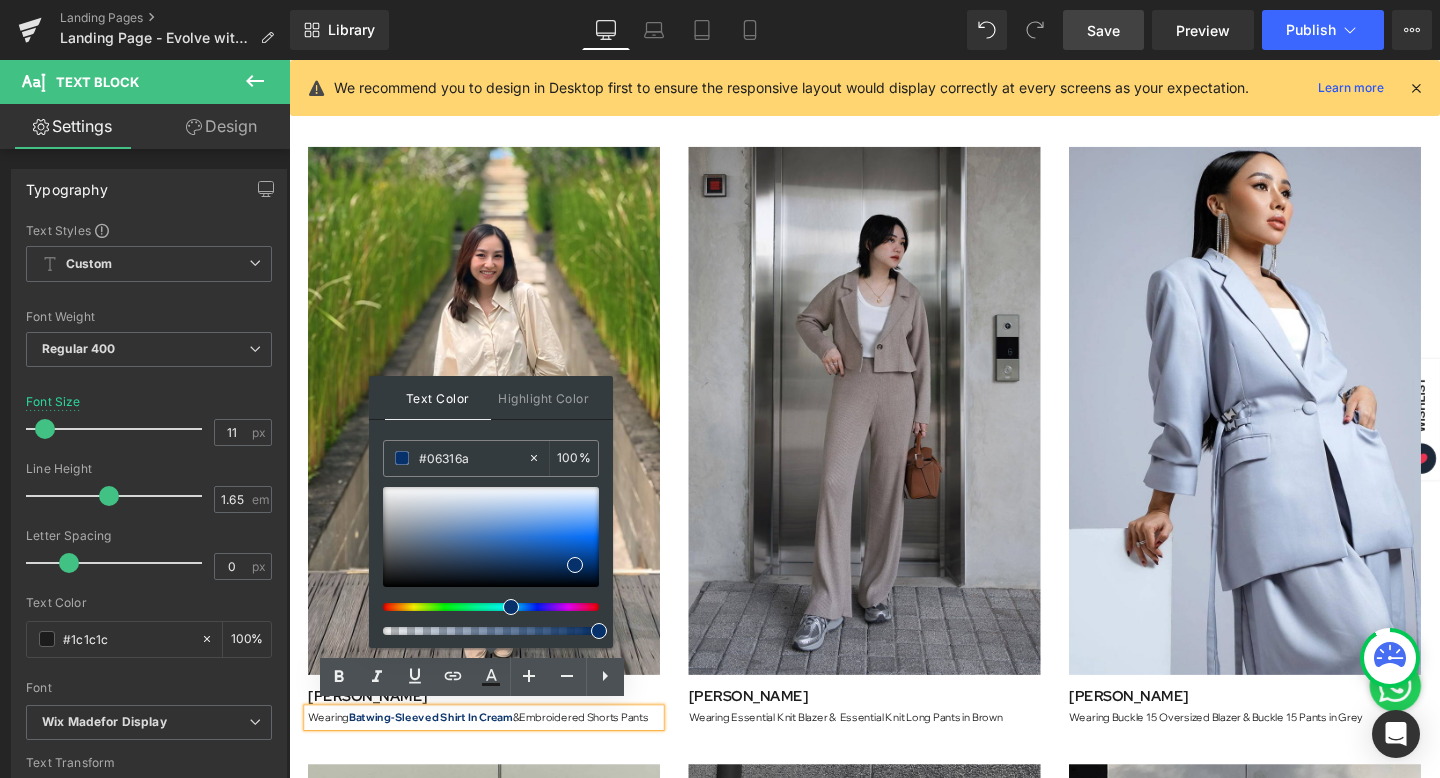 type on "#06316a" 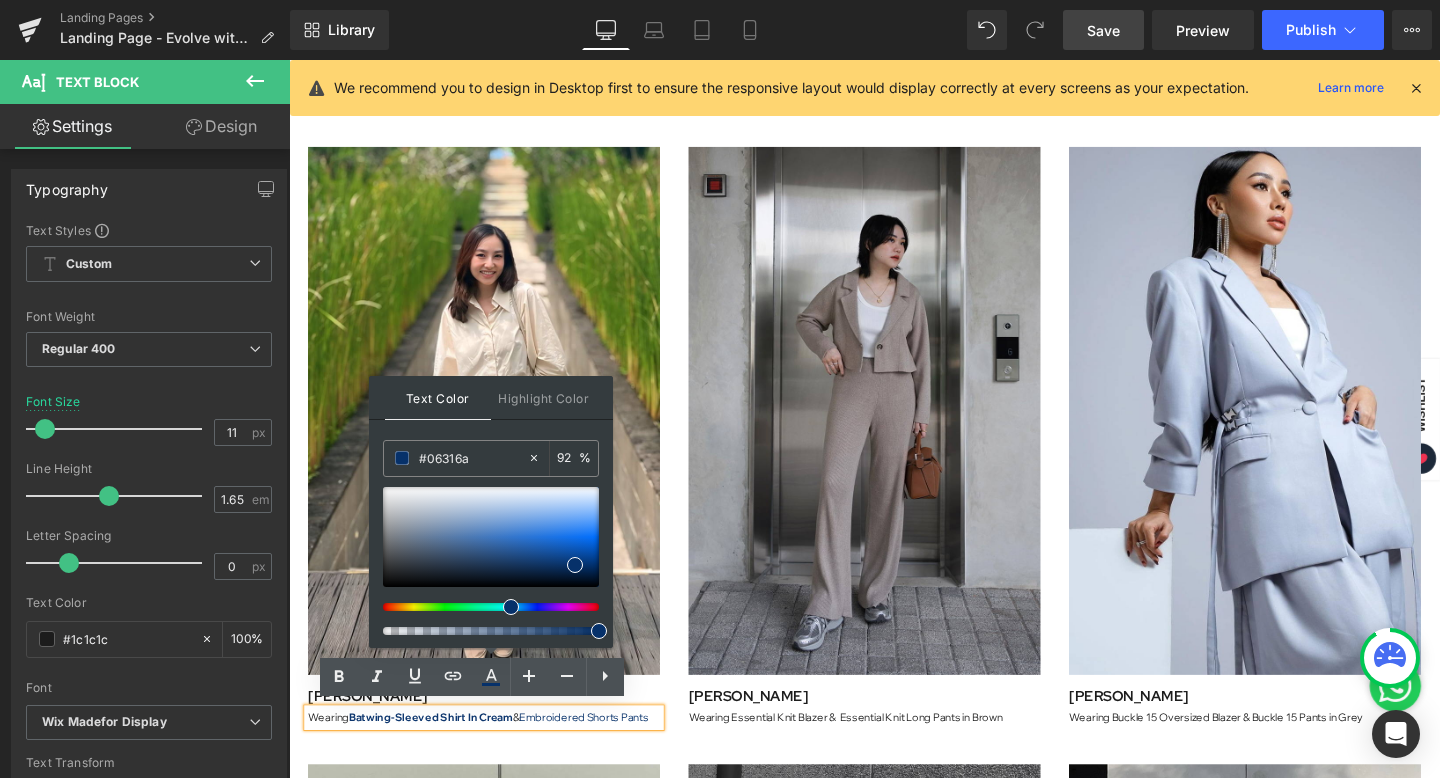 drag, startPoint x: 595, startPoint y: 627, endPoint x: 540, endPoint y: 626, distance: 55.00909 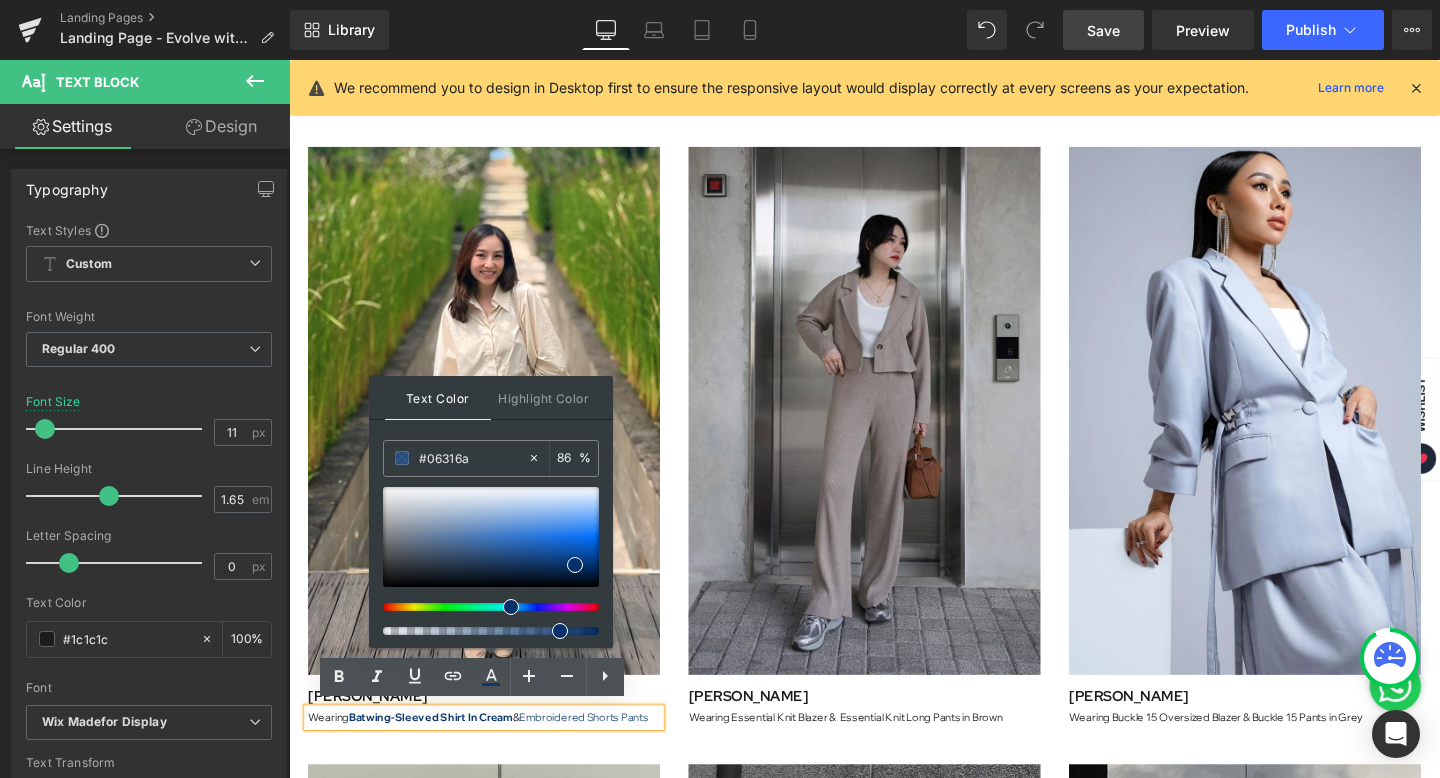 type on "96" 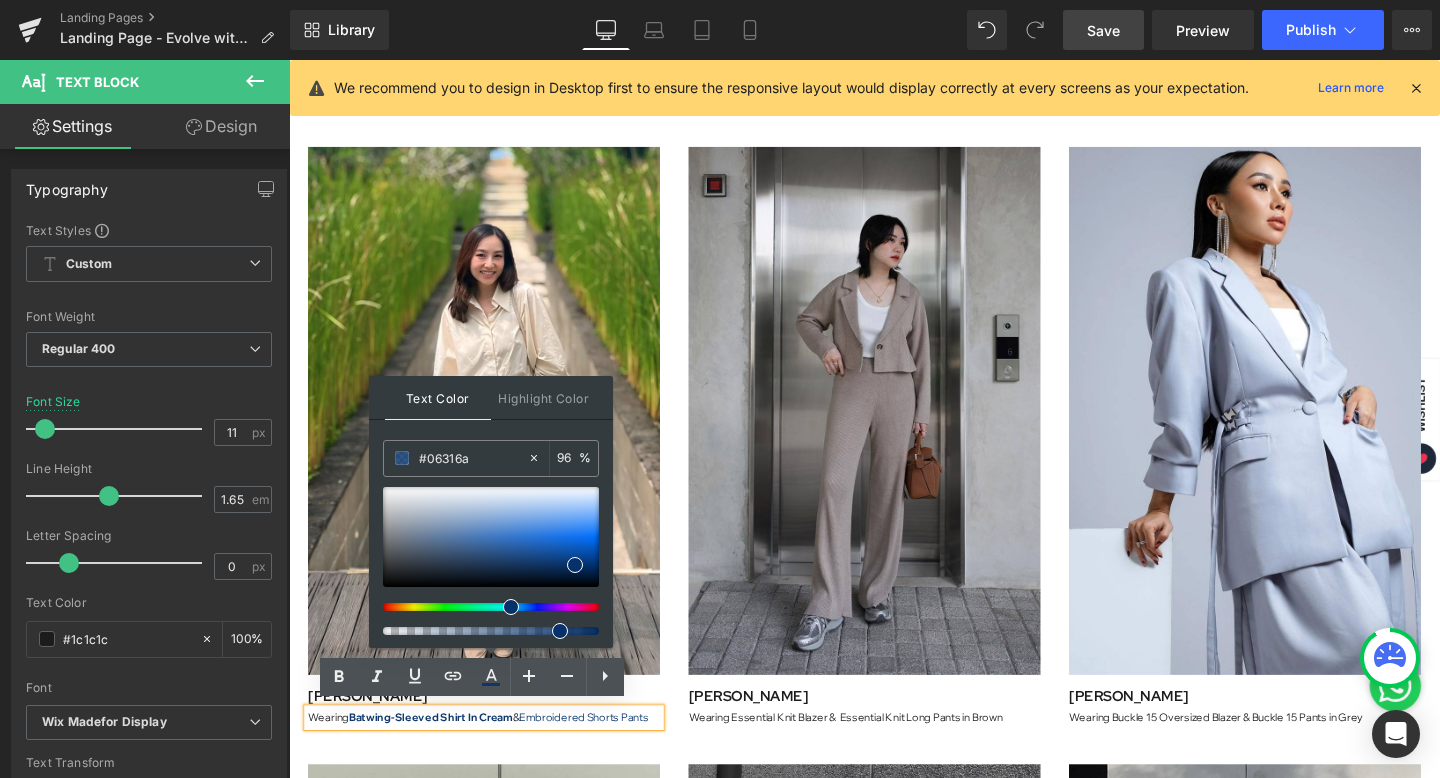 drag, startPoint x: 860, startPoint y: 691, endPoint x: 682, endPoint y: 670, distance: 179.23448 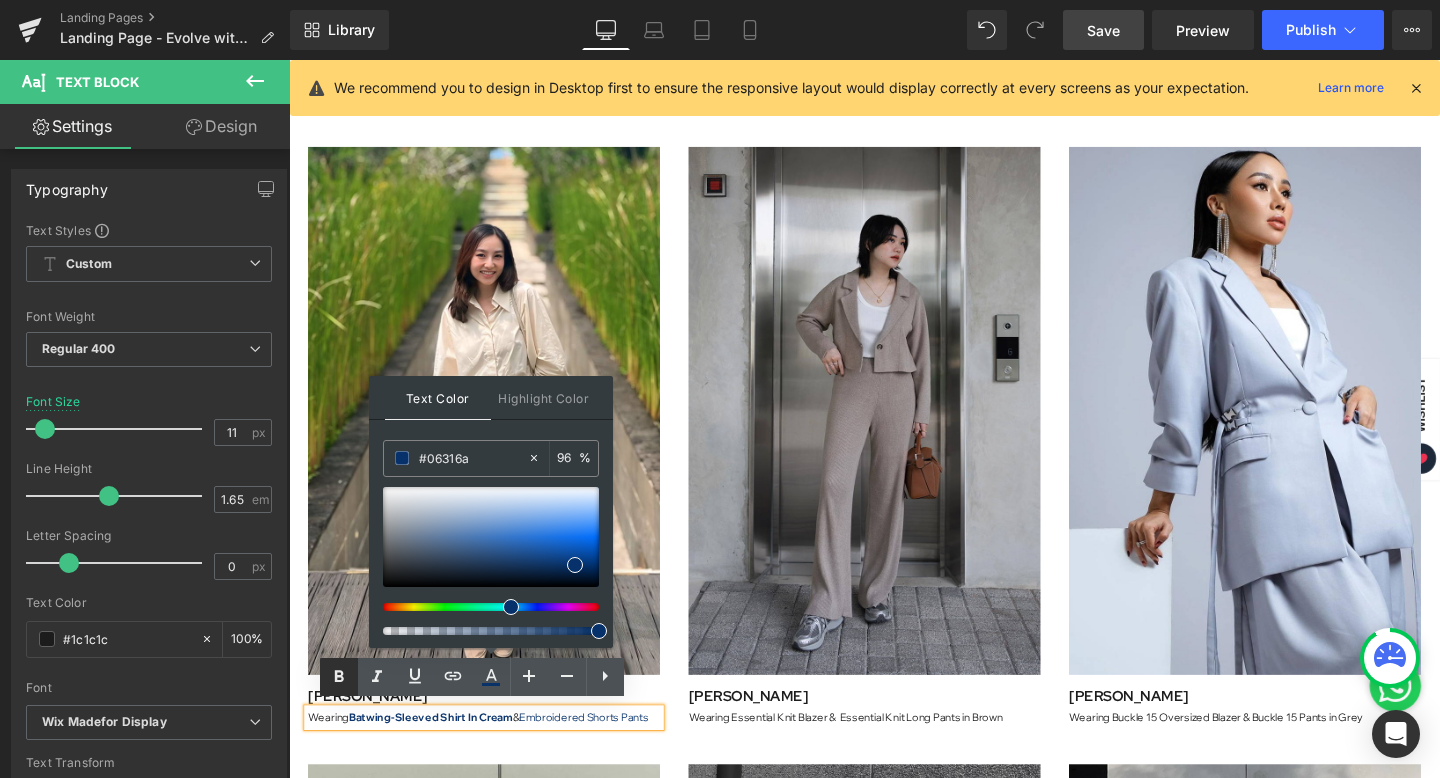 click 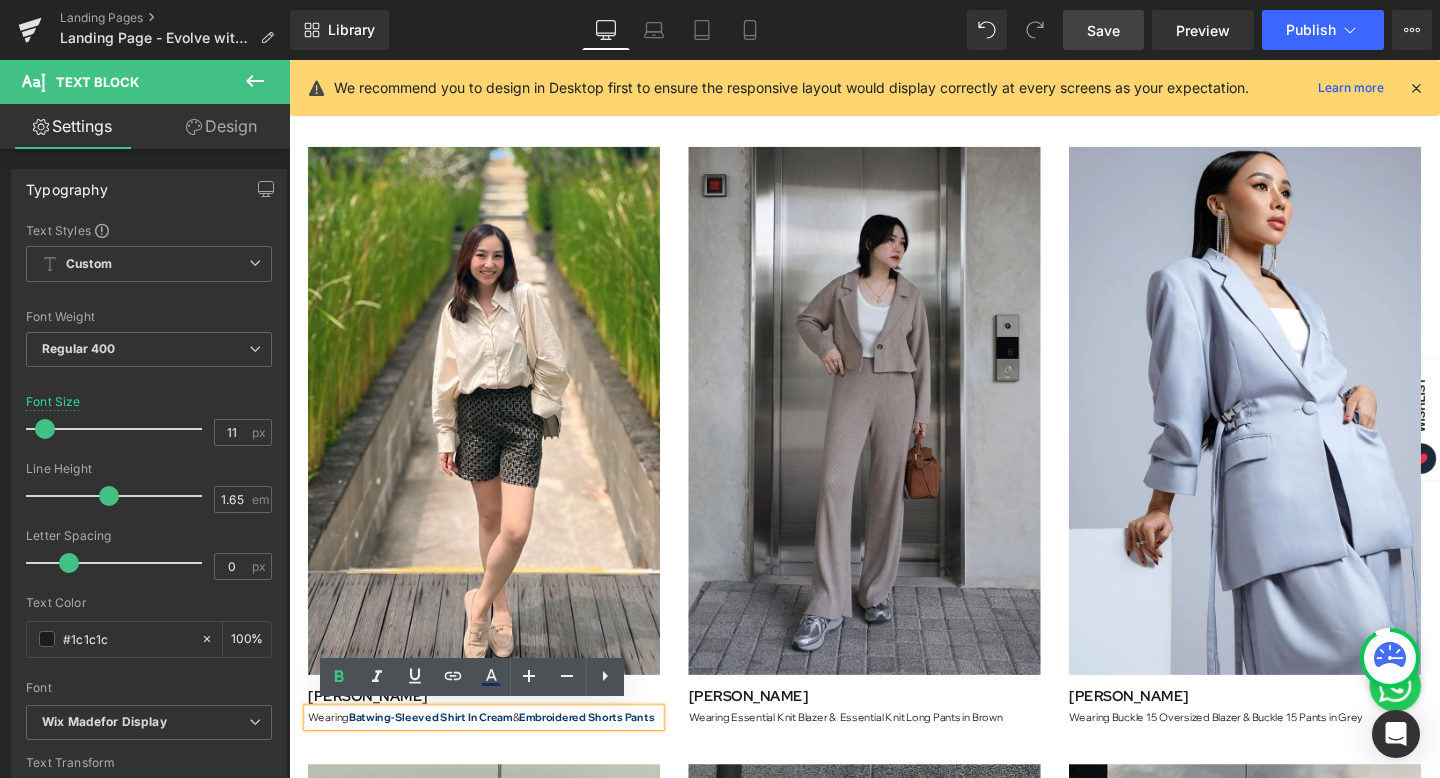click on "Embroidered Shorts Pants" at bounding box center [602, 751] 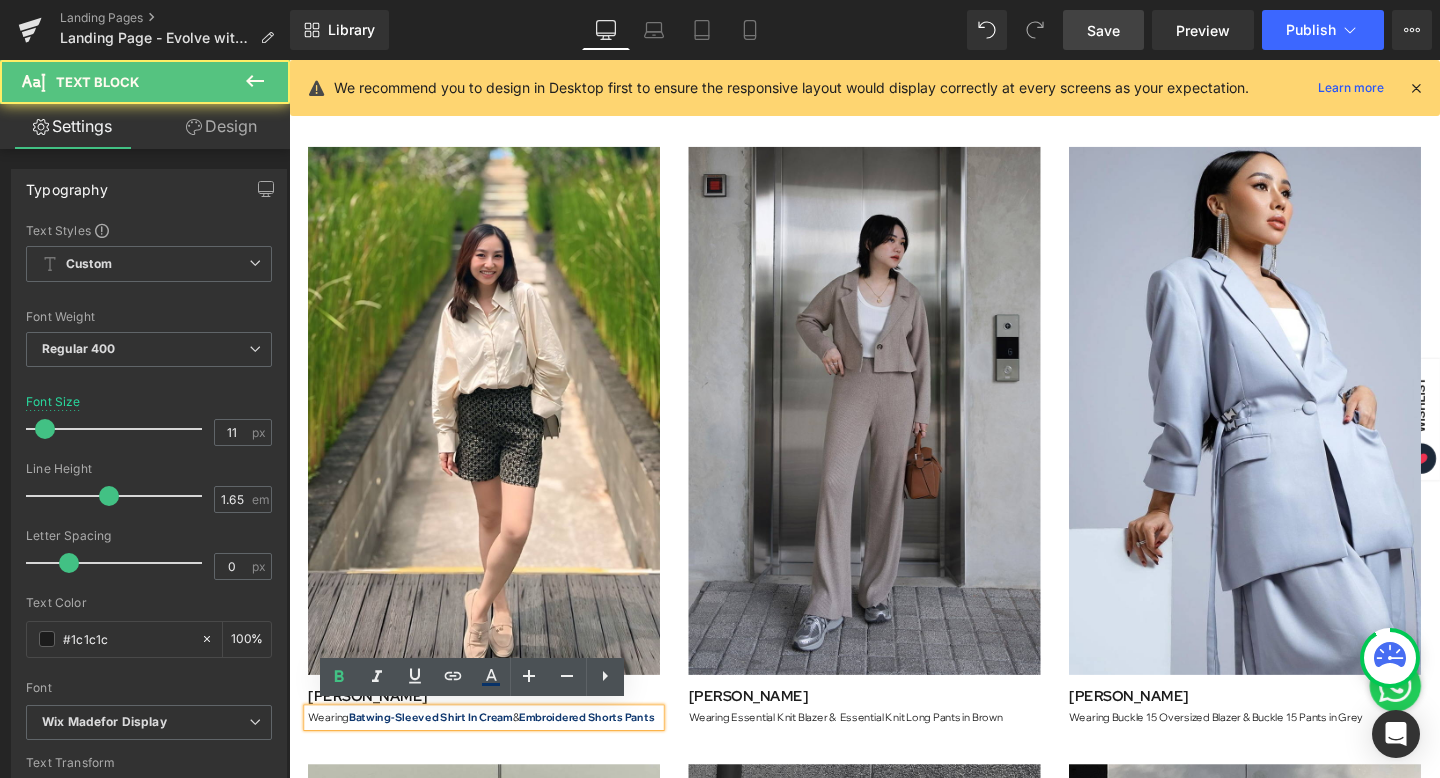 drag, startPoint x: 531, startPoint y: 746, endPoint x: 723, endPoint y: 756, distance: 192.26024 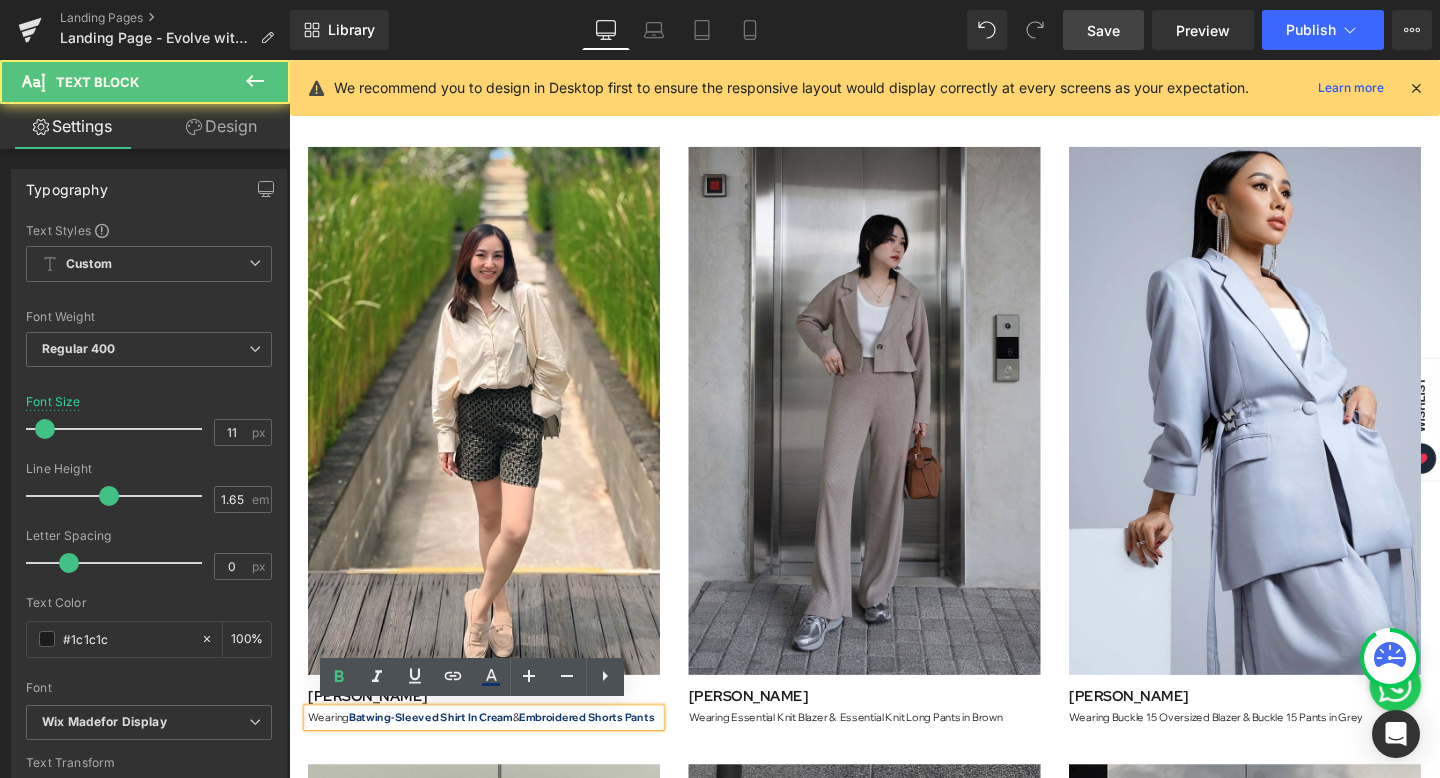 click on "Image         Amelia Gonta Text Block         Wearing  Batwing-Sleeved Shirt In Cream  &  Embroidered Shorts Pants  Text Block         Image         Cindy Octaviany Text Block         Wearing Essential Knit Blazer &  Essential Knit Long Pants in Brown  Text Block         Image         Debby Thoriq Text Block         Wearing Buckle 15 Oversized Blazer & Buckle 15 Pants in Grey Text Block         Row" at bounding box center (894, 445) 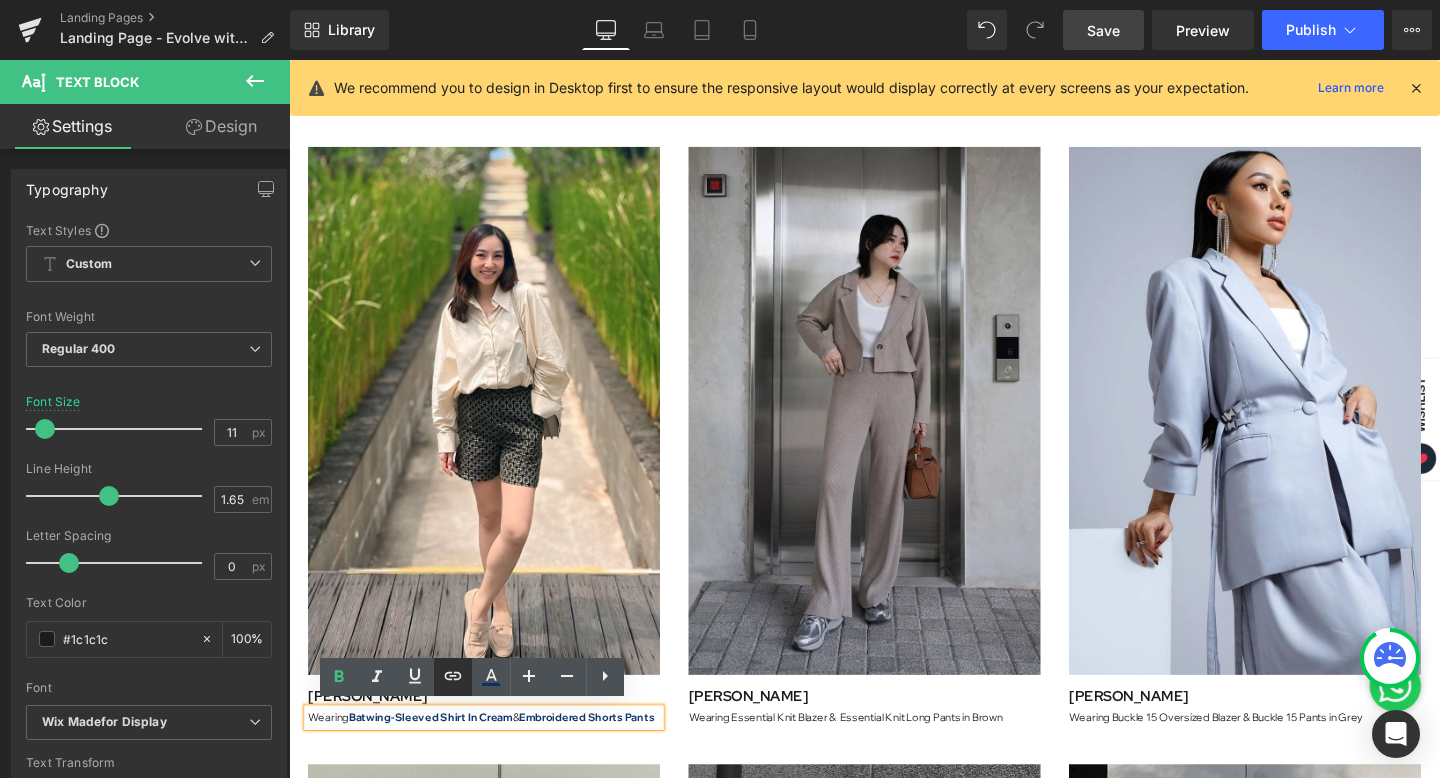 click 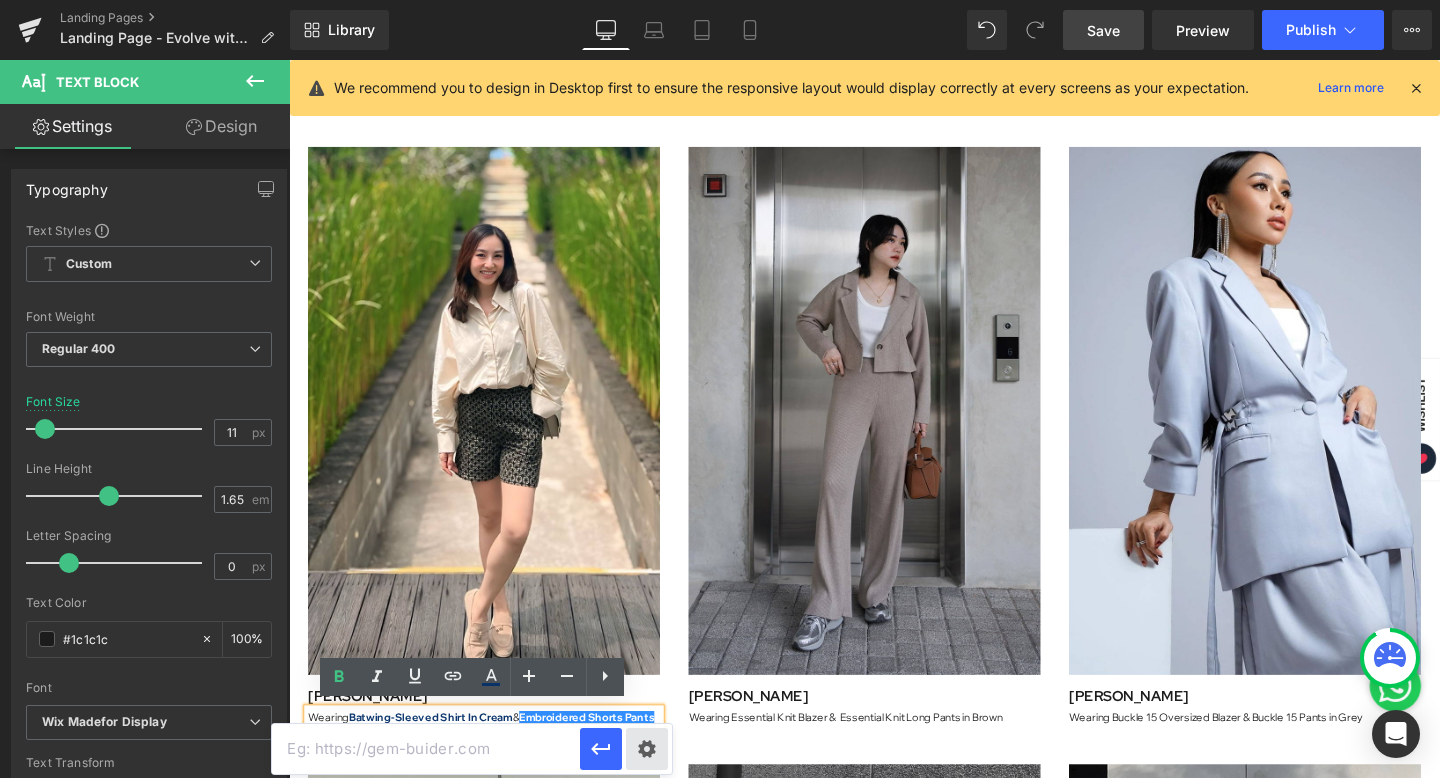 click on "Text Color Highlight Color rgba(6, 49, 106, 0.96) #06316a 96 % transparent transparent 0 %   Edit or remove link:   Edit   -   Unlink   -   Cancel" at bounding box center [720, 0] 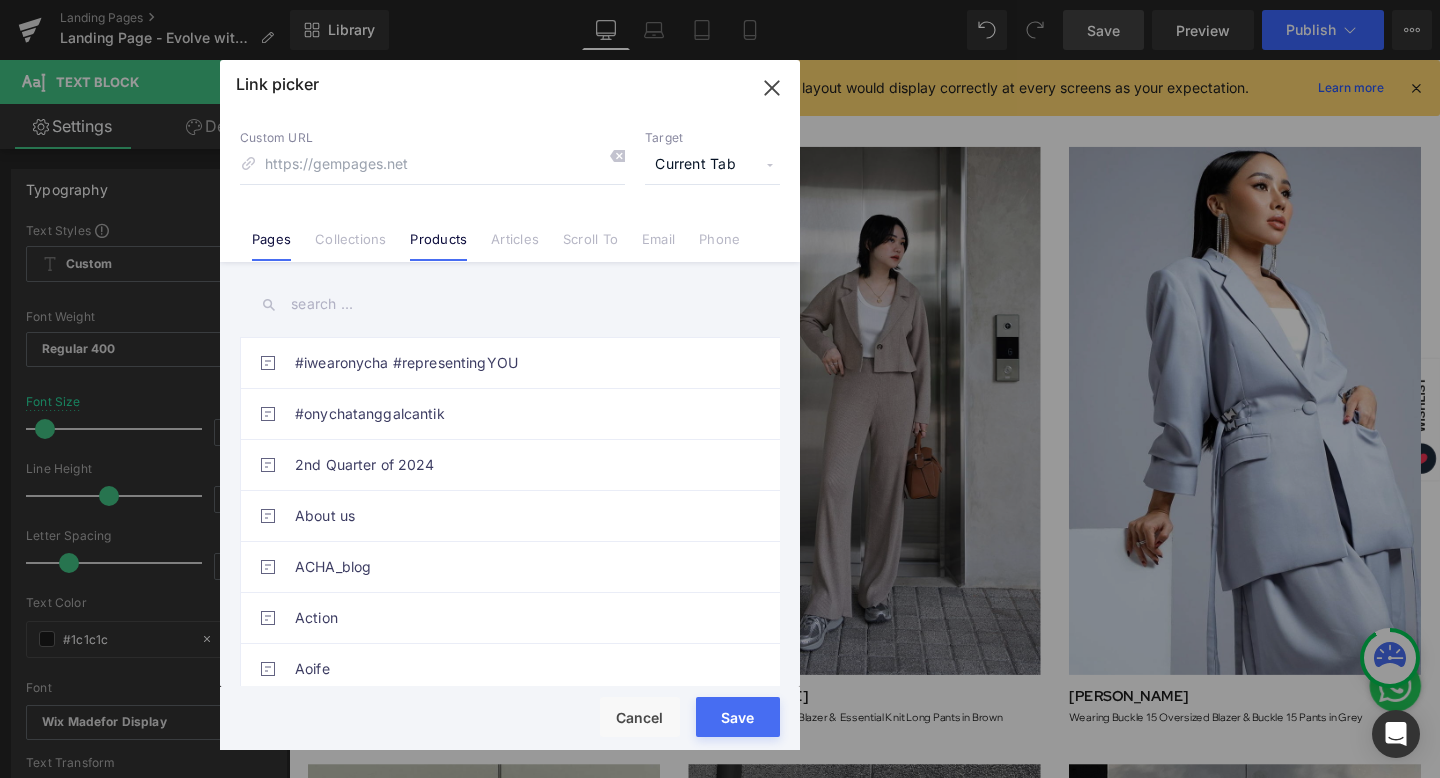 click on "Products" at bounding box center (438, 246) 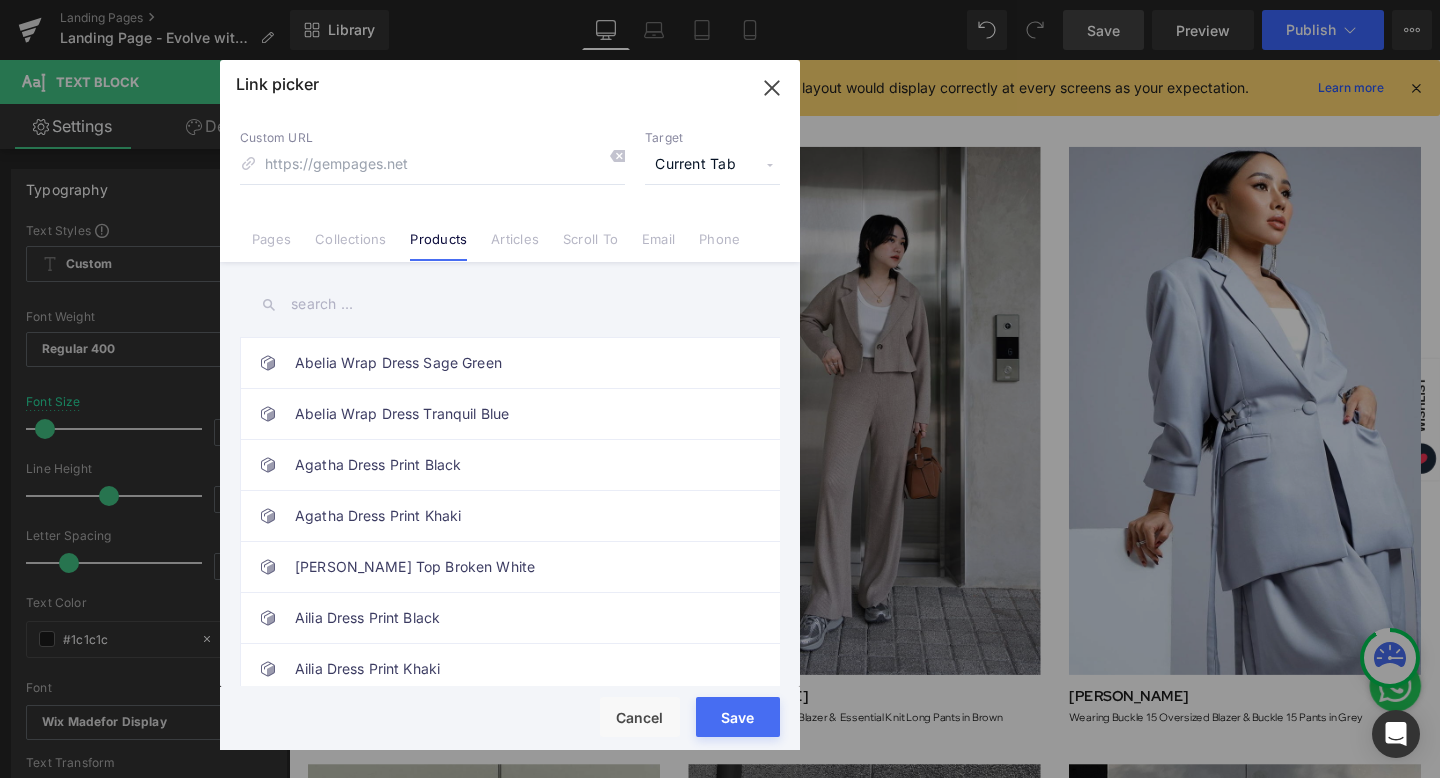 click at bounding box center (510, 304) 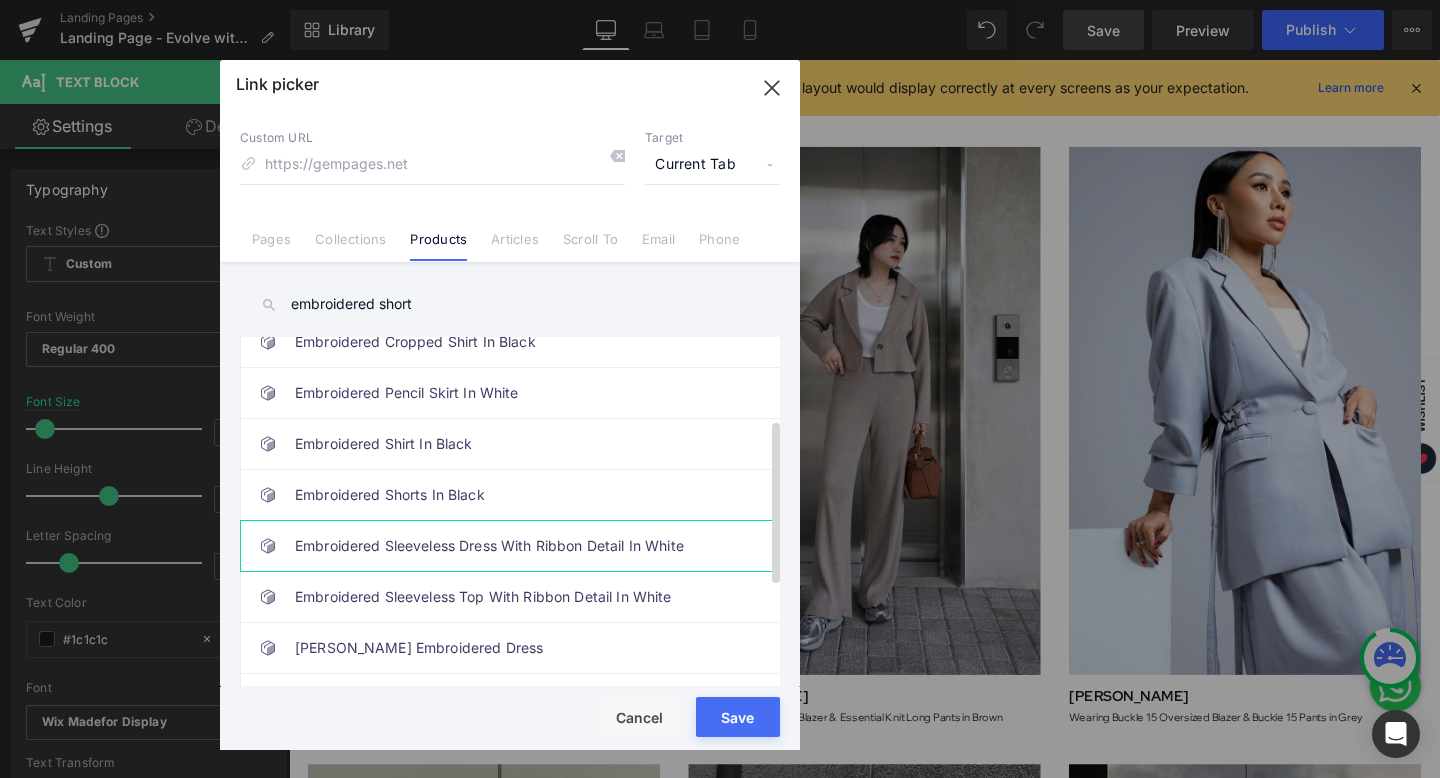 scroll, scrollTop: 175, scrollLeft: 0, axis: vertical 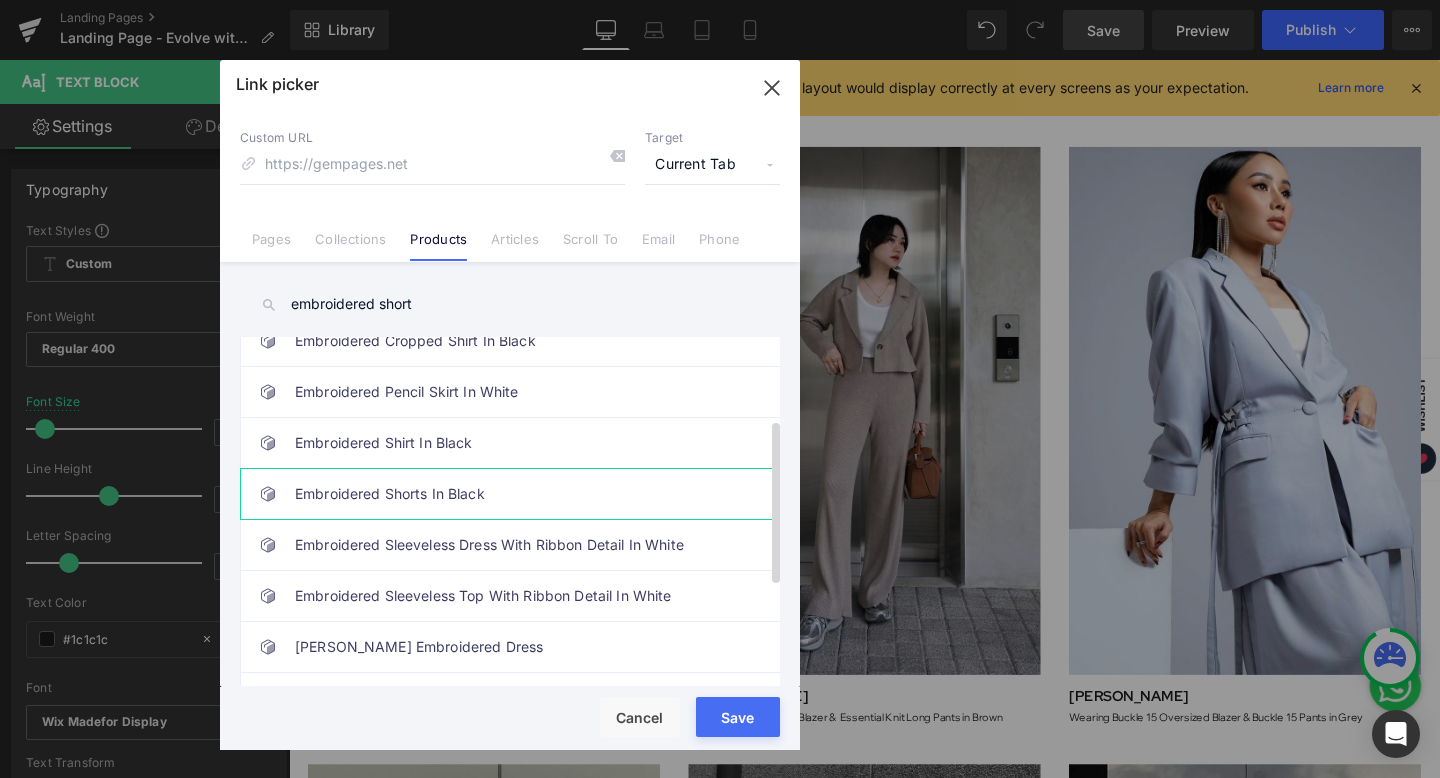 type on "embroidered short" 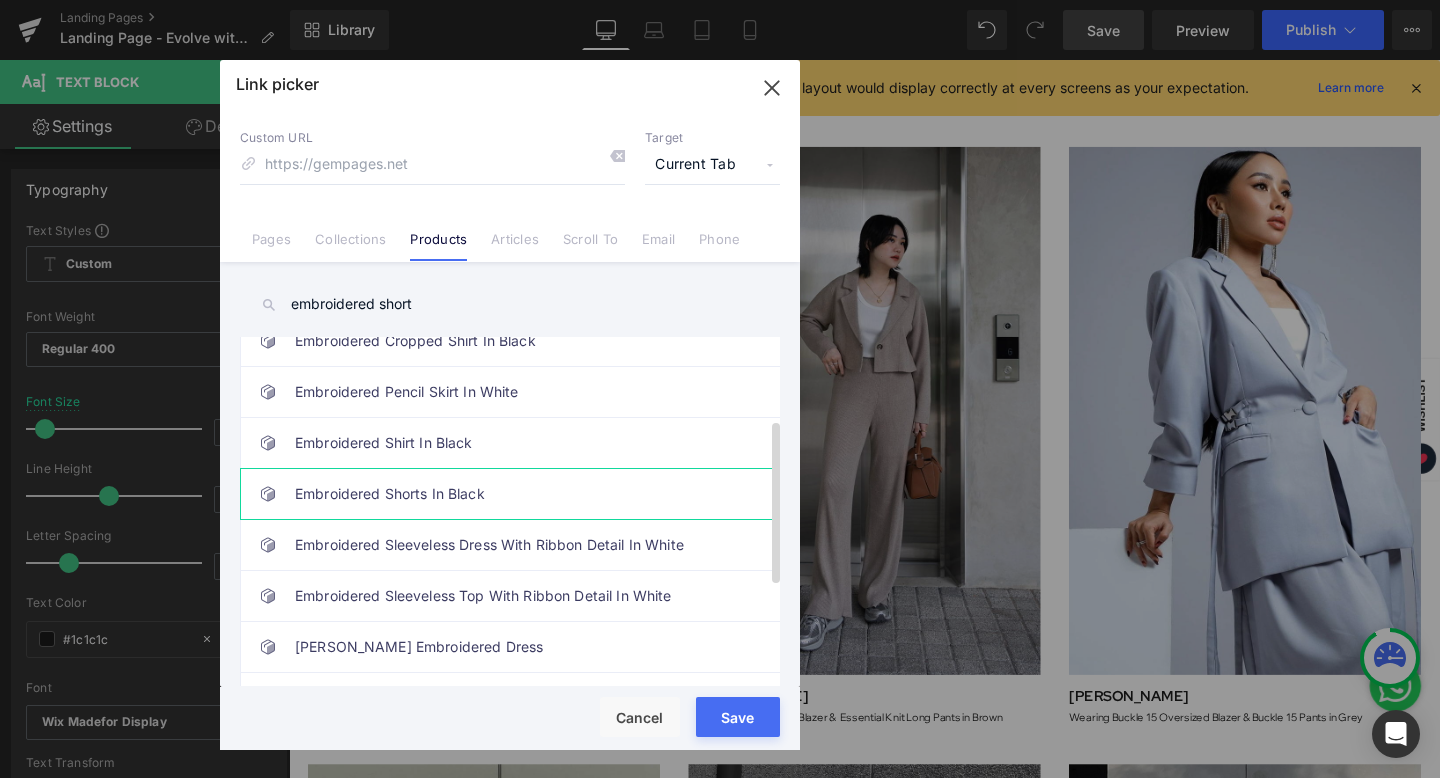 click on "Embroidered Shorts In Black" at bounding box center [515, 494] 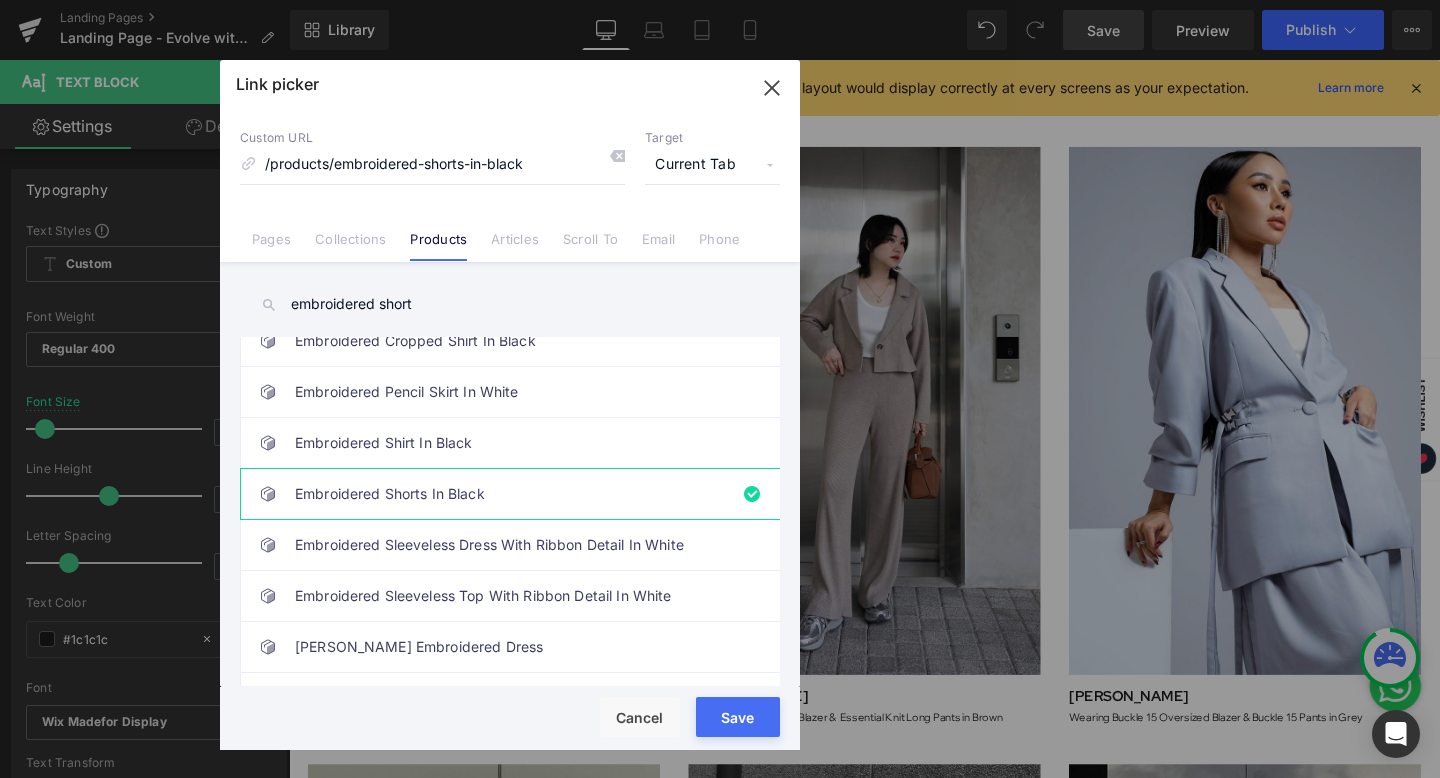 click on "Save" at bounding box center (738, 717) 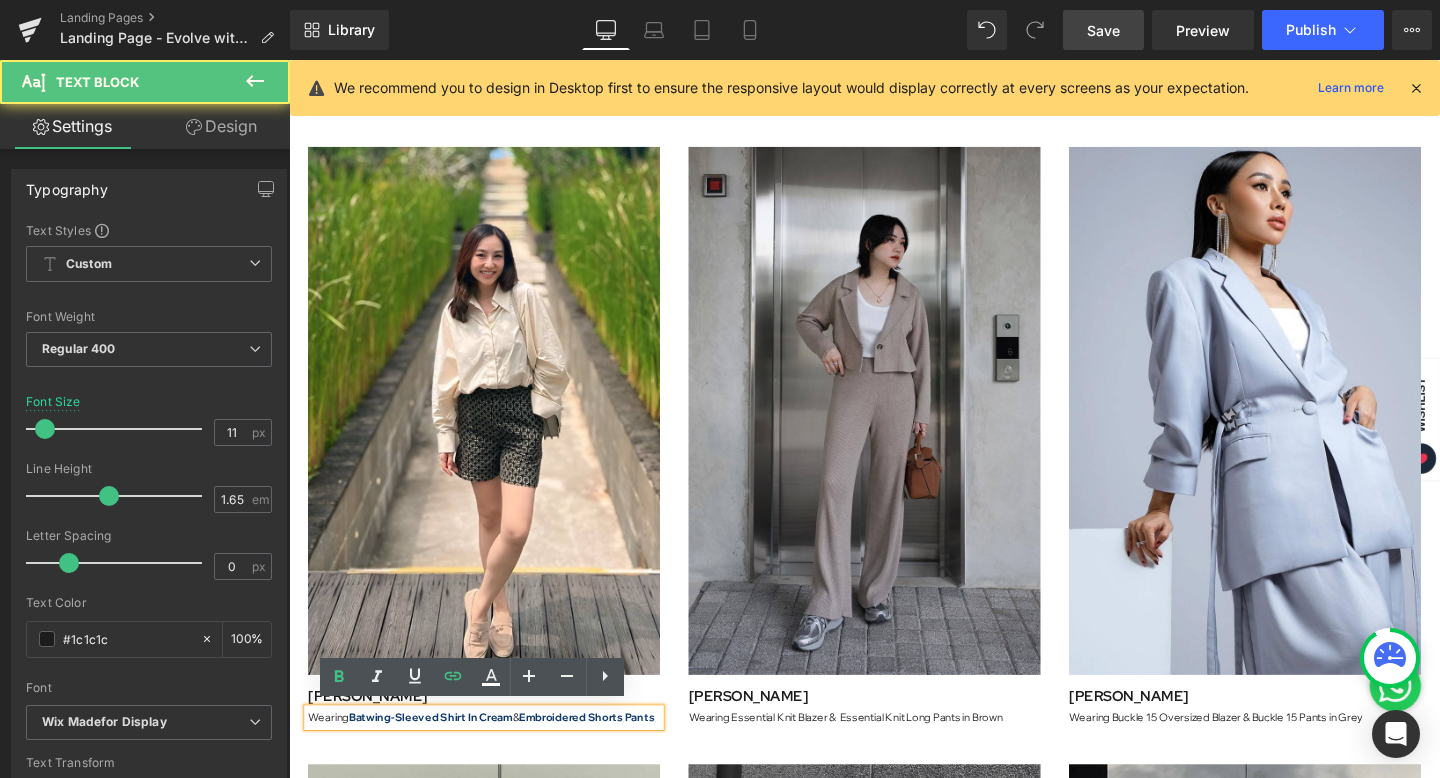 drag, startPoint x: 655, startPoint y: 746, endPoint x: 691, endPoint y: 746, distance: 36 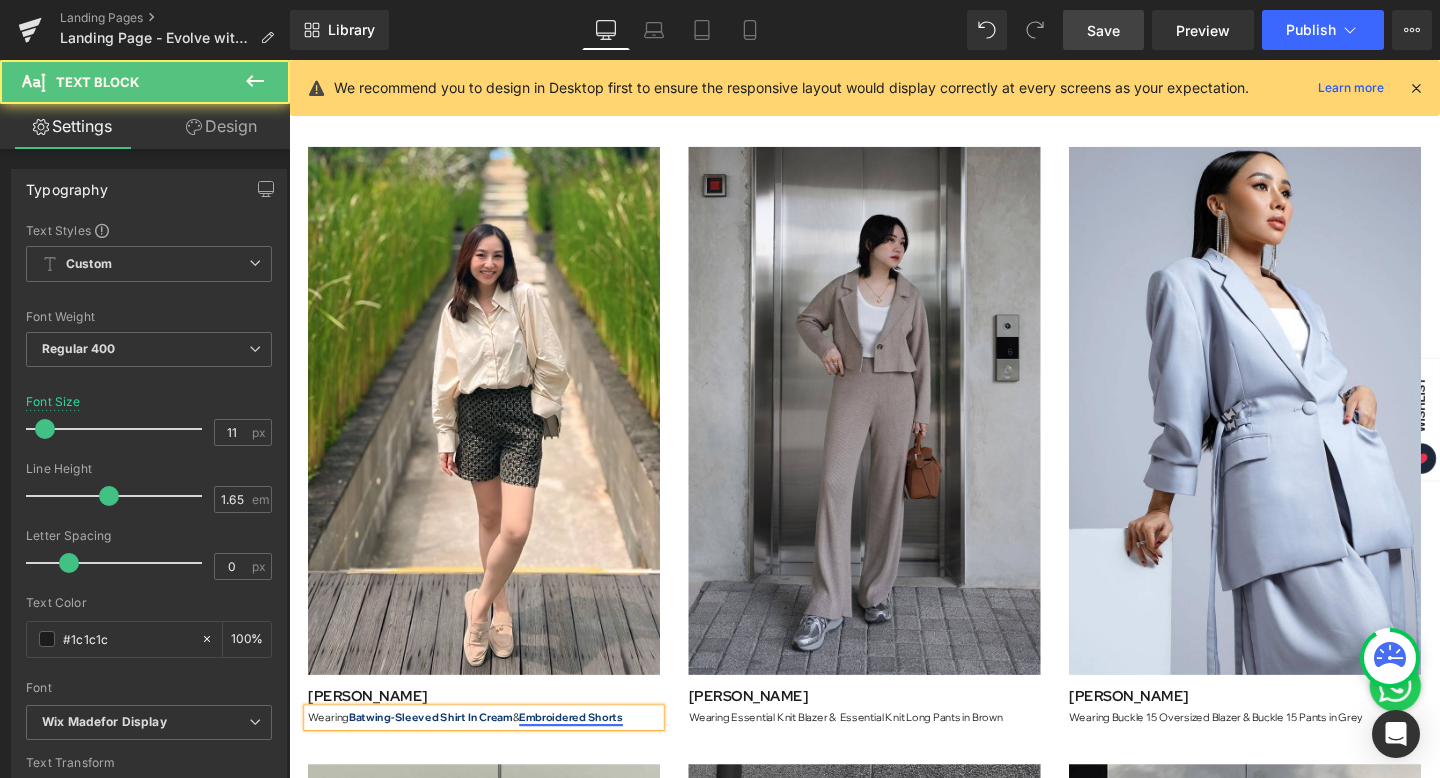 click on "Embroidered Shorts" at bounding box center [585, 751] 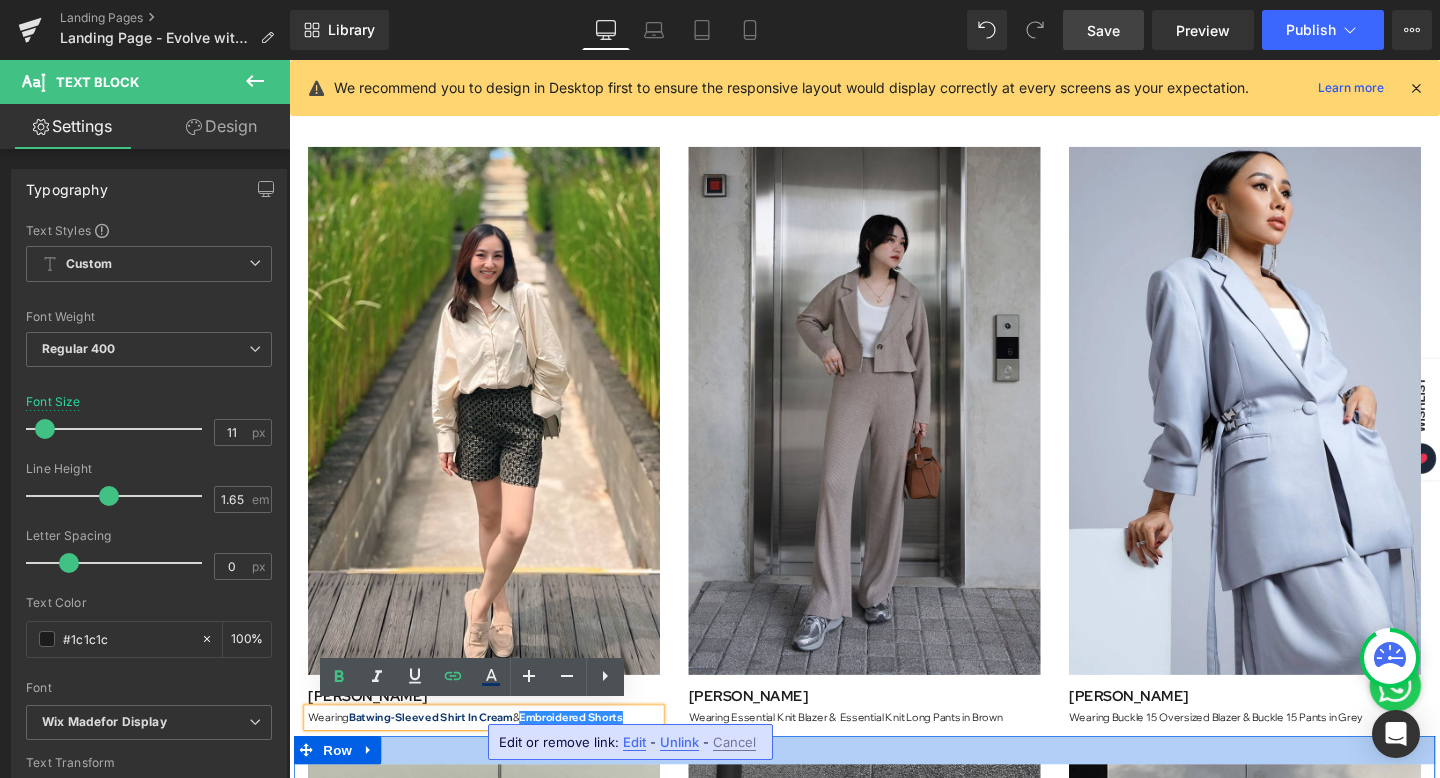 click at bounding box center (894, 785) 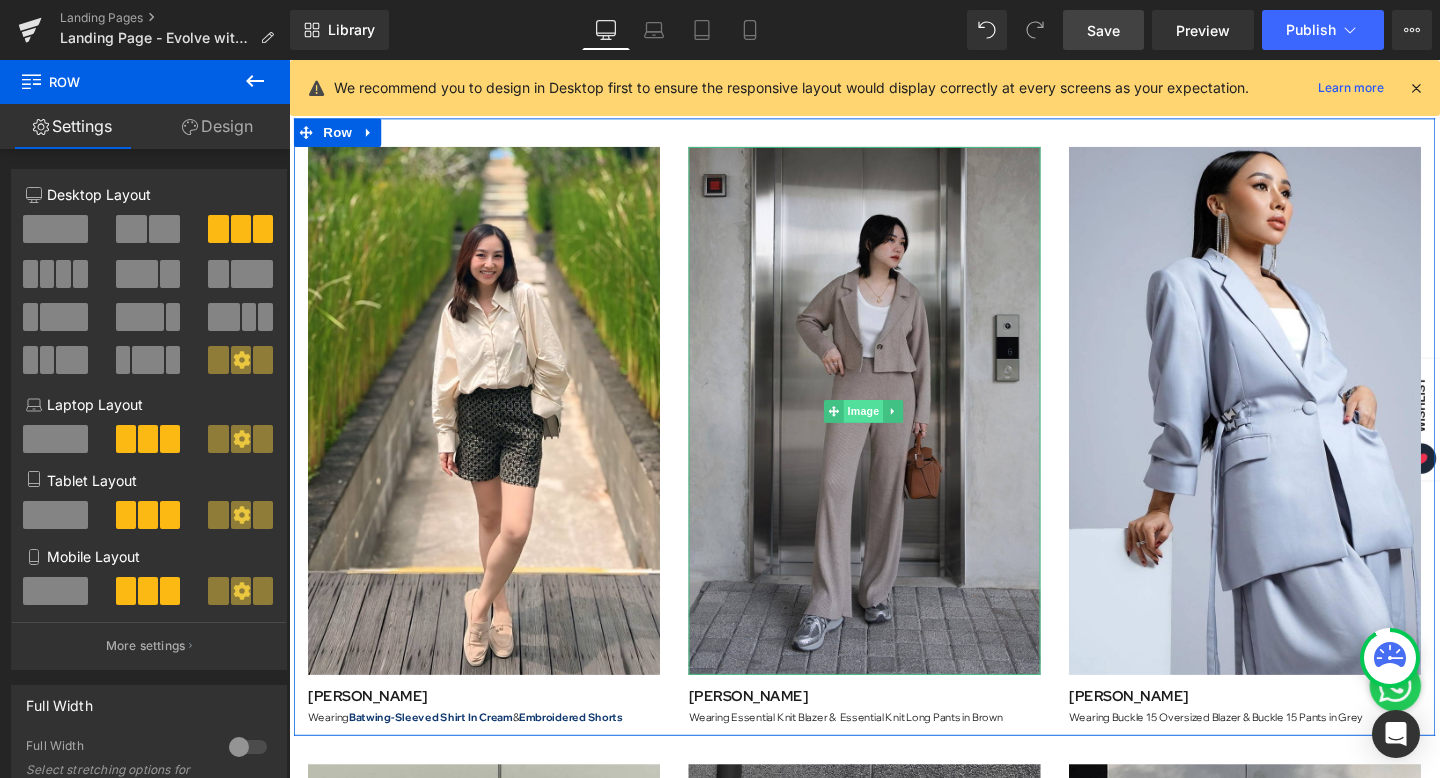 click on "Image" at bounding box center (893, 429) 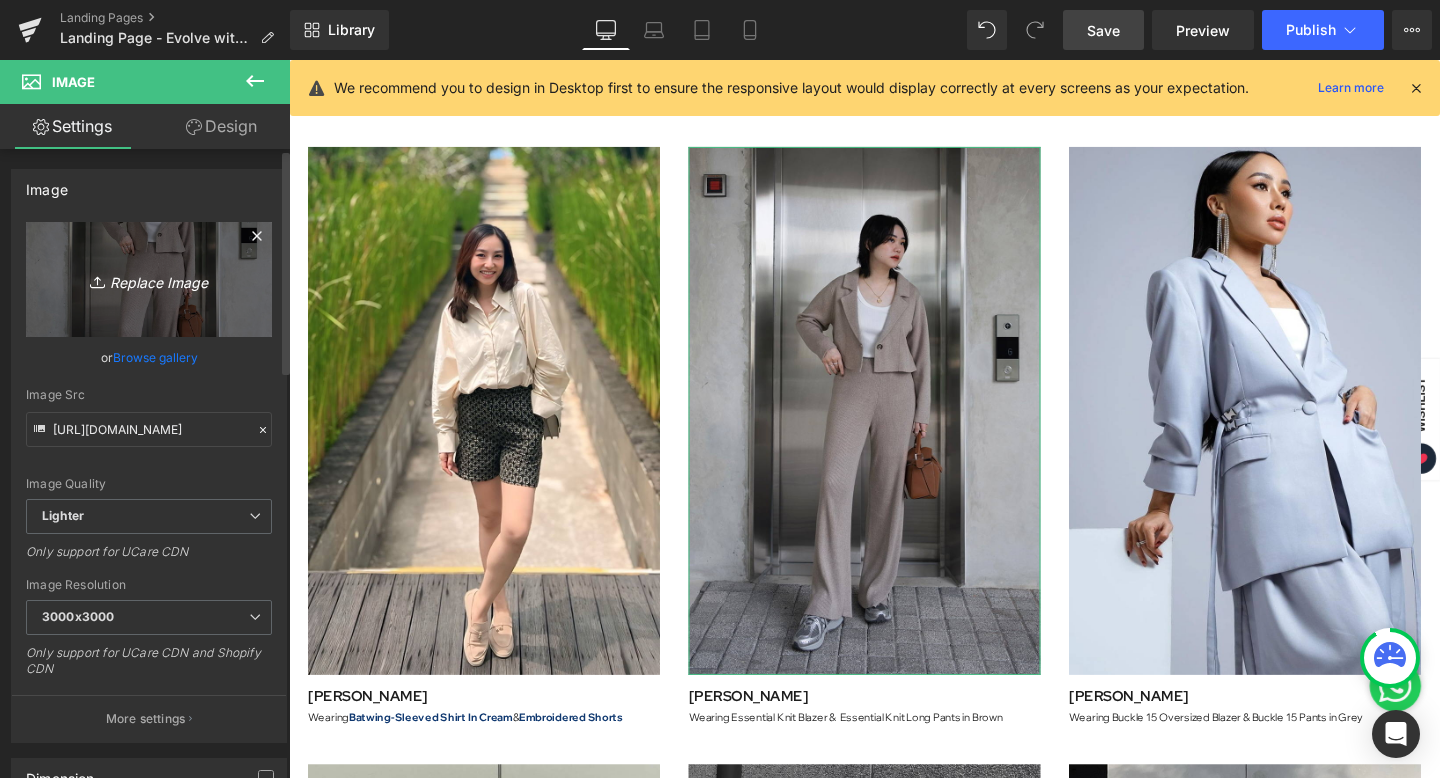 click on "Replace Image" at bounding box center [149, 279] 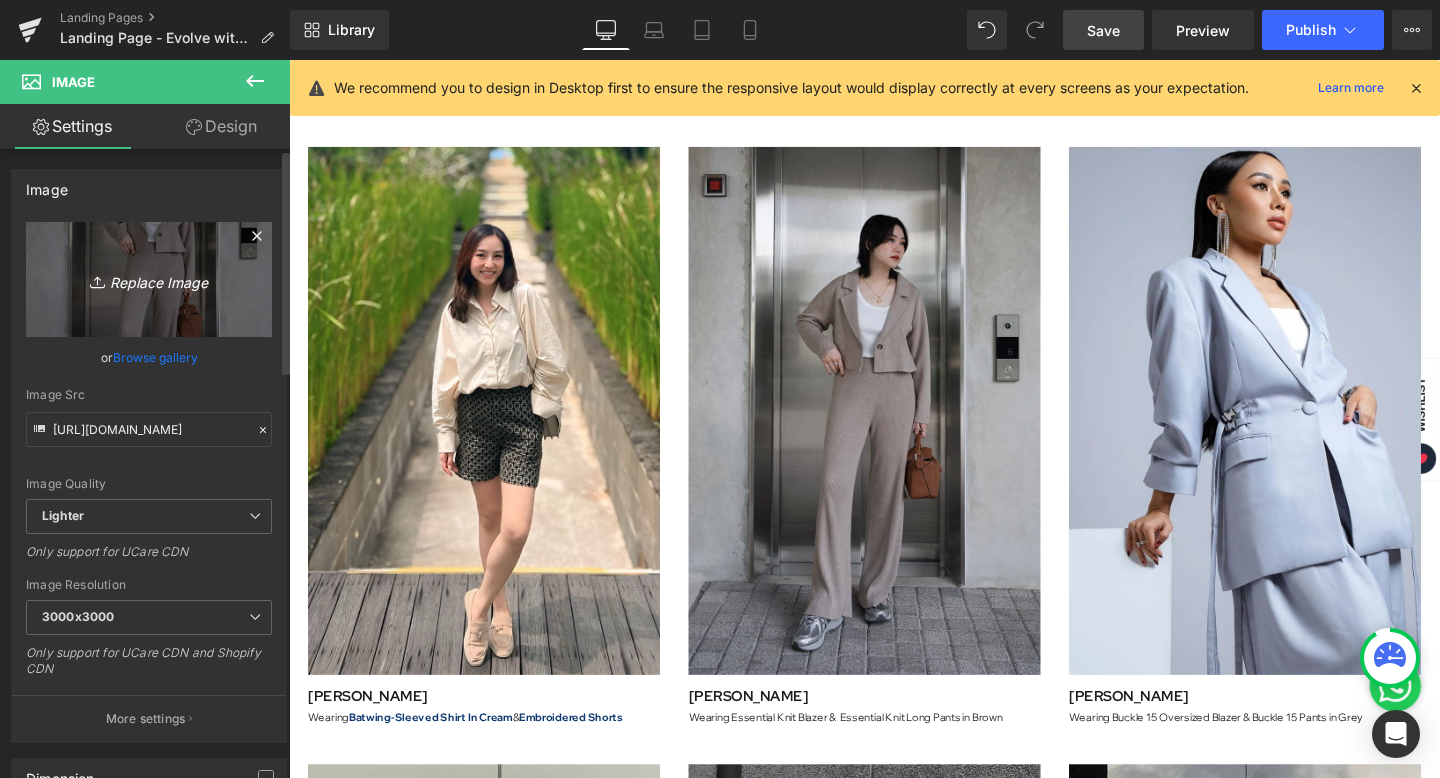 type on "C:\fakepath\Artboard 3.png" 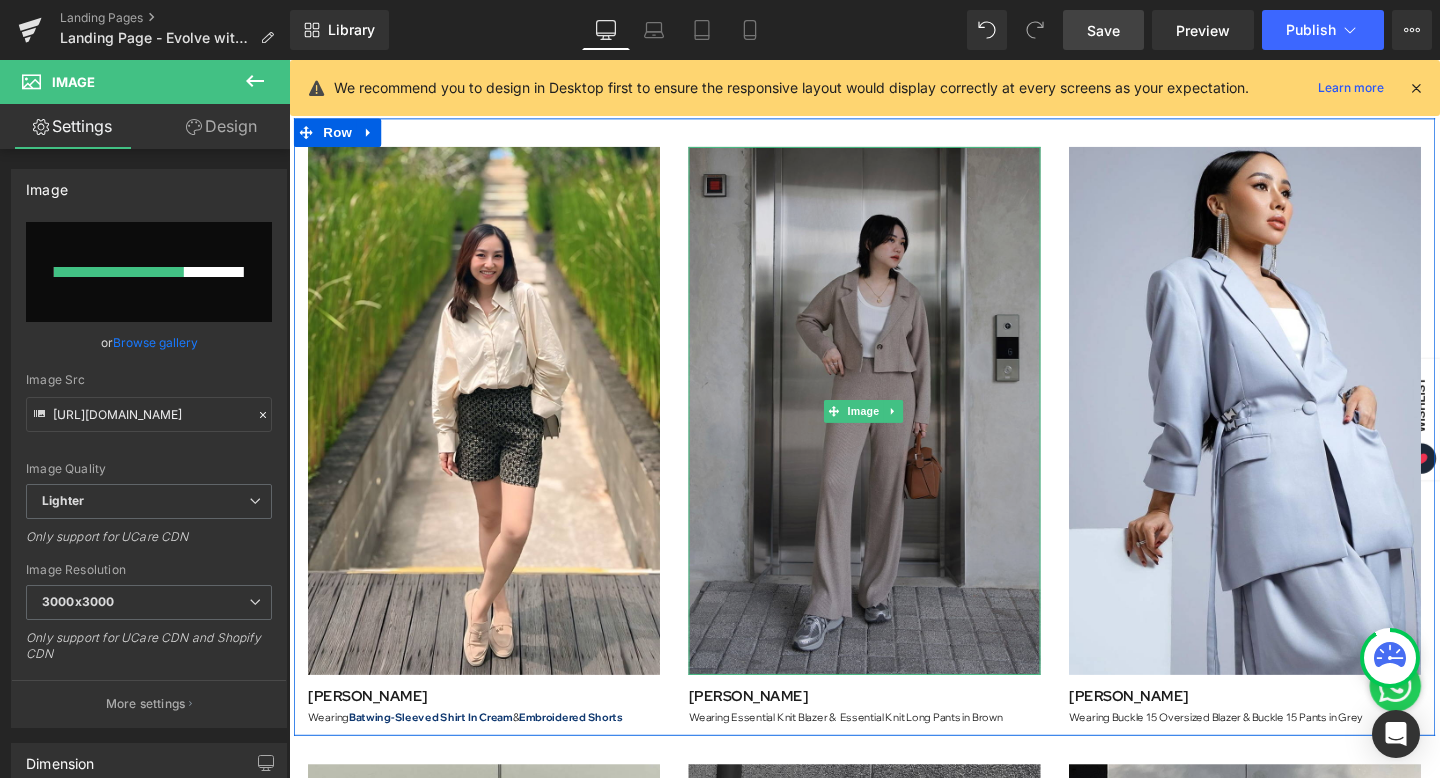 type 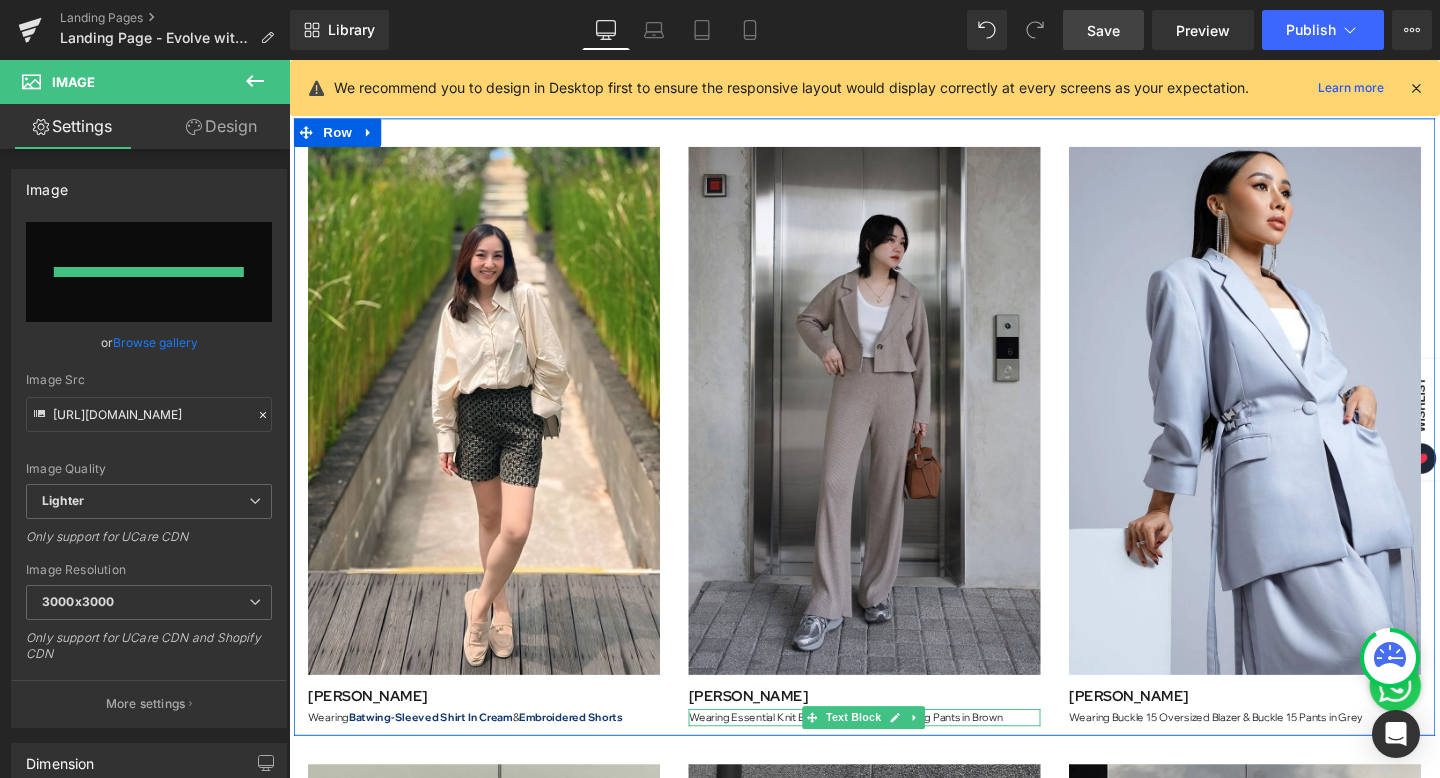 type on "https://ucarecdn.com/4d711852-cc6c-4833-a3ba-e450f3aeb037/-/format/auto/-/preview/3000x3000/-/quality/lighter/Artboard%203.png" 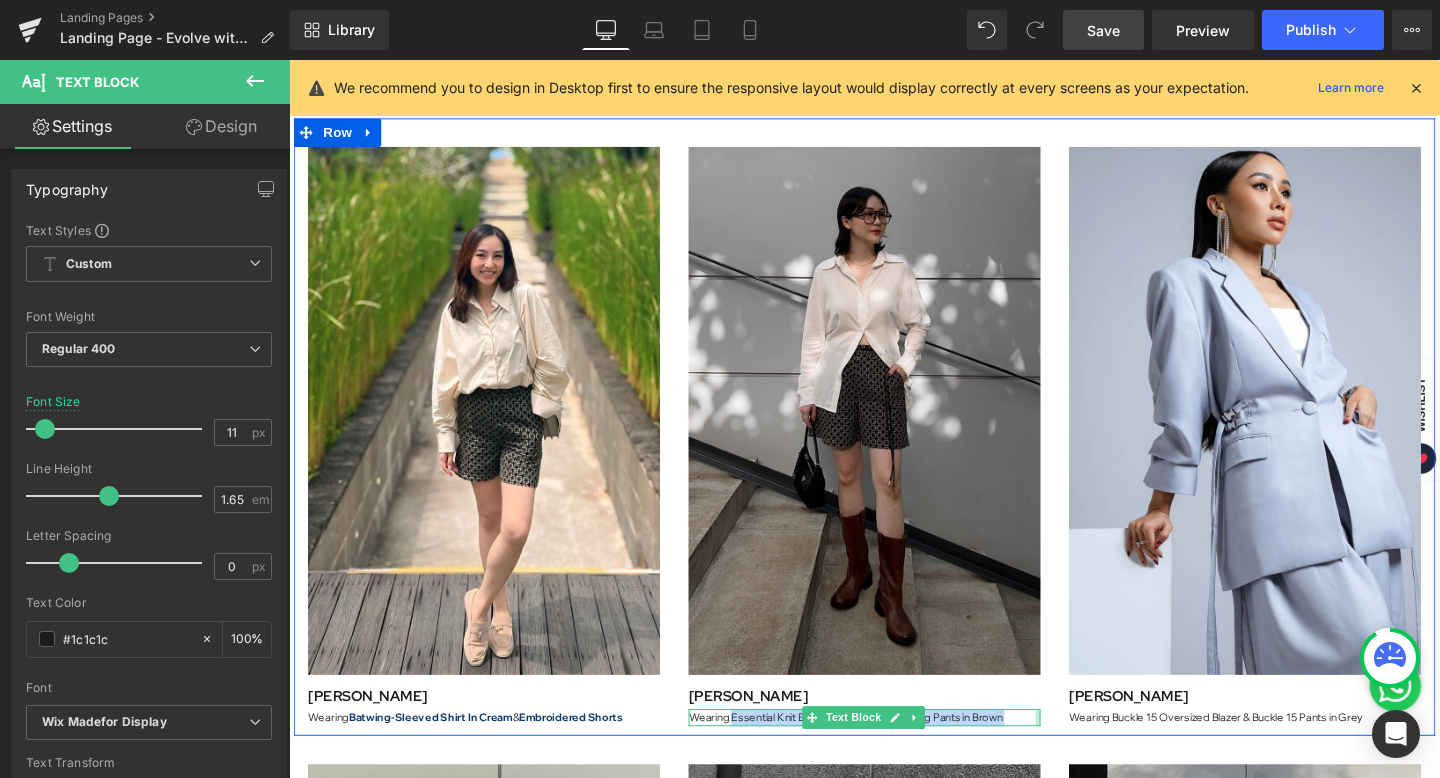 drag, startPoint x: 748, startPoint y: 748, endPoint x: 1068, endPoint y: 752, distance: 320.025 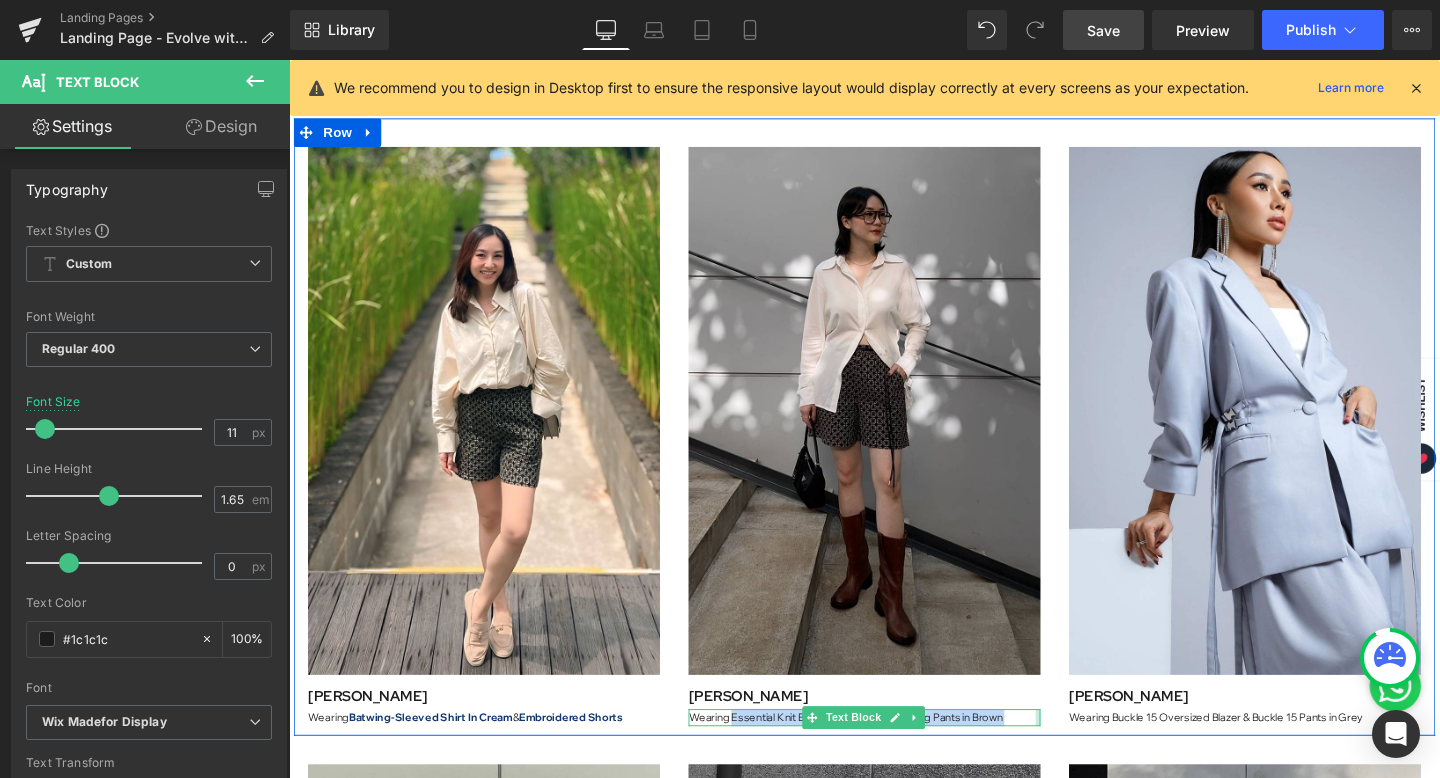 click on "Wearing Essential Knit Blazer &  Essential Knit Long Pants in Brown  Text Block" at bounding box center (894, 751) 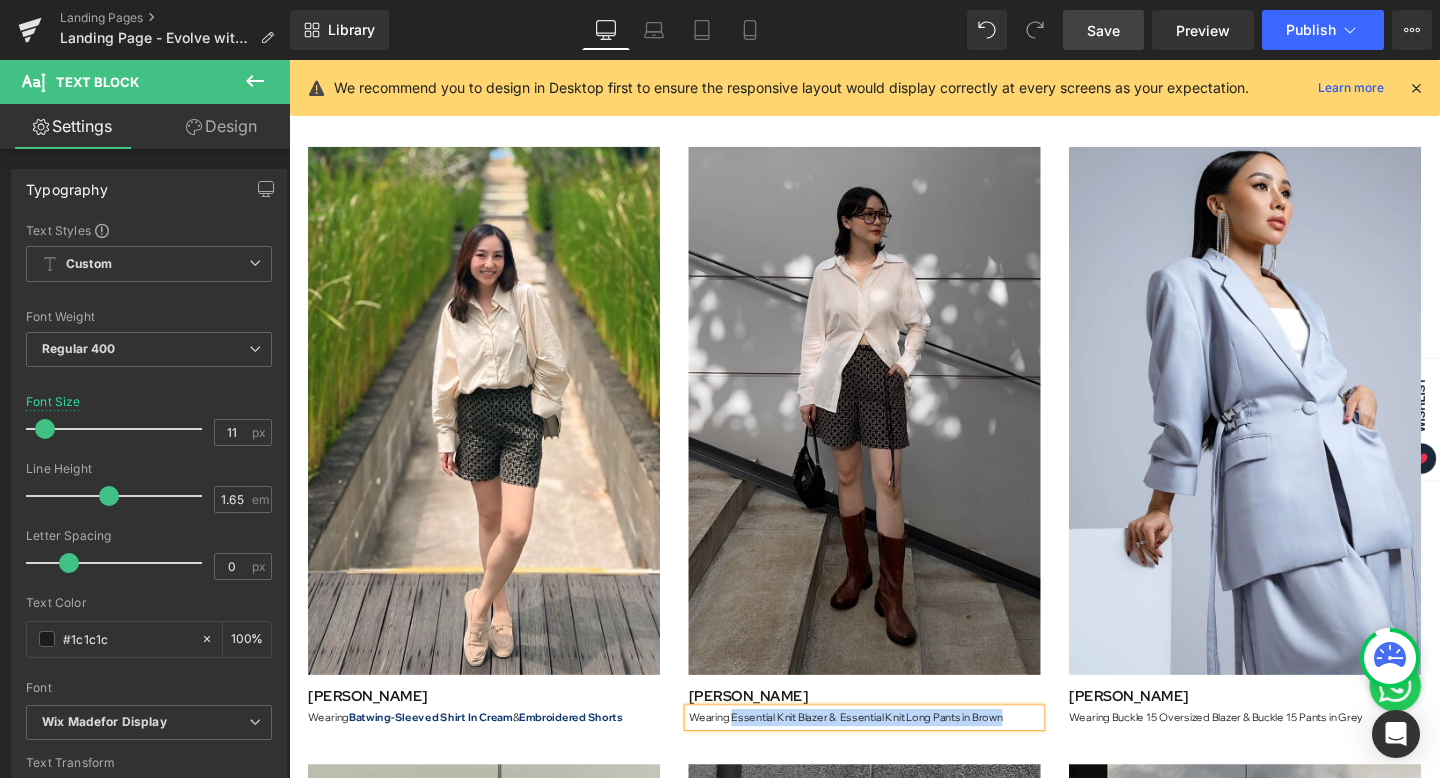 click on "Wearing Essential Knit Blazer &  Essential Knit Long Pants in Brown" at bounding box center [894, 751] 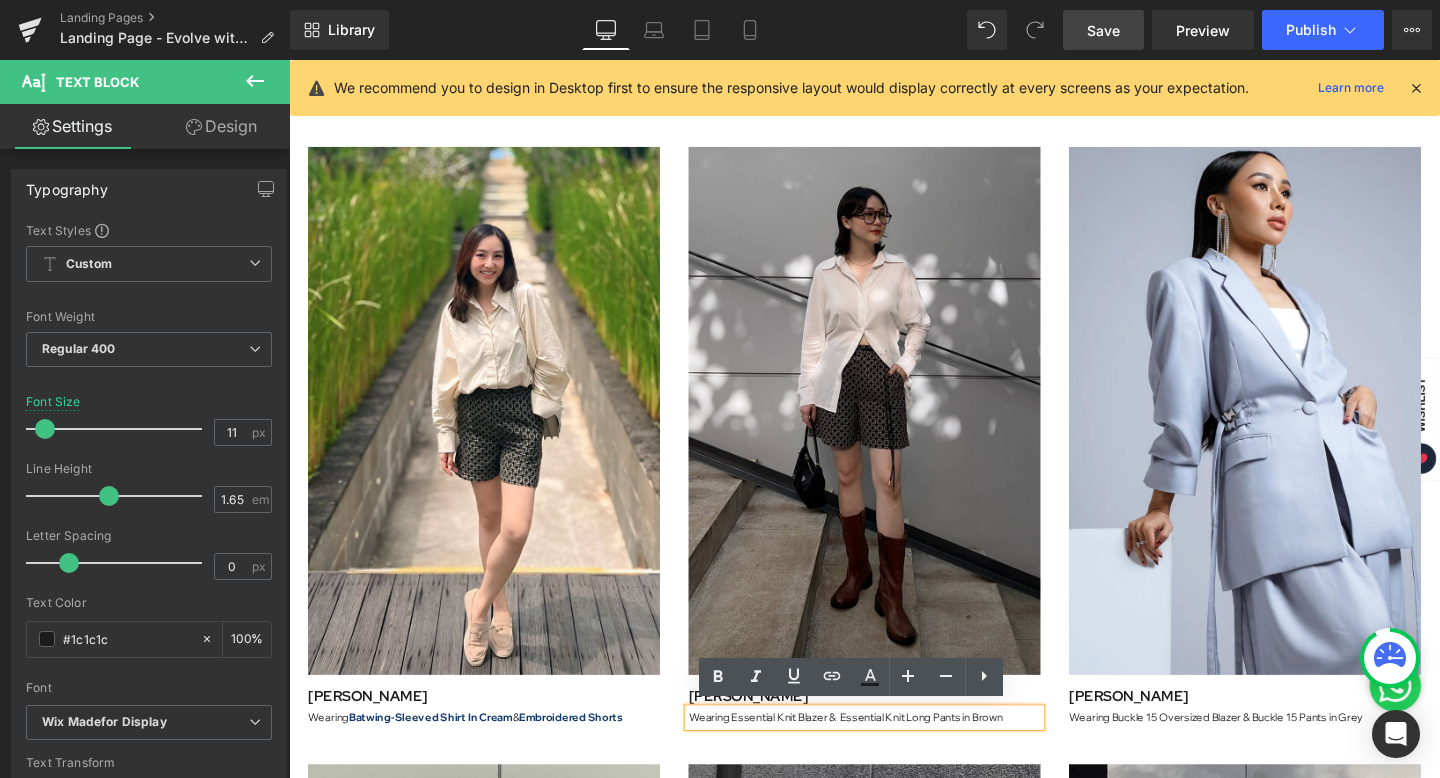 drag, startPoint x: 1041, startPoint y: 746, endPoint x: 748, endPoint y: 753, distance: 293.08362 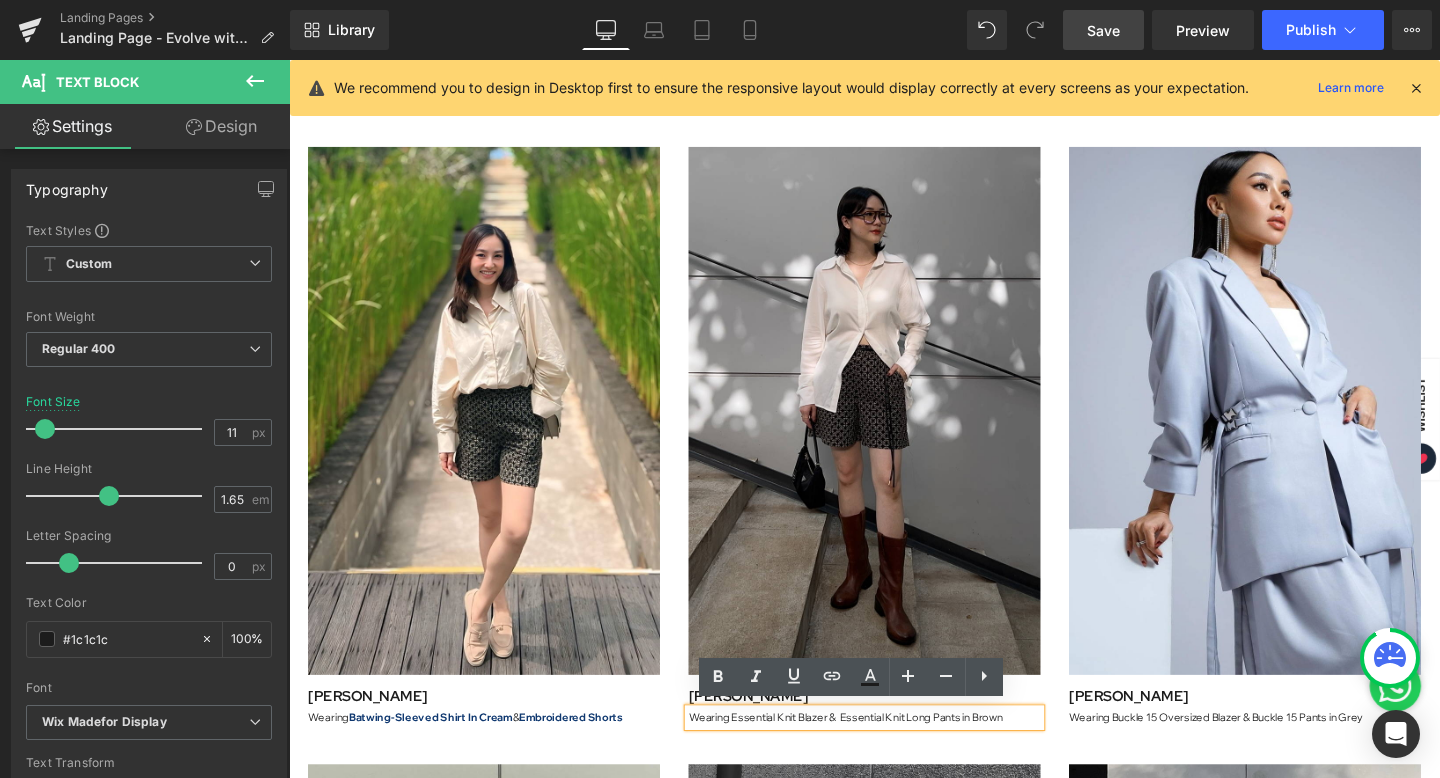click on "Wearing Essential Knit Blazer &  Essential Knit Long Pants in Brown" at bounding box center [894, 751] 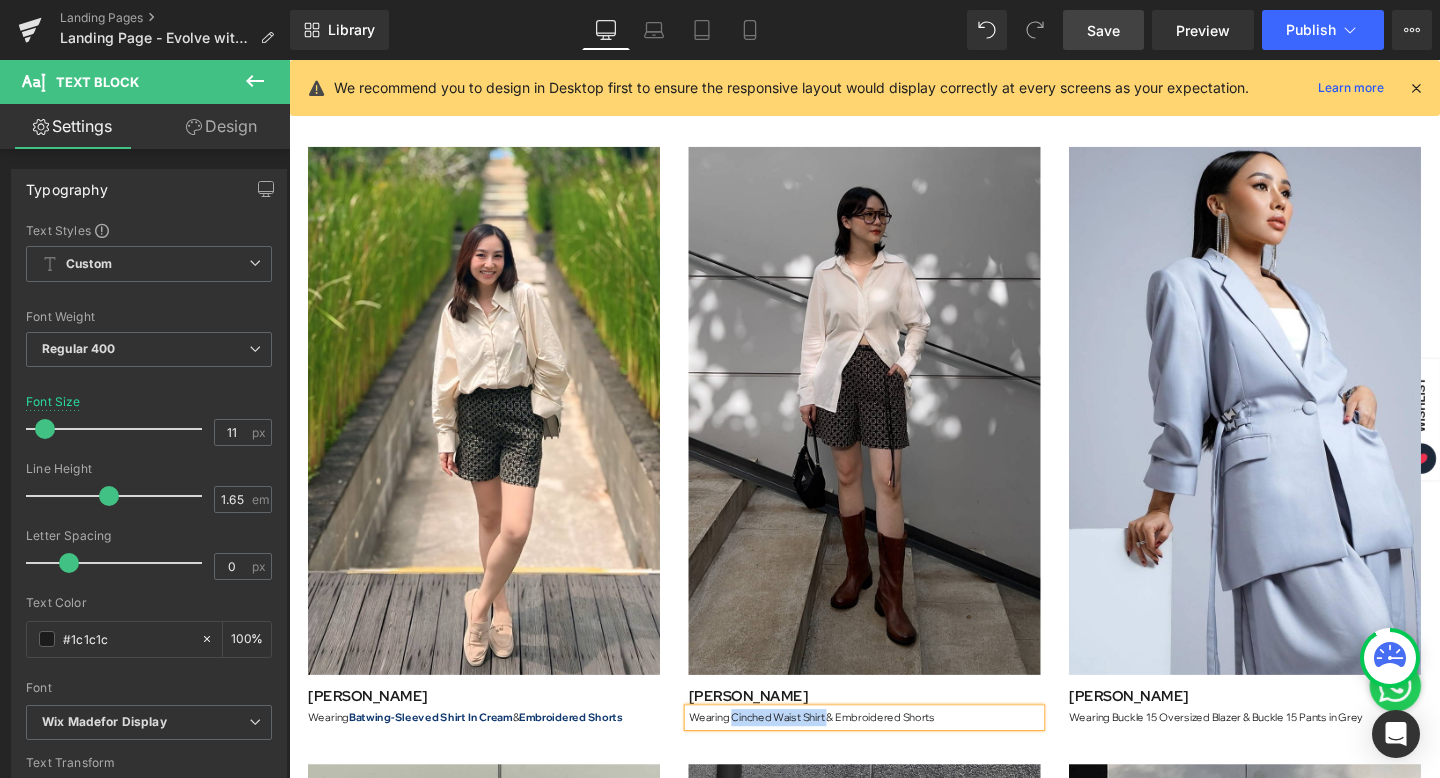 drag, startPoint x: 748, startPoint y: 746, endPoint x: 849, endPoint y: 742, distance: 101.07918 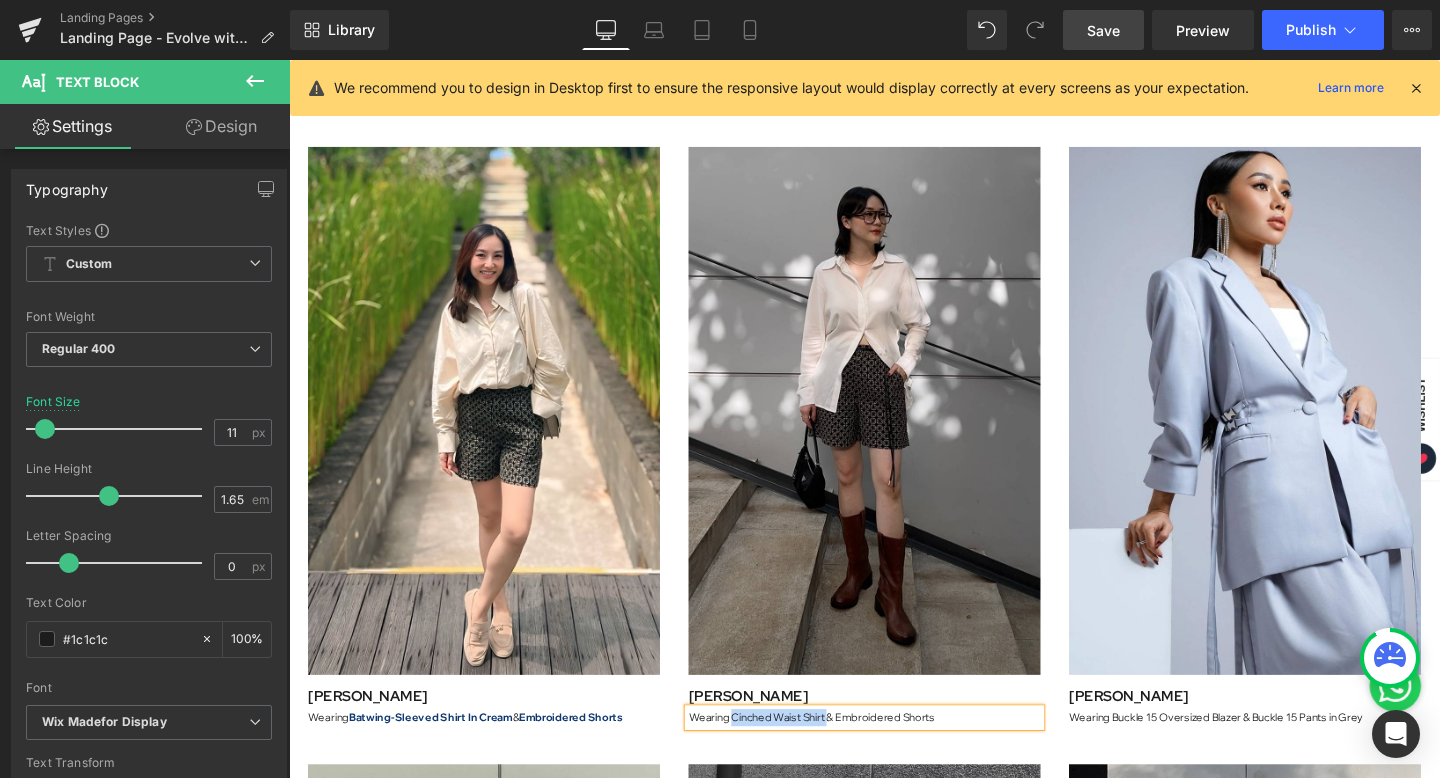 click on "Wearing Cinched Waist Shirt & Embroidered Shorts" at bounding box center [894, 751] 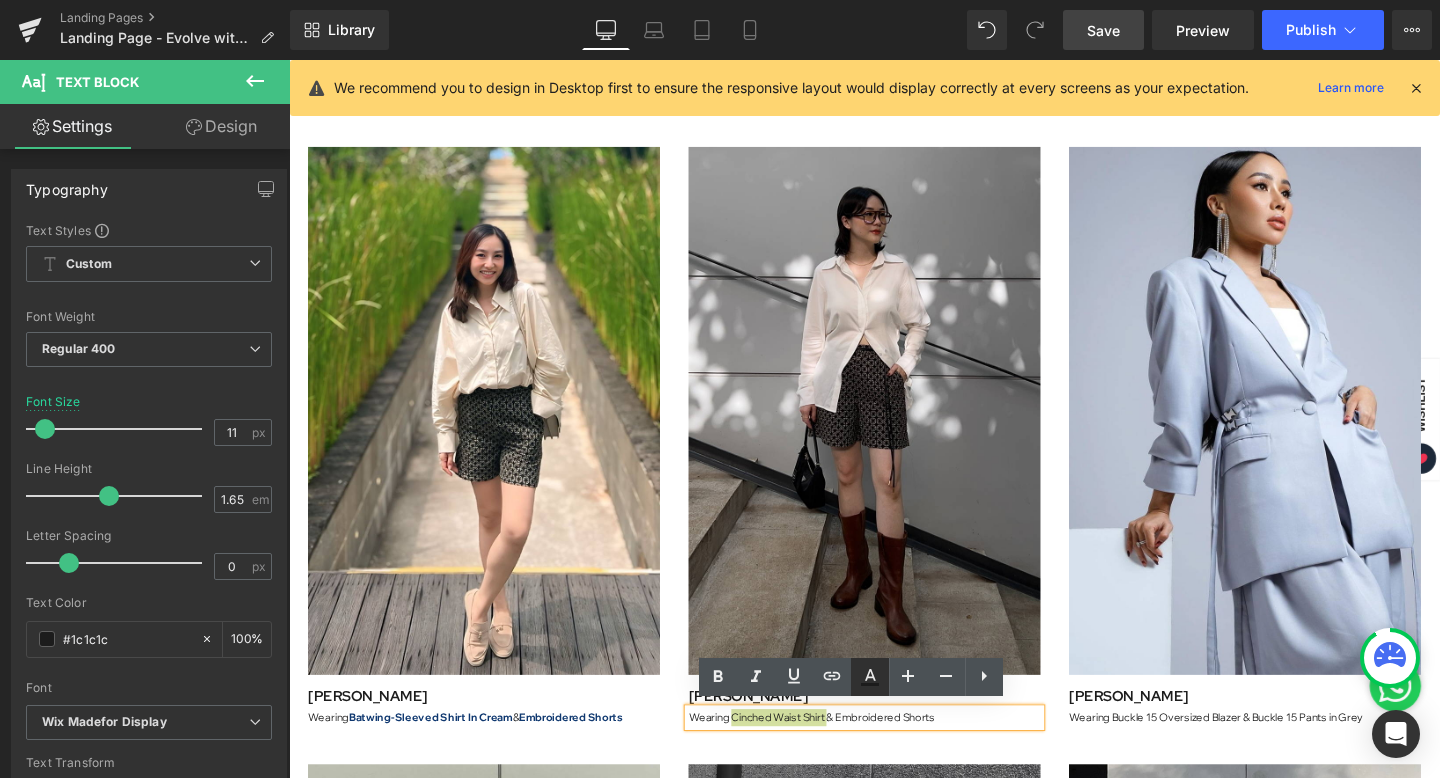 click 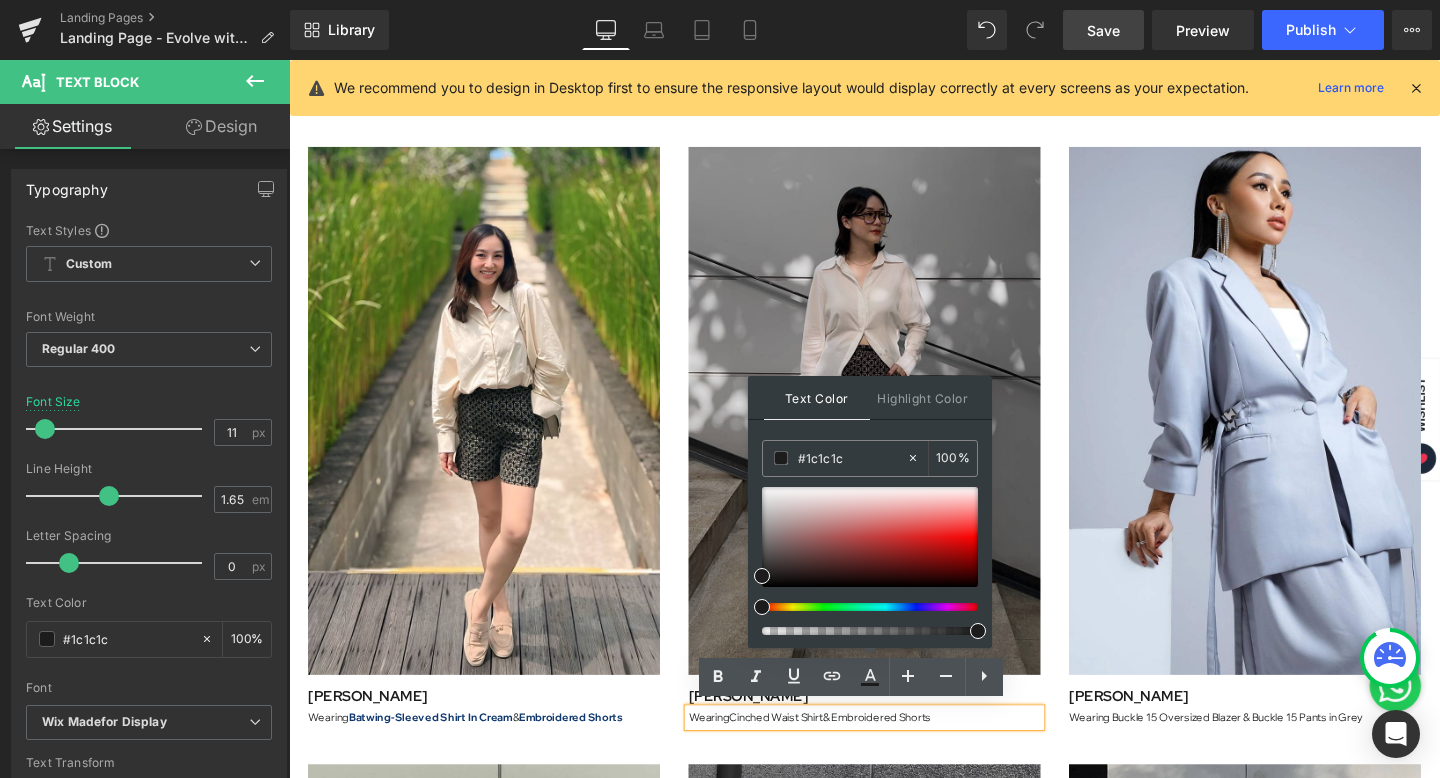 drag, startPoint x: 1138, startPoint y: 517, endPoint x: 769, endPoint y: 480, distance: 370.85037 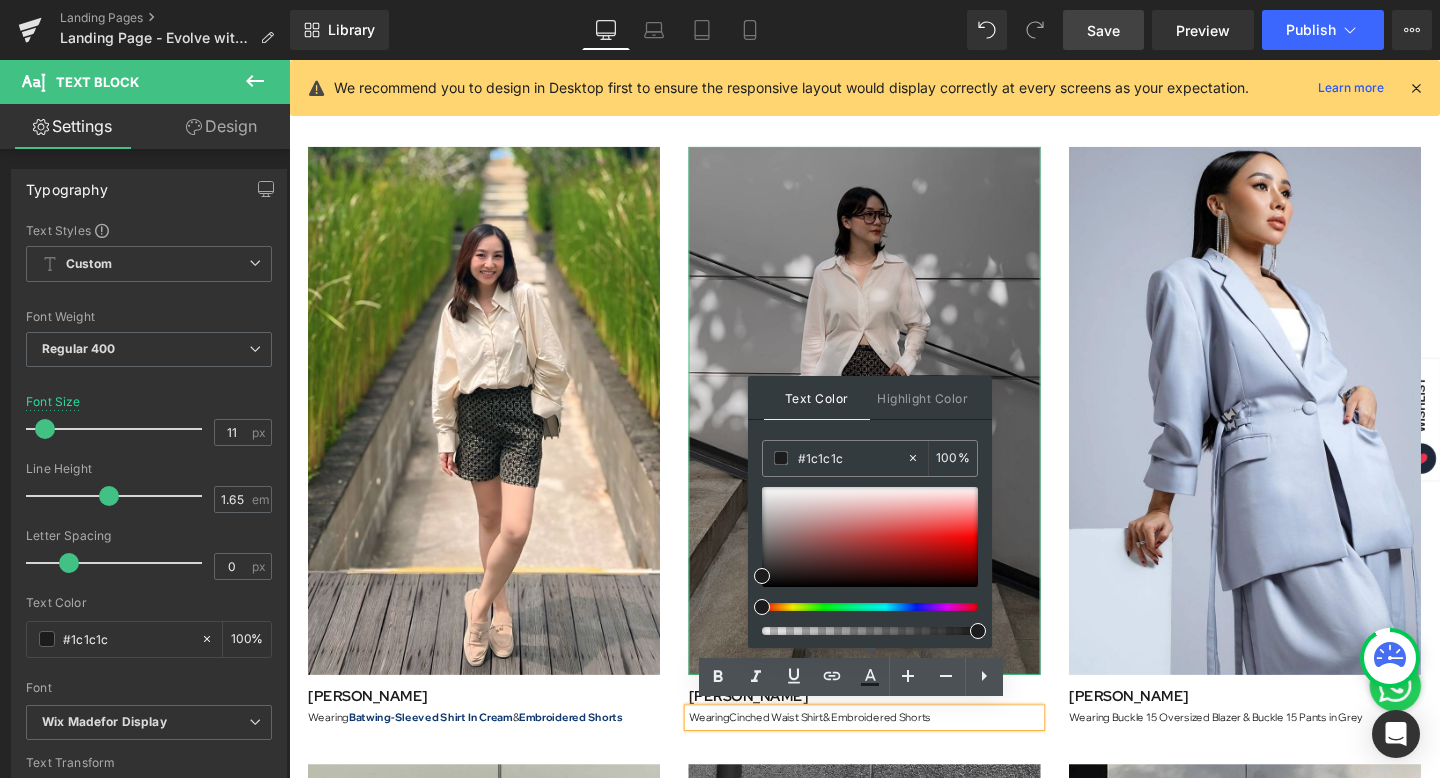 paste on "06316a" 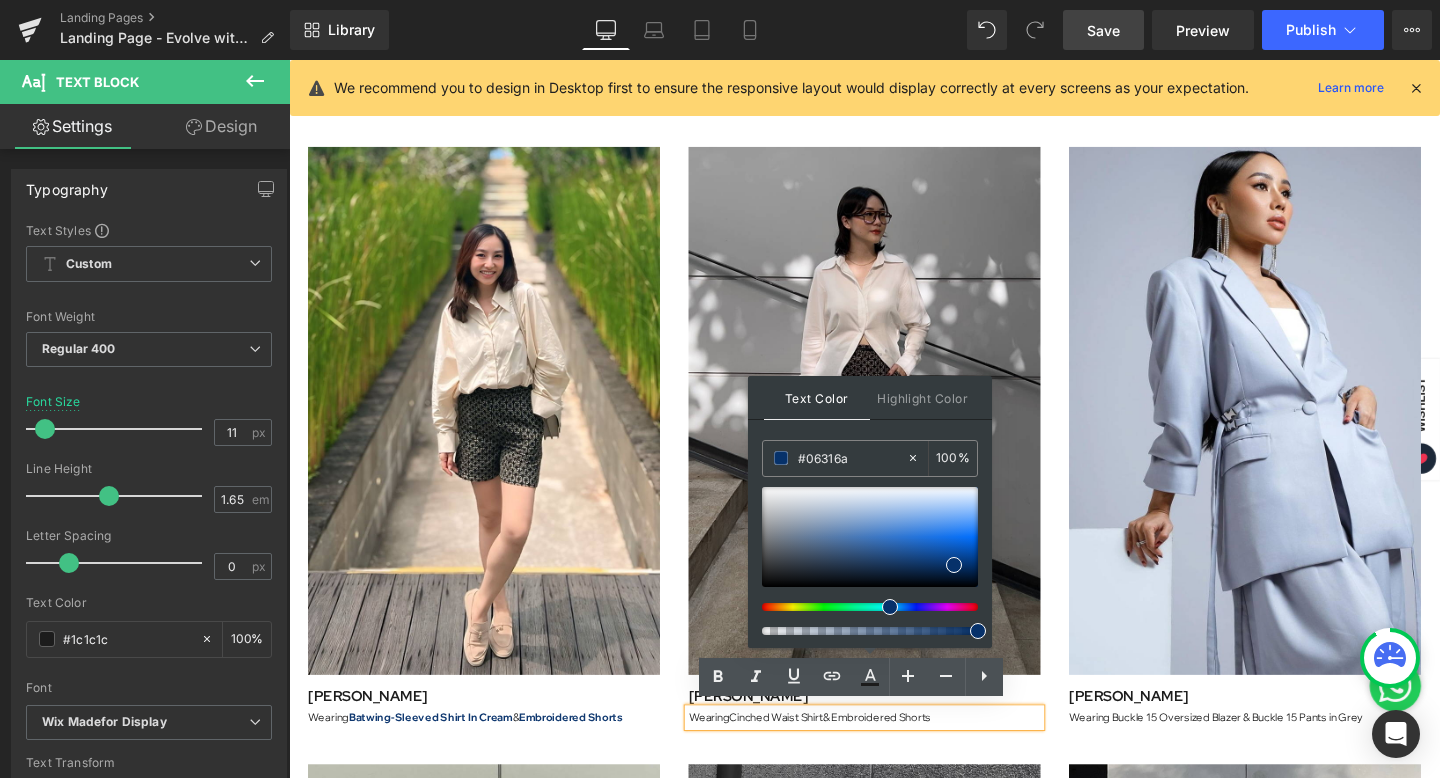 type on "#06316a" 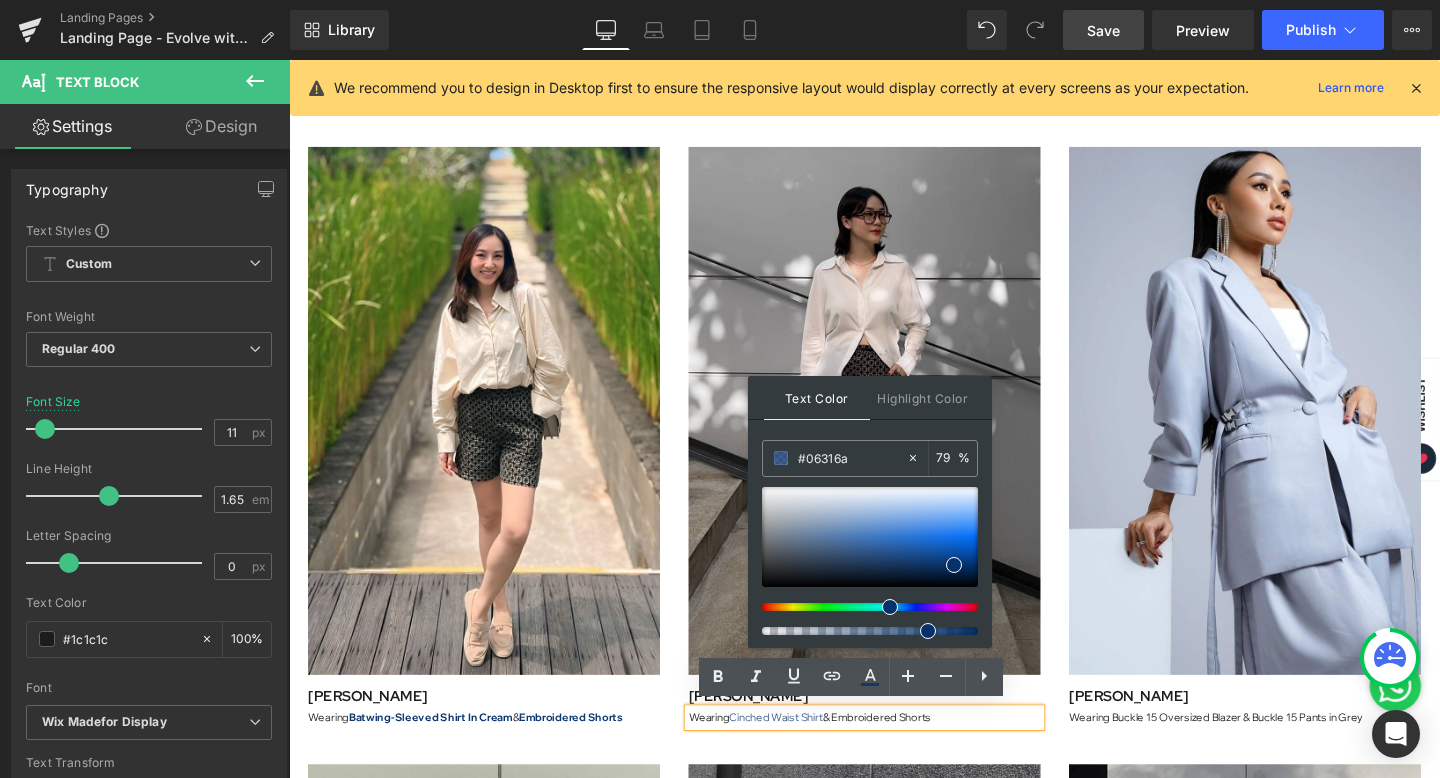 type on "90" 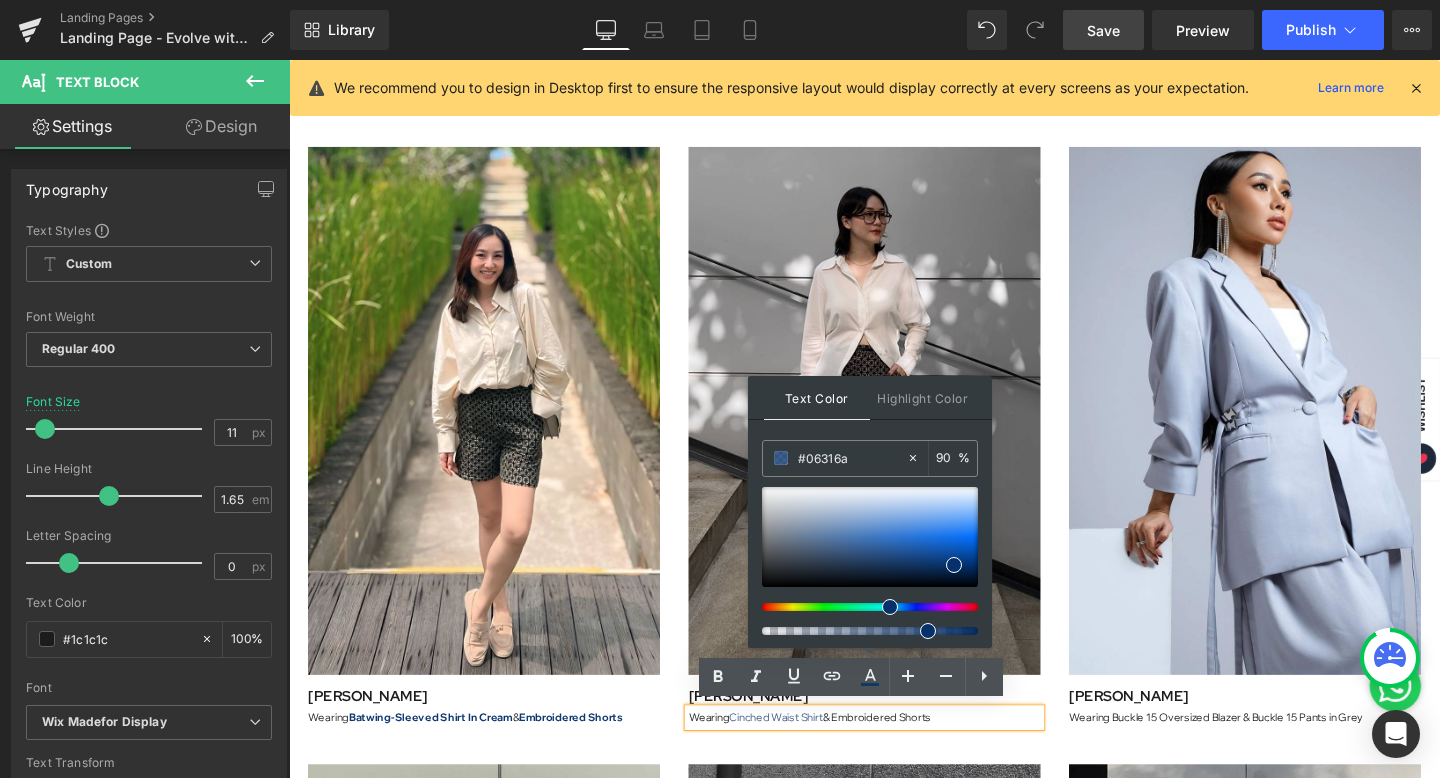 drag, startPoint x: 1268, startPoint y: 687, endPoint x: 1075, endPoint y: 661, distance: 194.74342 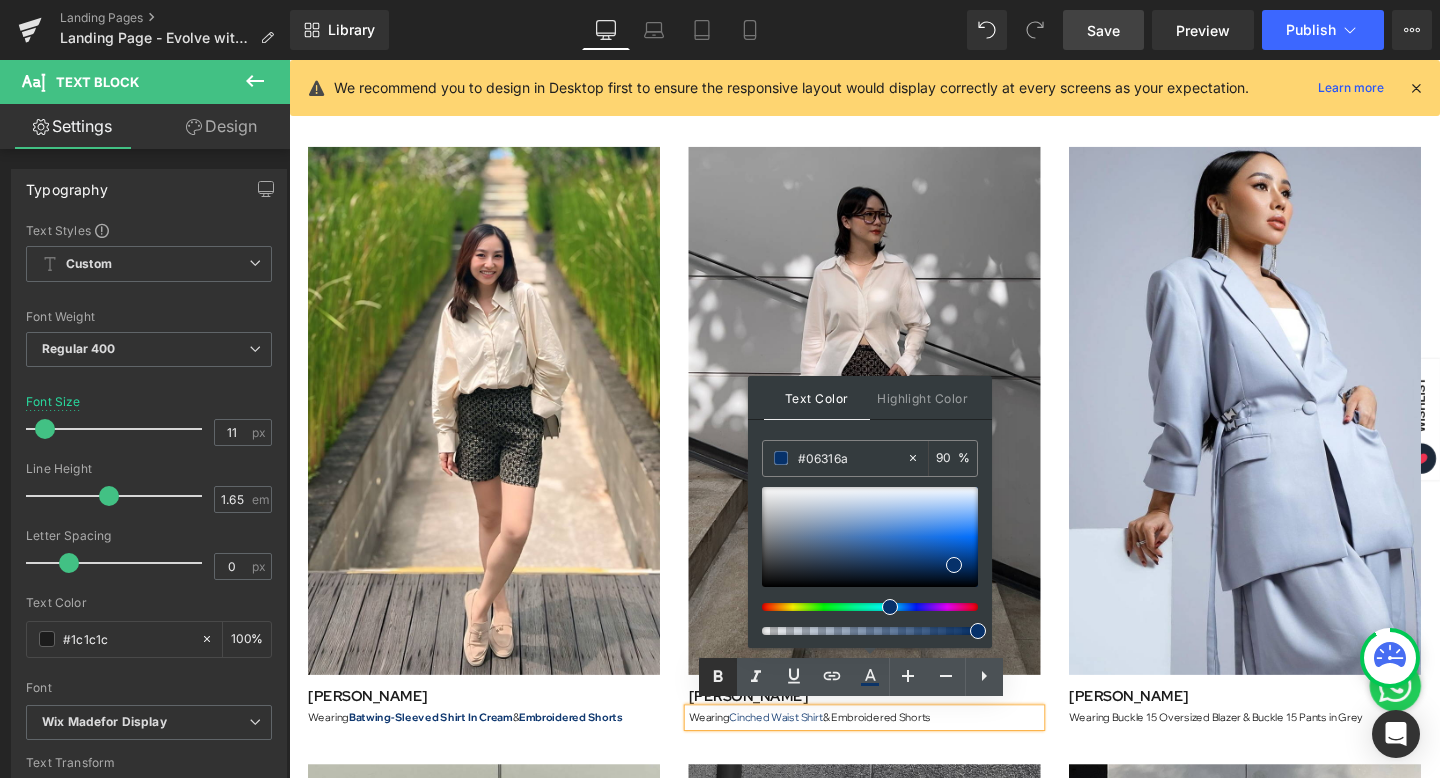 click 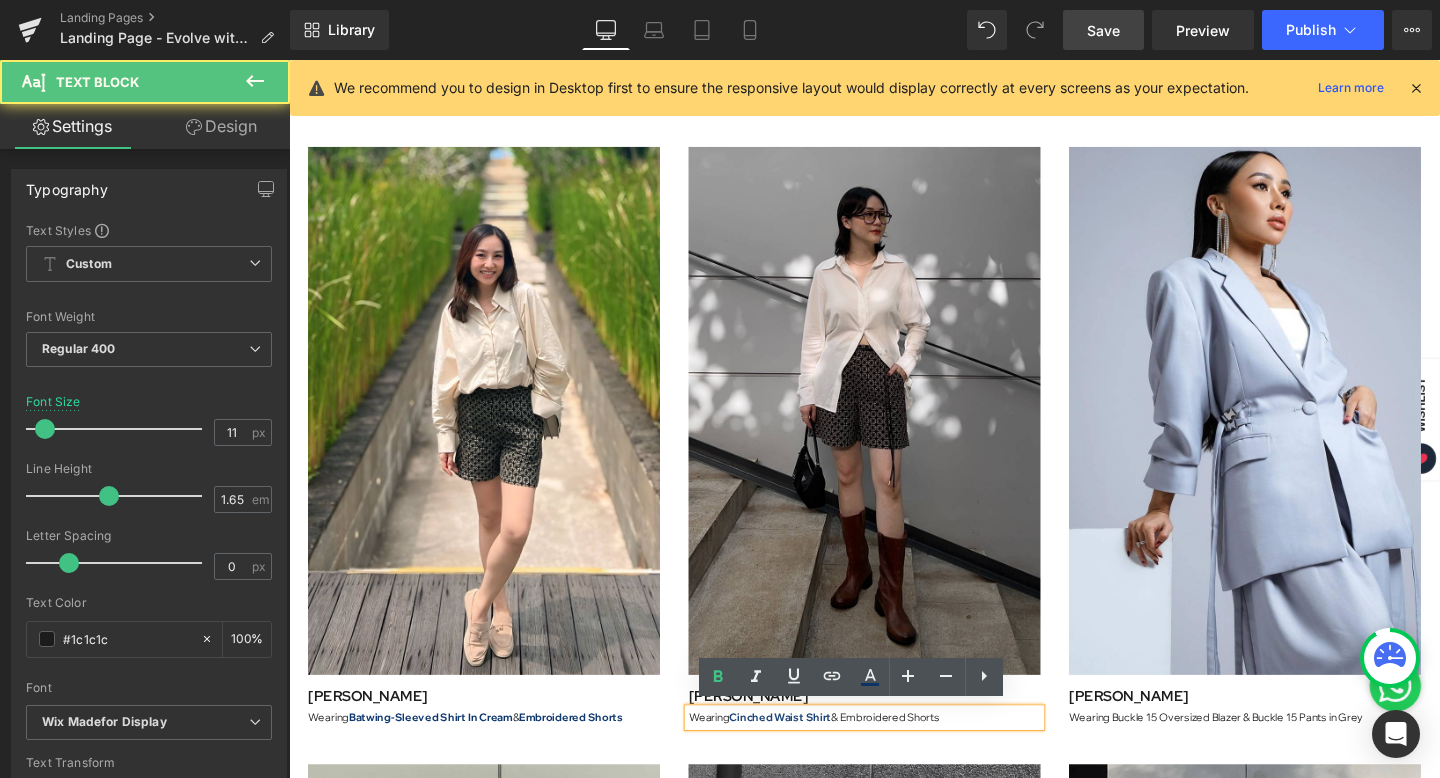 click on "Cinched Waist Shirt" at bounding box center [805, 751] 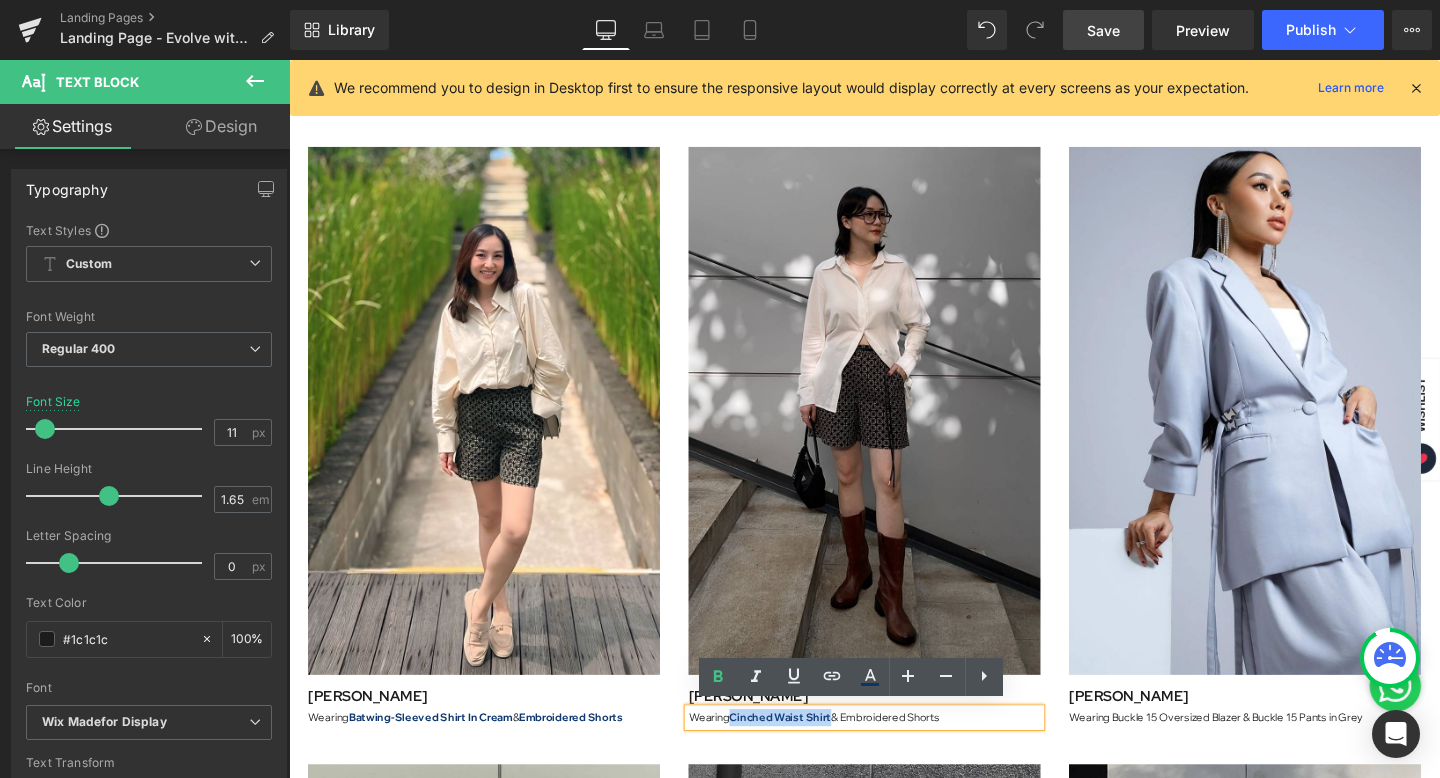 drag, startPoint x: 849, startPoint y: 743, endPoint x: 750, endPoint y: 742, distance: 99.00505 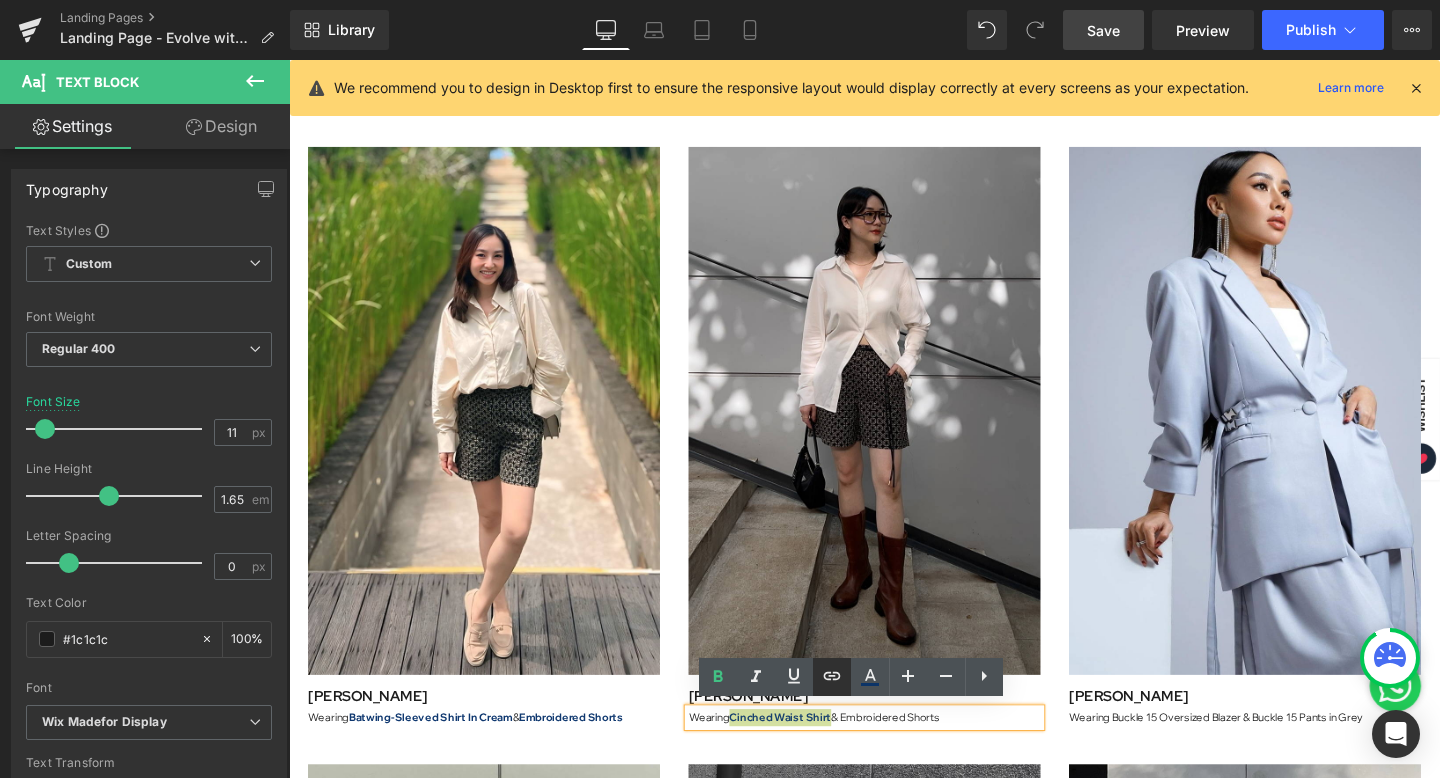 click 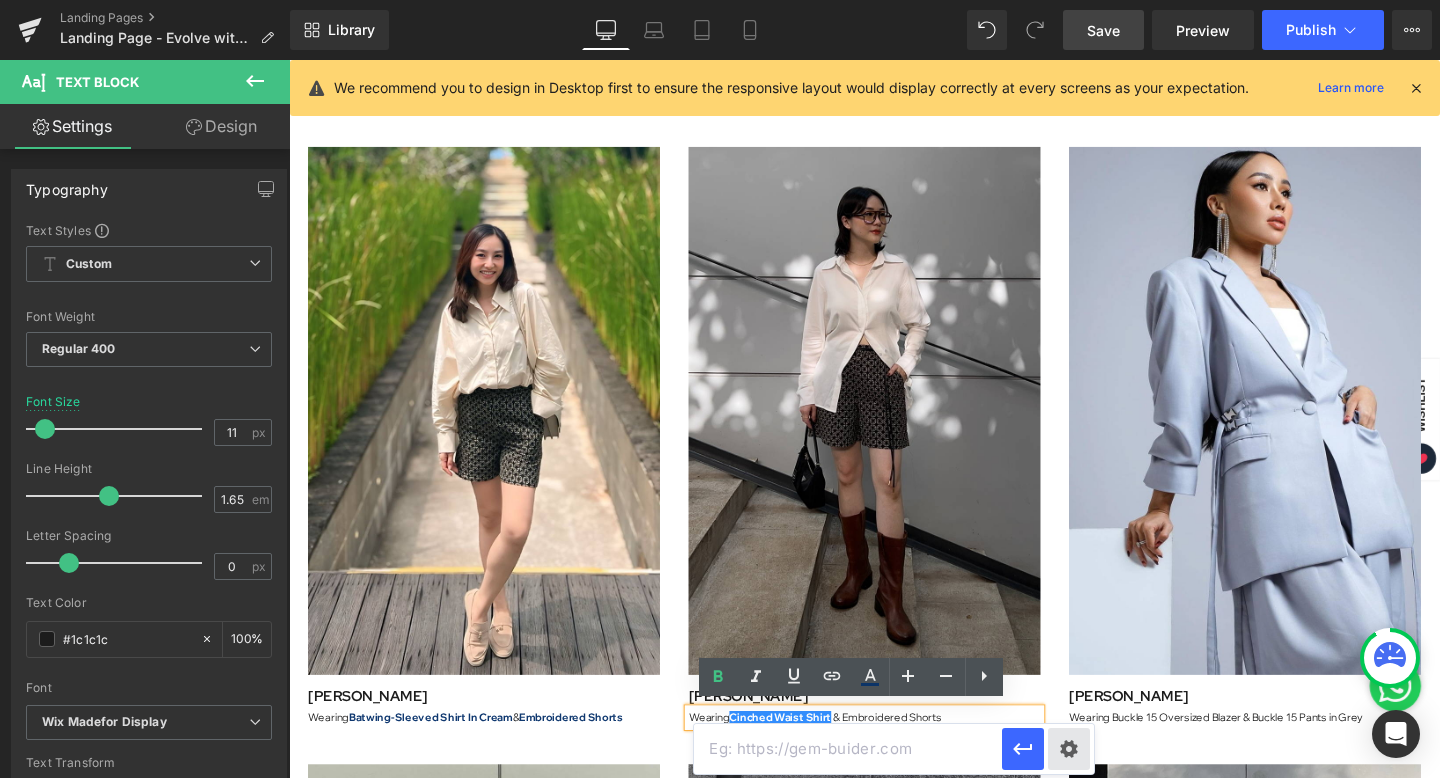 click on "Text Color Highlight Color rgba(6, 49, 106, 0.9) #06316a 90 % transparent transparent 0 %   Edit or remove link:   Edit   -   Unlink   -   Cancel" at bounding box center [720, 0] 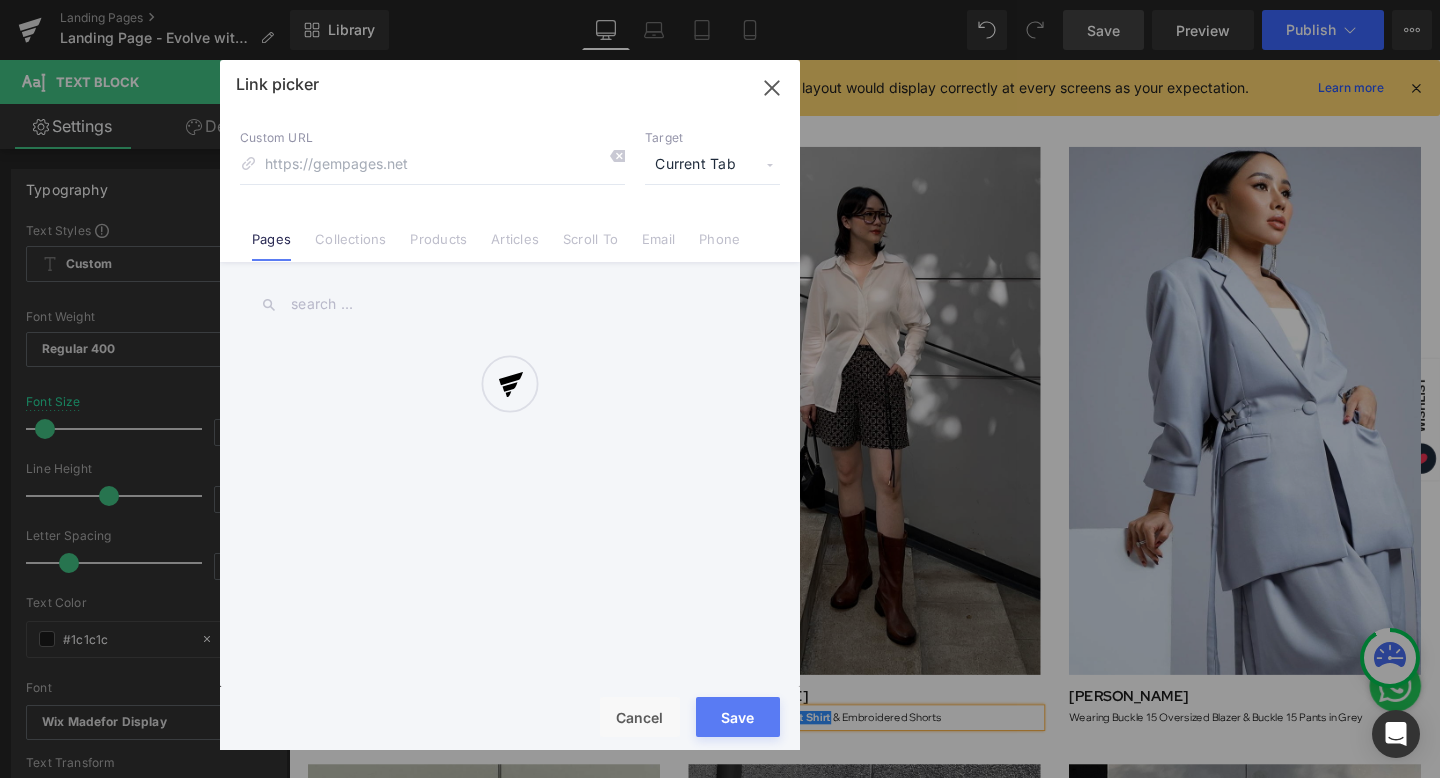 click on "Products" at bounding box center [438, 246] 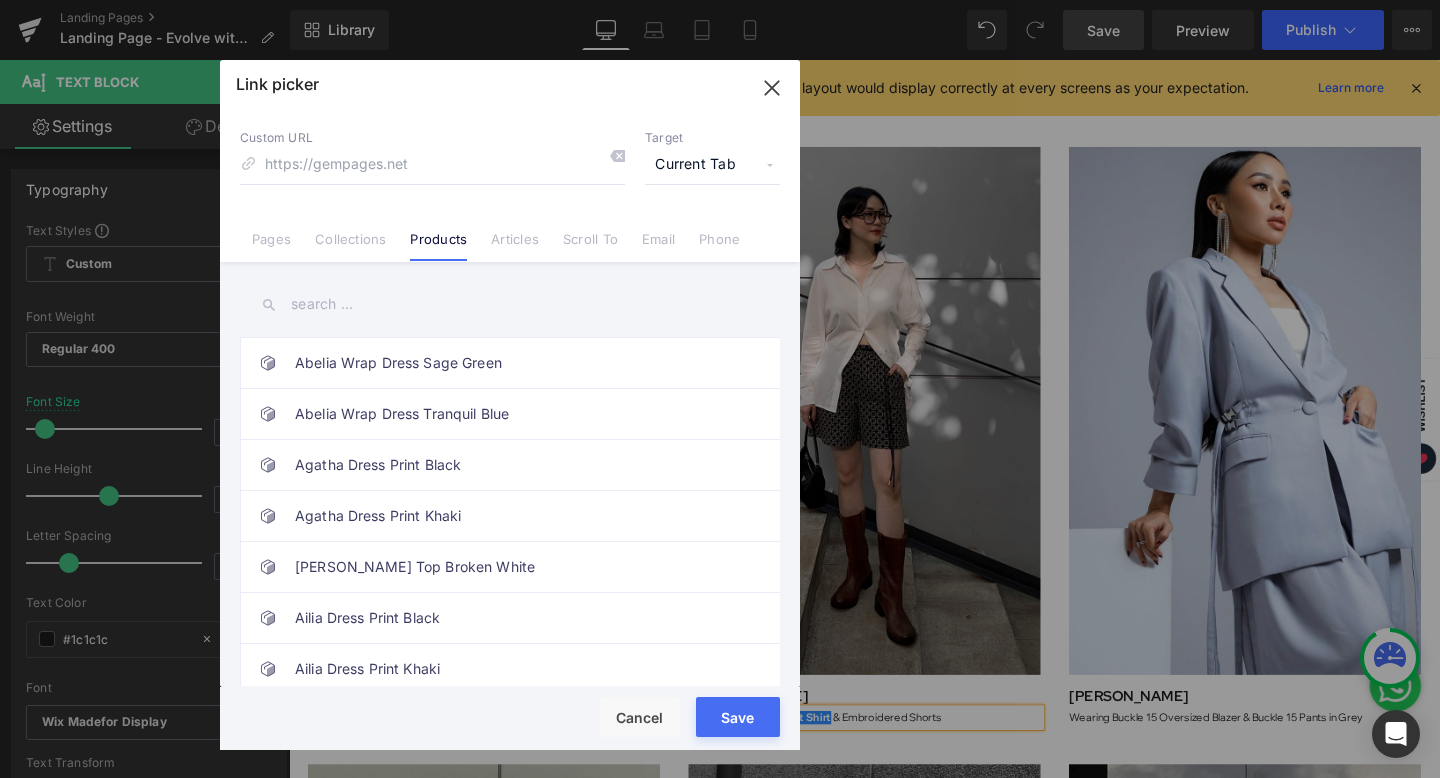 click at bounding box center (510, 304) 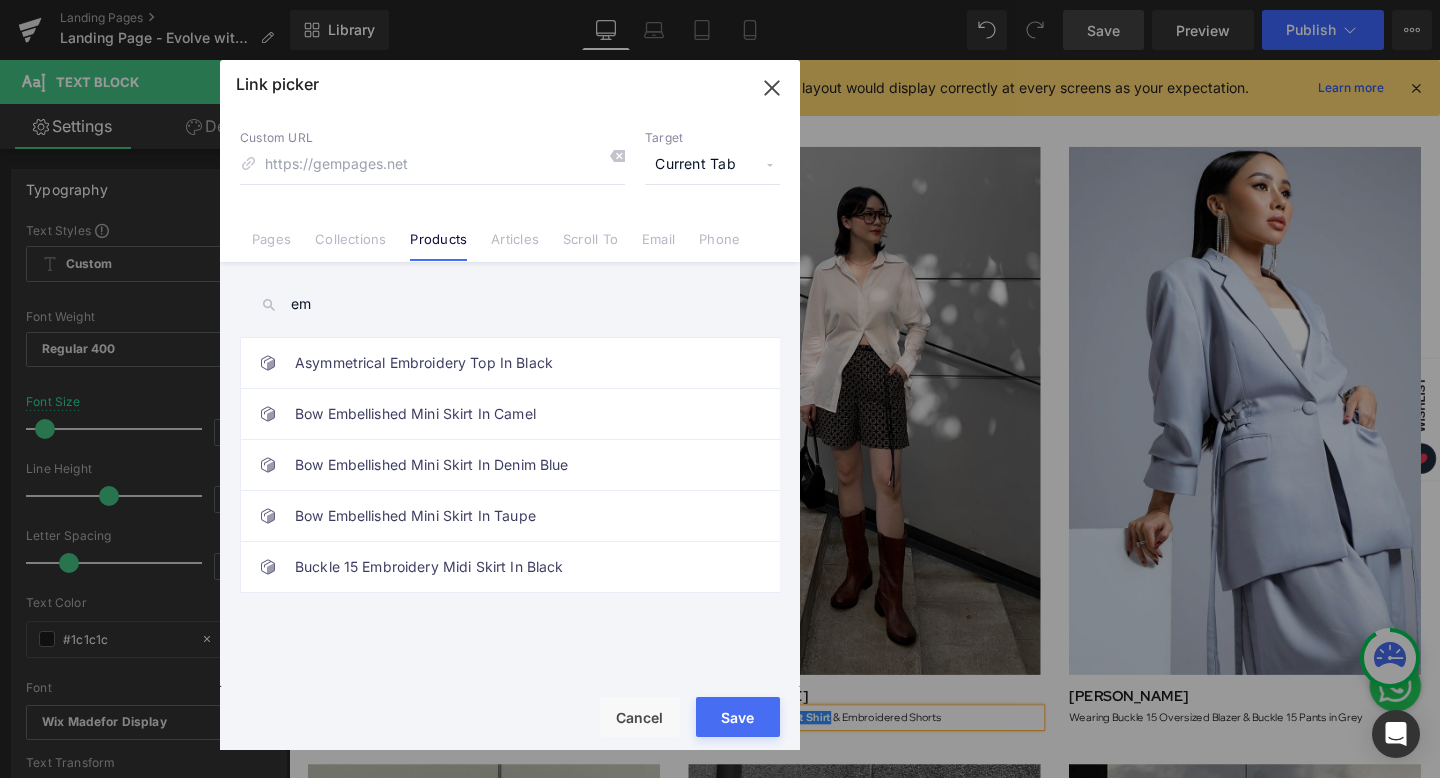 type on "e" 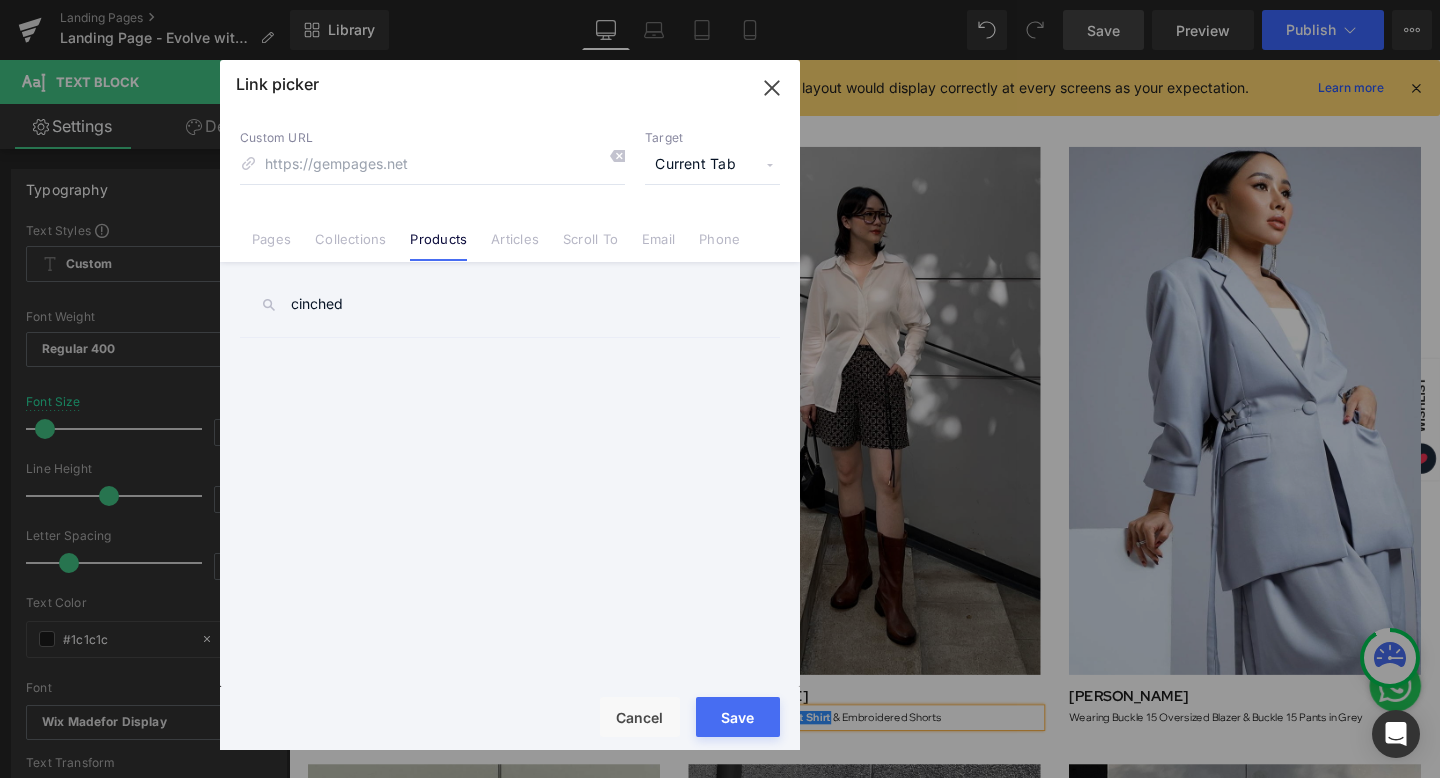 click on "cinched" at bounding box center [510, 304] 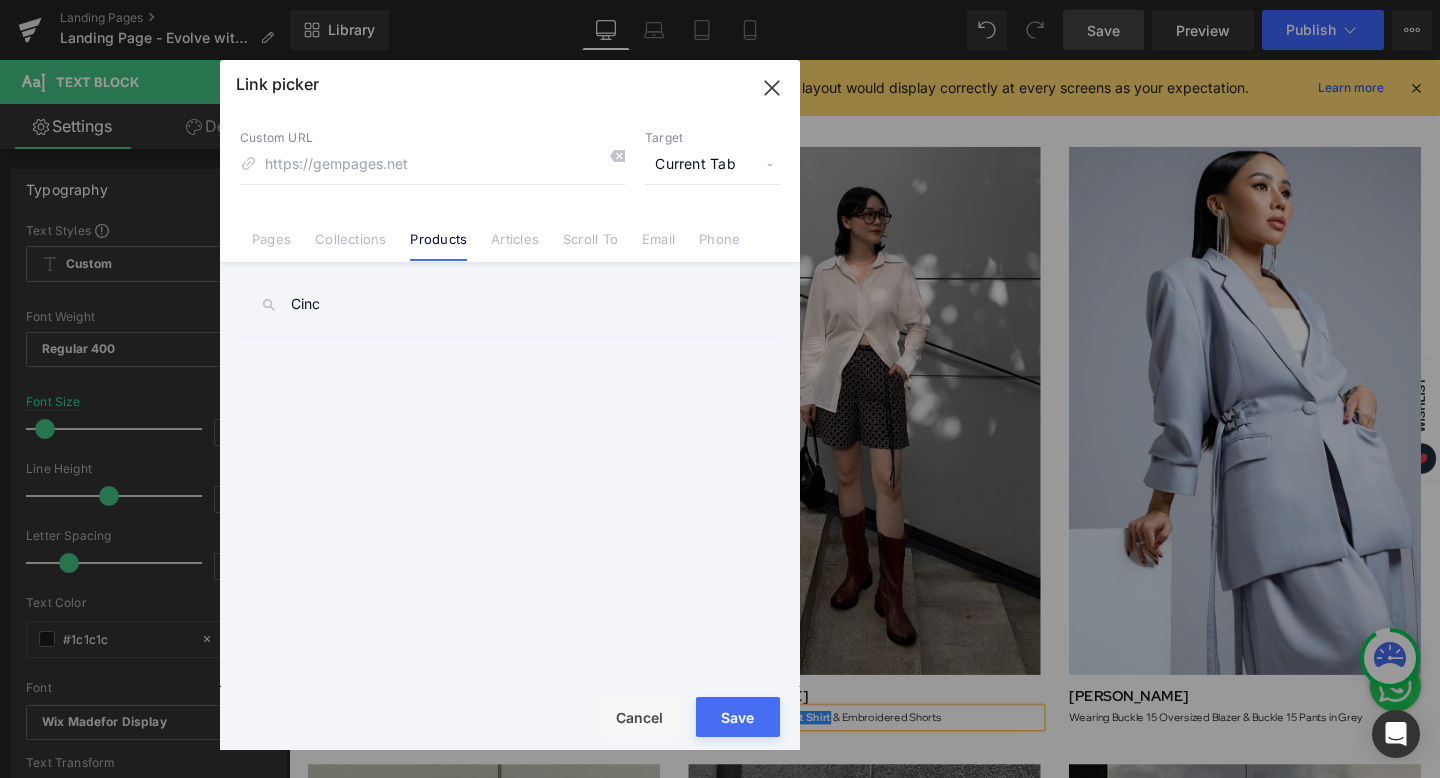 drag, startPoint x: 329, startPoint y: 302, endPoint x: 206, endPoint y: 302, distance: 123 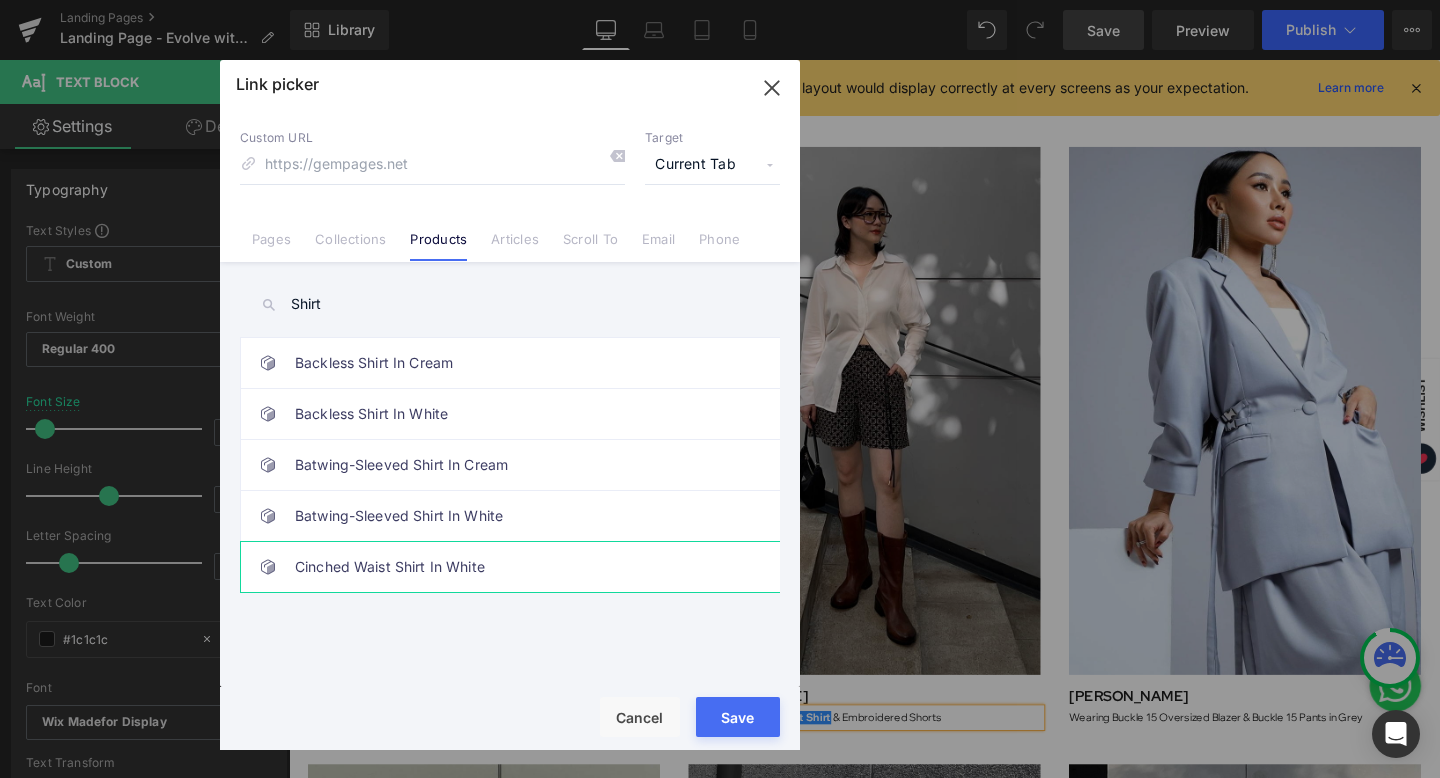 type on "Shirt" 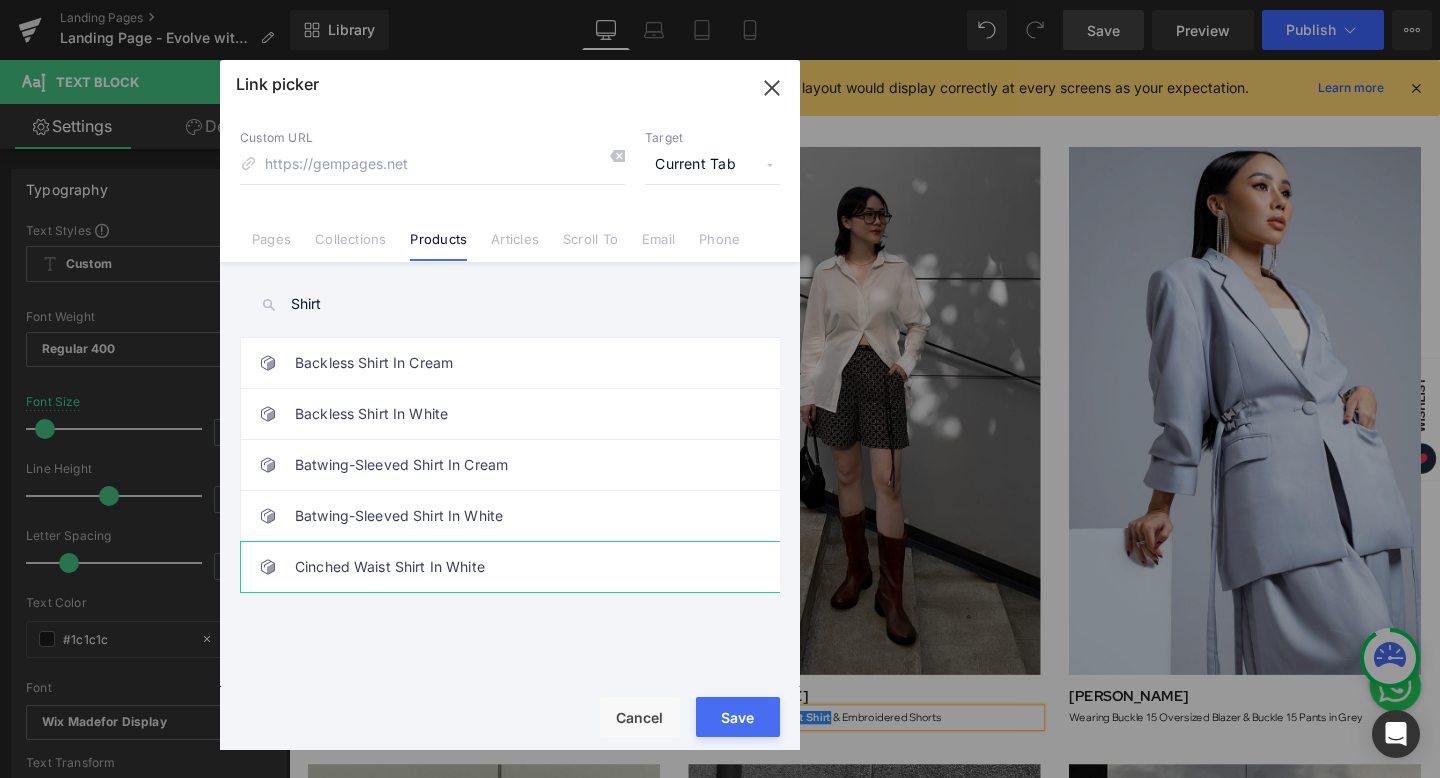 click on "Cinched Waist Shirt In White" at bounding box center (515, 567) 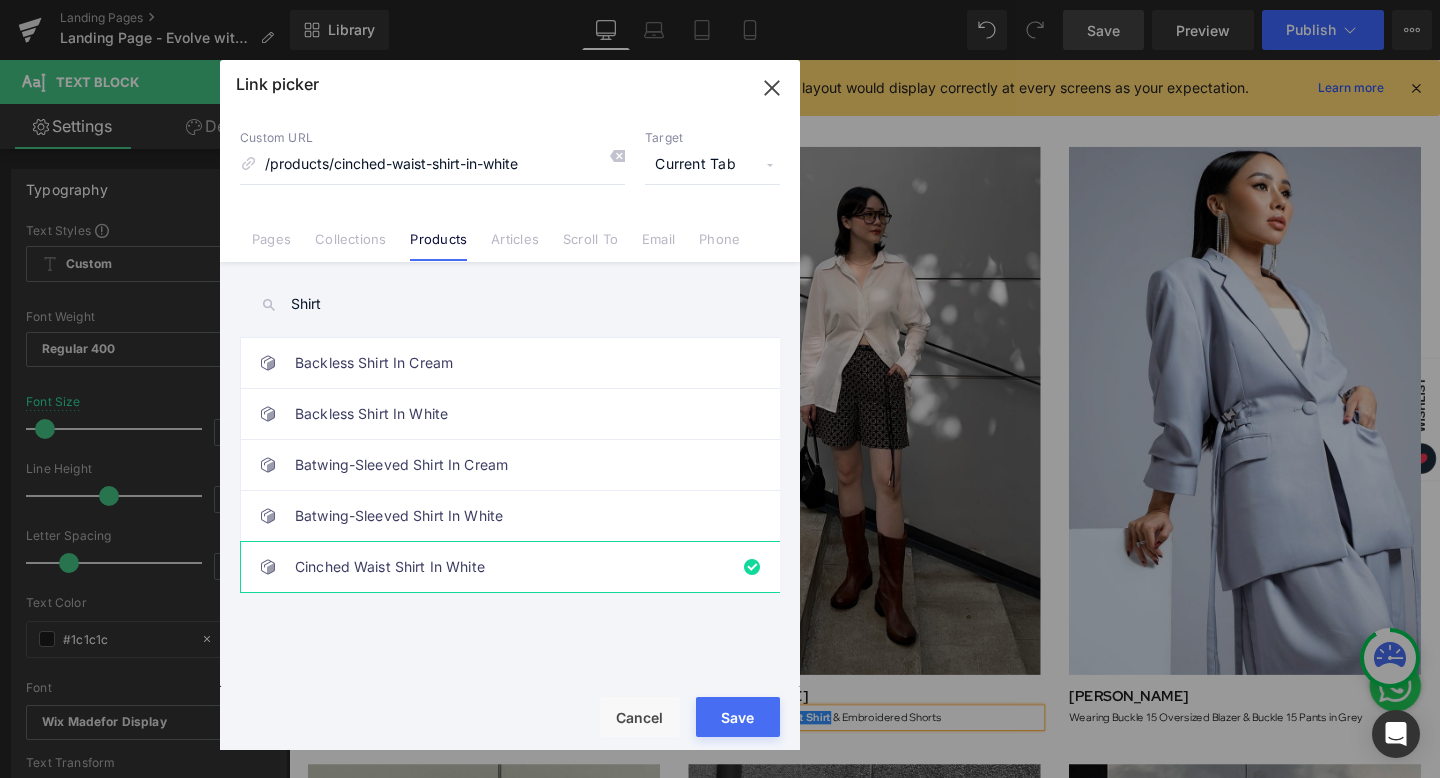 drag, startPoint x: 740, startPoint y: 719, endPoint x: 474, endPoint y: 693, distance: 267.26767 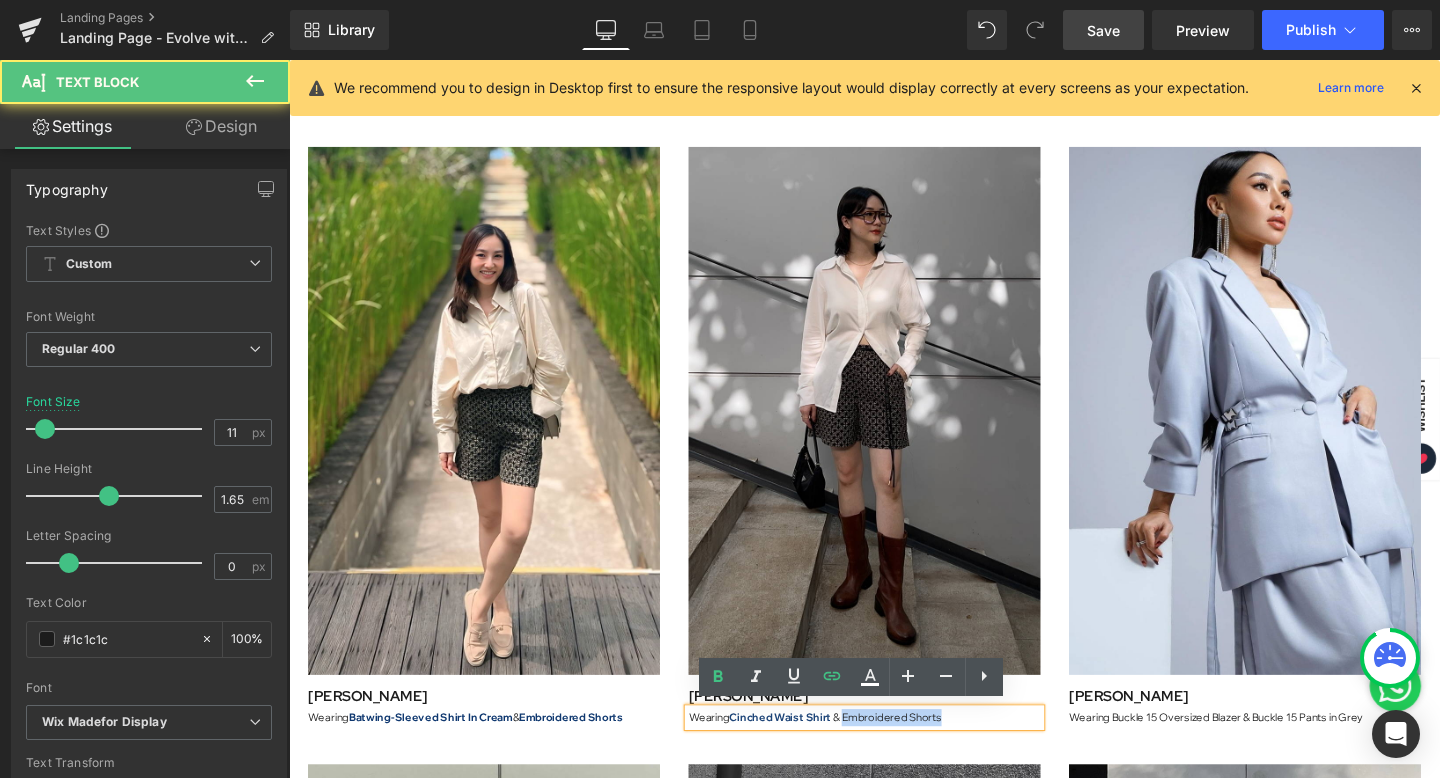 drag, startPoint x: 866, startPoint y: 746, endPoint x: 1000, endPoint y: 748, distance: 134.01492 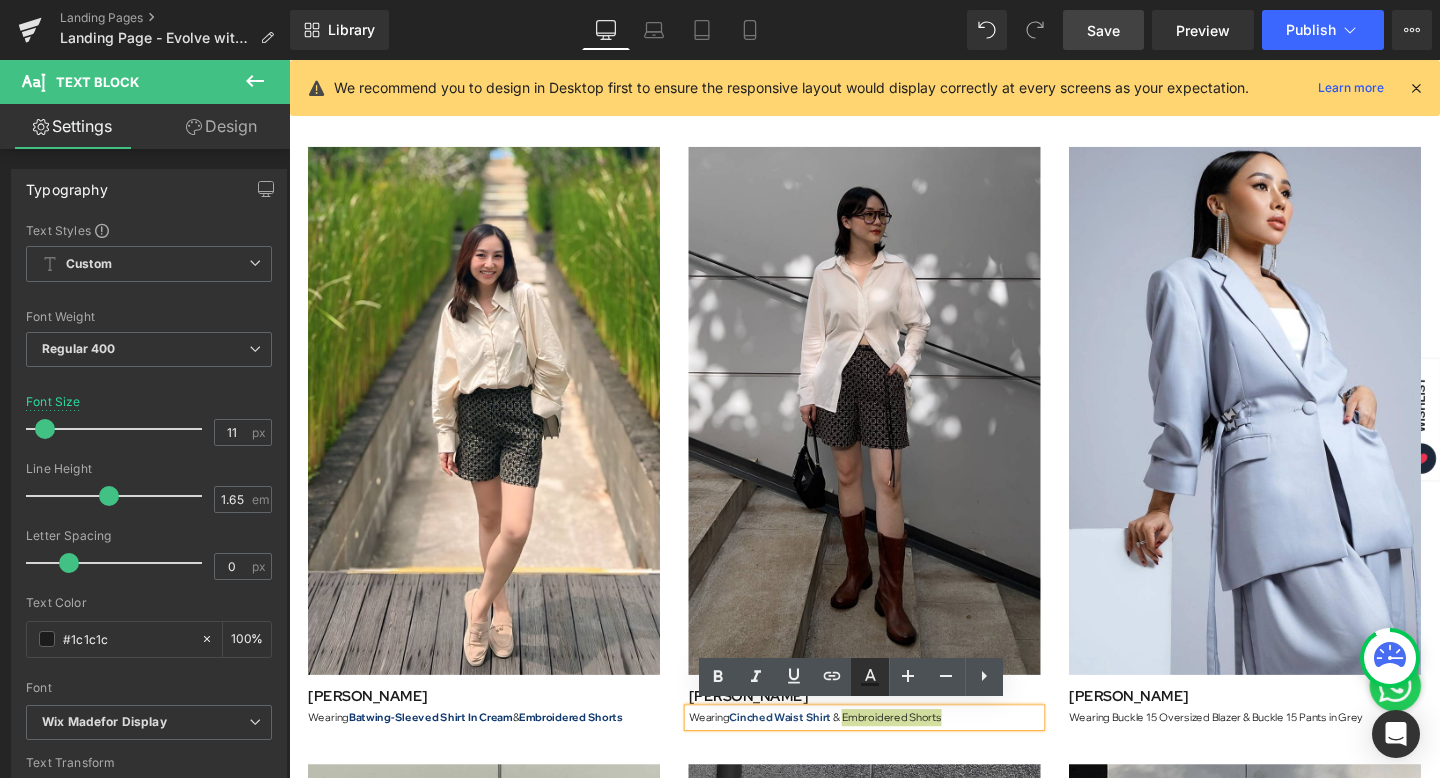 click 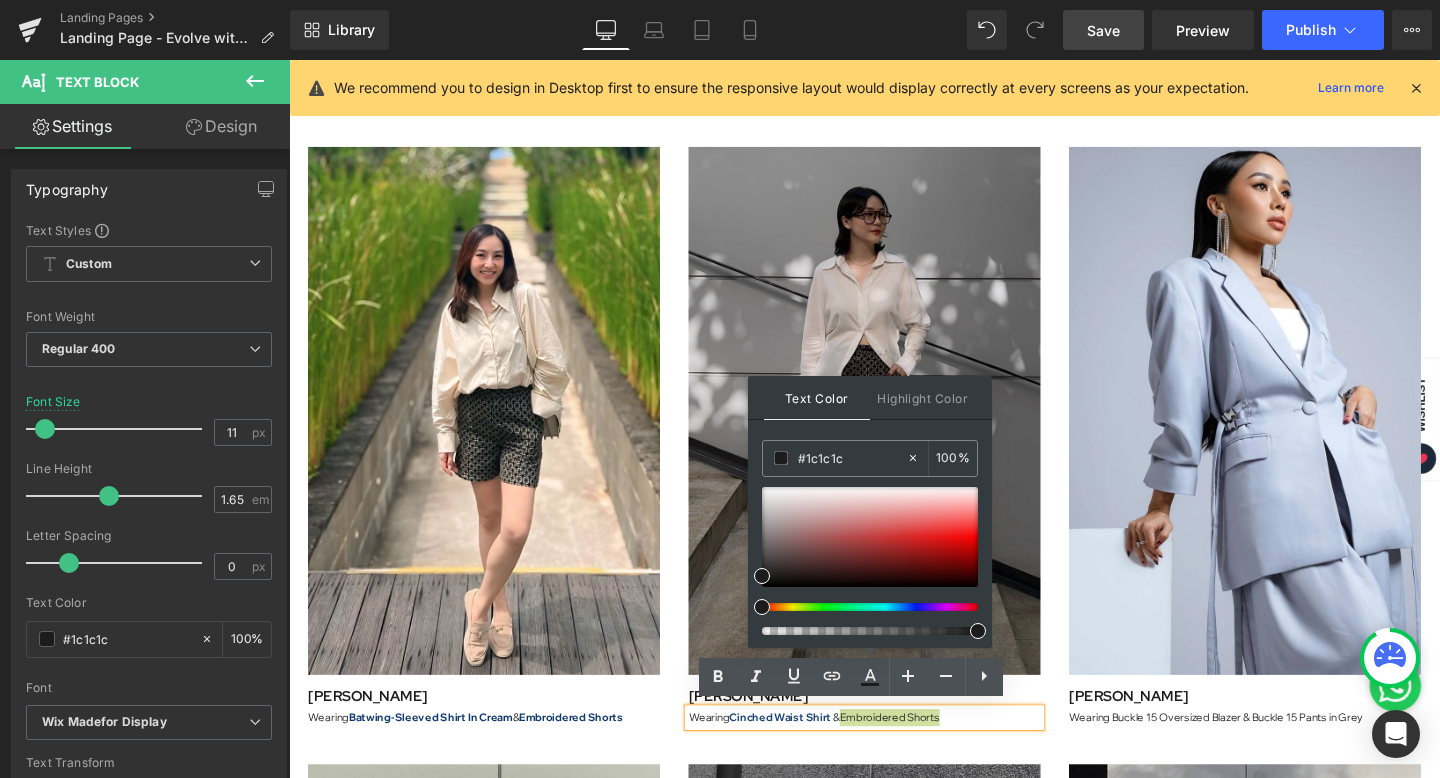 drag, startPoint x: 1133, startPoint y: 512, endPoint x: 721, endPoint y: 491, distance: 412.53485 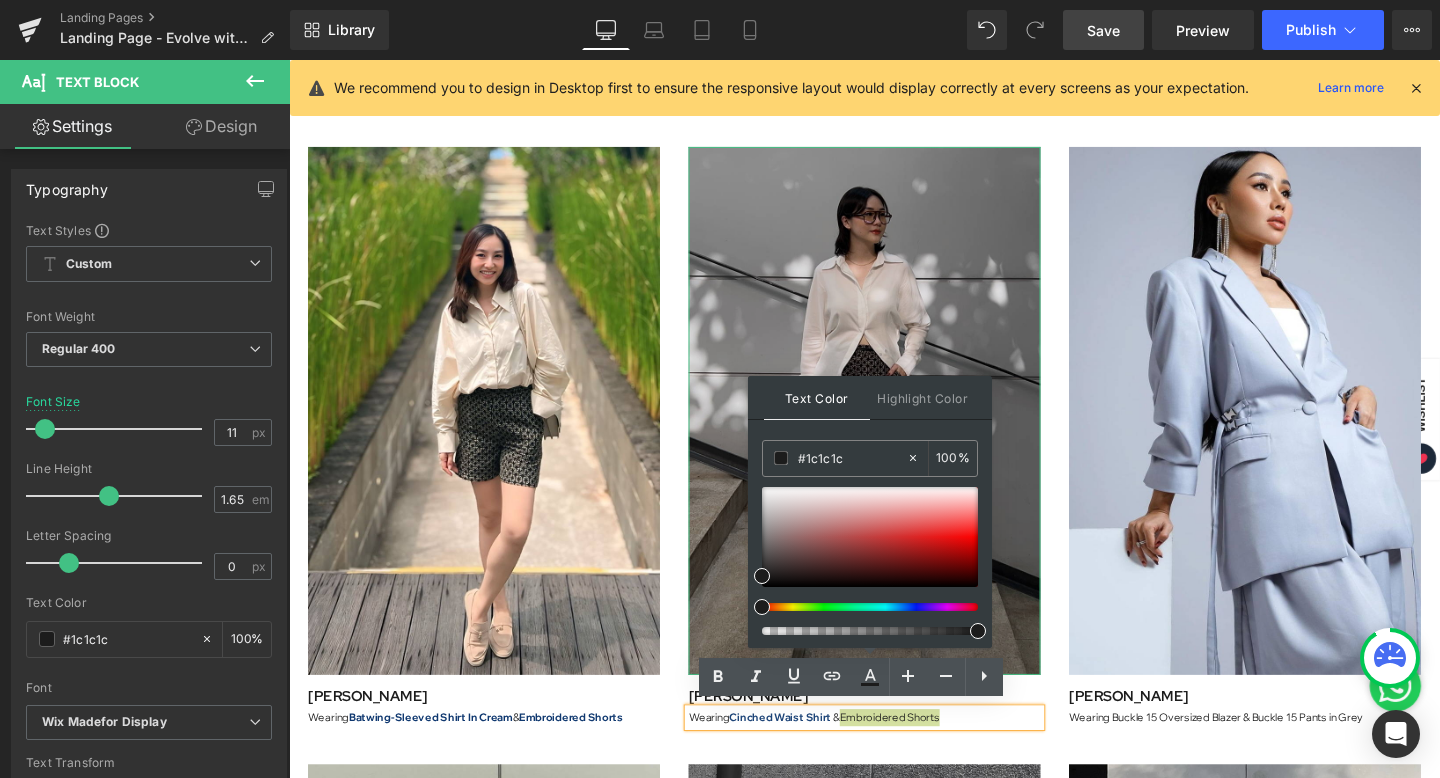 paste on "06316a" 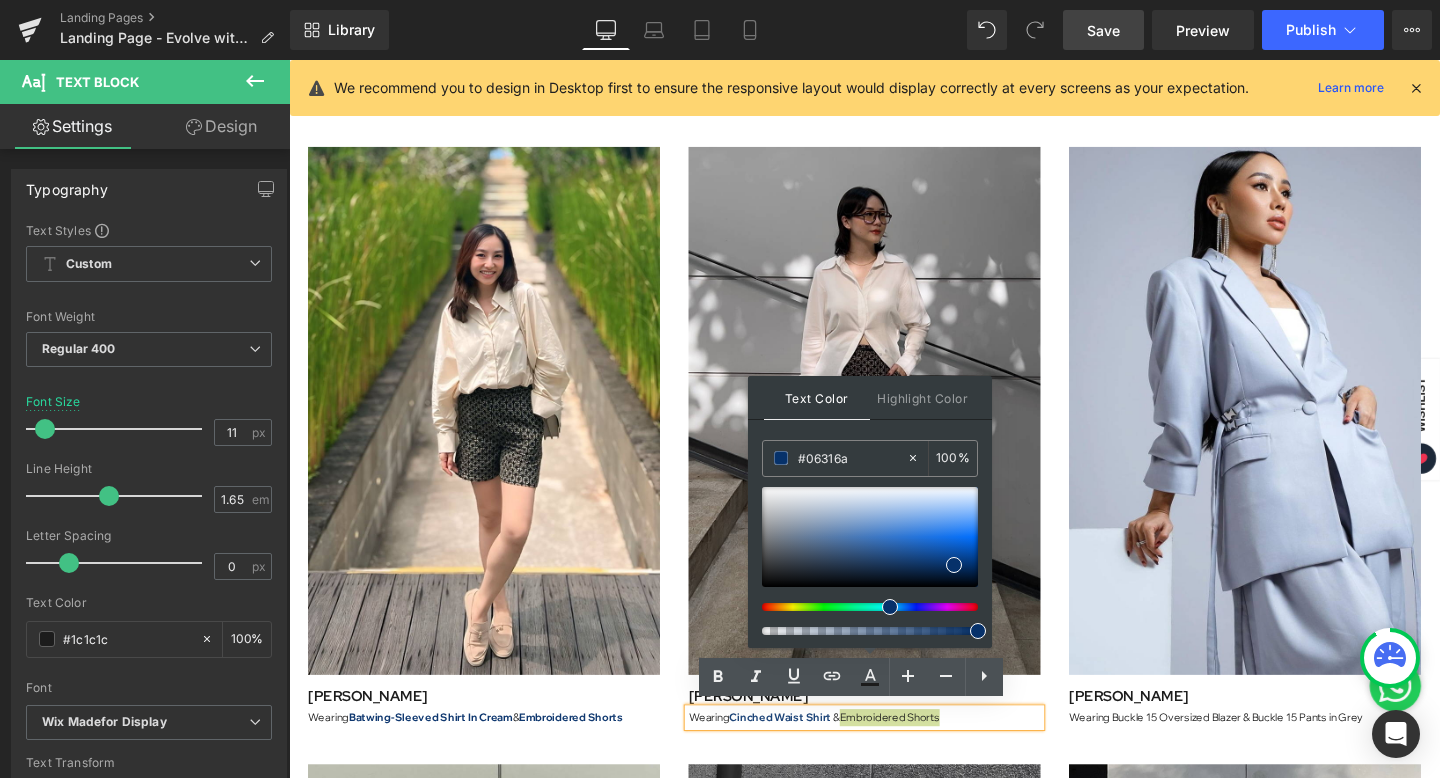 type on "#06316a" 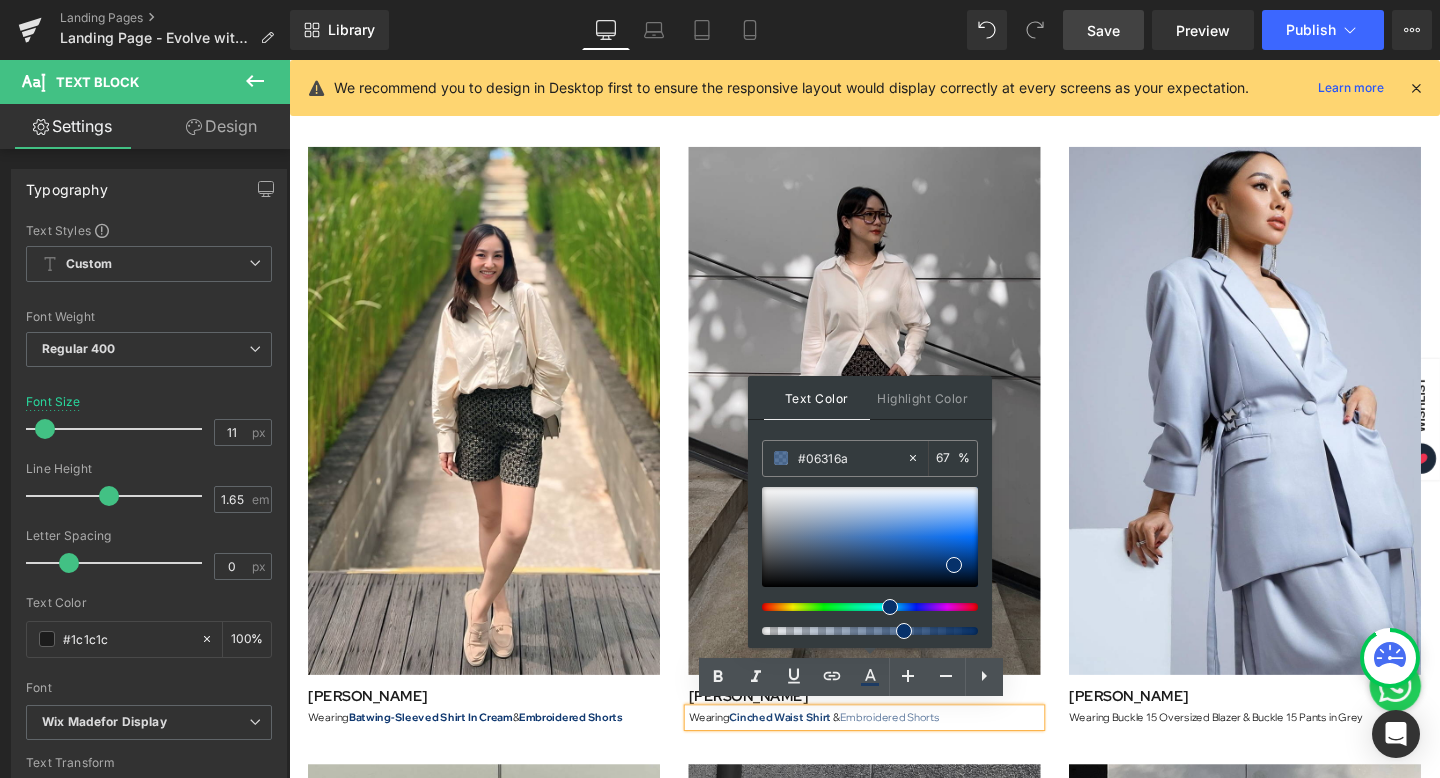 drag, startPoint x: 976, startPoint y: 634, endPoint x: 895, endPoint y: 637, distance: 81.055534 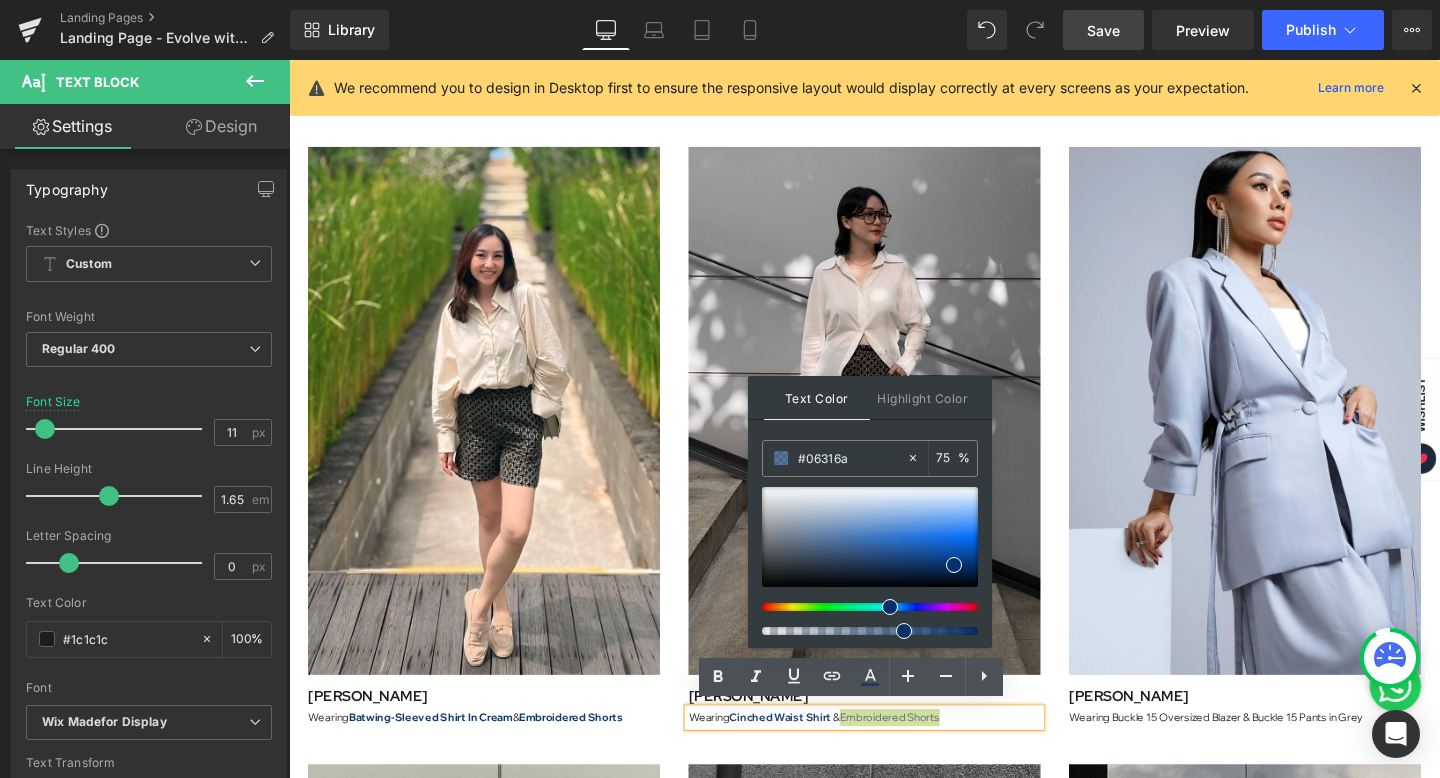 type on "94" 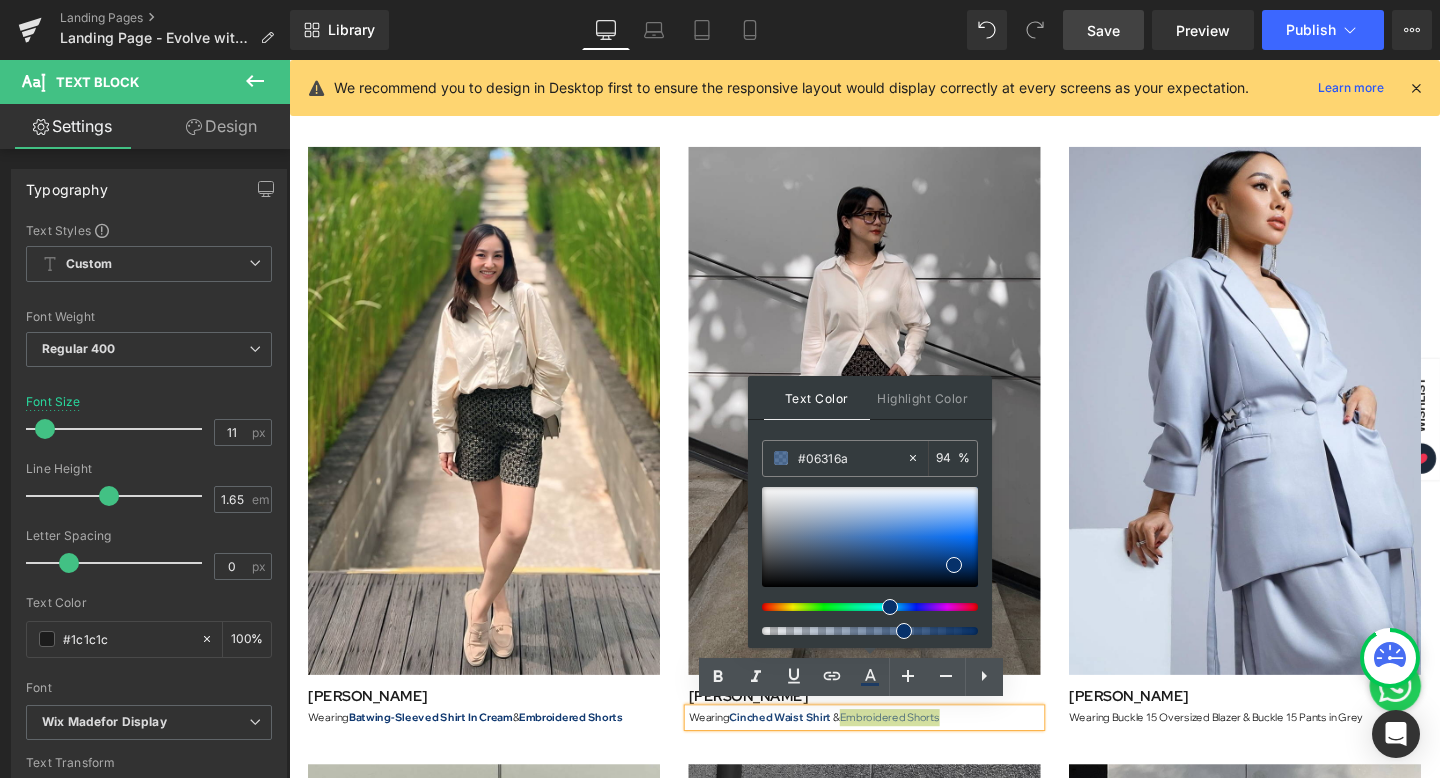 drag, startPoint x: 1194, startPoint y: 694, endPoint x: 1081, endPoint y: 656, distance: 119.218285 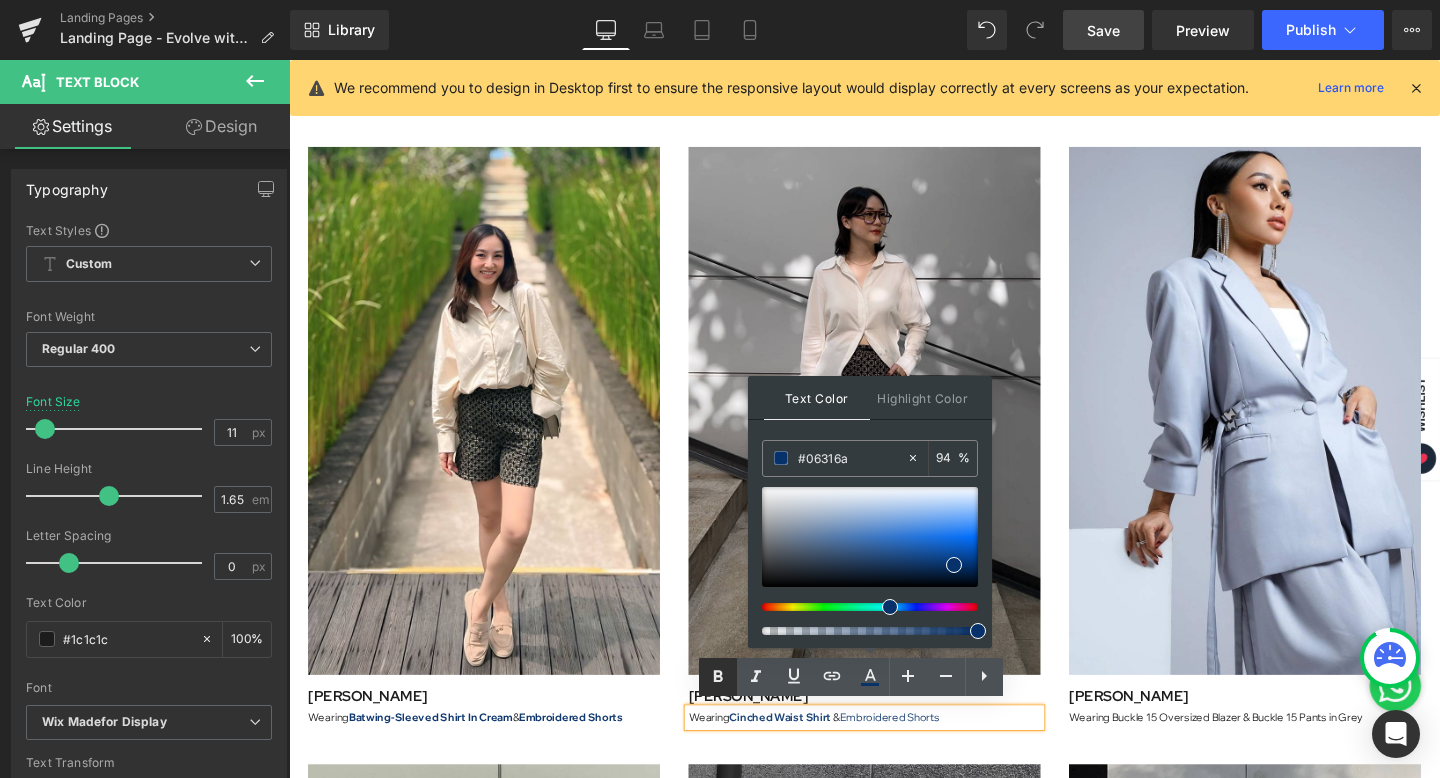 click 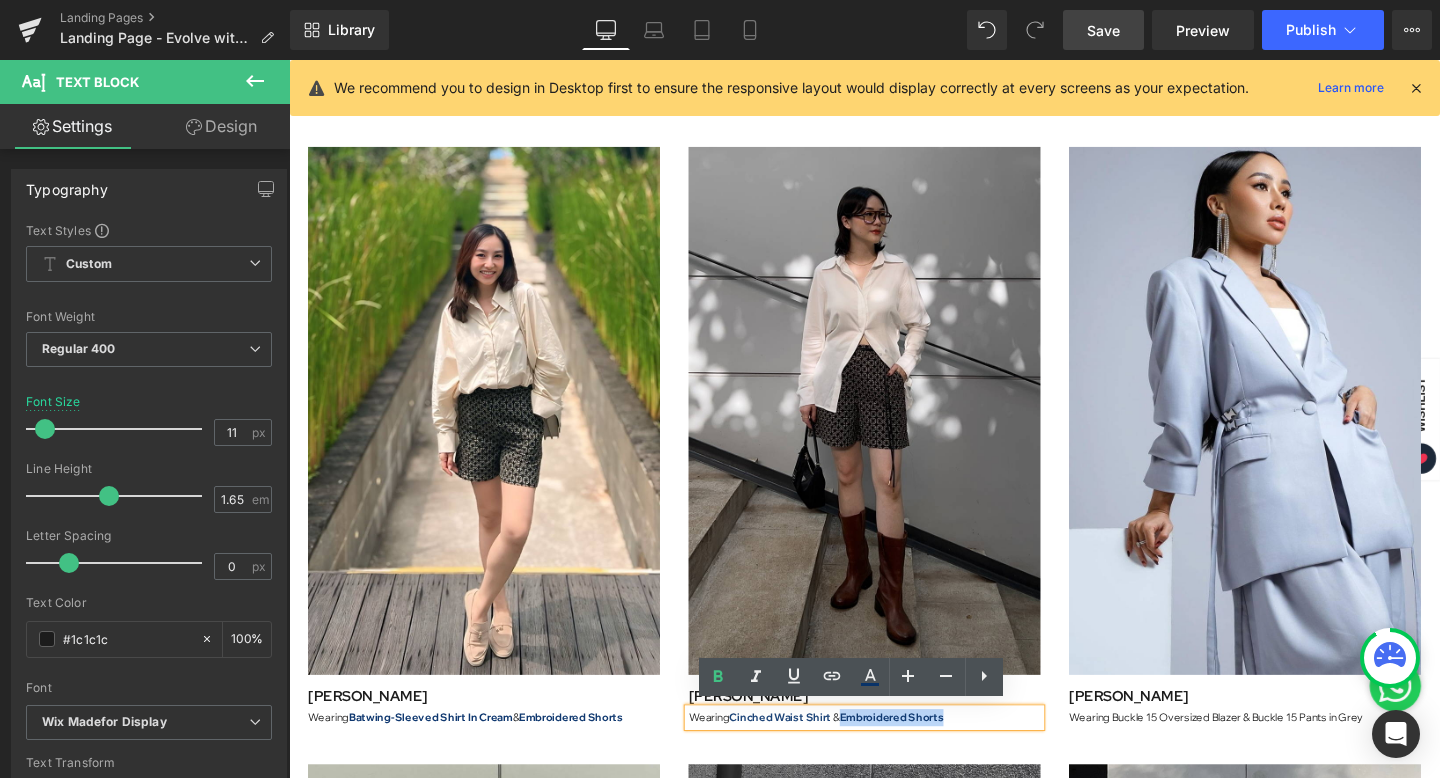 drag, startPoint x: 981, startPoint y: 744, endPoint x: 866, endPoint y: 746, distance: 115.01739 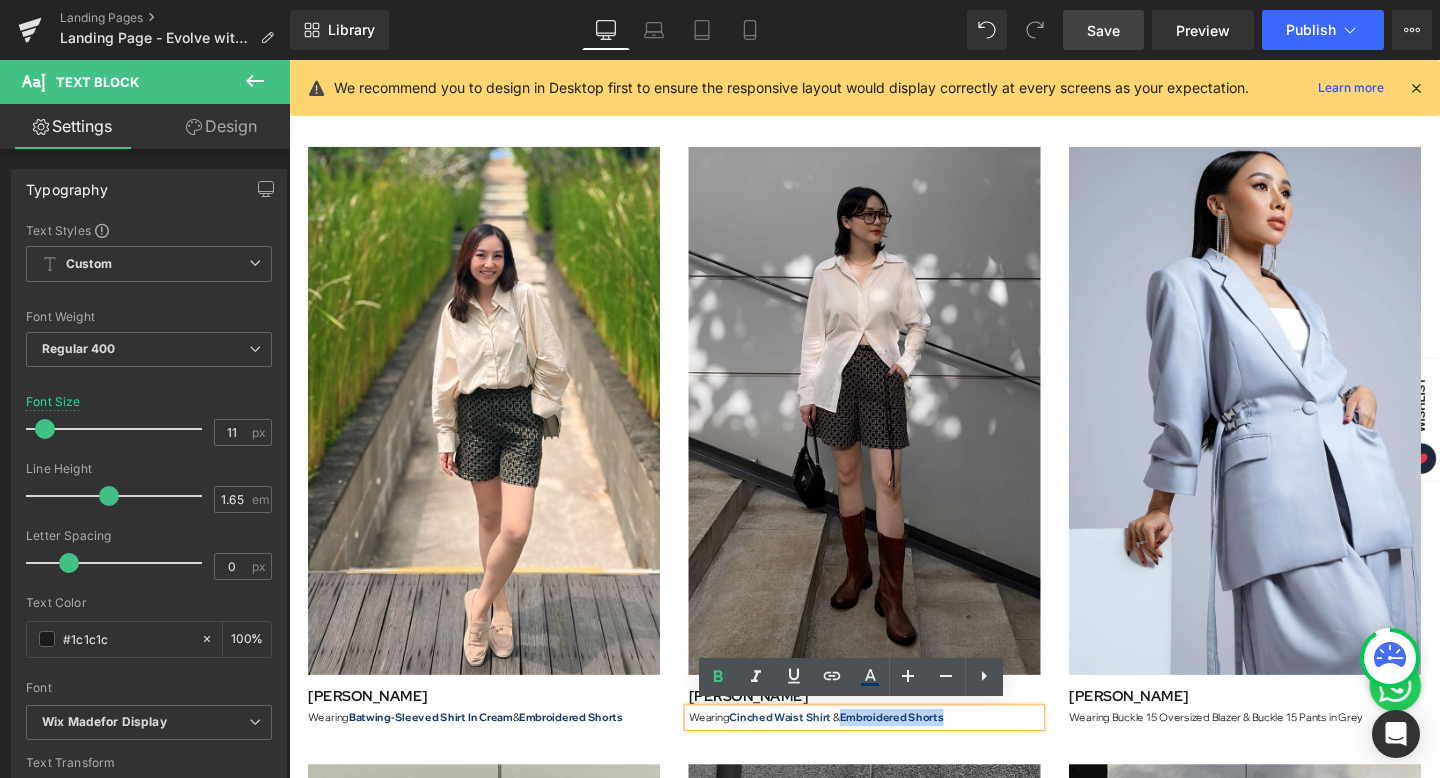 click on "Wearing  Cinched Waist Shirt   &  Embroidered Shorts" at bounding box center [894, 751] 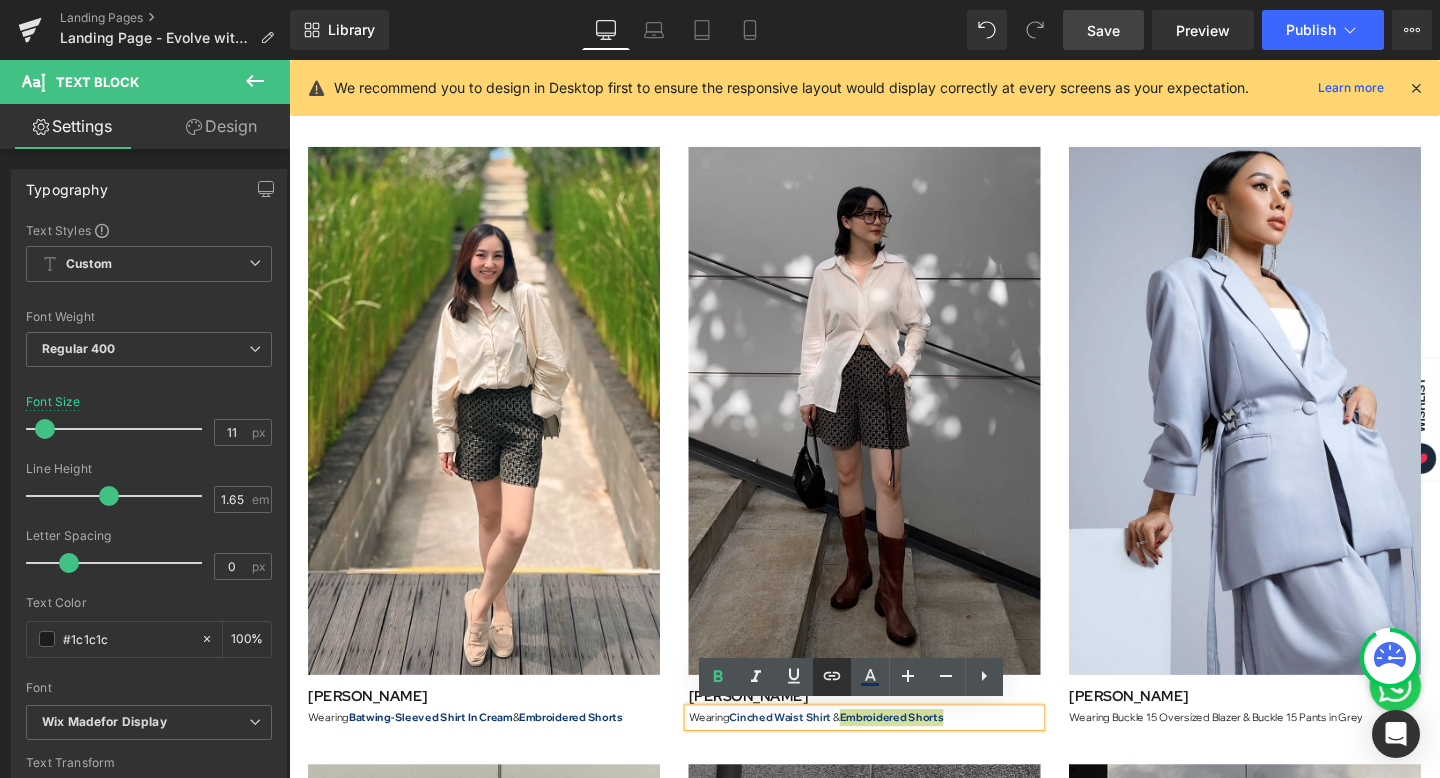 click 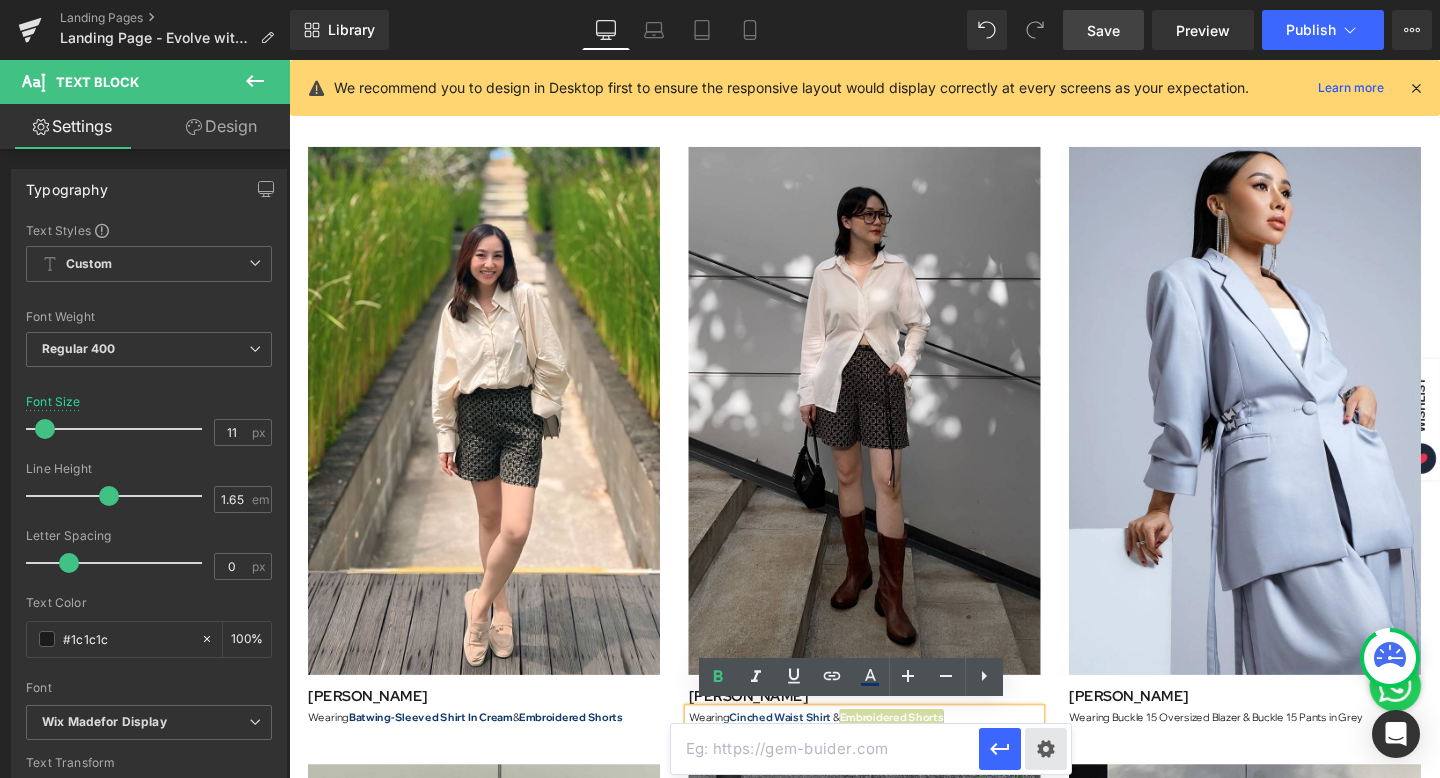 click on "Text Color Highlight Color rgba(6, 49, 106, 0.94) #06316a 94 % transparent transparent 0 %   Edit or remove link:   Edit   -   Unlink   -   Cancel" at bounding box center [720, 0] 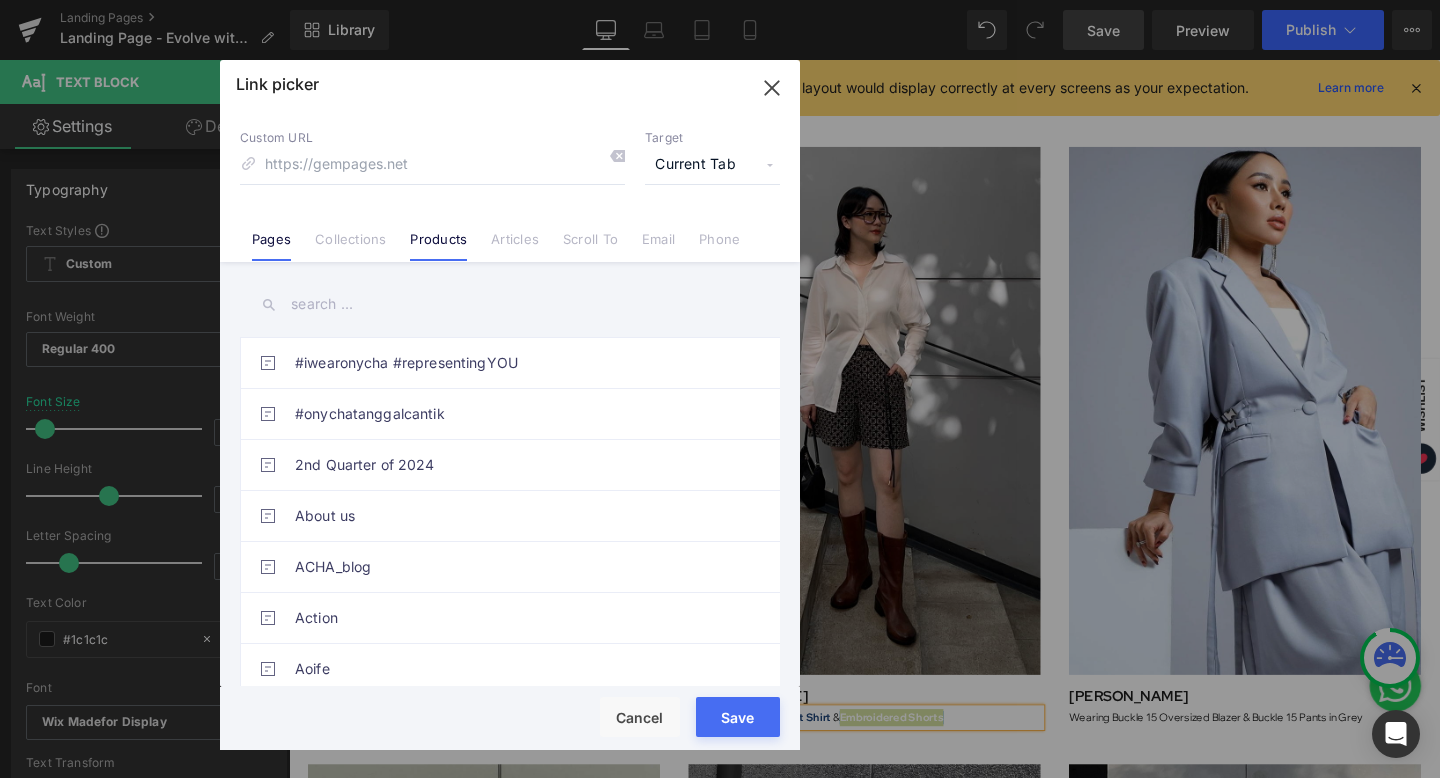click on "Products" at bounding box center [438, 246] 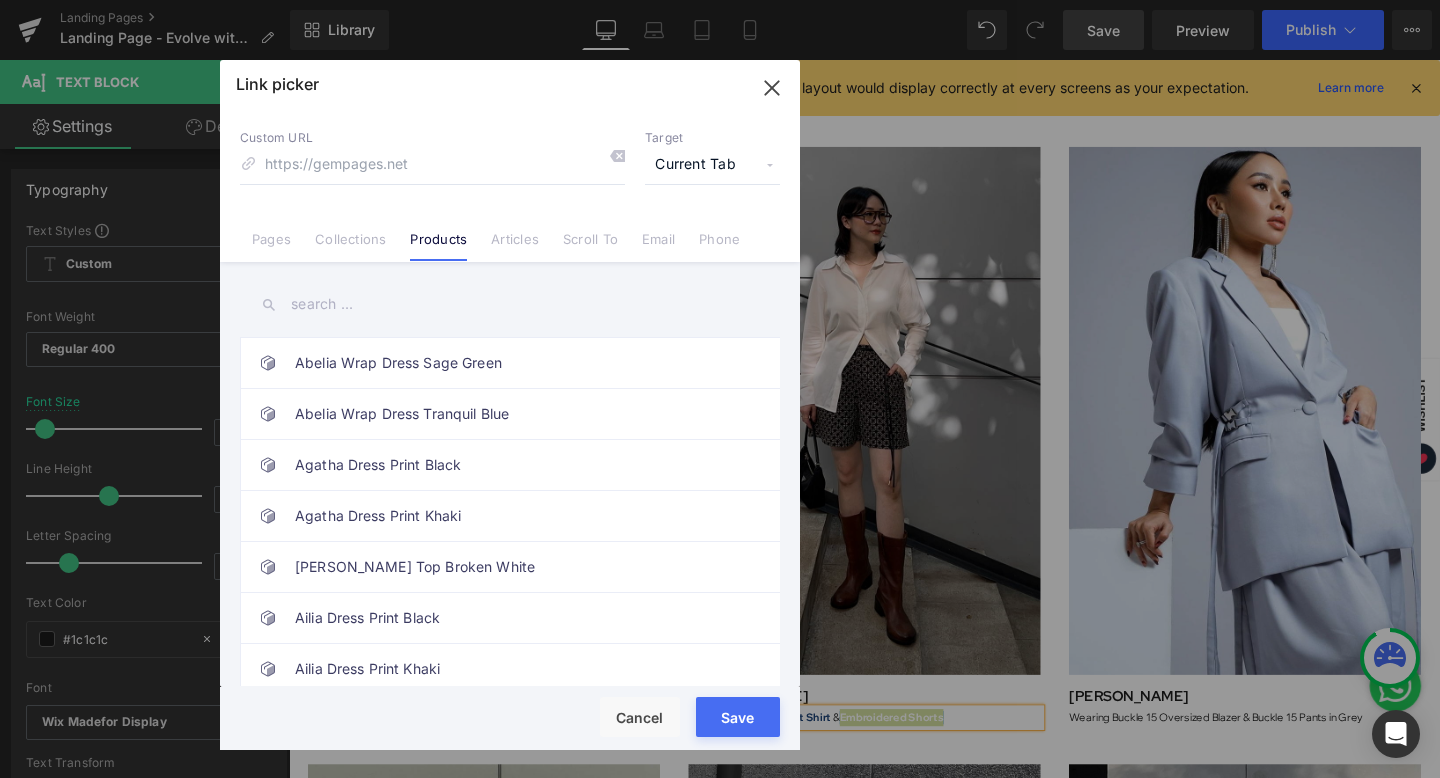 click at bounding box center [510, 304] 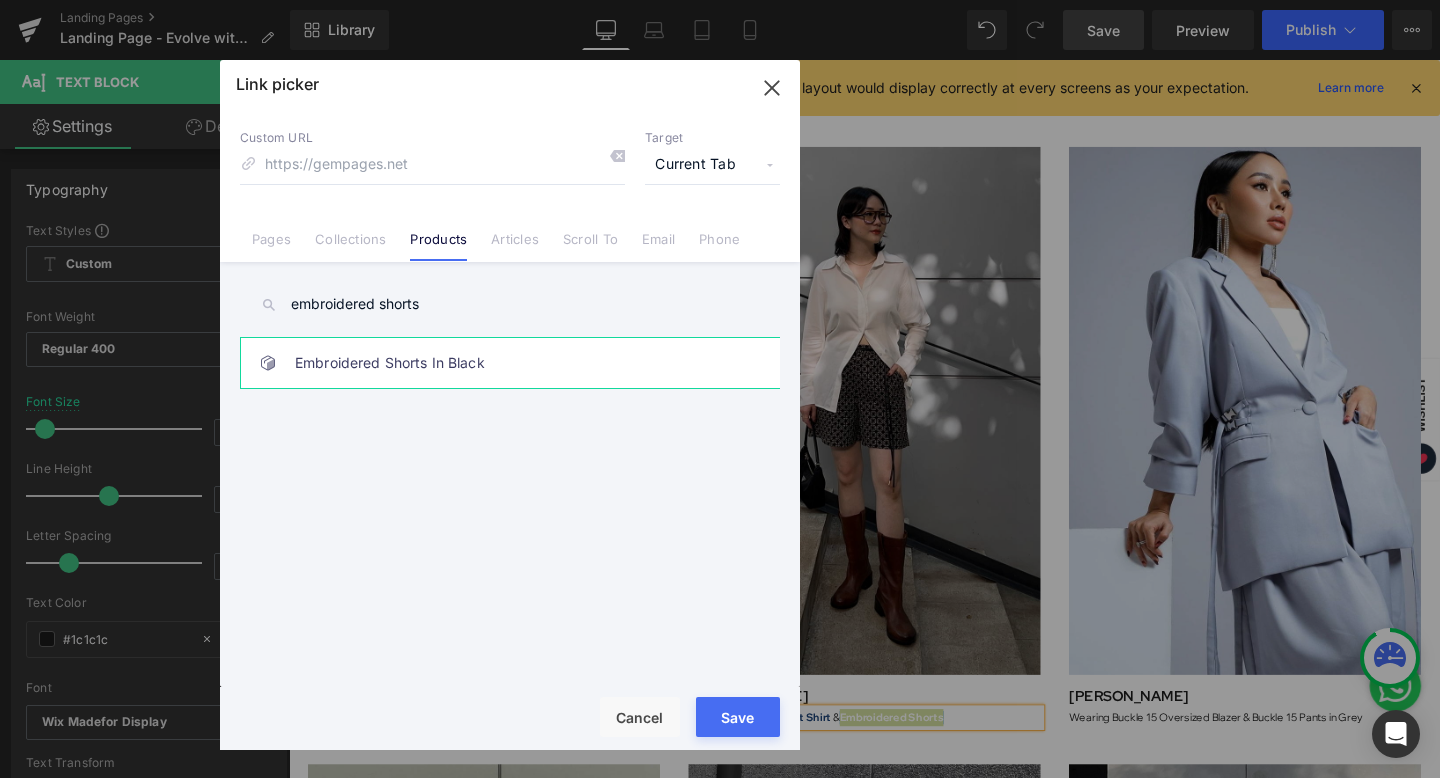 type on "embroidered shorts" 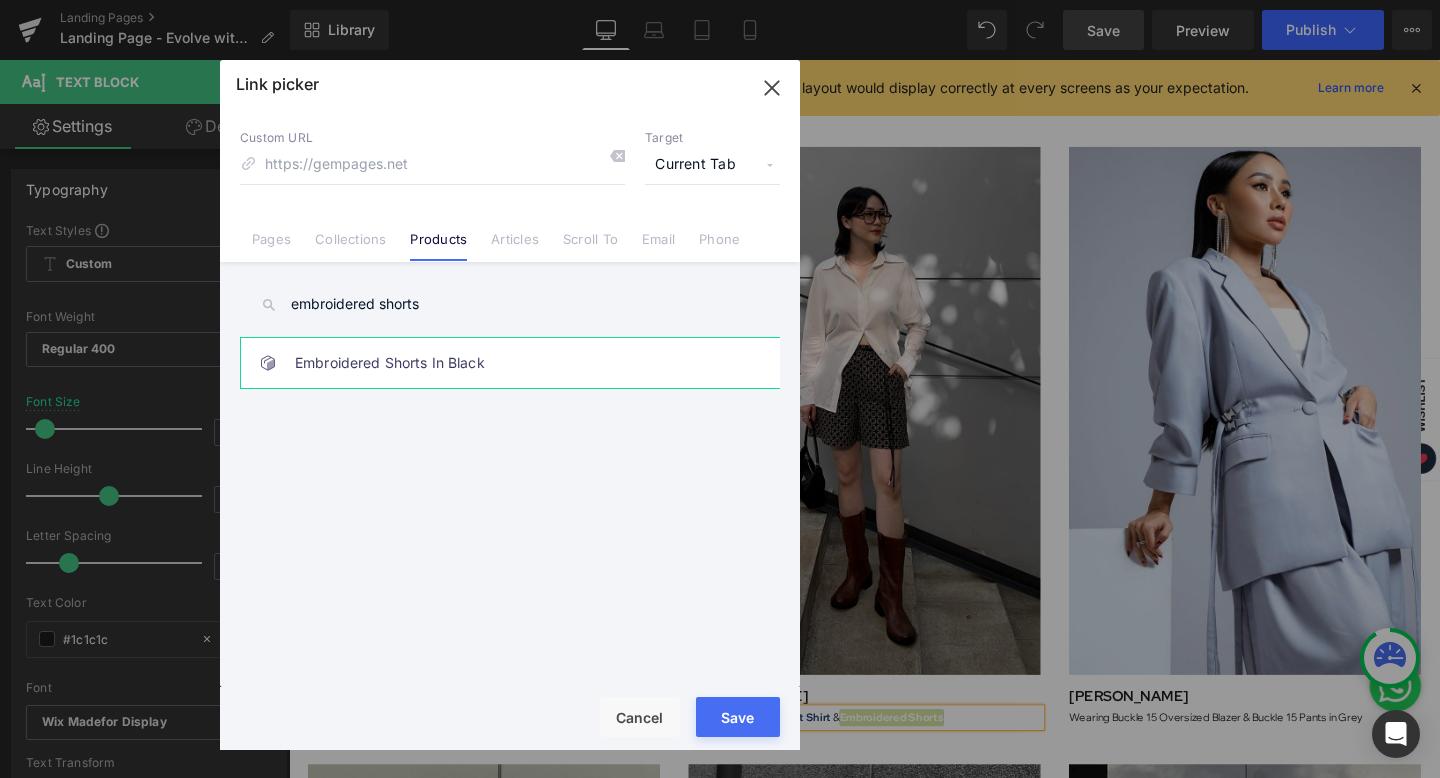 click on "Embroidered Shorts In Black" at bounding box center [515, 363] 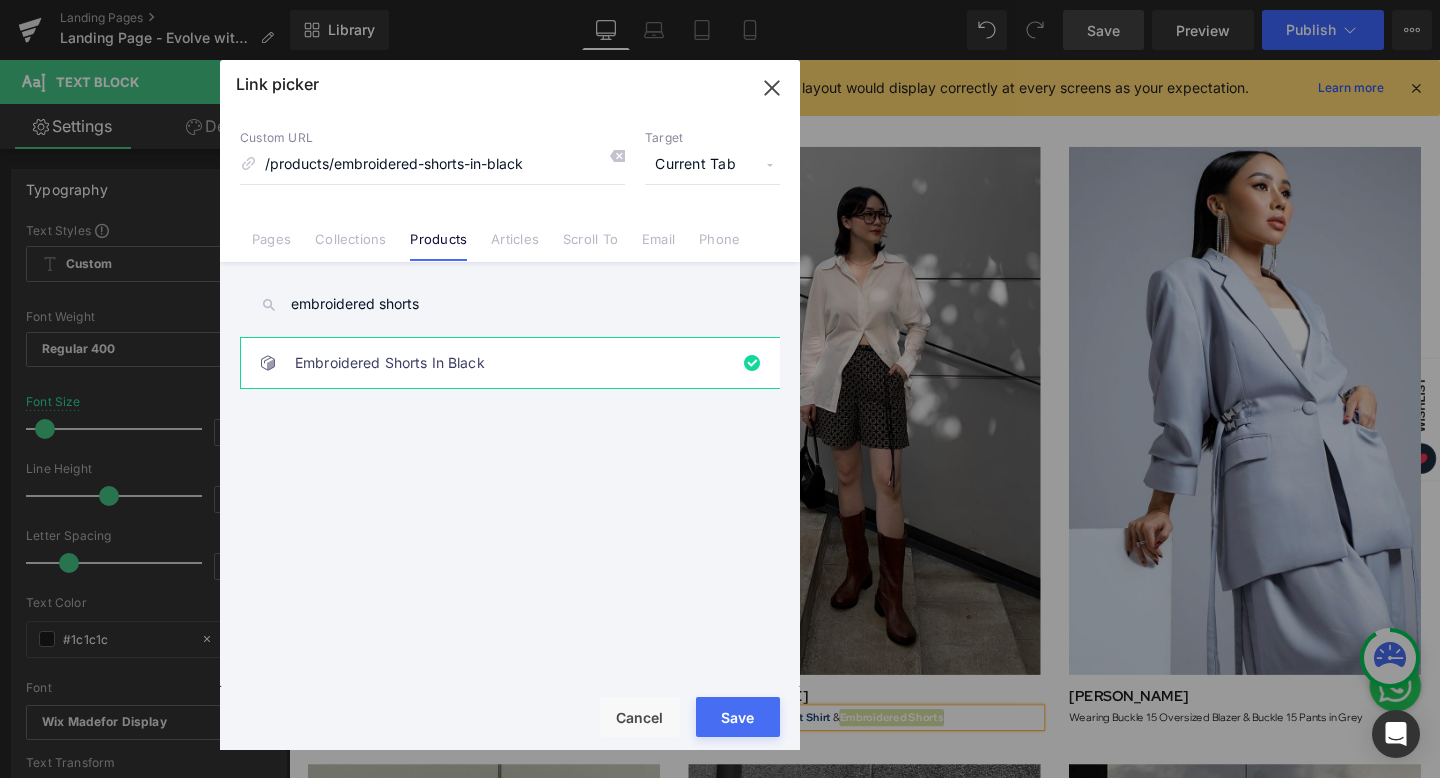 click on "Rendering Content" at bounding box center (720, 699) 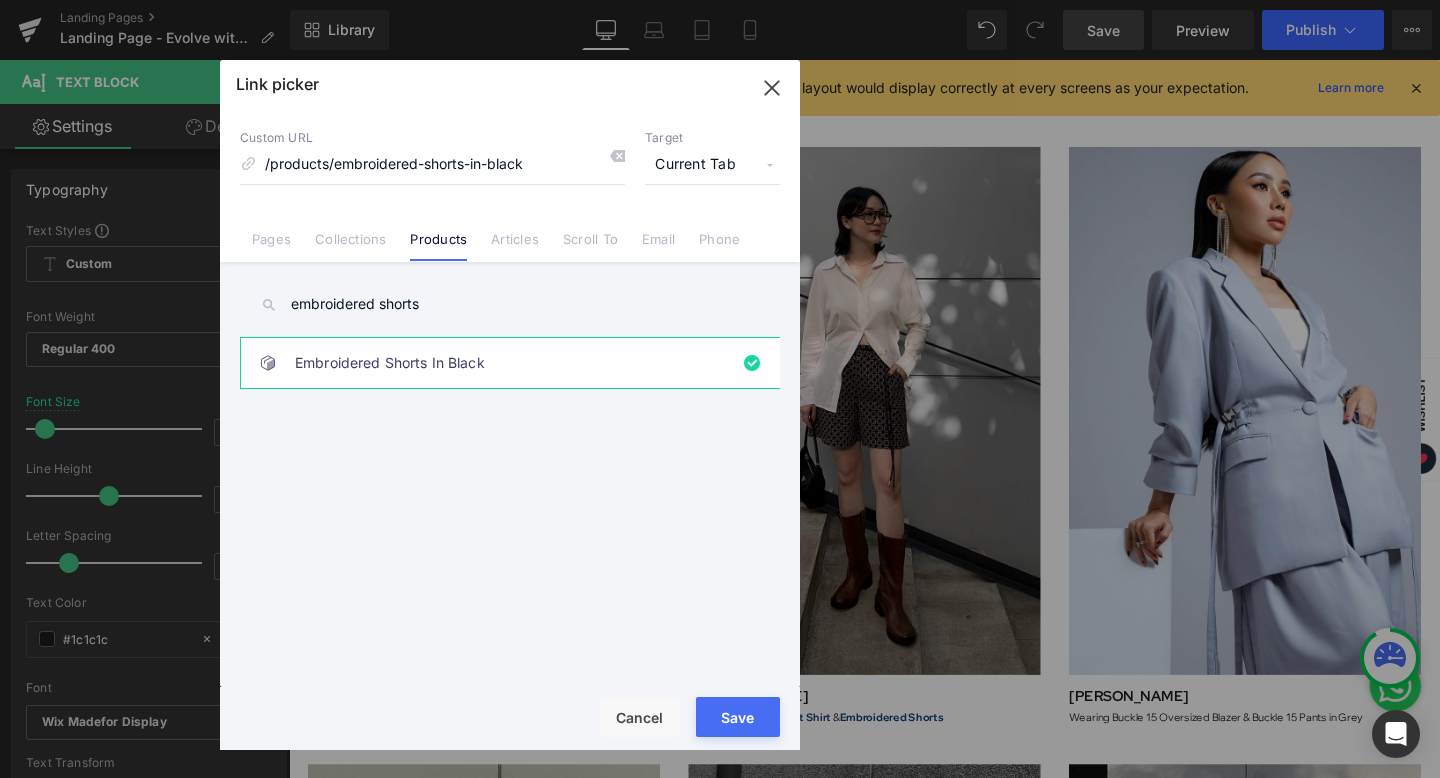 drag, startPoint x: 759, startPoint y: 720, endPoint x: 494, endPoint y: 692, distance: 266.47513 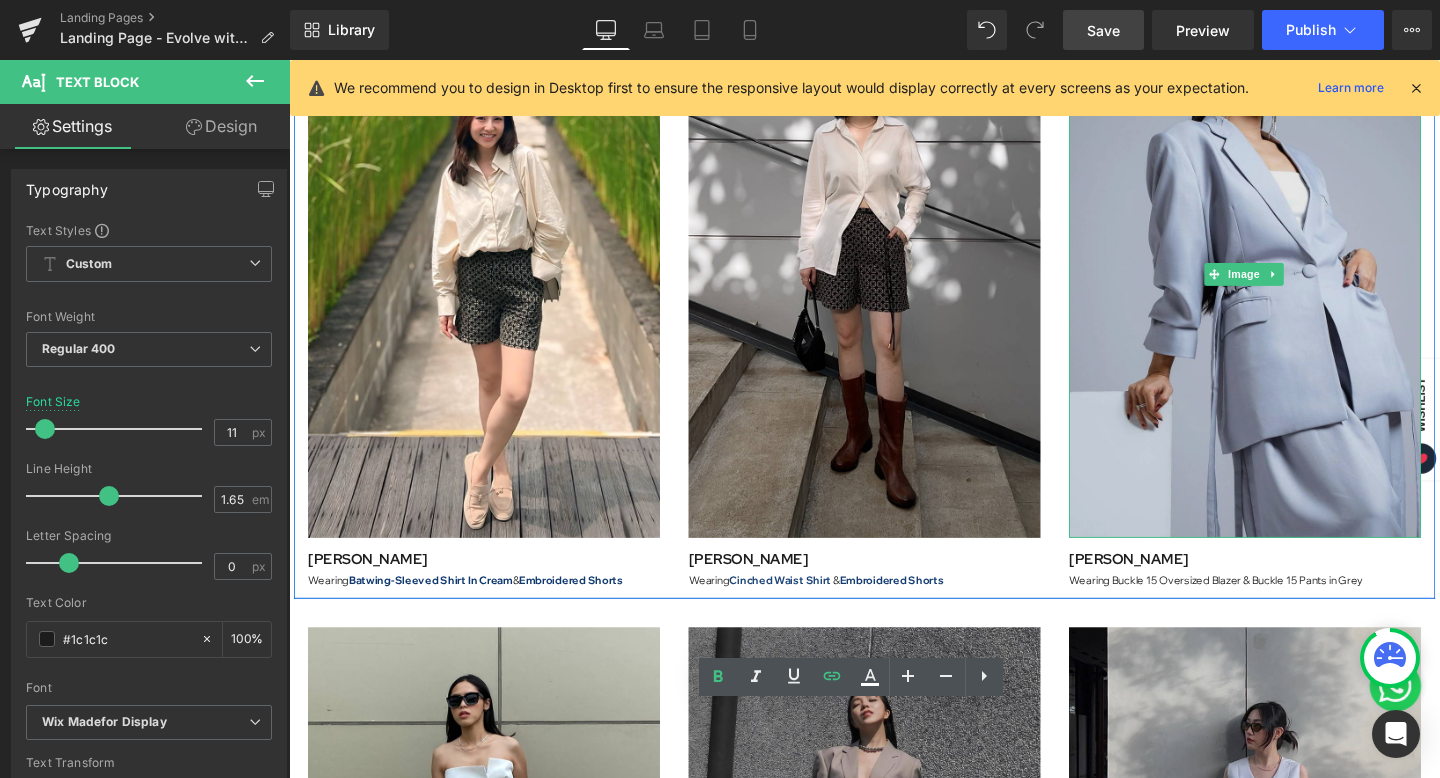scroll, scrollTop: 1341, scrollLeft: 0, axis: vertical 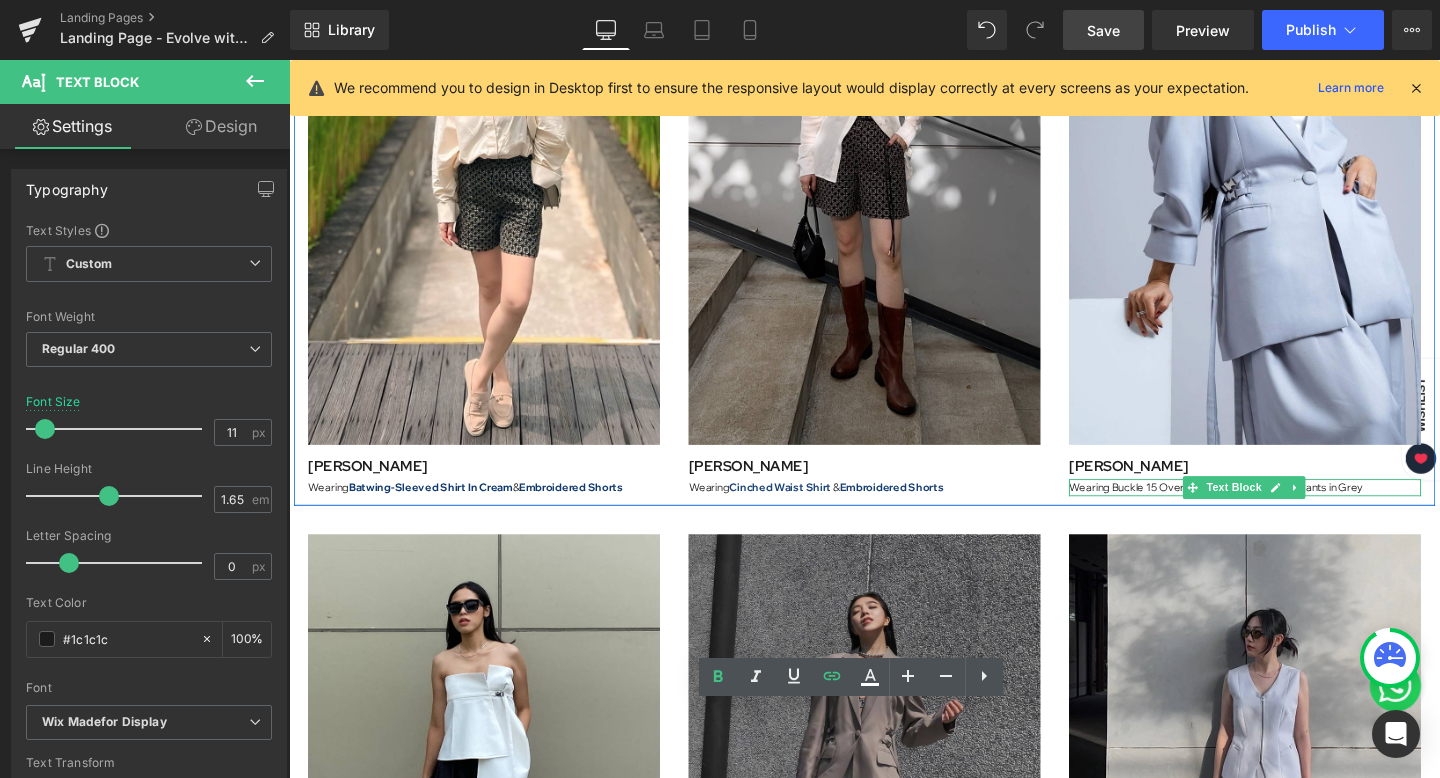 click on "Wearing Buckle 15 Oversized Blazer & Buckle 15 Pants in Grey" at bounding box center (1294, 510) 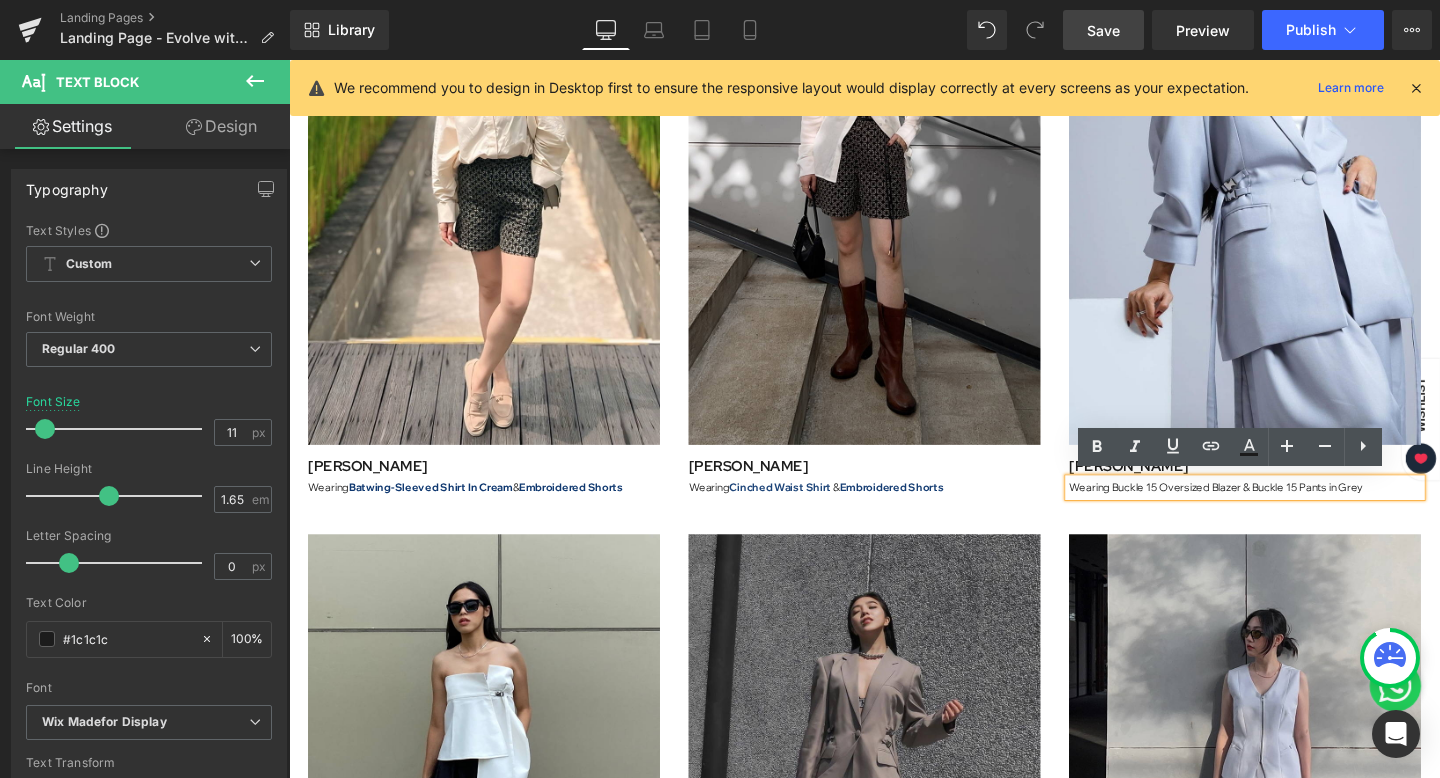 scroll, scrollTop: 1344, scrollLeft: 0, axis: vertical 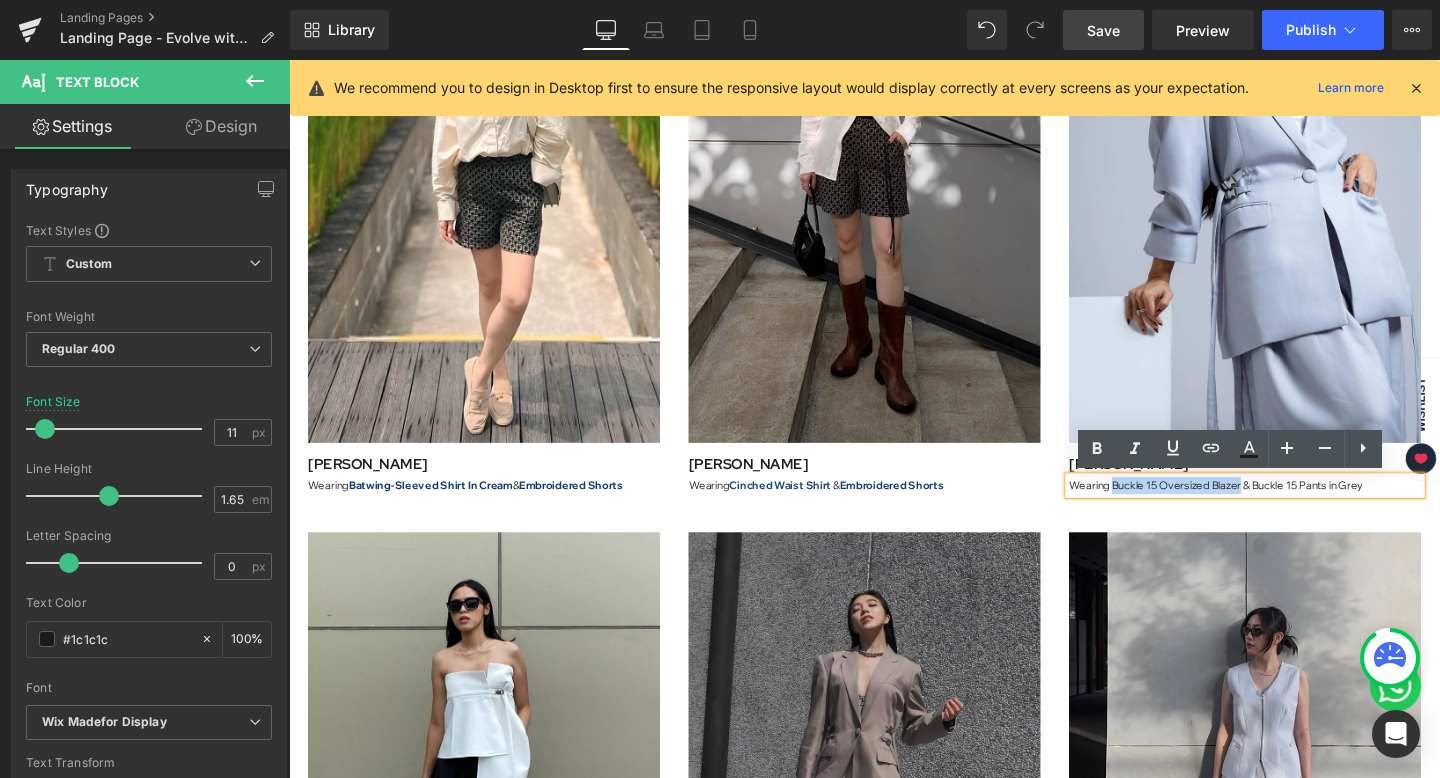 drag, startPoint x: 1155, startPoint y: 506, endPoint x: 1289, endPoint y: 504, distance: 134.01492 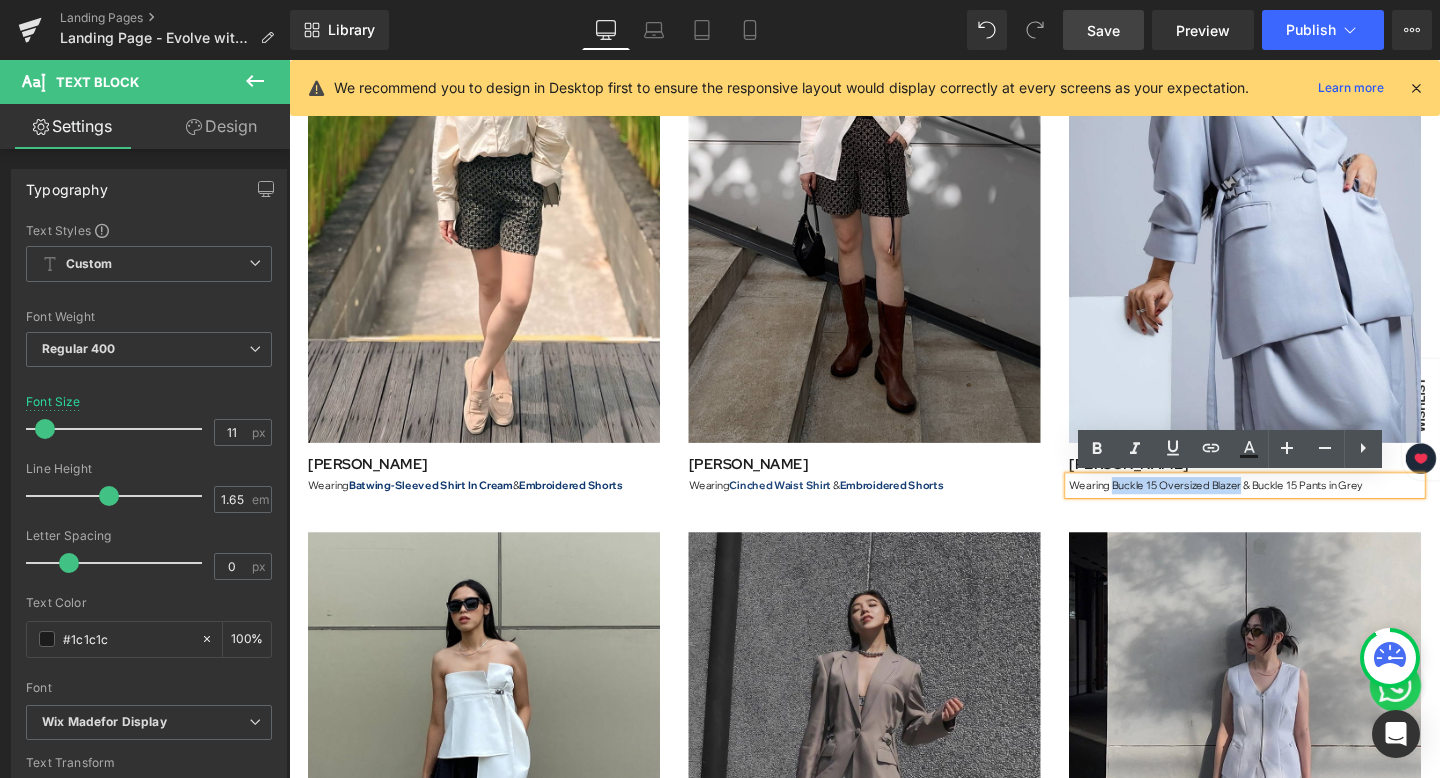 click on "Wearing Buckle 15 Oversized Blazer & Buckle 15 Pants in Grey" at bounding box center (1294, 507) 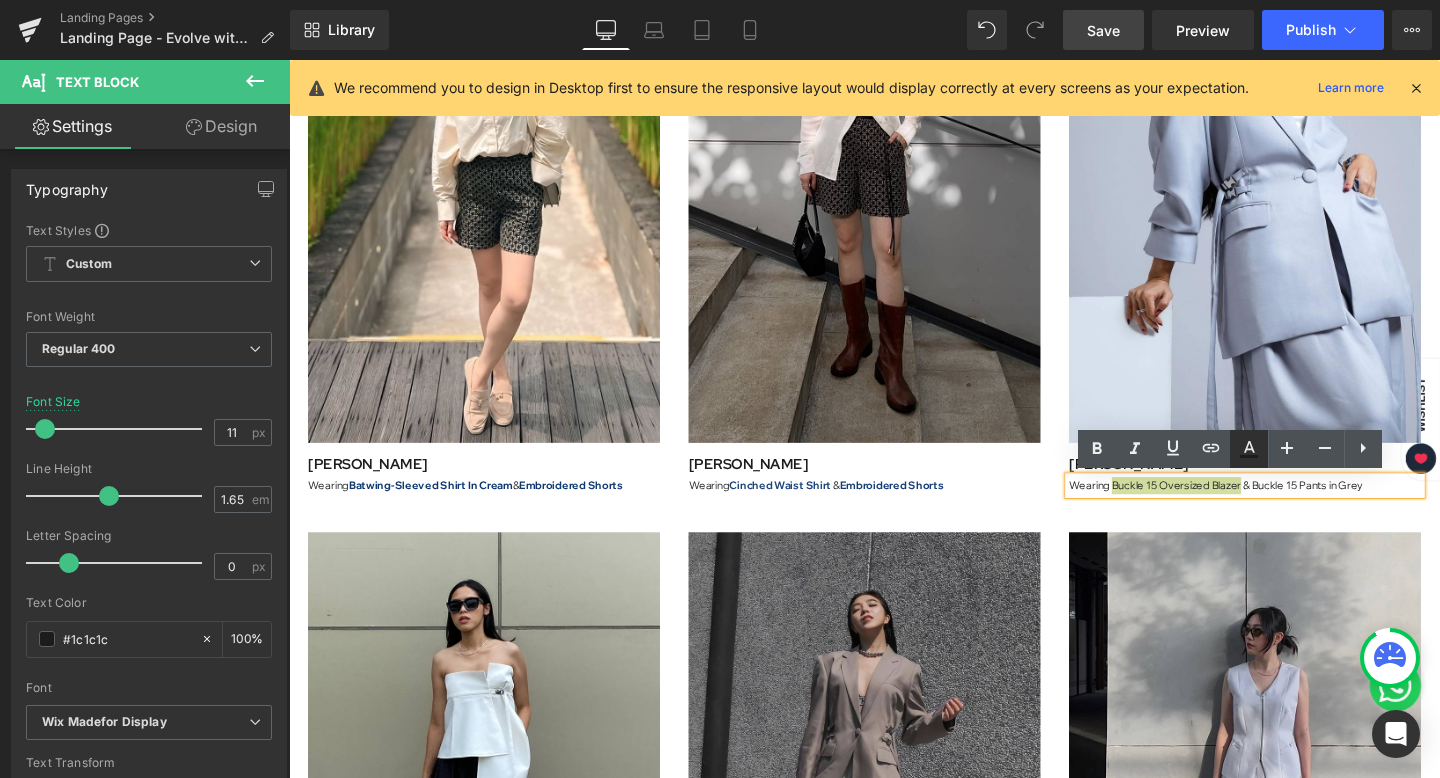 click 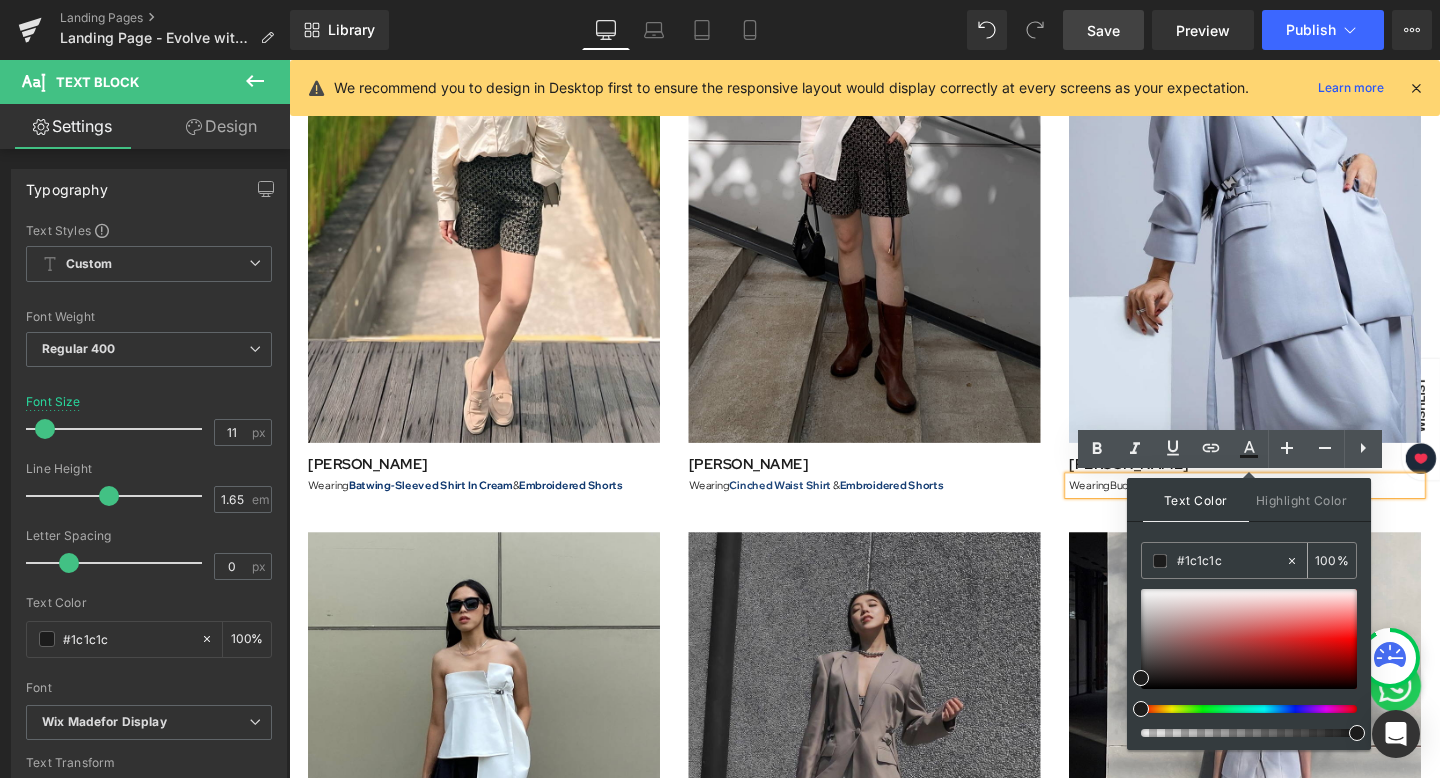 click on "#1c1c1c" at bounding box center [1231, 561] 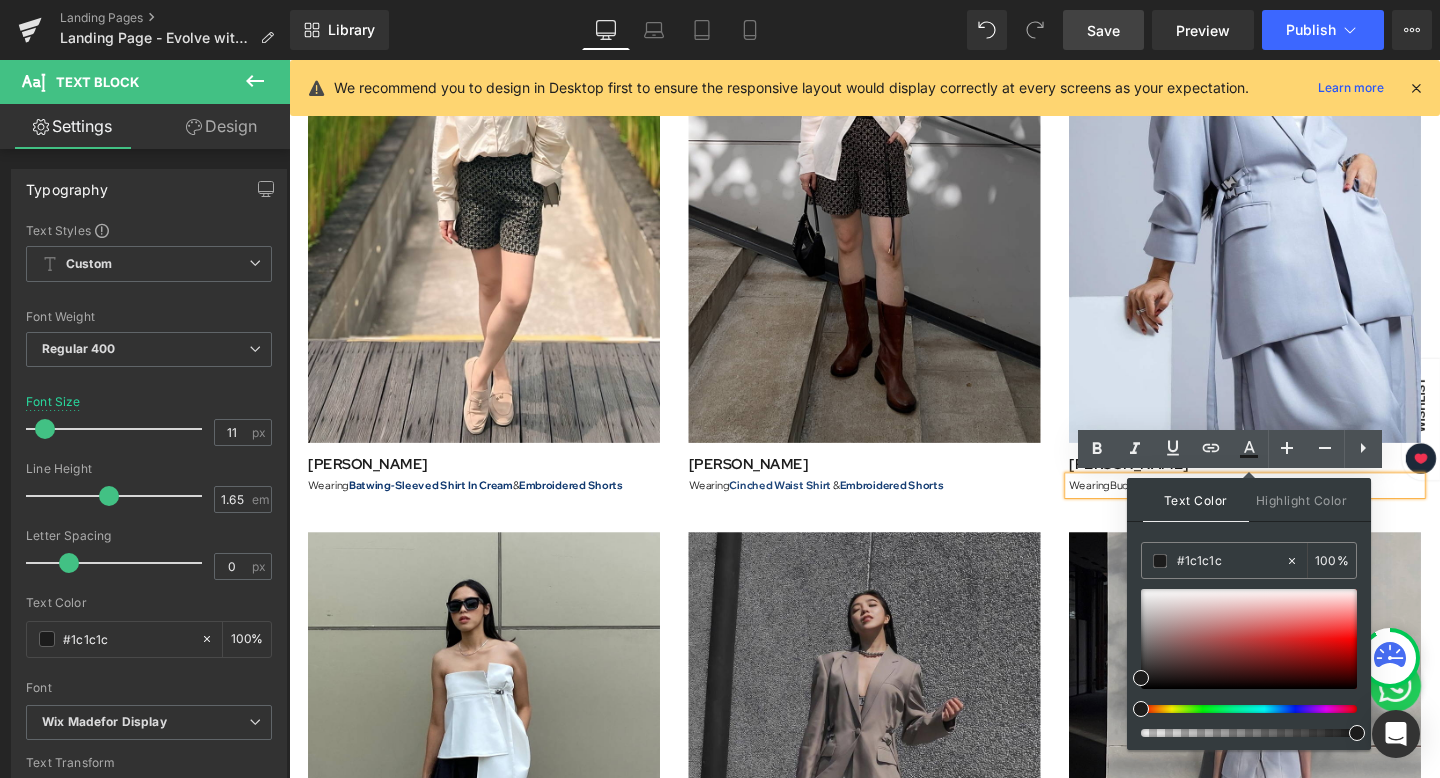 drag, startPoint x: 1544, startPoint y: 622, endPoint x: 1119, endPoint y: 582, distance: 426.8782 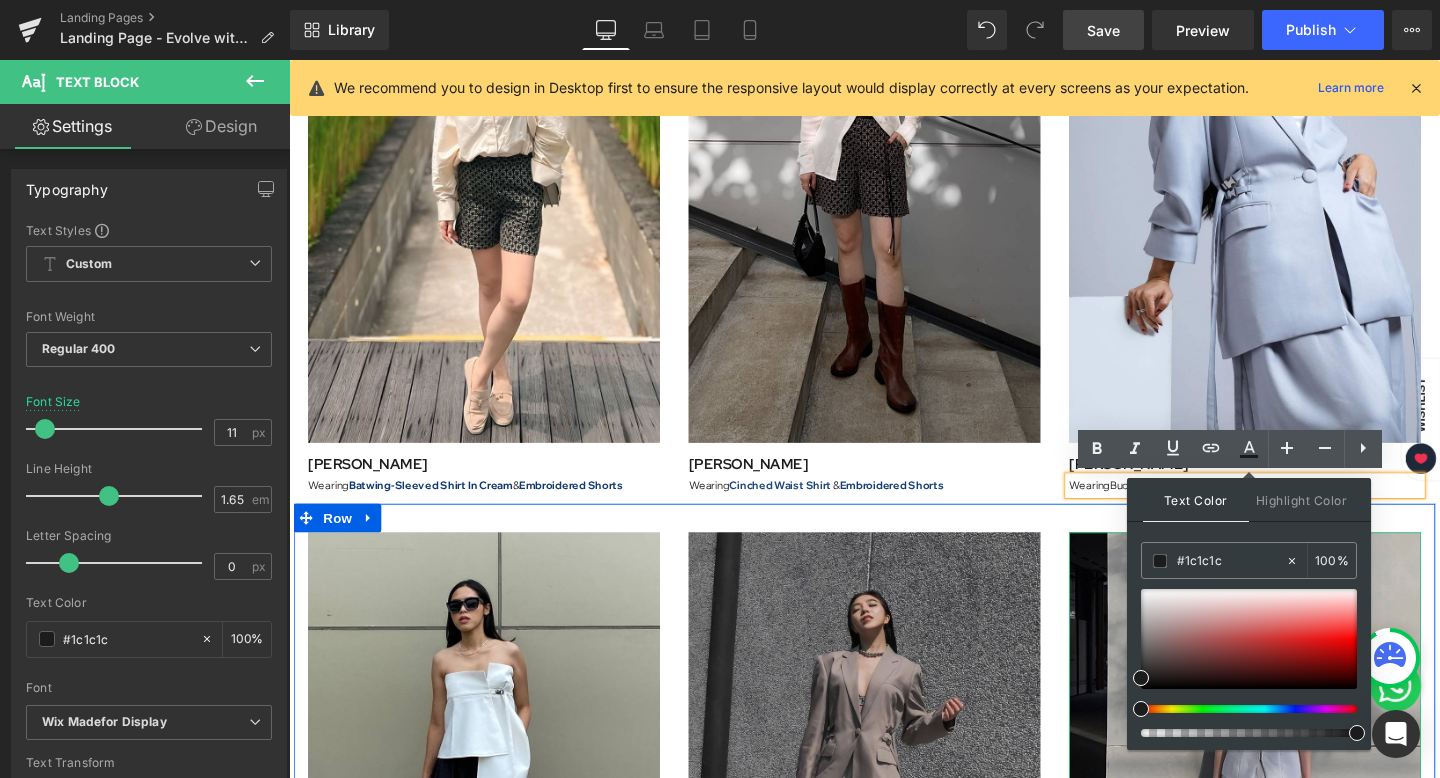 paste on "06316a" 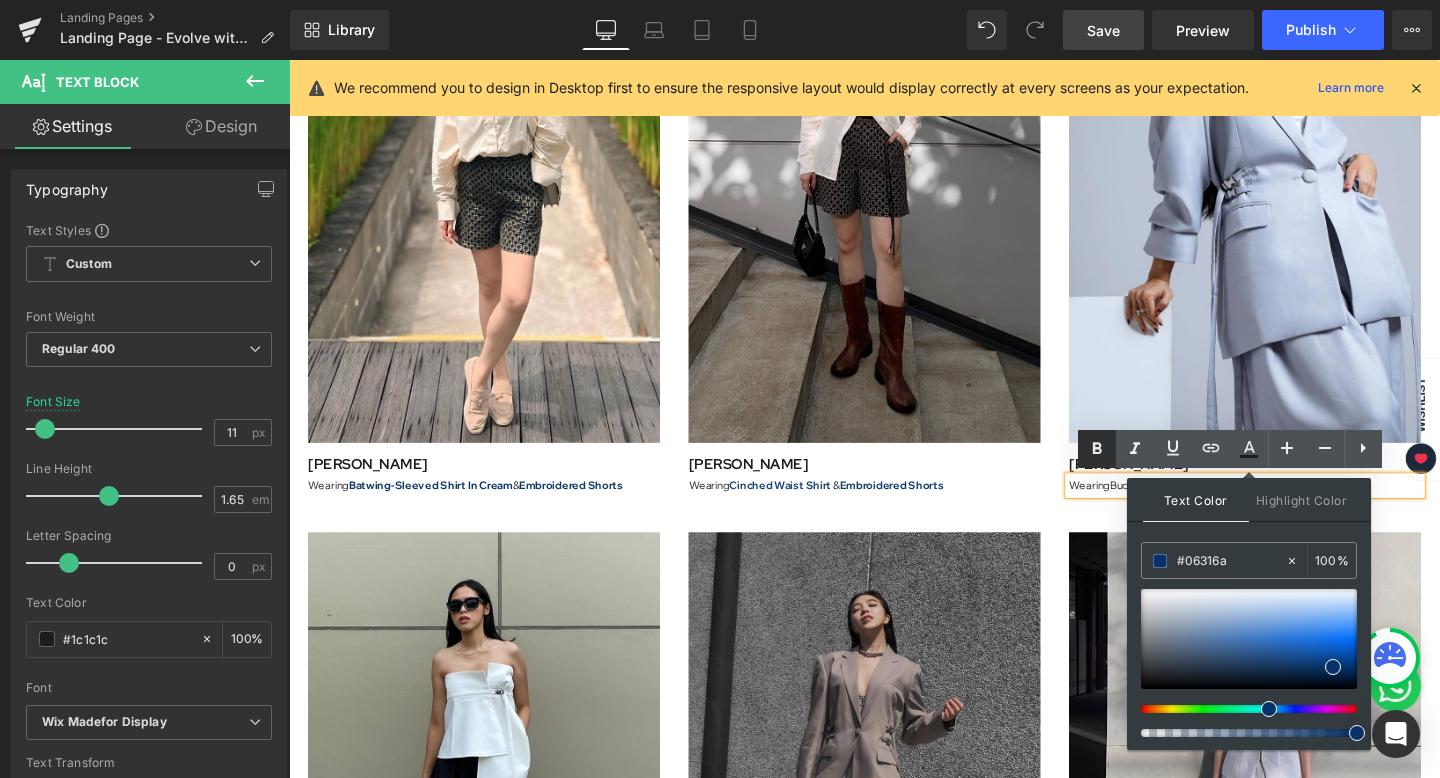 type on "#06316a" 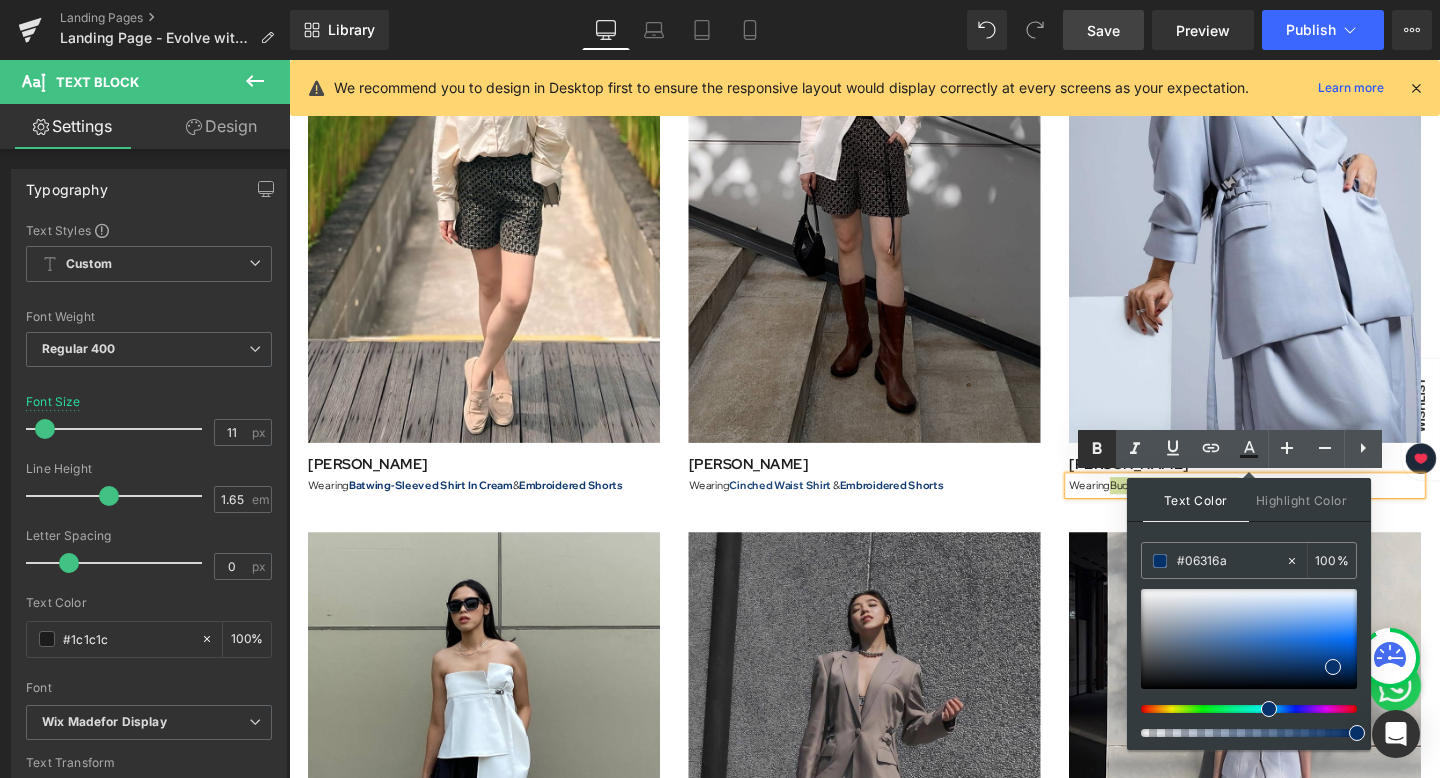 click 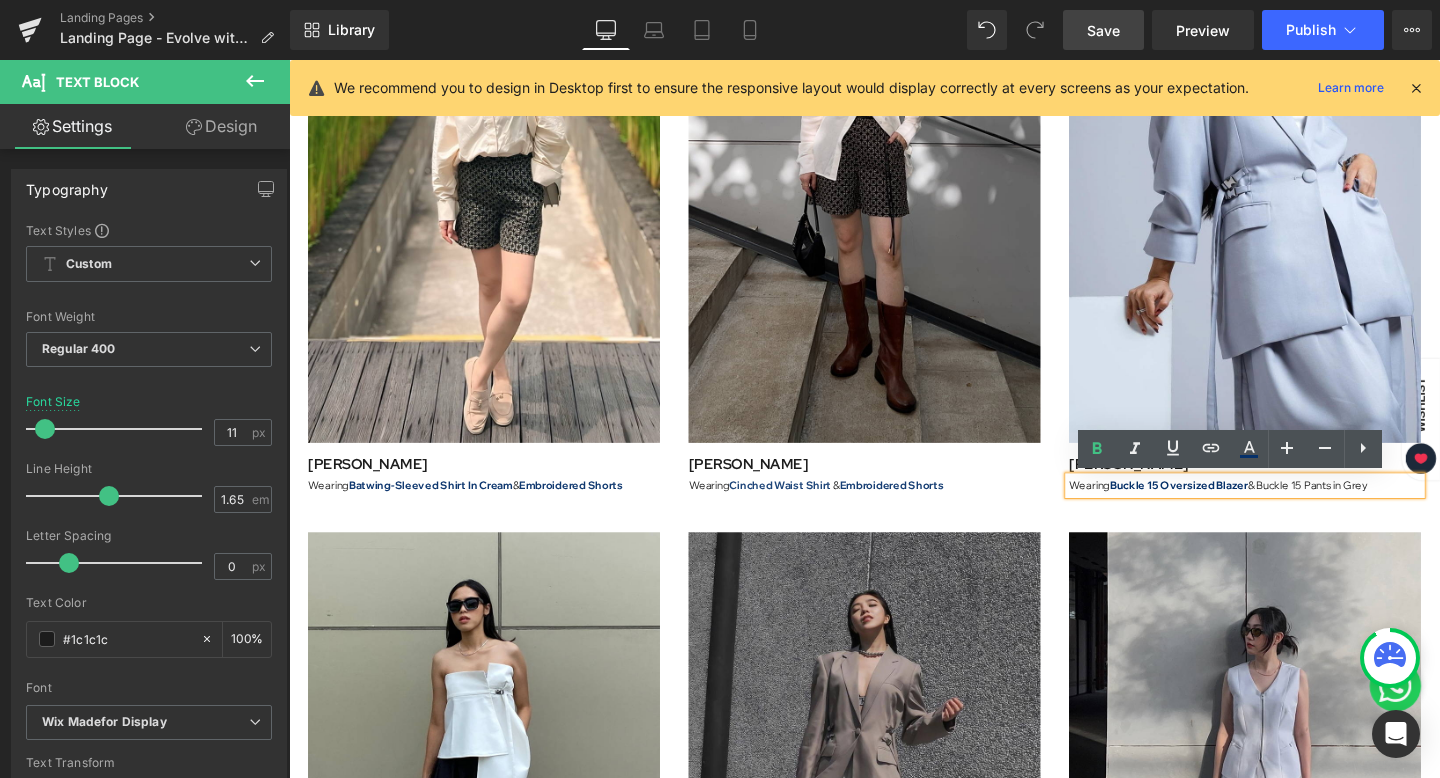 click on "Buckle 15 Oversized Blazer" at bounding box center (1224, 507) 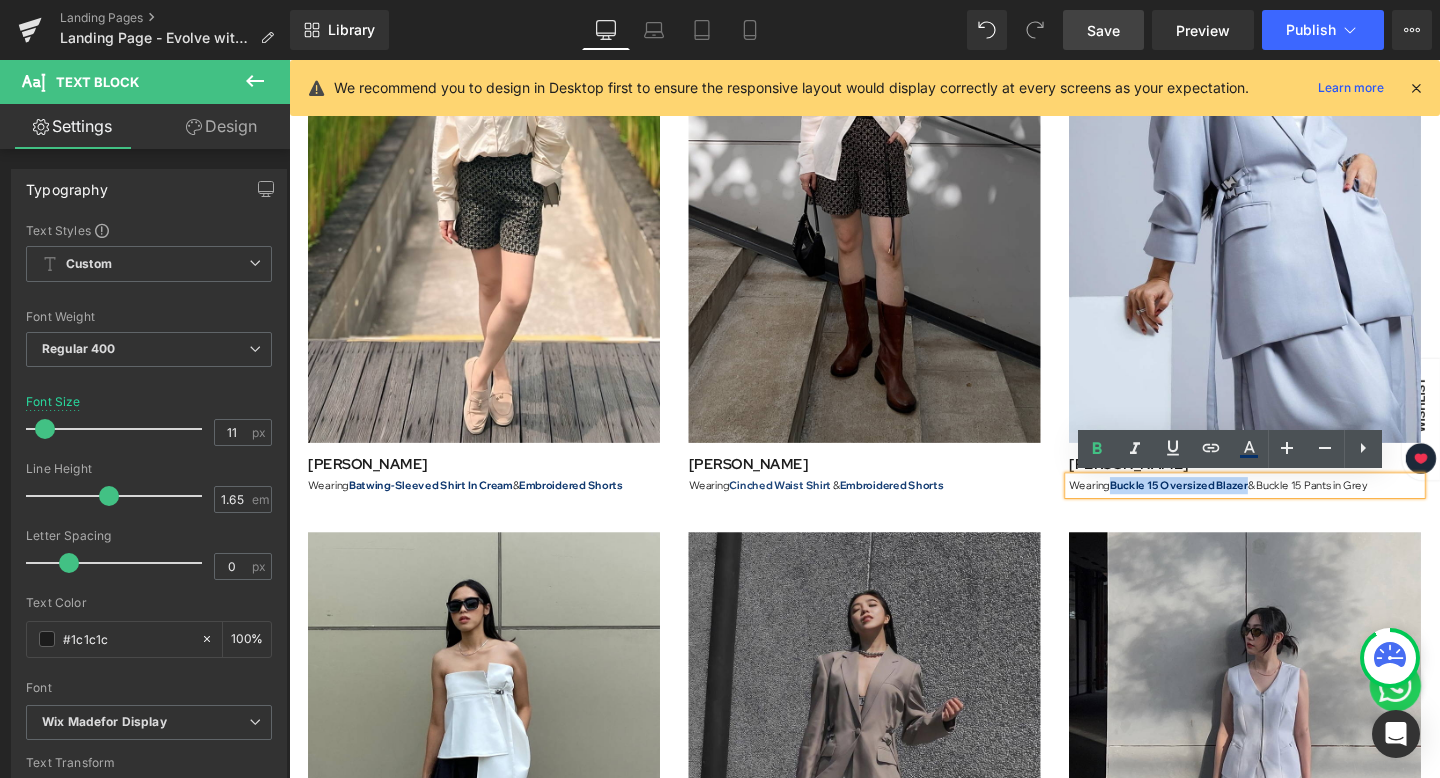 drag, startPoint x: 1156, startPoint y: 506, endPoint x: 1297, endPoint y: 504, distance: 141.01419 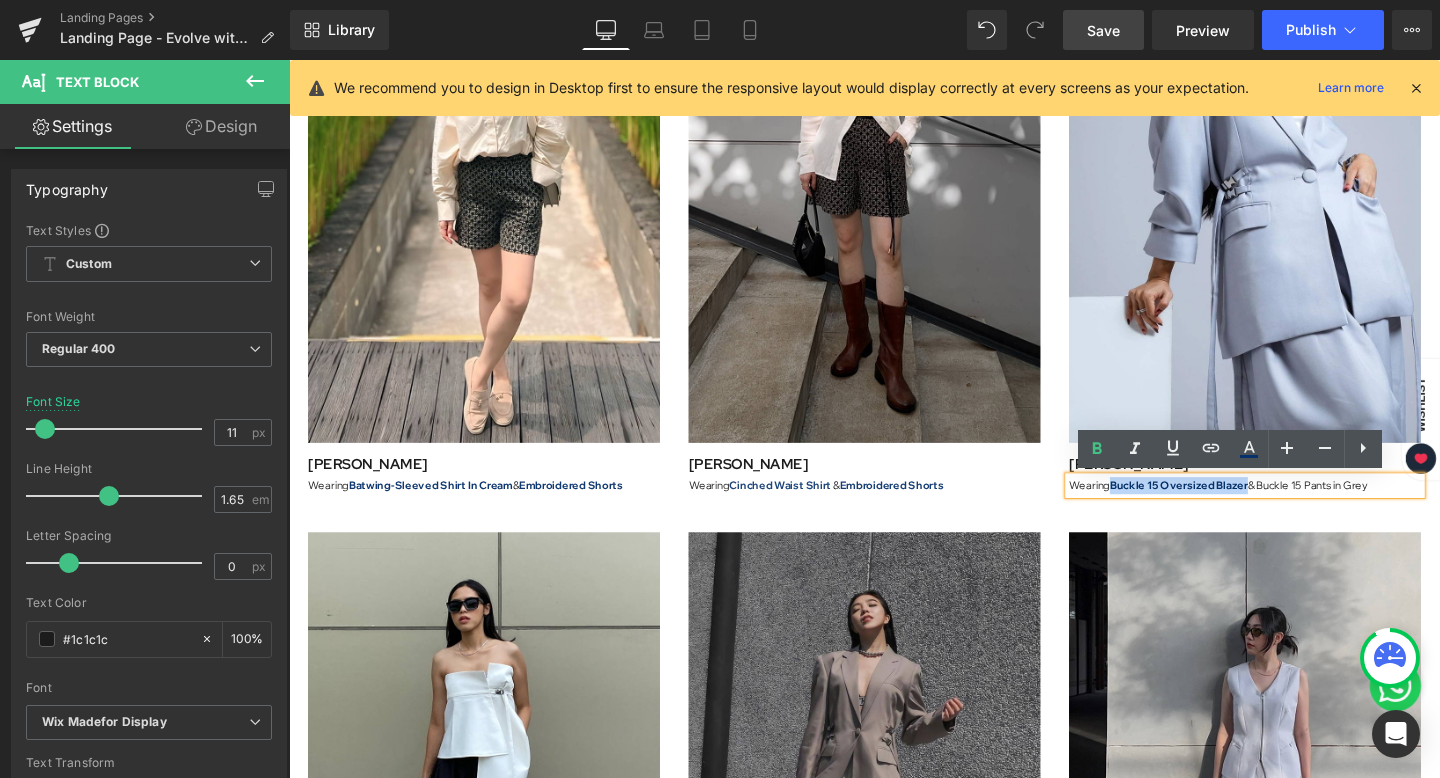 click on "Wearing  Buckle 15 Oversized Blazer  & Buckle 15 Pants in Grey" at bounding box center [1294, 507] 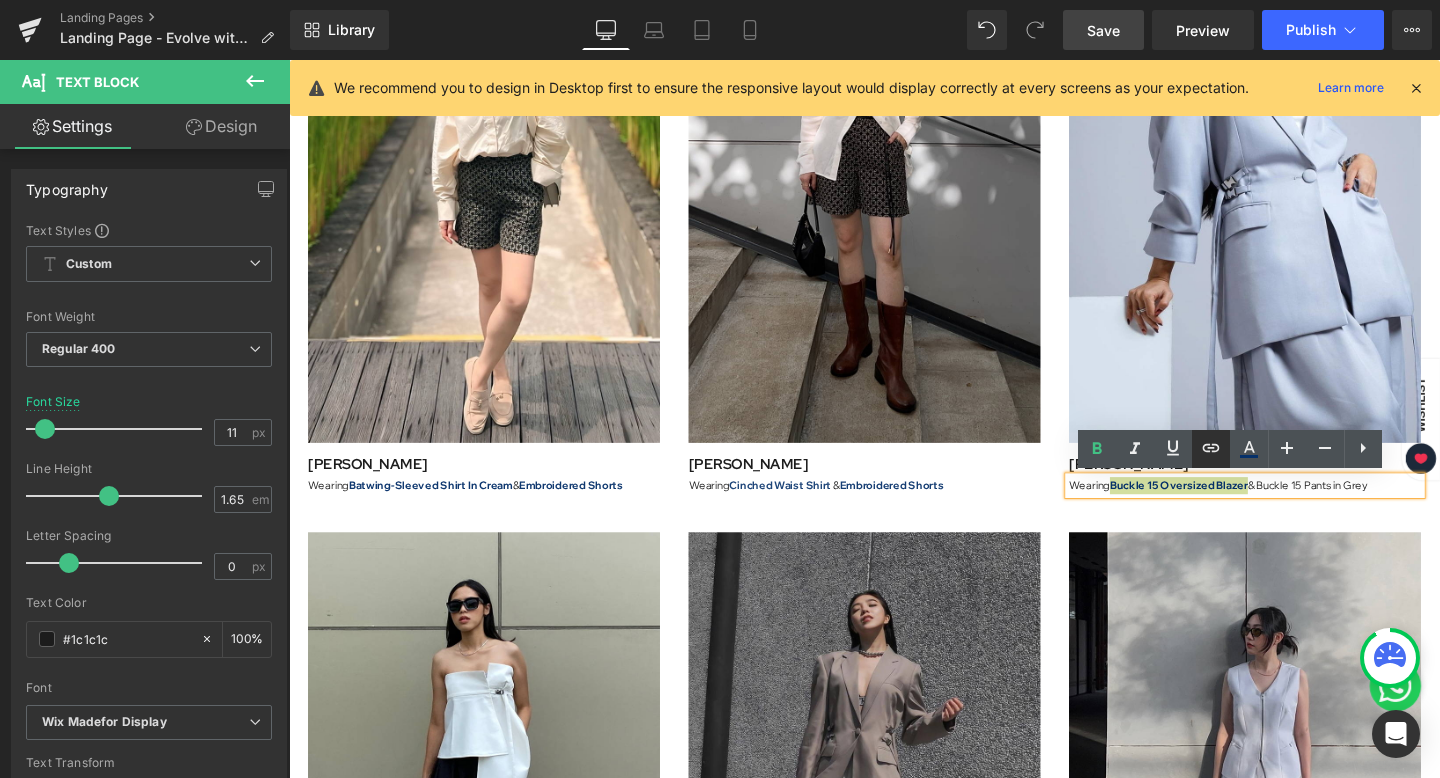 click 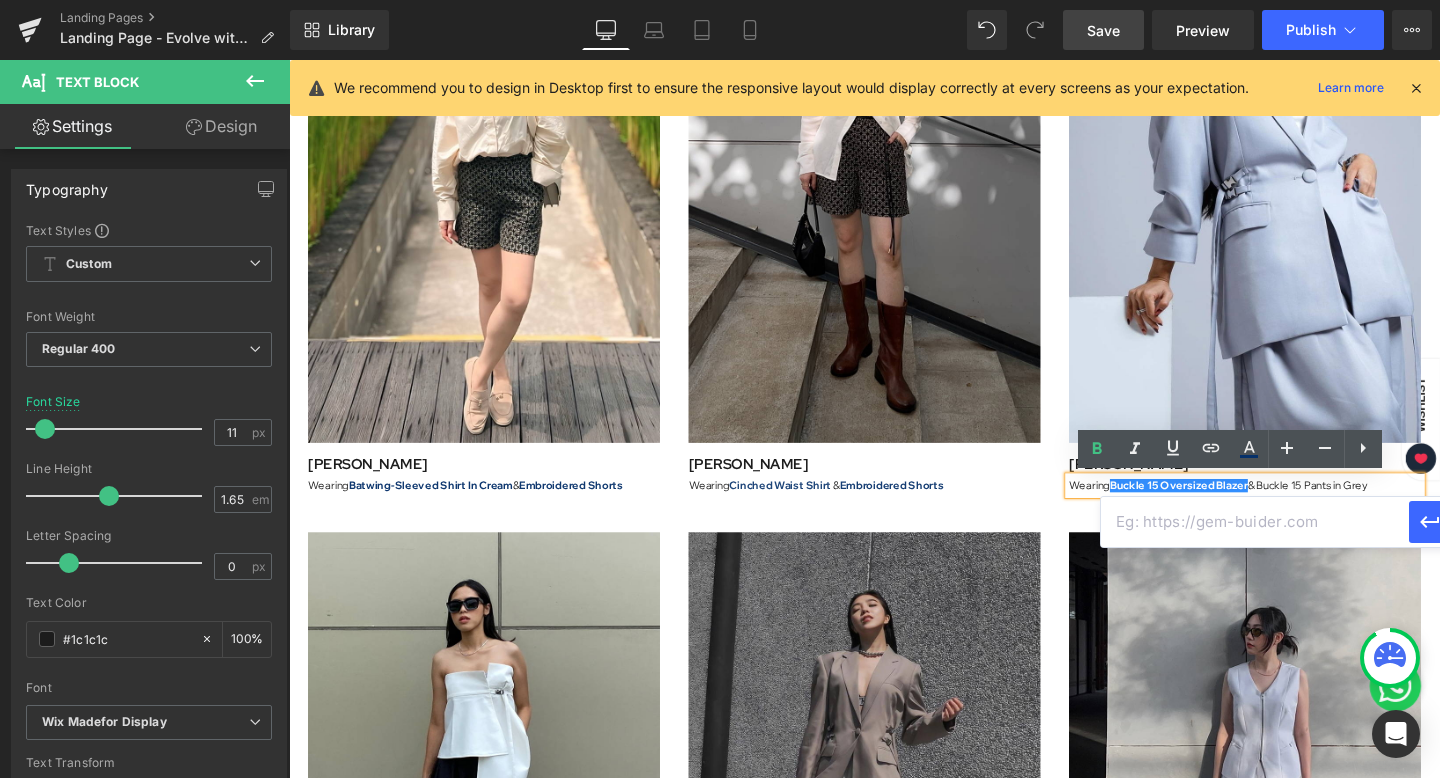 drag, startPoint x: 1344, startPoint y: 526, endPoint x: 1211, endPoint y: 534, distance: 133.24039 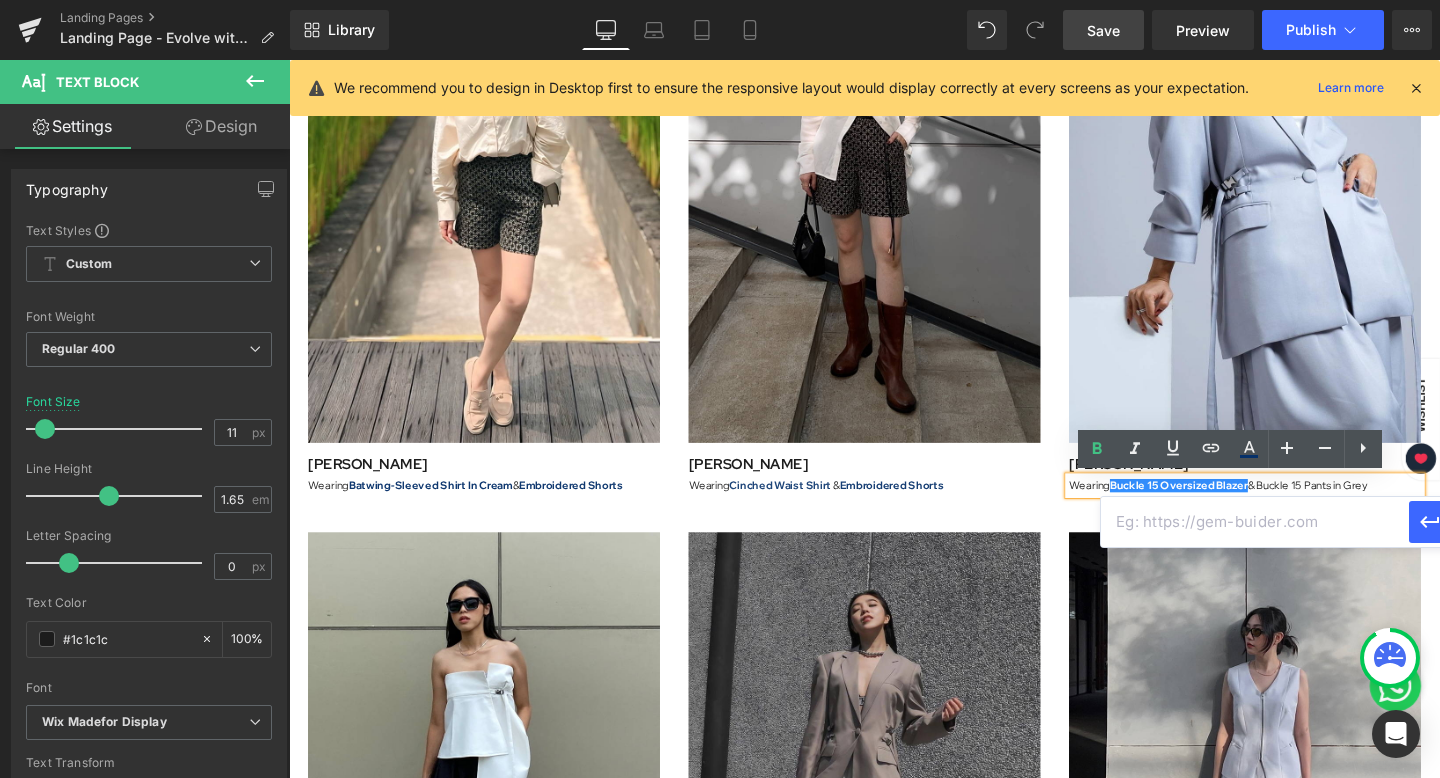 click on "Save" at bounding box center (1103, 30) 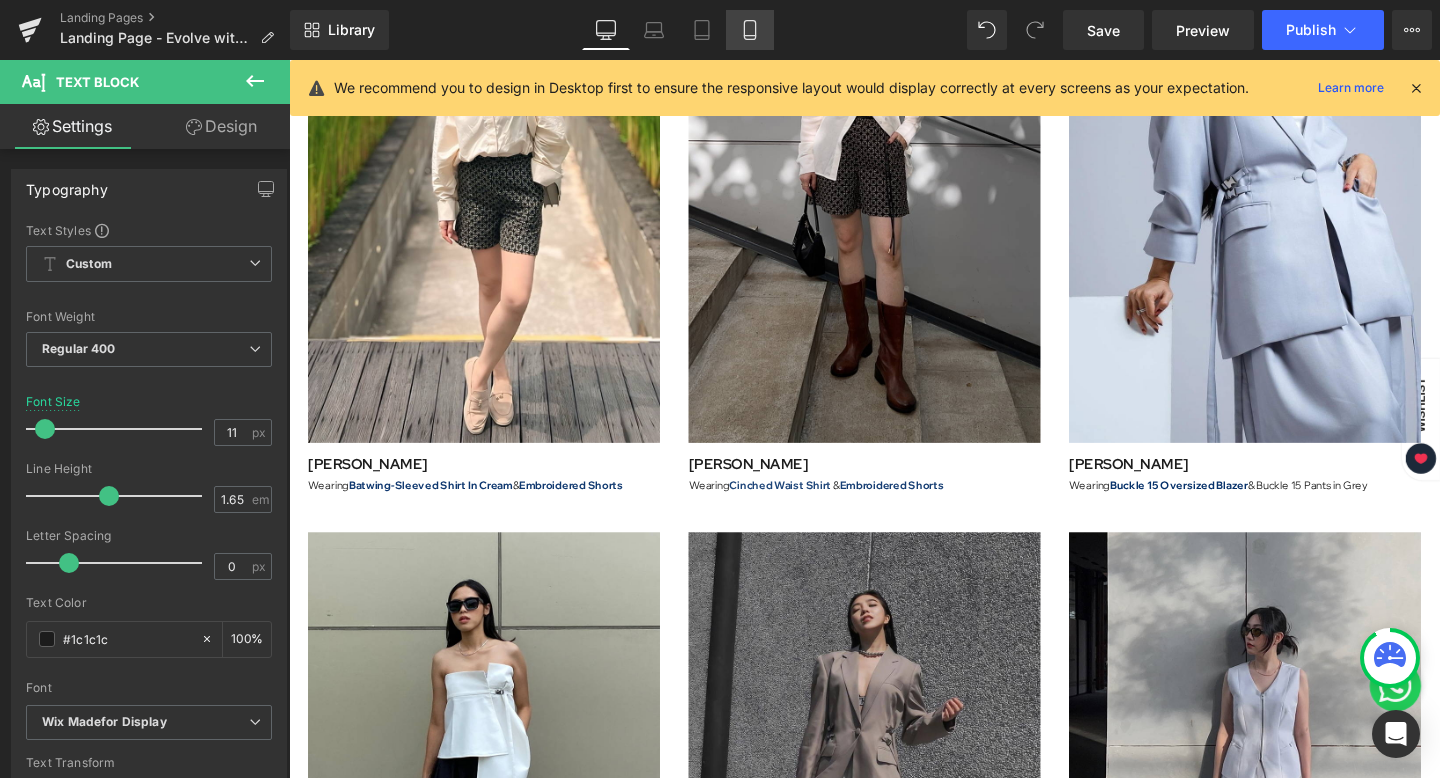 click on "Mobile" at bounding box center (750, 30) 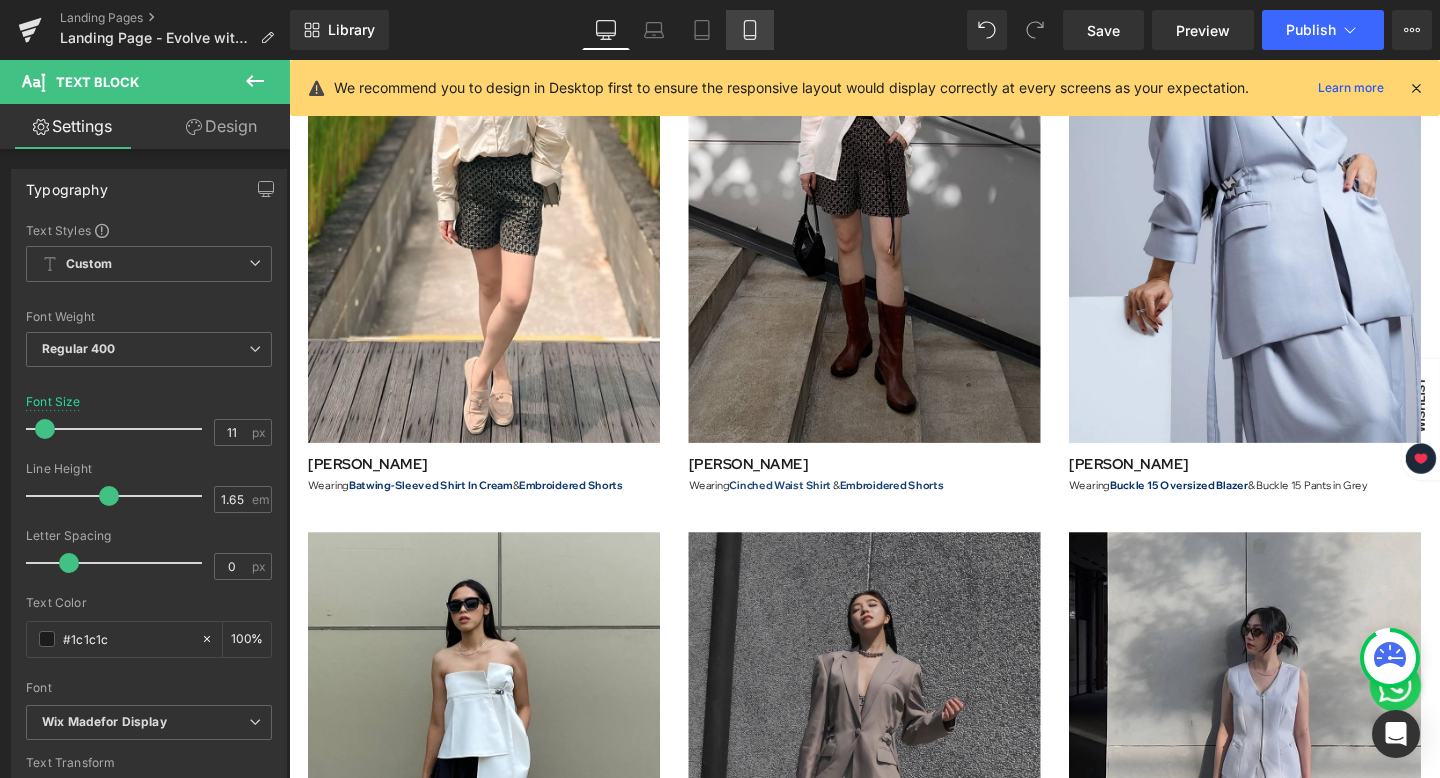 type on "10" 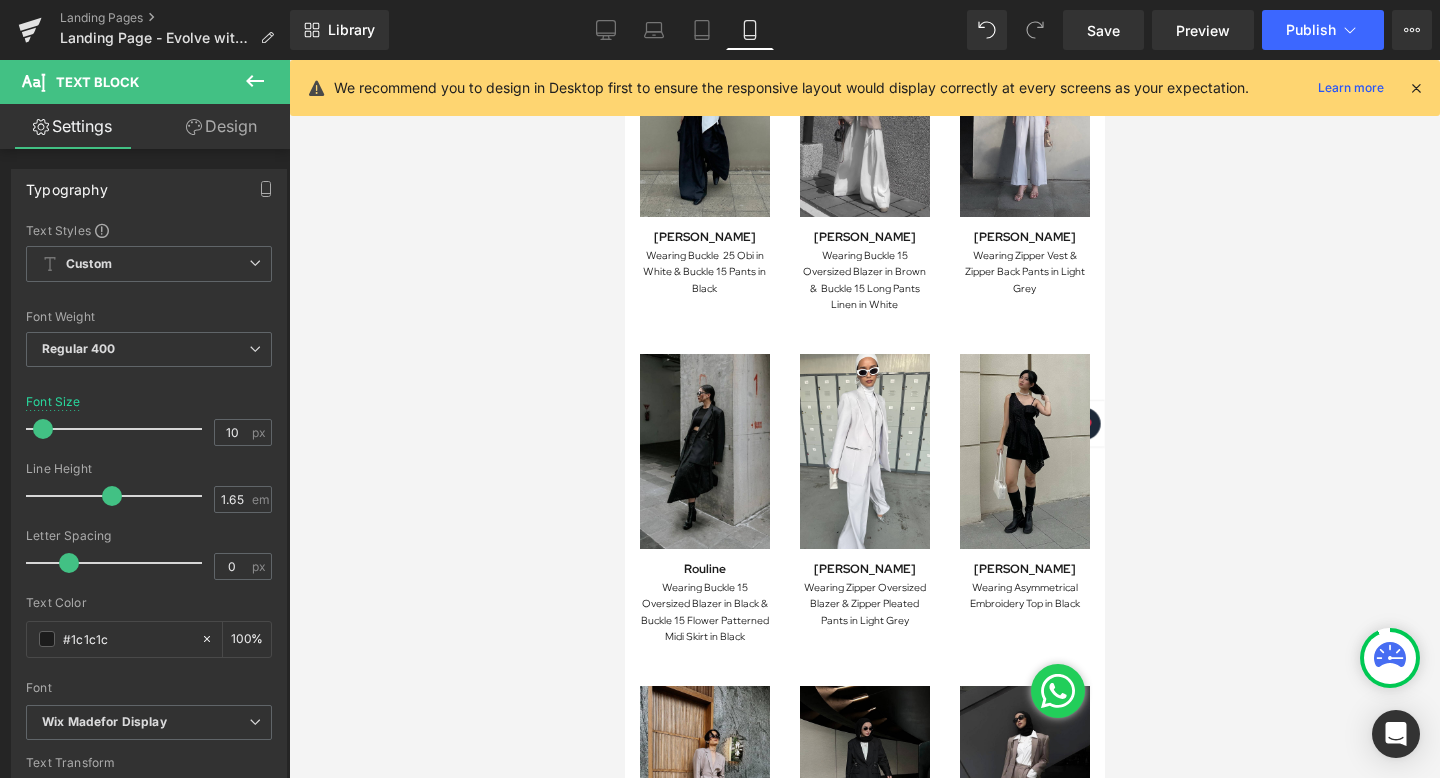 scroll, scrollTop: 785, scrollLeft: 0, axis: vertical 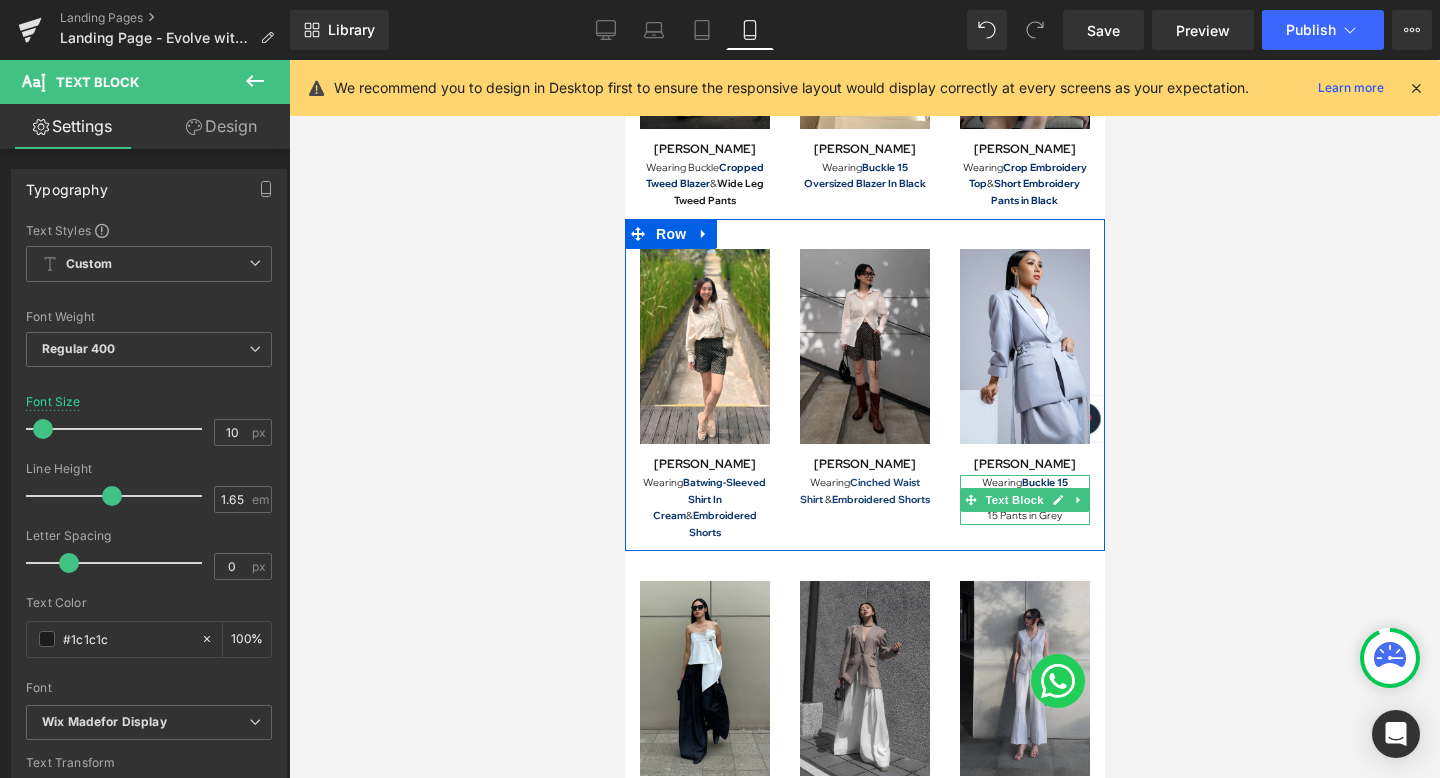 click on "Buckle 15 Oversized Blazer" at bounding box center (1015, 491) 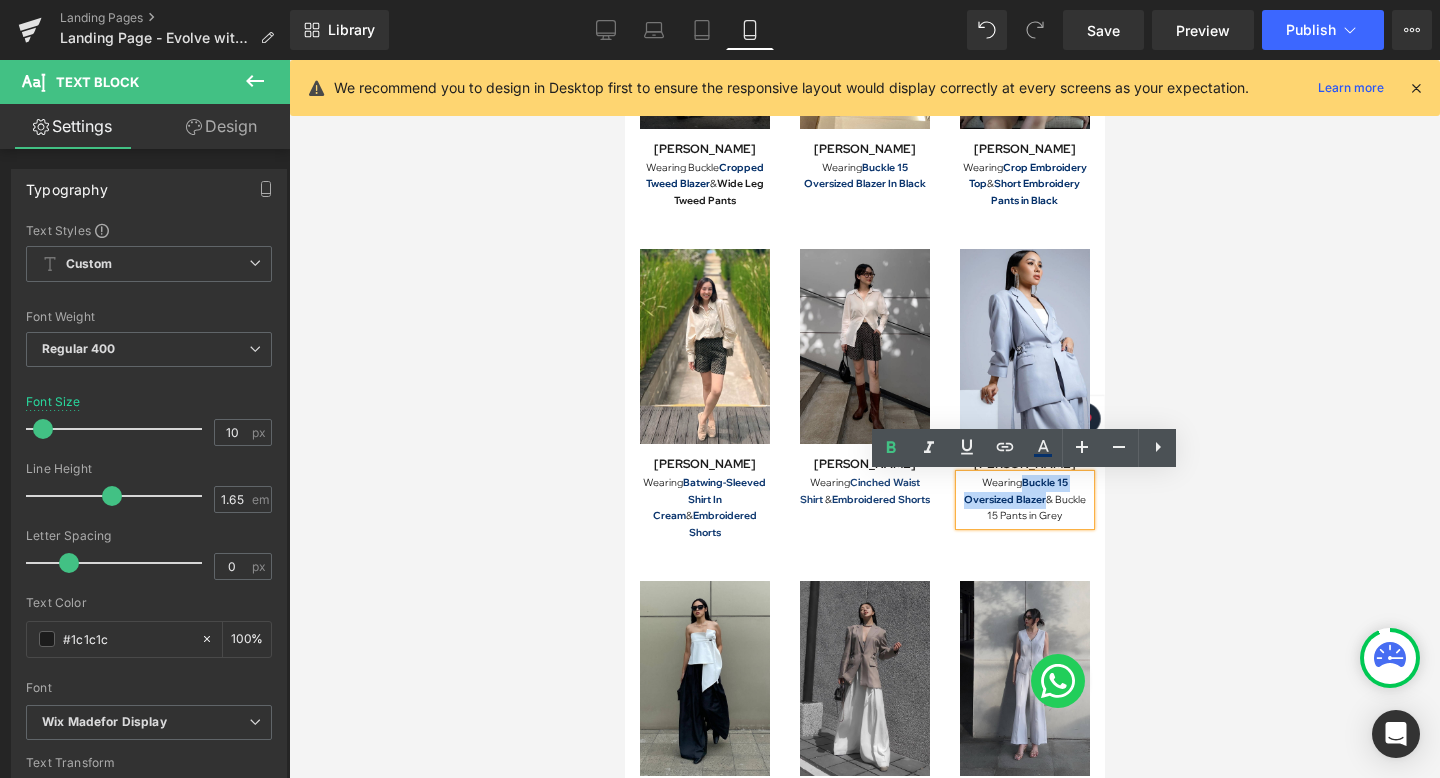 drag, startPoint x: 1022, startPoint y: 483, endPoint x: 1043, endPoint y: 497, distance: 25.23886 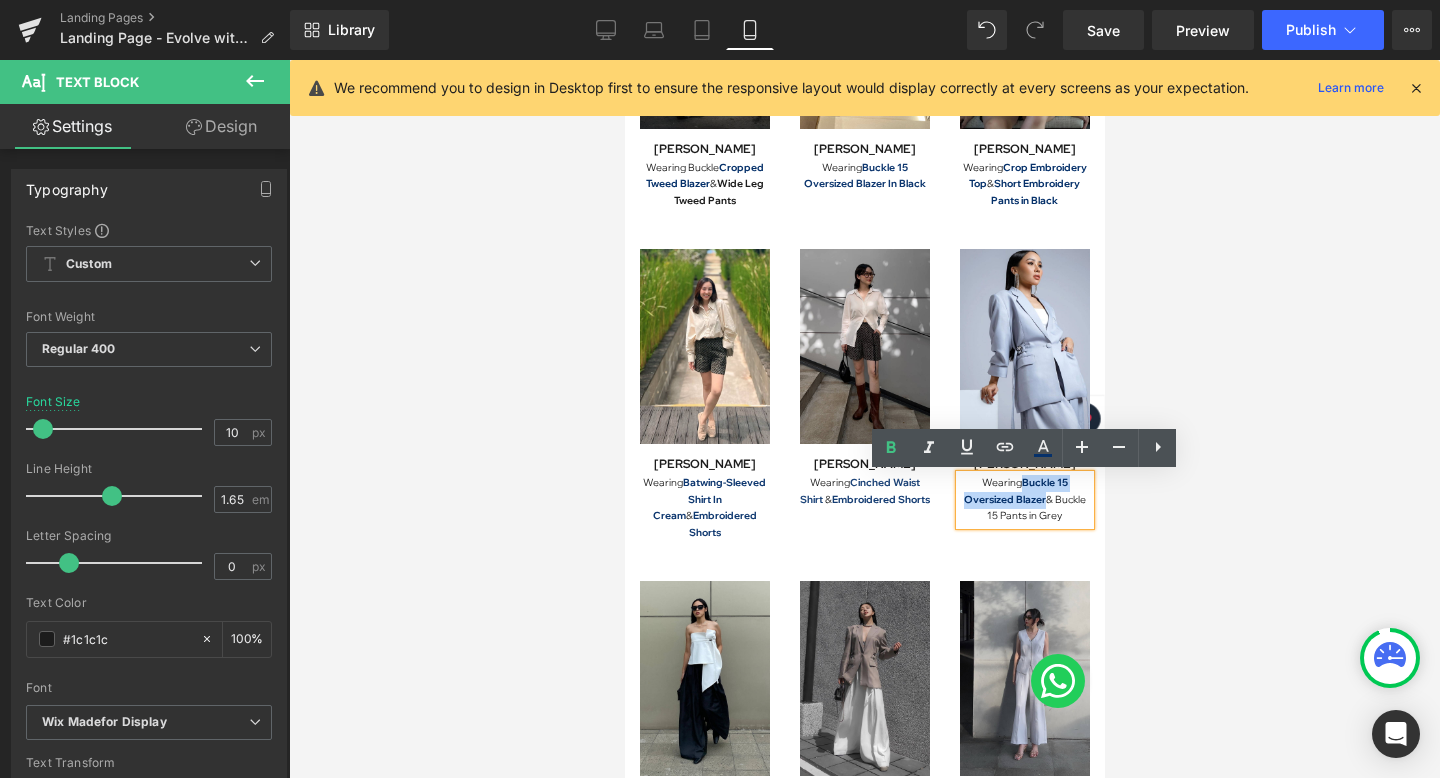 click on "Wearing  Buckle 15 Oversized Blazer  & Buckle 15 Pants in Grey" at bounding box center (1024, 500) 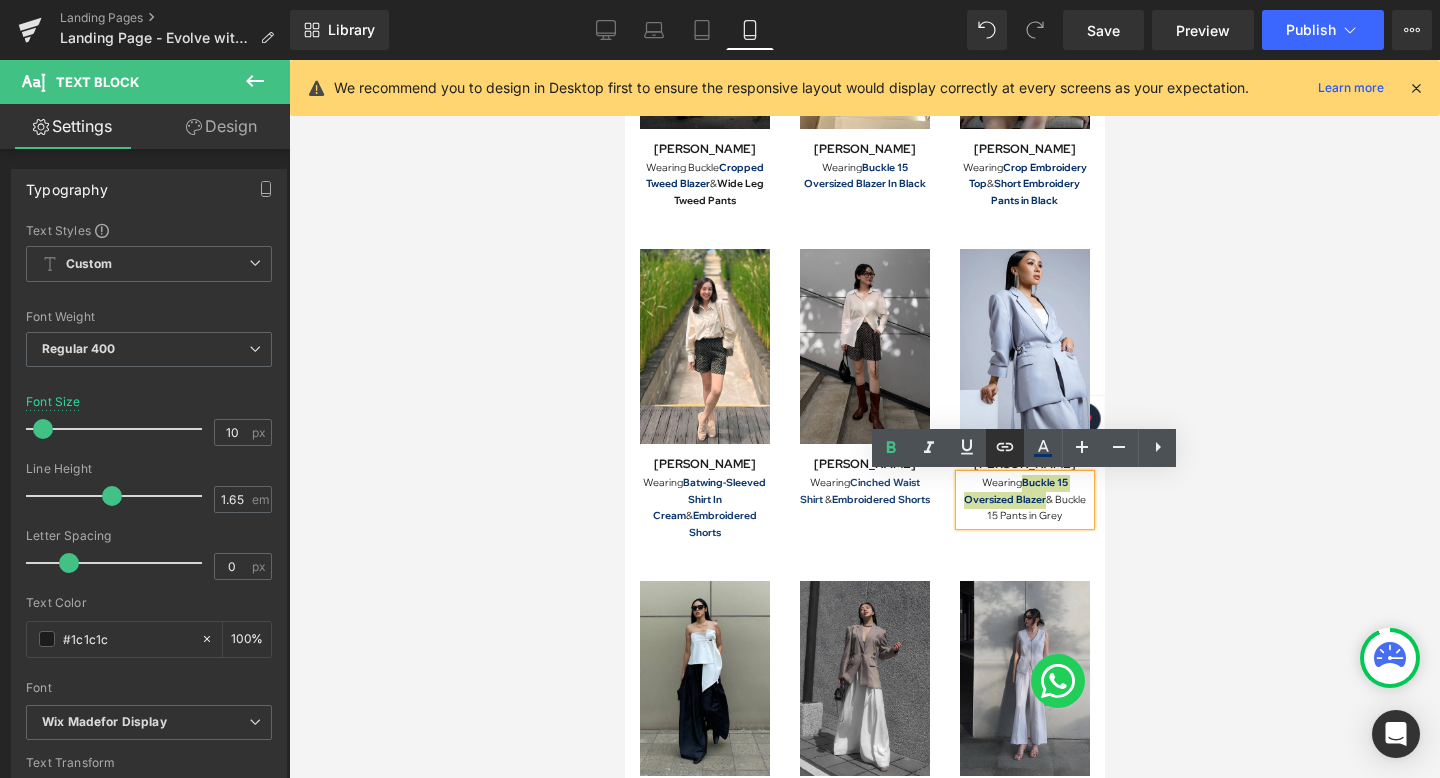 click 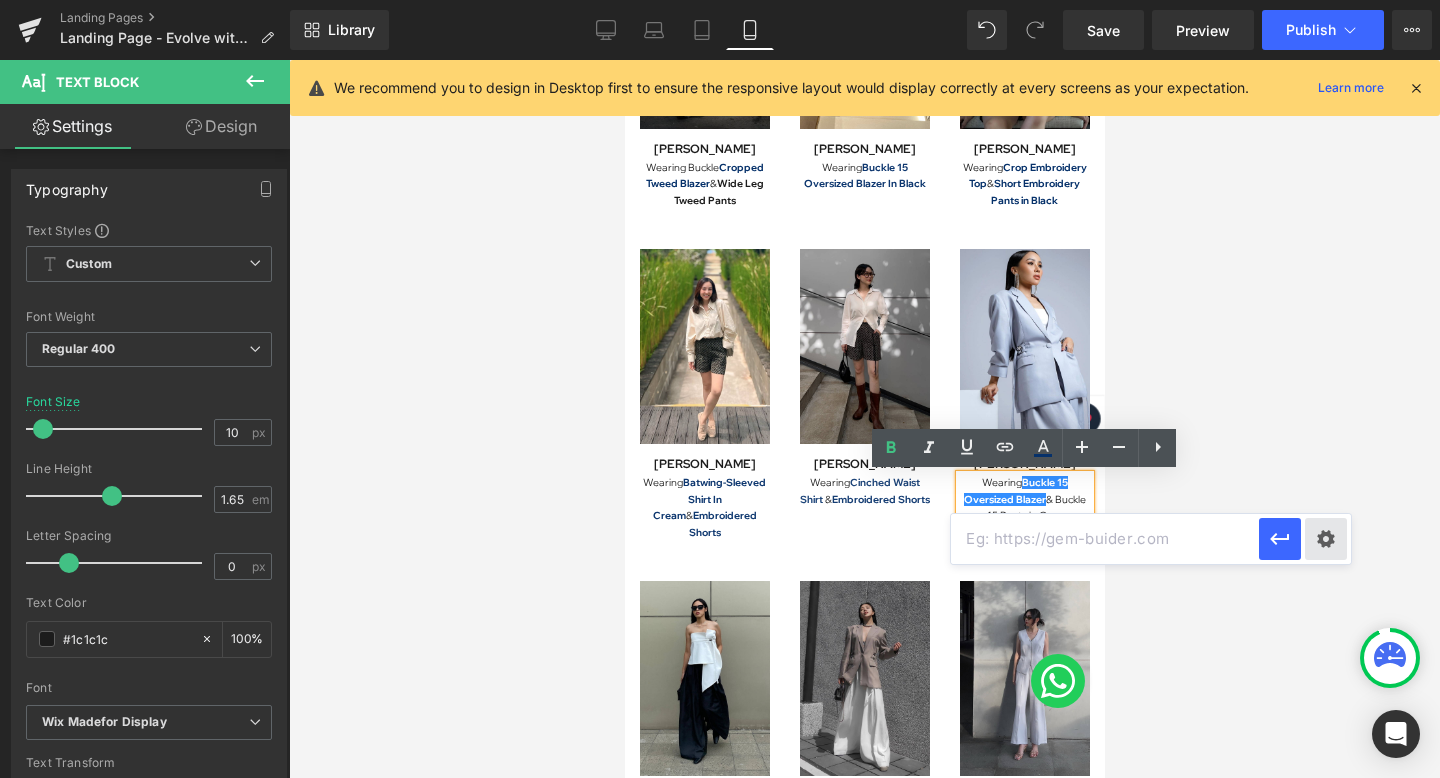 click on "Text Color Highlight Color rgba(6, 49, 106, 1) #06316a 100 % transparent transparent 0 %   Edit or remove link:   Edit   -   Unlink   -   Cancel" at bounding box center [720, 0] 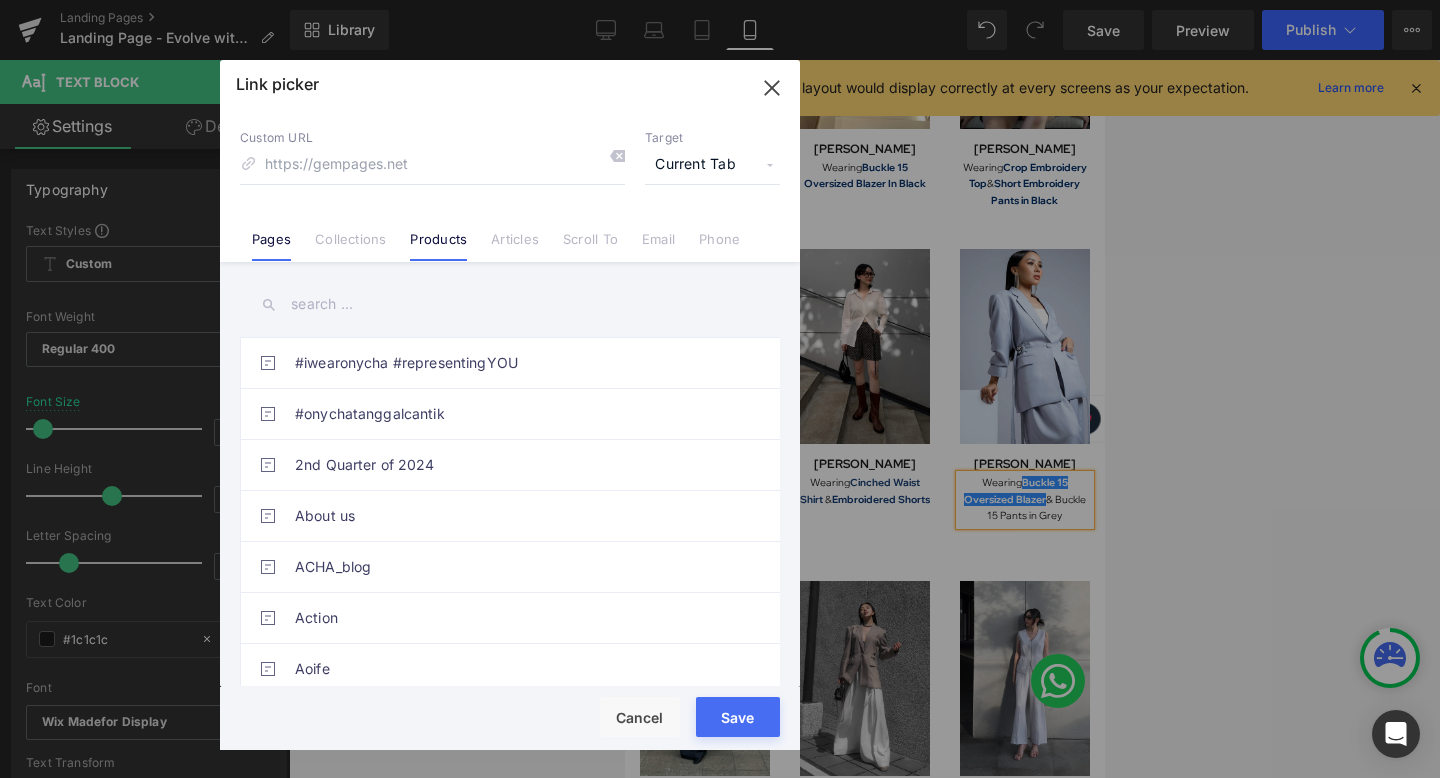 click on "Products" at bounding box center (438, 246) 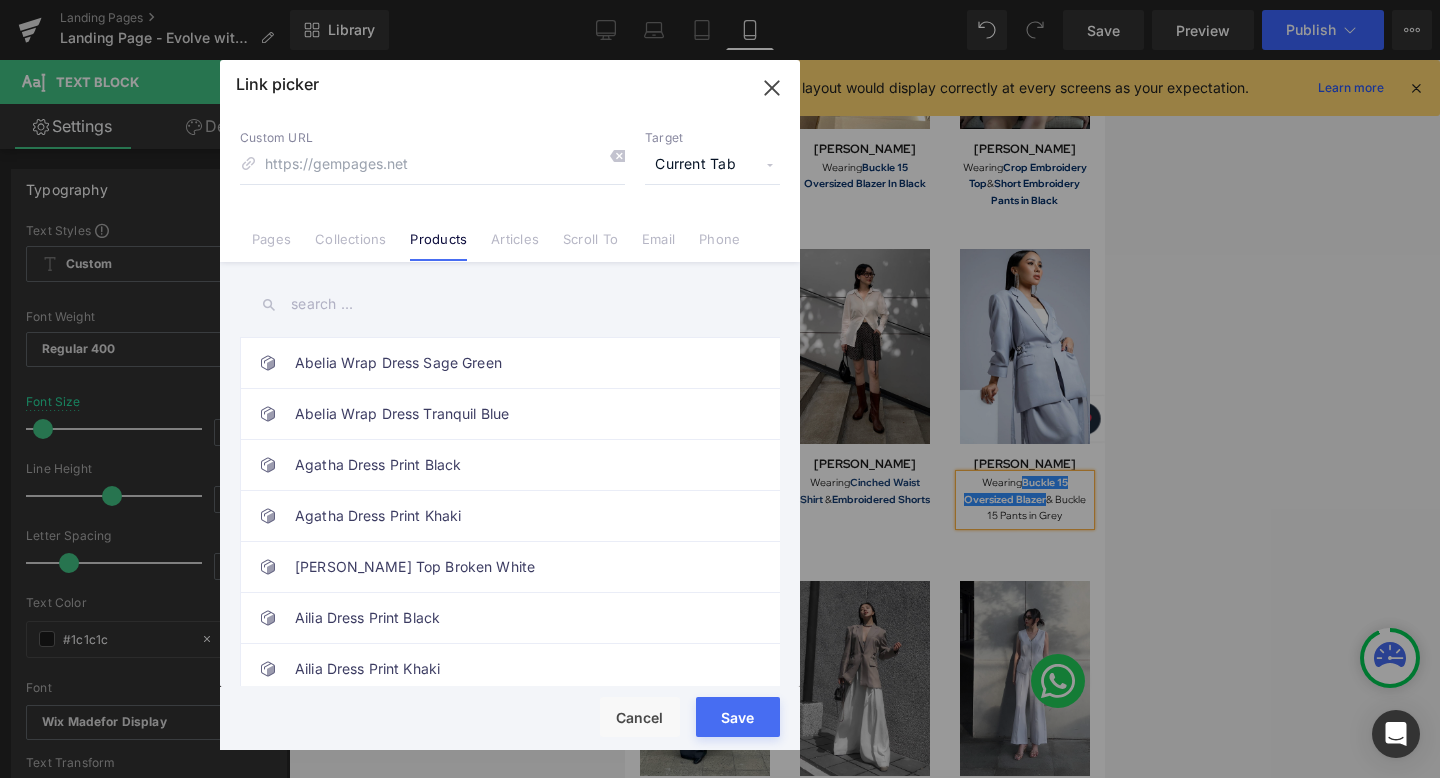 click at bounding box center (510, 304) 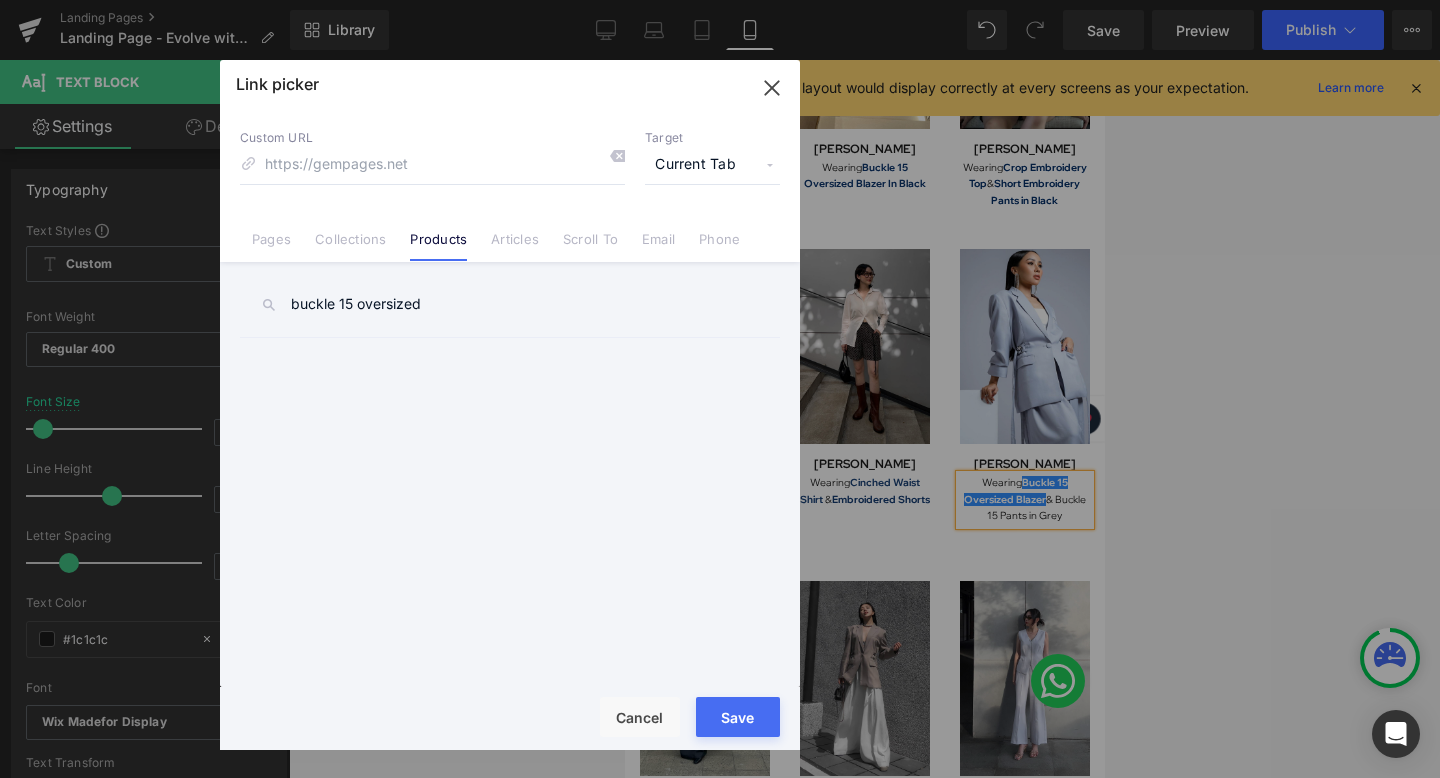 click on "buckle 15 oversized" at bounding box center [510, 304] 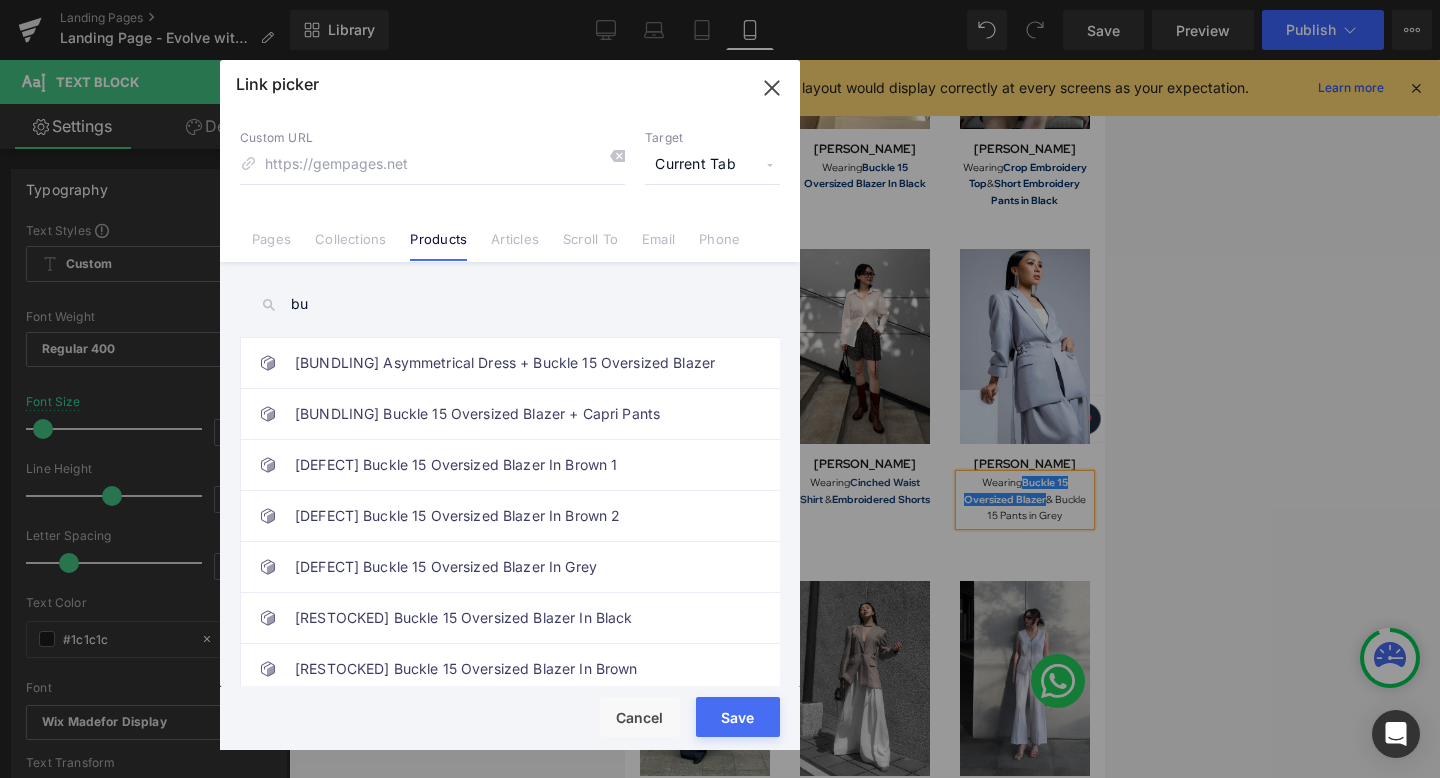 type on "b" 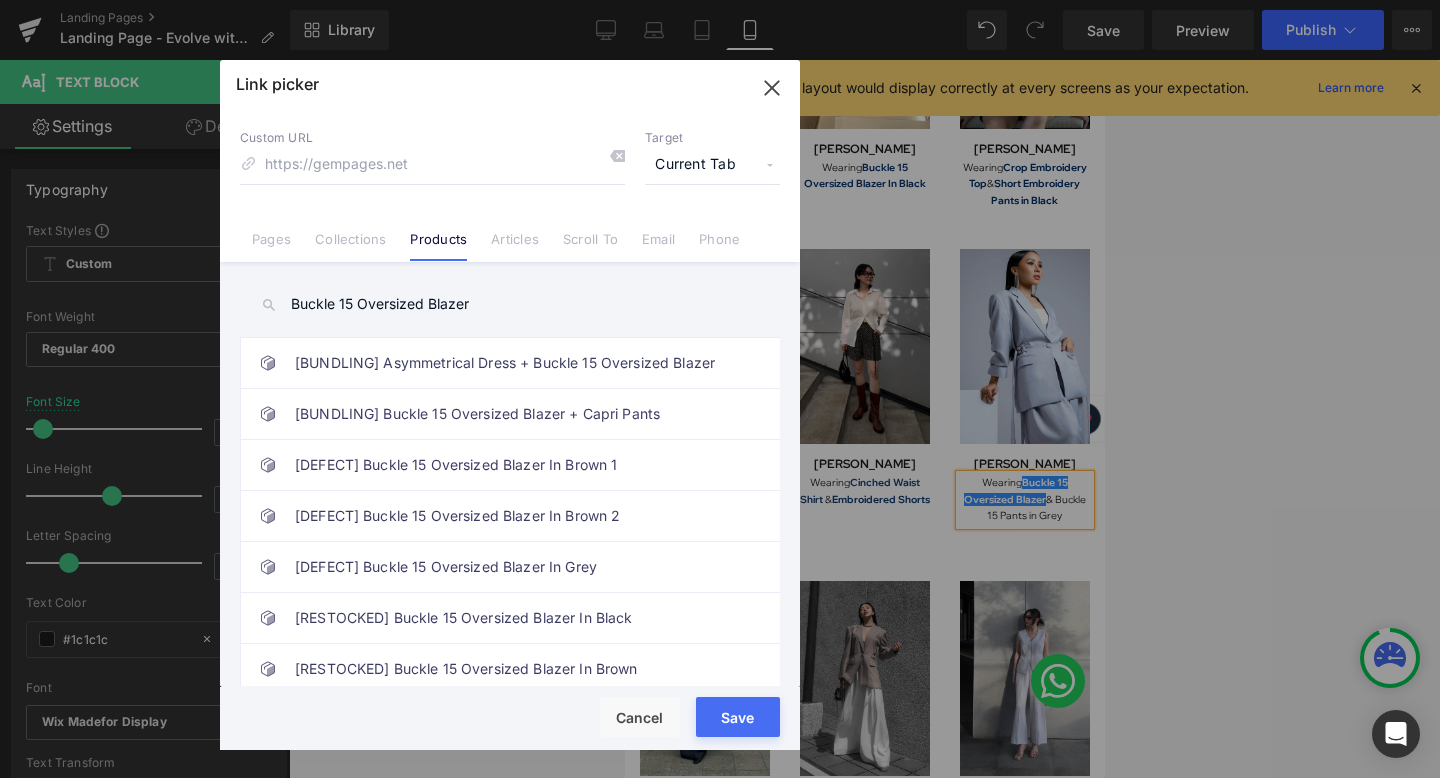 type on "Buckle 15 Oversized Blazer" 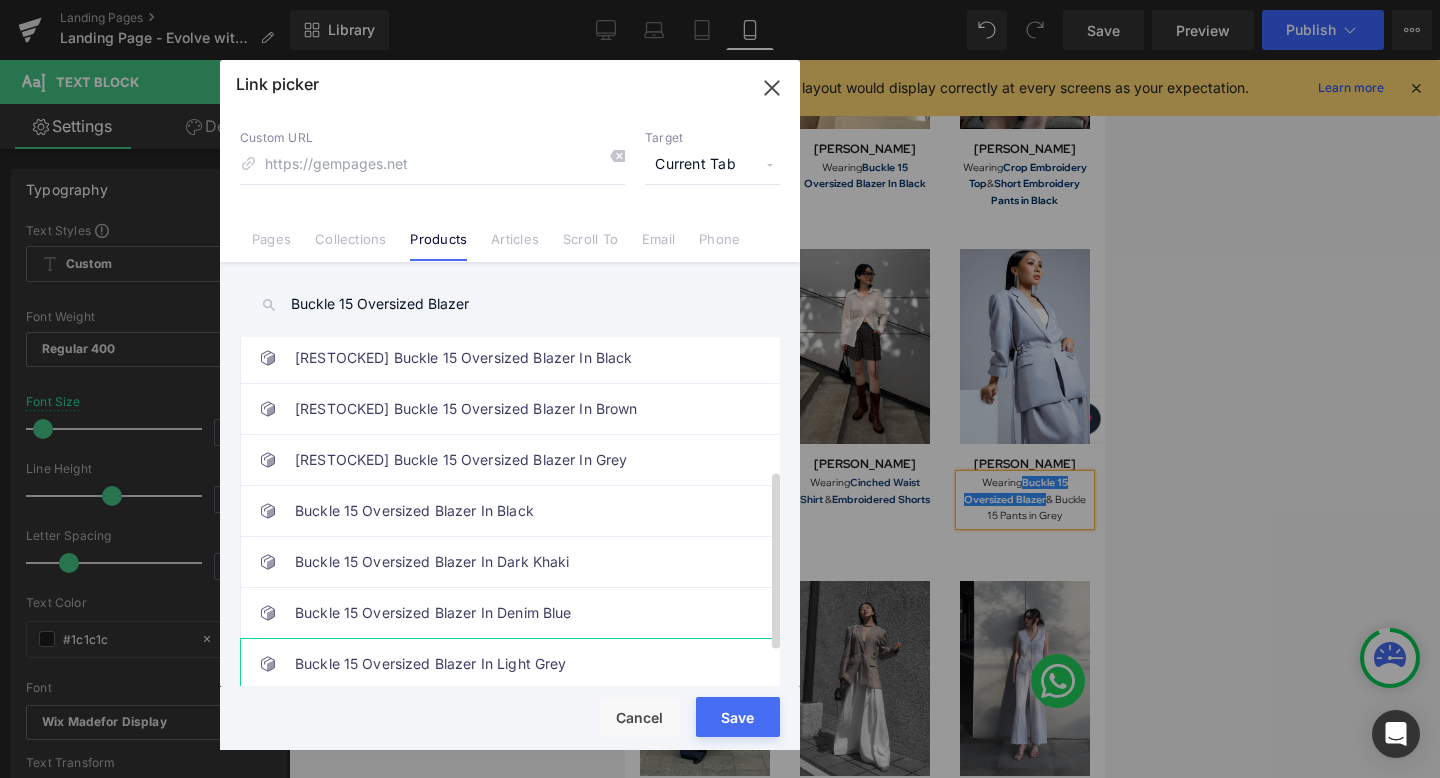 scroll, scrollTop: 249, scrollLeft: 0, axis: vertical 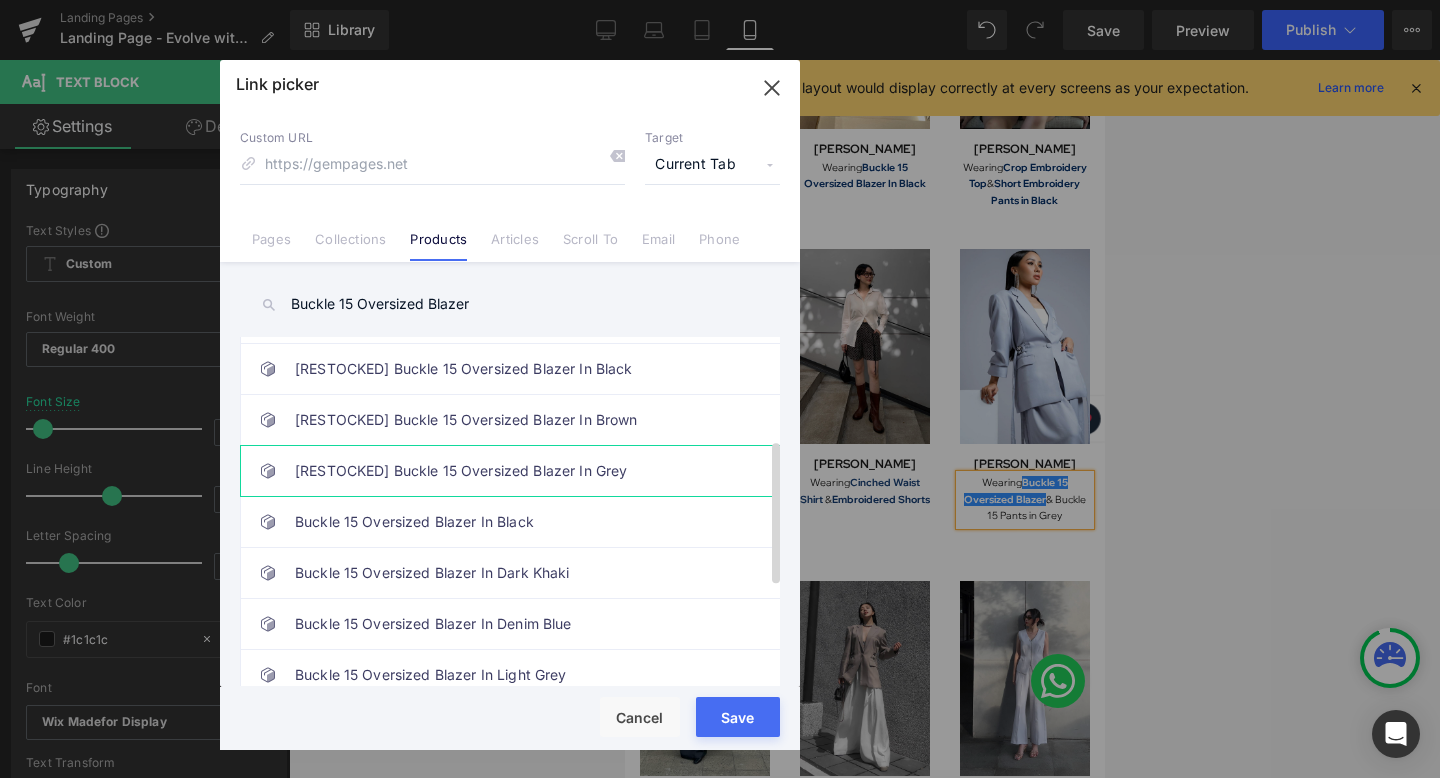 click on "[RESTOCKED] Buckle 15 Oversized Blazer In Grey" at bounding box center [515, 471] 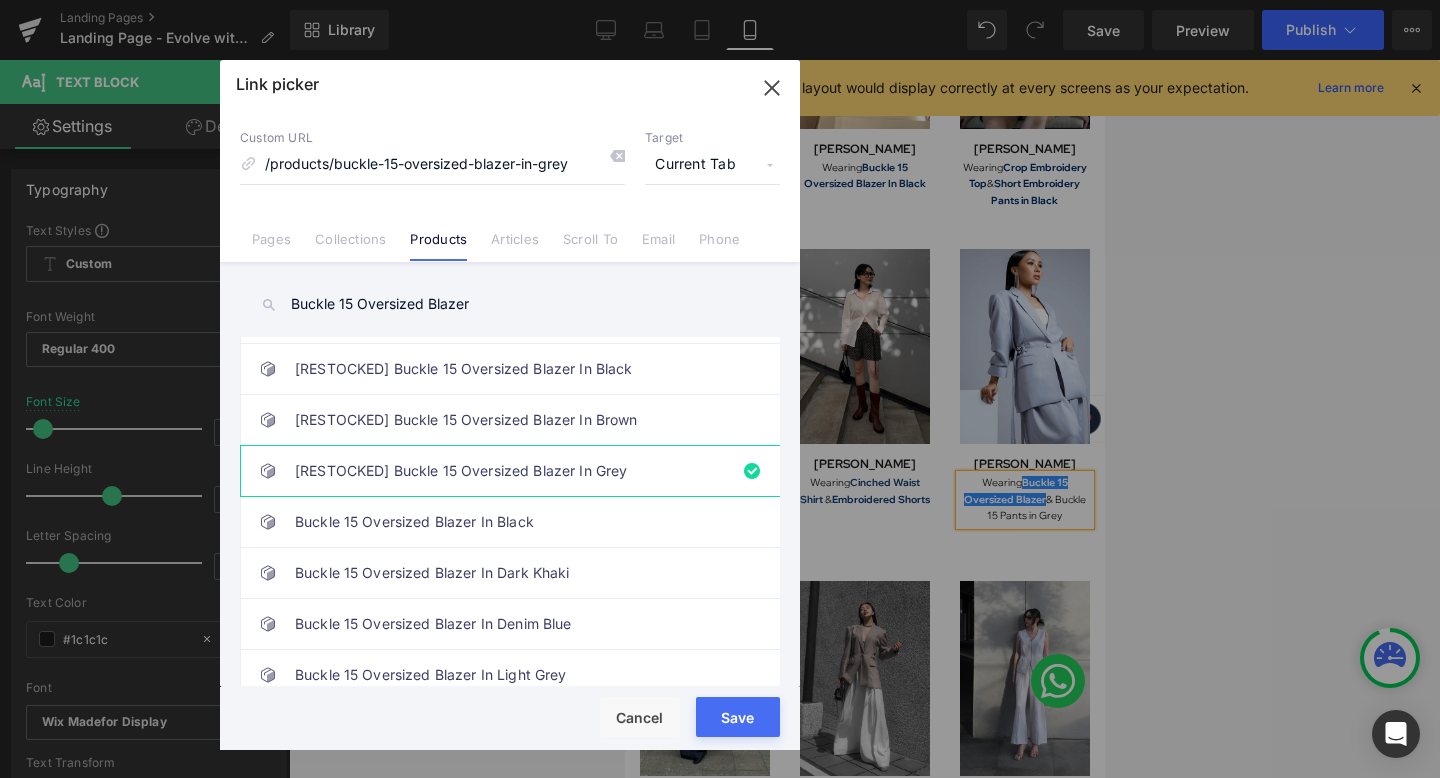 drag, startPoint x: 727, startPoint y: 719, endPoint x: 102, endPoint y: 659, distance: 627.8734 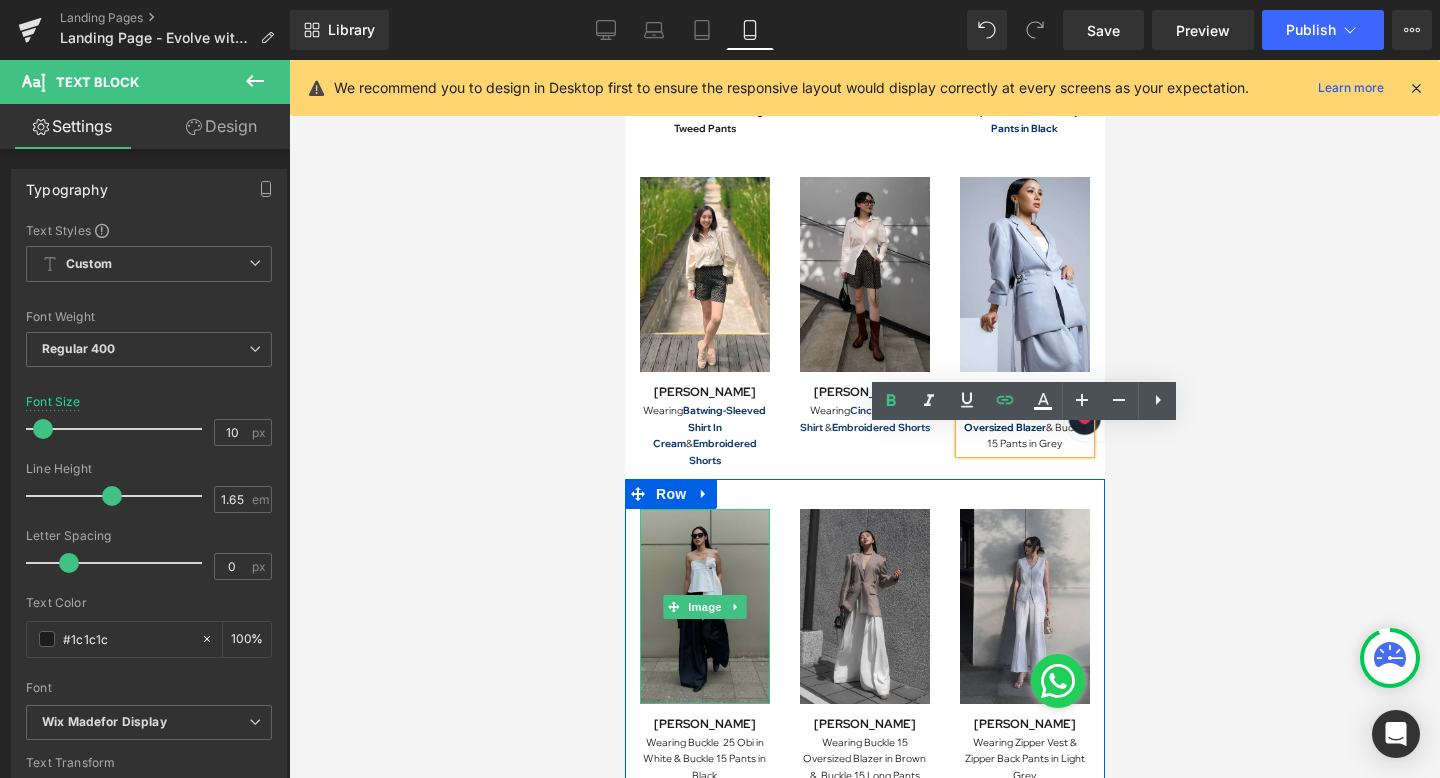 scroll, scrollTop: 907, scrollLeft: 0, axis: vertical 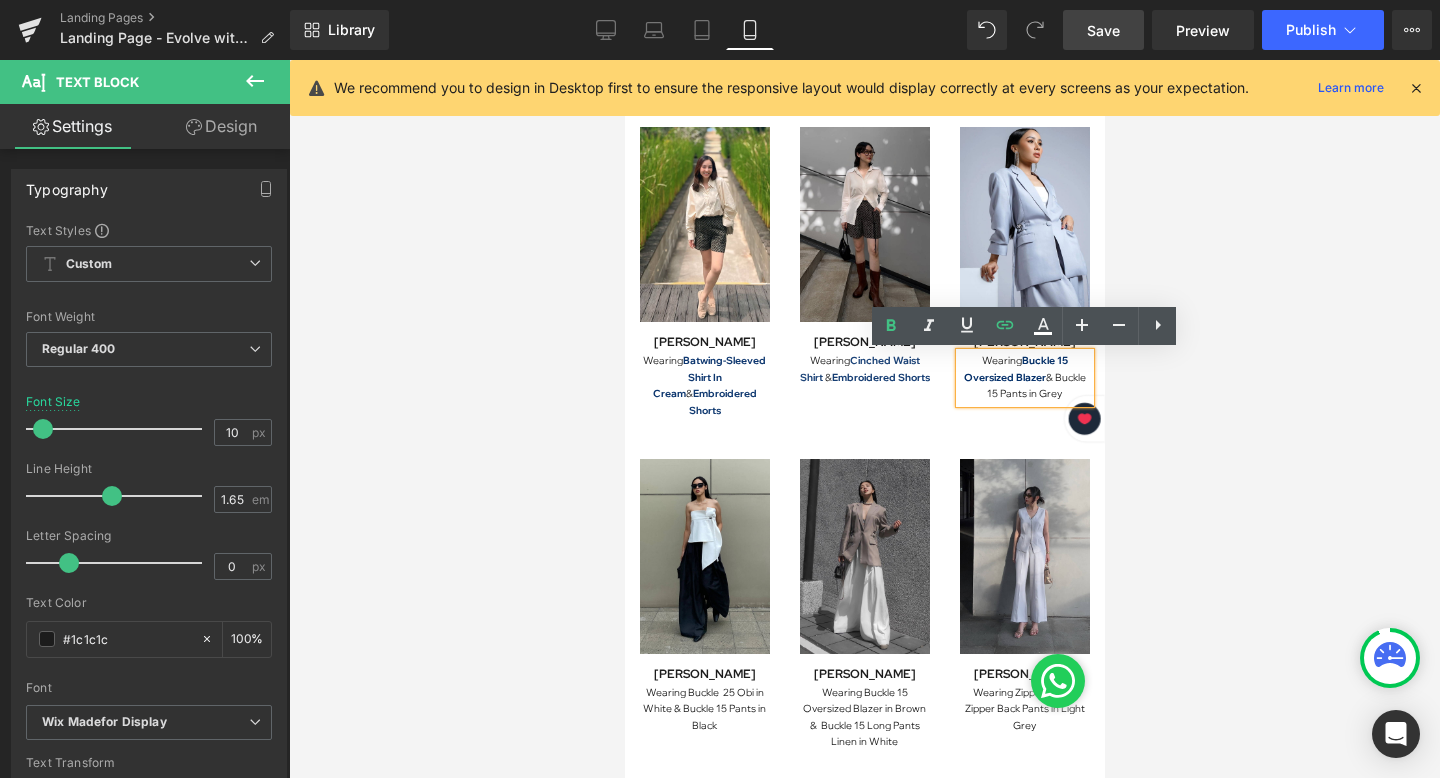 click on "Save" at bounding box center [1103, 30] 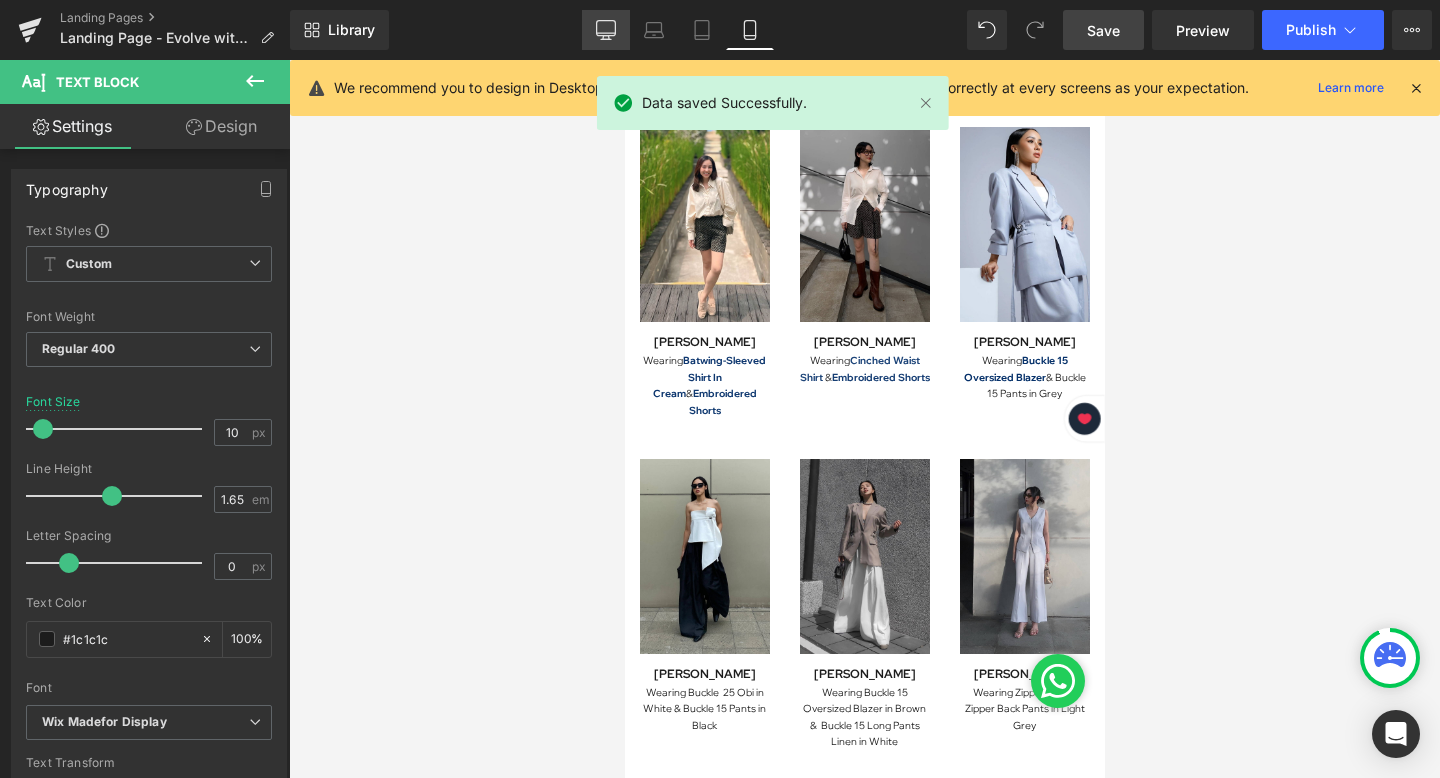 click 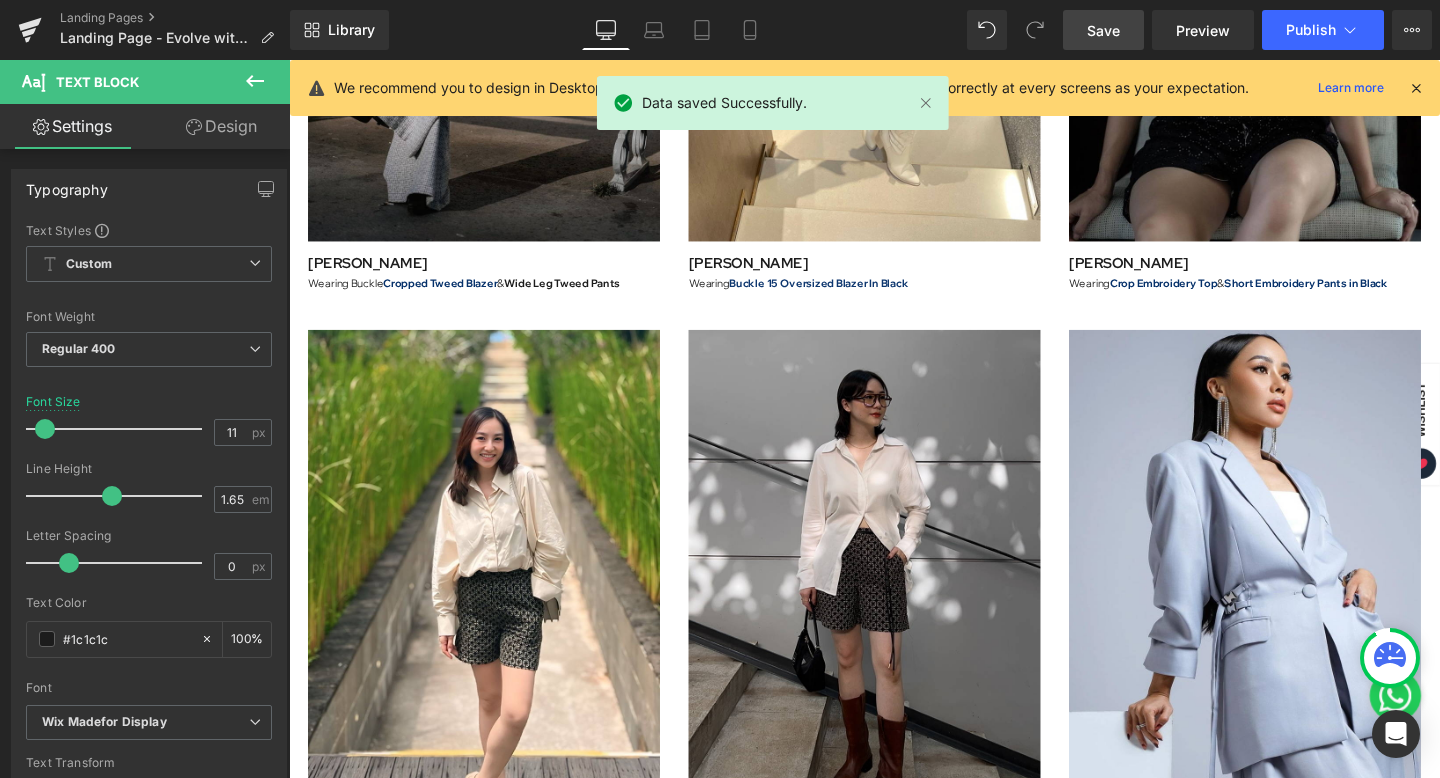 scroll, scrollTop: 1489, scrollLeft: 0, axis: vertical 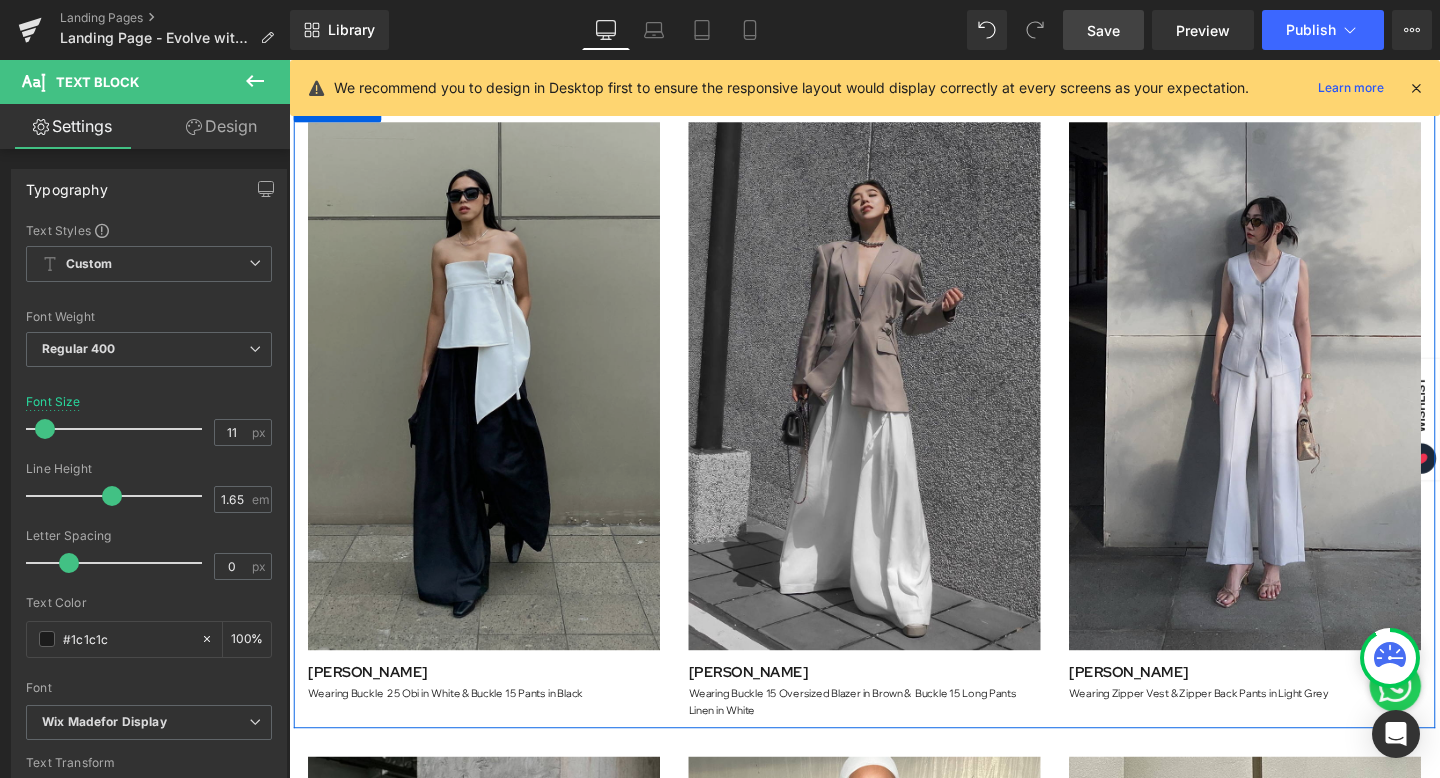 click at bounding box center (494, 403) 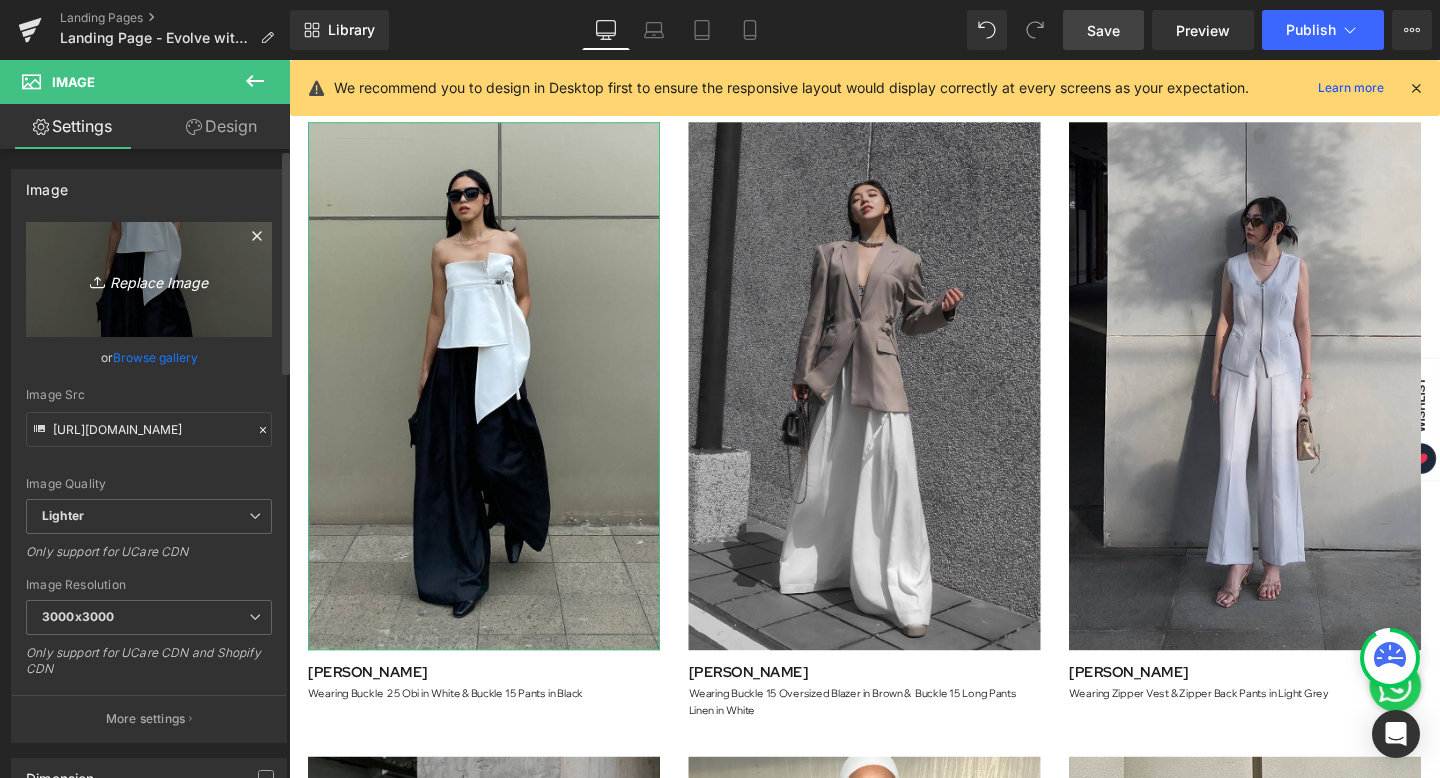 click on "Replace Image" at bounding box center (149, 279) 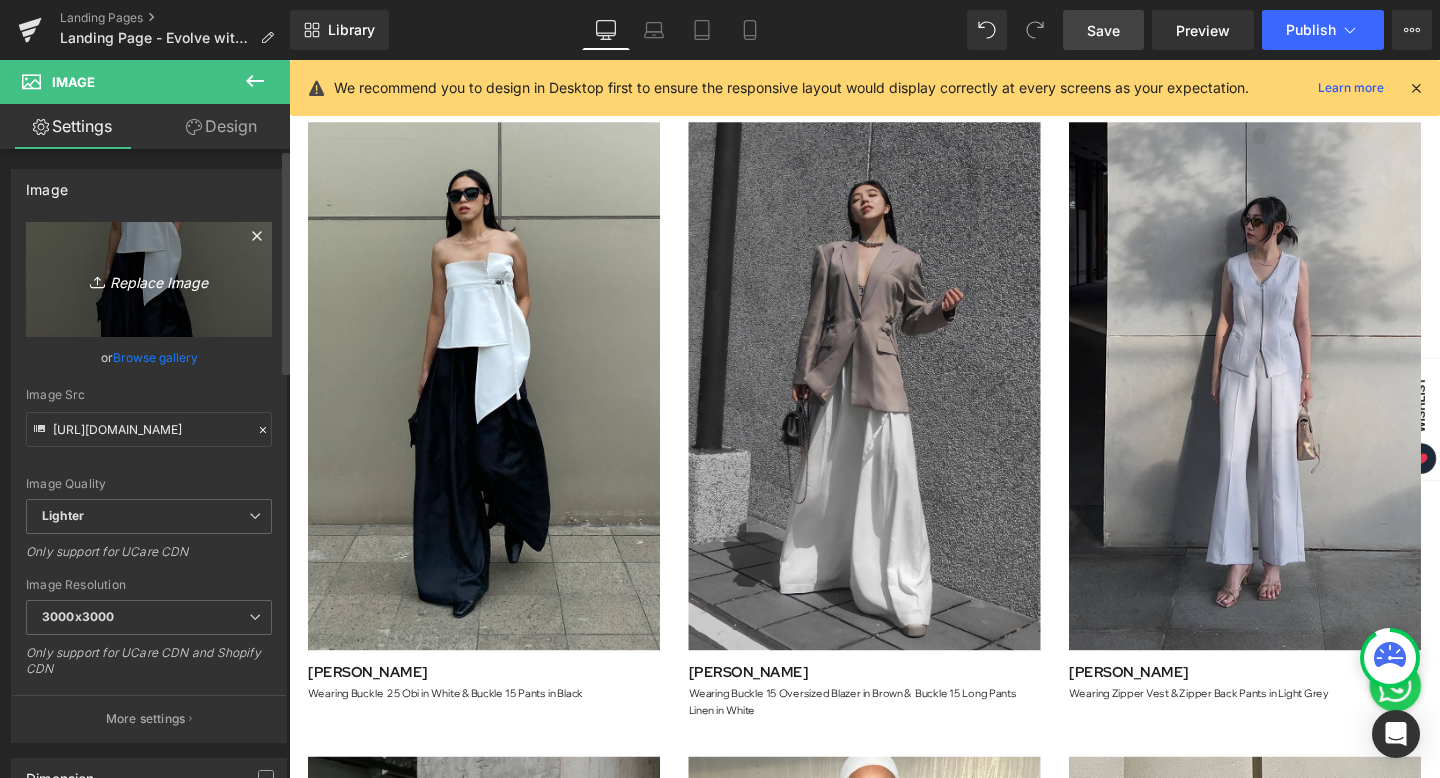type on "C:\fakepath\Artboard 7.png" 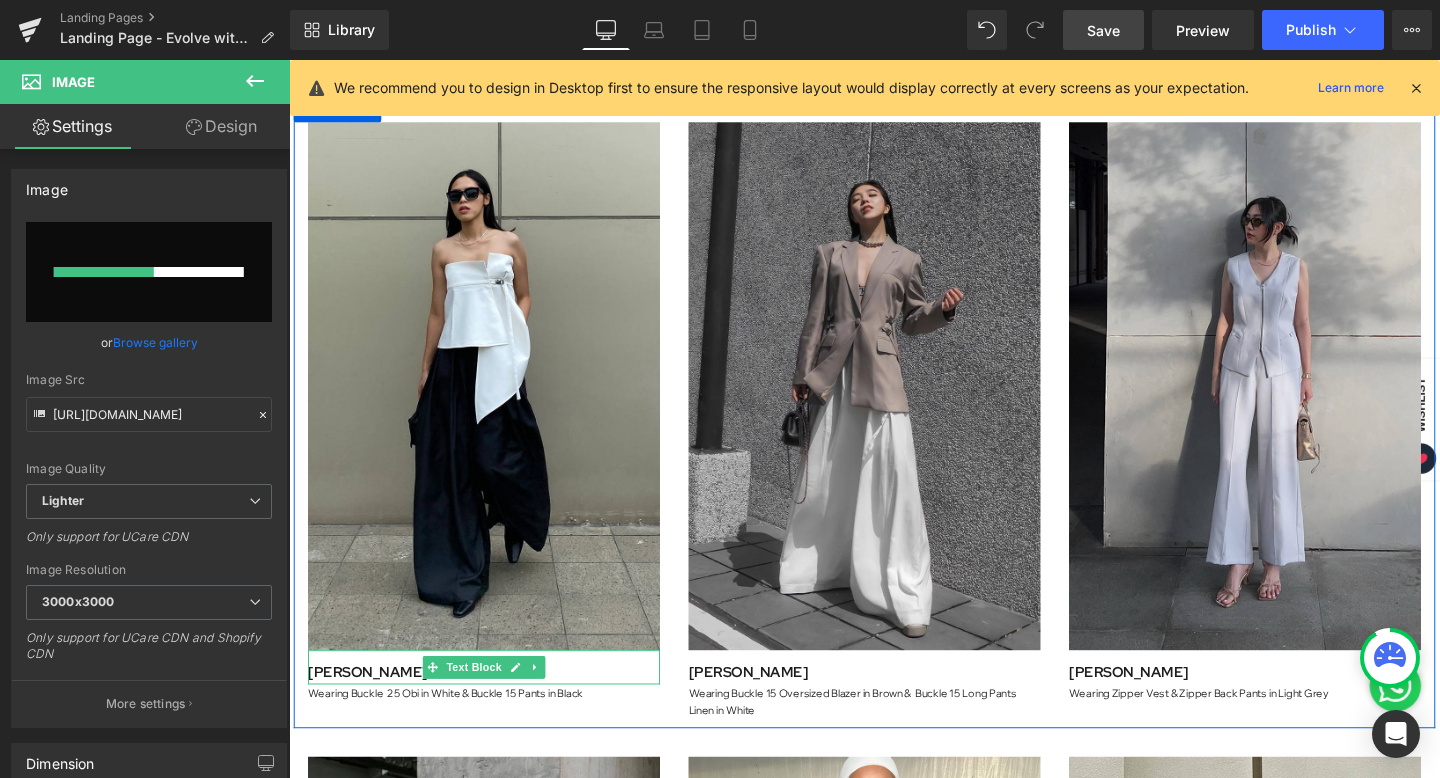 click on "Elia Ariyani" at bounding box center [372, 704] 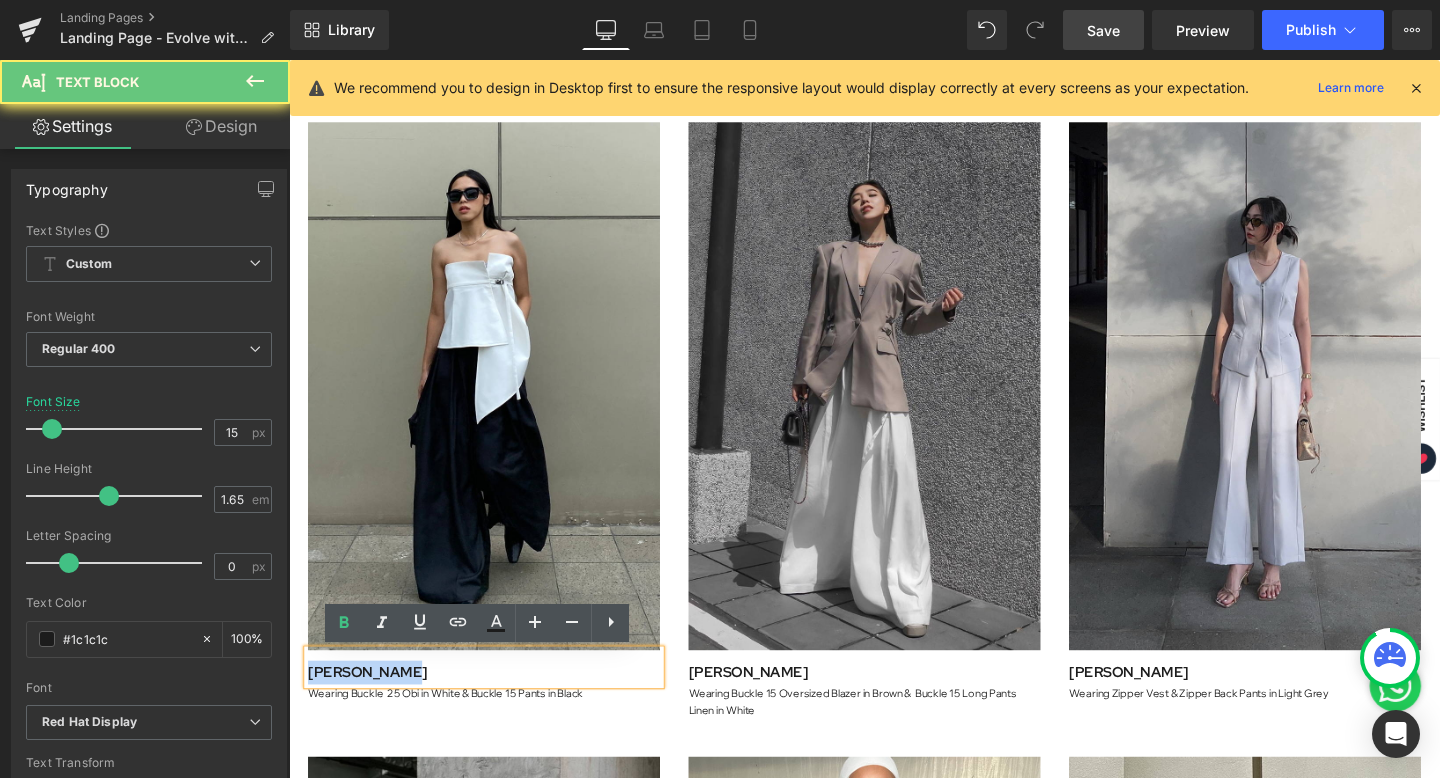 drag, startPoint x: 398, startPoint y: 704, endPoint x: 275, endPoint y: 695, distance: 123.32883 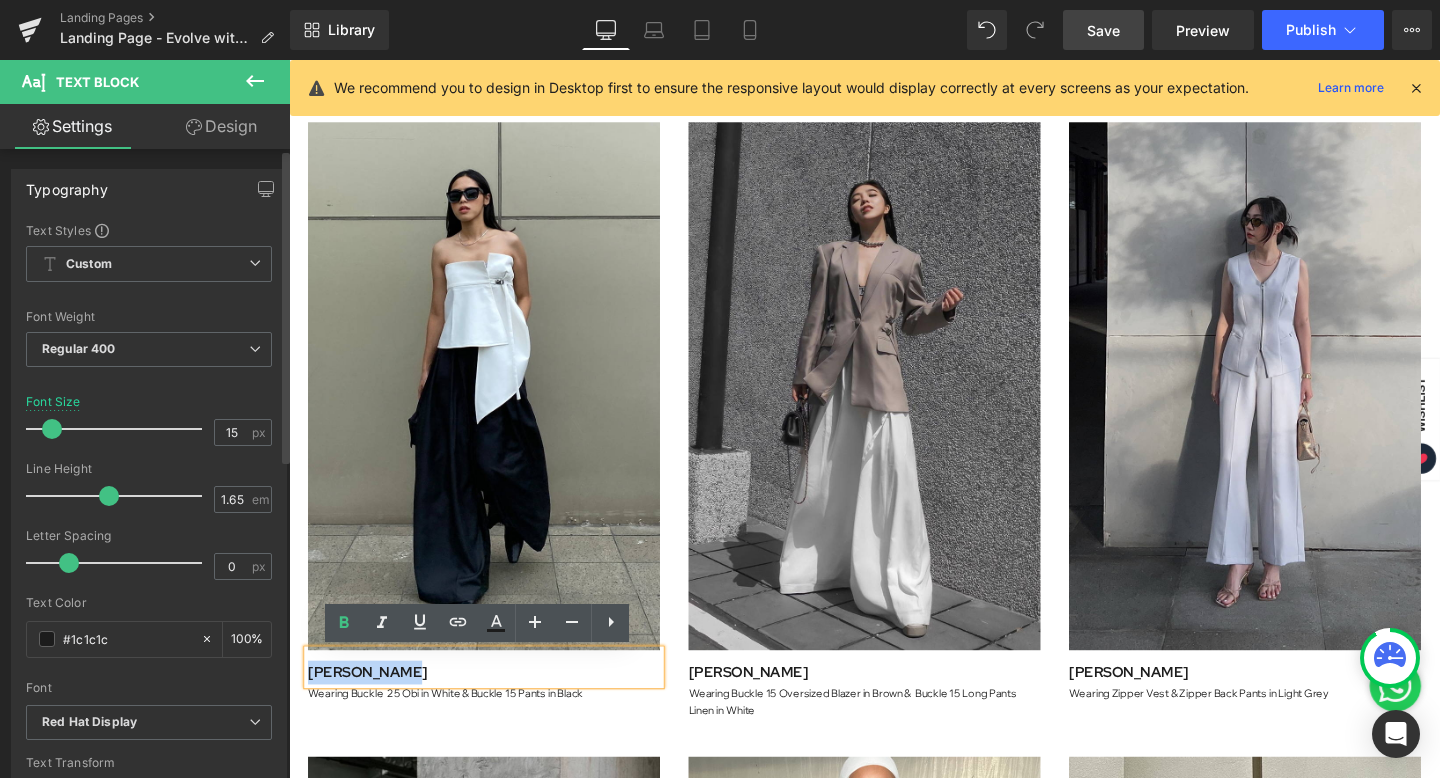 type 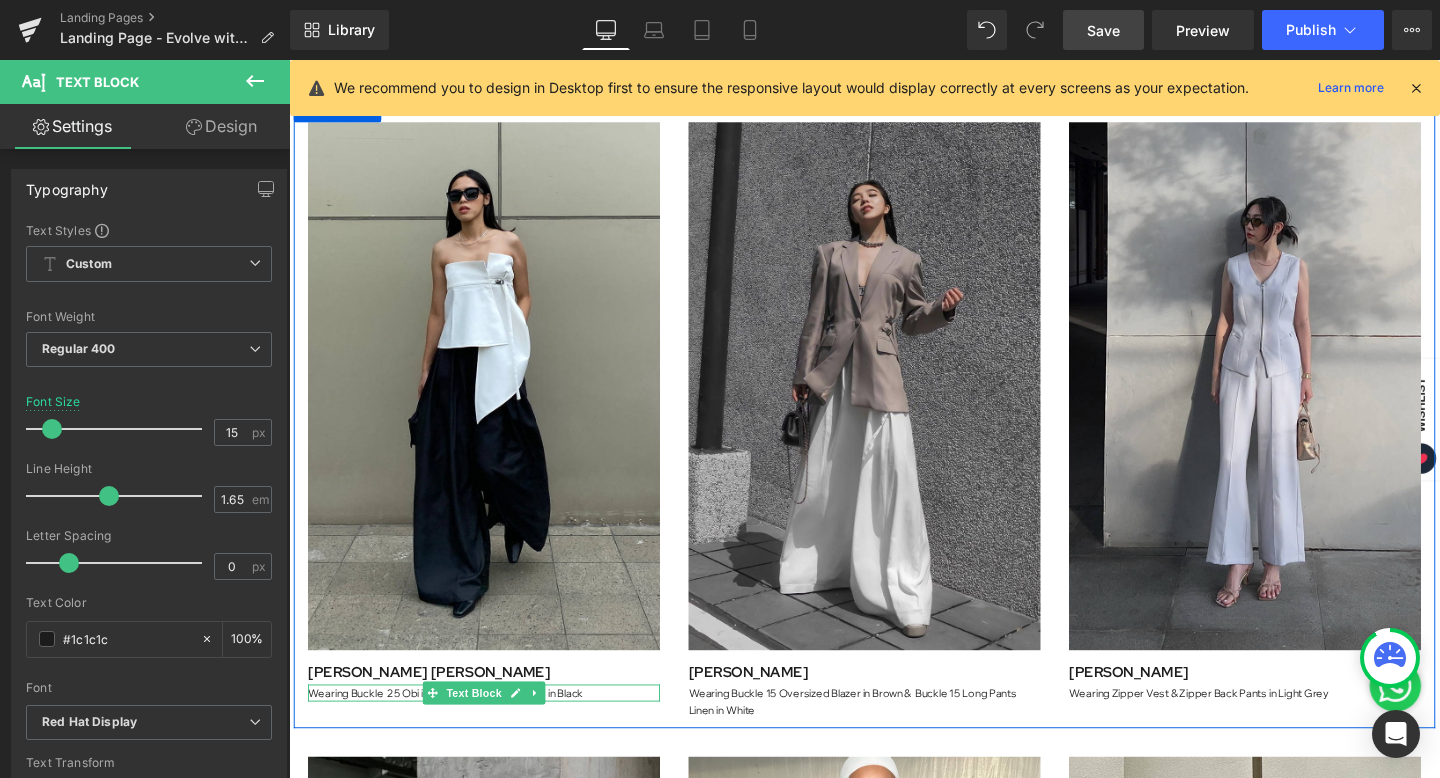 click on "Wearing Buckle  25 Obi in White & Buckle 15 Pants in Black" at bounding box center [494, 726] 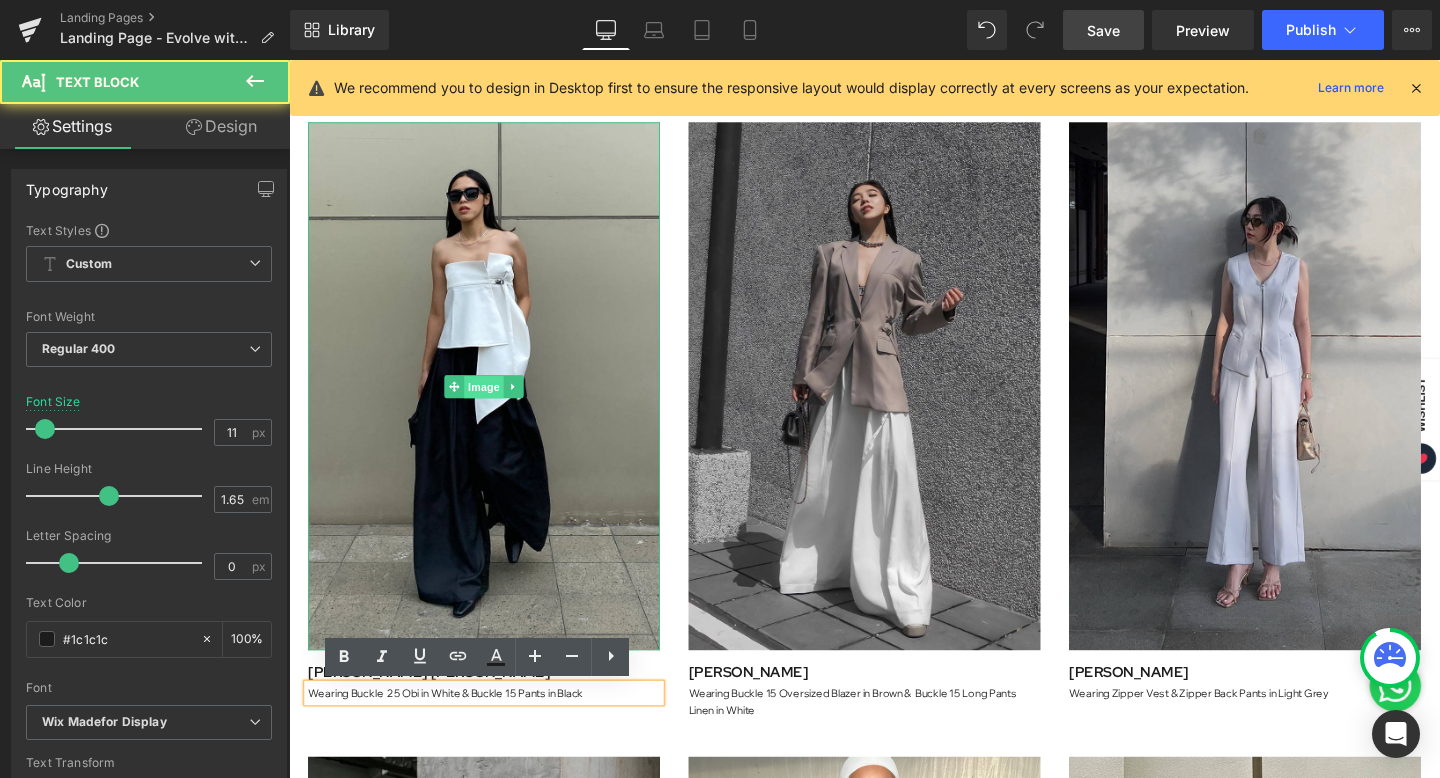 click on "Image" at bounding box center [494, 405] 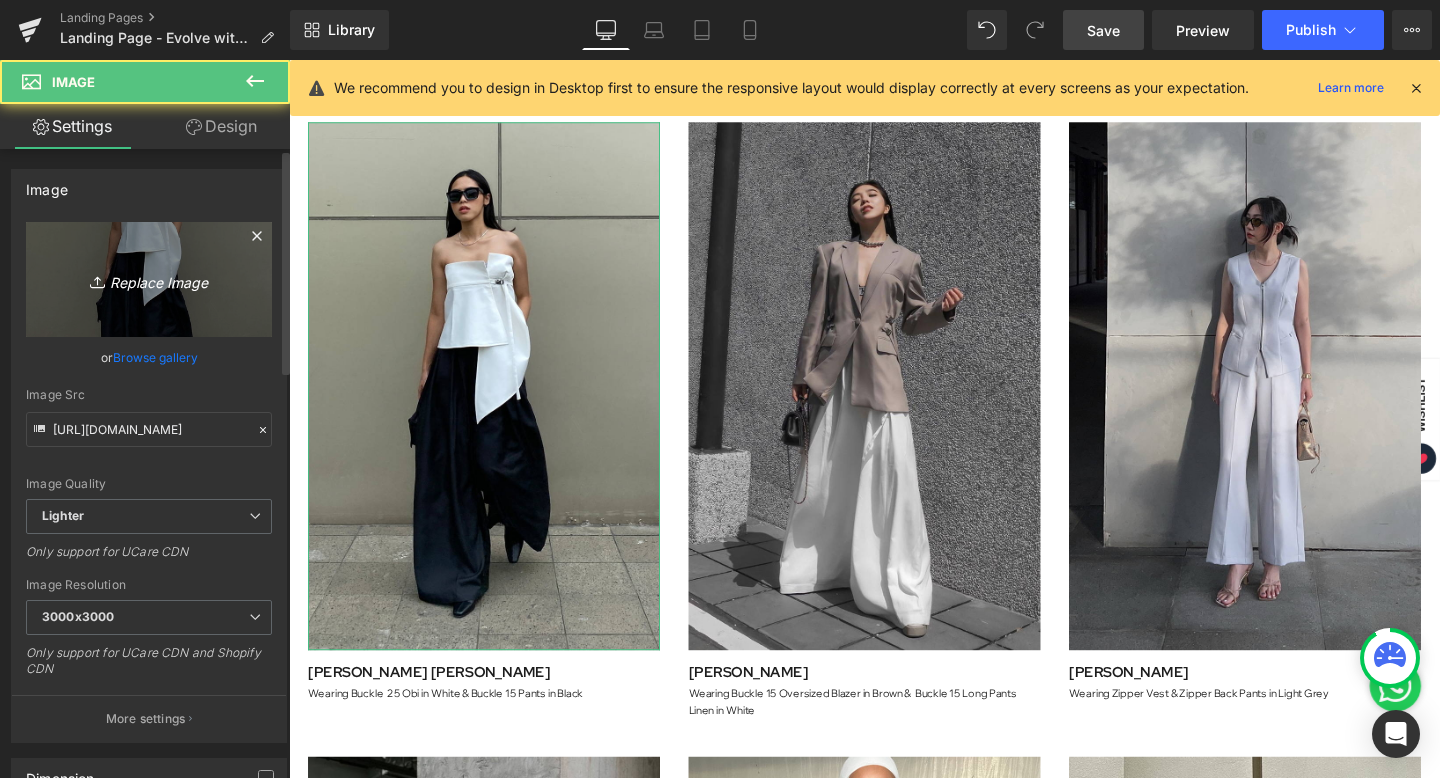 click on "Replace Image" at bounding box center (149, 279) 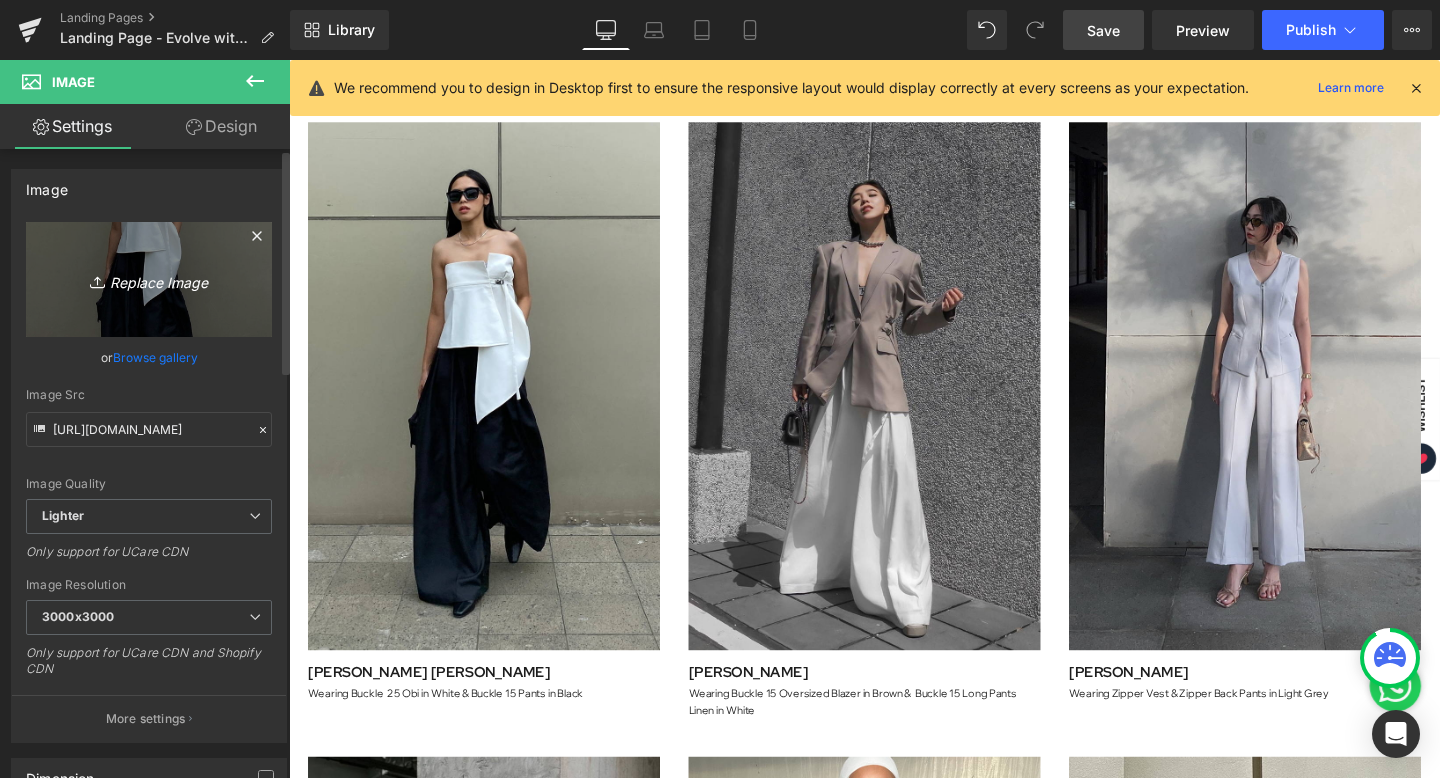 type on "C:\fakepath\Artboard 7.png" 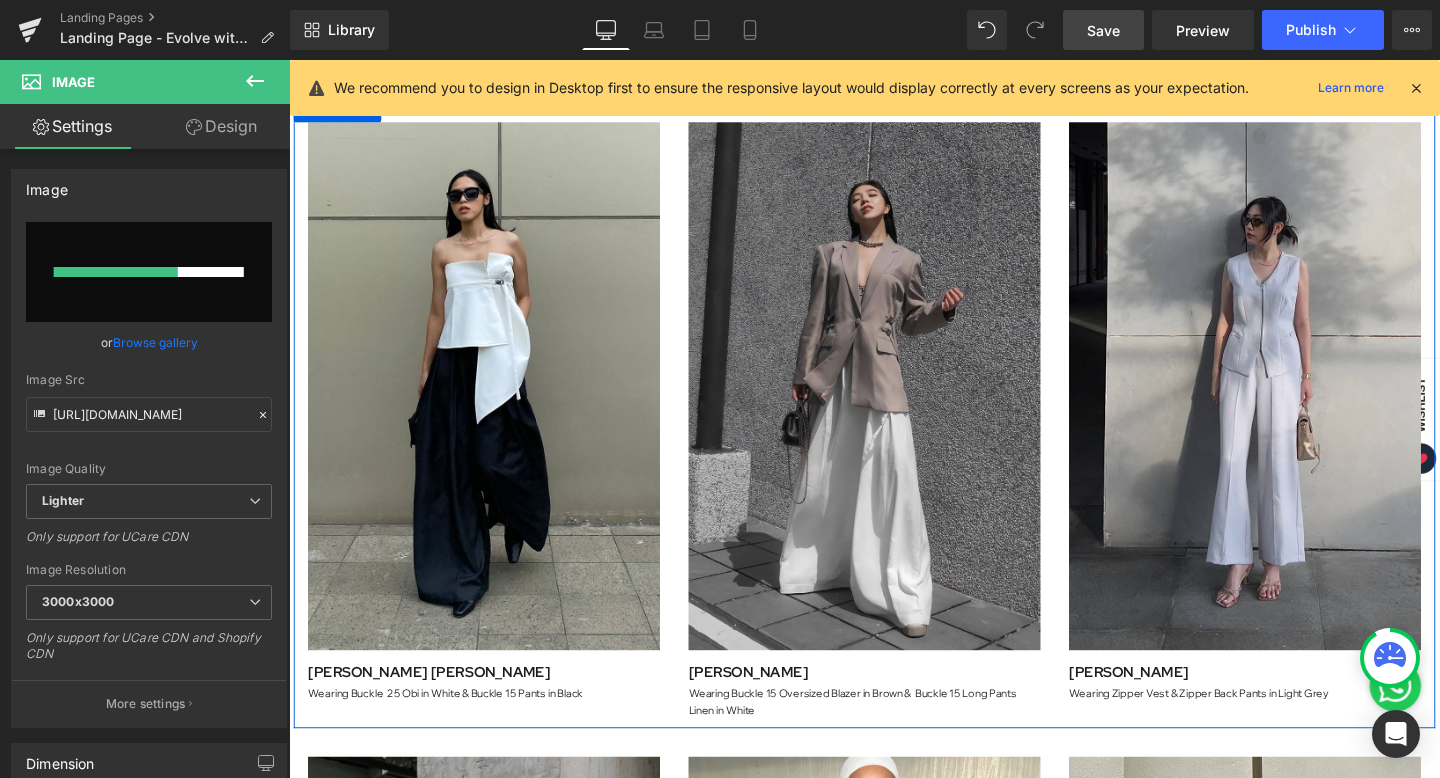 type 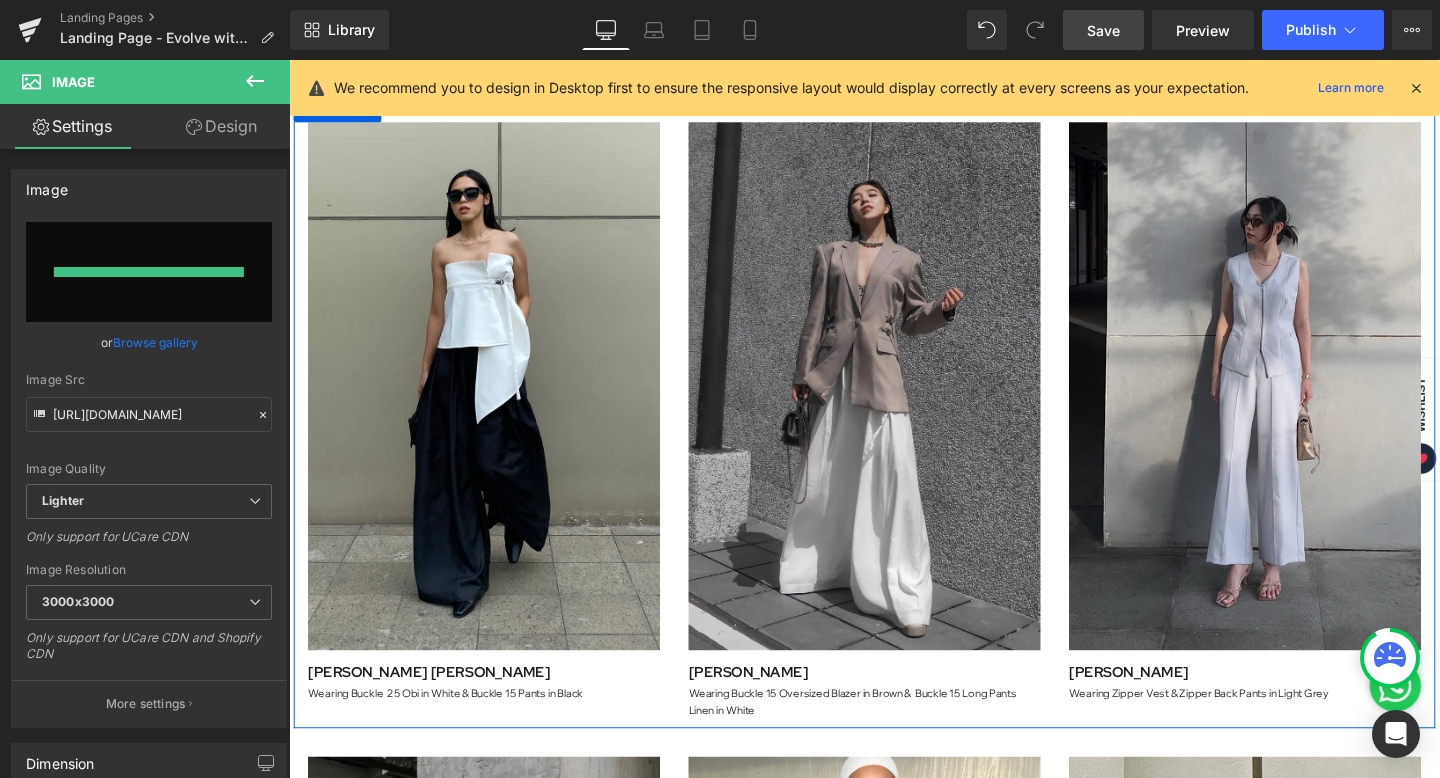 type on "https://ucarecdn.com/9f9d9d51-859c-44ba-8e15-f25d52ac4c41/-/format/auto/-/preview/3000x3000/-/quality/lighter/Artboard%207.png" 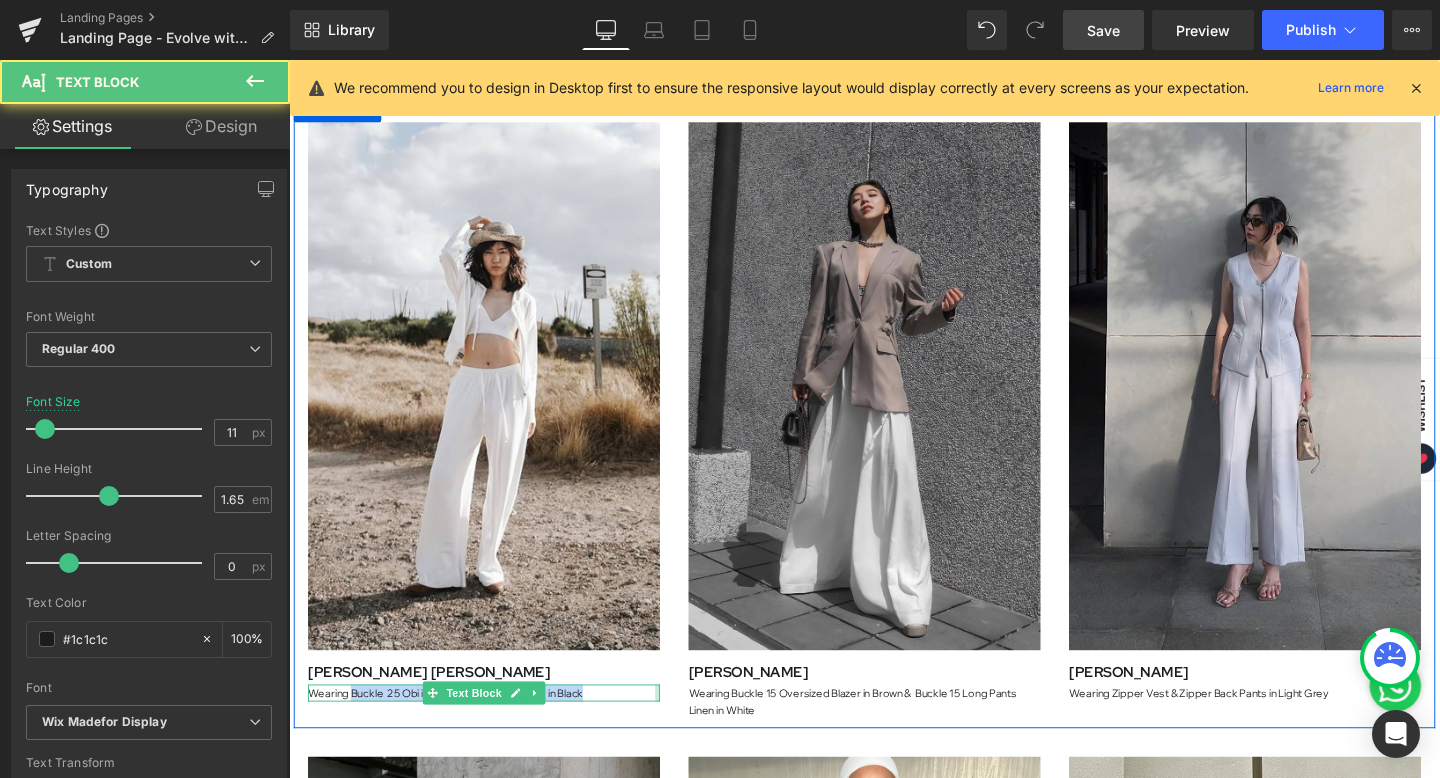 drag, startPoint x: 357, startPoint y: 724, endPoint x: 679, endPoint y: 724, distance: 322 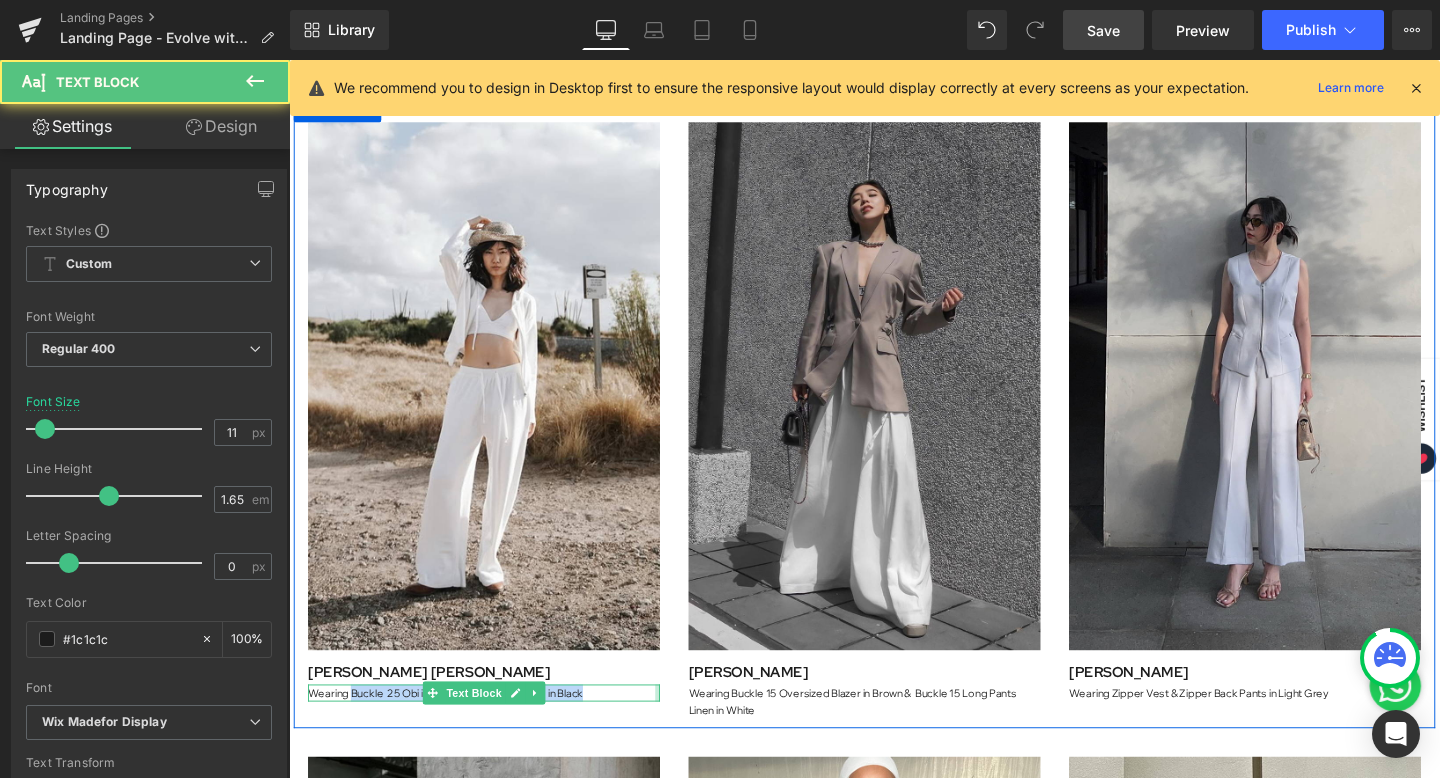 click on "Image         Nathalie Kezia Text Block         Wearing Buckle  25 Obi in White & Buckle 15 Pants in Black Text Block" at bounding box center (494, 430) 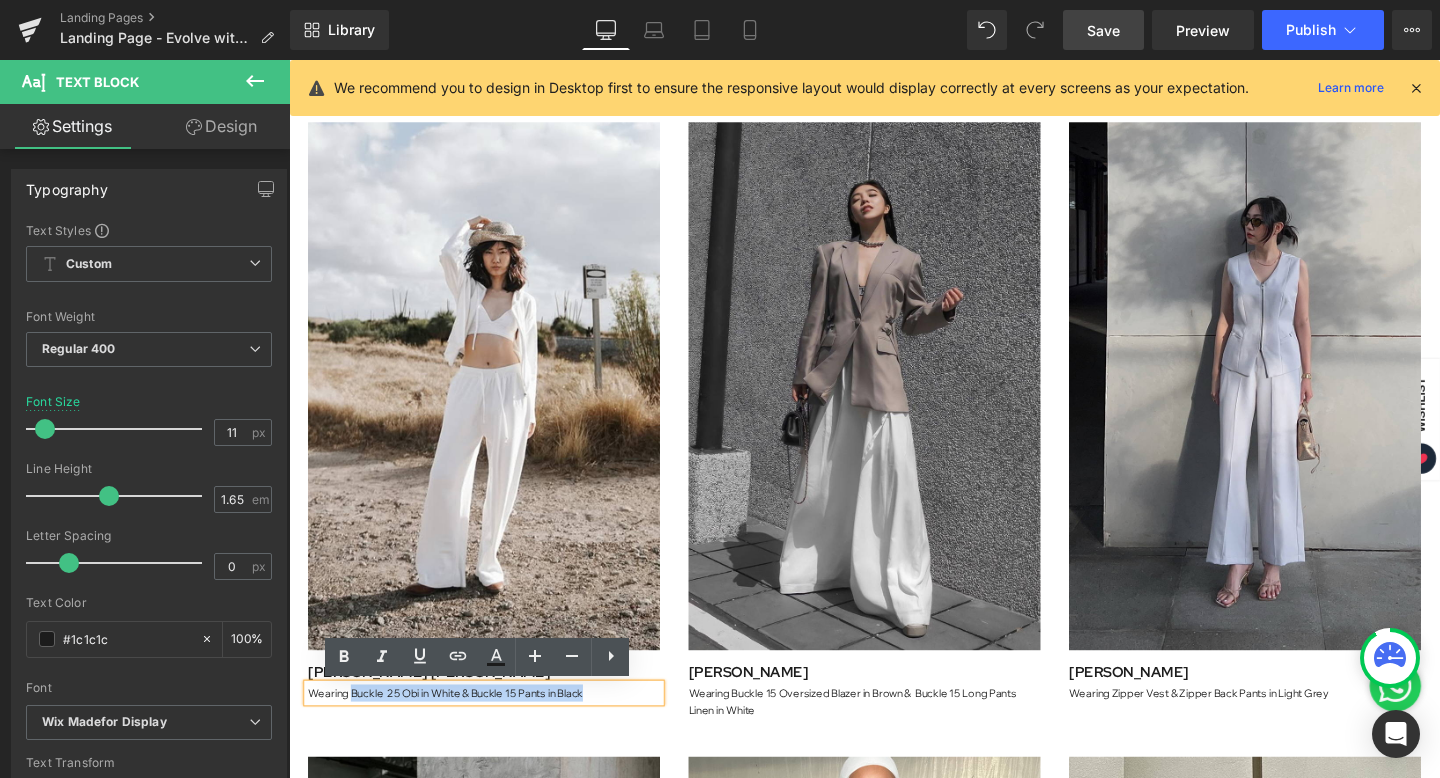 type 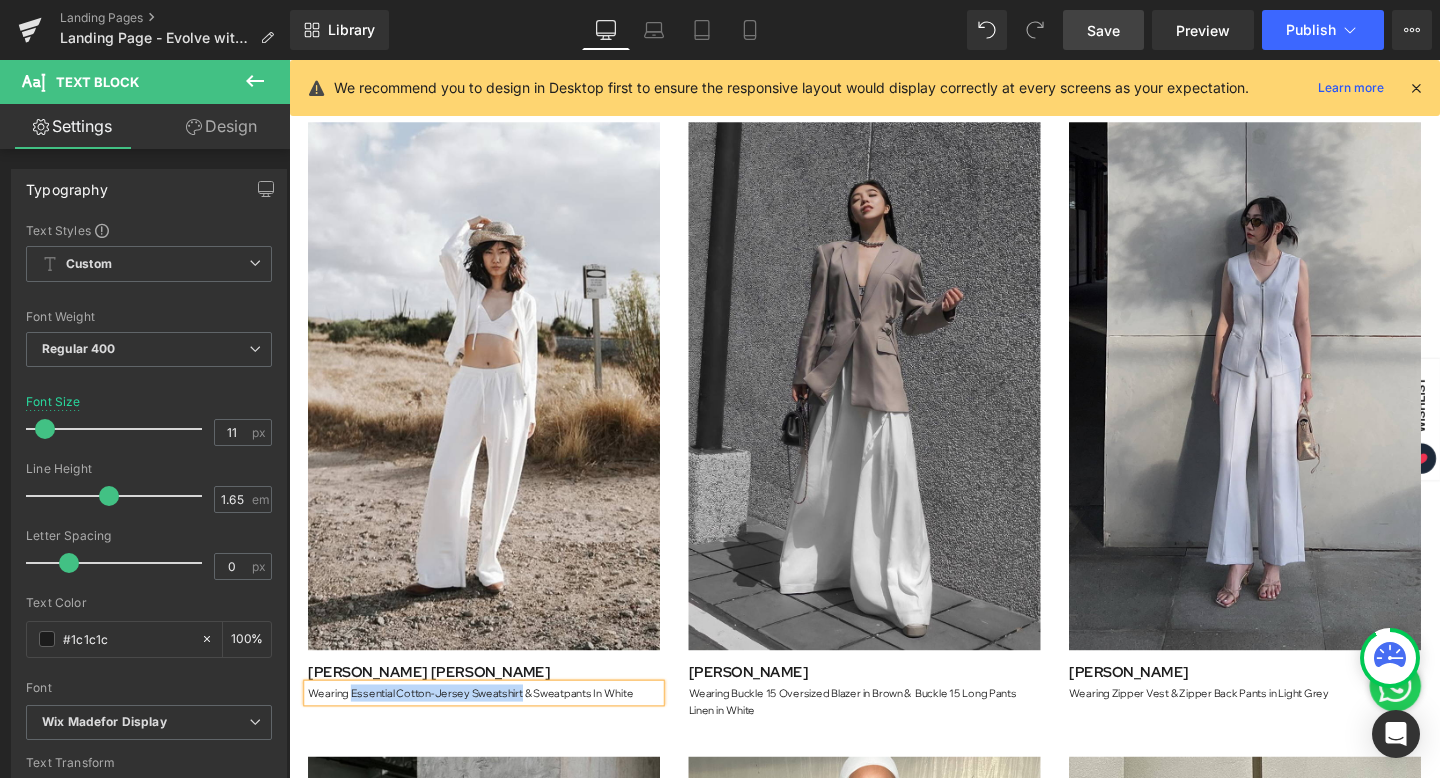drag, startPoint x: 354, startPoint y: 725, endPoint x: 534, endPoint y: 722, distance: 180.025 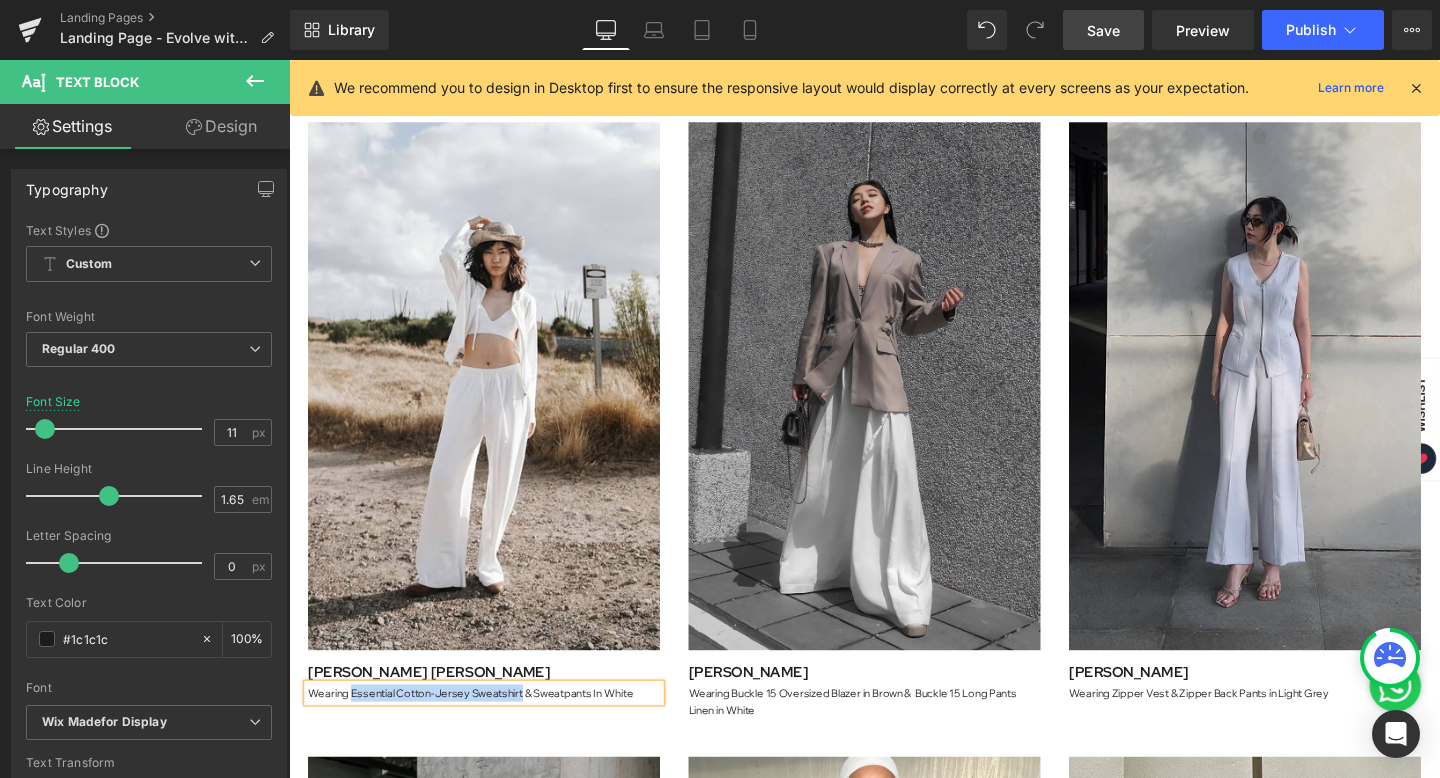 click on "Wearing Essential Cotton-Jersey Sweatshirt & Sweatpants In White" at bounding box center (494, 726) 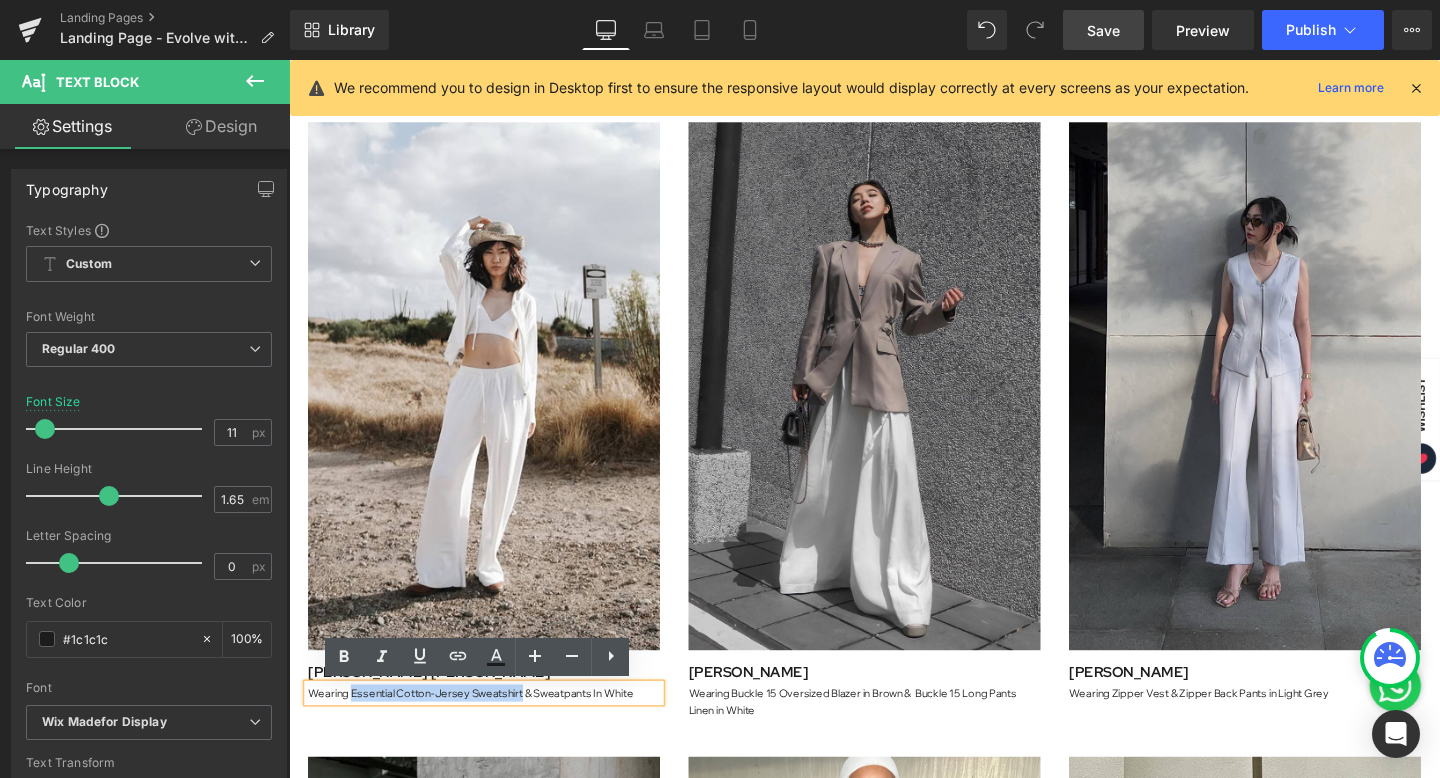 click on "Wearing Essential Cotton-Jersey Sweatshirt & Sweatpants In White" at bounding box center (494, 726) 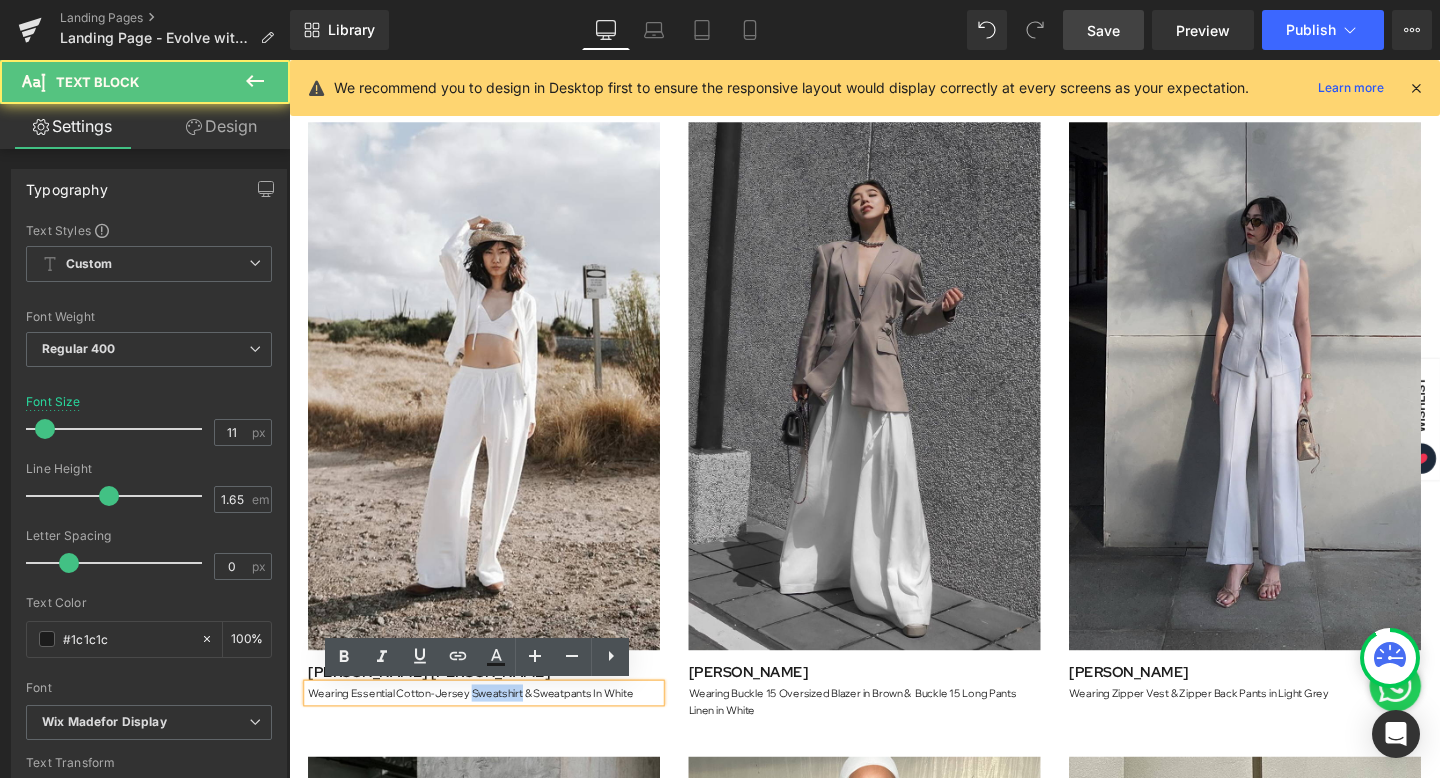 drag, startPoint x: 481, startPoint y: 723, endPoint x: 535, endPoint y: 723, distance: 54 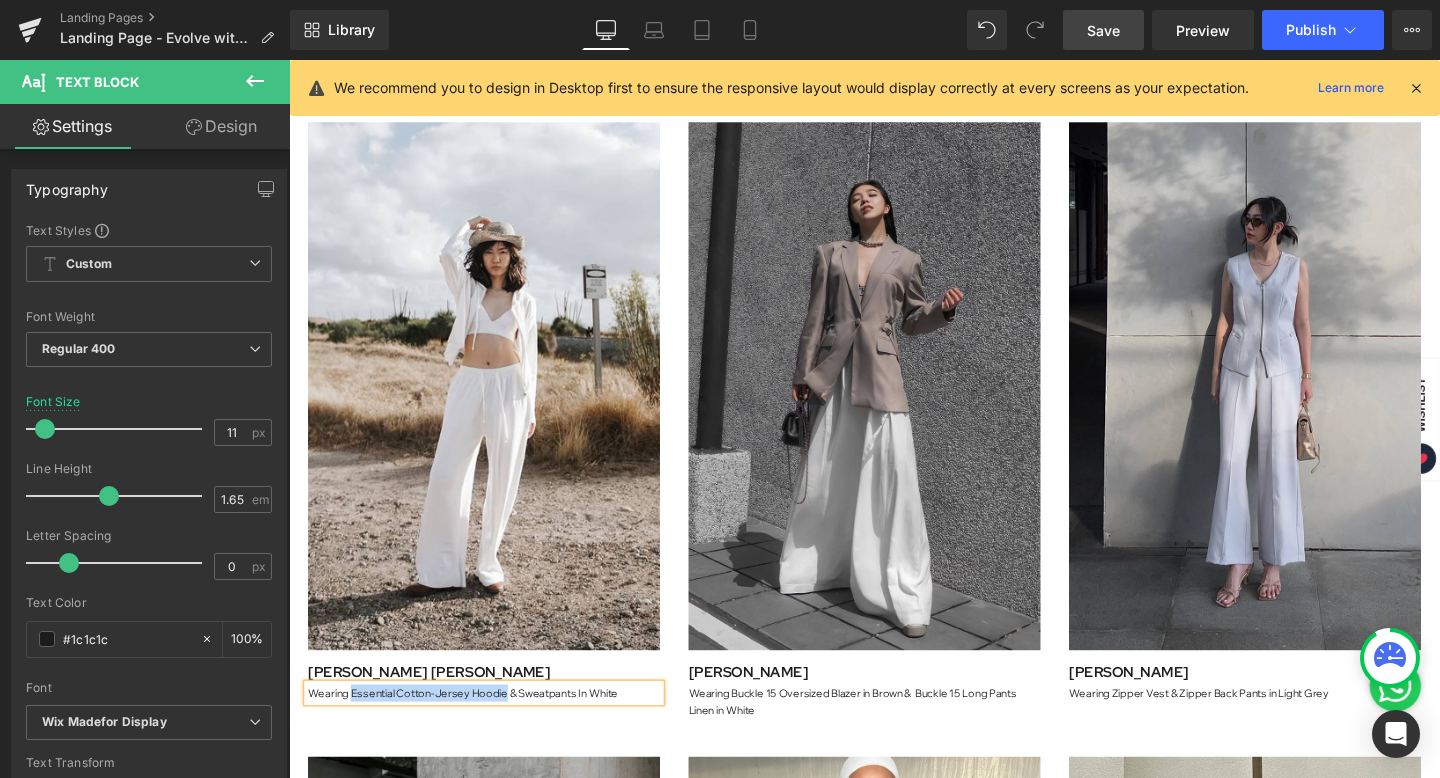 drag, startPoint x: 356, startPoint y: 723, endPoint x: 517, endPoint y: 722, distance: 161.00311 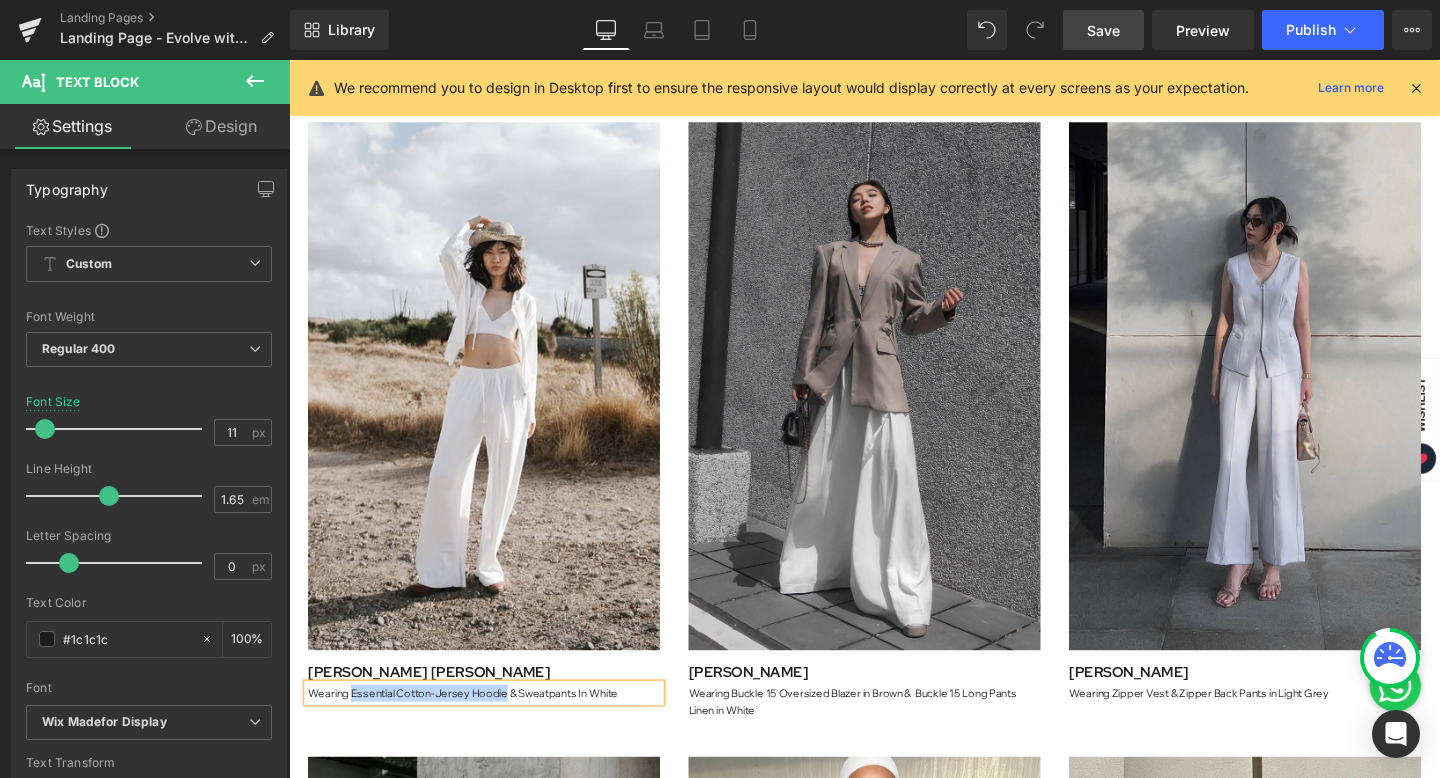 click on "Wearing Essential Cotton-Jersey Hoodie & Sweatpants In White" at bounding box center [494, 726] 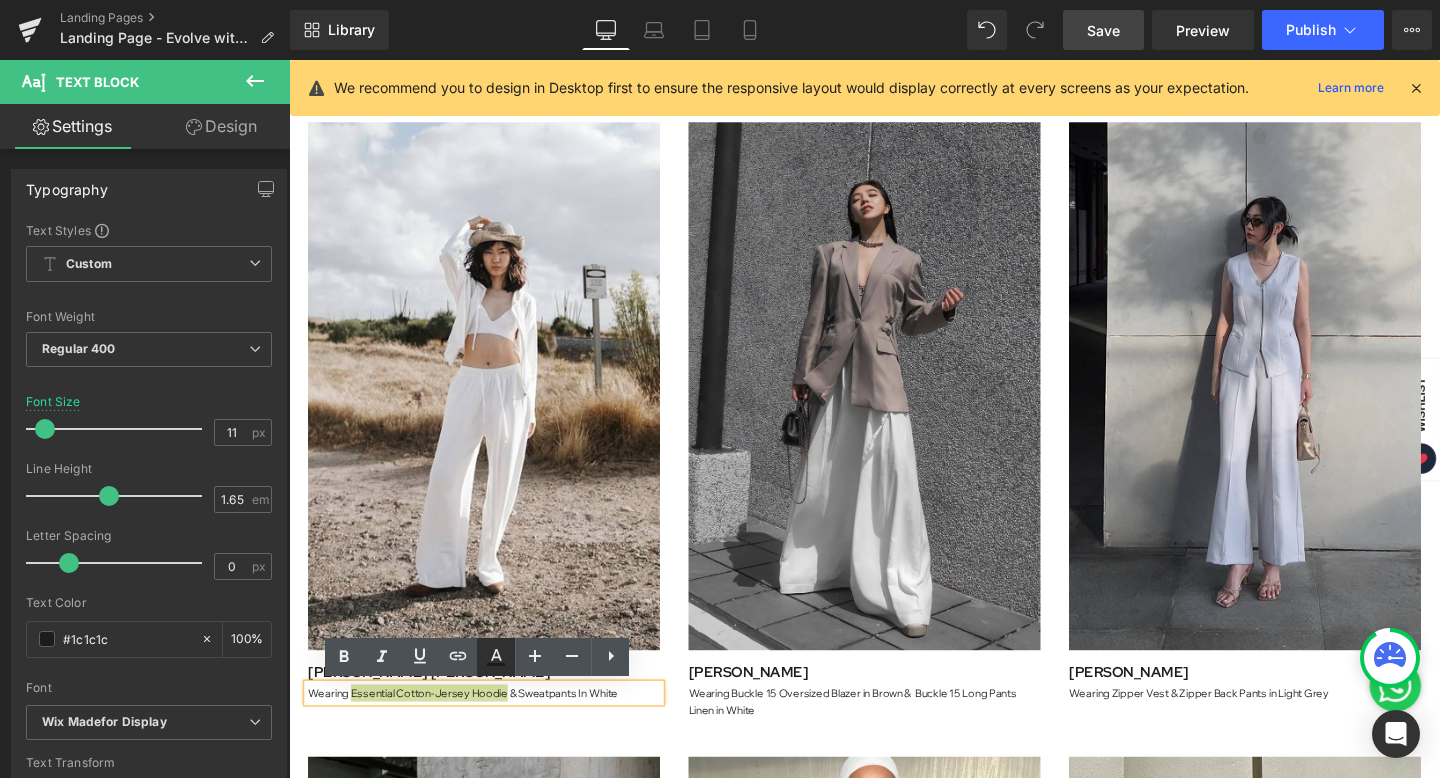 click 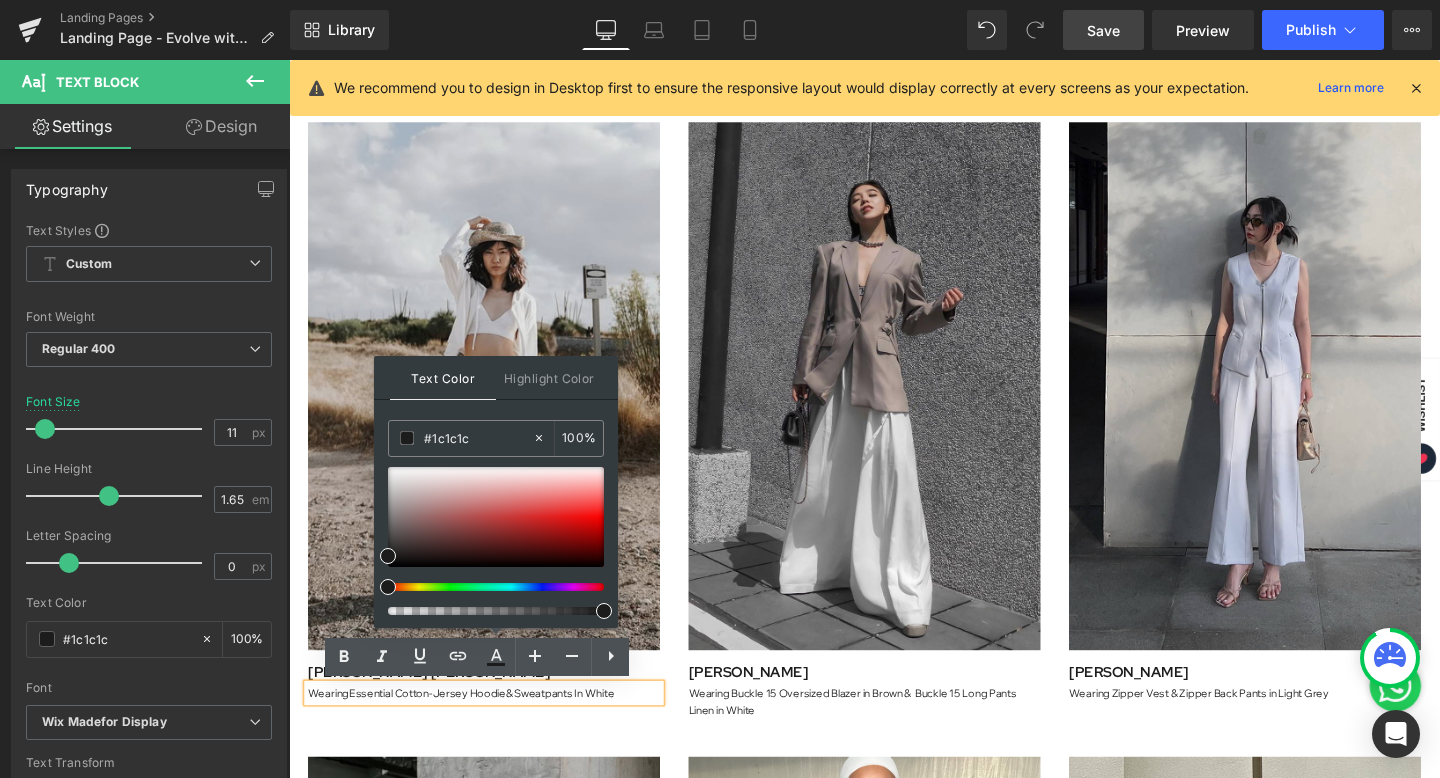 drag, startPoint x: 775, startPoint y: 495, endPoint x: 326, endPoint y: 458, distance: 450.5219 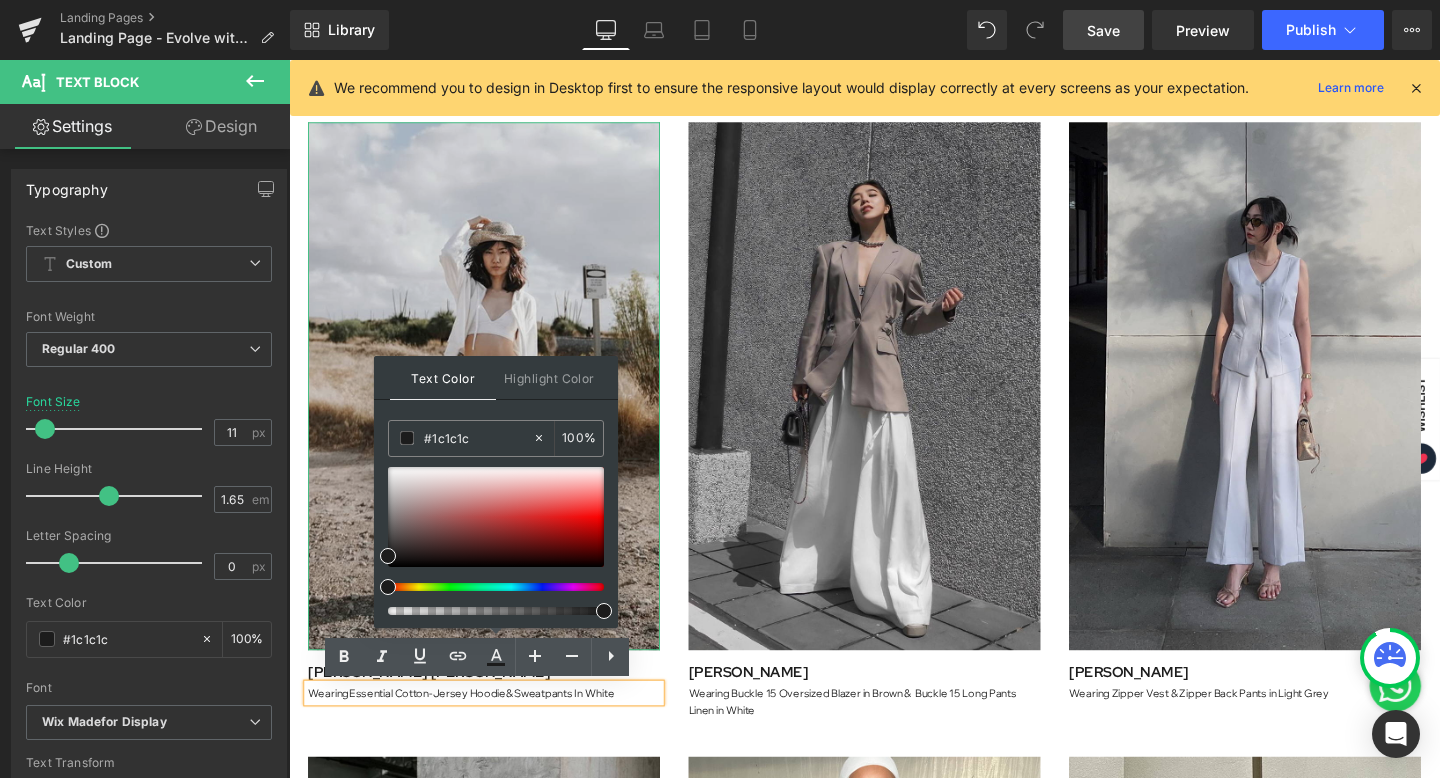 paste on "06316a" 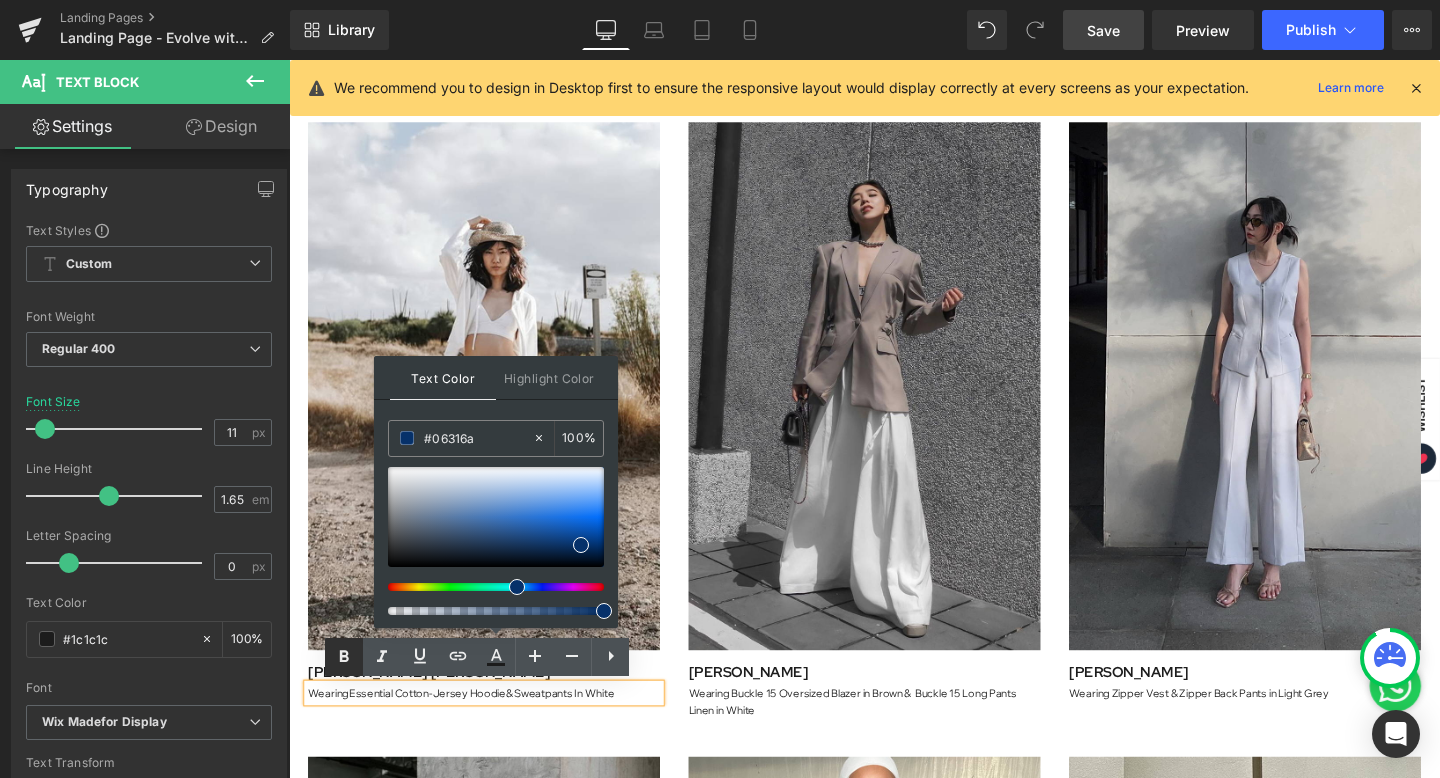 type on "#06316a" 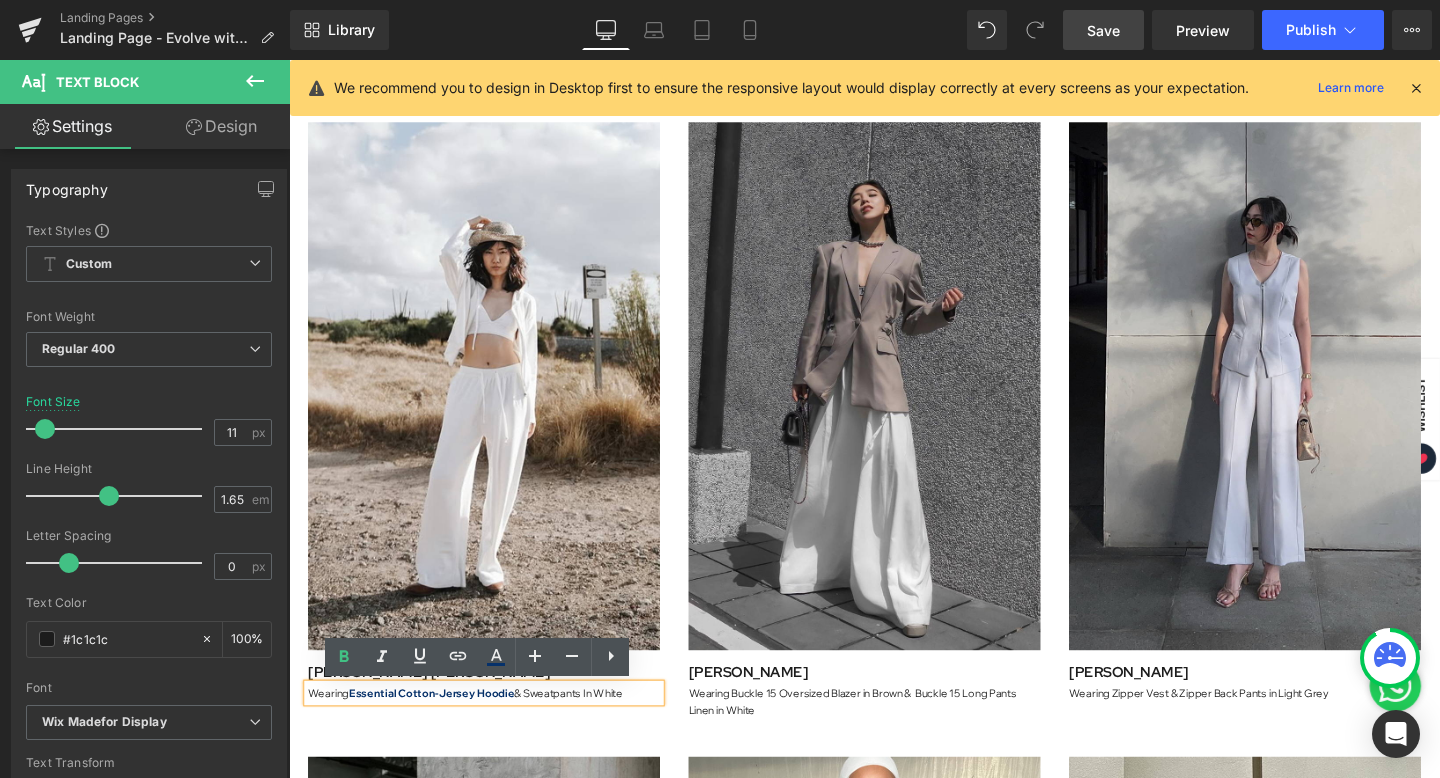 click on "Essential Cotton-Jersey Hoodie" at bounding box center [439, 726] 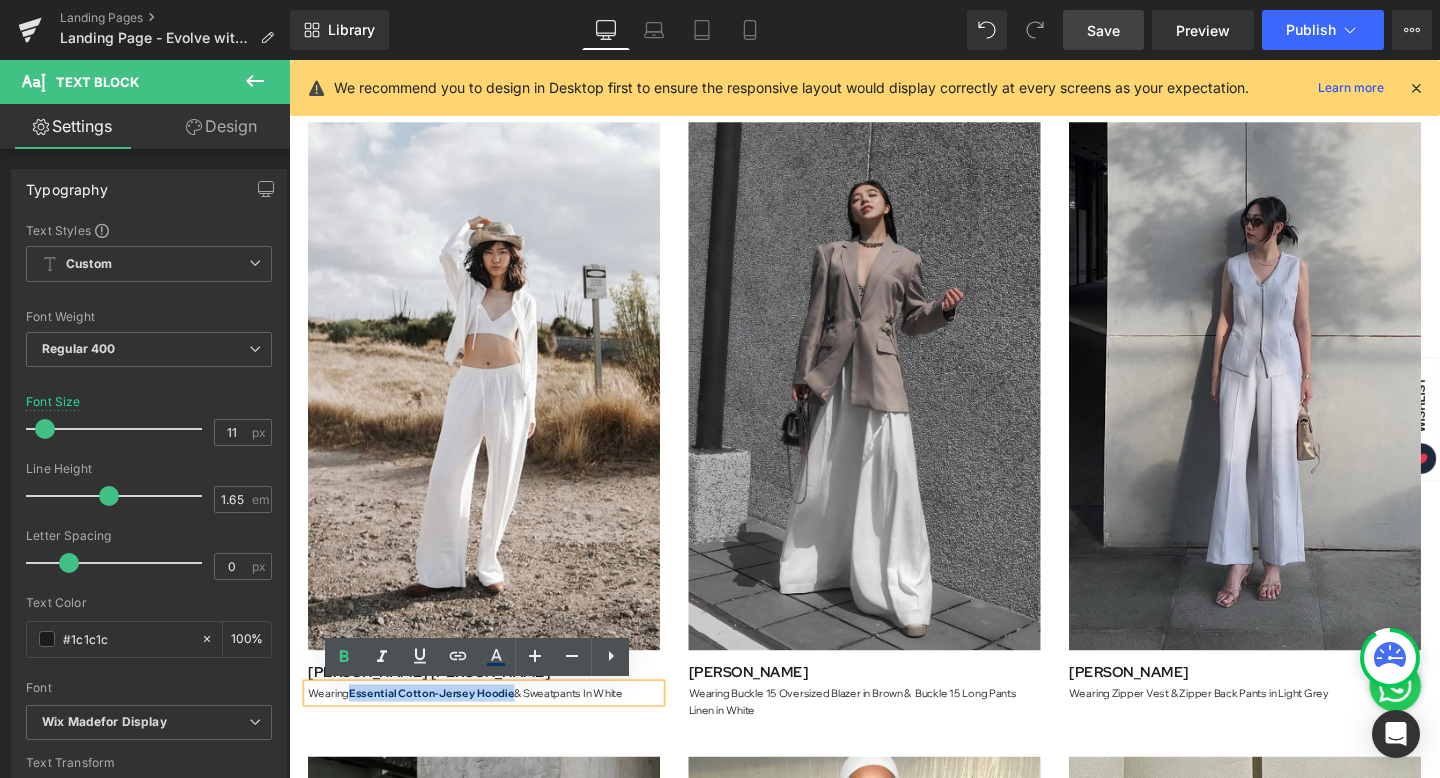 drag, startPoint x: 355, startPoint y: 723, endPoint x: 520, endPoint y: 721, distance: 165.01212 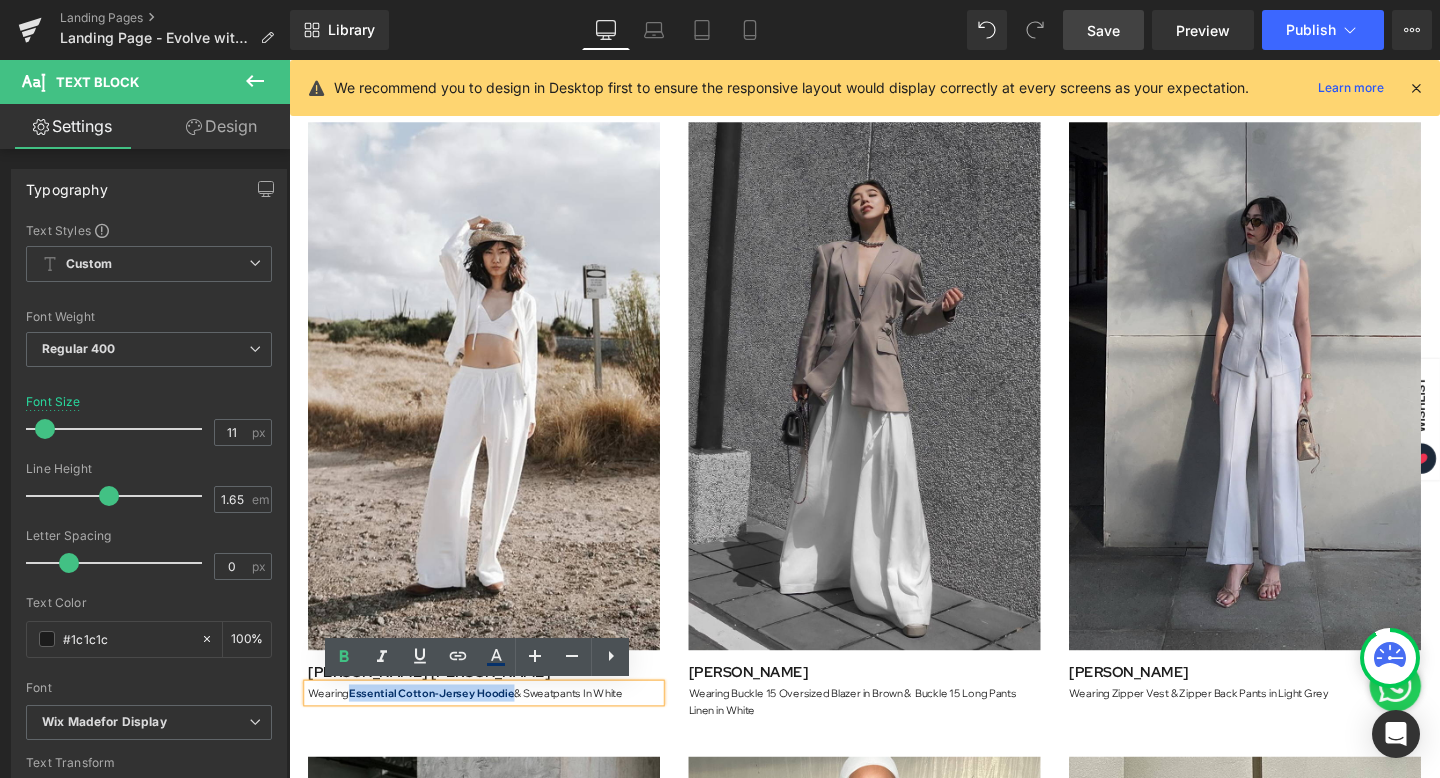 click on "Essential Cotton-Jersey Hoodie" at bounding box center (439, 726) 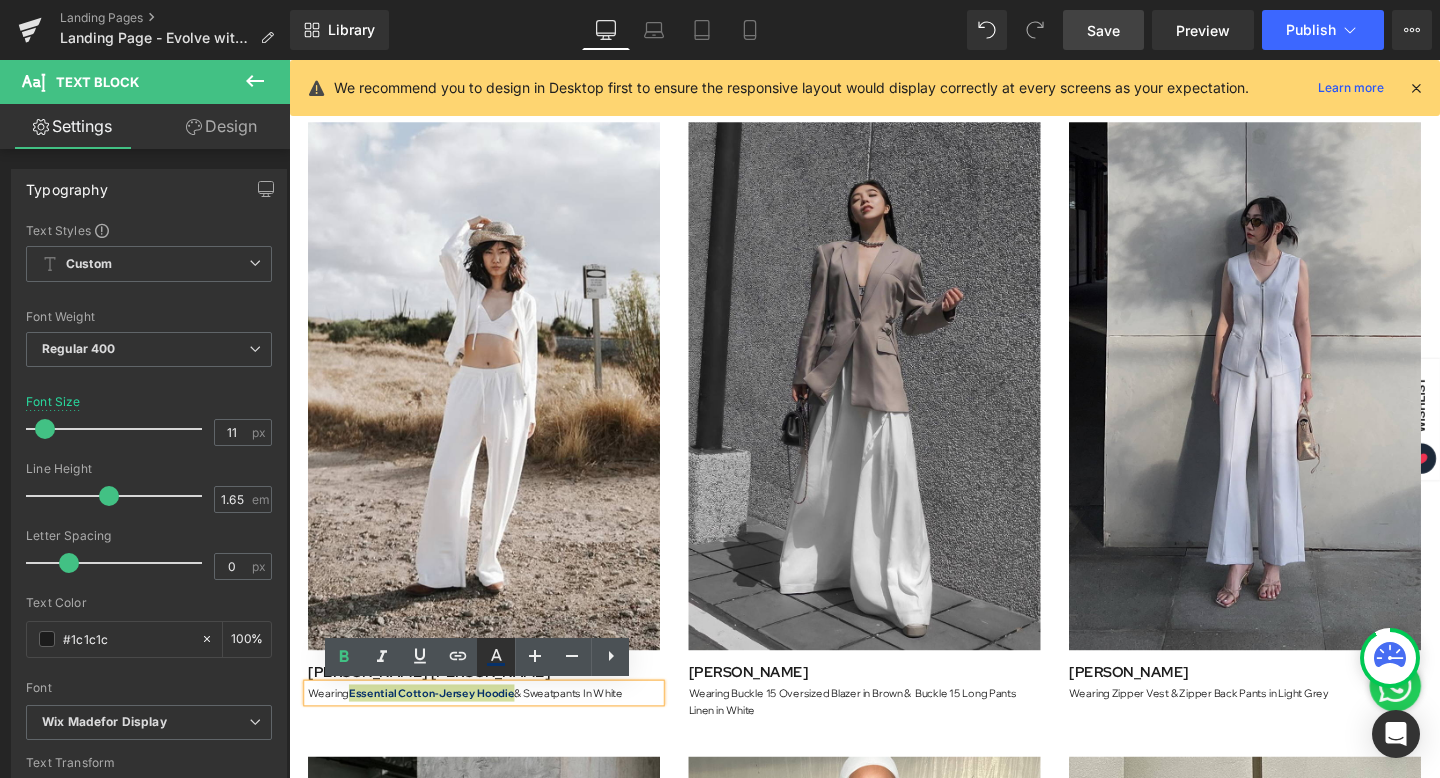 click 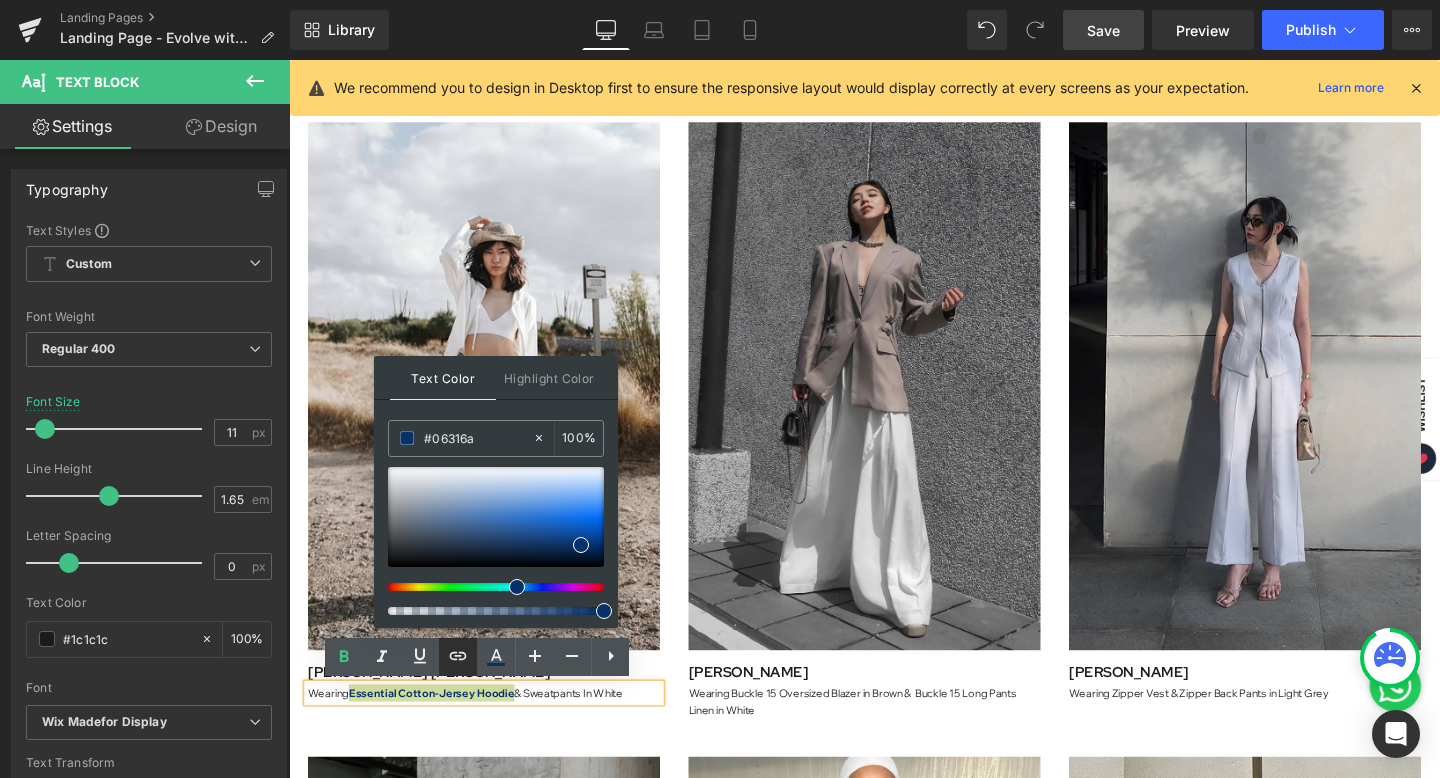 click 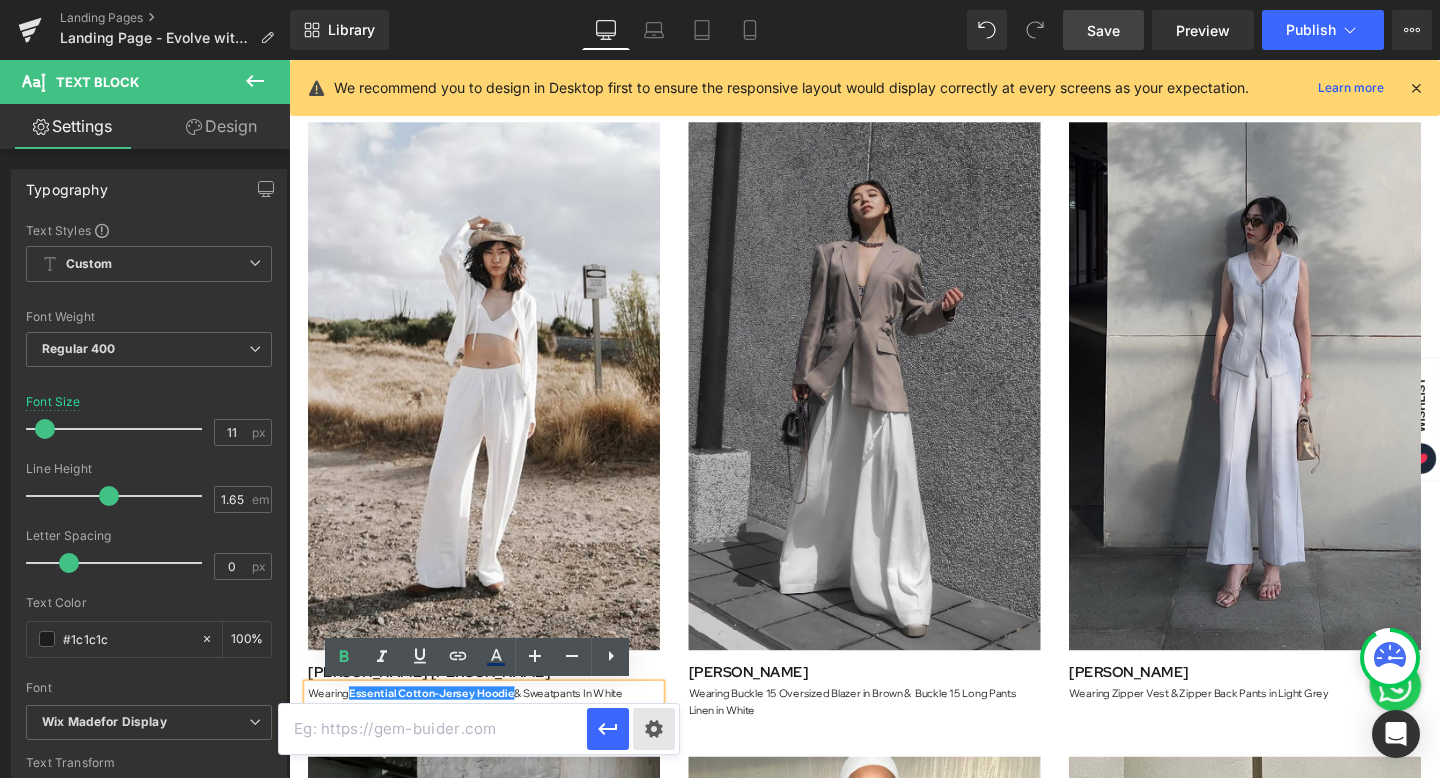 click on "Text Color Highlight Color #06316a #06316a 100 % transparent transparent 0 %   Edit or remove link:   Edit   -   Unlink   -   Cancel" at bounding box center [720, 0] 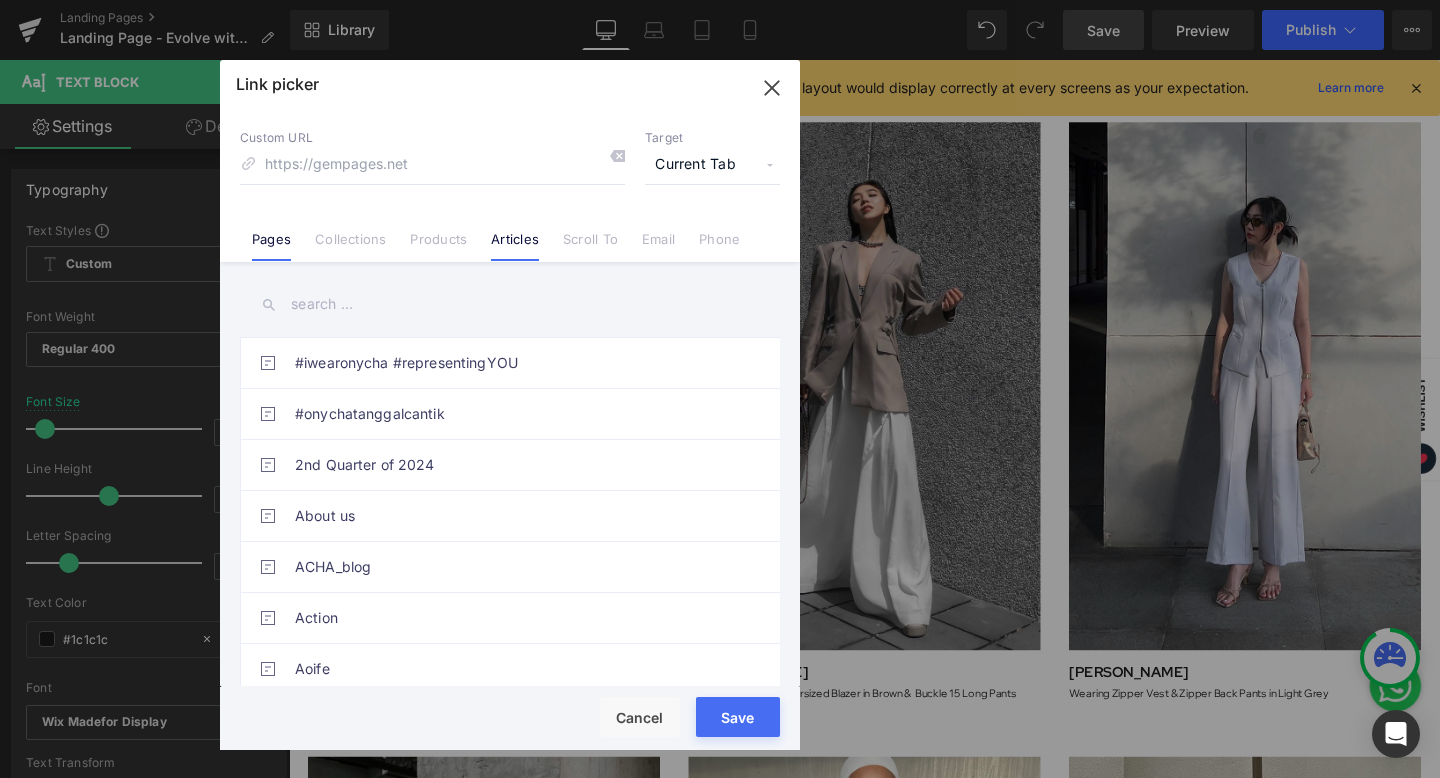 click on "Articles" at bounding box center (515, 246) 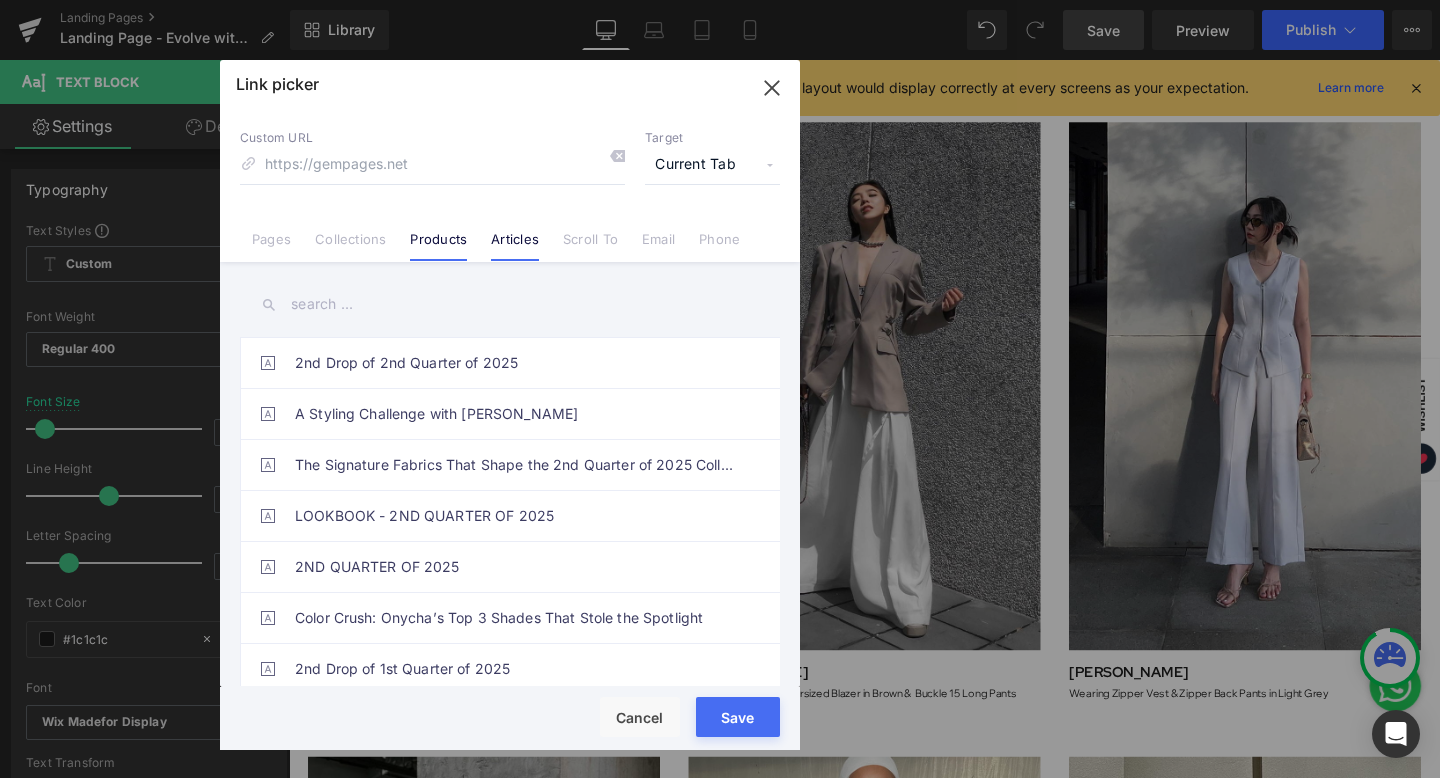 click on "Products" at bounding box center (438, 246) 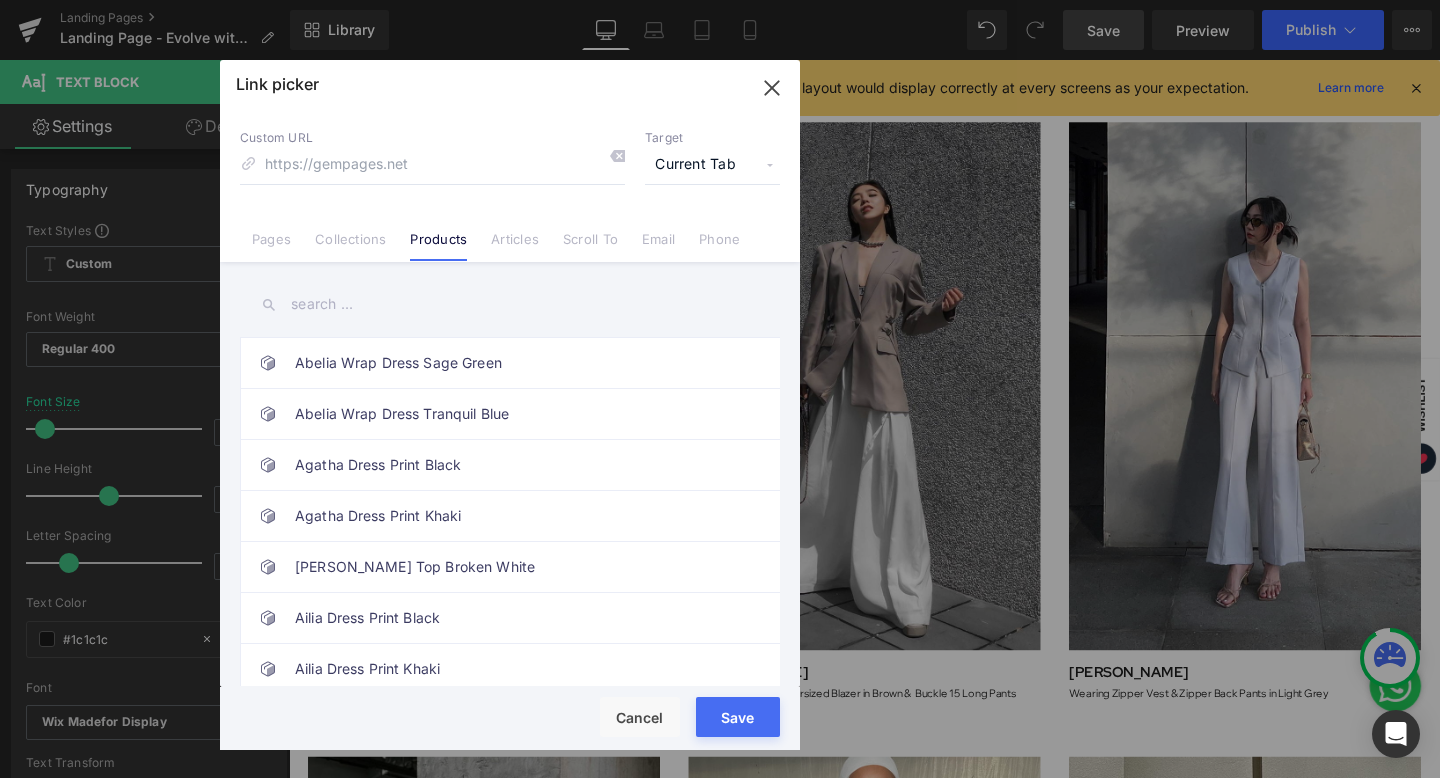 click at bounding box center (510, 304) 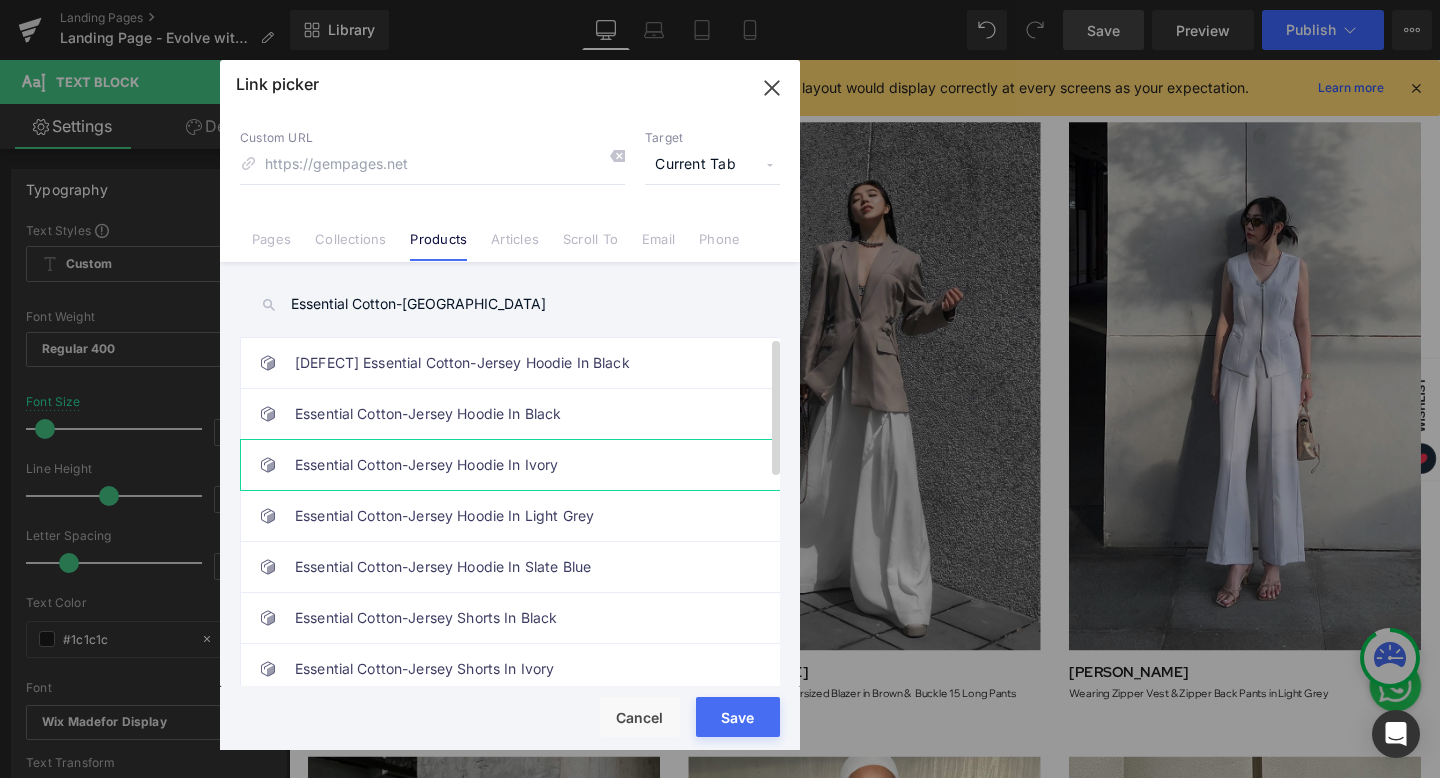 type on "Essential Cotton-Jersey" 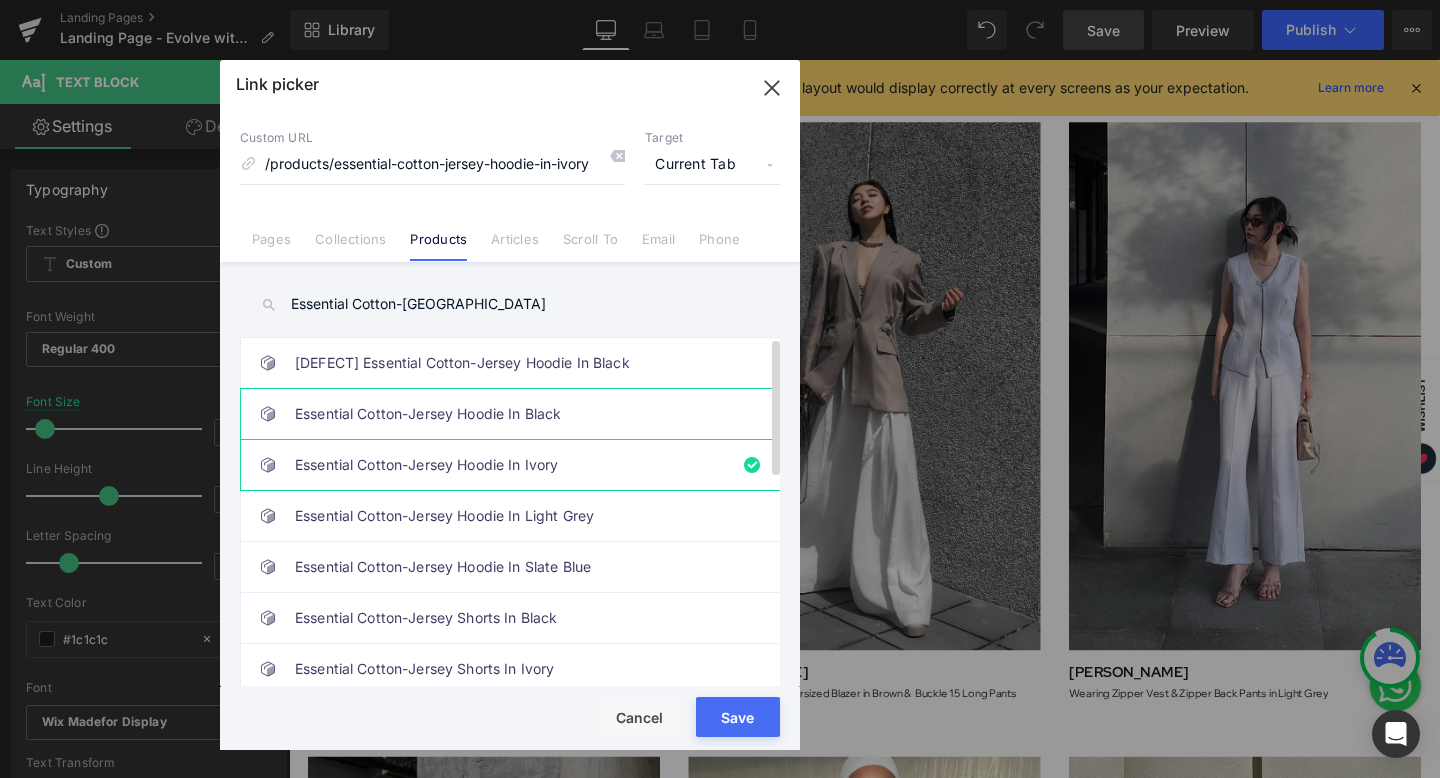 click on "Essential Cotton-Jersey Hoodie In Black" at bounding box center (515, 414) 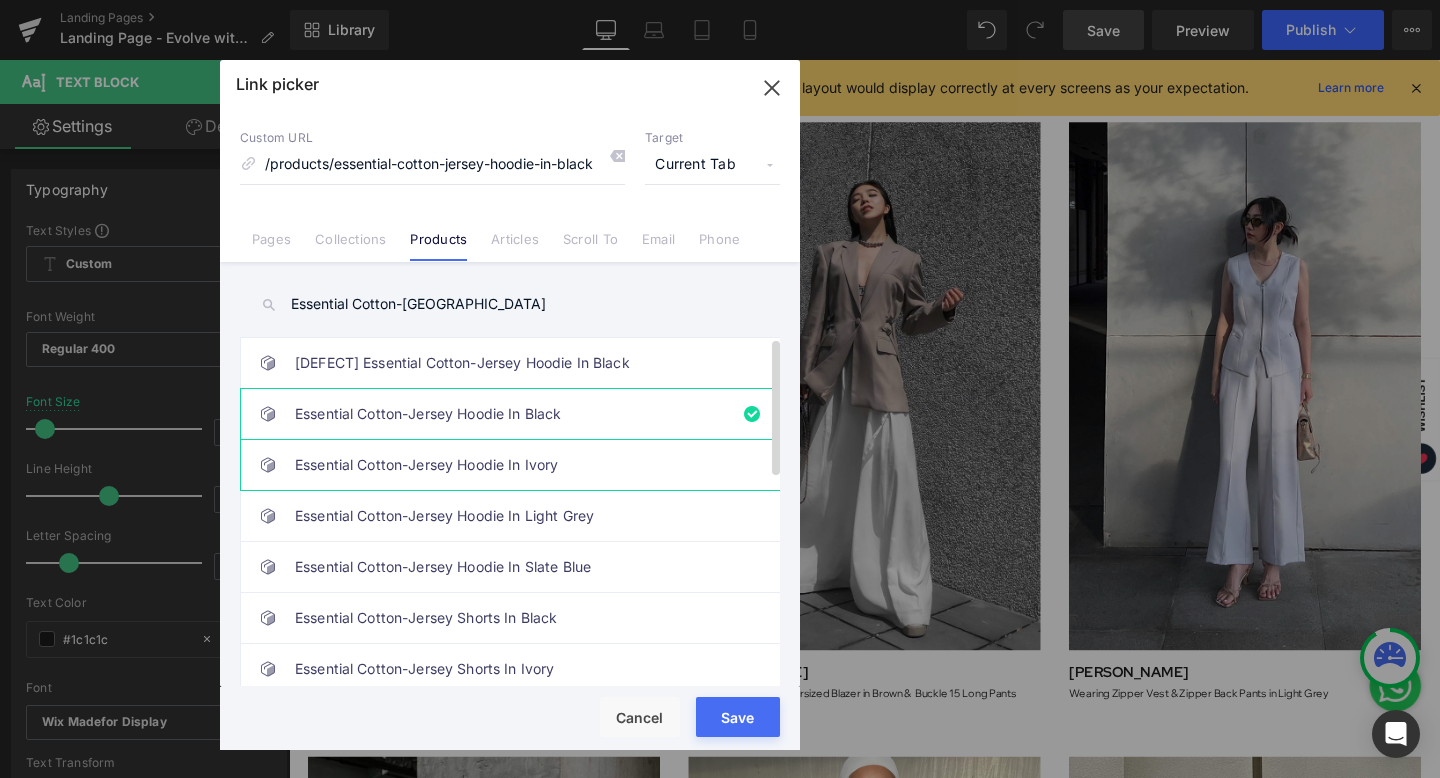 click on "Essential Cotton-Jersey Hoodie In Ivory" at bounding box center (515, 465) 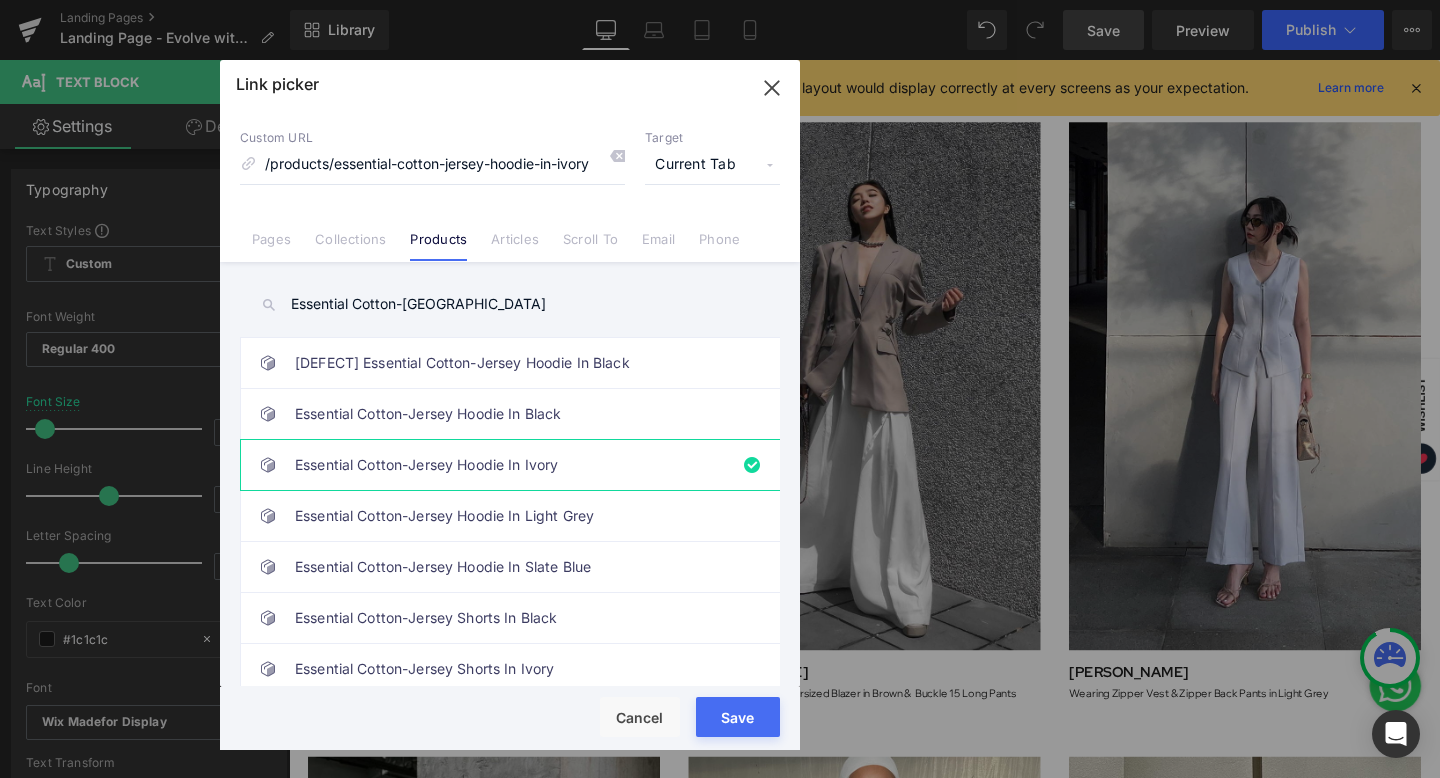 click on "Rendering Content" at bounding box center [720, 699] 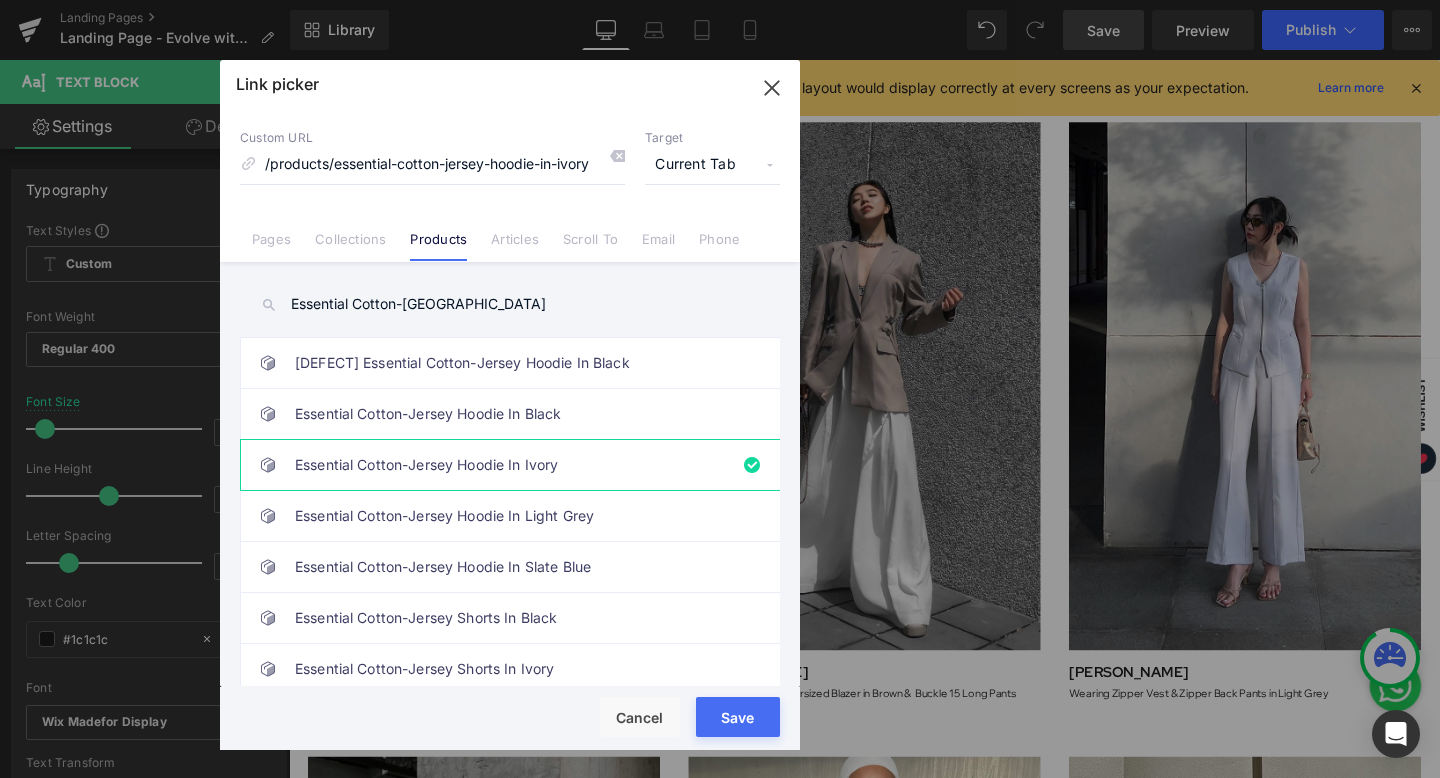 click on "Save" at bounding box center [738, 717] 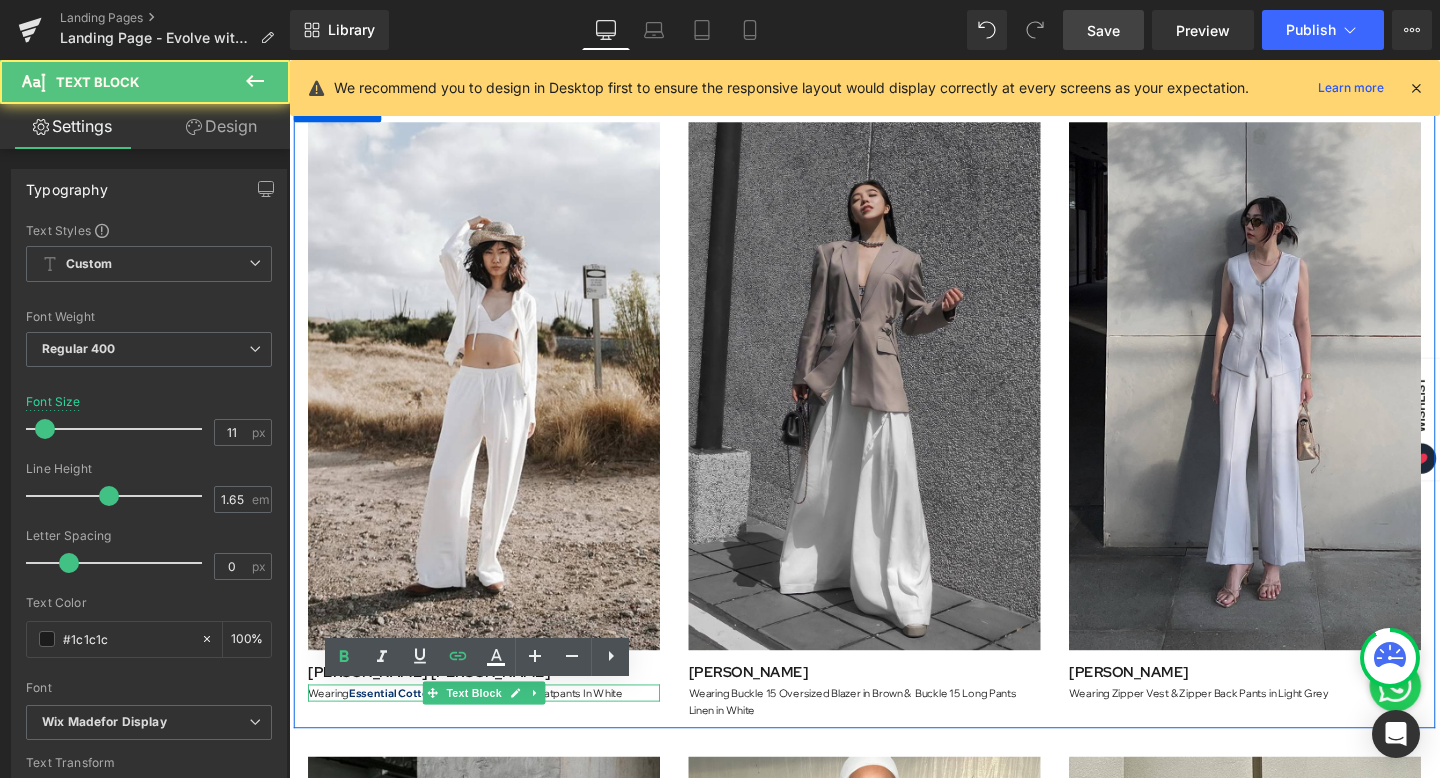 drag, startPoint x: 612, startPoint y: 726, endPoint x: 657, endPoint y: 726, distance: 45 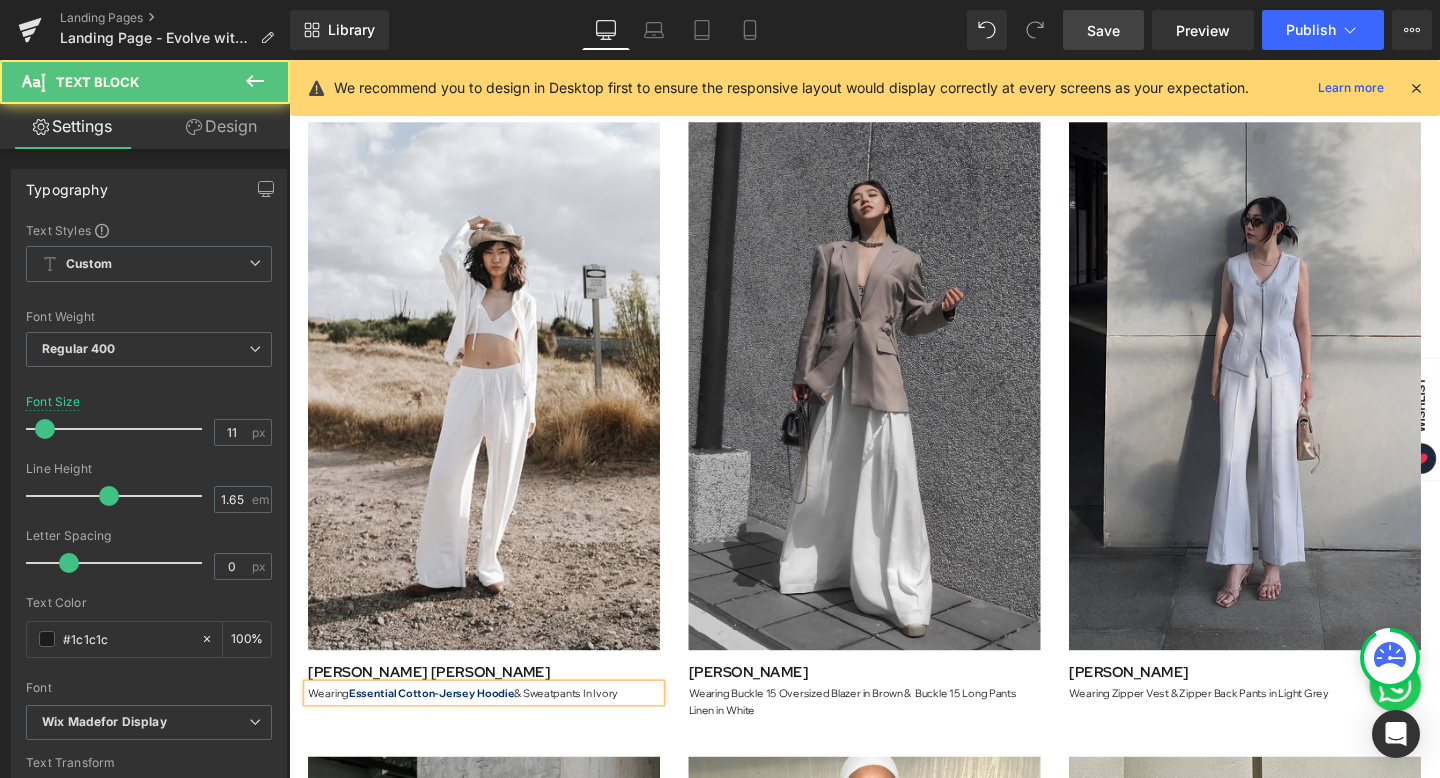 drag, startPoint x: 536, startPoint y: 719, endPoint x: 637, endPoint y: 721, distance: 101.0198 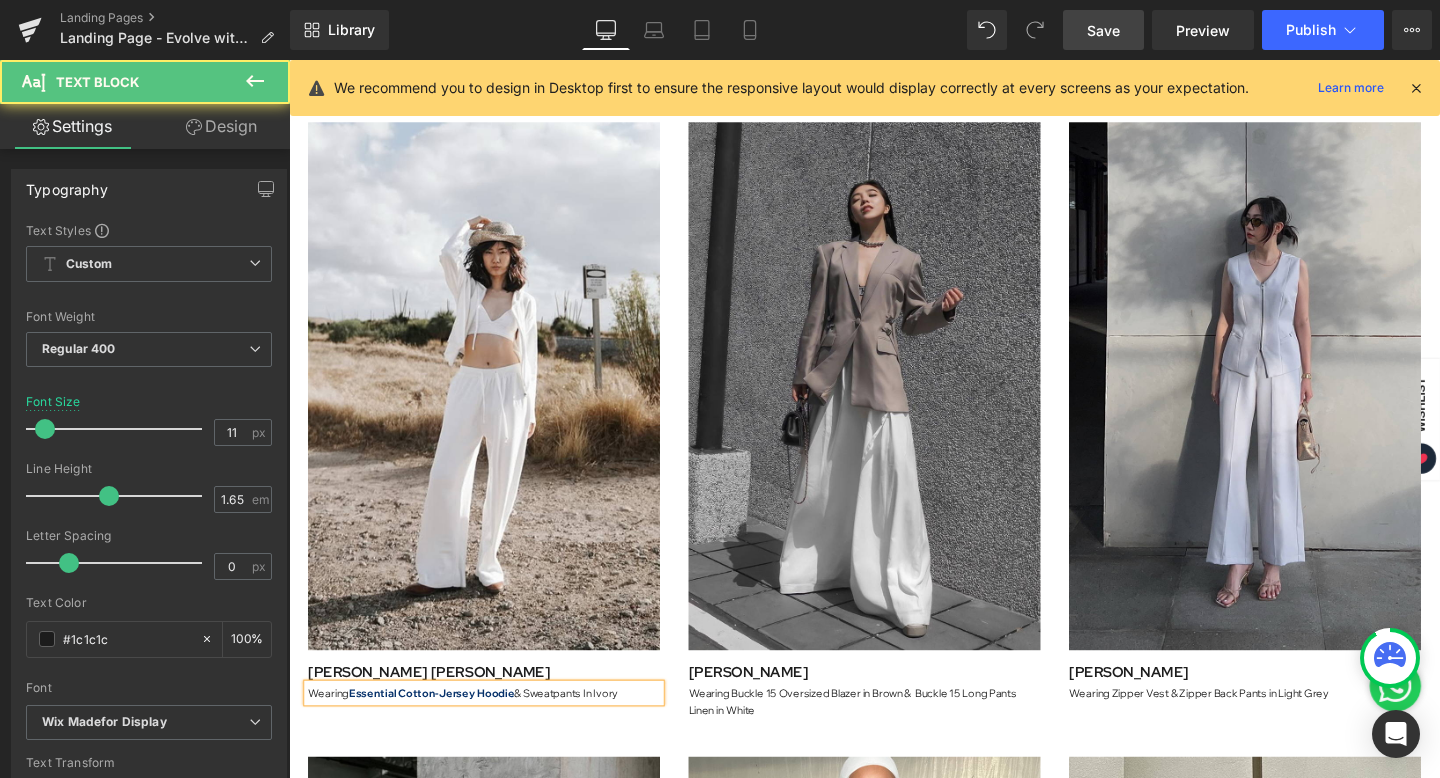 click on "Wearing  Essential Cotton-Jersey Hoodie  & Sweatpants In Ivory" at bounding box center (494, 726) 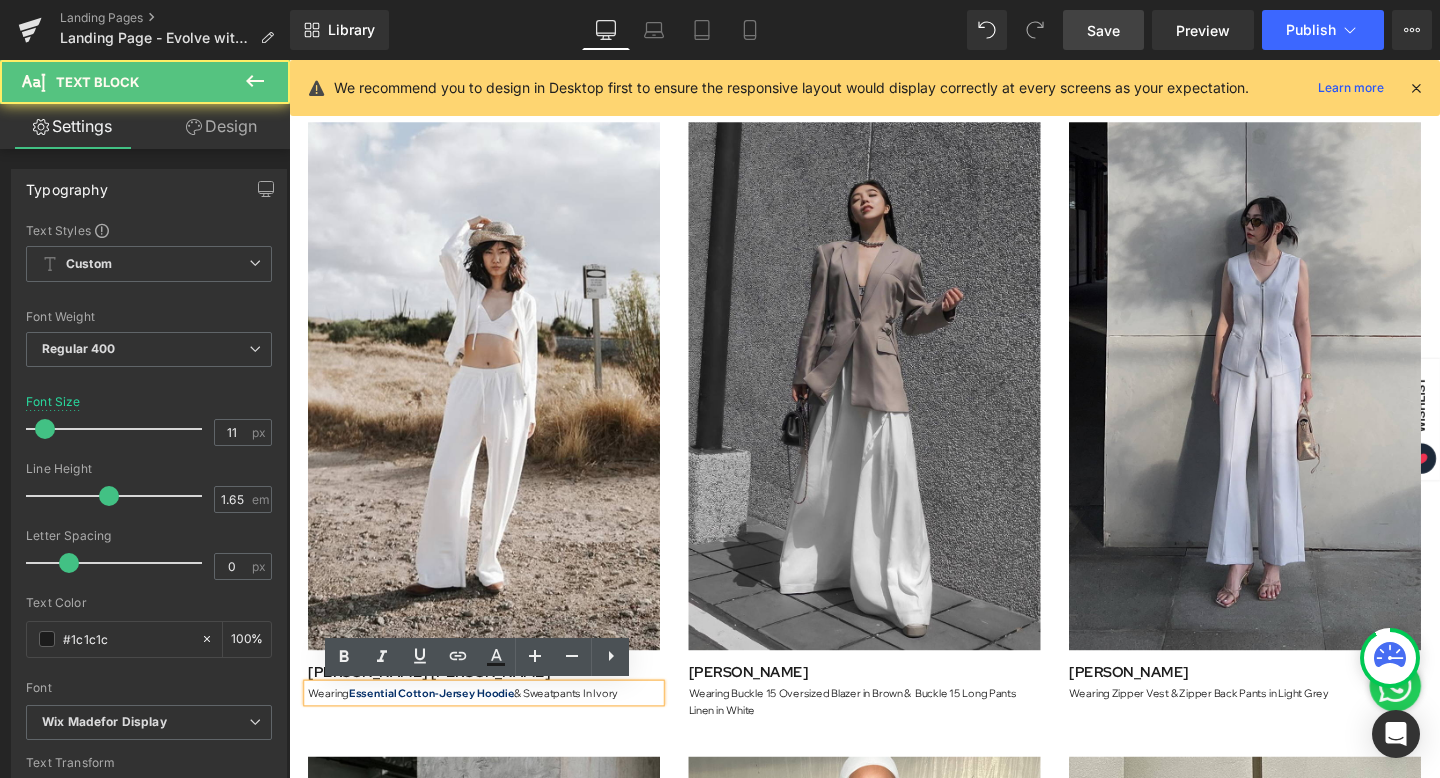 click on "Wearing  Essential Cotton-Jersey Hoodie  & Sweatpants In Ivory" at bounding box center (494, 726) 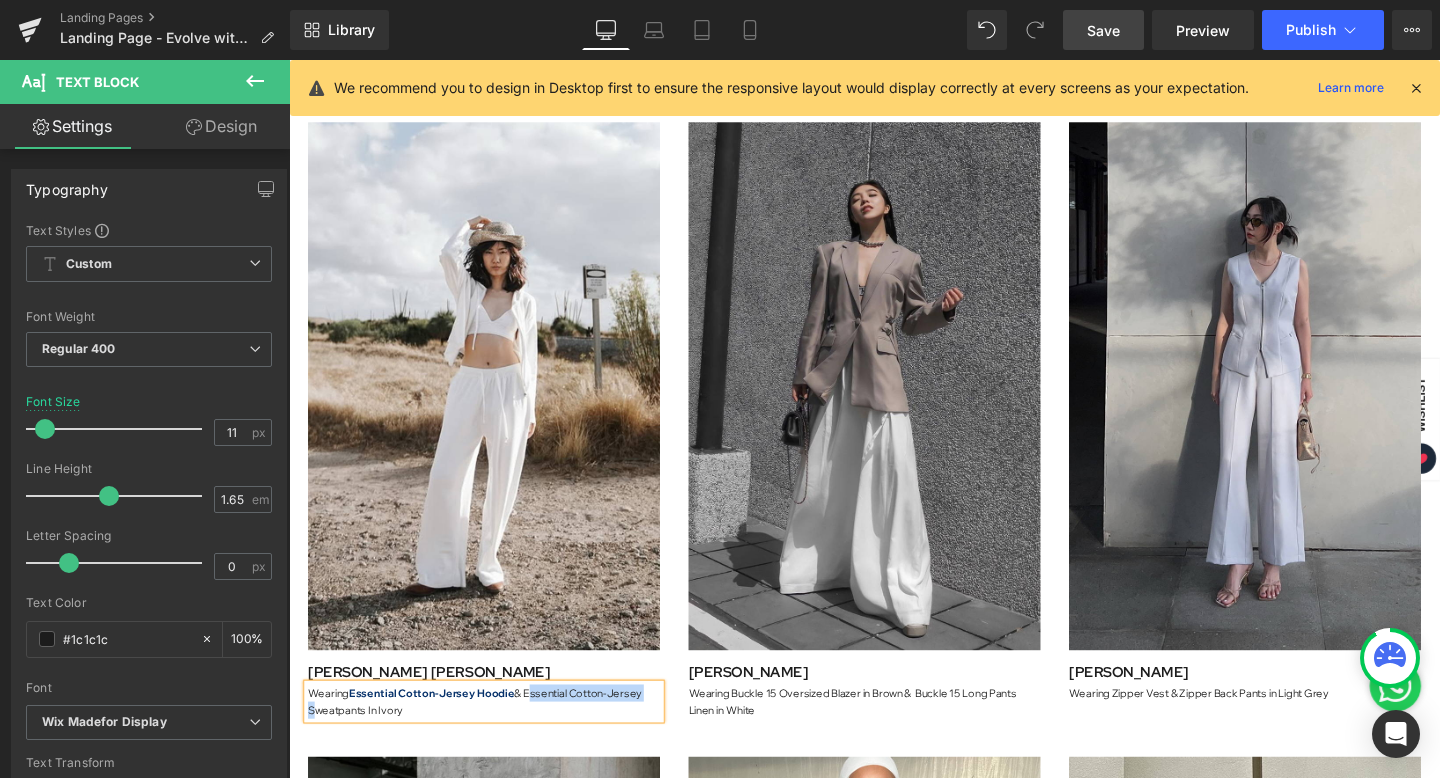 drag, startPoint x: 310, startPoint y: 744, endPoint x: 538, endPoint y: 724, distance: 228.87552 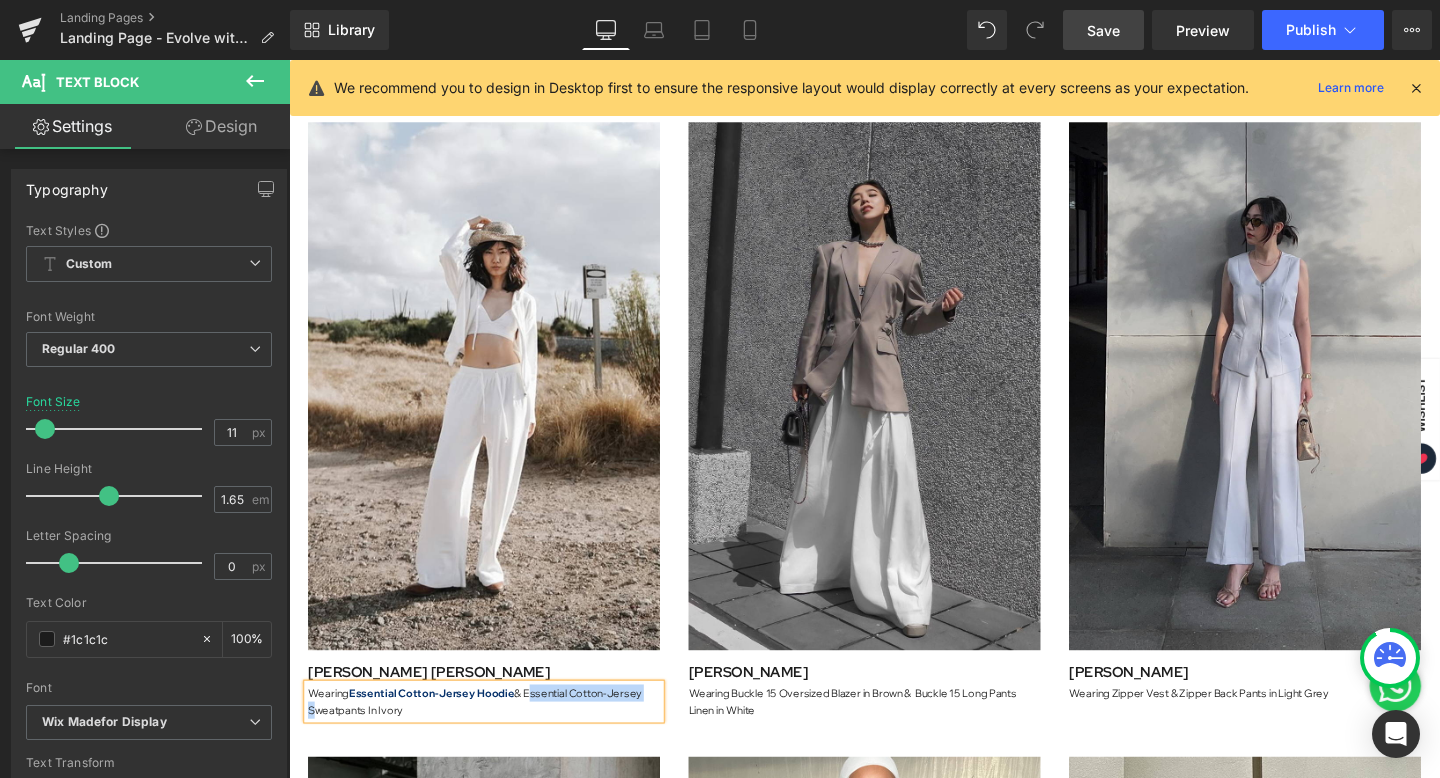 click on "Wearing  Essential Cotton-Jersey Hoodie  & Essential Cotton-Jersey Sweatpants In Ivory" at bounding box center [494, 735] 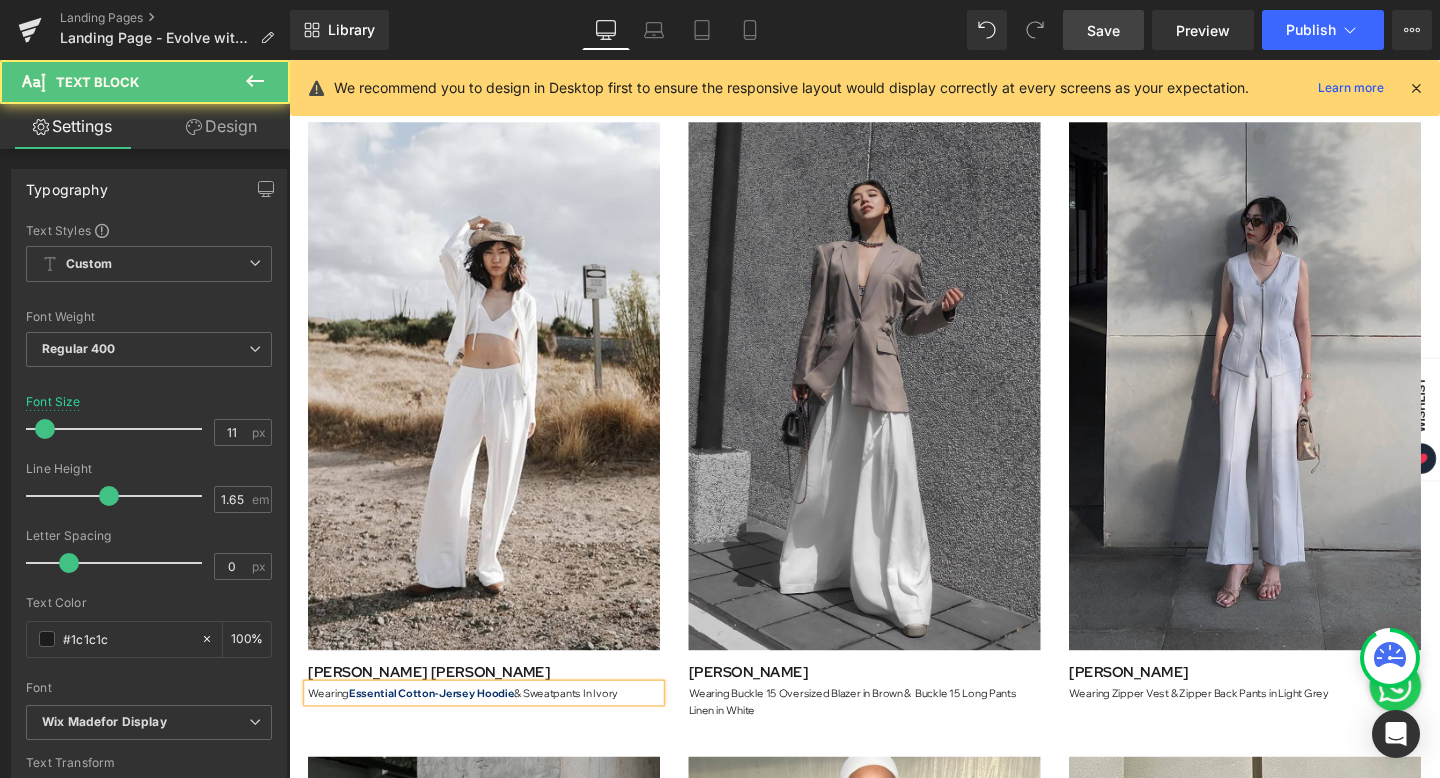 drag, startPoint x: 537, startPoint y: 723, endPoint x: 638, endPoint y: 723, distance: 101 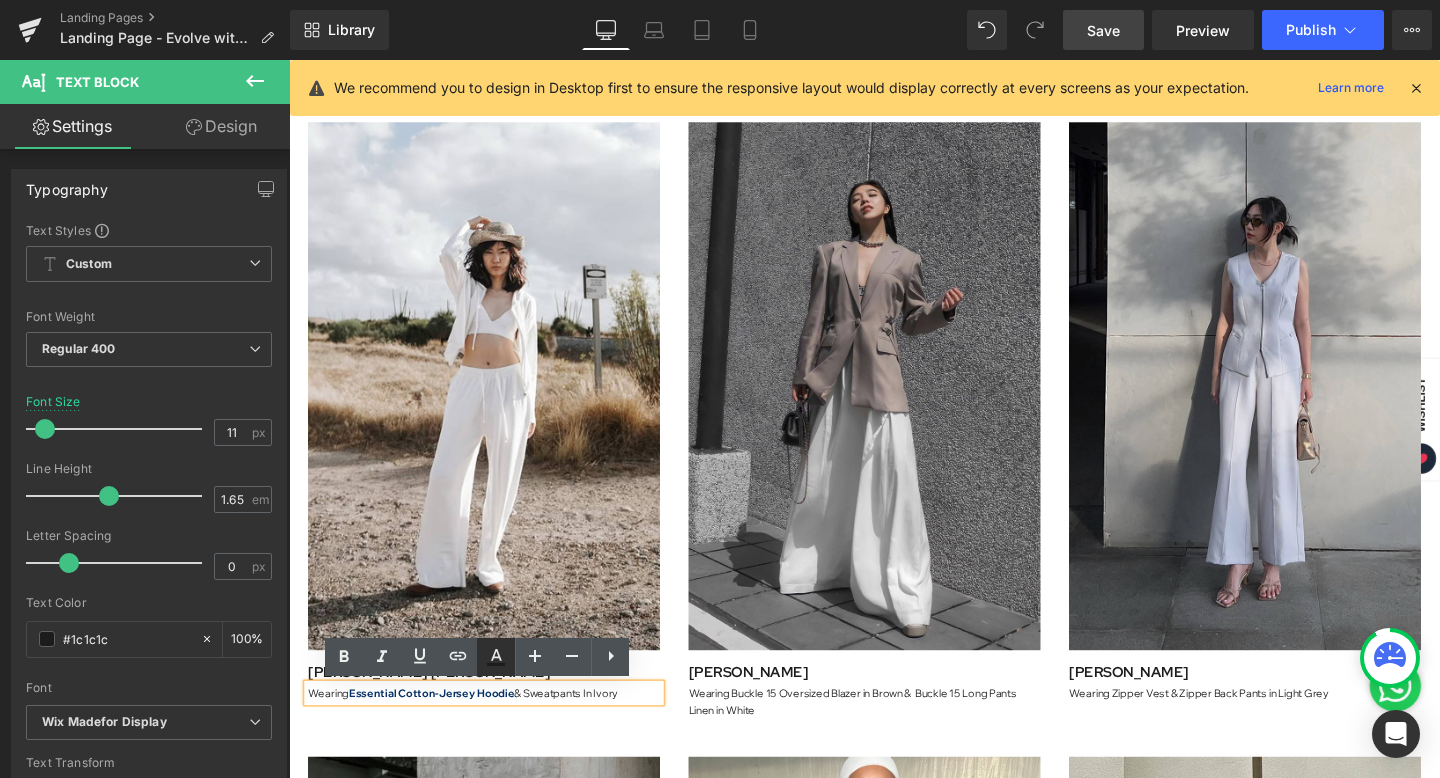click at bounding box center (496, 657) 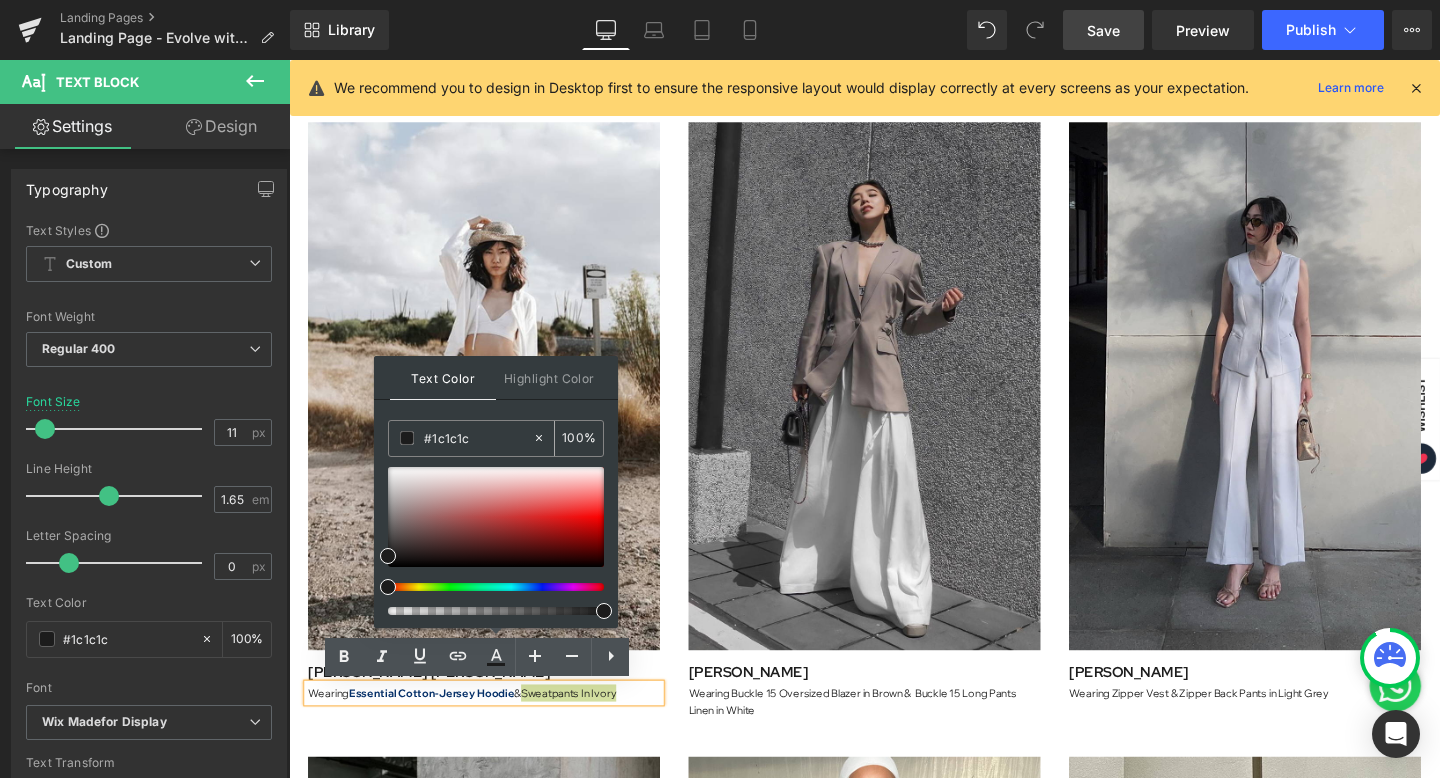 click on "#1c1c1c" at bounding box center [478, 438] 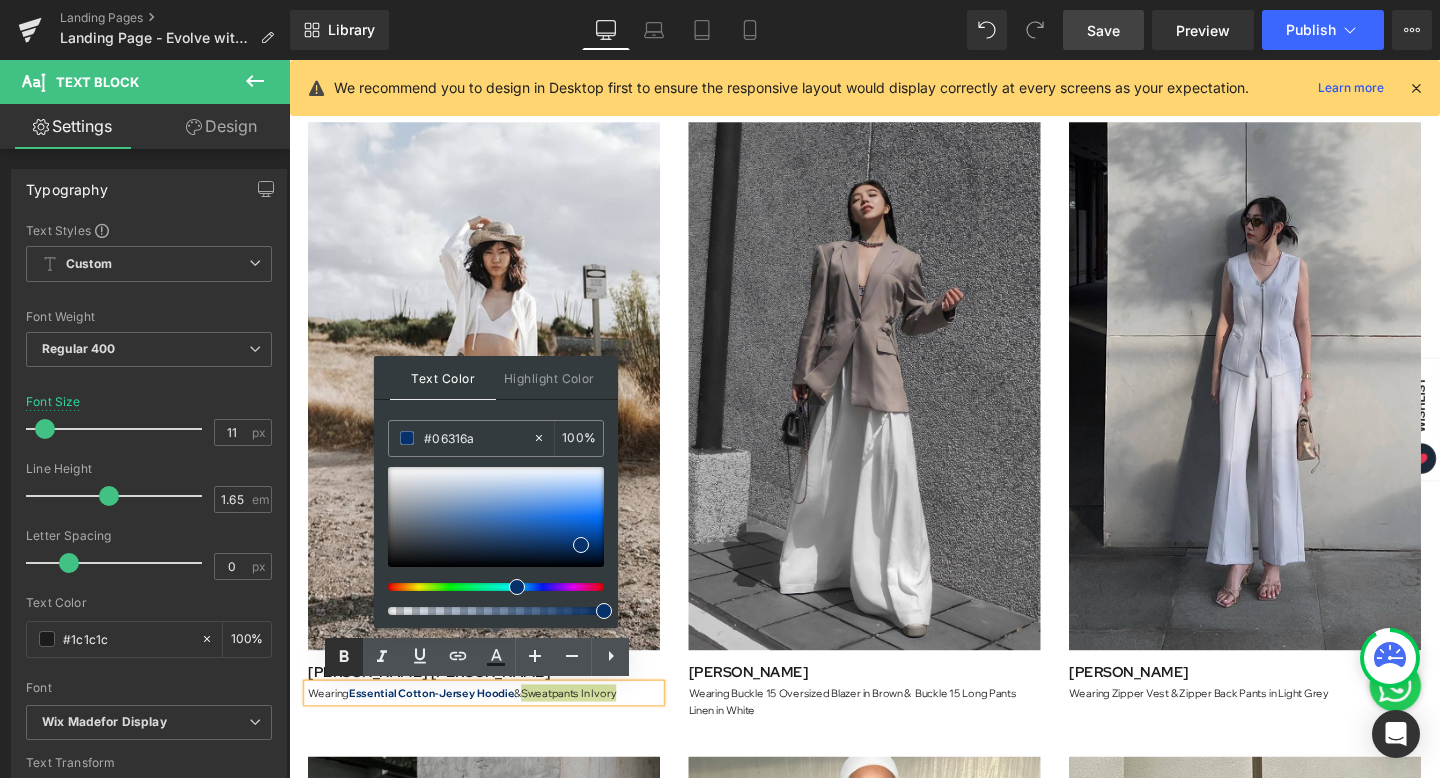 type on "#06316a" 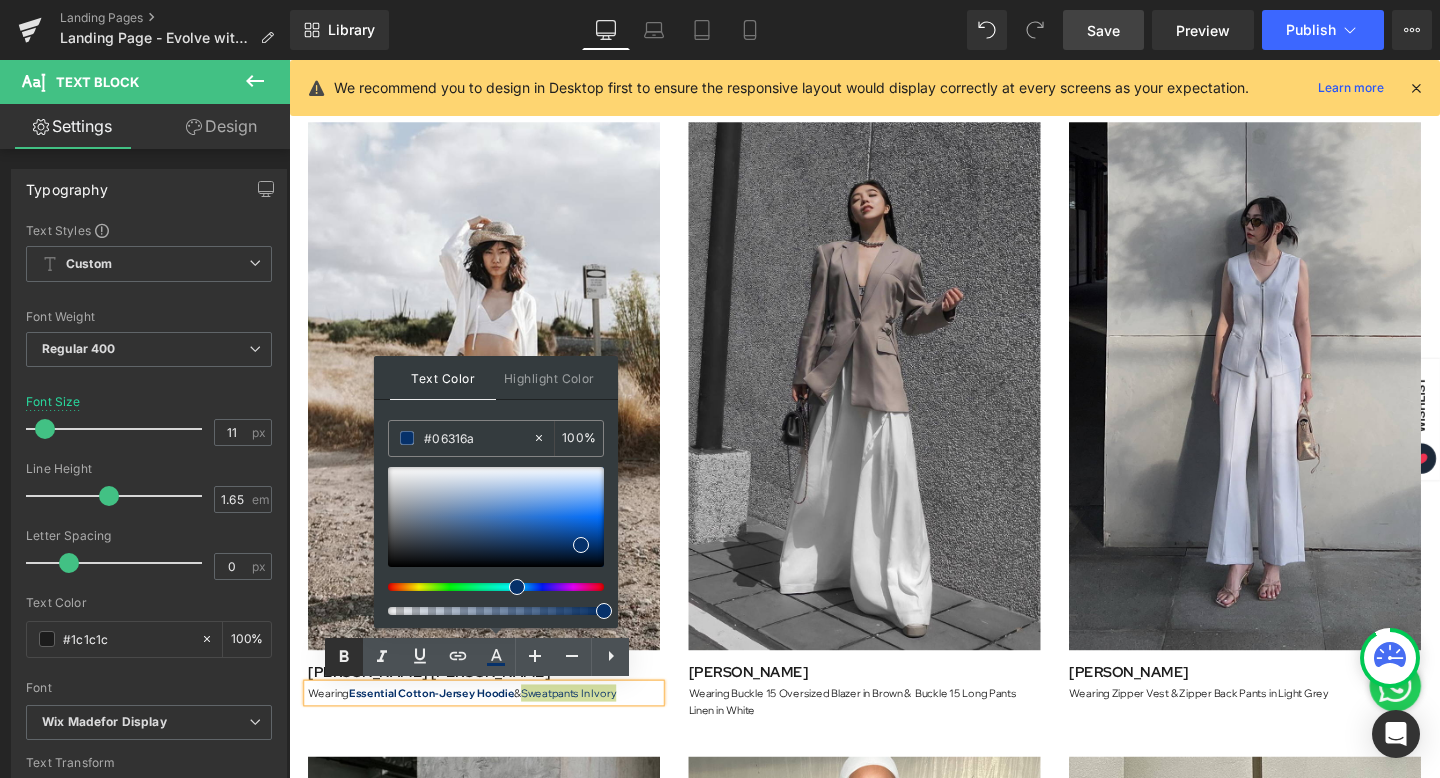click 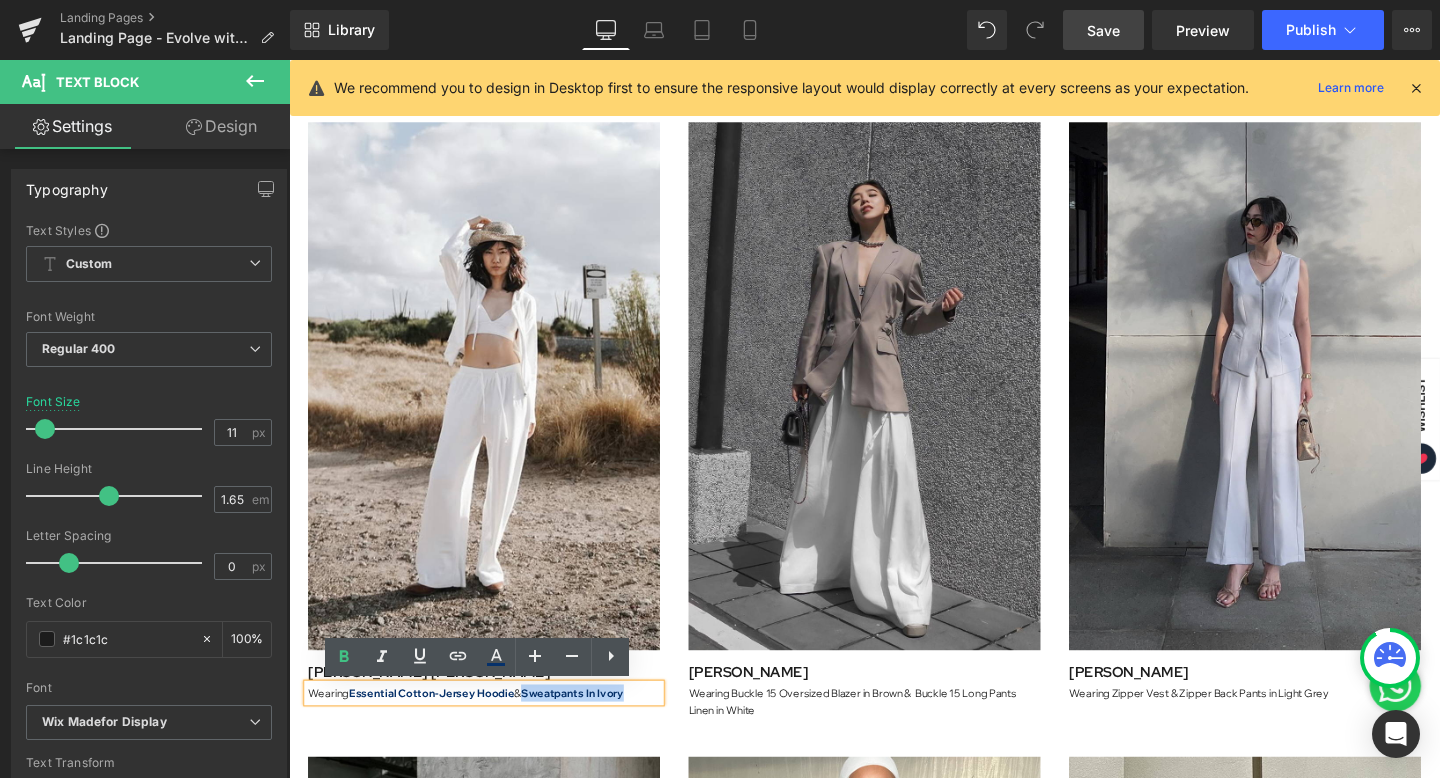 drag, startPoint x: 640, startPoint y: 723, endPoint x: 536, endPoint y: 725, distance: 104.019226 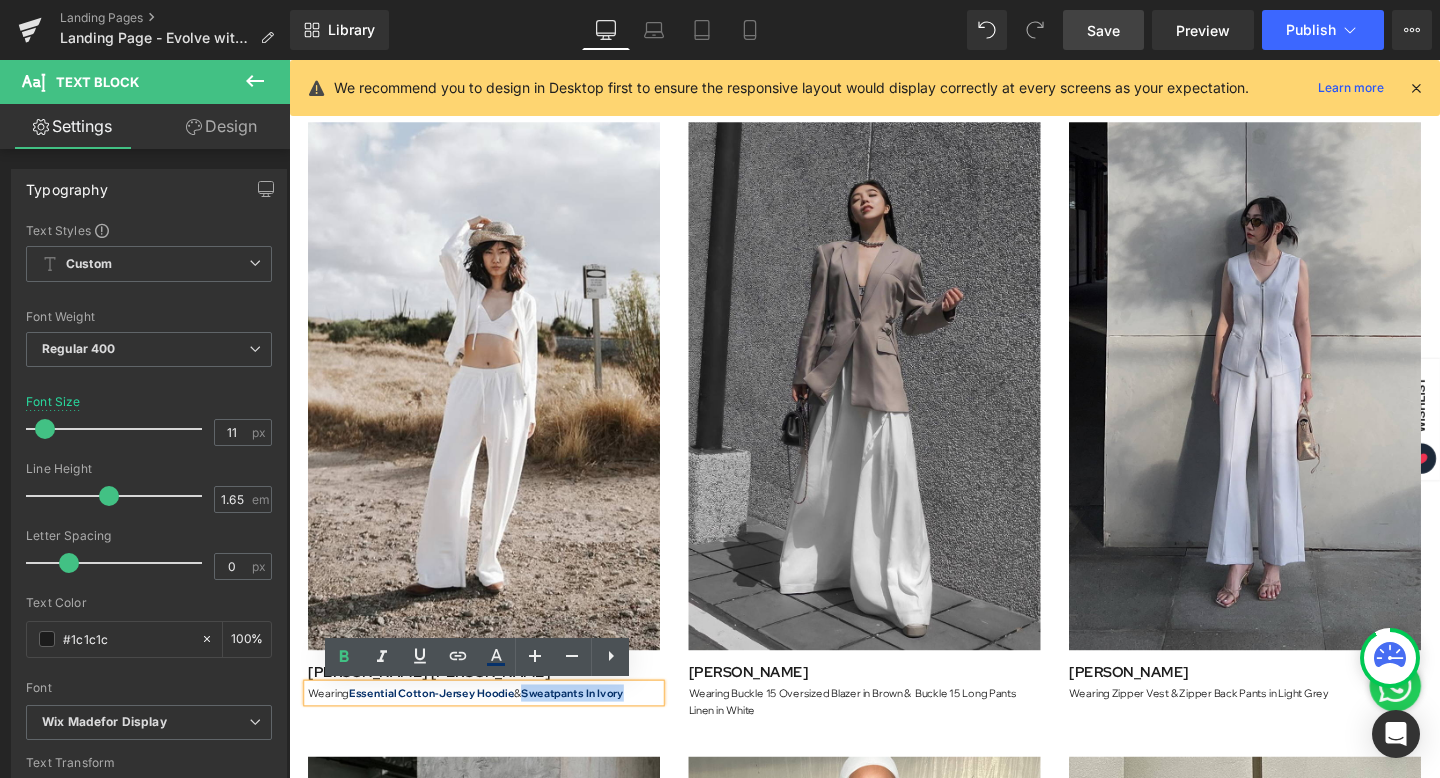 click on "Wearing  Essential Cotton-Jersey Hoodie  &  Sweatpants In Ivory" at bounding box center [494, 726] 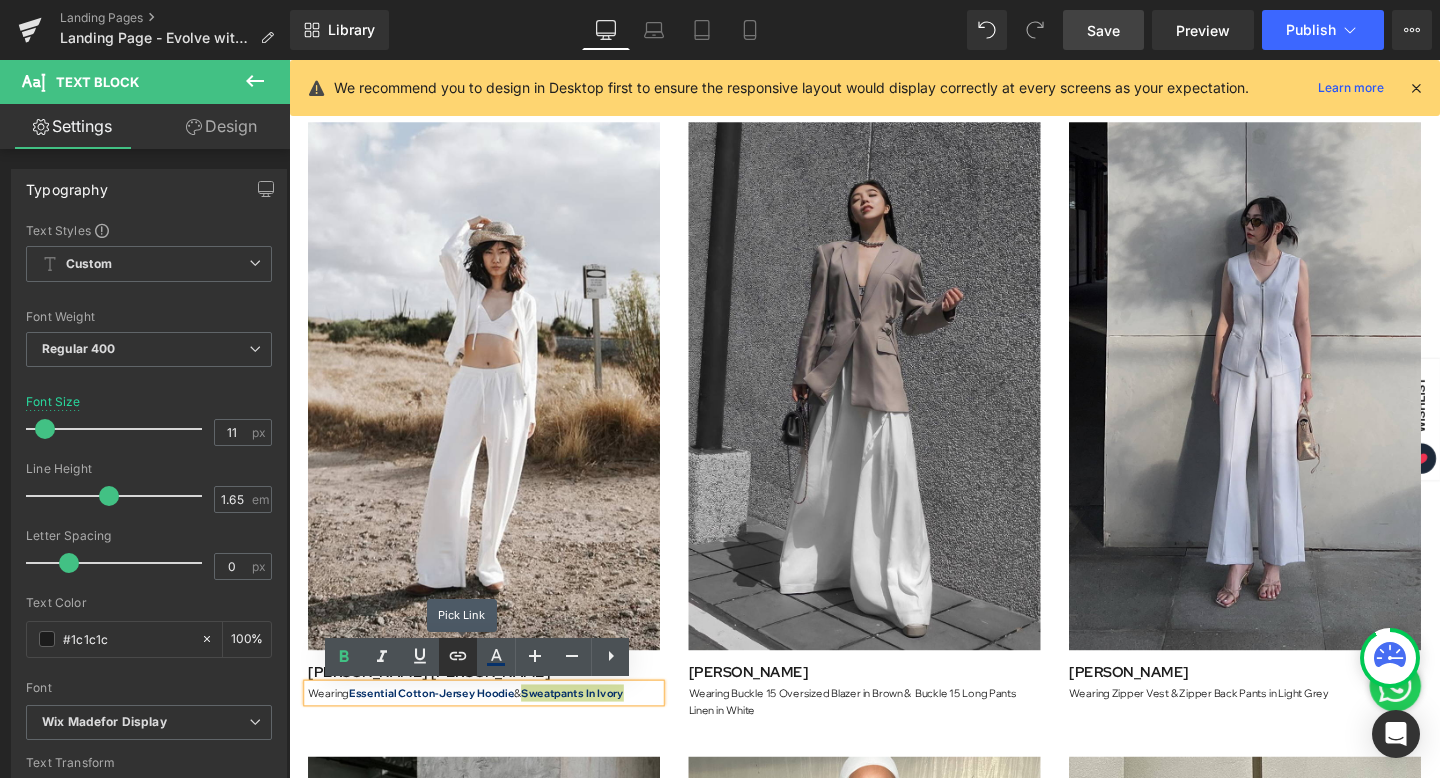 click 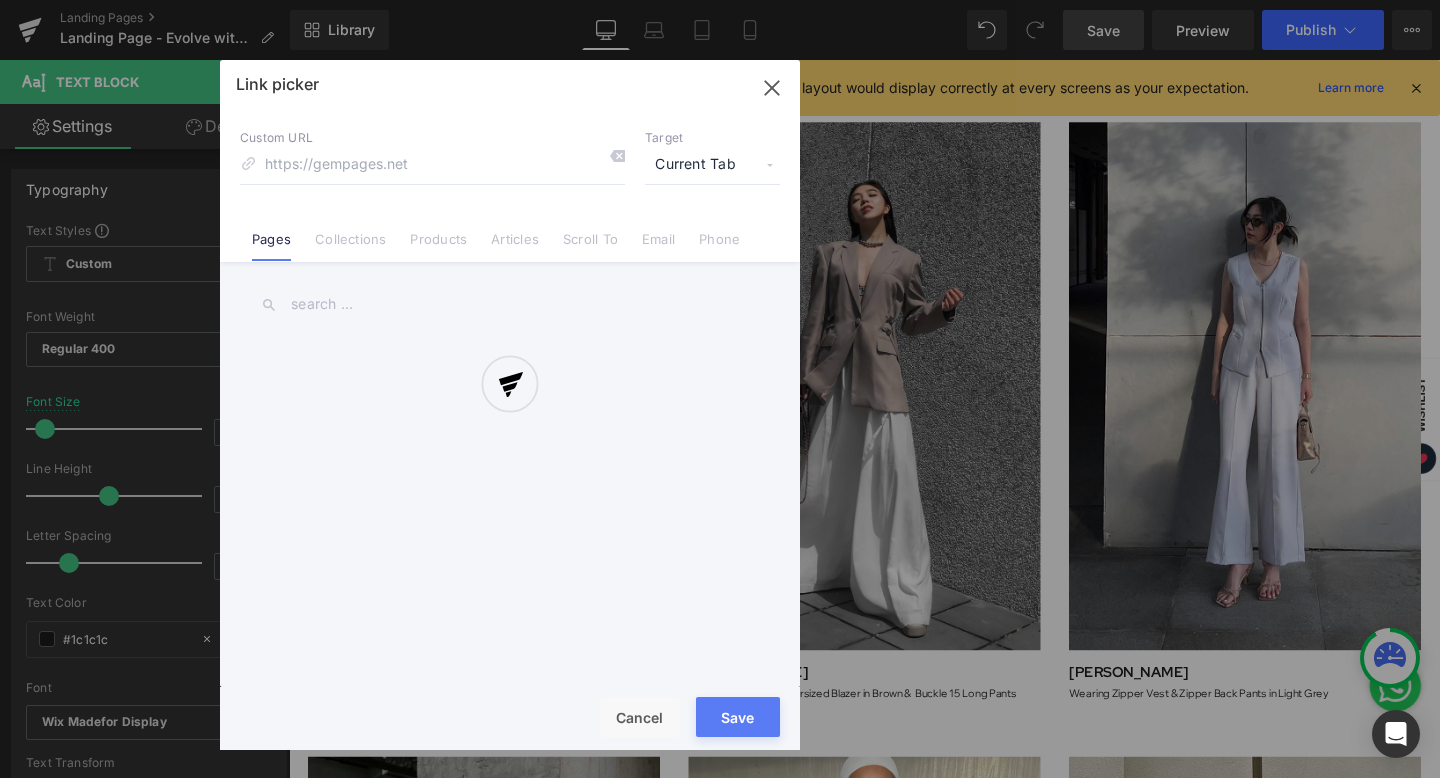 click on "Text Color Highlight Color rgba(6, 49, 106, 1) #06316a 100 % transparent transparent 0 %   Edit or remove link:   Edit   -   Unlink   -   Cancel                                             Link picker Back to Library   Insert           Custom URL                   Target   Current Tab     Current Tab   New Tab                 Pages       Collections       Products       Articles       Scroll To       Email       Phone                                                       Email Address     Subject     Message             Phone Number           Save Cancel" at bounding box center (720, 0) 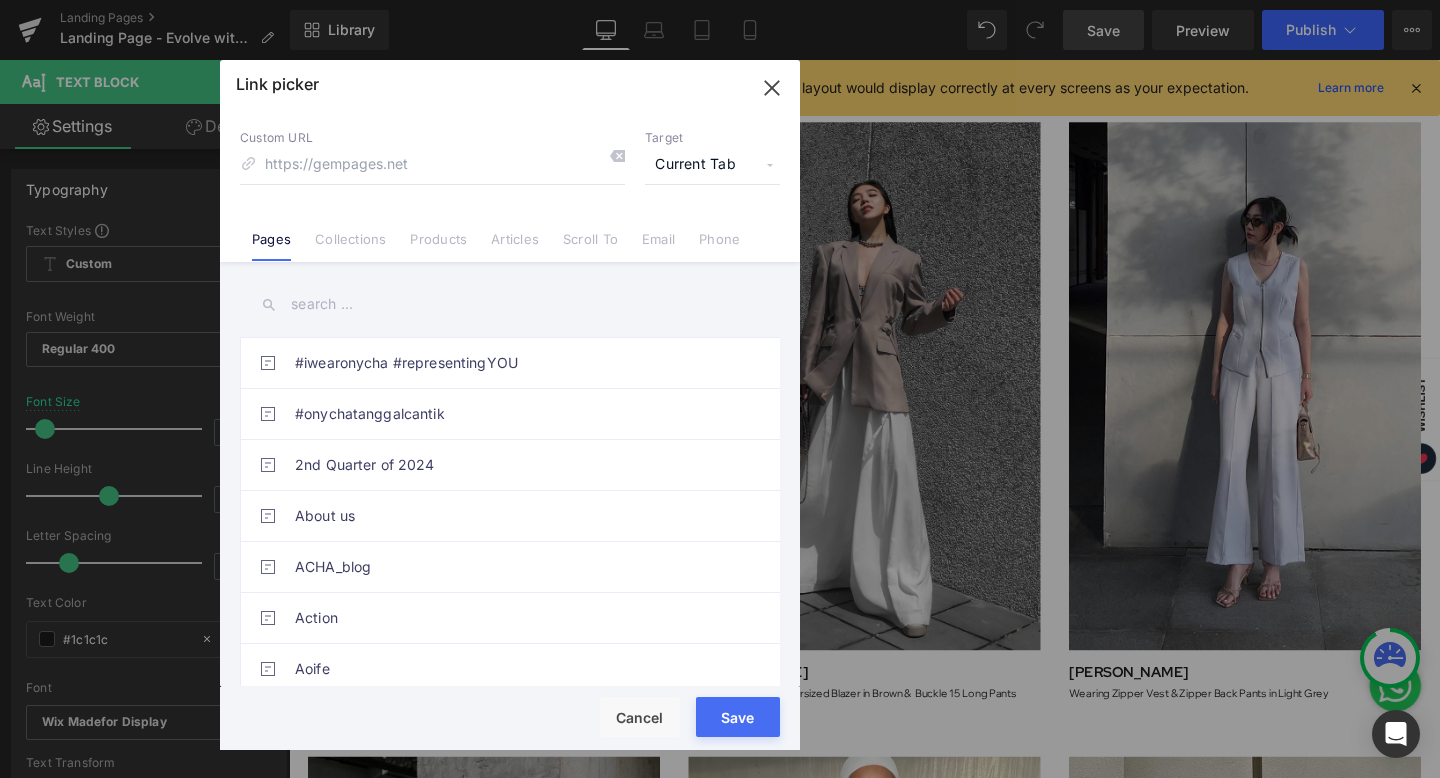 click on "Products" at bounding box center (438, 246) 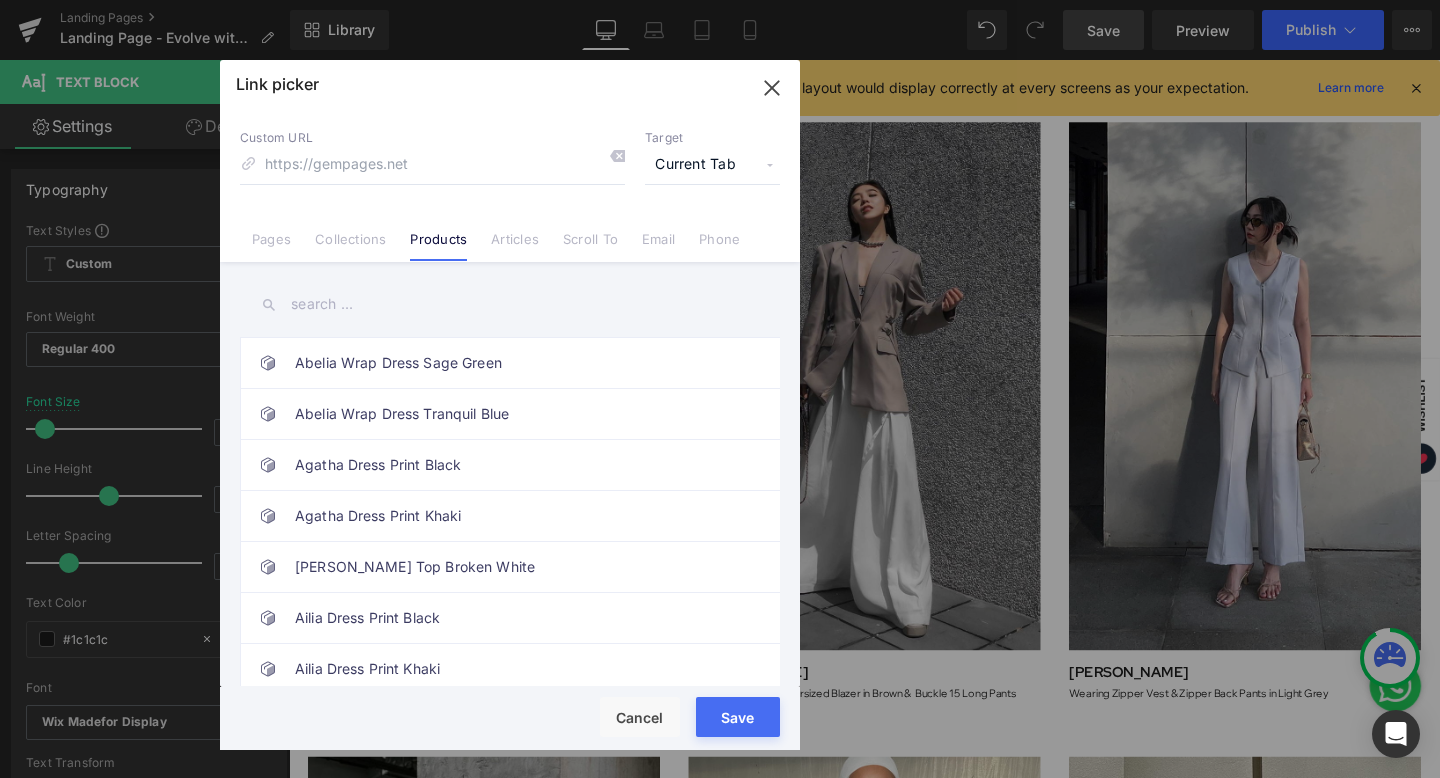 click at bounding box center (510, 304) 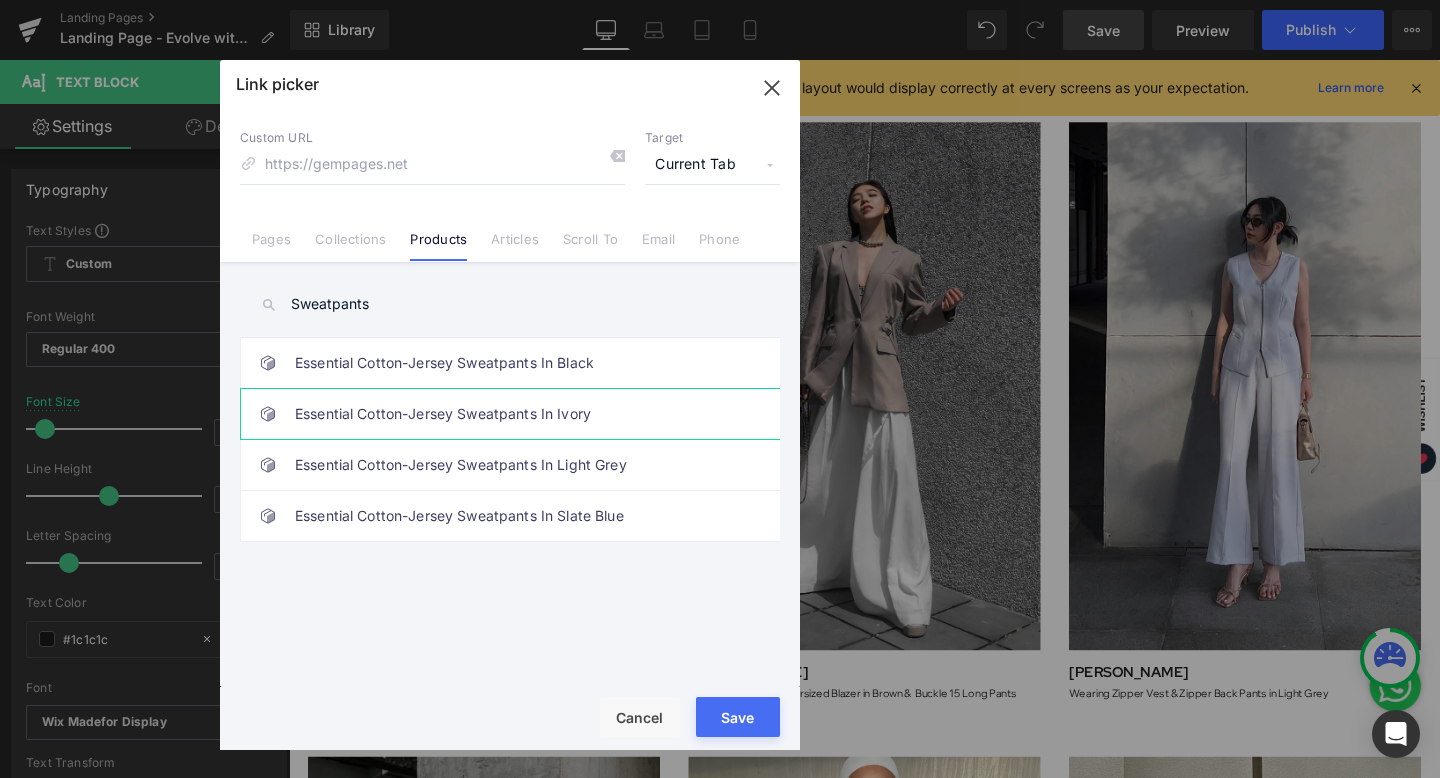 type on "Sweatpants" 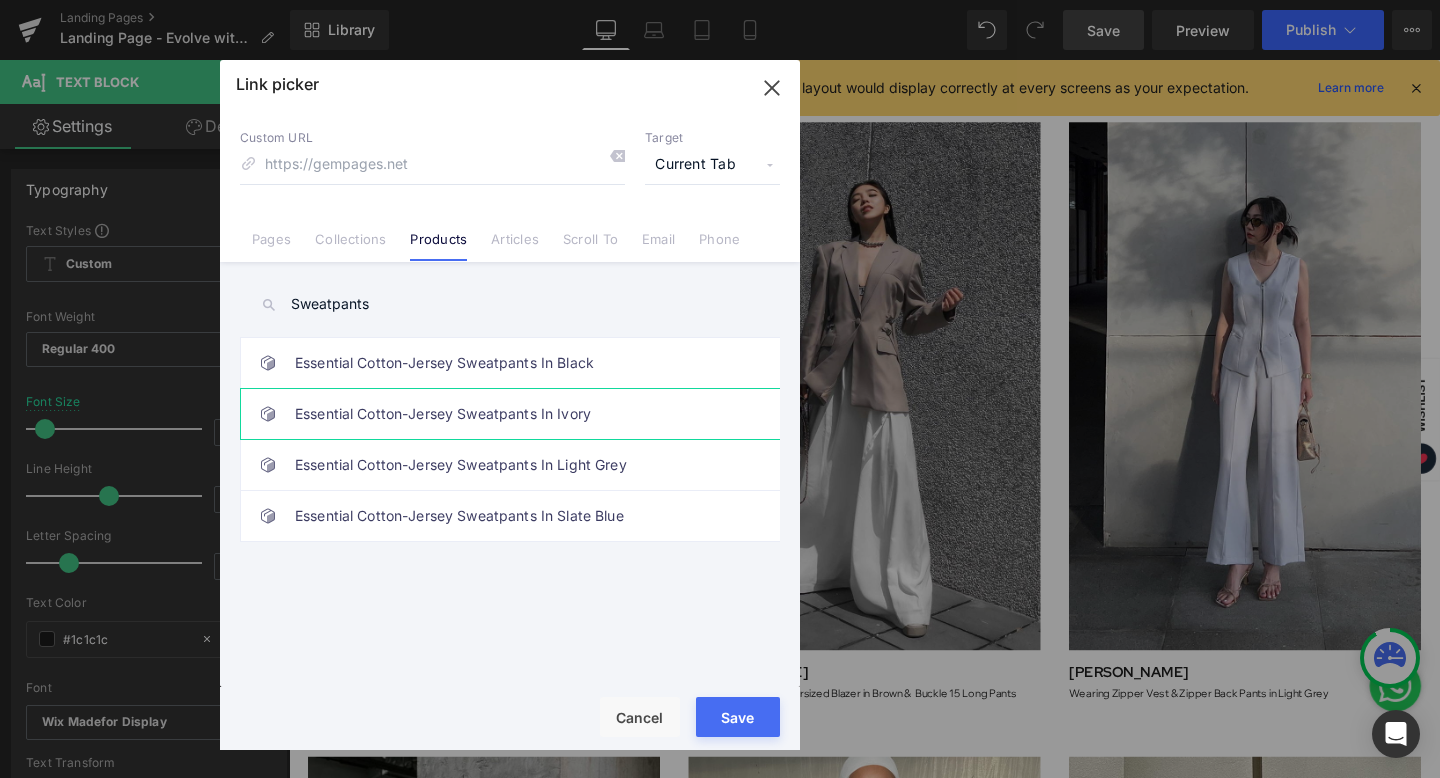 click on "Essential Cotton-Jersey Sweatpants In Ivory" at bounding box center (515, 414) 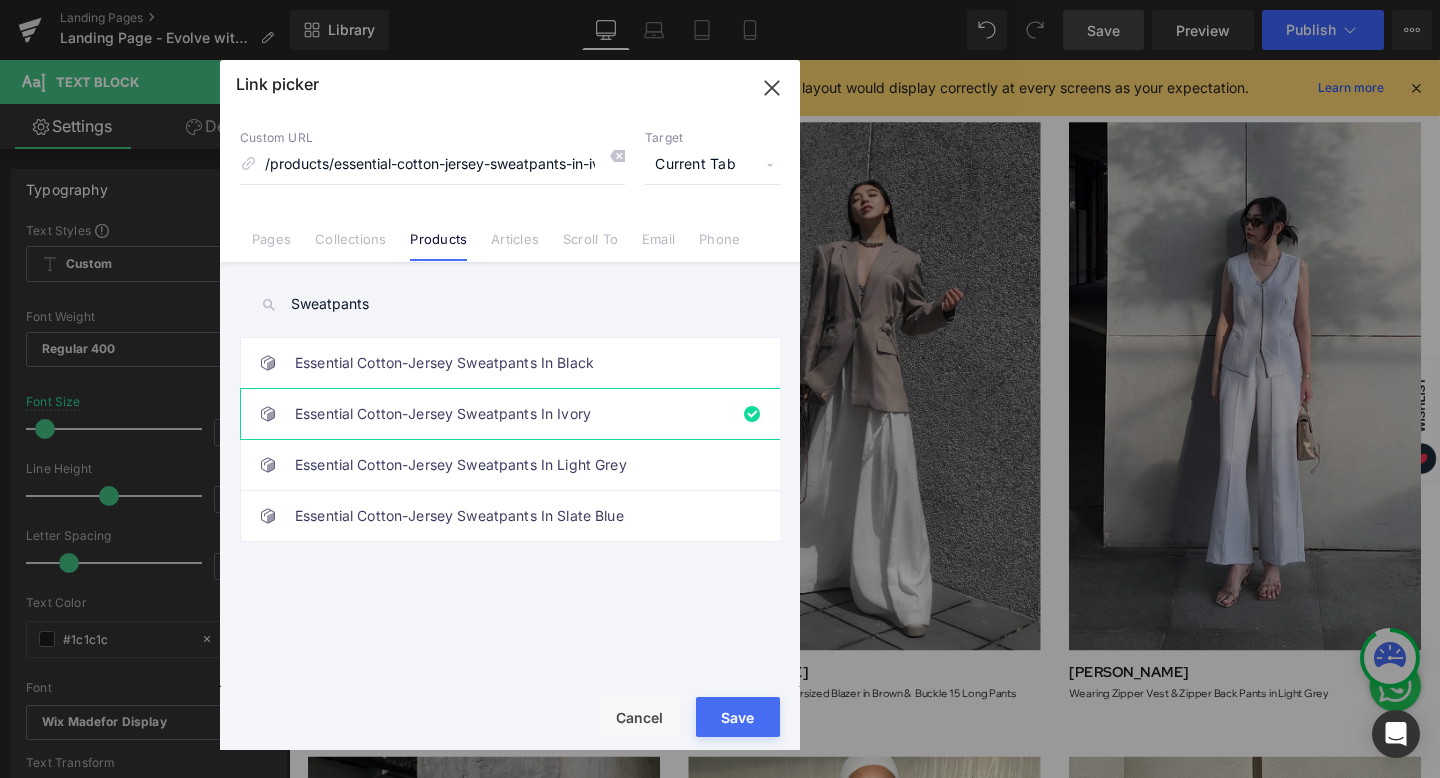 click on "Rendering Content" at bounding box center (720, 699) 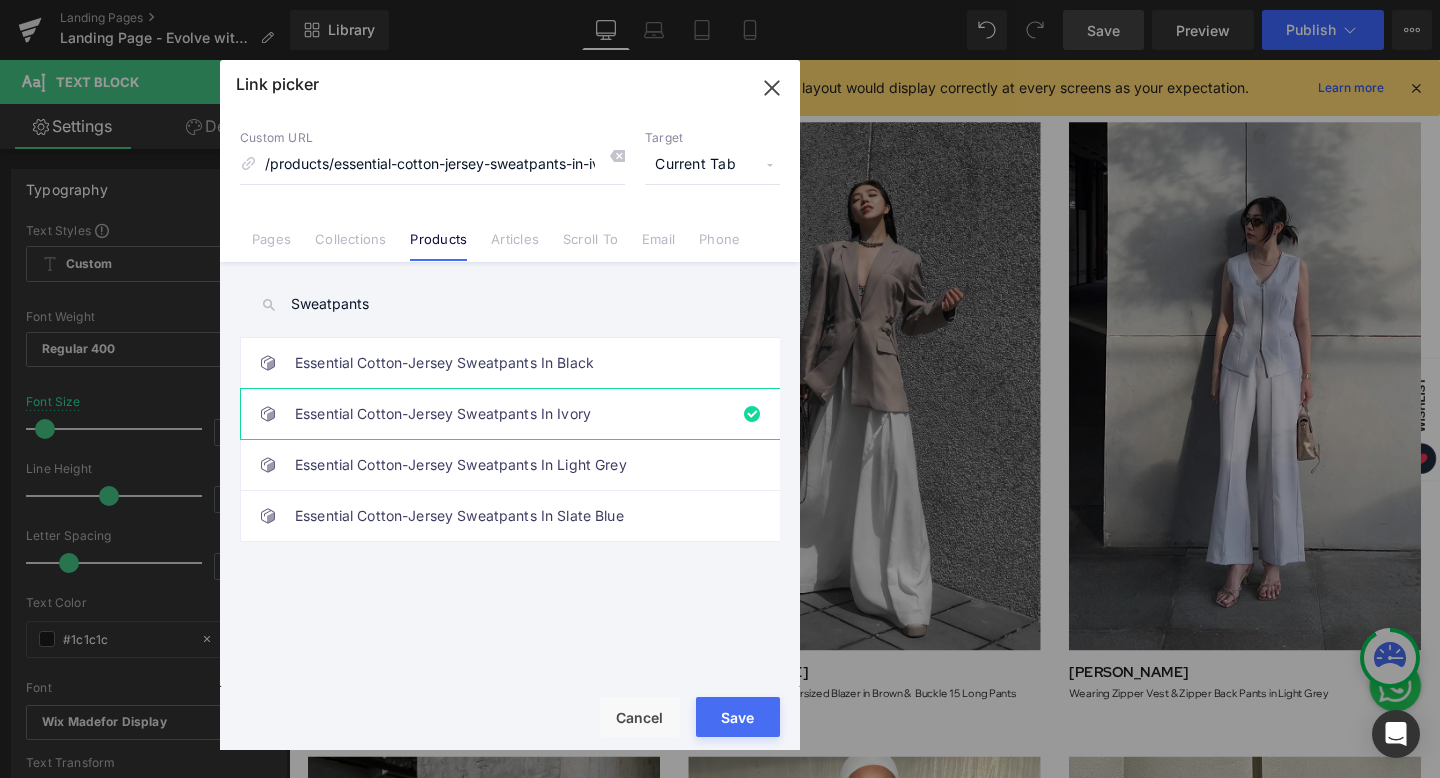 click on "Save" at bounding box center (738, 717) 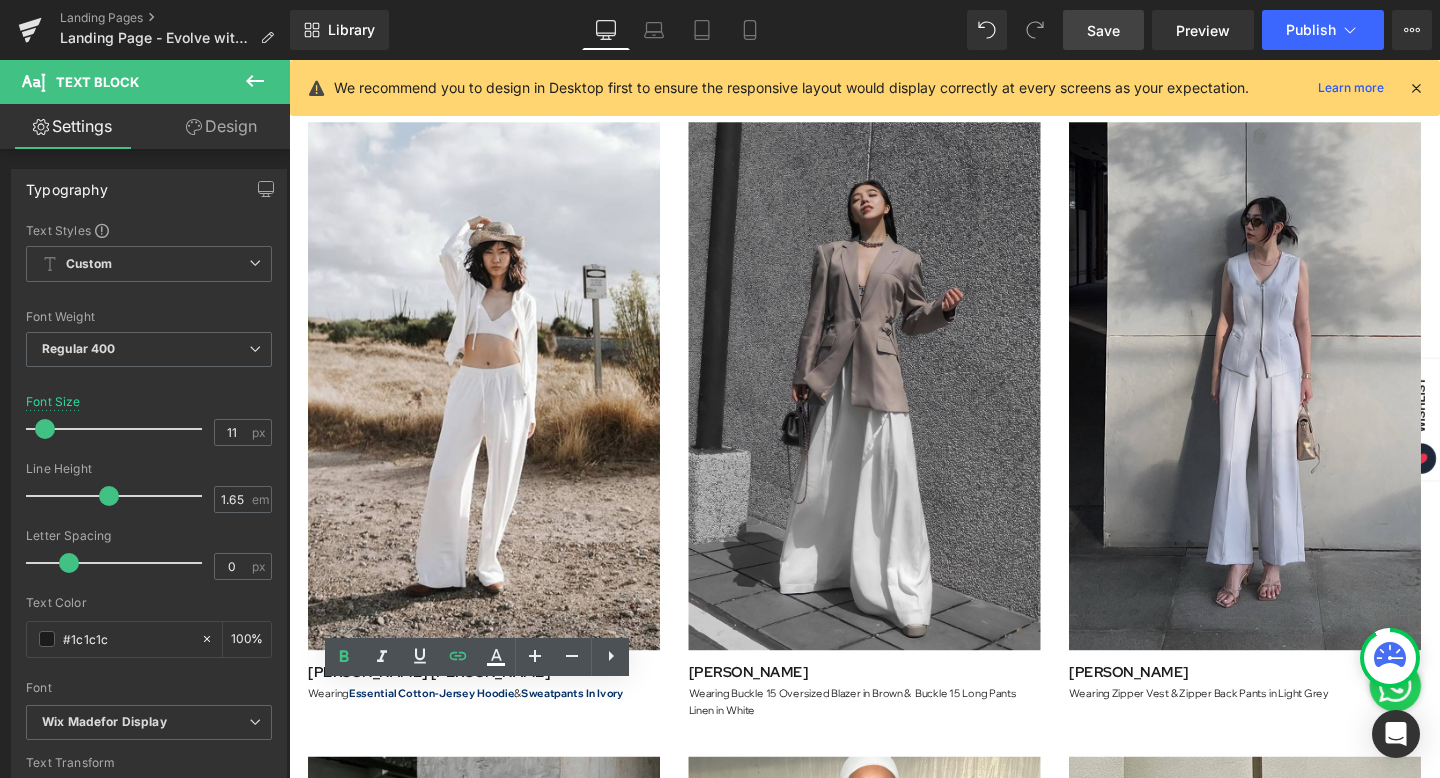 click on "Save" at bounding box center [1103, 30] 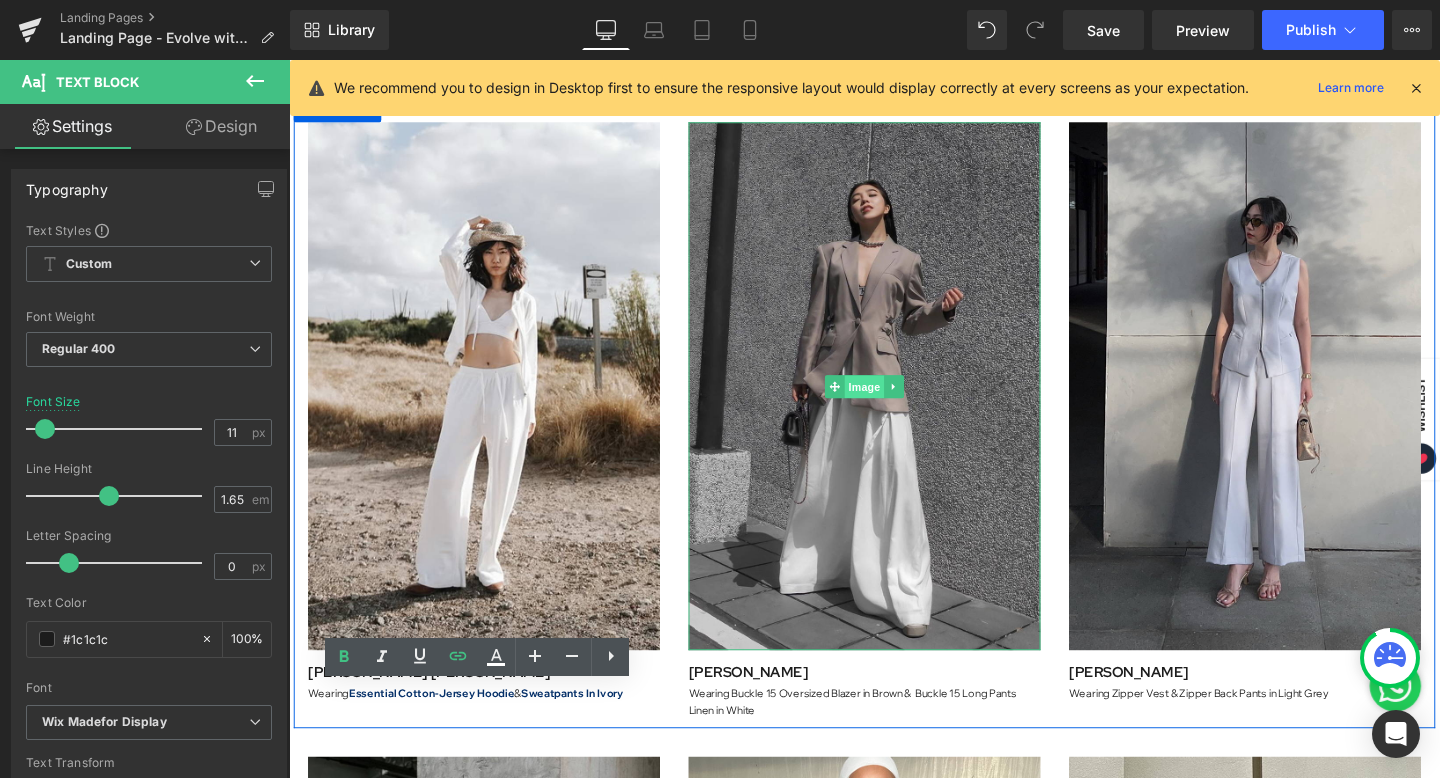 click on "Image" at bounding box center (894, 404) 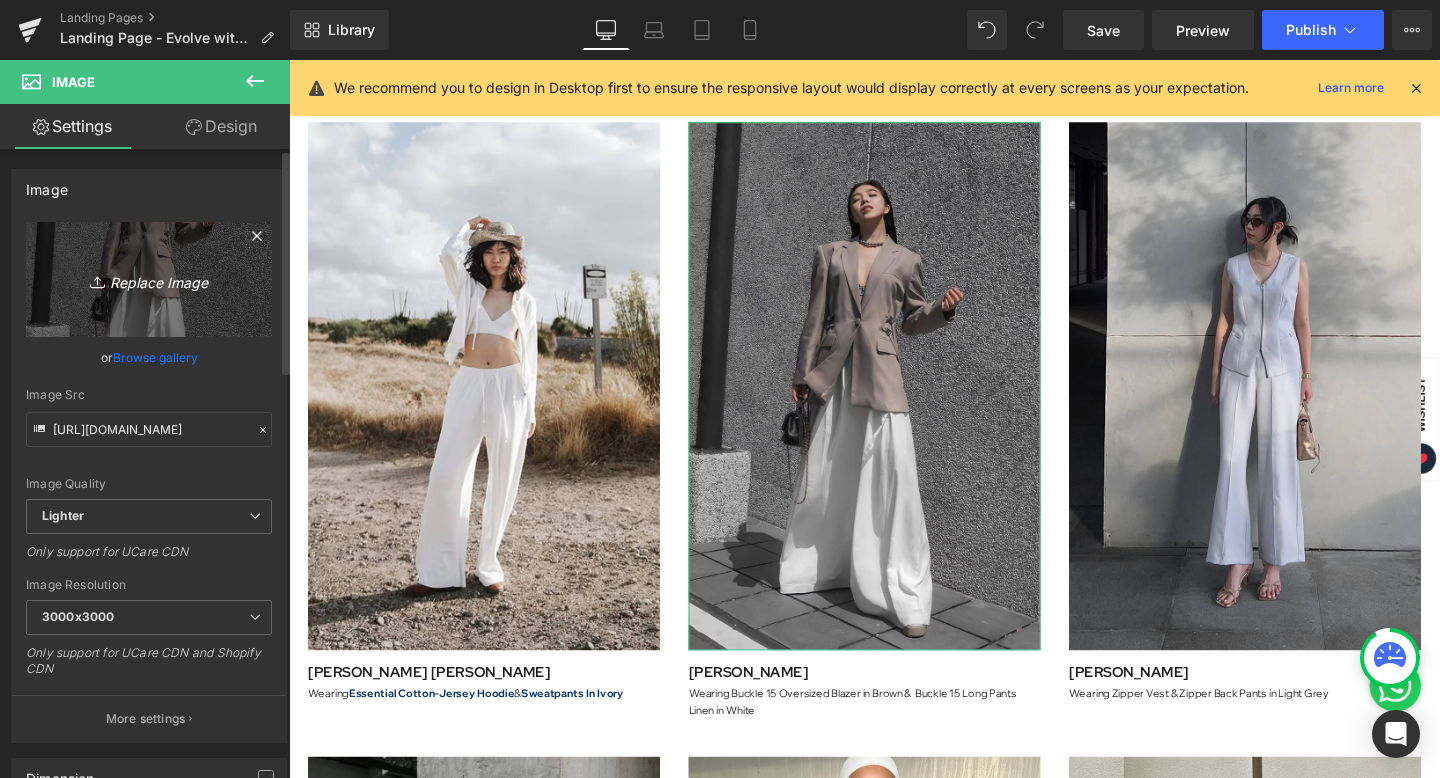 click on "Replace Image" at bounding box center (149, 279) 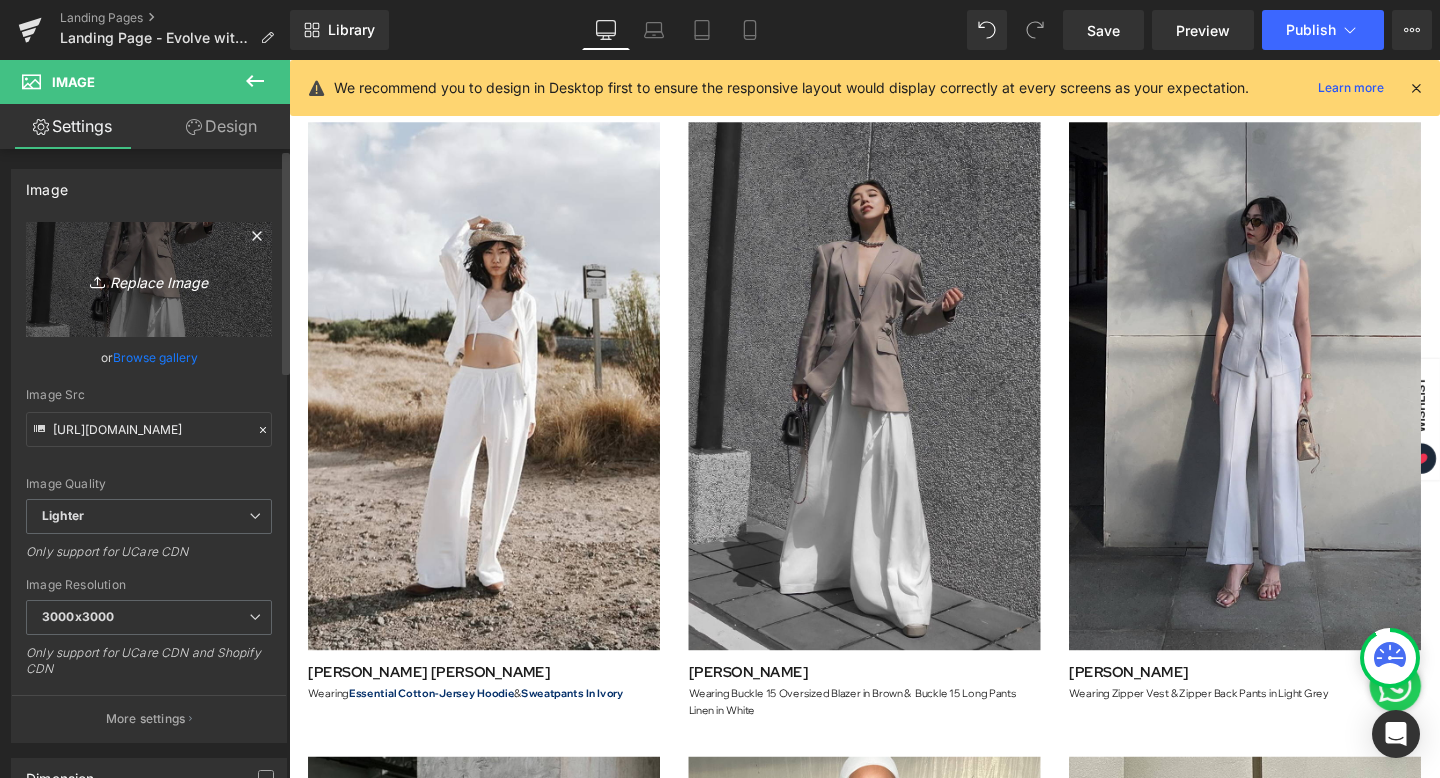 type on "C:\fakepath\Artboard 4.png" 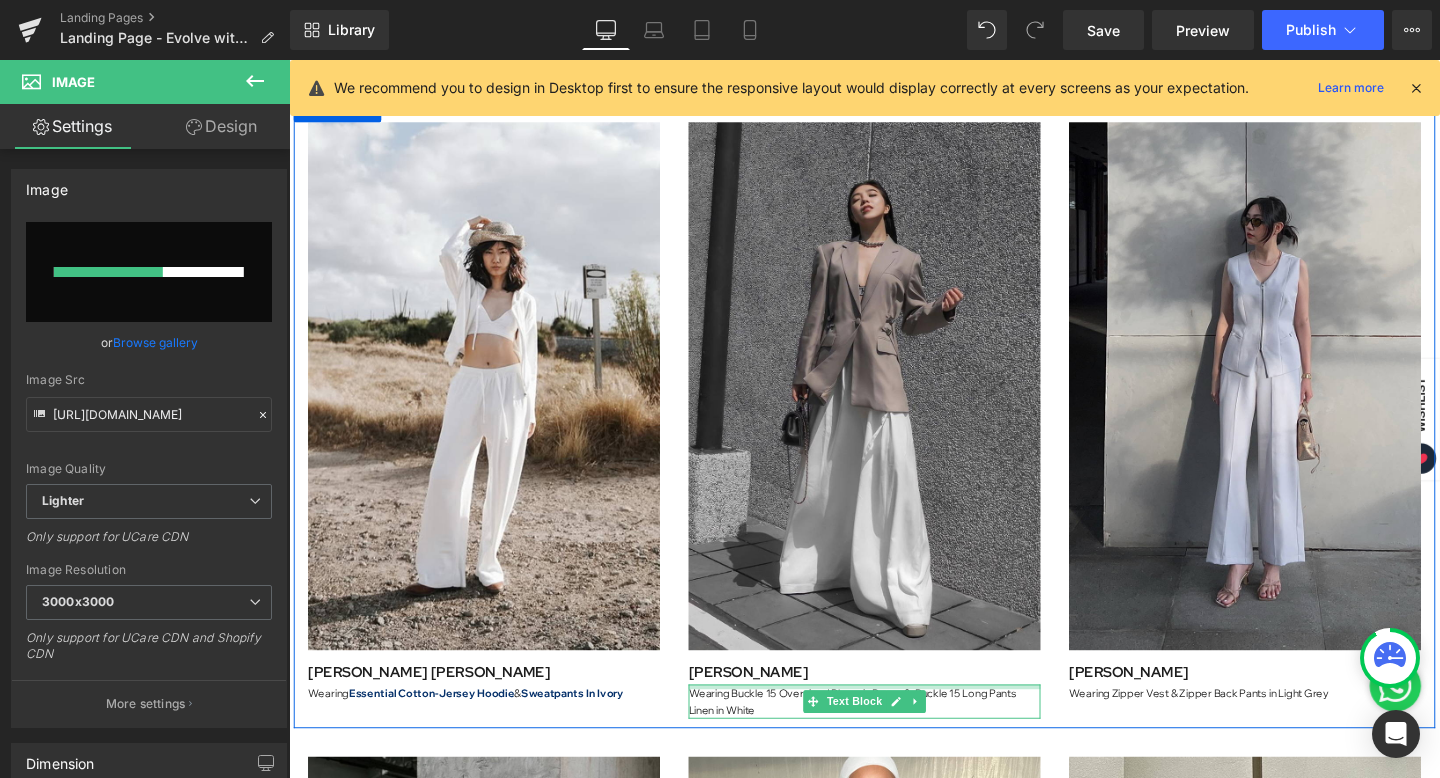 type 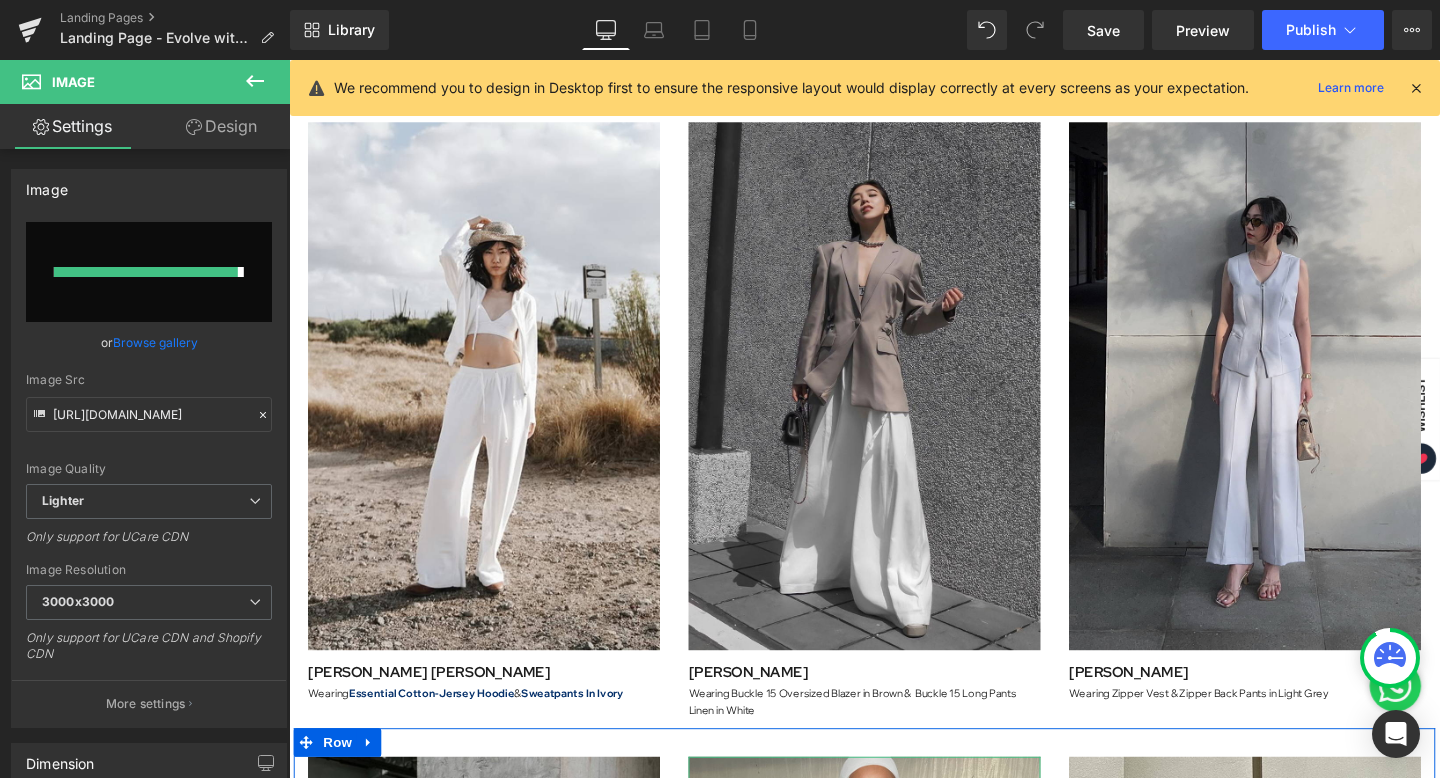 type on "https://ucarecdn.com/caa0e2c0-d73c-45ac-9cd2-cd173a1f91f0/-/format/auto/-/preview/3000x3000/-/quality/lighter/Artboard%204.png" 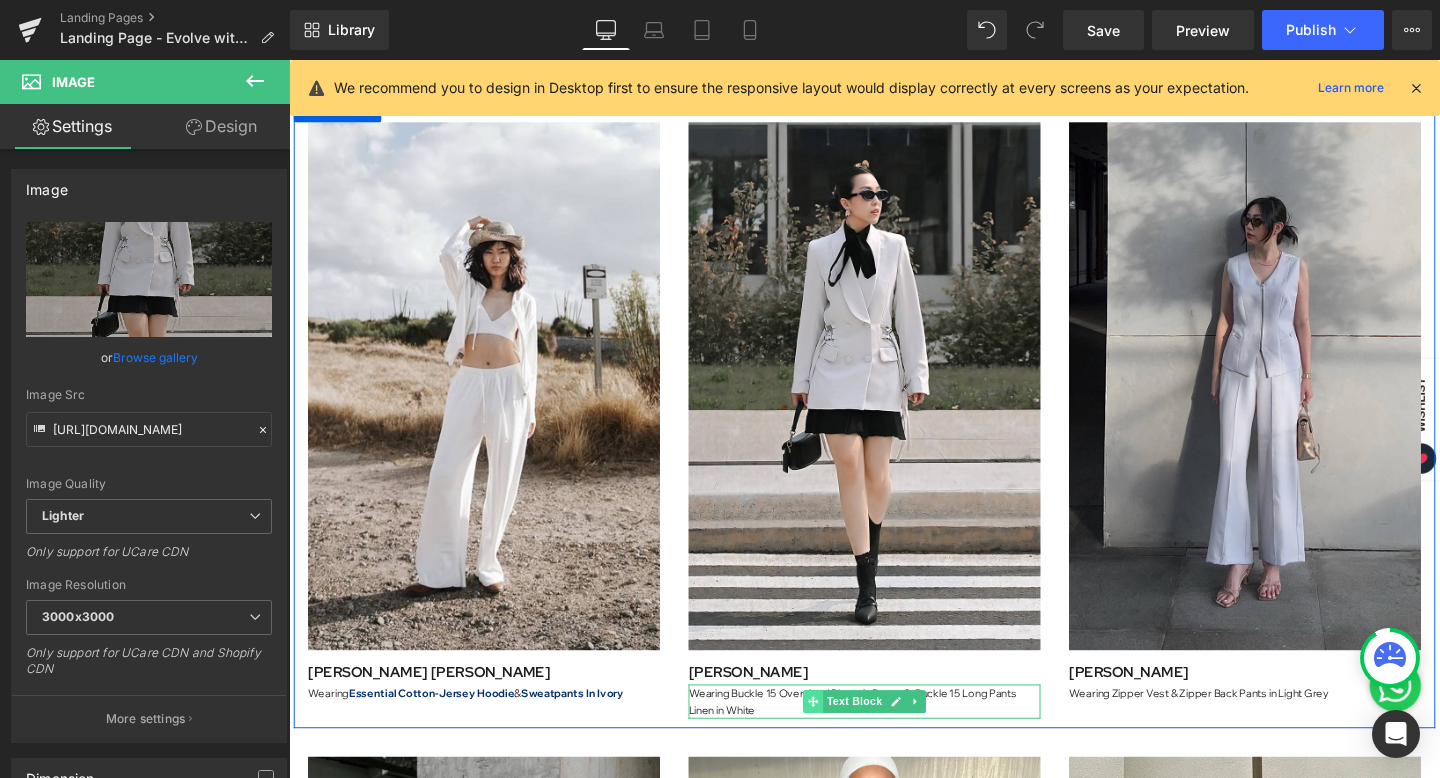 drag, startPoint x: 1070, startPoint y: 749, endPoint x: 833, endPoint y: 722, distance: 238.53302 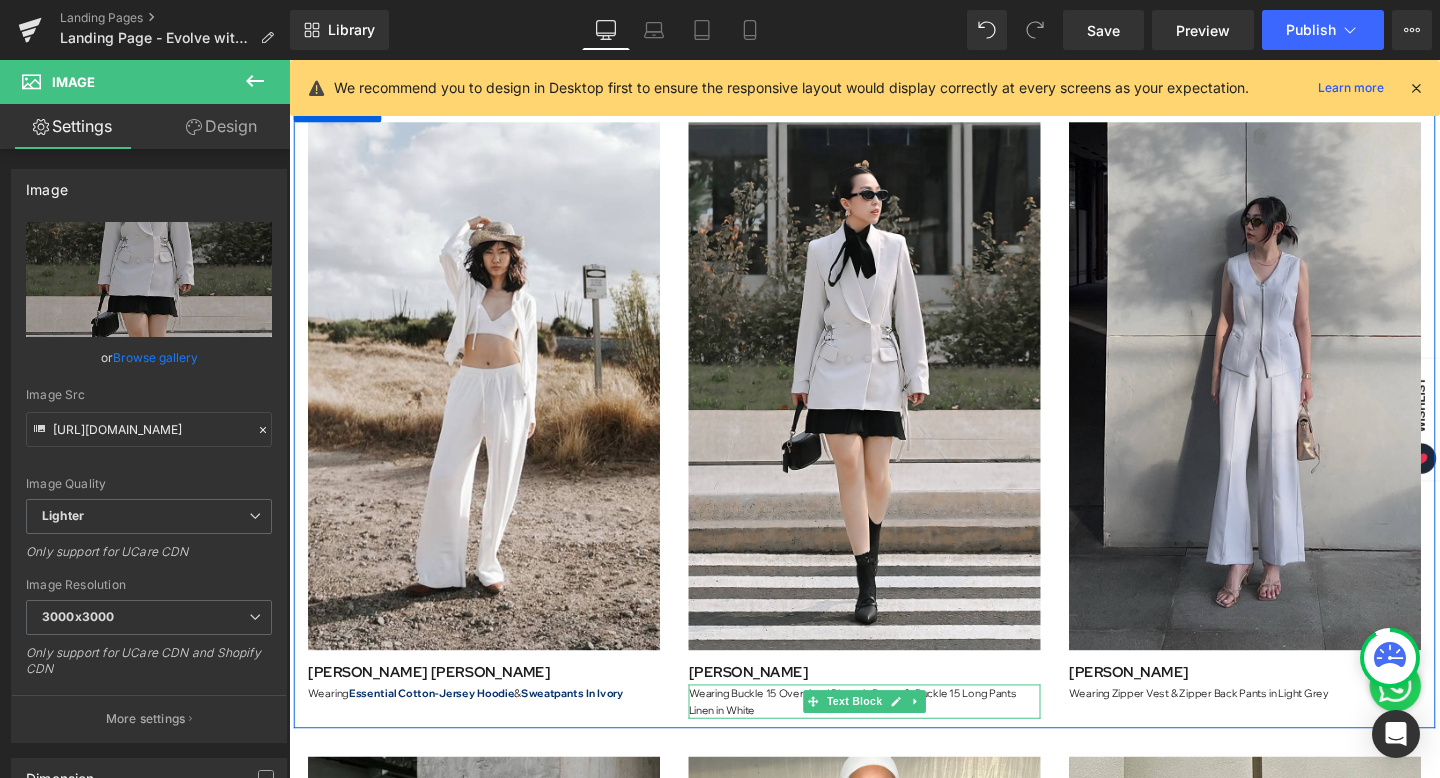 click on "Wearing Buckle 15 Oversized Blazer in Brown &  Buckle 15 Long Pants Linen in White" at bounding box center [894, 735] 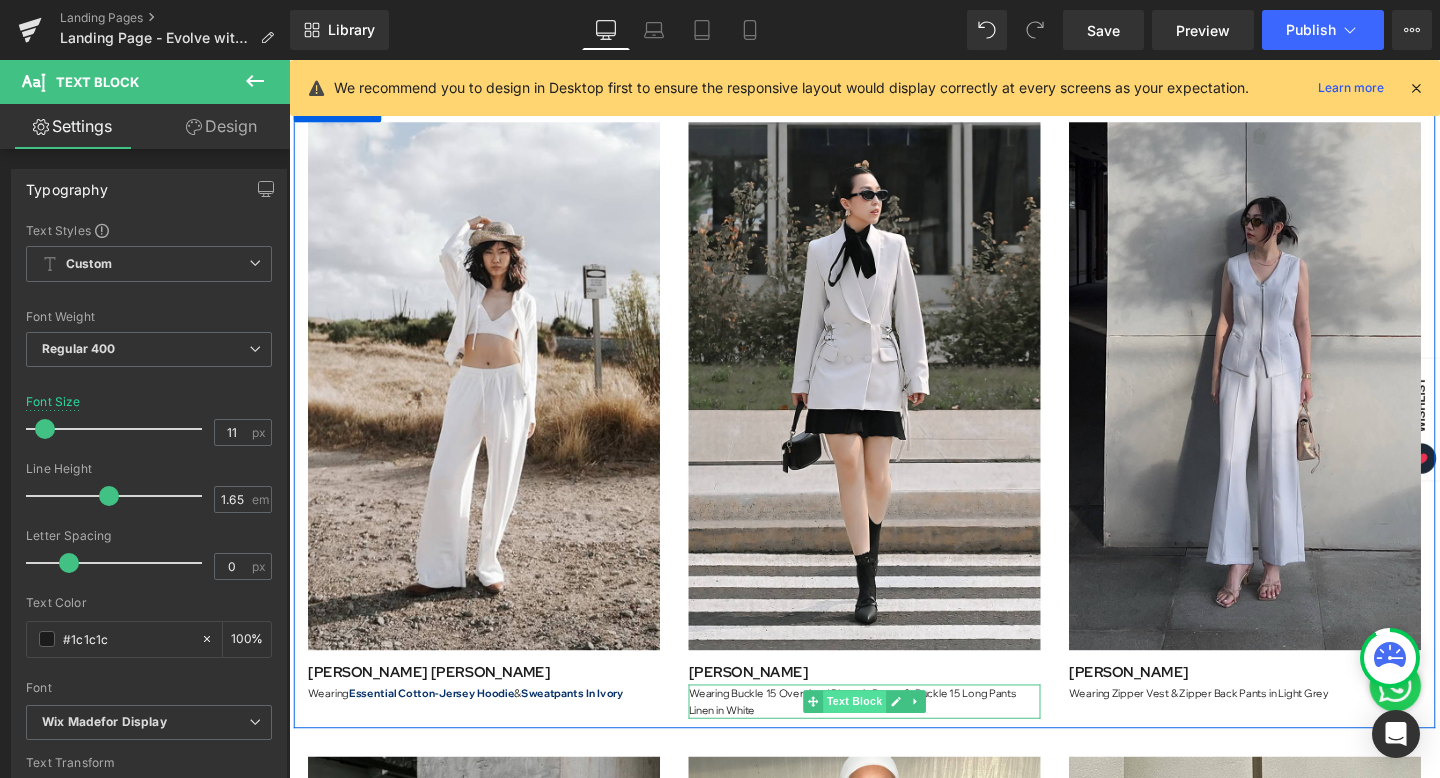 drag, startPoint x: 1069, startPoint y: 751, endPoint x: 897, endPoint y: 722, distance: 174.42764 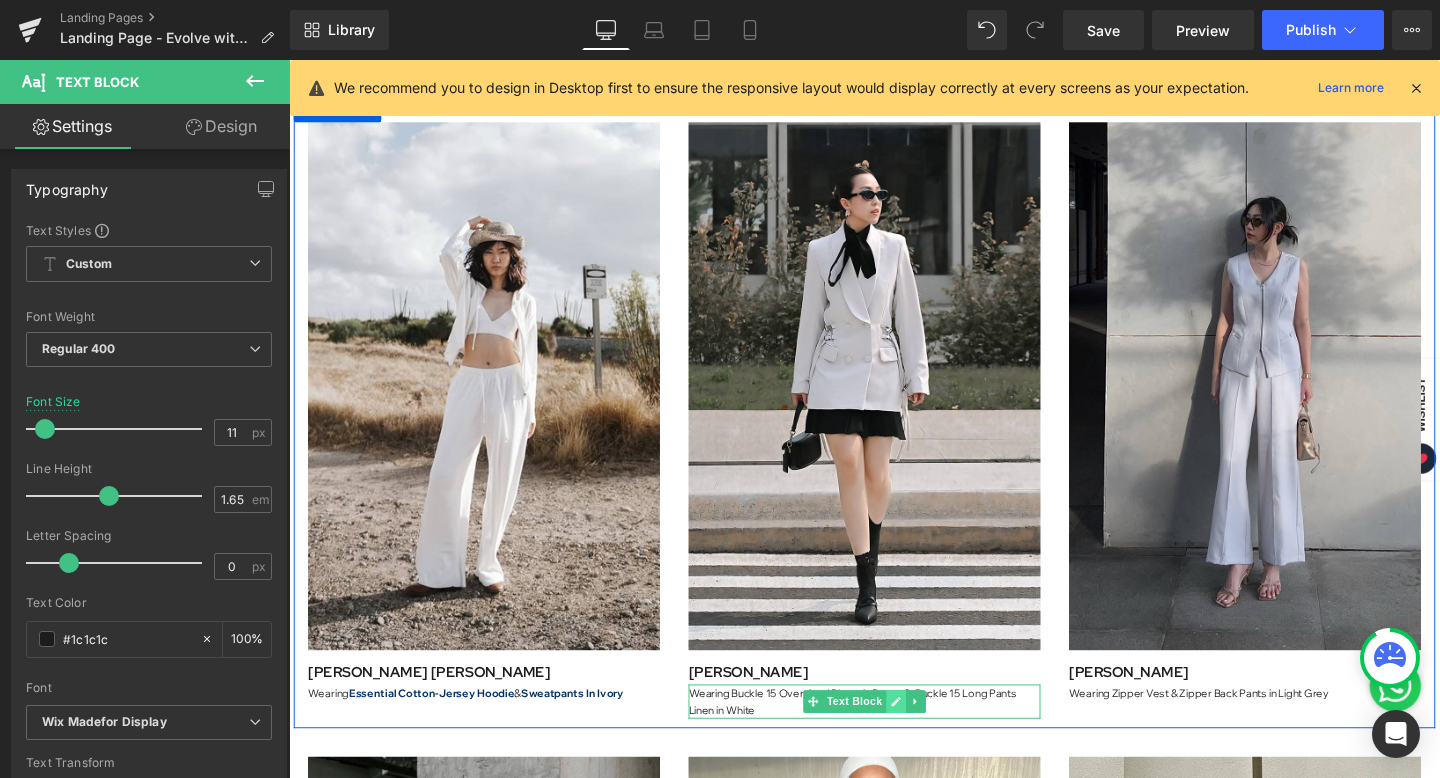 click 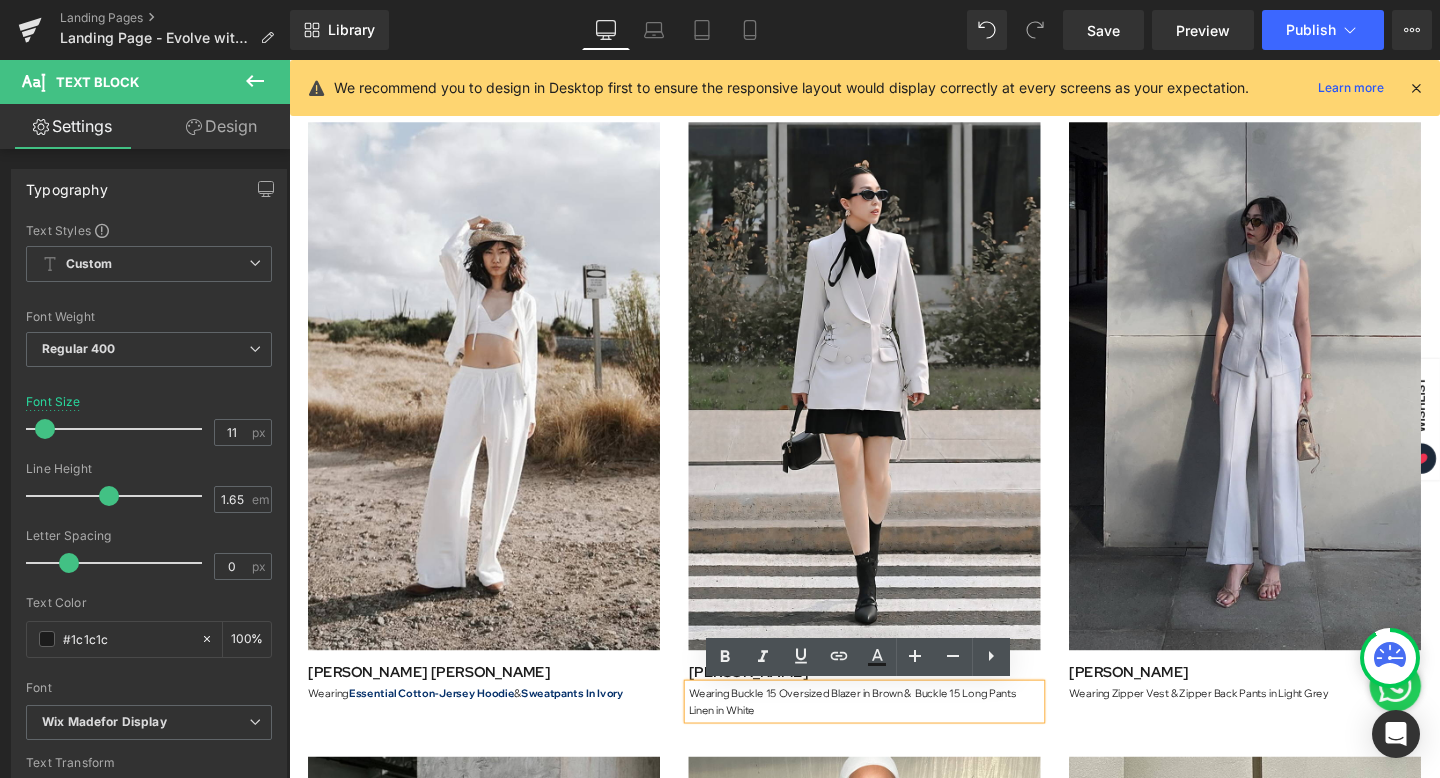 drag, startPoint x: 1068, startPoint y: 754, endPoint x: 865, endPoint y: 722, distance: 205.50668 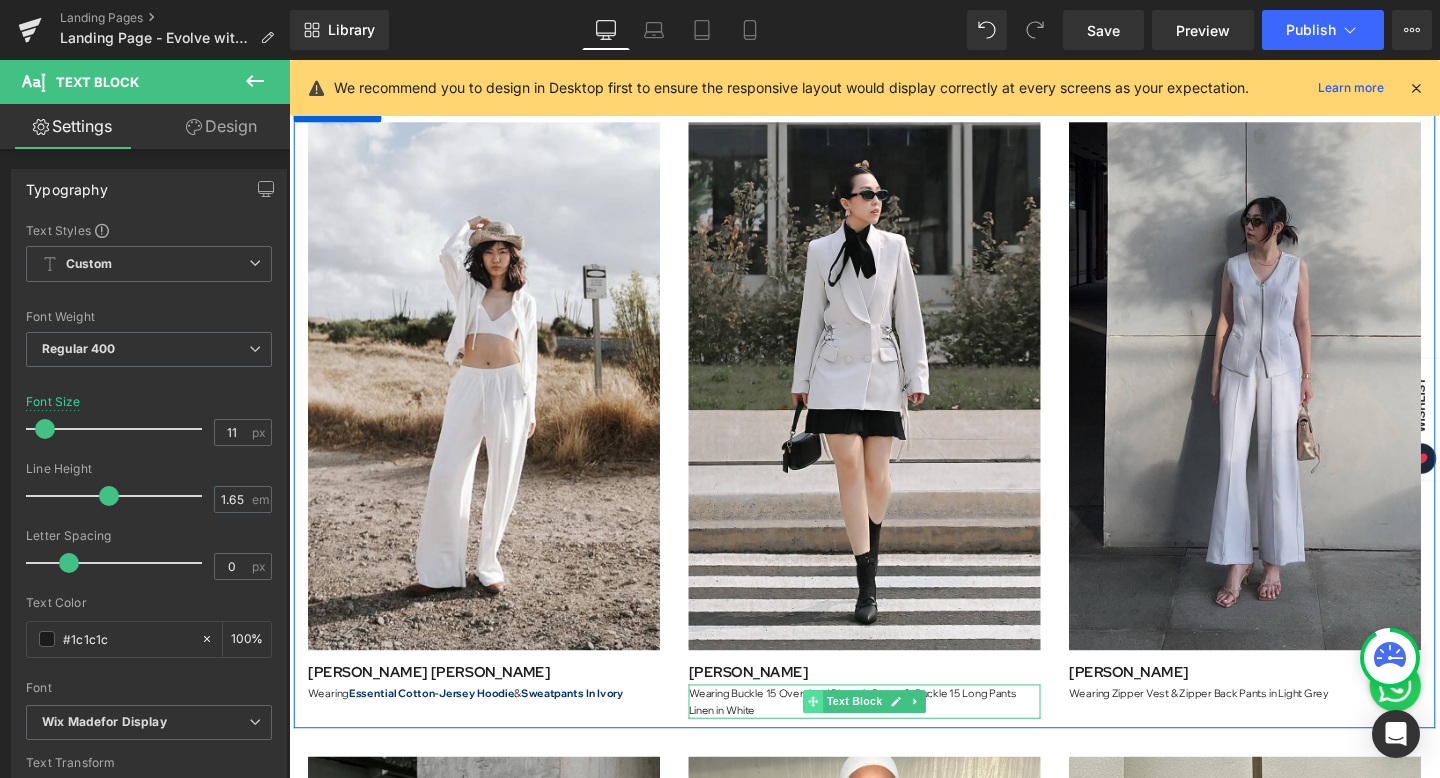 drag, startPoint x: 1067, startPoint y: 750, endPoint x: 841, endPoint y: 722, distance: 227.7279 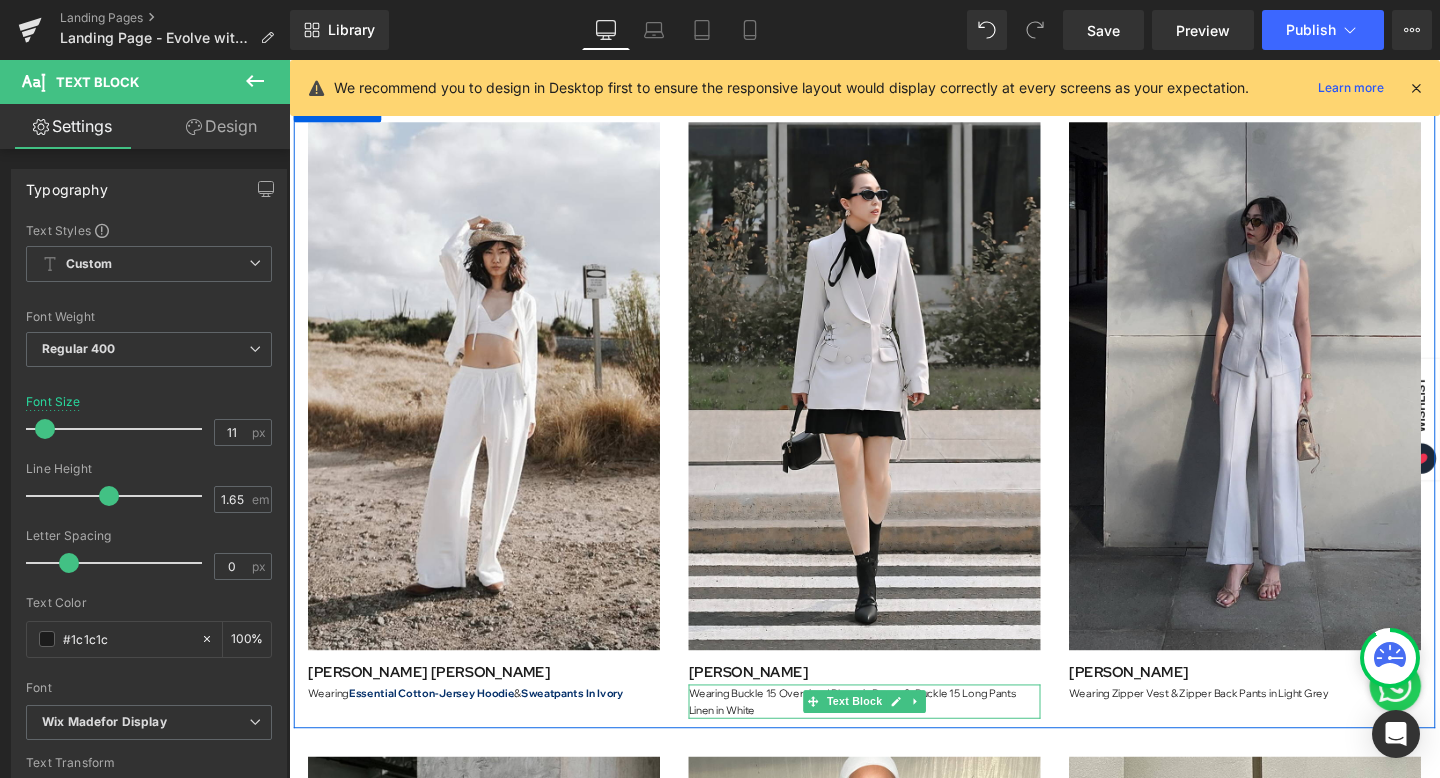 click on "Wearing Buckle 15 Oversized Blazer in Brown &  Buckle 15 Long Pants Linen in White" at bounding box center [894, 735] 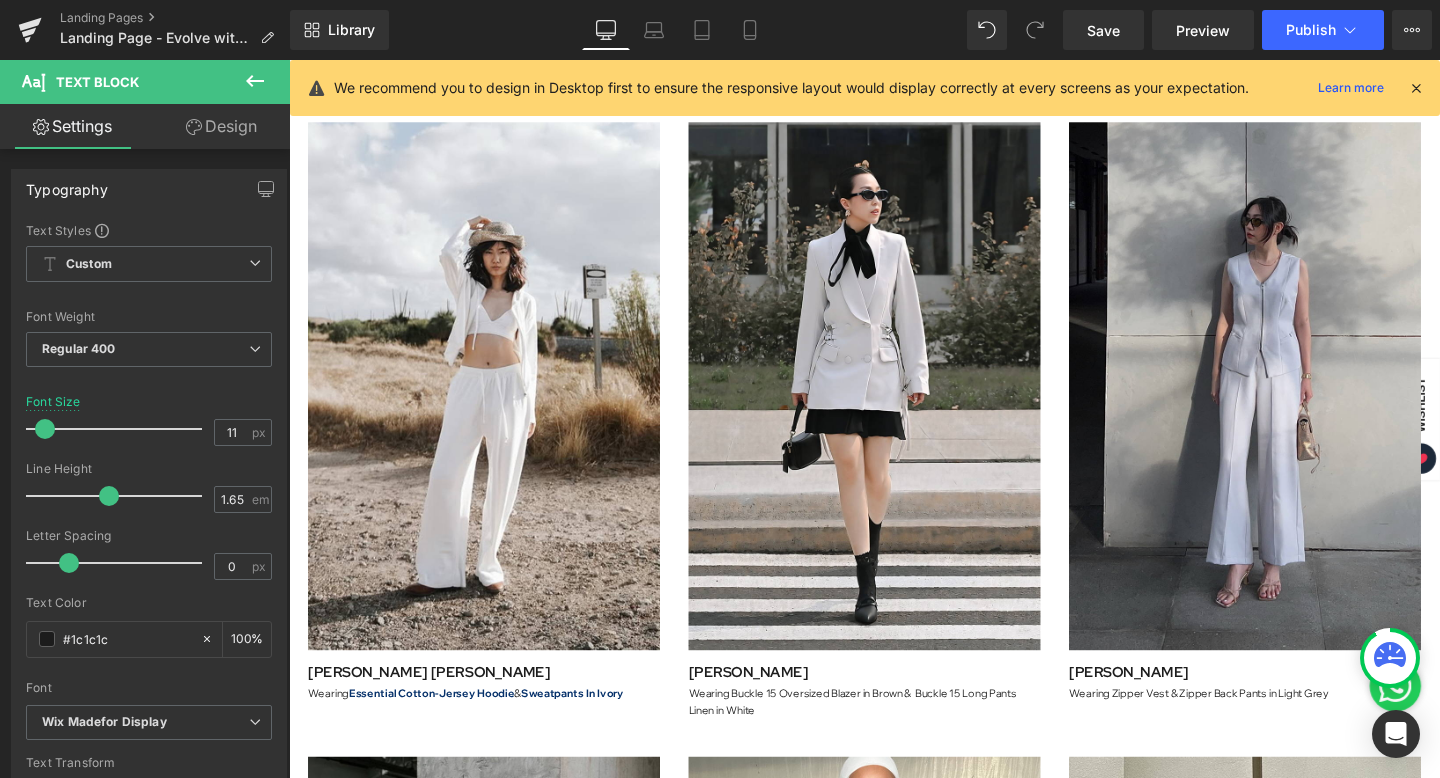type 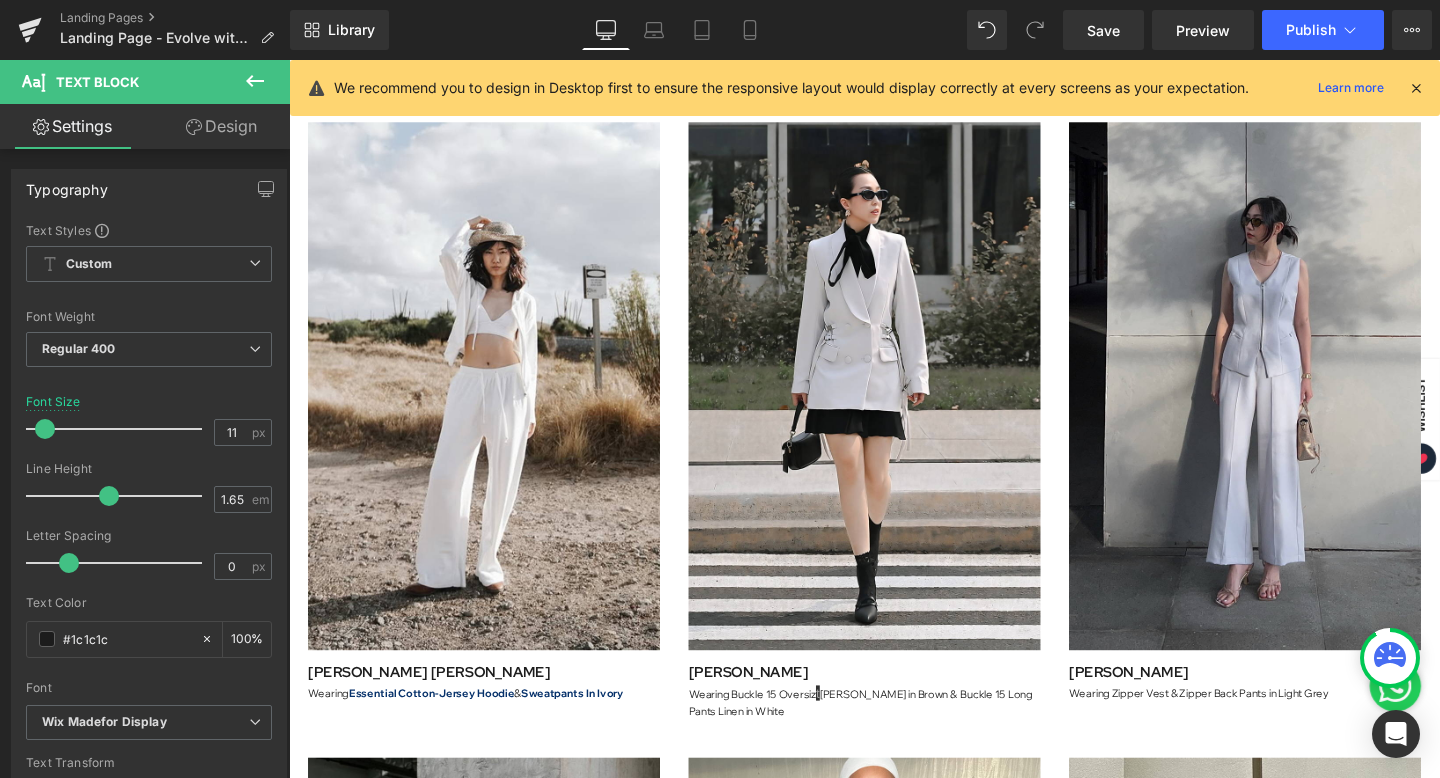 click on "Rendering Content" at bounding box center (720, 699) 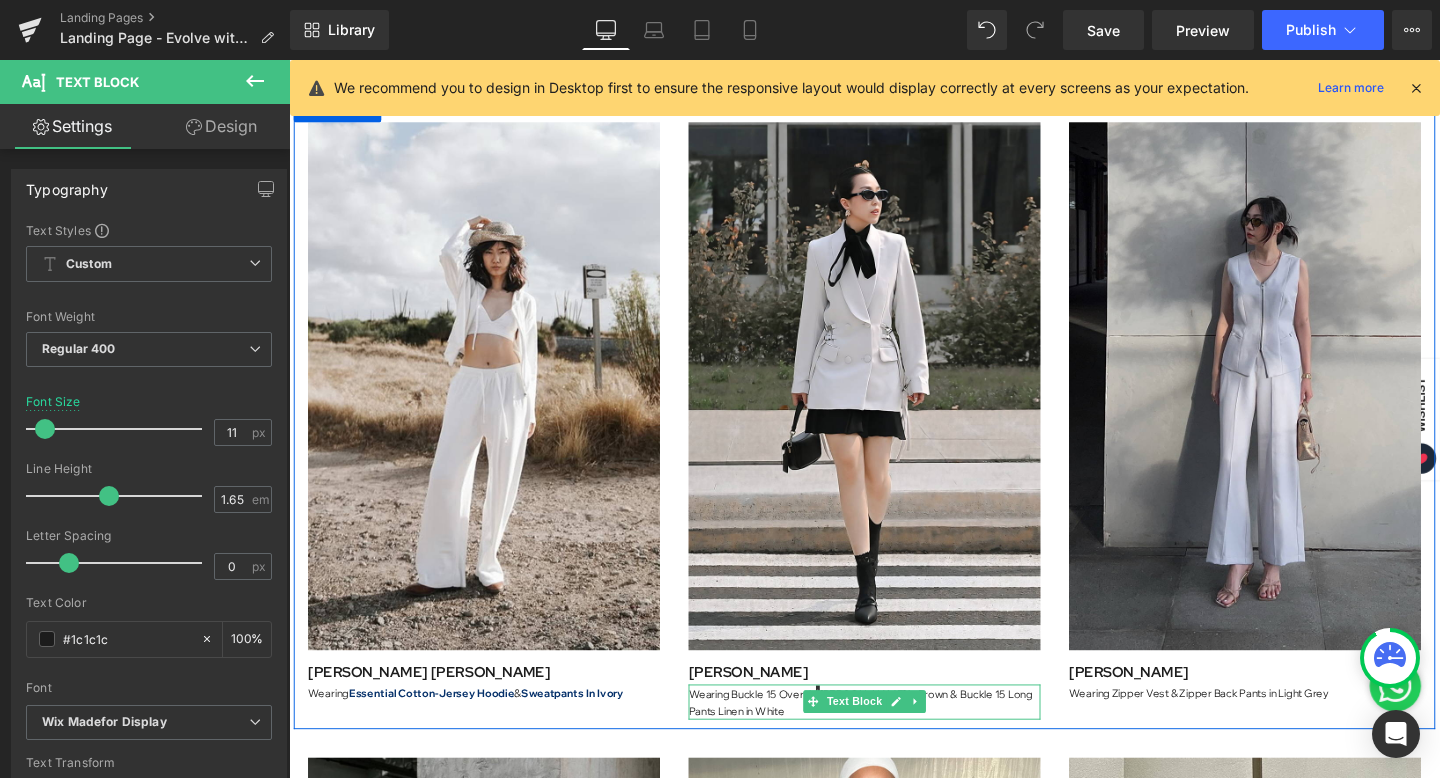 drag, startPoint x: 811, startPoint y: 725, endPoint x: 828, endPoint y: 724, distance: 17.029387 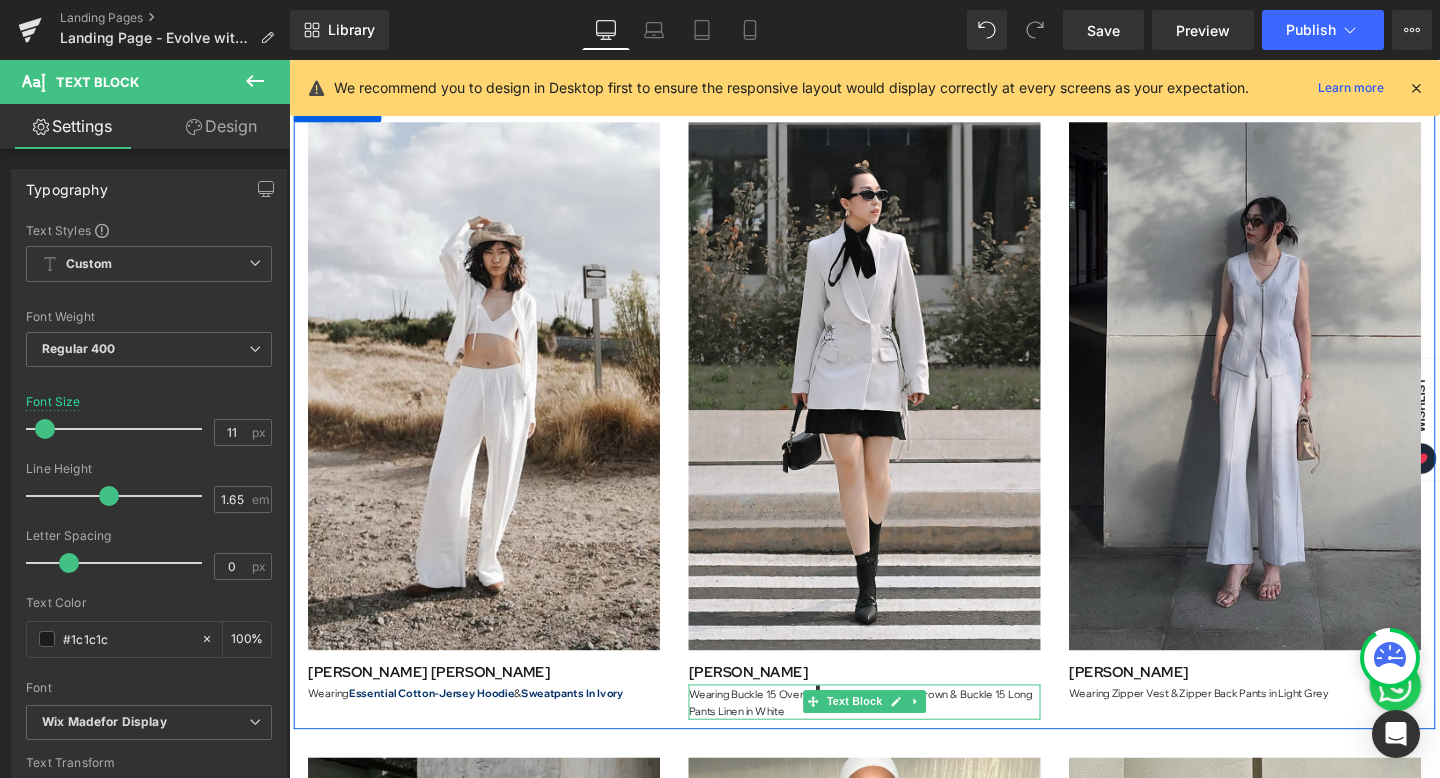 click on "Wearing Buckle 15 Oversiz  t  ed Blazer in Brown &  Buckle 15 Long Pants Linen in White" at bounding box center [894, 735] 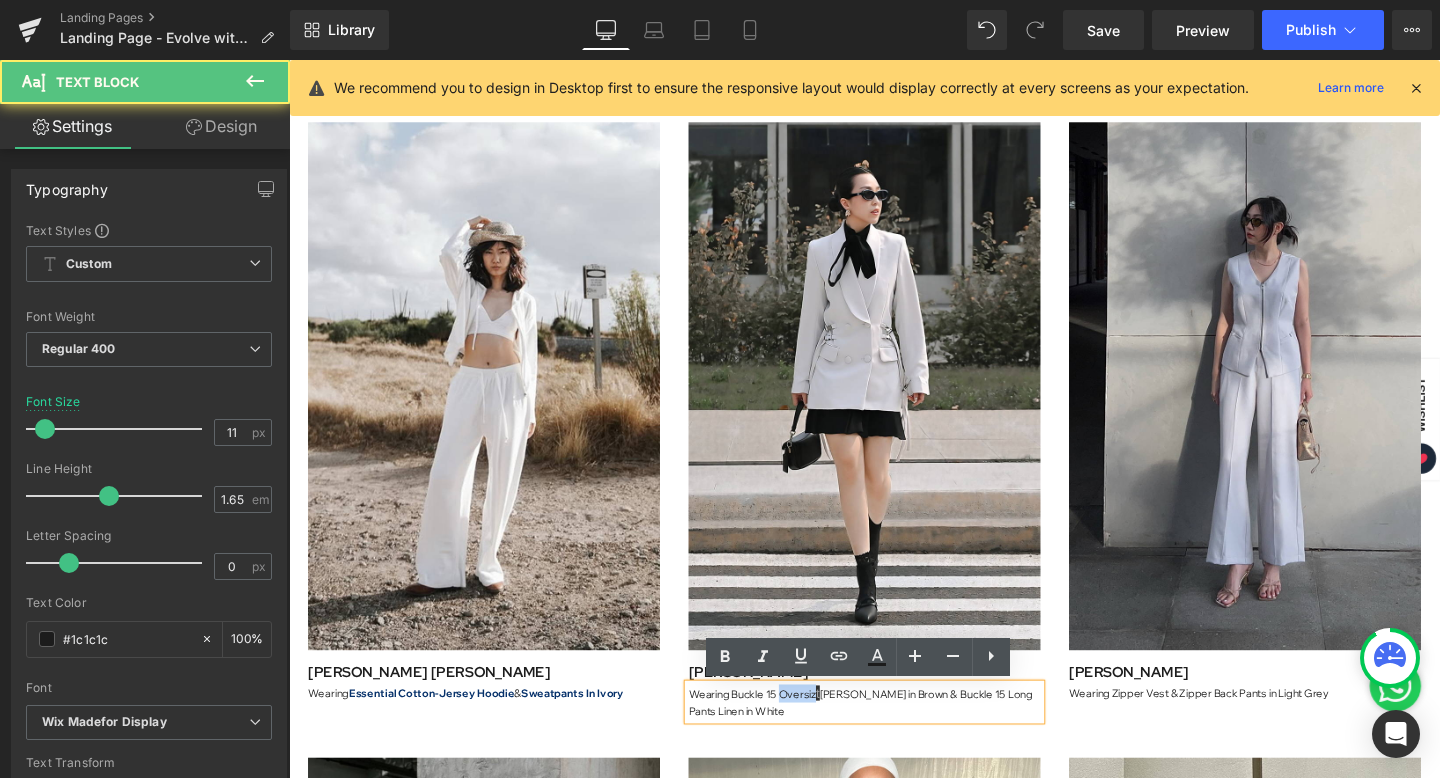 click on "Wearing Buckle 15 Oversiz  t  ed Blazer in Brown &  Buckle 15 Long Pants Linen in White" at bounding box center [894, 735] 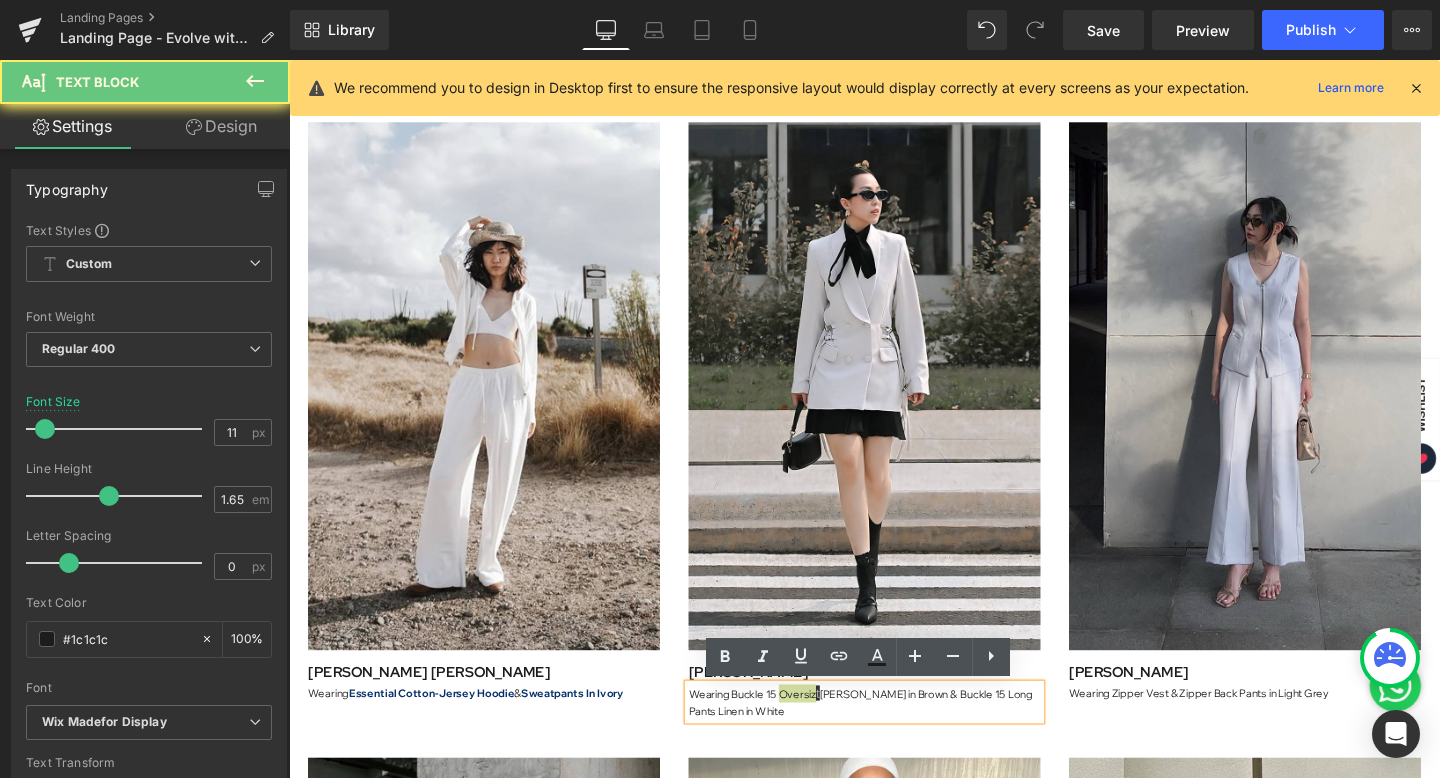 click on "Rendering Content" at bounding box center (720, 699) 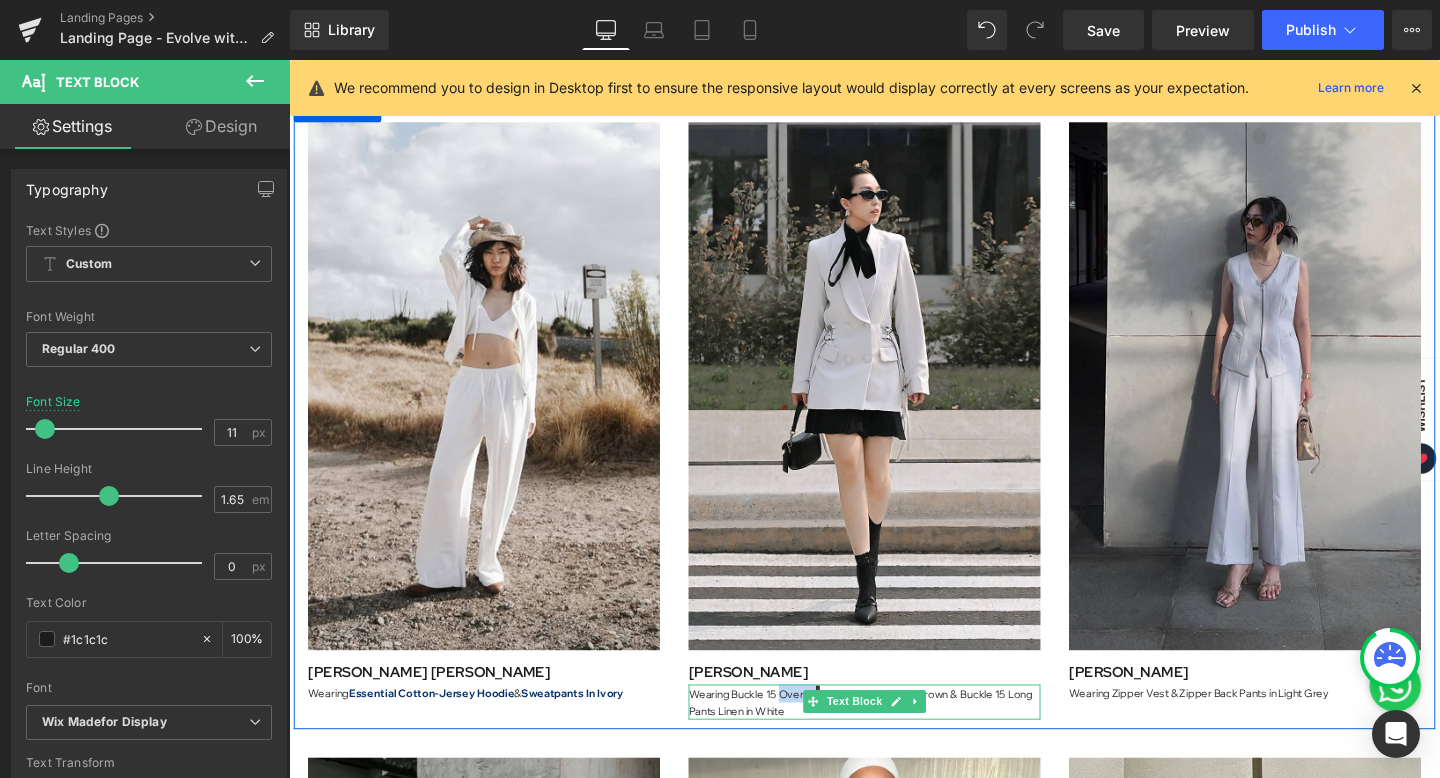 click at bounding box center [927, 735] 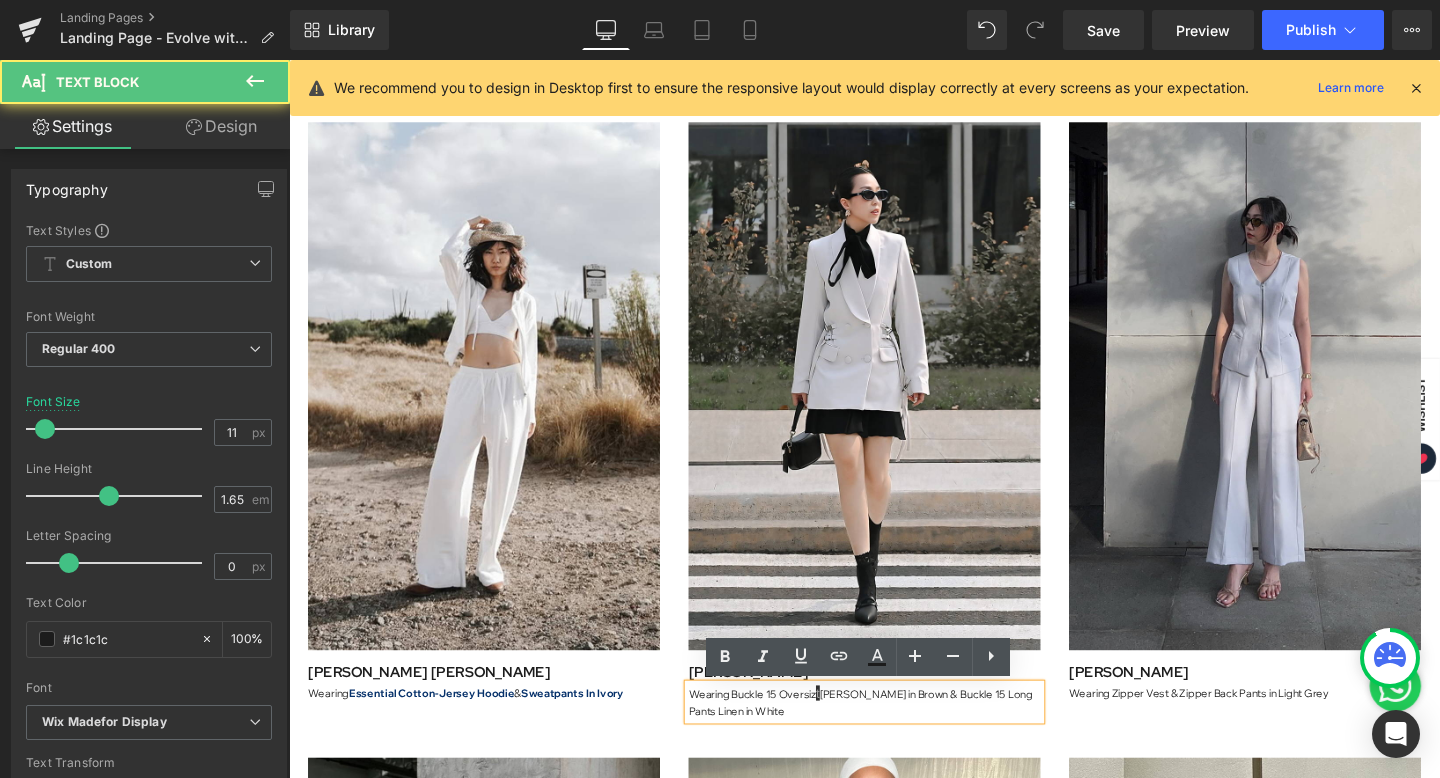 click on "ed Blazer in Brown &  Buckle 15 Long Pants Linen in White" at bounding box center [890, 736] 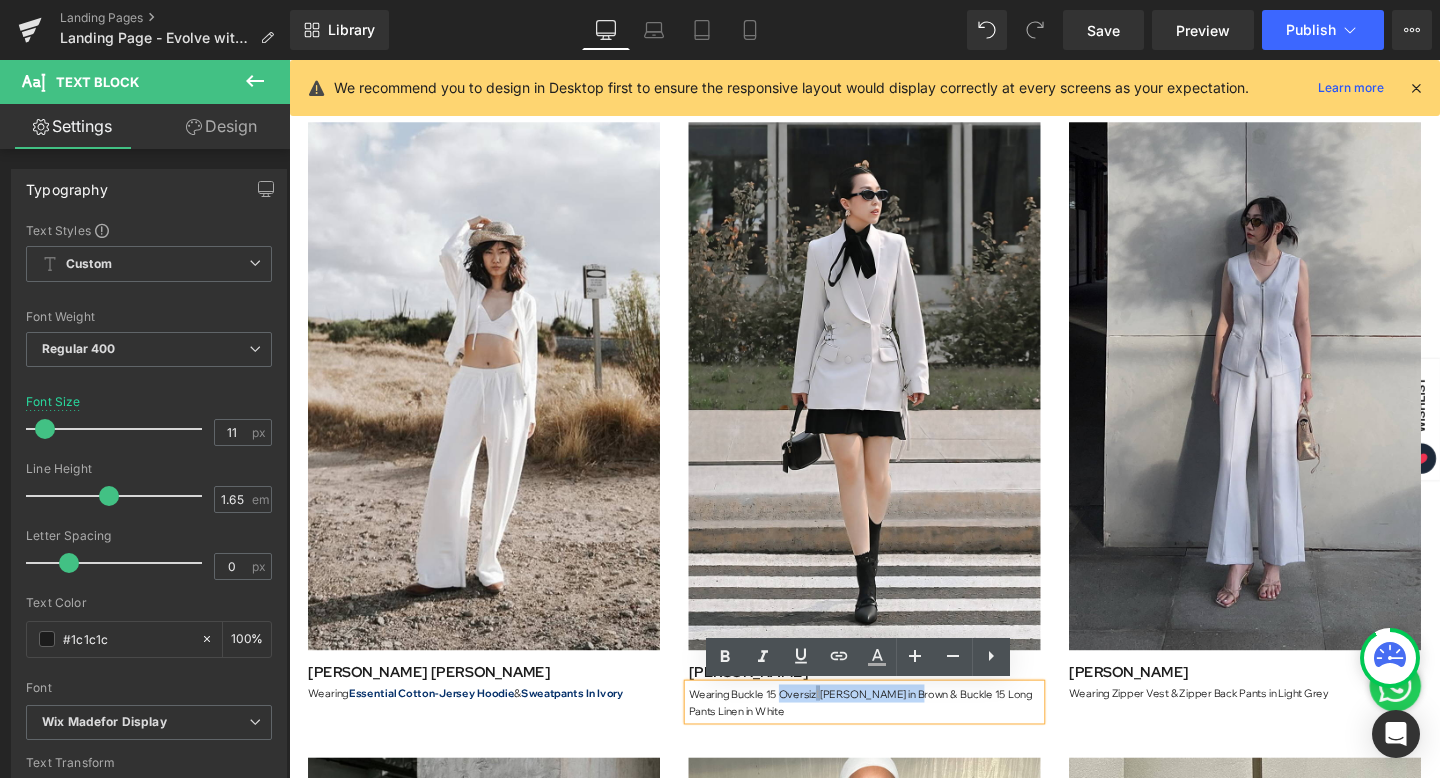 drag, startPoint x: 948, startPoint y: 727, endPoint x: 807, endPoint y: 731, distance: 141.05673 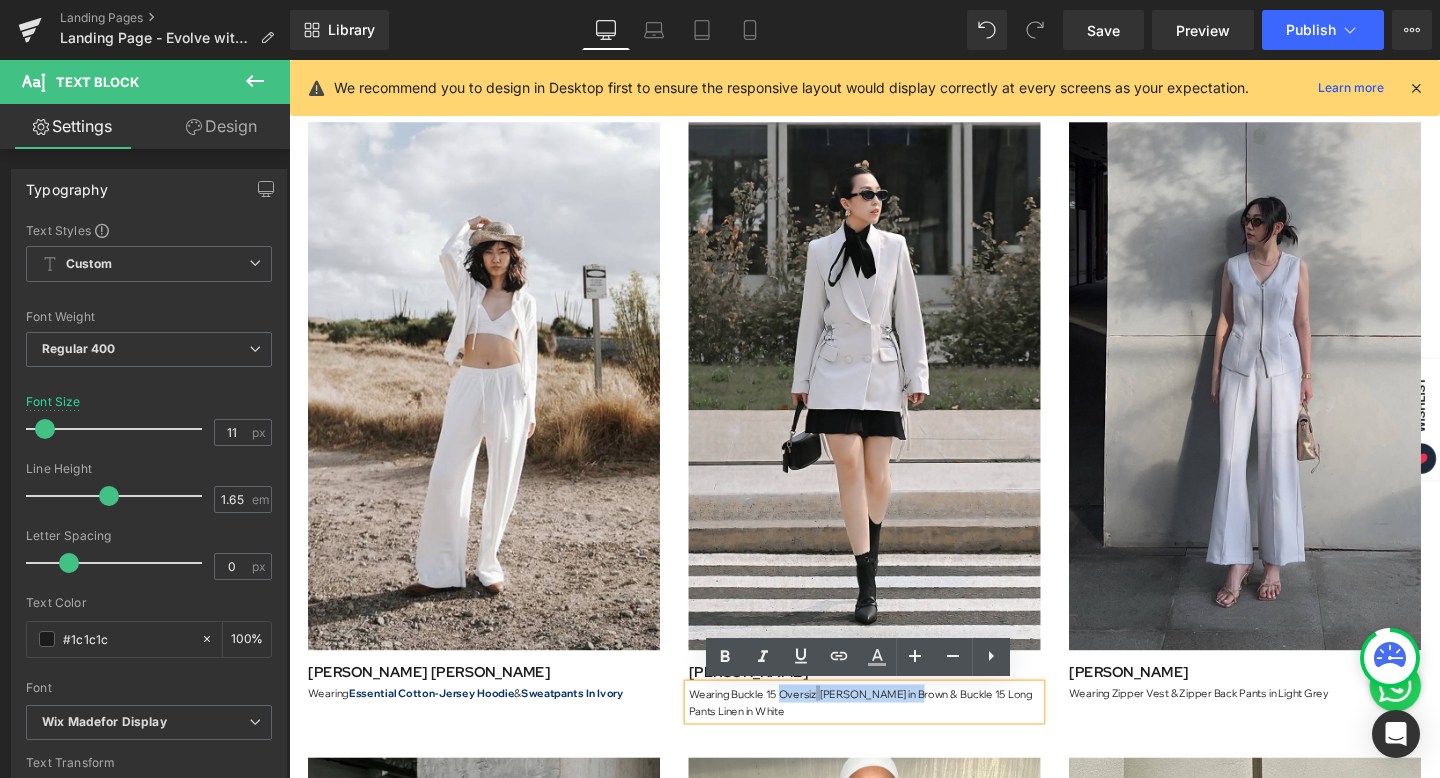 click on "Wearing Buckle 15 Oversiz  t  ed Blazer in Brown &  Buckle 15 Long Pants Linen in White" at bounding box center (894, 735) 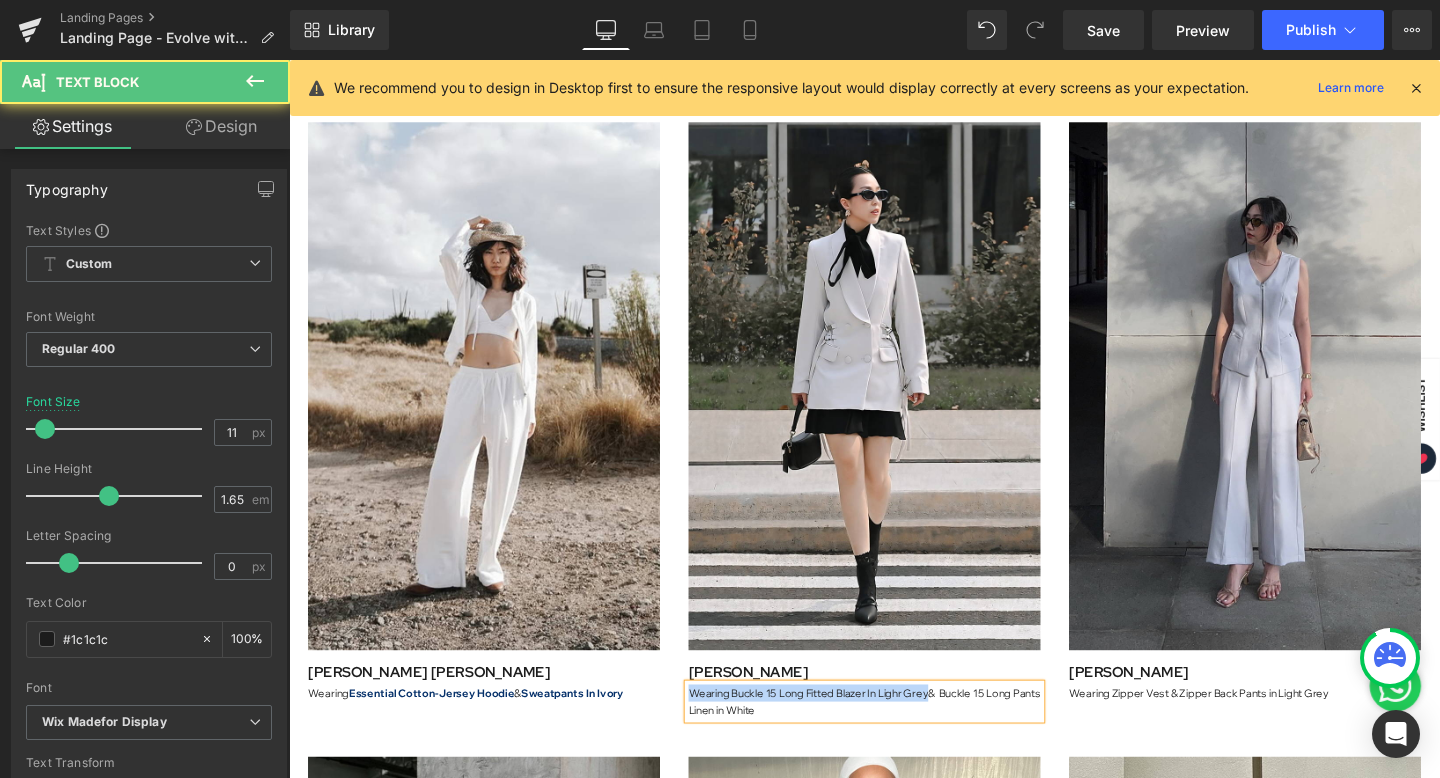drag, startPoint x: 980, startPoint y: 727, endPoint x: 814, endPoint y: 742, distance: 166.67633 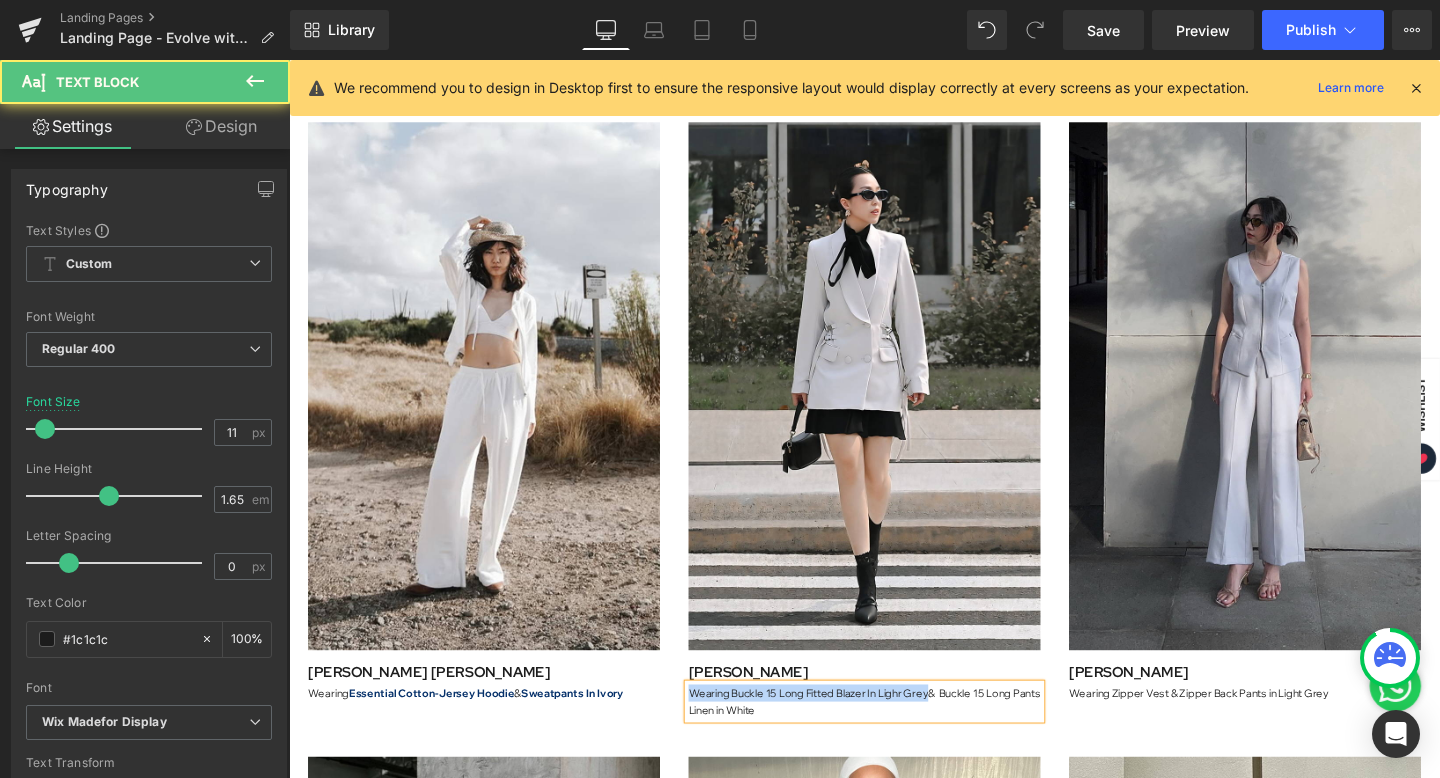 click on "Wearing Buckle 15 Long Fitted Blazer In Lighr Grey  &  Buckle 15 Long Pants Linen in White" at bounding box center [894, 735] 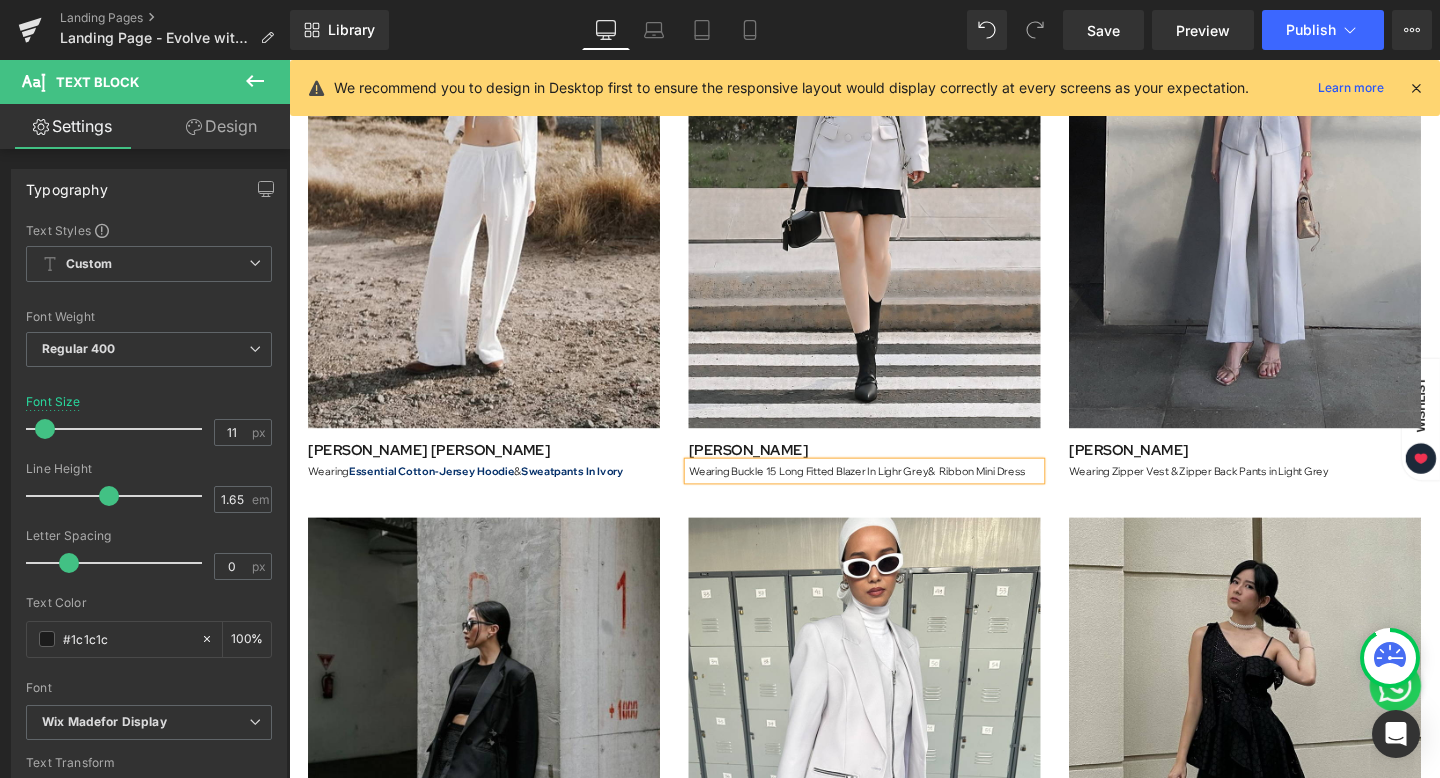scroll, scrollTop: 2025, scrollLeft: 0, axis: vertical 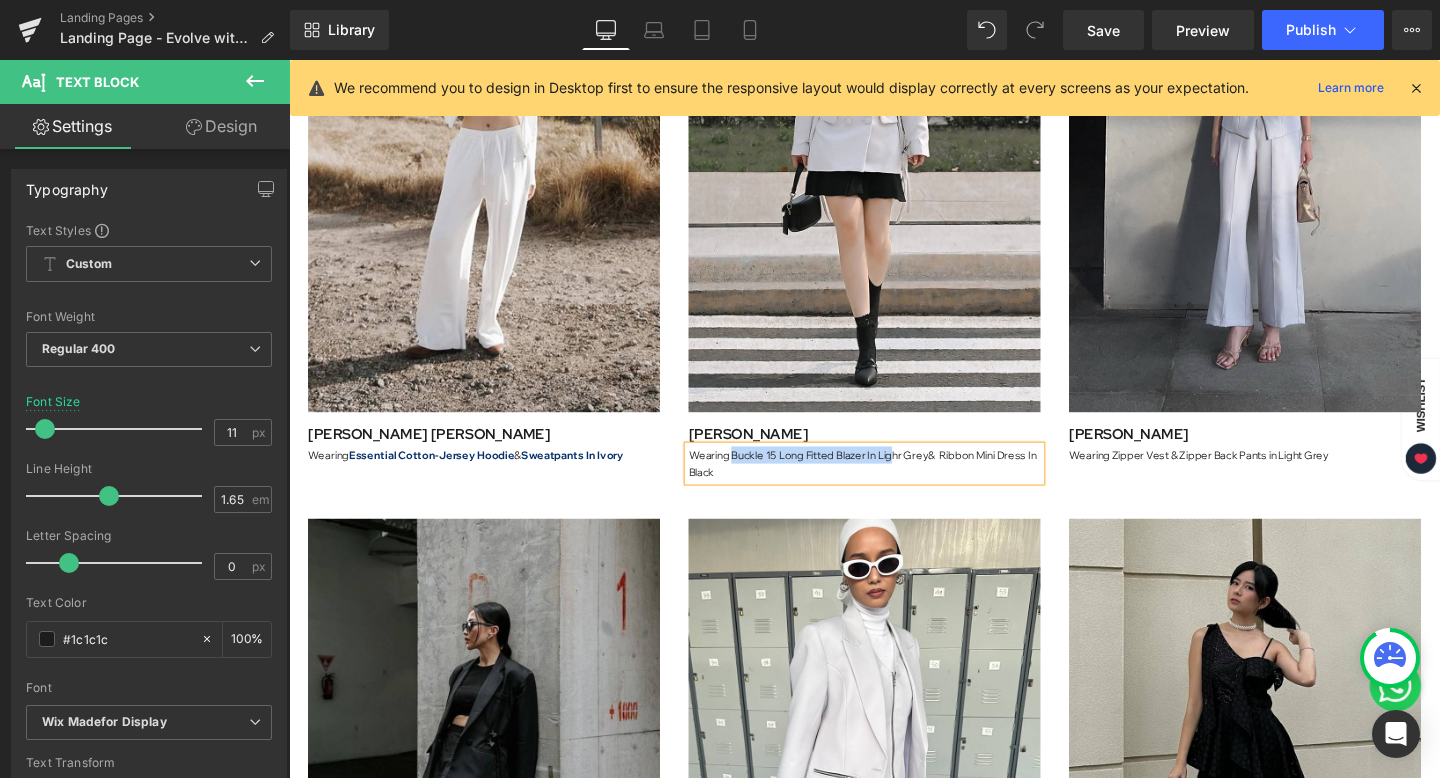 drag, startPoint x: 756, startPoint y: 475, endPoint x: 929, endPoint y: 469, distance: 173.10402 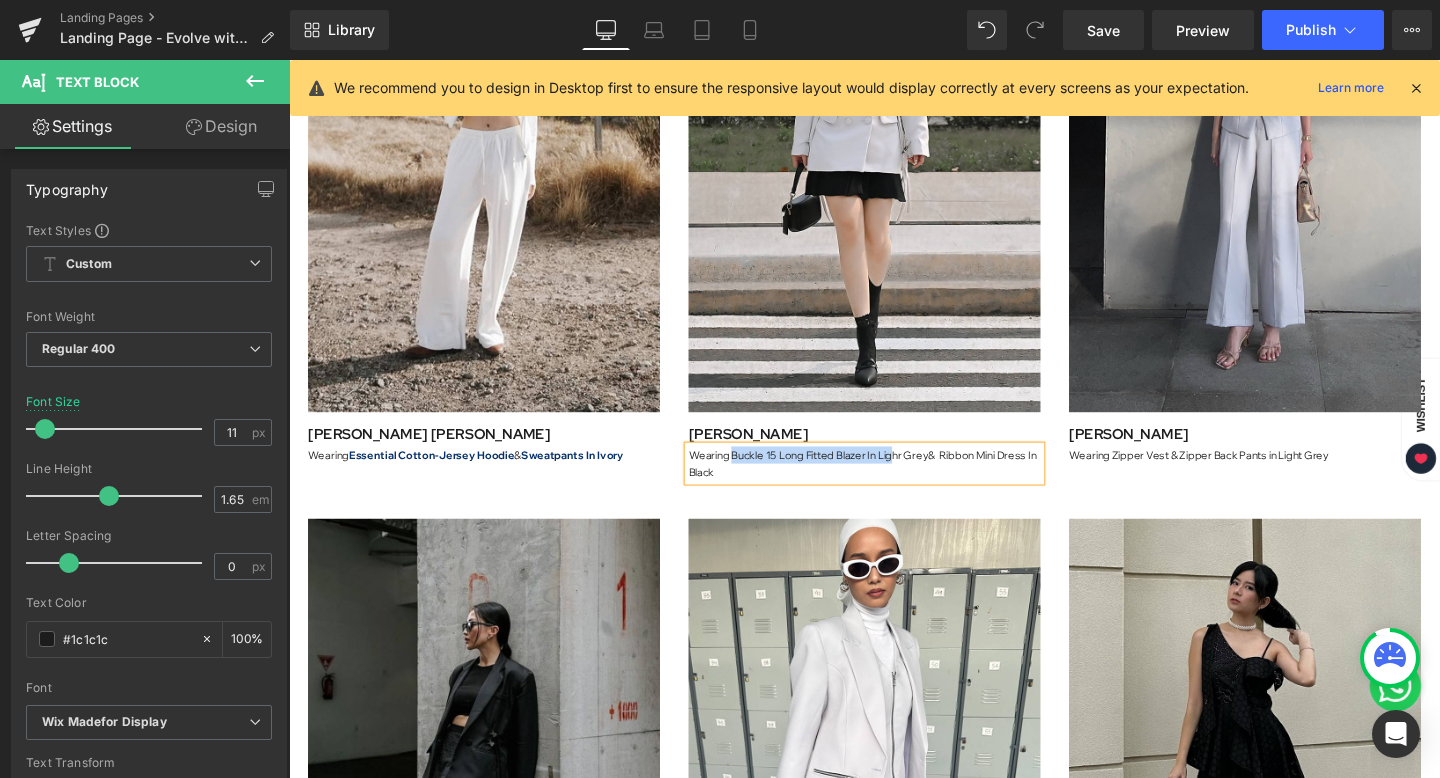 click on "Wearing Buckle 15 Long Fitted Blazer In Lighr Grey  &  Ribbon Mini Dress In Black" at bounding box center [894, 484] 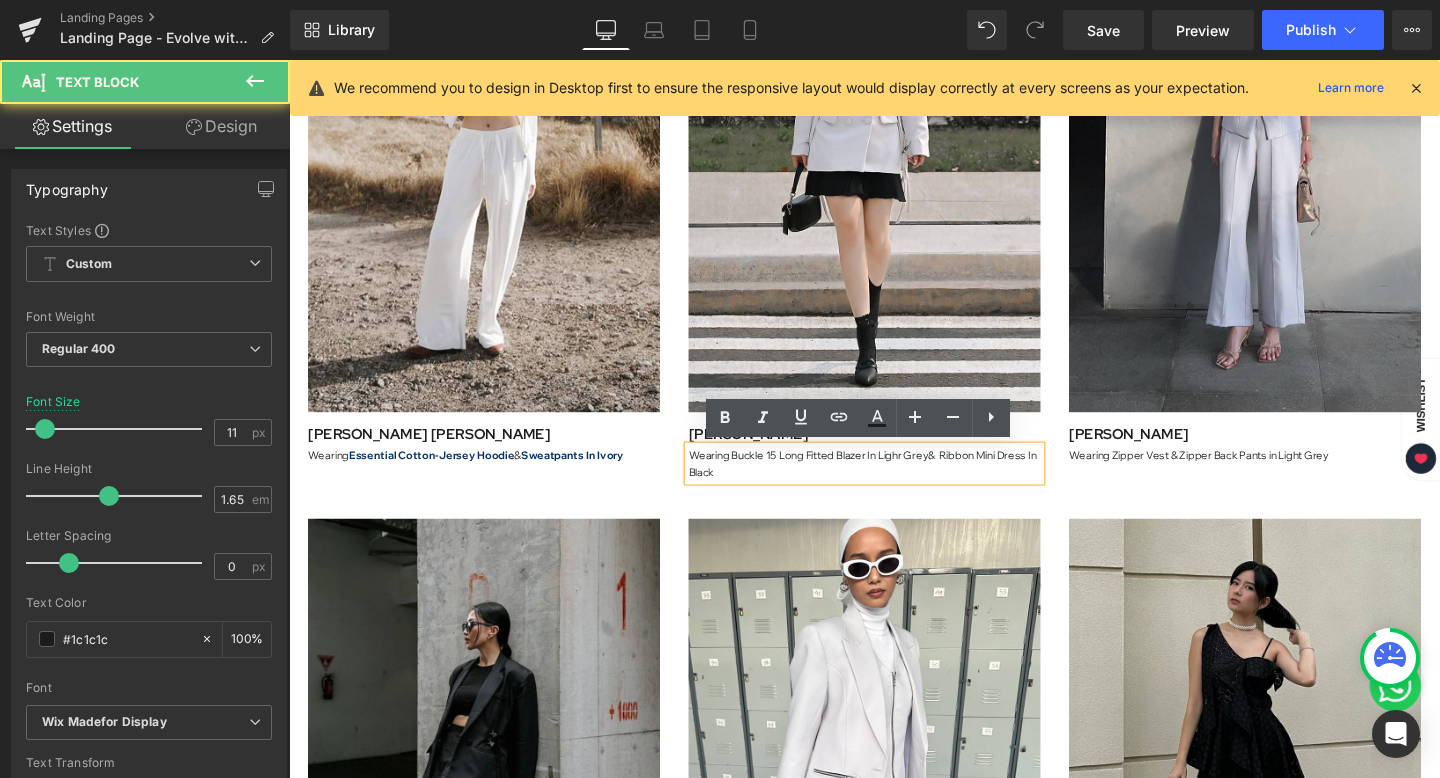 click on "Wearing Buckle 15 Long Fitted Blazer In Lighr Grey  &  Ribbon Mini Dress In Black" at bounding box center (894, 484) 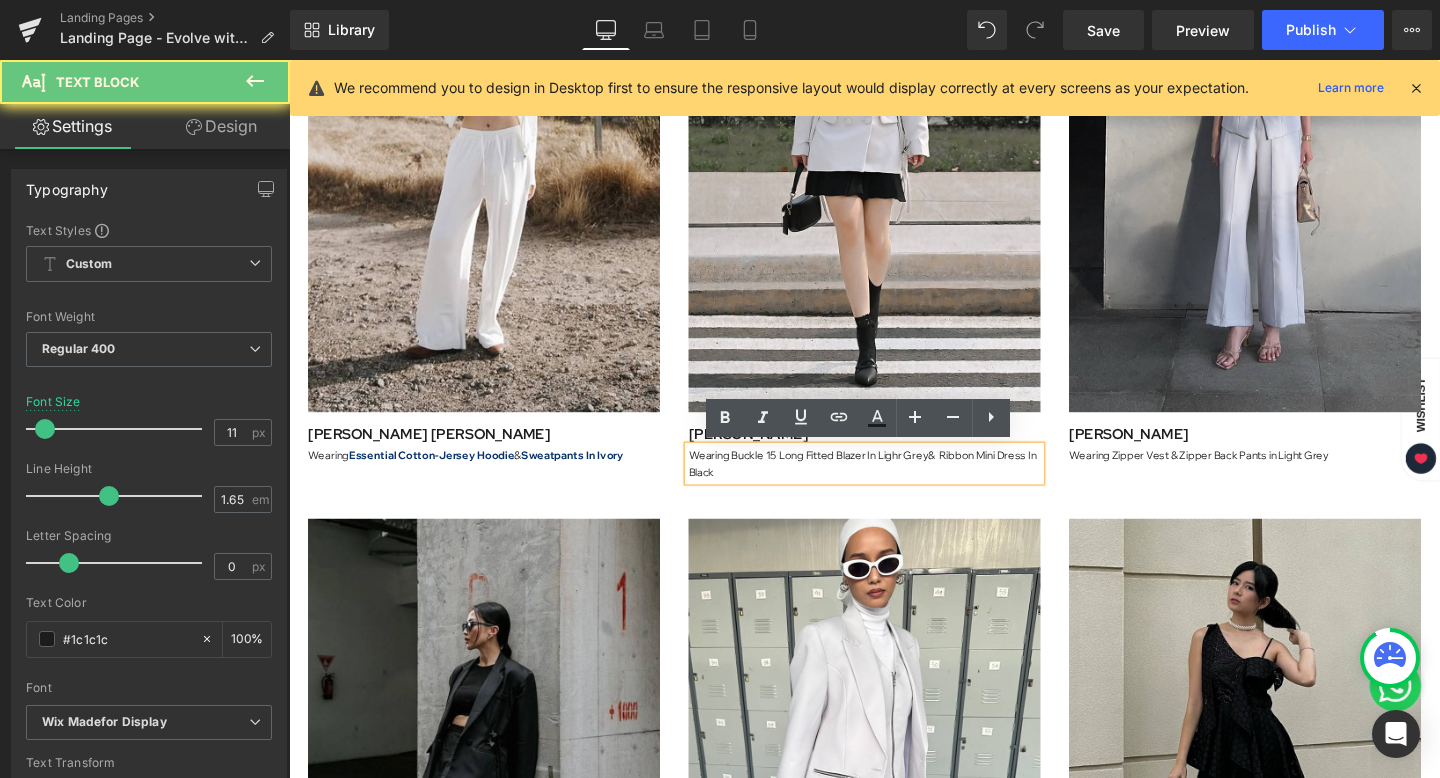 click on "Wearing Buckle 15 Long Fitted Blazer In Lighr Grey  &  Ribbon Mini Dress In Black" at bounding box center [894, 484] 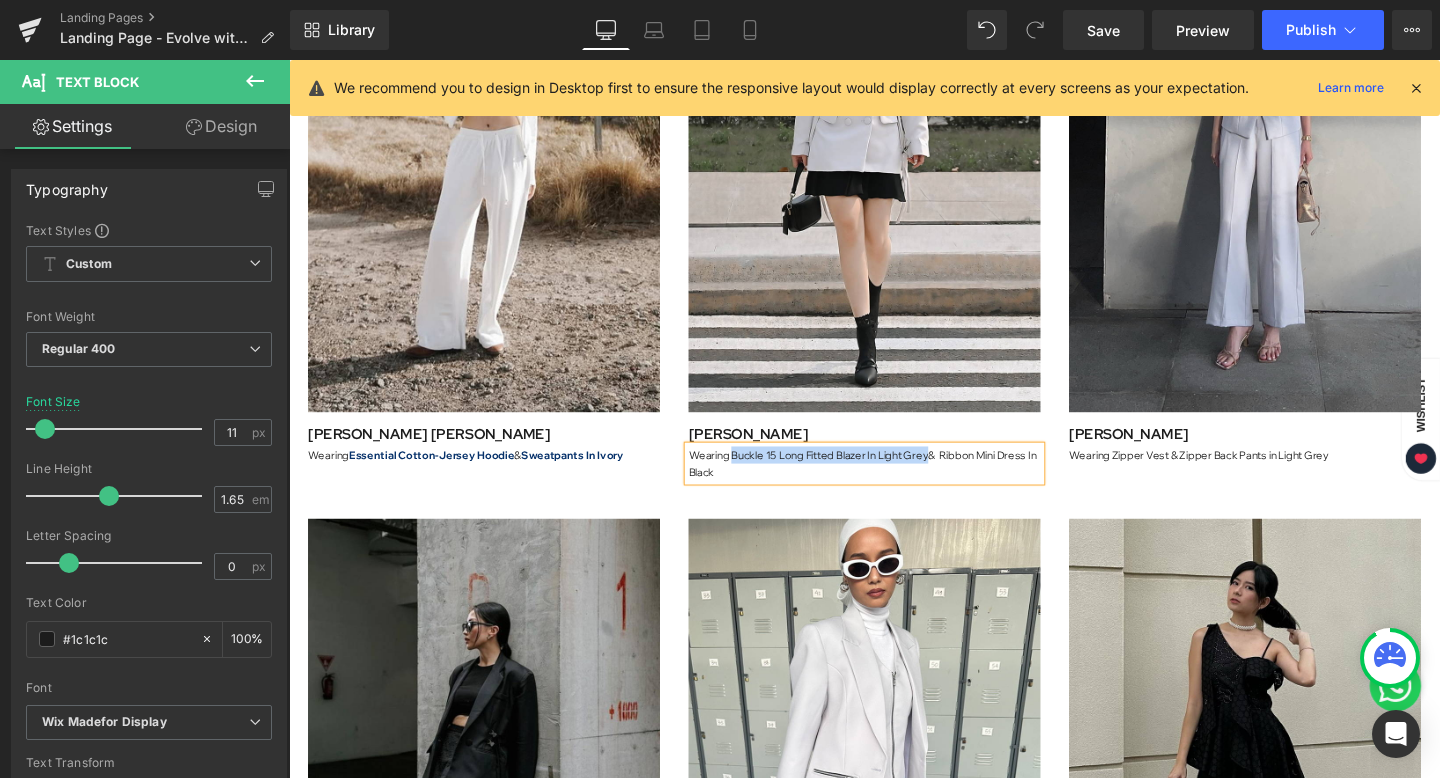 drag, startPoint x: 756, startPoint y: 473, endPoint x: 964, endPoint y: 473, distance: 208 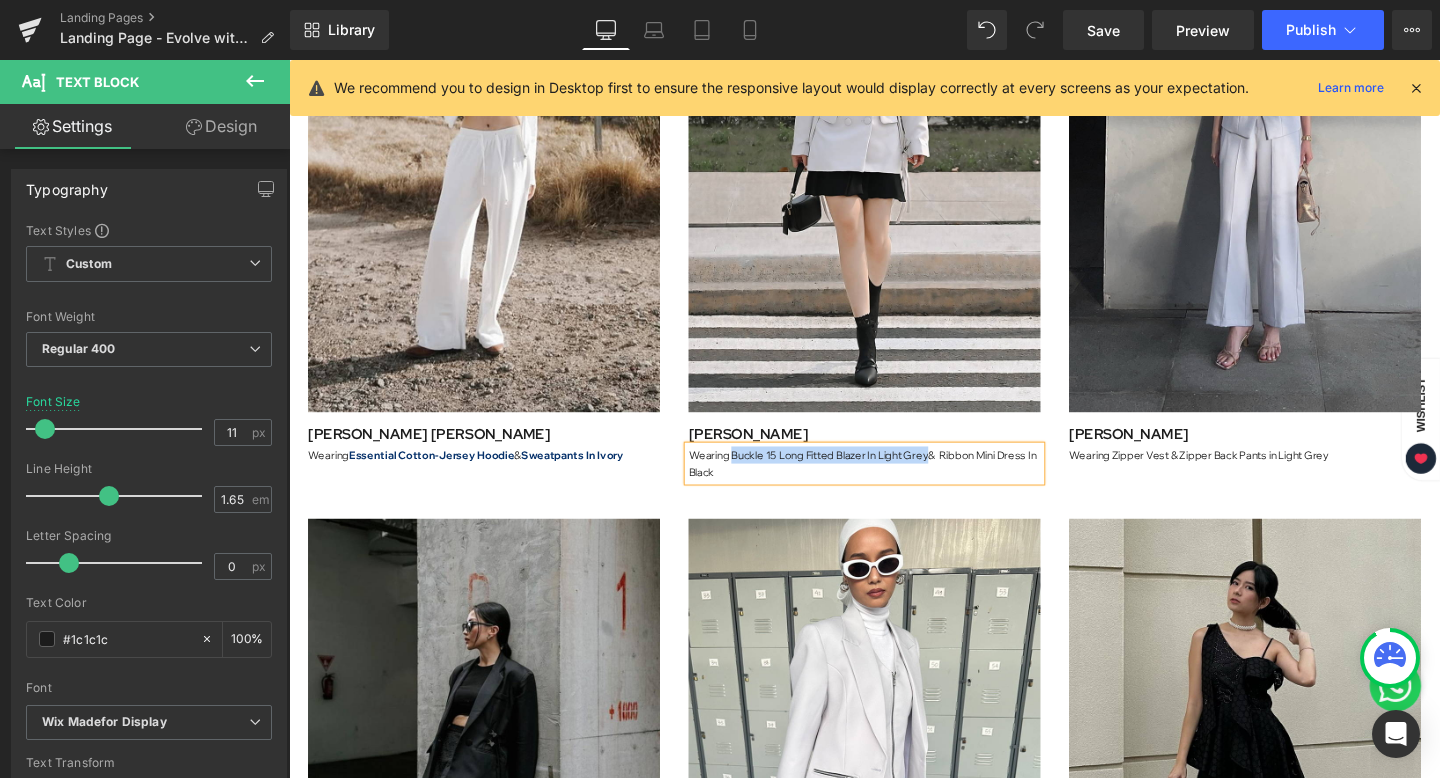 click on "Wearing Buckle 15 Long Fitted Blazer In Light Grey  &  Ribbon Mini Dress In Black" at bounding box center [894, 484] 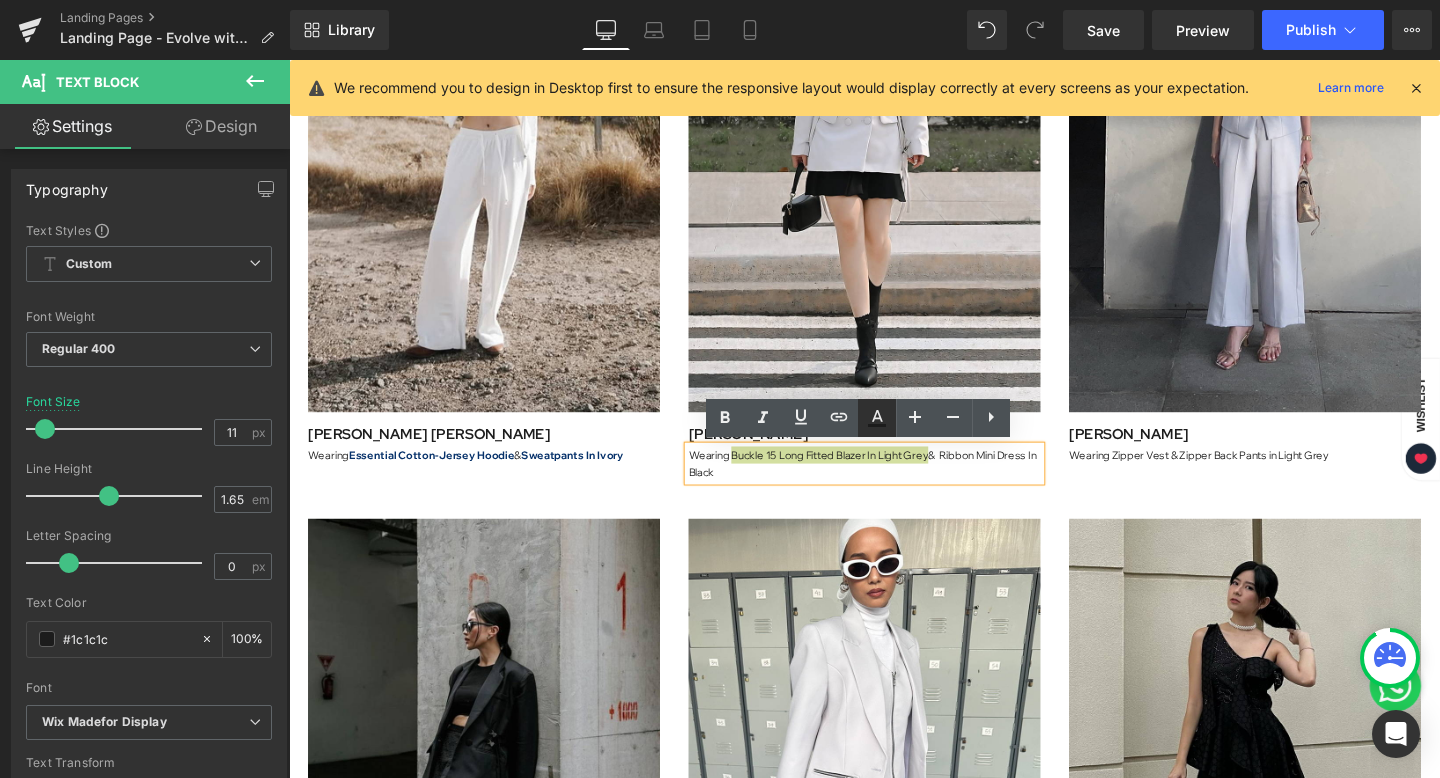 click at bounding box center (877, 418) 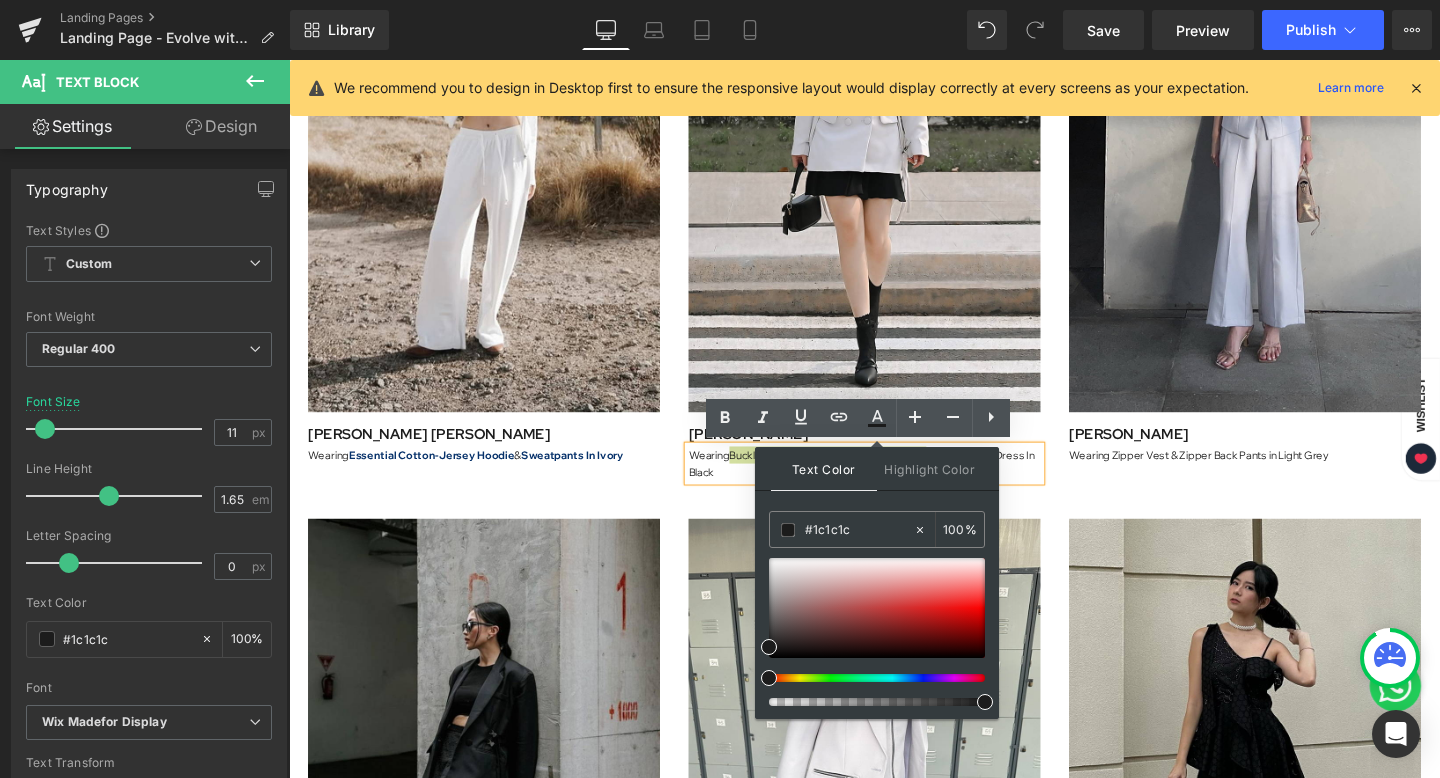 drag, startPoint x: 856, startPoint y: 525, endPoint x: 755, endPoint y: 525, distance: 101 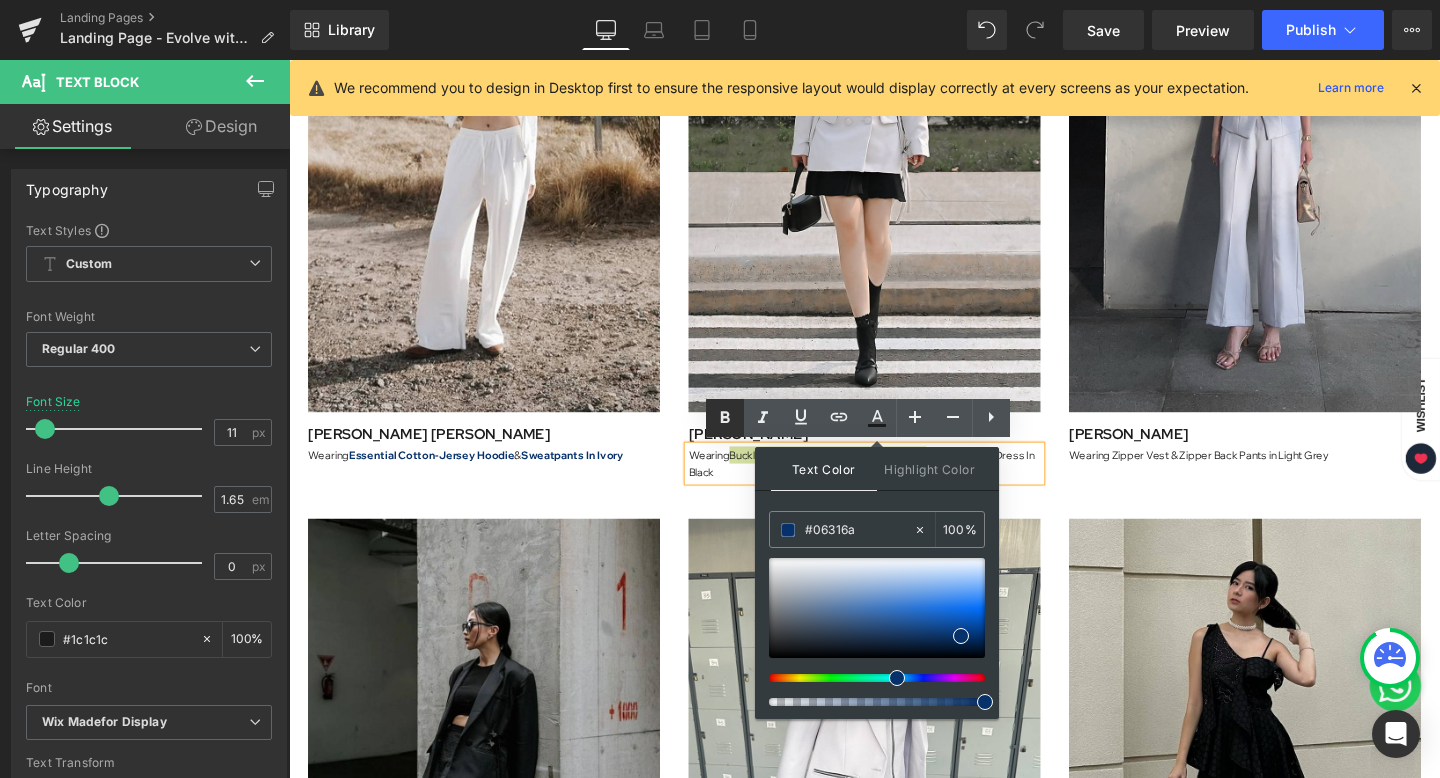 type on "#06316a" 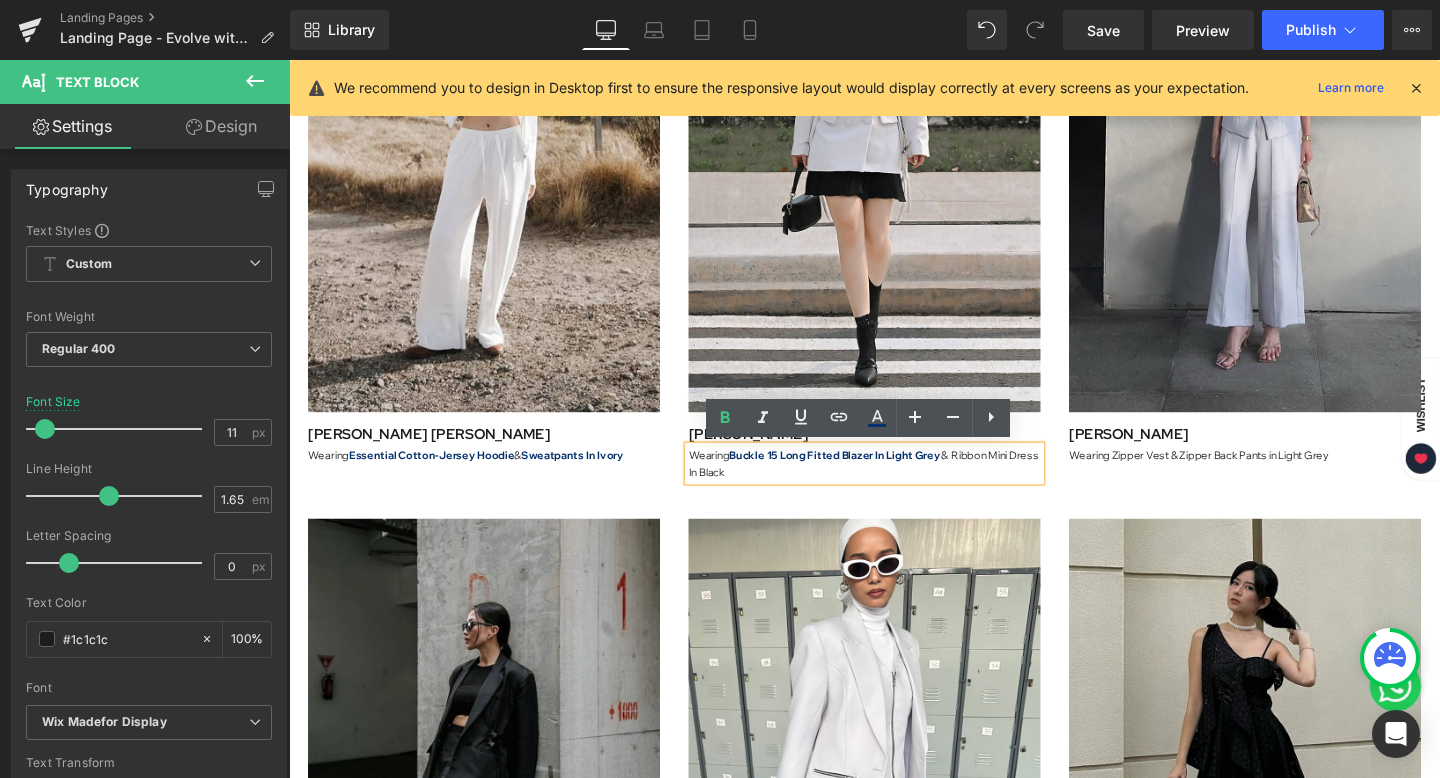 click on "Buckle 15 Long Fitted Blazer In Light Grey" at bounding box center [863, 475] 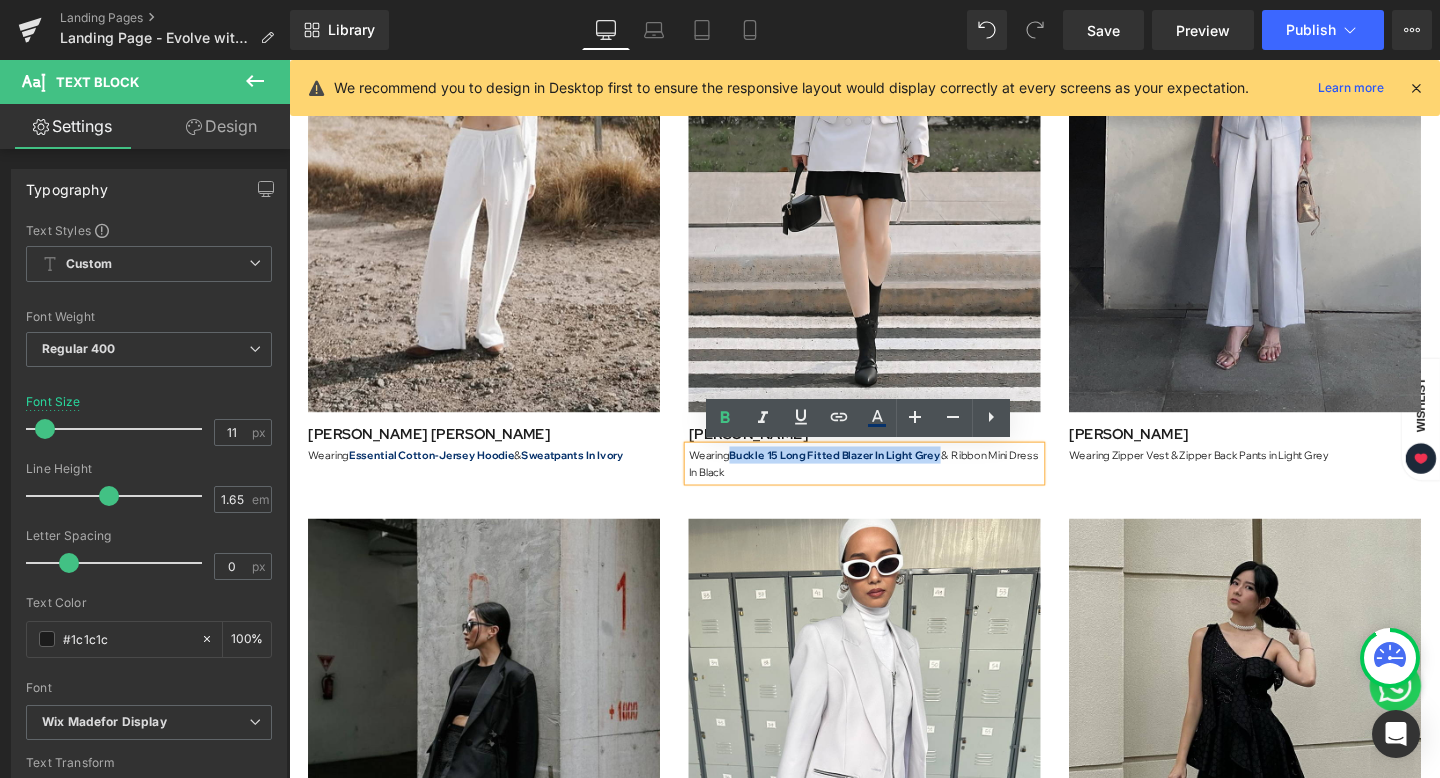 drag, startPoint x: 756, startPoint y: 475, endPoint x: 970, endPoint y: 473, distance: 214.00934 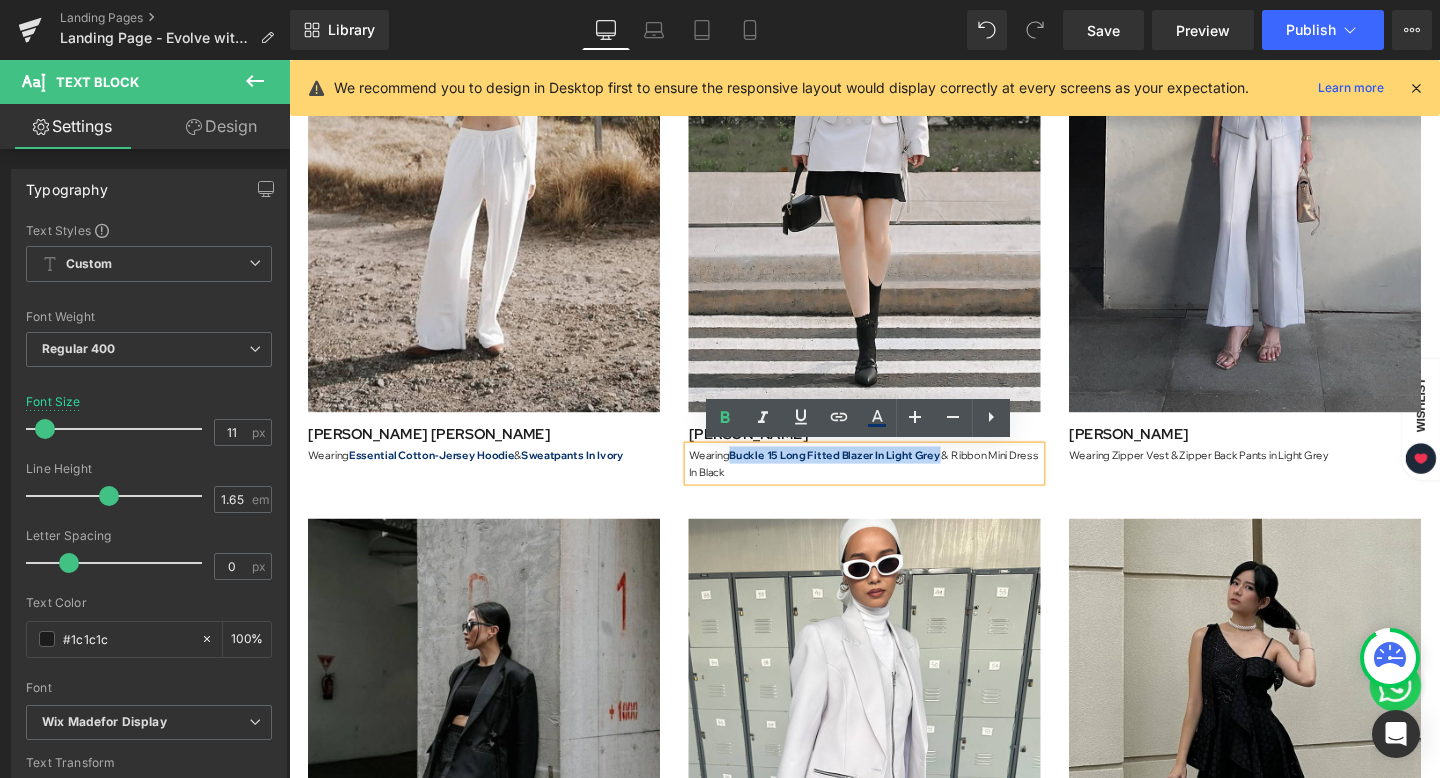 click on "Buckle 15 Long Fitted Blazer In Light Grey" at bounding box center [863, 475] 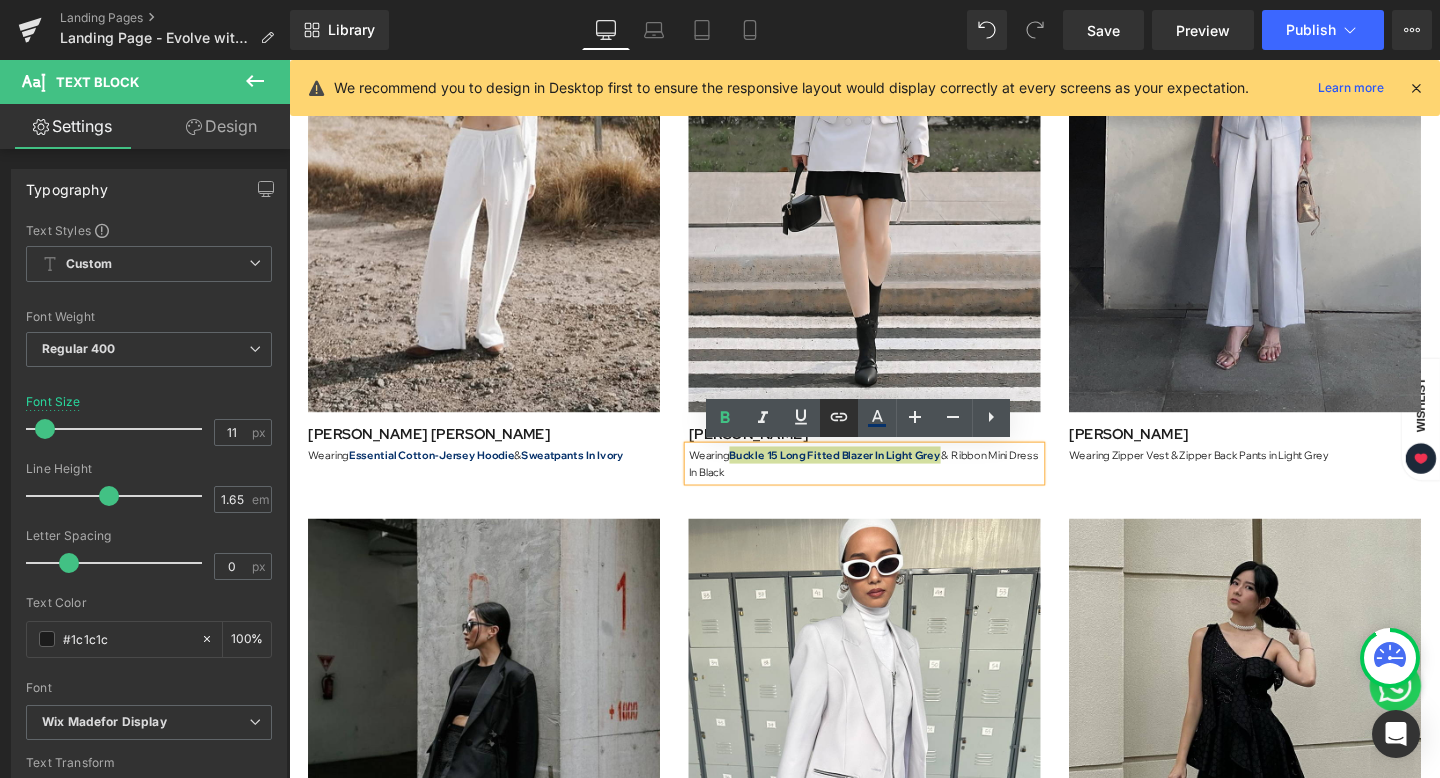 click 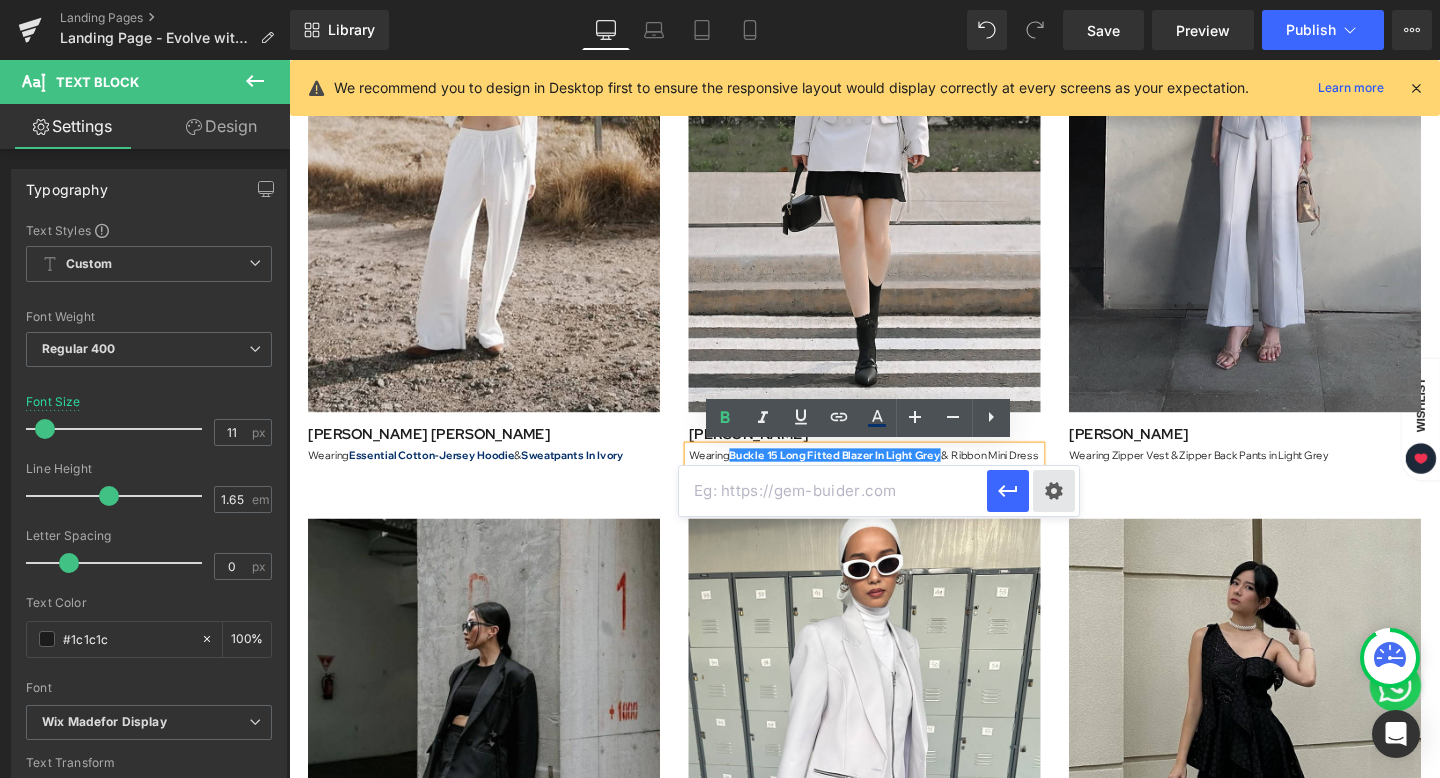 click on "Text Color Highlight Color rgba(6, 49, 106, 1) #06316a 100 % transparent transparent 0 %   Edit or remove link:   Edit   -   Unlink   -   Cancel" at bounding box center (720, 0) 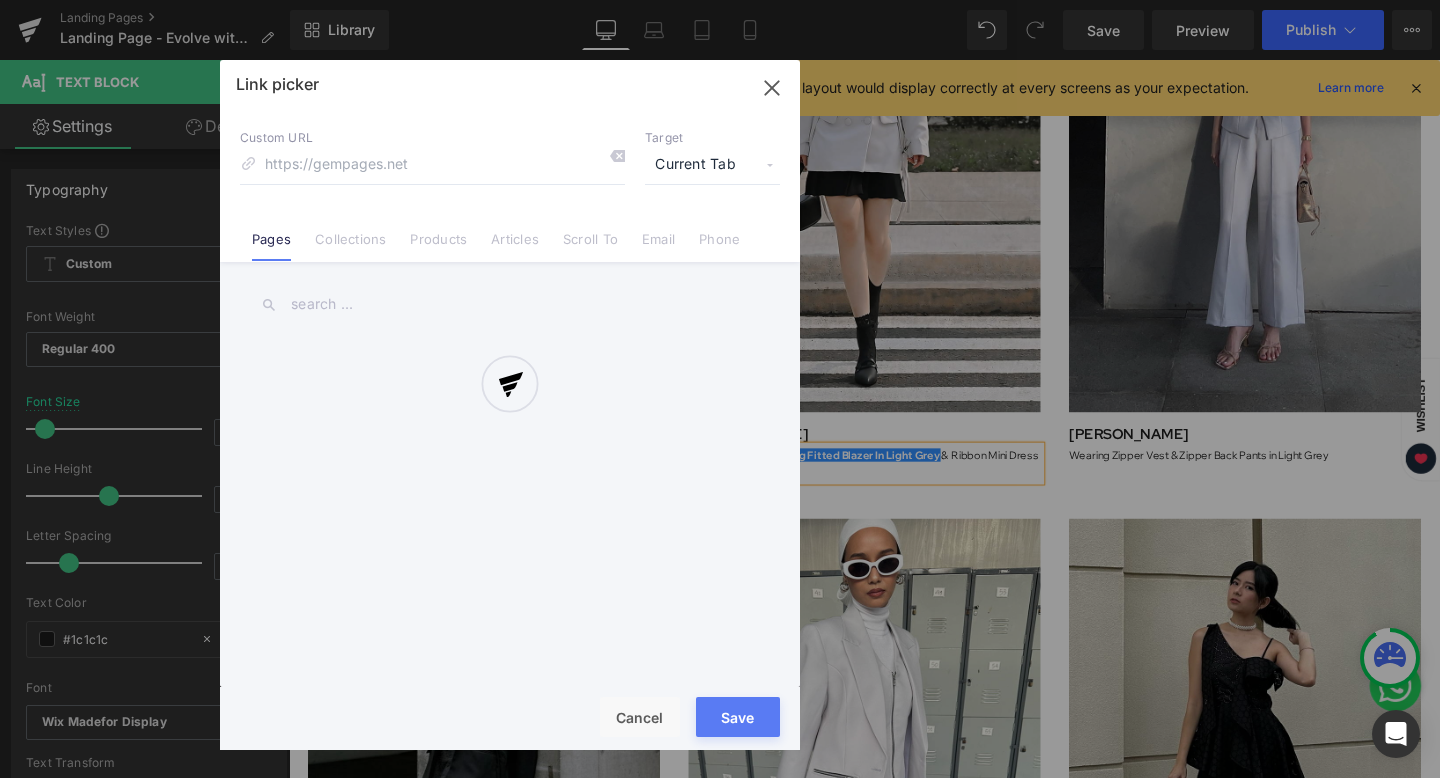 click at bounding box center [510, 405] 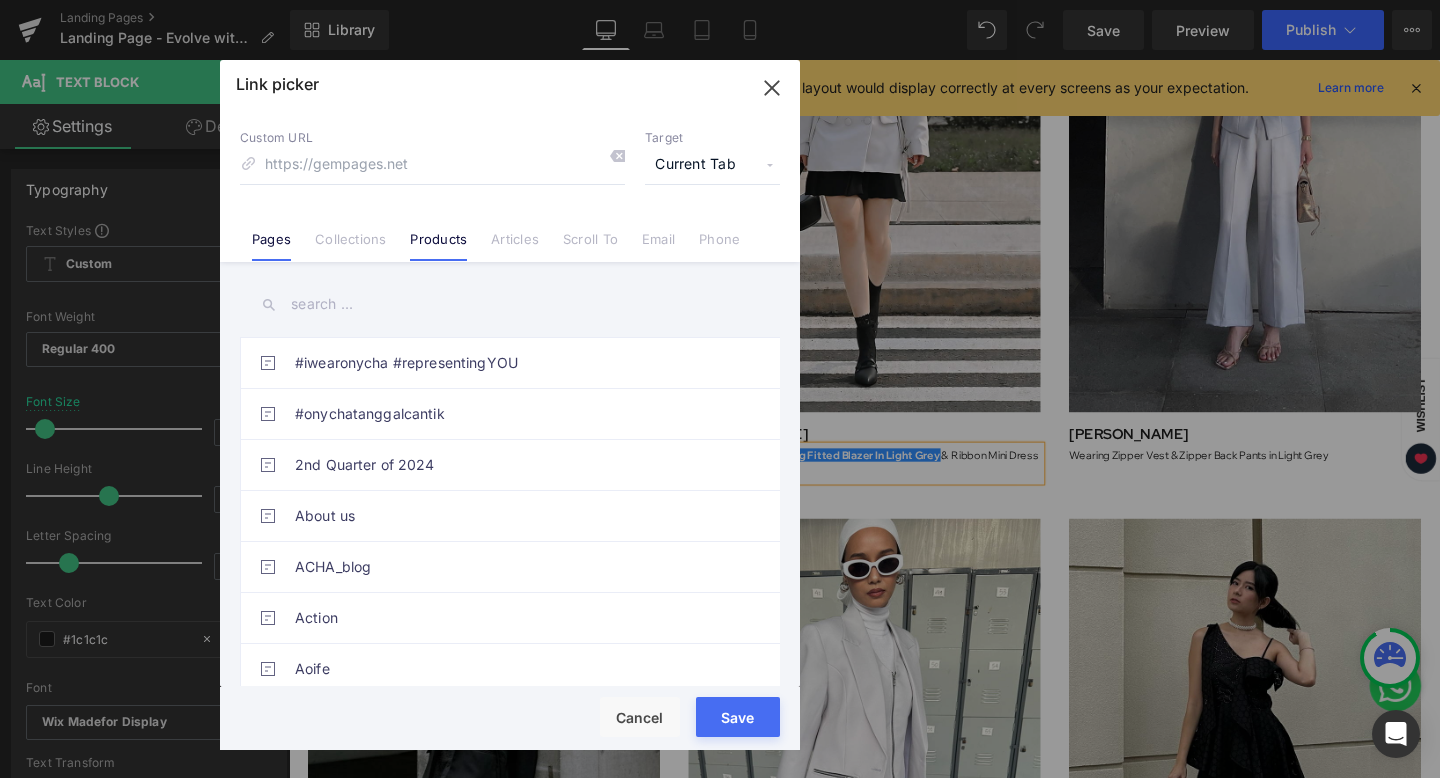 click on "Products" at bounding box center [438, 246] 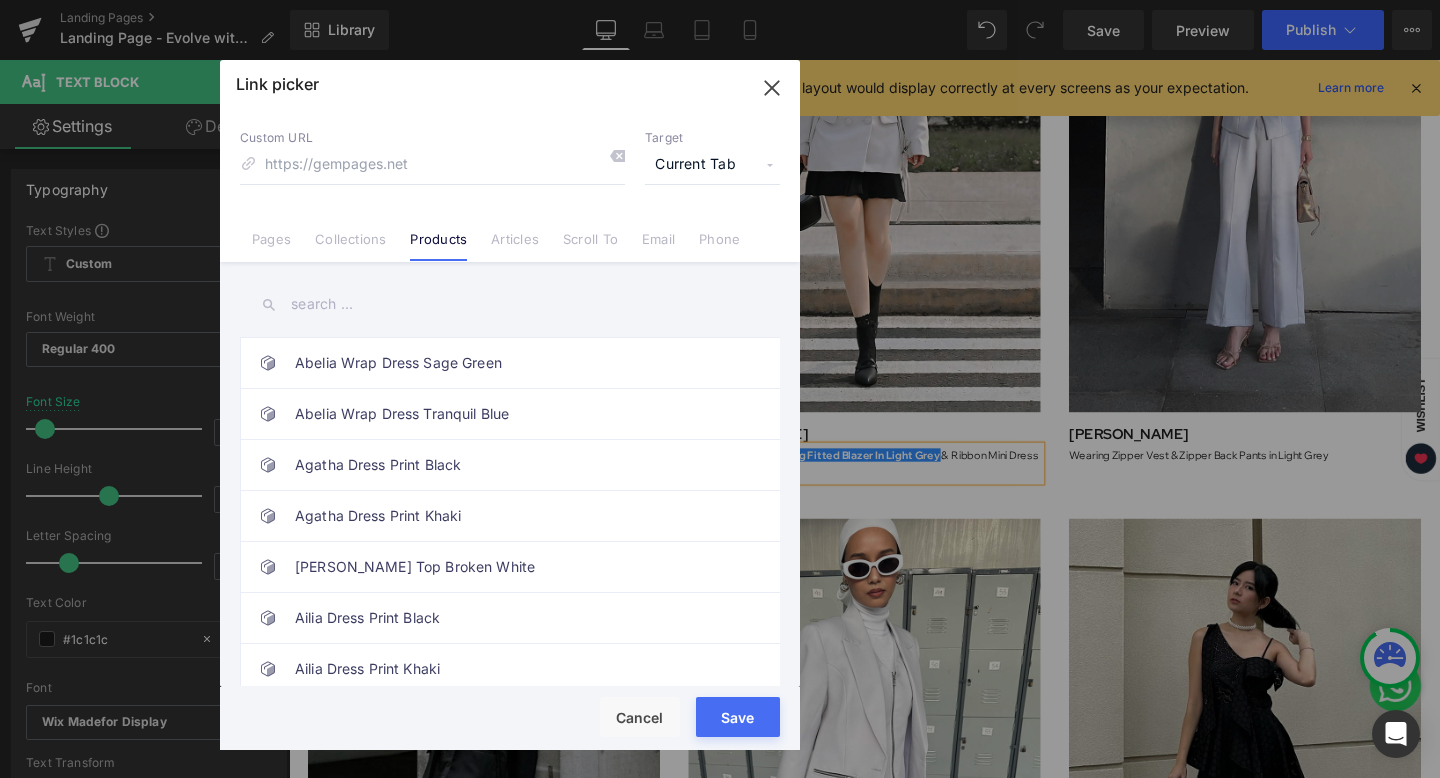 click at bounding box center [510, 304] 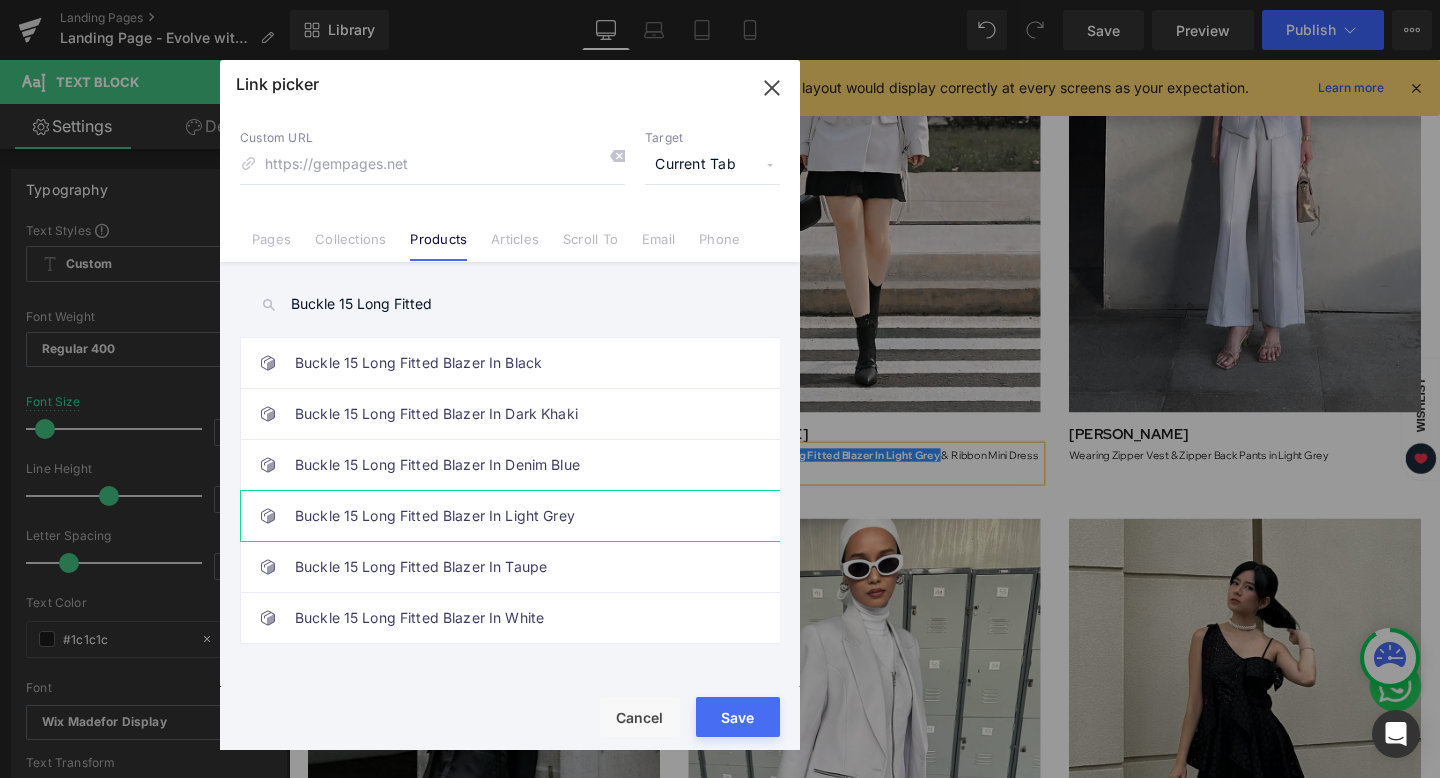 type on "Buckle 15 Long Fitted" 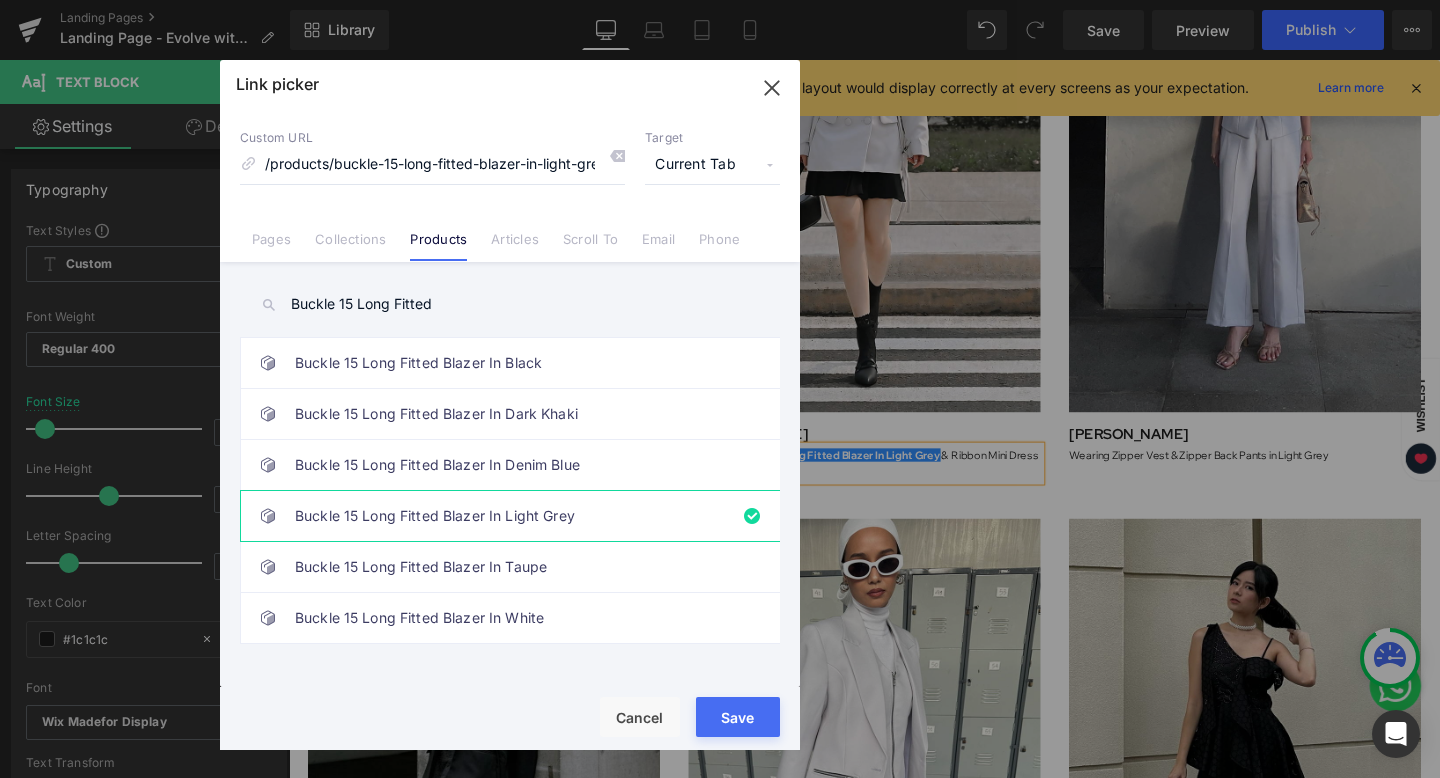 click on "Save" at bounding box center (738, 717) 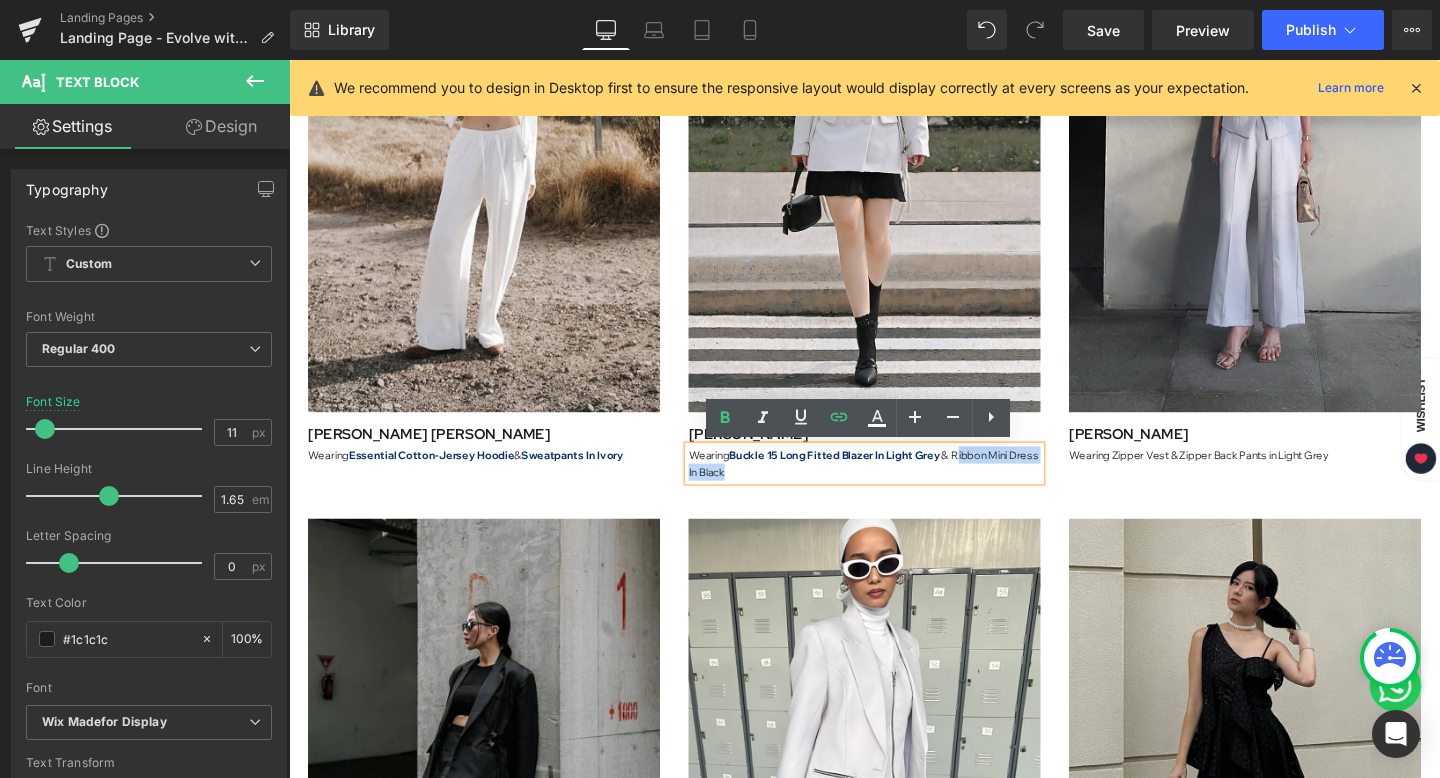 drag, startPoint x: 989, startPoint y: 475, endPoint x: 743, endPoint y: 498, distance: 247.07286 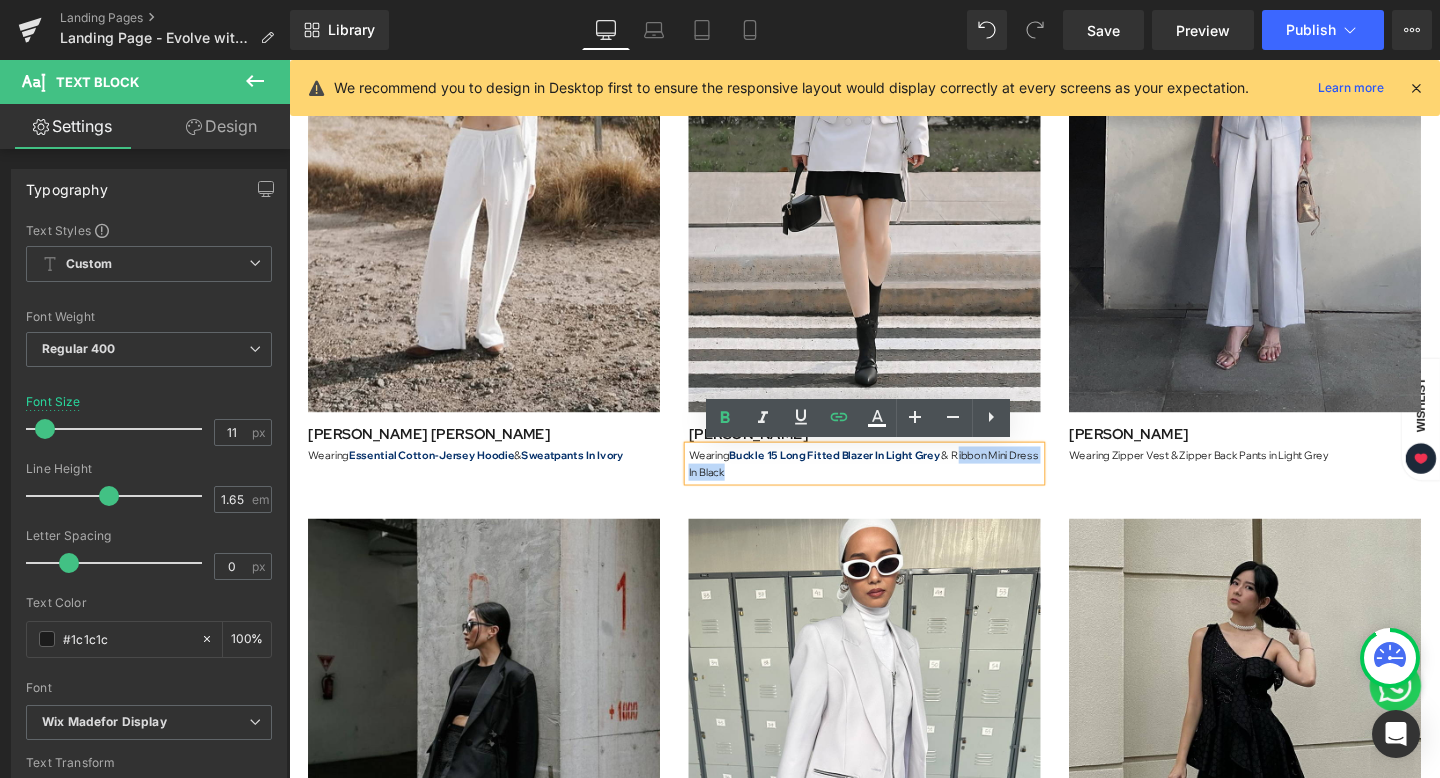 click on "&  Ribbon Mini Dress In Black" at bounding box center (893, 484) 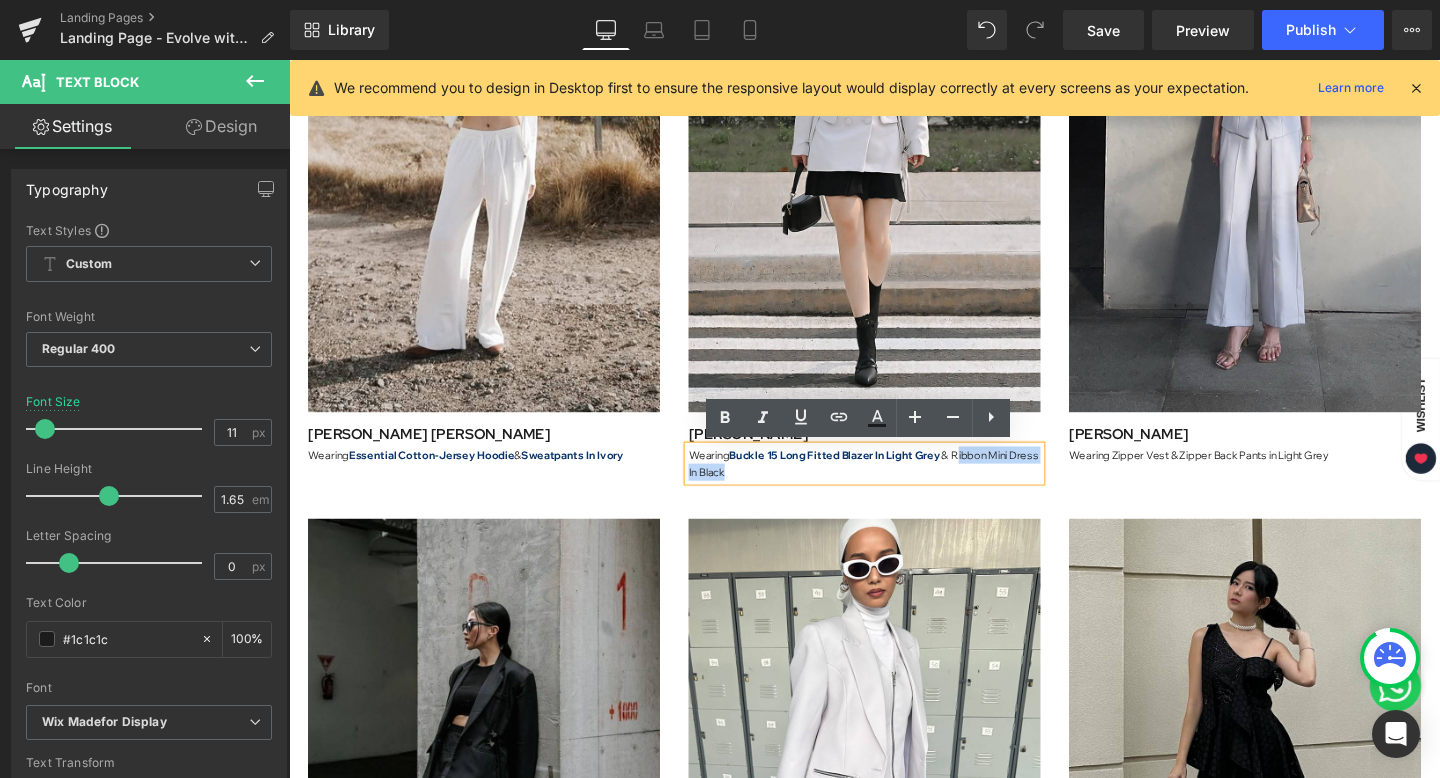 drag, startPoint x: 748, startPoint y: 494, endPoint x: 985, endPoint y: 469, distance: 238.31491 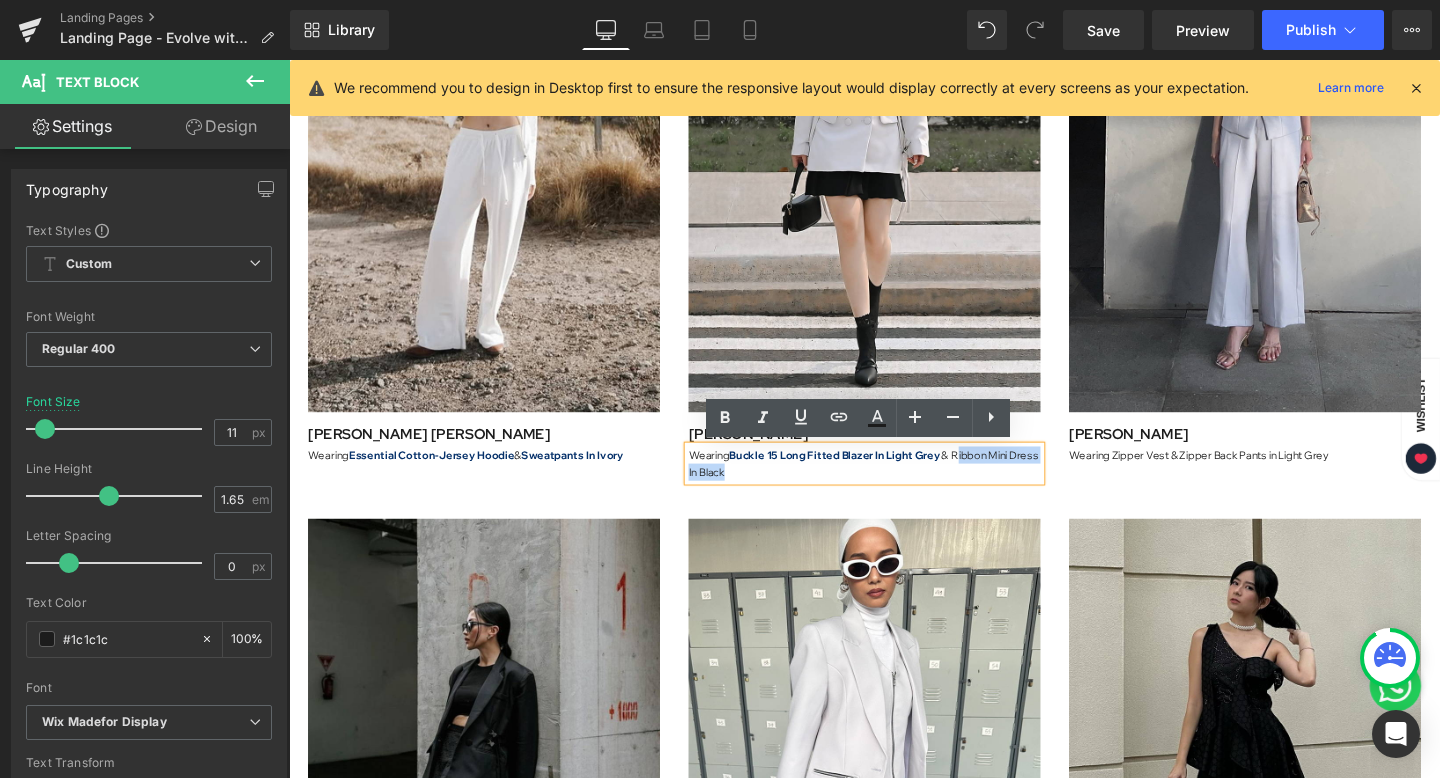 click on "Wearing  Buckle 15 Long Fitted Blazer In Light Grey  &  Ribbon Mini Dress In Black" at bounding box center [894, 484] 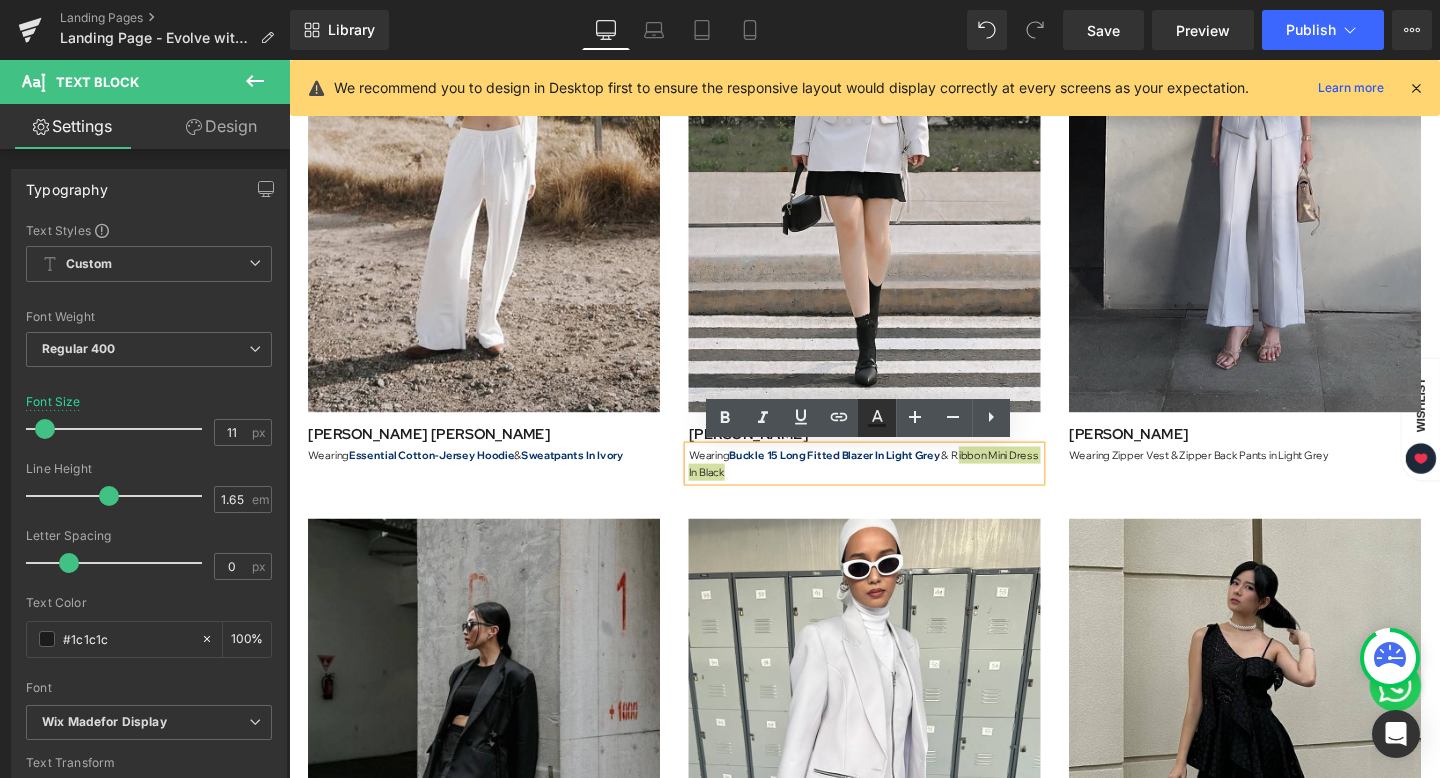 click 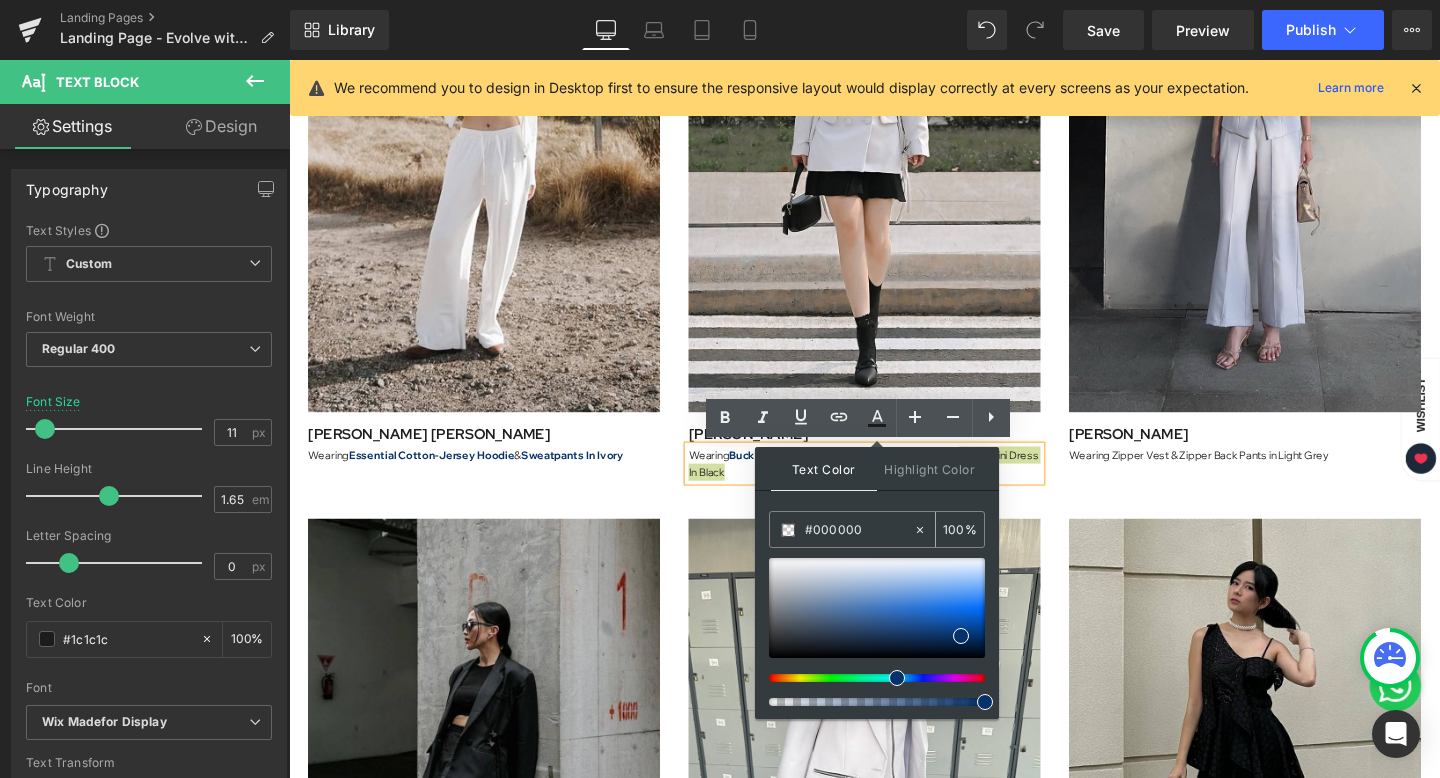 drag, startPoint x: 869, startPoint y: 523, endPoint x: 779, endPoint y: 523, distance: 90 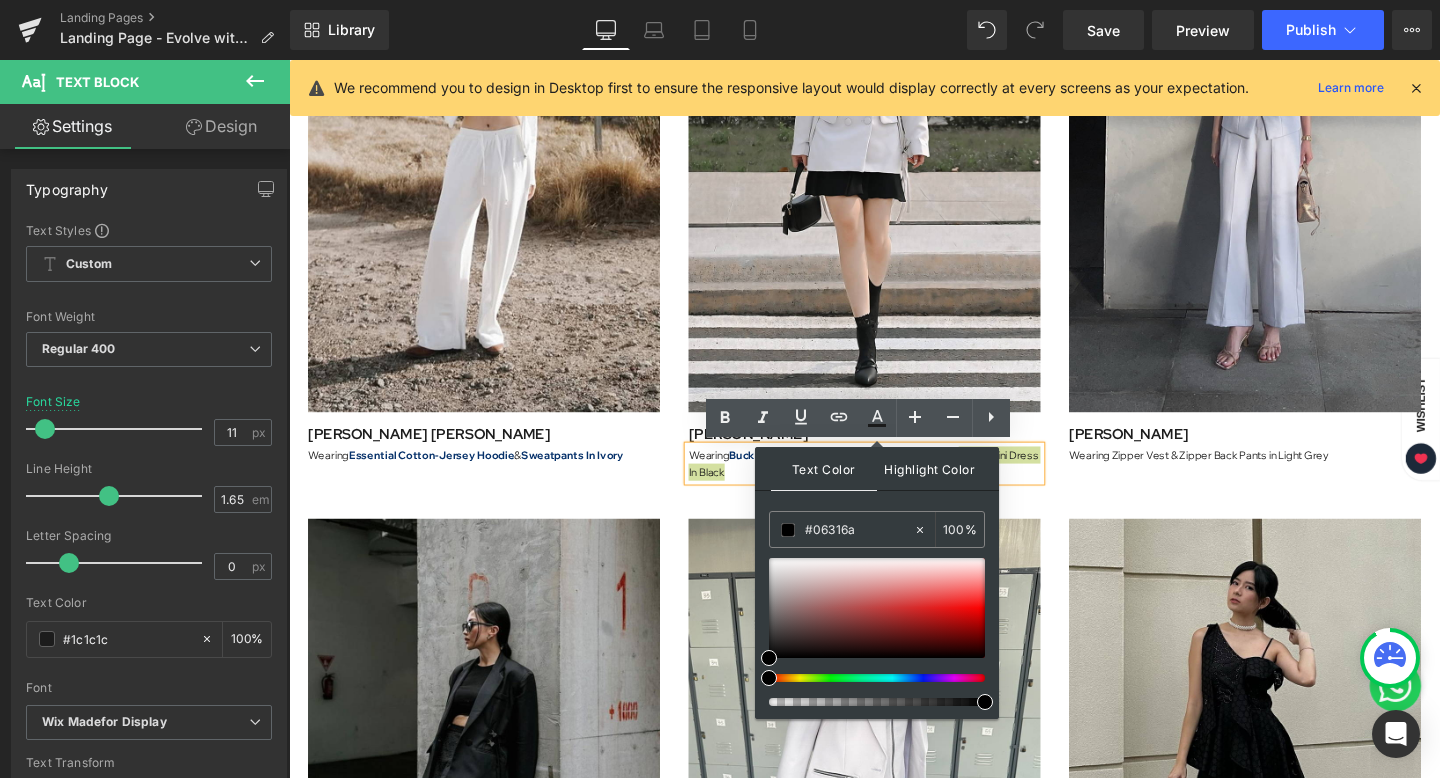 paste on "#06316a" 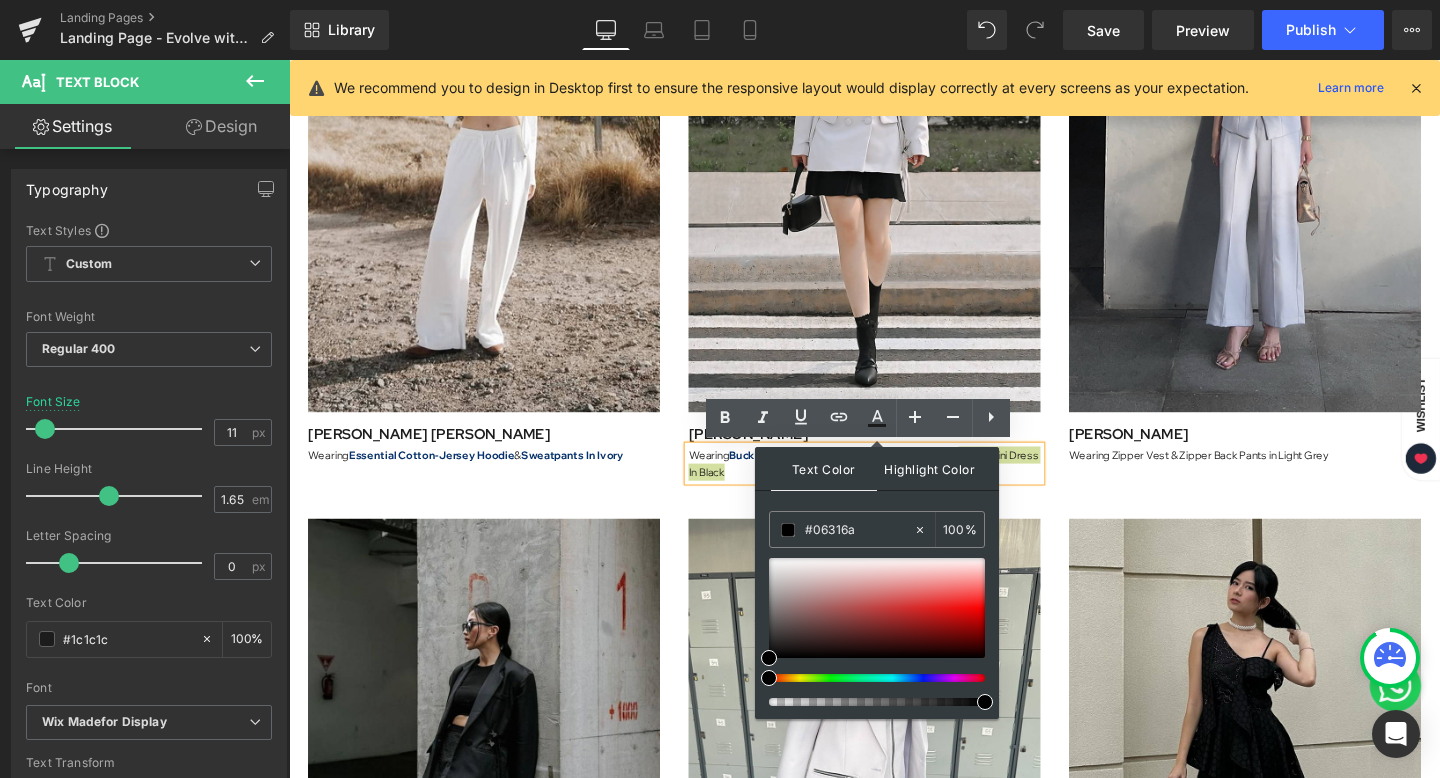 type on "#06316a#06316a" 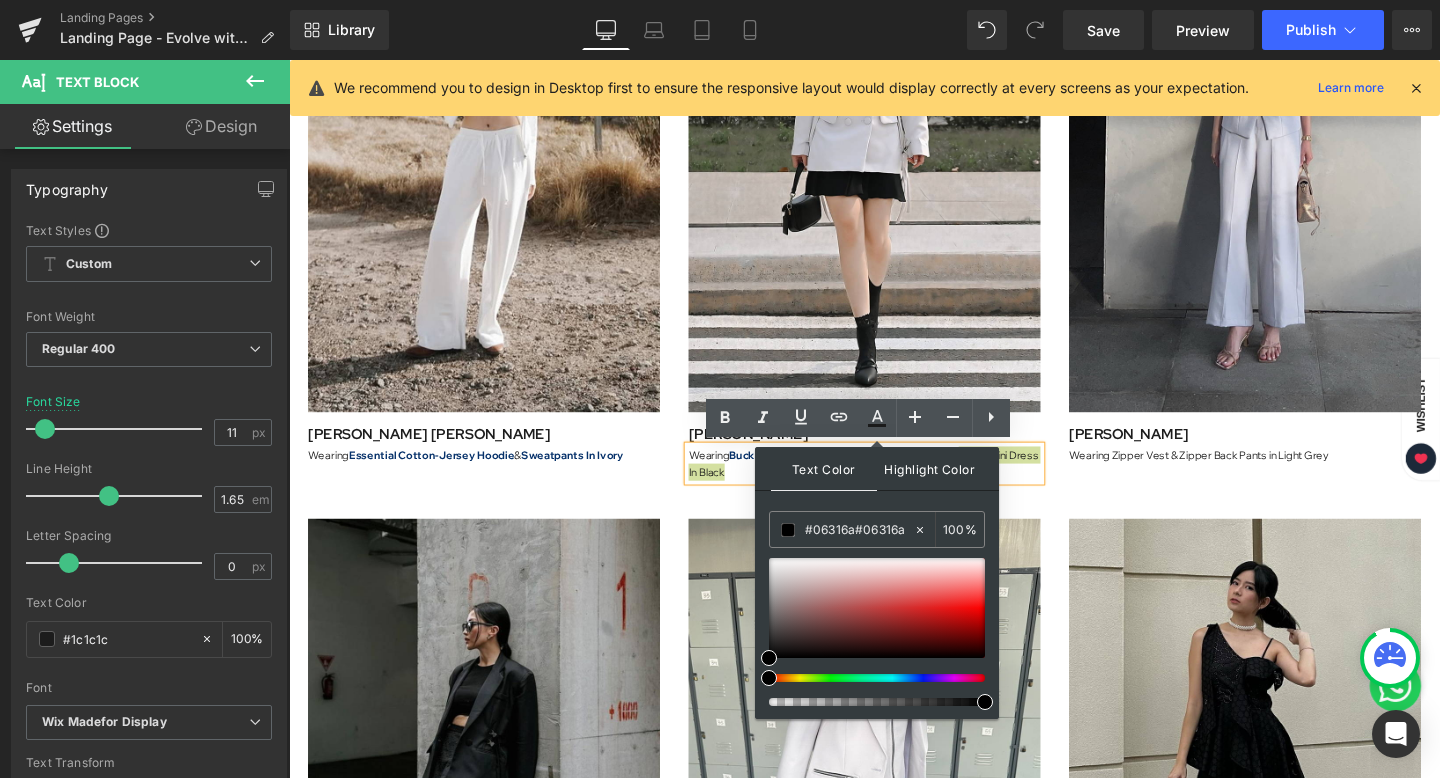 type on "0" 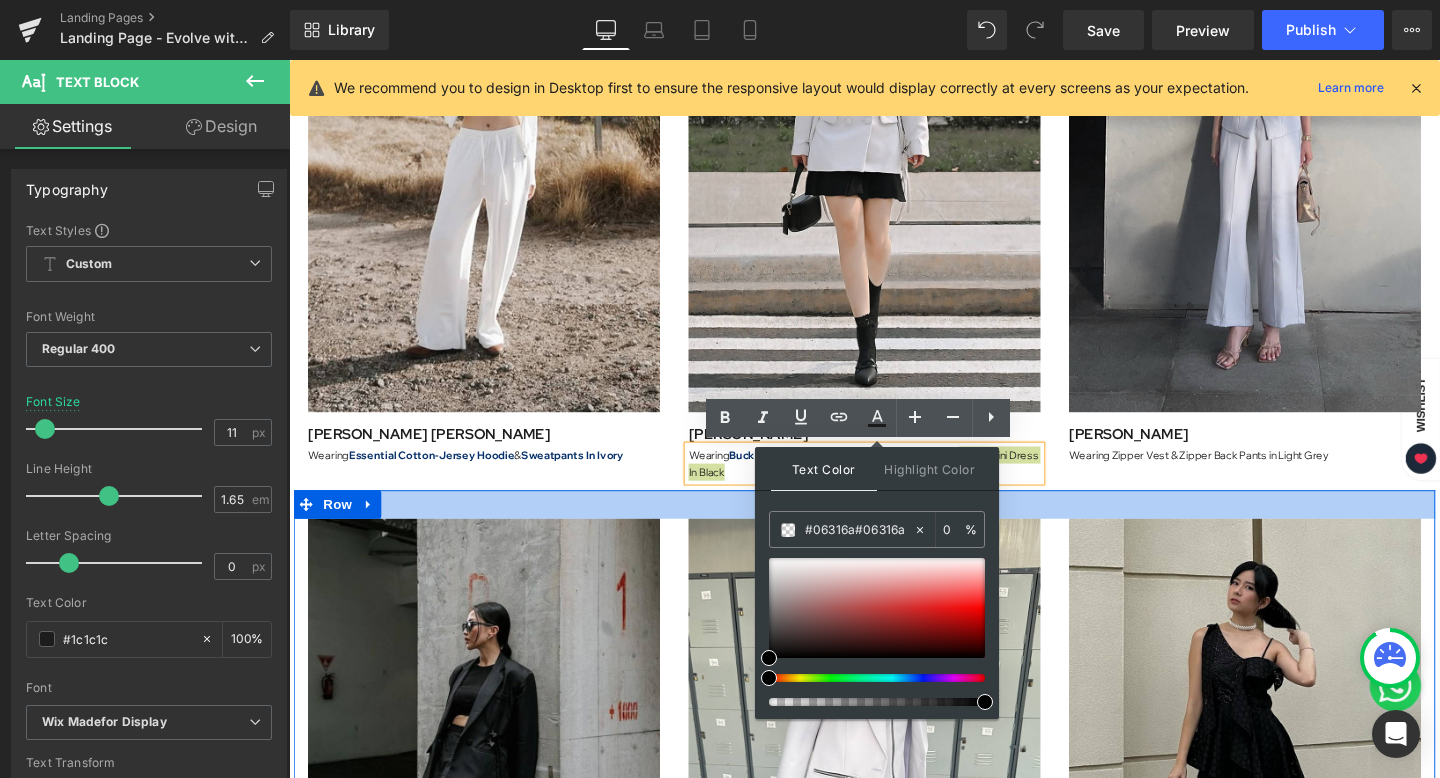 click at bounding box center (894, 527) 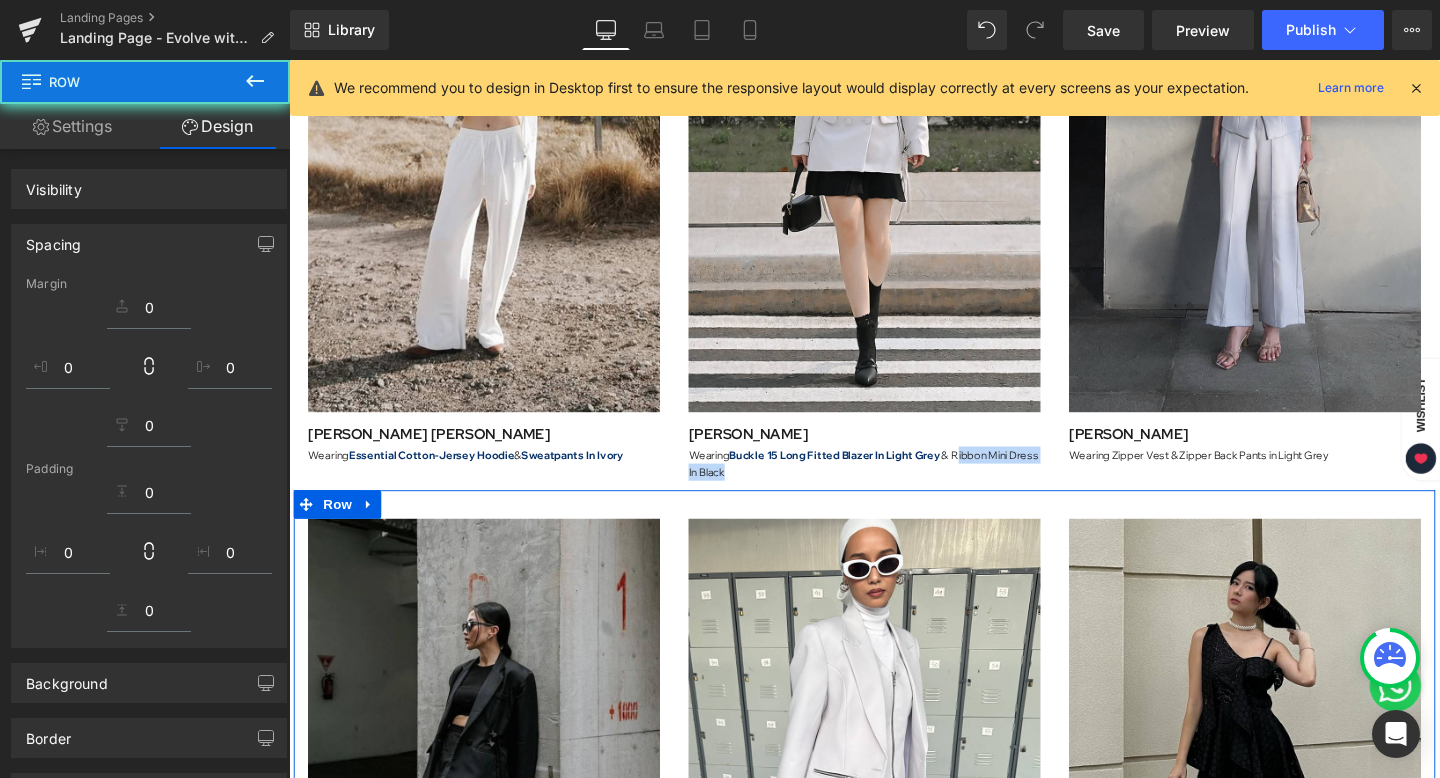 click on "Image         Nathalie Kezia Text Block         Wearing  Essential Cotton-Jersey Hoodie  &  Sweatpants In Ivory Text Block         Image         Devina Putri Text Block         Wearing  Buckle 15 Long Fitted Blazer In Light Grey  &  Ribbon Mini Dress In Black Text Block         Image         Inka Angela Text Block         Wearing Zipper Vest & Zipper Back Pants in Light Grey Text Block         Row" at bounding box center (894, 178) 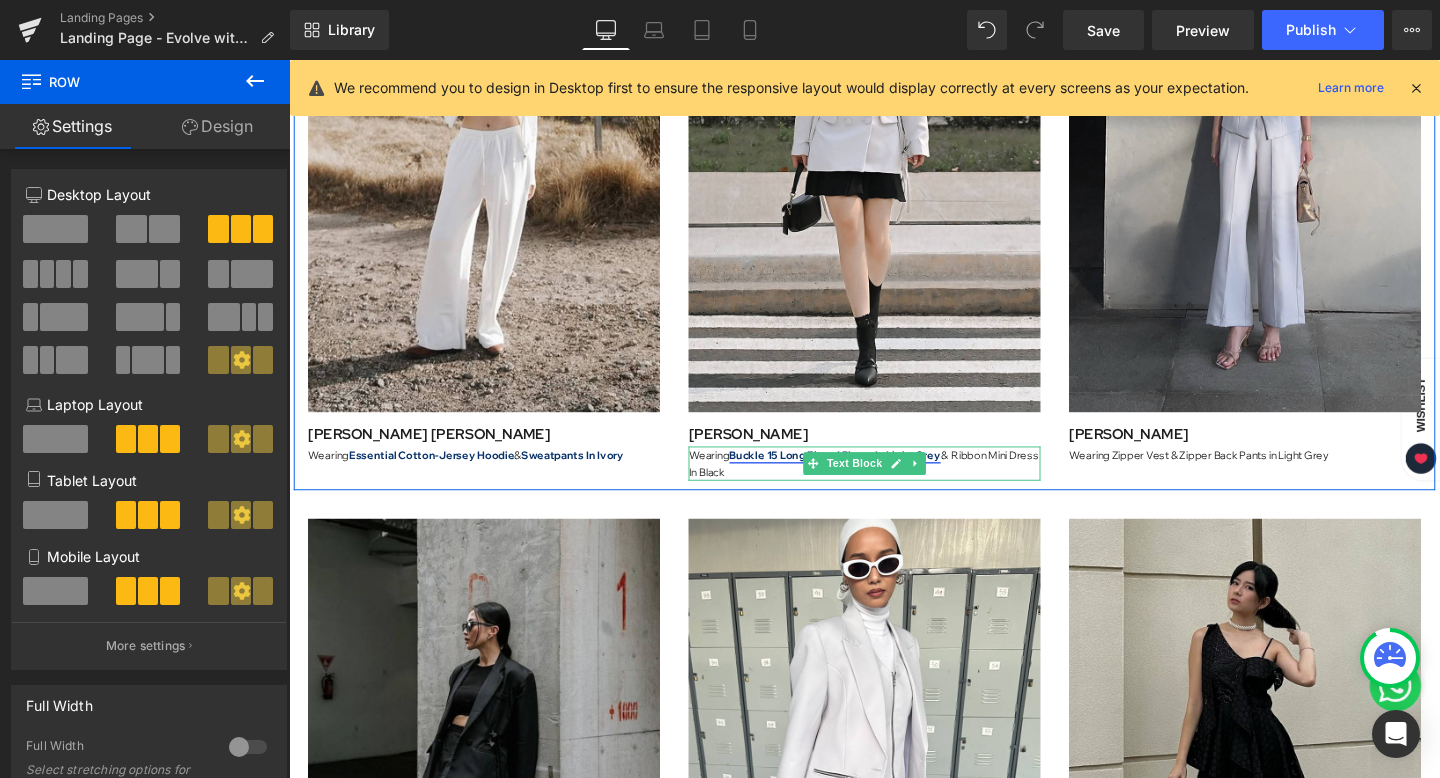 click on "Buckle 15 Long Fitted Blazer In Light Grey" at bounding box center [863, 475] 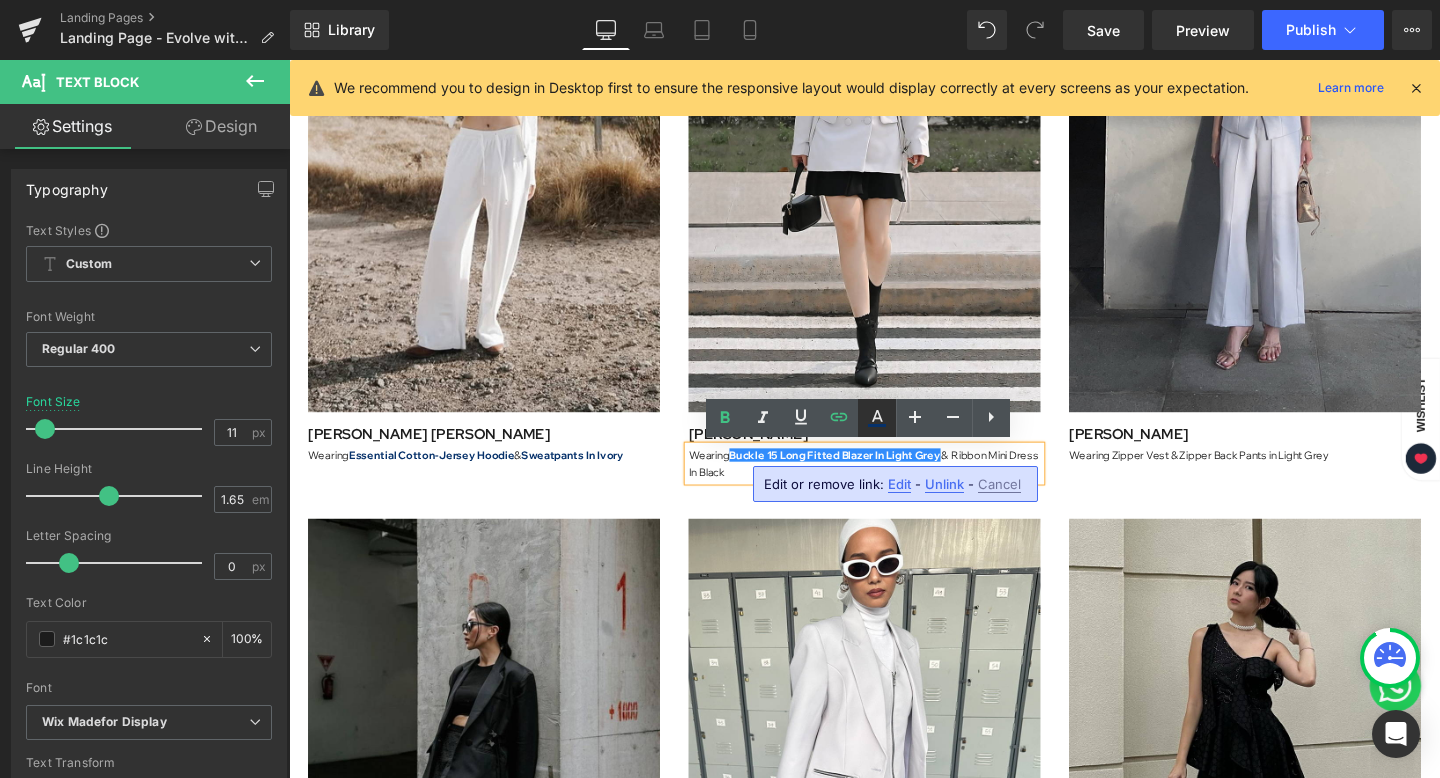 click 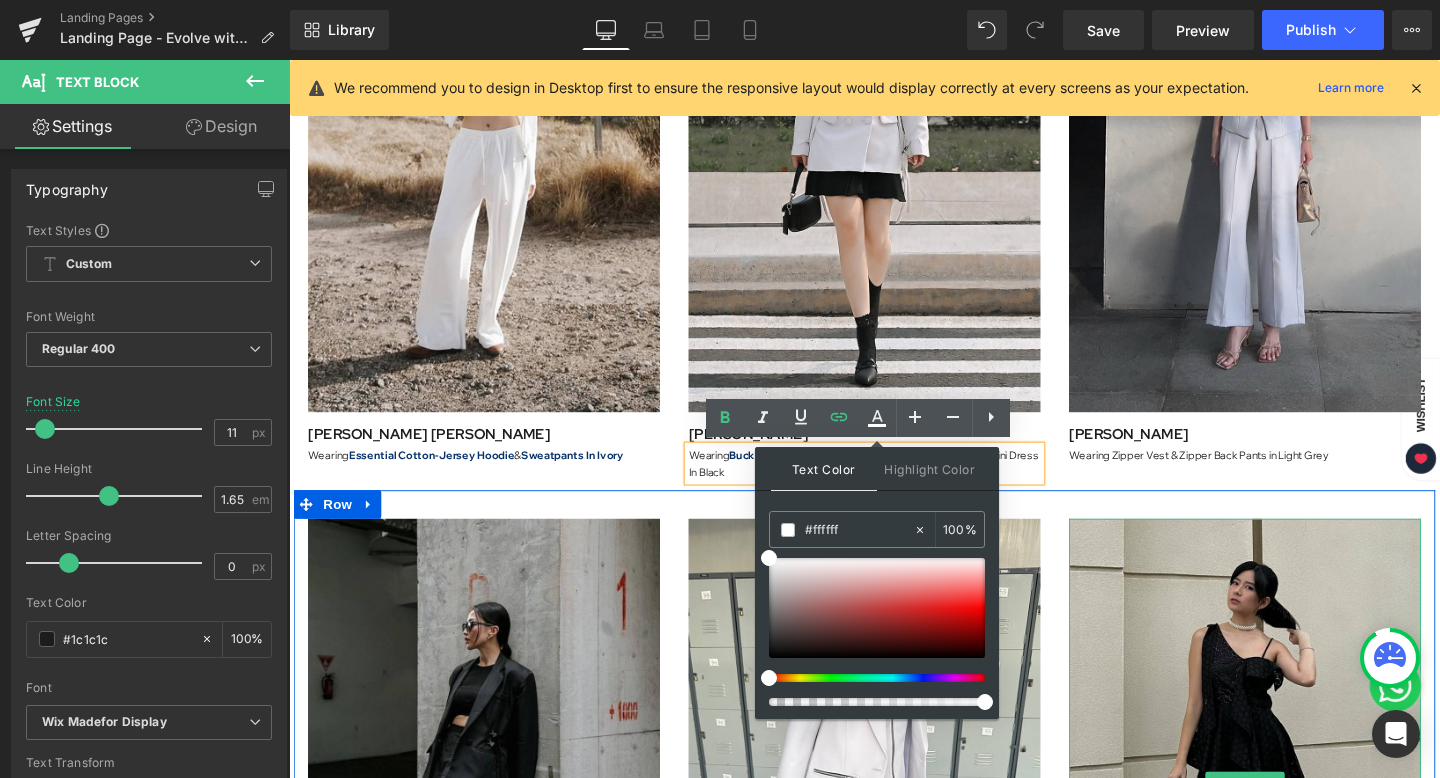 click on "Image         Vira Tandia Text Block         Wearing Zipper Oversized Blazer & Zipper Pleated Pants in Light Grey Text Block" at bounding box center (894, 846) 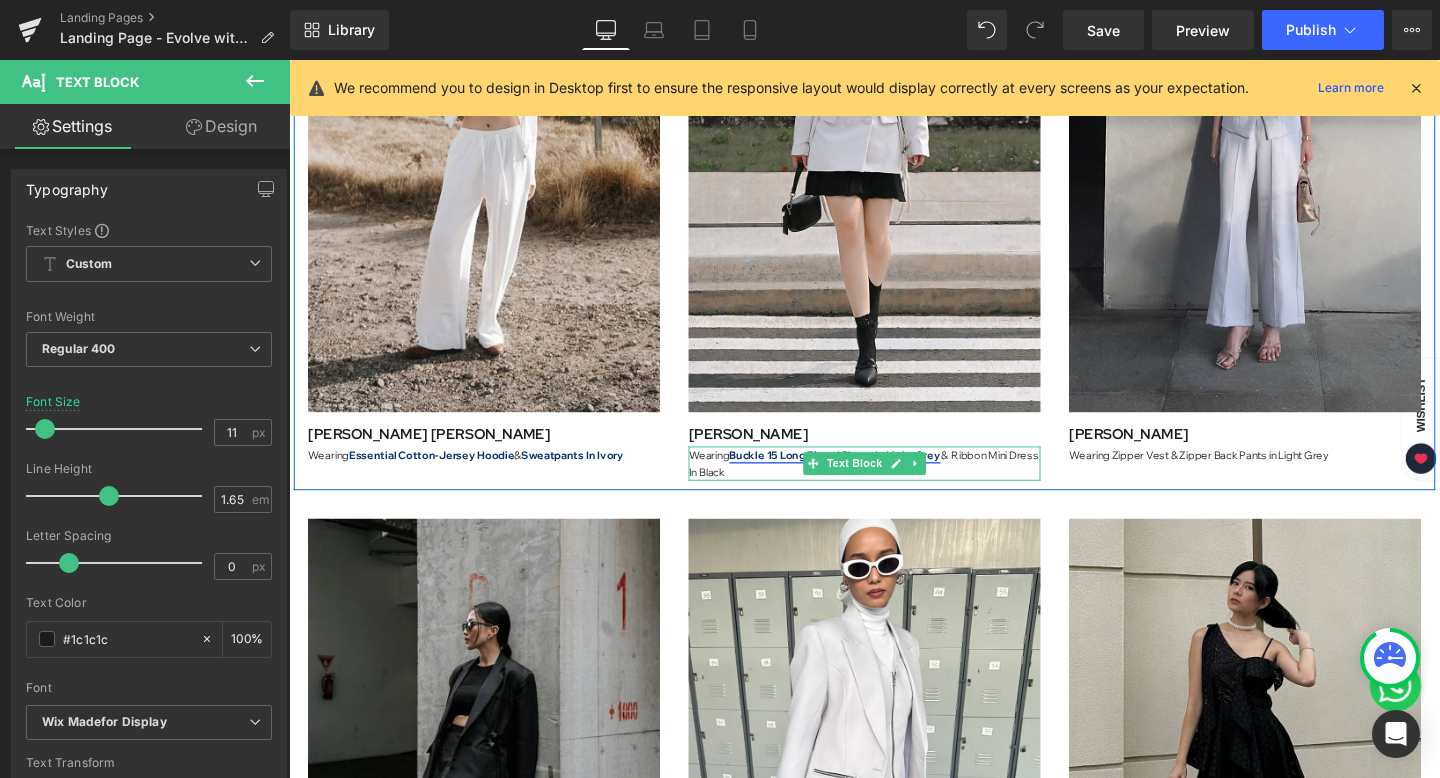 drag, startPoint x: 758, startPoint y: 474, endPoint x: 934, endPoint y: 472, distance: 176.01137 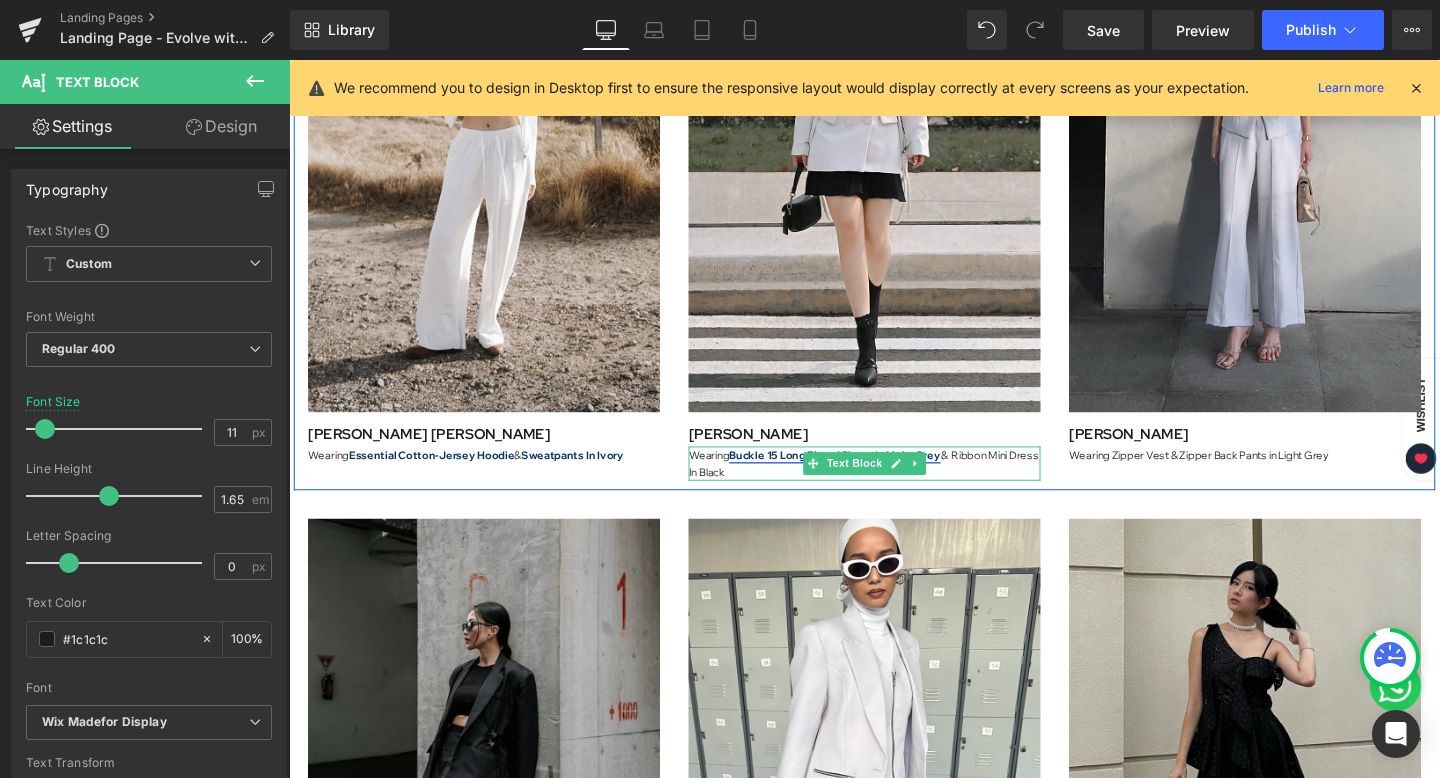 click on "Wearing  Buckle 15 Long Fitted Blazer In Light Grey  &  Ribbon Mini Dress In Black Text Block" at bounding box center (894, 484) 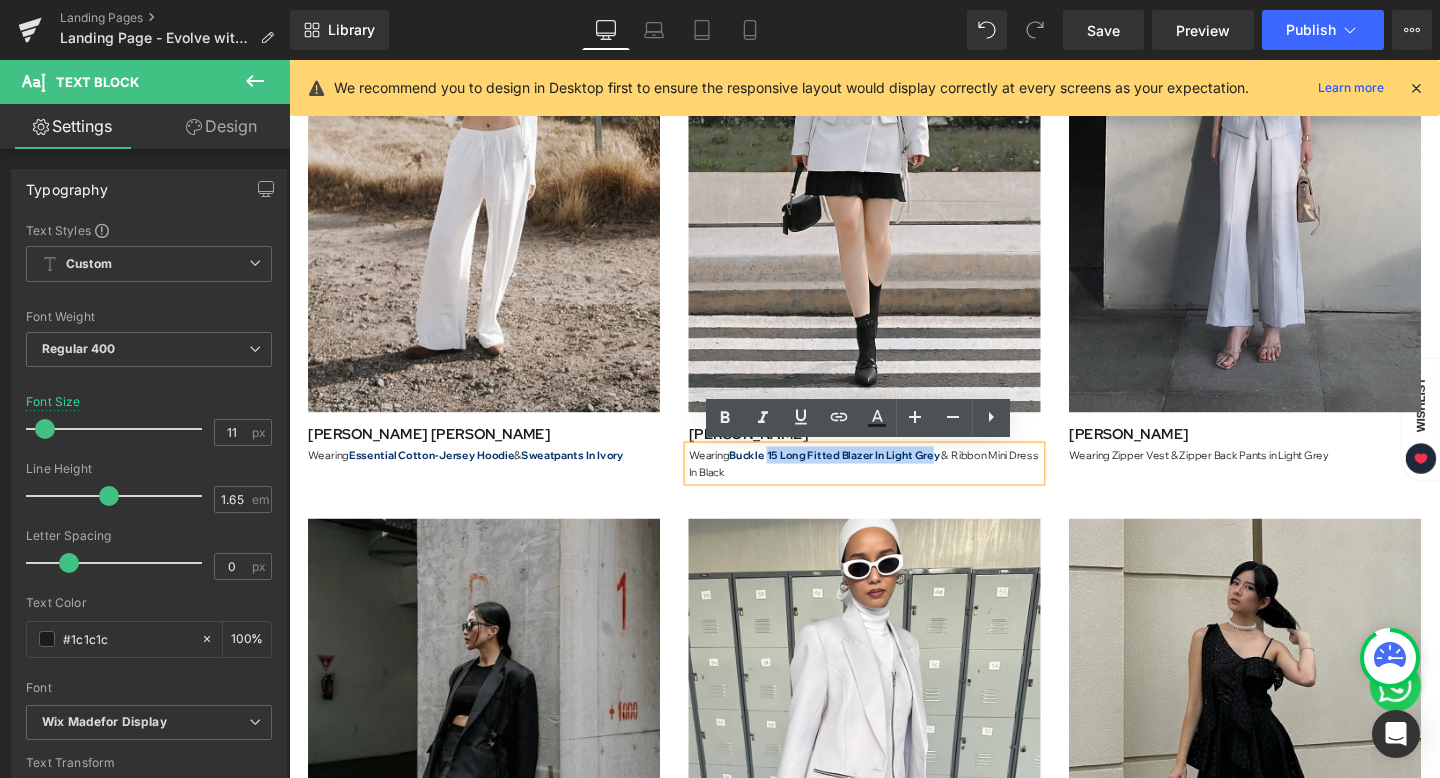 drag, startPoint x: 969, startPoint y: 476, endPoint x: 794, endPoint y: 482, distance: 175.10283 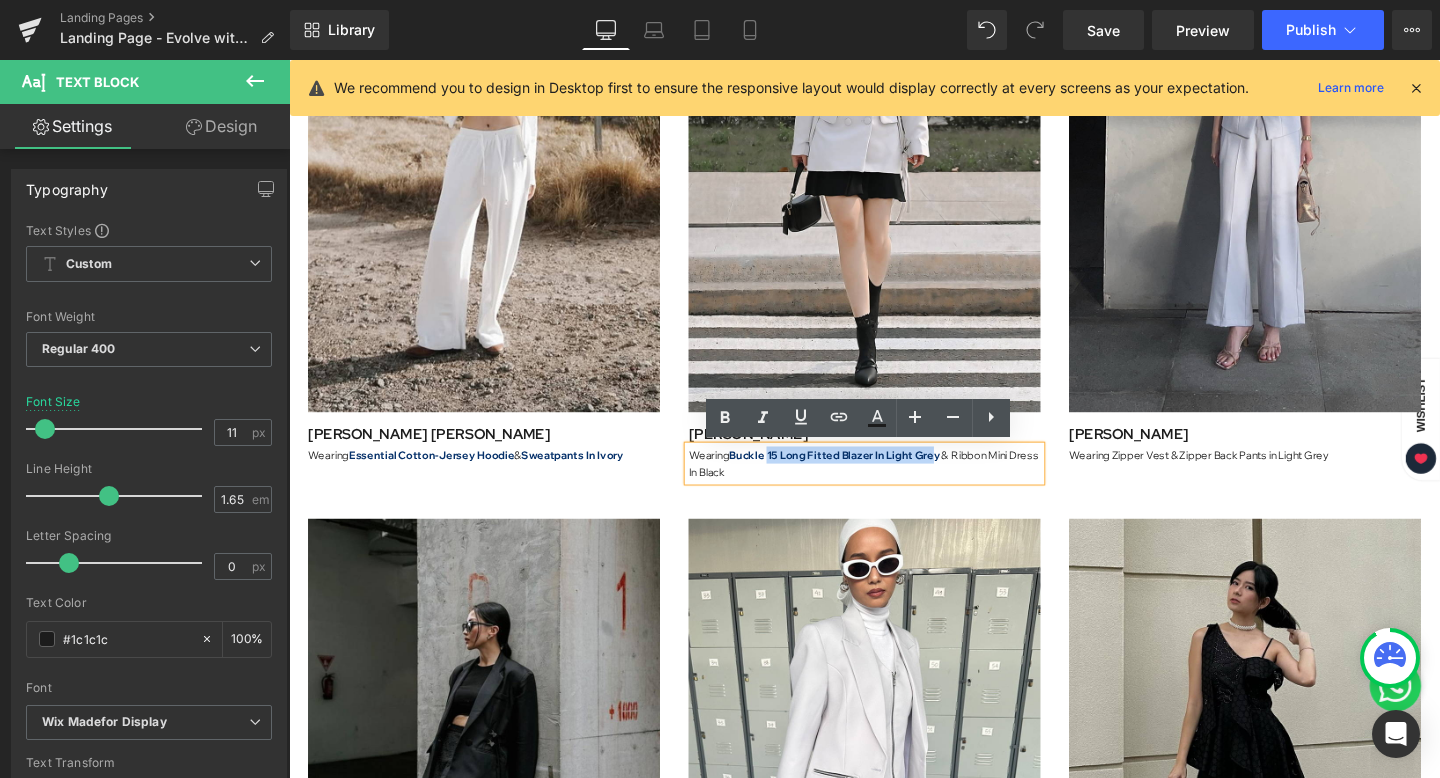 click on "Wearing  Buckle 15 Long Fitted Blazer In Light Grey  &  Ribbon Mini Dress In Black" at bounding box center (894, 484) 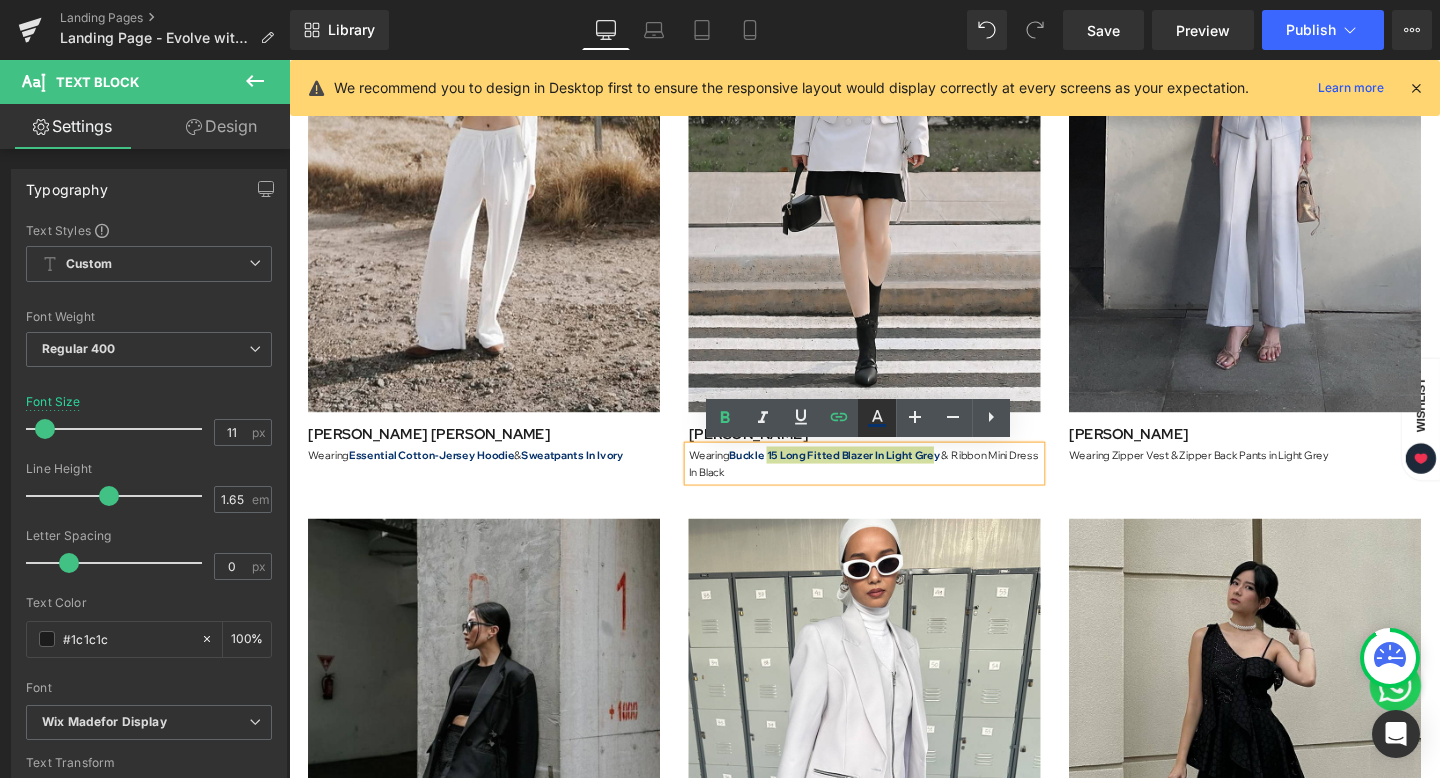 click 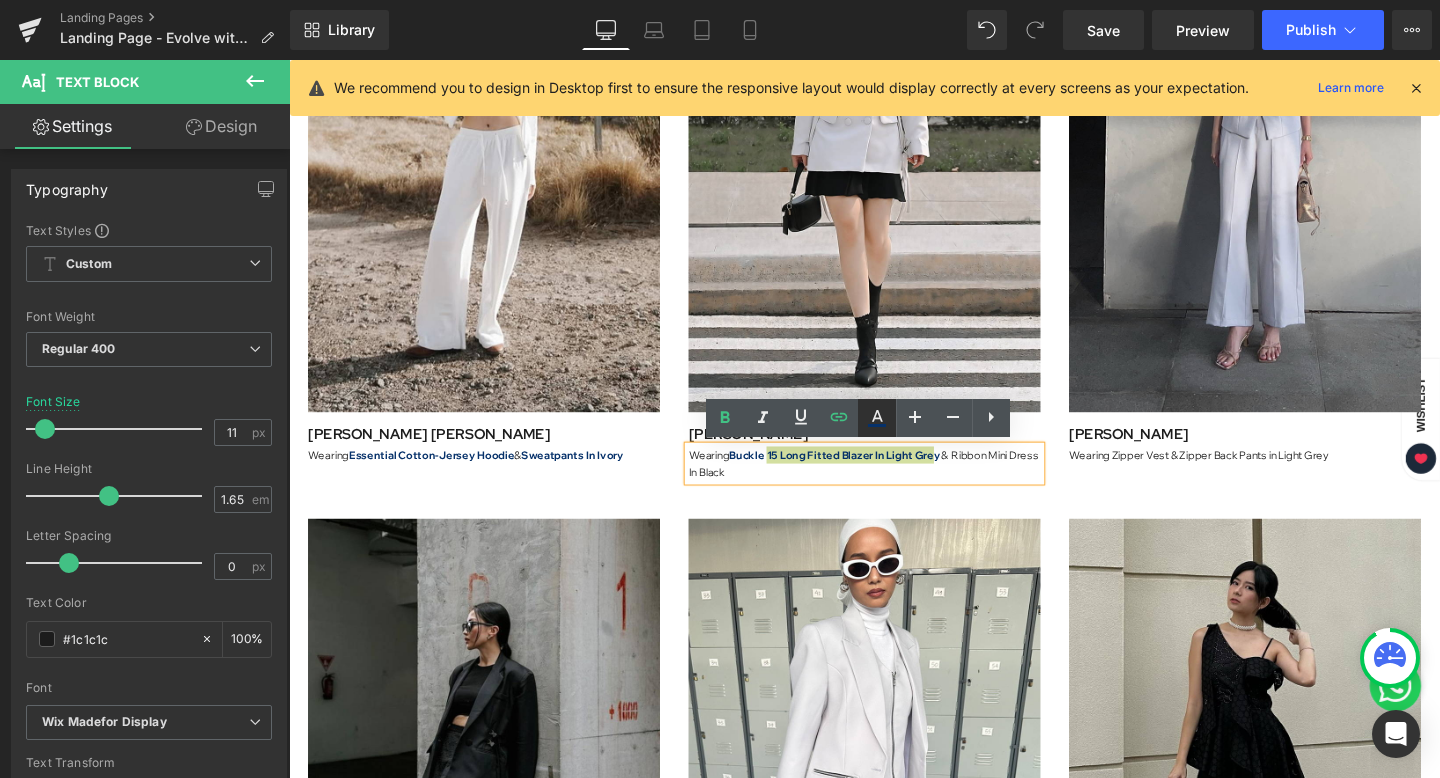 type on "#06316a" 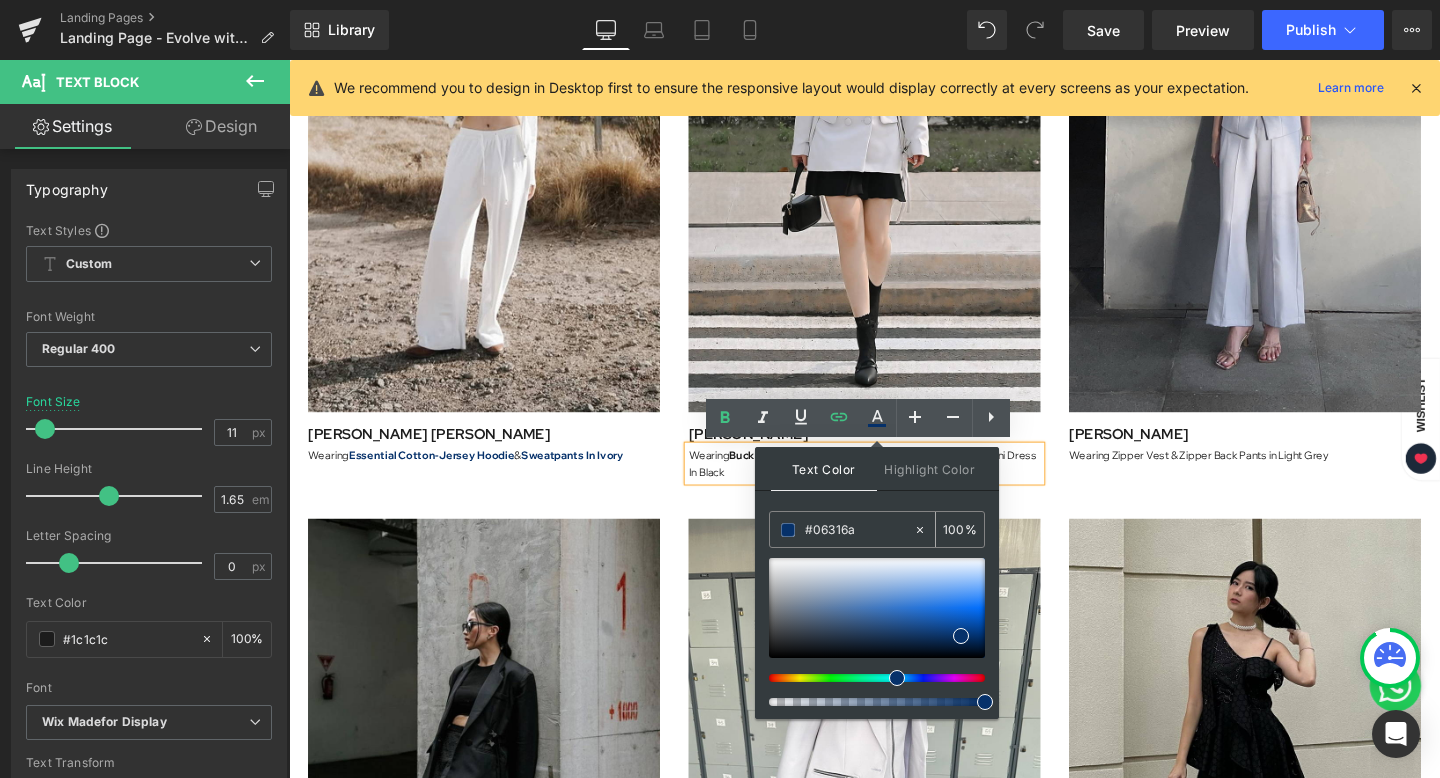 drag, startPoint x: 869, startPoint y: 529, endPoint x: 792, endPoint y: 530, distance: 77.00649 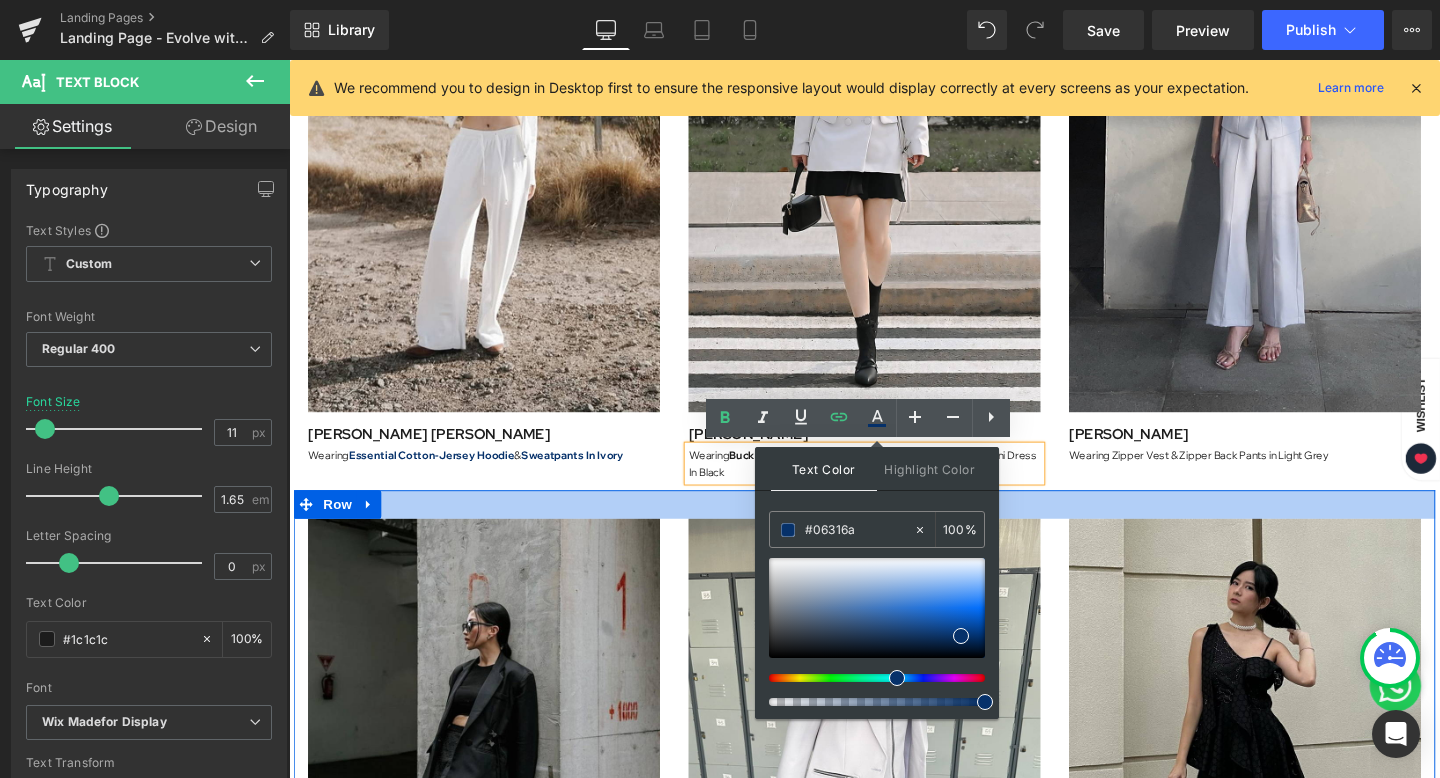 click at bounding box center (894, 527) 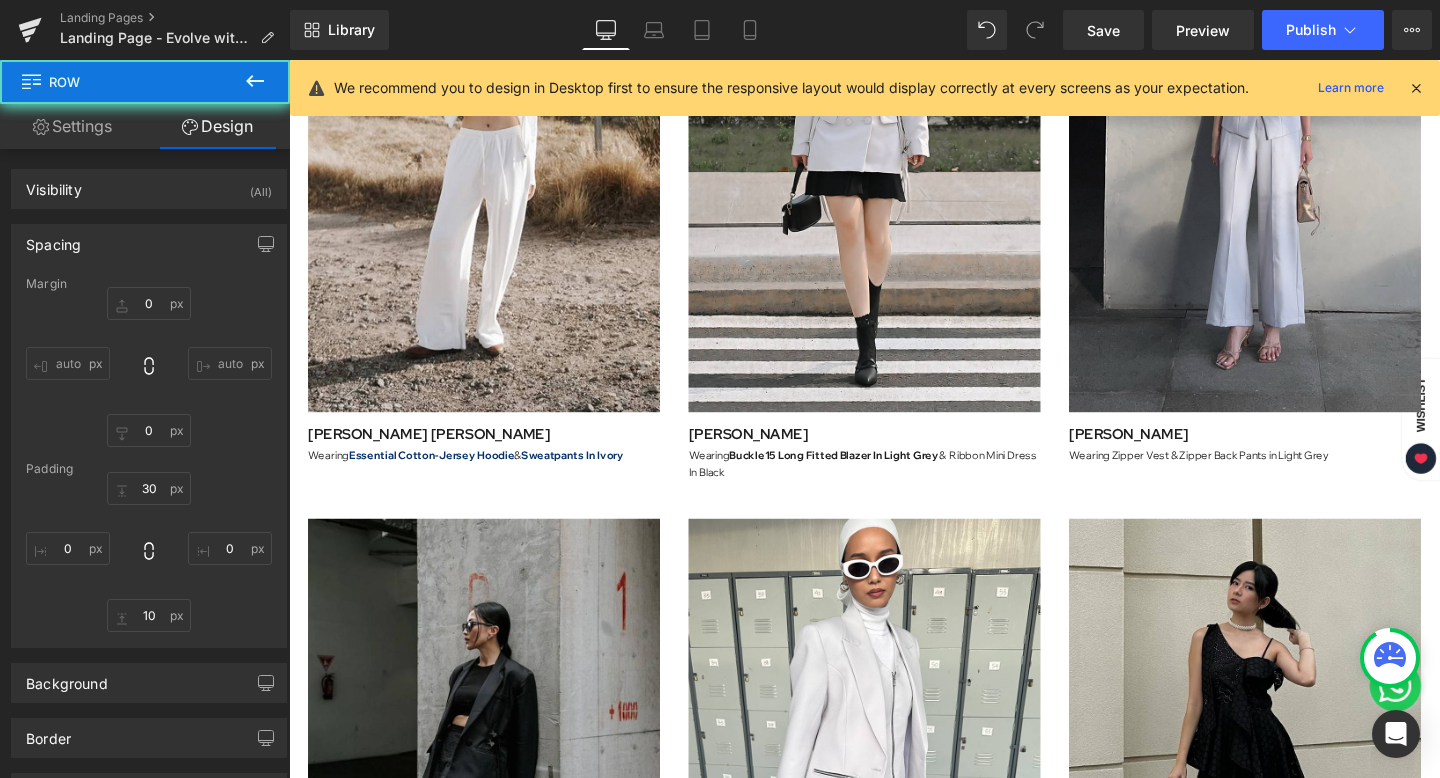 click on "&  Ribbon Mini Dress In Black" at bounding box center (892, 484) 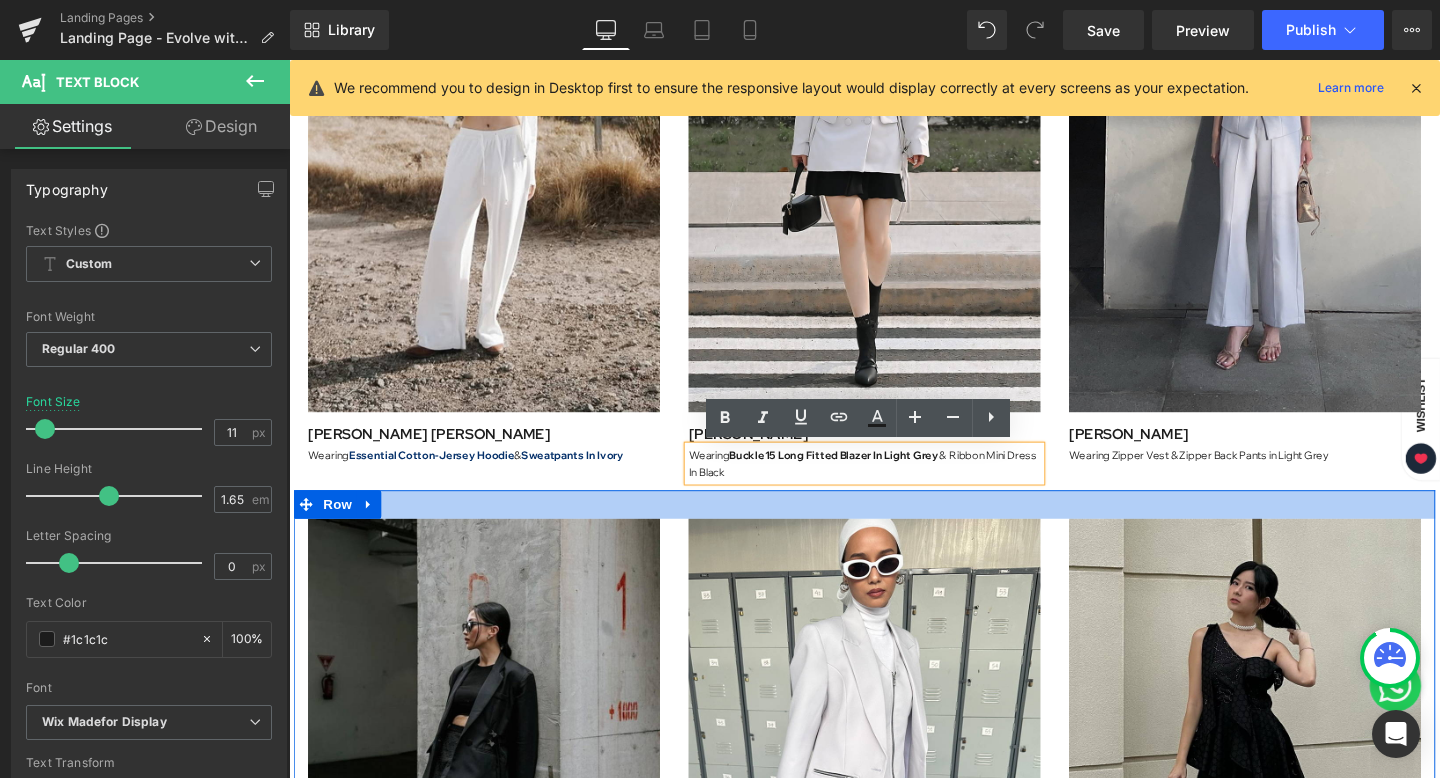 drag, startPoint x: 988, startPoint y: 475, endPoint x: 852, endPoint y: 525, distance: 144.89996 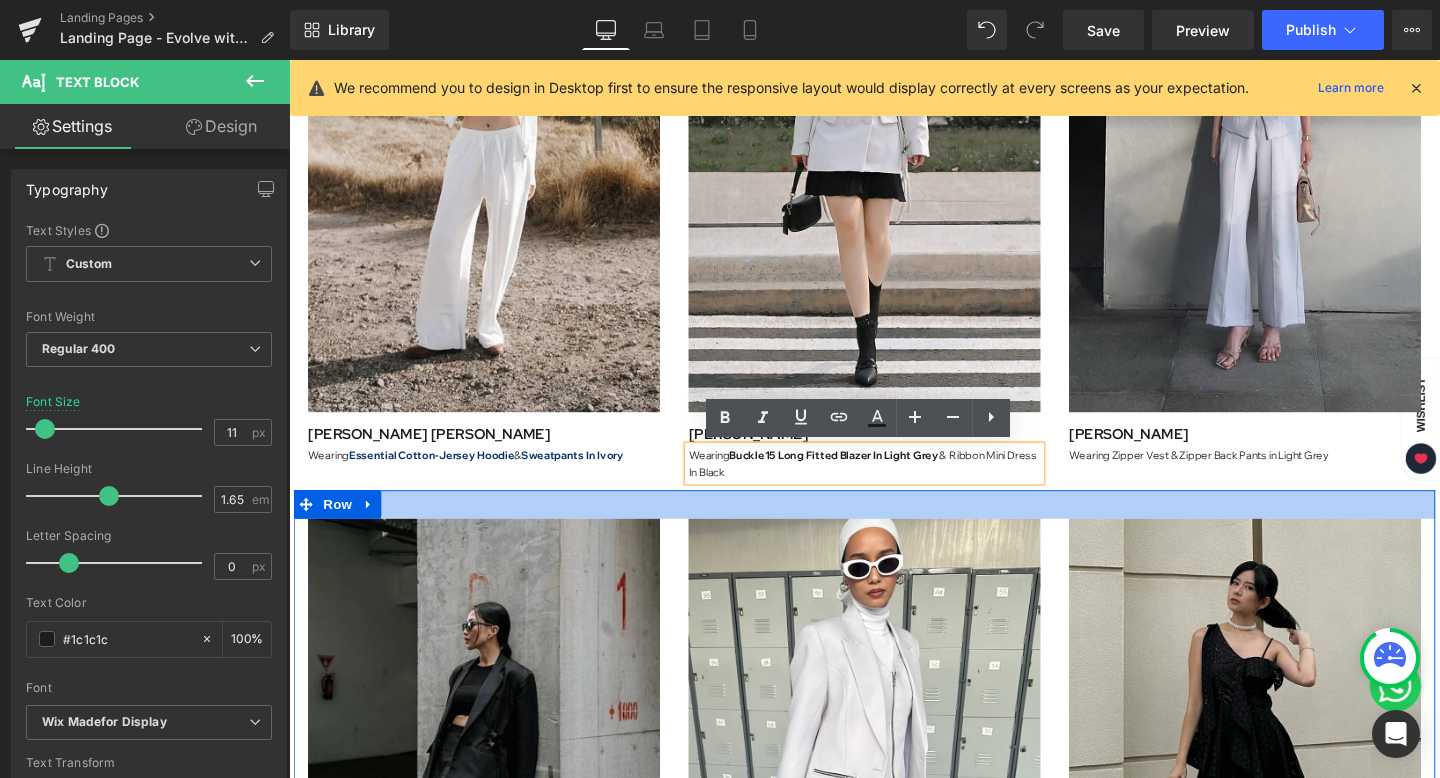 click on "#EvolvewithOnycha: Heading         The Journey to Becoming Your Most Remarkable You Heading         Row         #EvolvewithOnycha isn't just about wearing clothes, it's about wearing your story. Our pieces, meticulously crafted by artisans, are more than just clothes; they're companions on your path to becoming the most remarkable you. Your narrative shouldn't be confined but should shatter boundaries and etch itself in unforgettable moments. When you #EvolvewithOnycha, you're not just expressing yourself, you're empowering yourself. Each tailored creation becomes an extension of your character, a canvas for your confidence. Imagine capturing the world's attention, not just with your style, but with the unwavering spirit you embody.  Let Onycha be the thread that weaves together confidence, self-expression, and the power to hold the world in your hands. So, are you ready to write your next chapter? Join the #EvolvewithOnycha movement and start your transformation today. Text Block         Row         Image" at bounding box center (894, 440) 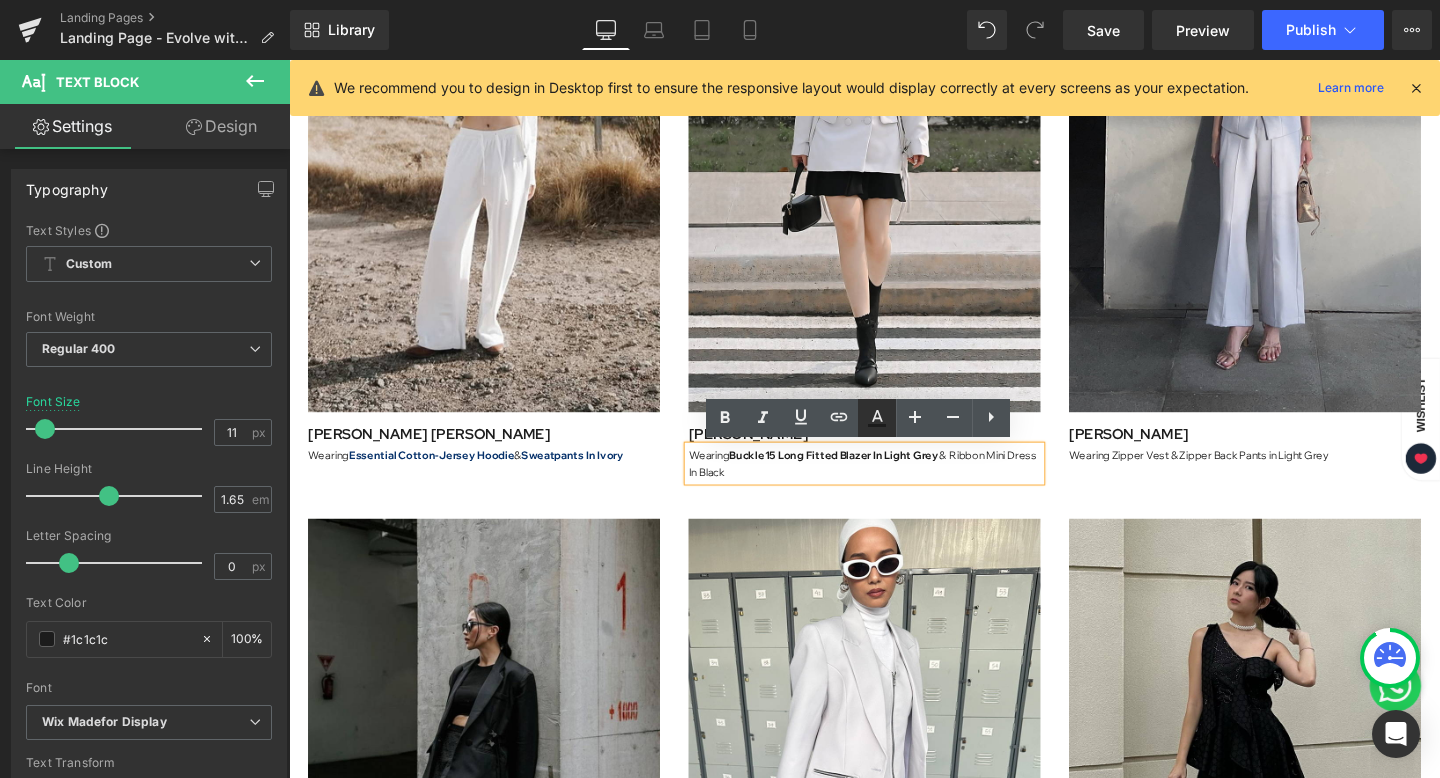 click 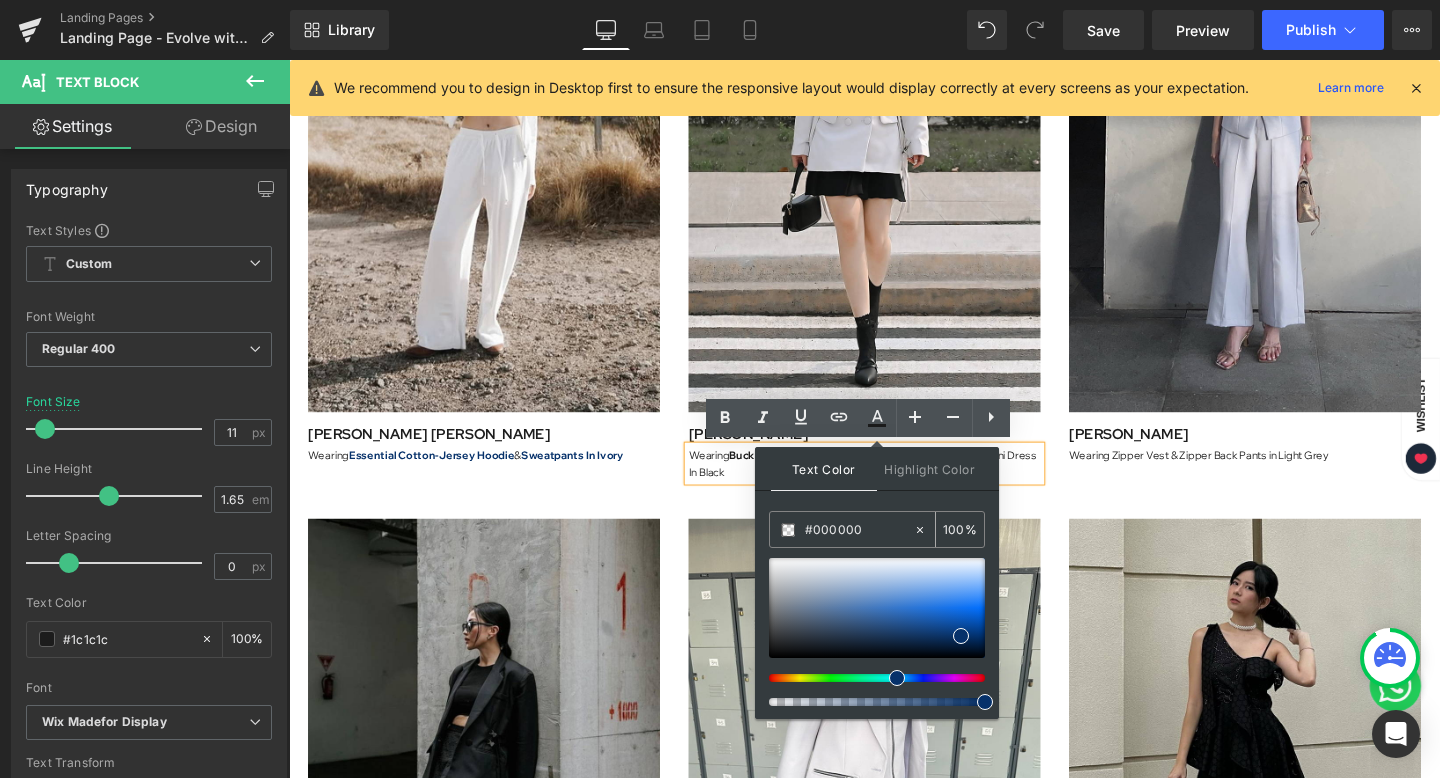 drag, startPoint x: 865, startPoint y: 527, endPoint x: 791, endPoint y: 527, distance: 74 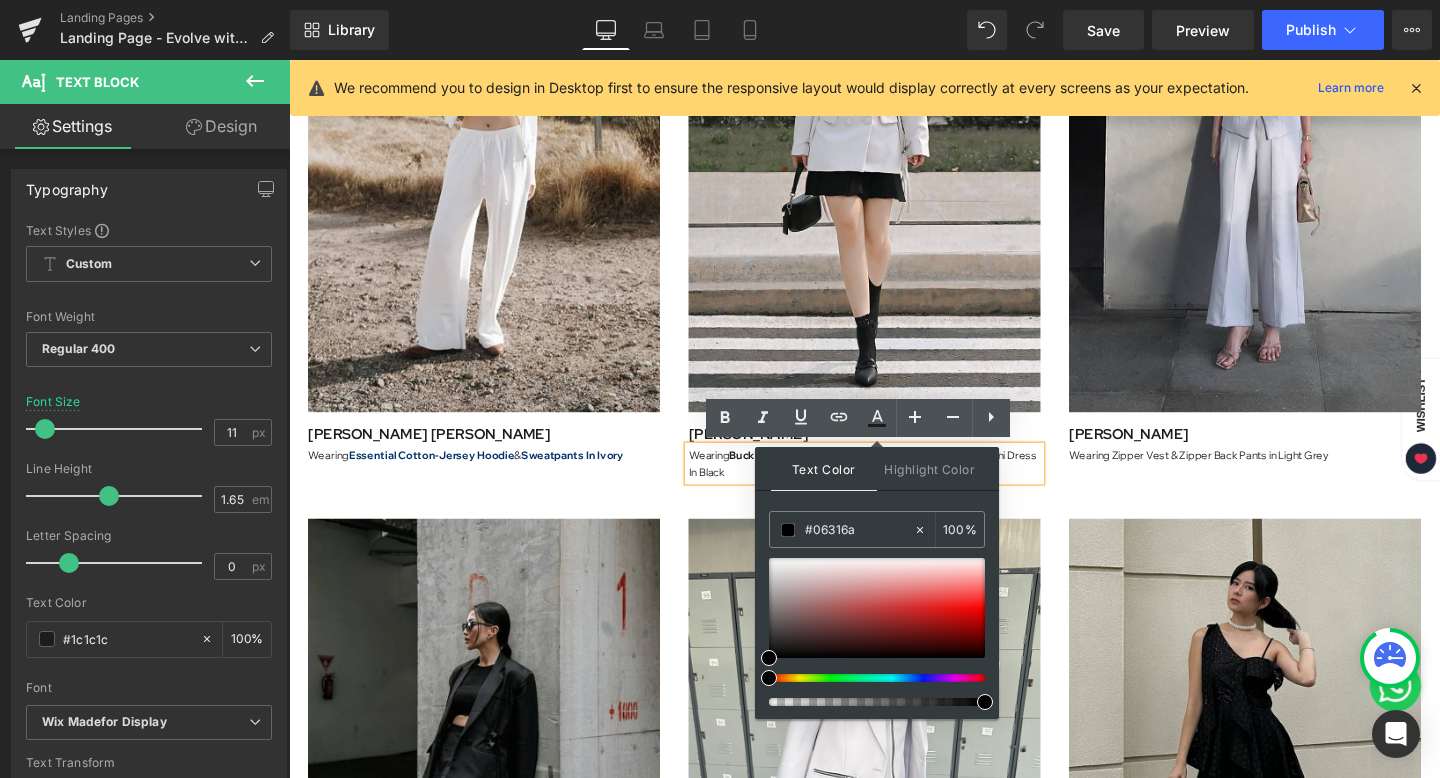 click on "Image         Jaclyn Ariandra Text Block         Wearing Asymmetrical Embroidery Top in Black Text Block" at bounding box center (1294, 846) 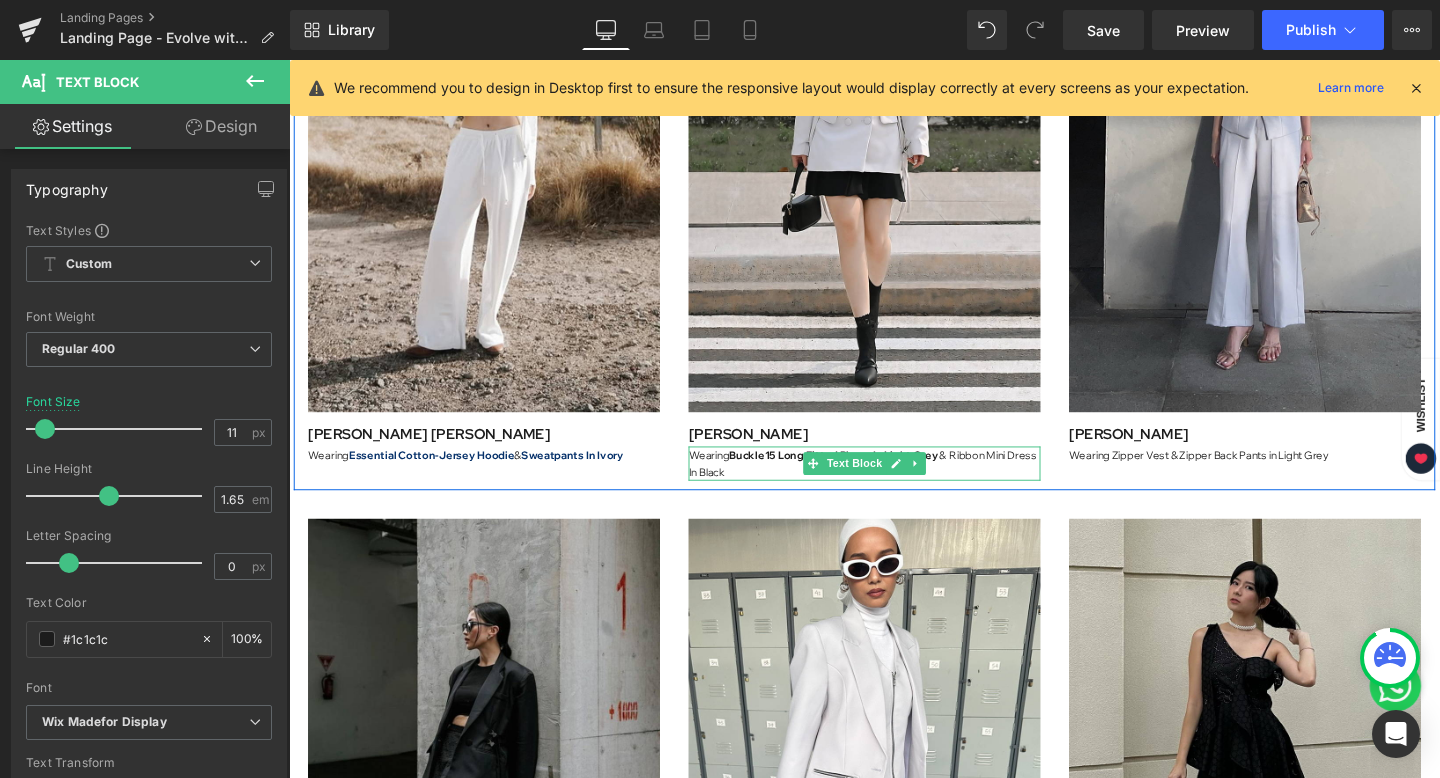 drag, startPoint x: 987, startPoint y: 476, endPoint x: 749, endPoint y: 492, distance: 238.53722 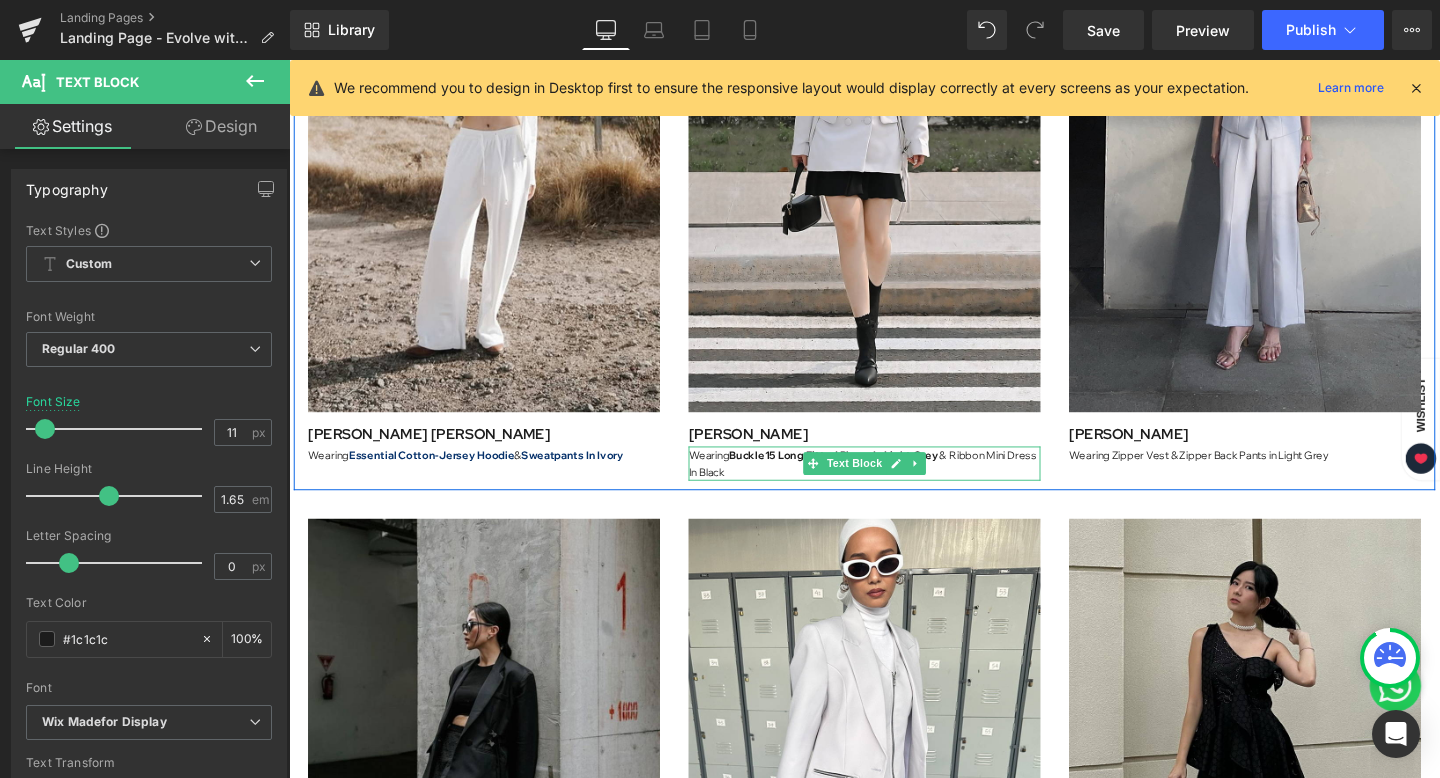 click on "Wearing  Buckle  15 Long Fitted Blazer In Light Gre y  &  Ribbon Mini Dress In Black" at bounding box center [894, 484] 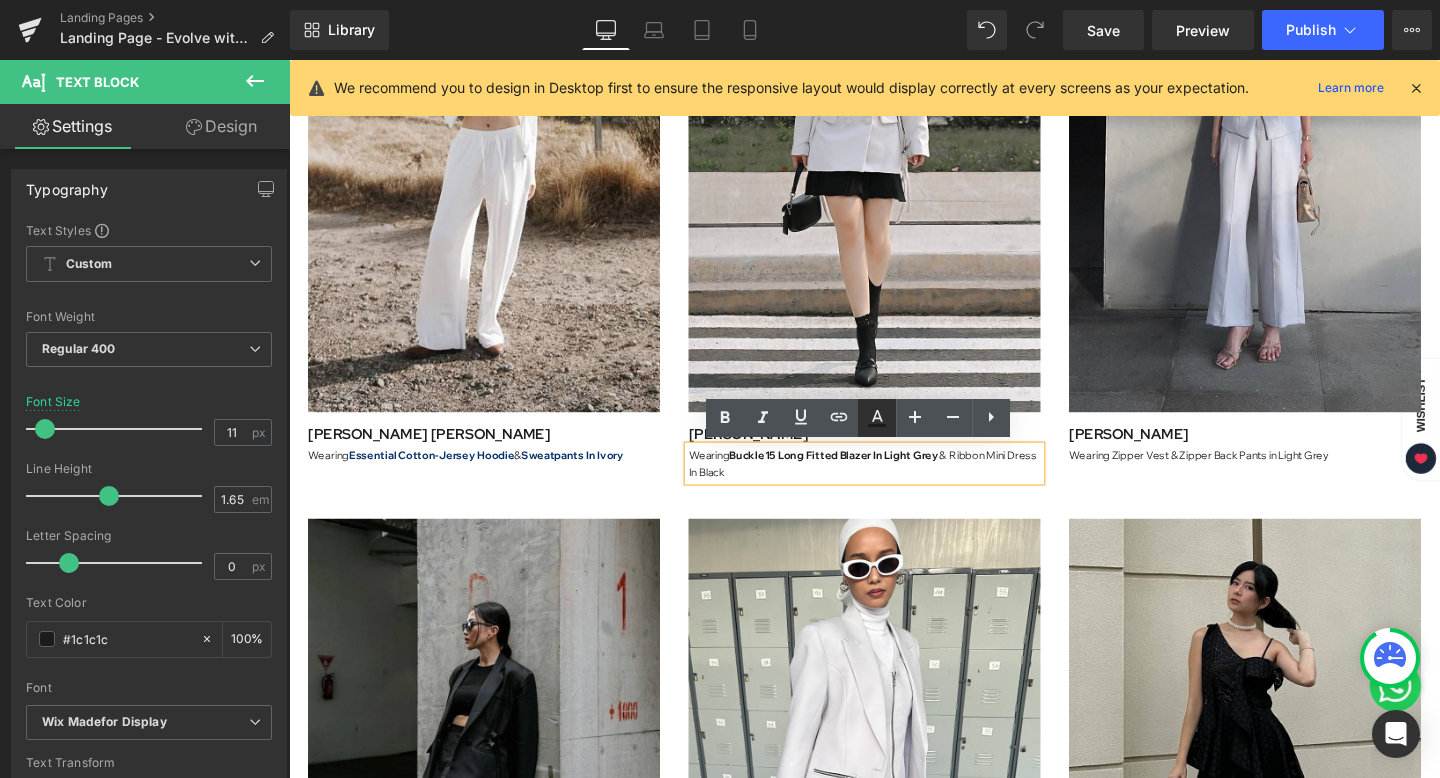 click 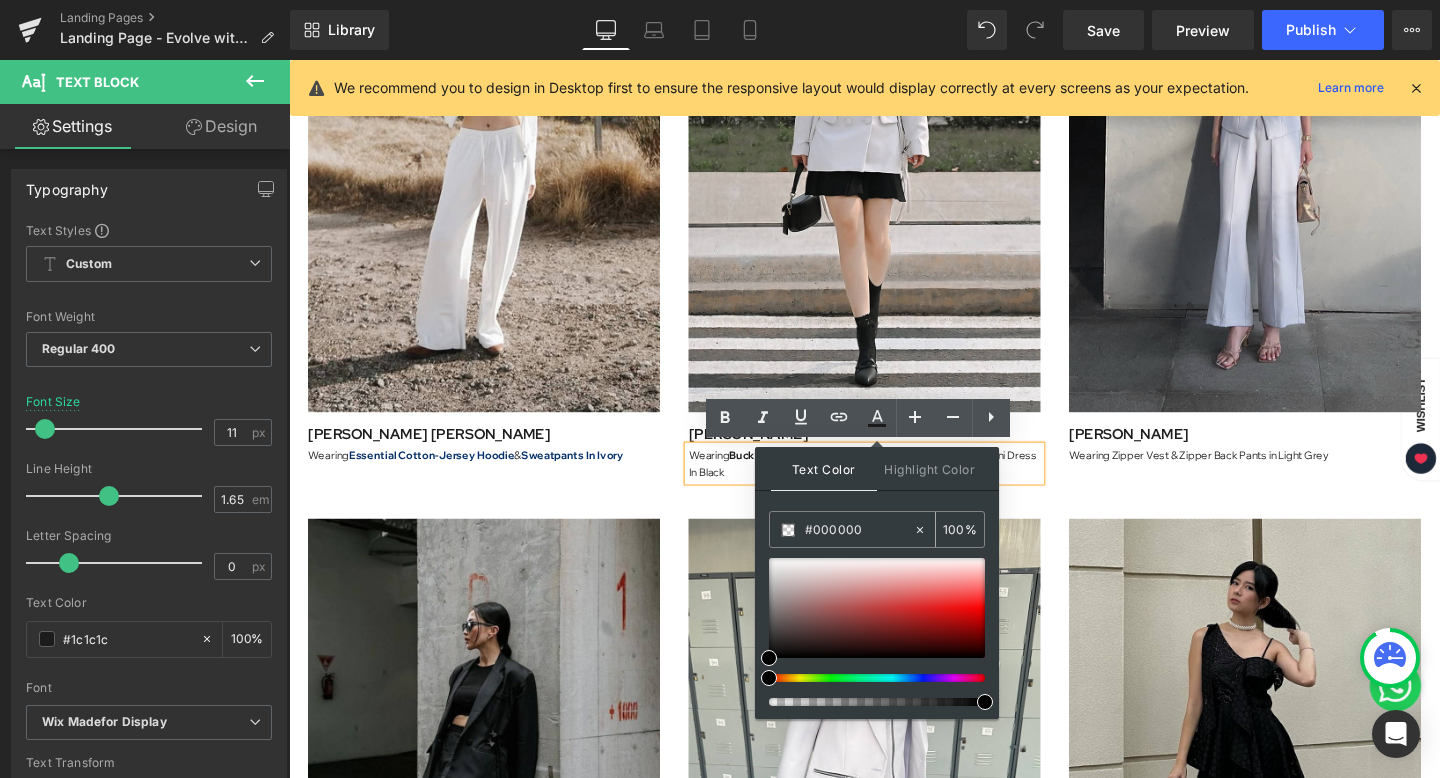 click on "#000000" at bounding box center (859, 530) 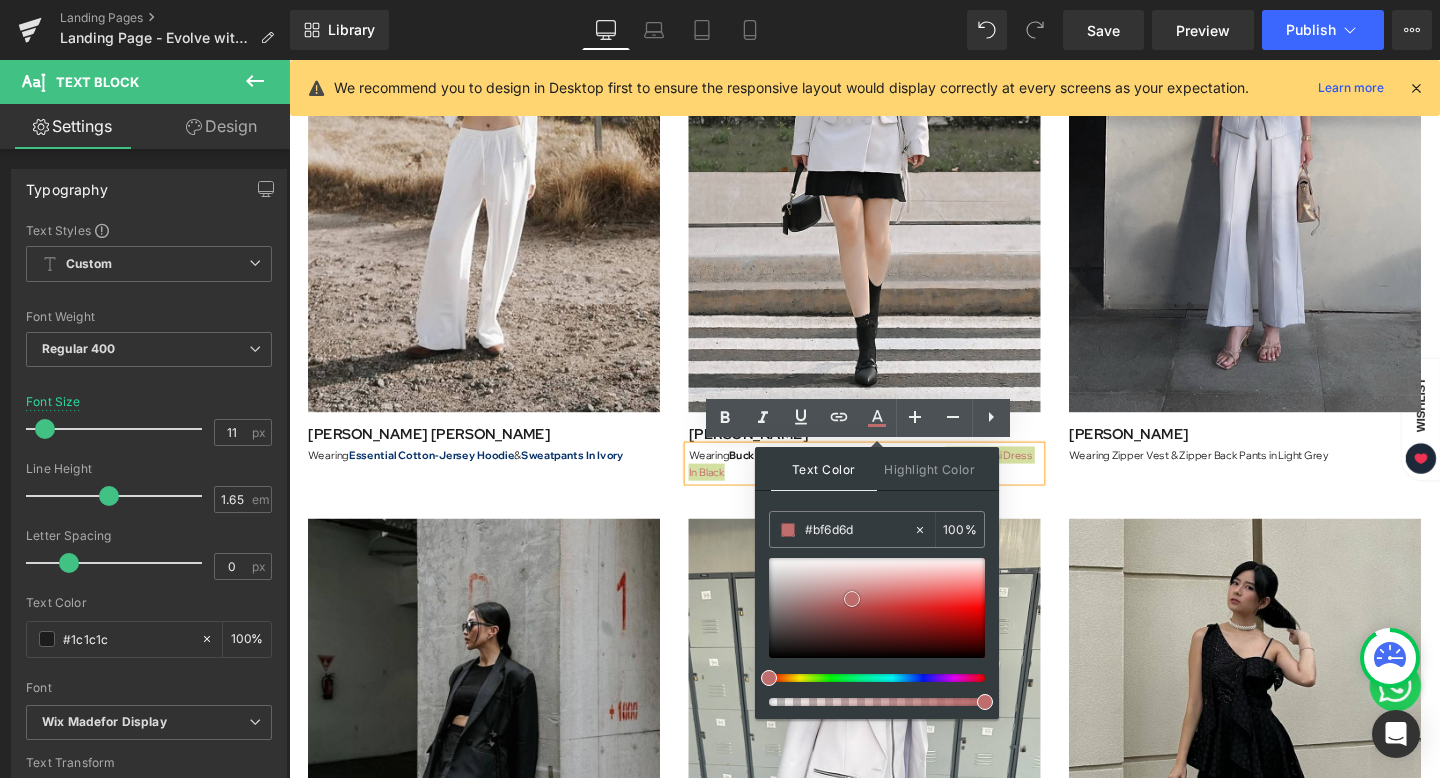 click at bounding box center (877, 608) 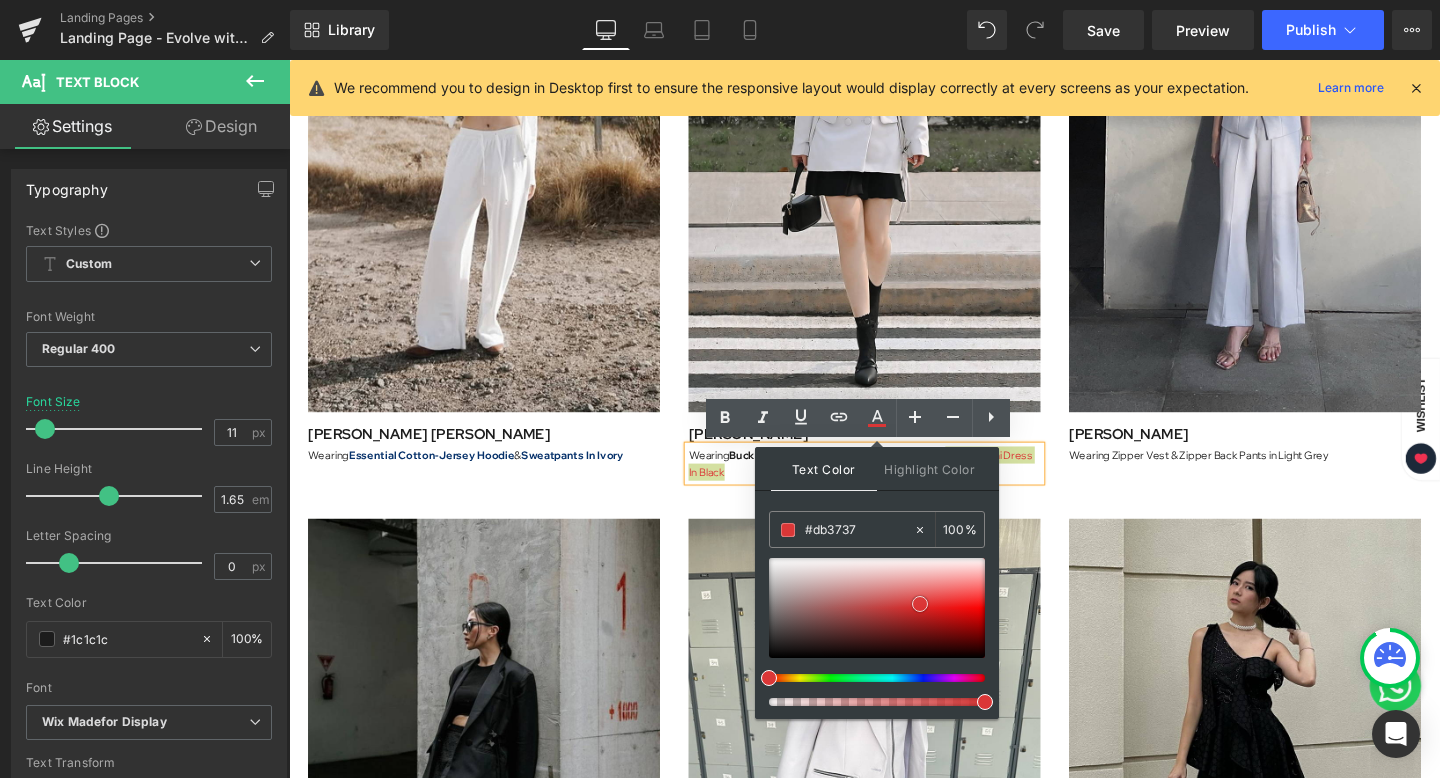 click at bounding box center (877, 608) 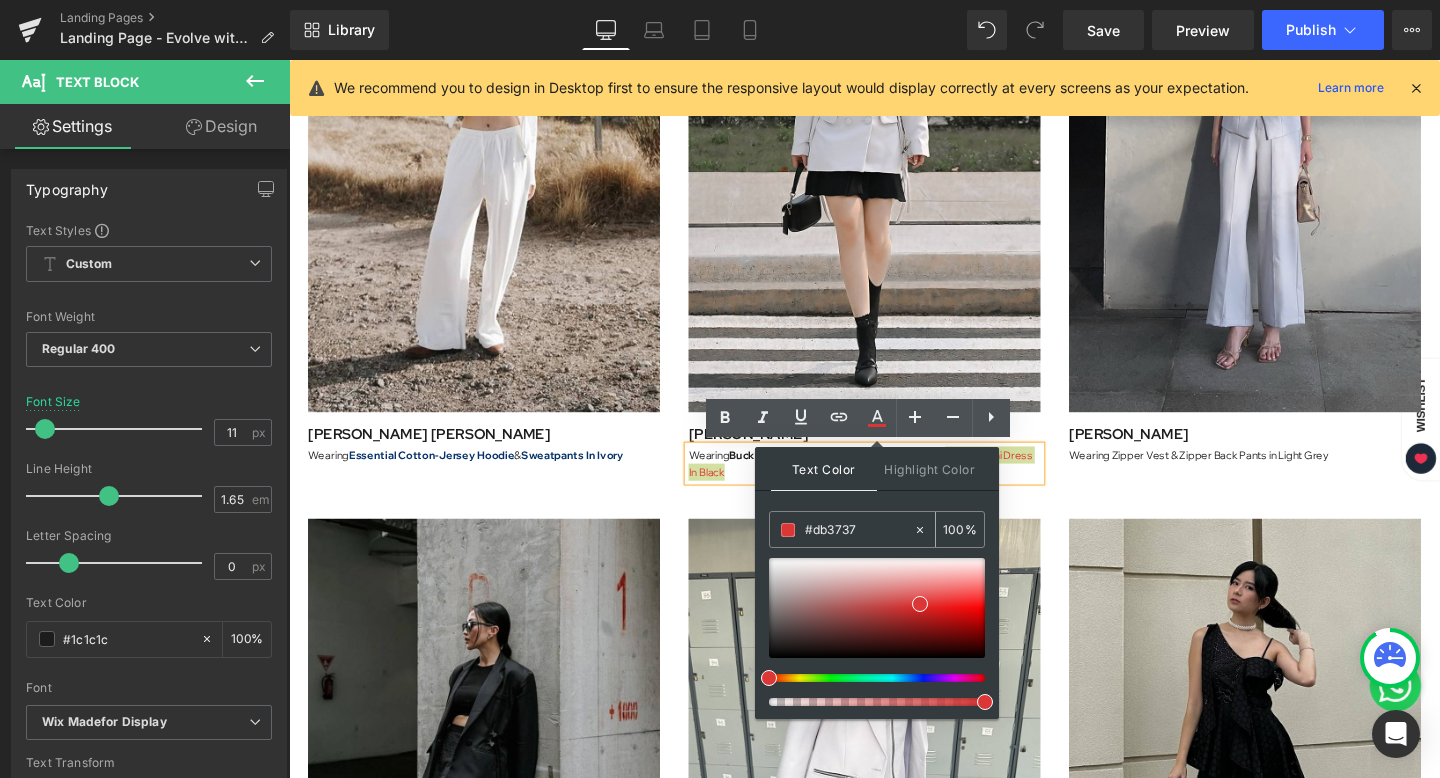 drag, startPoint x: 872, startPoint y: 529, endPoint x: 771, endPoint y: 529, distance: 101 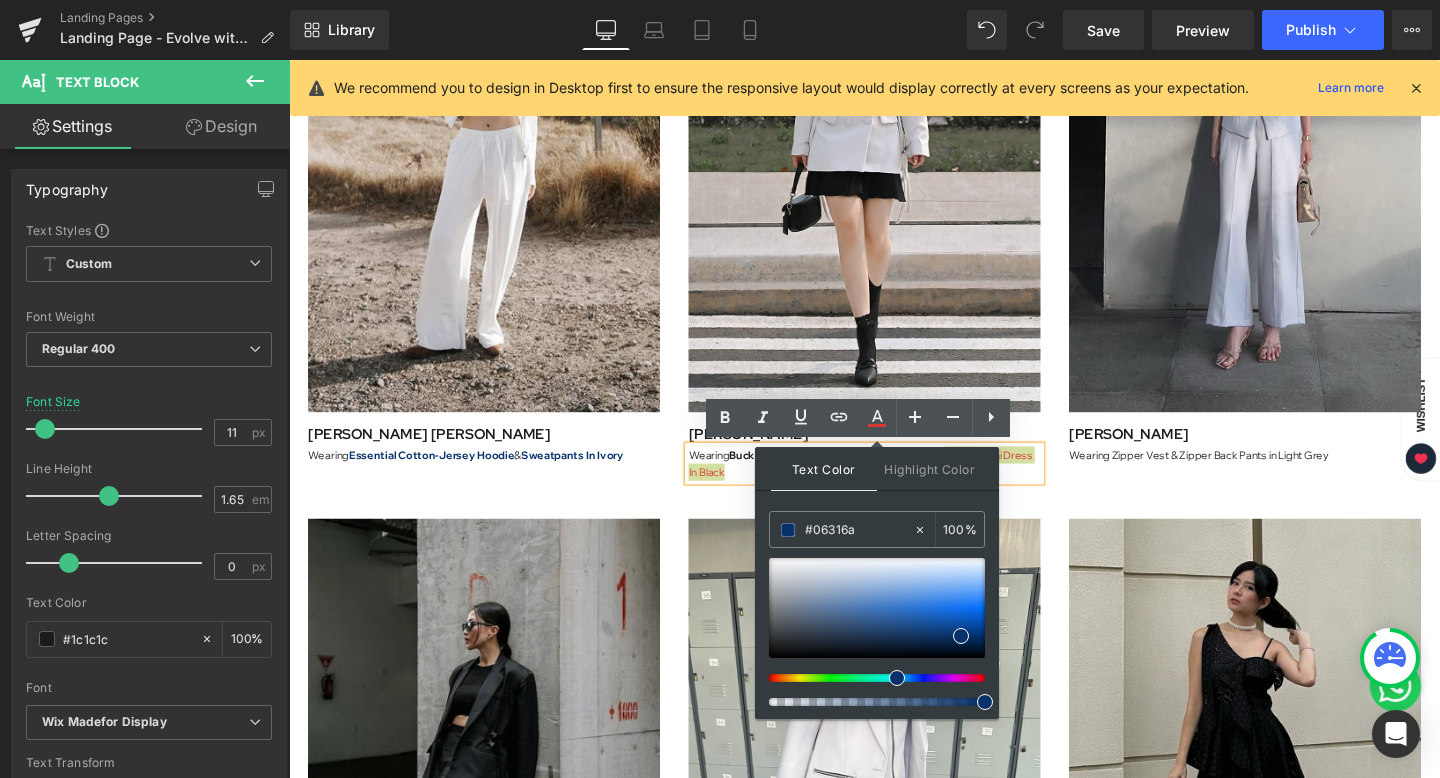 type on "#06316a" 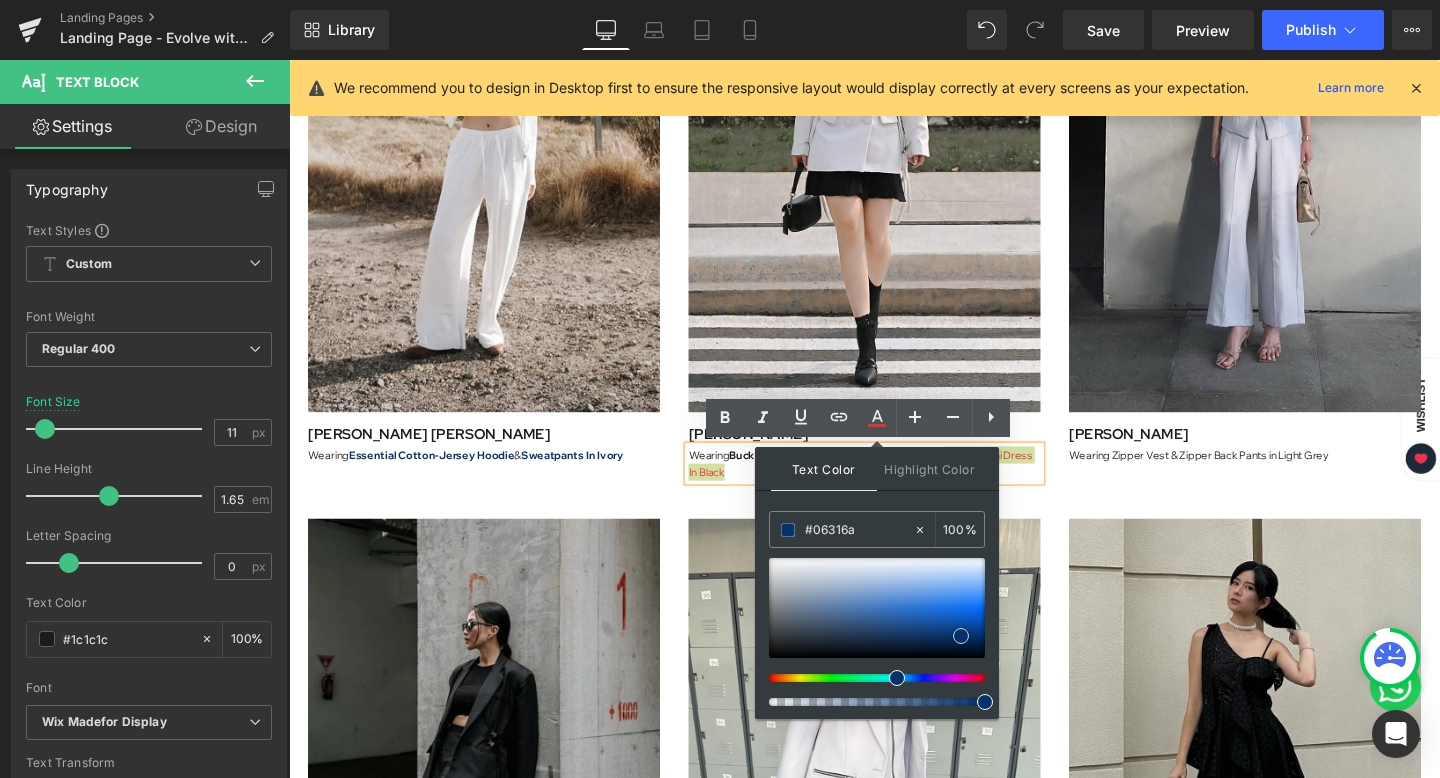 click at bounding box center (961, 636) 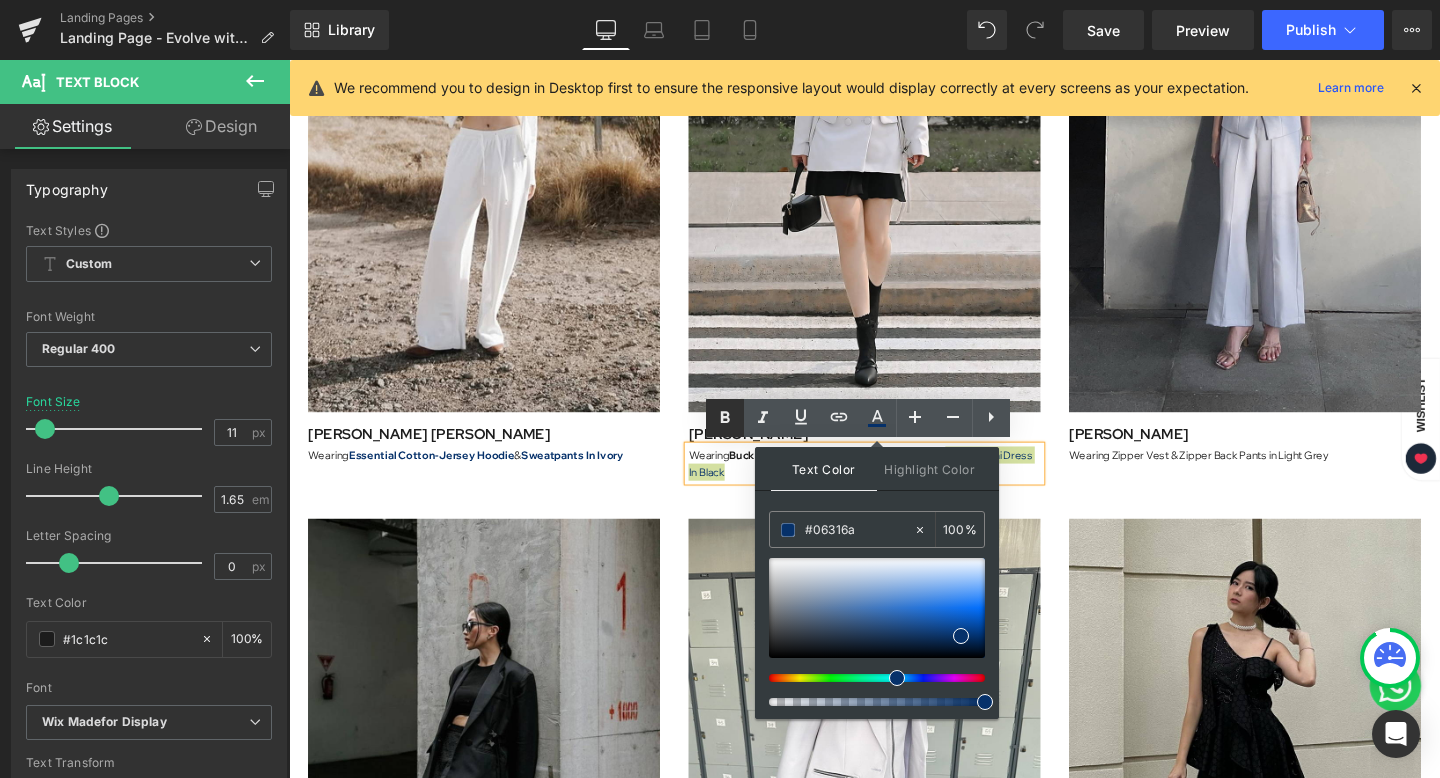 click 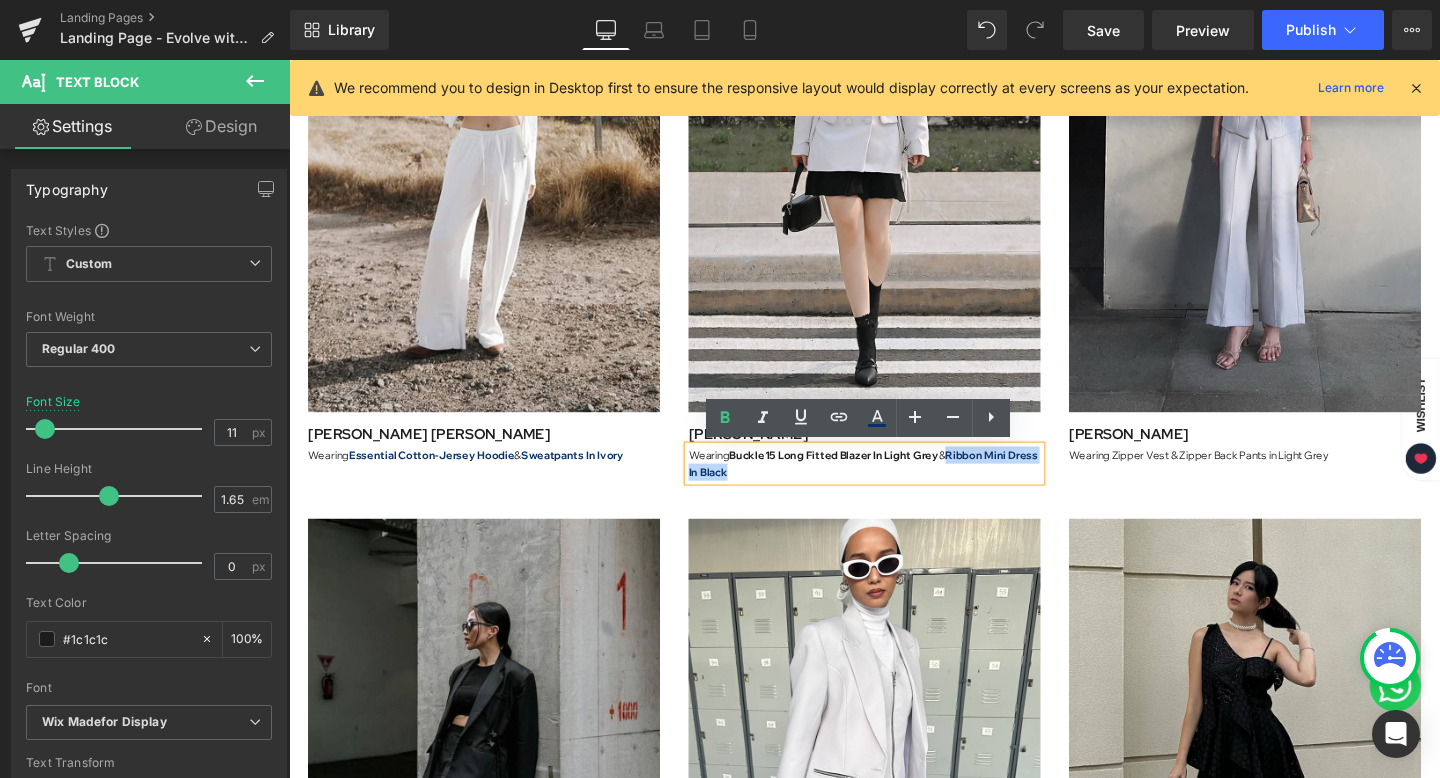 drag, startPoint x: 987, startPoint y: 478, endPoint x: 789, endPoint y: 491, distance: 198.42632 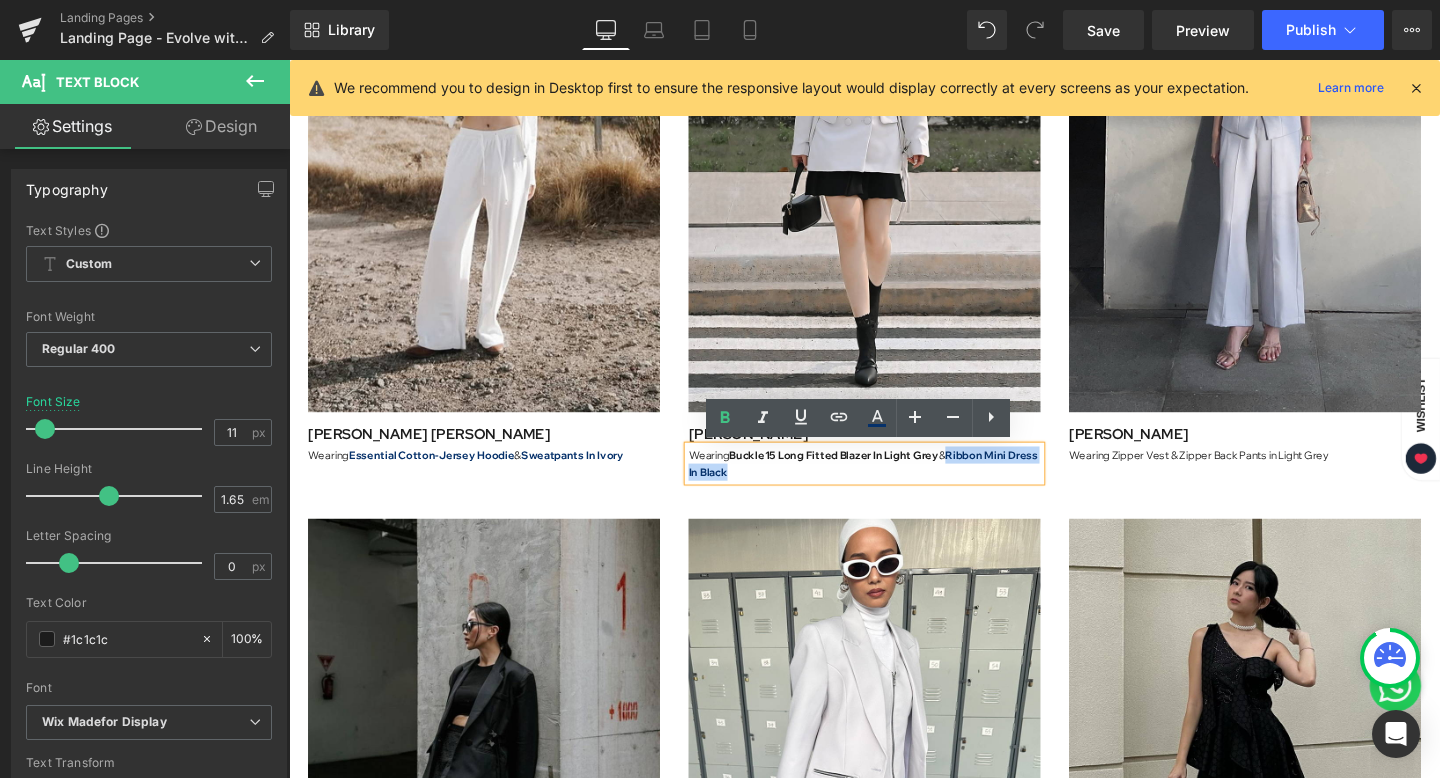 click on "Wearing  Buckle  15 Long Fitted Blazer In Light Gre y  &   Ribbon Mini Dress In Black" at bounding box center [894, 484] 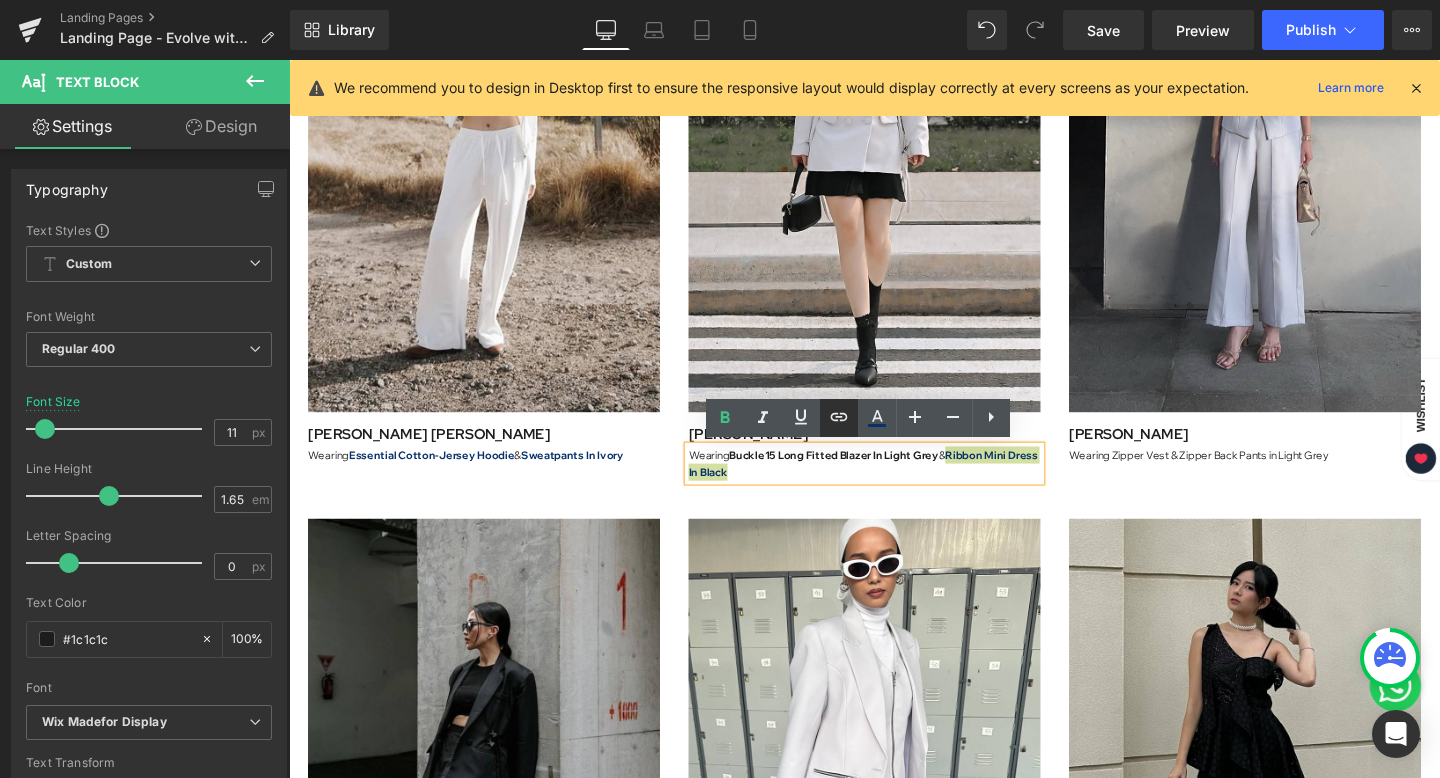 click 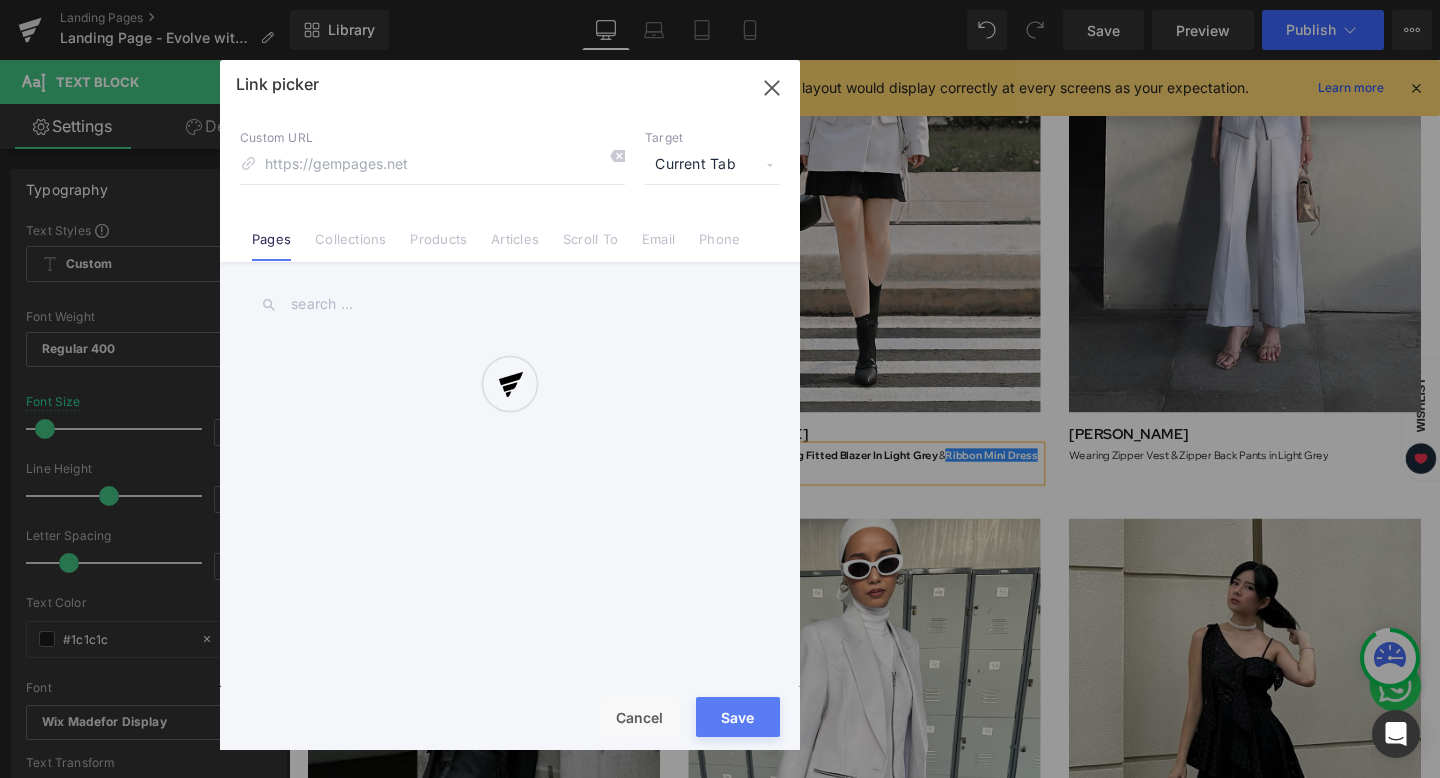 click on "Text Color Highlight Color rgba(6, 49, 106, 1) #06316a 100 % transparent transparent 0 %   Edit or remove link:   Edit   -   Unlink   -   Cancel                                             Link picker Back to Library   Insert           Custom URL                   Target   Current Tab     Current Tab   New Tab                 Pages       Collections       Products       Articles       Scroll To       Email       Phone                                                       Email Address     Subject     Message             Phone Number           Save Cancel" at bounding box center [720, 0] 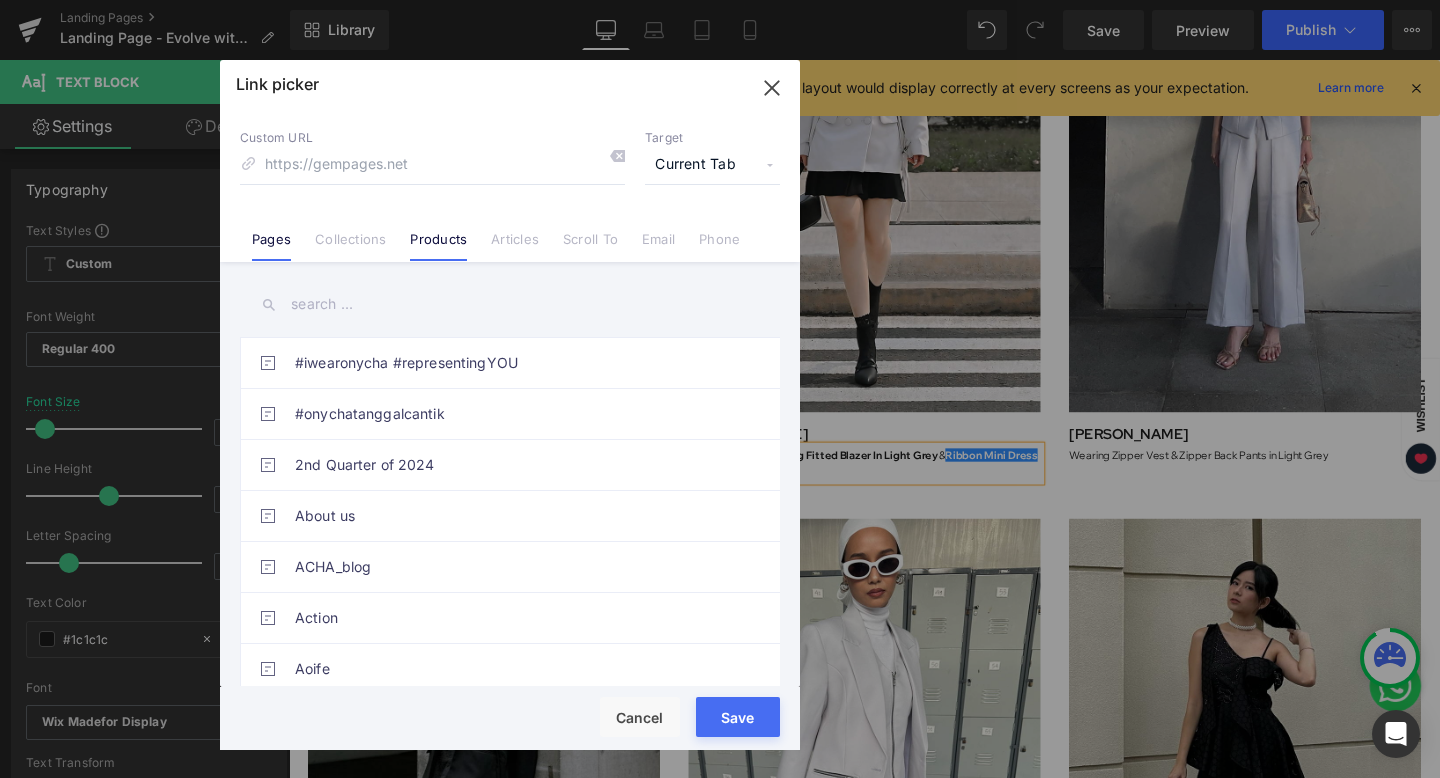 click on "Products" at bounding box center (438, 246) 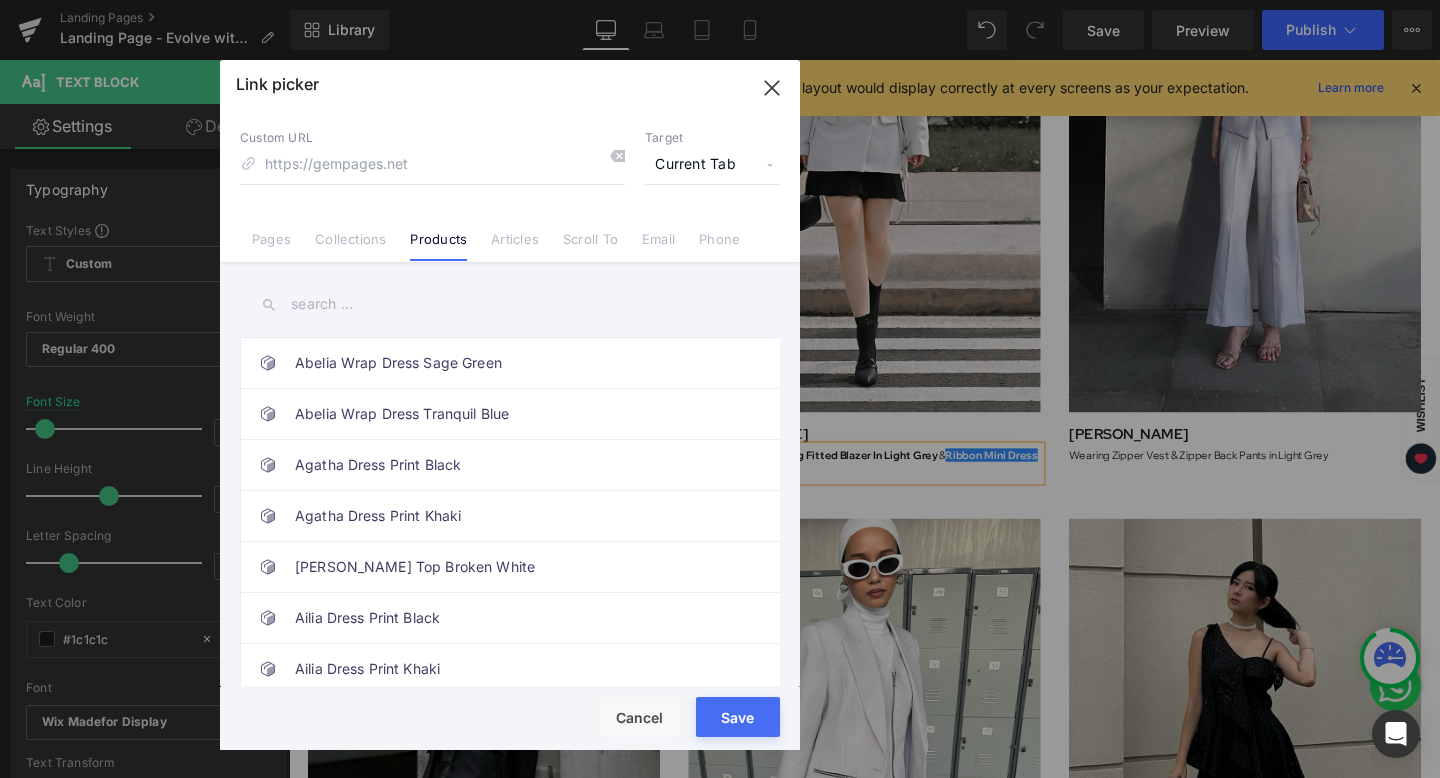 click at bounding box center [510, 304] 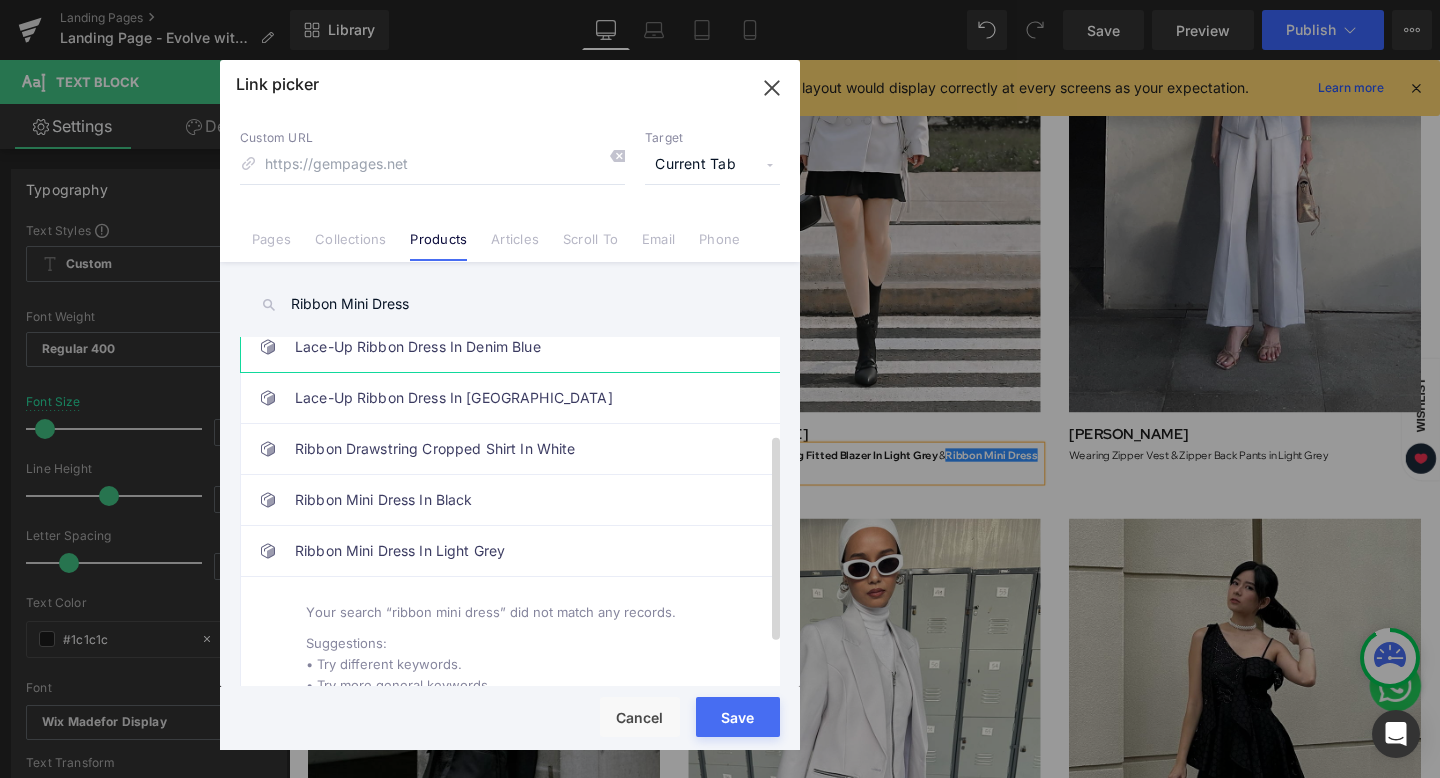 scroll, scrollTop: 175, scrollLeft: 0, axis: vertical 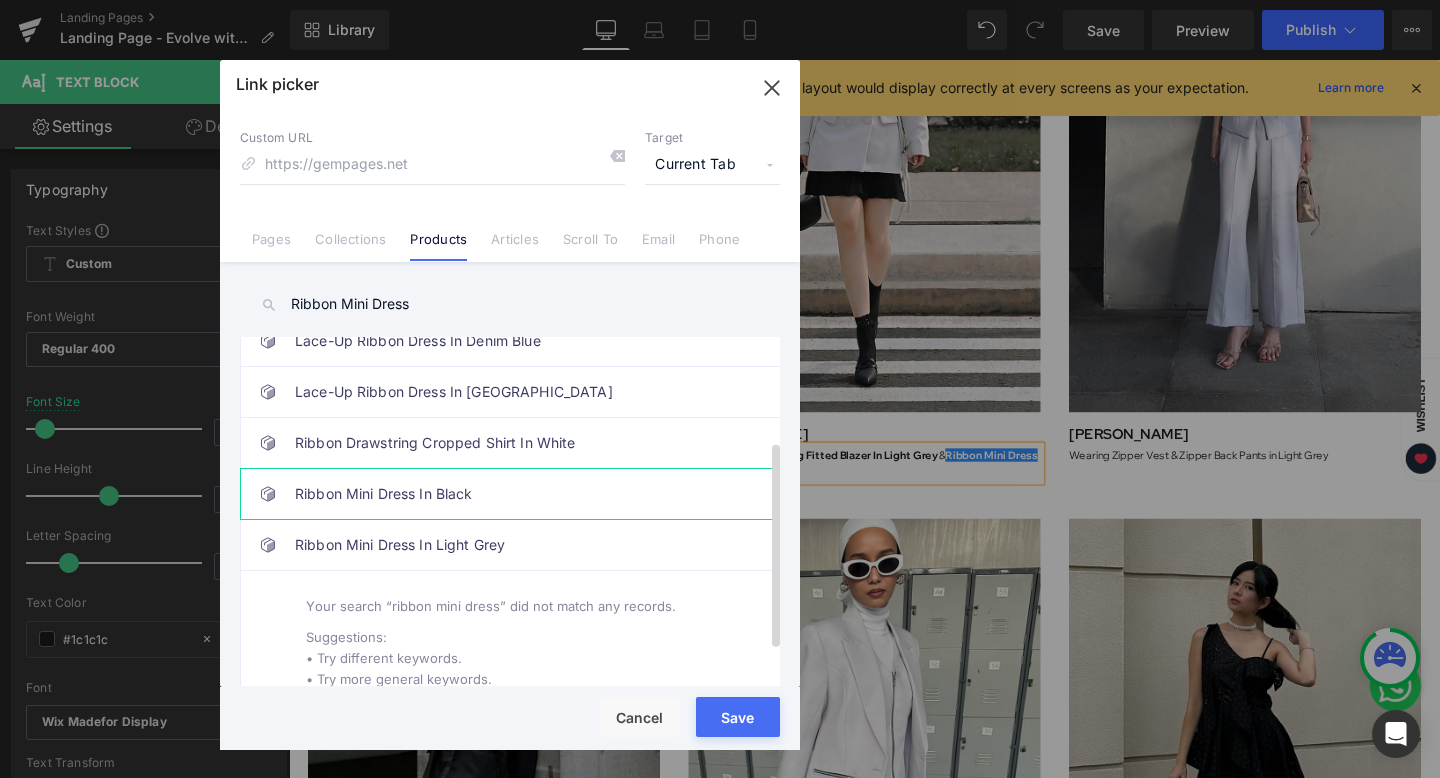 type on "Ribbon Mini Dress" 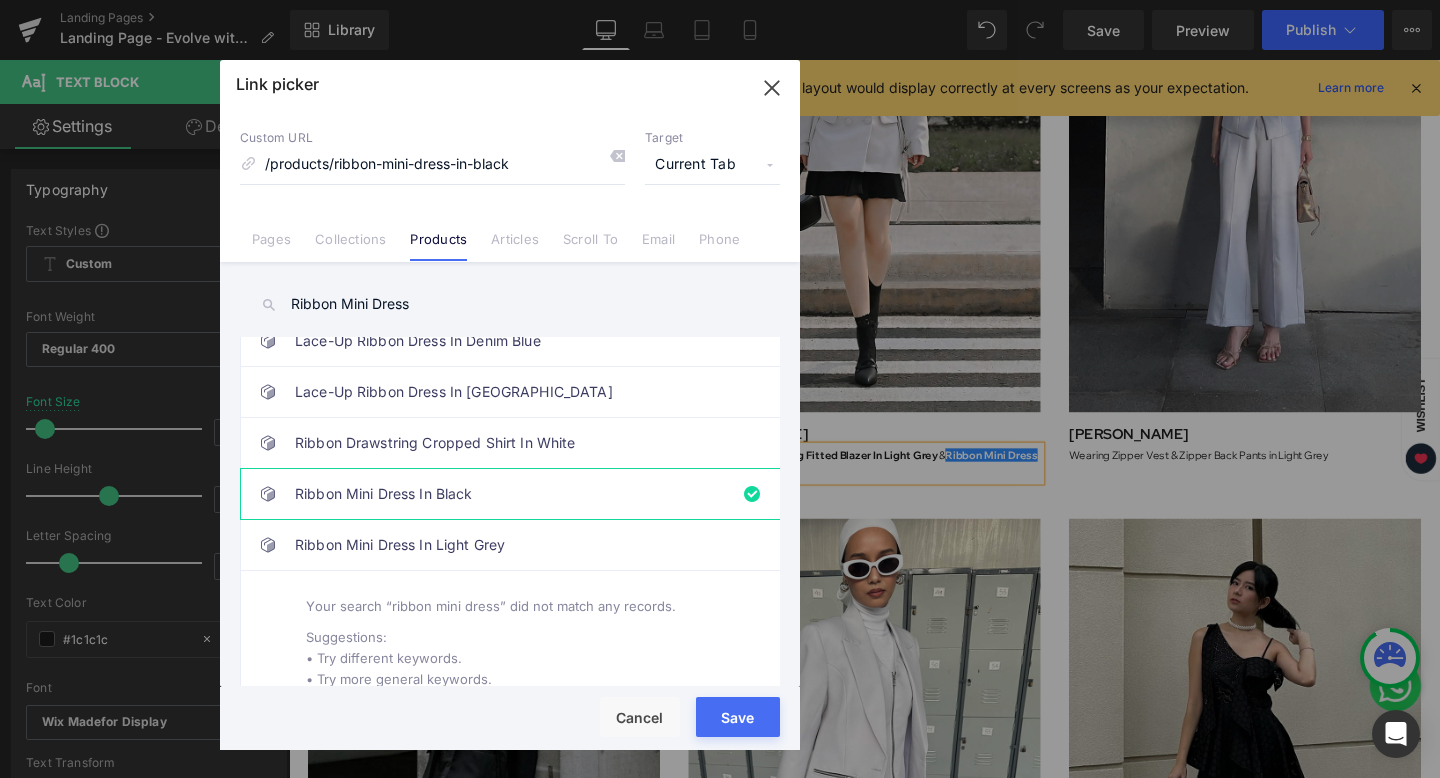 click on "Save" at bounding box center (738, 717) 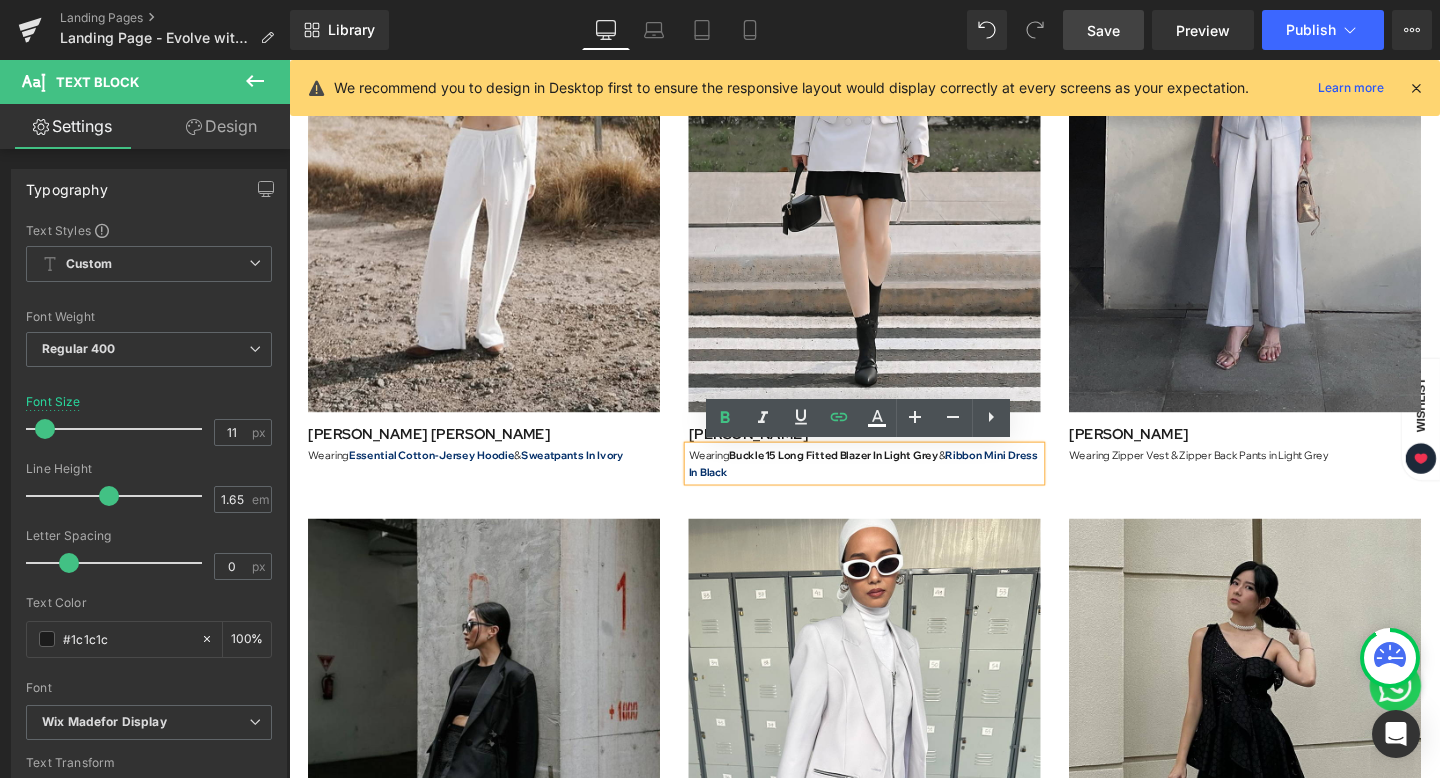 click on "Save" at bounding box center [1103, 30] 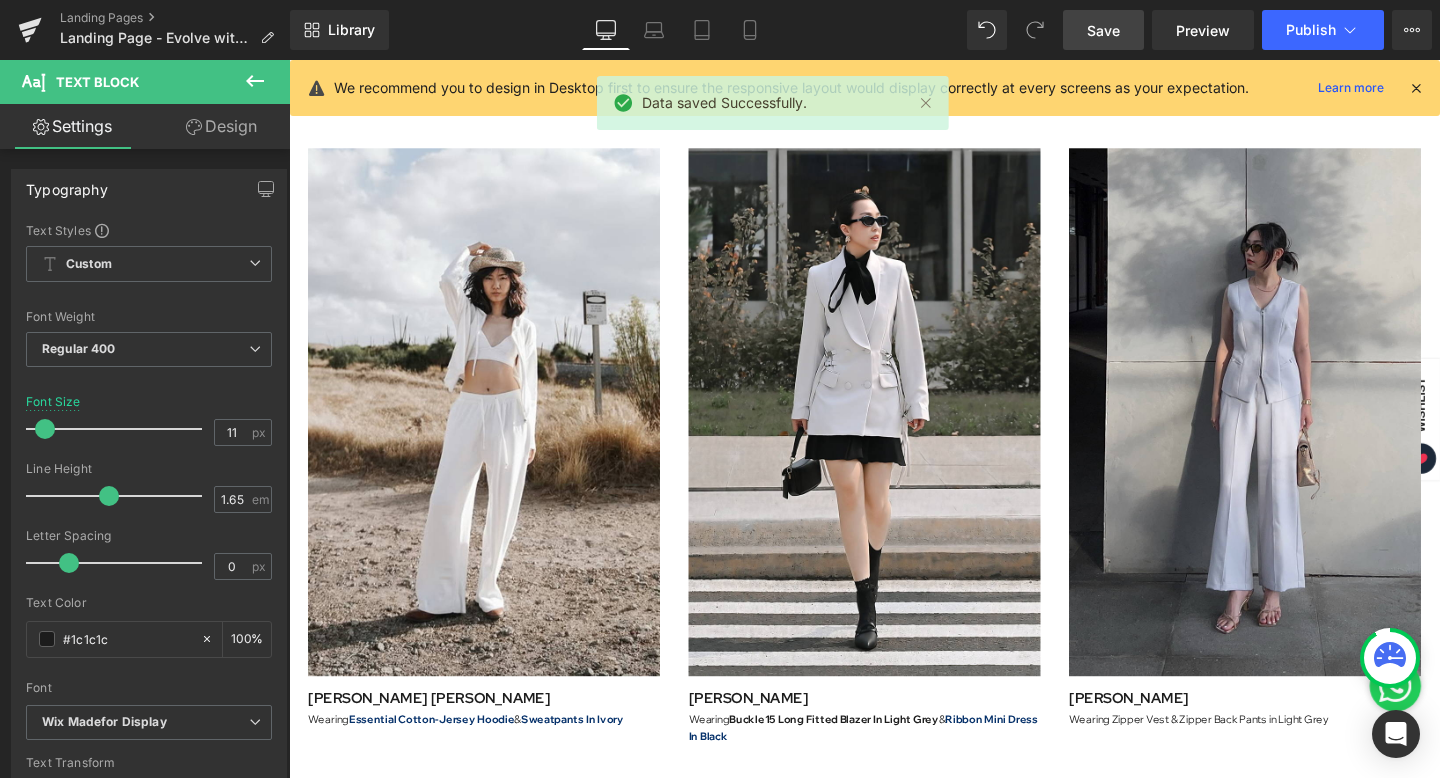 scroll, scrollTop: 1728, scrollLeft: 0, axis: vertical 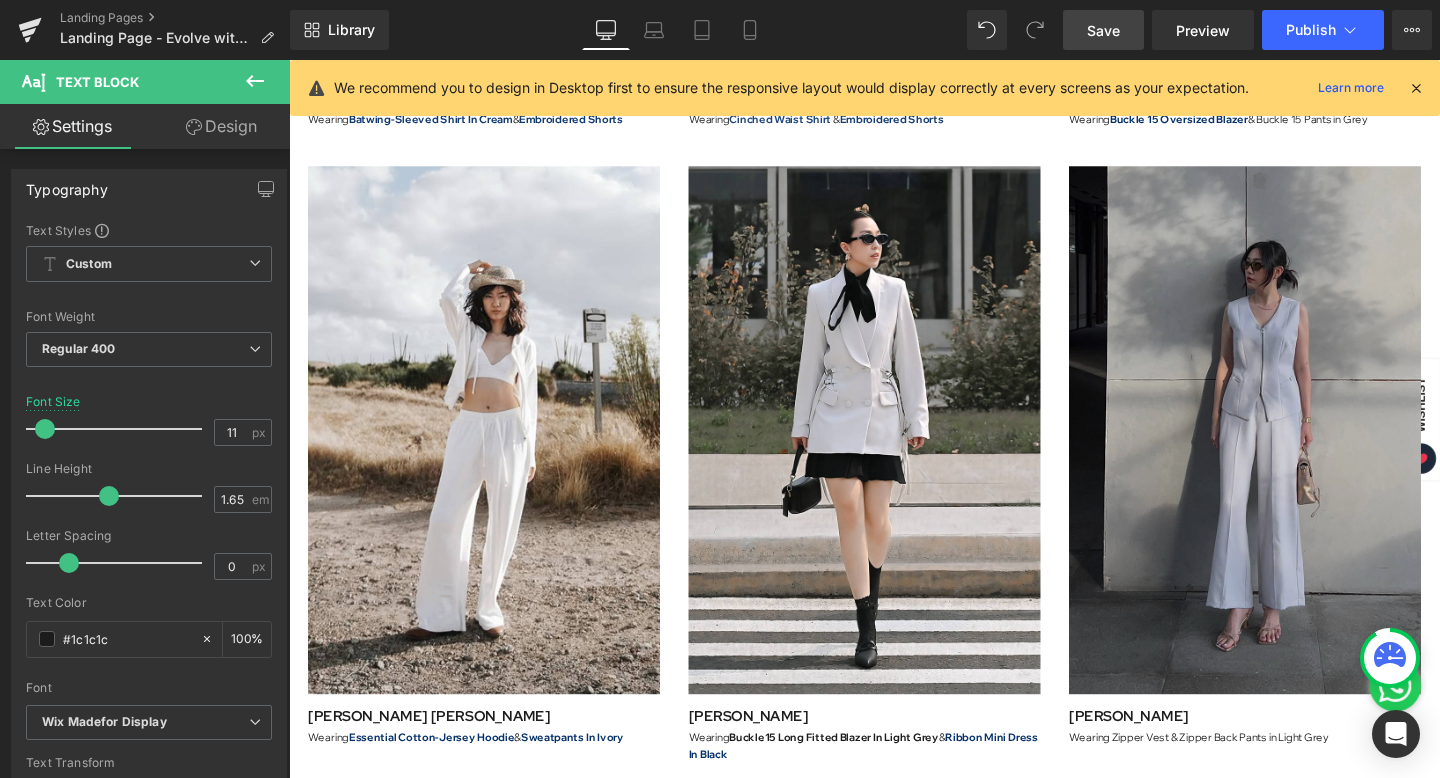 click on "Image" at bounding box center [1294, 449] 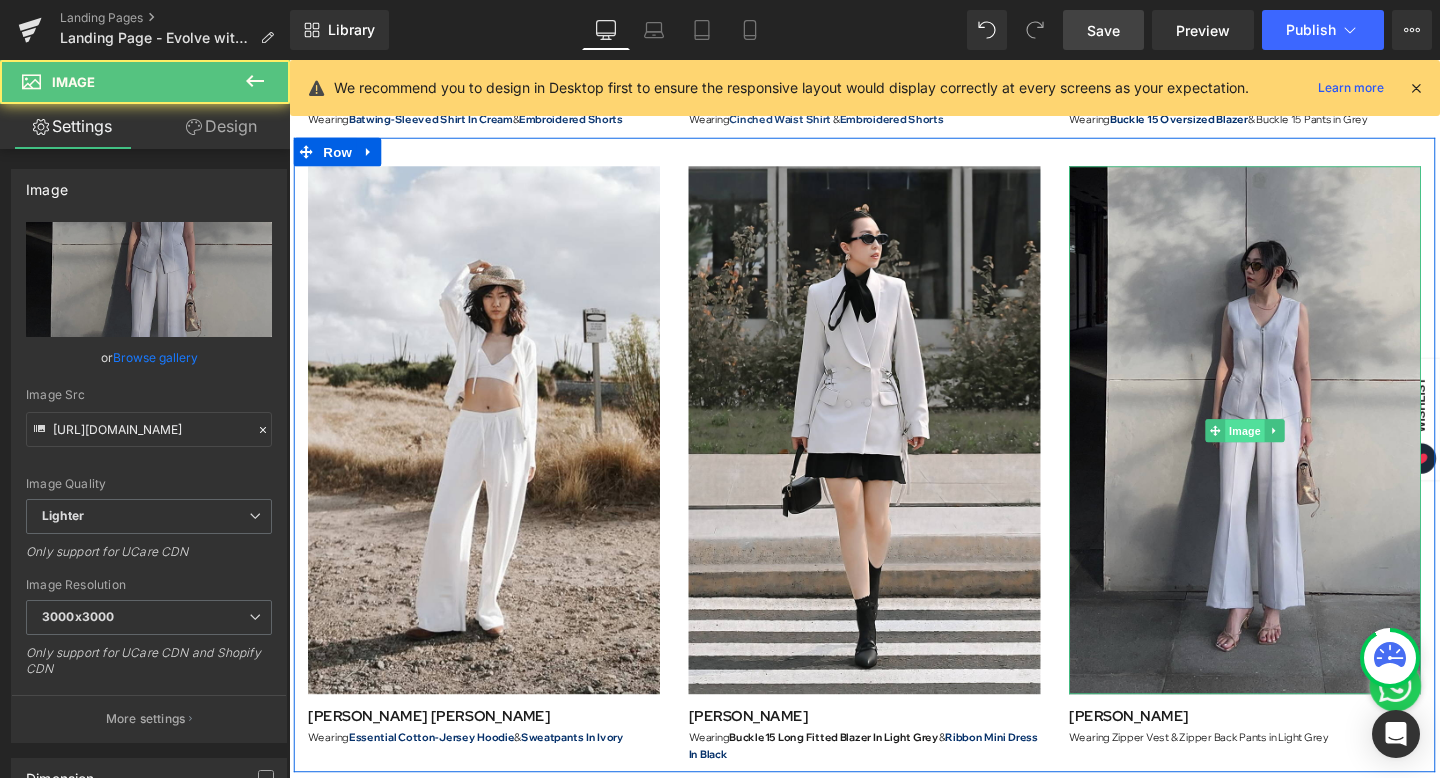 click on "Image" at bounding box center (1294, 450) 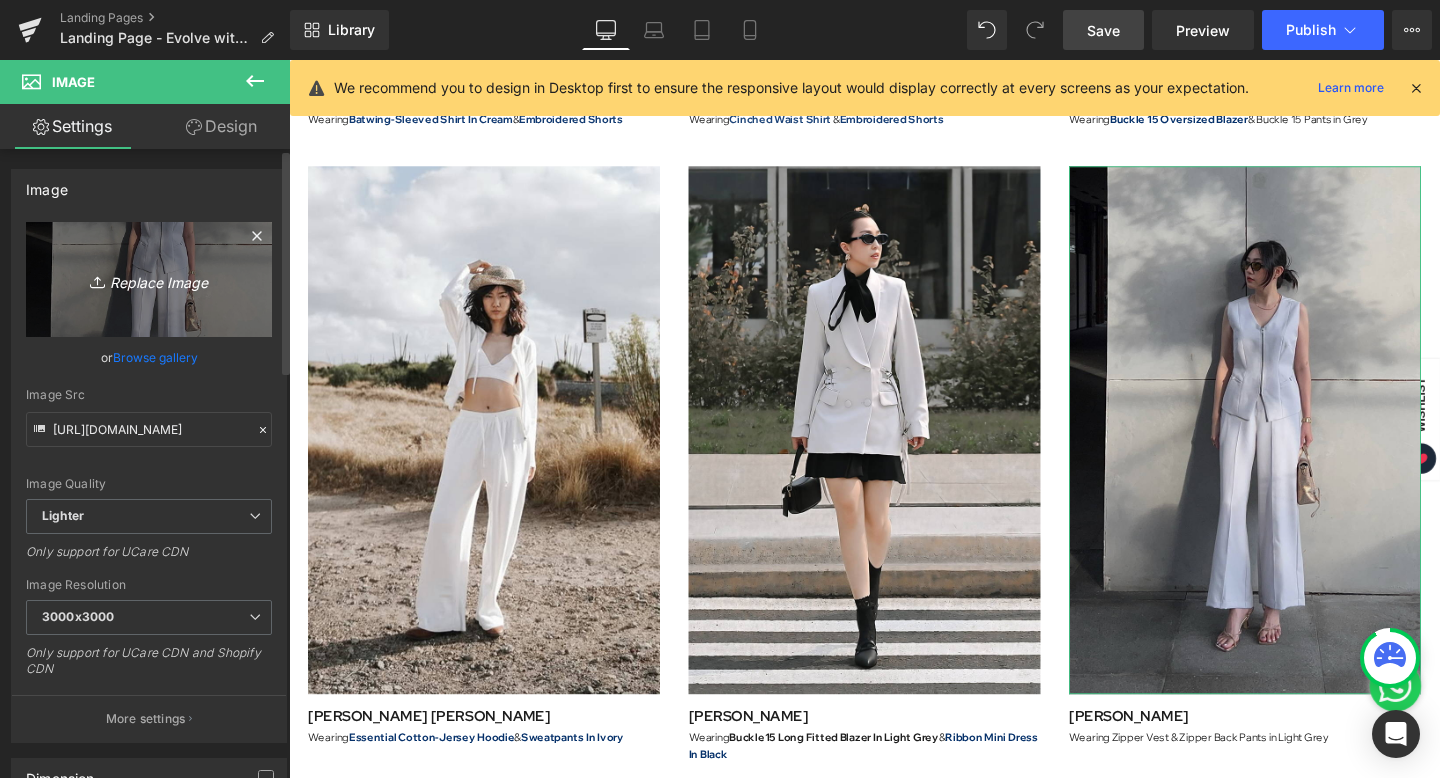 click on "Replace Image" at bounding box center (149, 279) 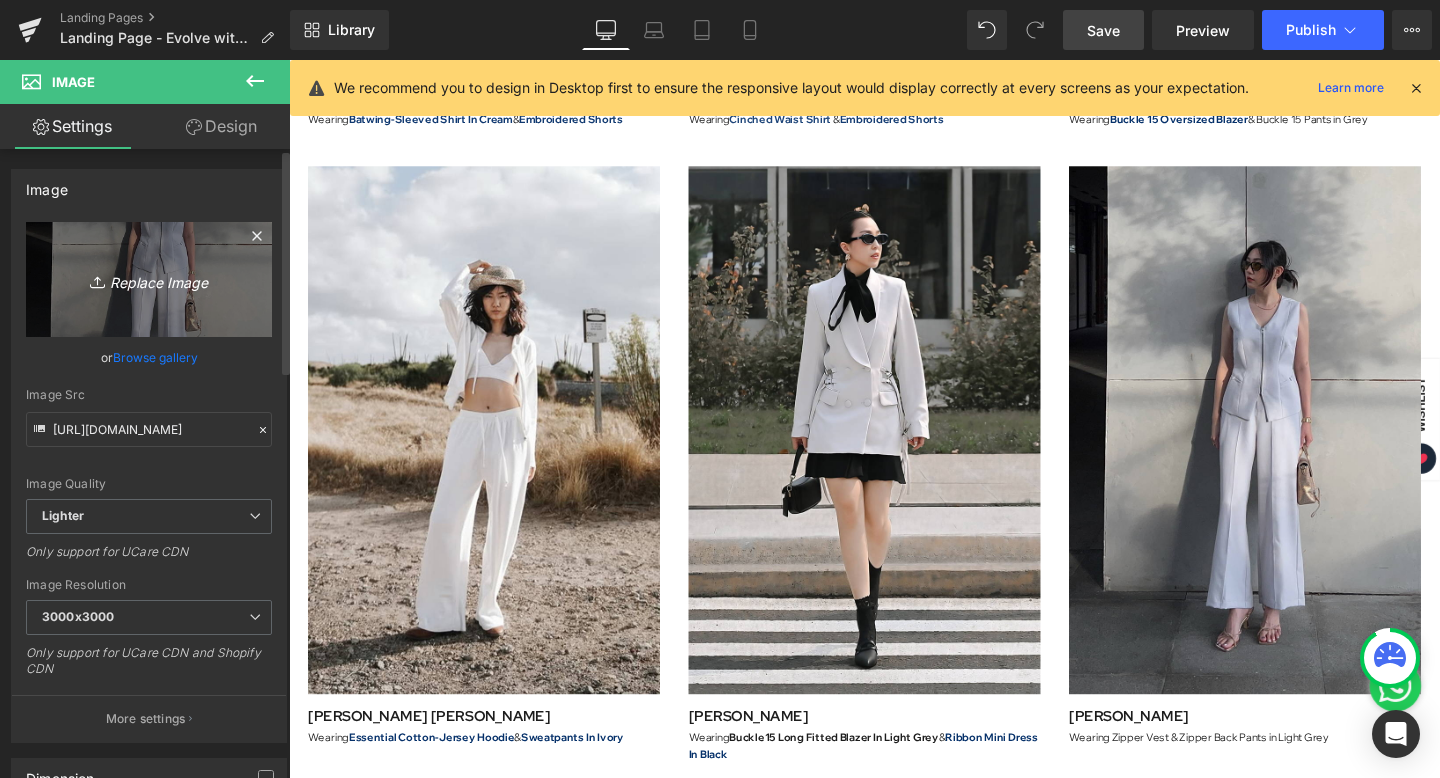 type on "C:\fakepath\Artboard 11.png" 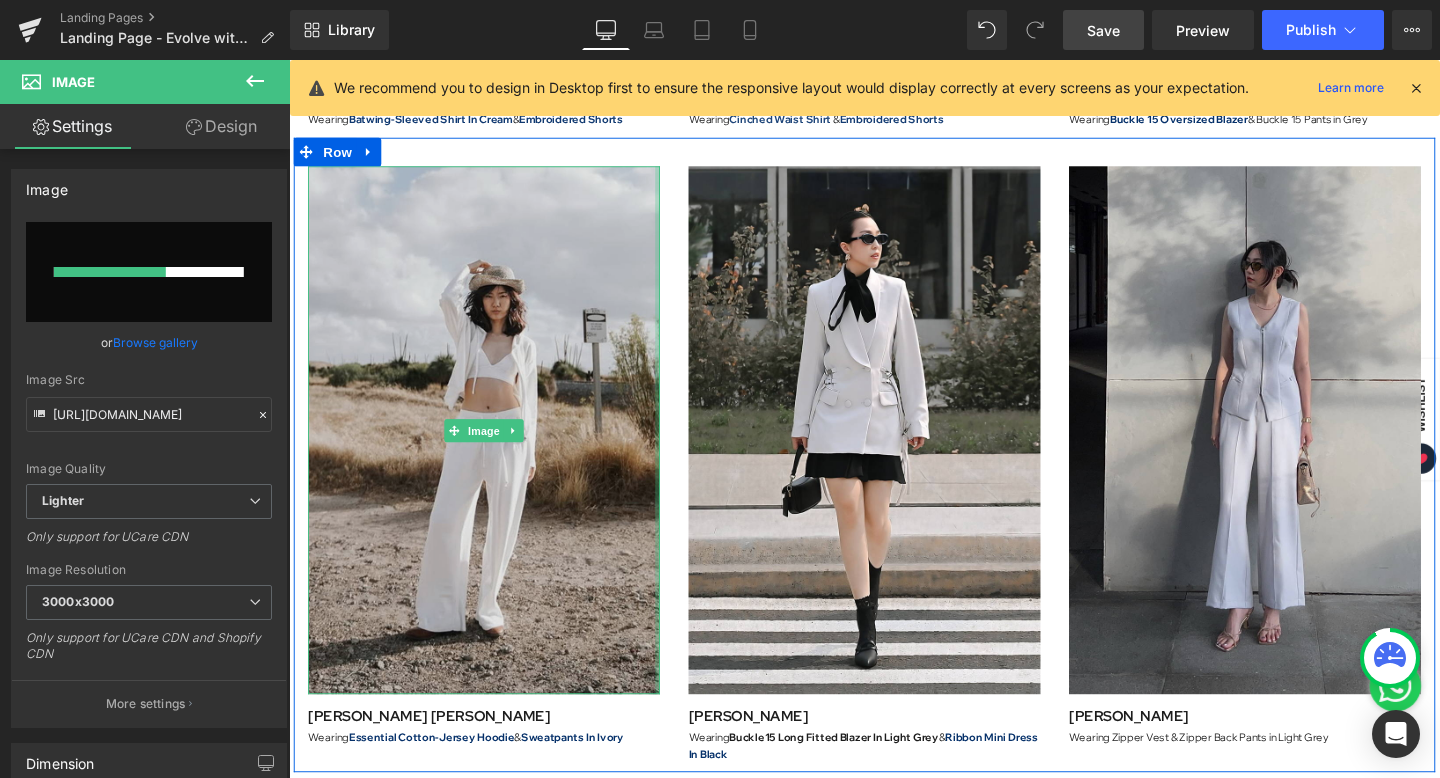 type 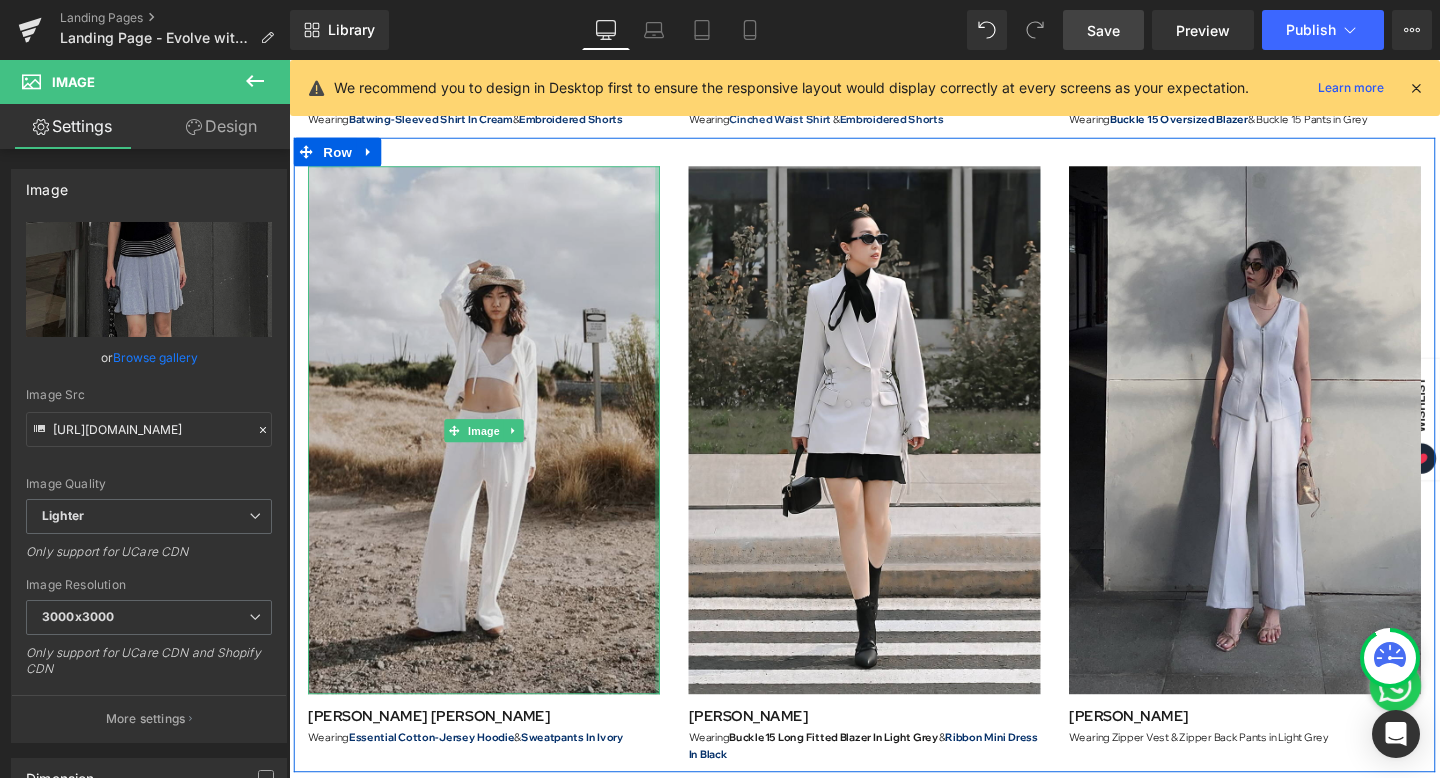 type on "https://ucarecdn.com/05e0023d-0d49-403e-a5fb-7ed50085f2ab/-/format/auto/-/preview/3000x3000/-/quality/lighter/Artboard%2011.png" 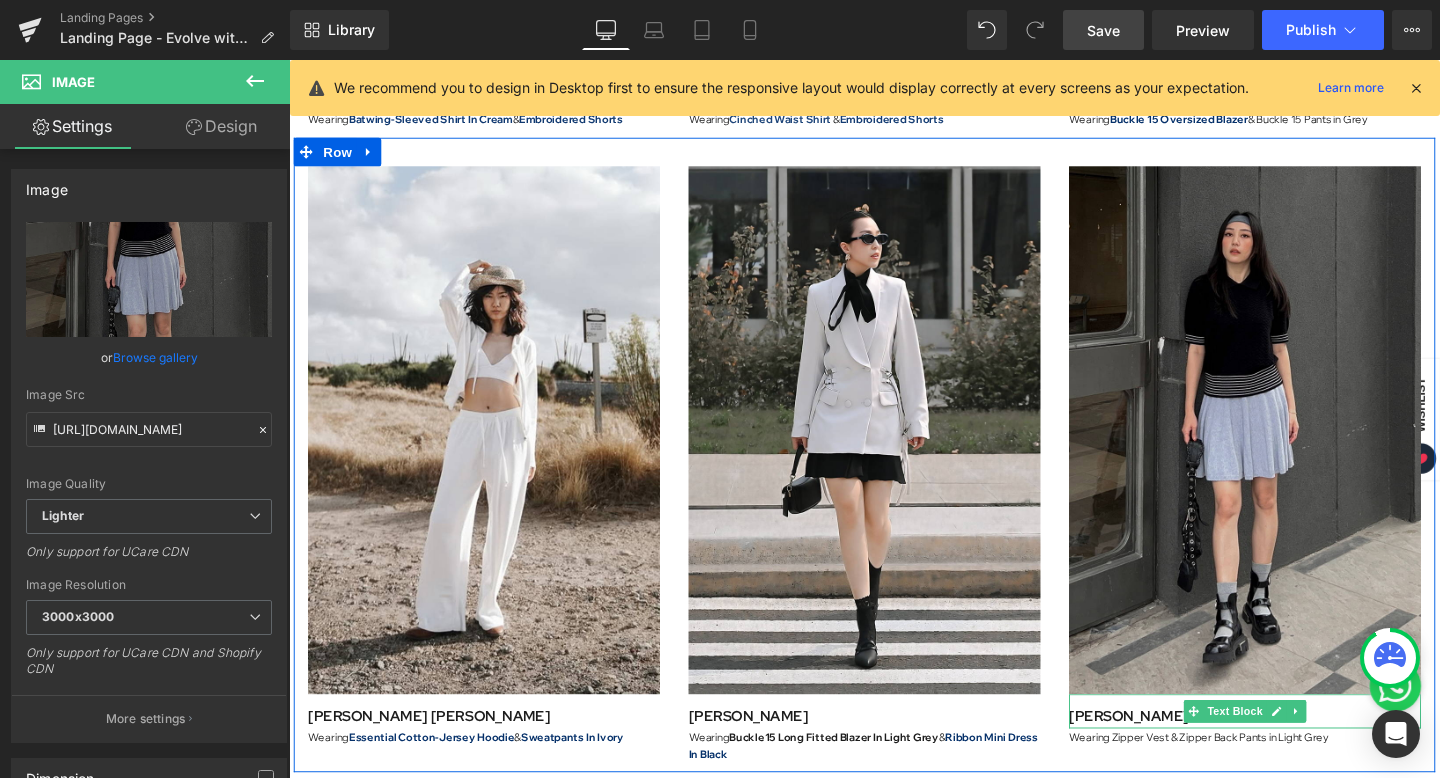 click on "[PERSON_NAME]" at bounding box center [1172, 750] 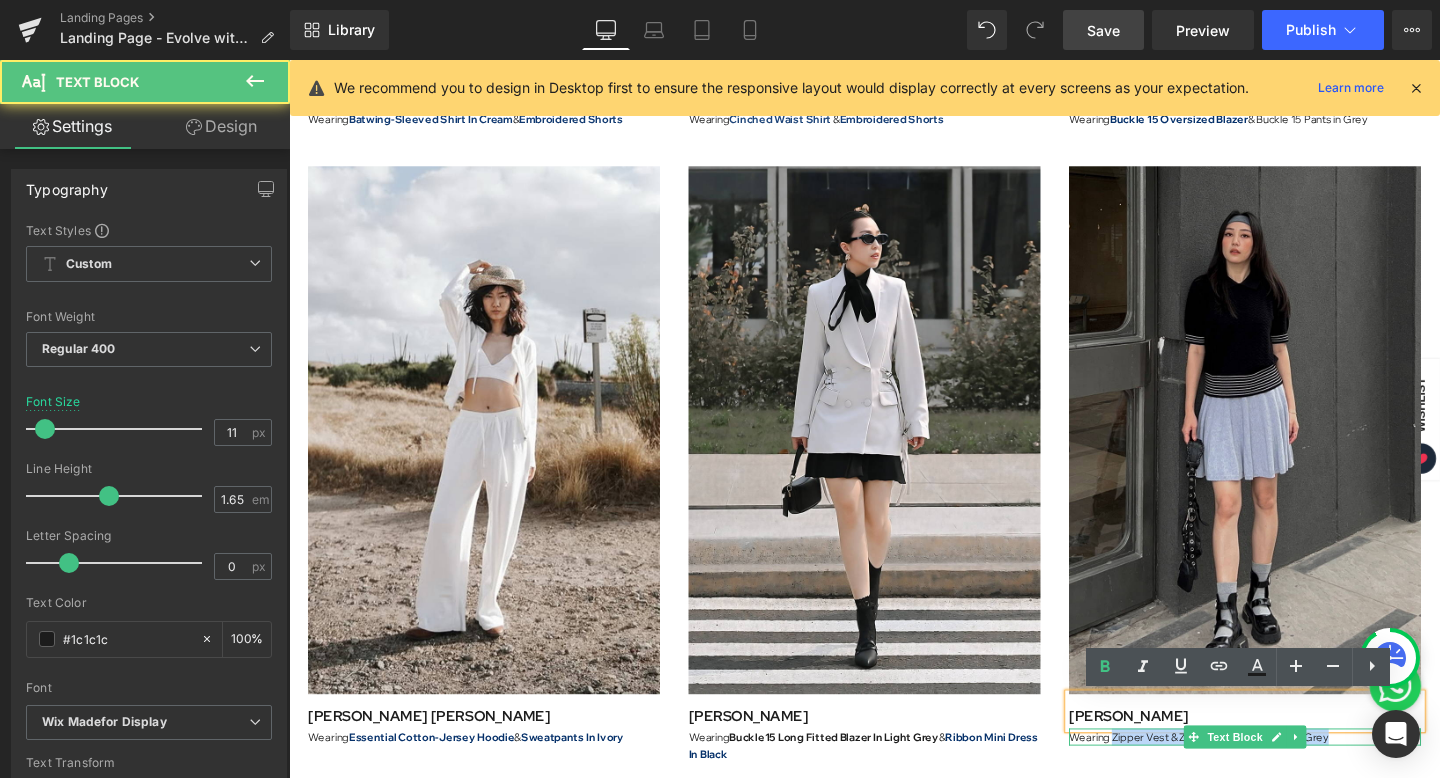 drag, startPoint x: 1154, startPoint y: 773, endPoint x: 1407, endPoint y: 773, distance: 253 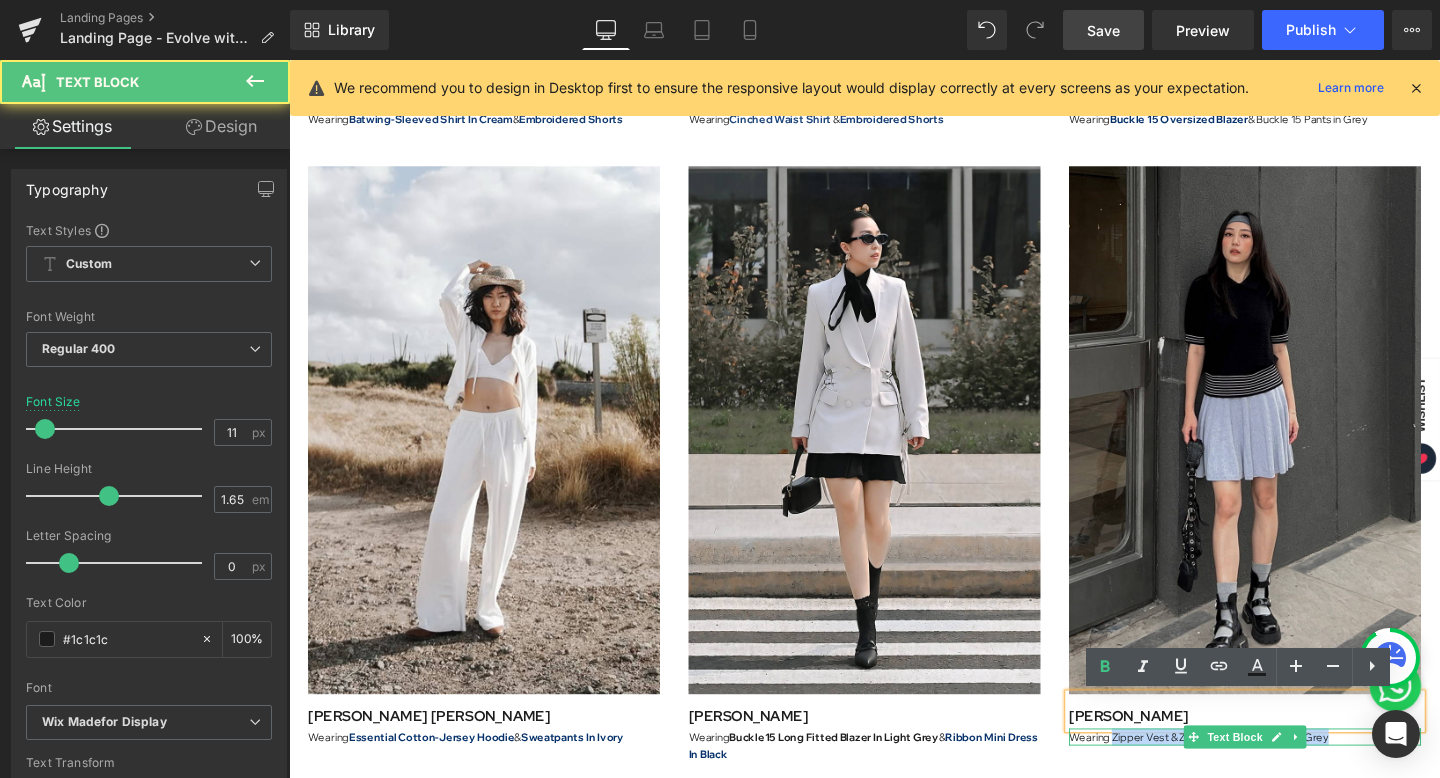 click on "Wearing Zipper Vest & Zipper Back Pants in Light Grey" at bounding box center (1294, 772) 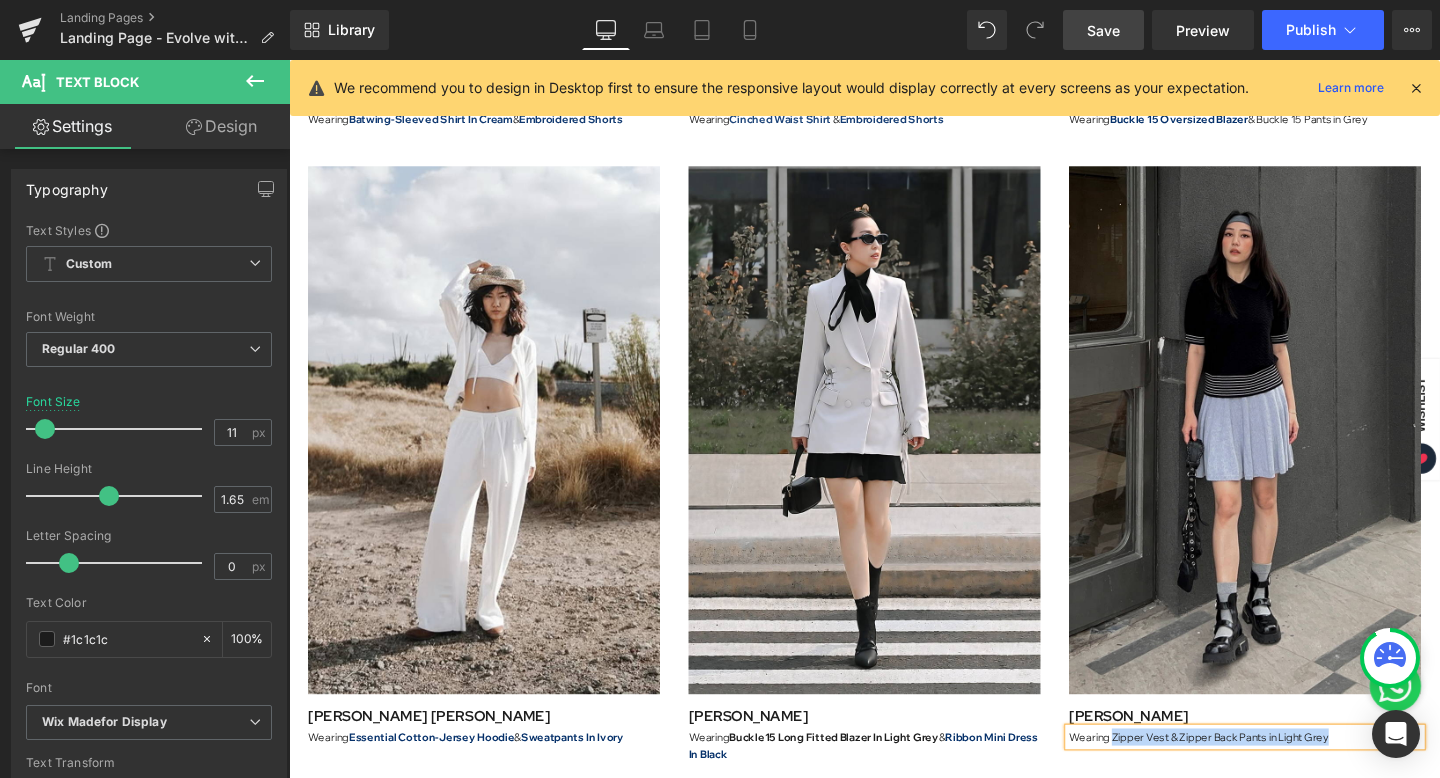 click on "Wearing Zipper Vest & Zipper Back Pants in Light Grey" at bounding box center (1294, 772) 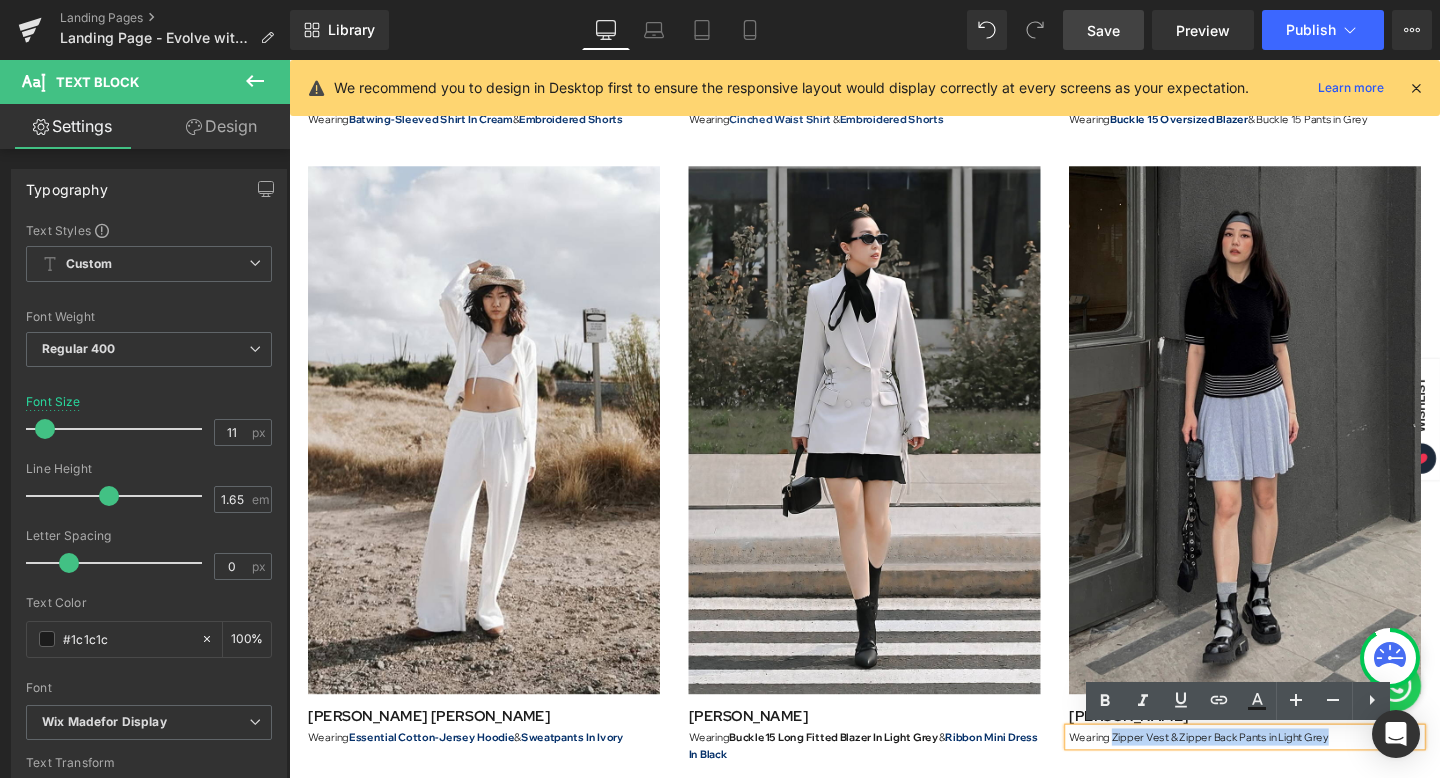 drag, startPoint x: 1156, startPoint y: 771, endPoint x: 1384, endPoint y: 784, distance: 228.37032 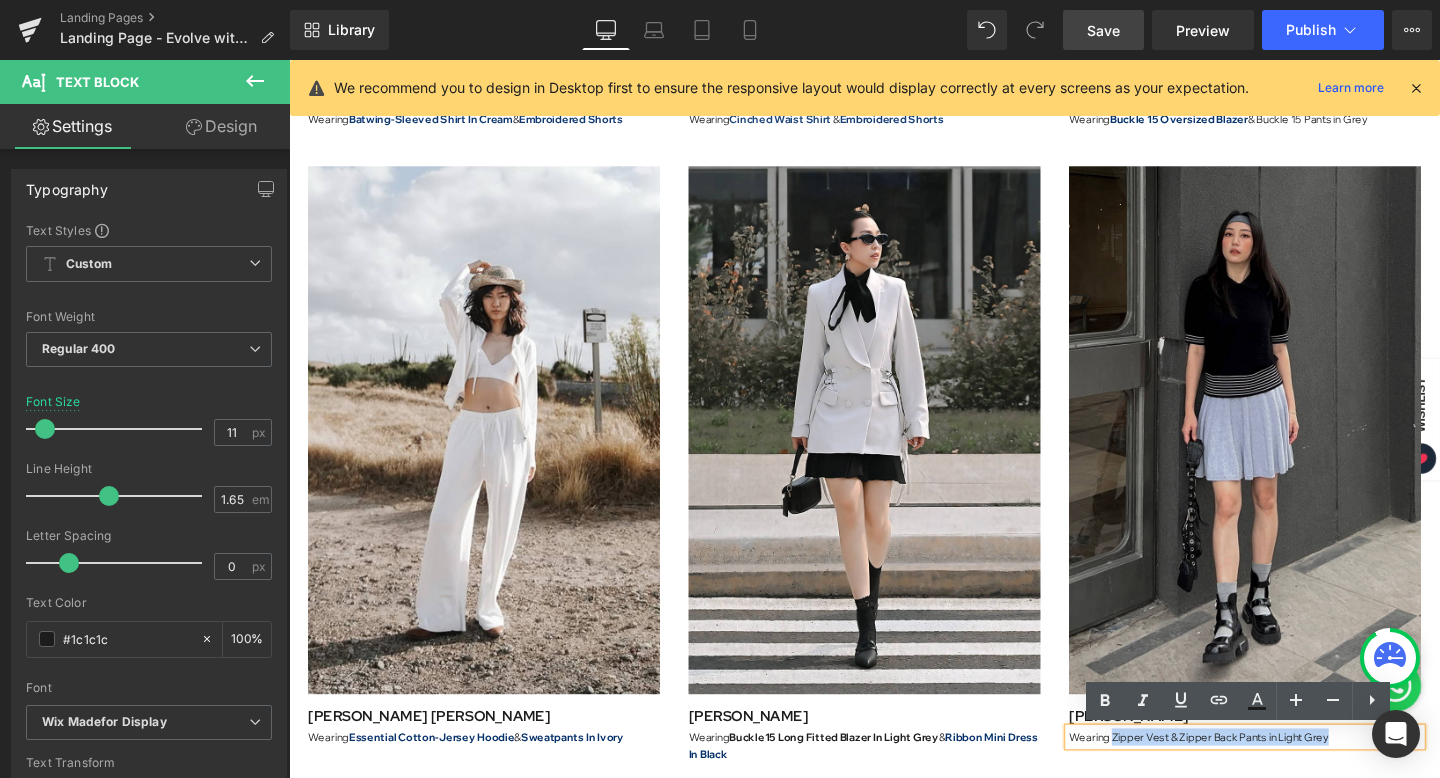 click on "Wearing Zipper Vest & Zipper Back Pants in Light Grey" at bounding box center (1294, 772) 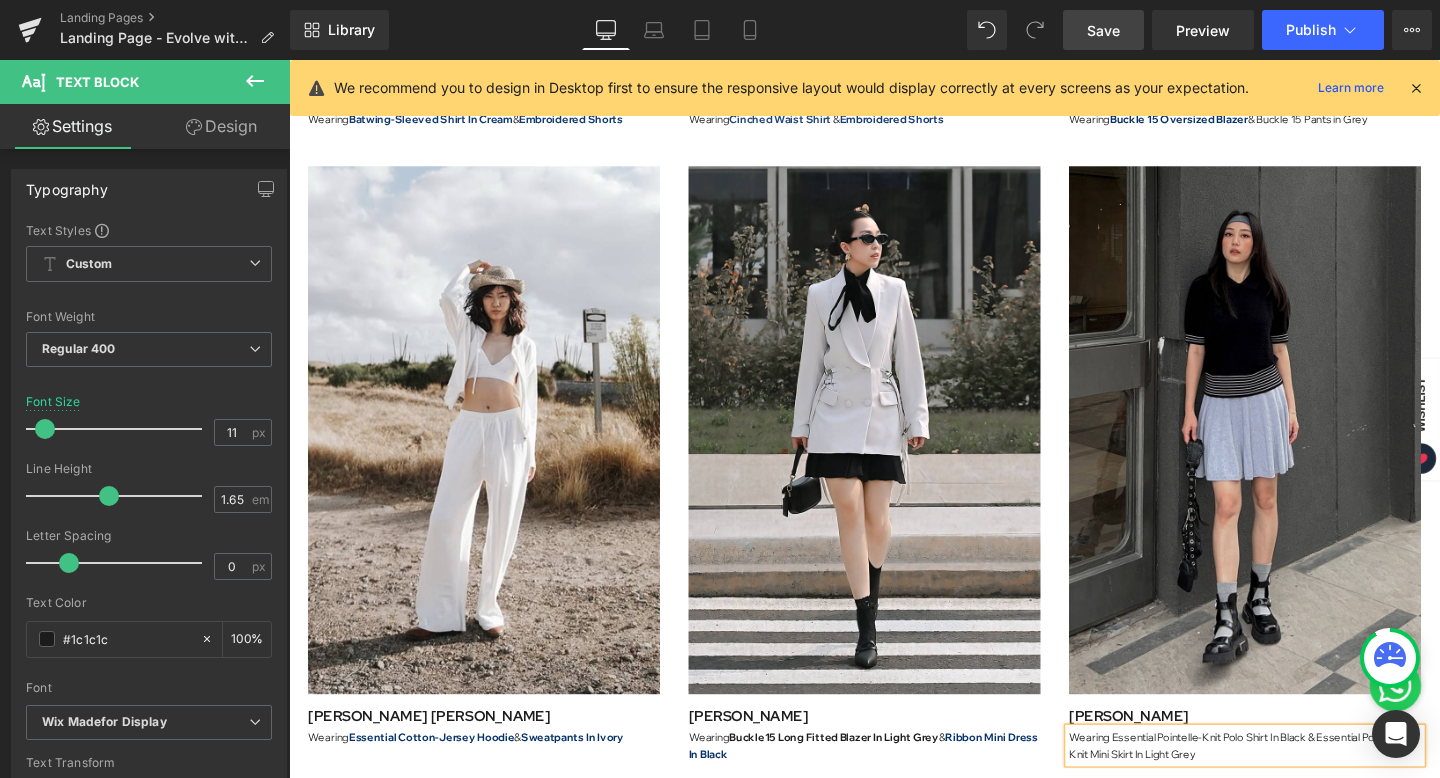 click on "Save" at bounding box center (1103, 30) 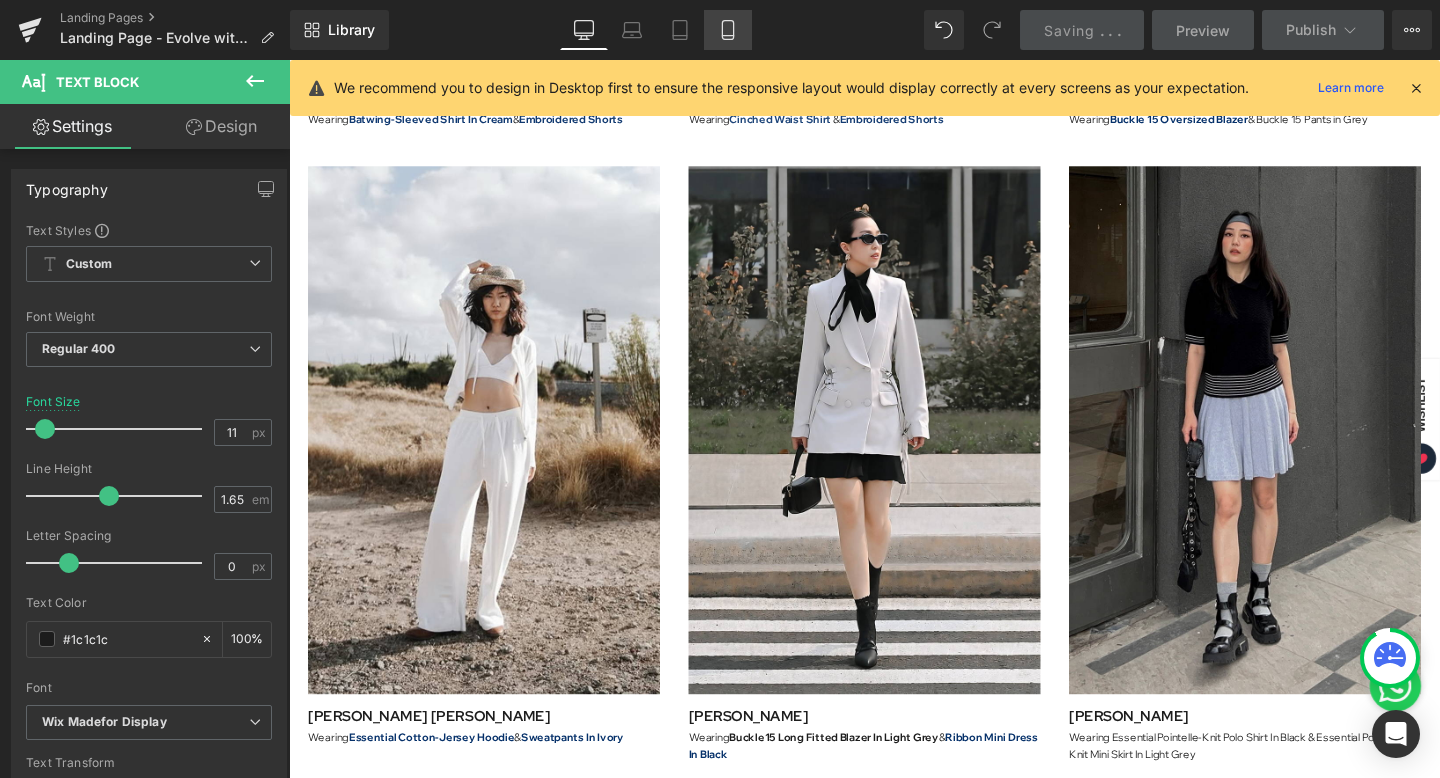 click 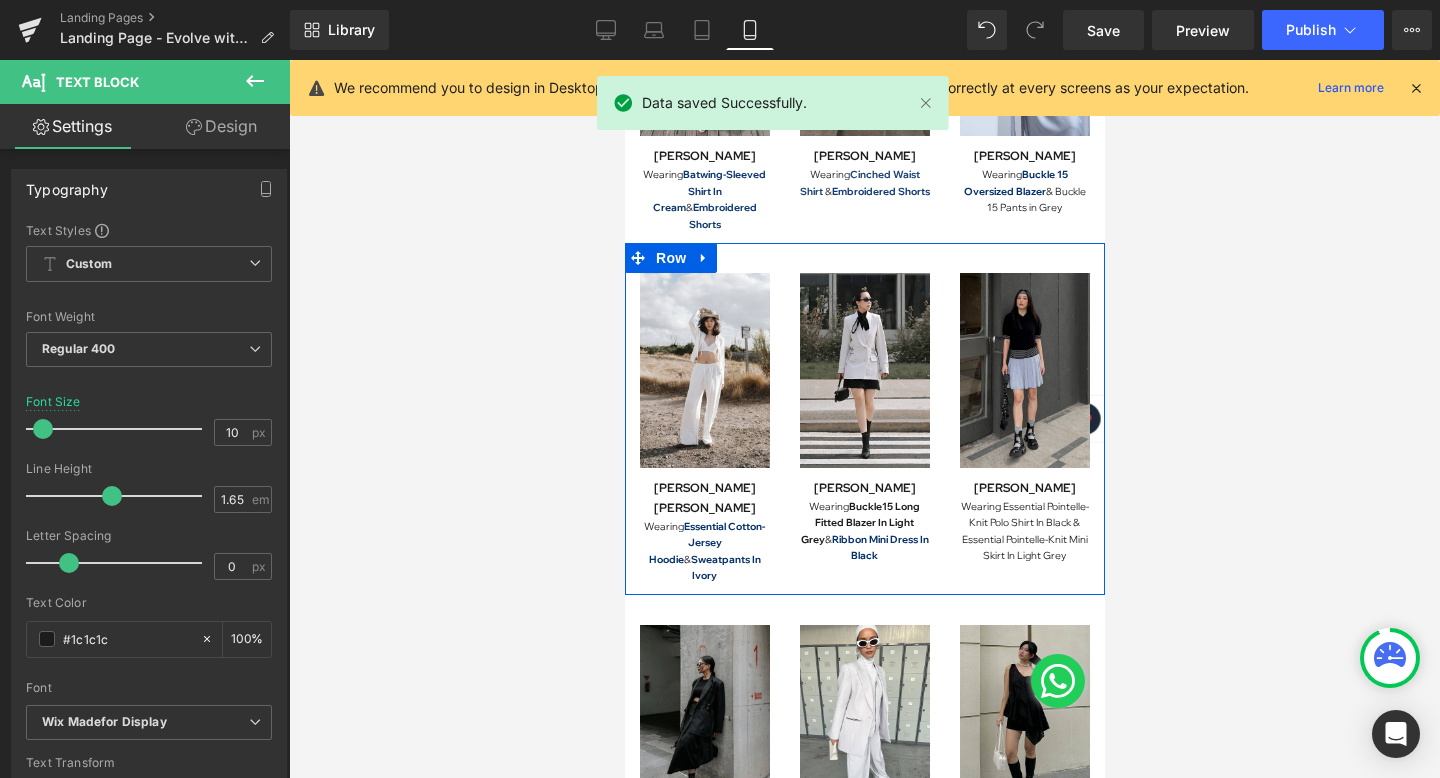 scroll, scrollTop: 1103, scrollLeft: 0, axis: vertical 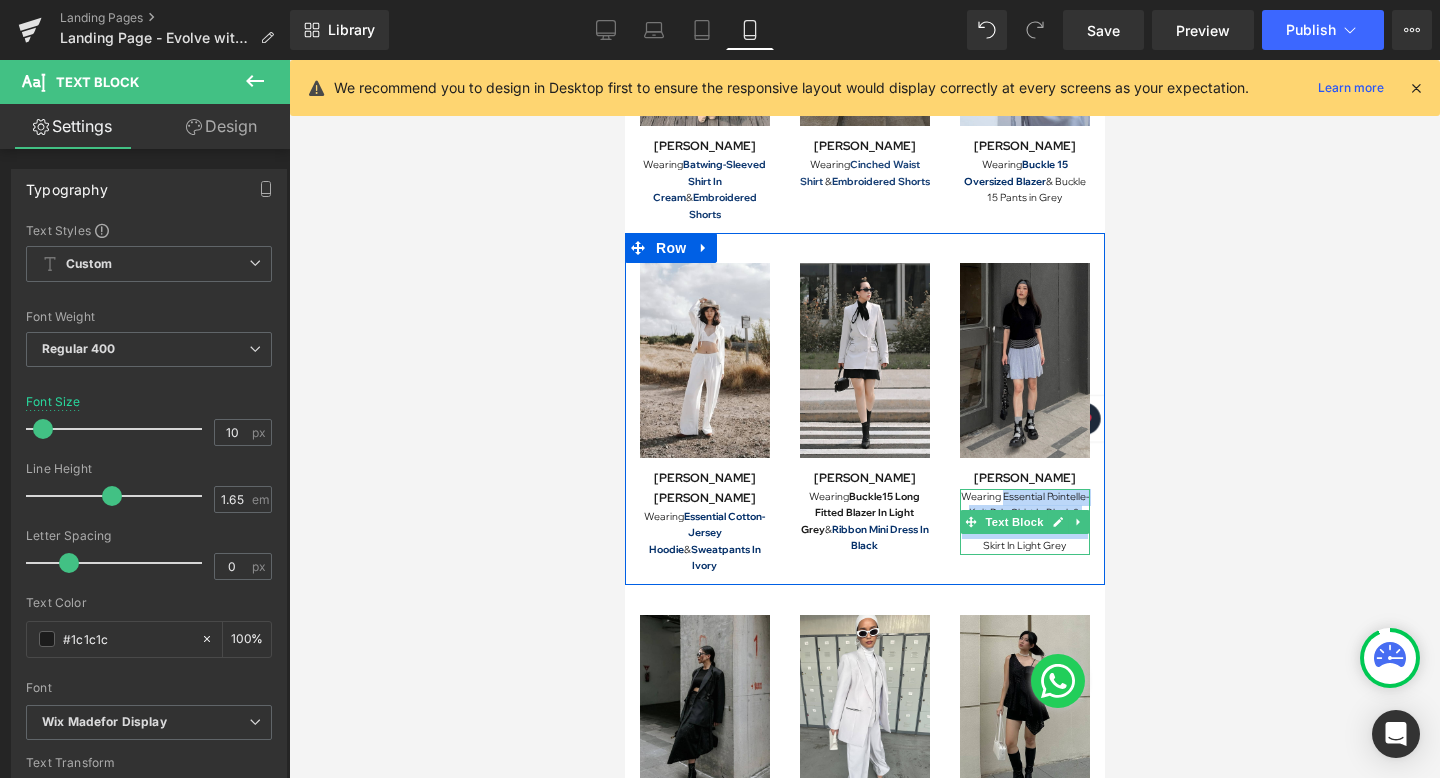 drag, startPoint x: 1003, startPoint y: 481, endPoint x: 1049, endPoint y: 502, distance: 50.566788 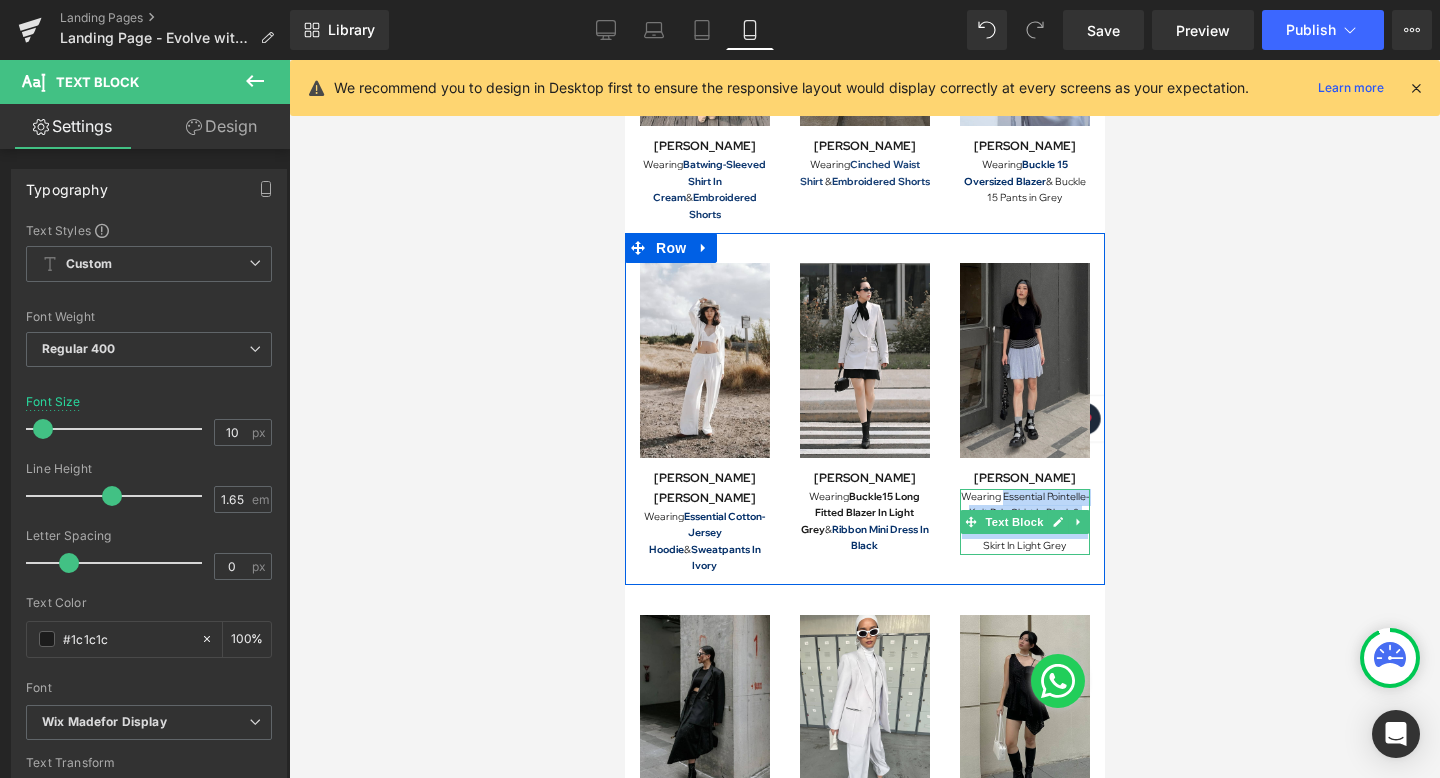 click on "Wearing Essential Pointelle-Knit Polo Shirt In Black & Essential Pointelle-Knit Mini Skirt In Light Grey Text Block" at bounding box center [1024, 522] 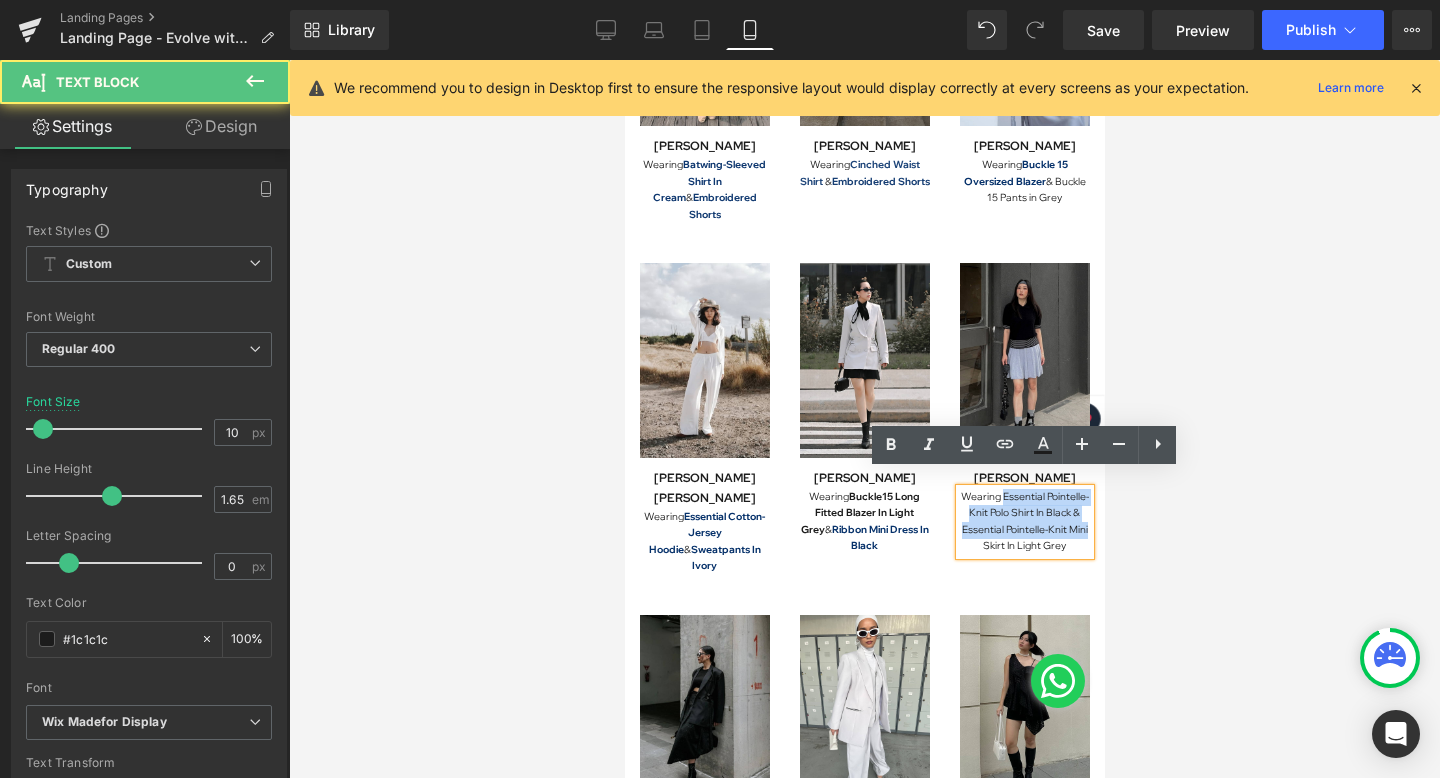 click on "Wearing Essential Pointelle-Knit Polo Shirt In Black & Essential Pointelle-Knit Mini Skirt In Light Grey" at bounding box center (1024, 522) 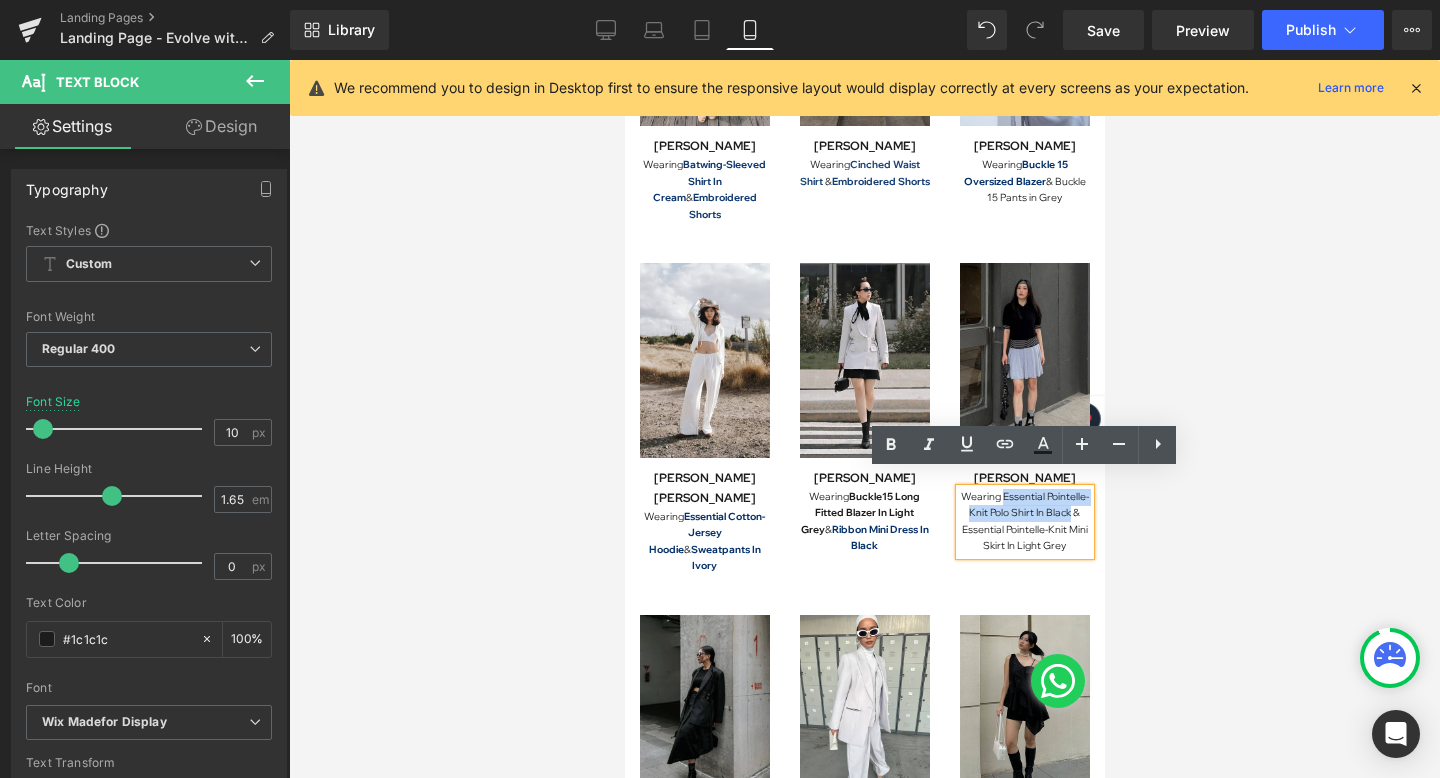 drag, startPoint x: 1002, startPoint y: 477, endPoint x: 1068, endPoint y: 499, distance: 69.57011 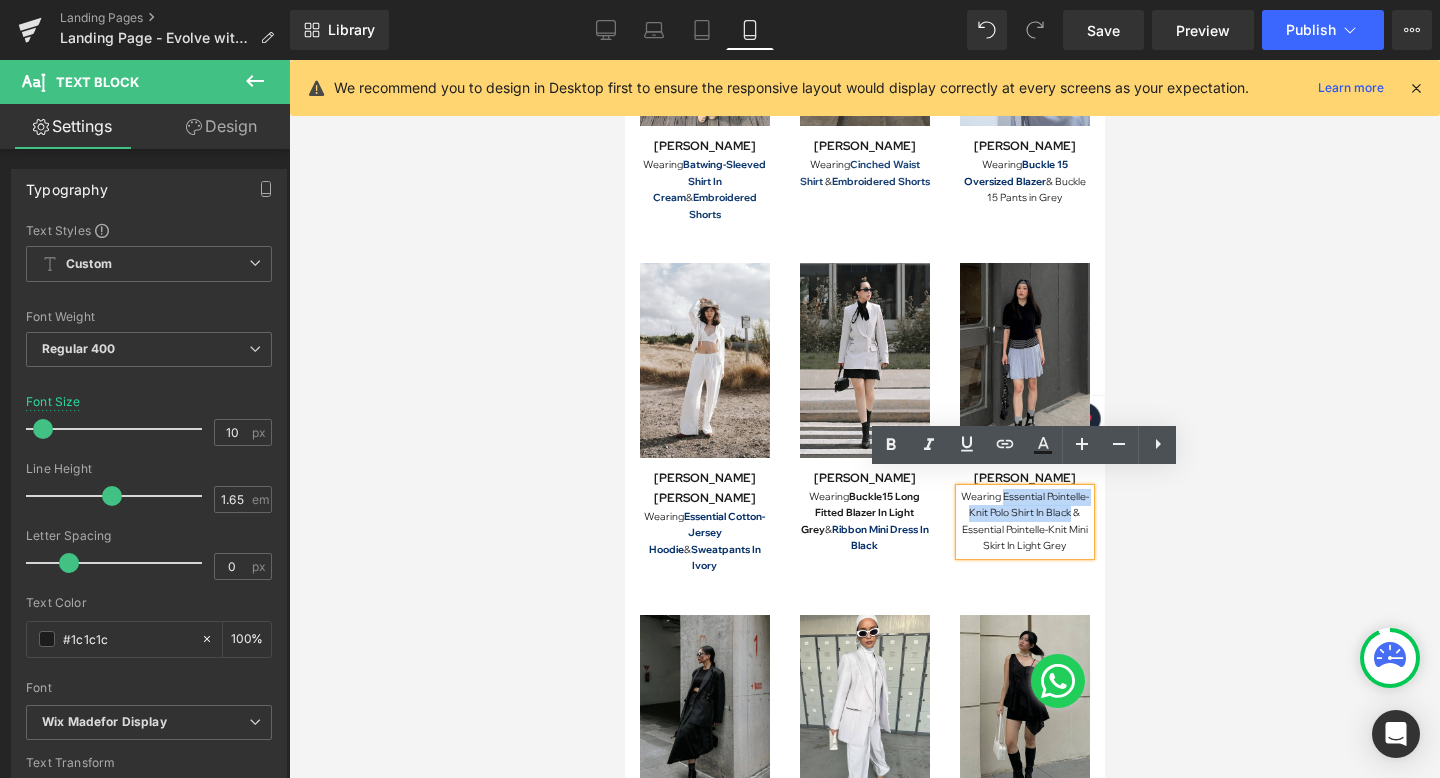 click on "Wearing Essential Pointelle-Knit Polo Shirt In Black & Essential Pointelle-Knit Mini Skirt In Light Grey" at bounding box center (1024, 522) 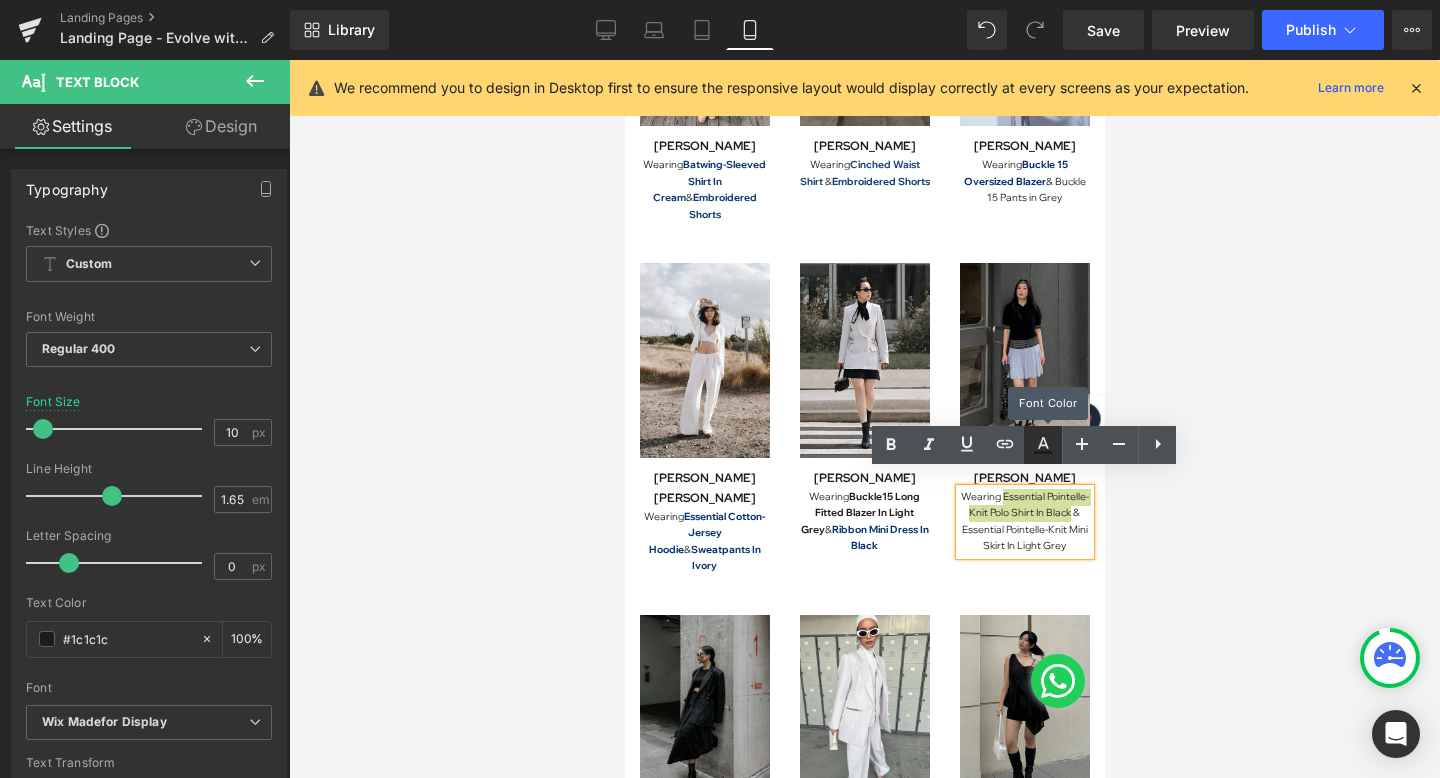 click 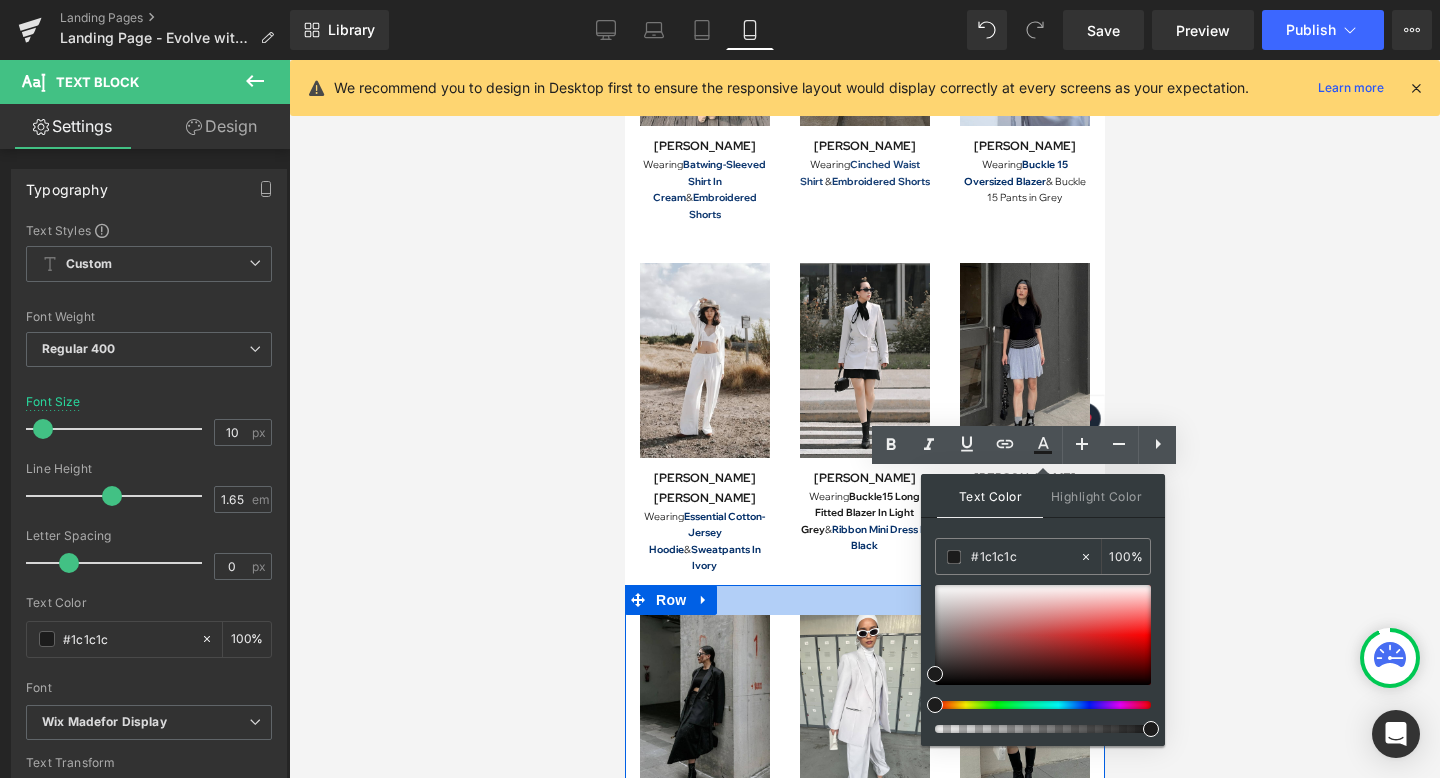 drag, startPoint x: 1641, startPoint y: 607, endPoint x: 910, endPoint y: 555, distance: 732.84717 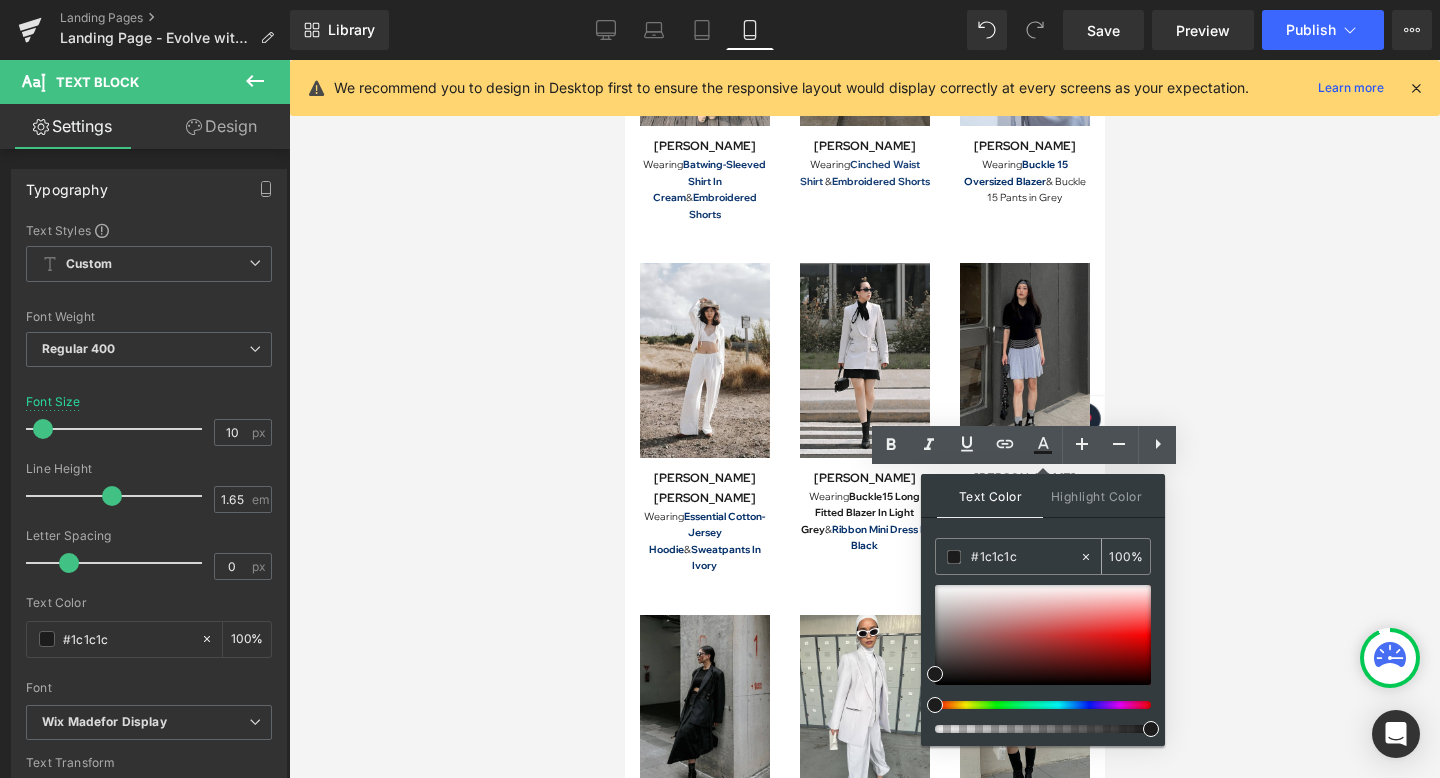 drag, startPoint x: 1015, startPoint y: 553, endPoint x: 945, endPoint y: 553, distance: 70 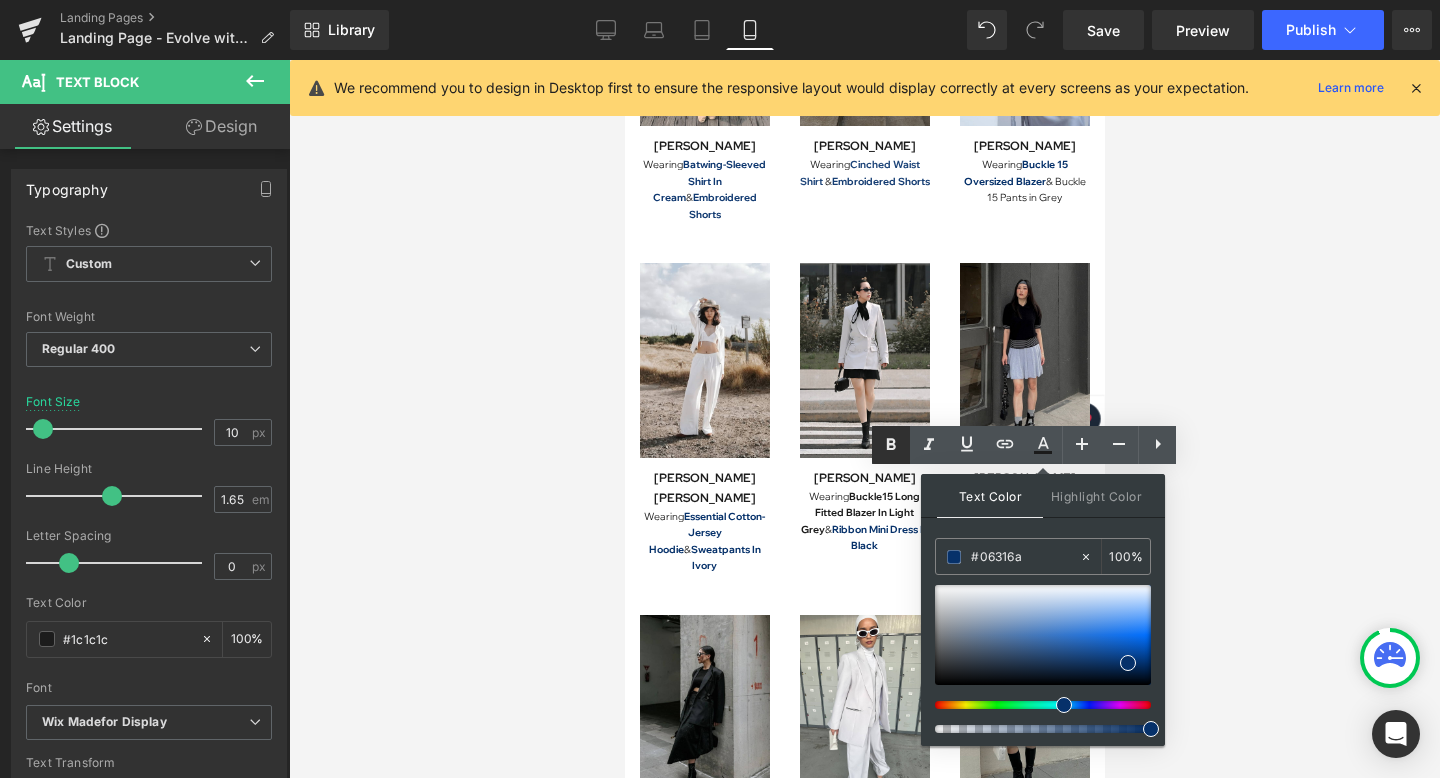 type on "#06316a" 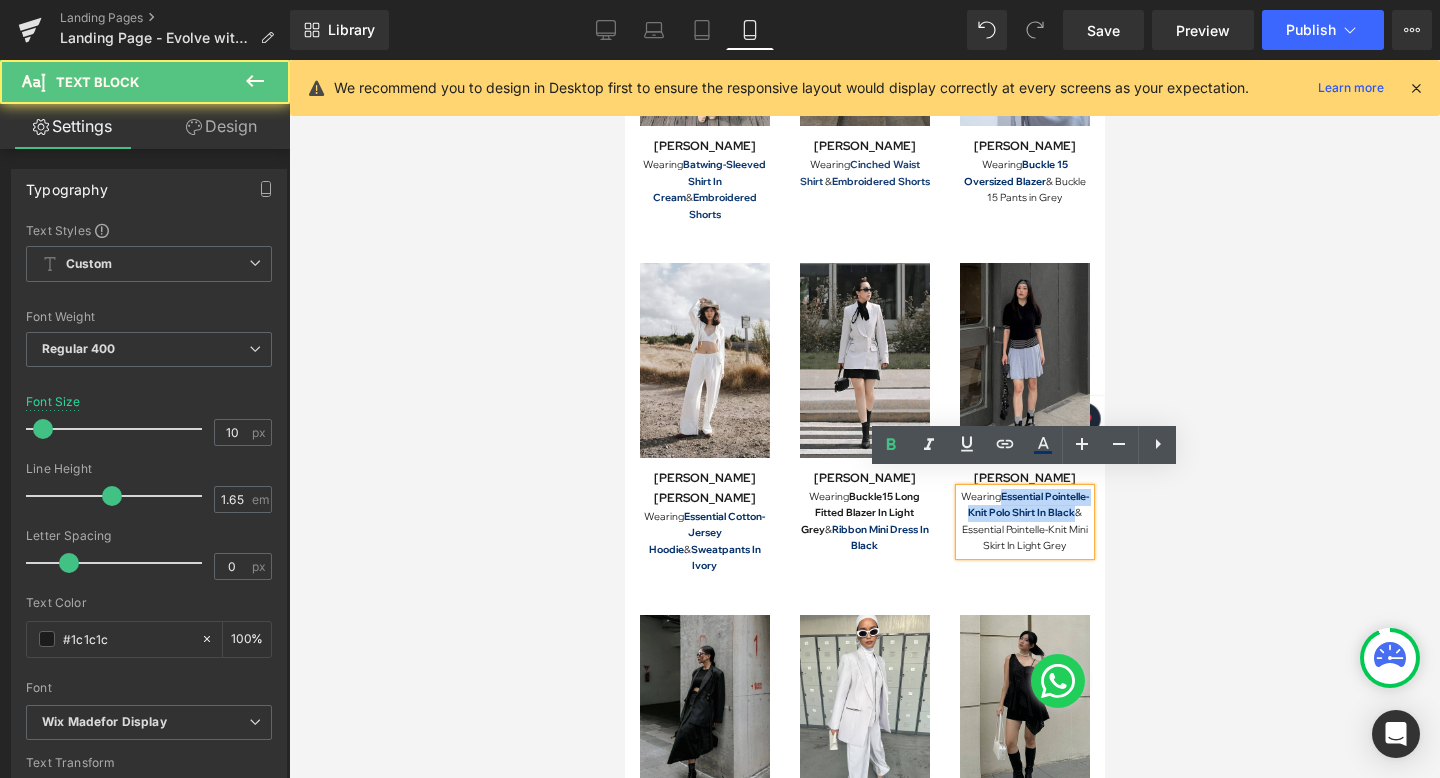 drag, startPoint x: 1022, startPoint y: 479, endPoint x: 987, endPoint y: 509, distance: 46.09772 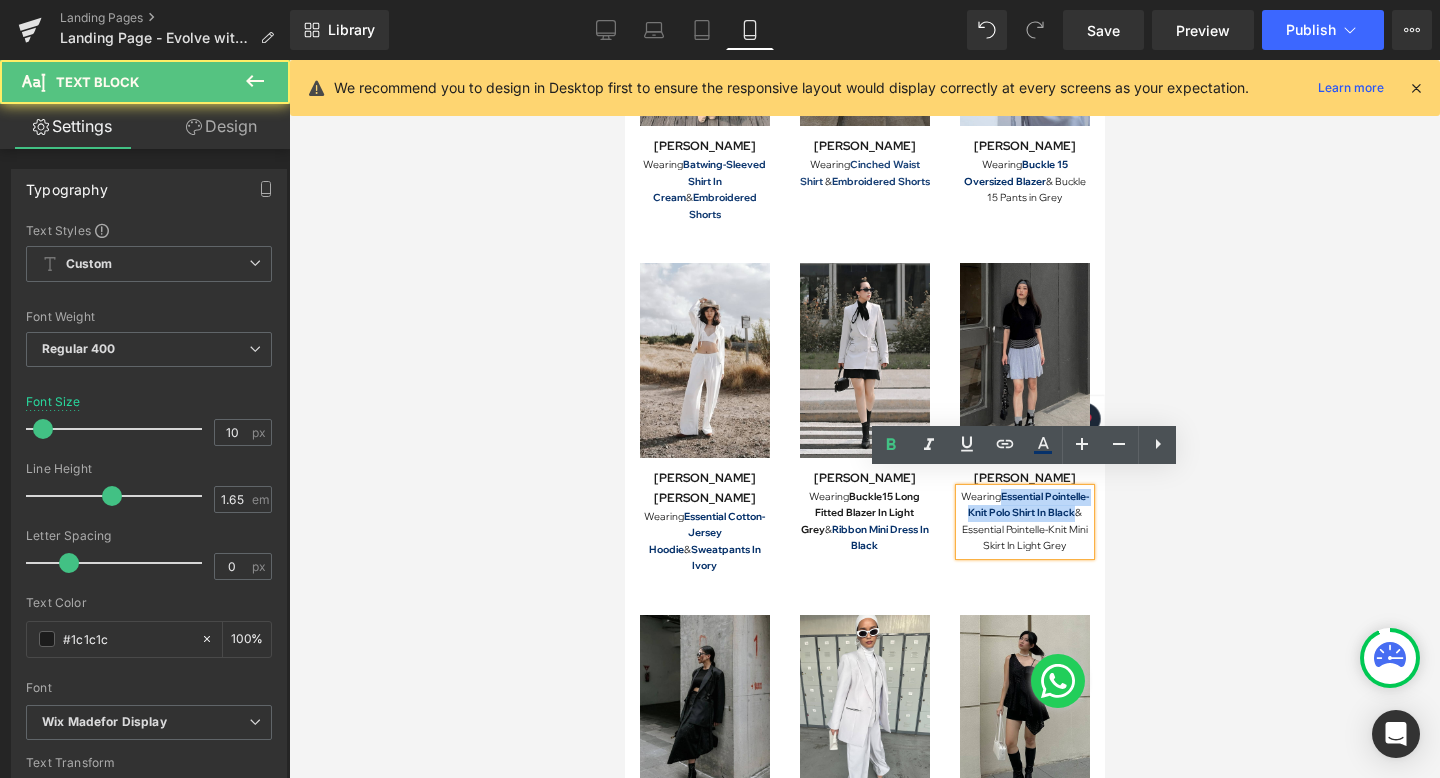 click on "Essential Pointelle-Knit Polo Shirt In Black" at bounding box center [1027, 505] 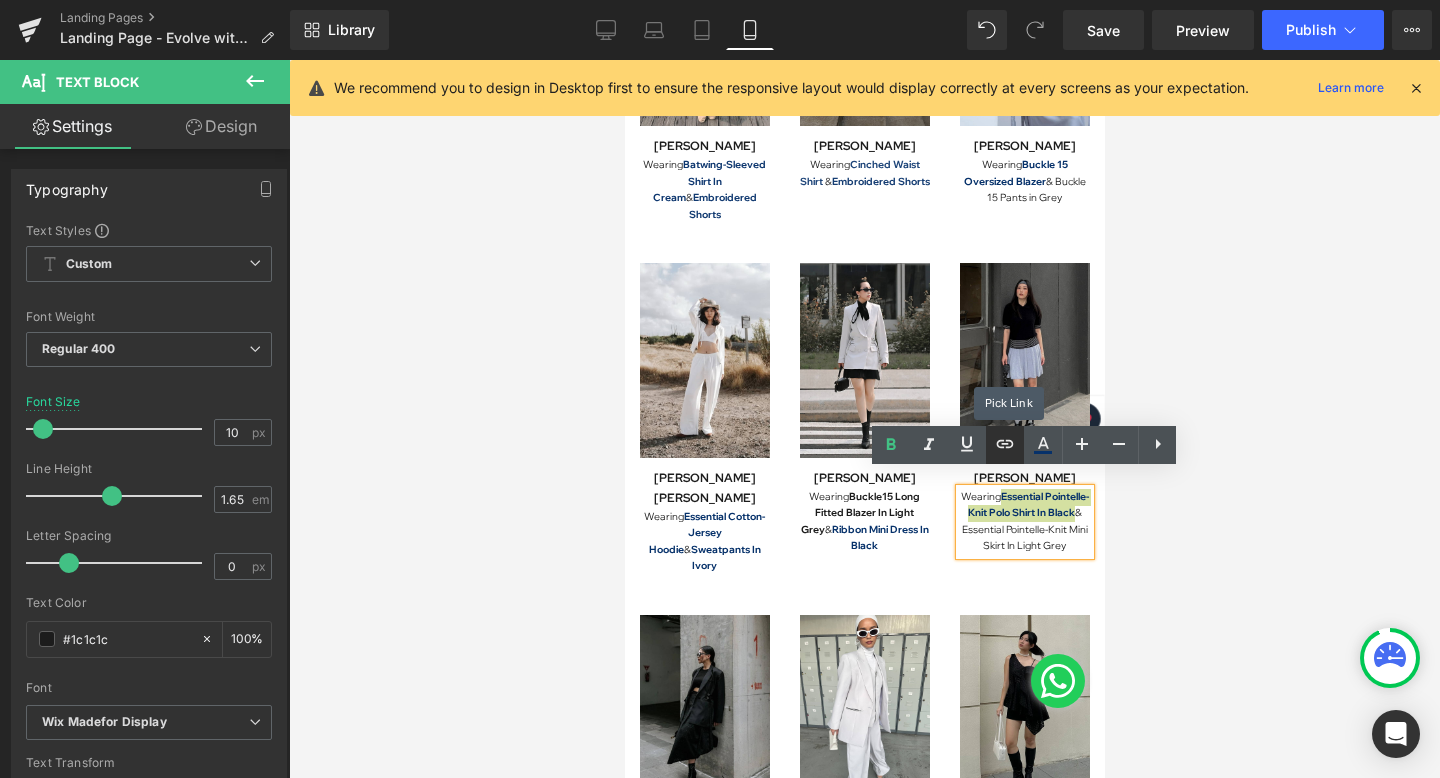 click 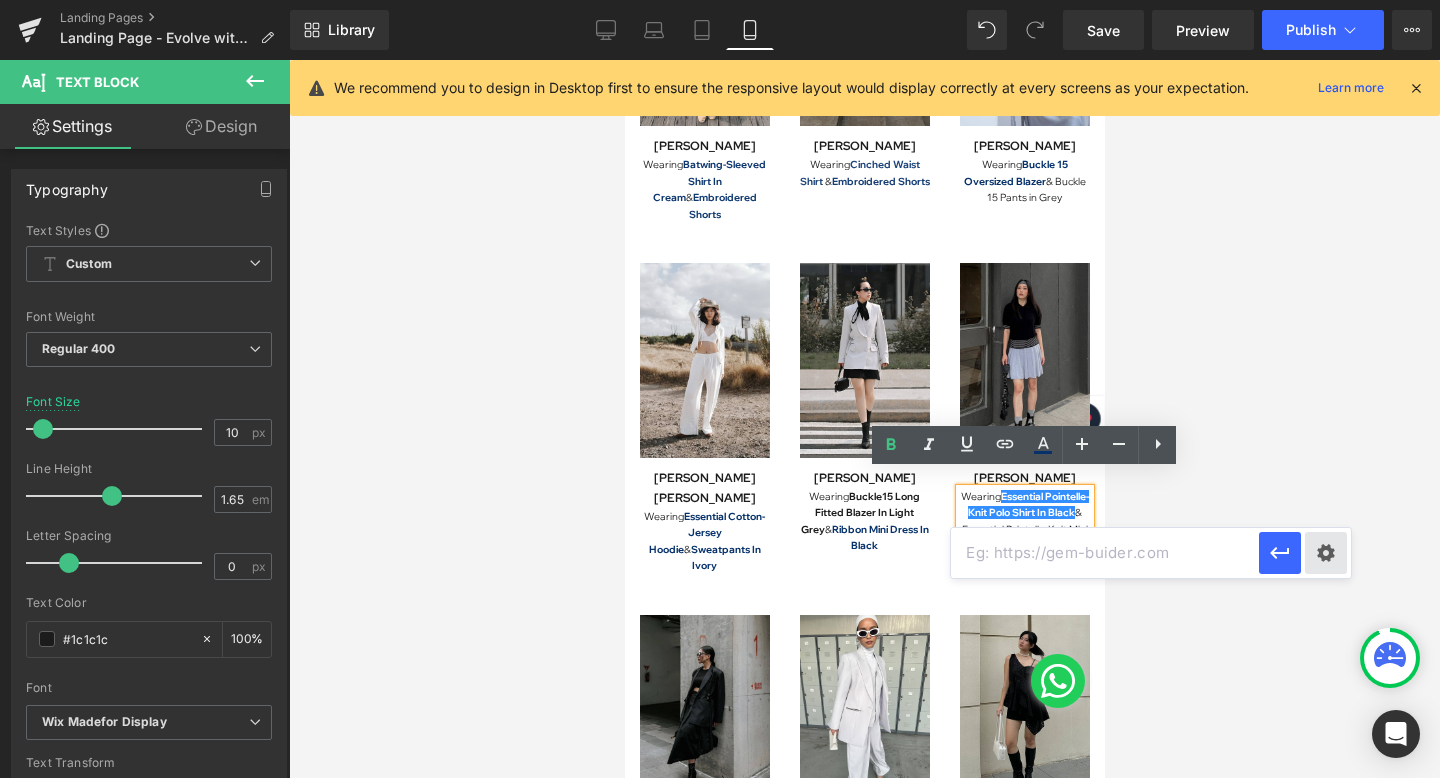 click on "Text Color Highlight Color rgba(6, 49, 106, 1) #06316a 100 % transparent transparent 0 %   Edit or remove link:   Edit   -   Unlink   -   Cancel" at bounding box center [720, 0] 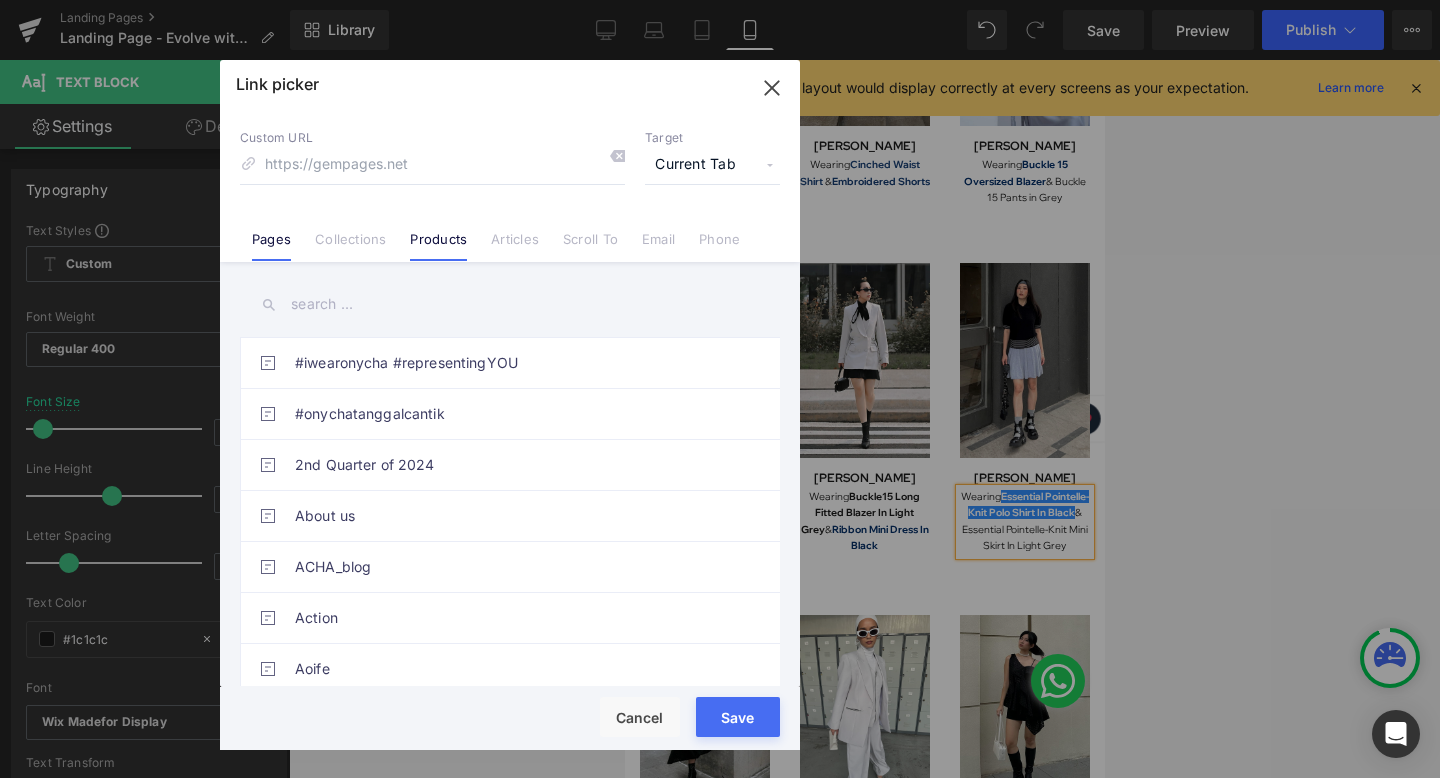 click on "Products" at bounding box center [438, 246] 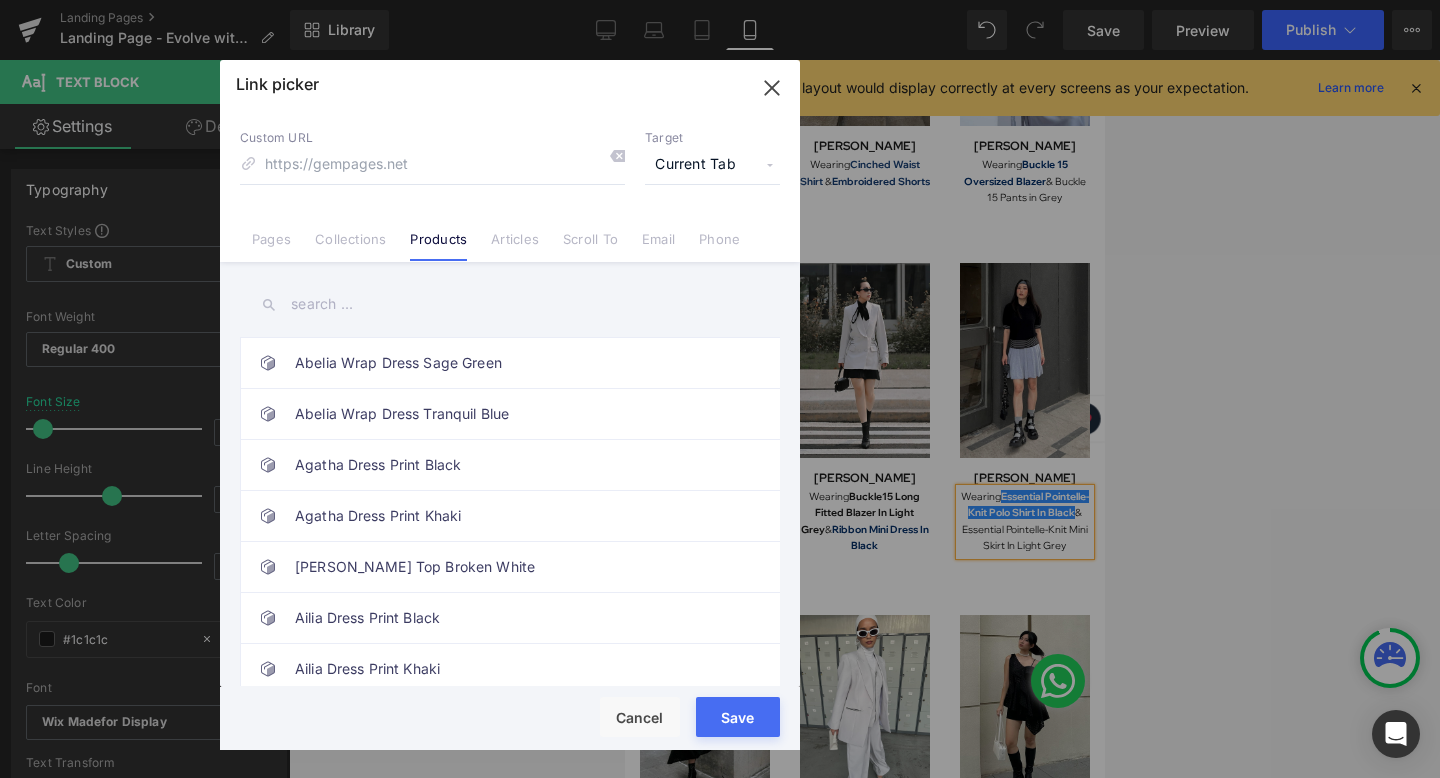 click at bounding box center (510, 304) 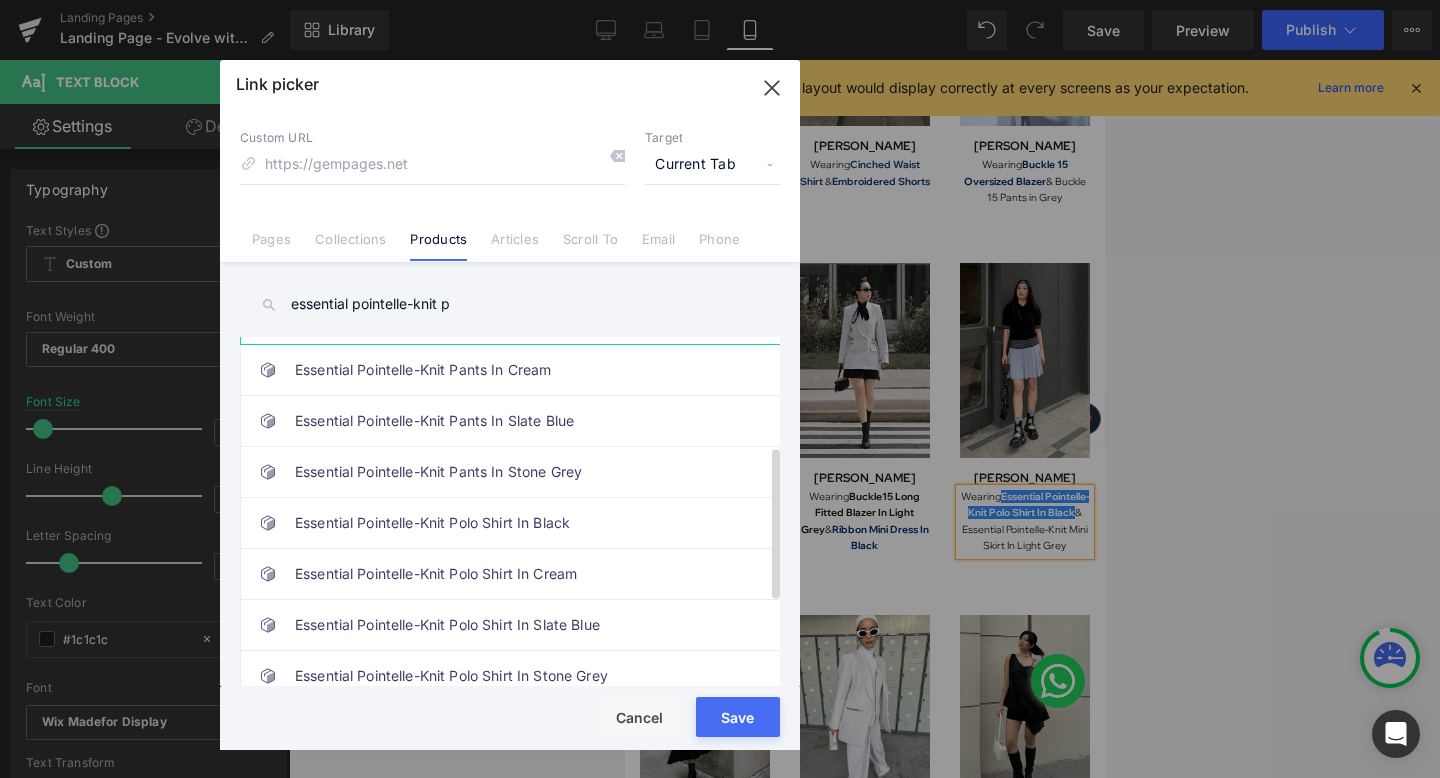 scroll, scrollTop: 250, scrollLeft: 0, axis: vertical 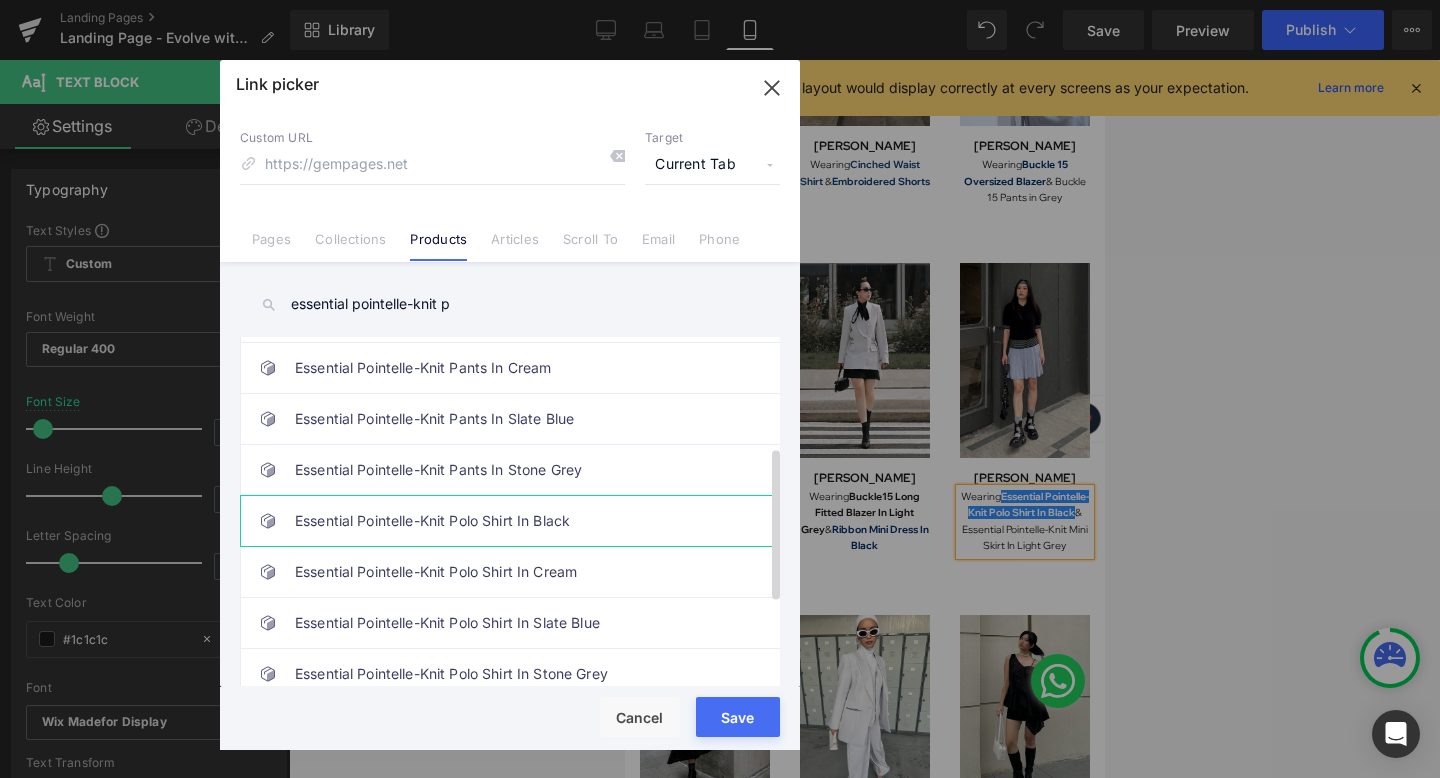 type on "essential pointelle-knit p" 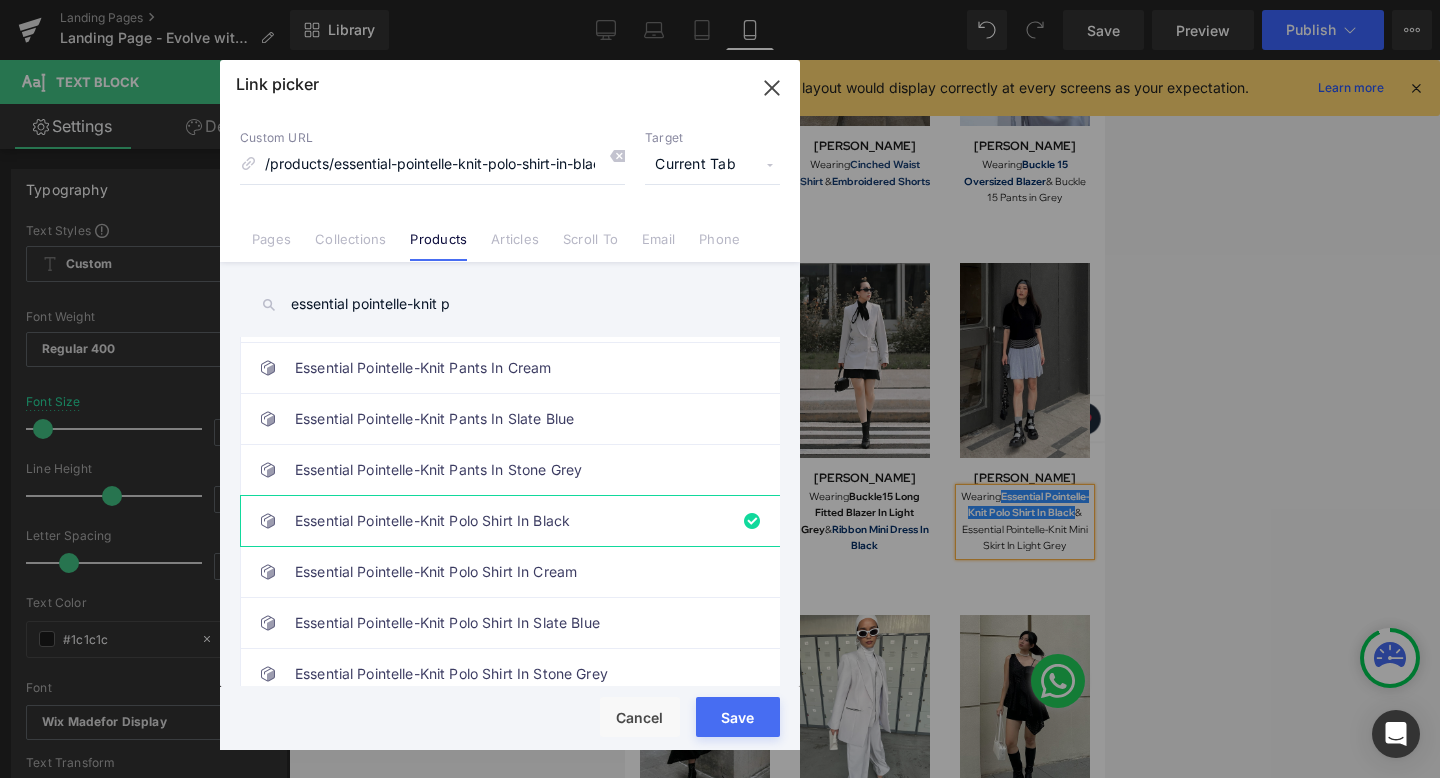 click on "Save" at bounding box center (738, 717) 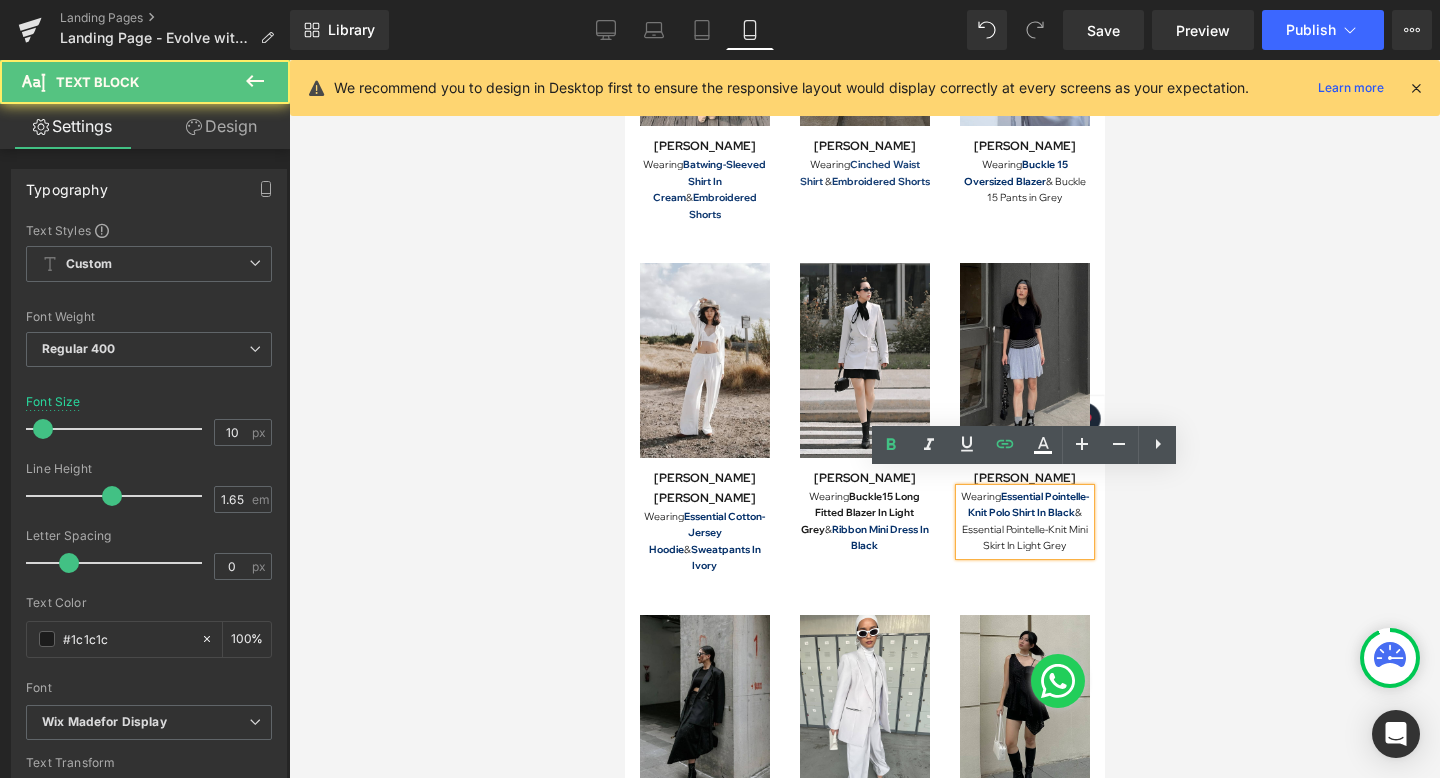 drag, startPoint x: 1000, startPoint y: 513, endPoint x: 1113, endPoint y: 539, distance: 115.952576 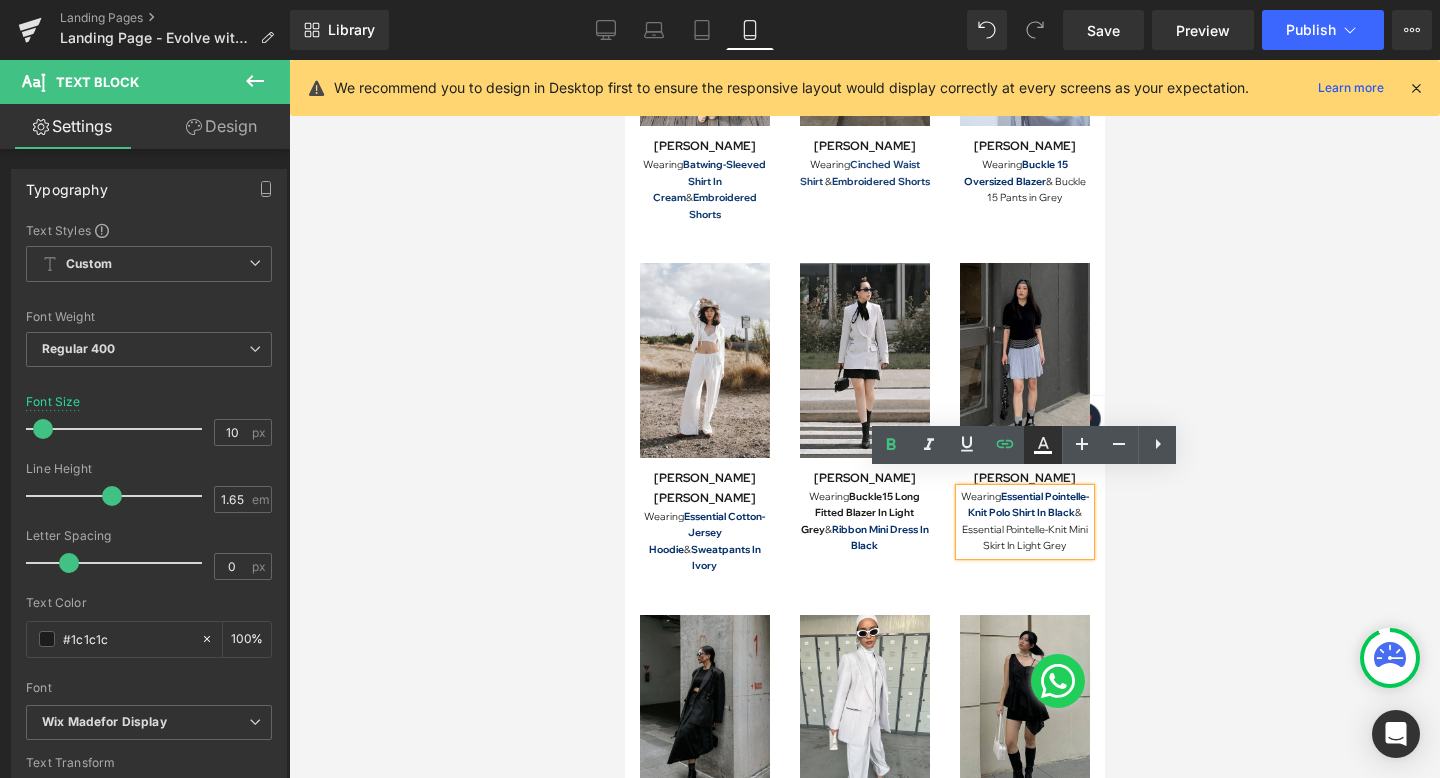 click 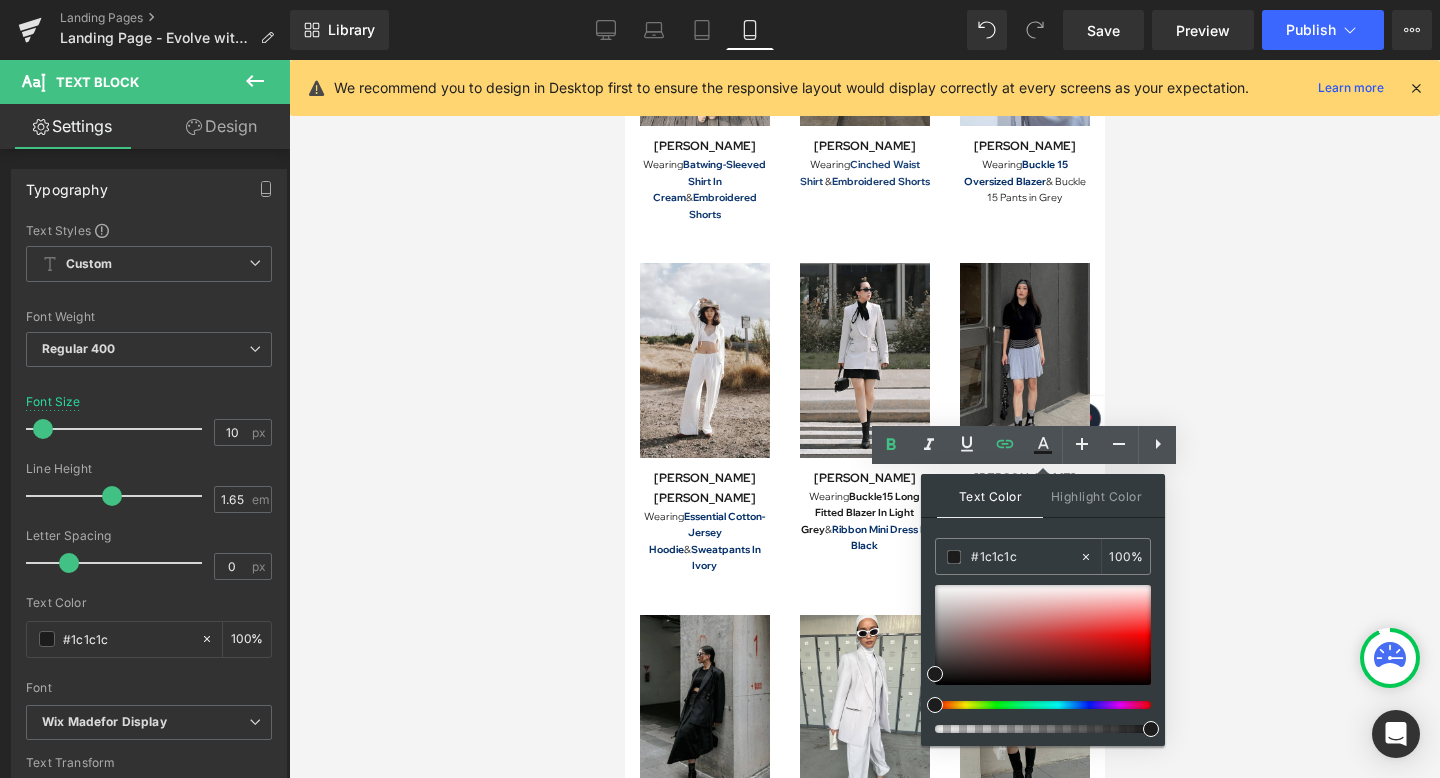 drag, startPoint x: 1035, startPoint y: 556, endPoint x: 922, endPoint y: 556, distance: 113 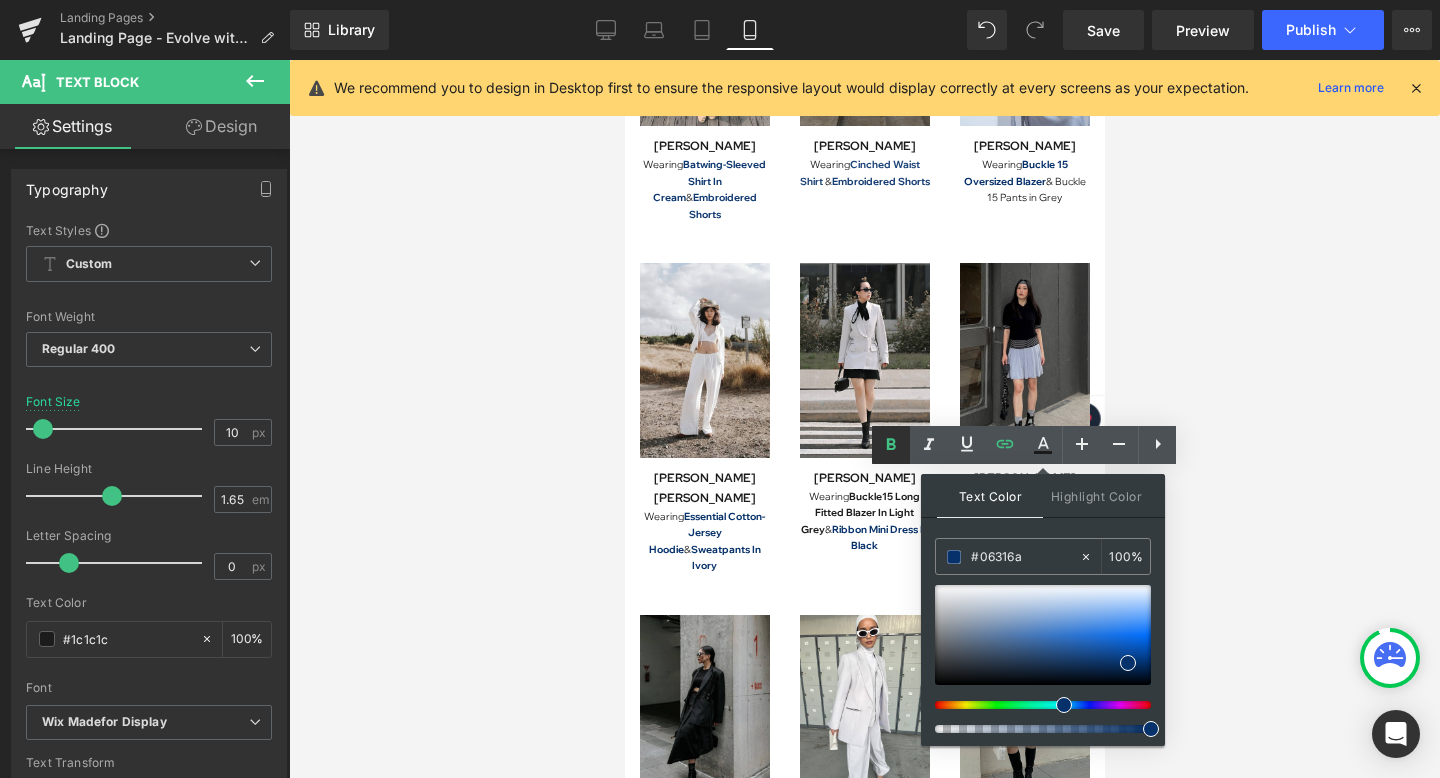 type on "#06316a" 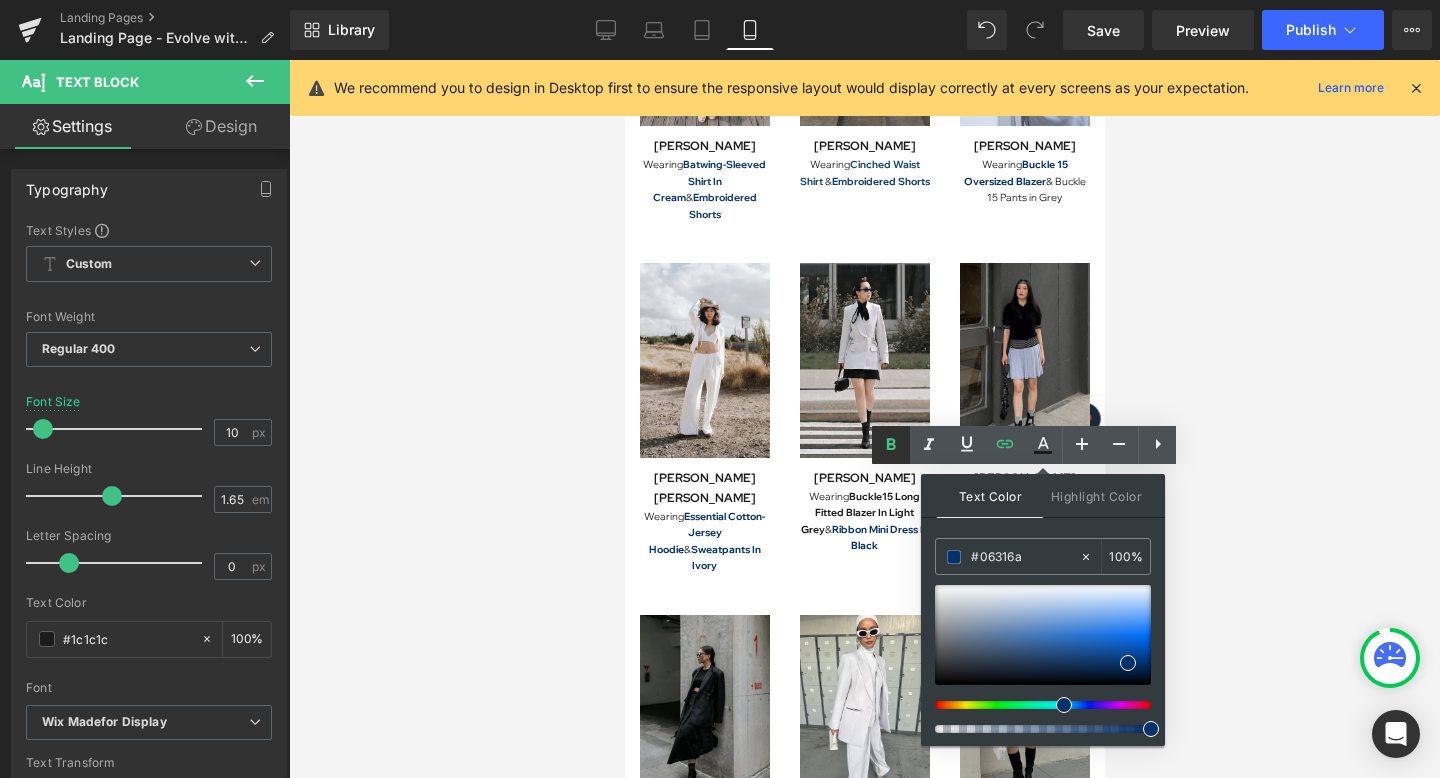 click 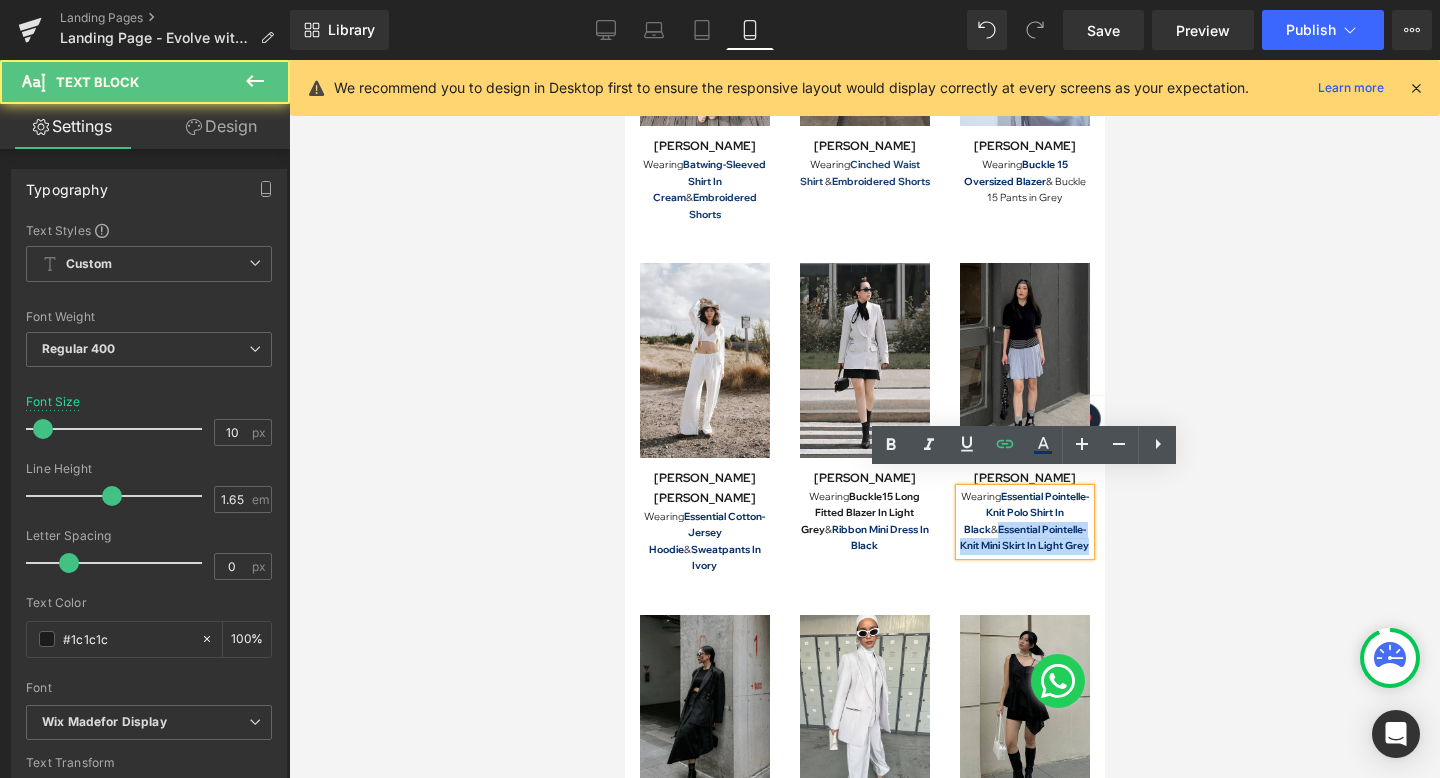drag, startPoint x: 996, startPoint y: 511, endPoint x: 1109, endPoint y: 566, distance: 125.67418 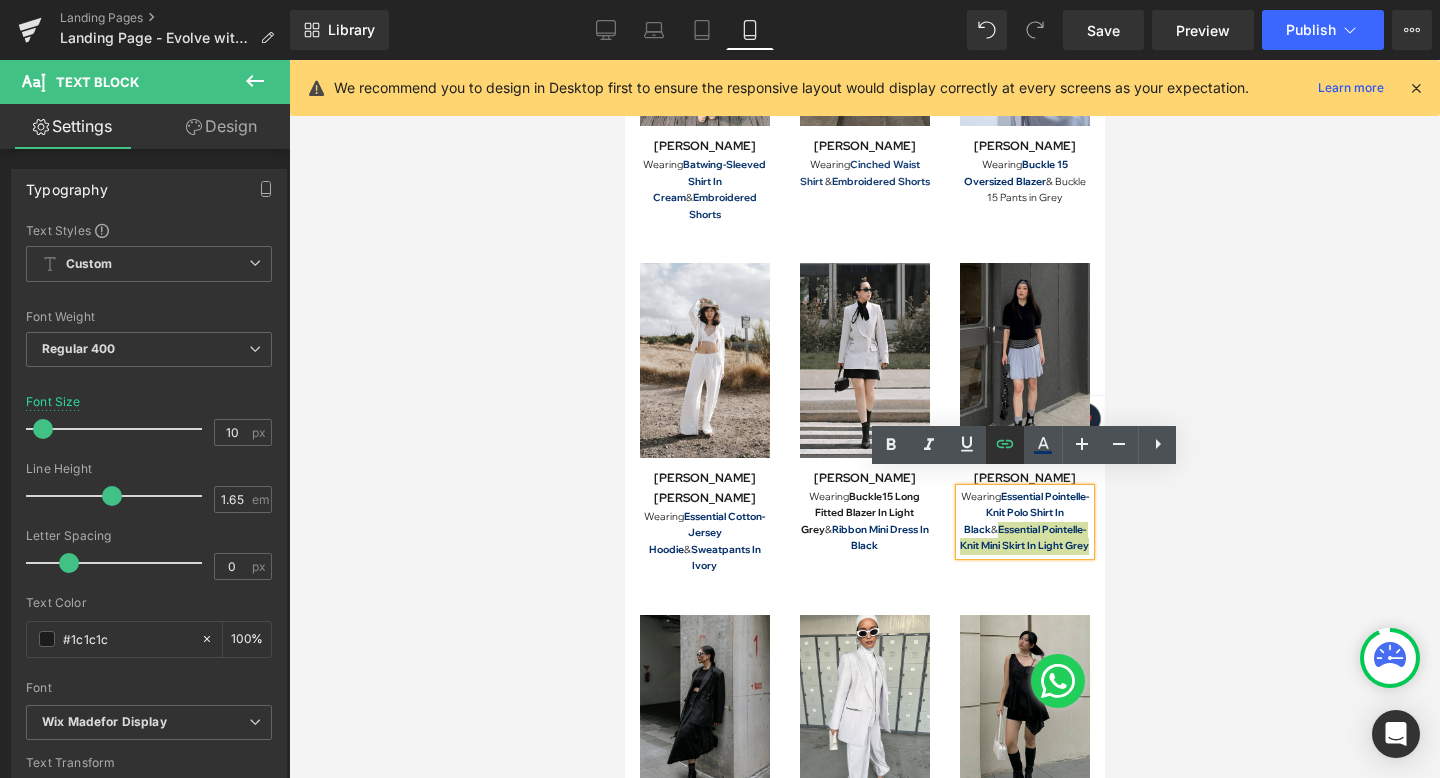 click 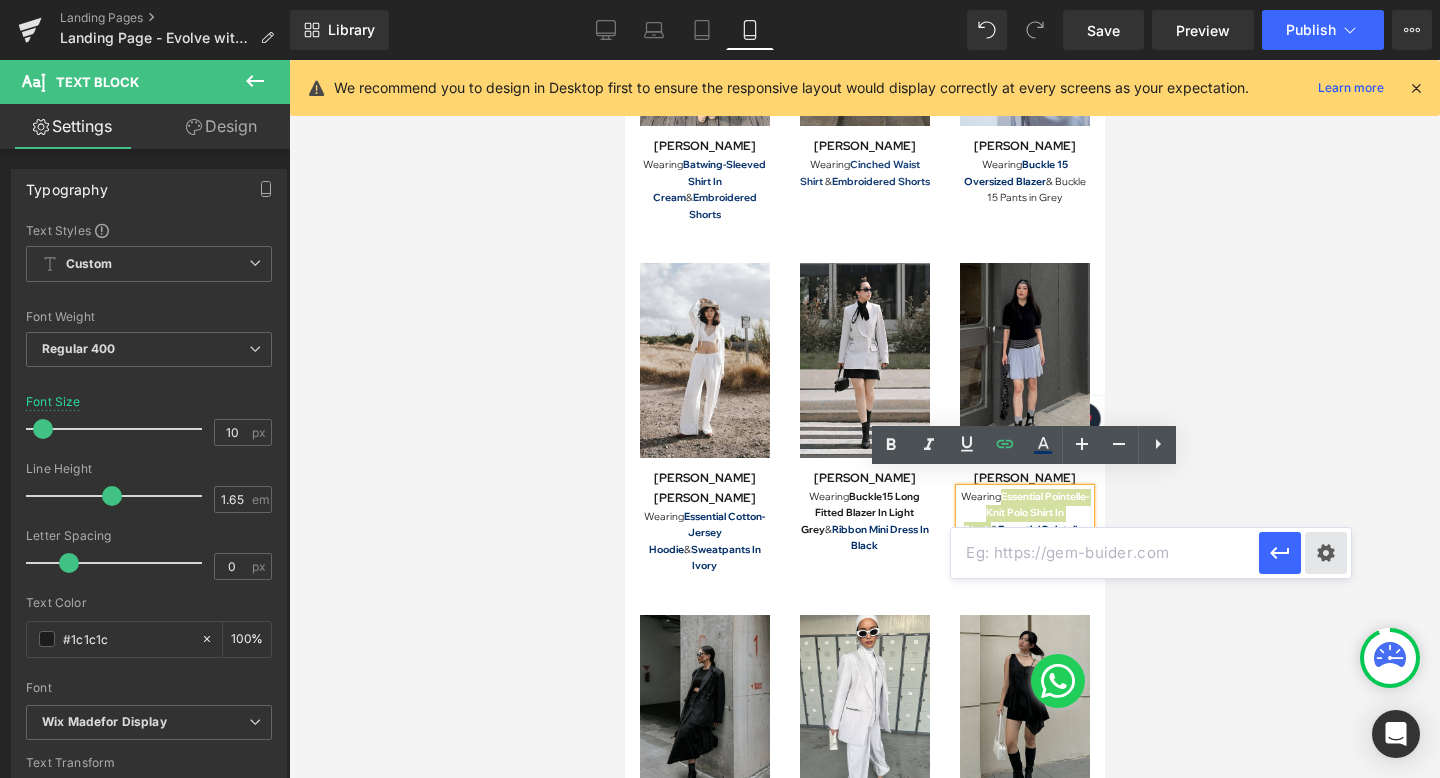 click on "Text Color Highlight Color rgba(6, 49, 106, 1) #06316a 100 % transparent transparent 0 %   Edit or remove link:   Edit   -   Unlink   -   Cancel" at bounding box center [720, 0] 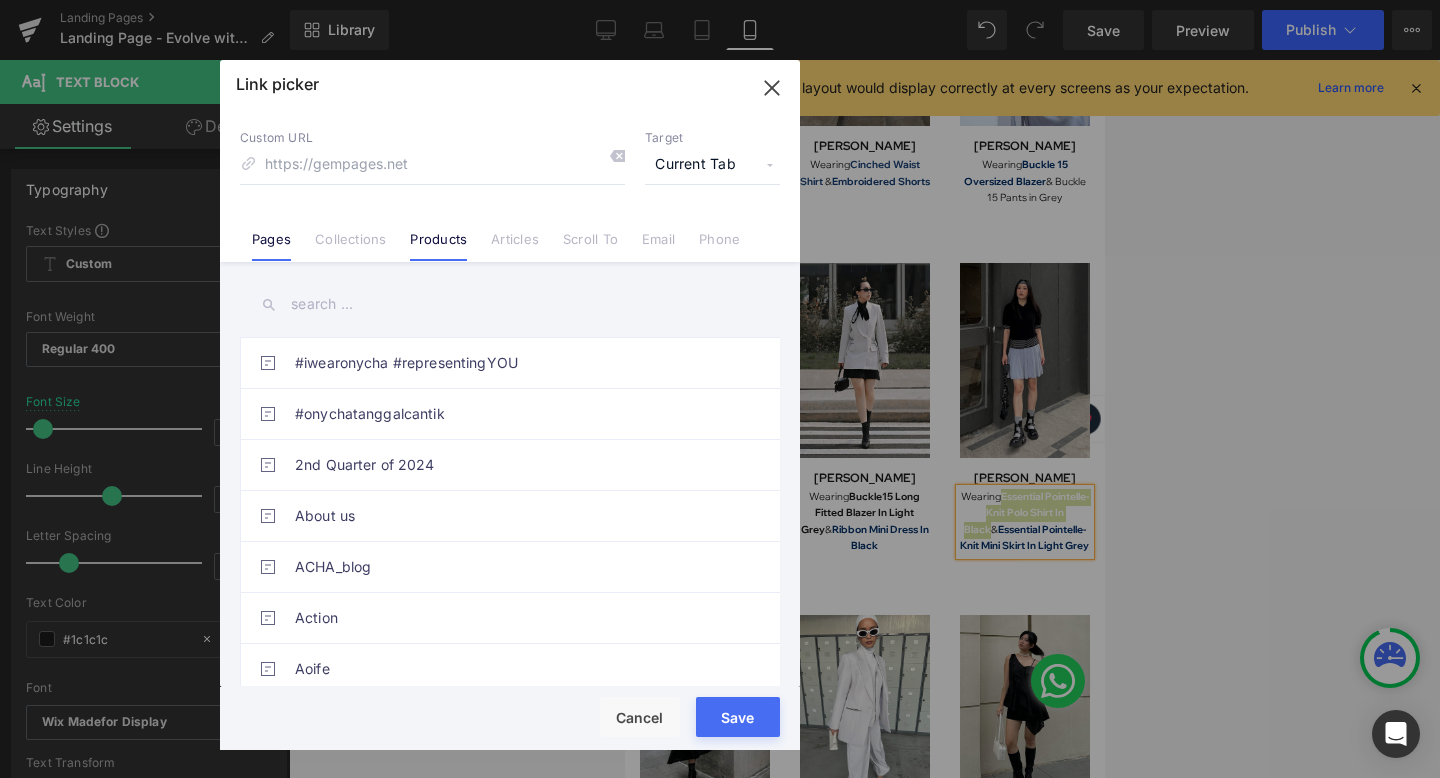 click on "Products" at bounding box center (438, 246) 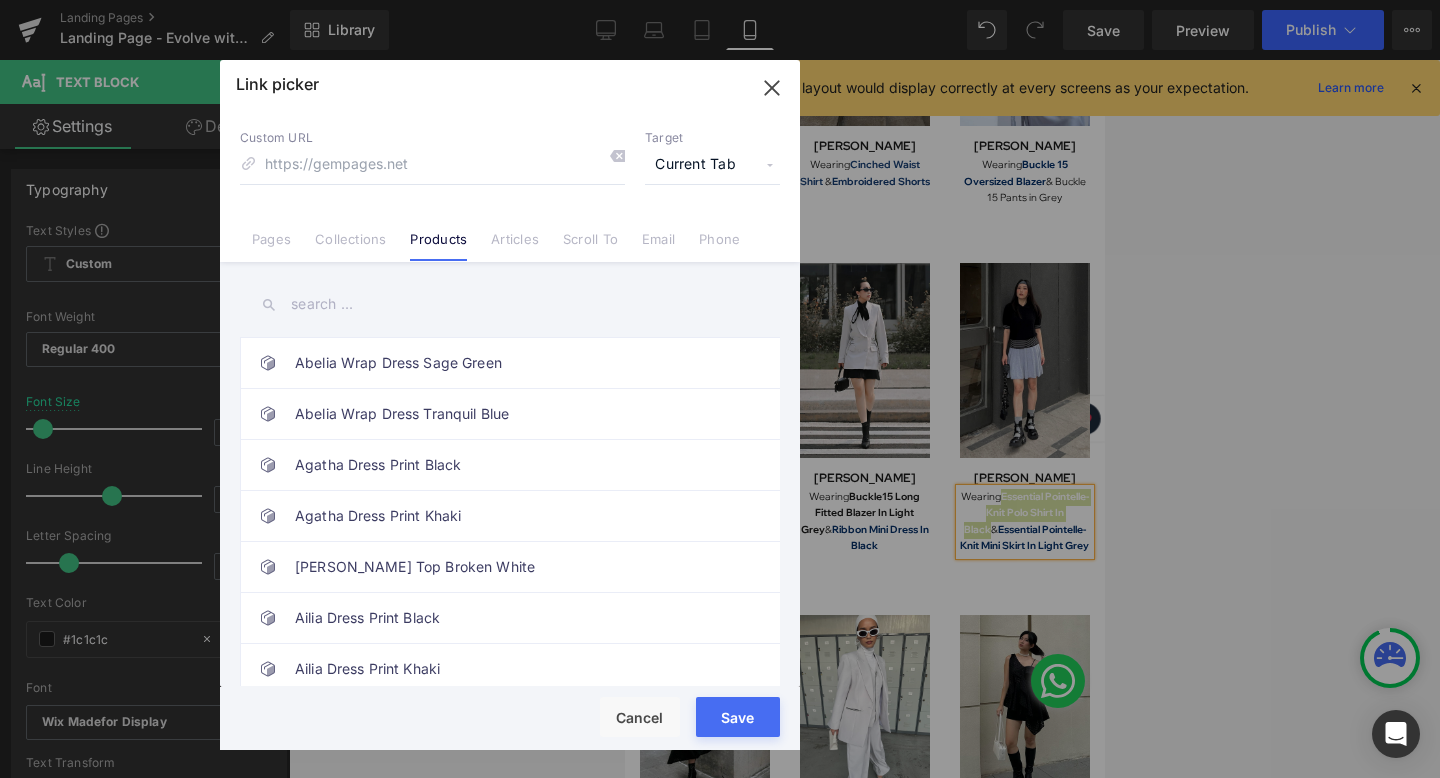 click at bounding box center [510, 304] 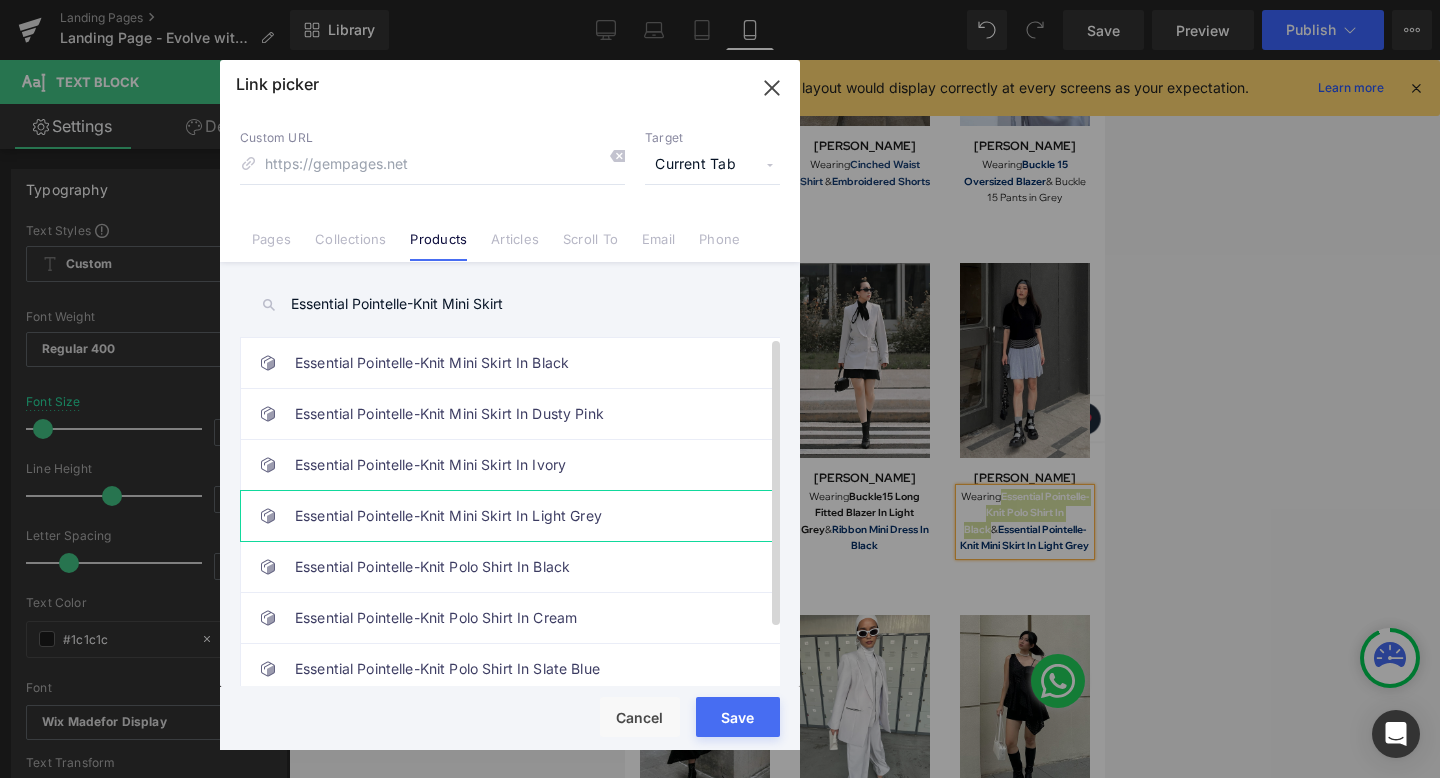 type on "Essential Pointelle-Knit Mini Skirt" 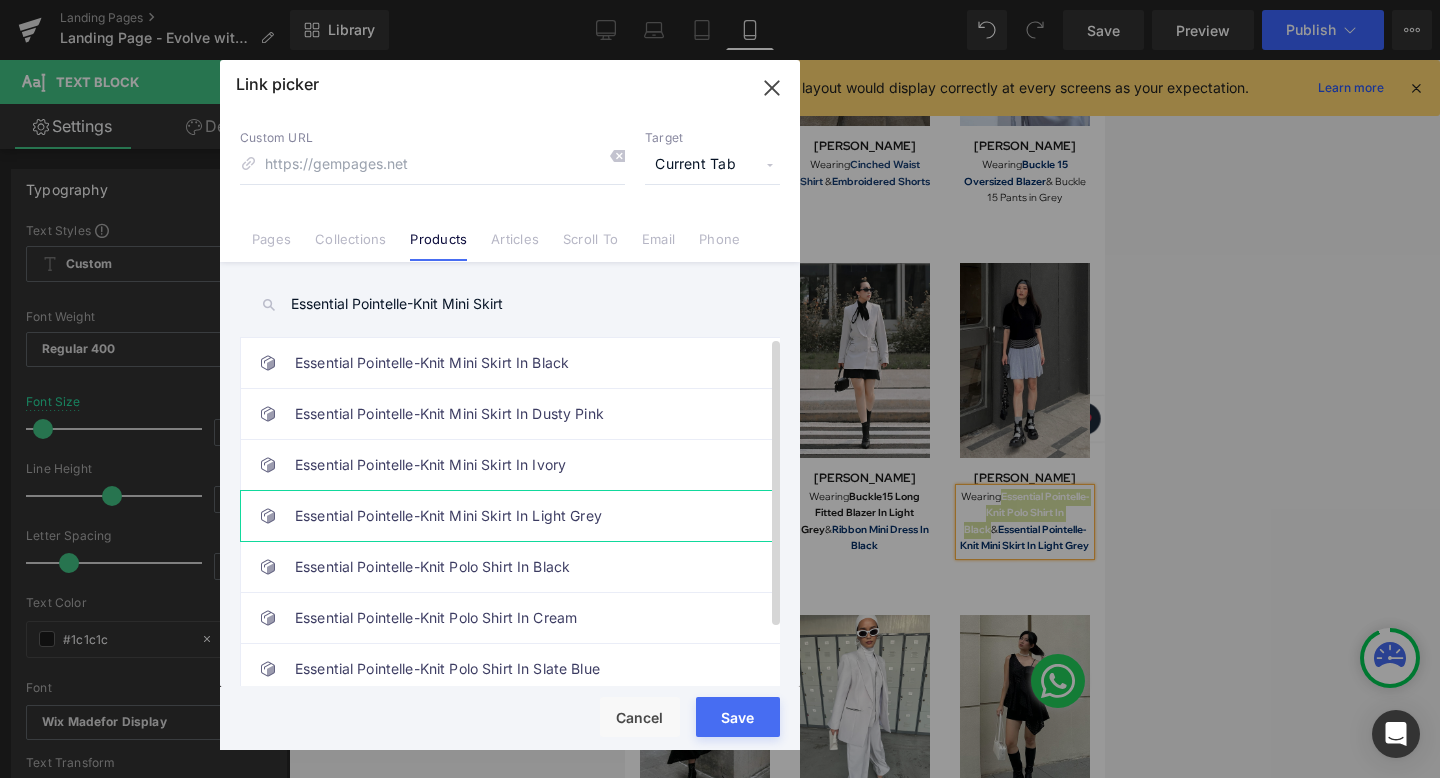 click on "Essential Pointelle-Knit Mini Skirt In Light Grey" at bounding box center (515, 516) 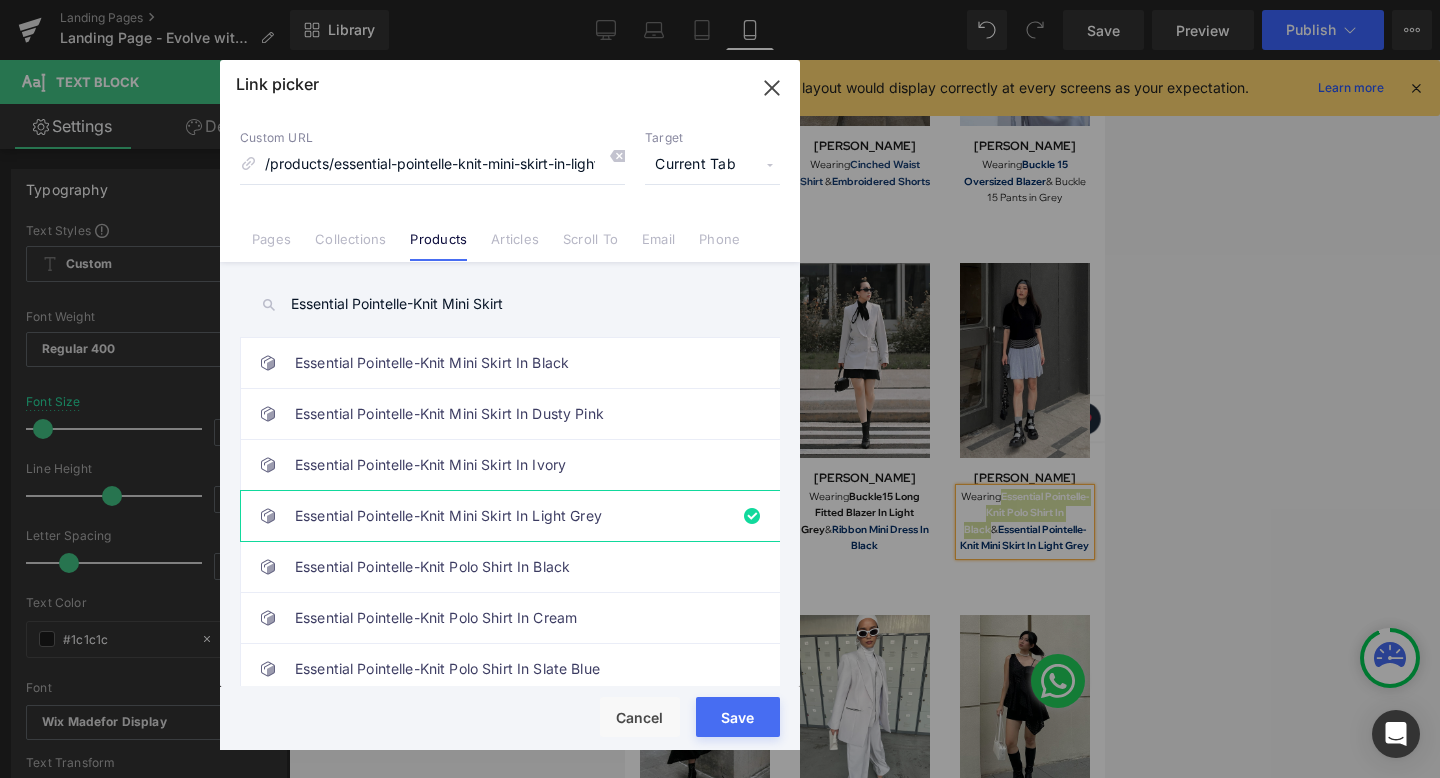 click on "Rendering Content" at bounding box center [720, 699] 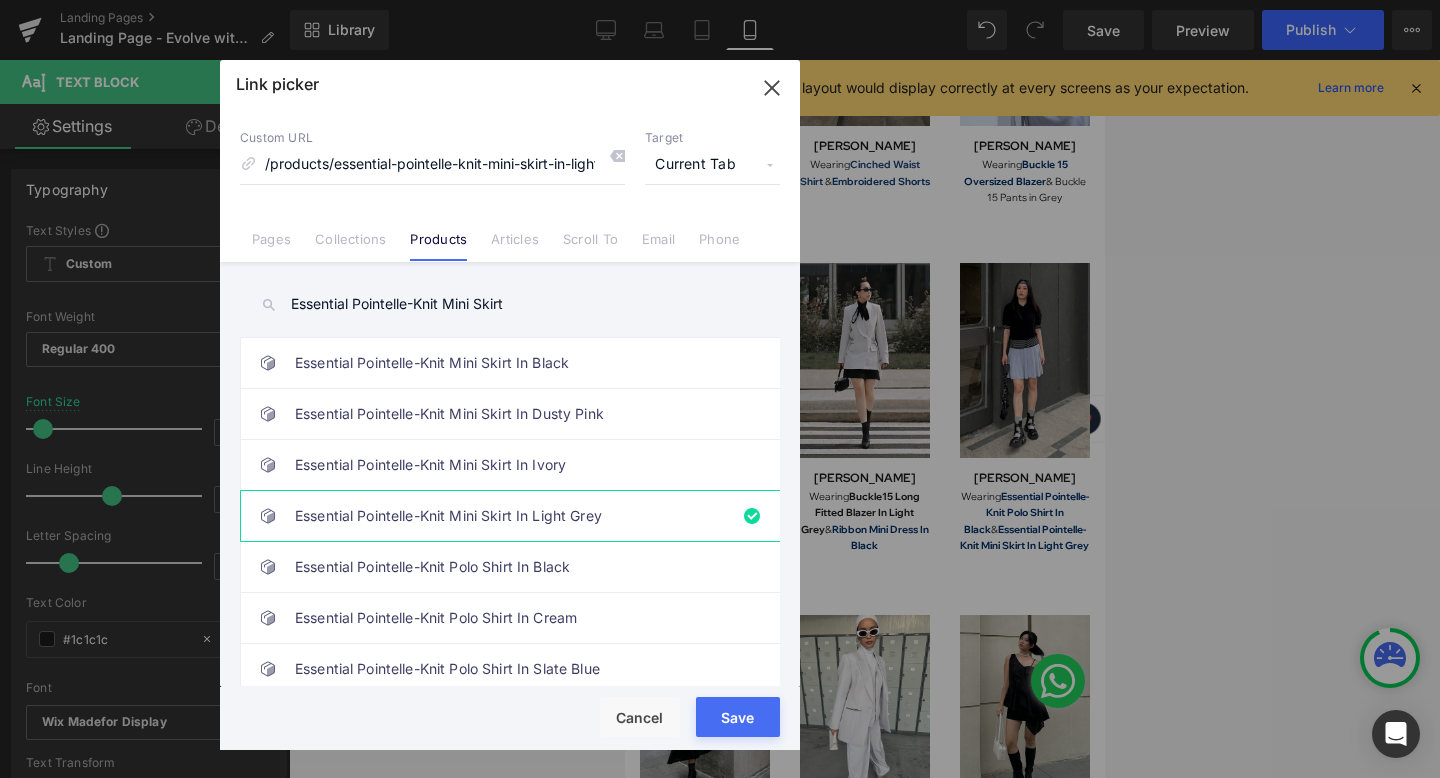 click on "Save" at bounding box center [738, 717] 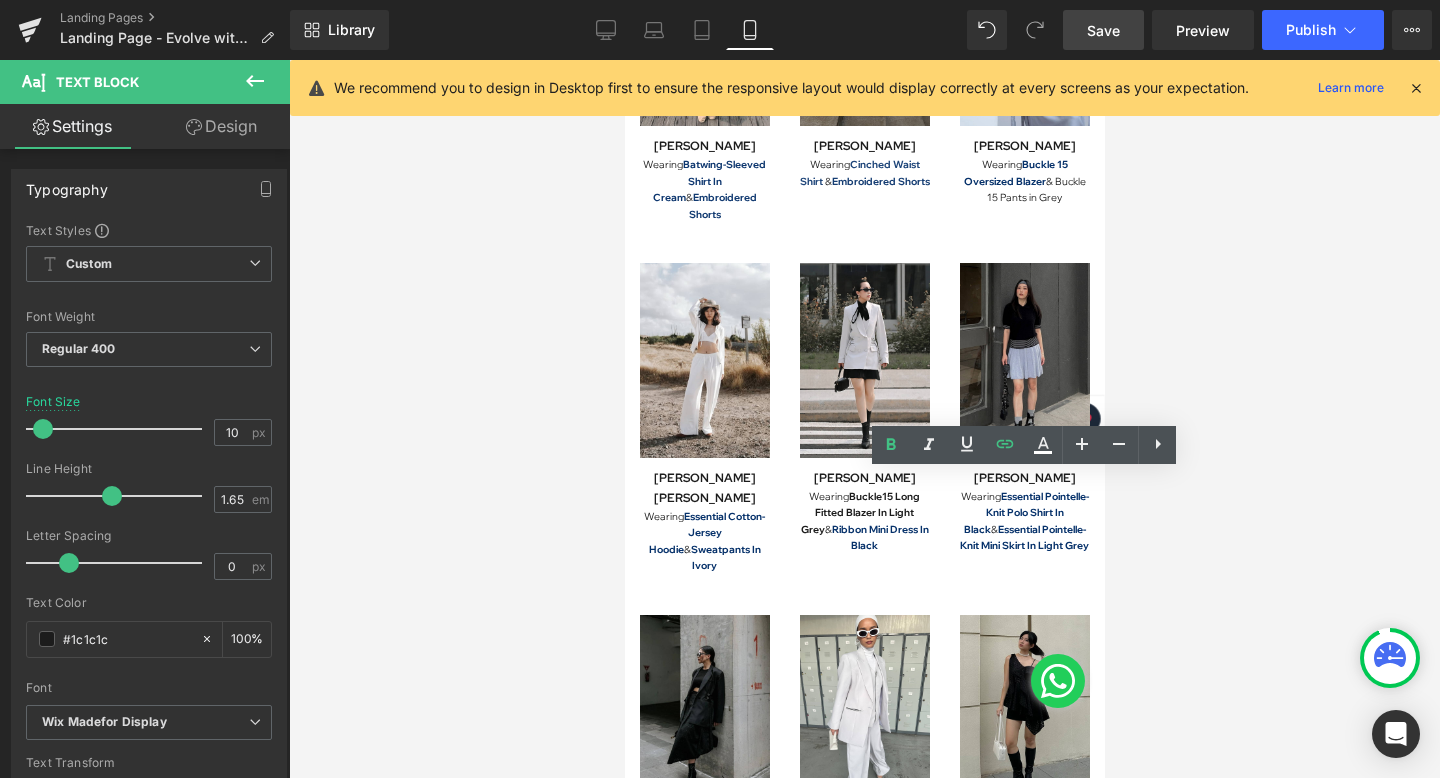 click on "Save" at bounding box center (1103, 30) 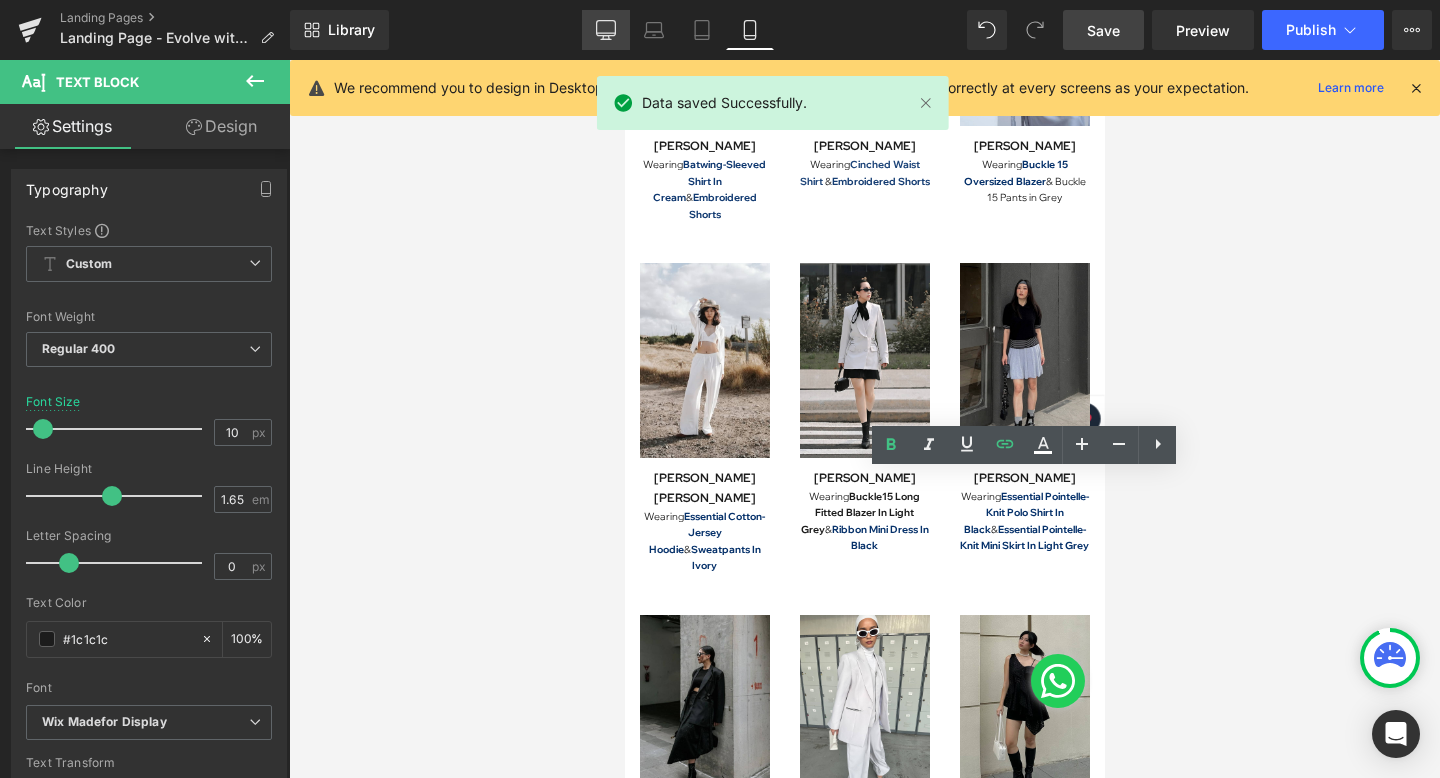 click 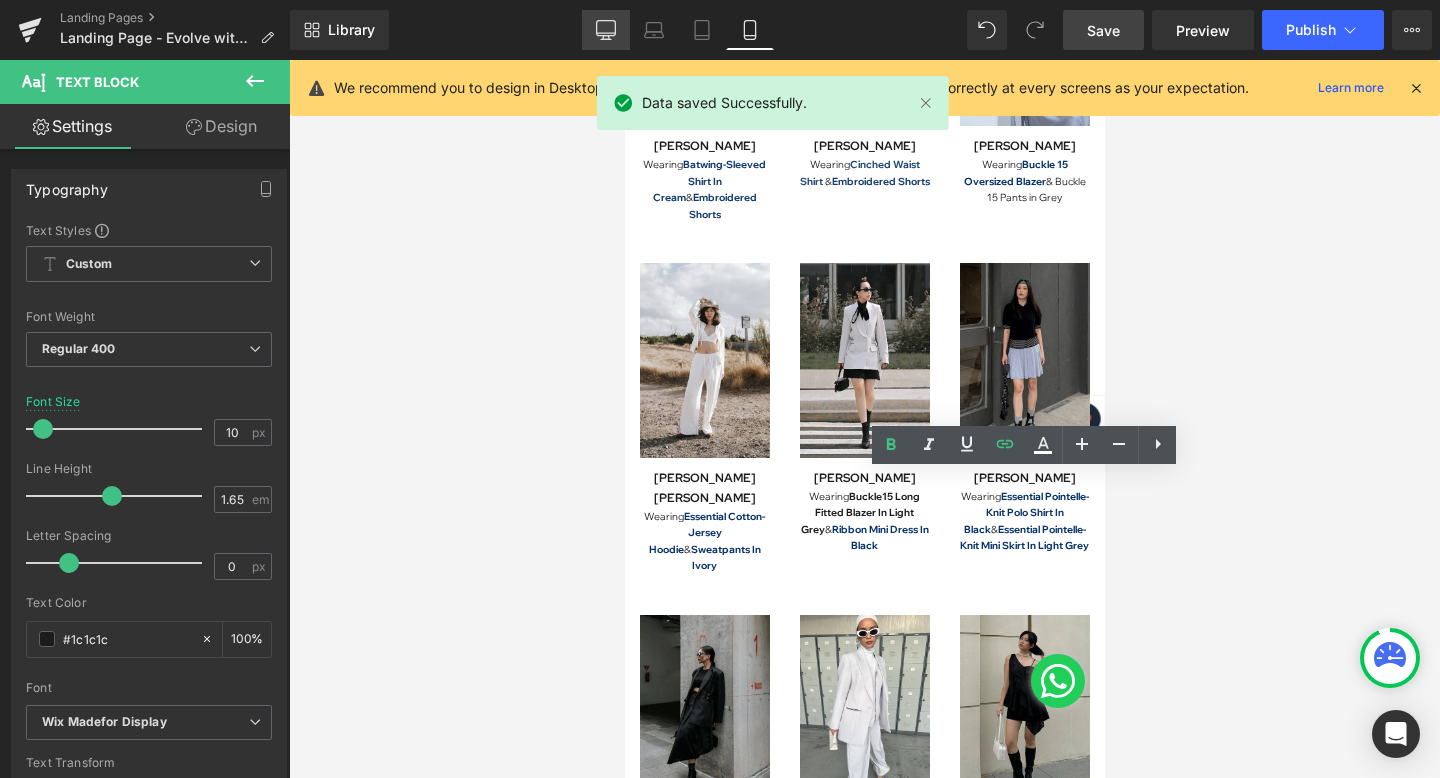 type on "11" 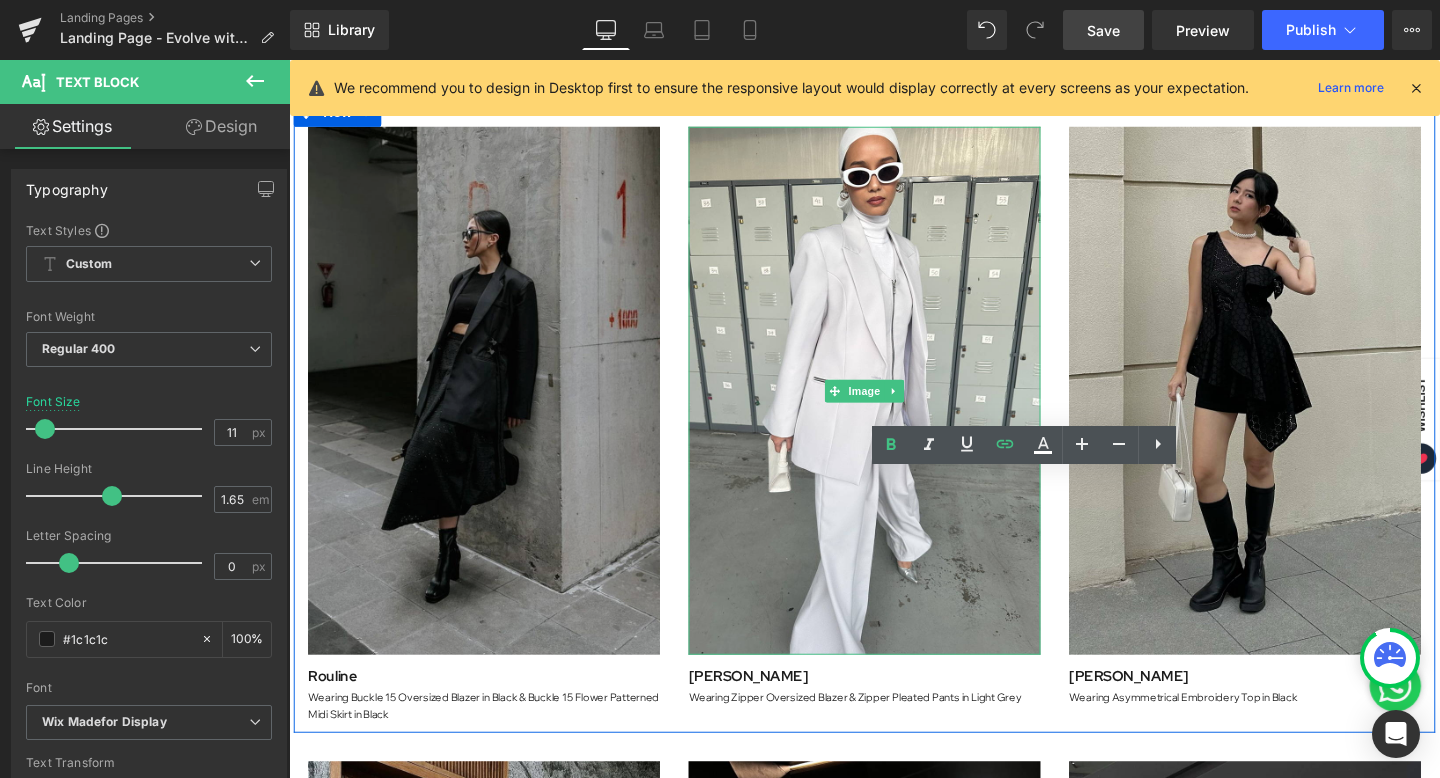 scroll, scrollTop: 2440, scrollLeft: 0, axis: vertical 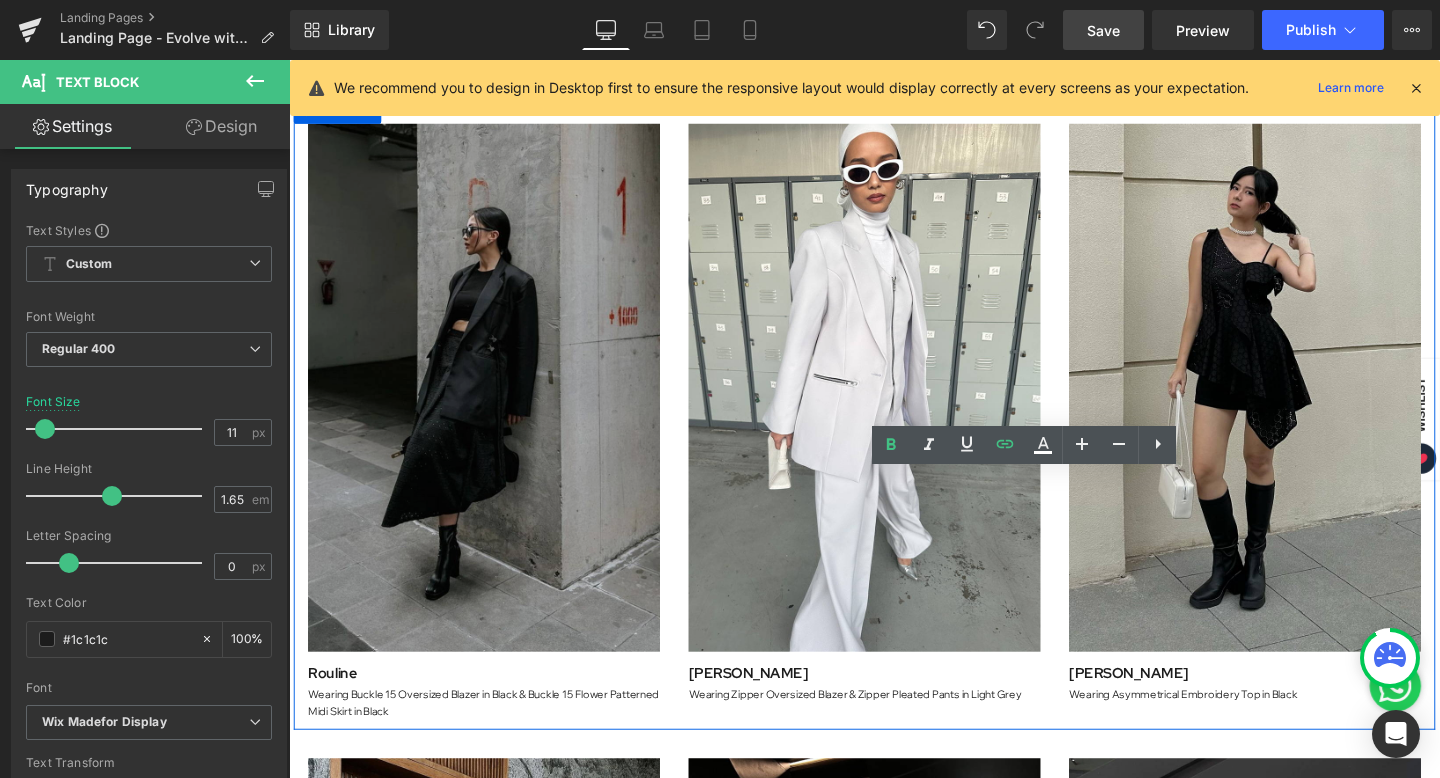 click at bounding box center (494, 404) 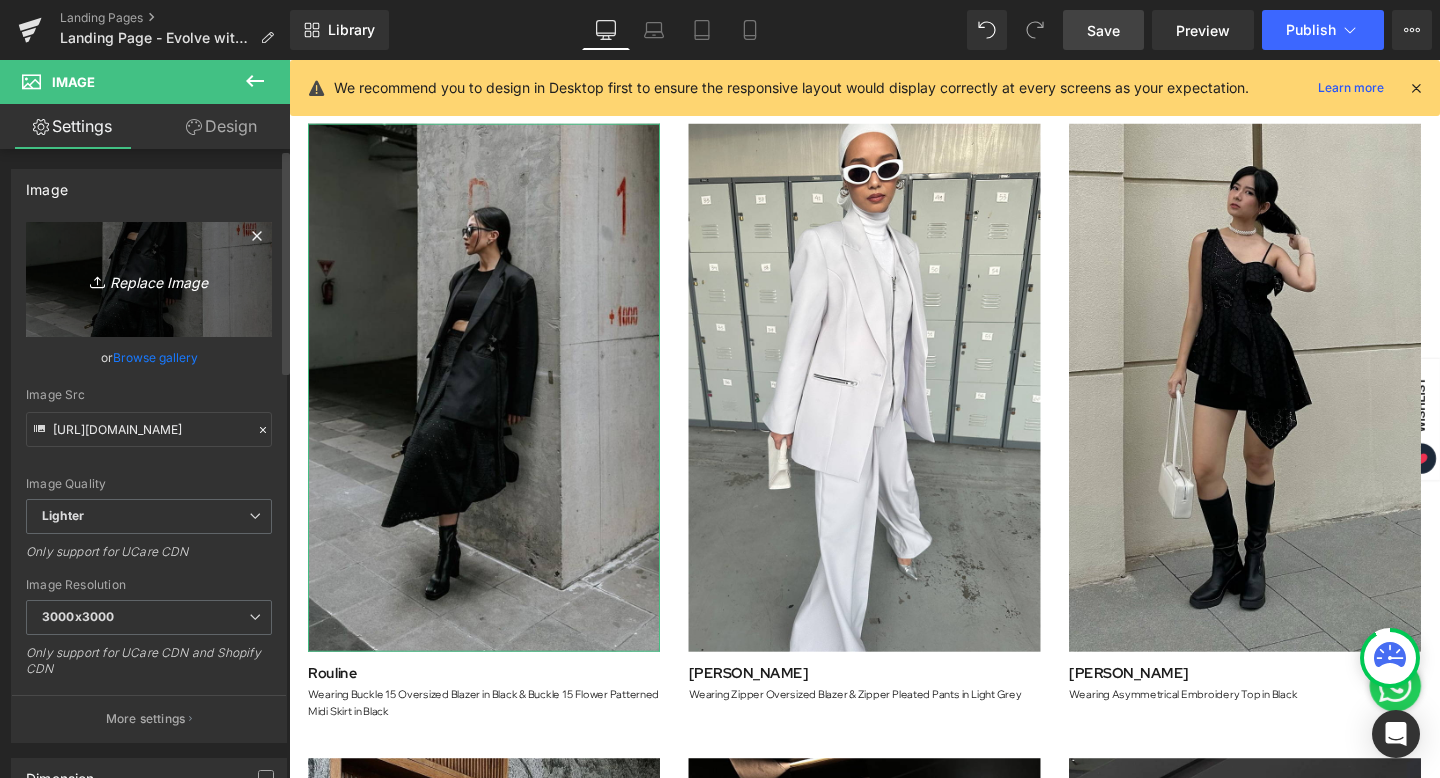 click on "Replace Image" at bounding box center [149, 279] 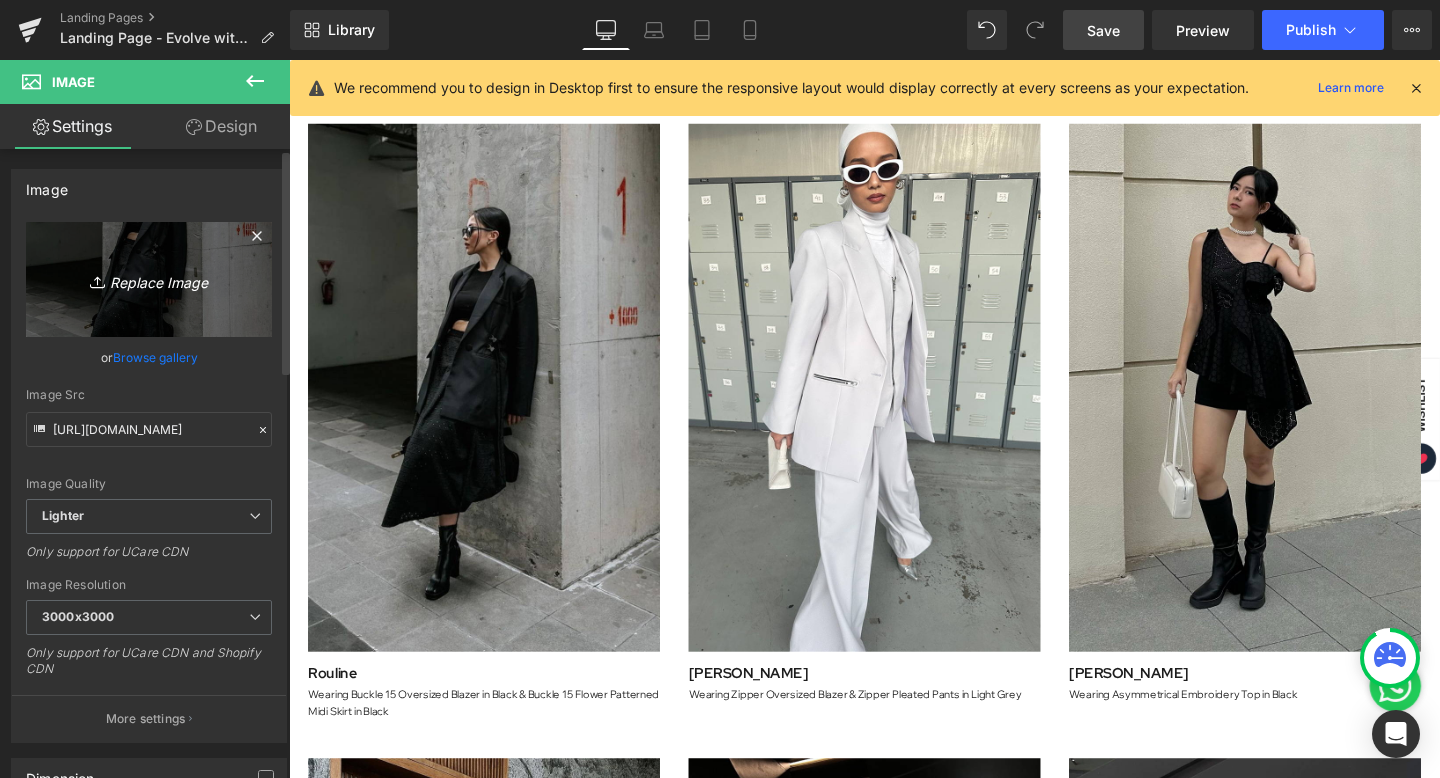type on "C:\fakepath\Artboard 13.png" 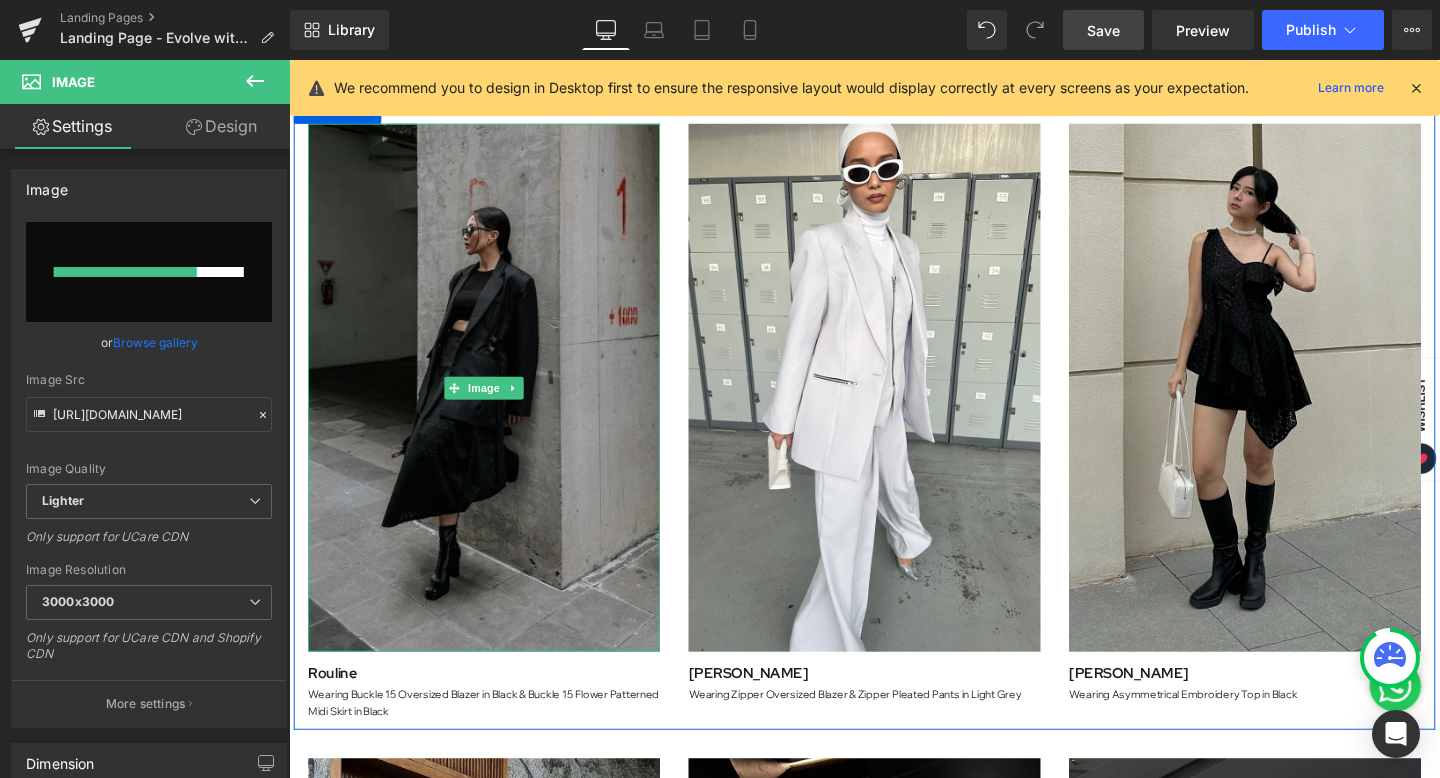 type 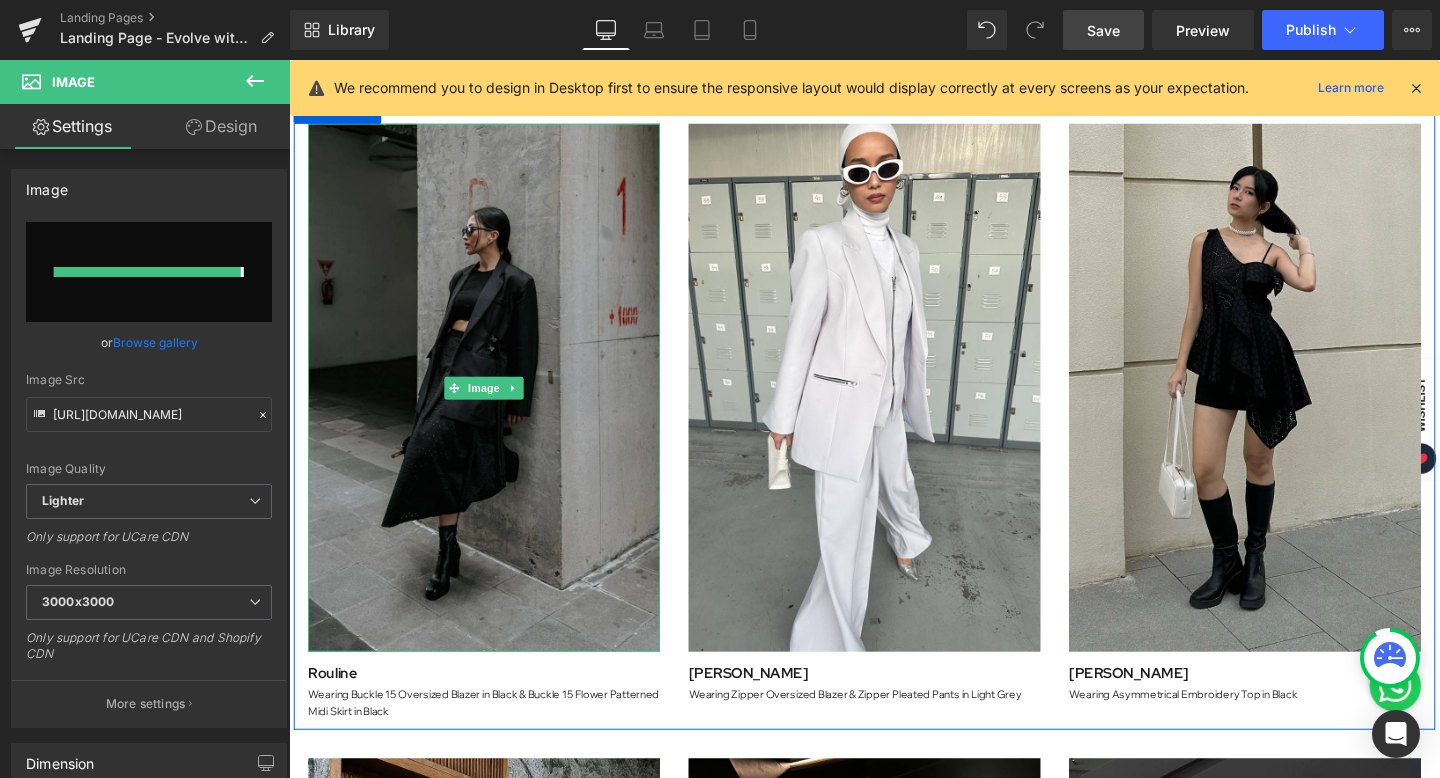 type on "https://ucarecdn.com/e28c3f45-bbb8-44db-b7e1-bb01bf257660/-/format/auto/-/preview/3000x3000/-/quality/lighter/Artboard%2013.png" 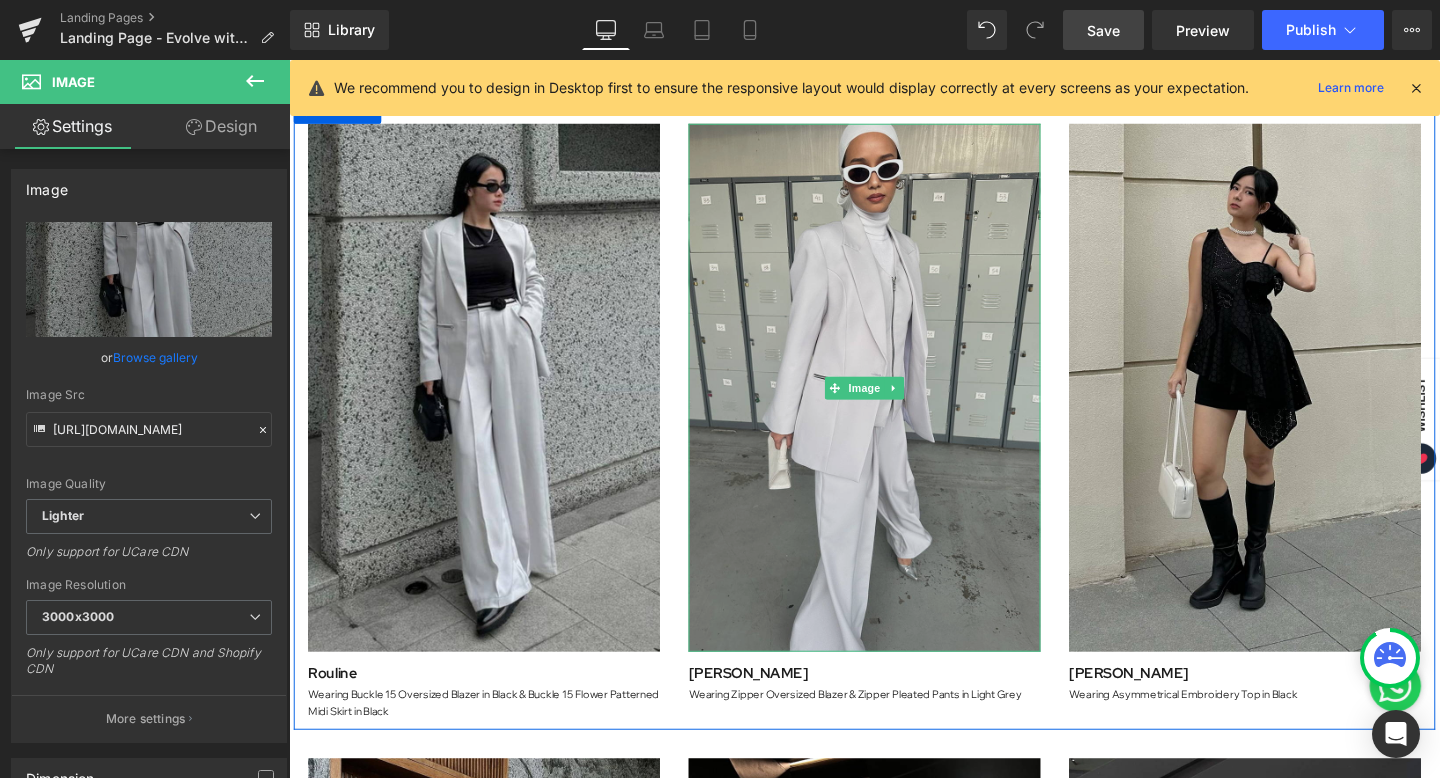 click at bounding box center [894, 404] 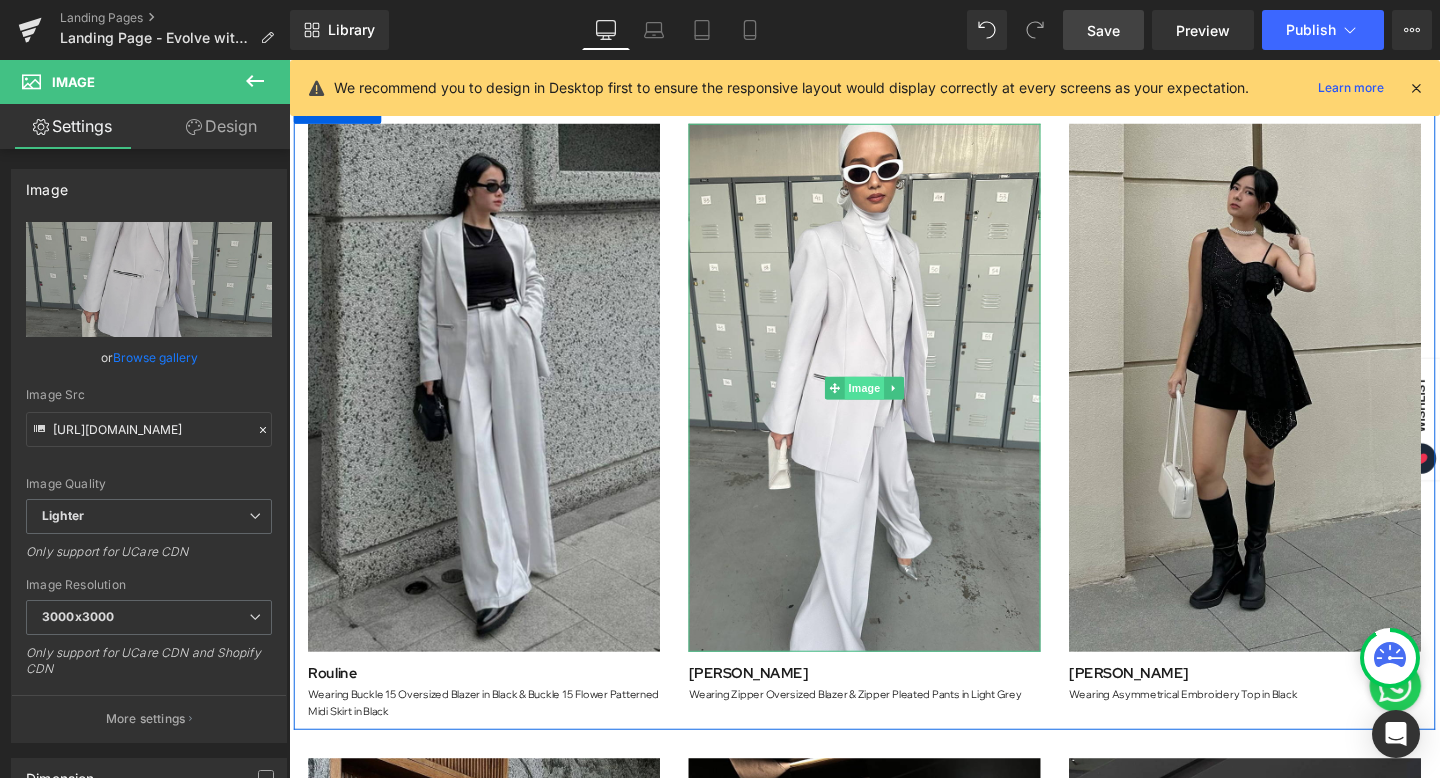 click on "Image" at bounding box center [894, 405] 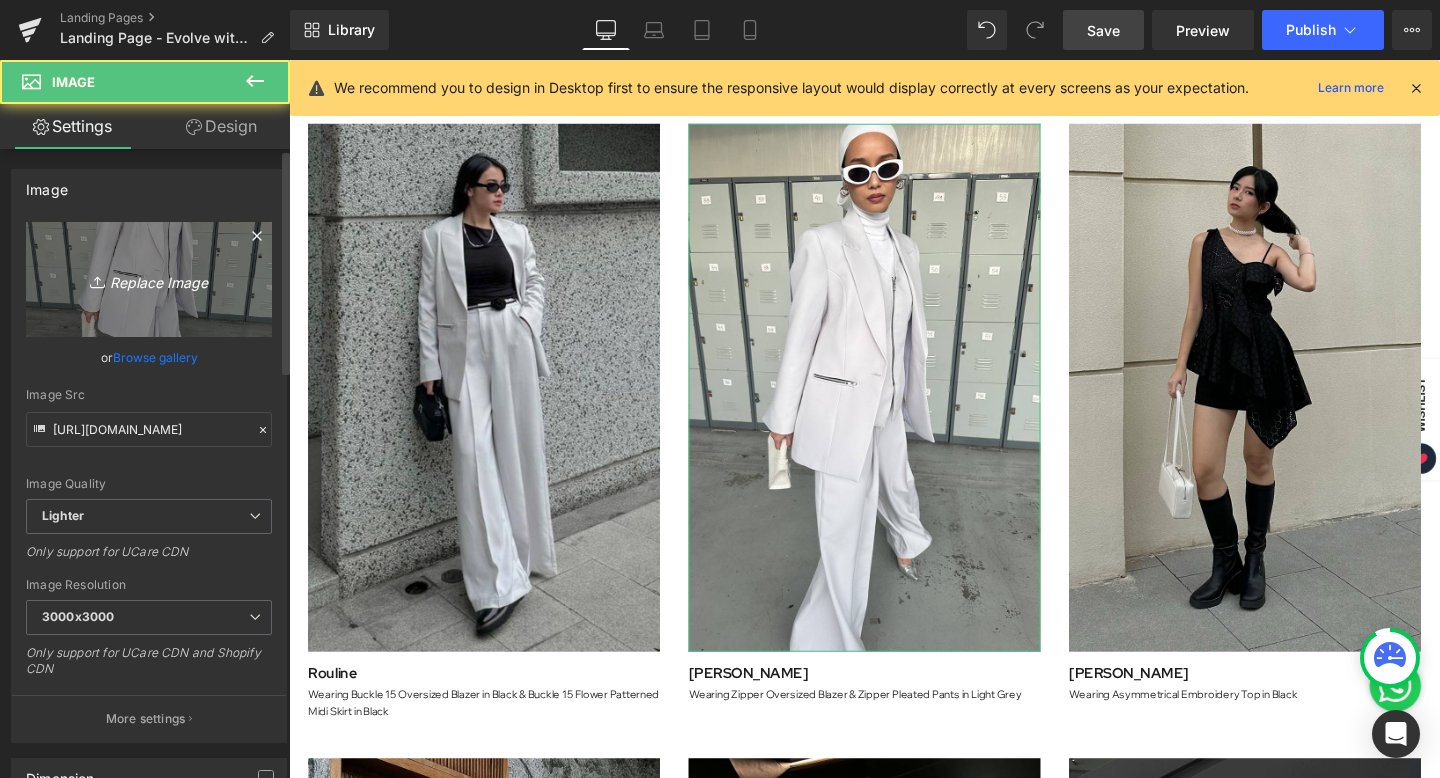 click on "Replace Image" at bounding box center (149, 279) 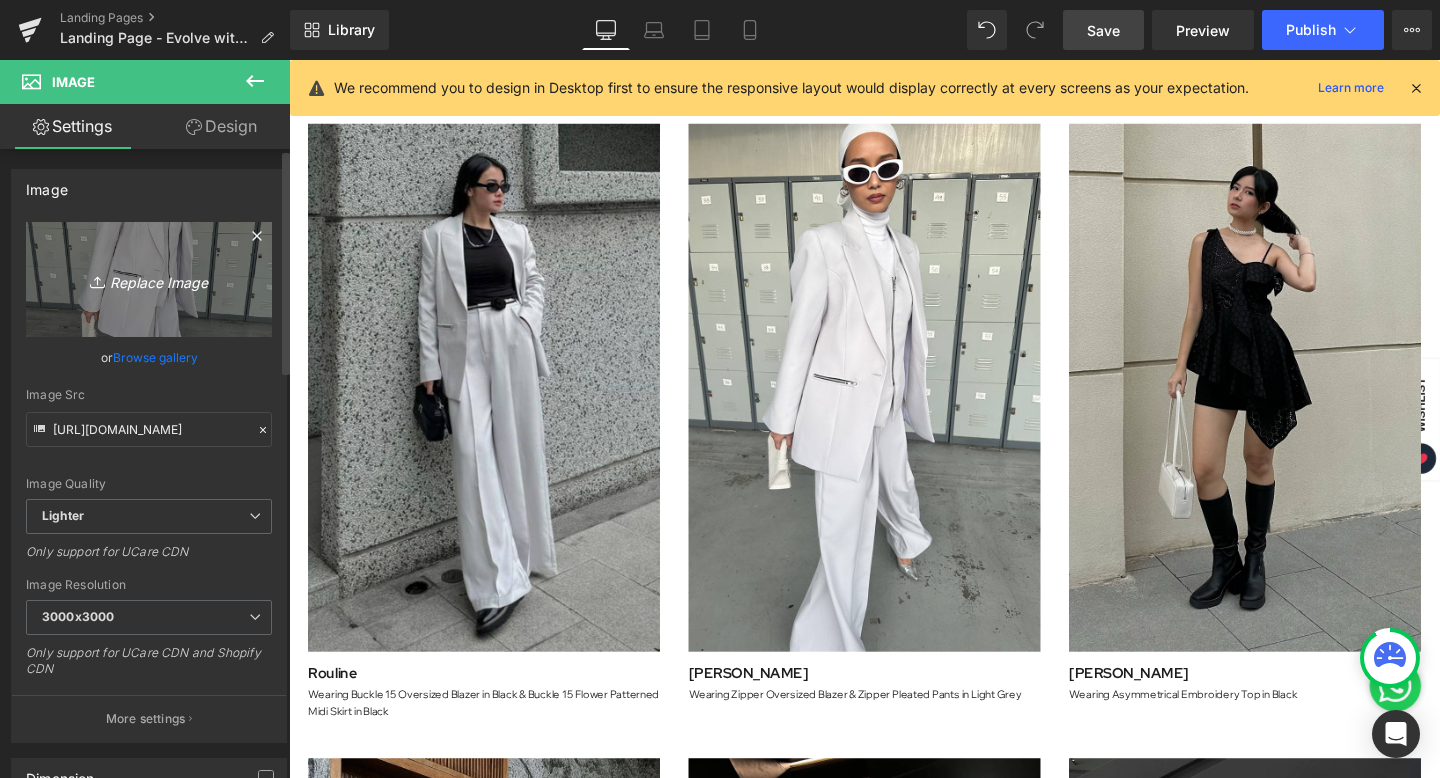 type on "C:\fakepath\Artboard 13.png" 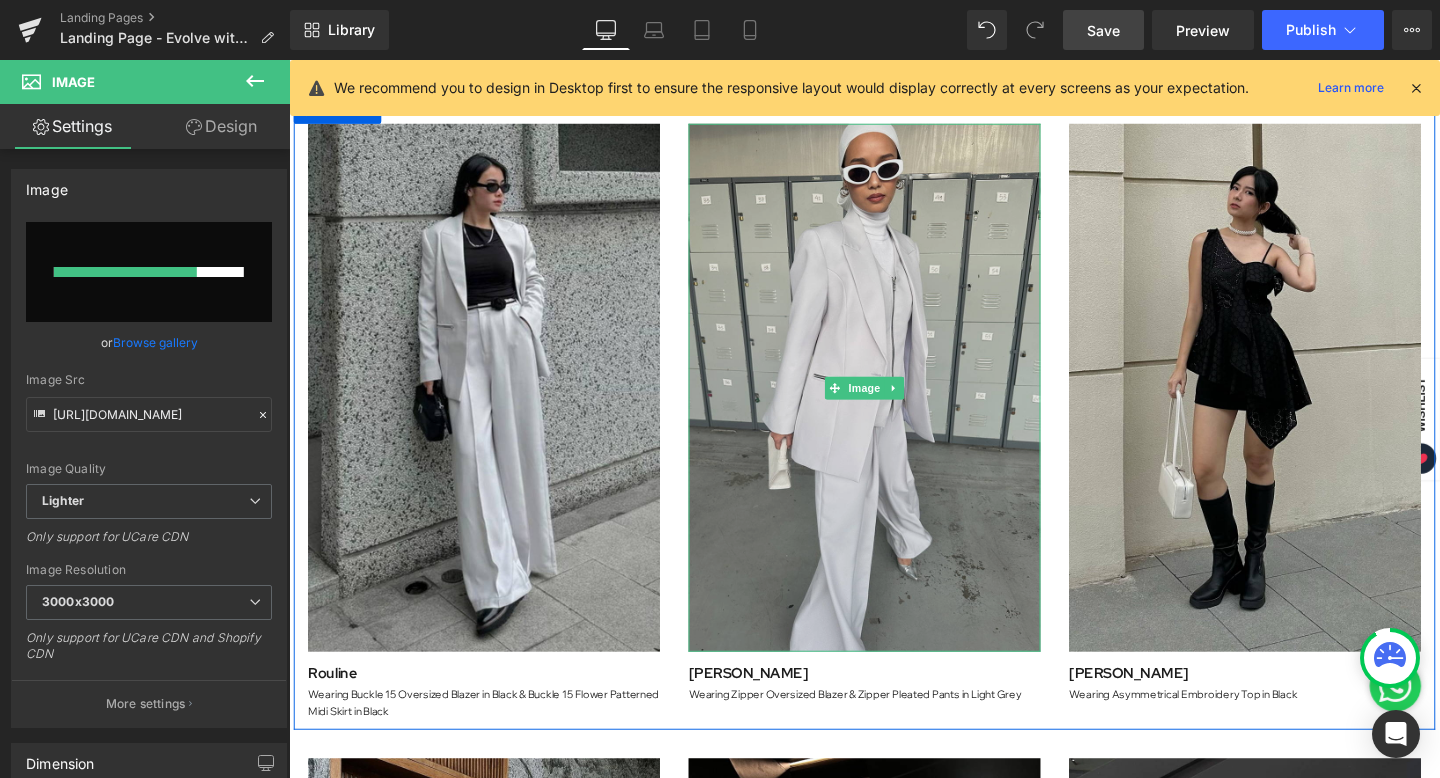type 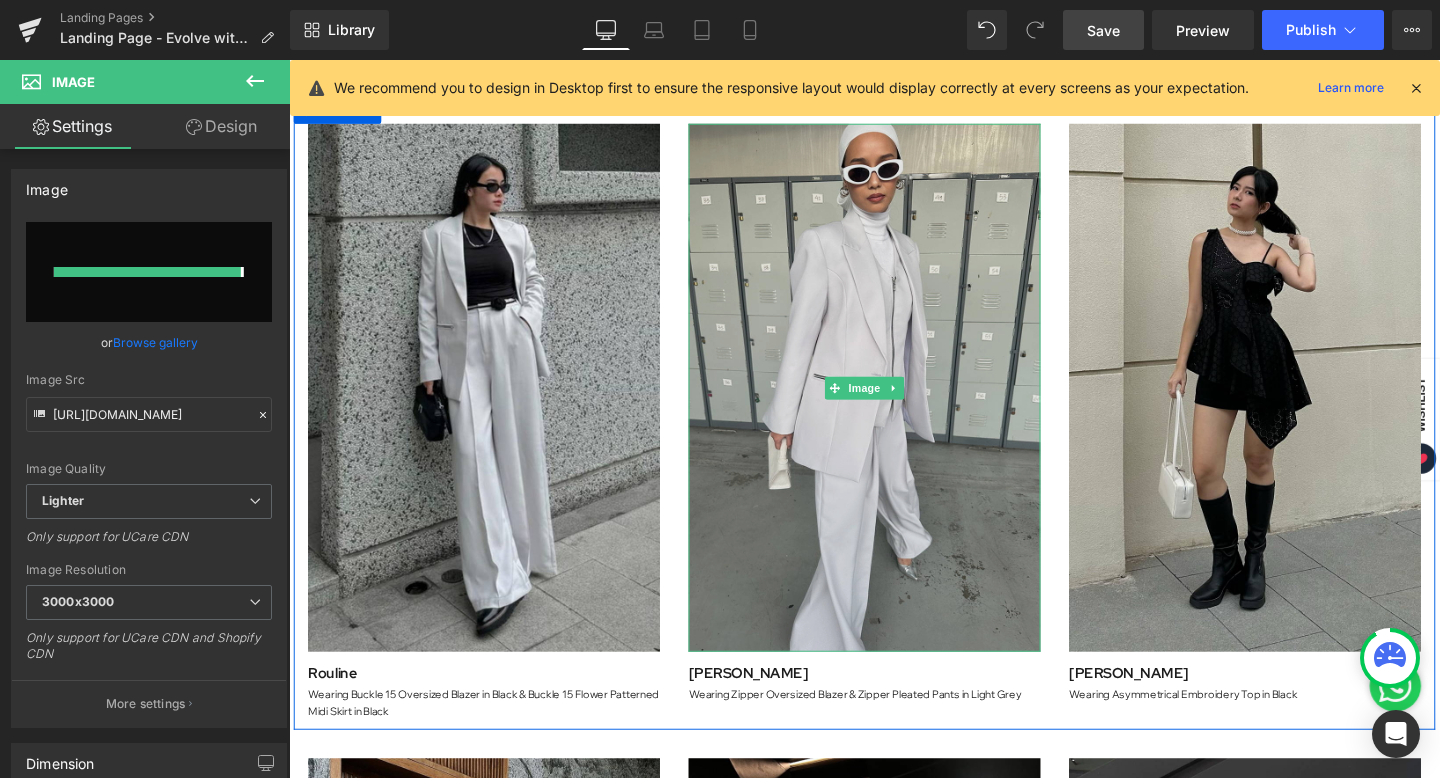 type on "https://ucarecdn.com/60c17bb7-6eda-4f4c-a8de-7d9611441e49/-/format/auto/-/preview/3000x3000/-/quality/lighter/Artboard%2013.png" 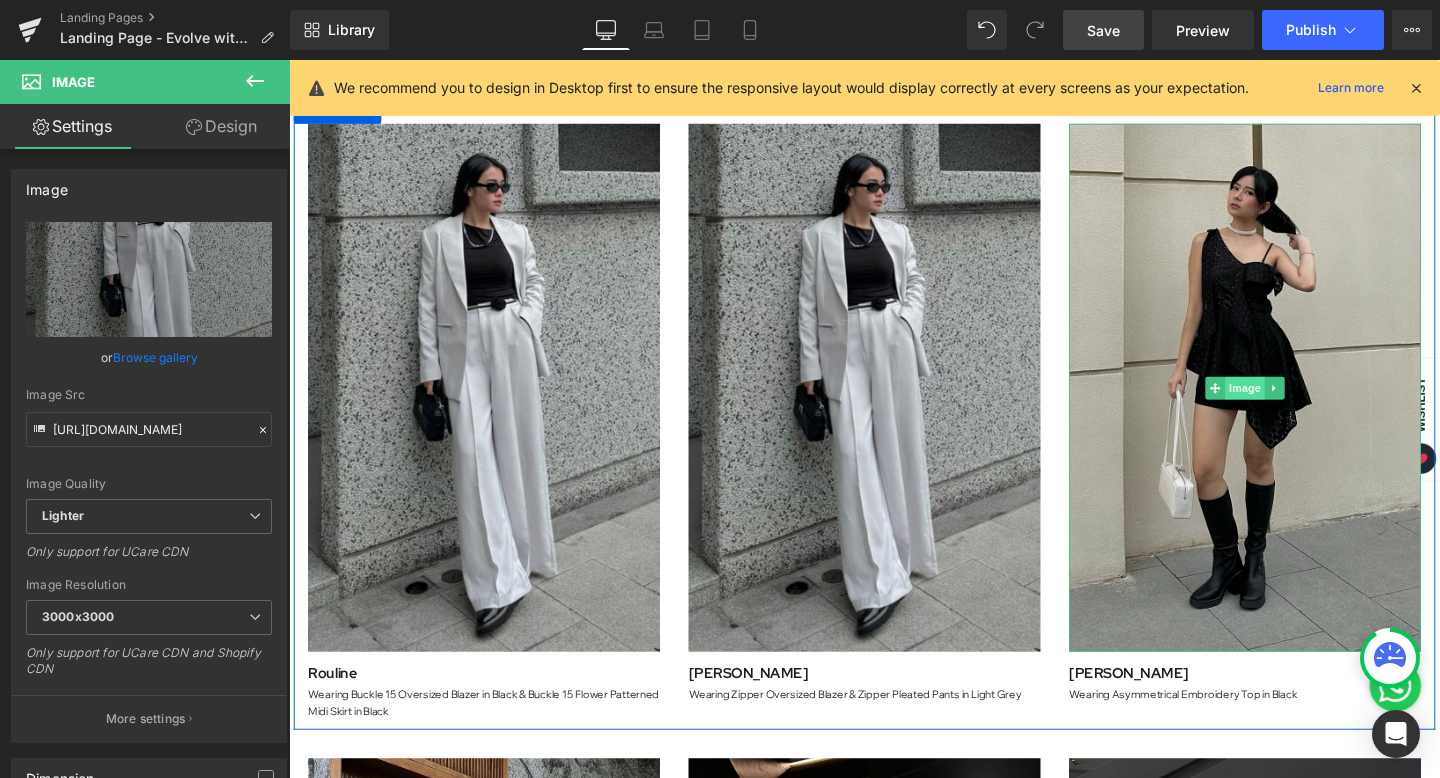 click on "Image" at bounding box center [1294, 405] 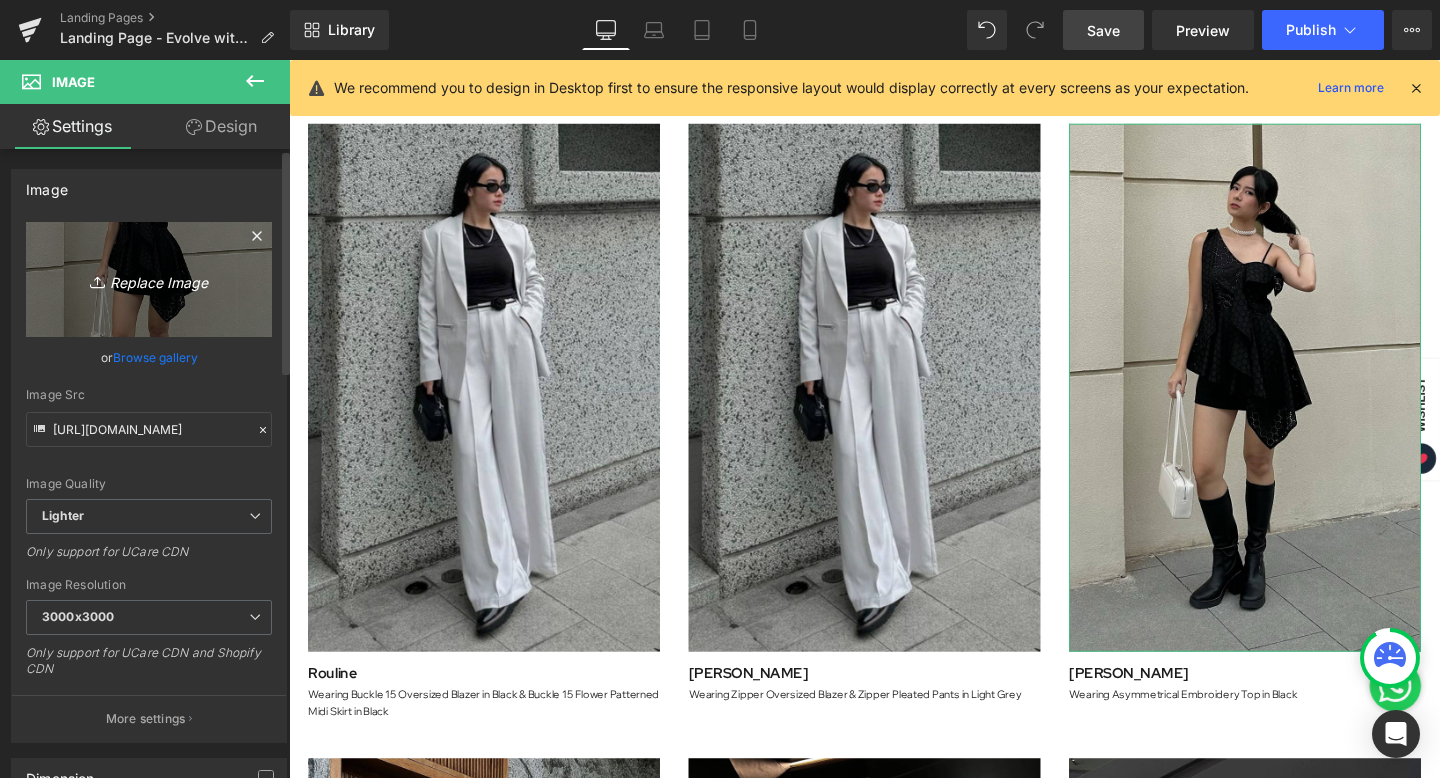 click on "Replace Image" at bounding box center [149, 279] 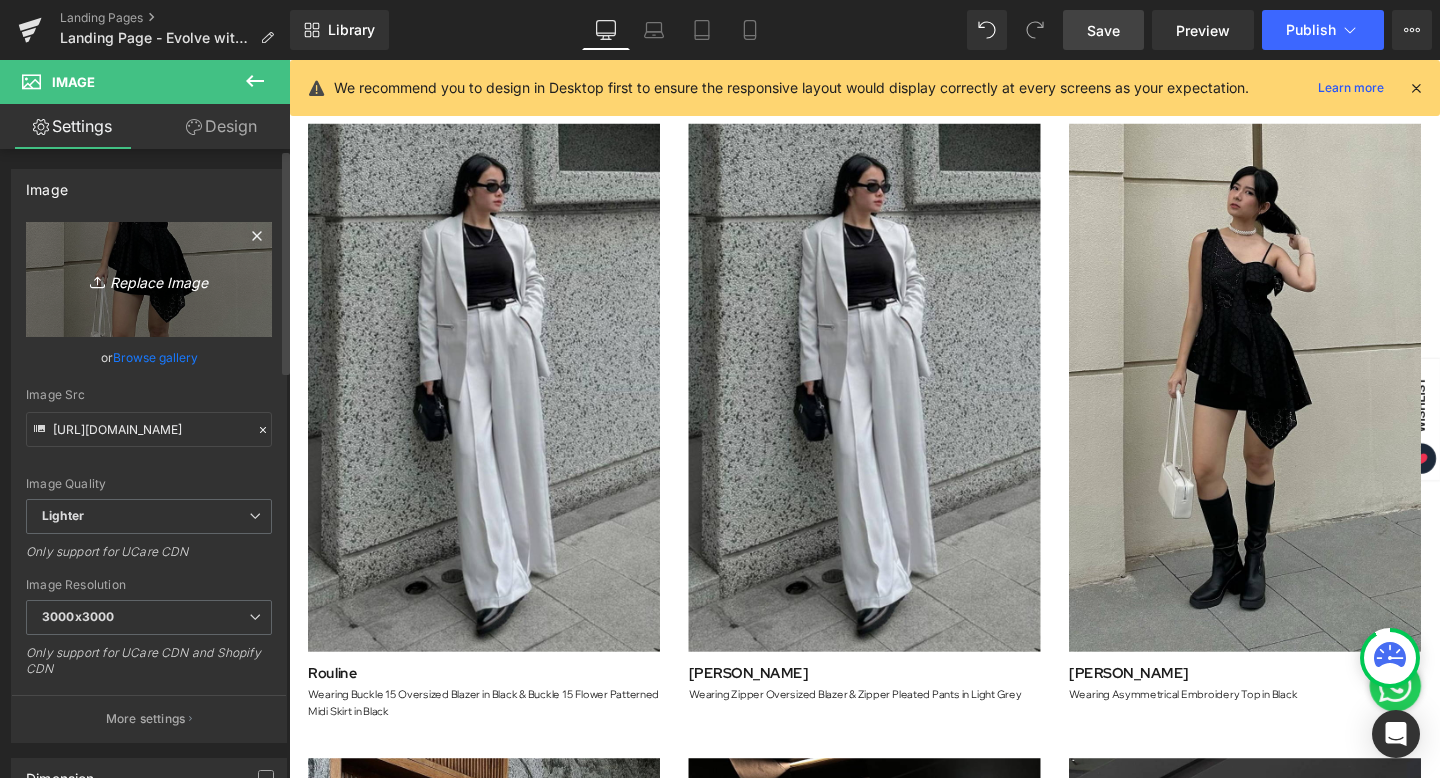 type on "C:\fakepath\Artboard 5.png" 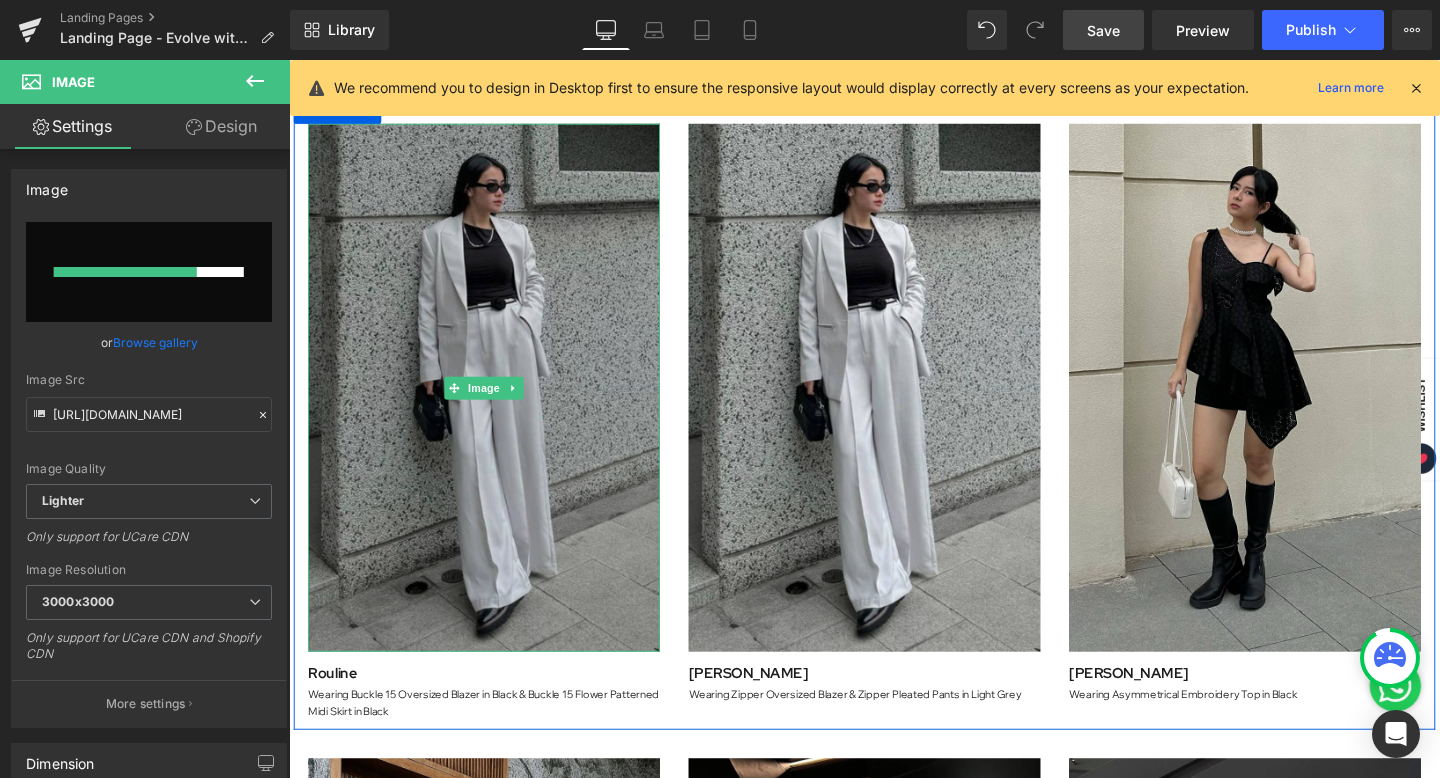 type 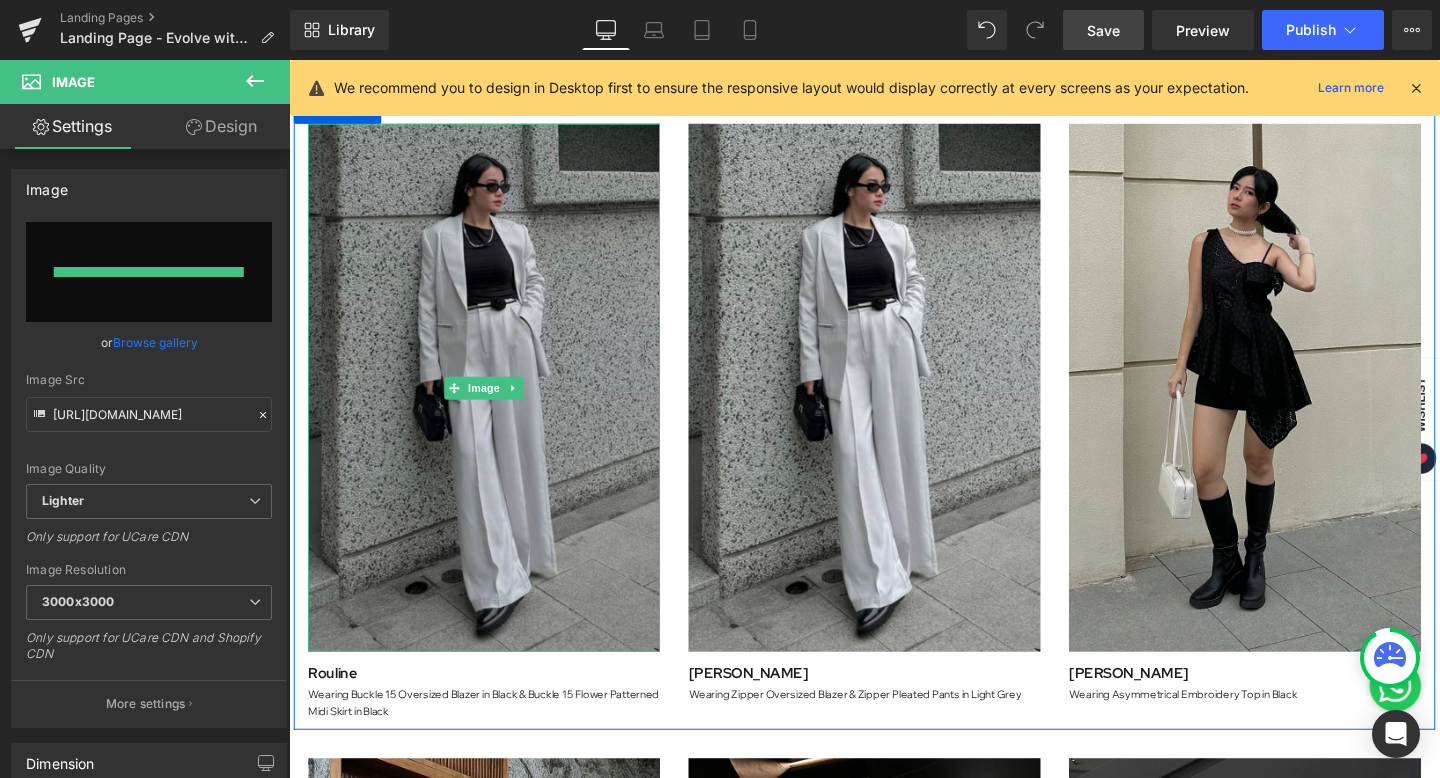type on "https://ucarecdn.com/abac1733-12f8-4103-85a7-c18b1b439a3e/-/format/auto/-/preview/3000x3000/-/quality/lighter/Artboard%205.png" 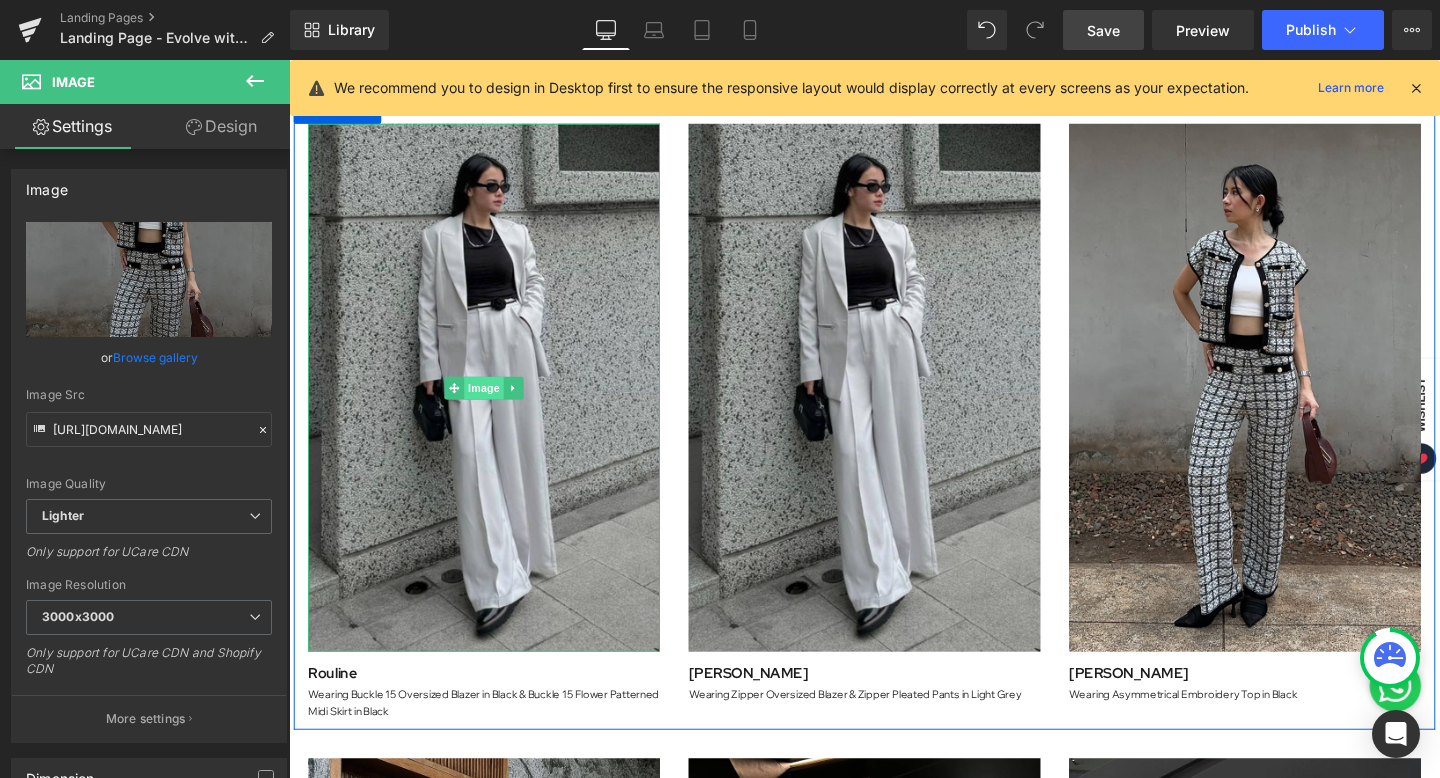click on "Image" at bounding box center (494, 405) 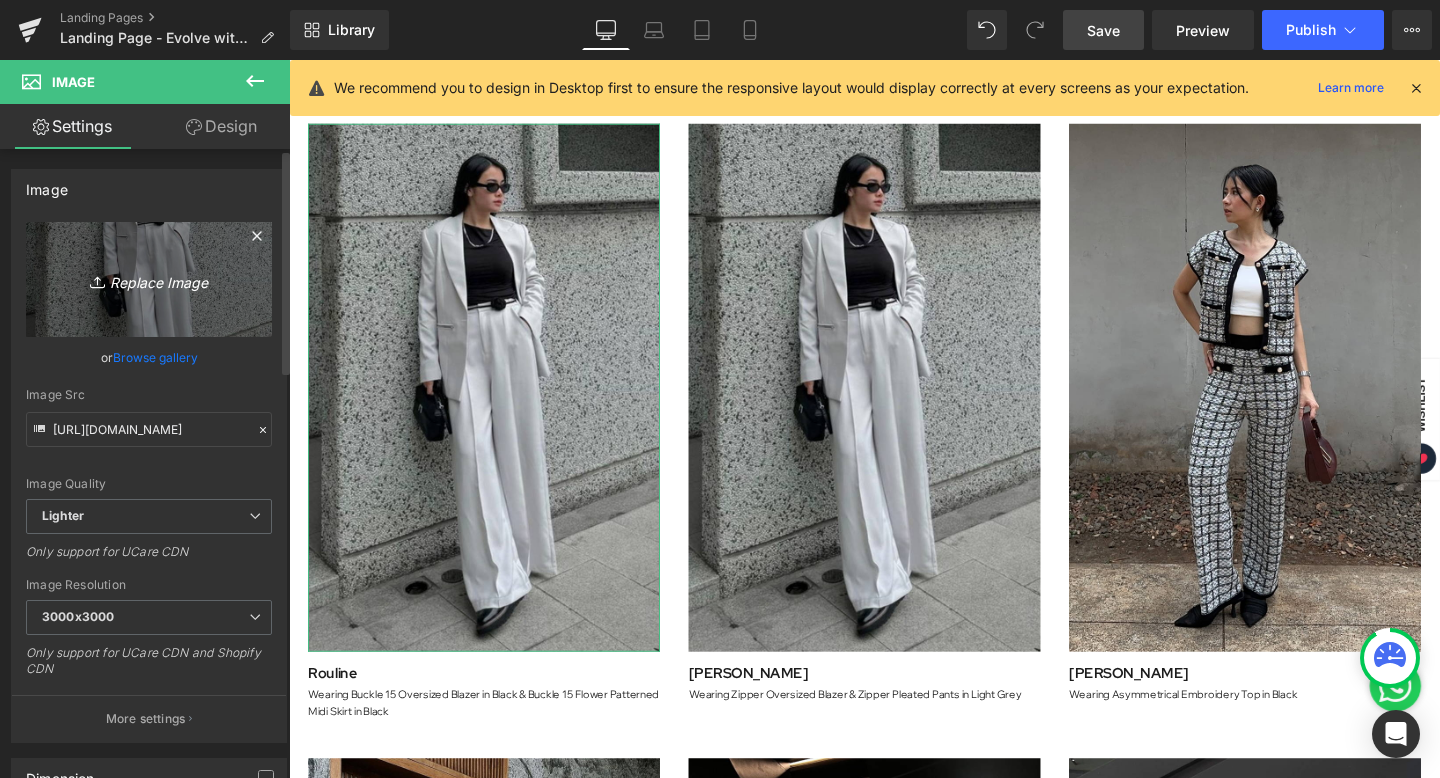 click on "Replace Image" at bounding box center (149, 279) 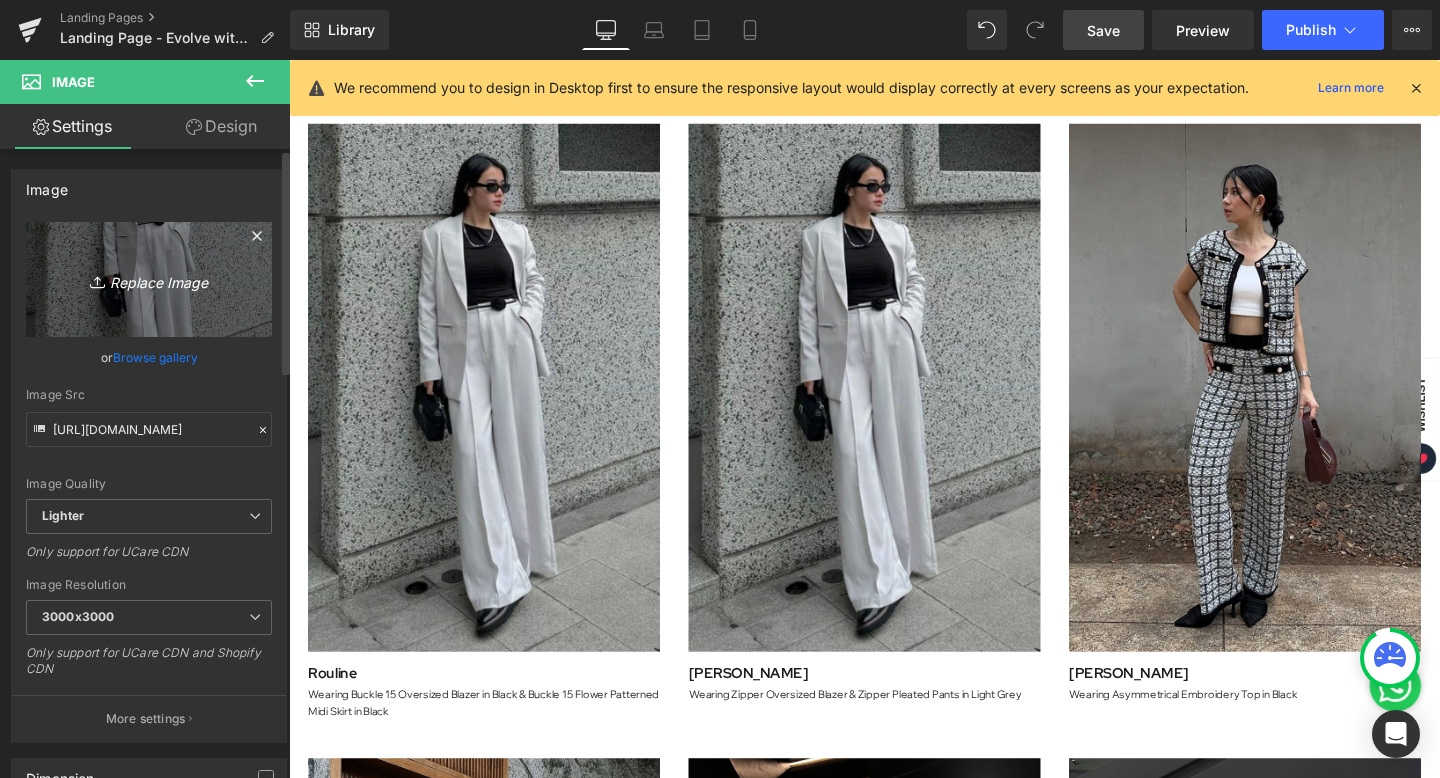 type on "C:\fakepath\Artboard 10.png" 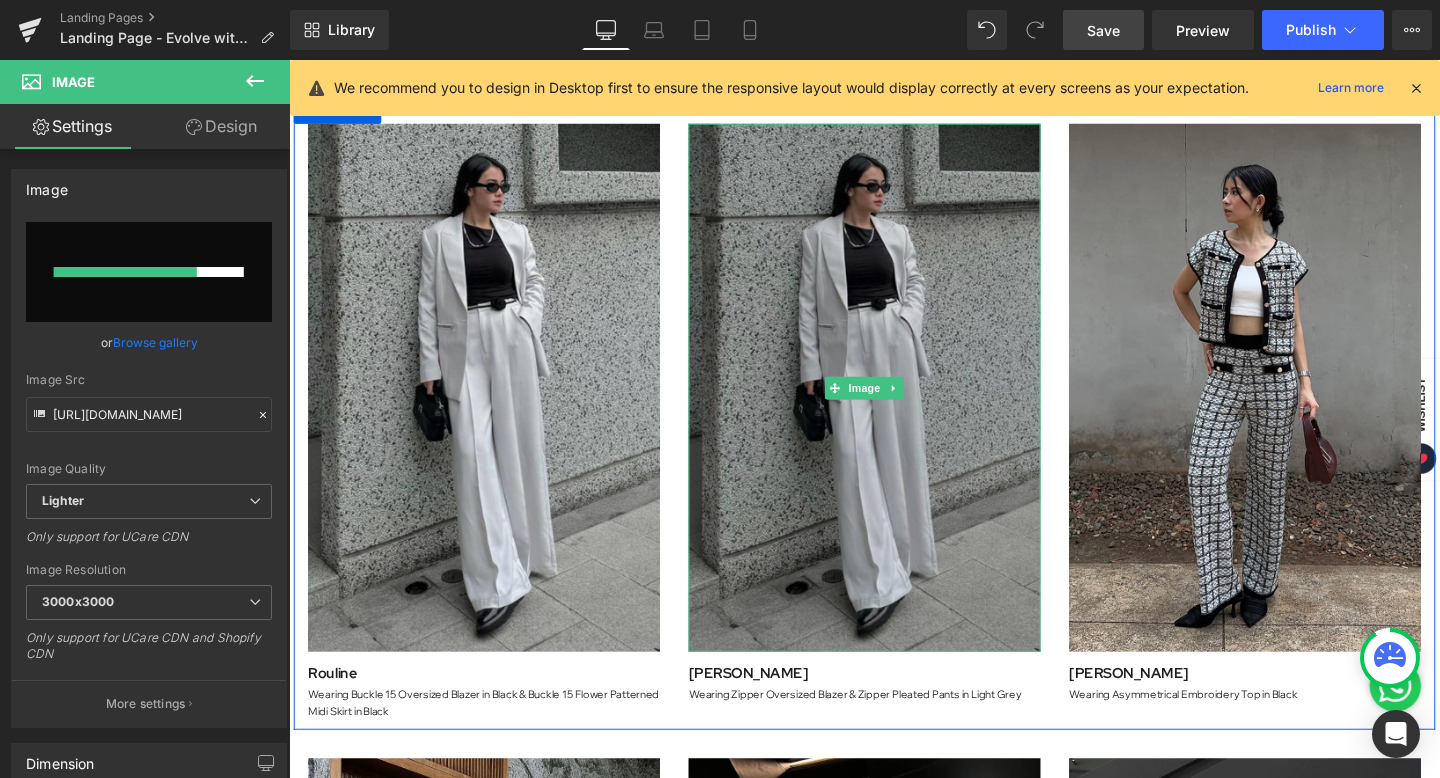 type 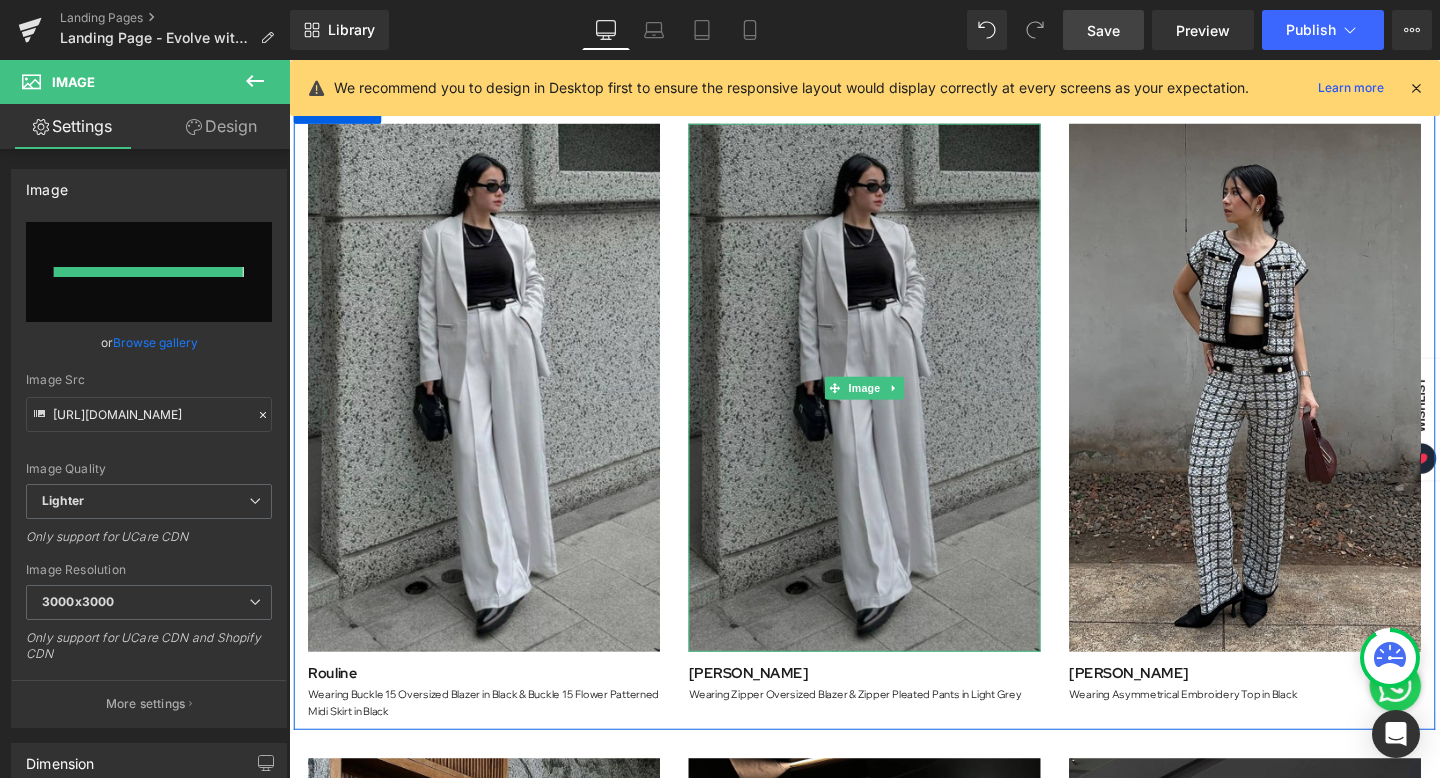 type on "https://ucarecdn.com/031fff28-7d41-40e6-b077-d6b00346890a/-/format/auto/-/preview/3000x3000/-/quality/lighter/Artboard%2010.png" 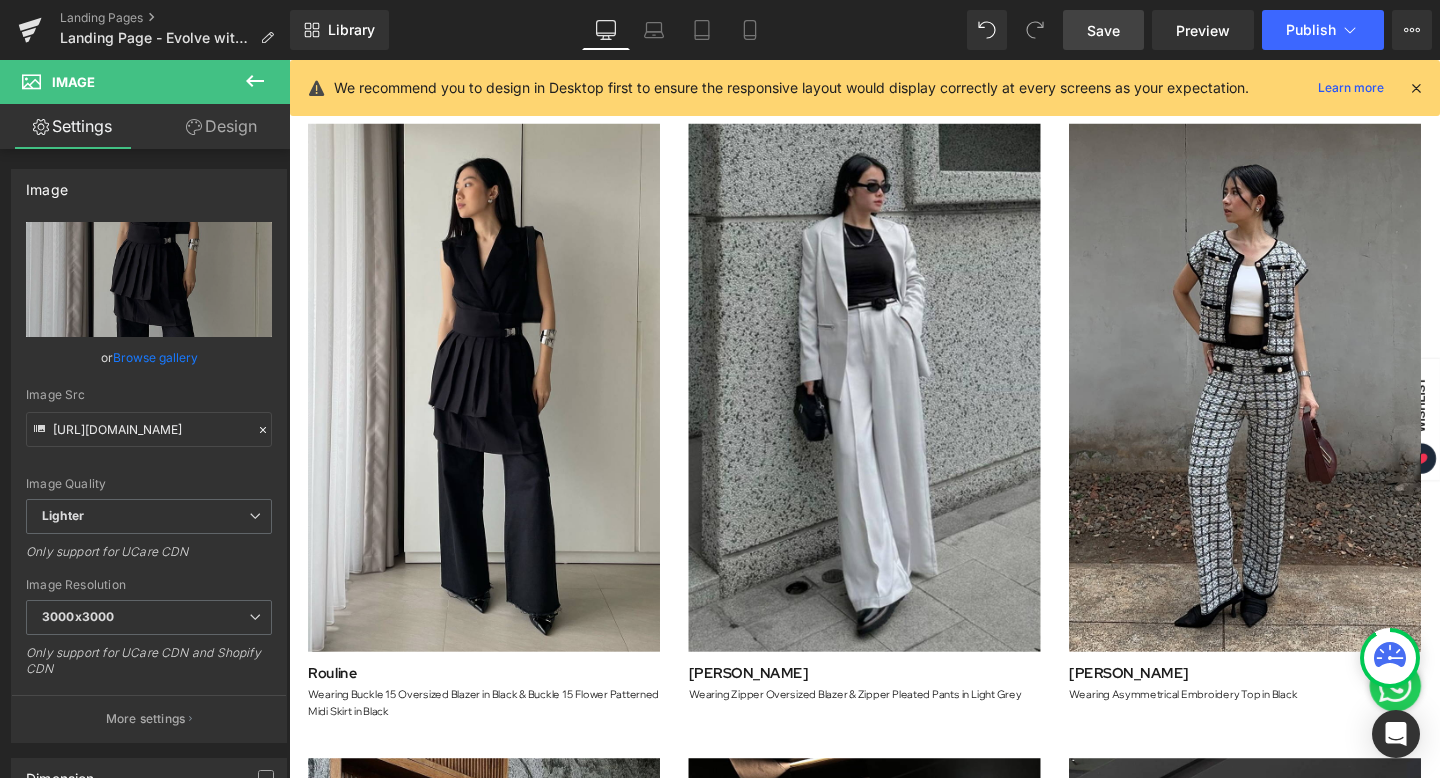 click at bounding box center (1416, 88) 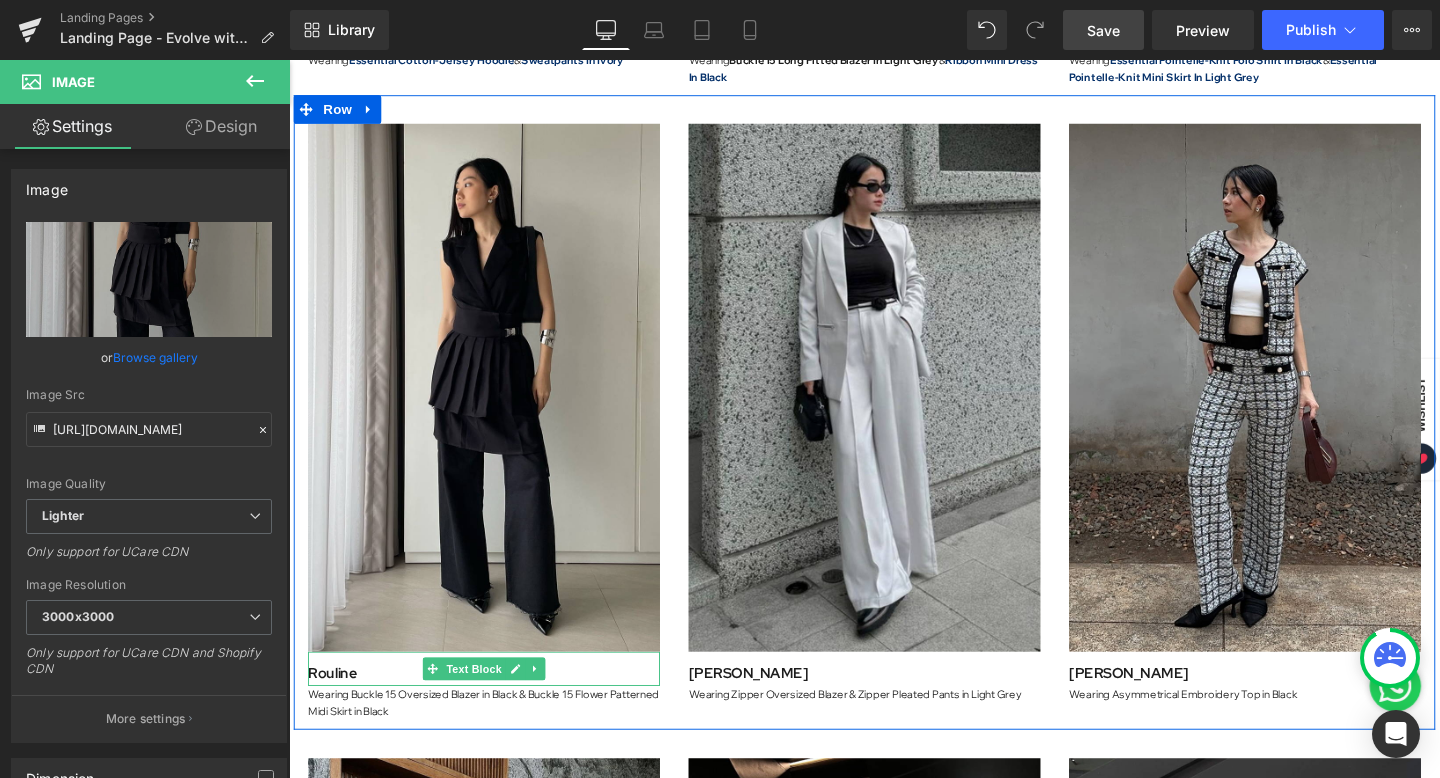 click on "Rouline" at bounding box center [335, 705] 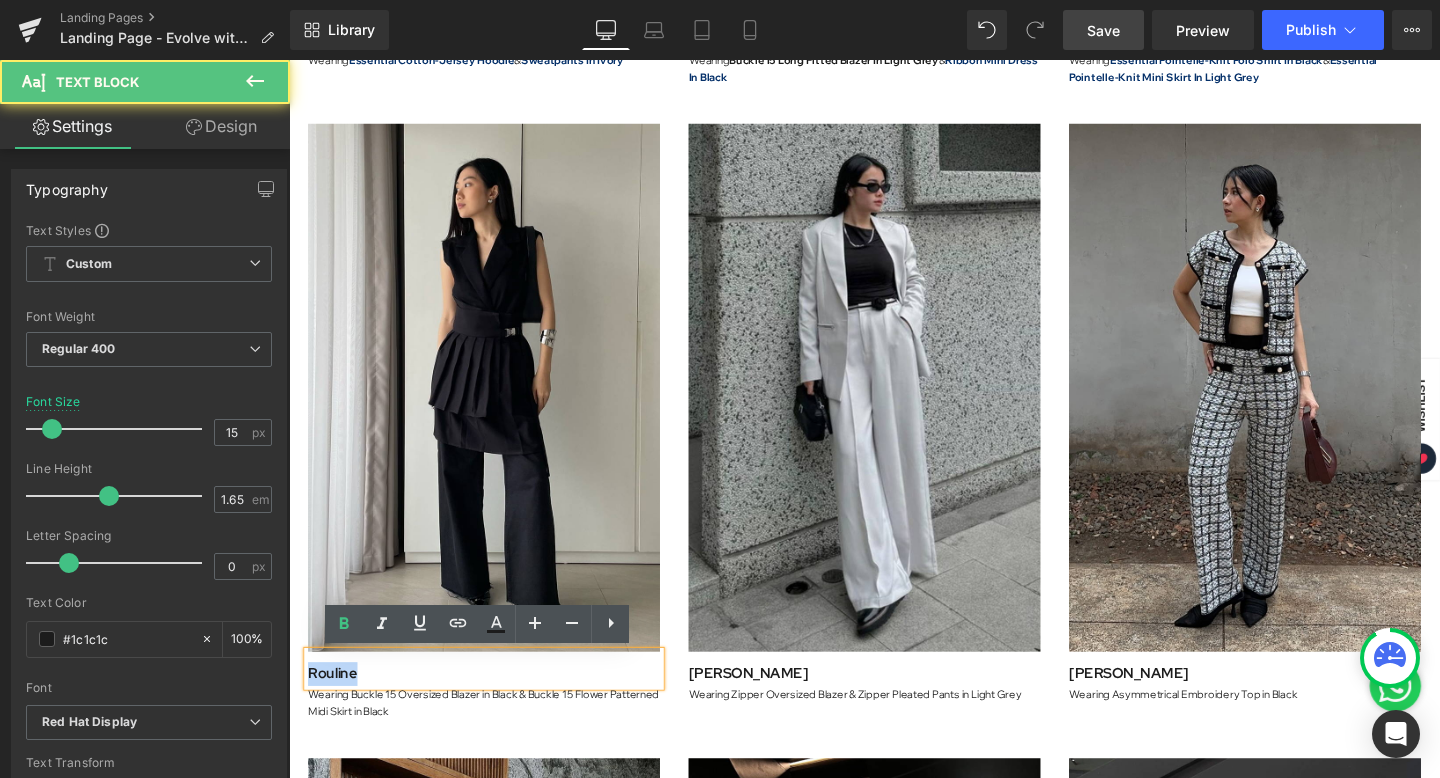 drag, startPoint x: 363, startPoint y: 704, endPoint x: 290, endPoint y: 704, distance: 73 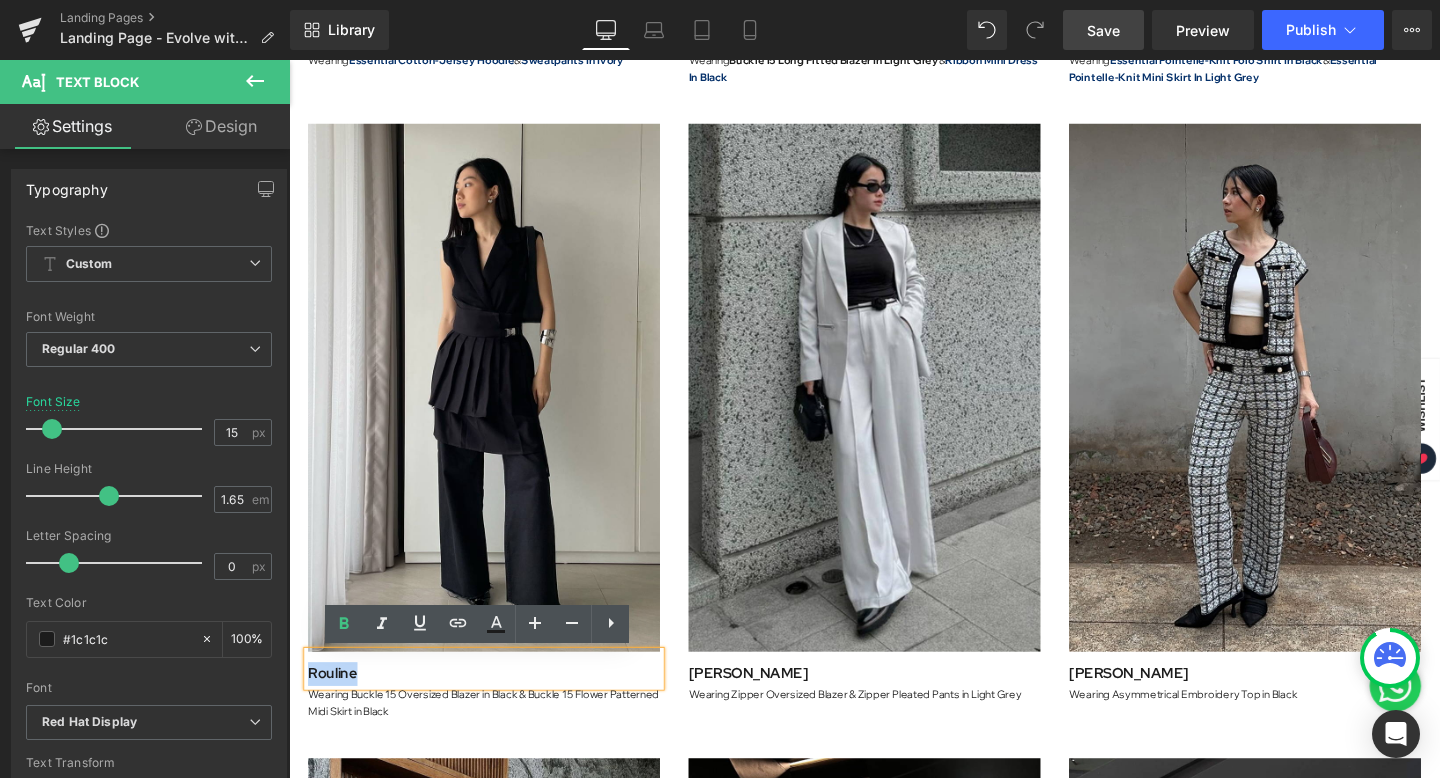 type 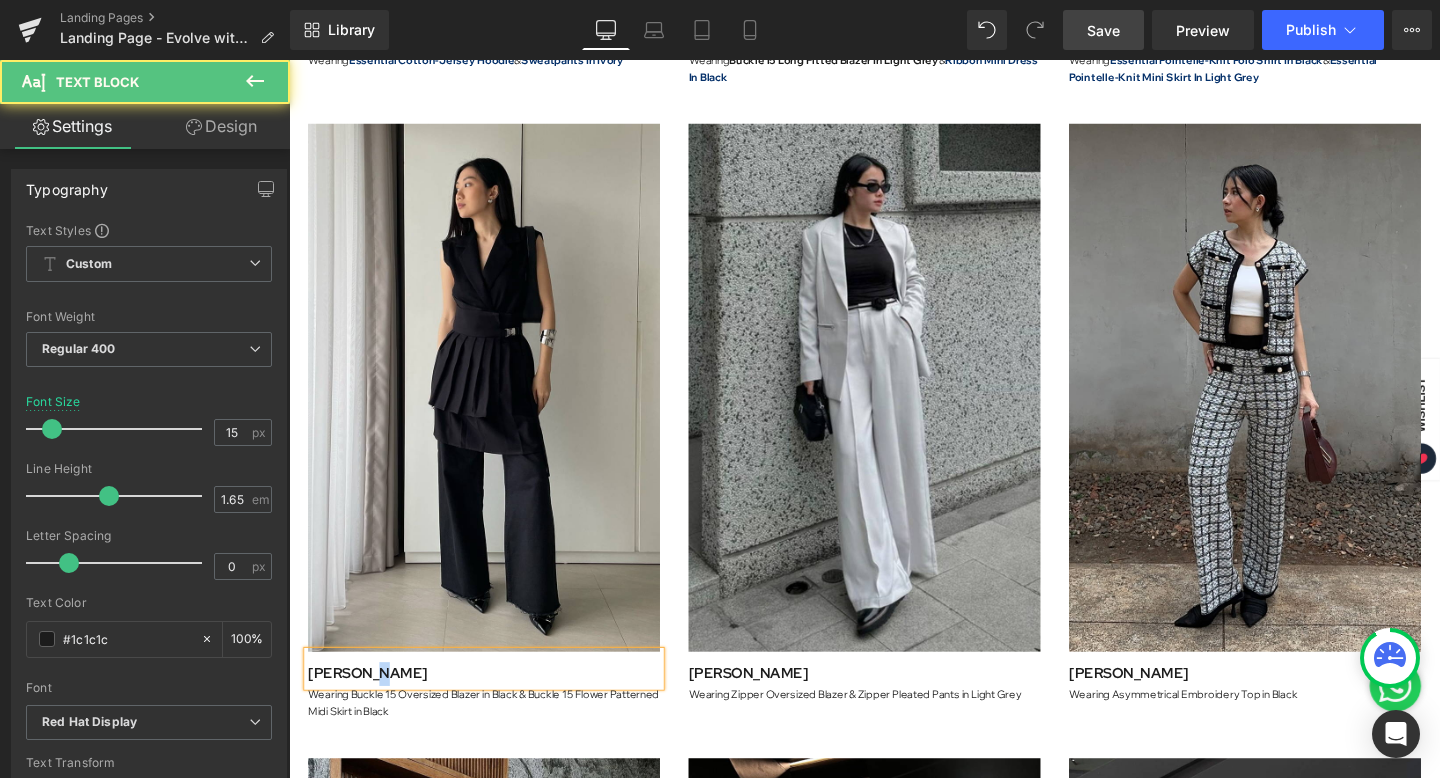 click on "Jessica Kharis" at bounding box center [372, 705] 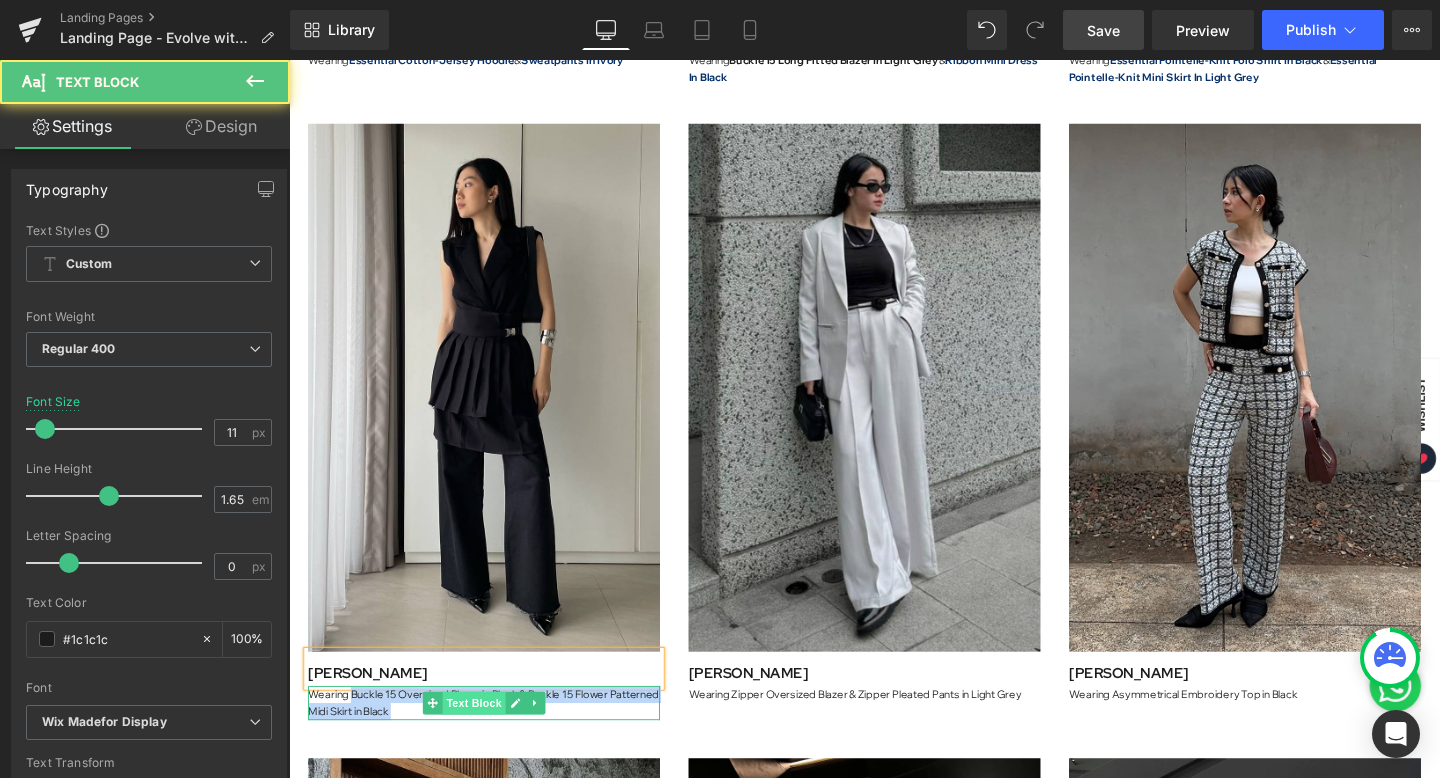 drag, startPoint x: 355, startPoint y: 728, endPoint x: 486, endPoint y: 739, distance: 131.46101 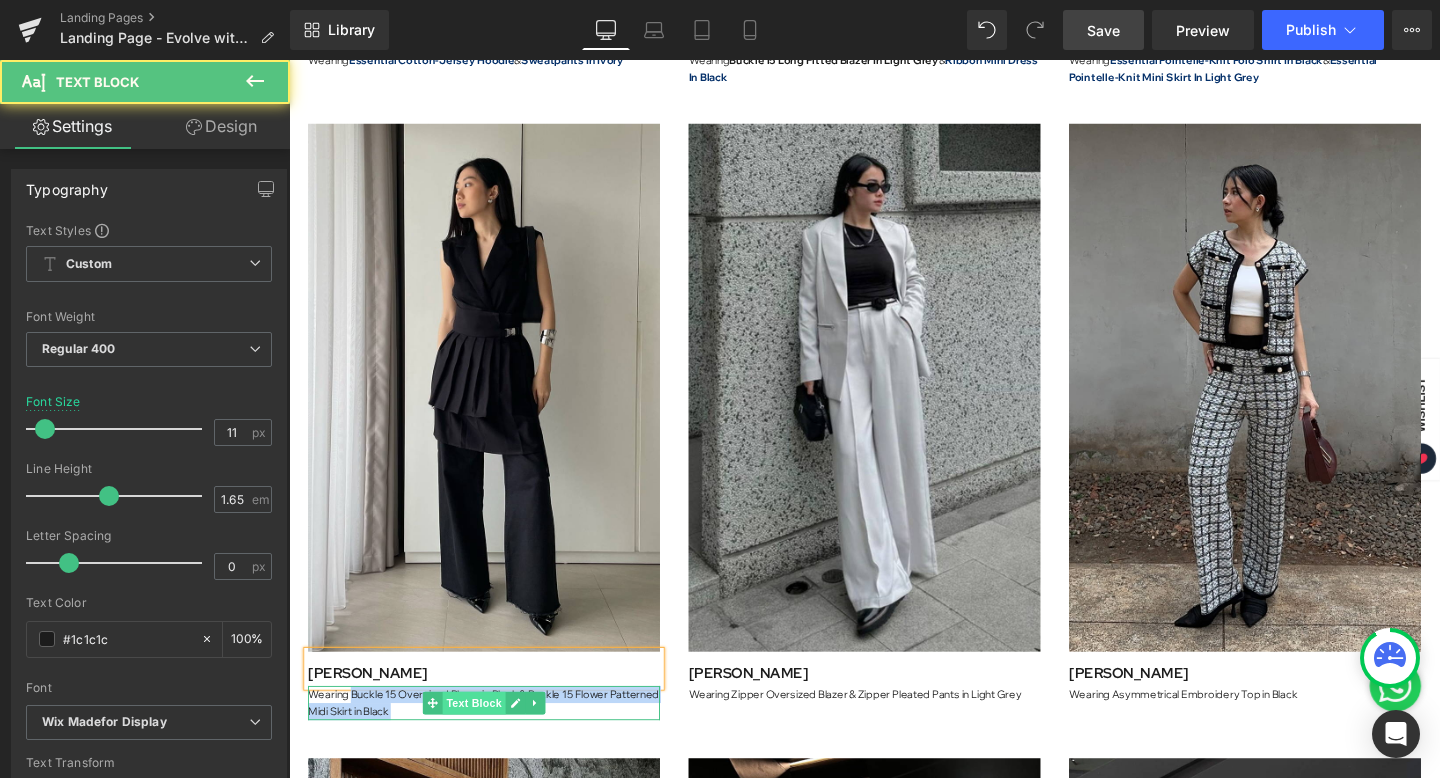 click on "Wearing Buckle 15 Oversized Blazer in Black & Buckle 15 Flower Patterned Midi Skirt in Black Text Block" at bounding box center (494, 736) 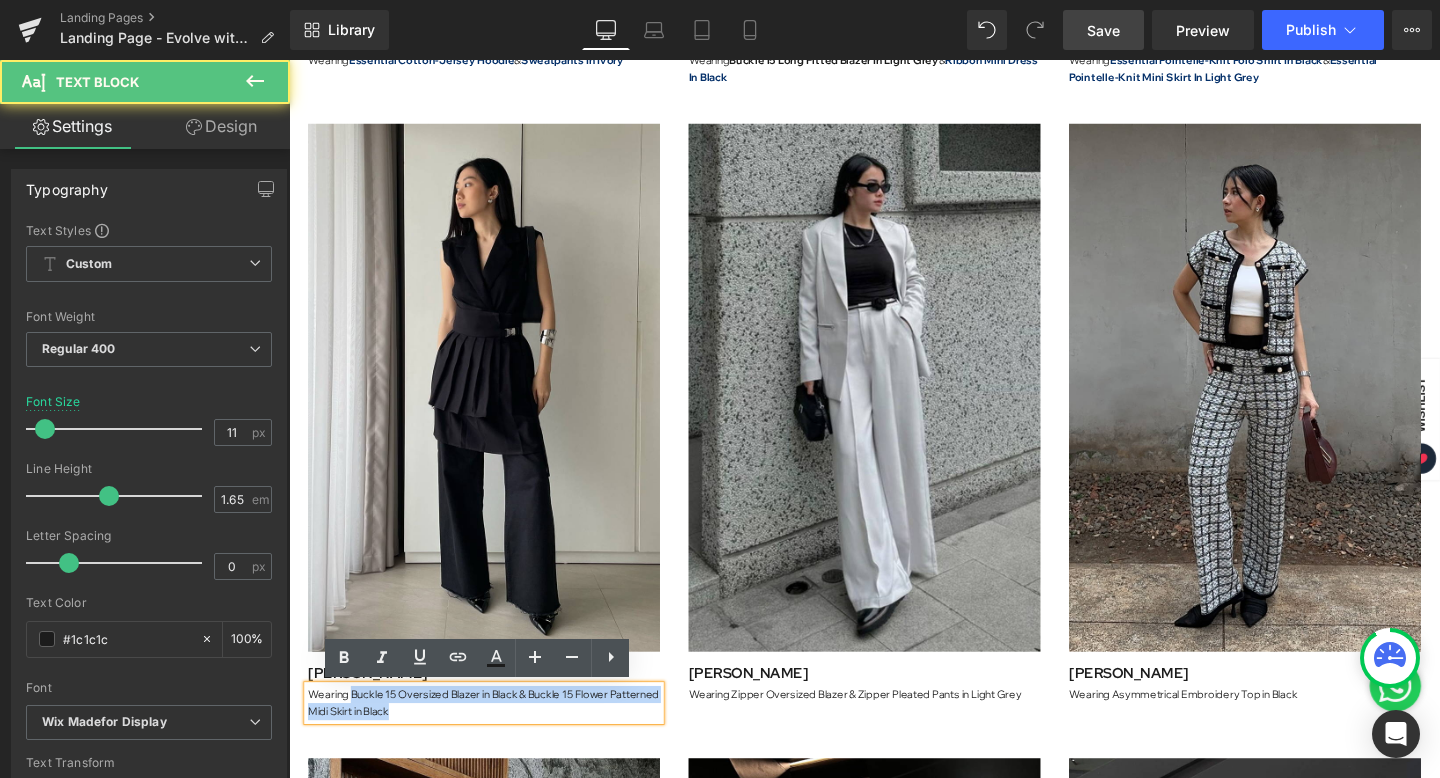 click on "Wearing Buckle 15 Oversized Blazer in Black & Buckle 15 Flower Patterned Midi Skirt in Black" at bounding box center (494, 736) 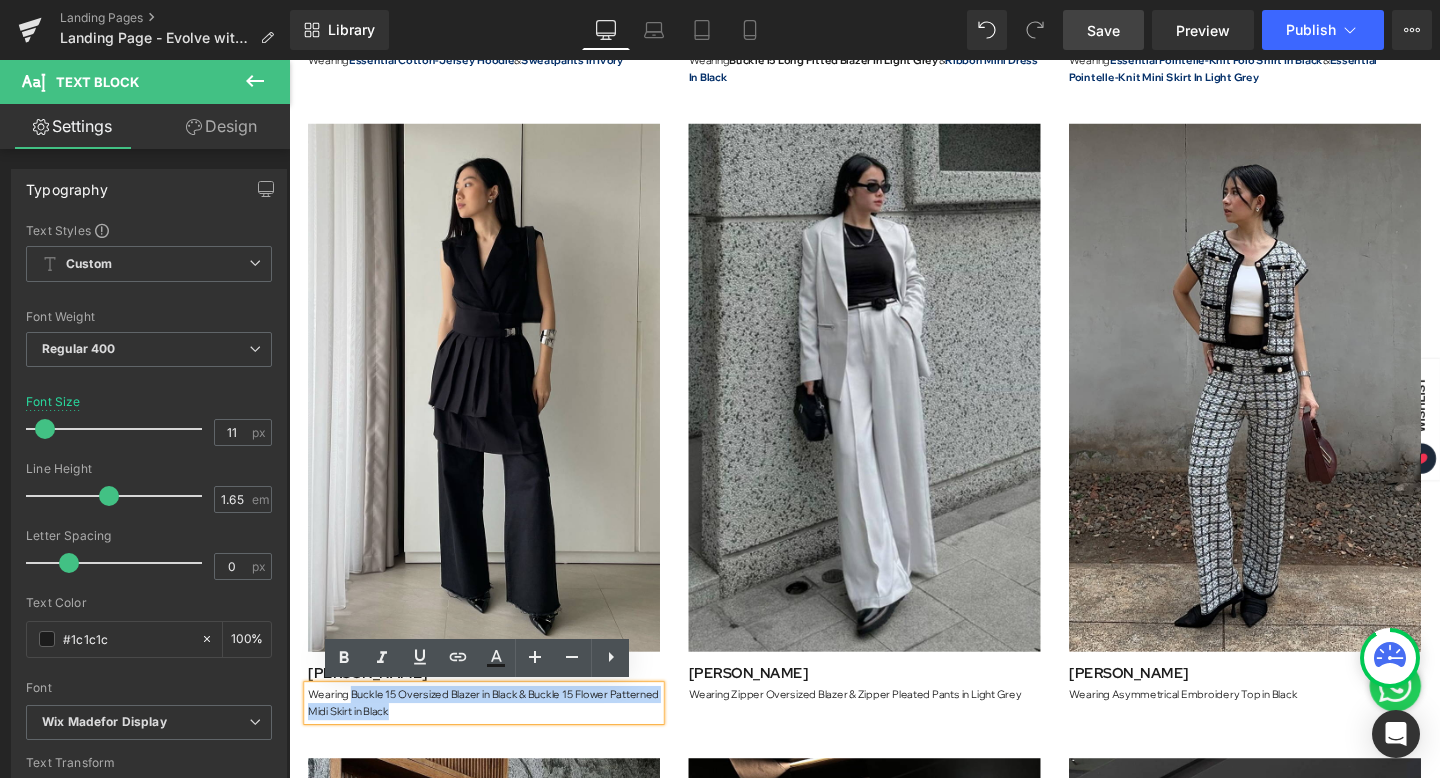 drag, startPoint x: 457, startPoint y: 748, endPoint x: 357, endPoint y: 727, distance: 102.18121 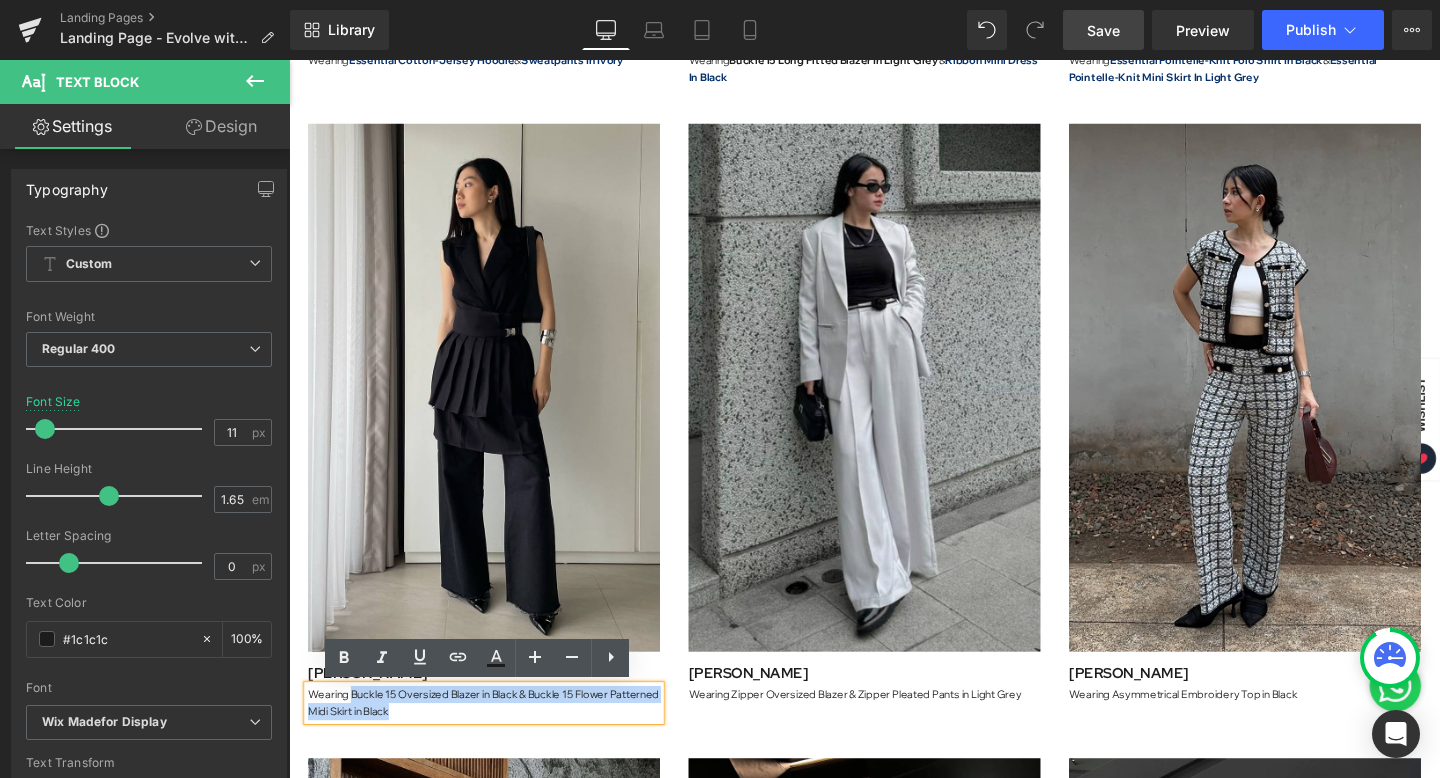 click on "Wearing Buckle 15 Oversized Blazer in Black & Buckle 15 Flower Patterned Midi Skirt in Black" at bounding box center [494, 736] 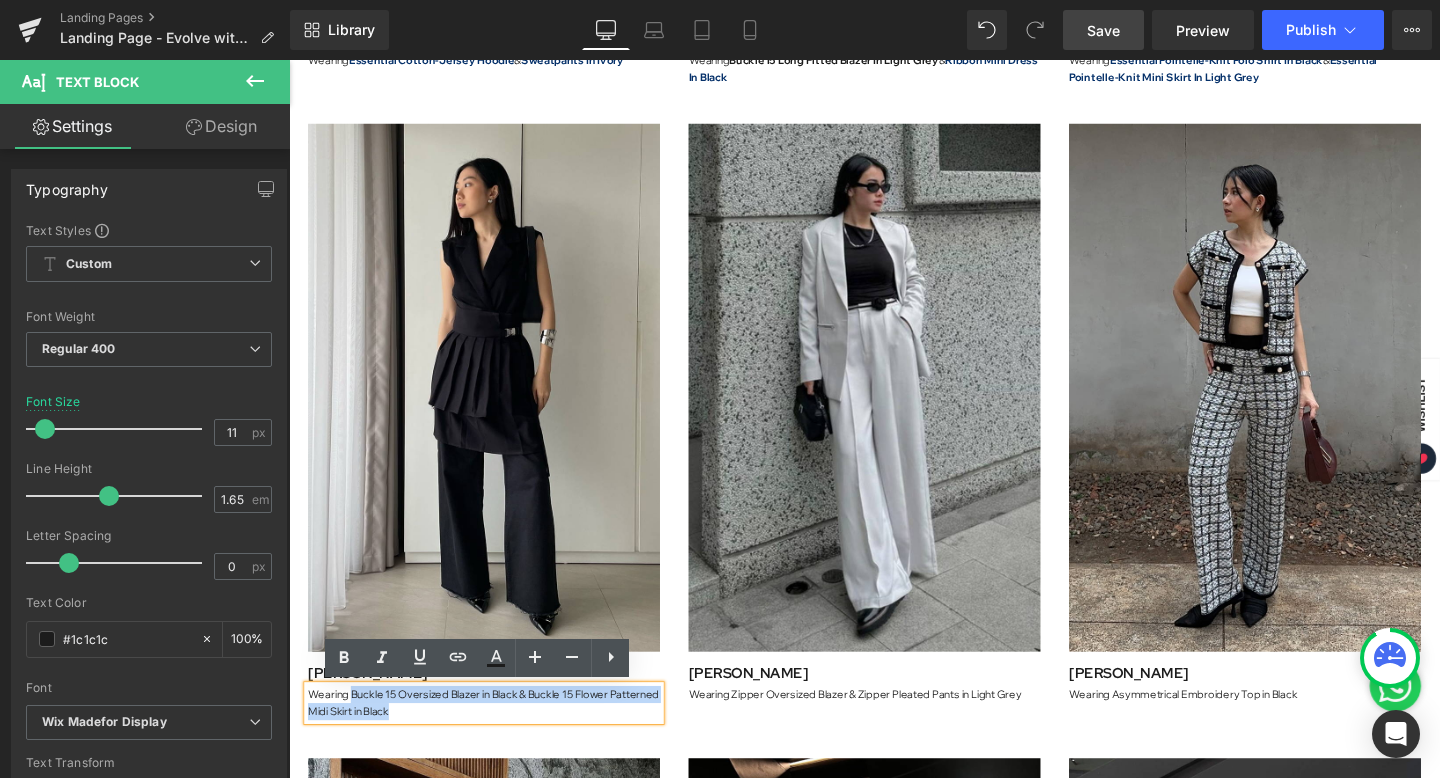 type 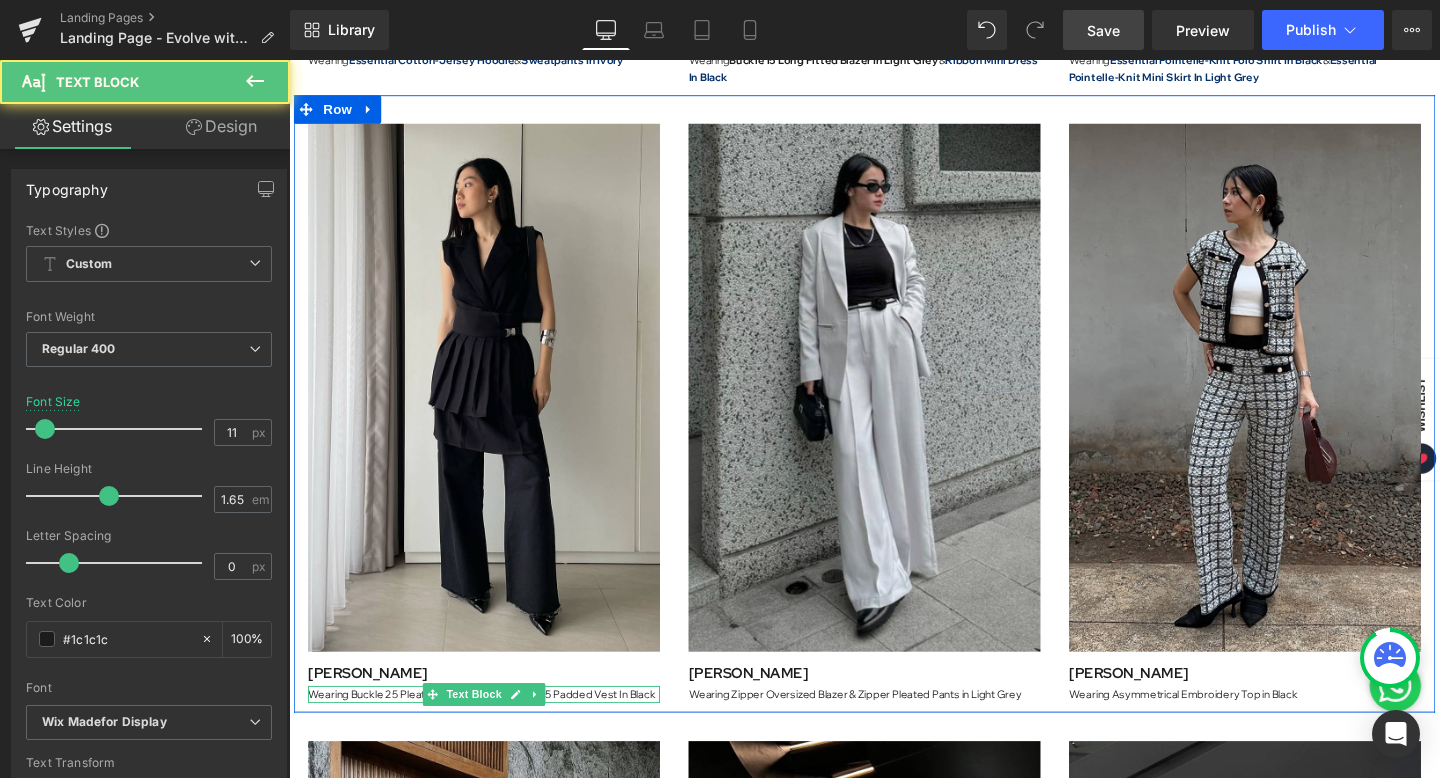 click on "Wearing Buckle 25 Pleated Obi In Black & Buckle 15 Padded Vest In Black" at bounding box center [494, 727] 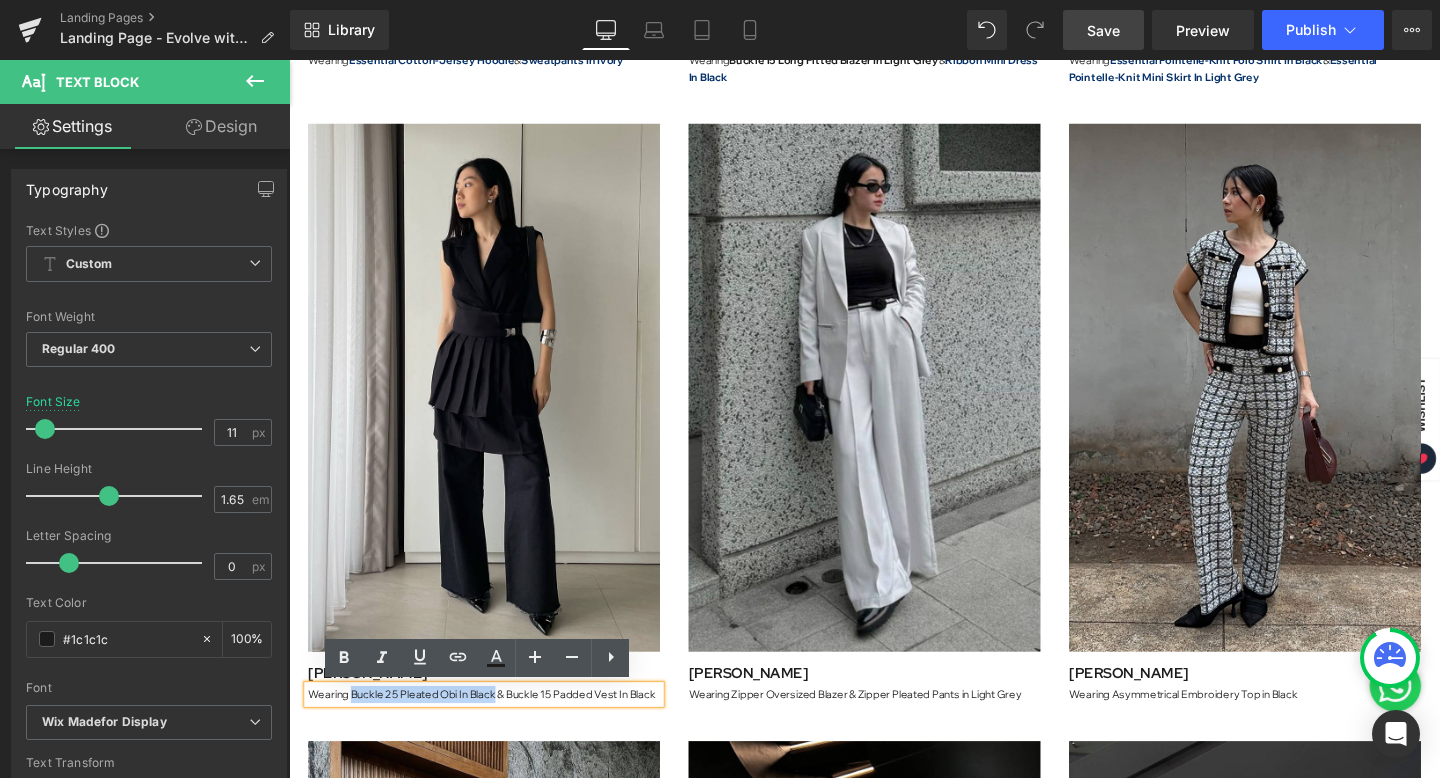 drag, startPoint x: 354, startPoint y: 724, endPoint x: 508, endPoint y: 719, distance: 154.08115 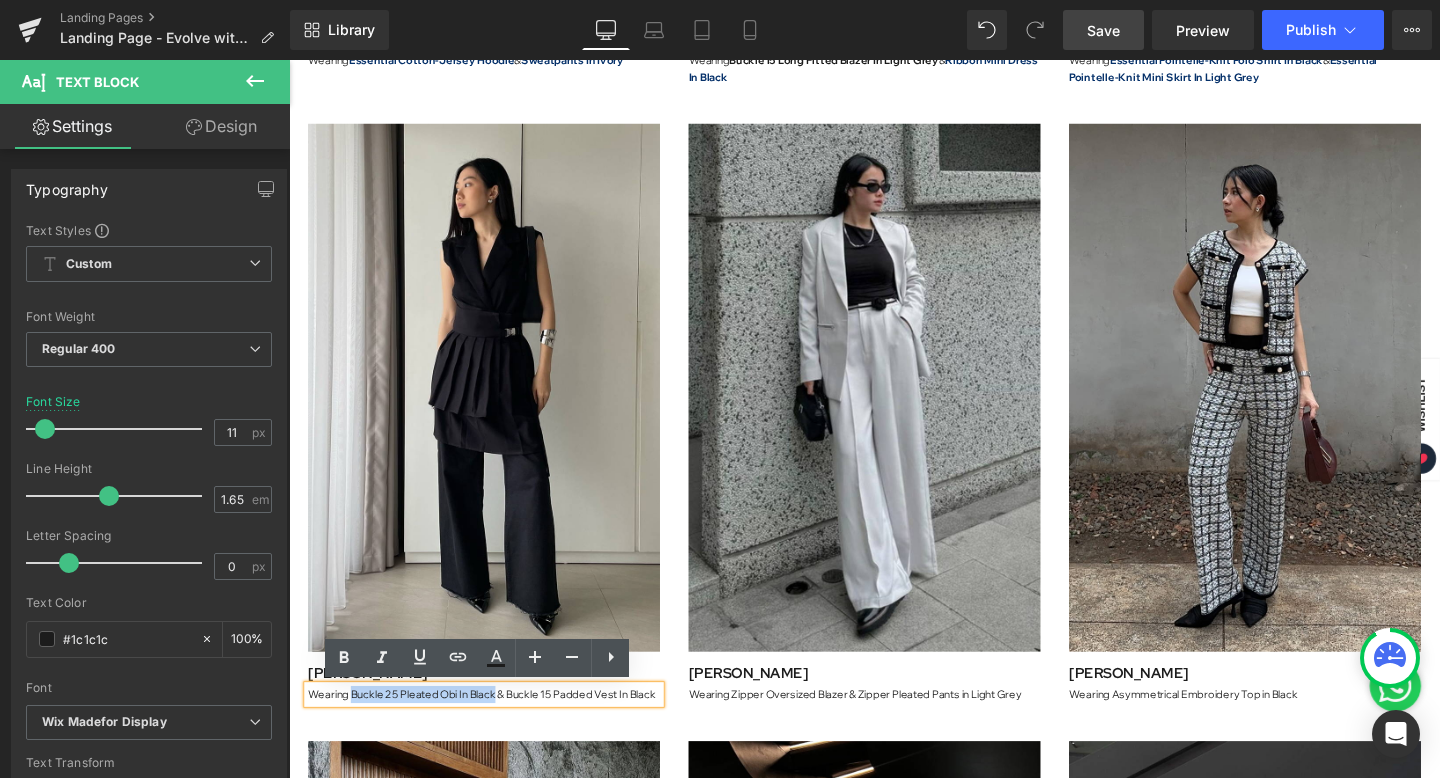click on "Wearing Buckle 25 Pleated Obi In Black & Buckle 15 Padded Vest In Black" at bounding box center (494, 727) 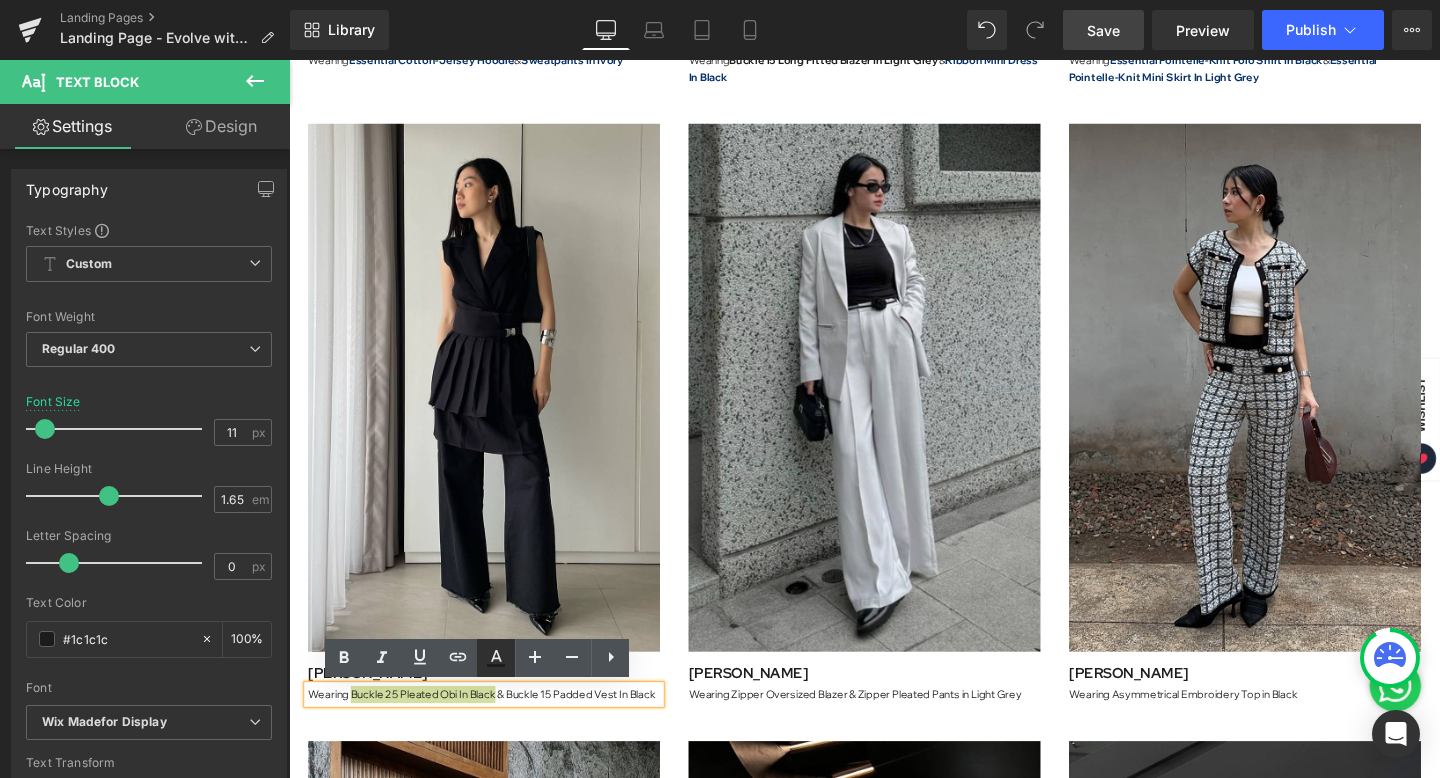 click 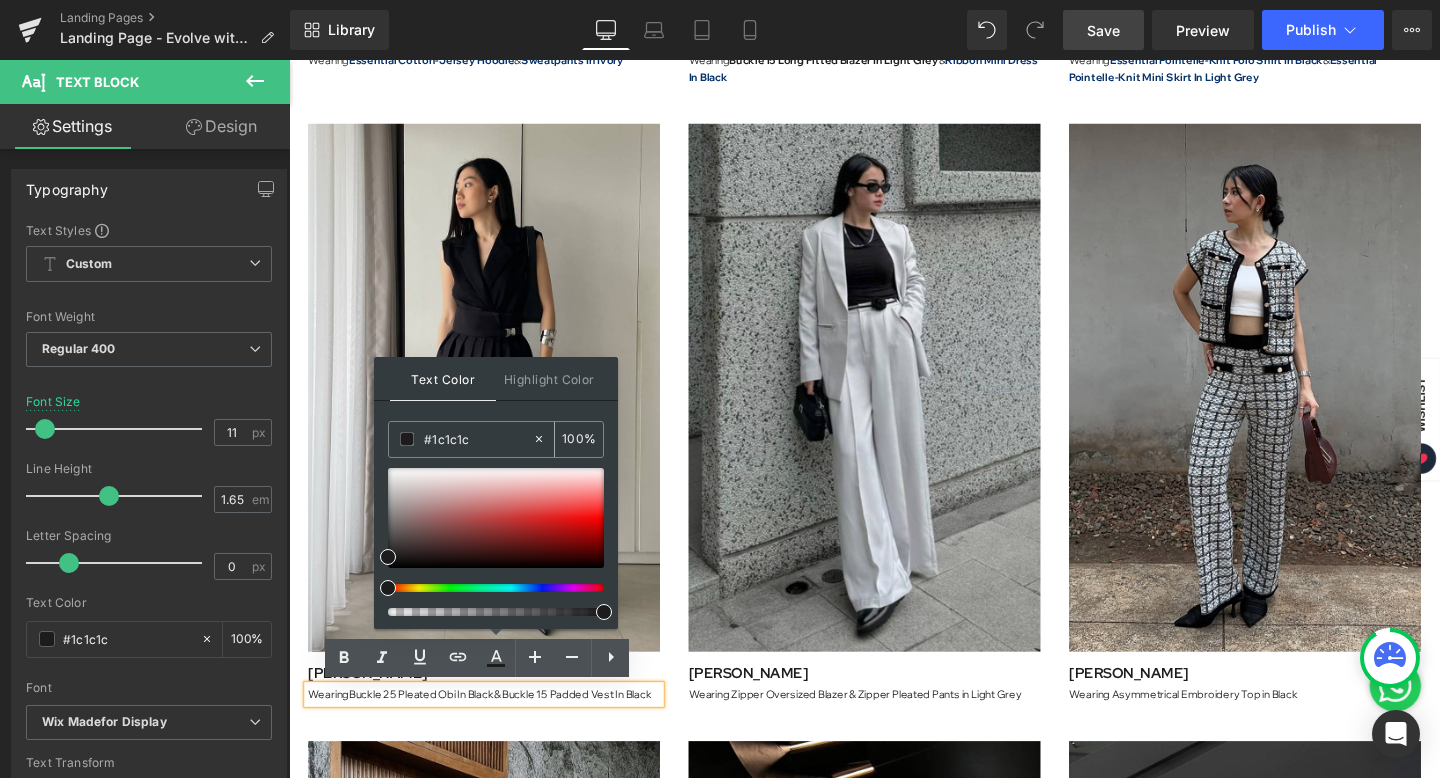 drag, startPoint x: 476, startPoint y: 434, endPoint x: 392, endPoint y: 434, distance: 84 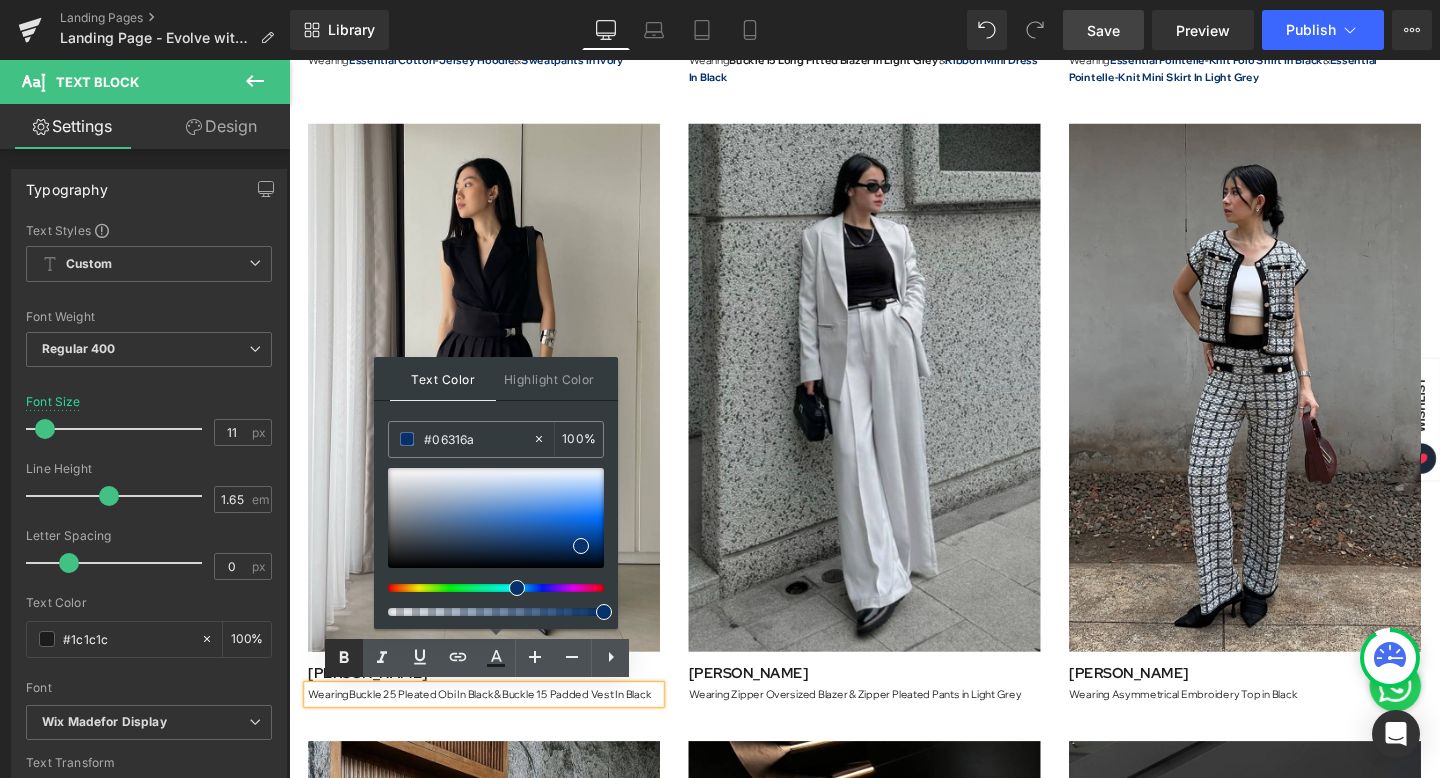 type on "#06316a" 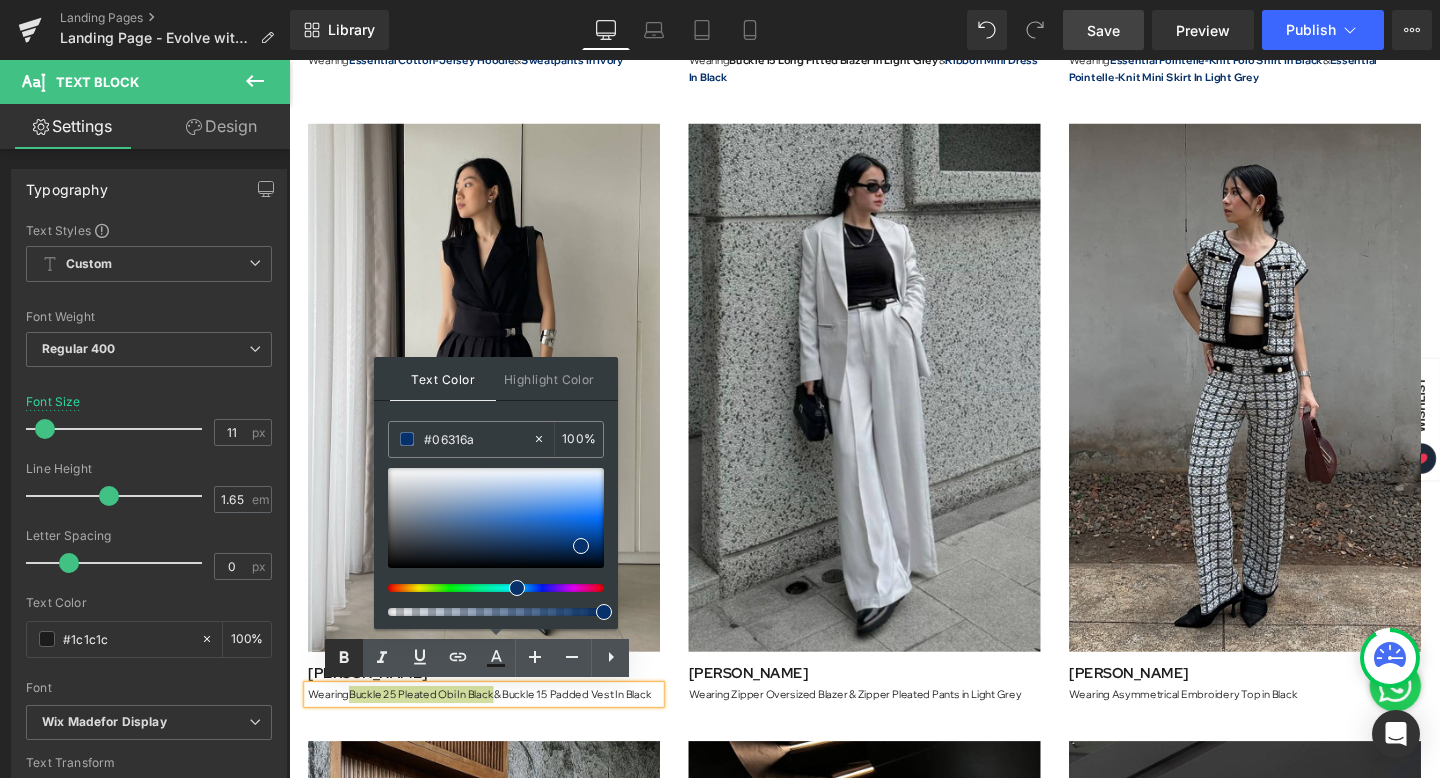 click 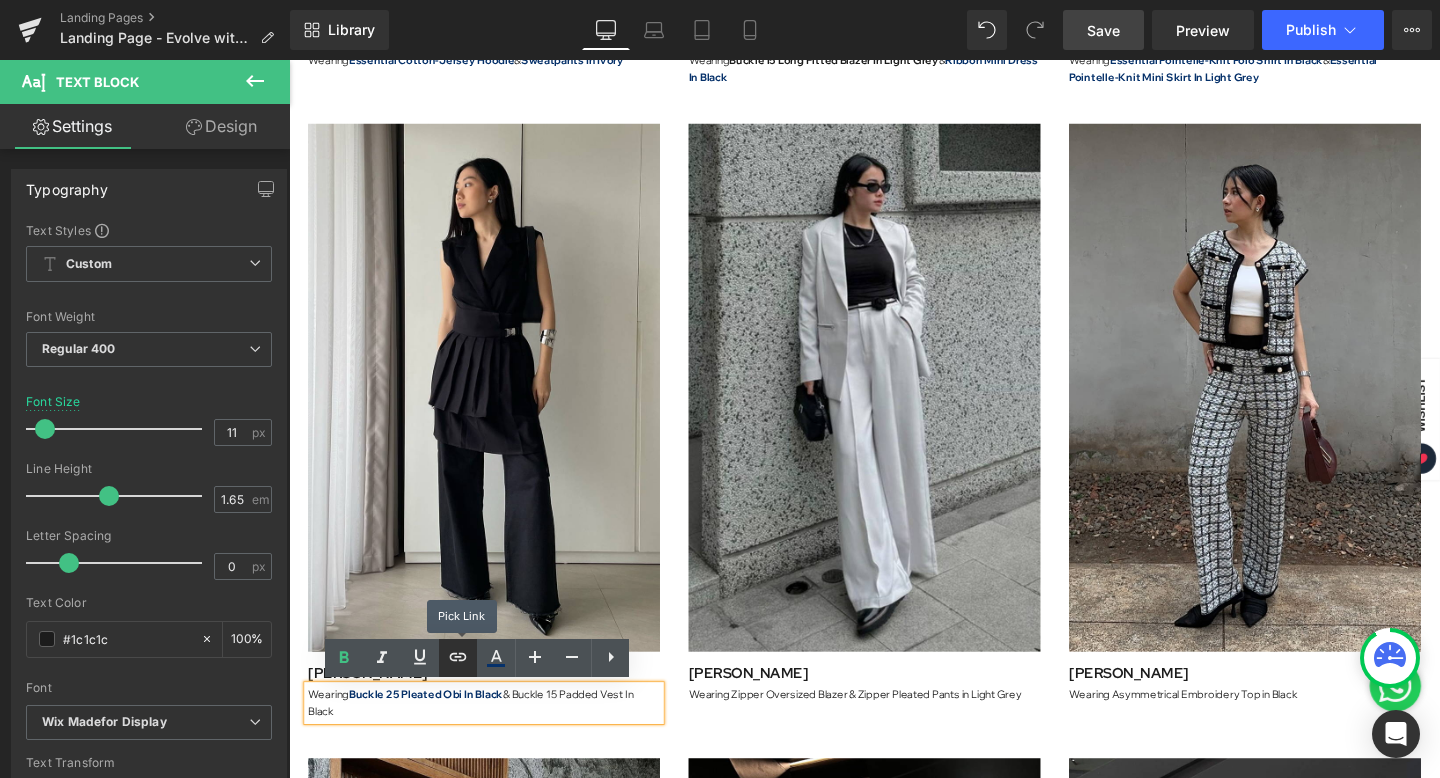 click 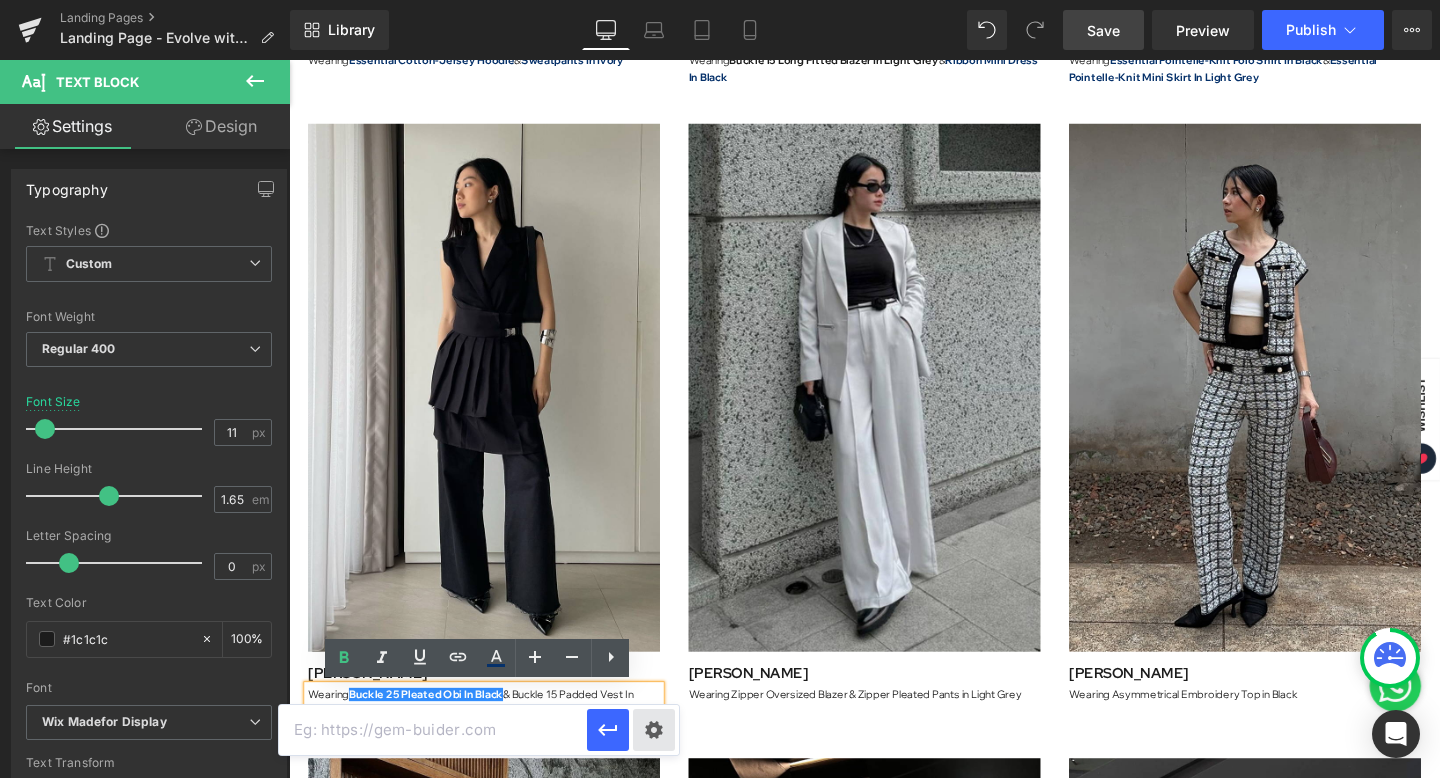 click on "Text Color Highlight Color rgba(6, 49, 106, 1) #06316a 100 % transparent transparent 0 %   Edit or remove link:   Edit   -   Unlink   -   Cancel" at bounding box center (720, 0) 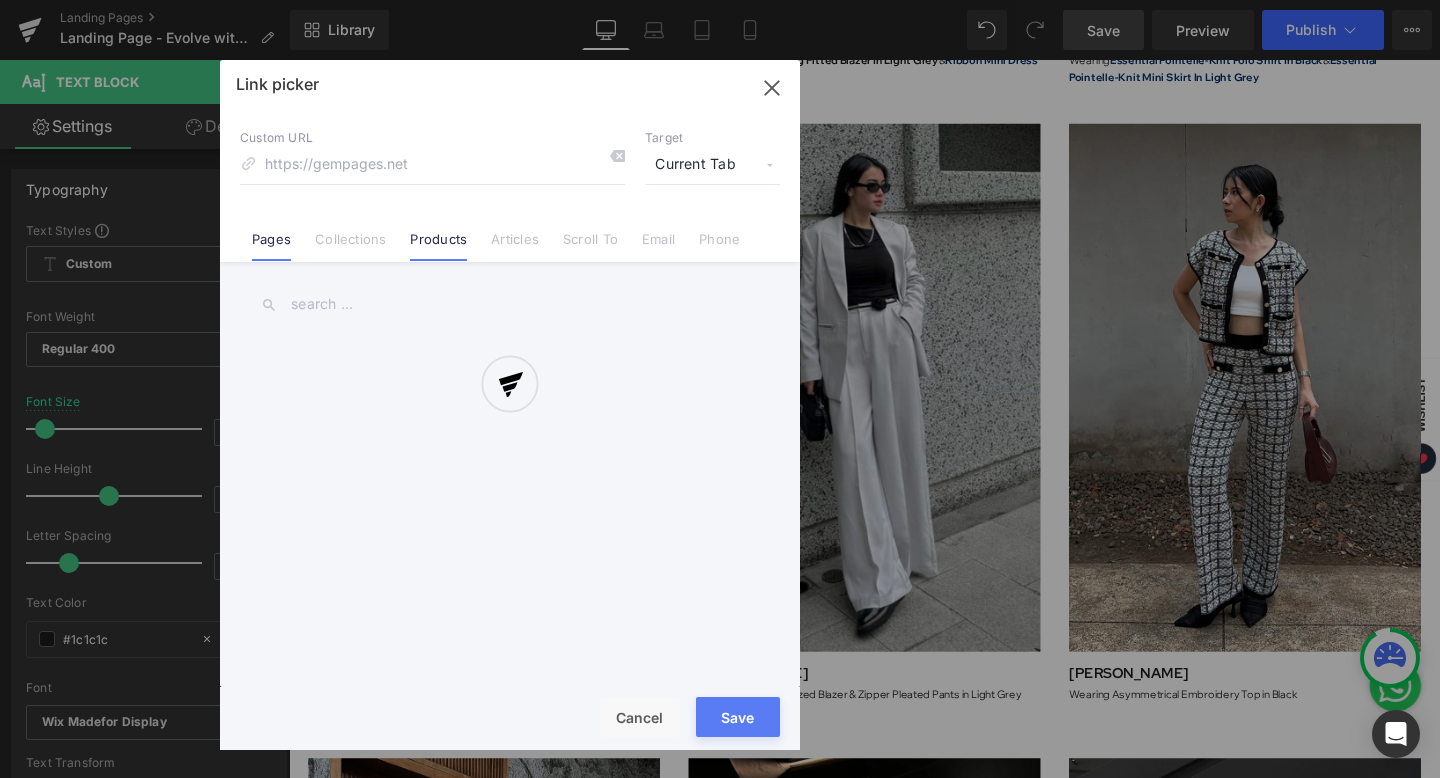 click on "Products" at bounding box center (438, 246) 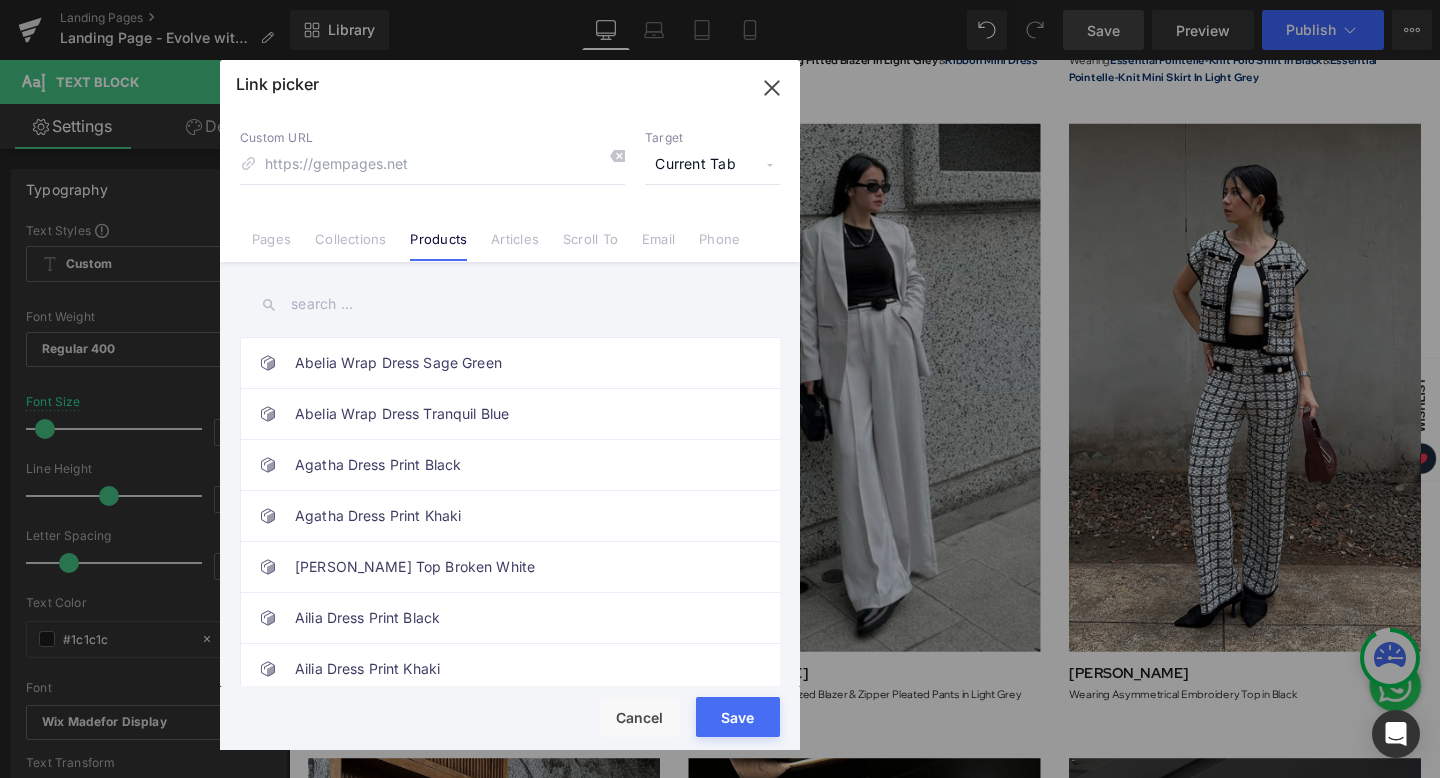 click at bounding box center [510, 304] 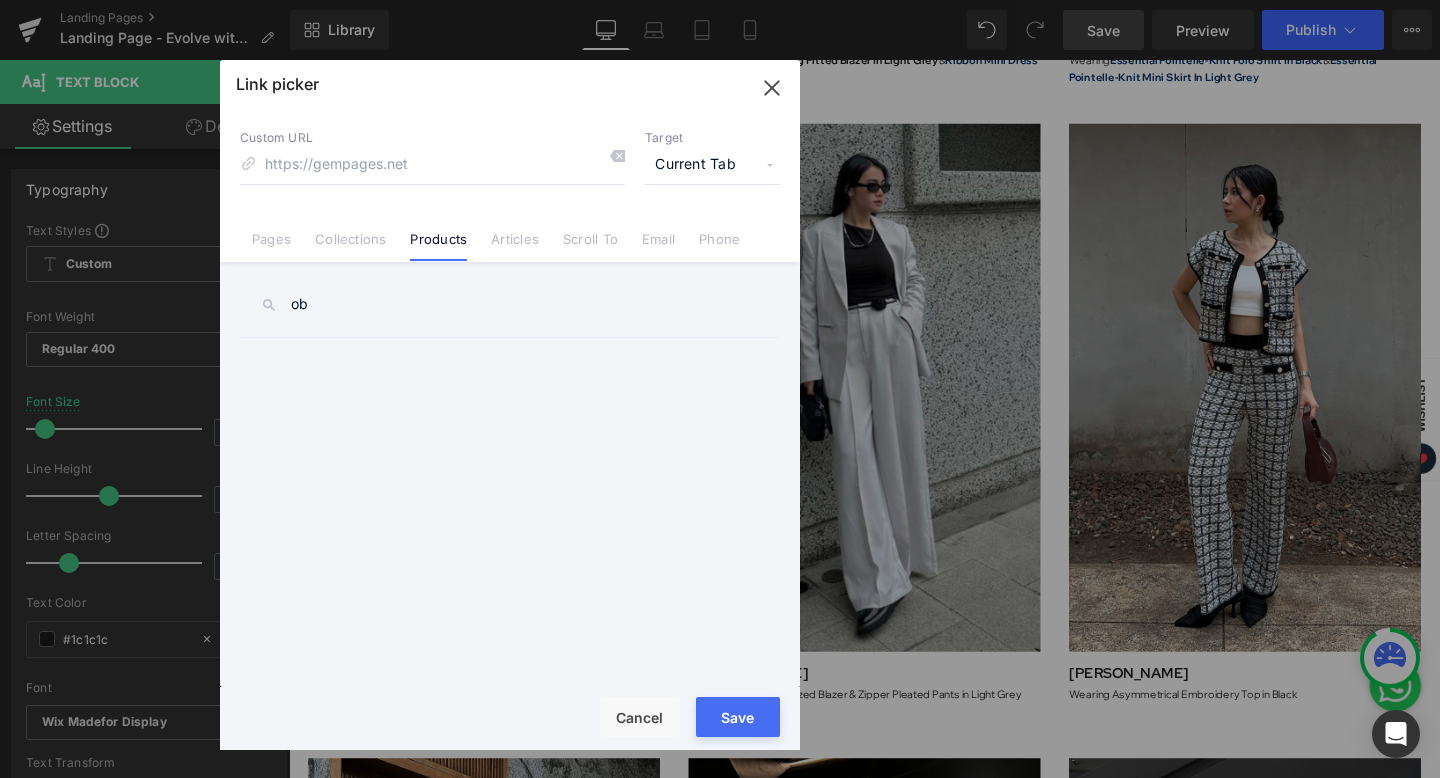 type on "o" 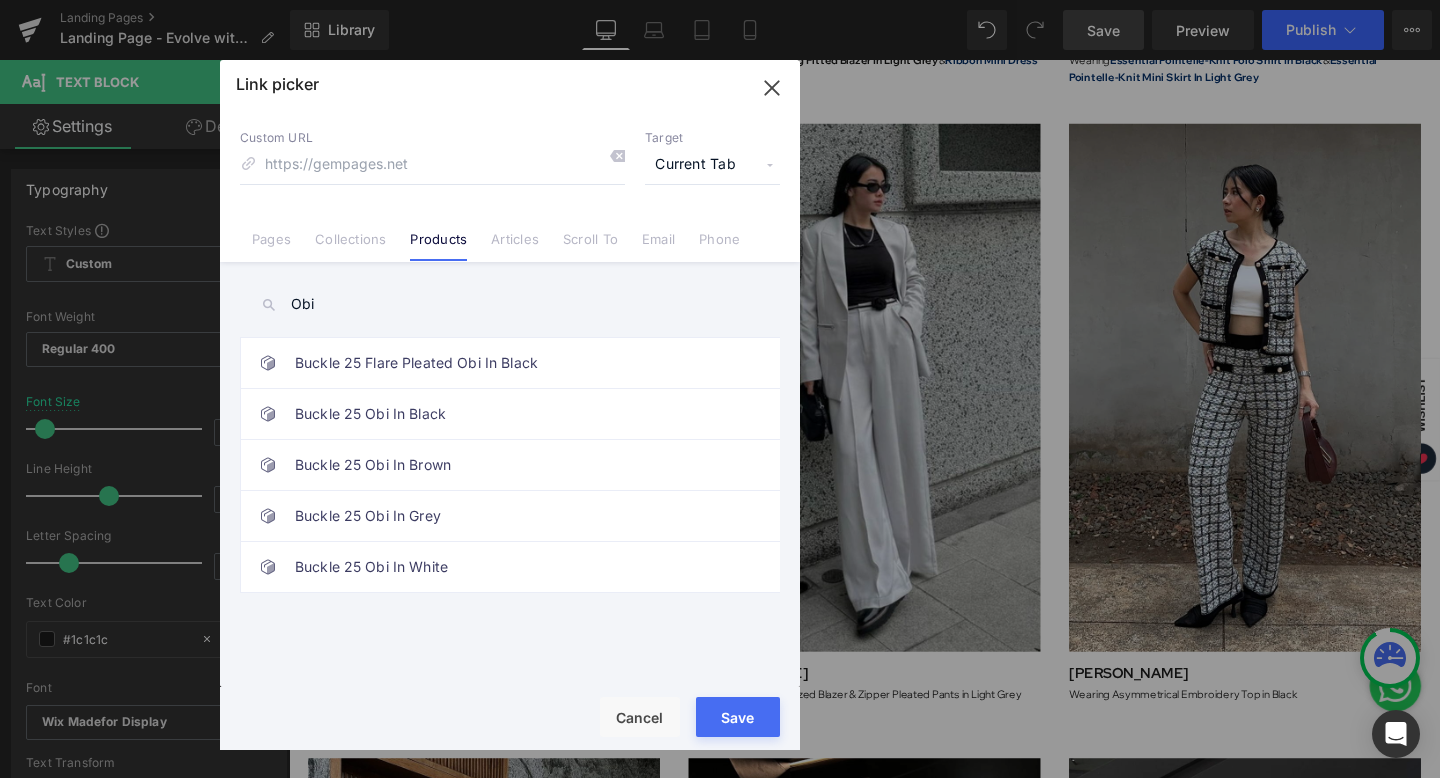 type on "Obi" 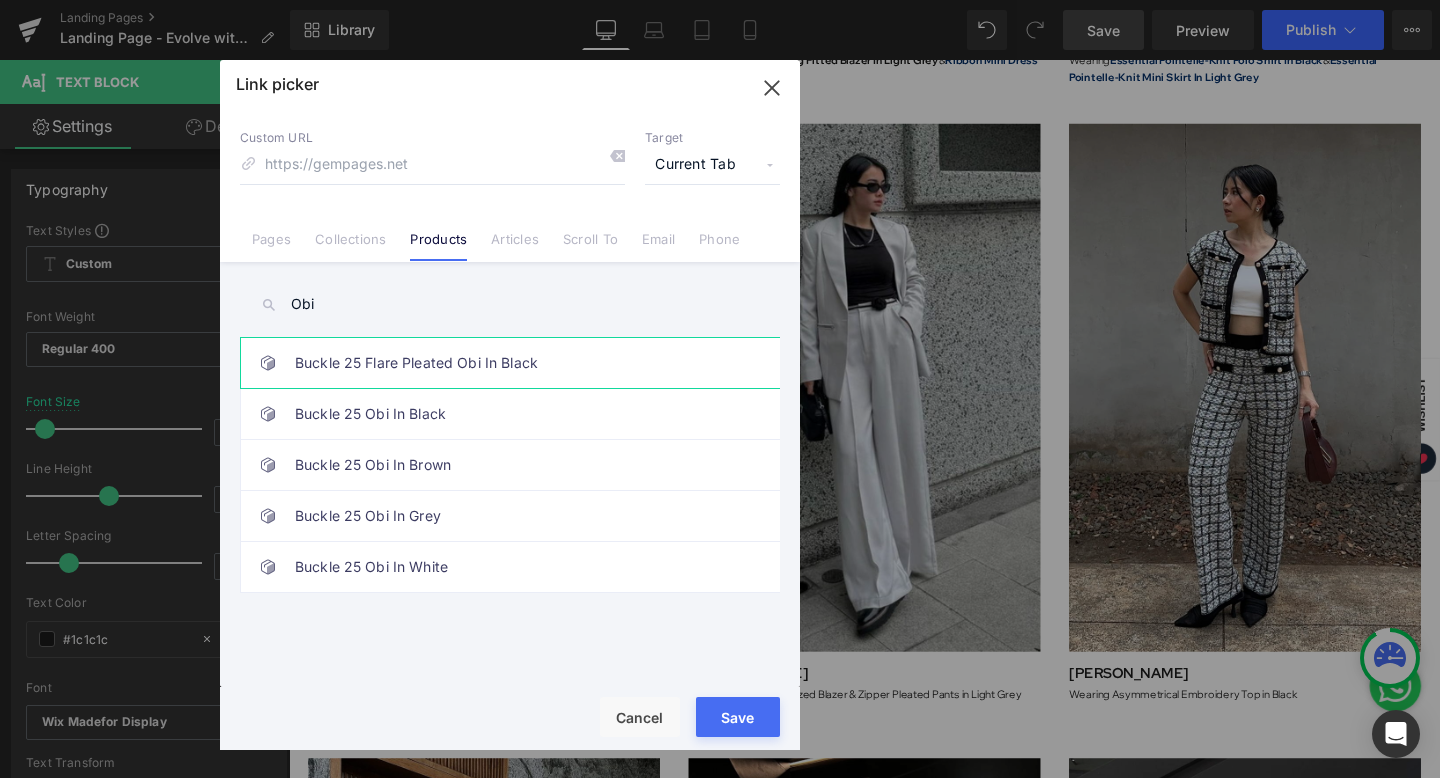 click on "Buckle 25 Flare Pleated Obi In Black" at bounding box center (515, 363) 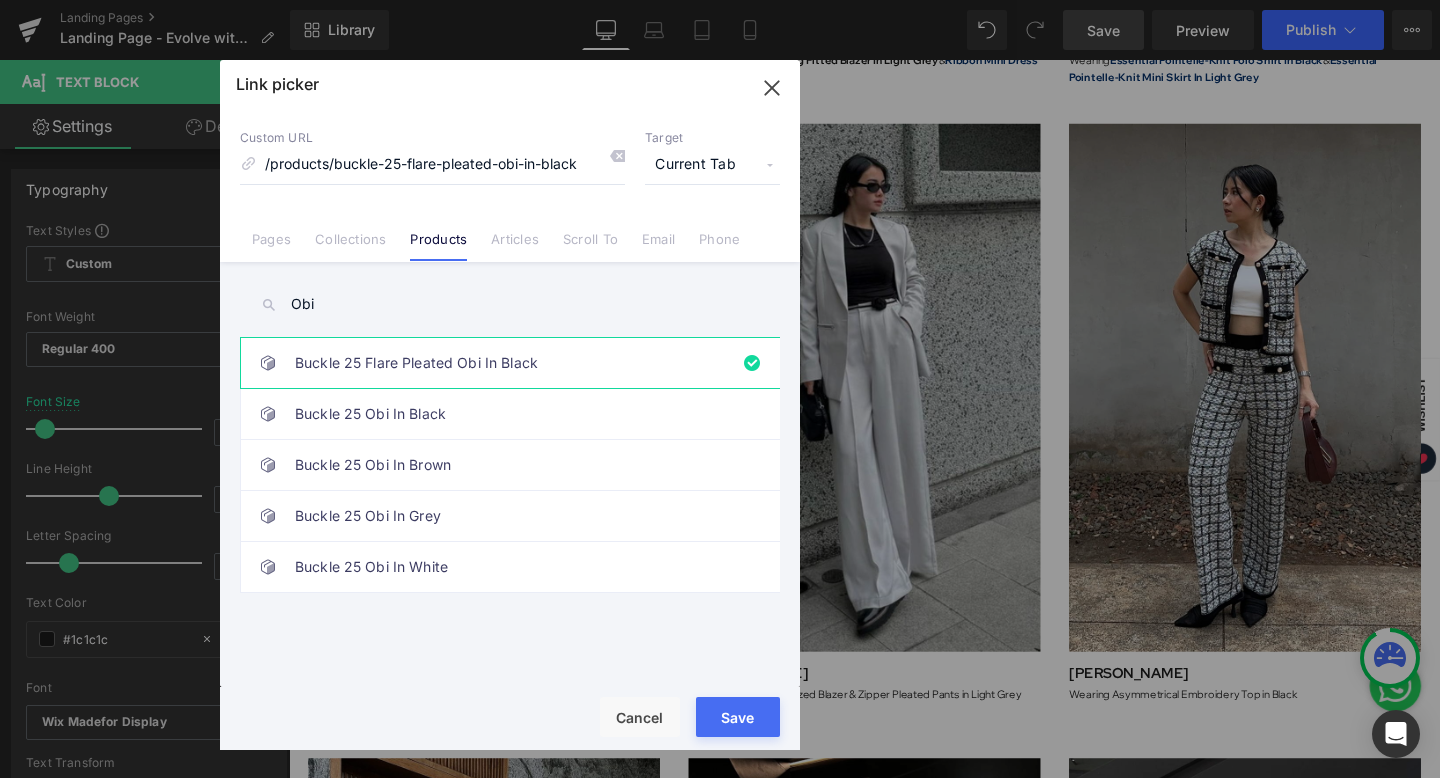 click on "Save" at bounding box center (738, 717) 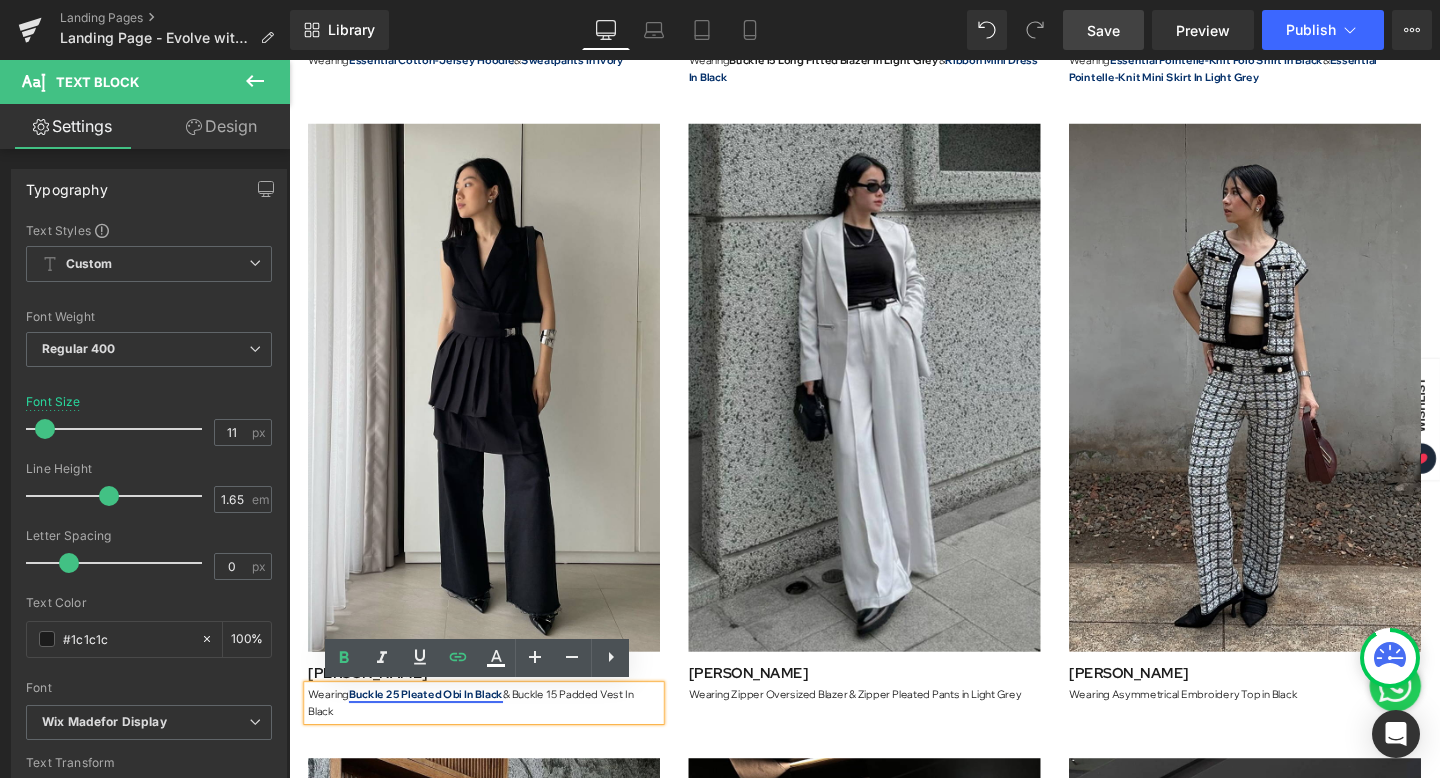 click on "Buckle 25 Pleated Obi In Black" at bounding box center [433, 727] 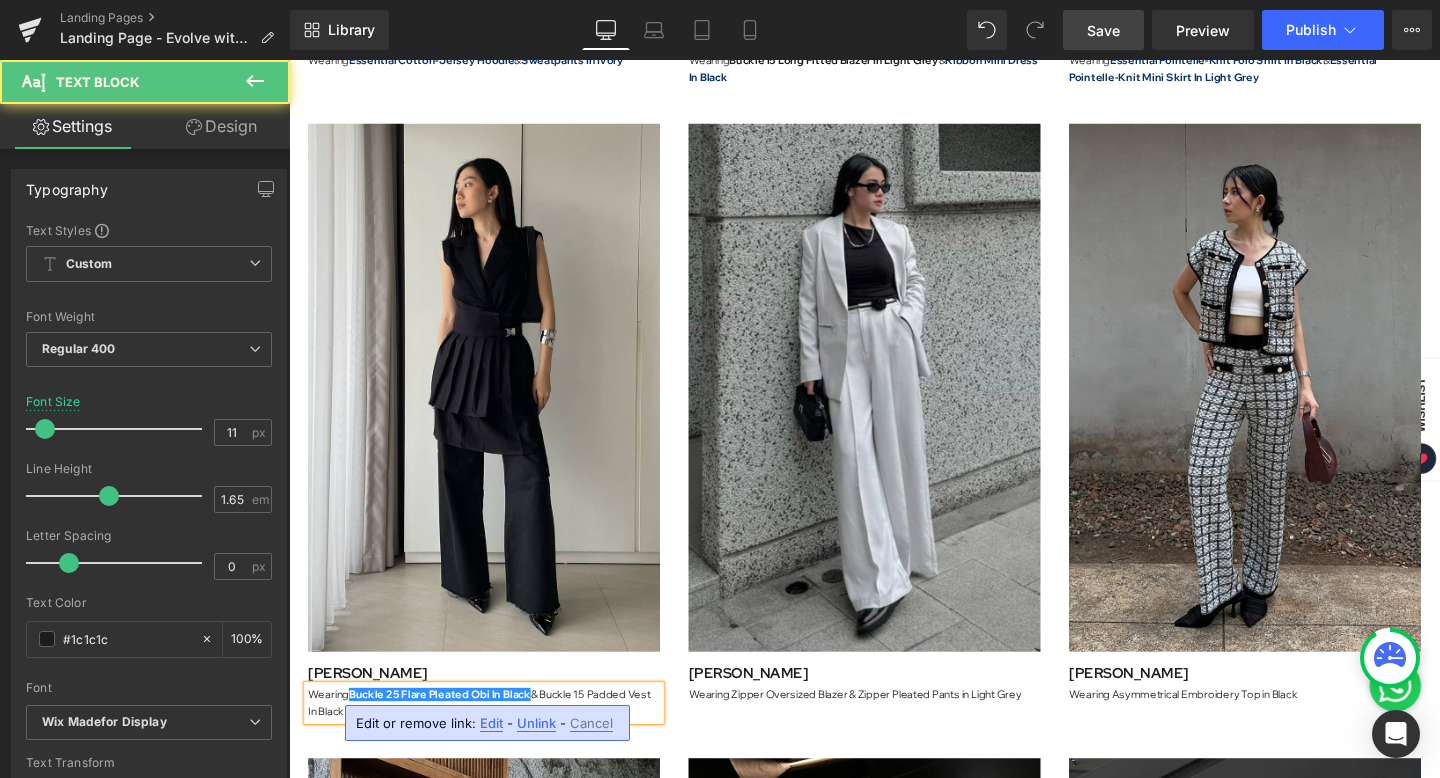 click on "Wearing  Buckle 25 Flare Pleated Obi In Black  & Buckle 15 Padded Vest In Black" at bounding box center (494, 736) 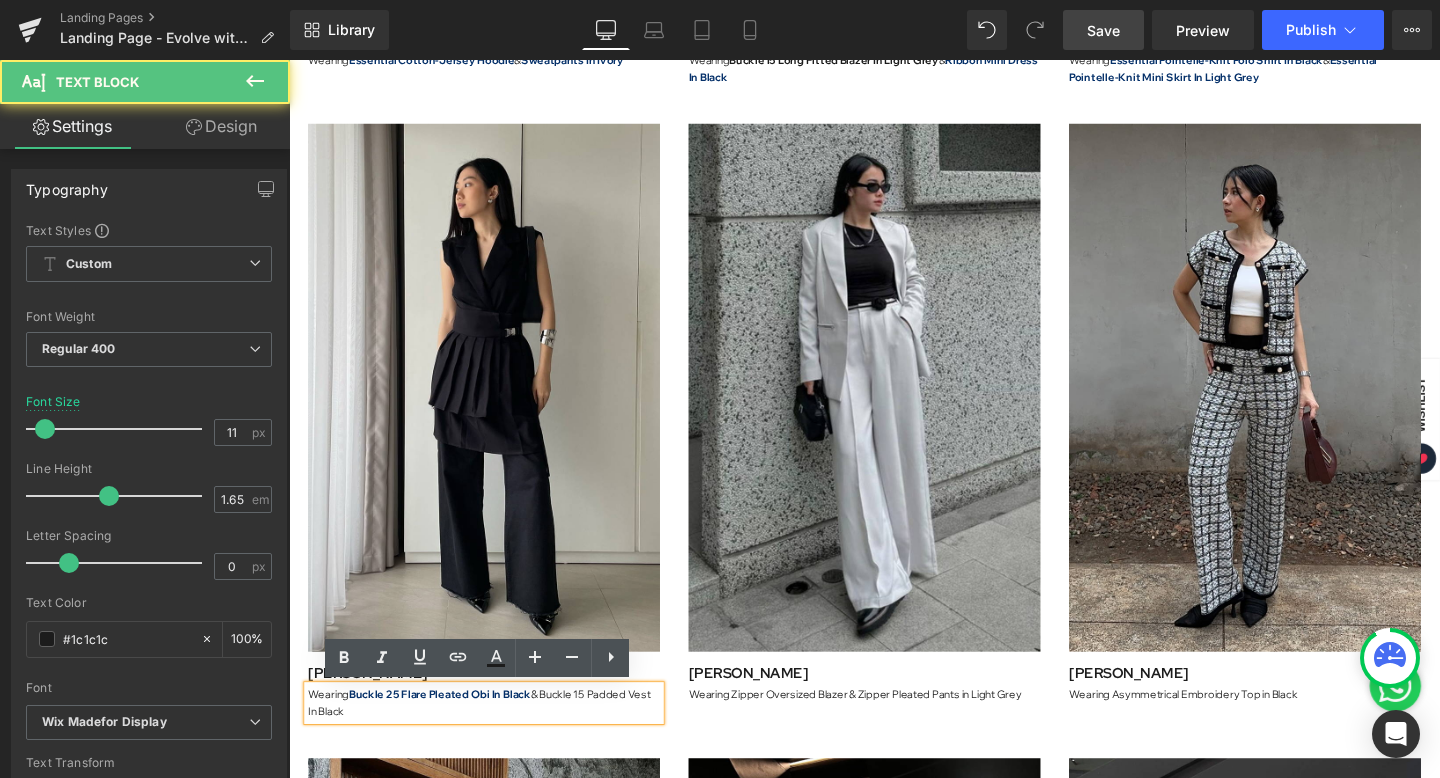 drag, startPoint x: 555, startPoint y: 728, endPoint x: 346, endPoint y: 752, distance: 210.37347 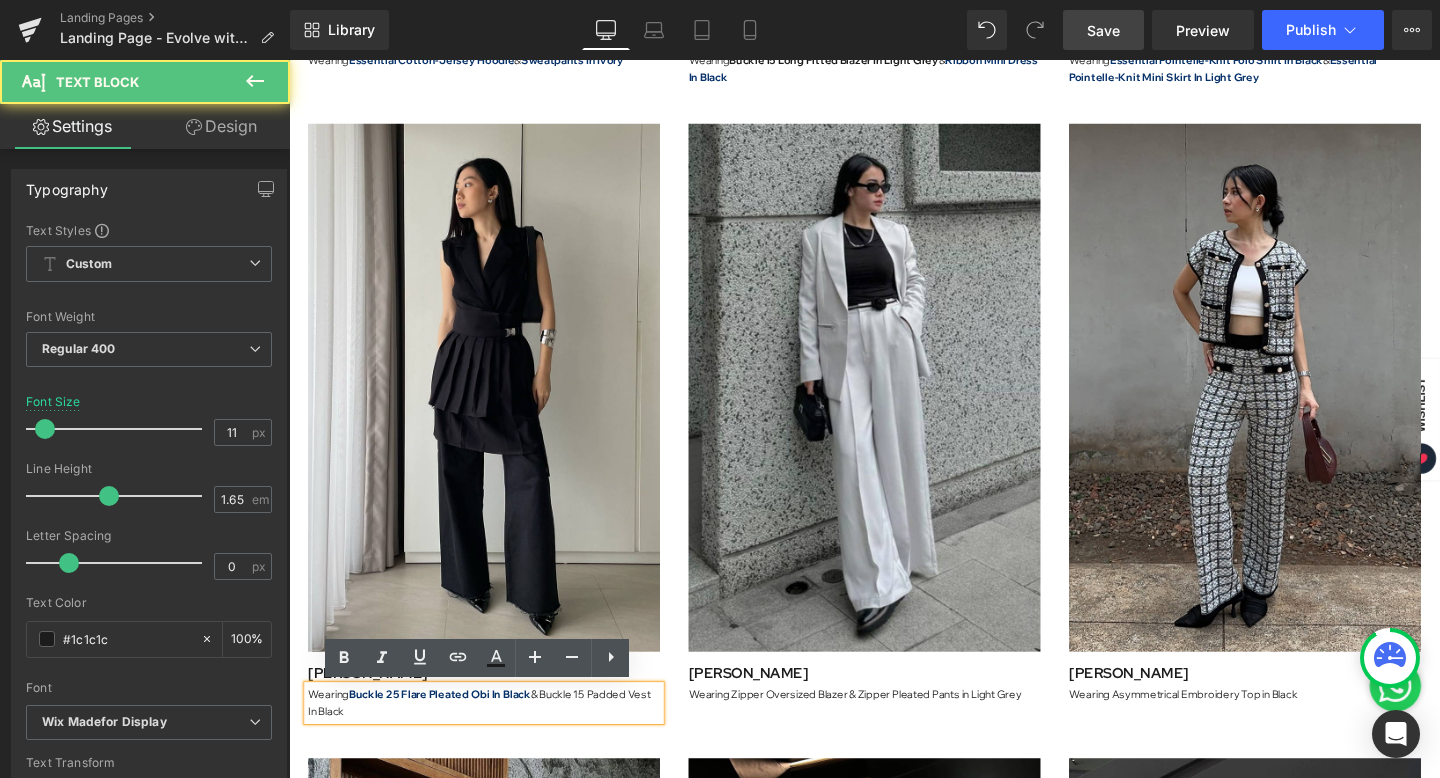 click on "Wearing  Buckle 25 Flare Pleated Obi In Black  & Buckle 15 Padded Vest In Black" at bounding box center (494, 736) 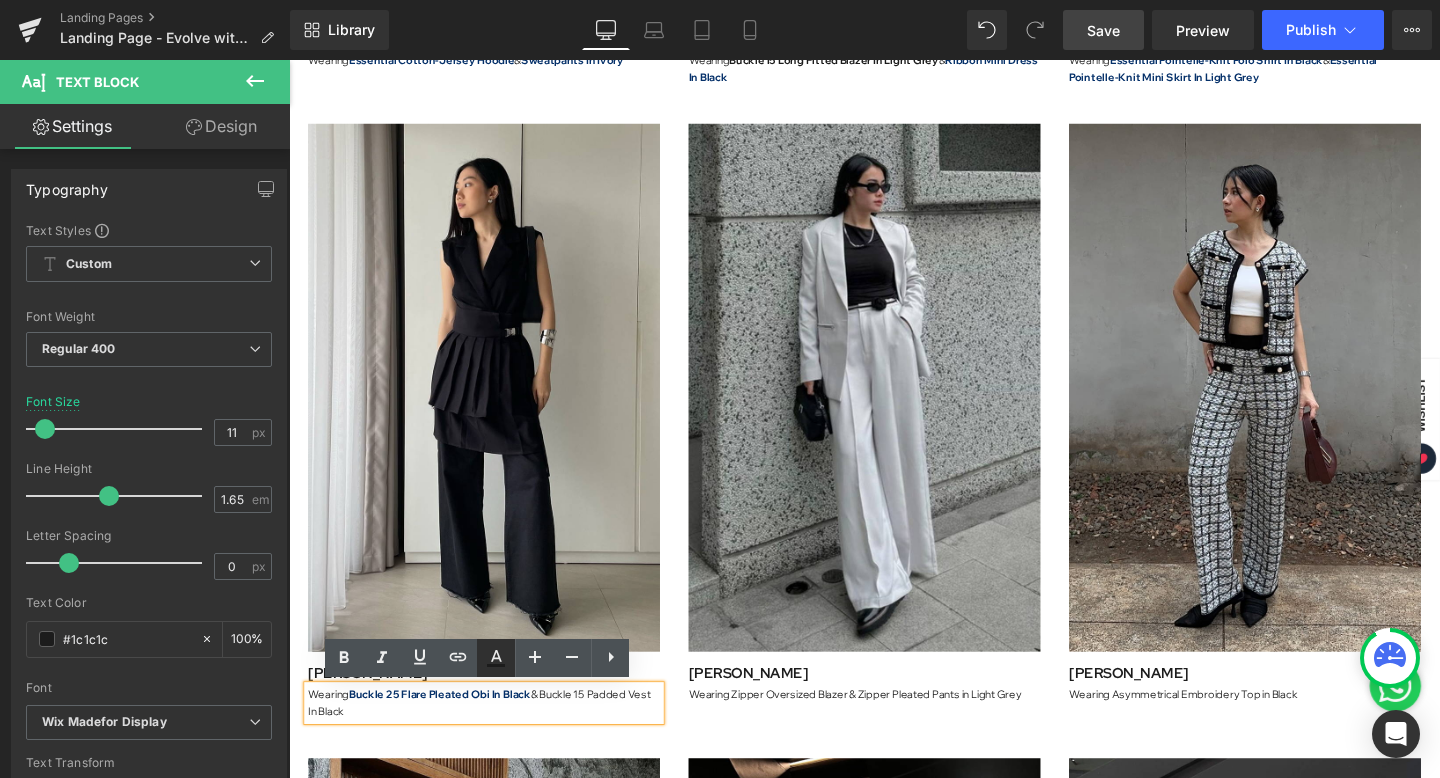 click 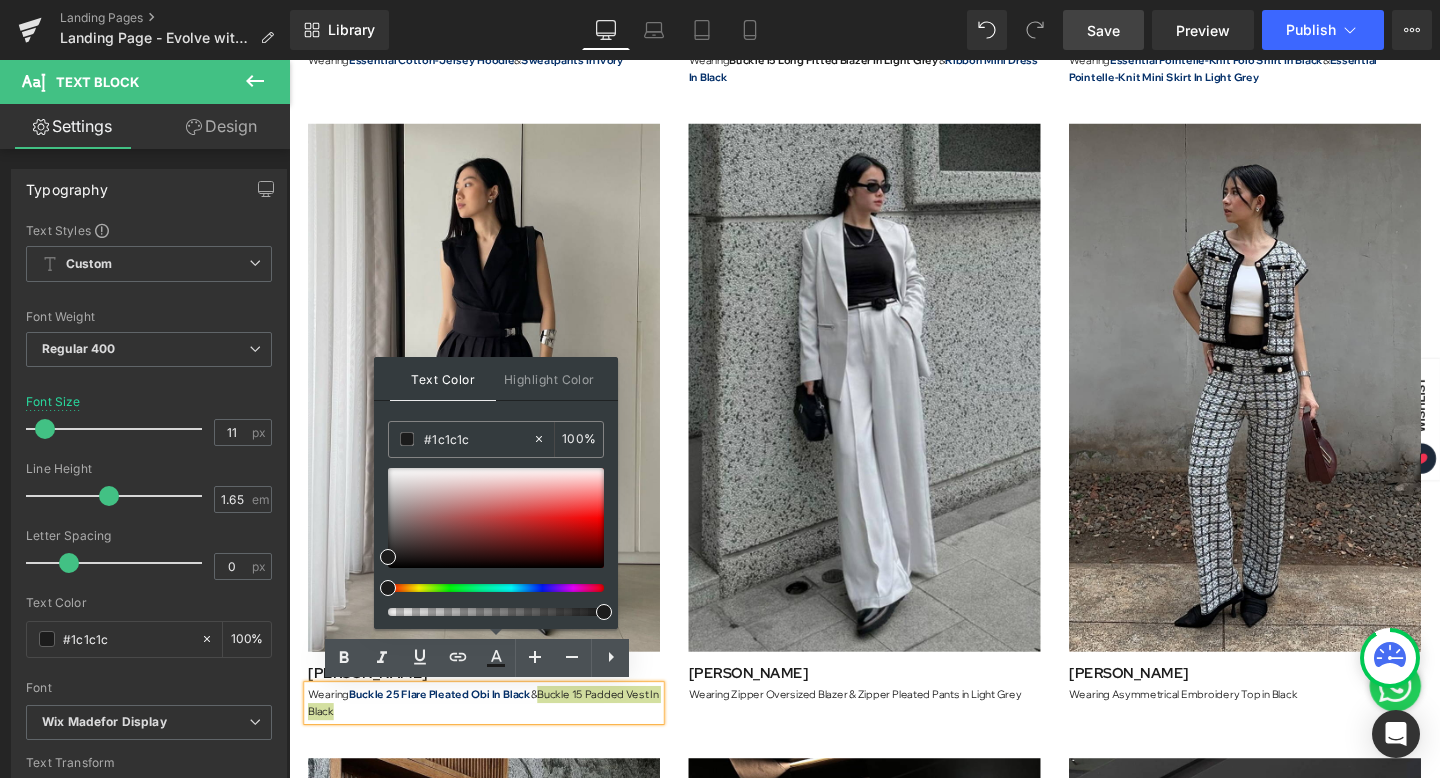 drag, startPoint x: 472, startPoint y: 439, endPoint x: 378, endPoint y: 439, distance: 94 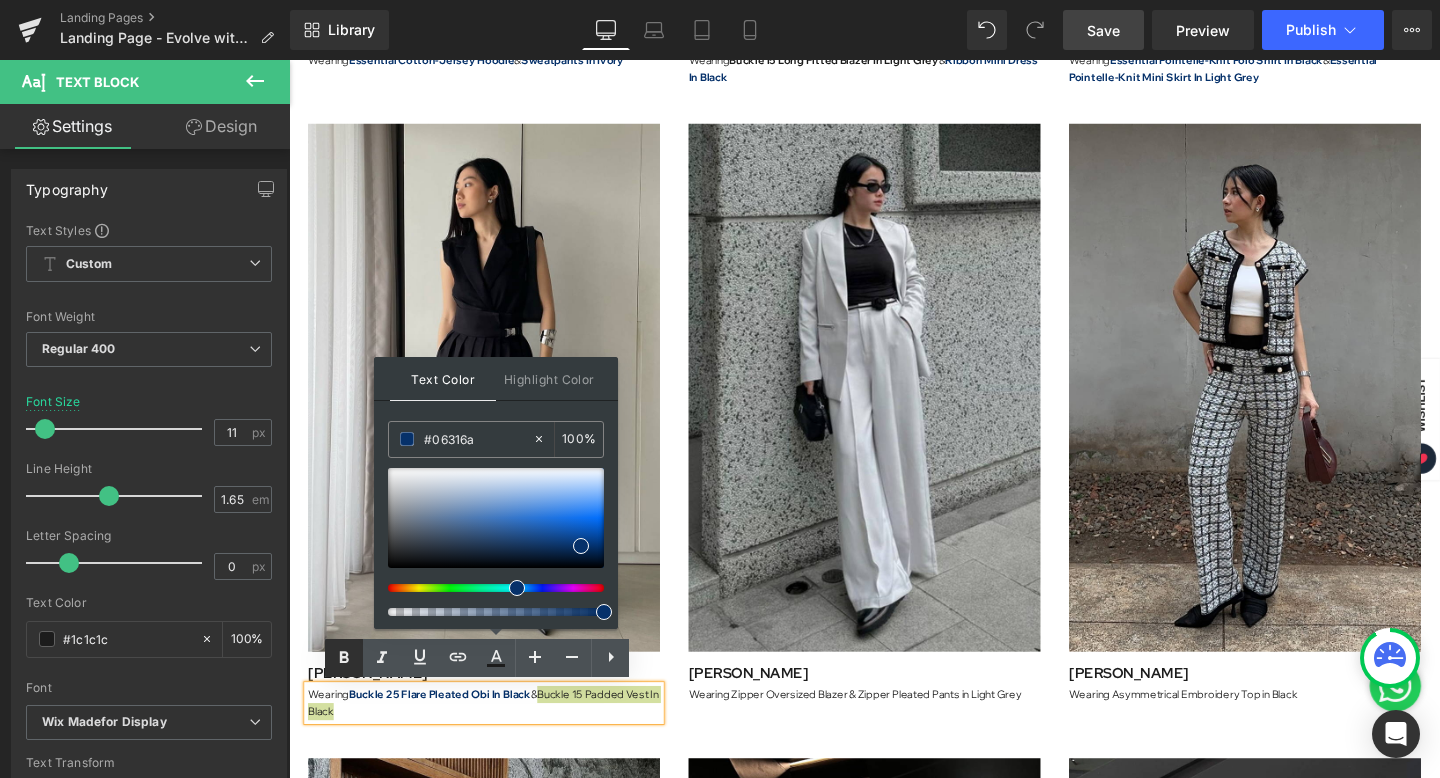 type on "#06316a" 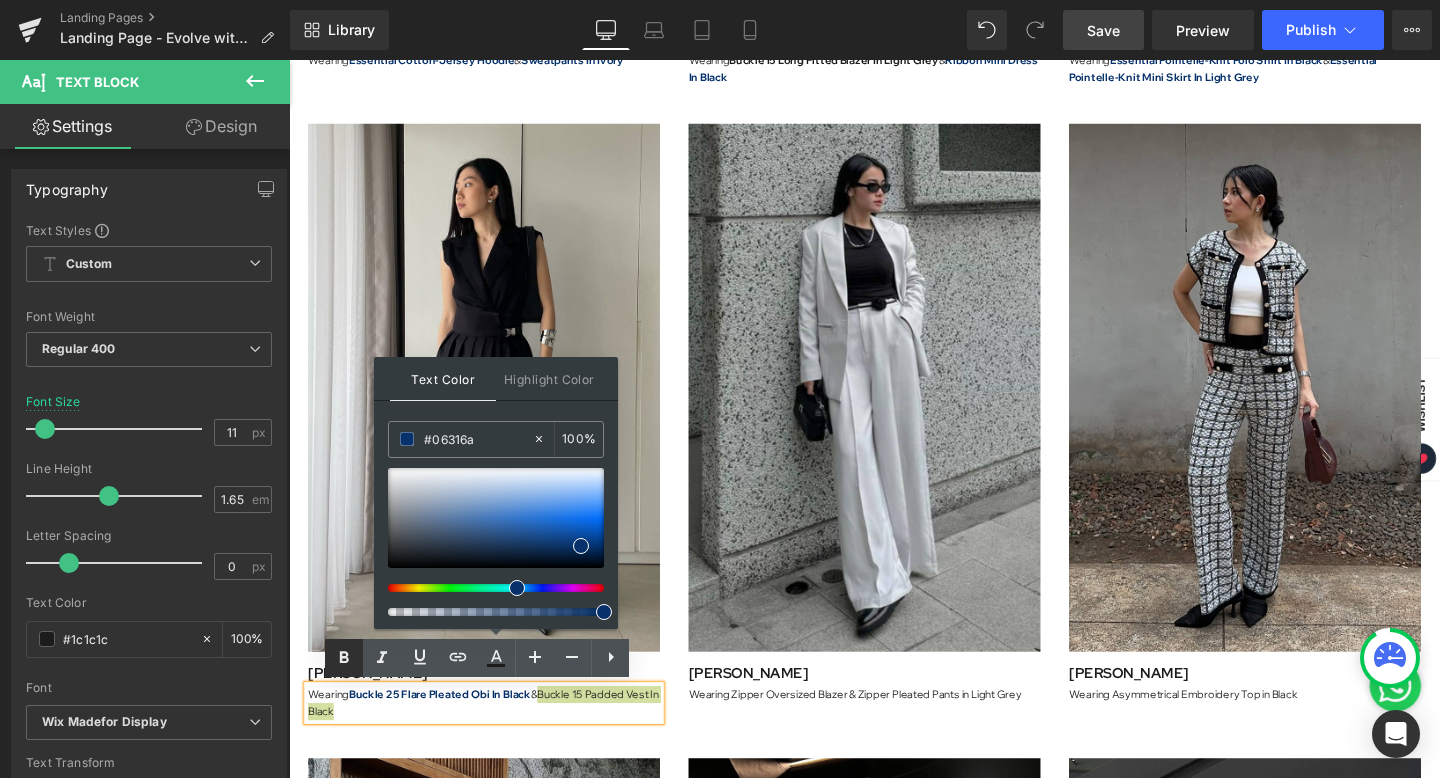 click 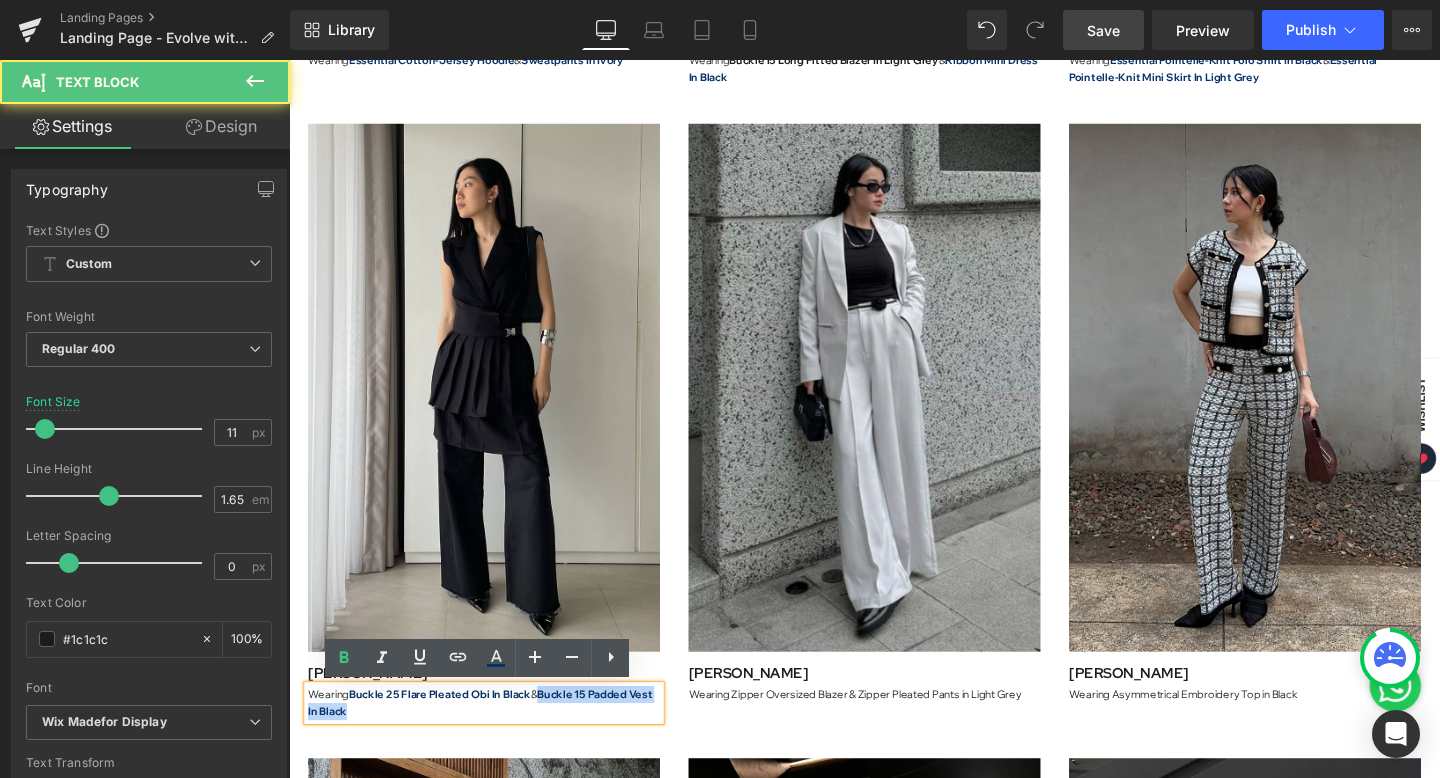 drag, startPoint x: 556, startPoint y: 726, endPoint x: 367, endPoint y: 744, distance: 189.85521 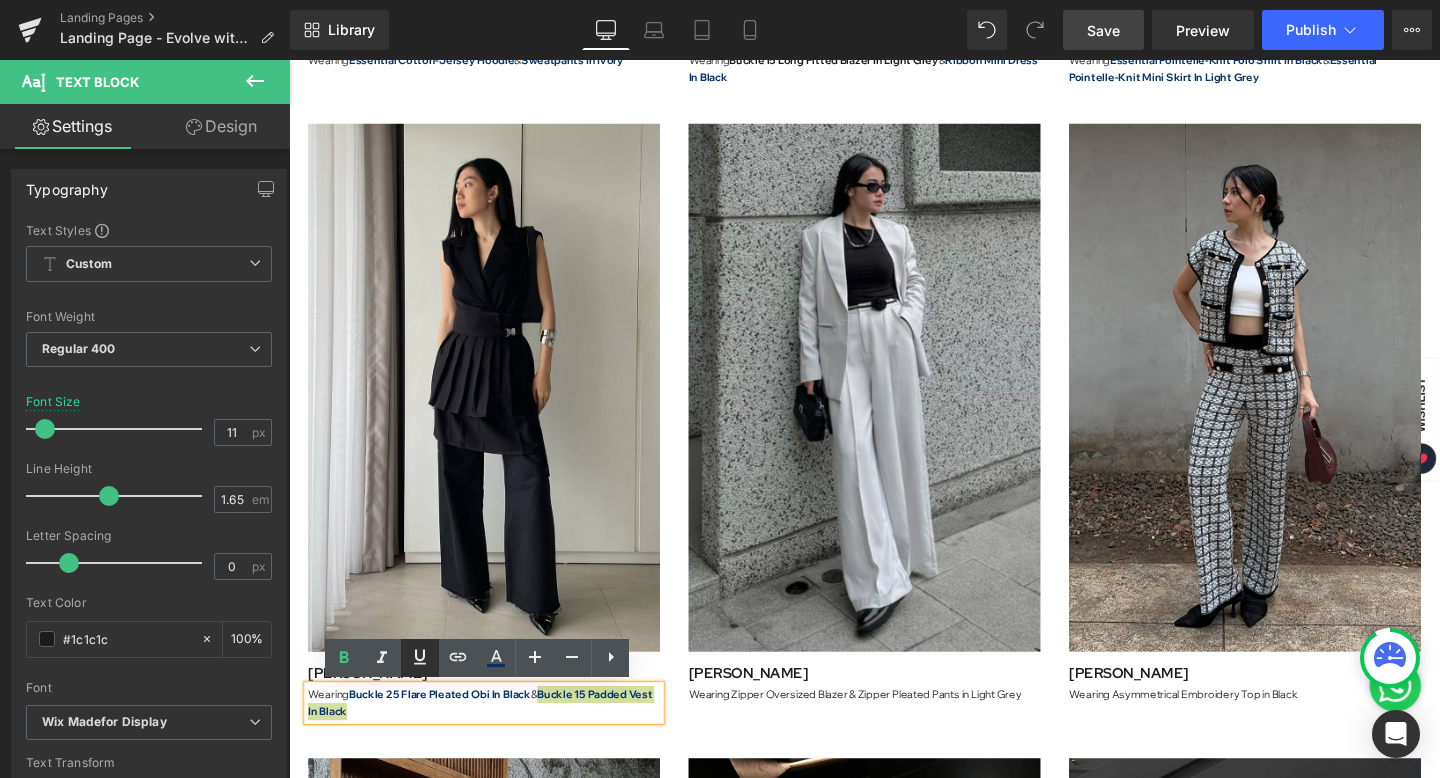 click 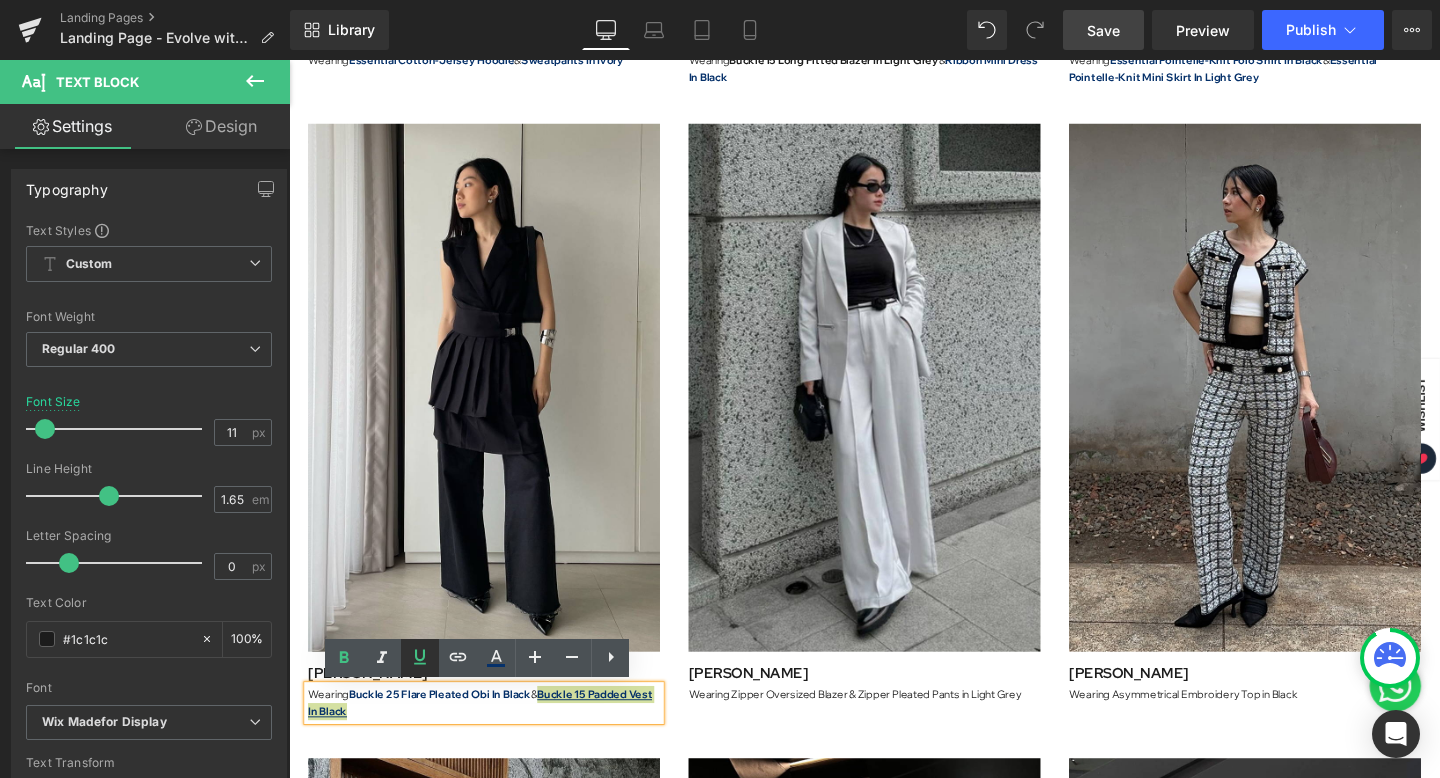 click 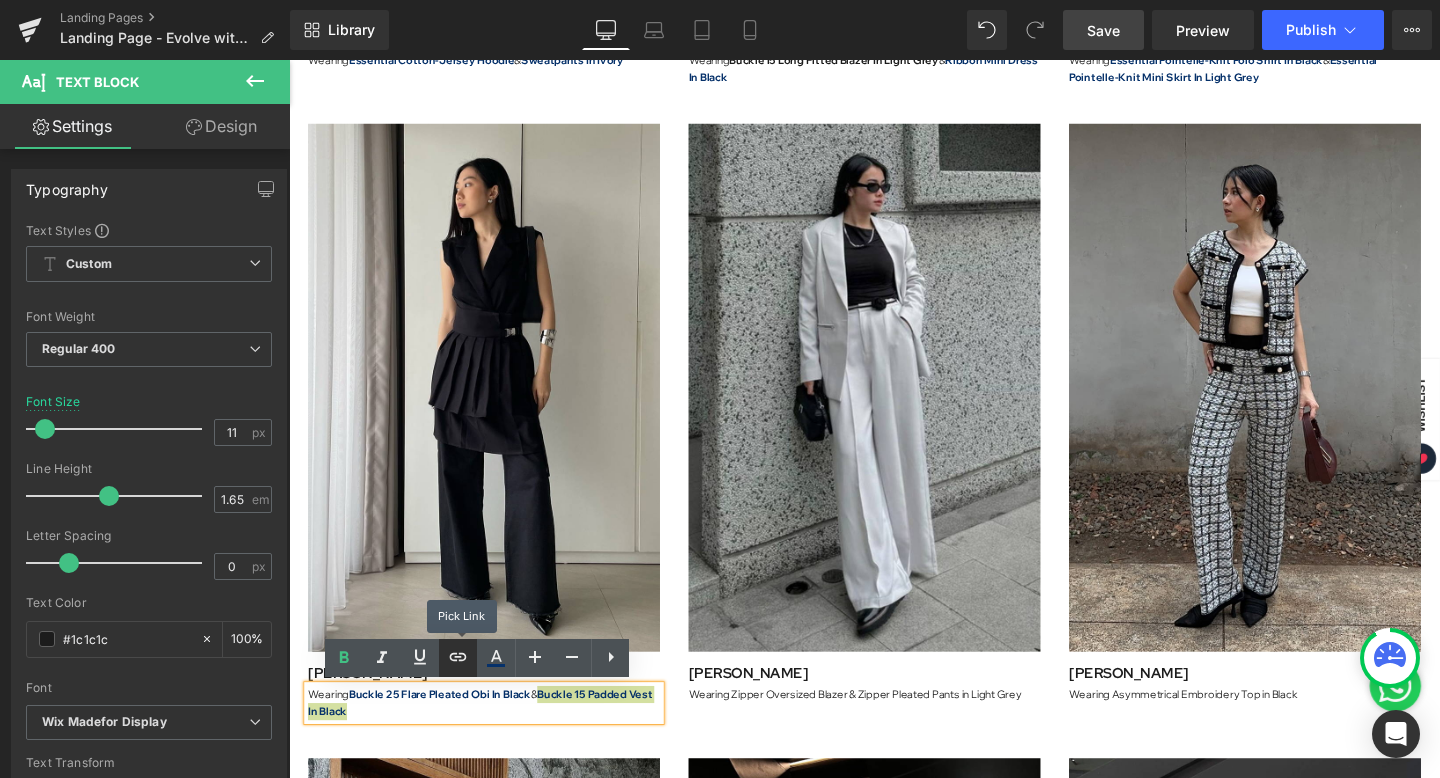click 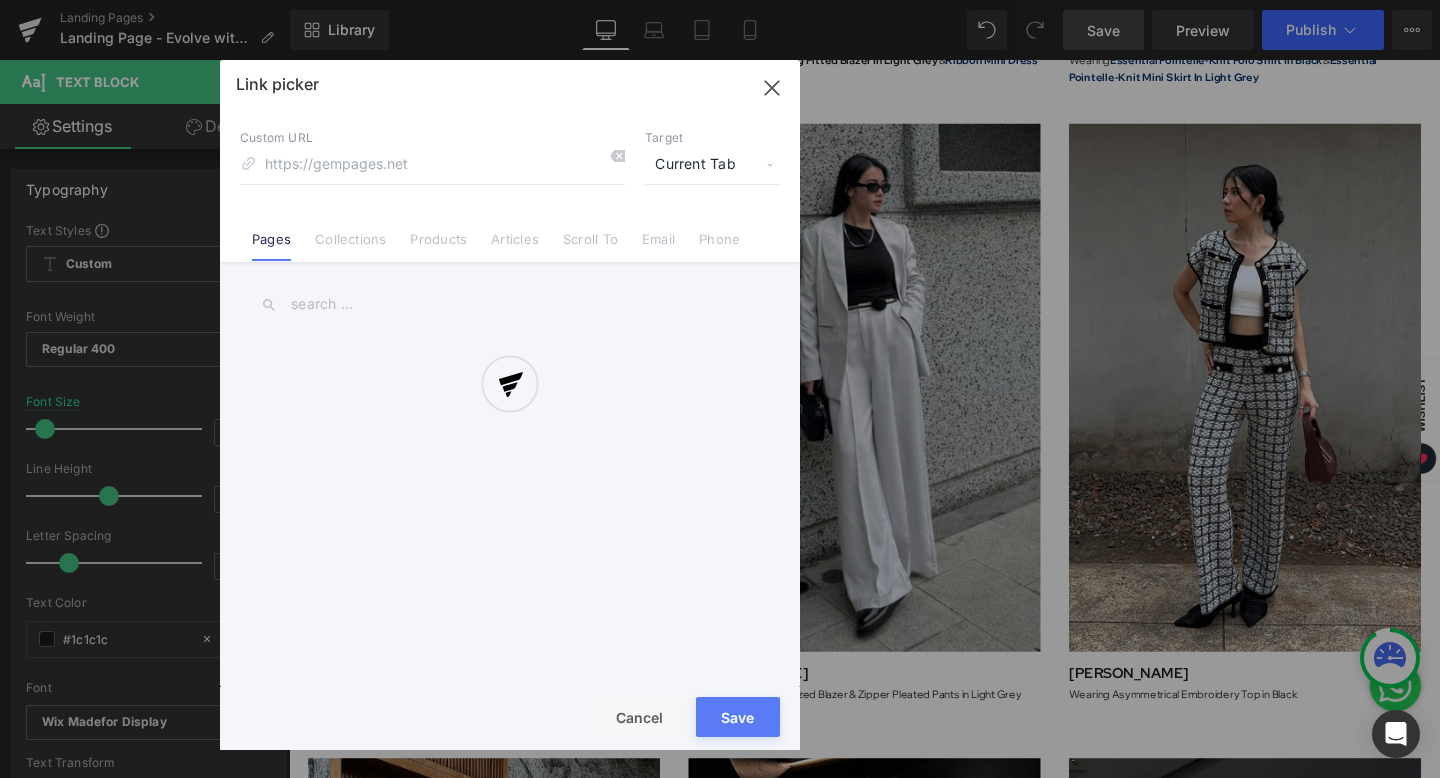 click on "Text Color Highlight Color rgba(6, 49, 106, 1) #06316a 100 % transparent transparent 0 %   Edit or remove link:   Edit   -   Unlink   -   Cancel                                             Link picker Back to Library   Insert           Custom URL                   Target   Current Tab     Current Tab   New Tab                 Pages       Collections       Products       Articles       Scroll To       Email       Phone                                                       Email Address     Subject     Message             Phone Number           Save Cancel" at bounding box center (720, 0) 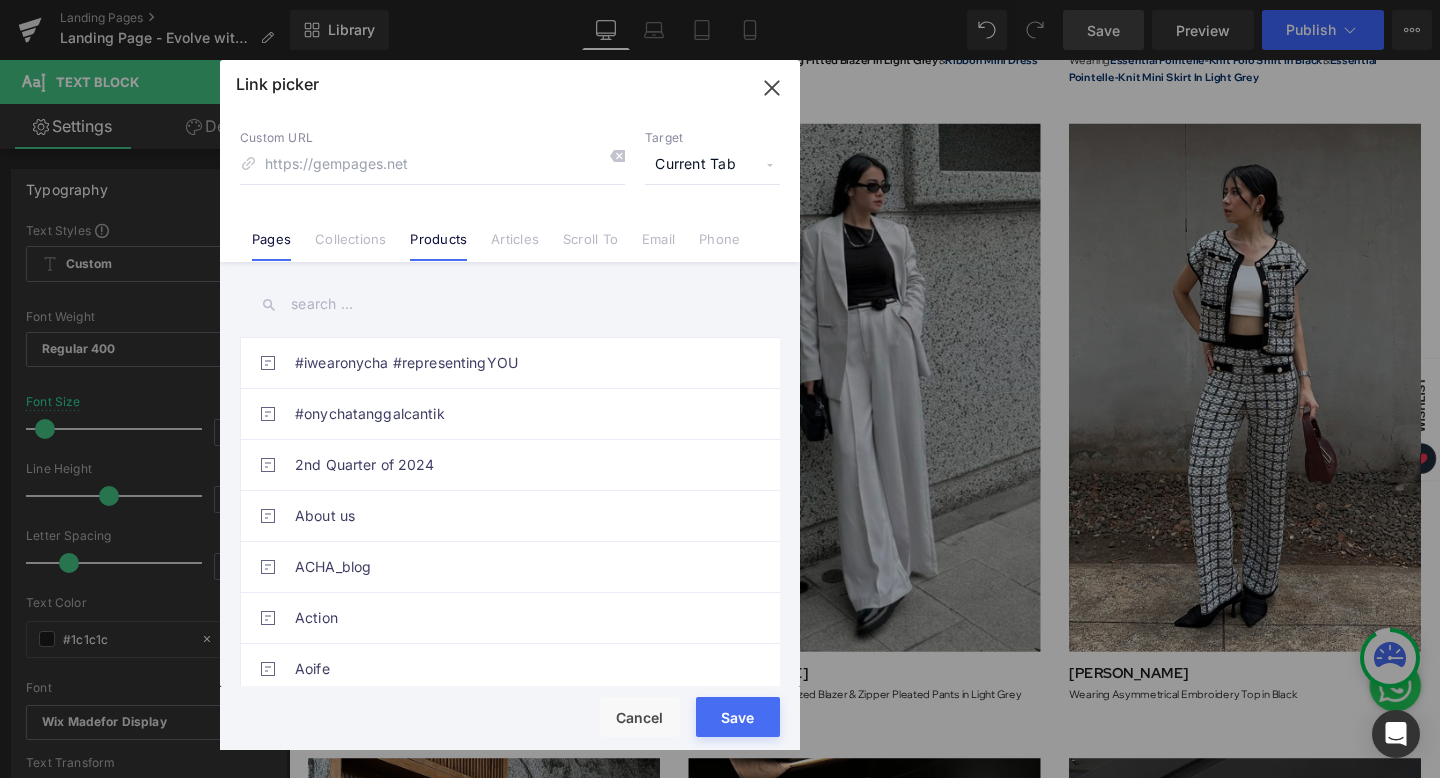 click on "Products" at bounding box center (438, 246) 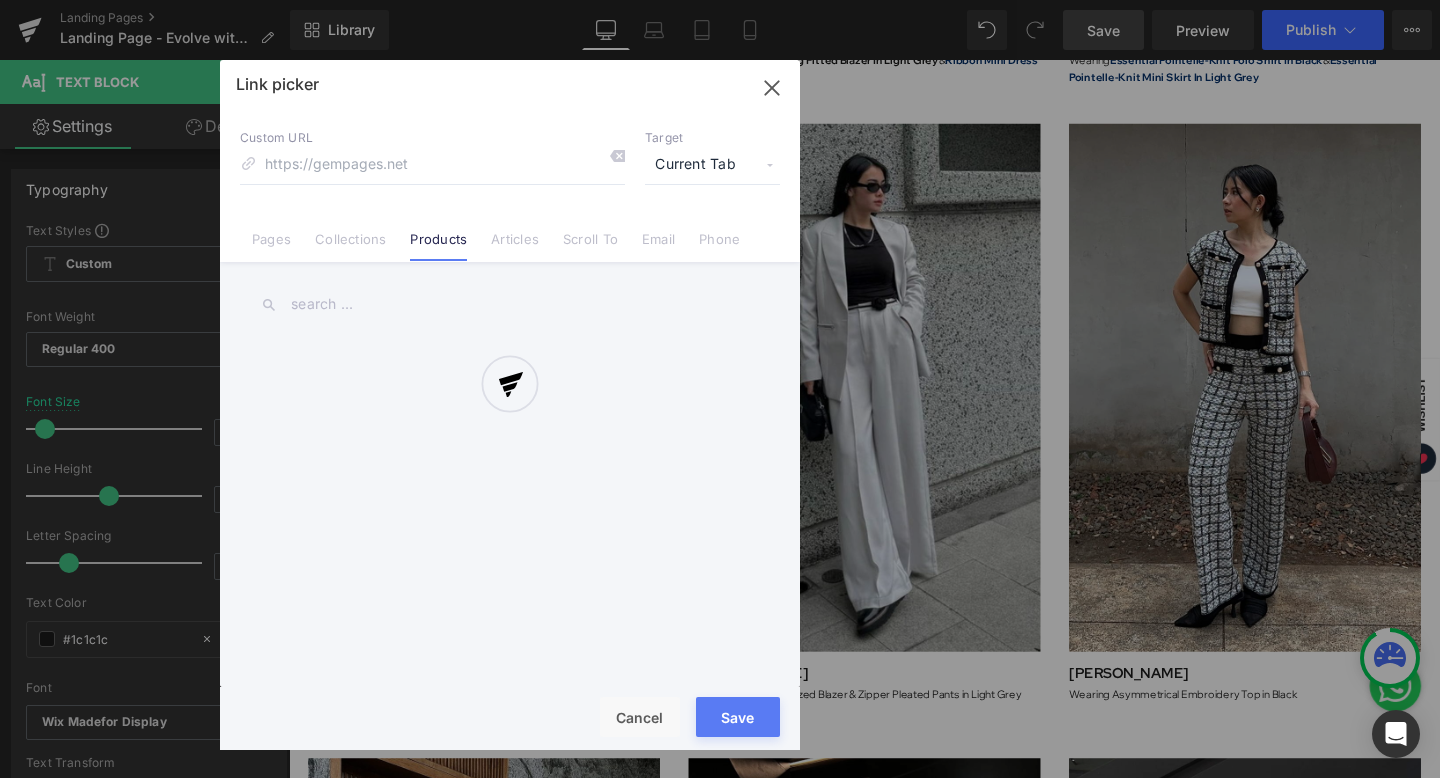 click at bounding box center [510, 405] 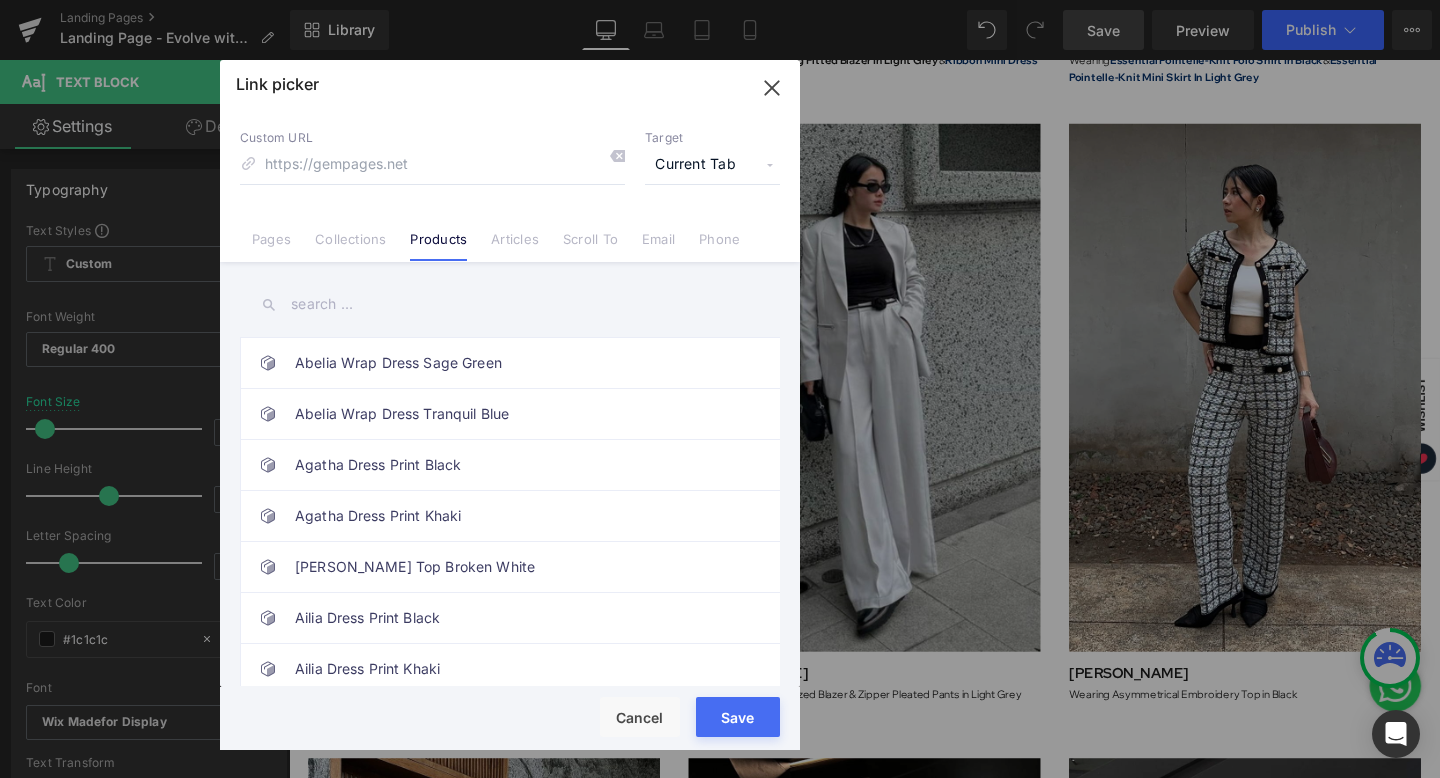 click at bounding box center [510, 304] 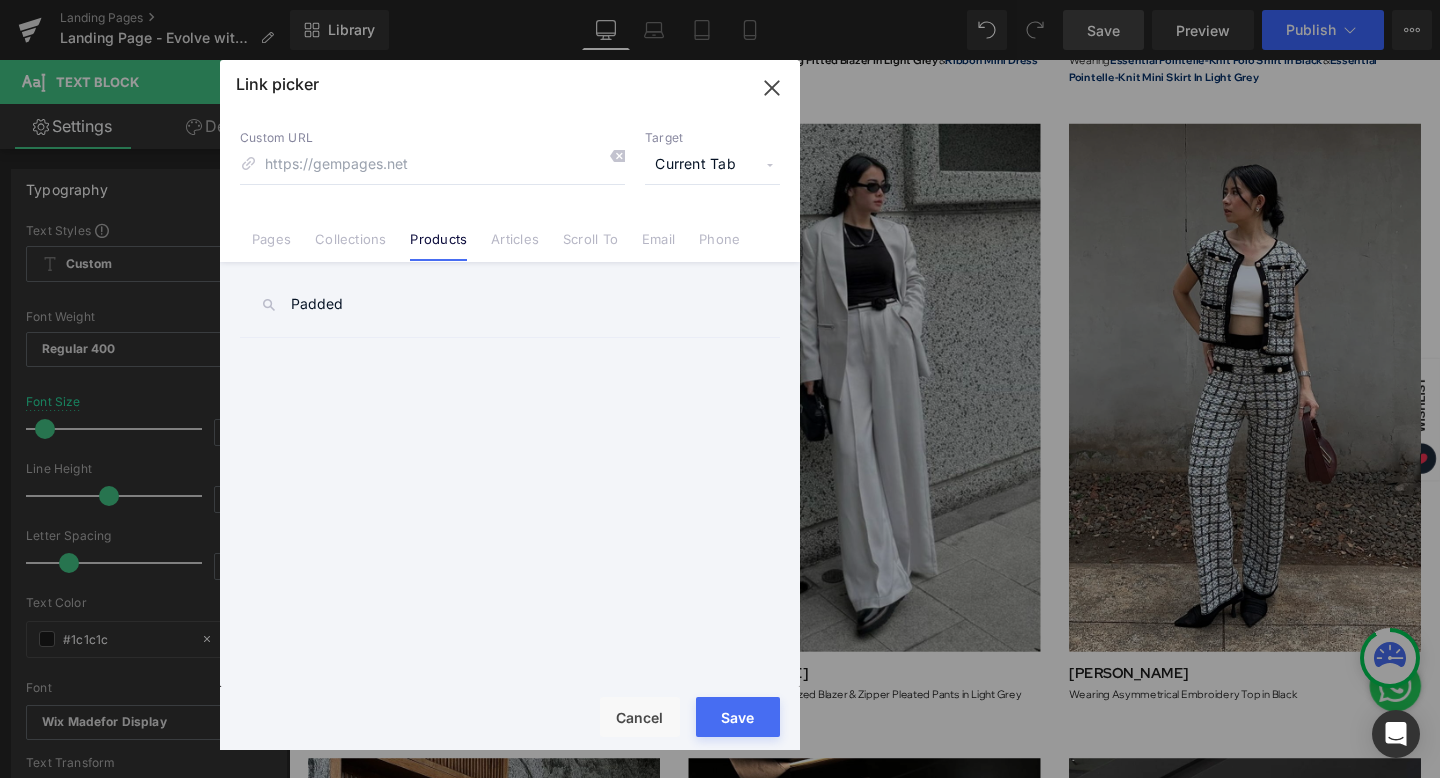 type on "Padded" 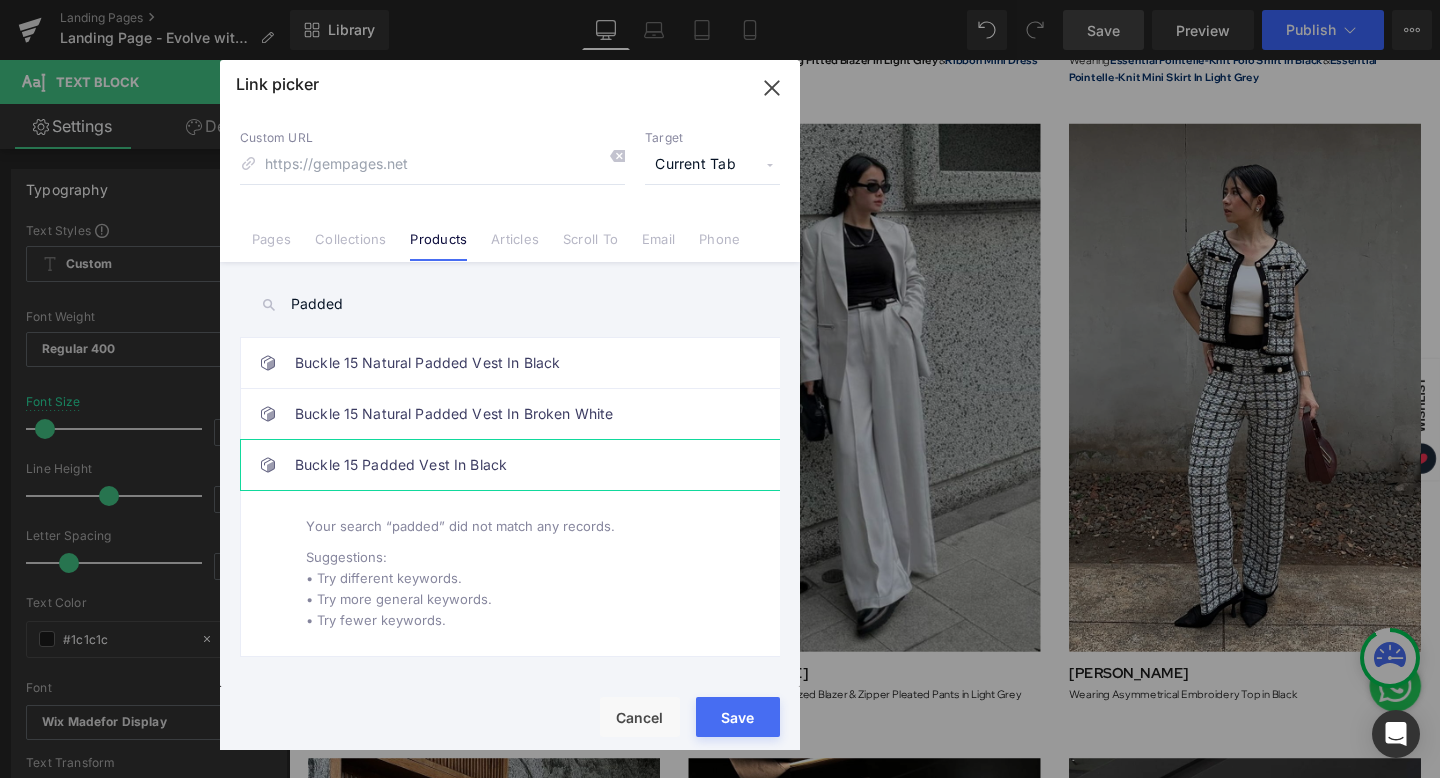 click on "Buckle 15 Padded Vest In Black" at bounding box center (515, 465) 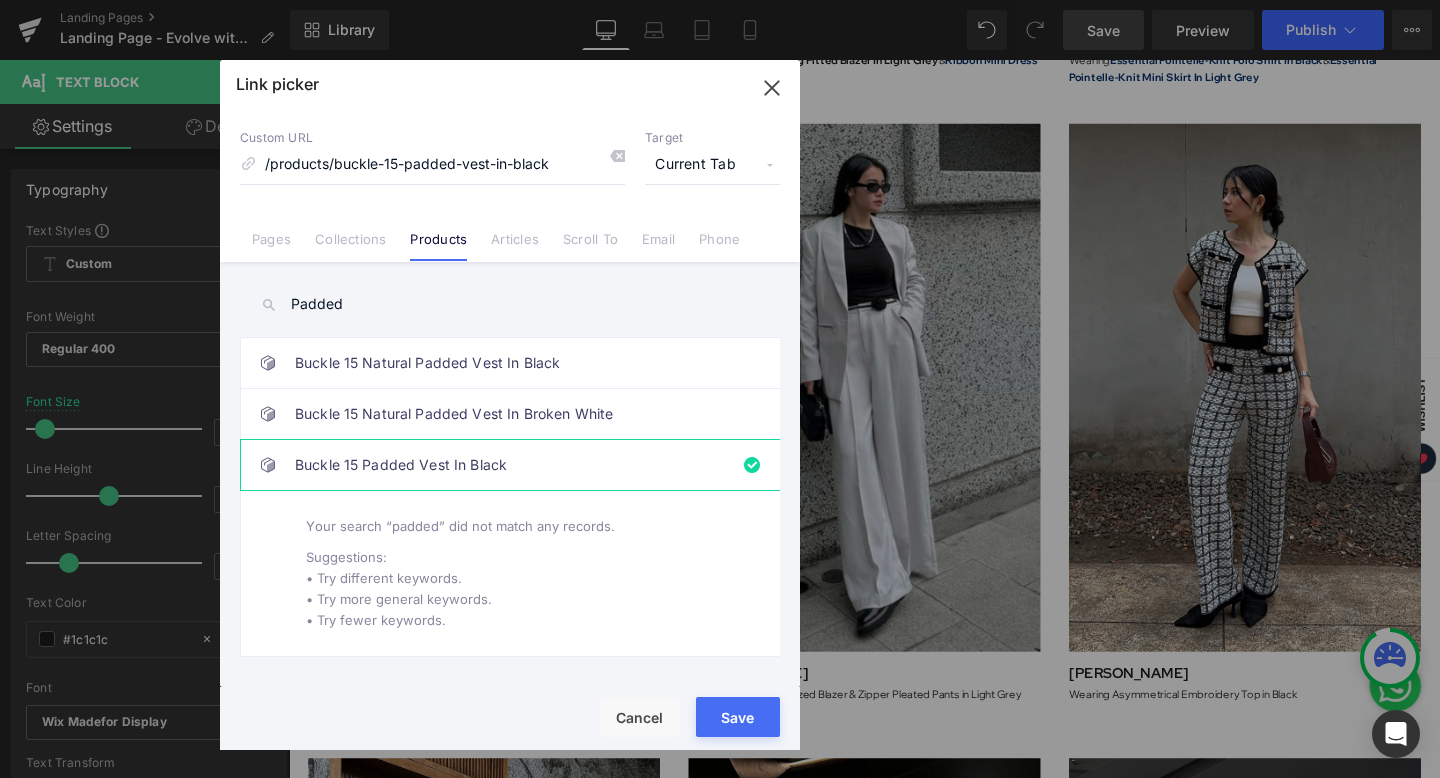 click on "Rendering Content" at bounding box center (720, 699) 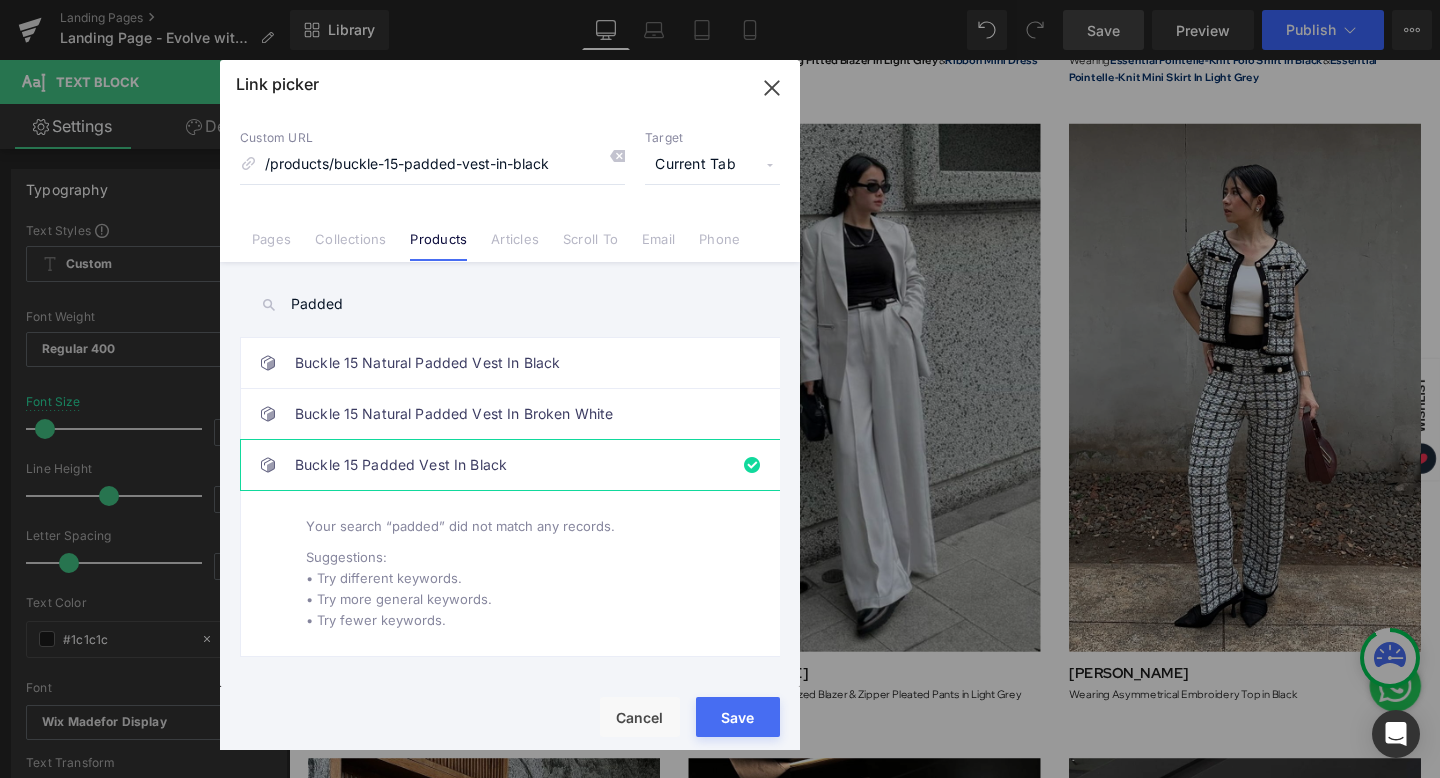 click on "Save" at bounding box center (738, 717) 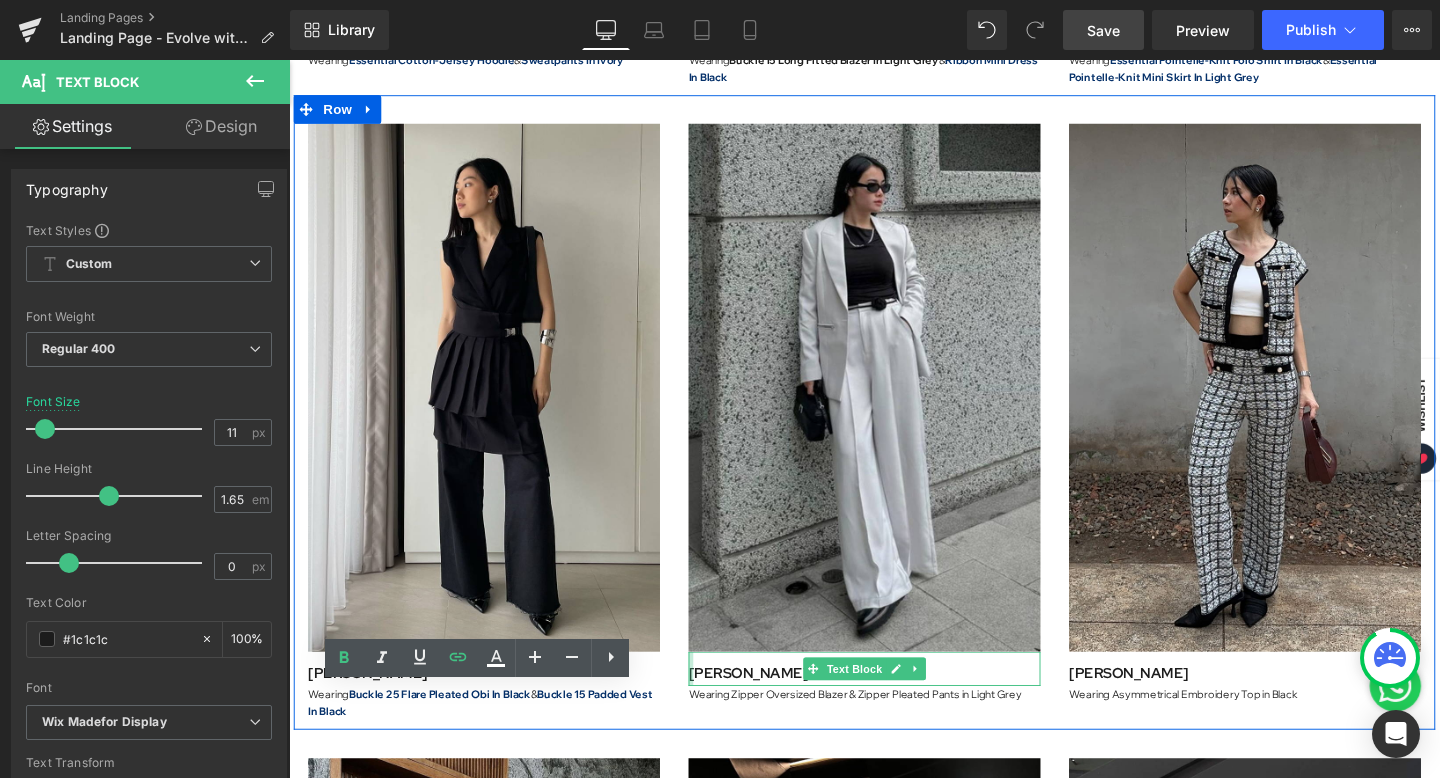 click at bounding box center (711, 700) 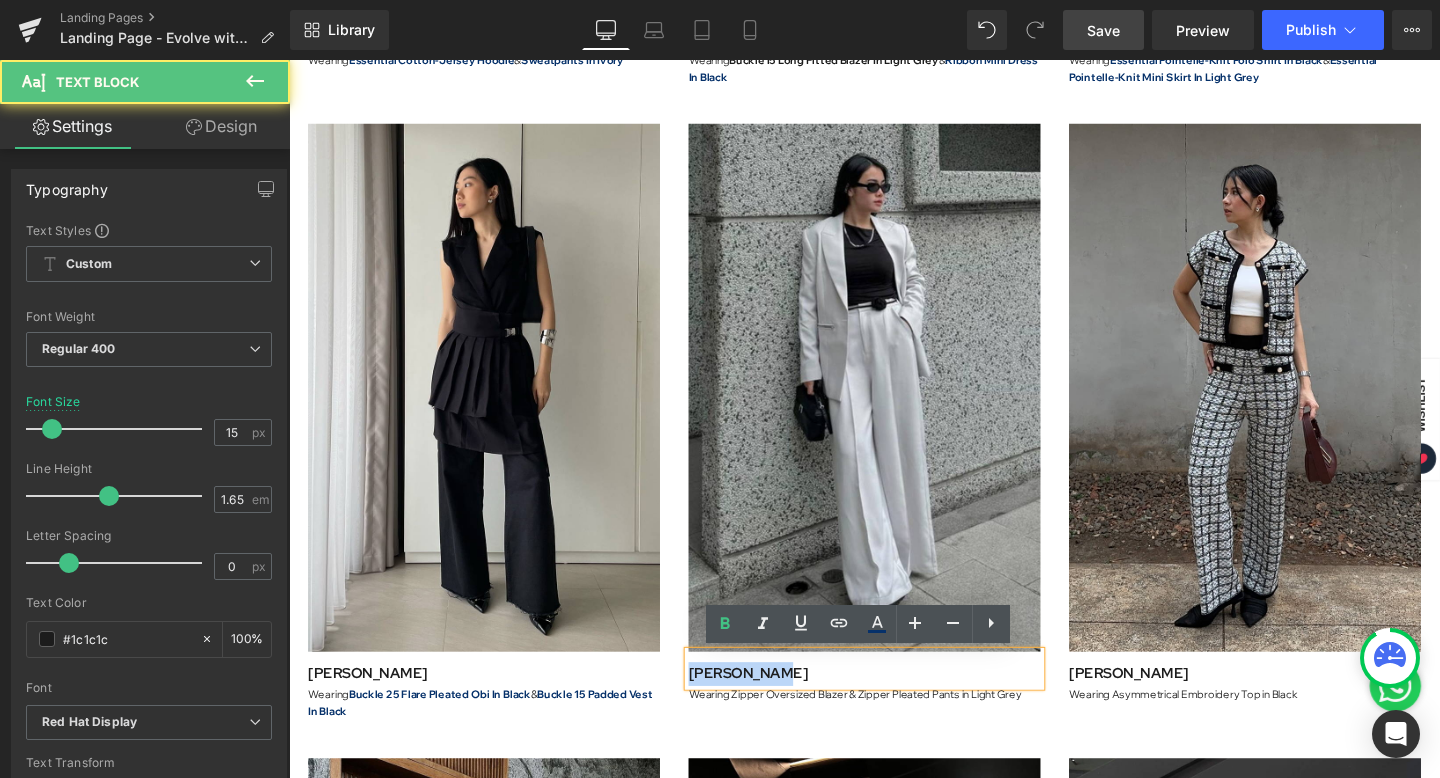 drag, startPoint x: 785, startPoint y: 703, endPoint x: 696, endPoint y: 703, distance: 89 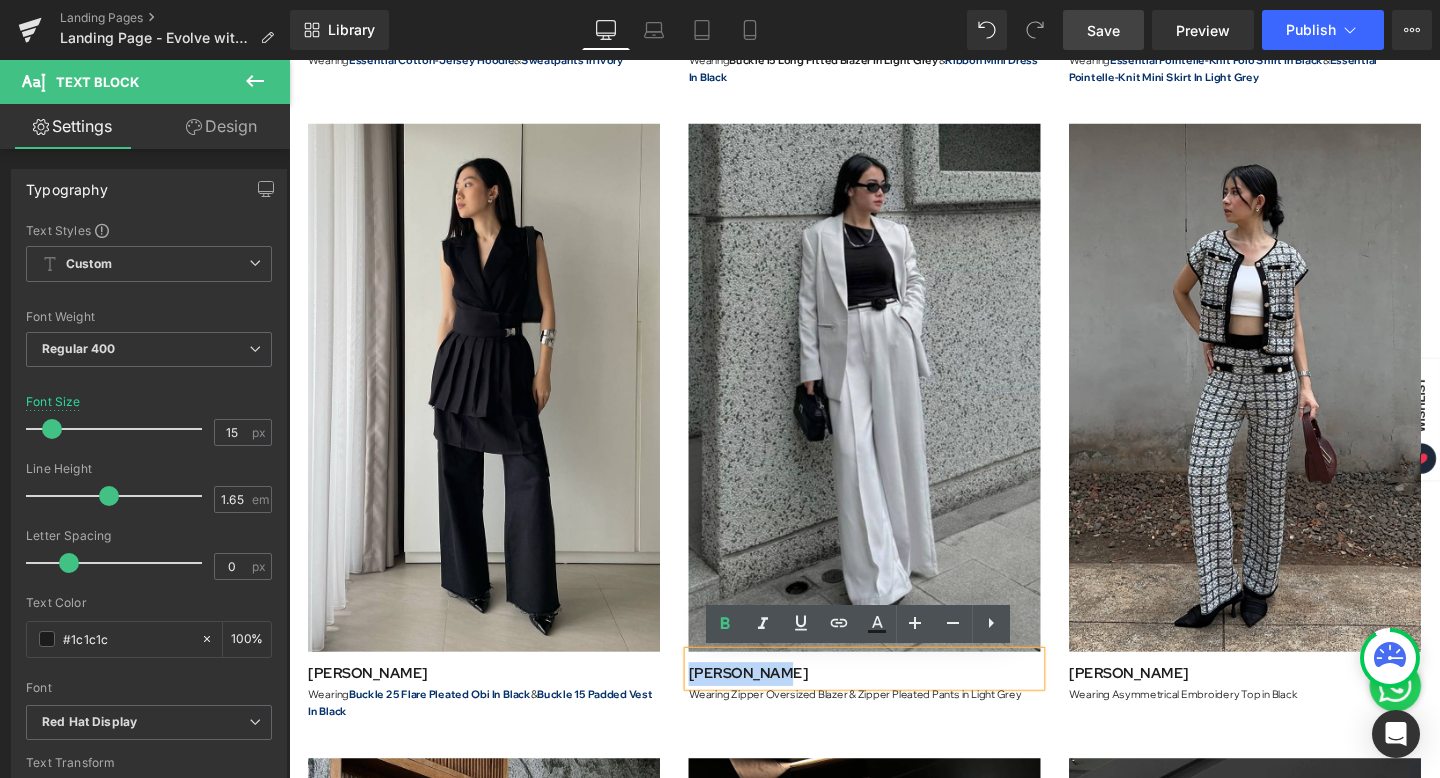 type 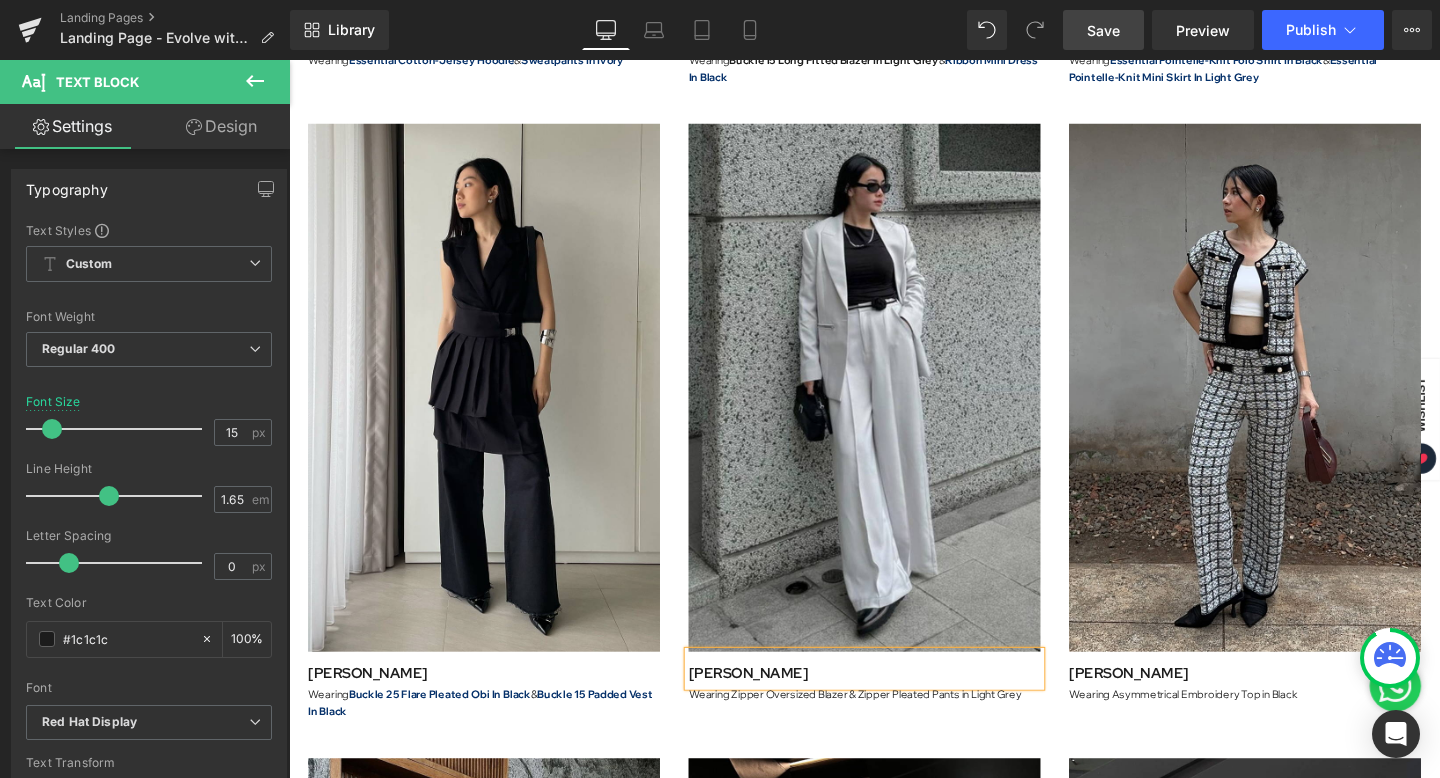 click on "Rendering Content" at bounding box center [720, 699] 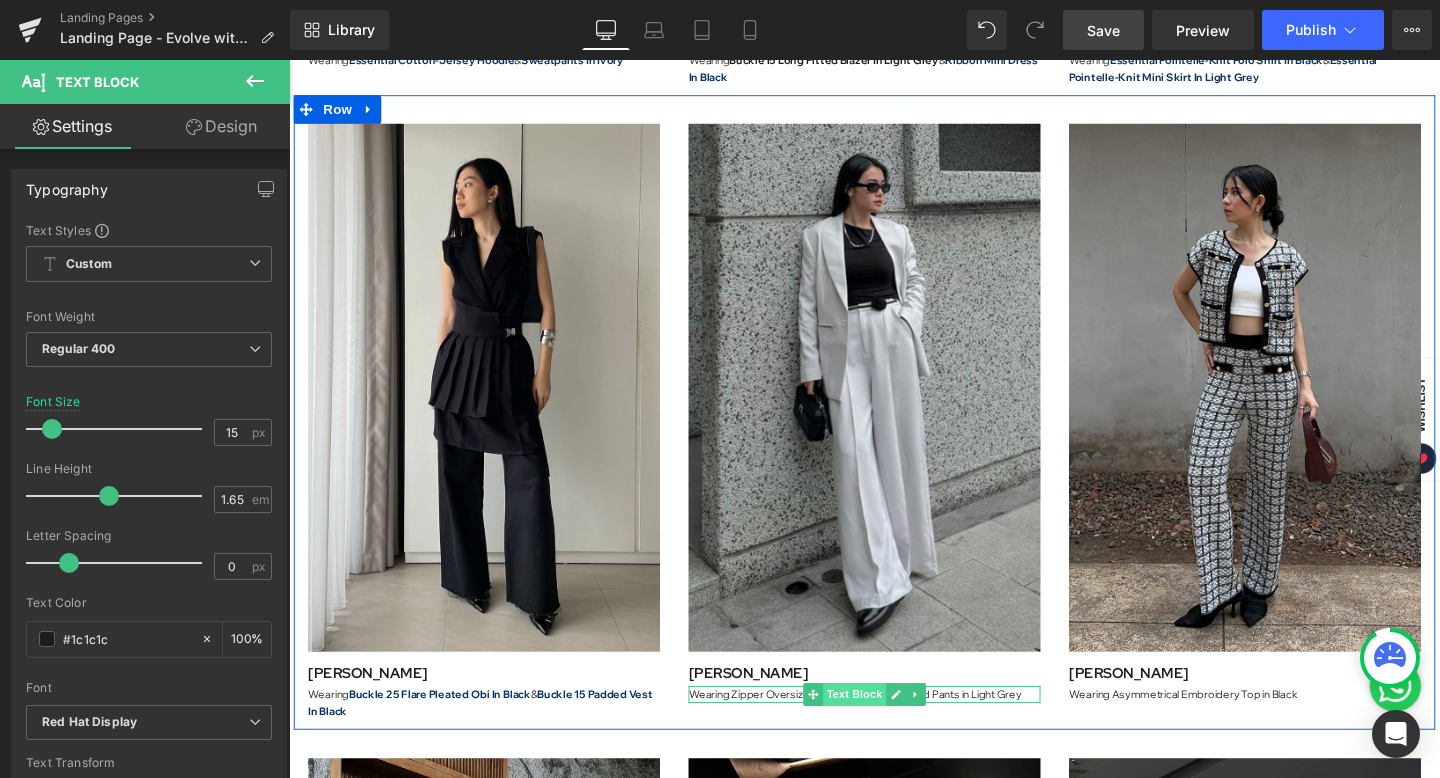 drag, startPoint x: 1019, startPoint y: 752, endPoint x: 868, endPoint y: 721, distance: 154.14928 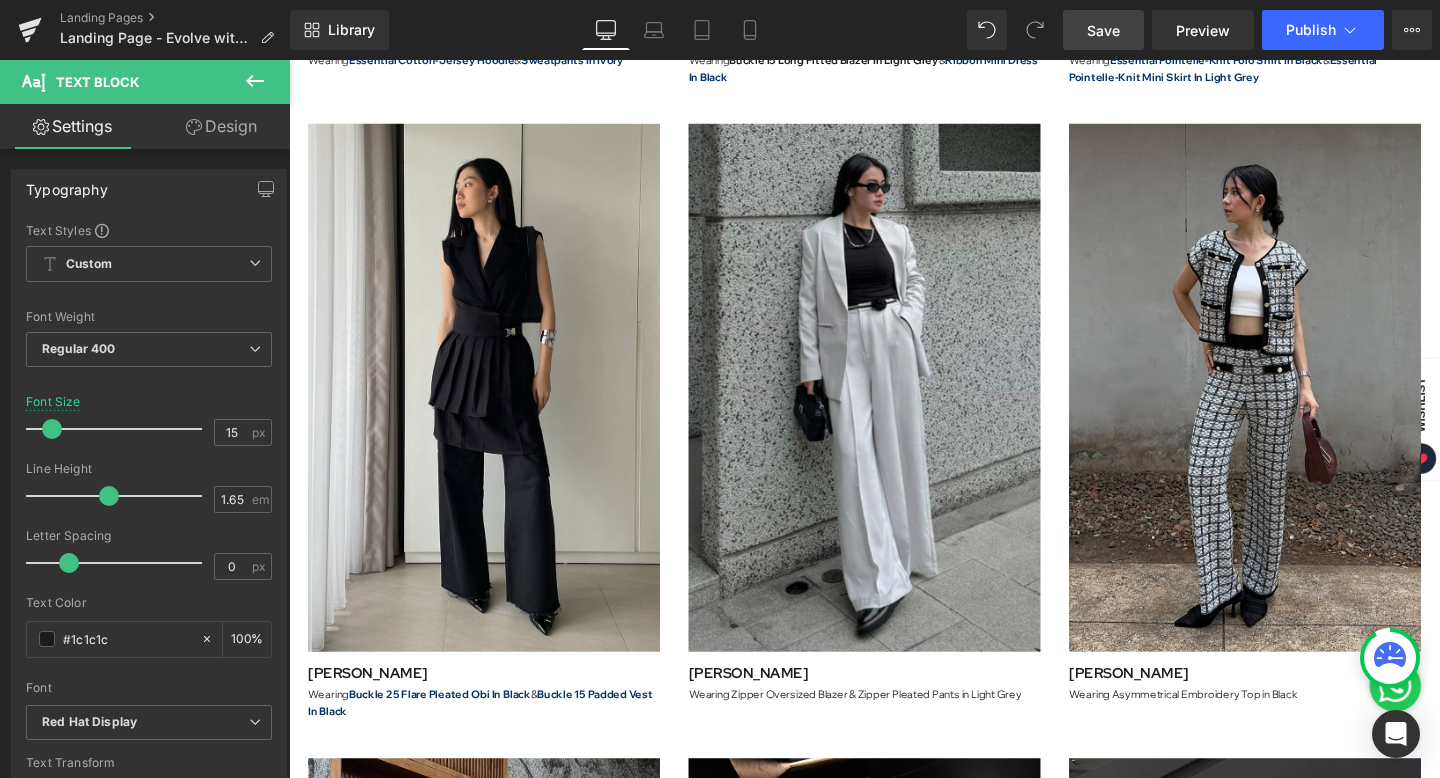 click on "Rendering Content" at bounding box center (720, 699) 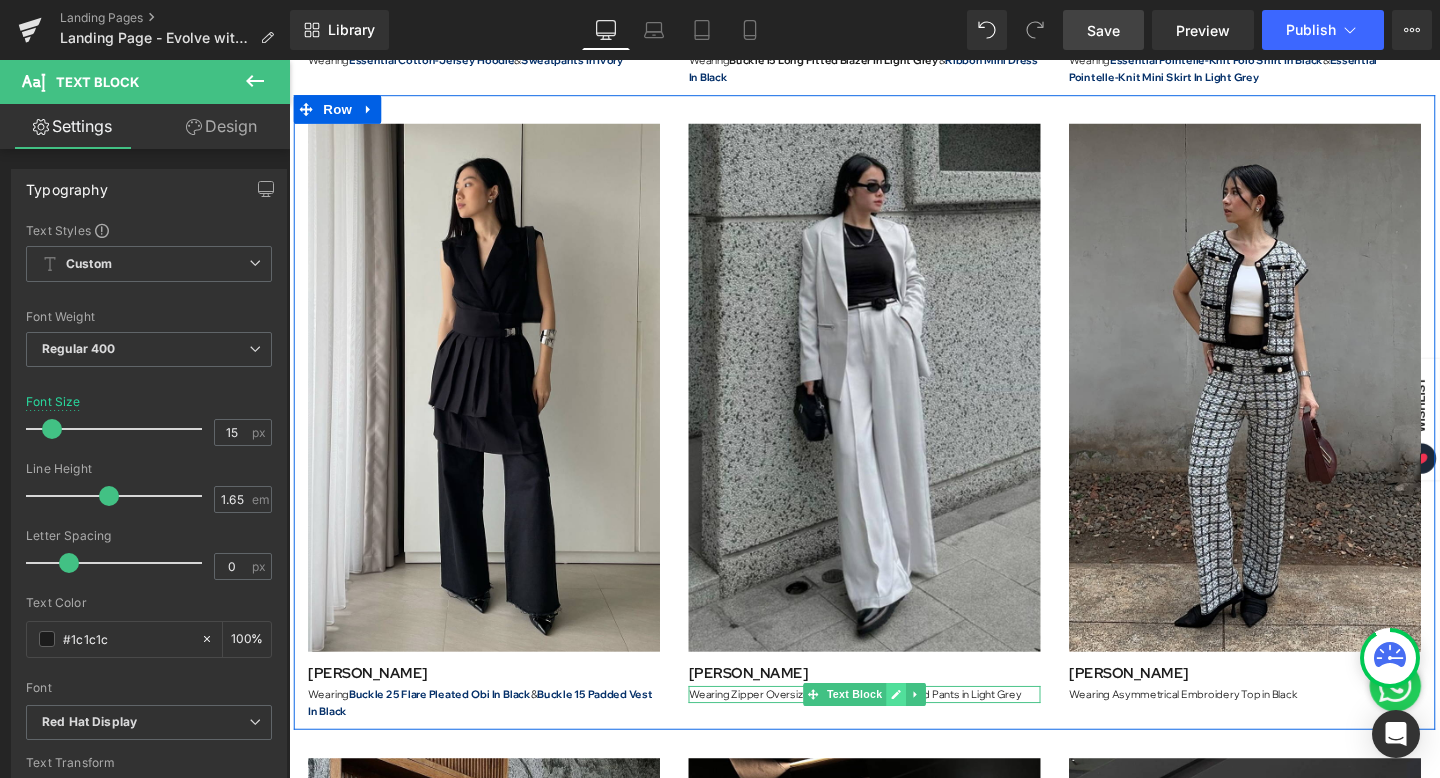 click 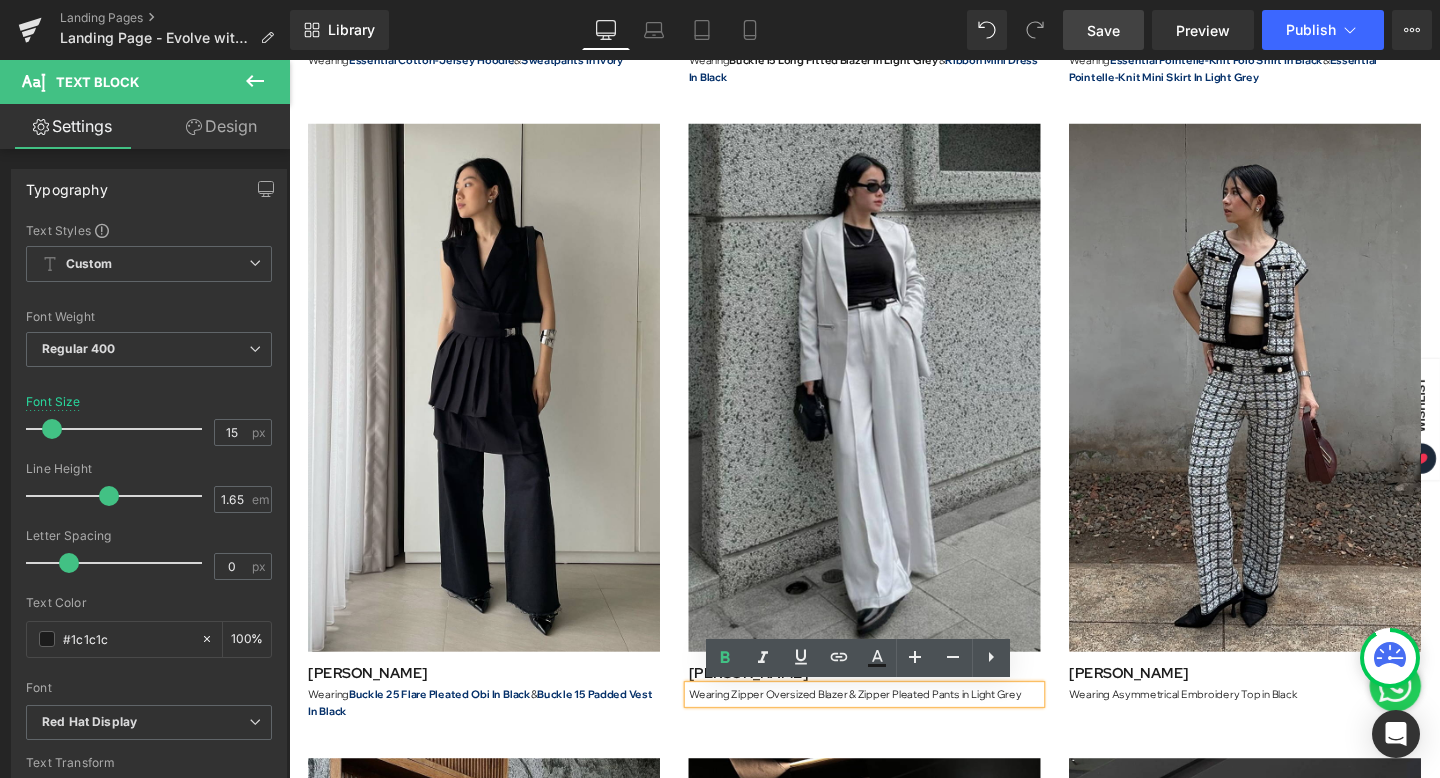 drag, startPoint x: 1022, startPoint y: 754, endPoint x: 824, endPoint y: 726, distance: 199.97 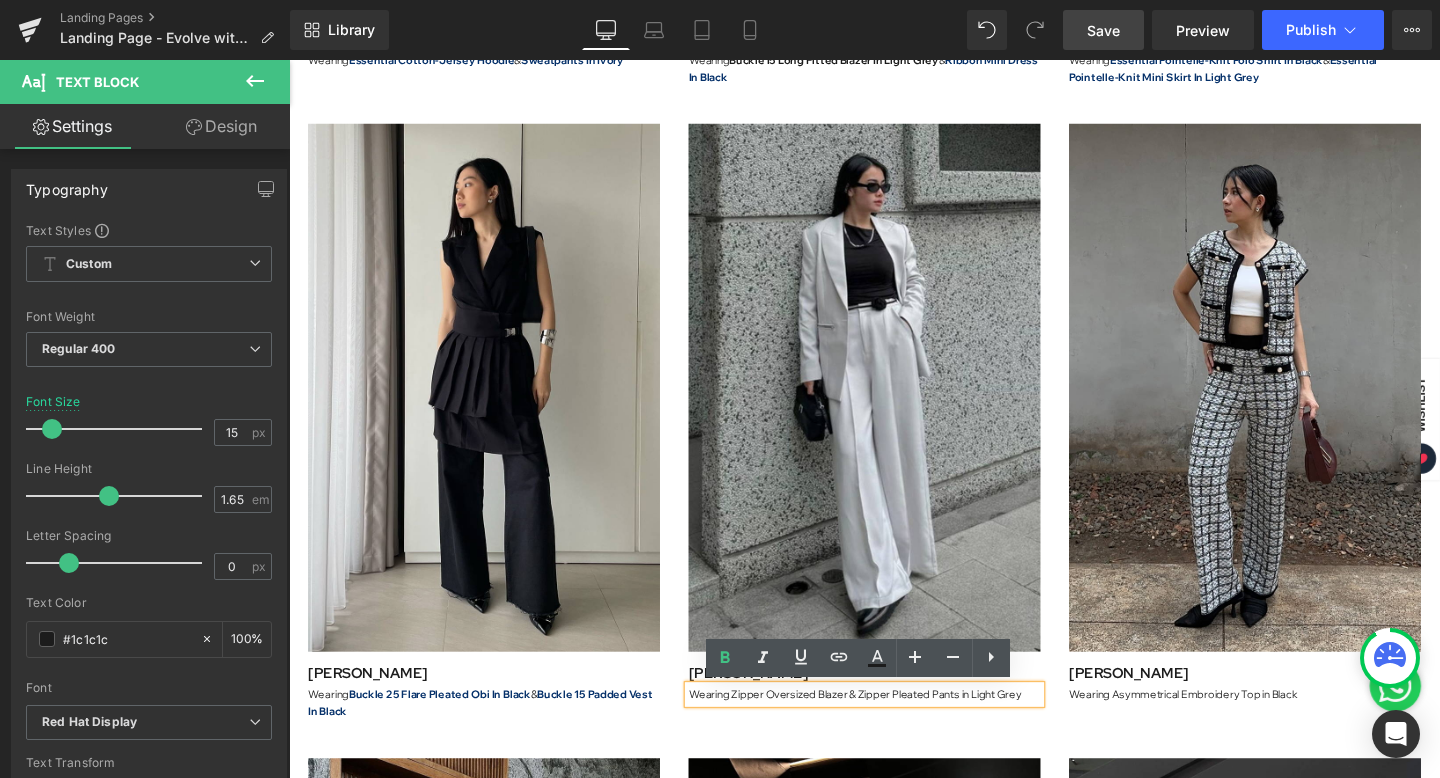 click on "Wearing Zipper Oversized Blazer & Zipper Pleated Pants in Light Grey" at bounding box center [894, 727] 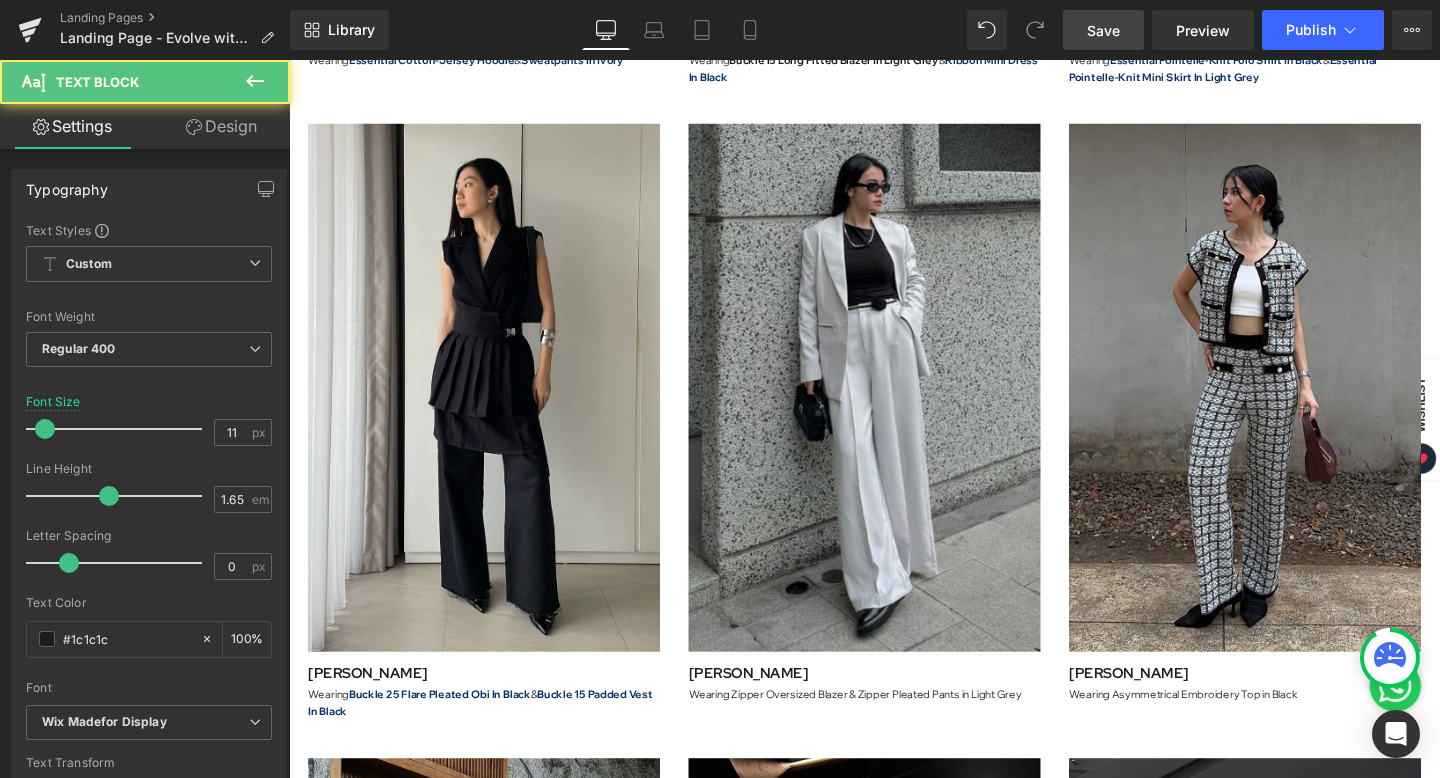 click on "Rendering Content" at bounding box center (720, 699) 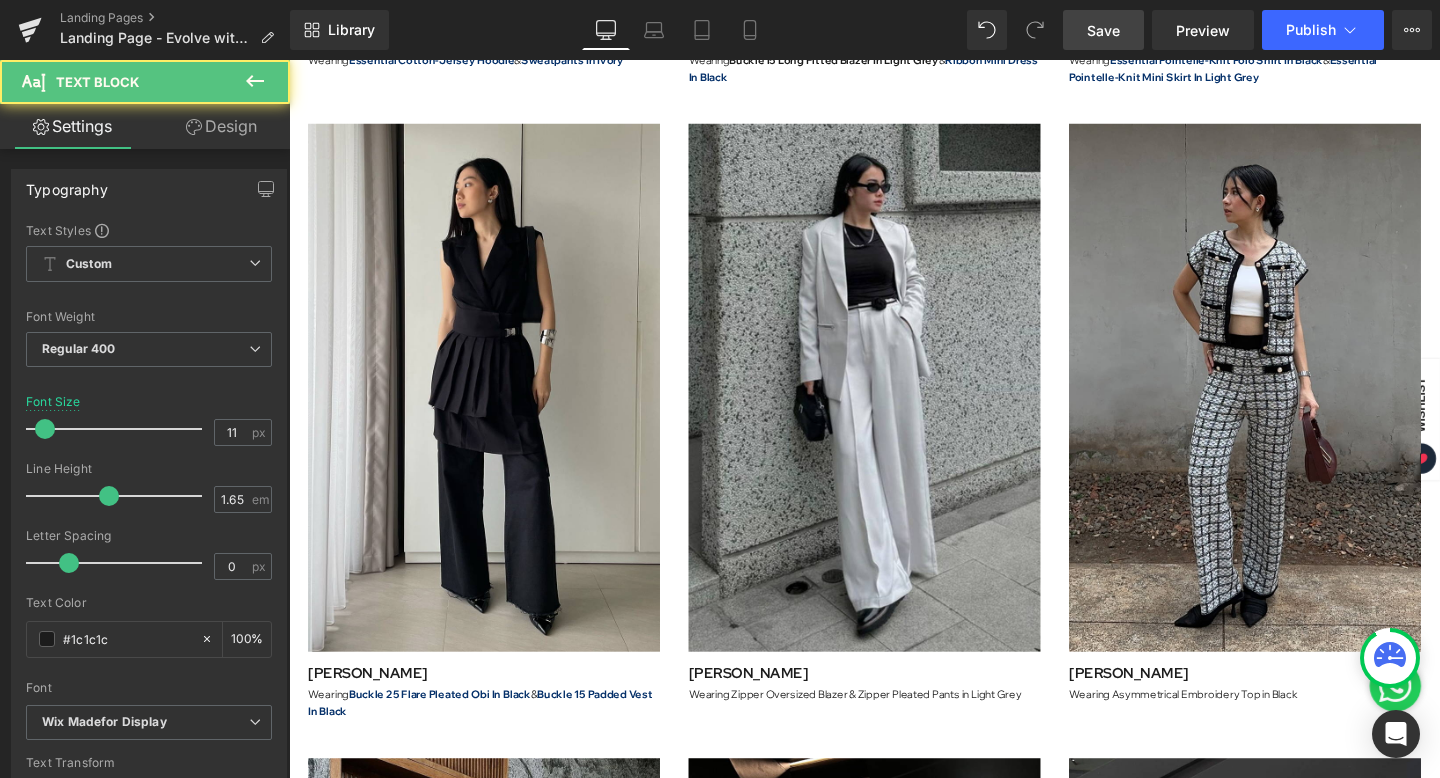 click on "Rendering Content" at bounding box center [720, 699] 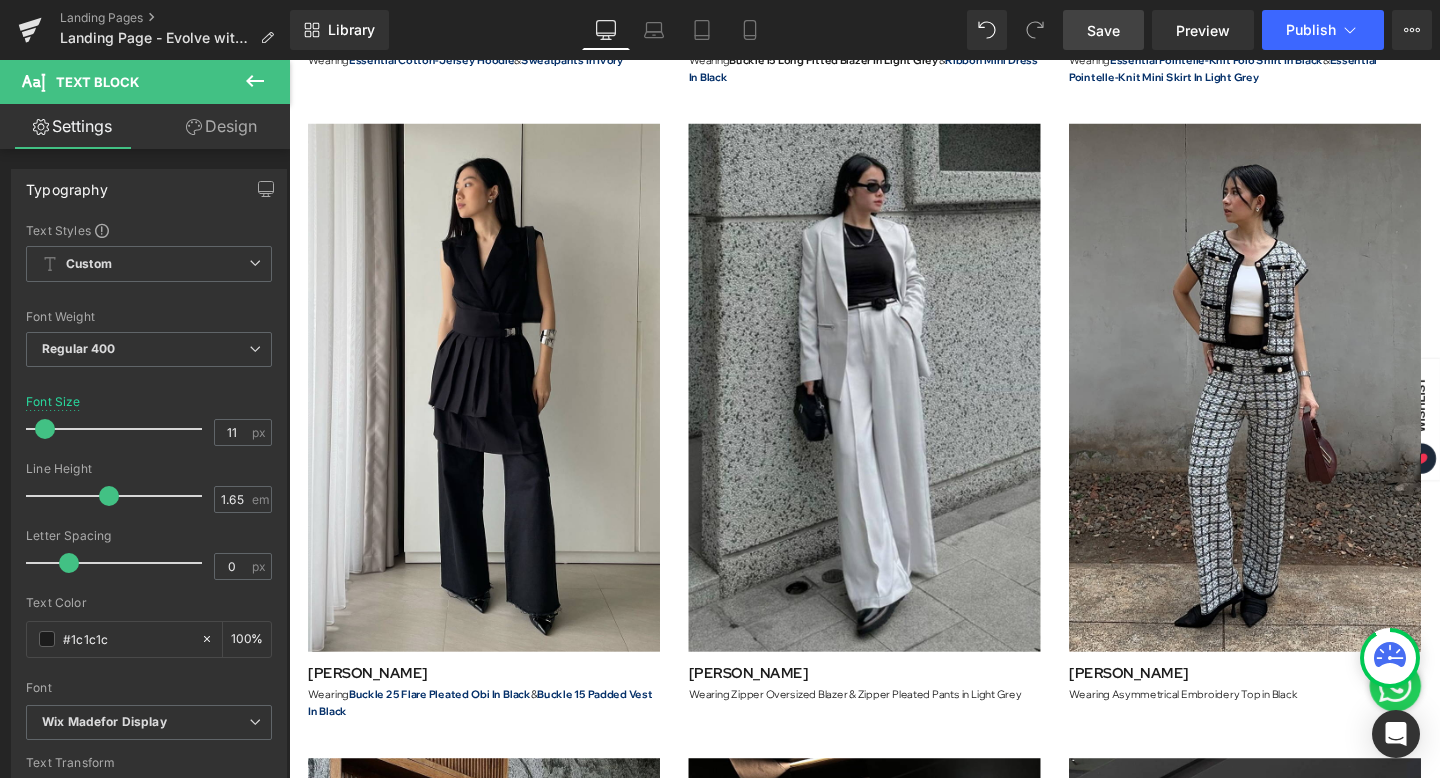 click on "Rendering Content" at bounding box center [720, 699] 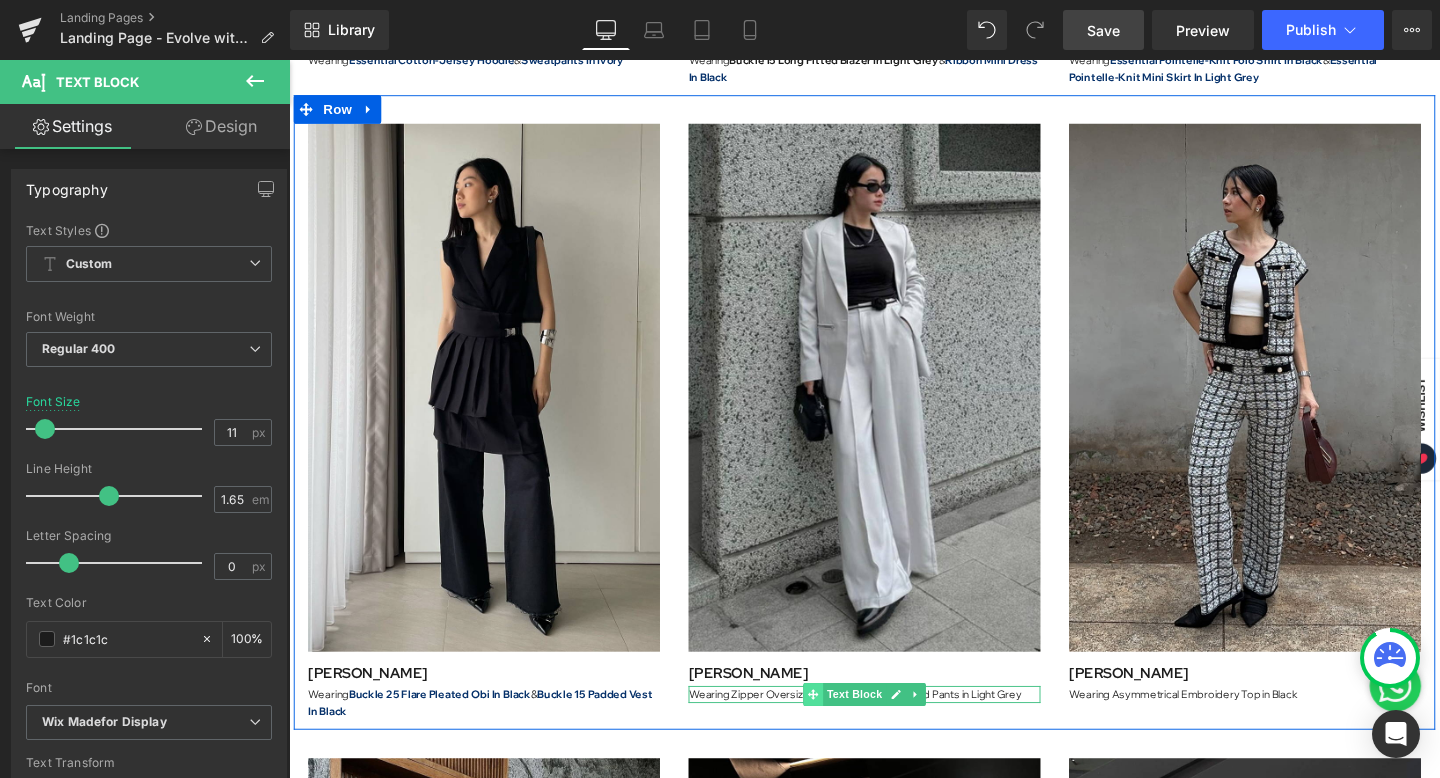 click 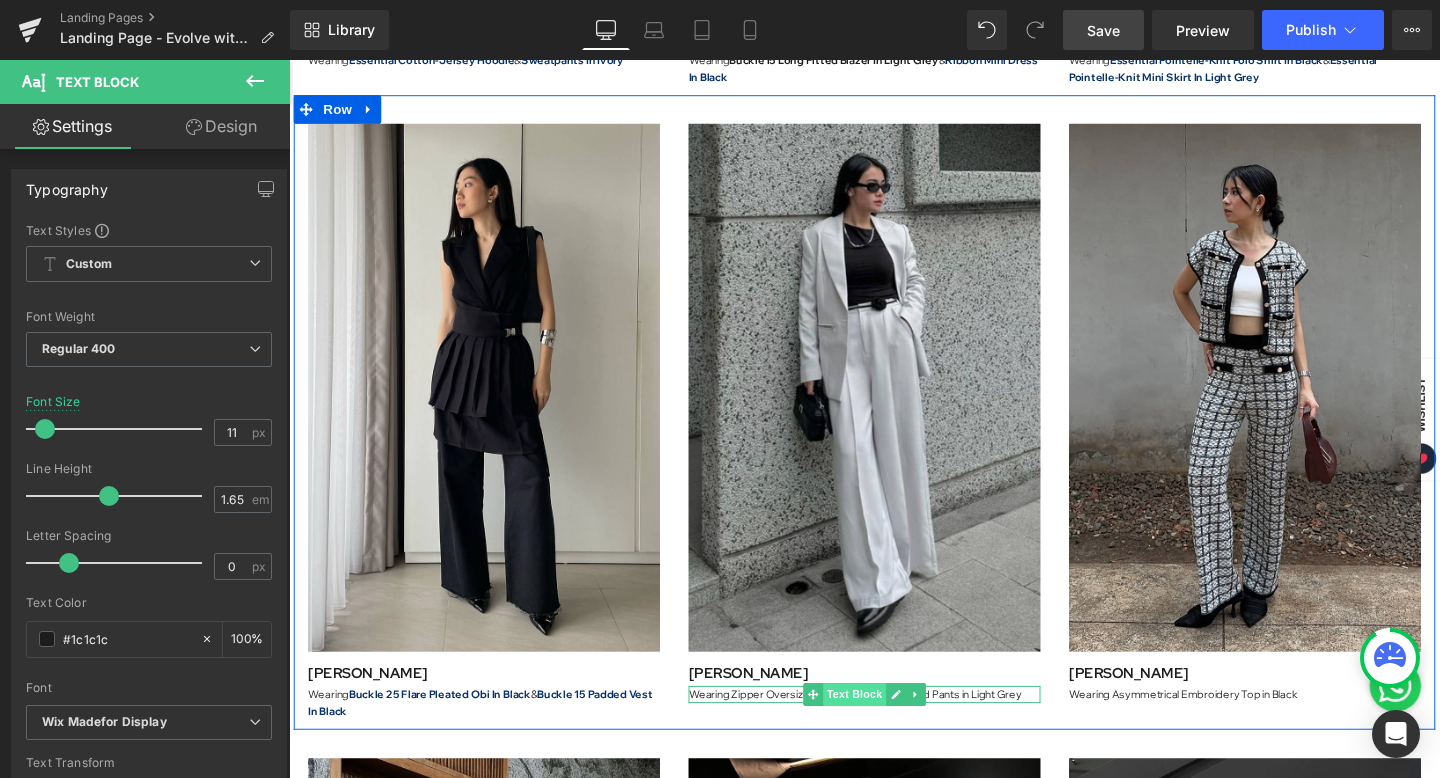 click on "Text Block" at bounding box center (883, 727) 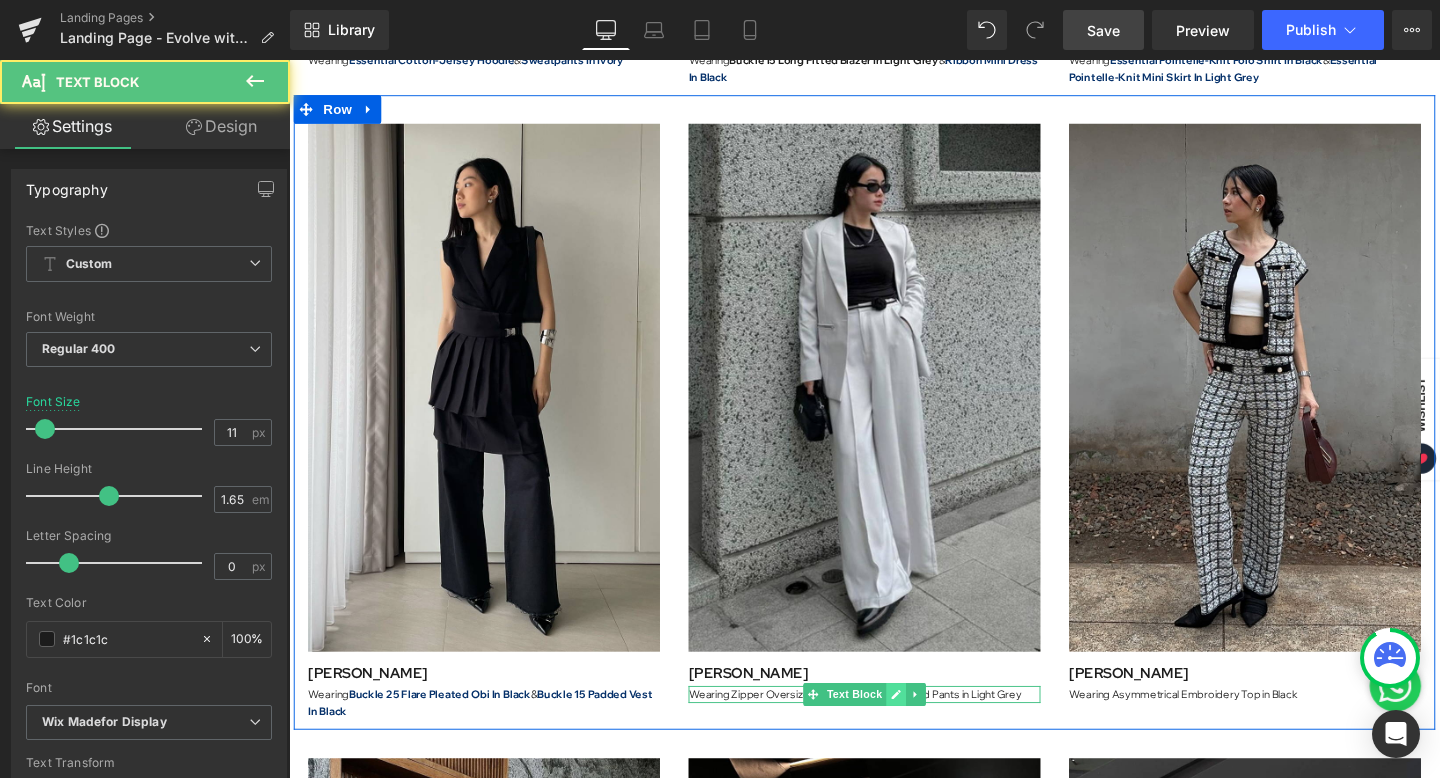 click 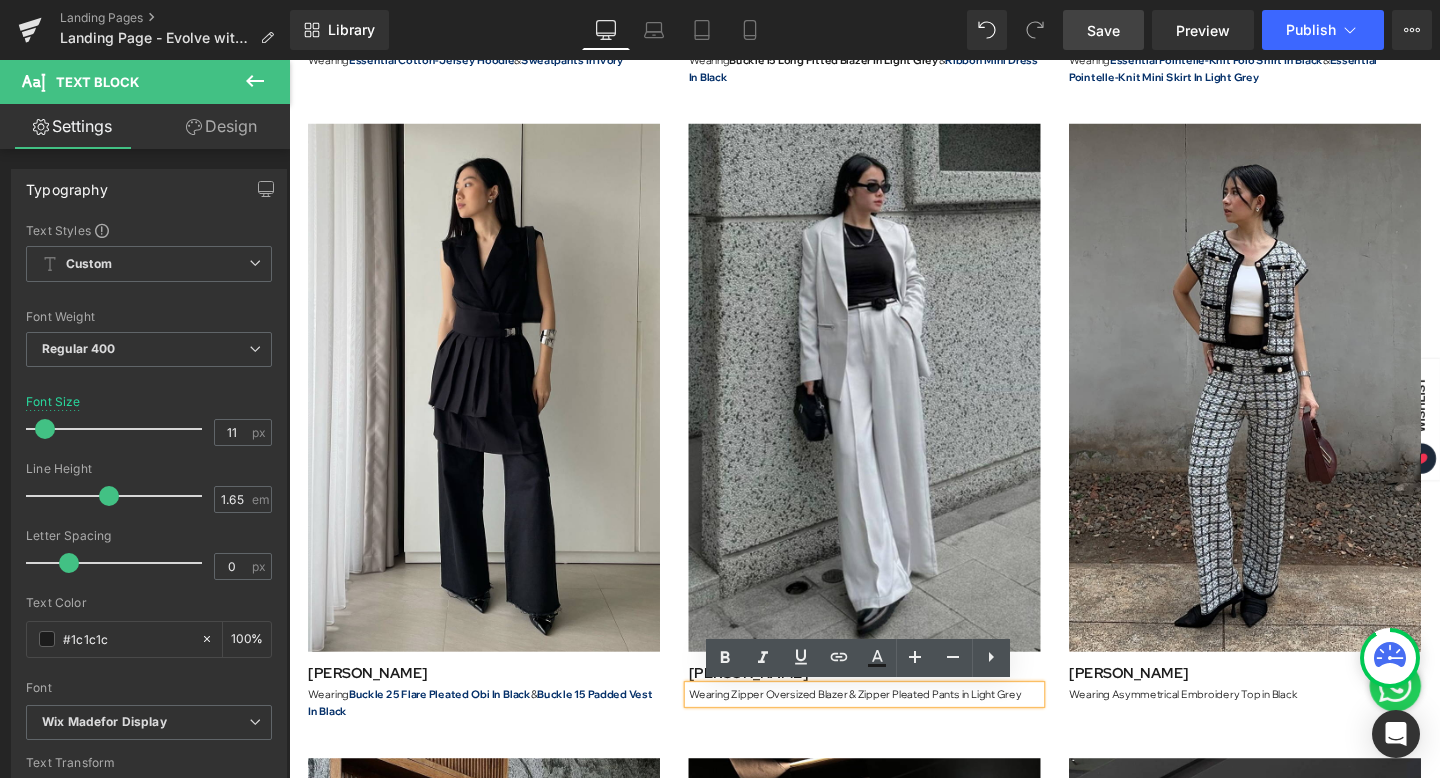 click on "Wearing Zipper Oversized Blazer & Zipper Pleated Pants in Light Grey" at bounding box center (894, 727) 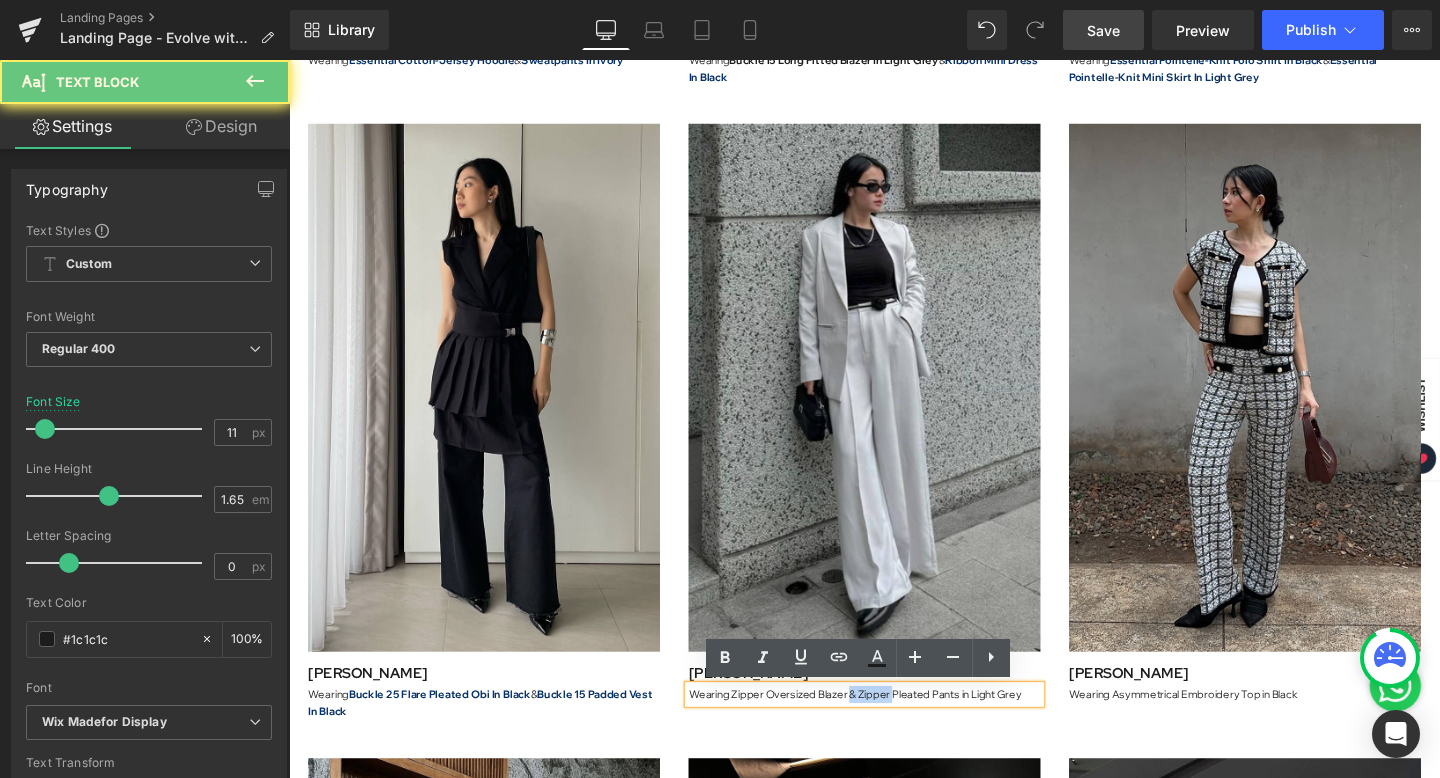 drag, startPoint x: 880, startPoint y: 726, endPoint x: 924, endPoint y: 727, distance: 44.011364 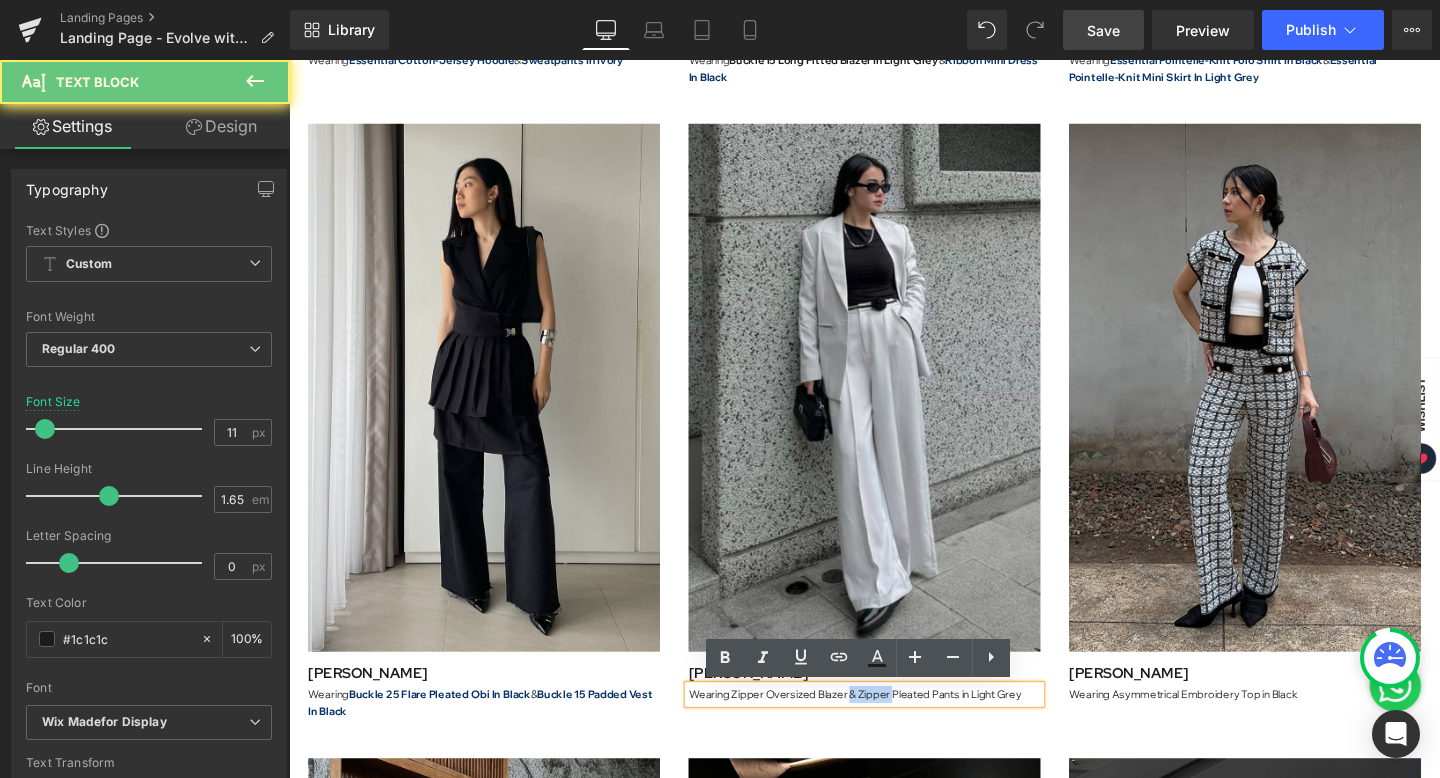click on "Wearing Zipper Oversized Blazer & Zipper Pleated Pants in Light Grey" at bounding box center (894, 727) 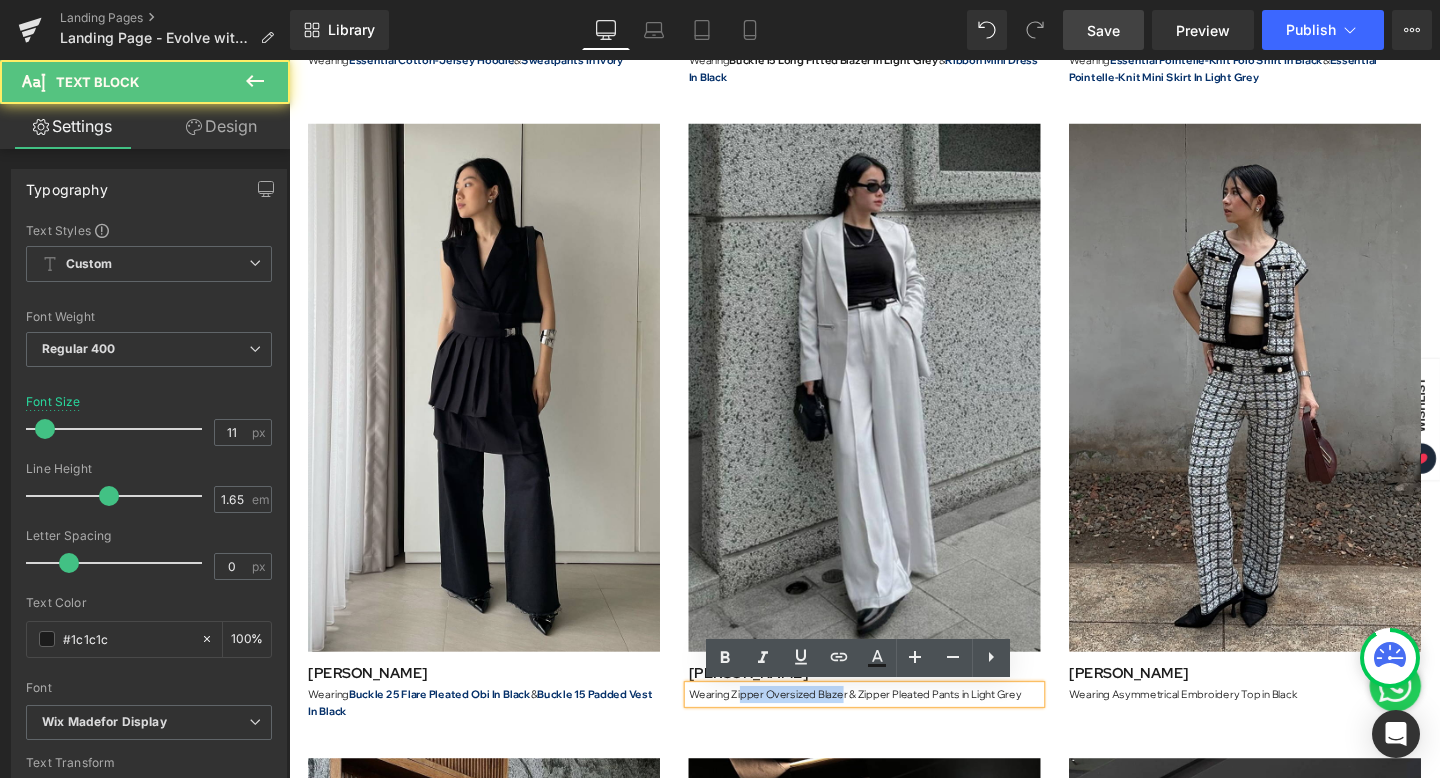 drag, startPoint x: 874, startPoint y: 726, endPoint x: 764, endPoint y: 725, distance: 110.00455 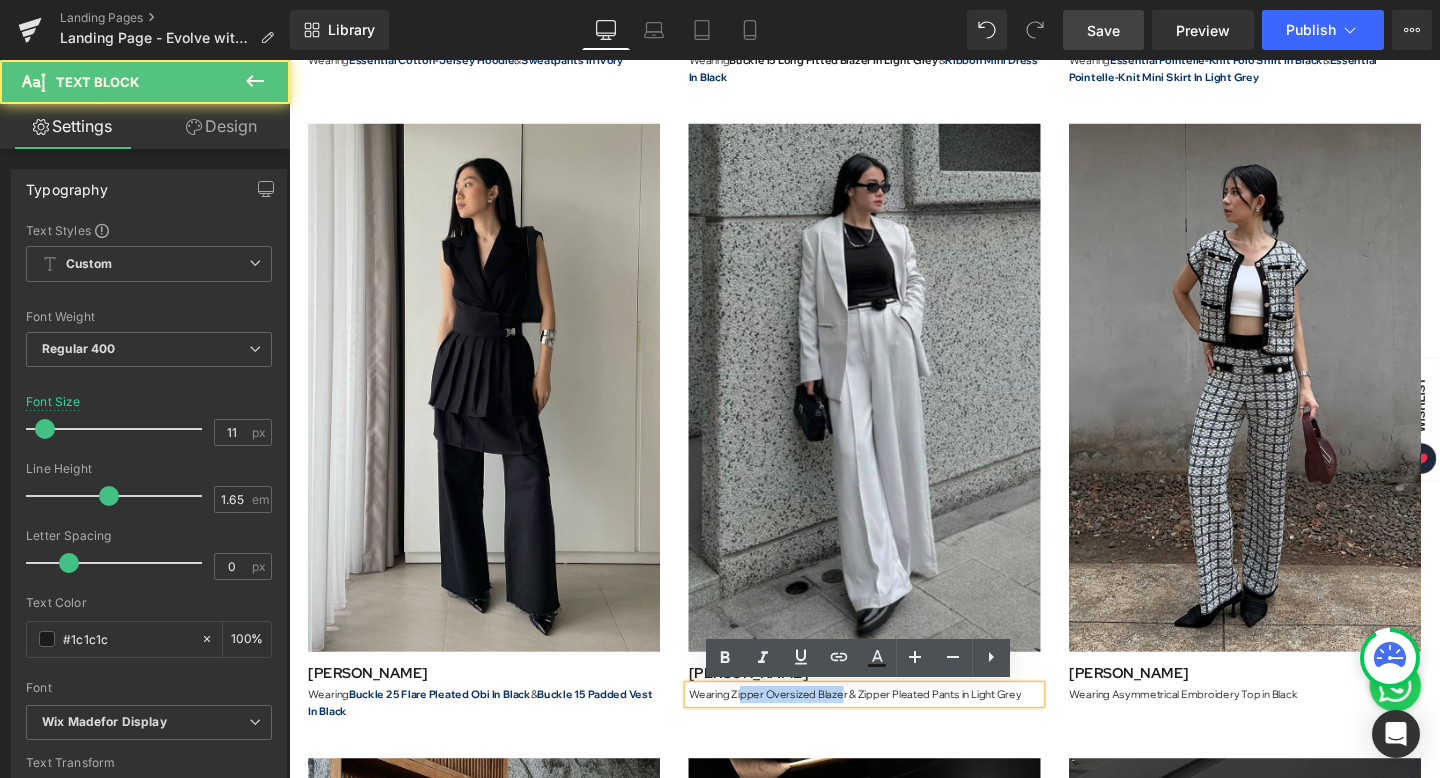 click on "Wearing Zipper Oversized Blazer & Zipper Pleated Pants in Light Grey" at bounding box center [894, 727] 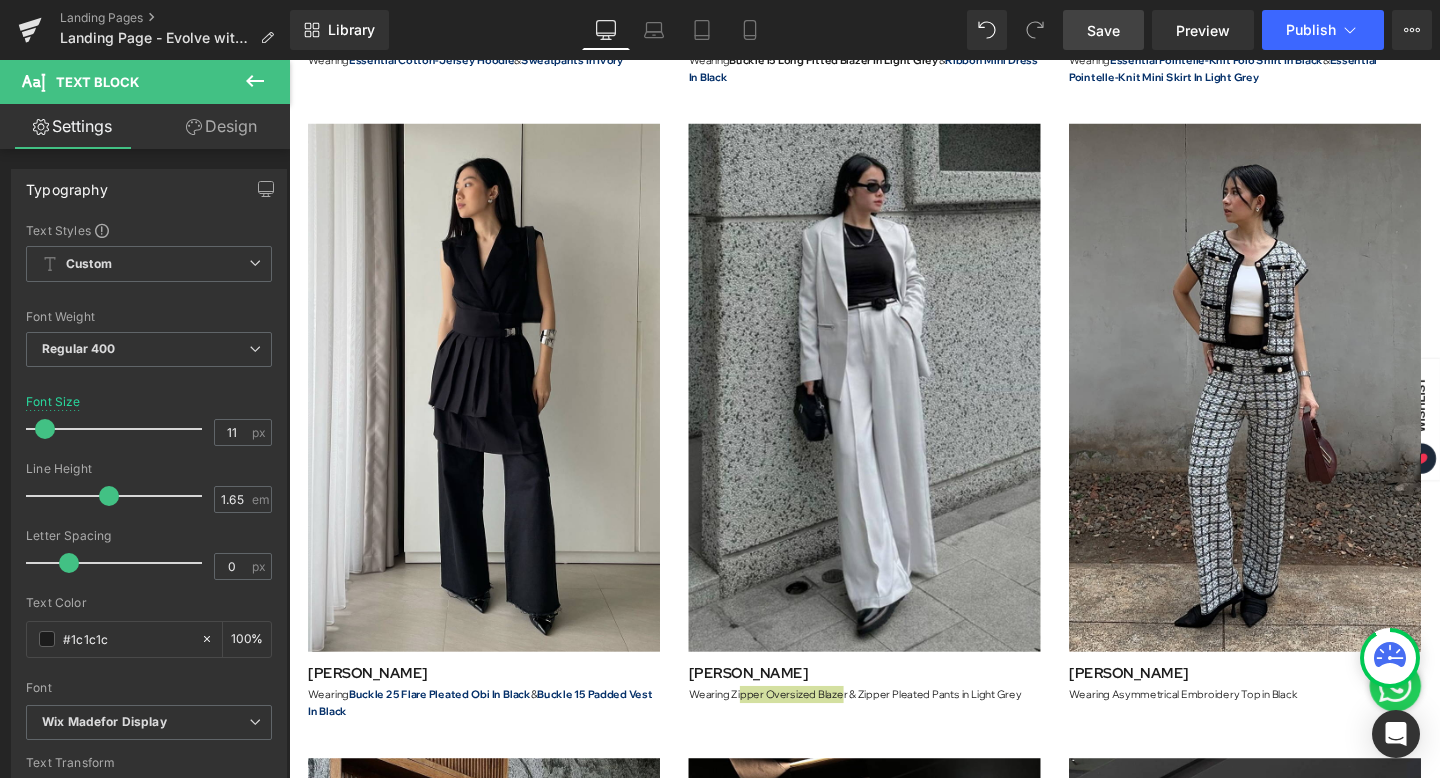 drag, startPoint x: 1020, startPoint y: 752, endPoint x: 854, endPoint y: 726, distance: 168.0238 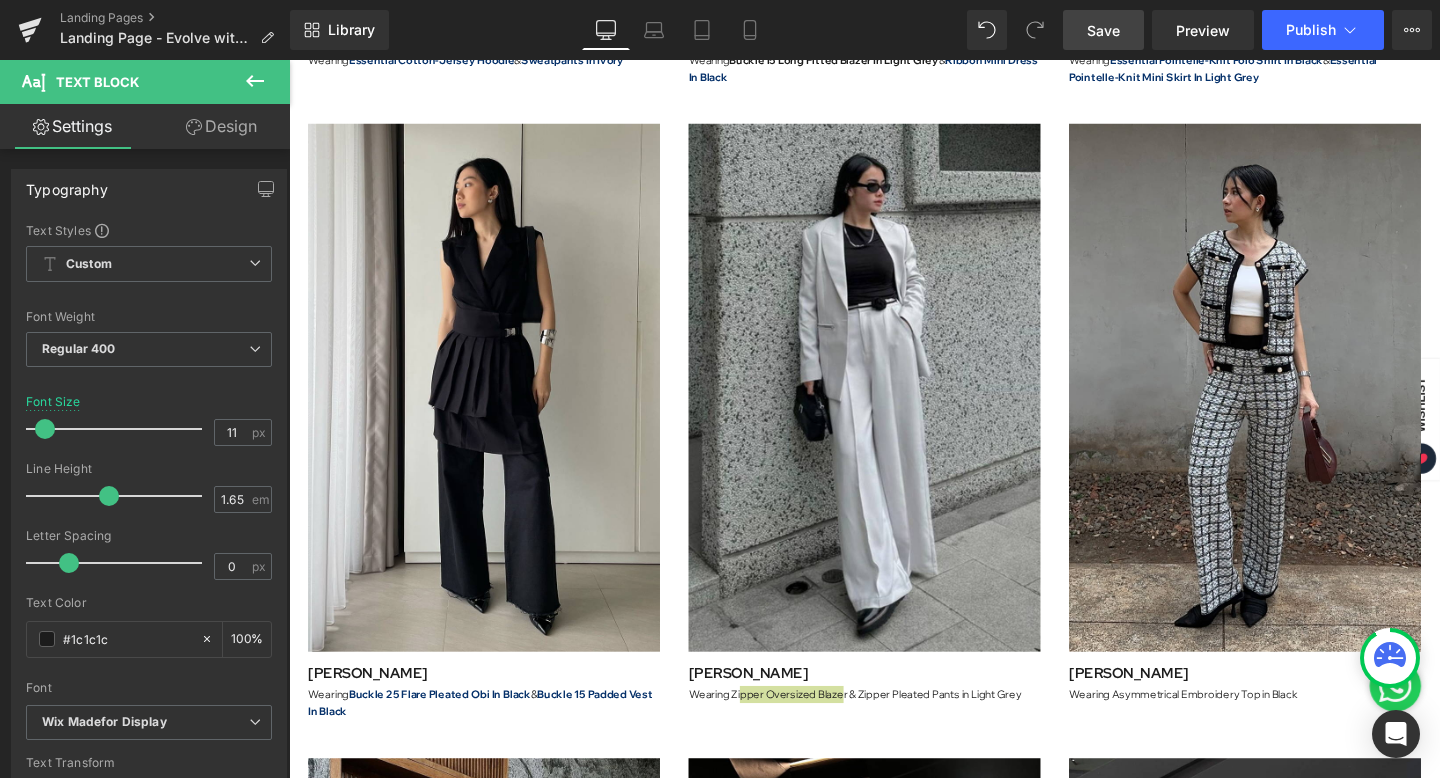 click on "Rendering Content" at bounding box center [720, 699] 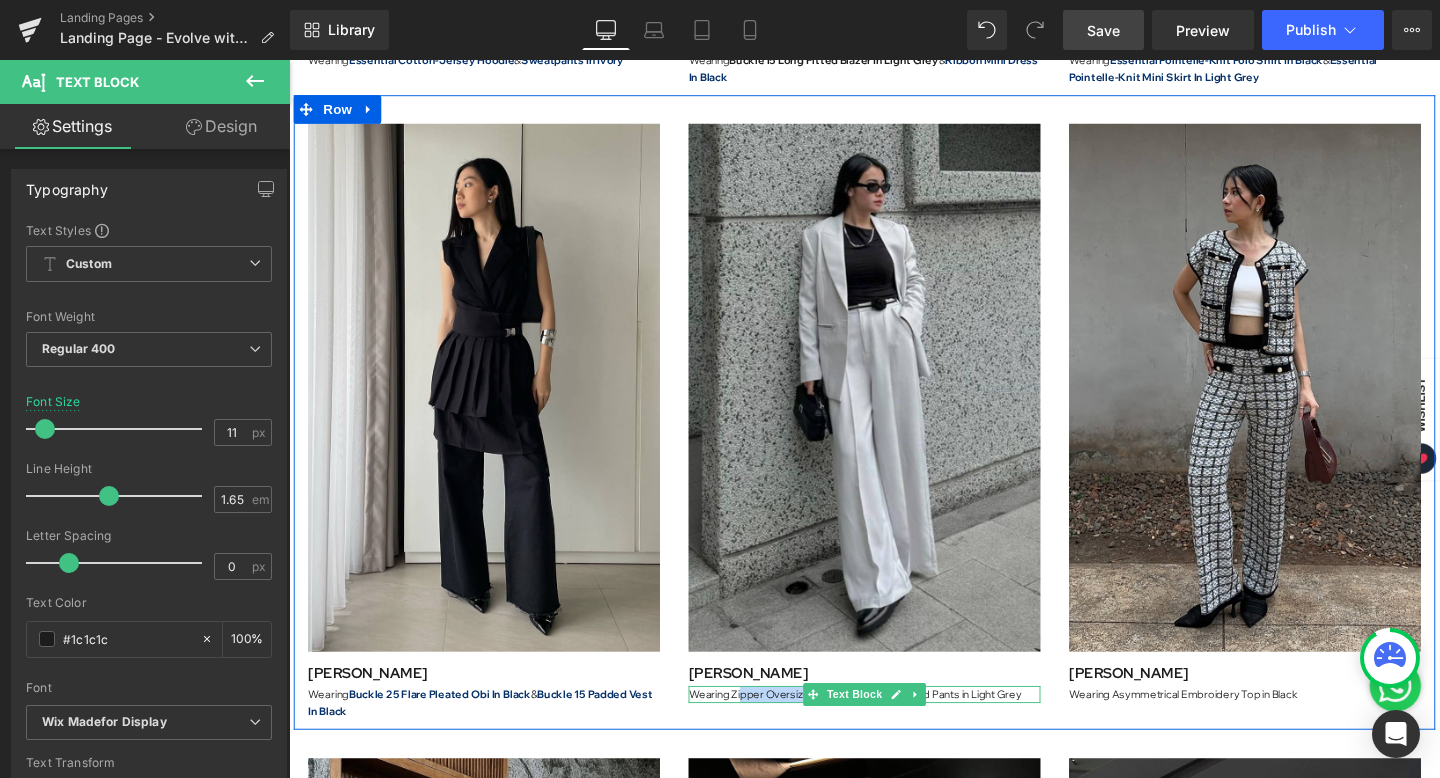 click on "Wearing Zipper Oversized Blazer & Zipper Pleated Pants in Light Grey" at bounding box center (894, 727) 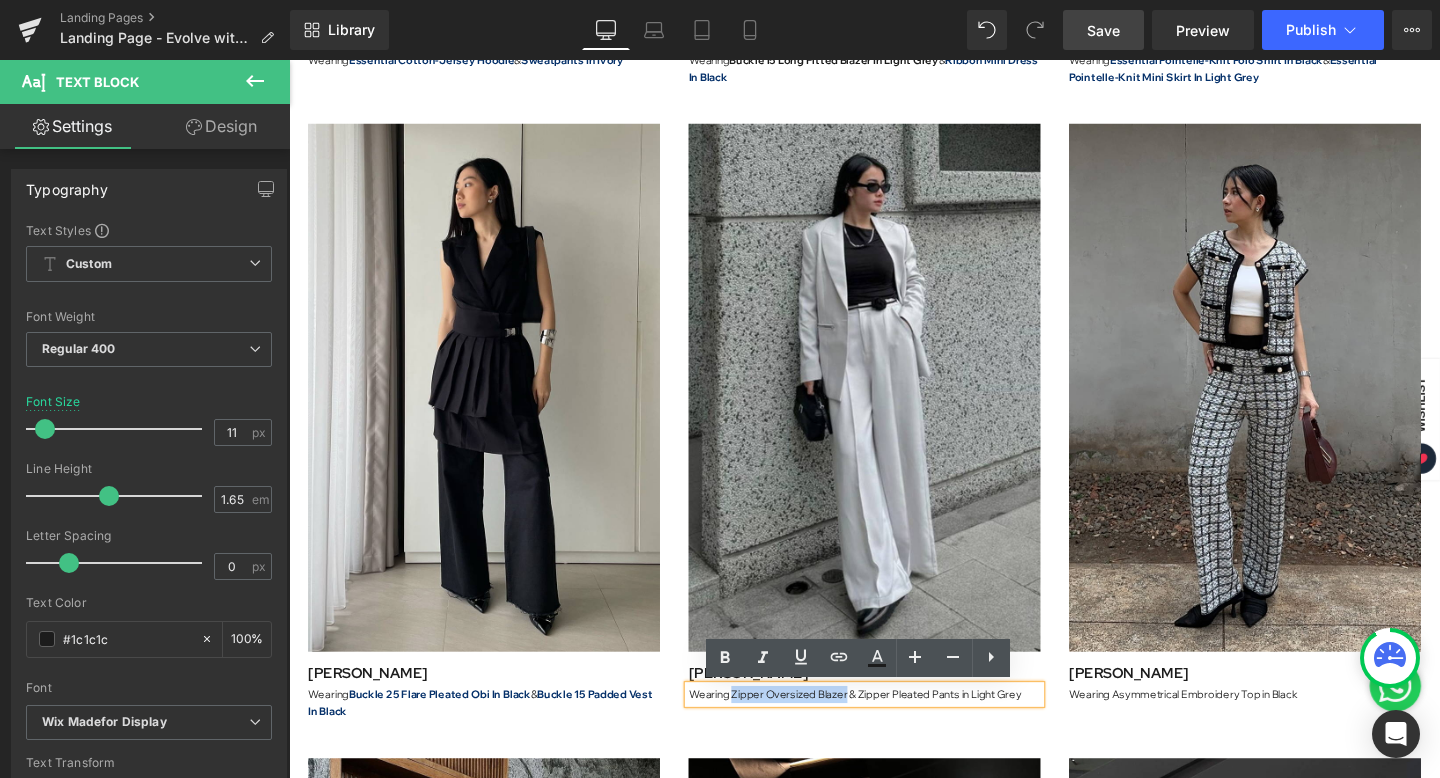 drag, startPoint x: 874, startPoint y: 726, endPoint x: 754, endPoint y: 726, distance: 120 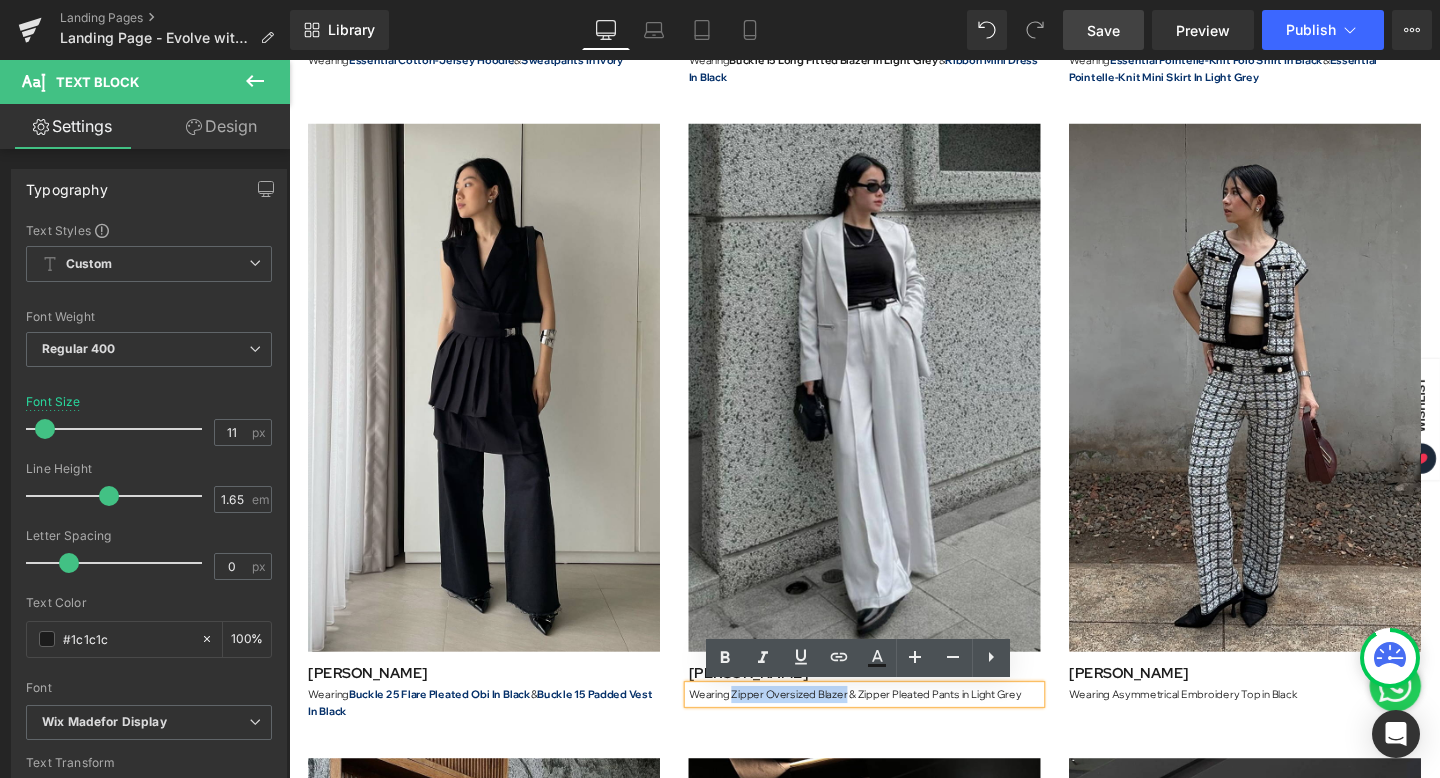 click on "Wearing Zipper Oversized Blazer & Zipper Pleated Pants in Light Grey" at bounding box center (894, 727) 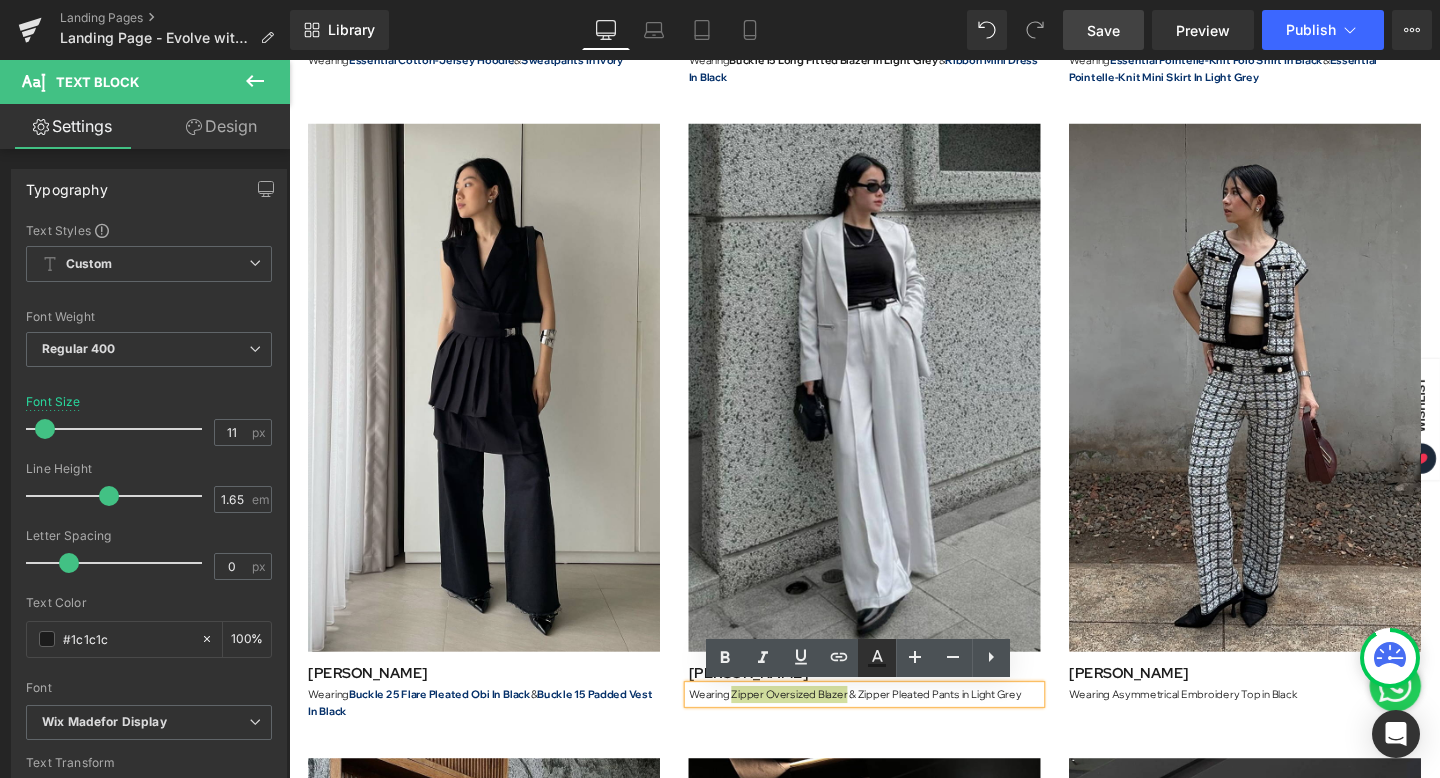 click at bounding box center (877, 658) 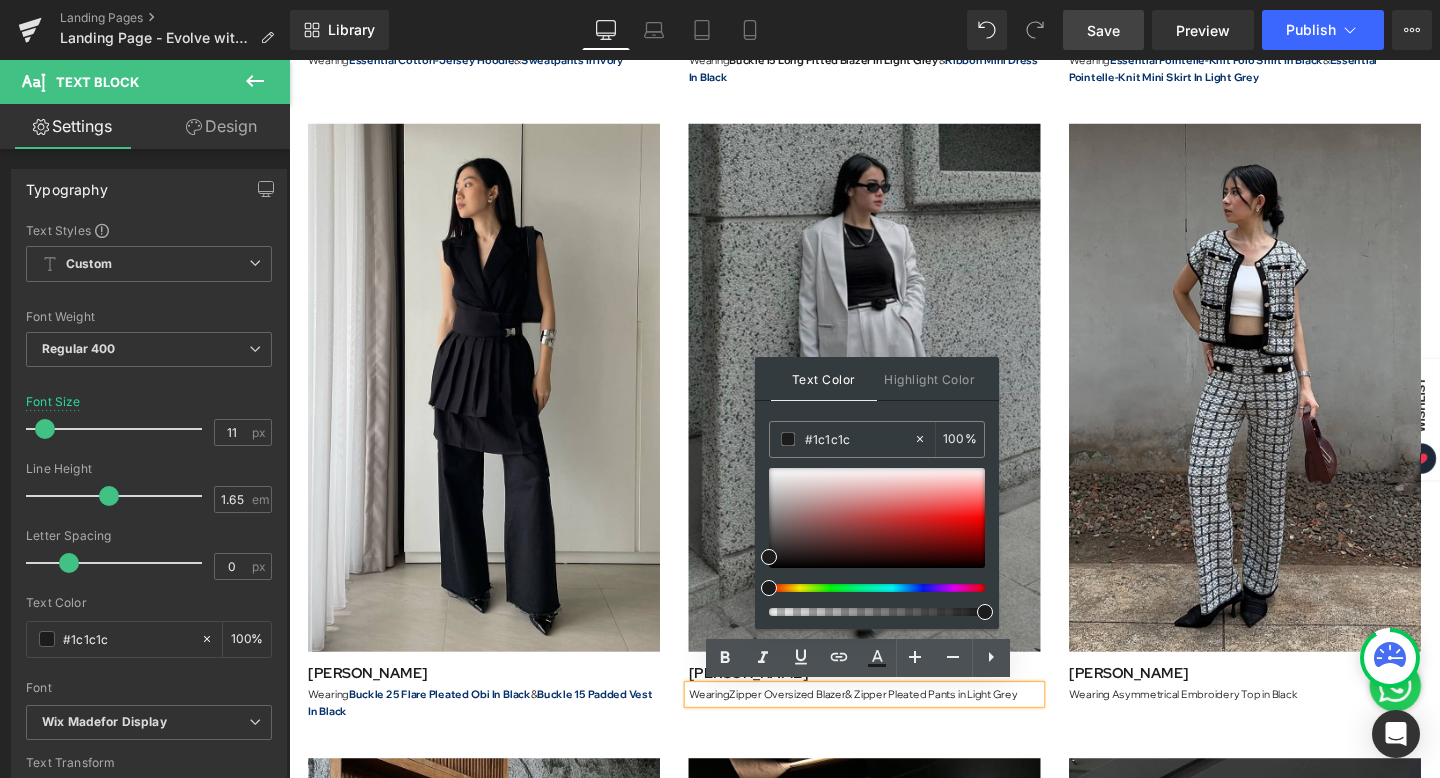 drag, startPoint x: 1155, startPoint y: 493, endPoint x: 719, endPoint y: 453, distance: 437.83102 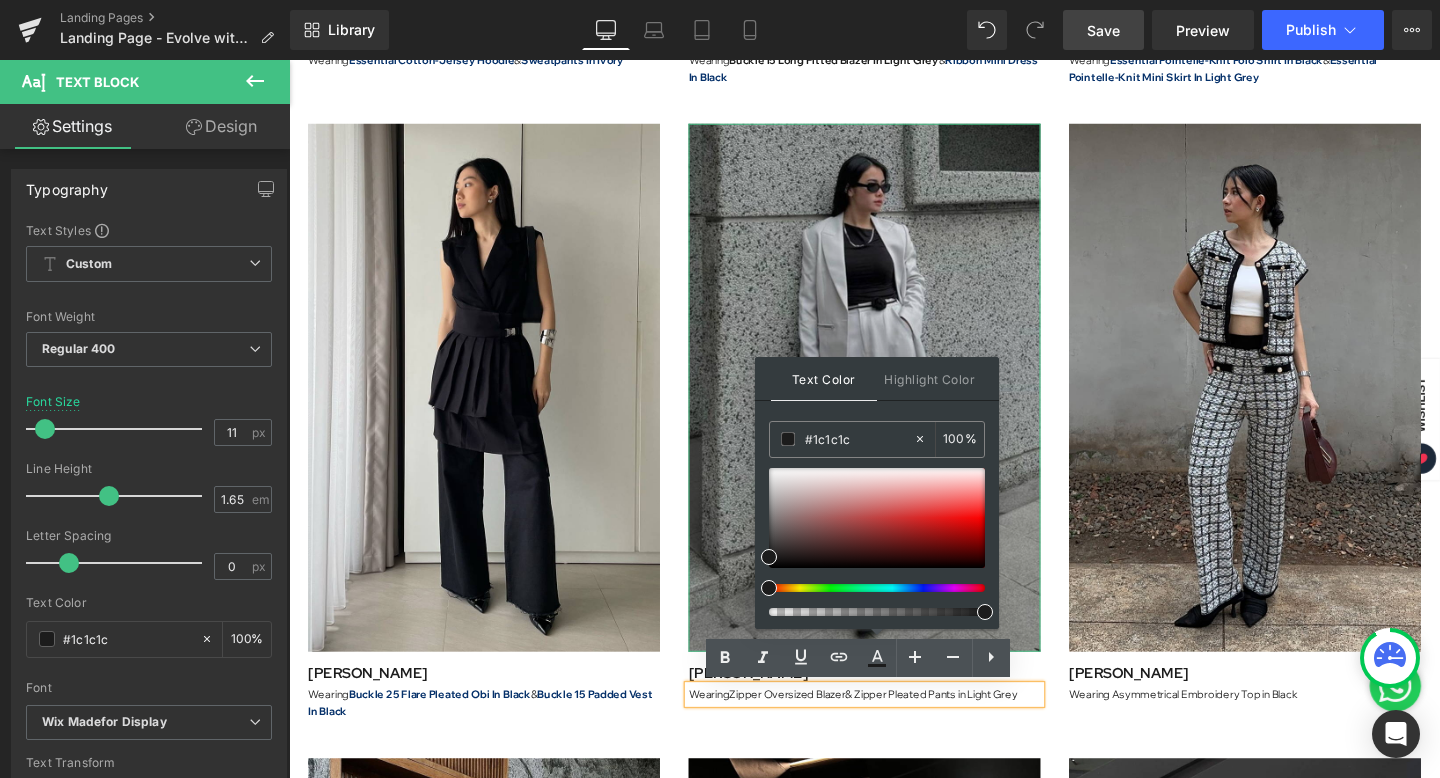 paste on "06316a" 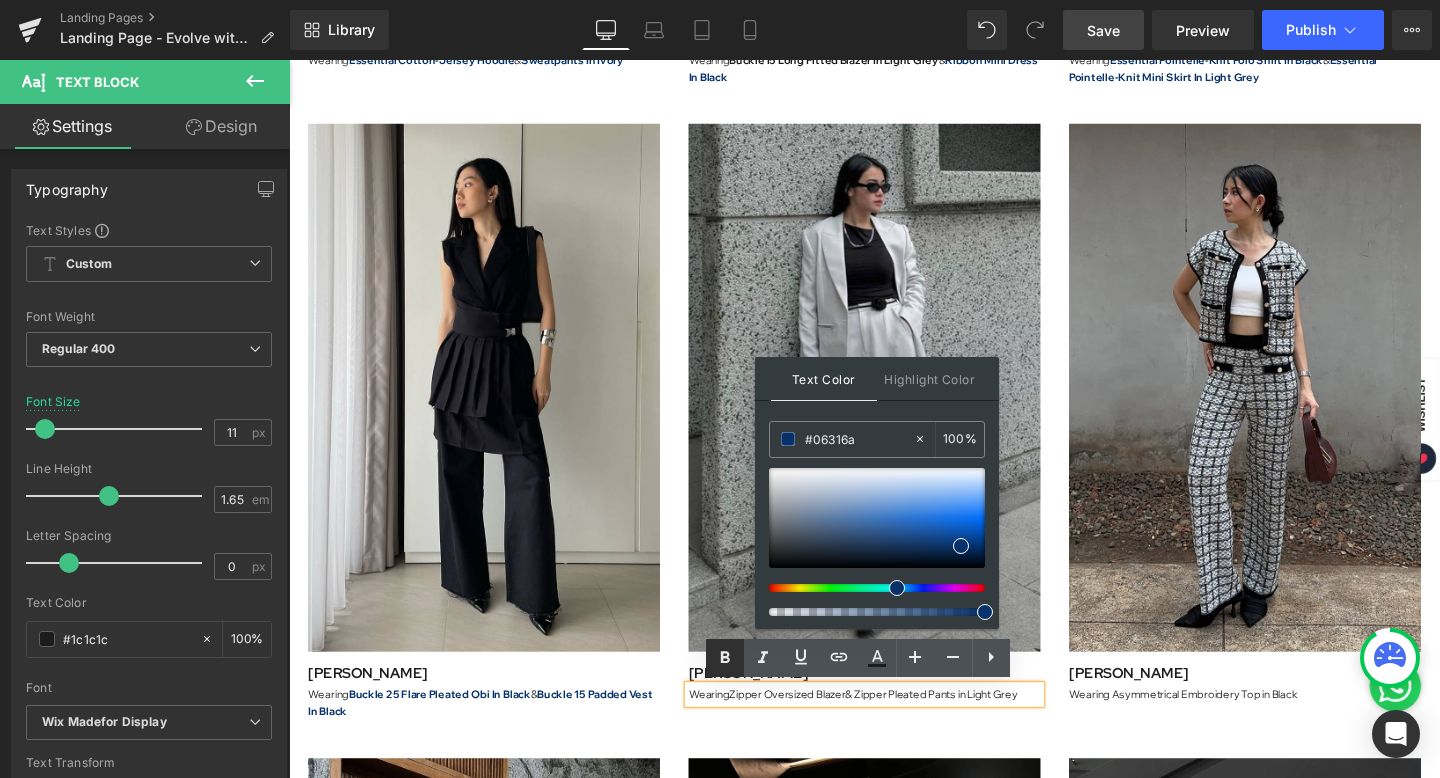 type on "#06316a" 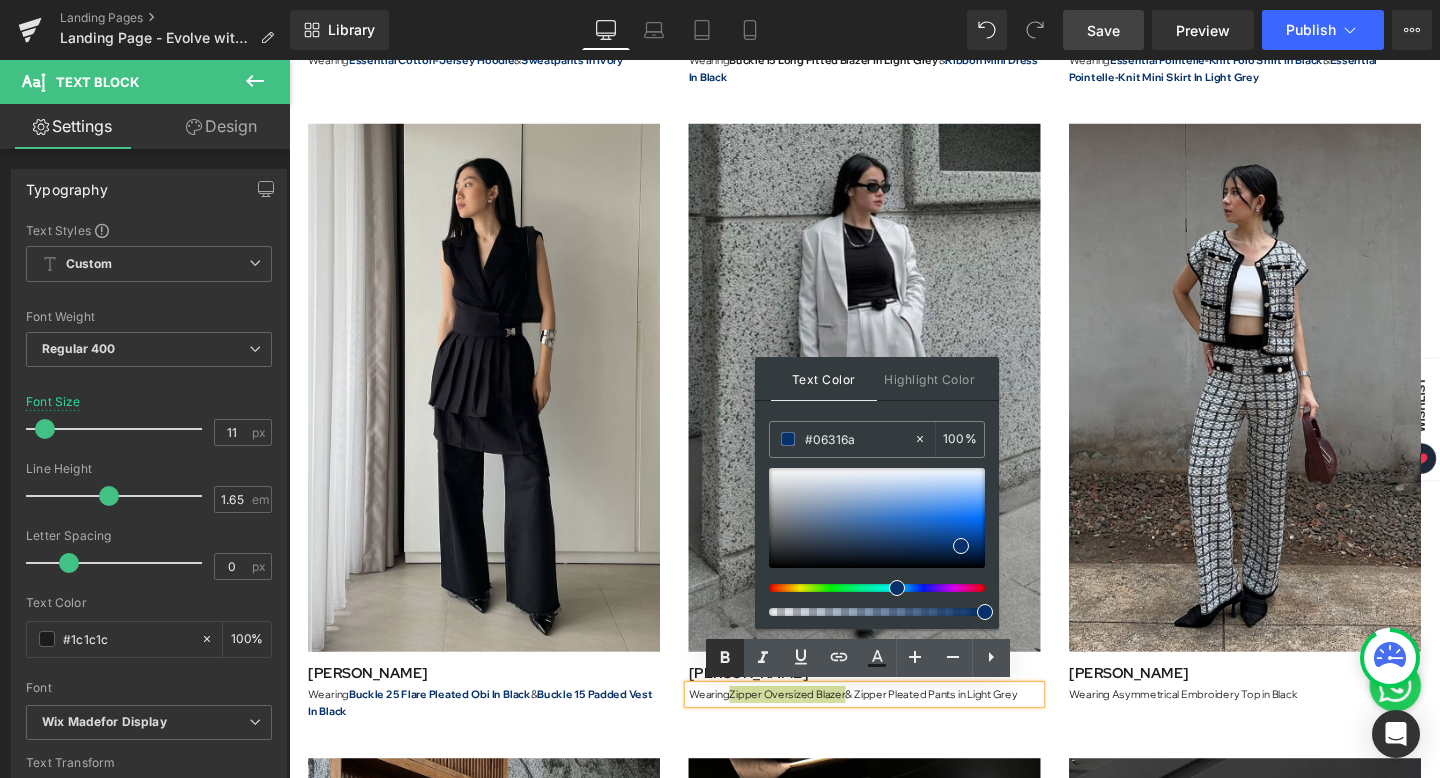 click 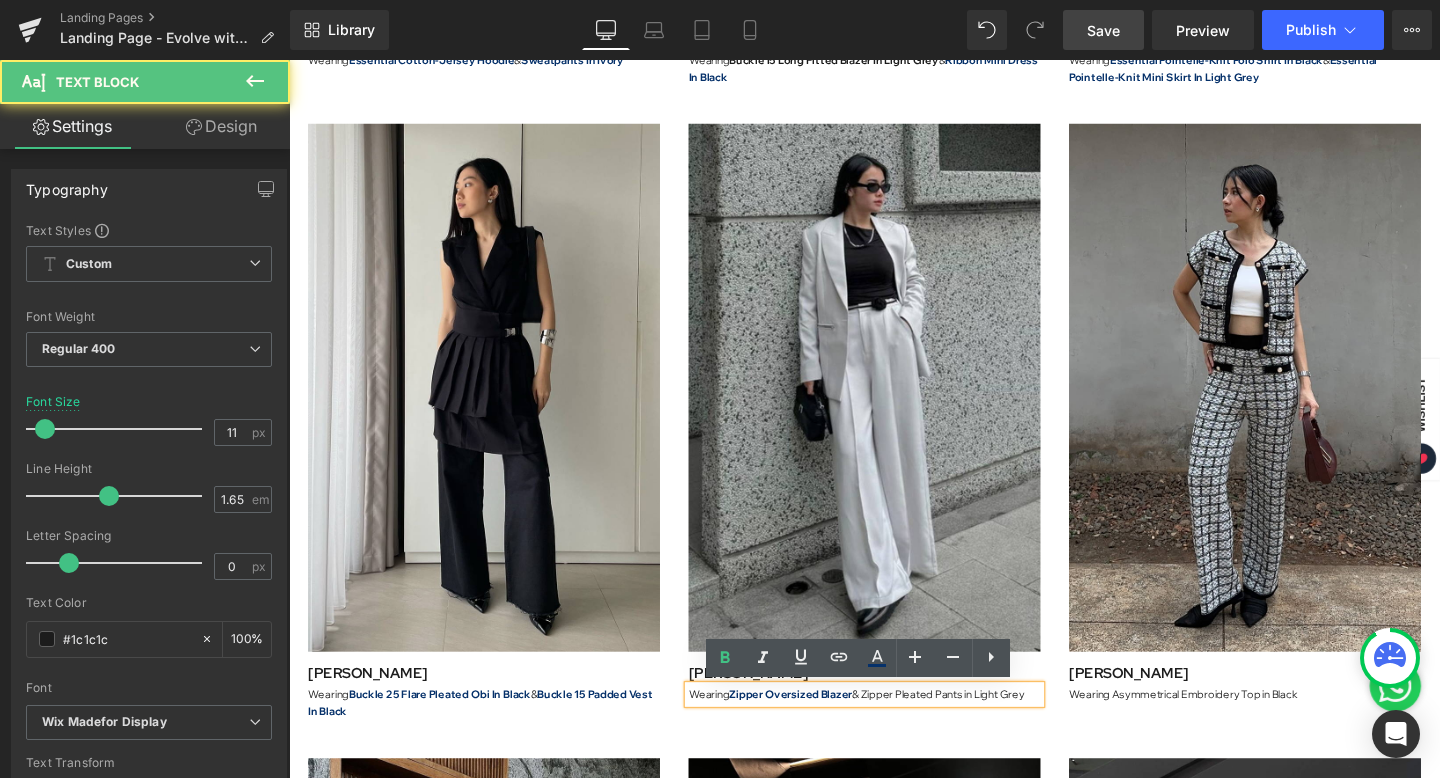 click on "Zipper Oversized Blazer" at bounding box center (816, 727) 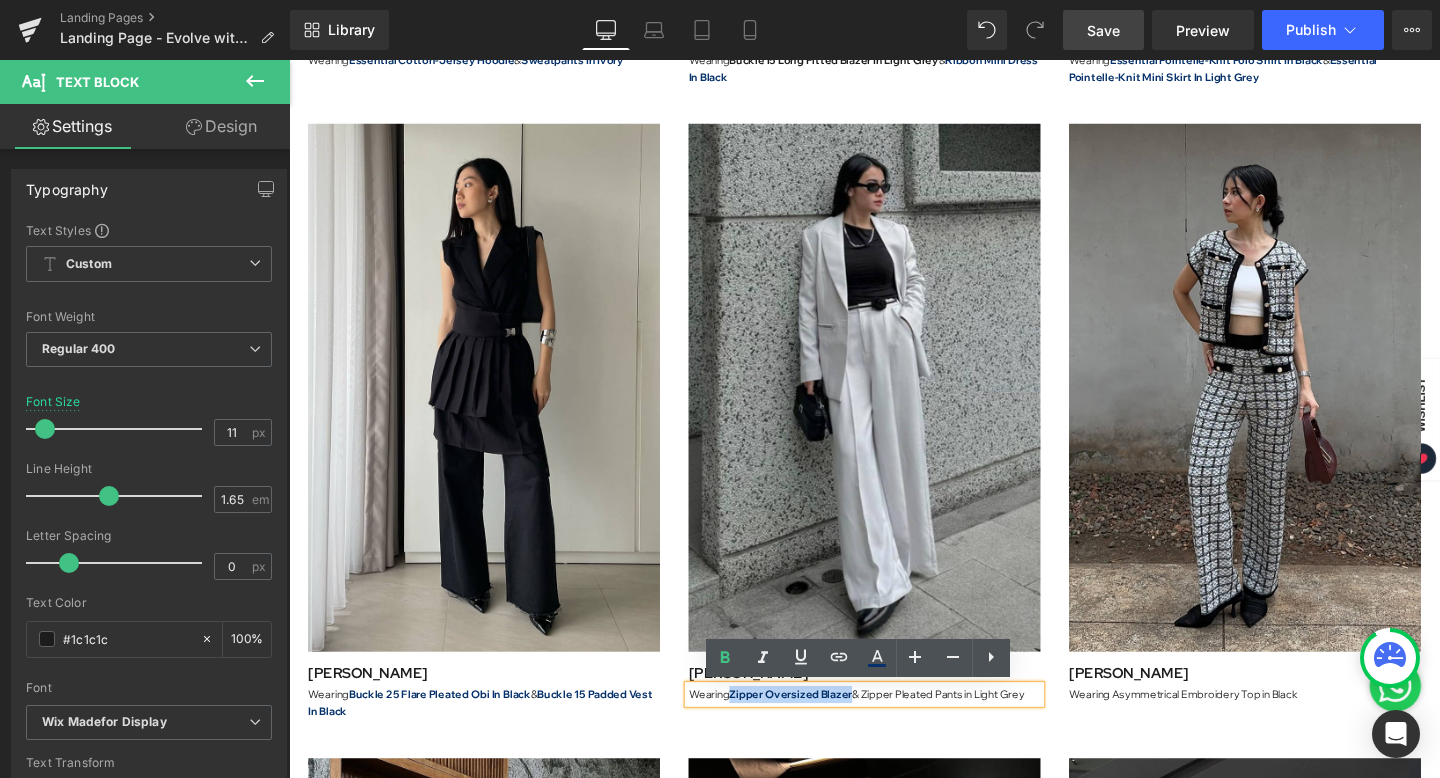 drag, startPoint x: 880, startPoint y: 725, endPoint x: 756, endPoint y: 720, distance: 124.10077 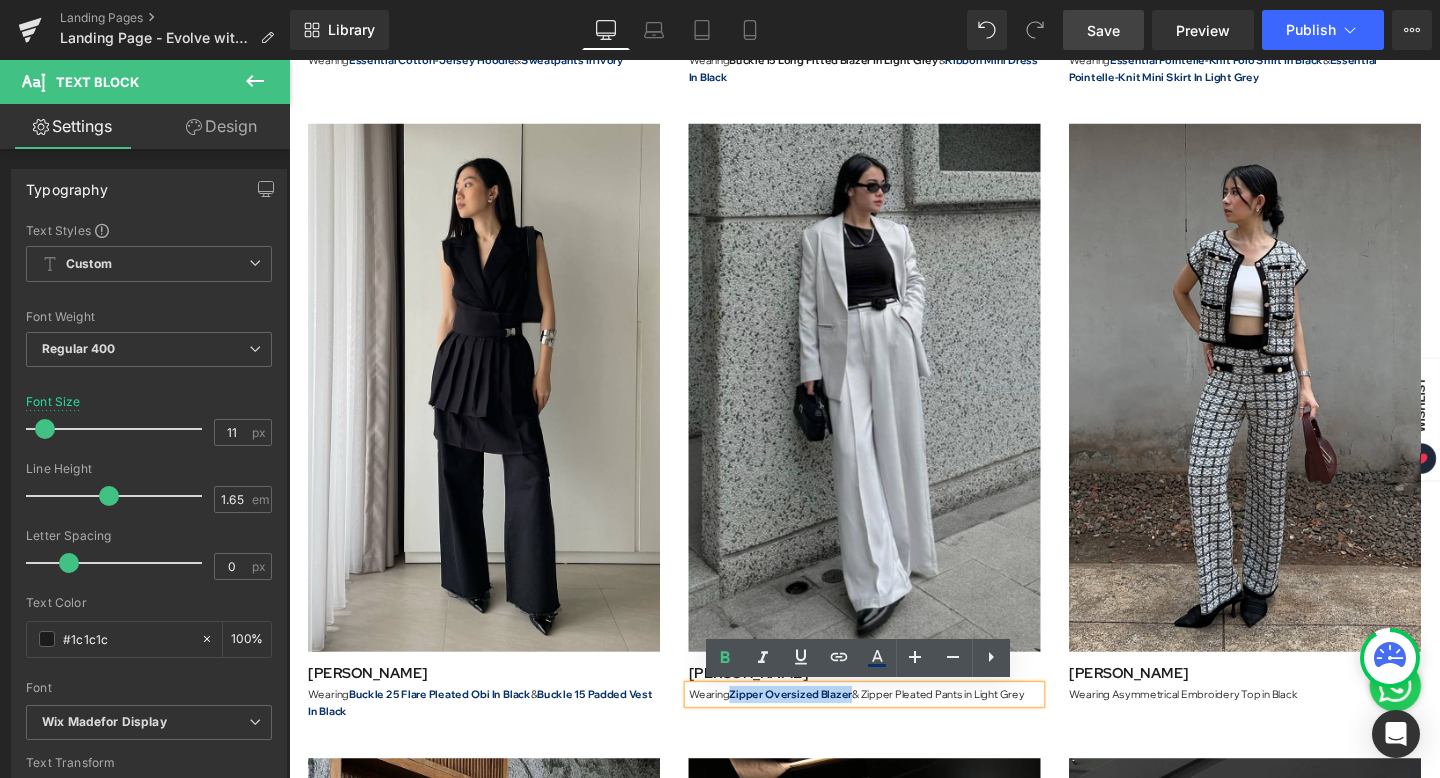 click on "Zipper Oversized Blazer" at bounding box center (816, 727) 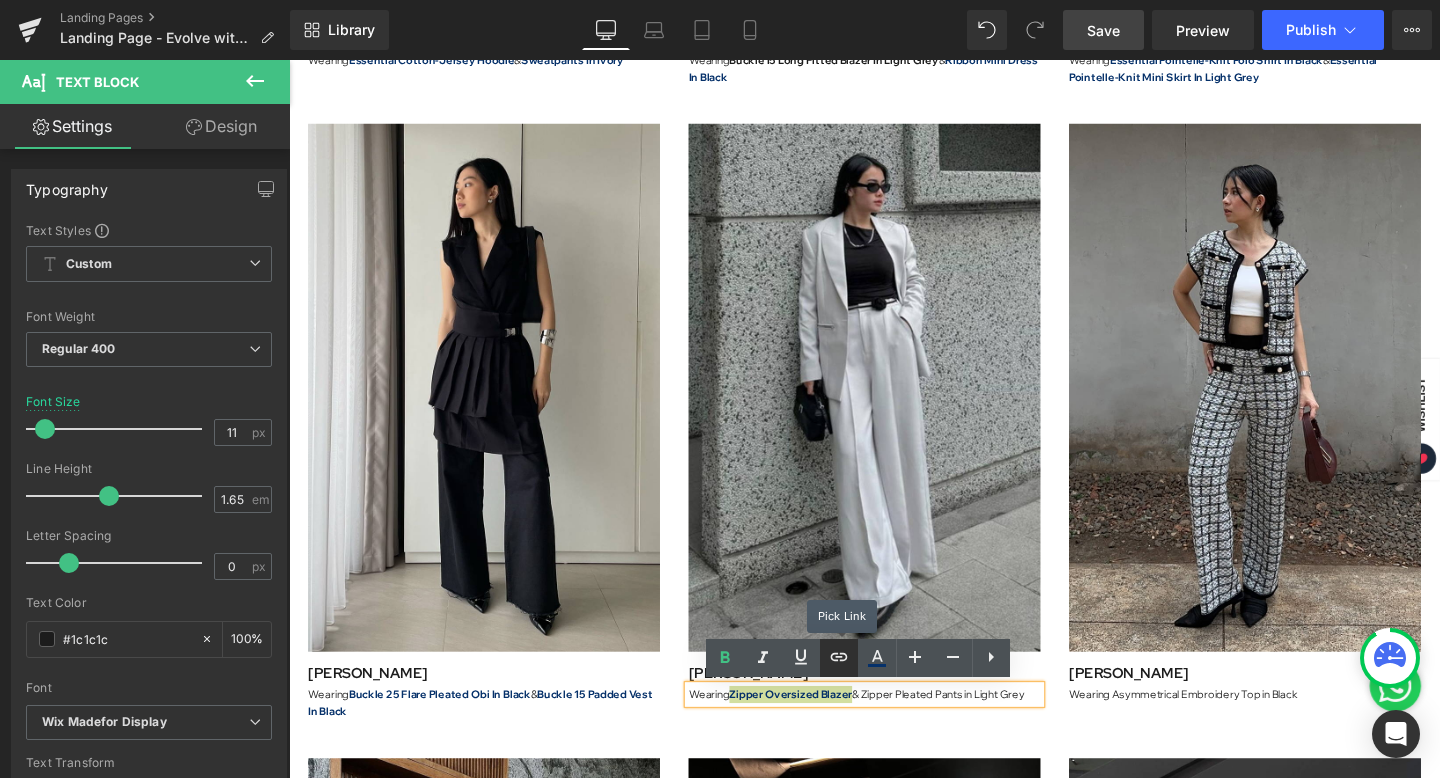 click 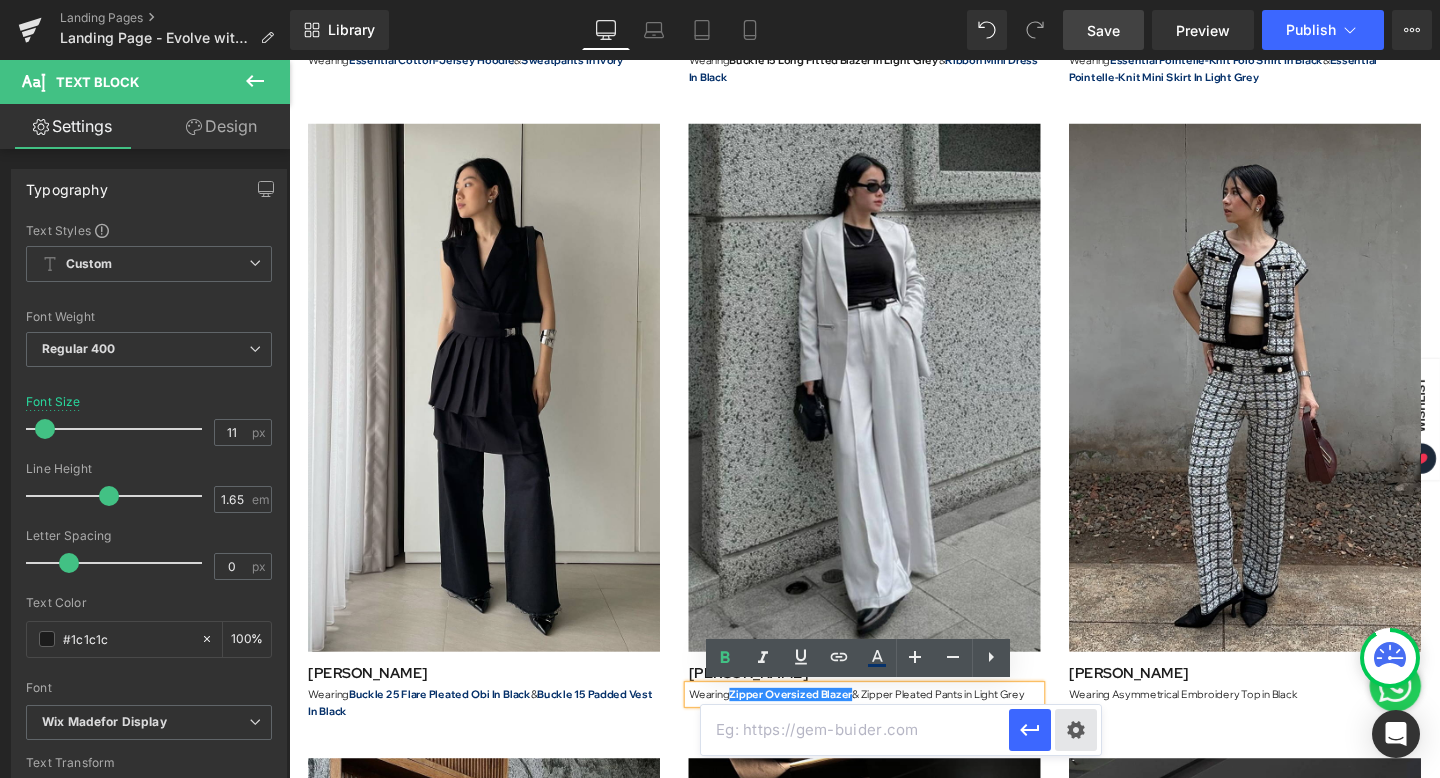 click on "Text Color Highlight Color rgba(6, 49, 106, 1) #06316a 100 % transparent transparent 0 %   Edit or remove link:   Edit   -   Unlink   -   Cancel" at bounding box center [720, 0] 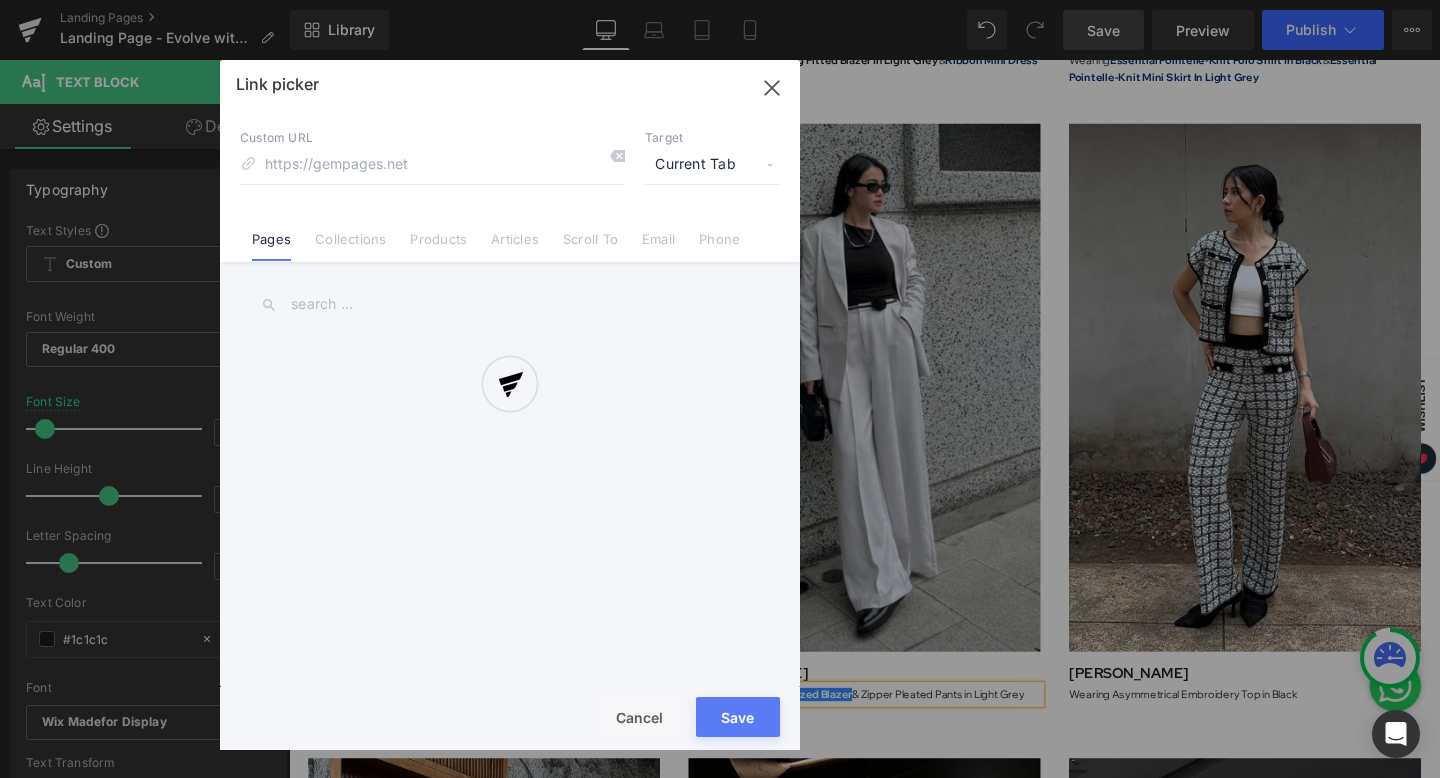 click at bounding box center [510, 405] 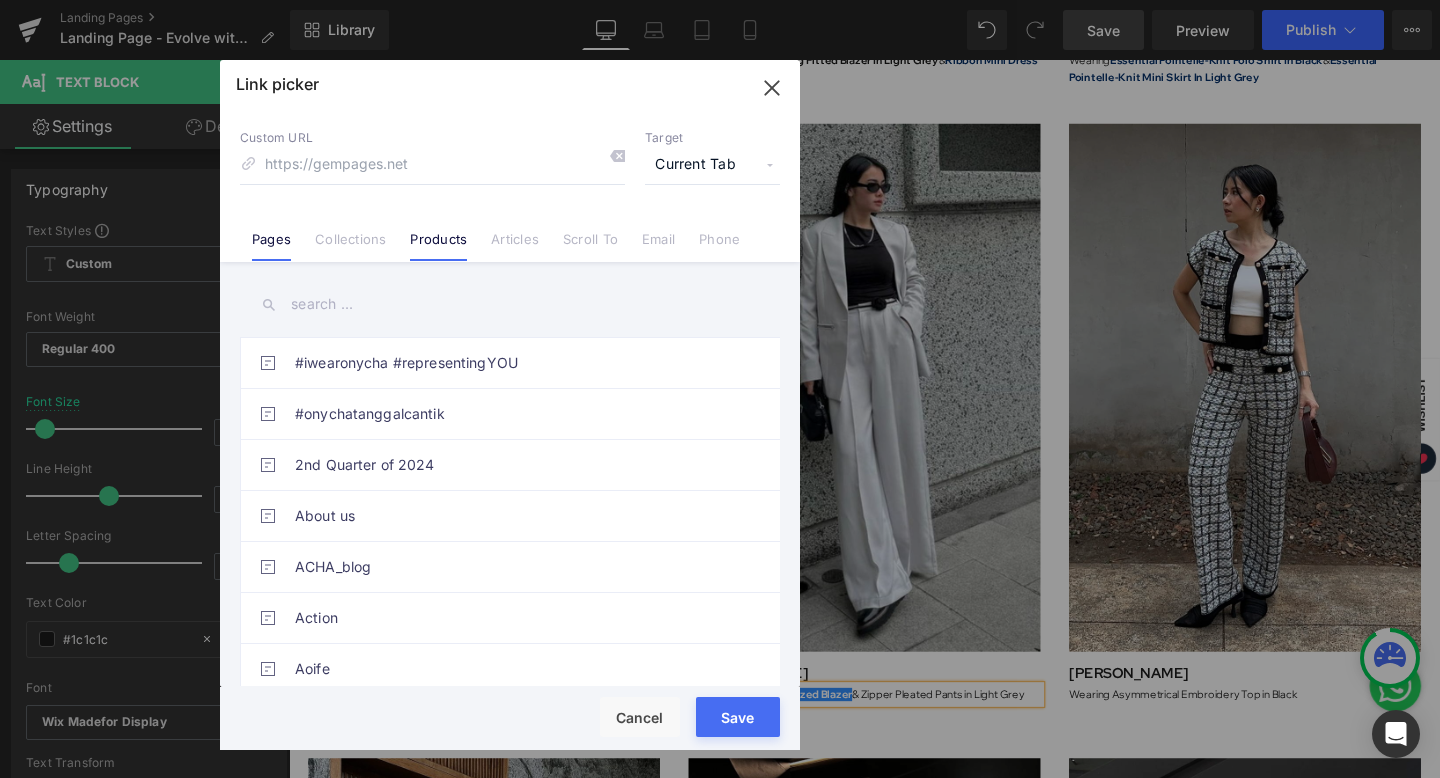 click on "Products" at bounding box center (438, 246) 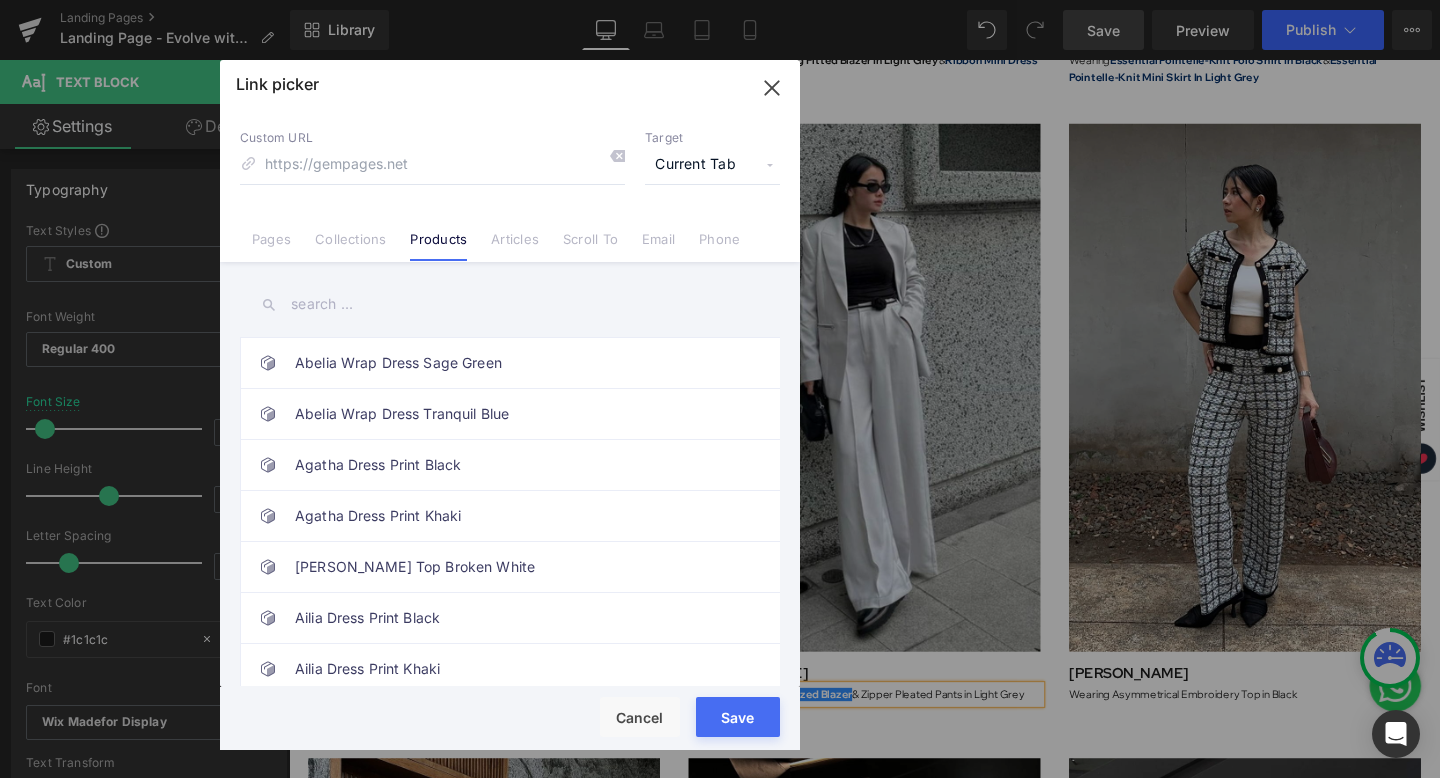 click at bounding box center (510, 304) 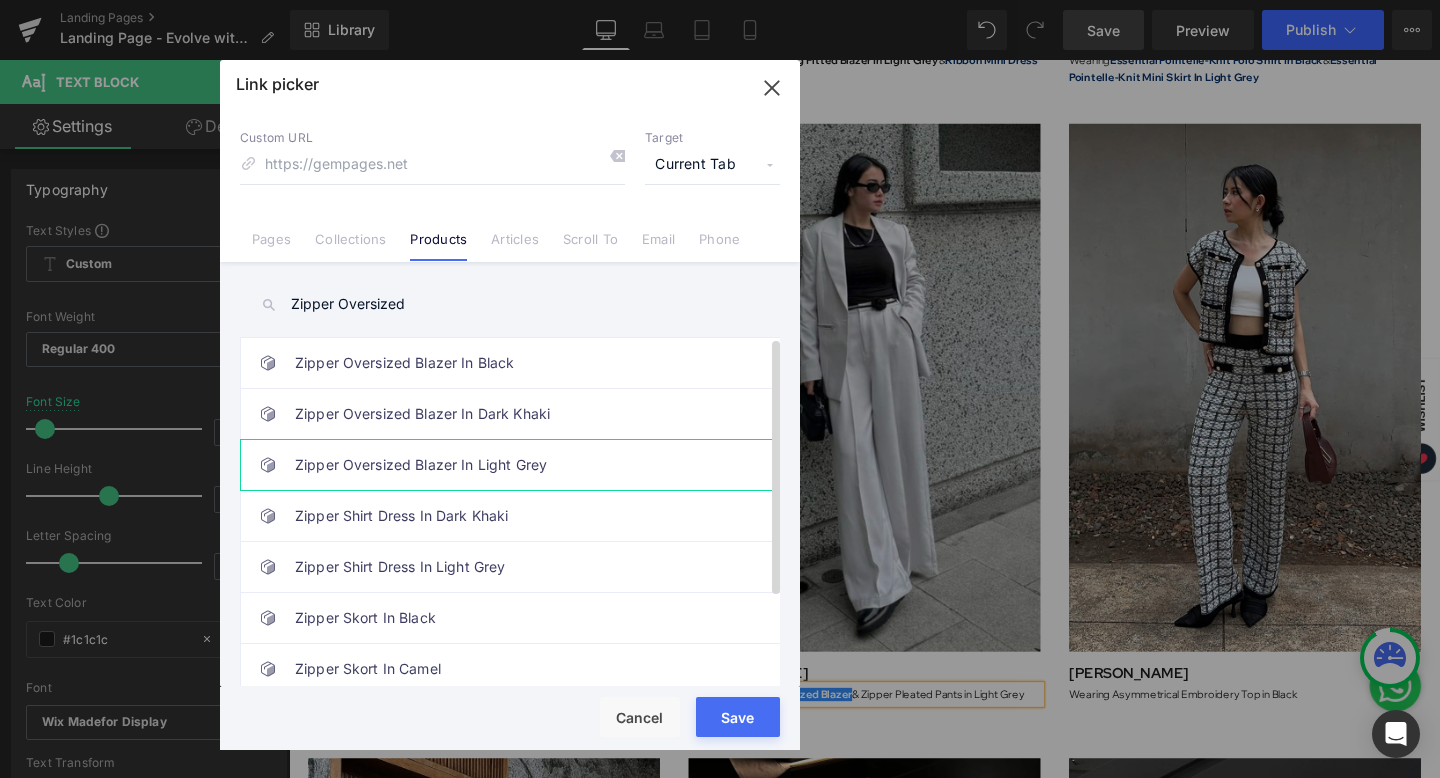 type on "Zipper Oversized" 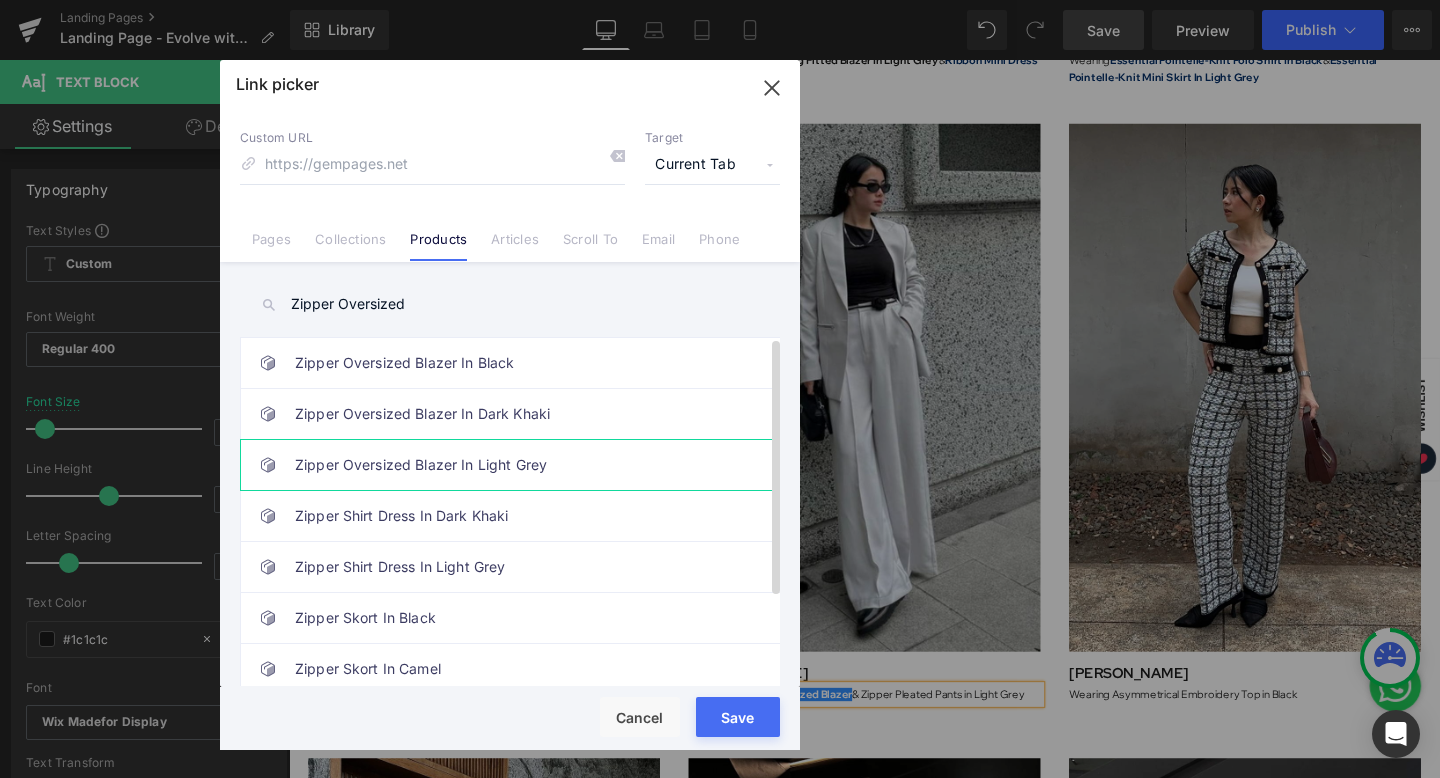 click on "Zipper Oversized Blazer In Light Grey" at bounding box center [515, 465] 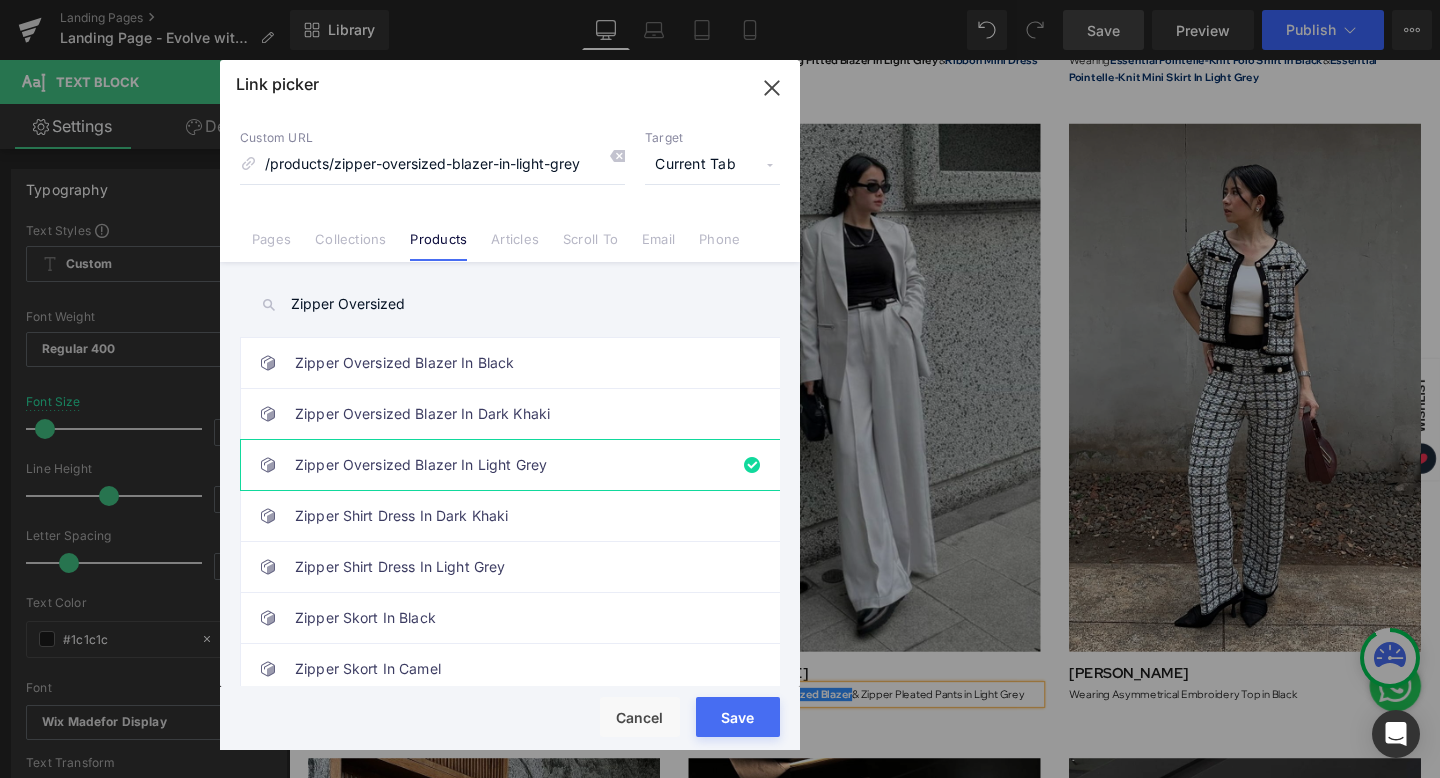 click on "Save" at bounding box center (738, 717) 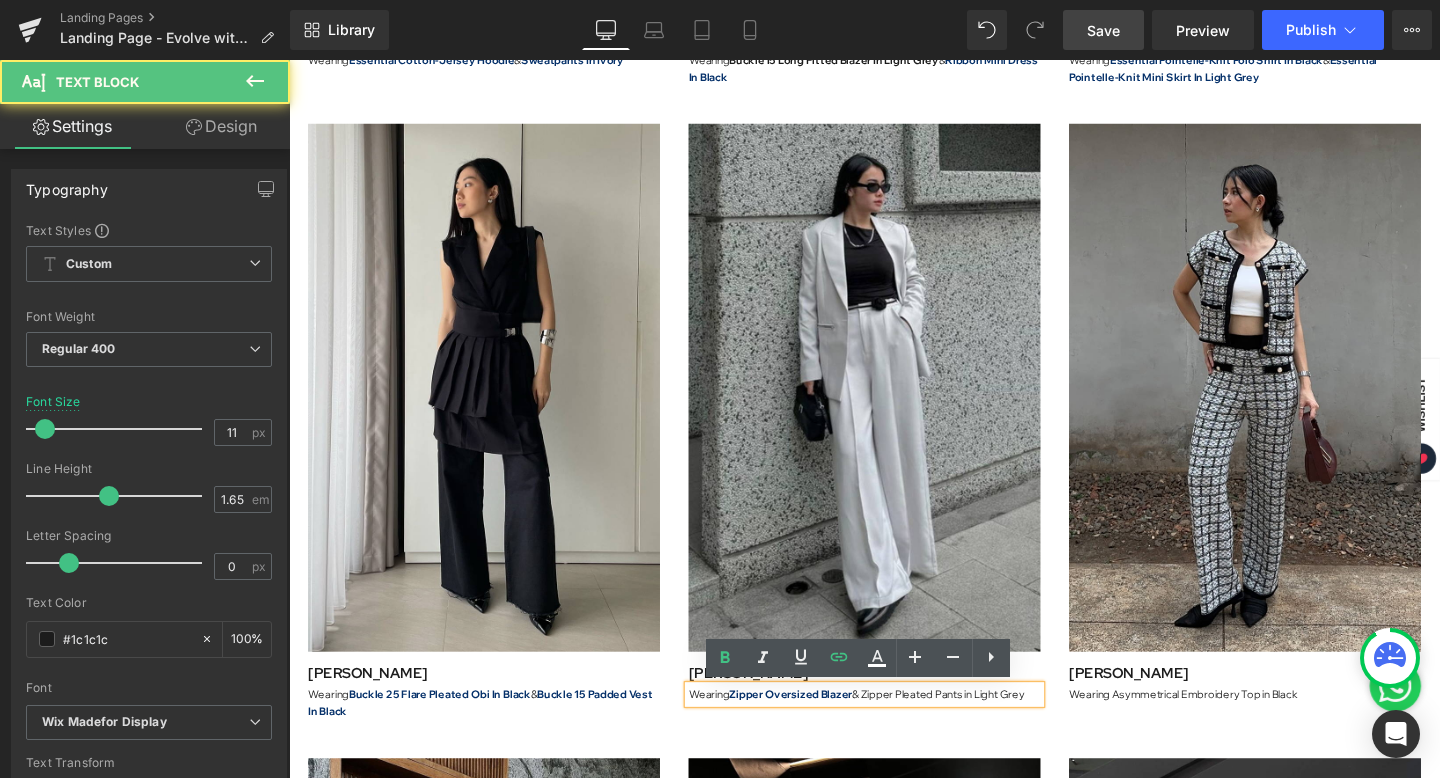 drag, startPoint x: 894, startPoint y: 725, endPoint x: 1074, endPoint y: 726, distance: 180.00278 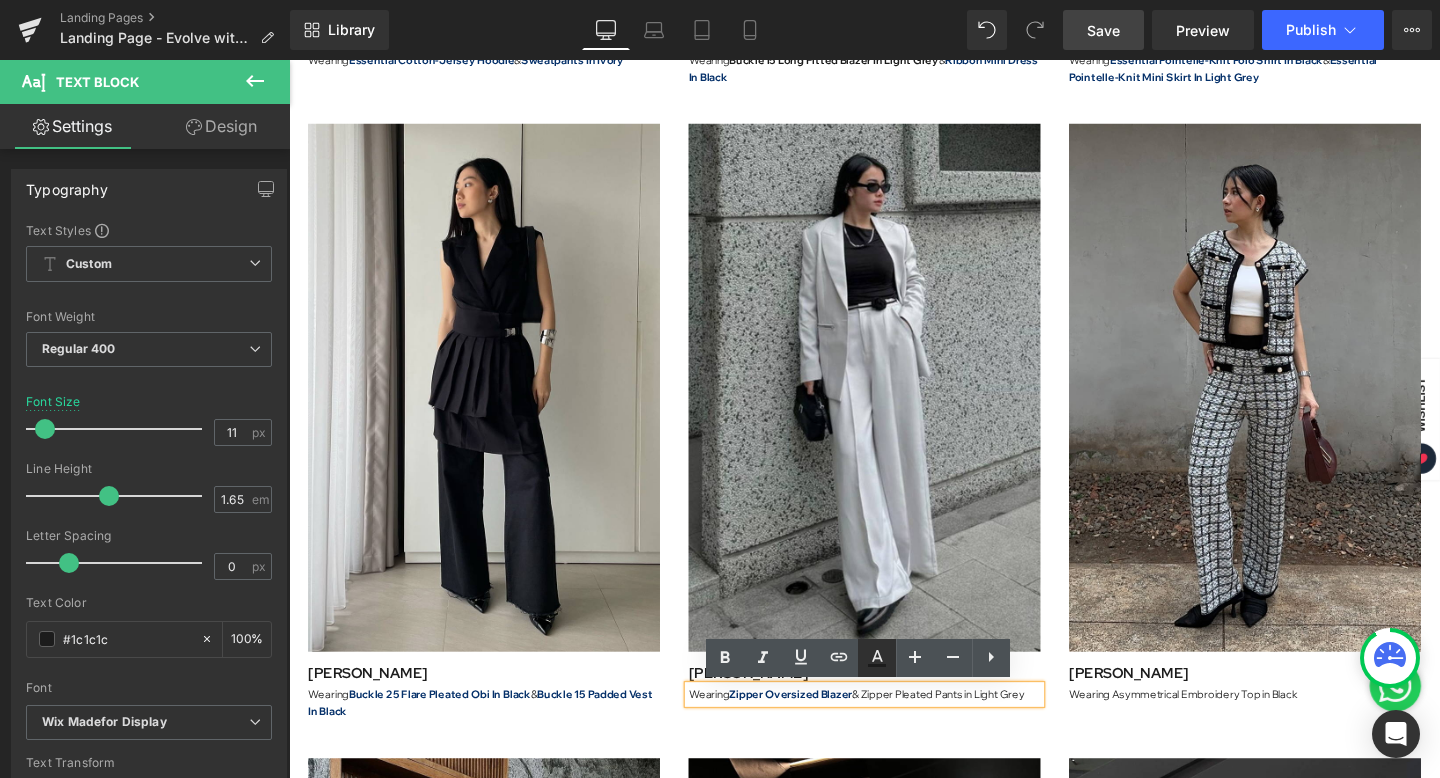 click 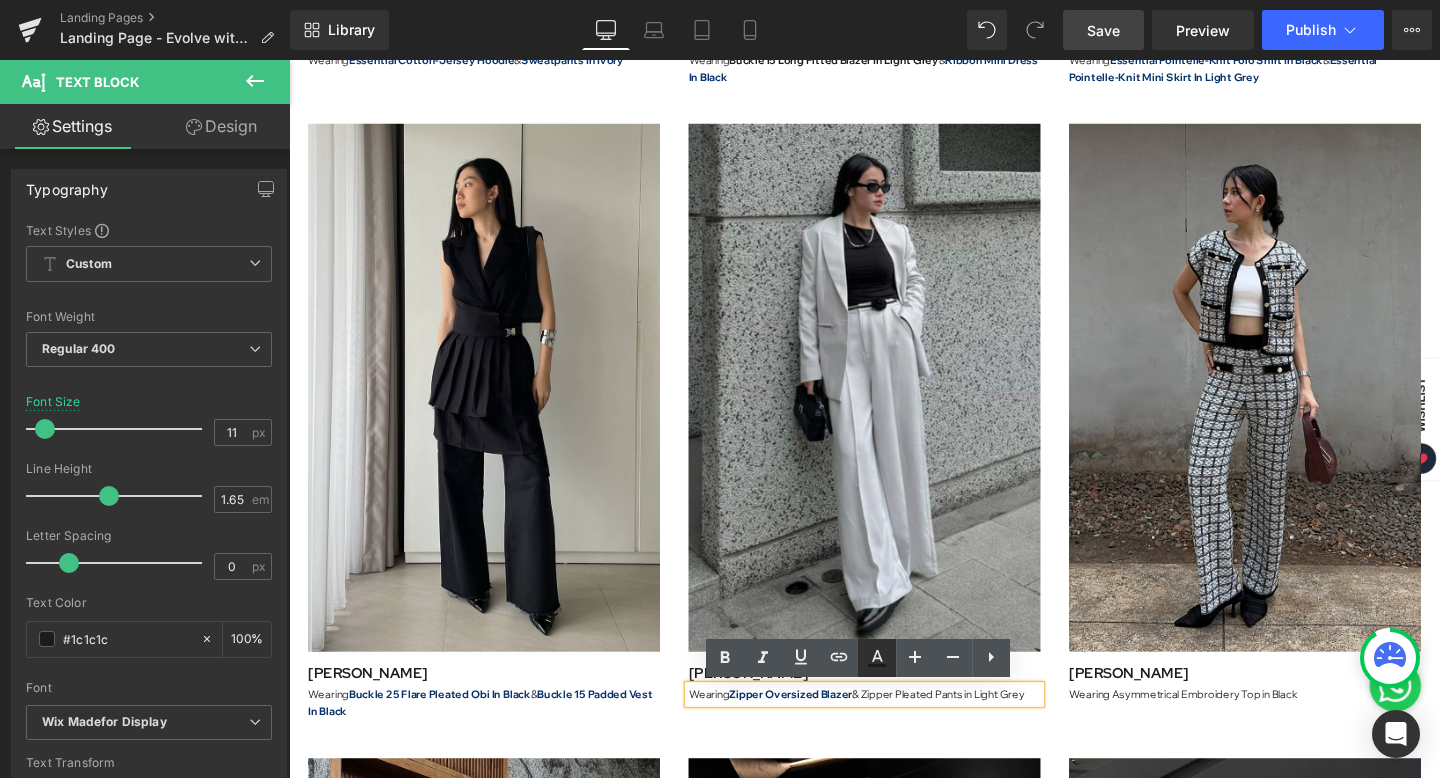 type on "#1c1c1c" 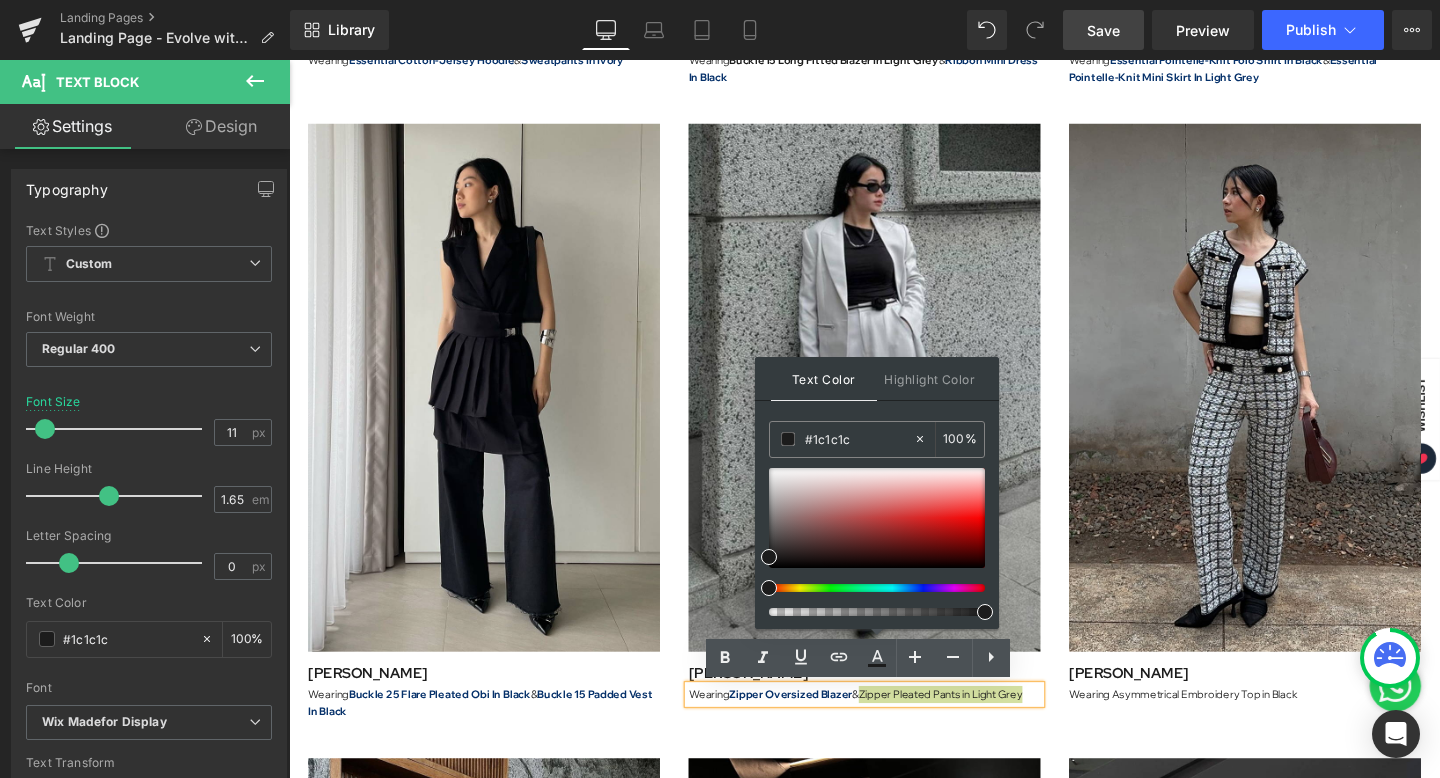 drag, startPoint x: 1133, startPoint y: 501, endPoint x: 679, endPoint y: 449, distance: 456.96826 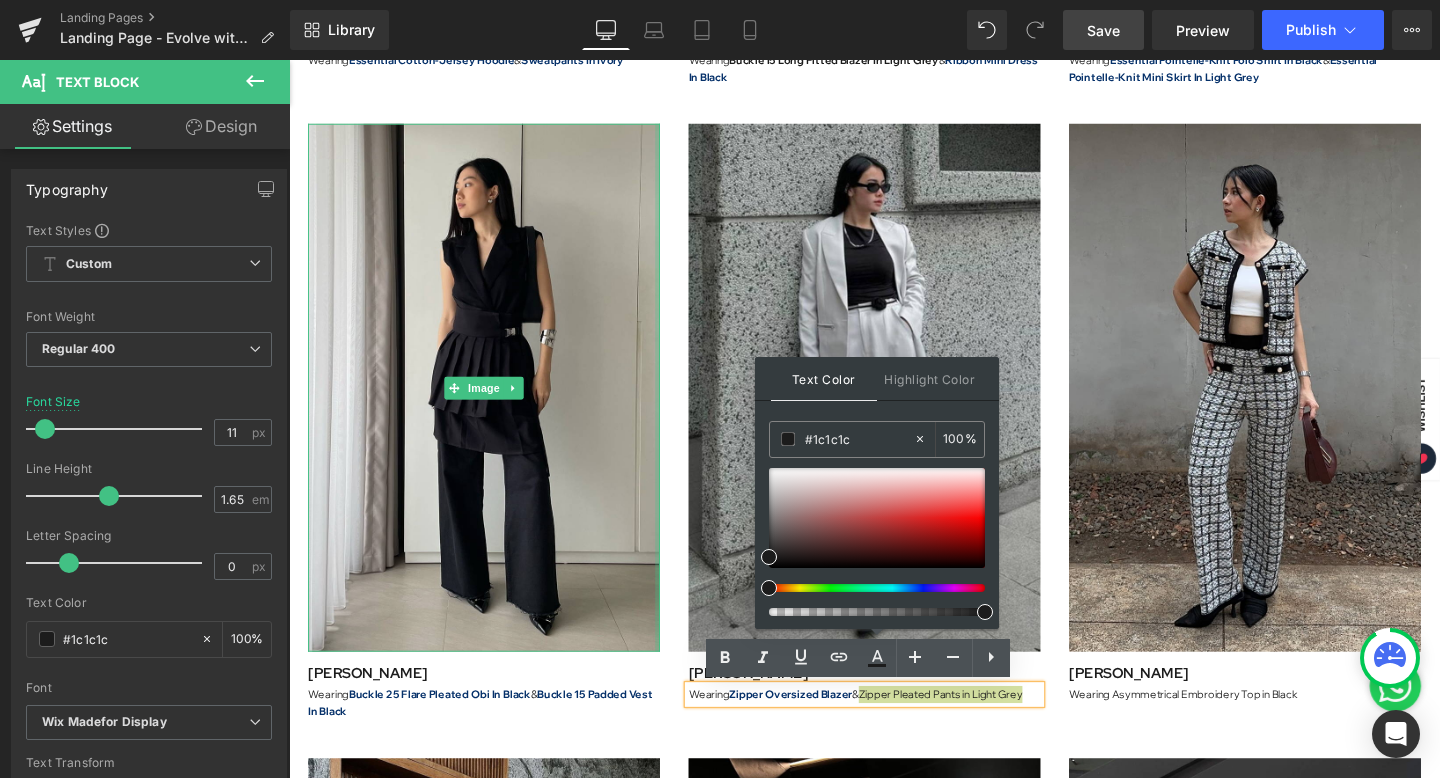 paste on "06316a" 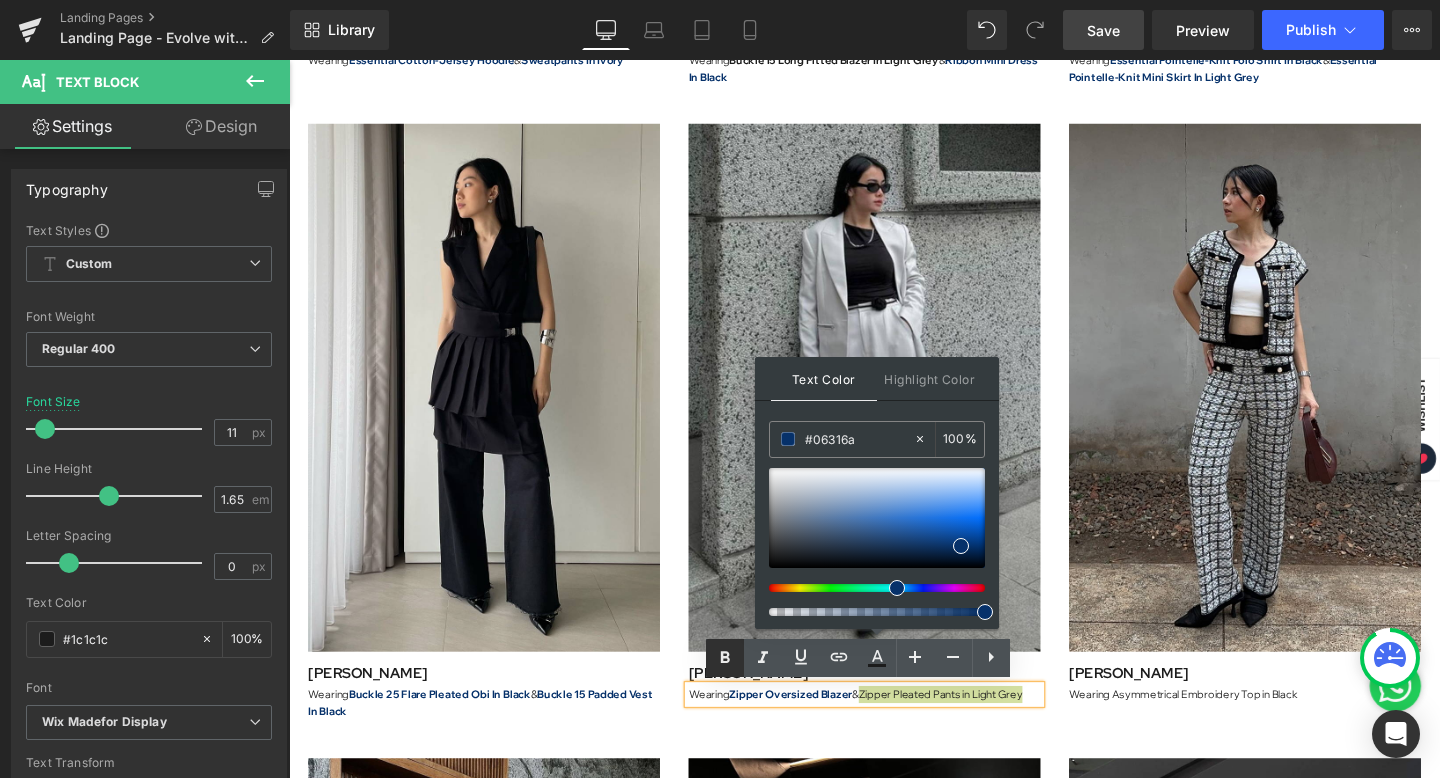 type on "#06316a" 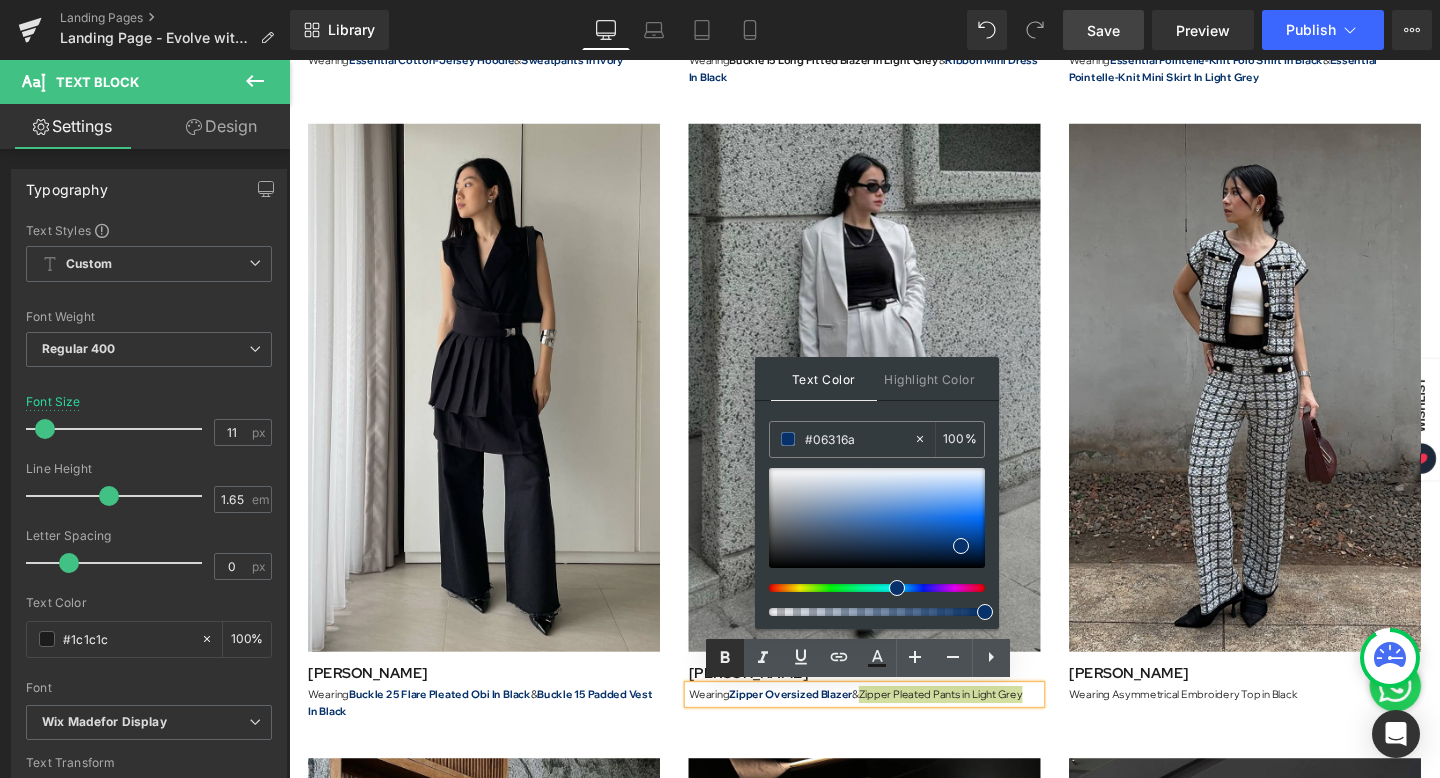 click 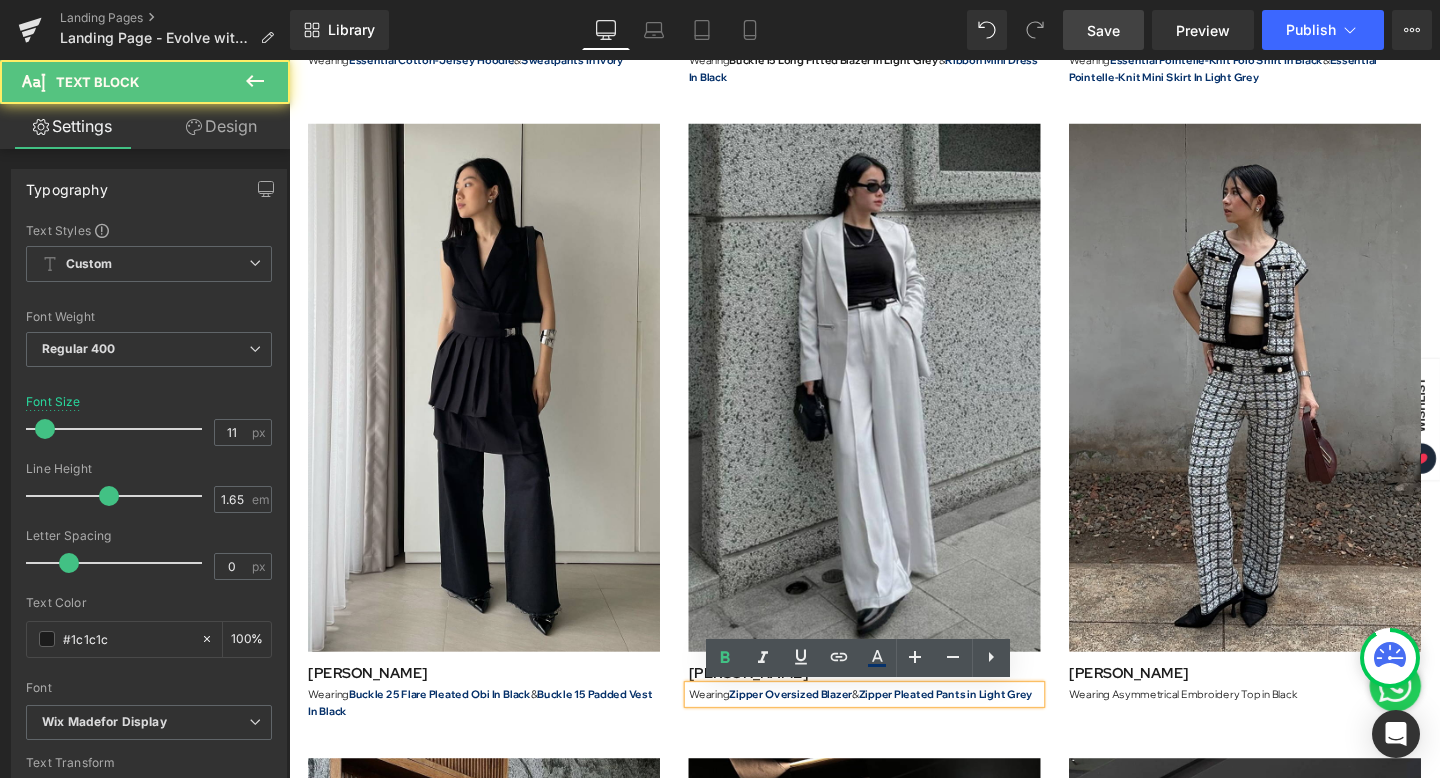 drag, startPoint x: 896, startPoint y: 728, endPoint x: 960, endPoint y: 728, distance: 64 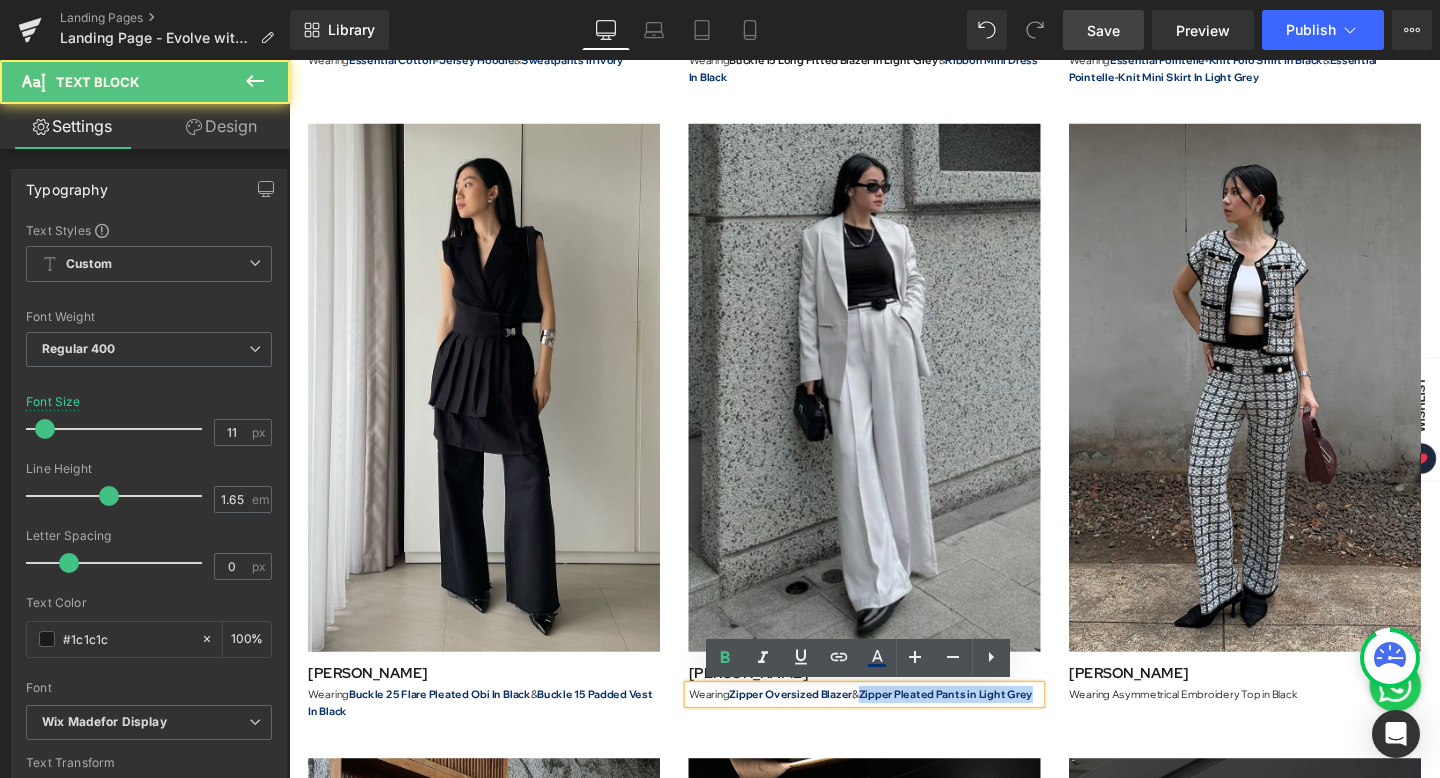 drag, startPoint x: 894, startPoint y: 727, endPoint x: 1082, endPoint y: 727, distance: 188 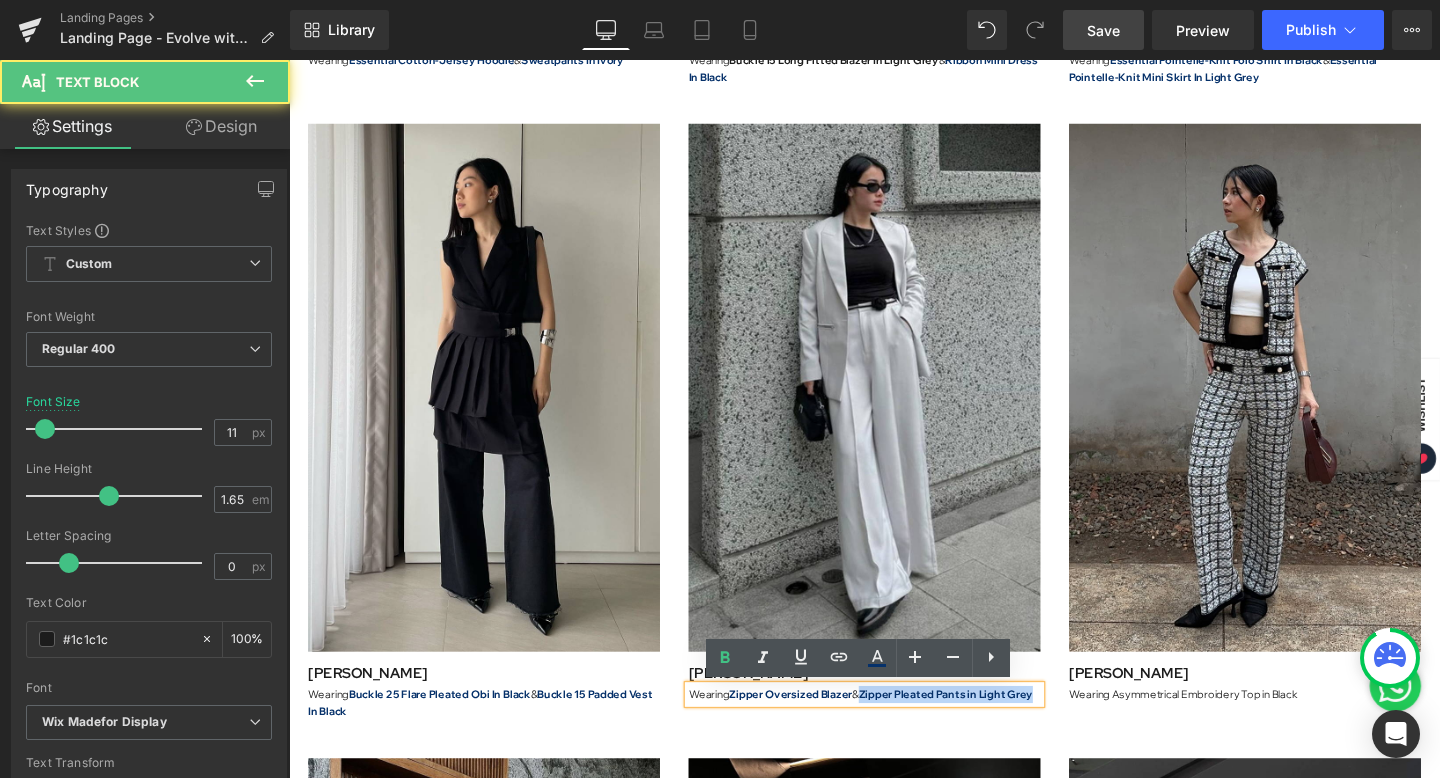 click on "Wearing  Zipper Oversized Blazer  &  Zipper Pleated Pants in Light Grey" at bounding box center (894, 727) 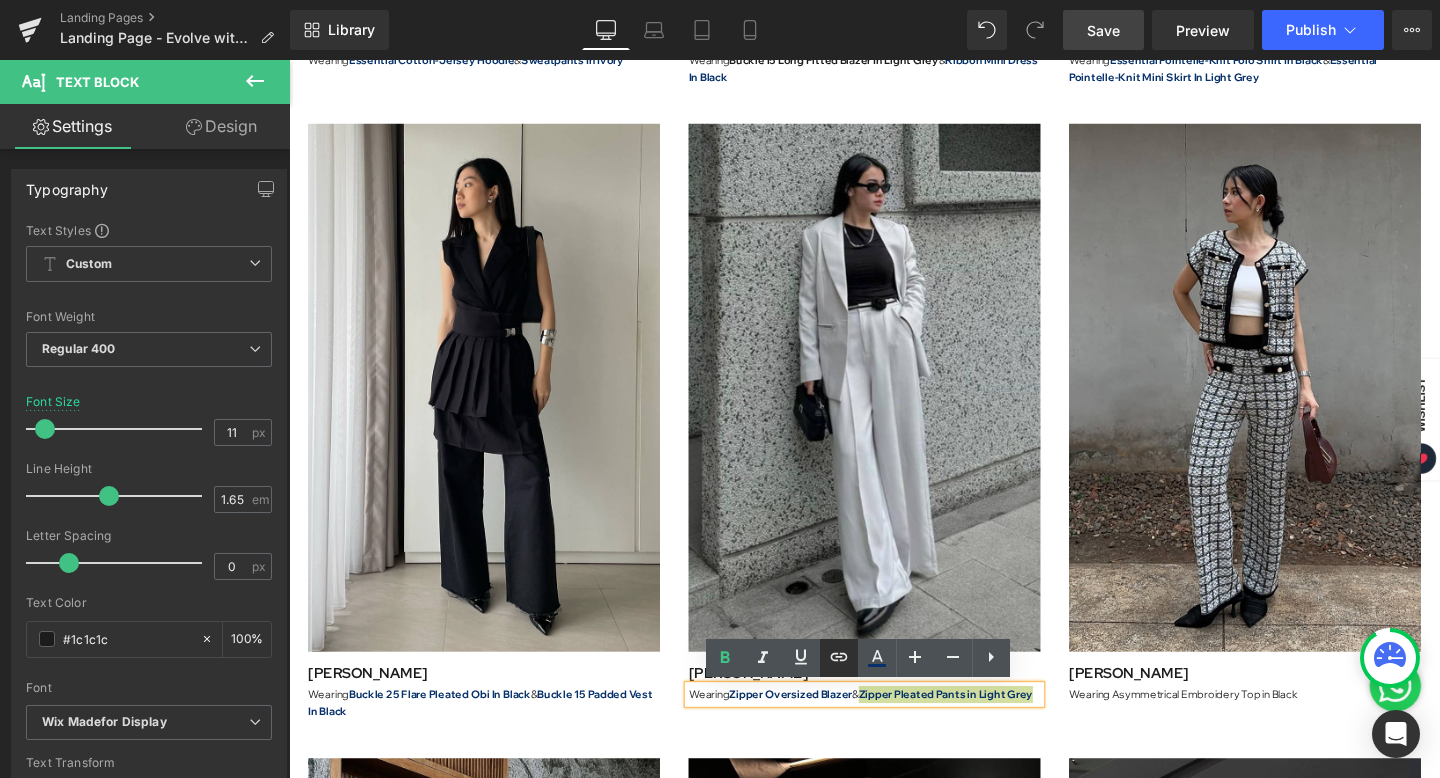 click 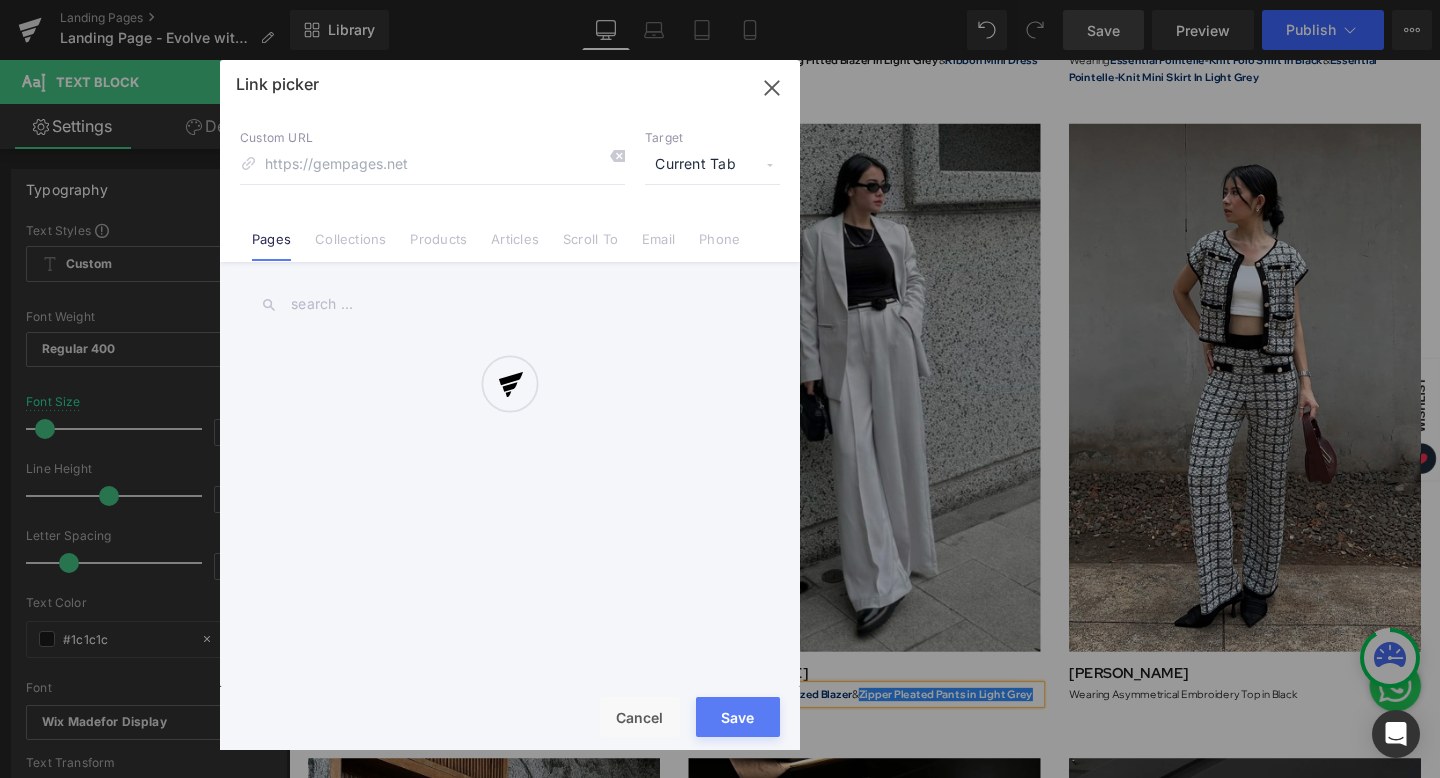 click on "Text Color Highlight Color rgba(6, 49, 106, 1) #06316a 100 % transparent transparent 0 %   Edit or remove link:   Edit   -   Unlink   -   Cancel                                             Link picker Back to Library   Insert           Custom URL                   Target   Current Tab     Current Tab   New Tab                 Pages       Collections       Products       Articles       Scroll To       Email       Phone                                                       Email Address     Subject     Message             Phone Number           Save Cancel" at bounding box center [720, 0] 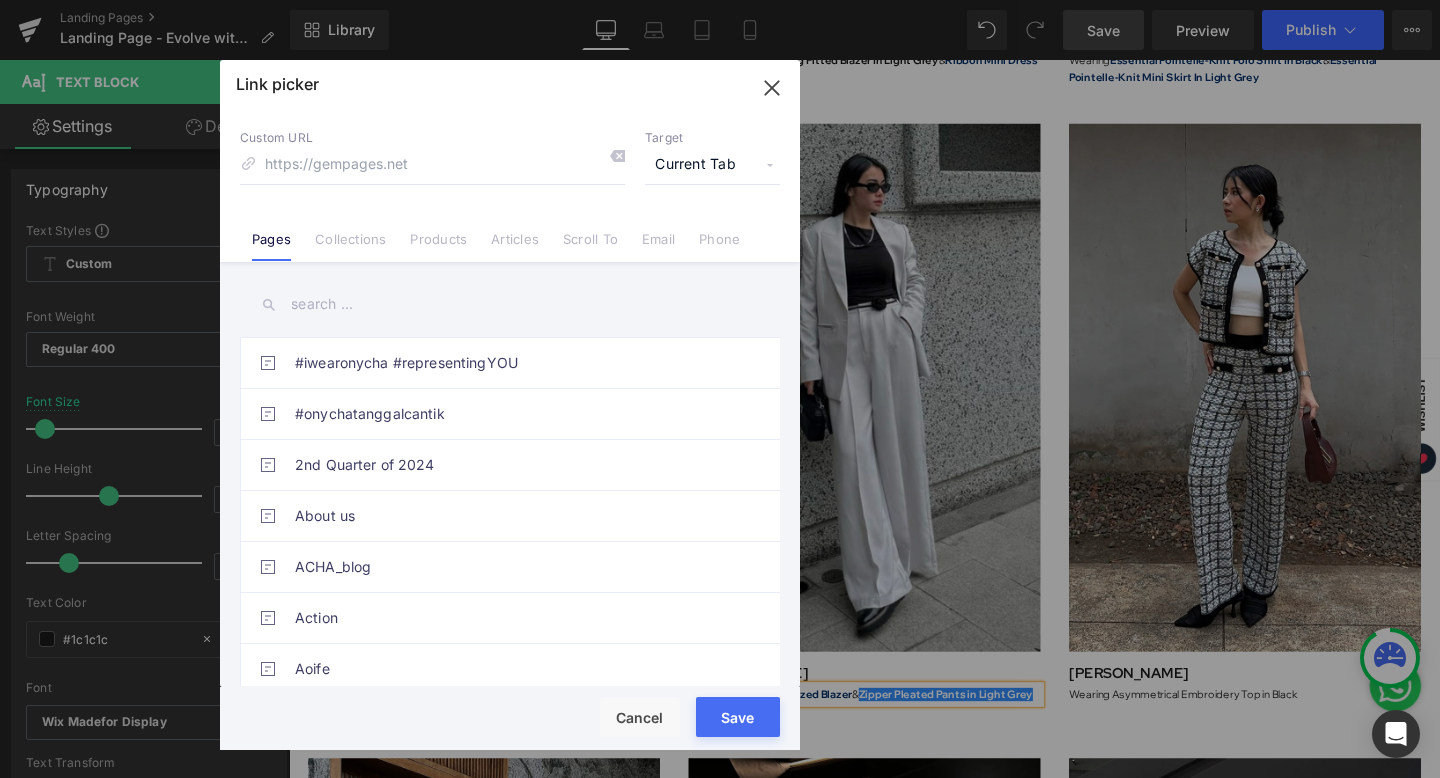 click on "Products" at bounding box center (438, 246) 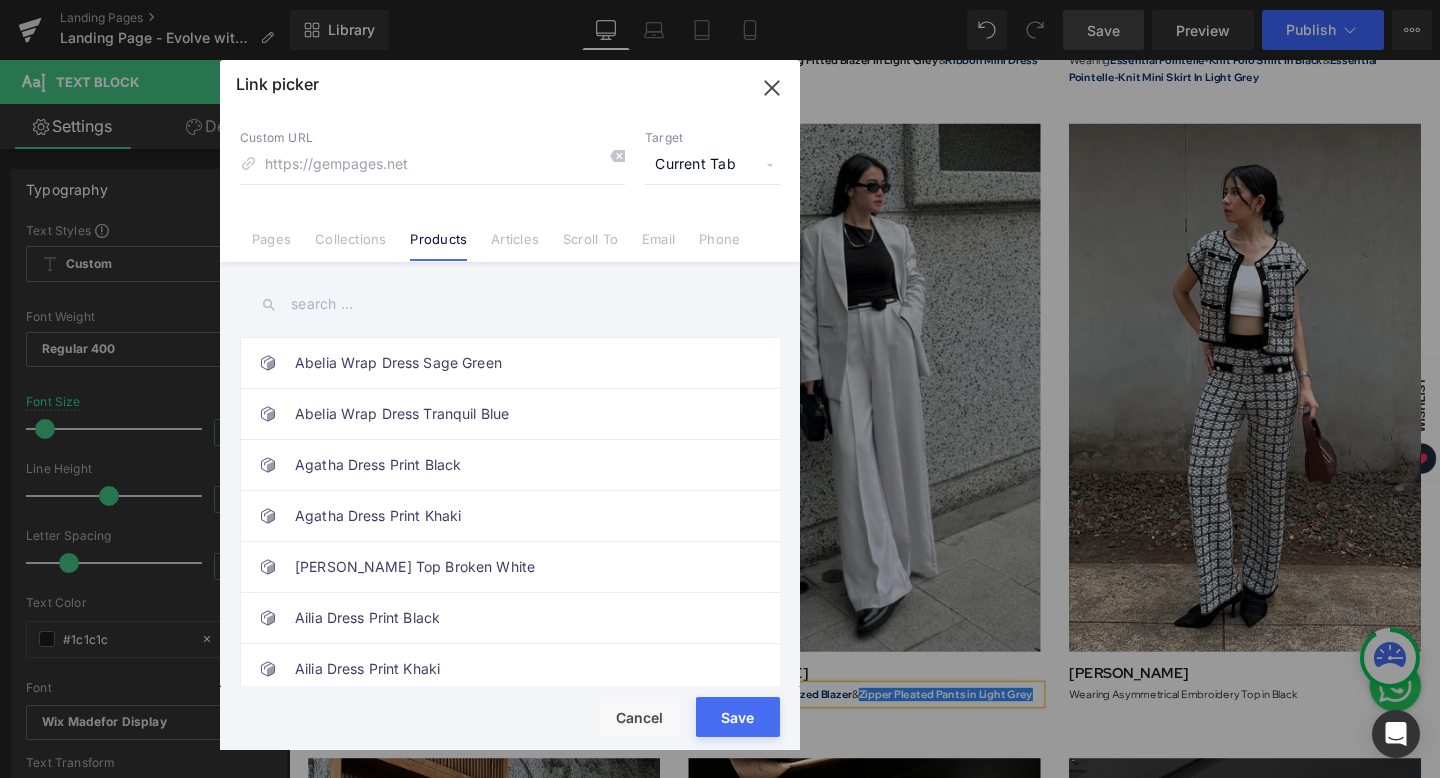 click at bounding box center [510, 304] 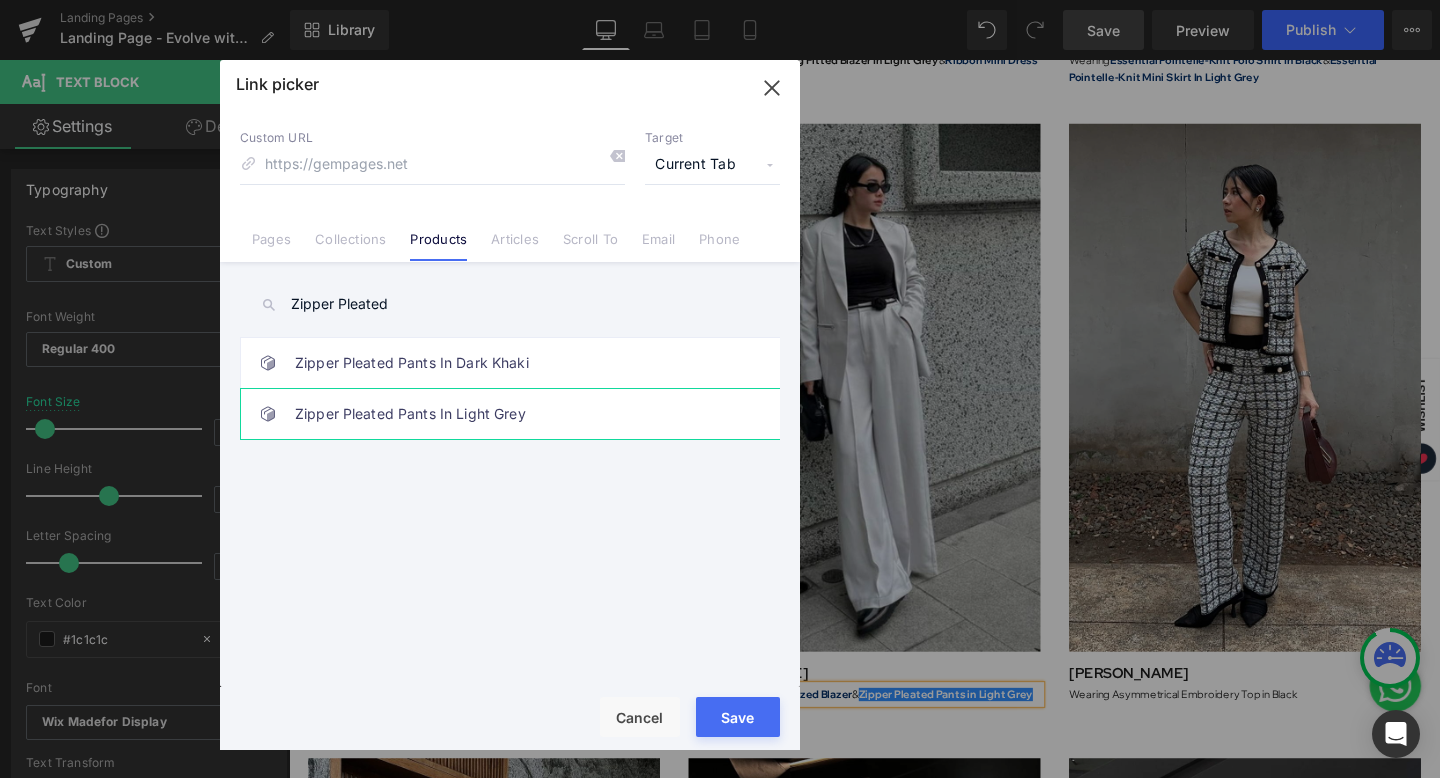 type on "Zipper Pleated" 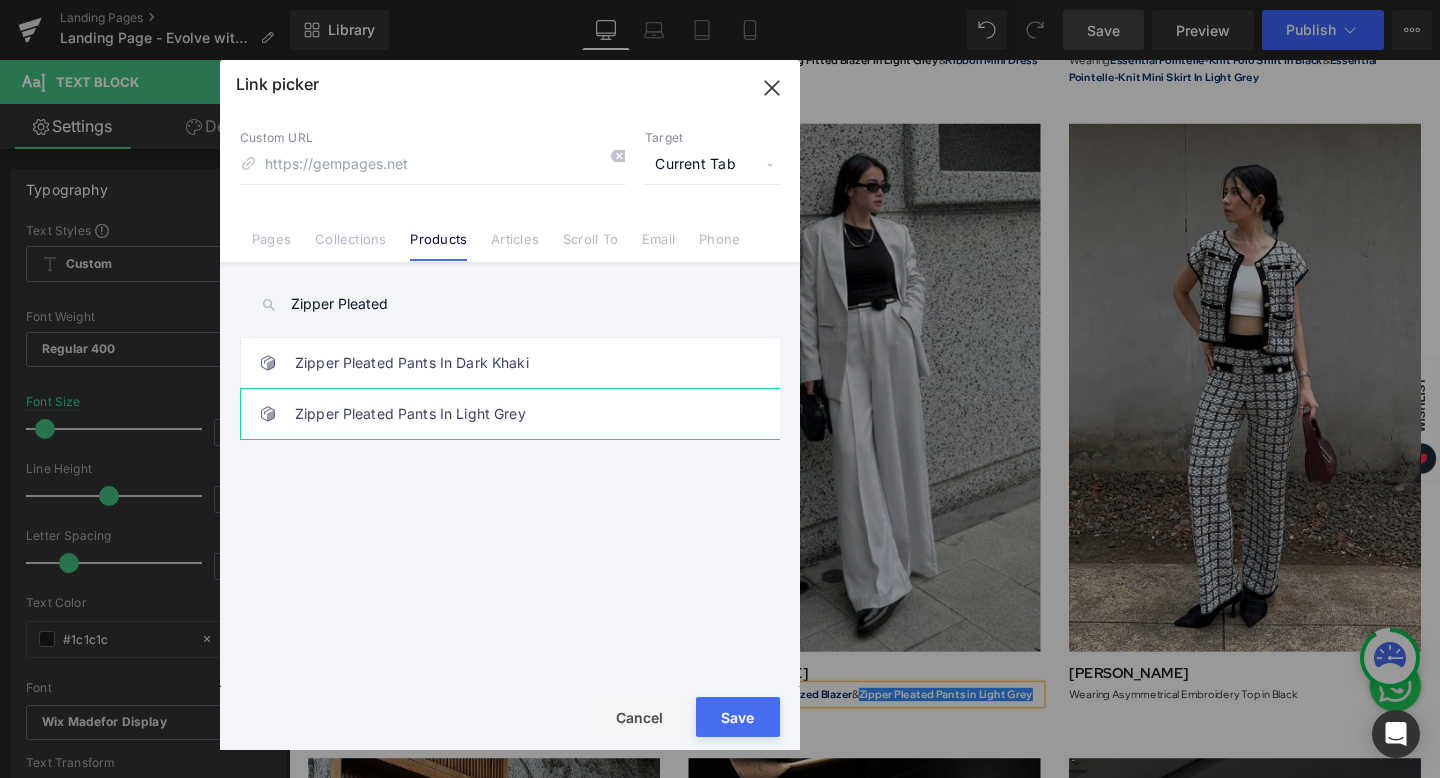 click on "Zipper Pleated Pants In Light Grey" at bounding box center [515, 414] 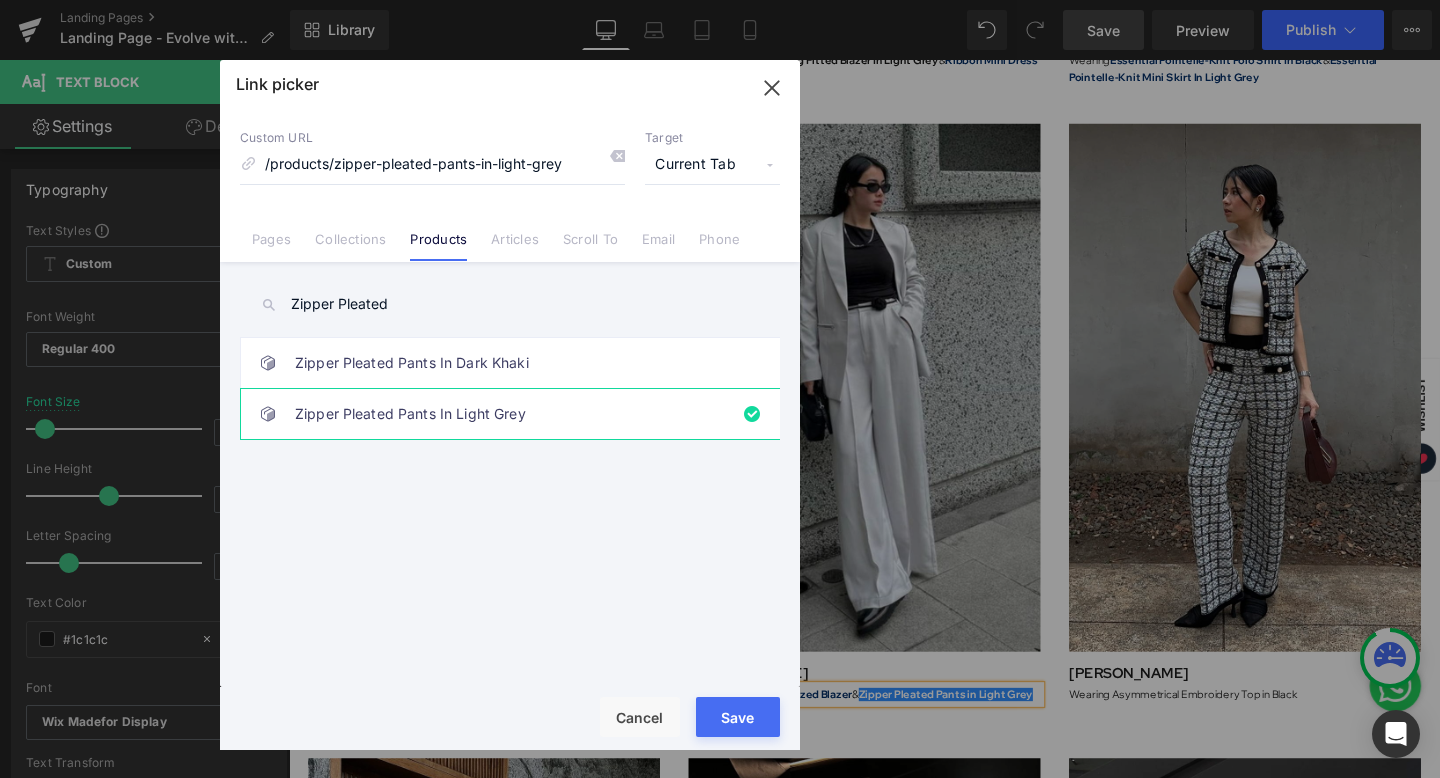 click on "Save" at bounding box center (738, 717) 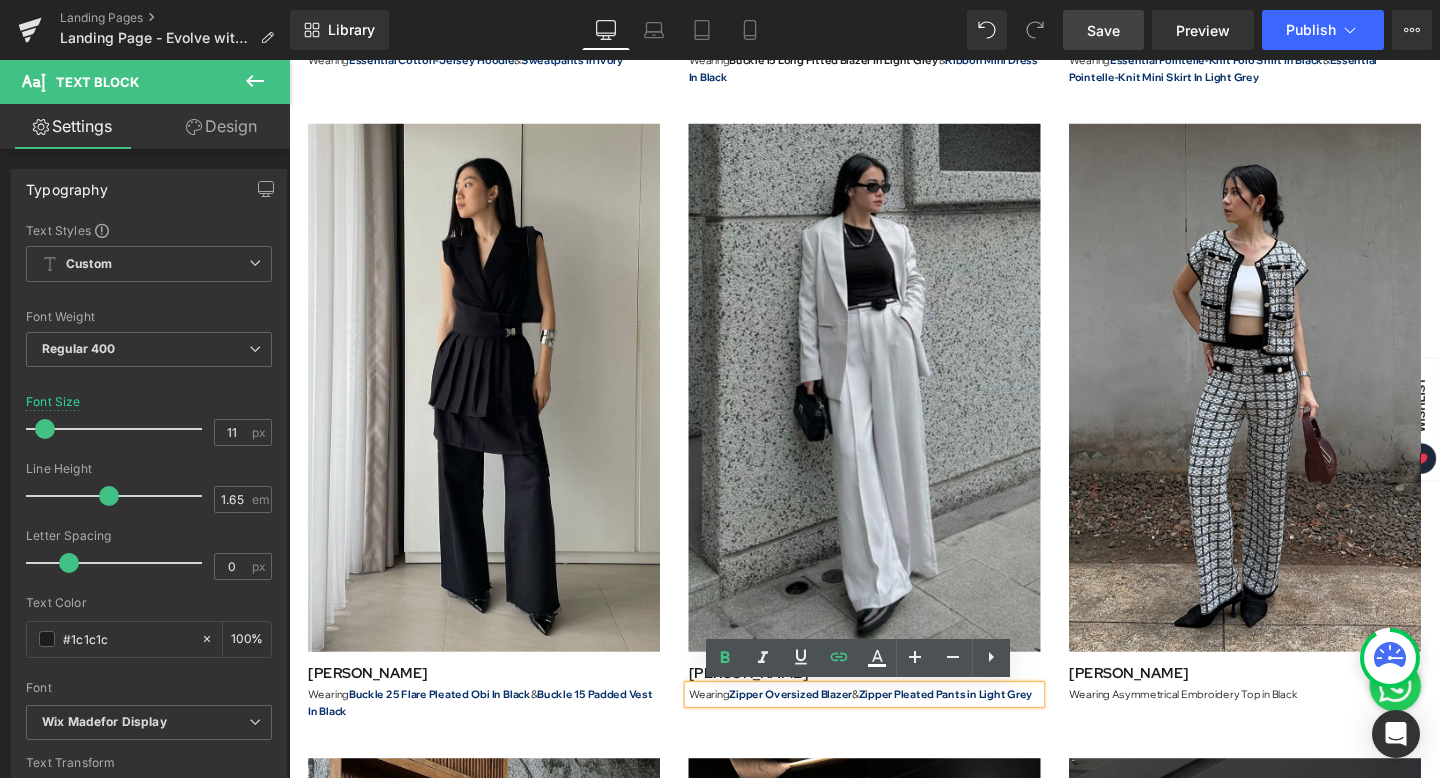 click on "Save" at bounding box center (1103, 30) 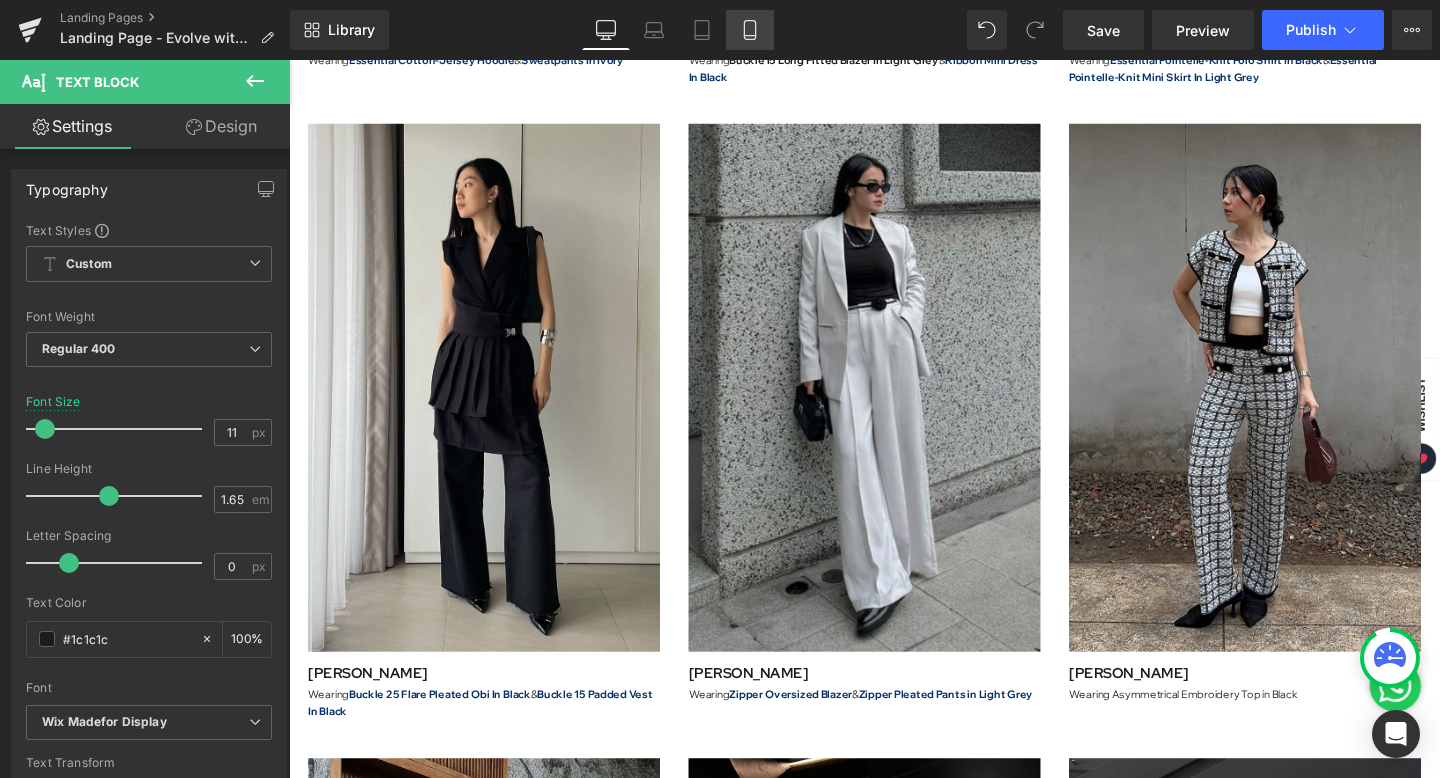 click on "Mobile" at bounding box center [750, 30] 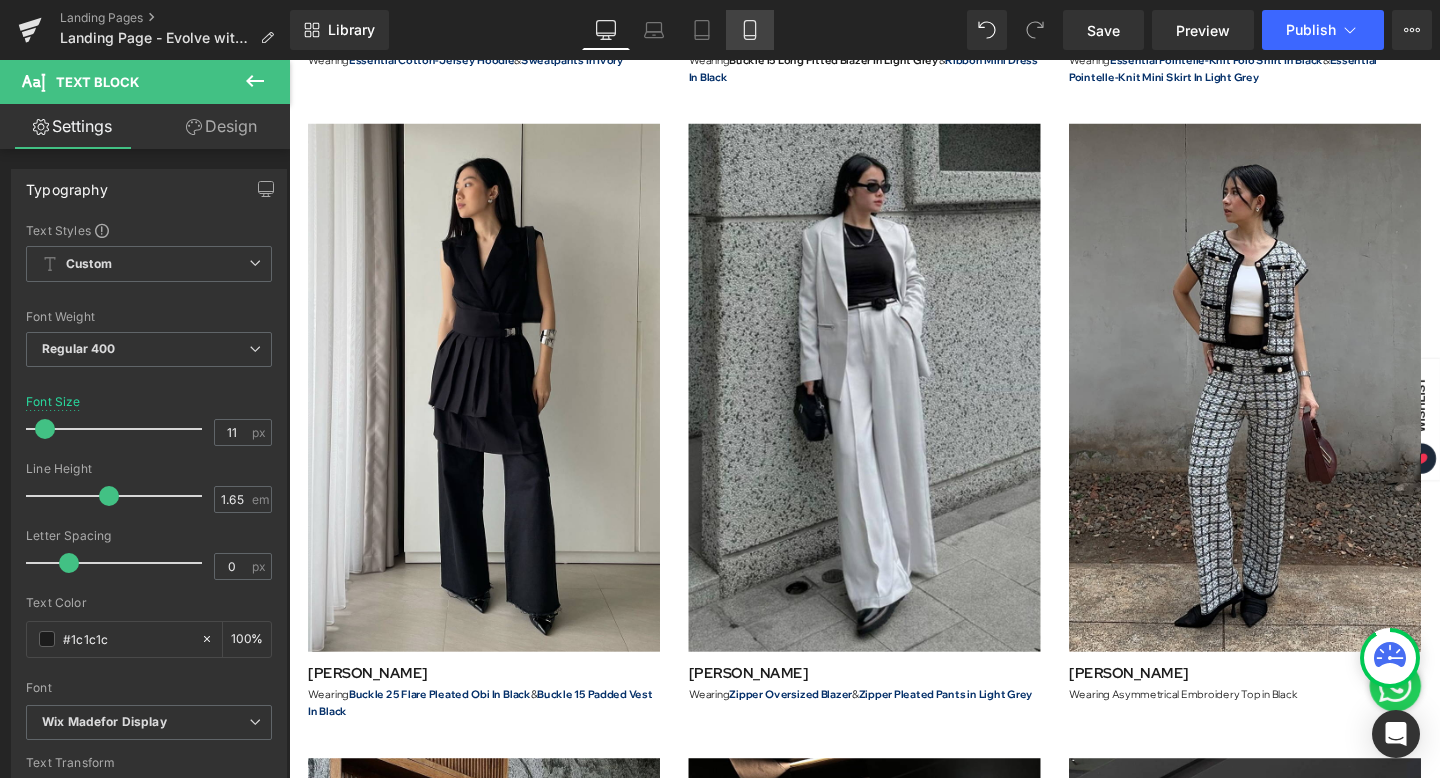 type on "10" 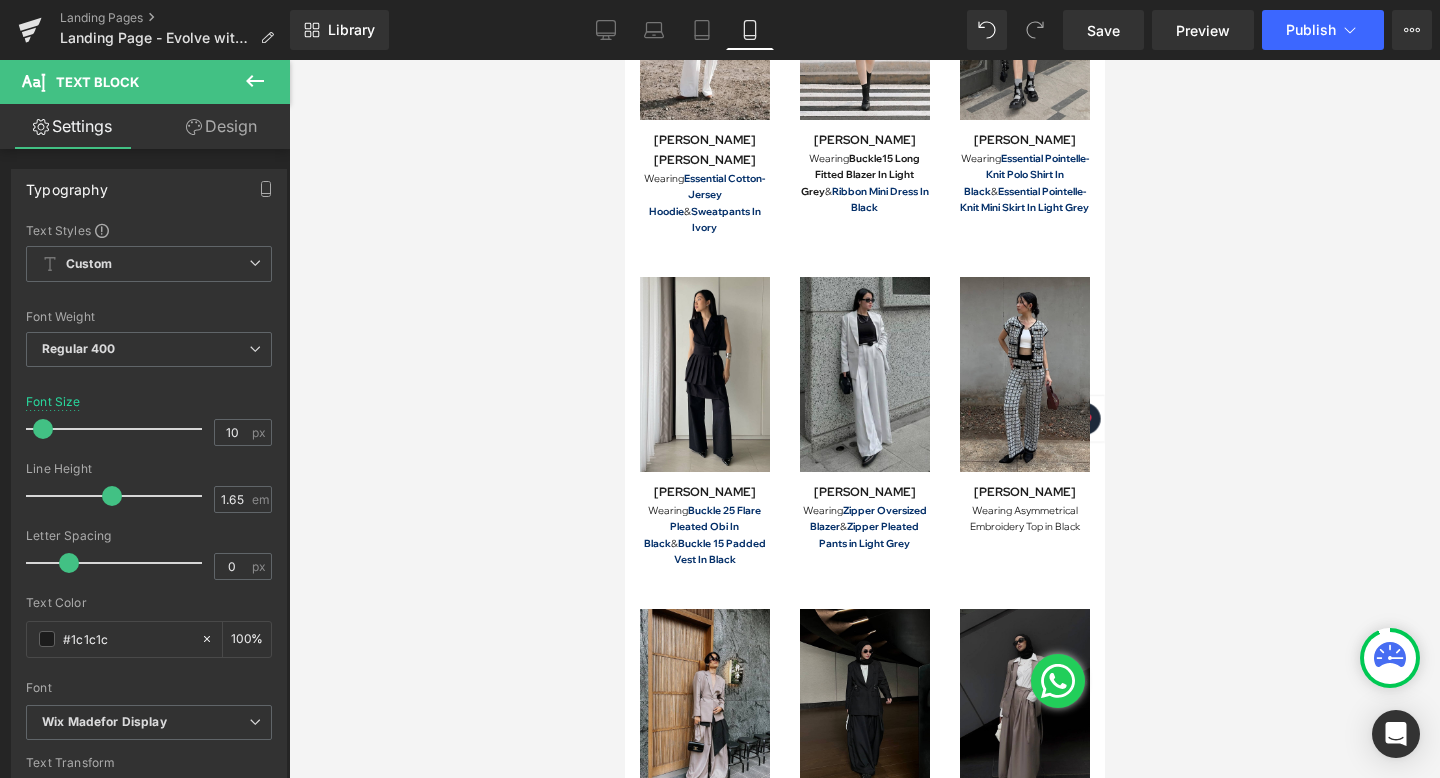 scroll, scrollTop: 1402, scrollLeft: 0, axis: vertical 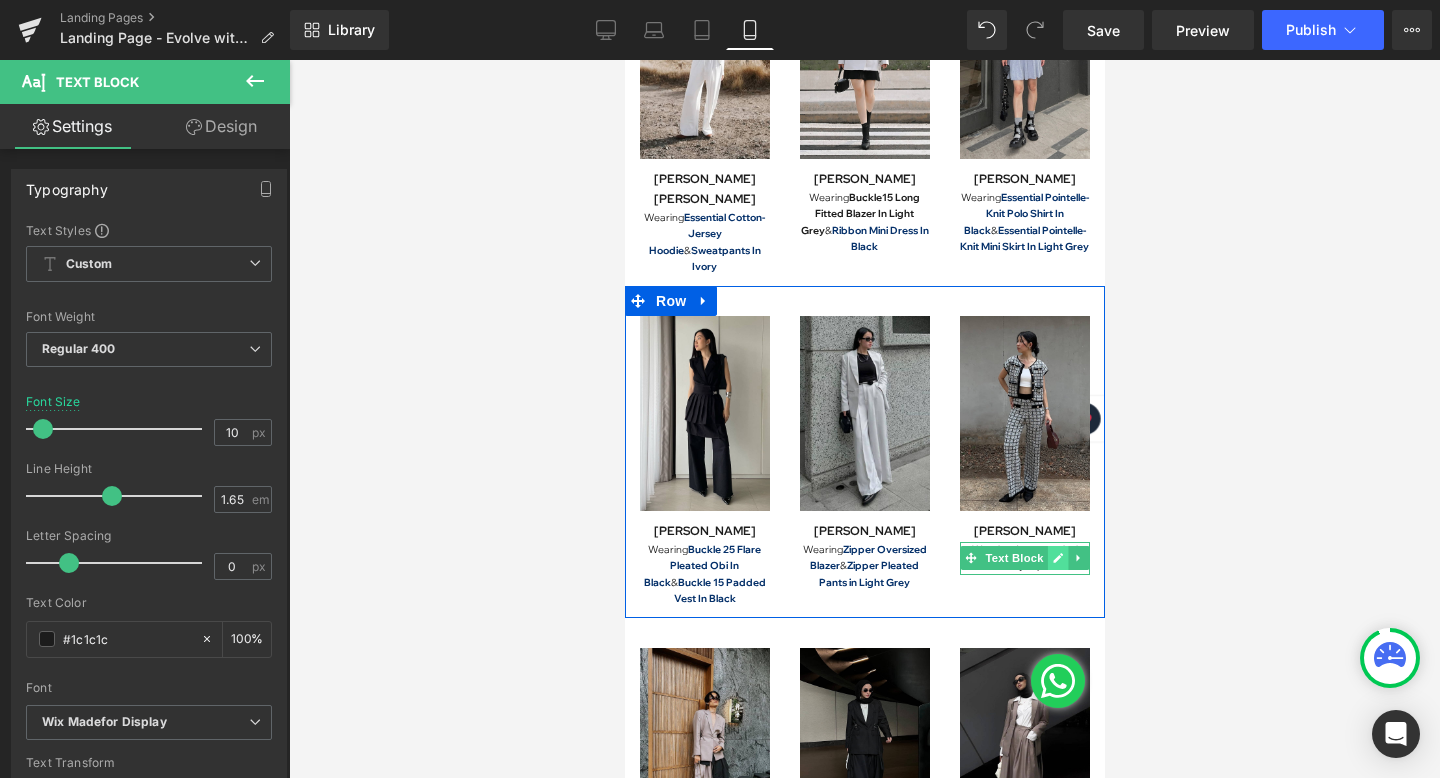 click 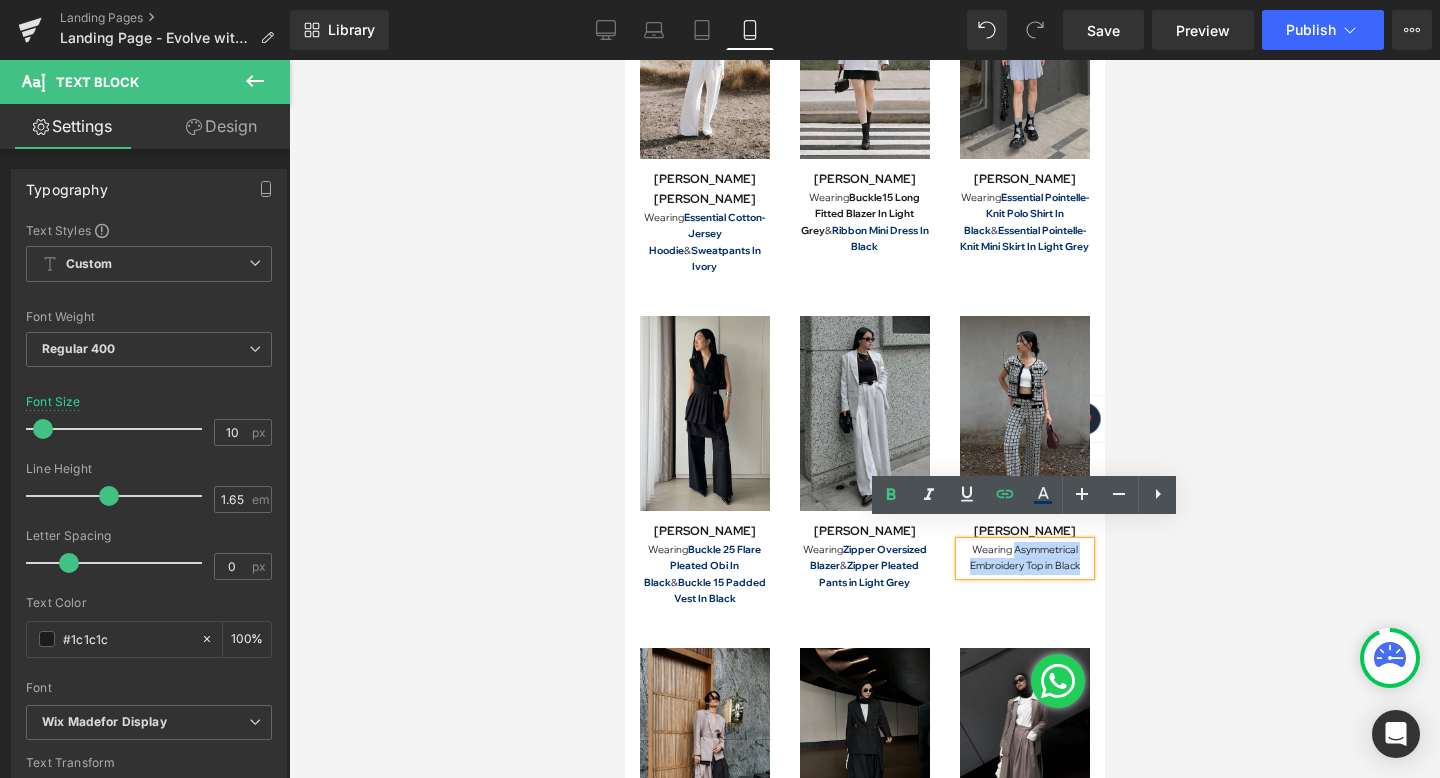 drag, startPoint x: 1013, startPoint y: 532, endPoint x: 1080, endPoint y: 549, distance: 69.12308 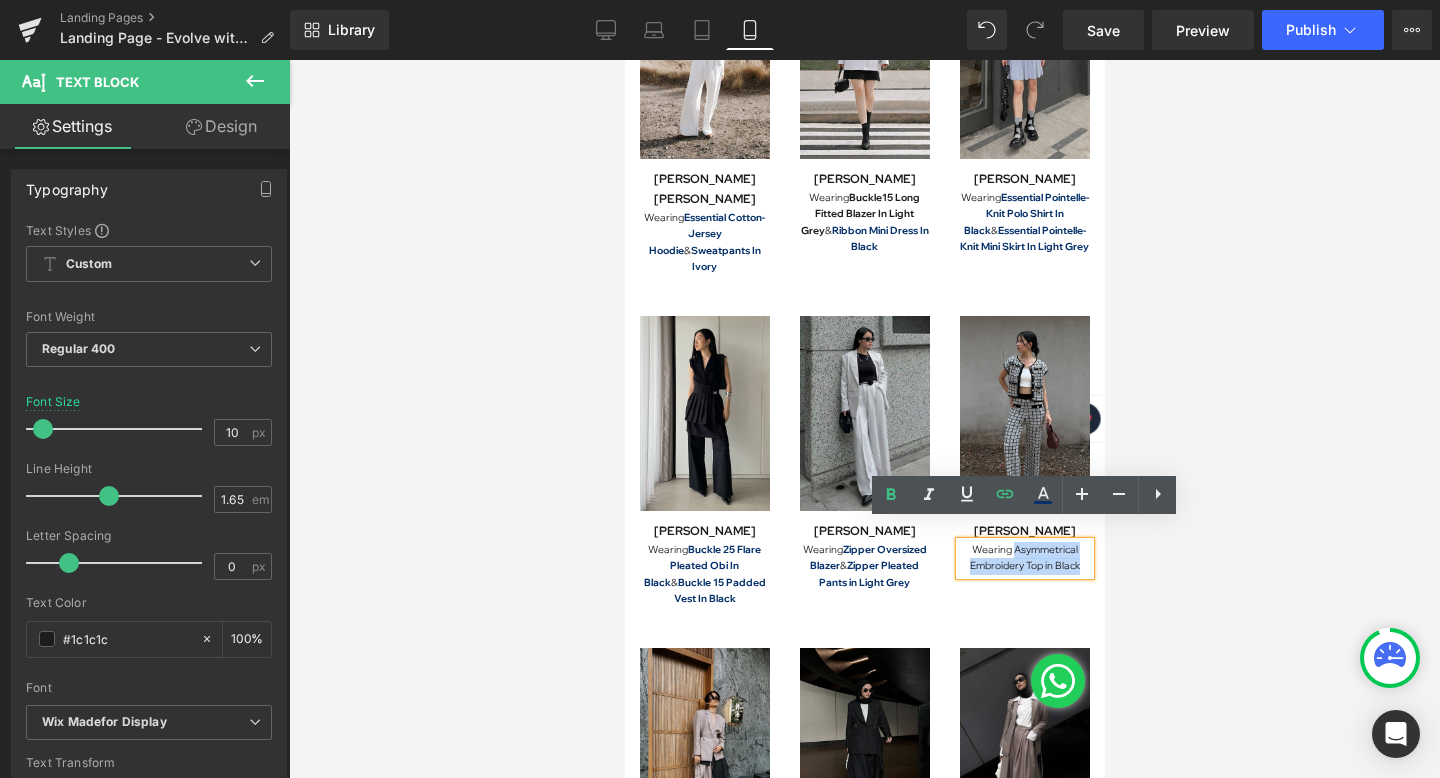 click on "Wearing Asymmetrical Embroidery Top in Black" at bounding box center (1024, 558) 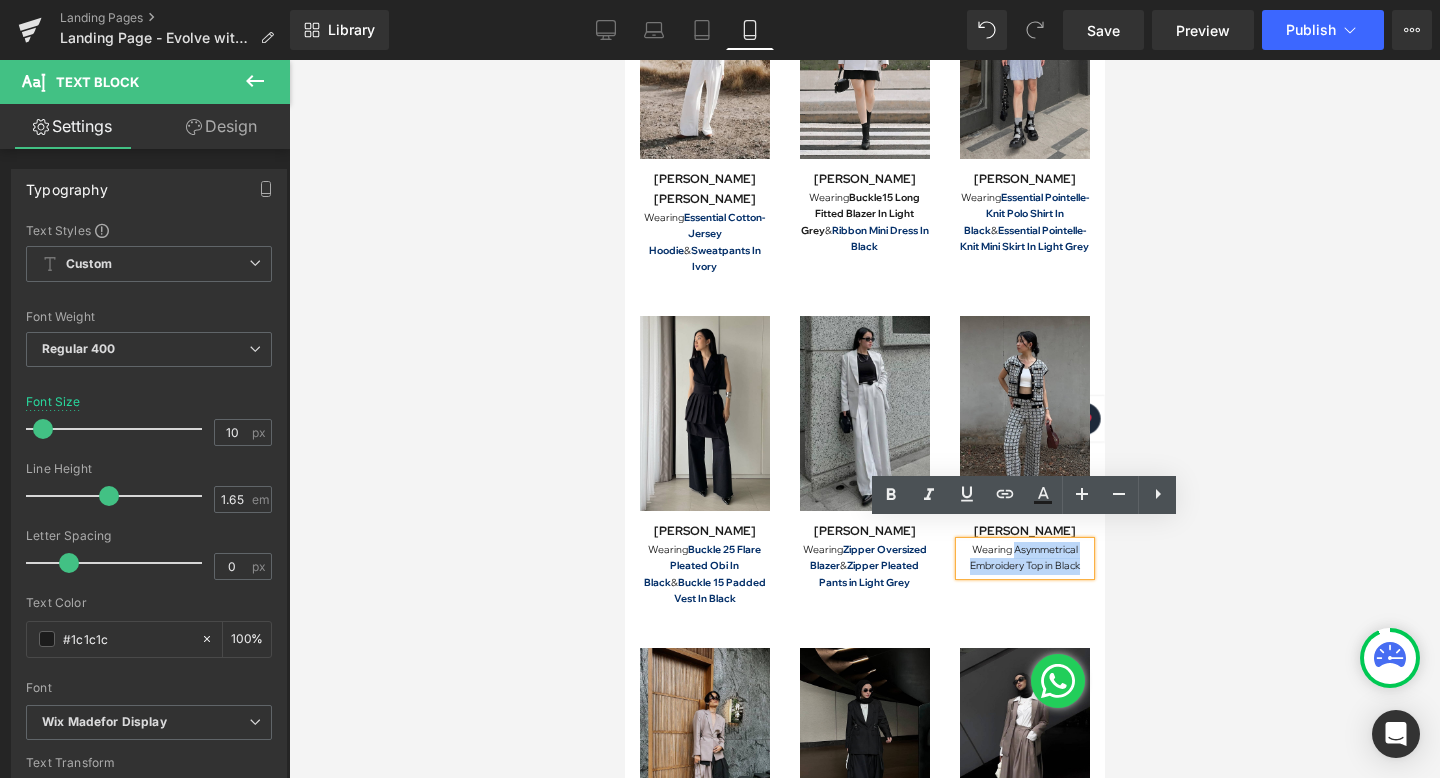 type 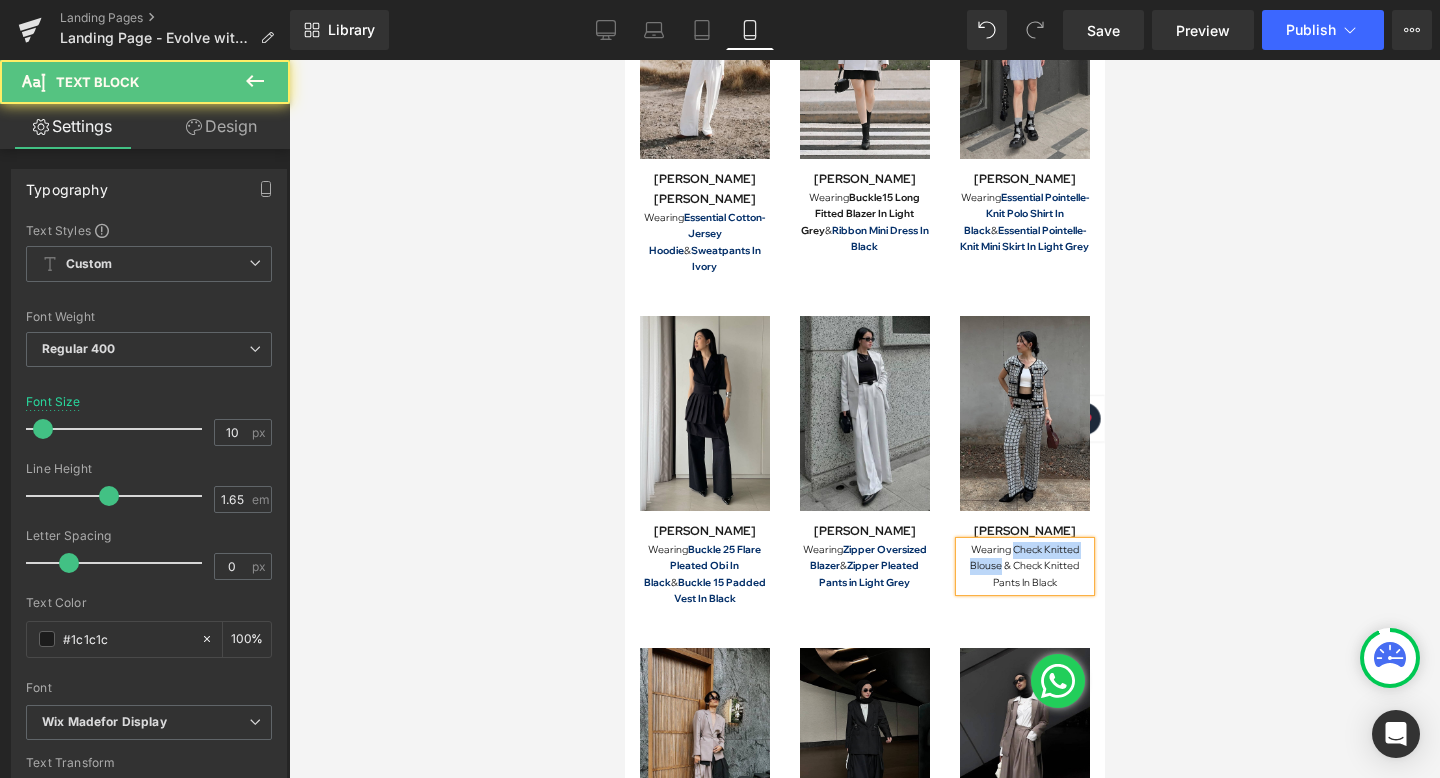 drag, startPoint x: 1013, startPoint y: 528, endPoint x: 999, endPoint y: 545, distance: 22.022715 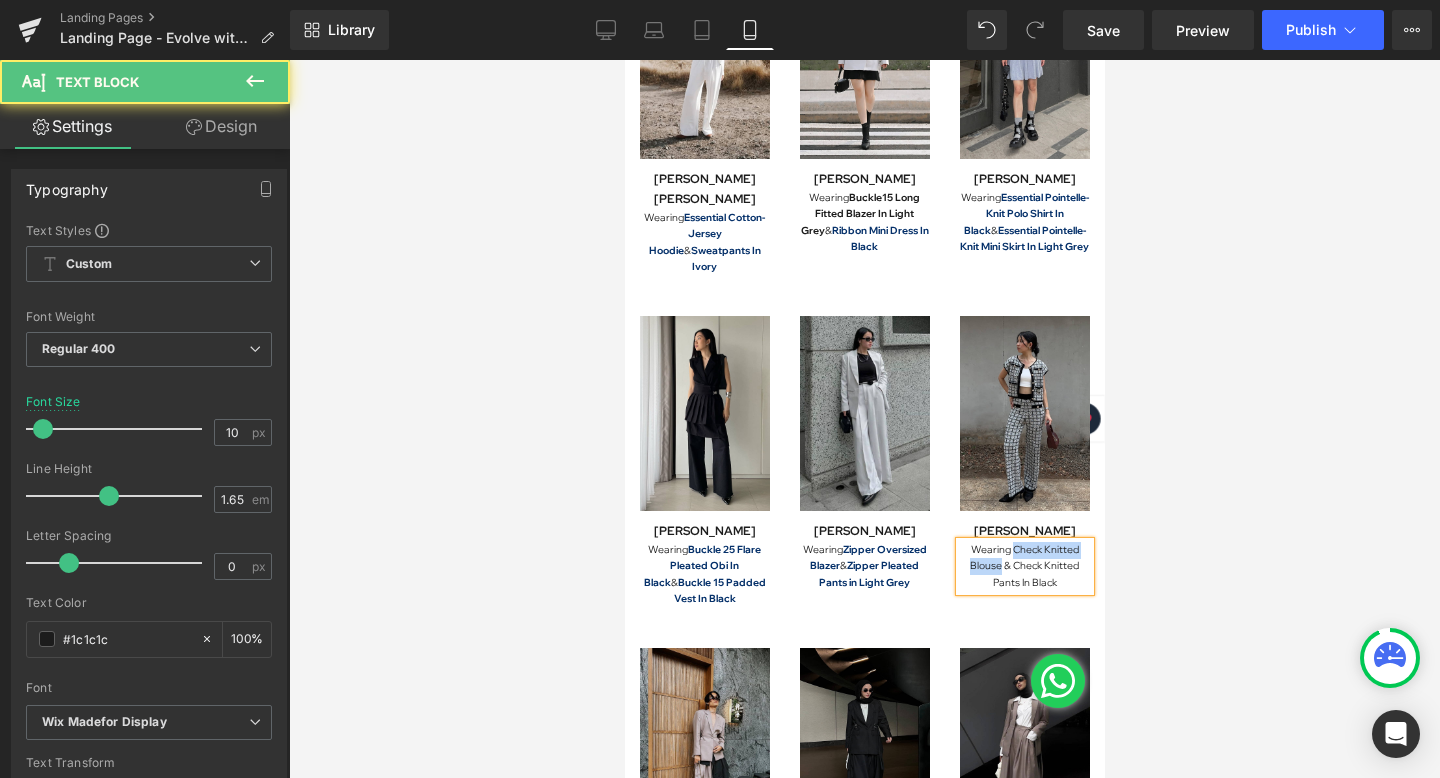 click on "Wearing Check Knitted Blouse & Check Knitted Pants In Black" at bounding box center (1024, 567) 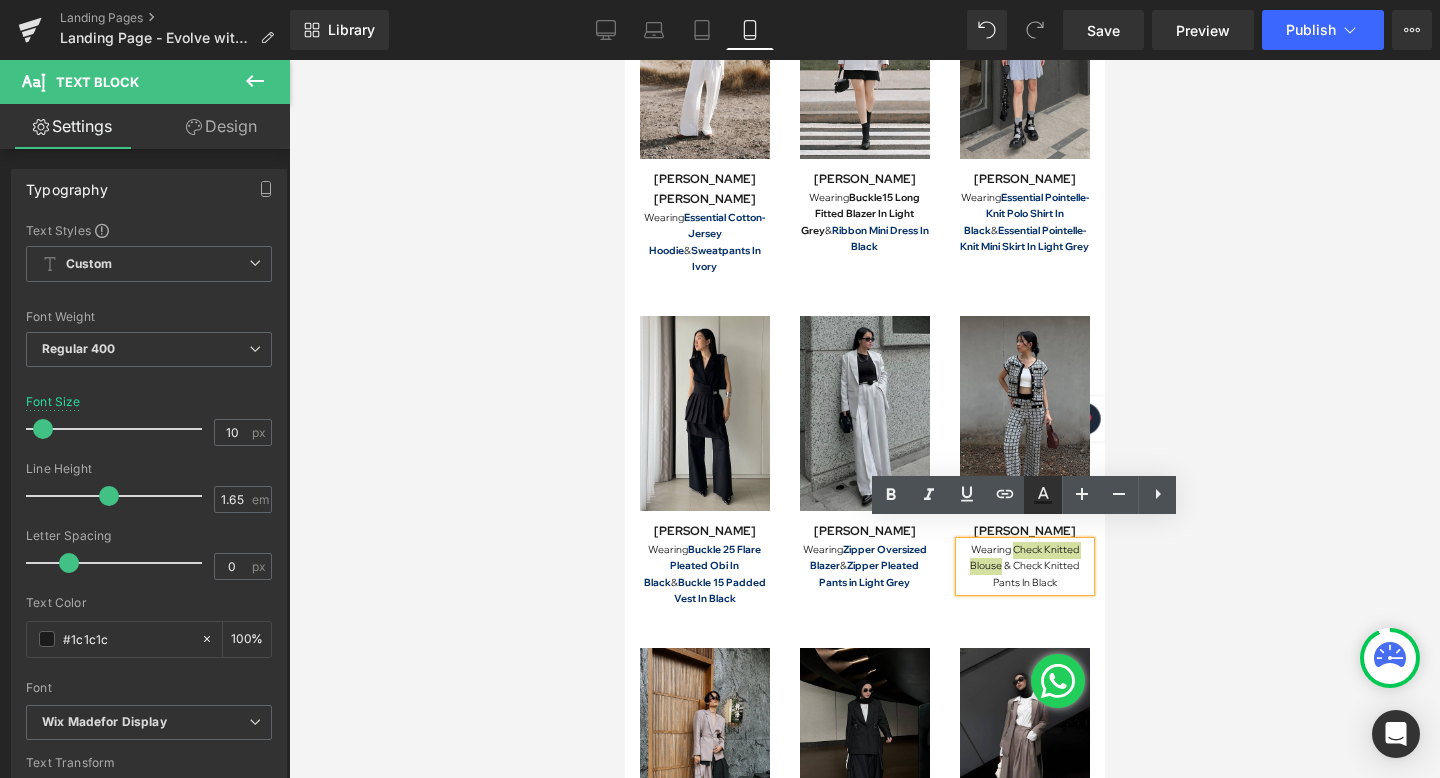 click 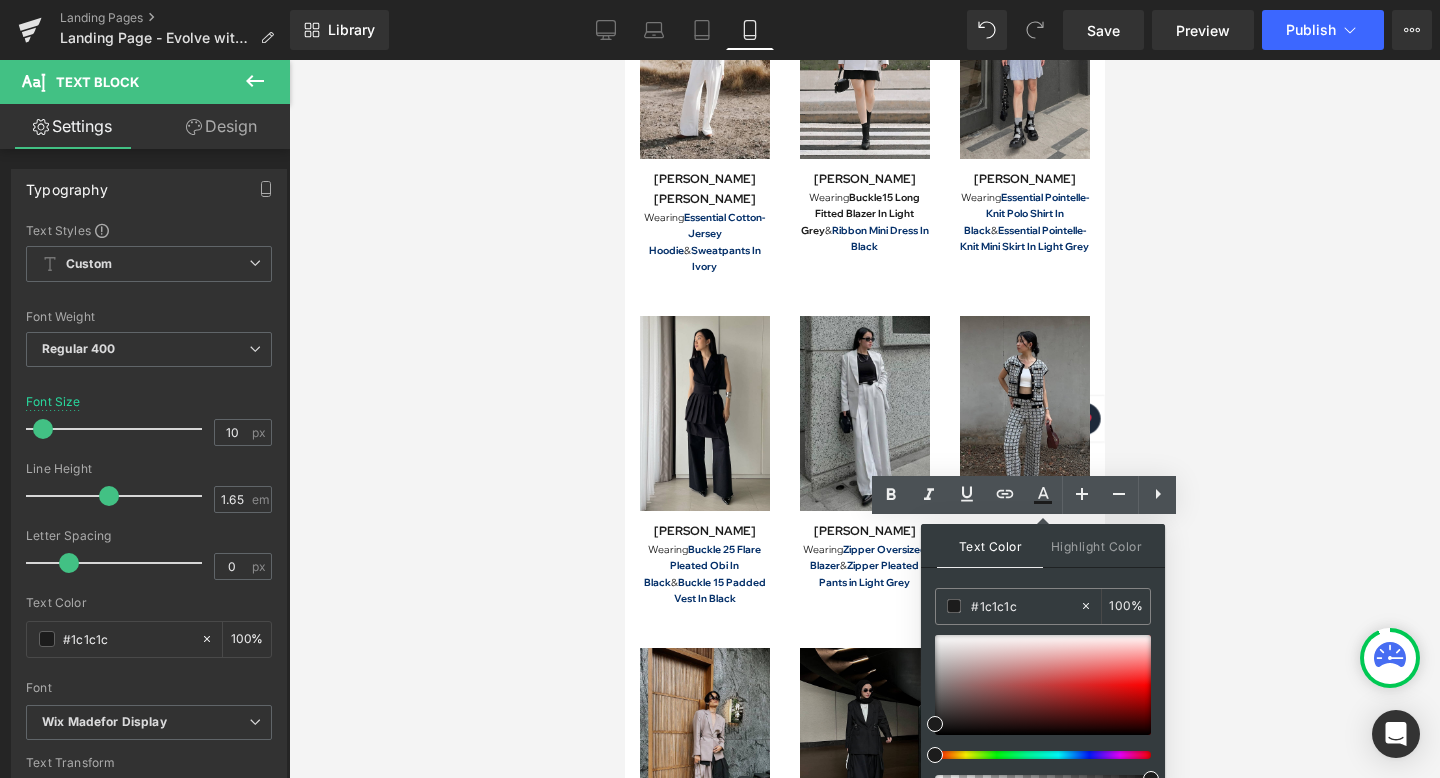 drag, startPoint x: 1621, startPoint y: 669, endPoint x: 860, endPoint y: 609, distance: 763.36163 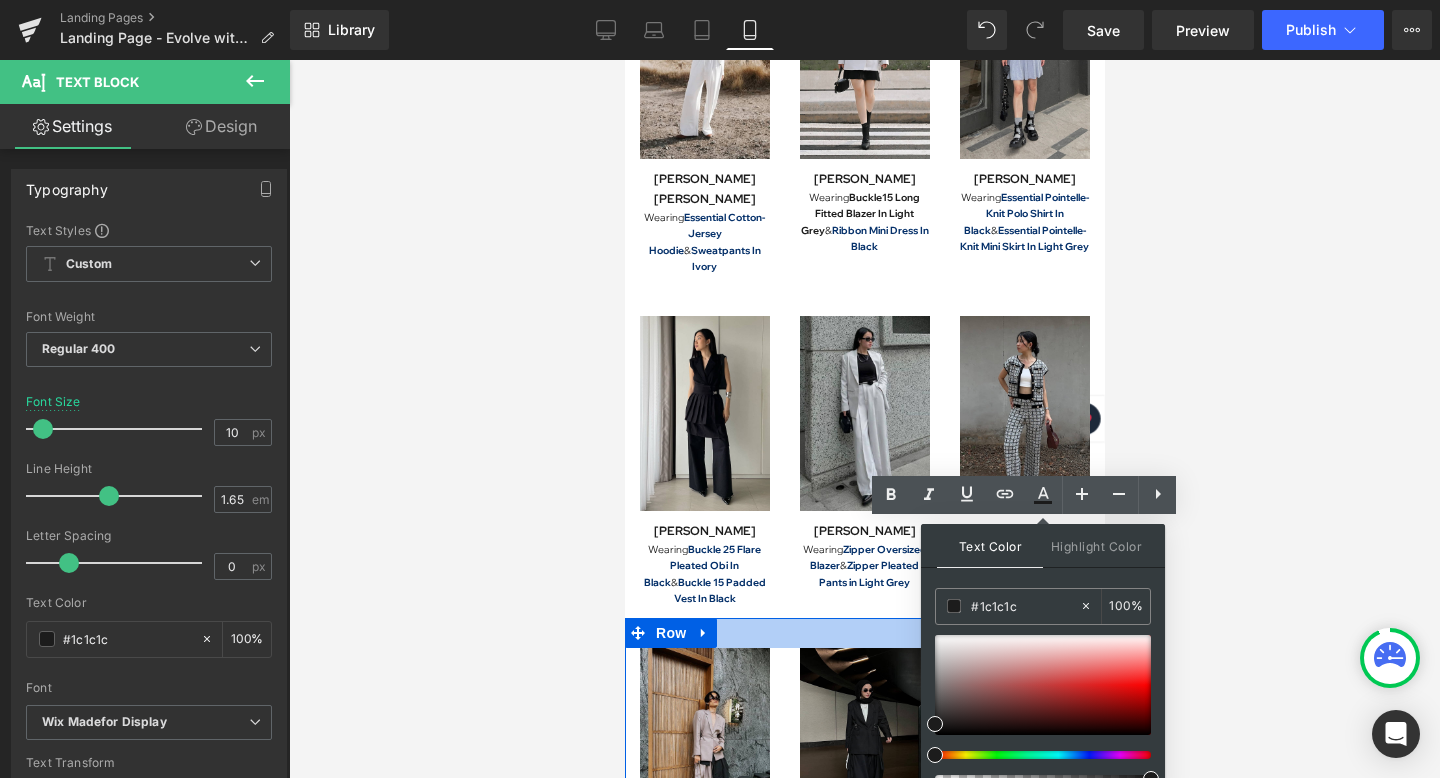paste on "06316a" 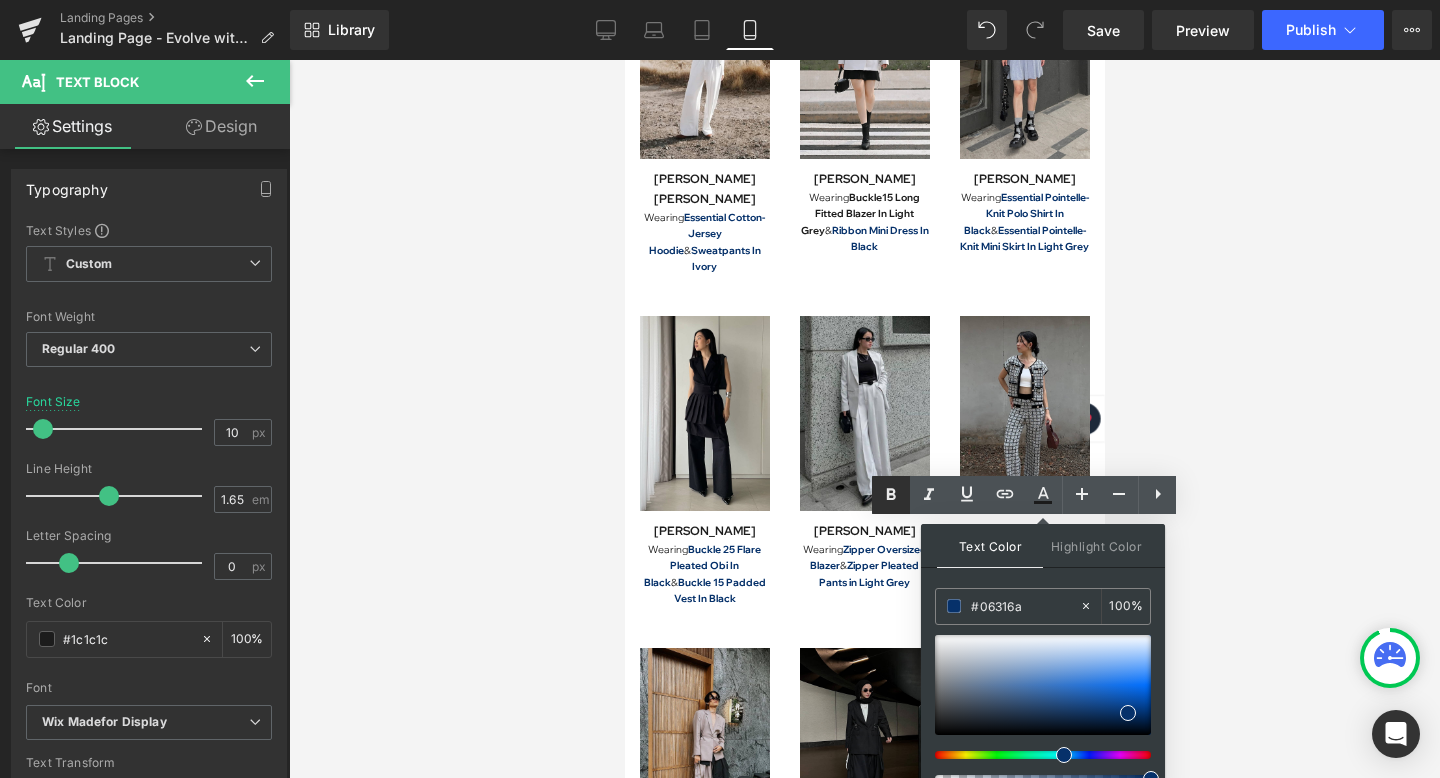 type on "#06316a" 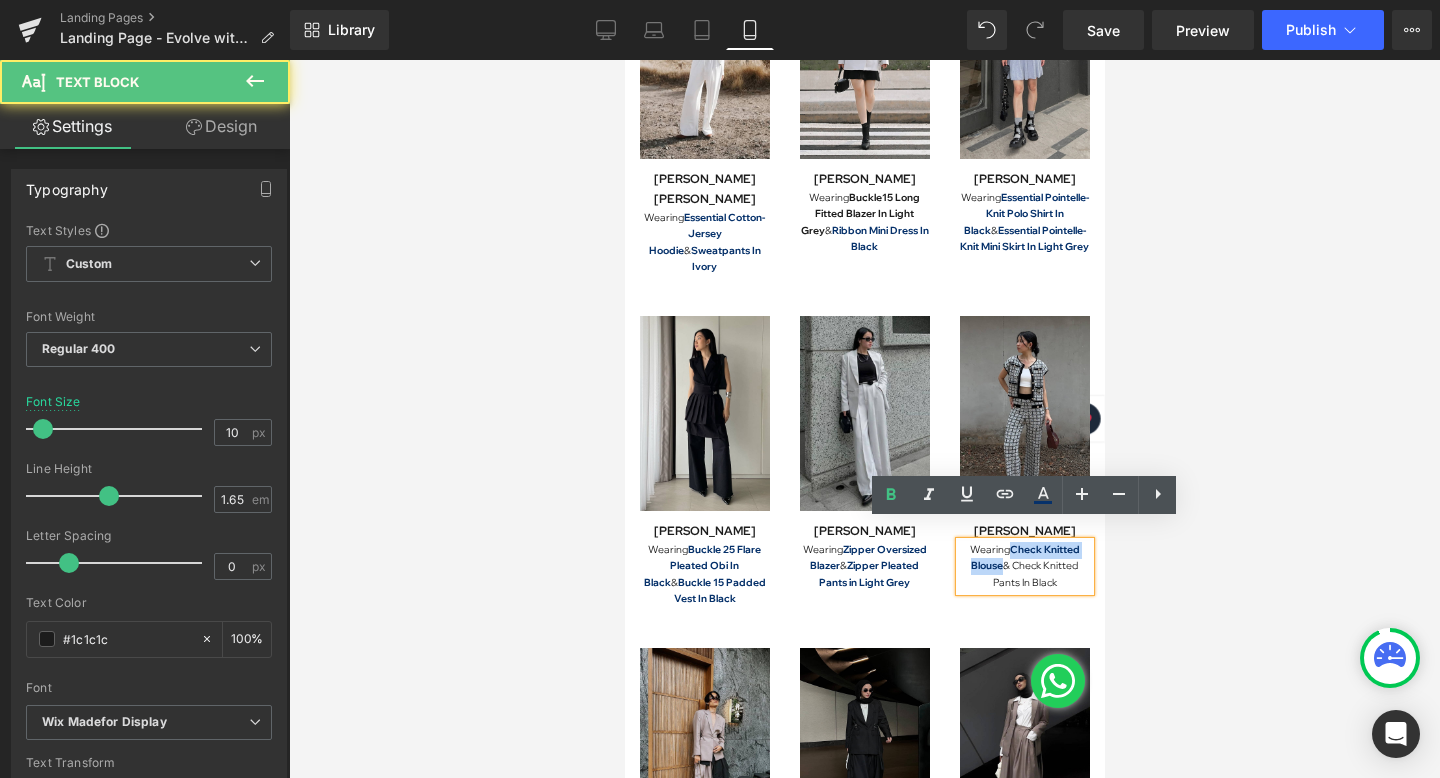 drag, startPoint x: 1011, startPoint y: 531, endPoint x: 999, endPoint y: 543, distance: 16.970562 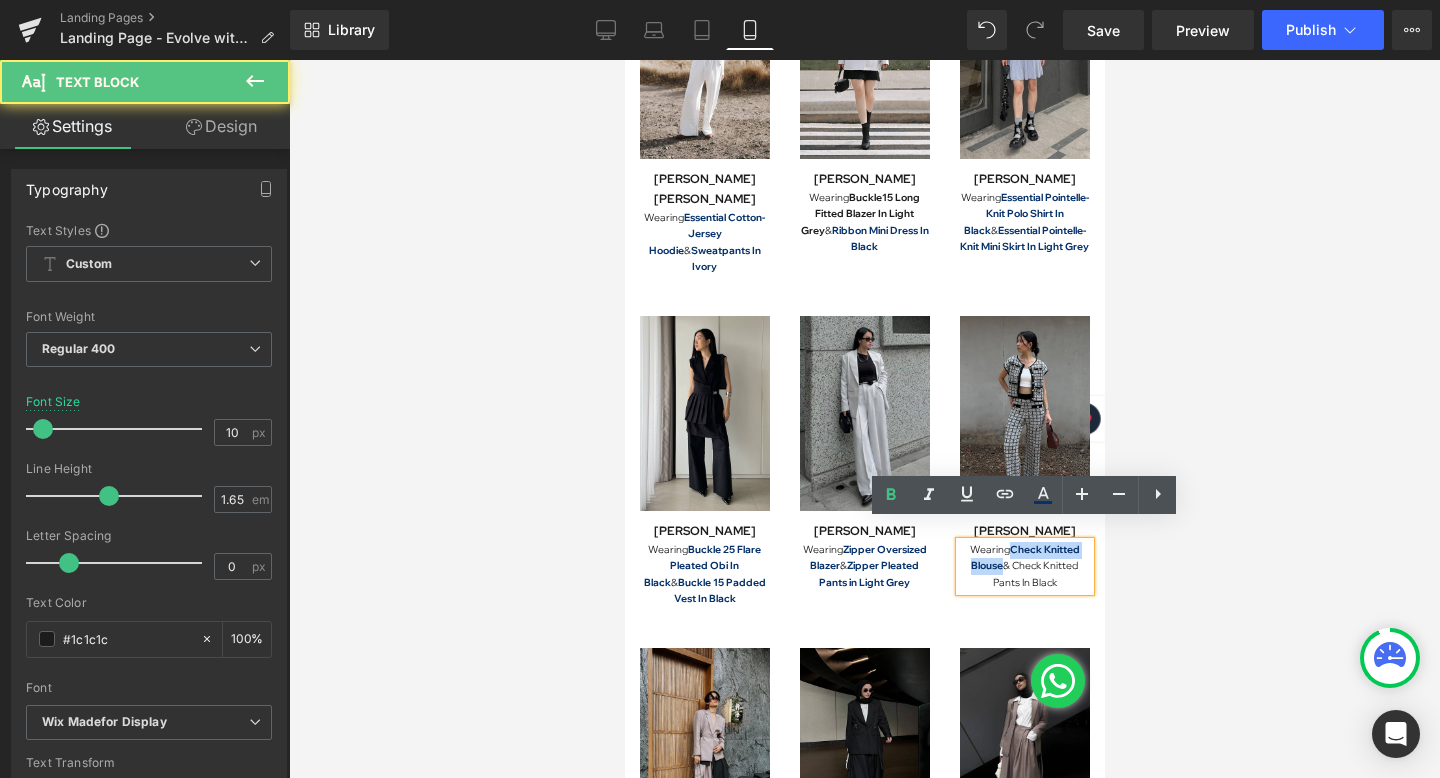 click on "Check Knitted Blouse" at bounding box center [1024, 558] 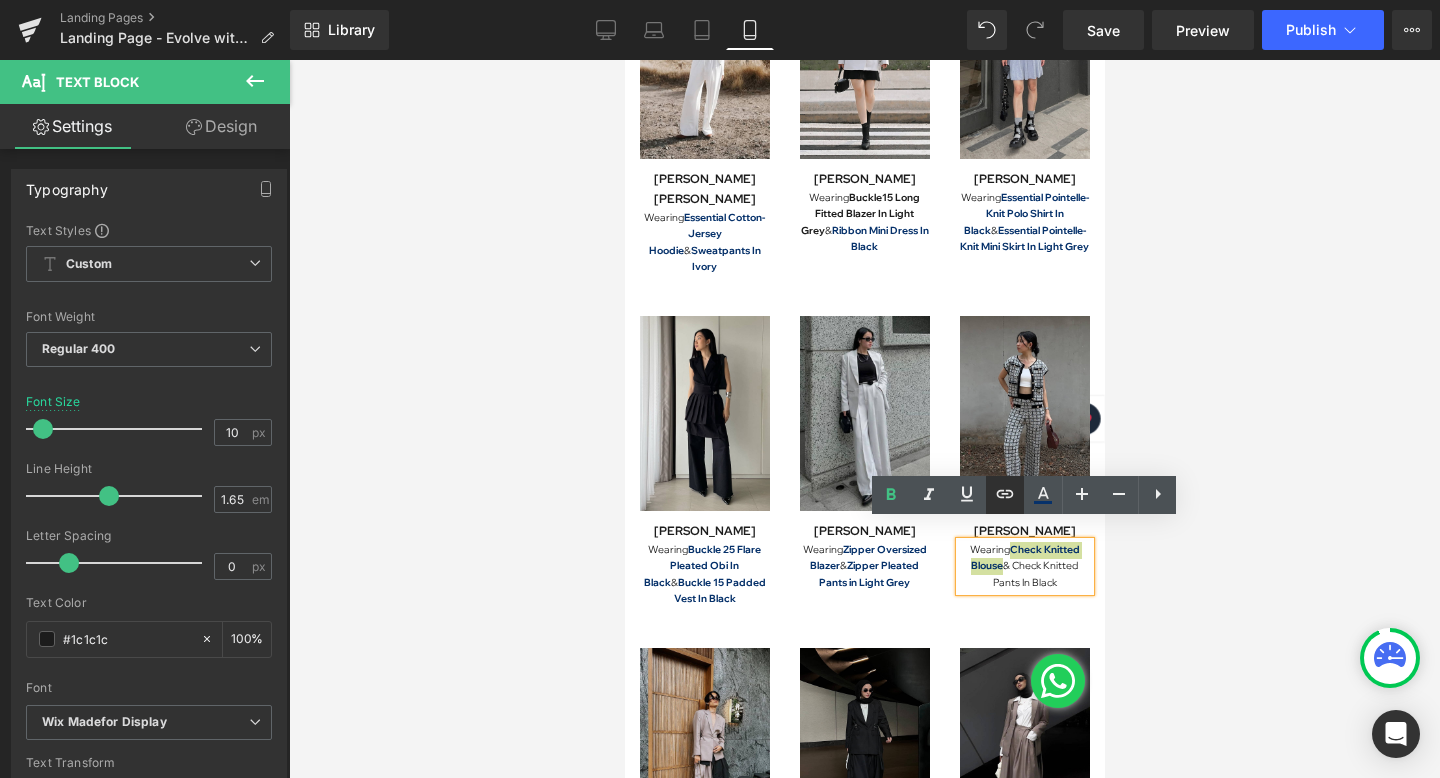 click 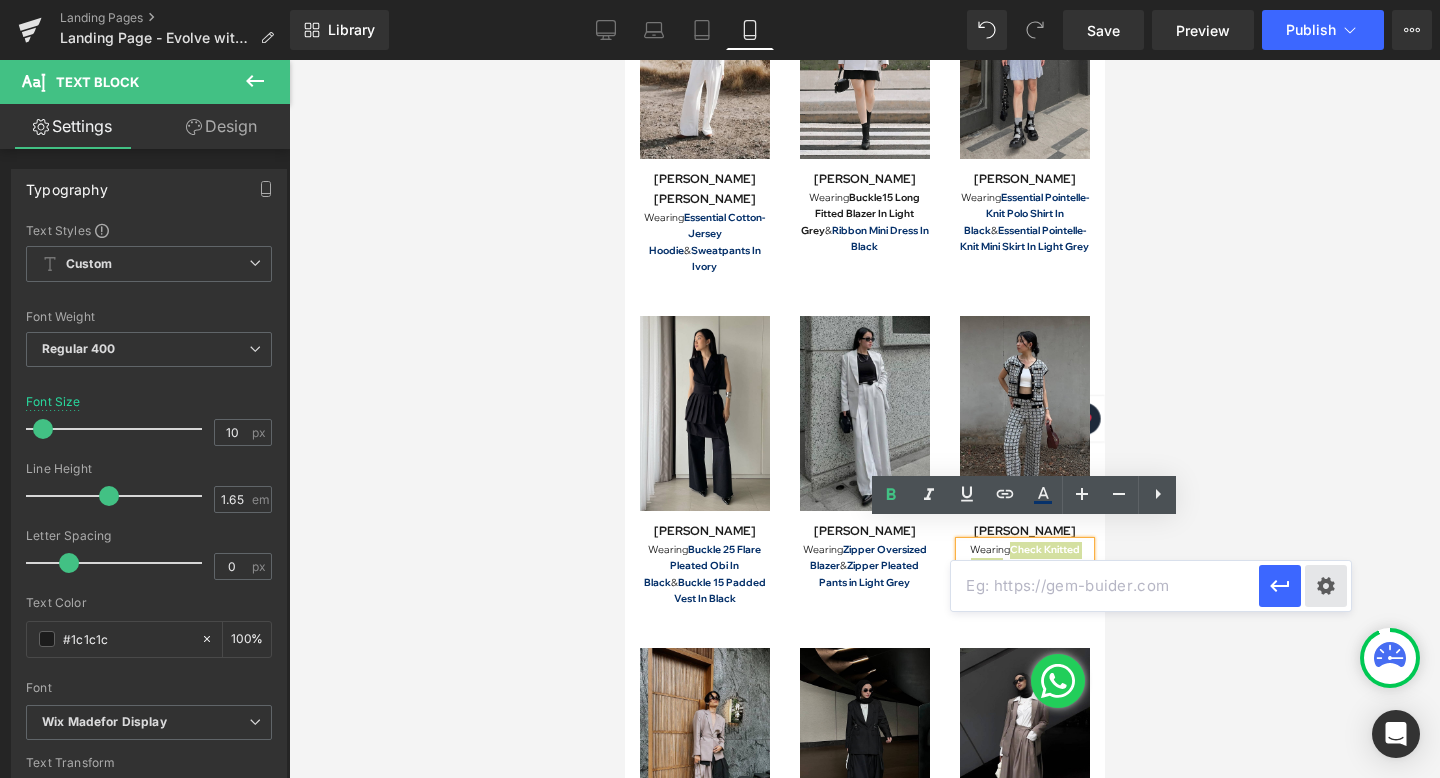 click on "Text Color Highlight Color rgba(6, 49, 106, 1) #06316a 100 % transparent transparent 0 %   Edit or remove link:   Edit   -   Unlink   -   Cancel" at bounding box center (720, 0) 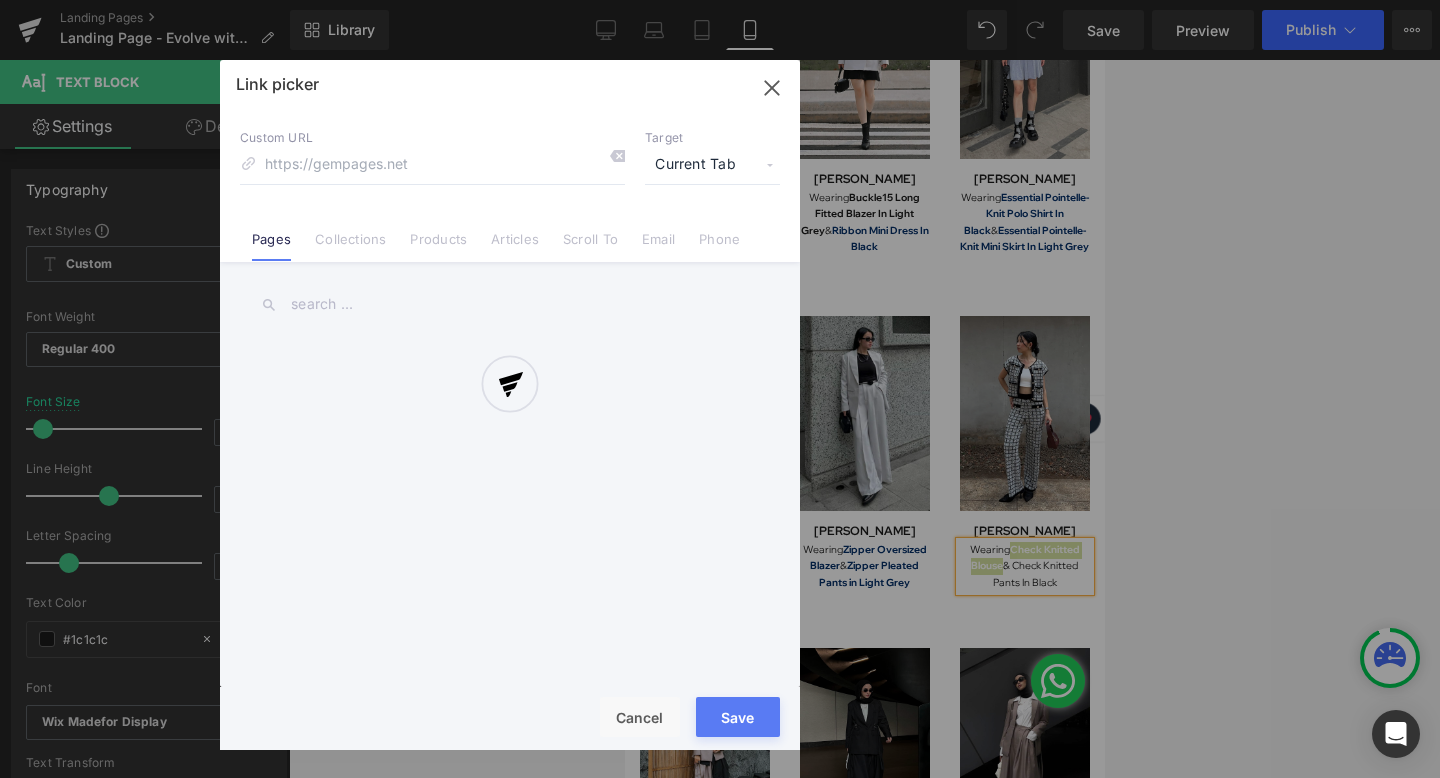 click at bounding box center (510, 405) 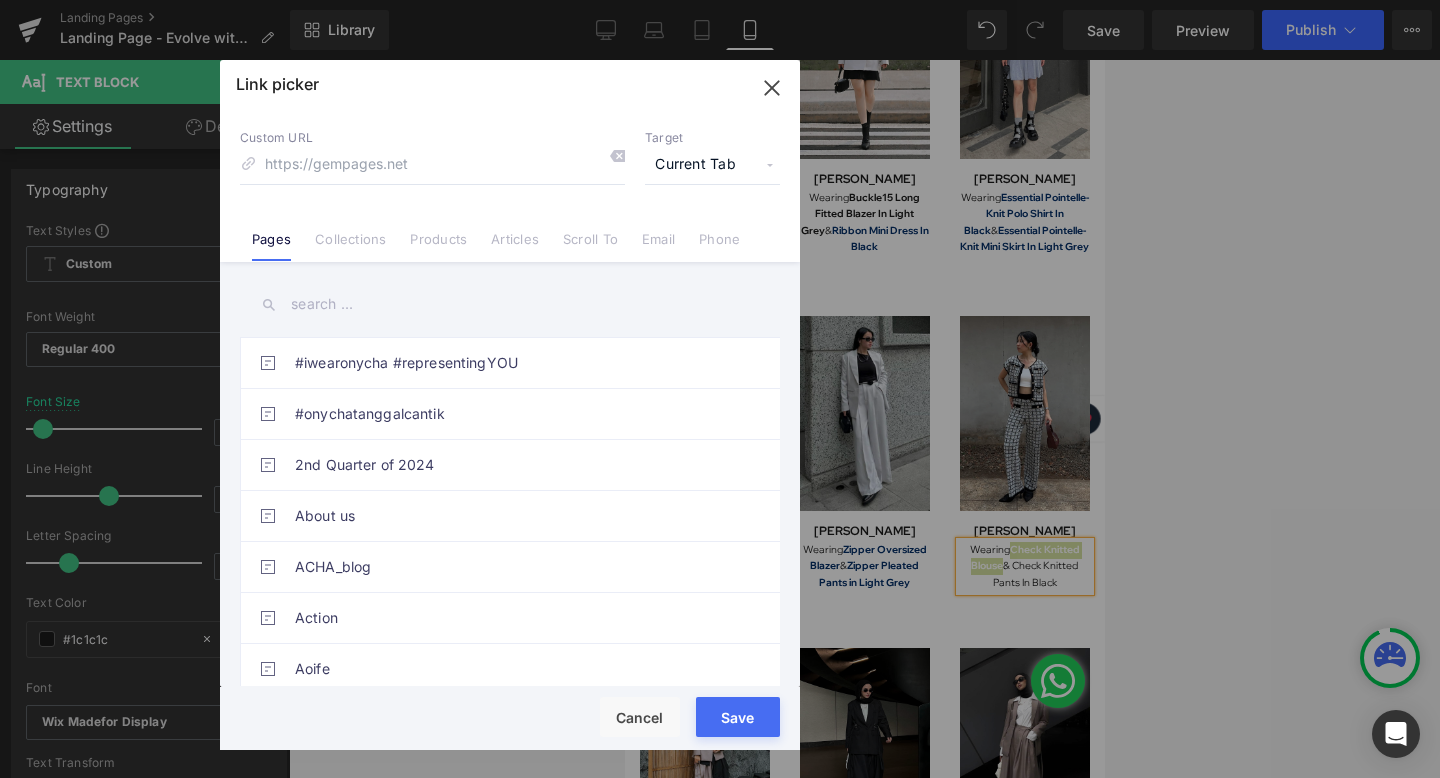 click on "Products" at bounding box center [438, 246] 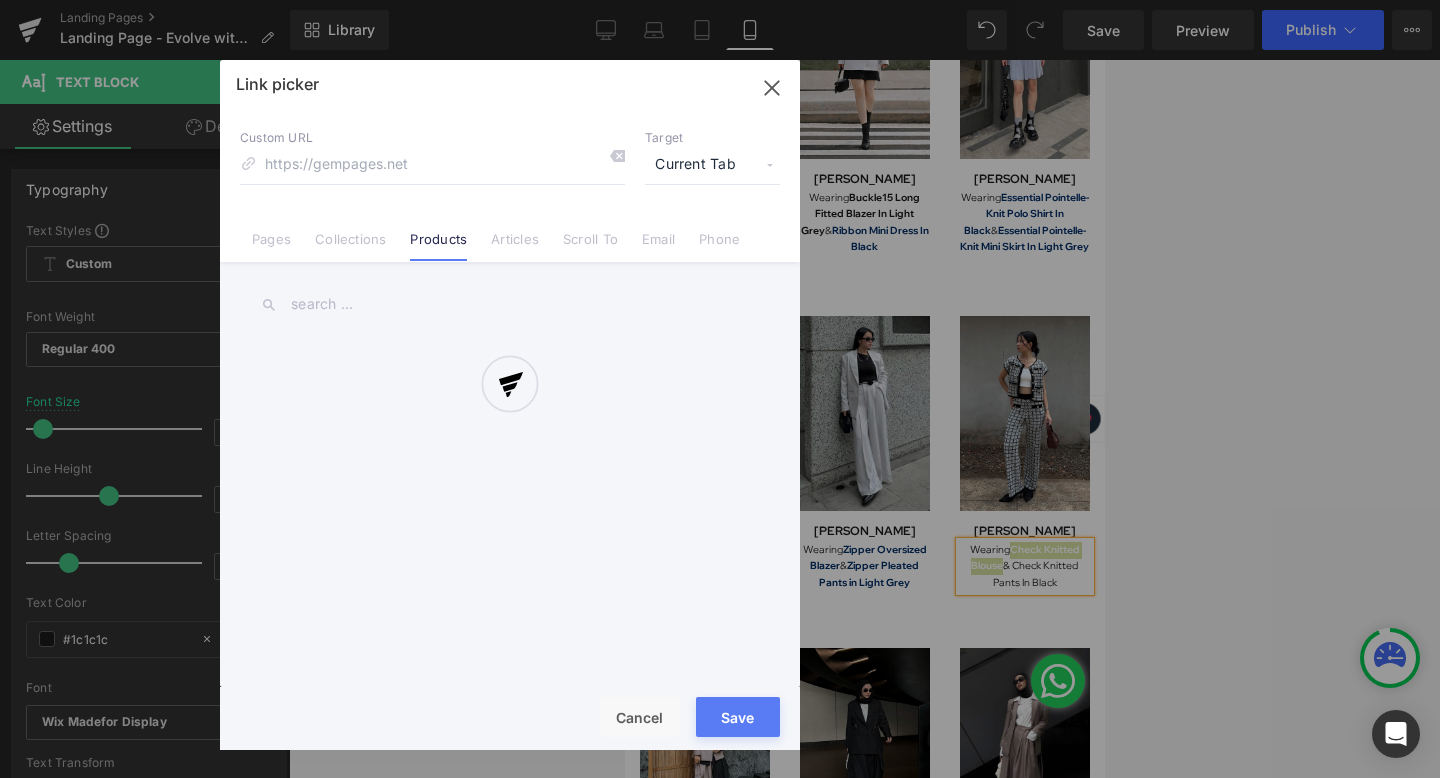 click at bounding box center [510, 405] 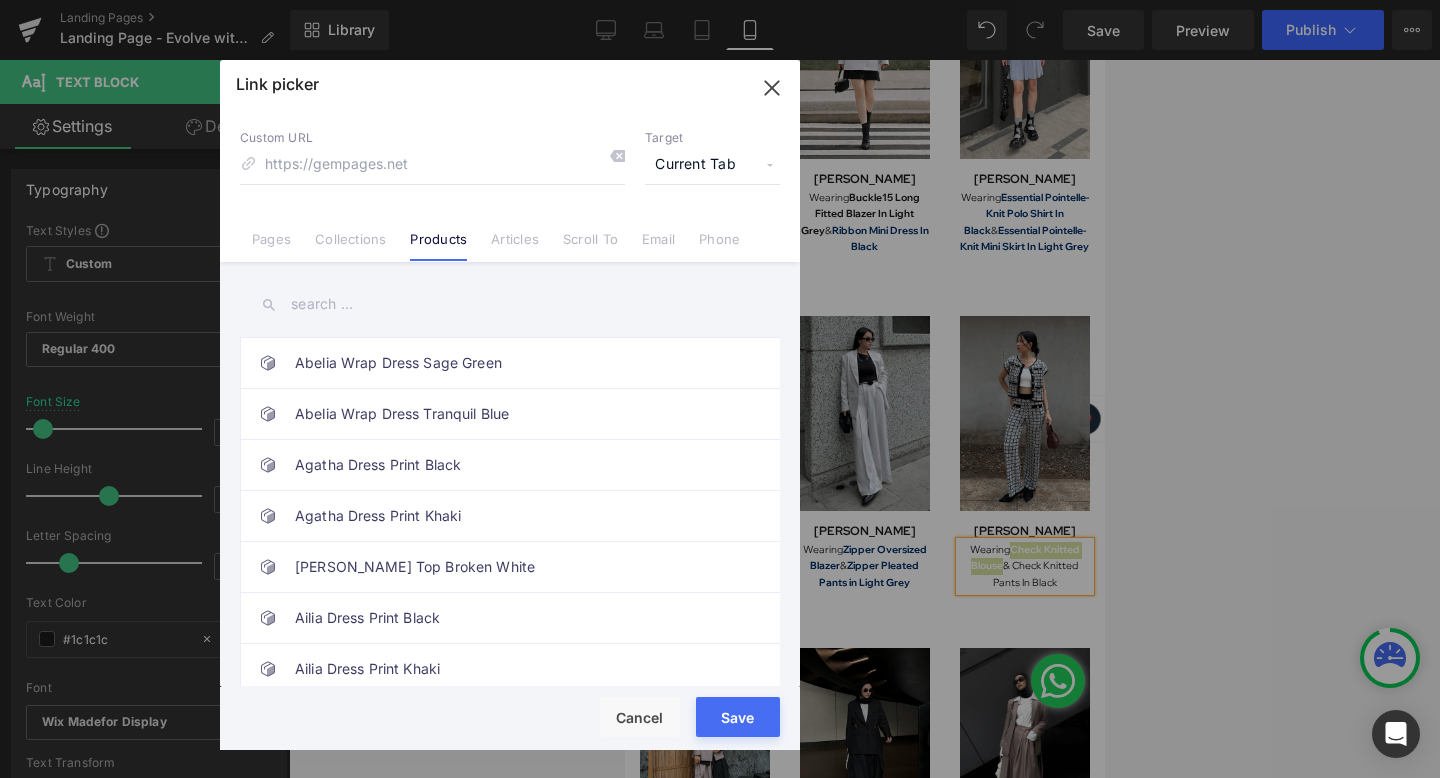 click at bounding box center [510, 304] 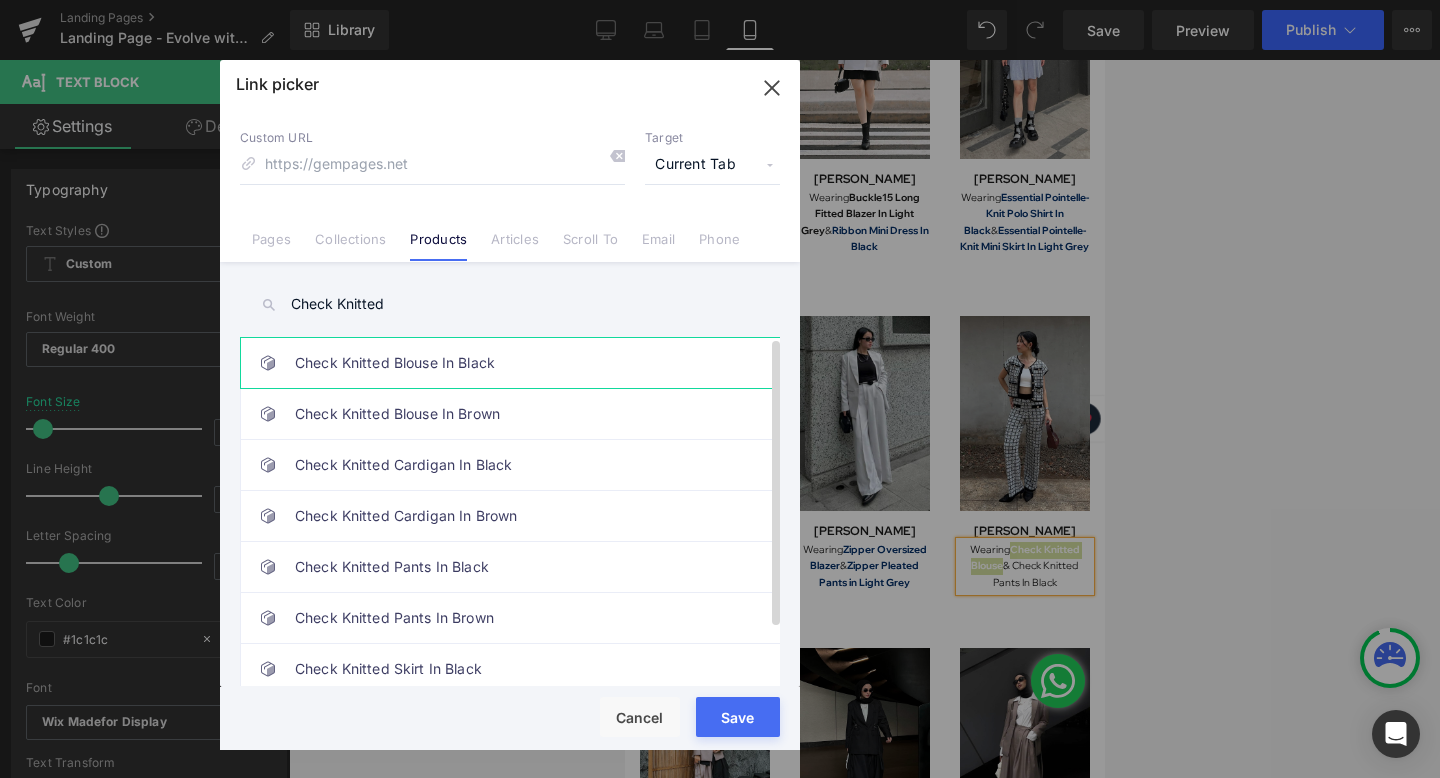 type on "Check Knitted" 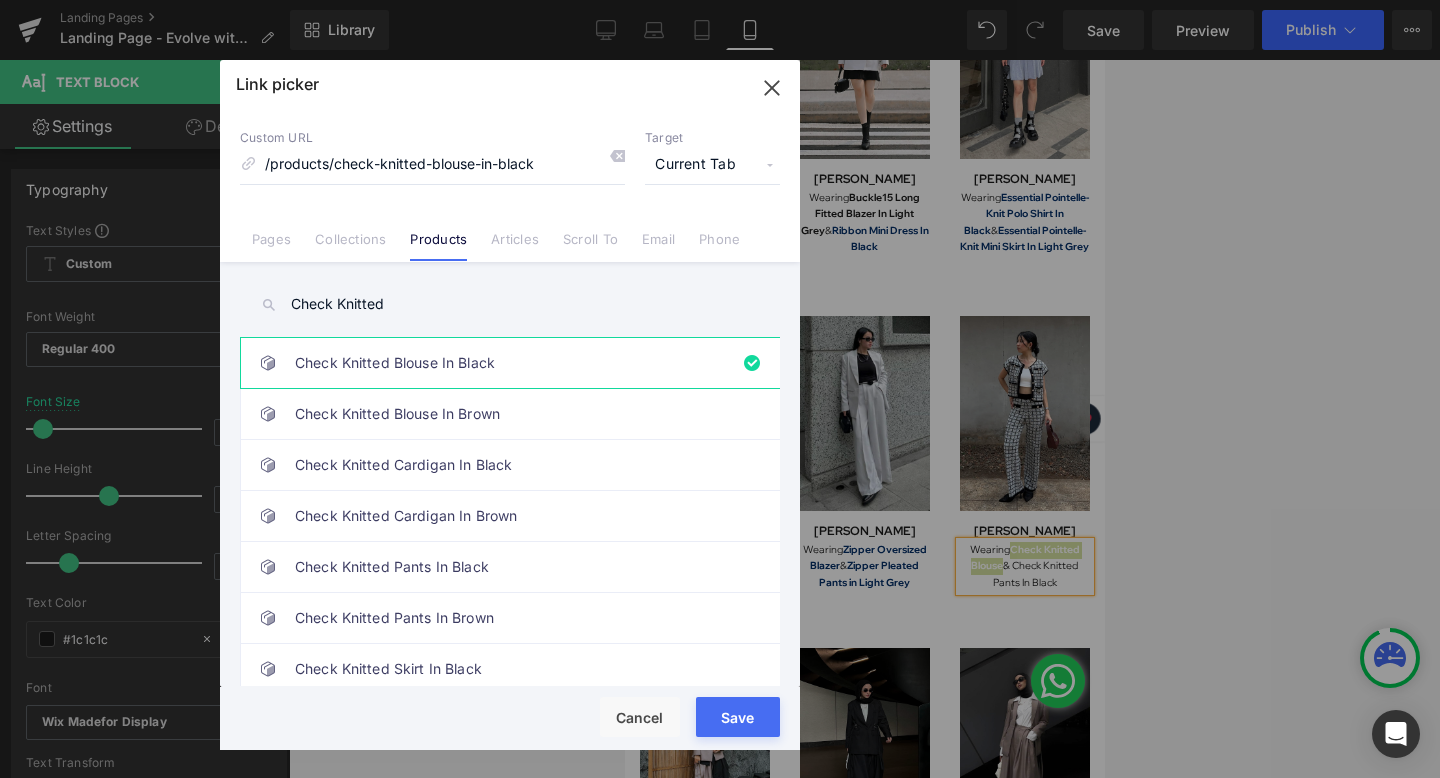 click on "Rendering Content" at bounding box center (720, 699) 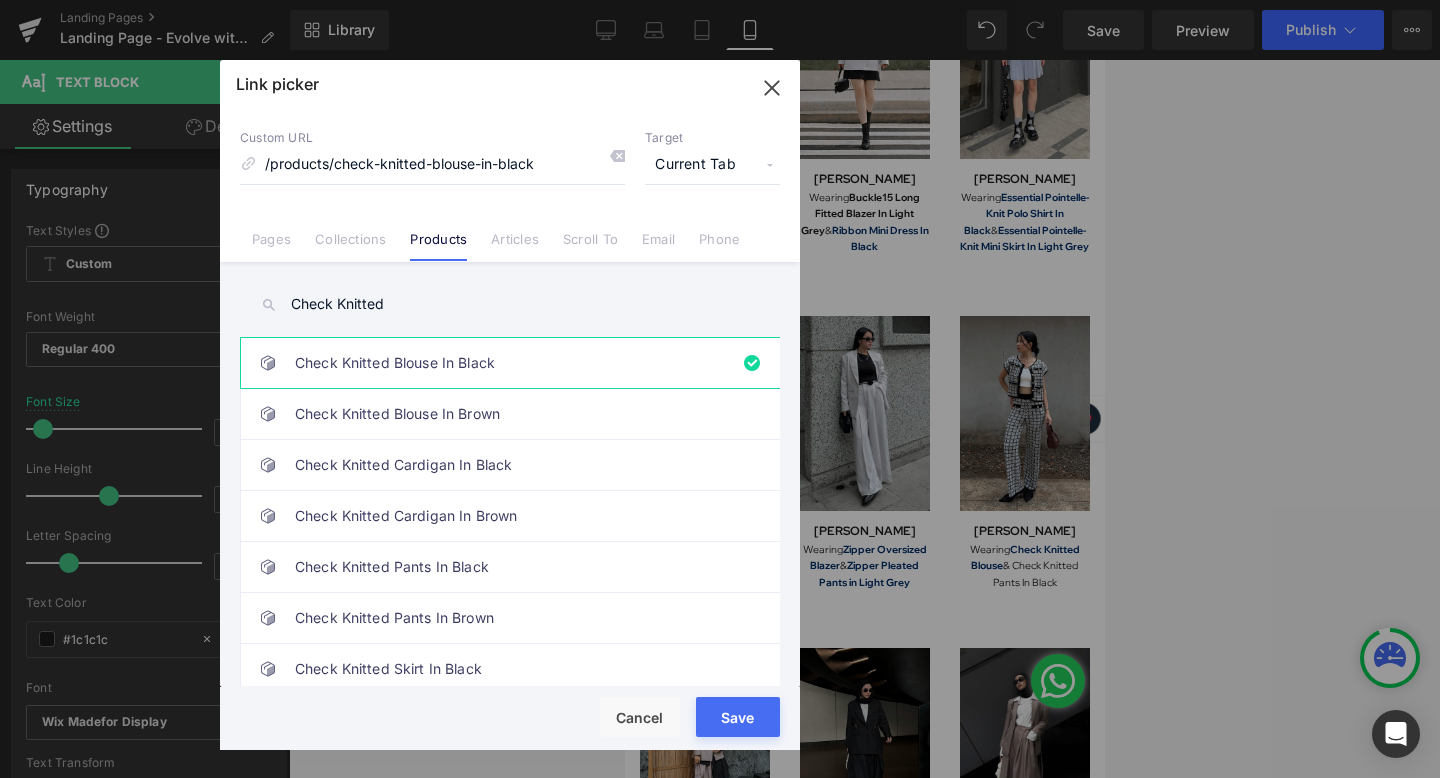 click on "Save" at bounding box center [738, 717] 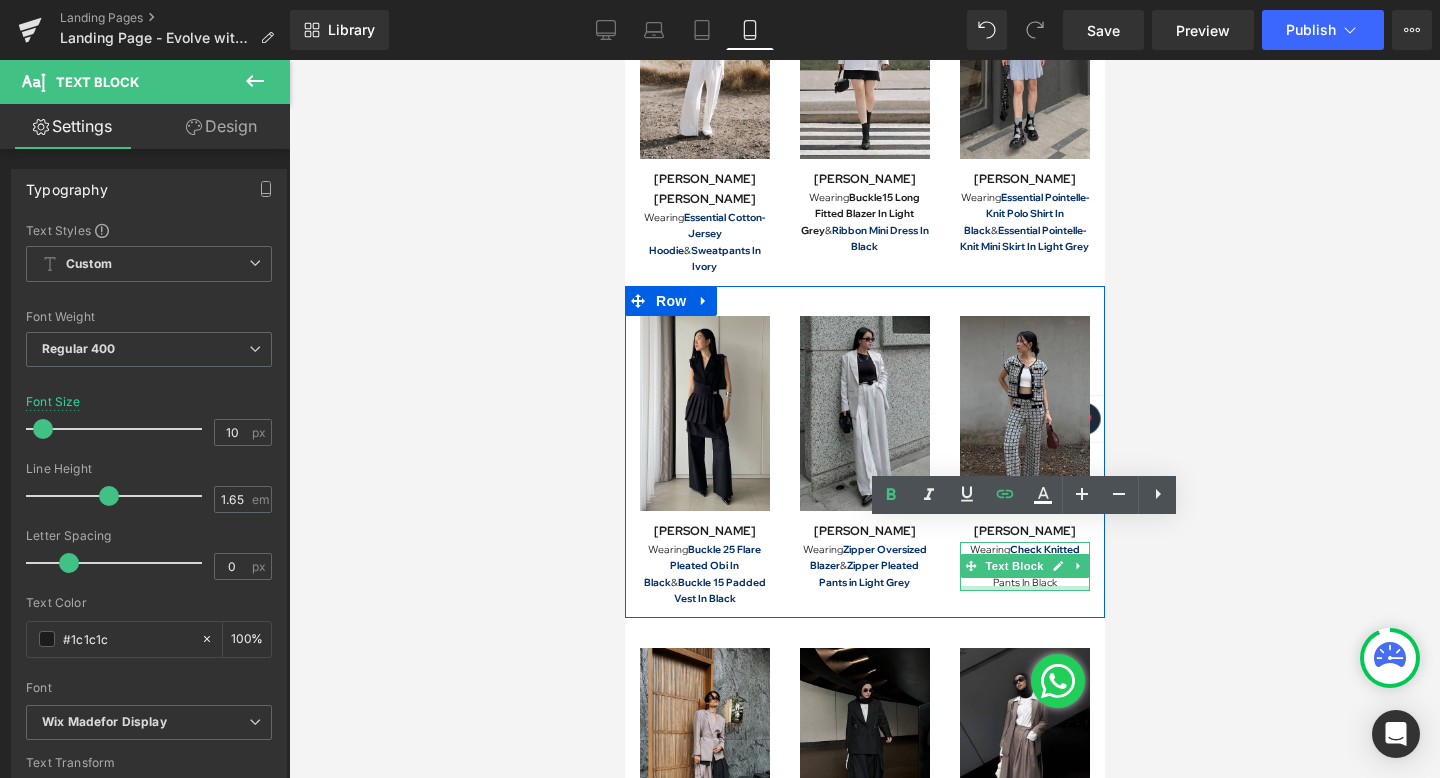 click at bounding box center [1024, 588] 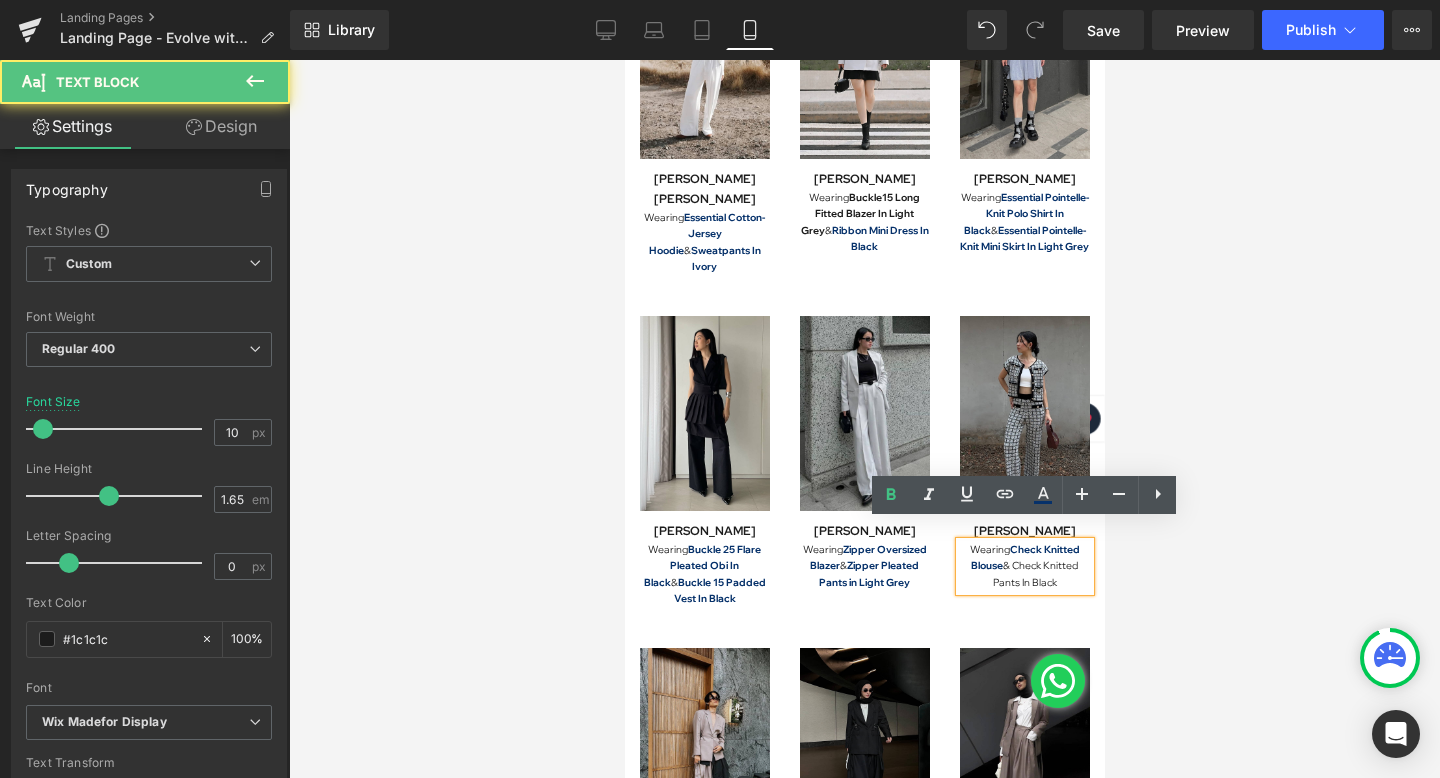 drag, startPoint x: 1016, startPoint y: 547, endPoint x: 1056, endPoint y: 562, distance: 42.72002 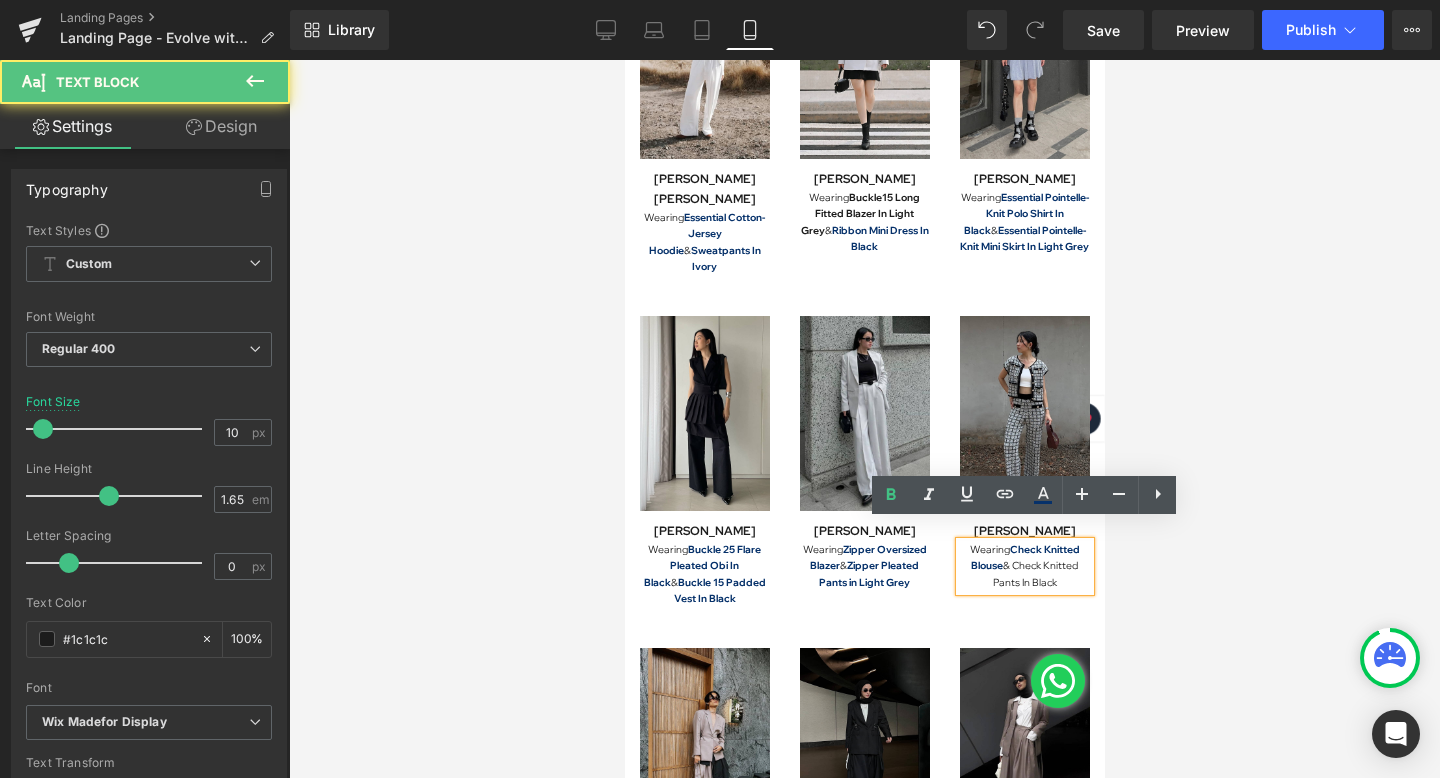 click on "Wearing  Check Knitted Blouse  & Check Knitted Pants In Black" at bounding box center (1024, 567) 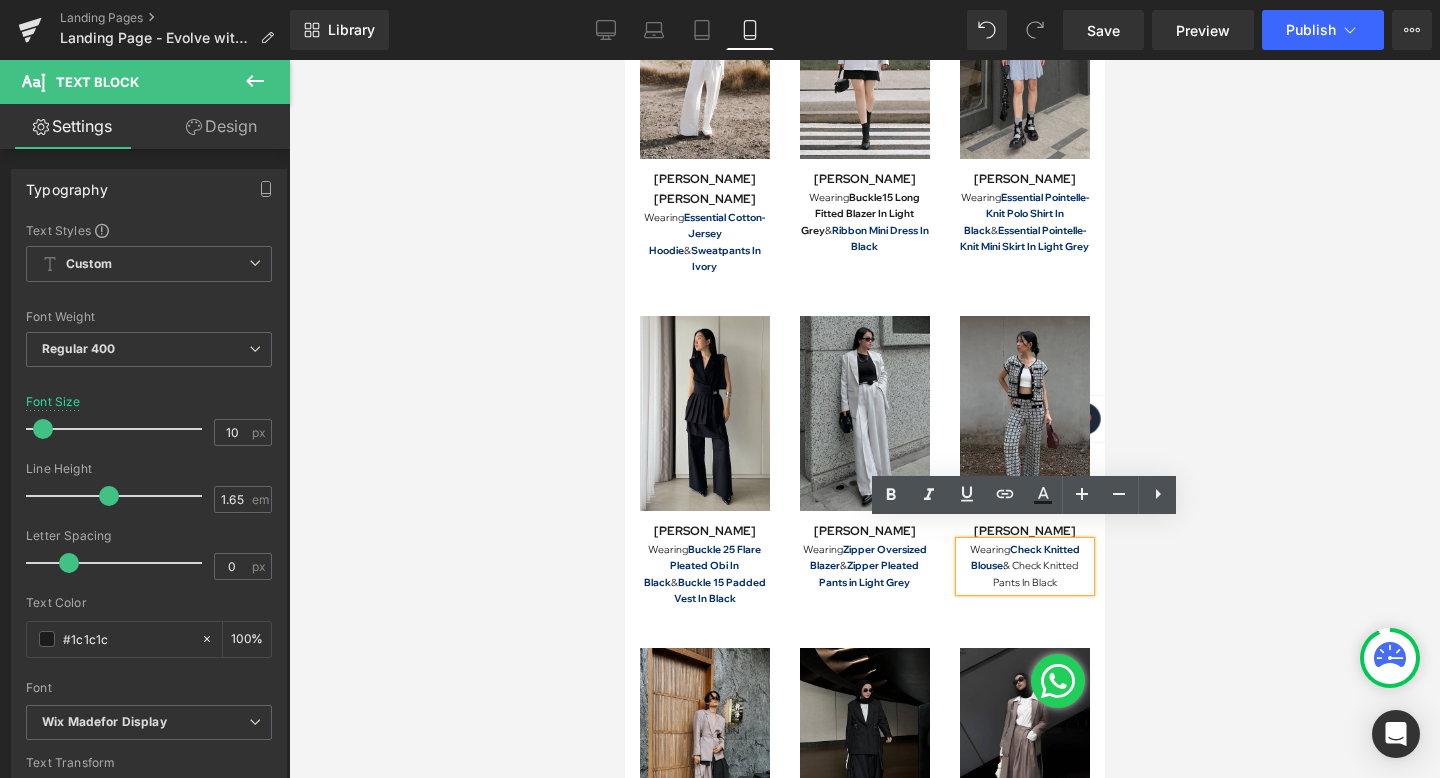 drag, startPoint x: 1013, startPoint y: 547, endPoint x: 1055, endPoint y: 565, distance: 45.694637 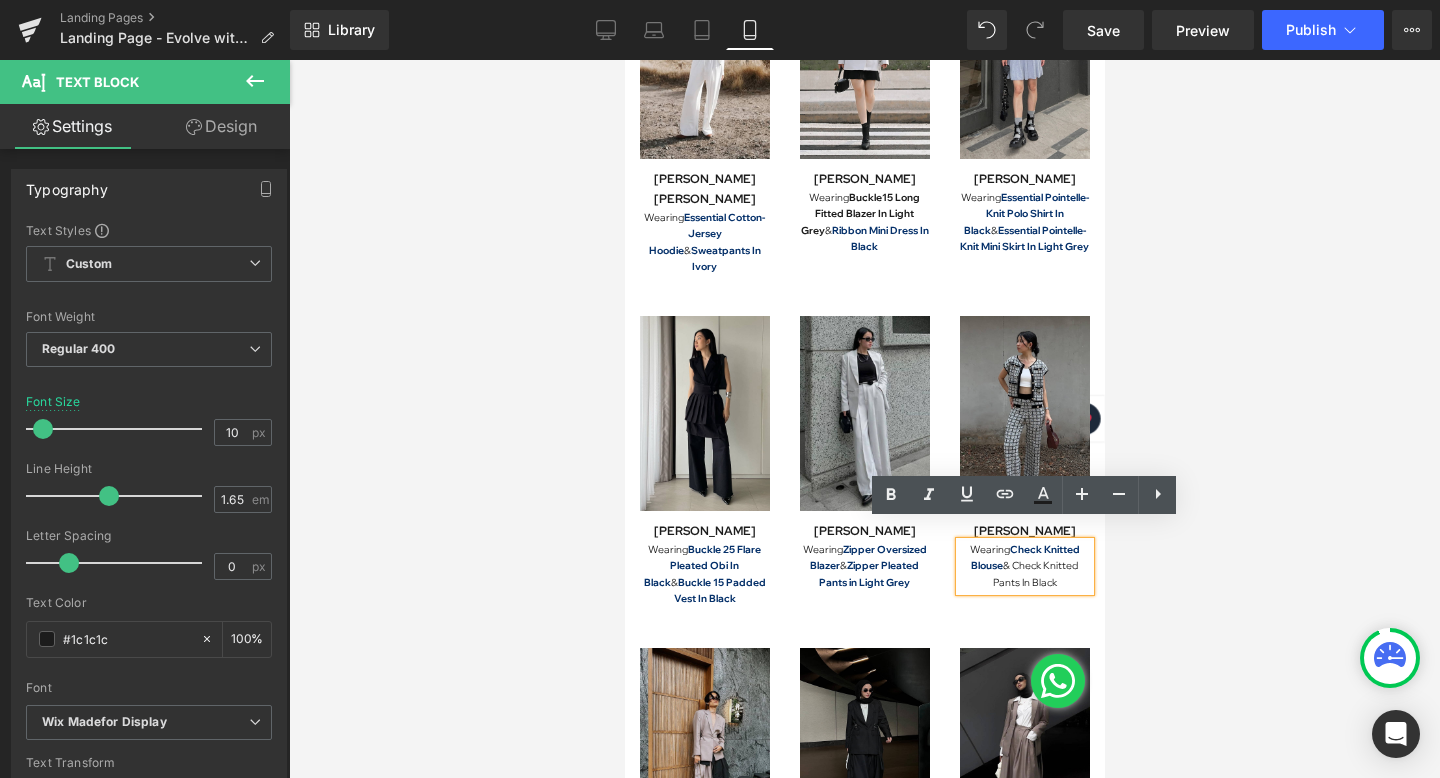 click on "Wearing  Check Knitted Blouse  & Check Knitted Pants In Black" at bounding box center (1024, 567) 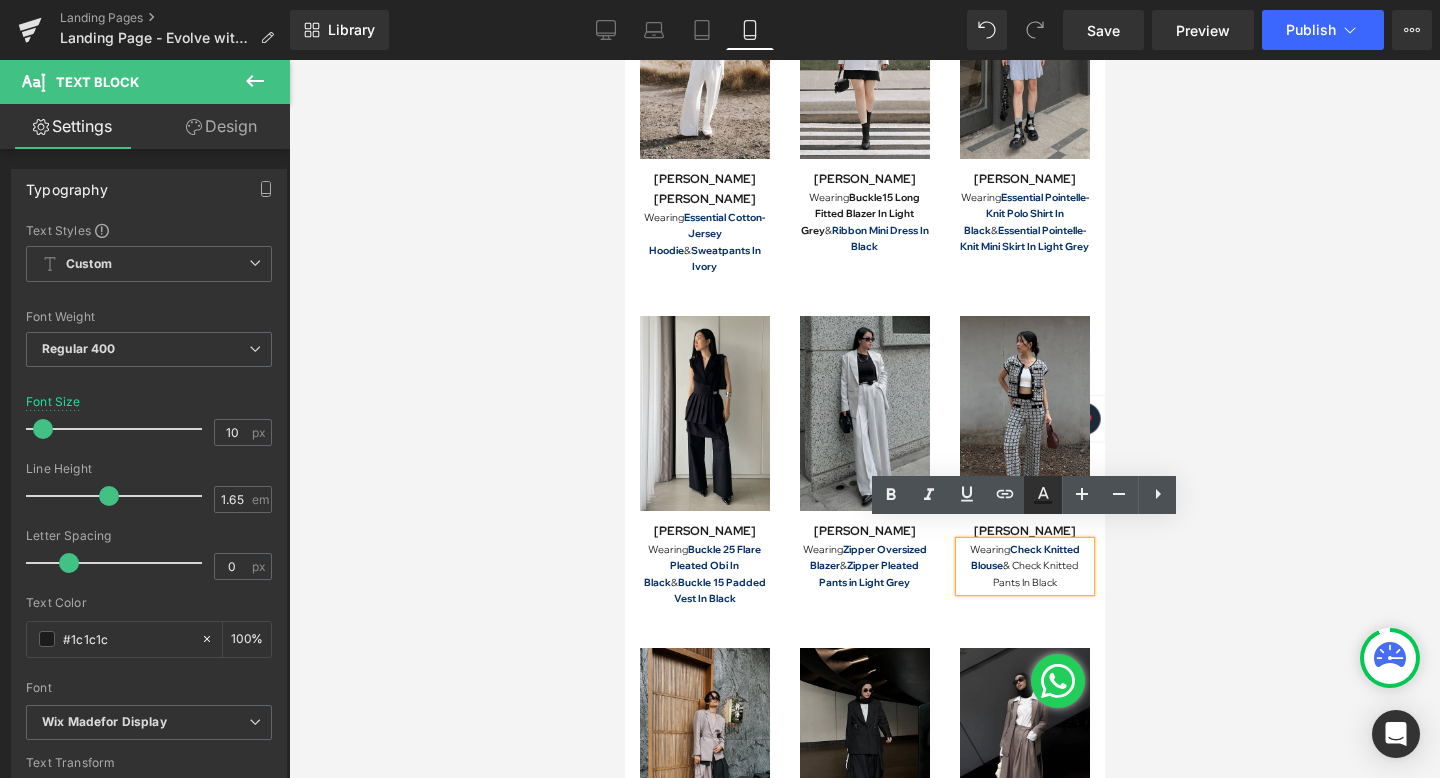 click 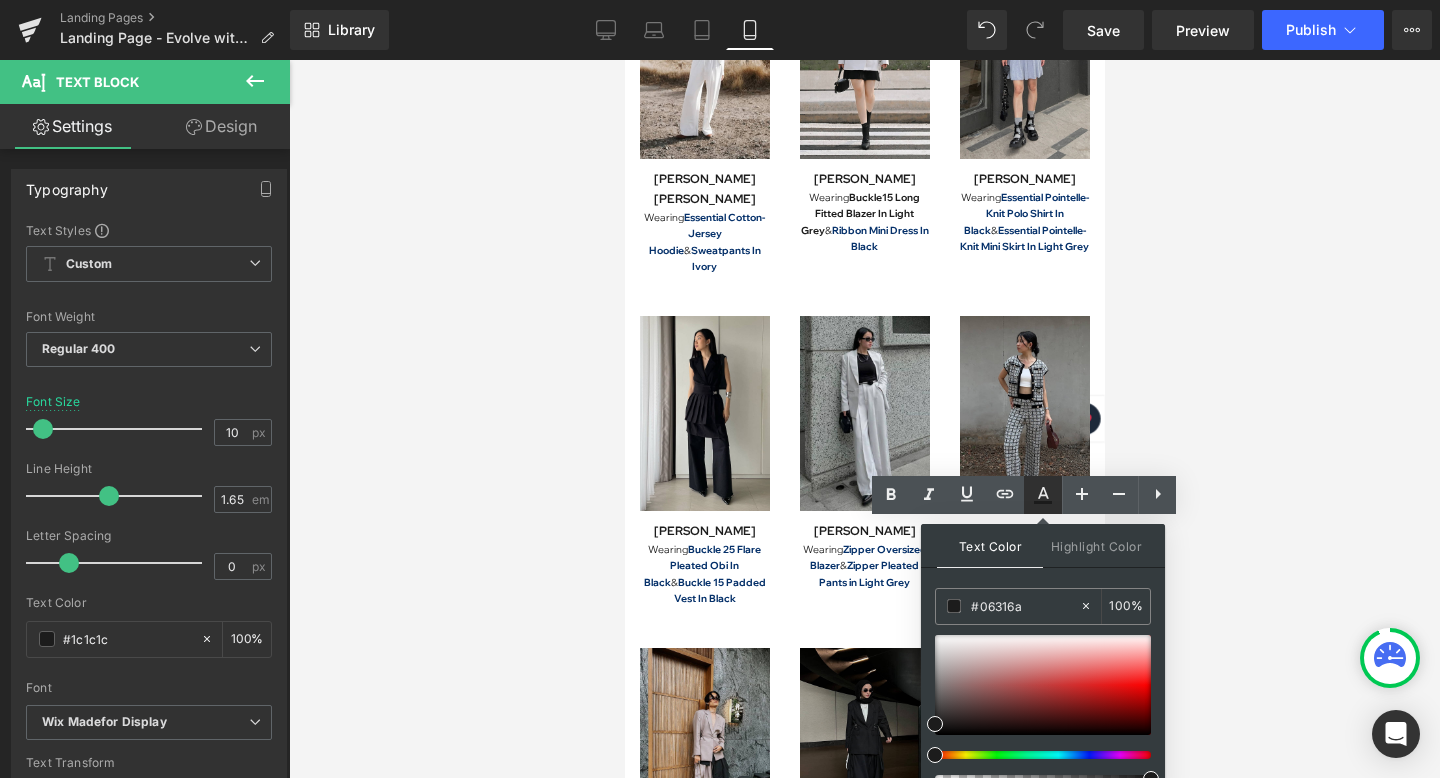 type on "#1c1c1c" 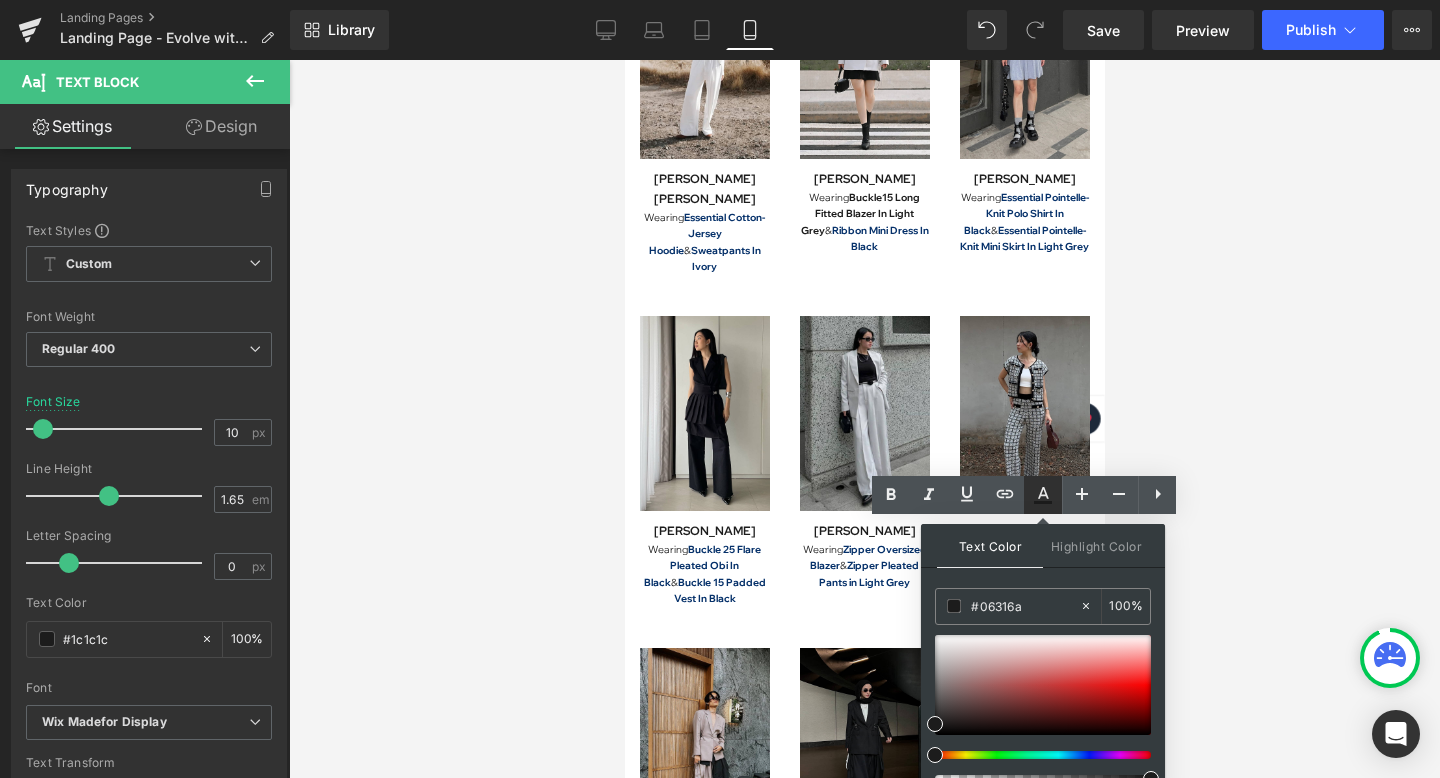 type on "100" 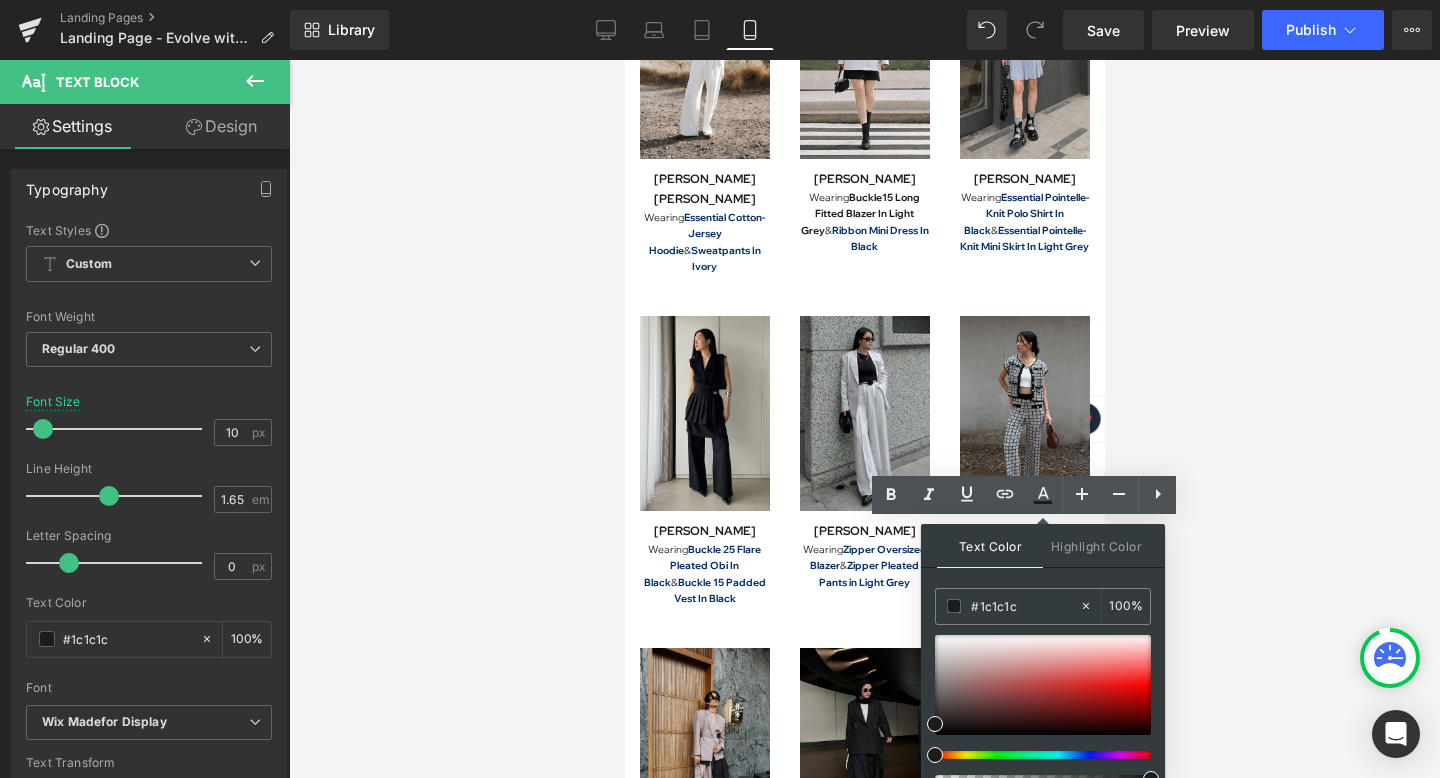 drag, startPoint x: 1654, startPoint y: 667, endPoint x: 863, endPoint y: 613, distance: 792.84106 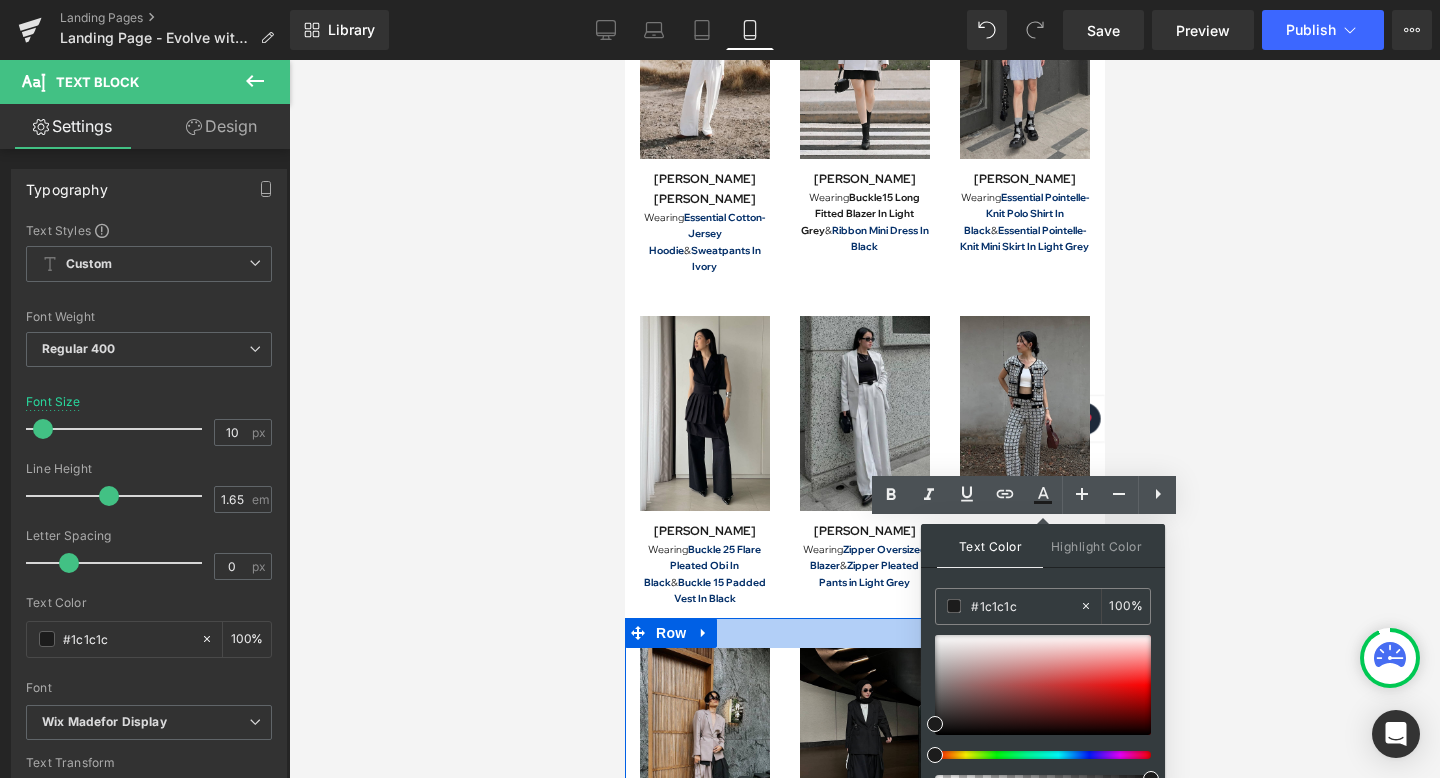 paste on "06316a" 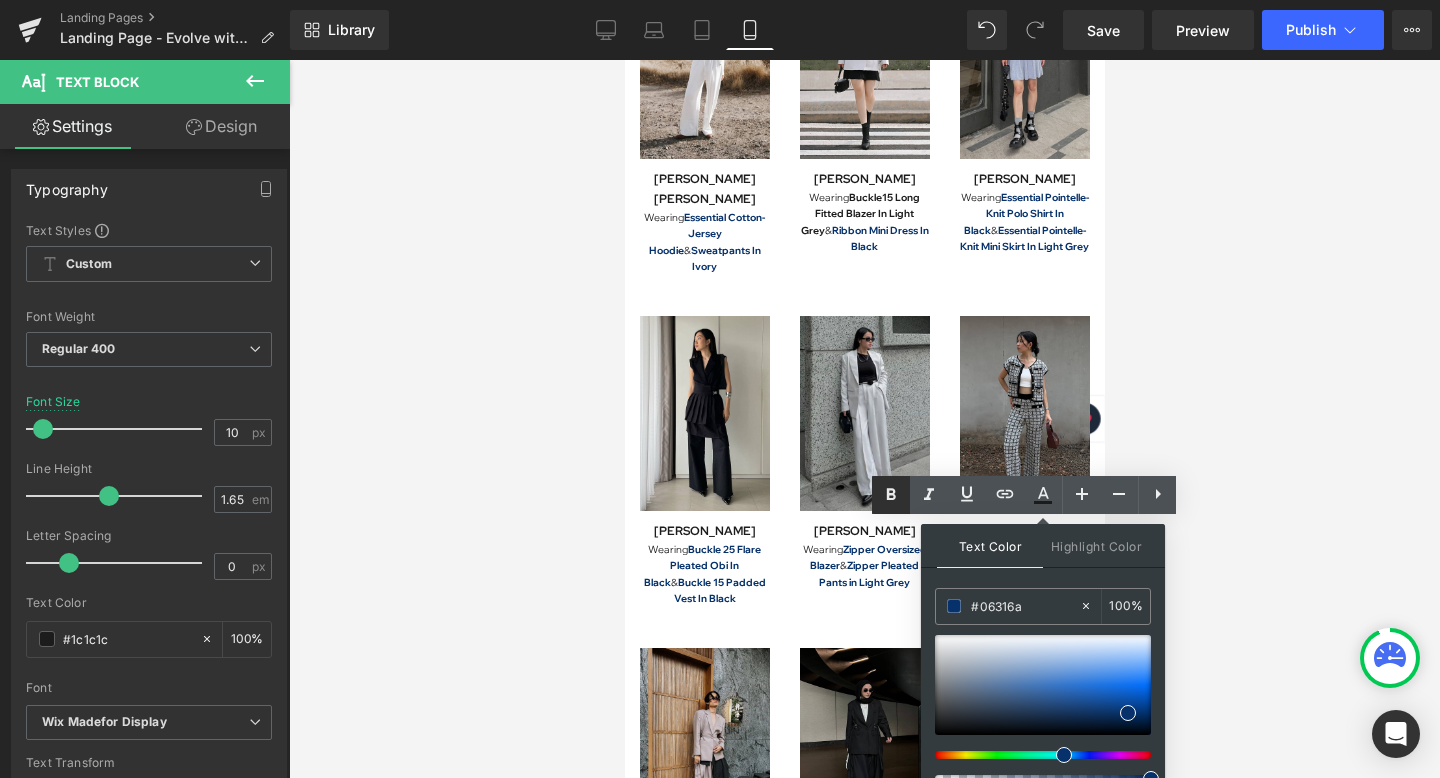 type on "#06316a" 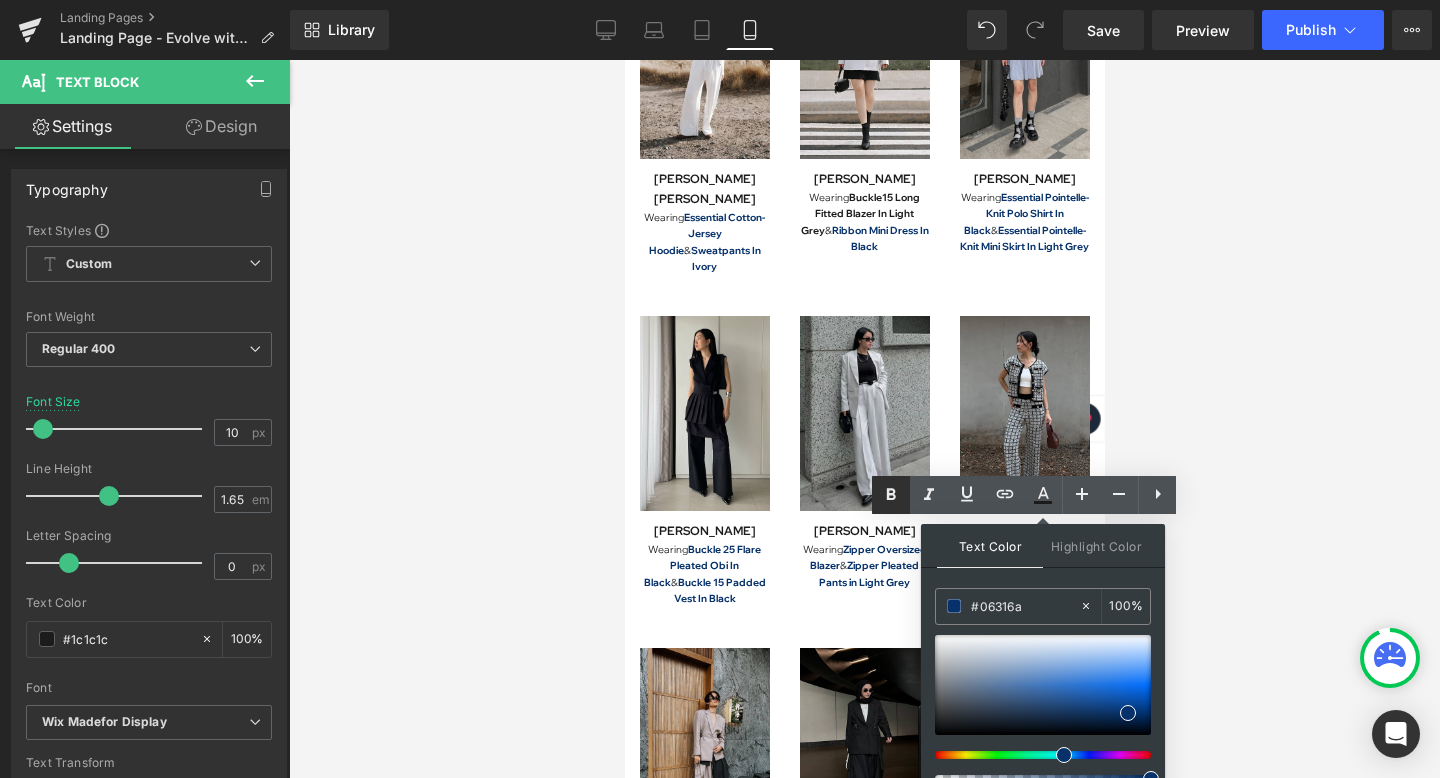 click 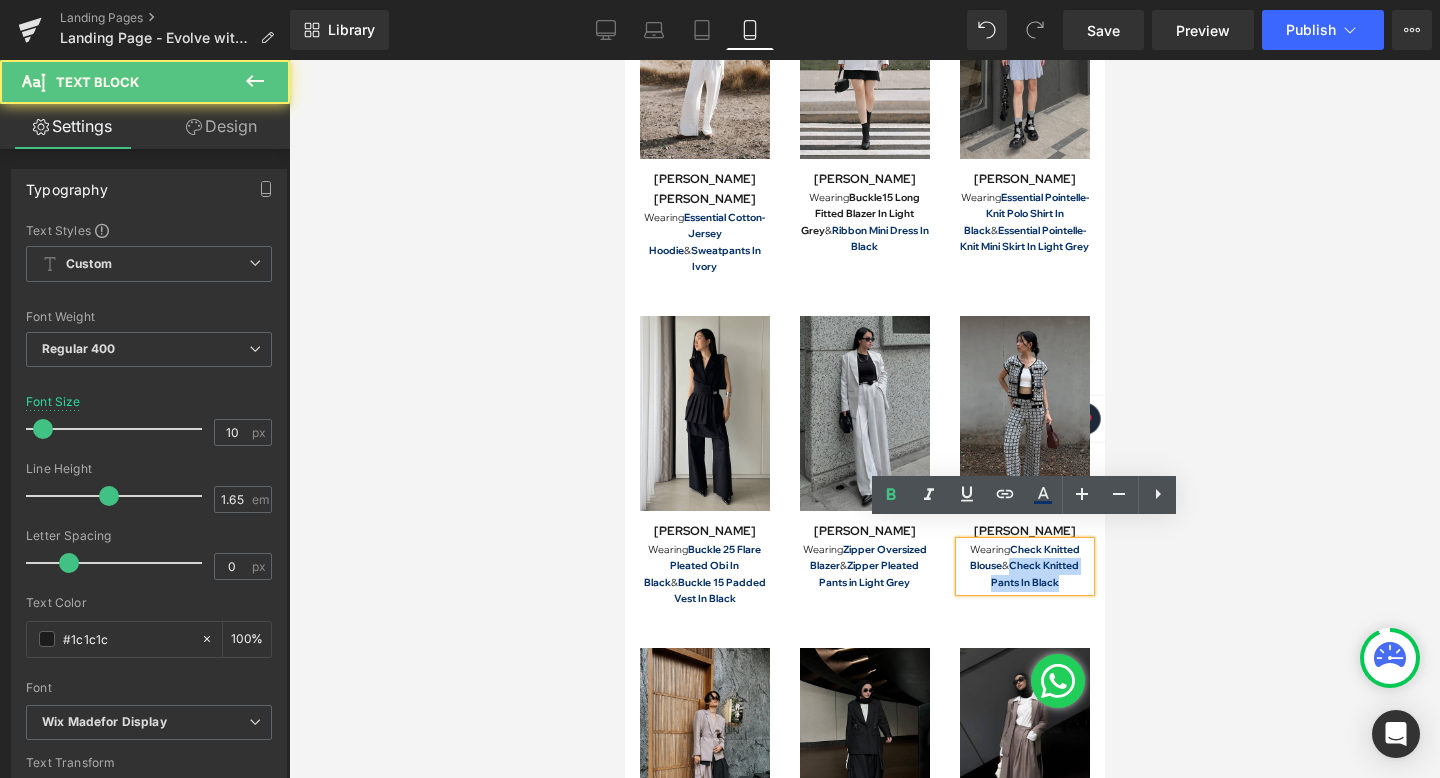 drag, startPoint x: 1013, startPoint y: 547, endPoint x: 1087, endPoint y: 560, distance: 75.13322 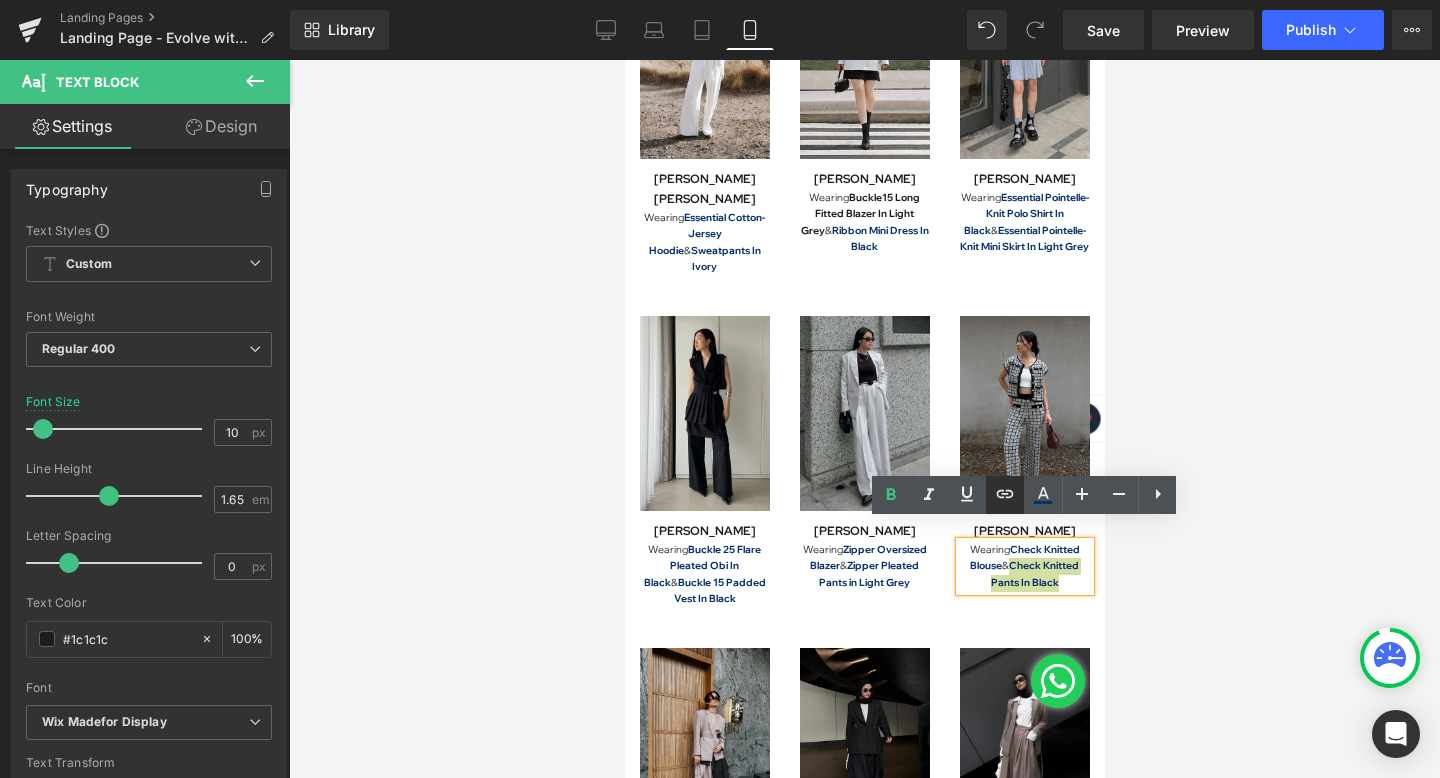 click 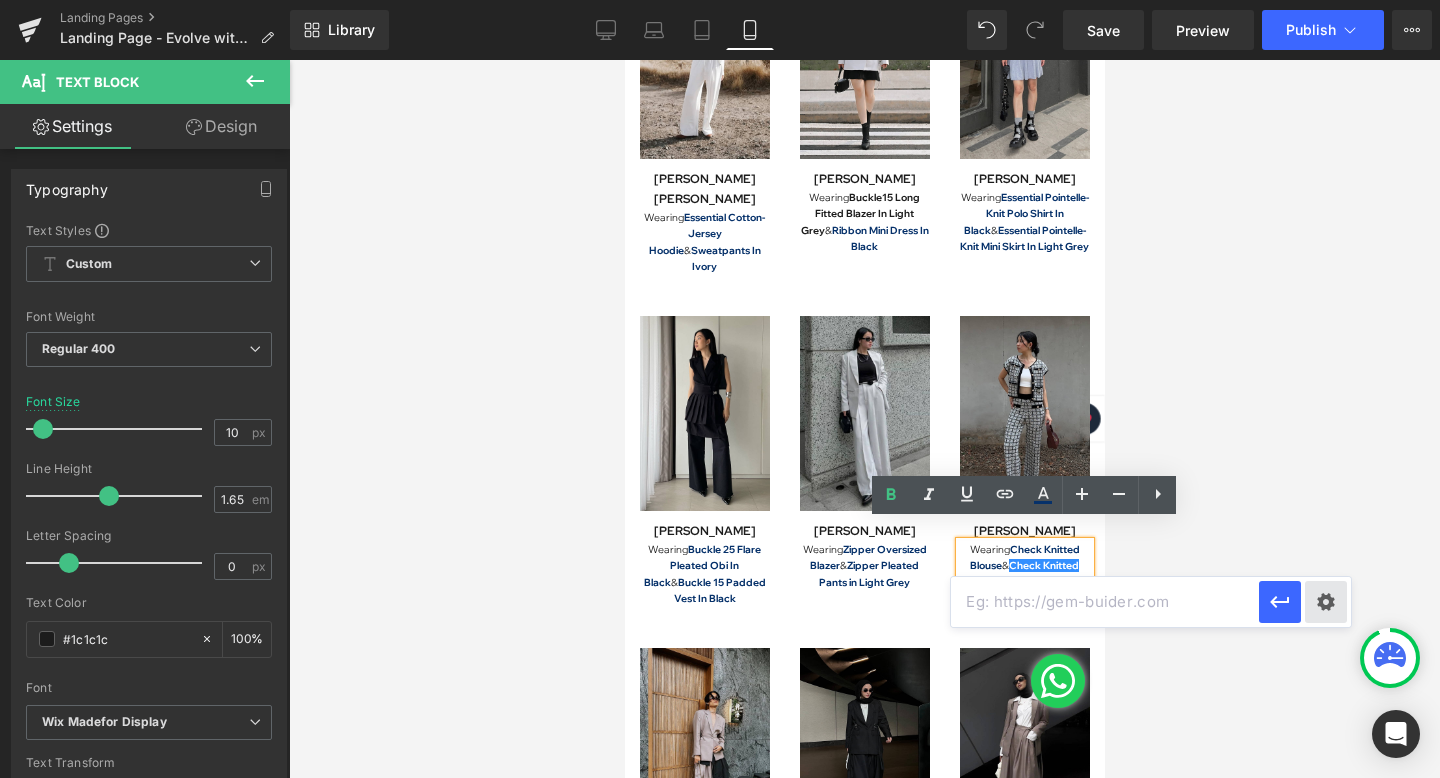 click on "Text Color Highlight Color rgba(6, 49, 106, 1) #06316a 100 % transparent transparent 0 %   Edit or remove link:   Edit   -   Unlink   -   Cancel" at bounding box center (720, 0) 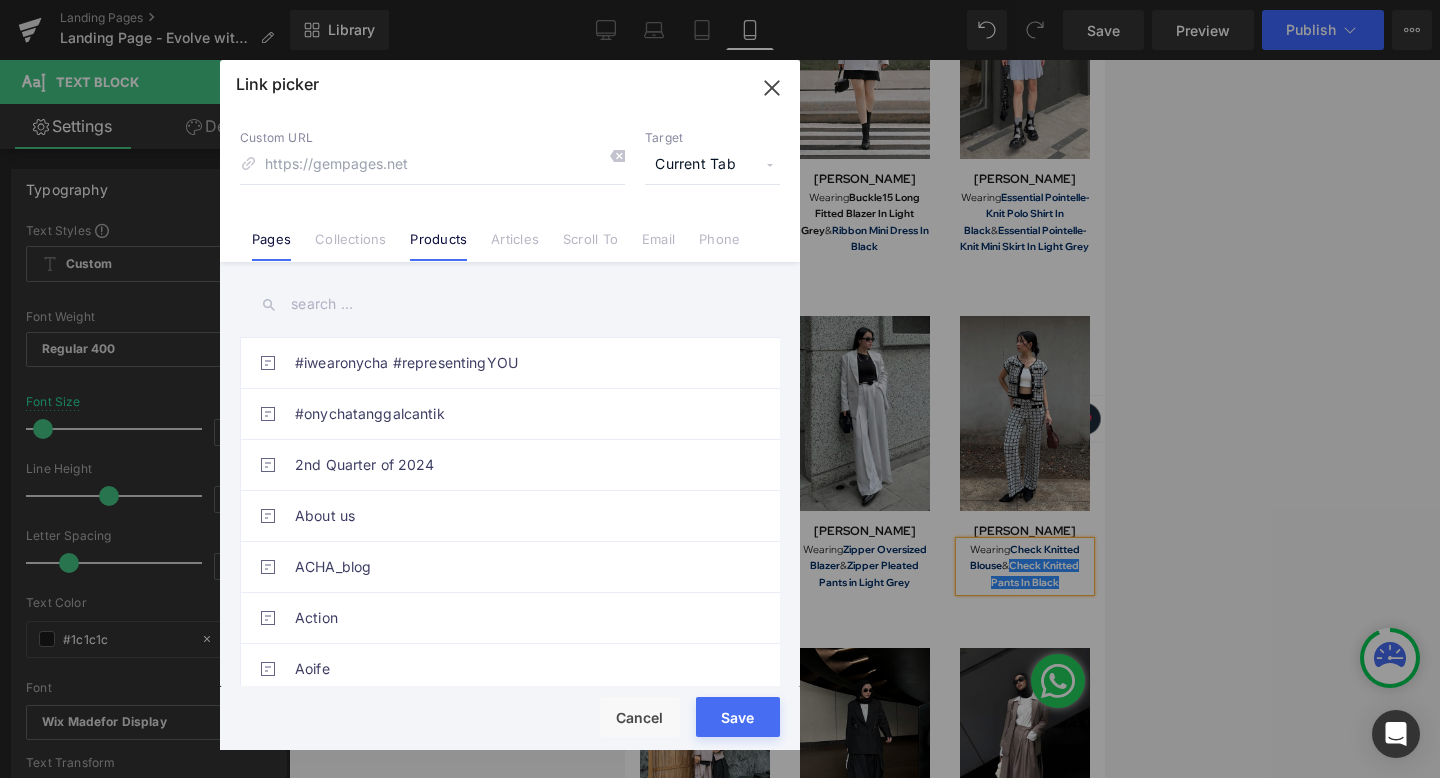 click on "Products" at bounding box center [438, 246] 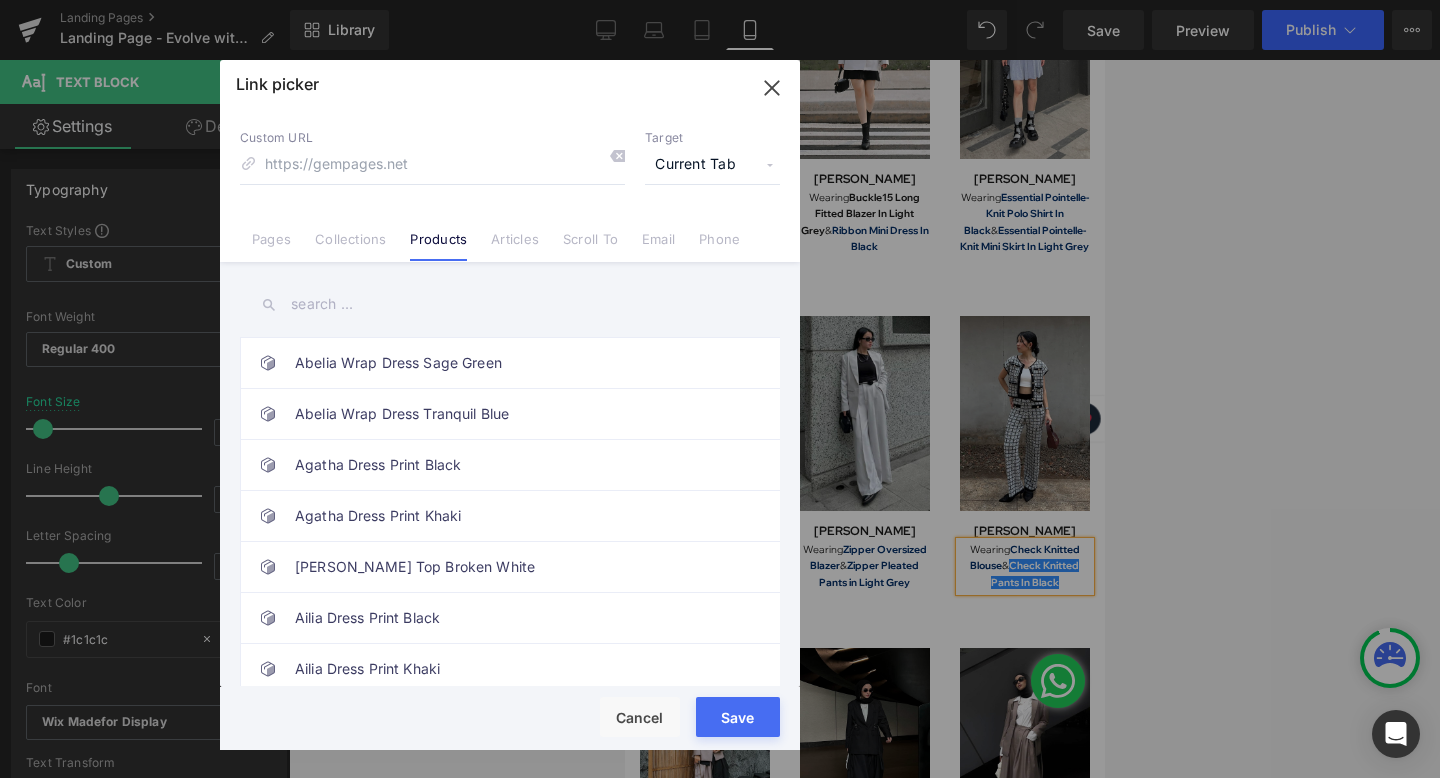 click at bounding box center [510, 304] 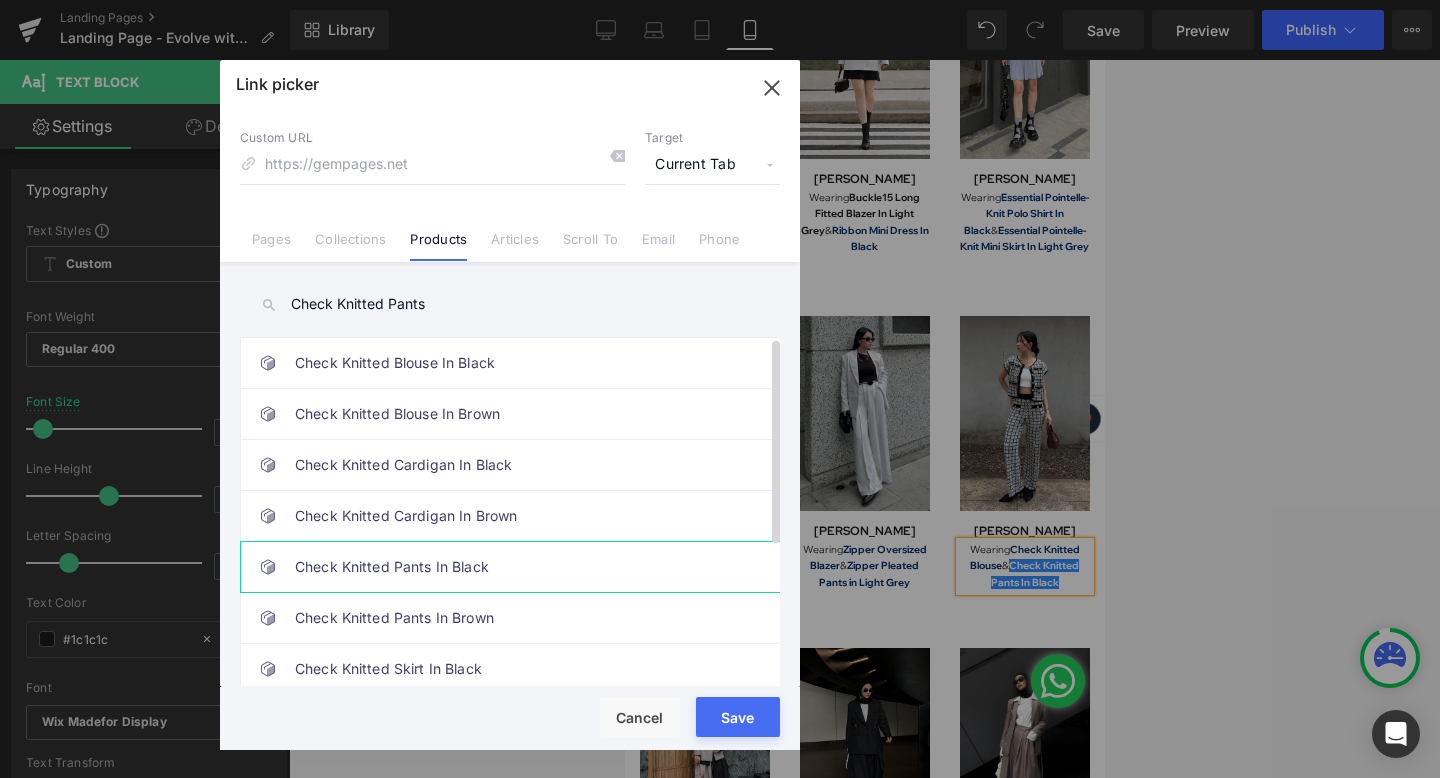 type on "Check Knitted Pants" 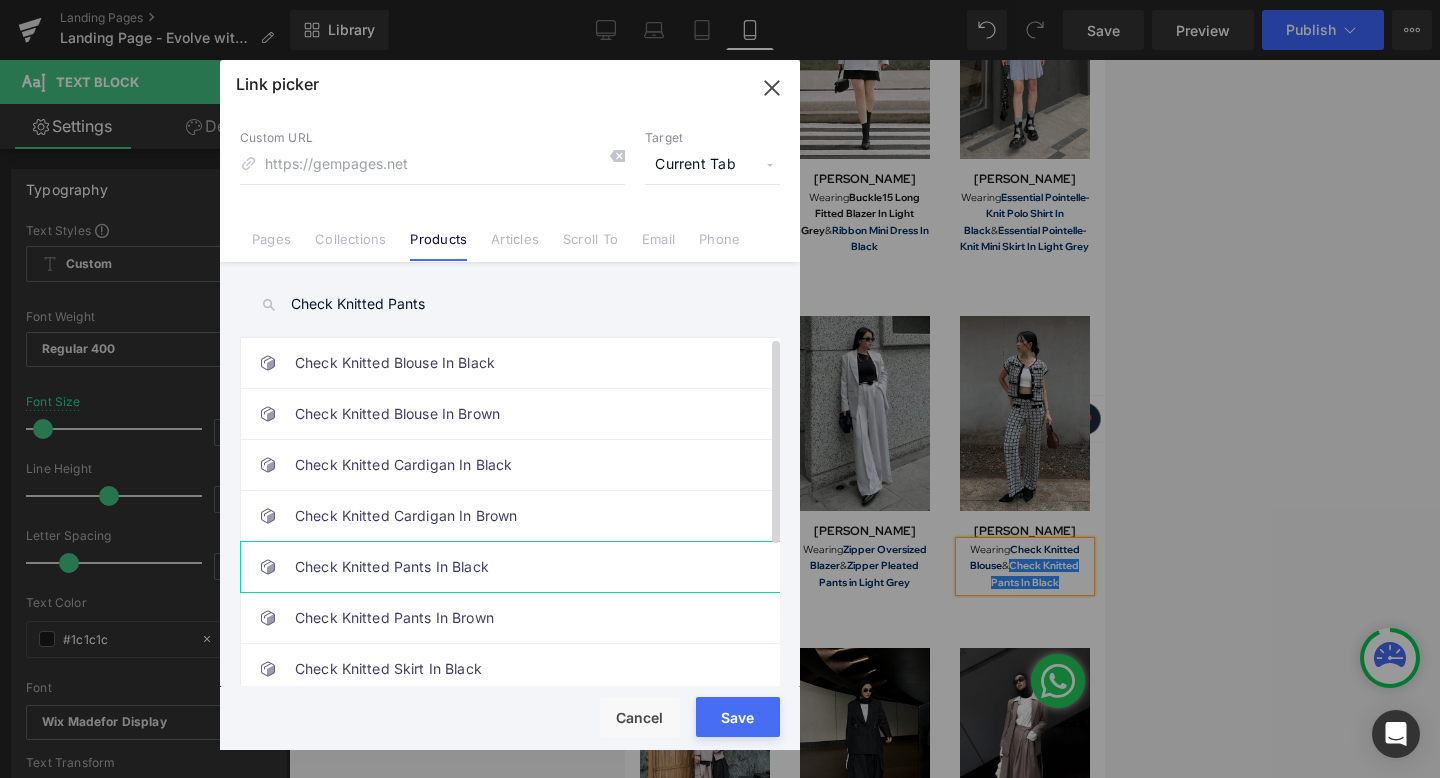 click on "Check Knitted Pants In Black" at bounding box center (515, 567) 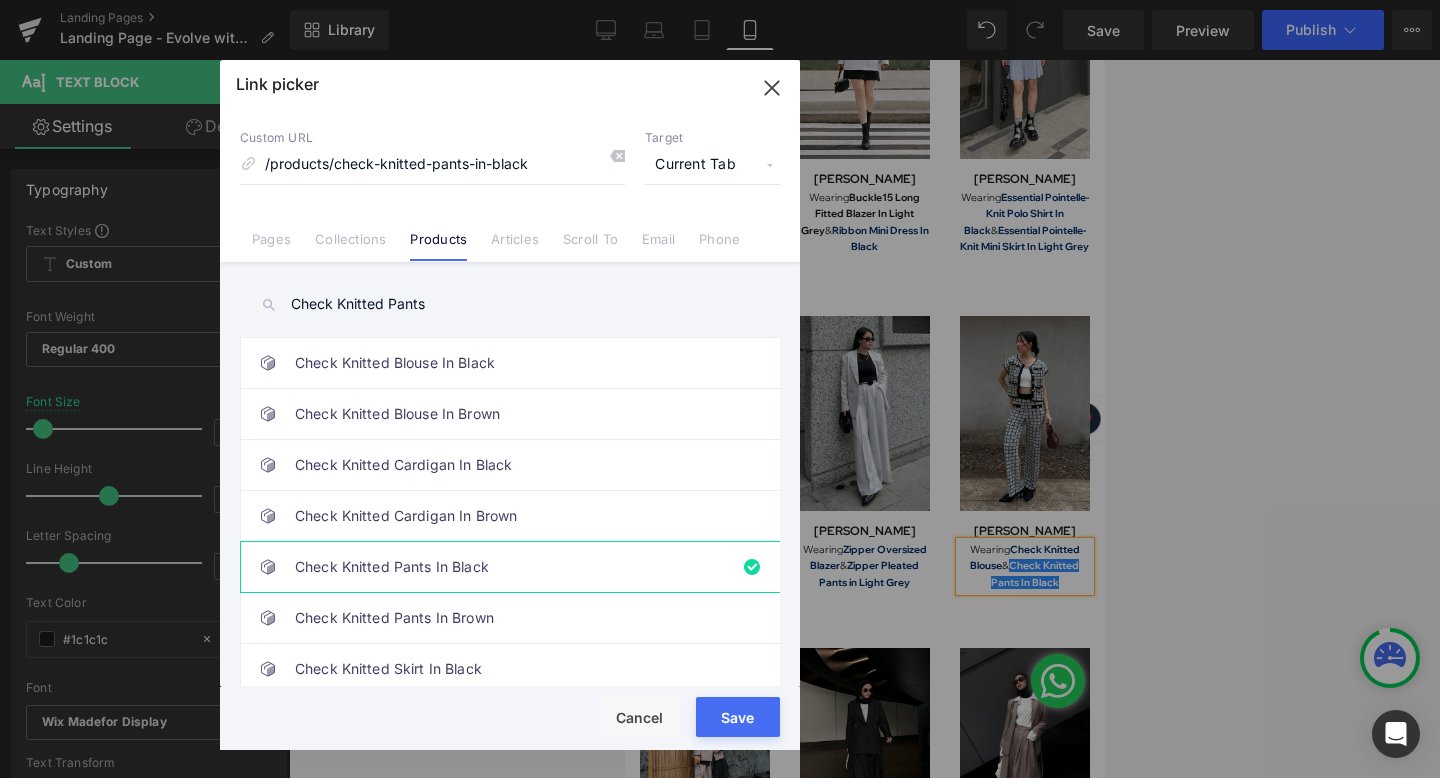 click on "Rendering Content" at bounding box center (720, 699) 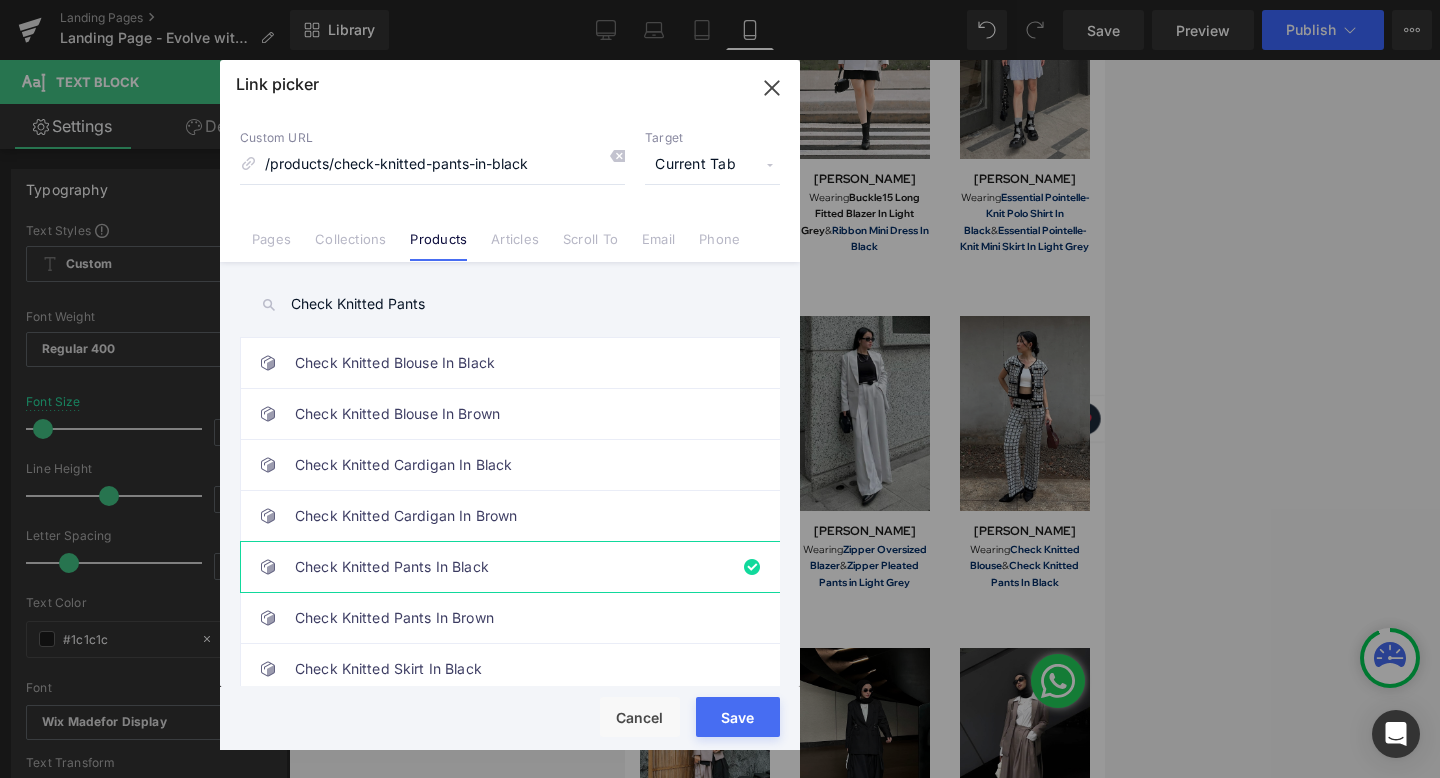 click on "Save" at bounding box center (738, 717) 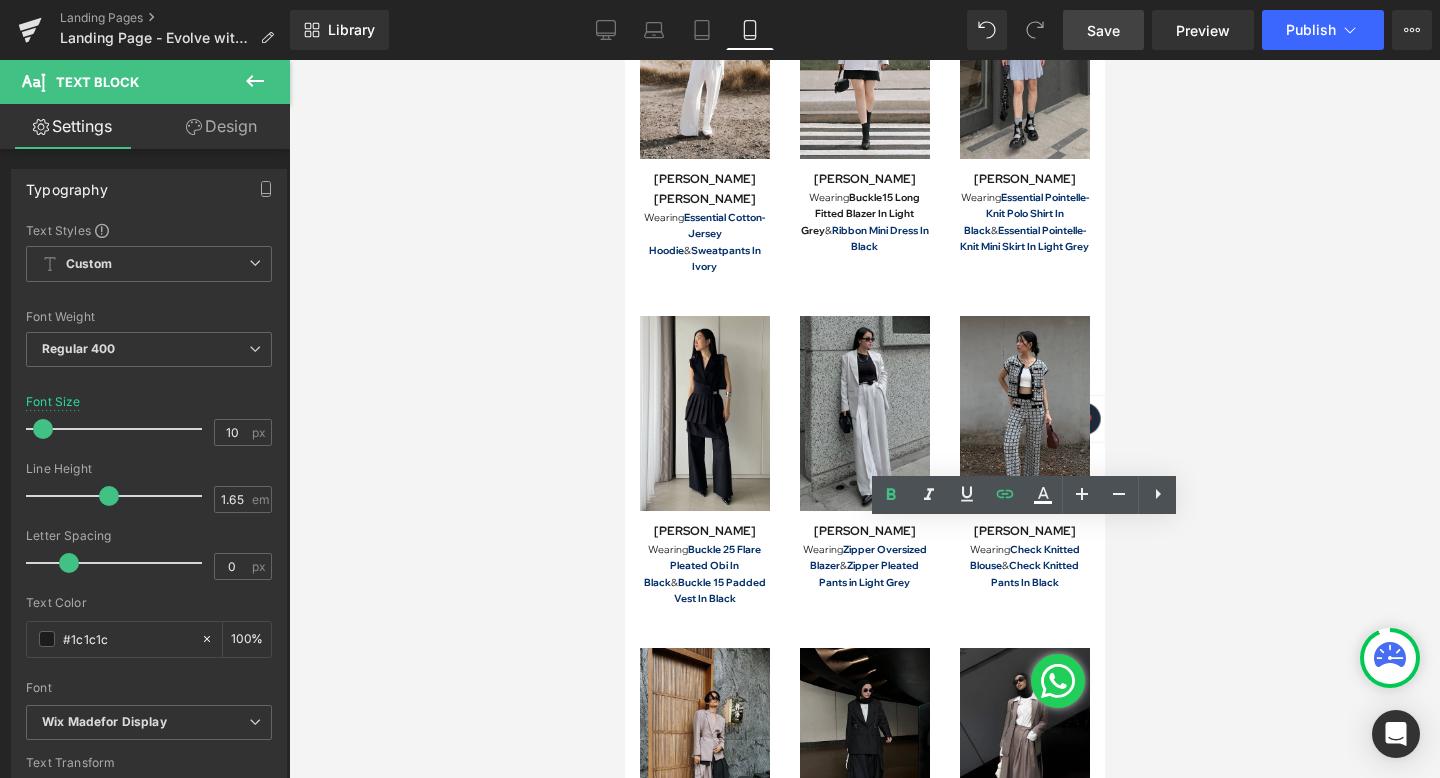 click on "Save" at bounding box center (1103, 30) 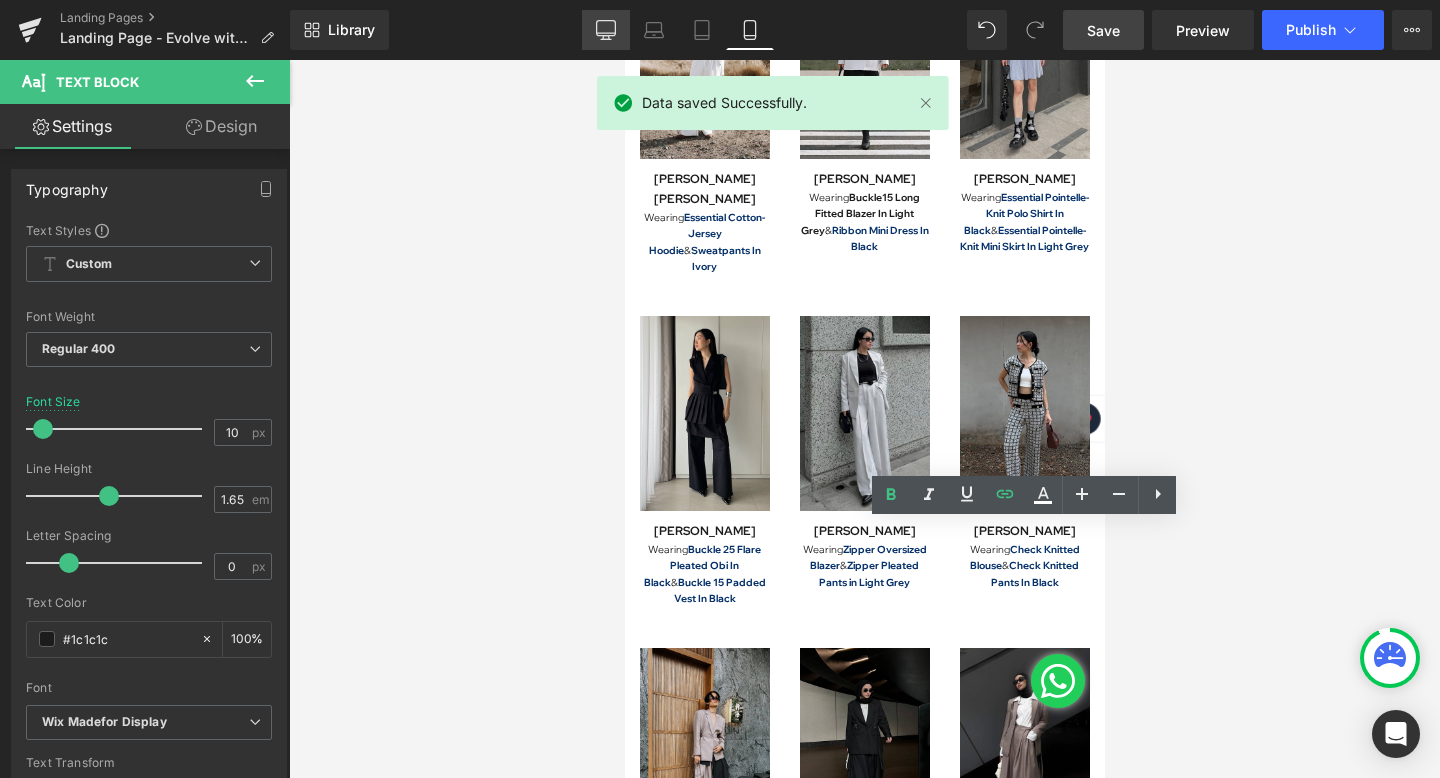 click 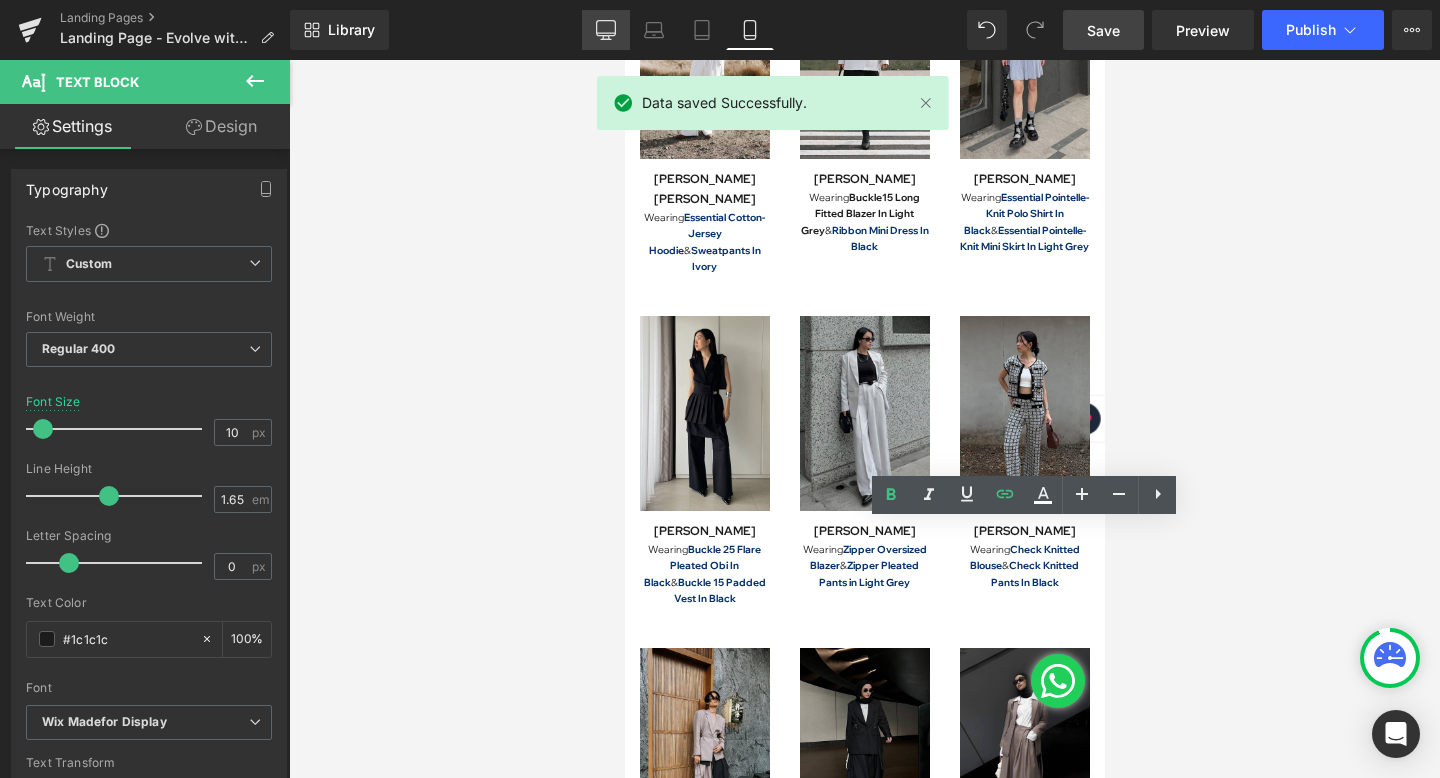 type on "11" 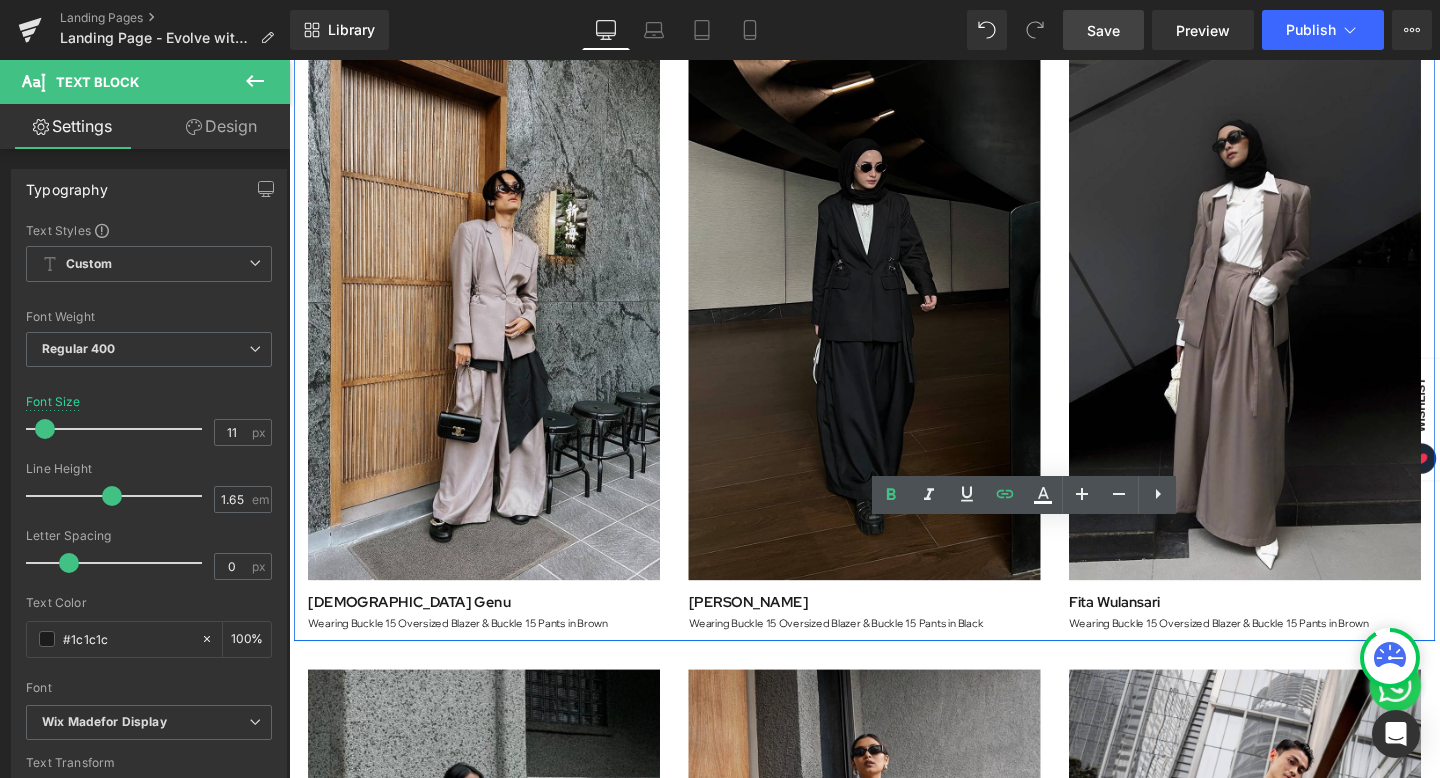 scroll, scrollTop: 3183, scrollLeft: 0, axis: vertical 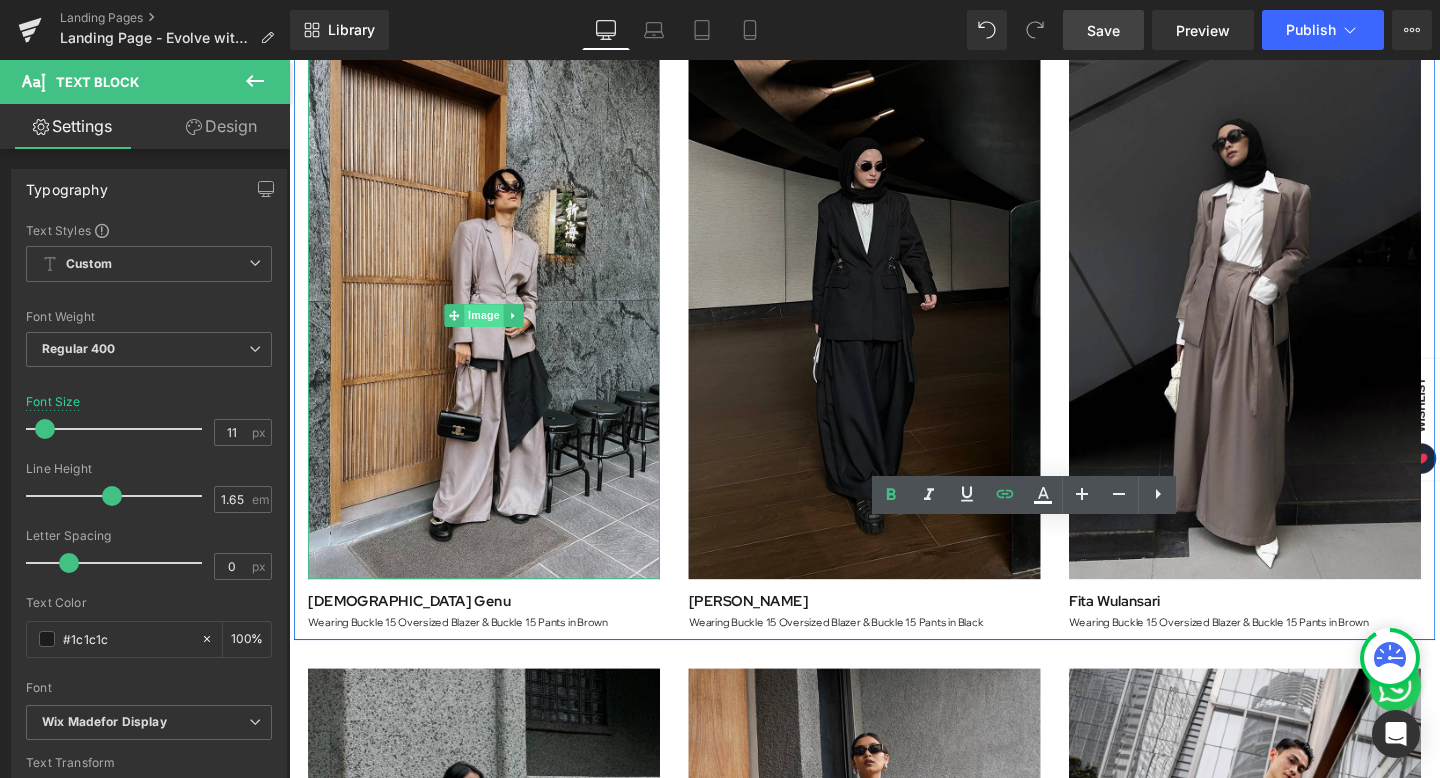 click on "Image" at bounding box center (494, 329) 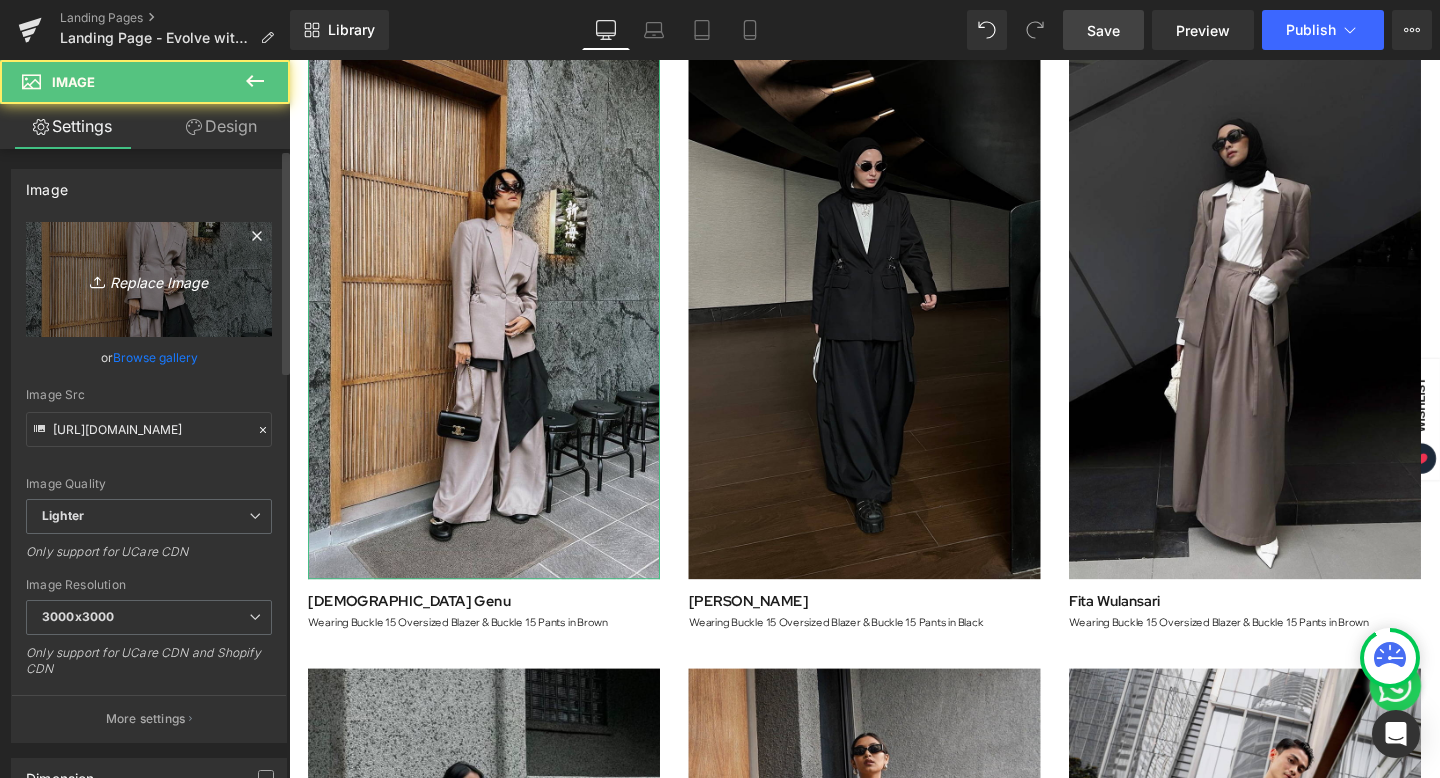 click on "Replace Image" at bounding box center [149, 279] 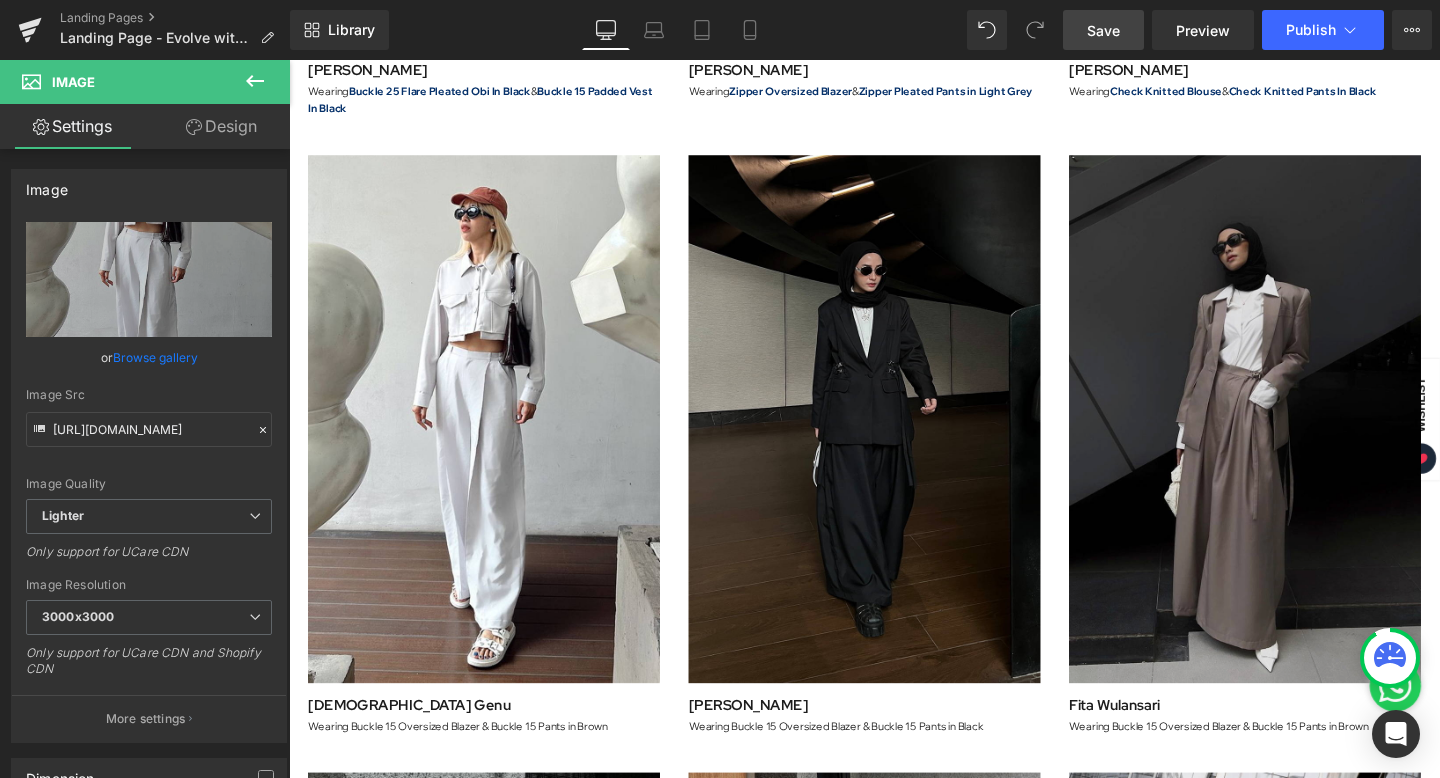 scroll, scrollTop: 3073, scrollLeft: 0, axis: vertical 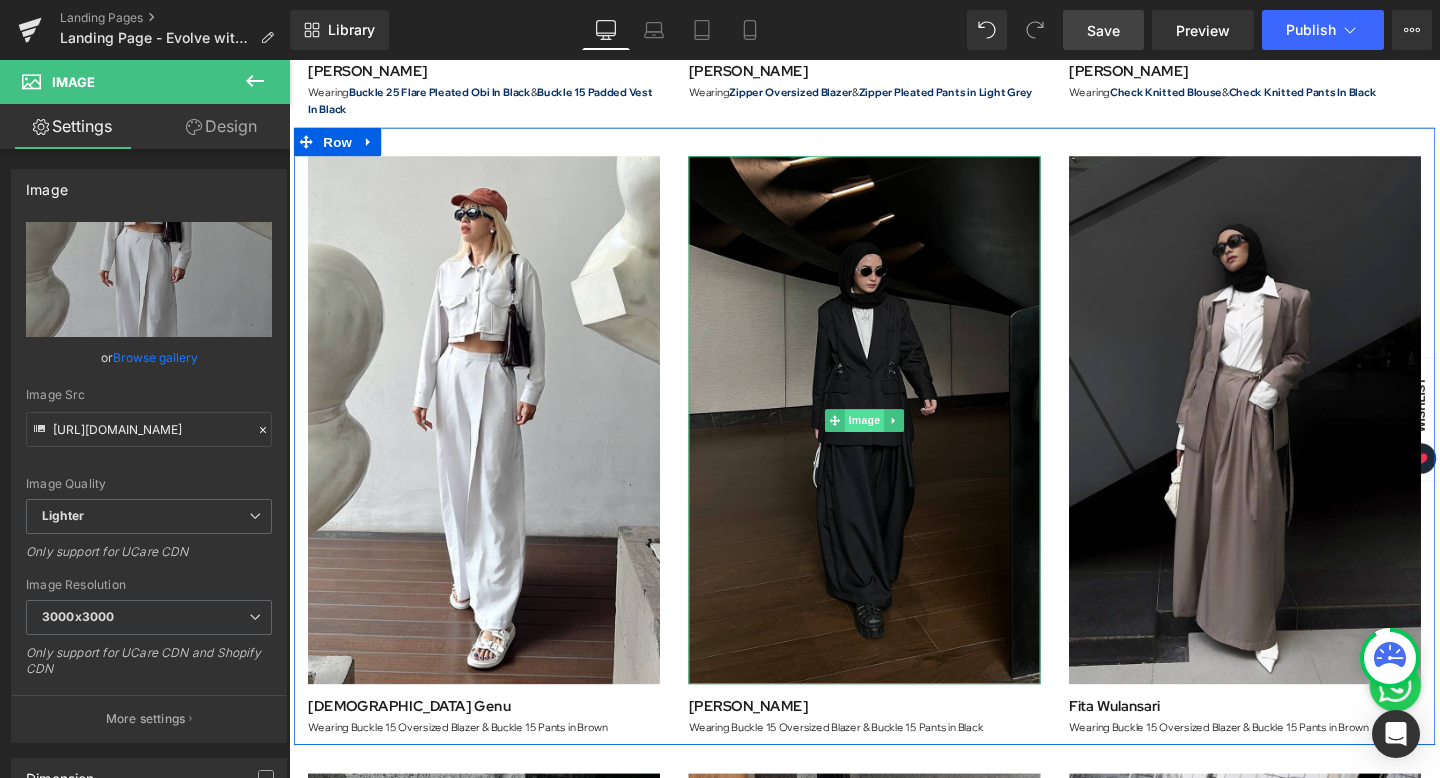 click on "Image" at bounding box center [894, 439] 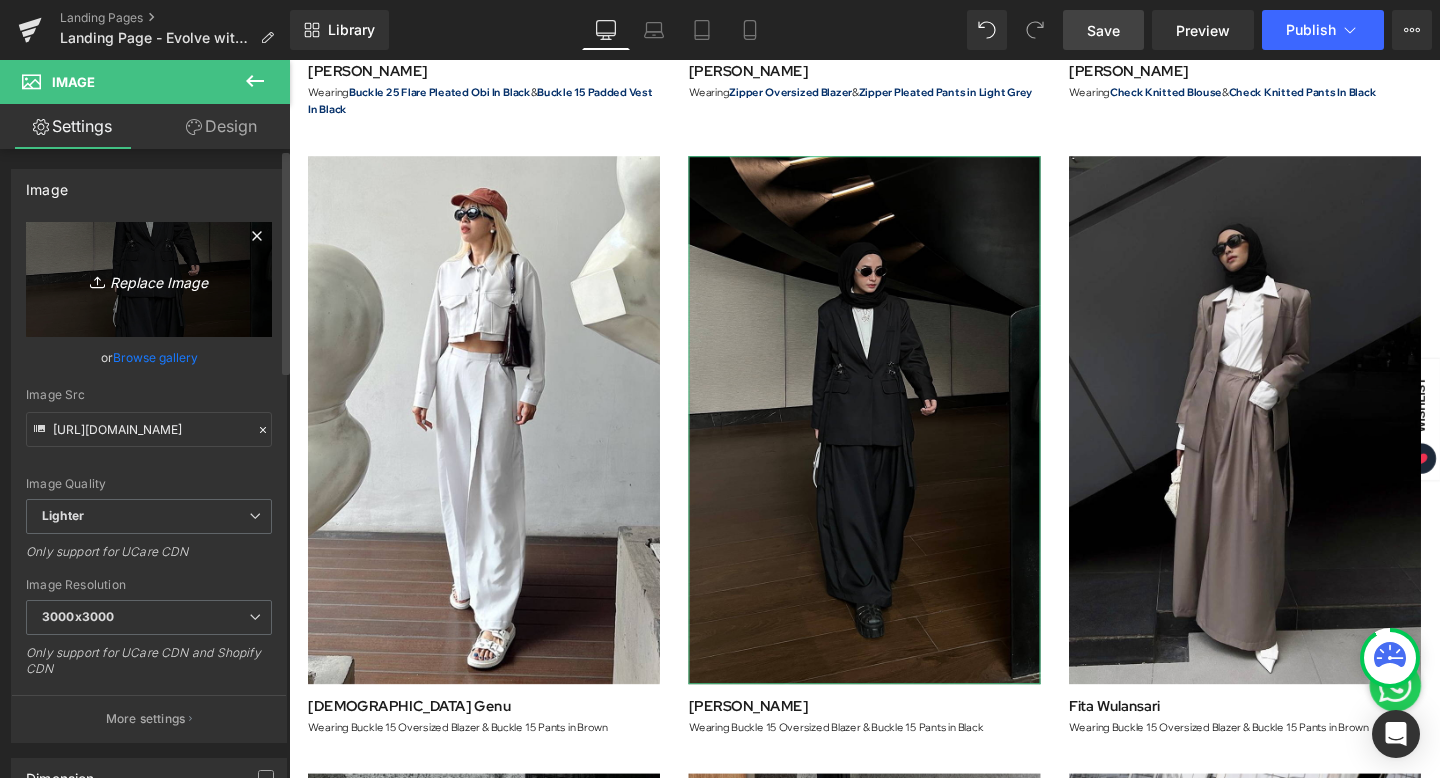 click on "Replace Image" at bounding box center [149, 279] 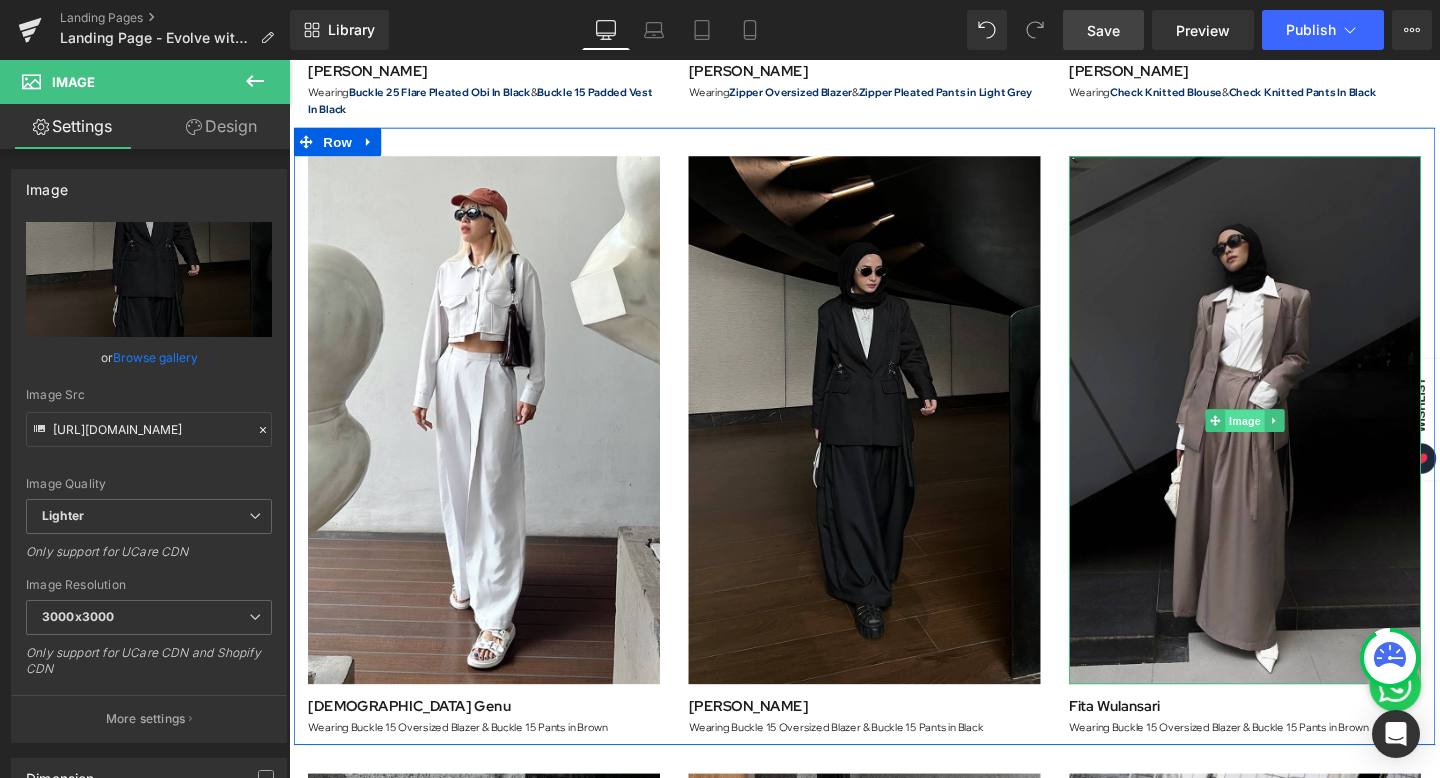 click on "Image" at bounding box center [1294, 440] 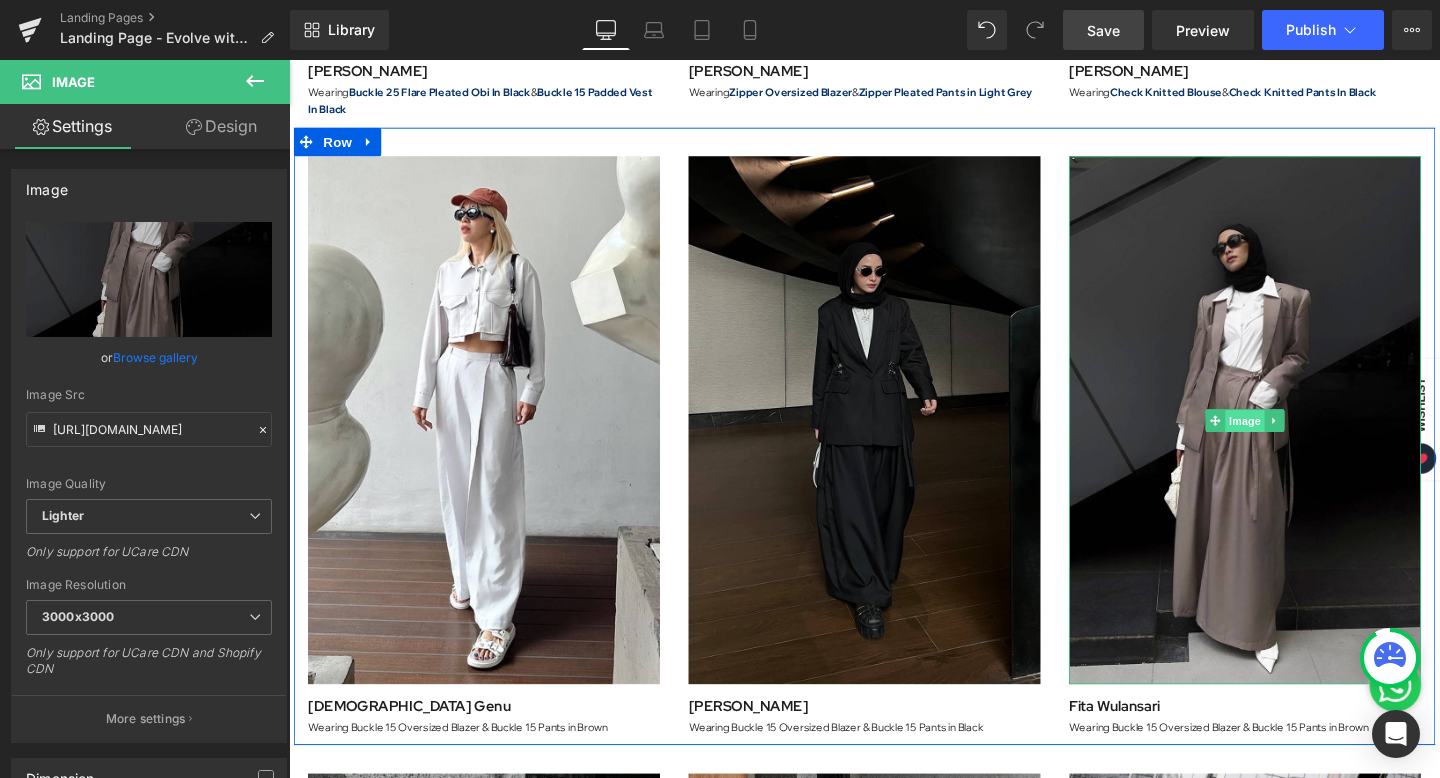click on "Image" at bounding box center [1294, 440] 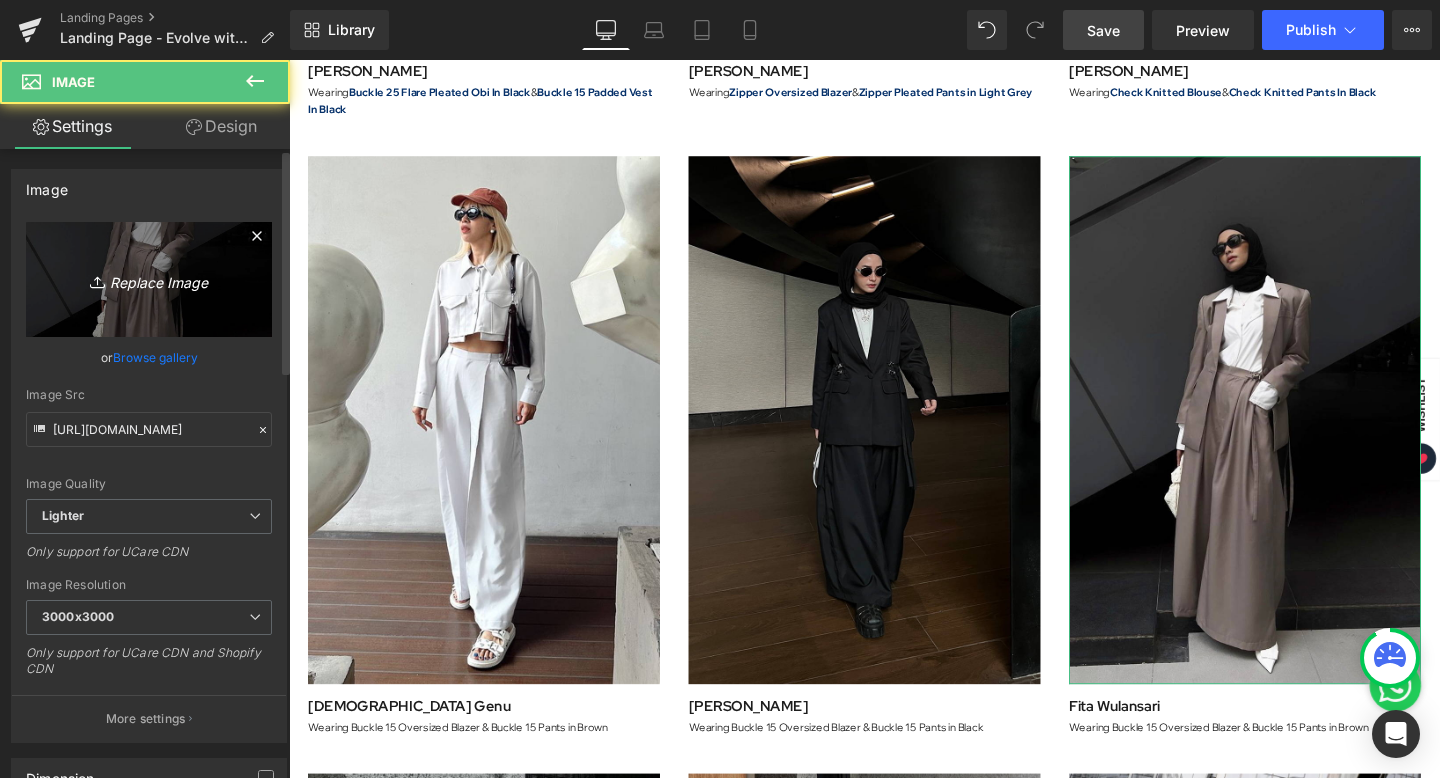 click on "Replace Image" at bounding box center (149, 279) 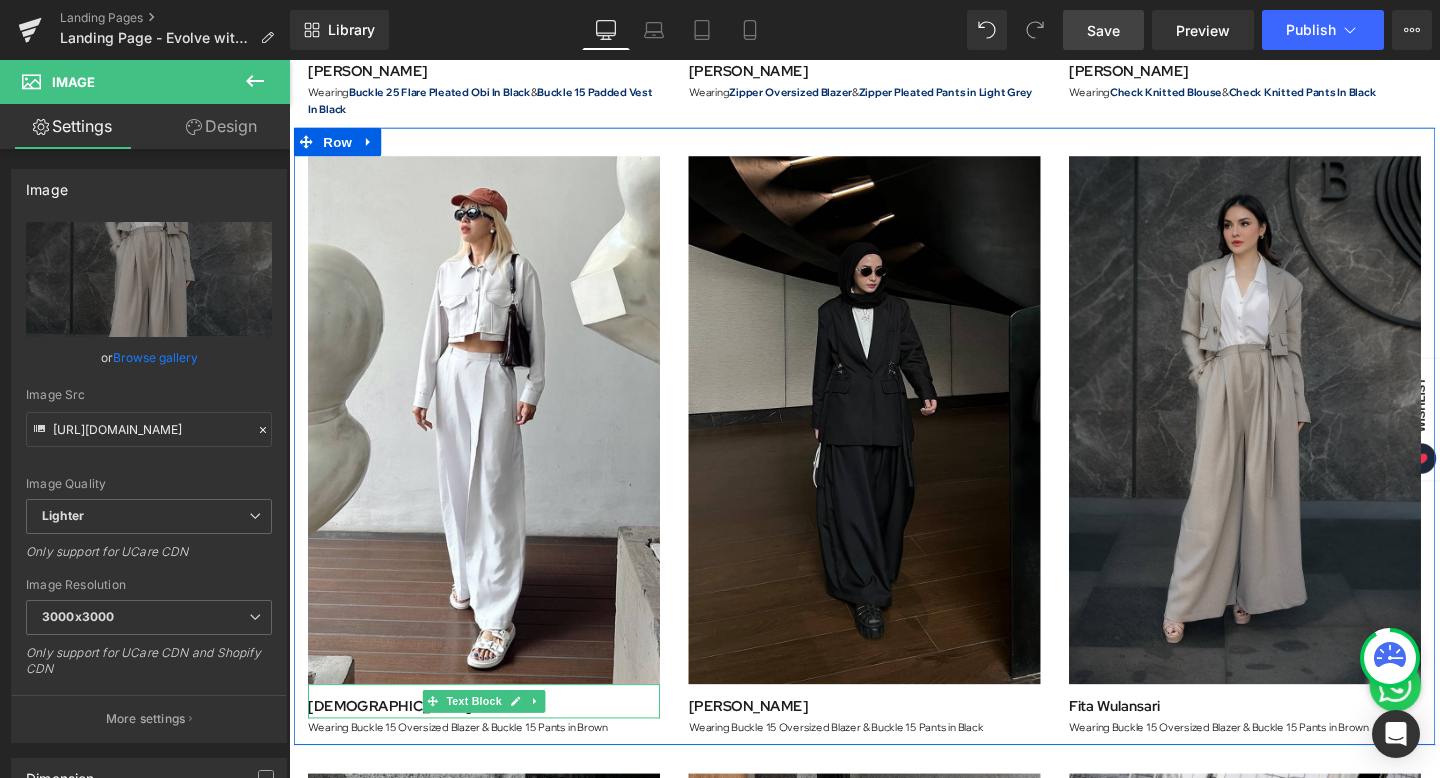 click on "Wisnu Genu" at bounding box center (416, 739) 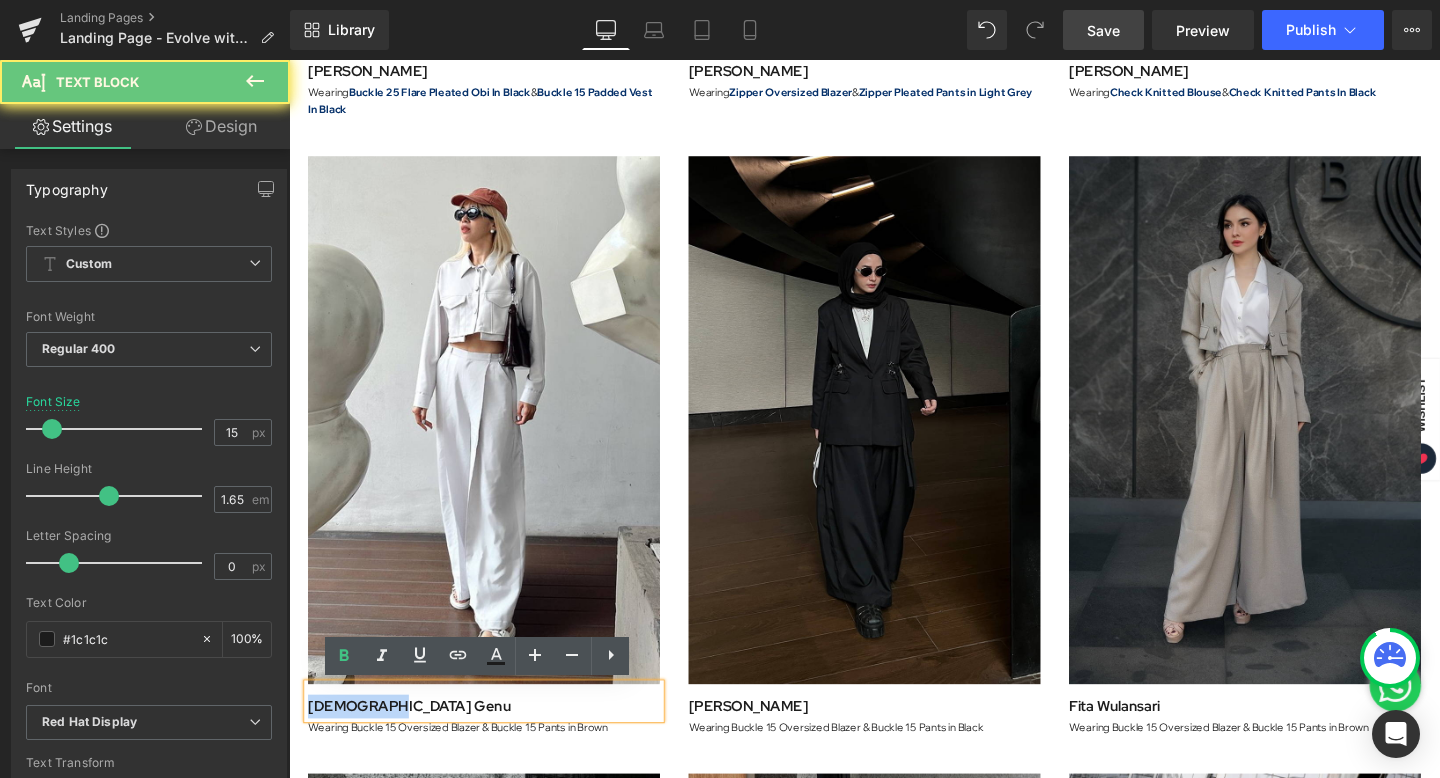 drag, startPoint x: 397, startPoint y: 738, endPoint x: 253, endPoint y: 738, distance: 144 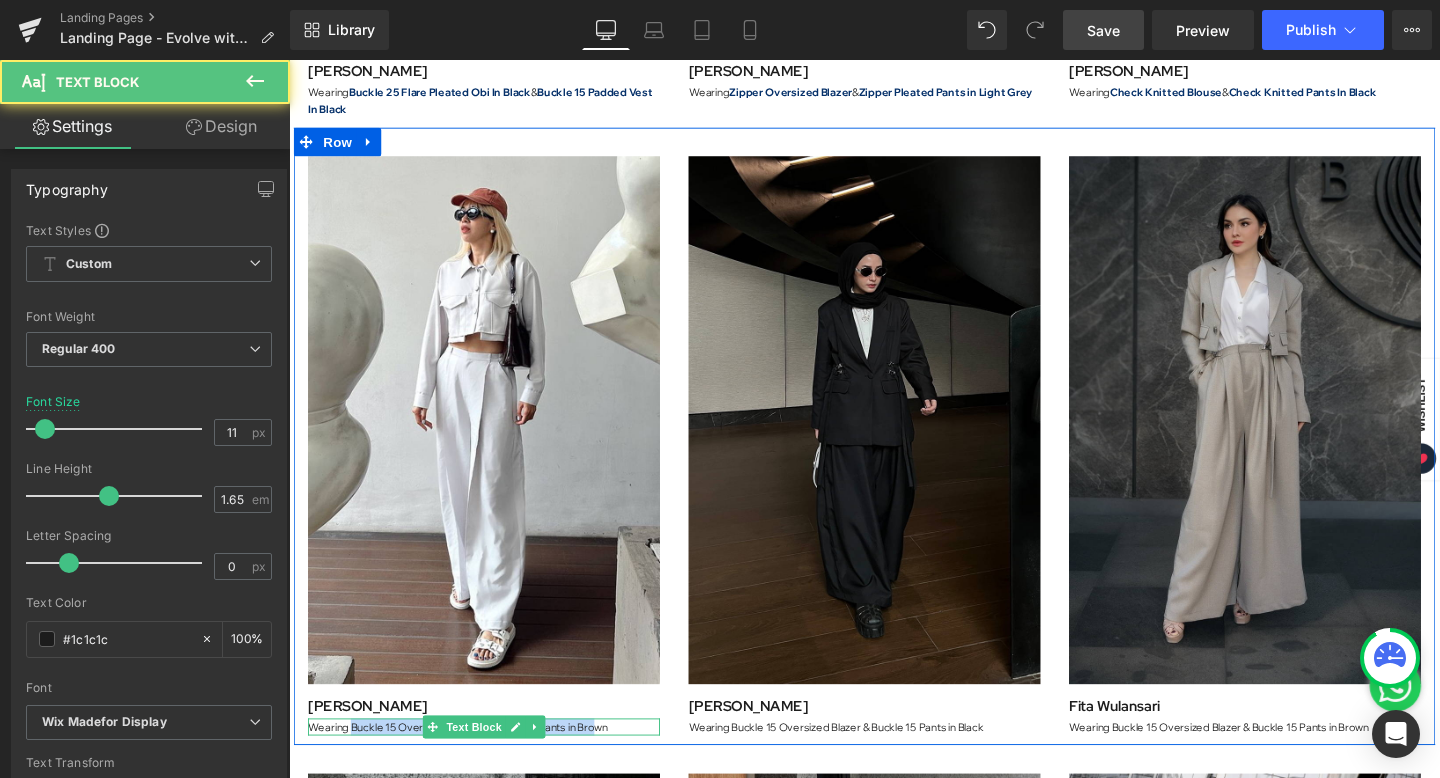 drag, startPoint x: 357, startPoint y: 763, endPoint x: 616, endPoint y: 758, distance: 259.04825 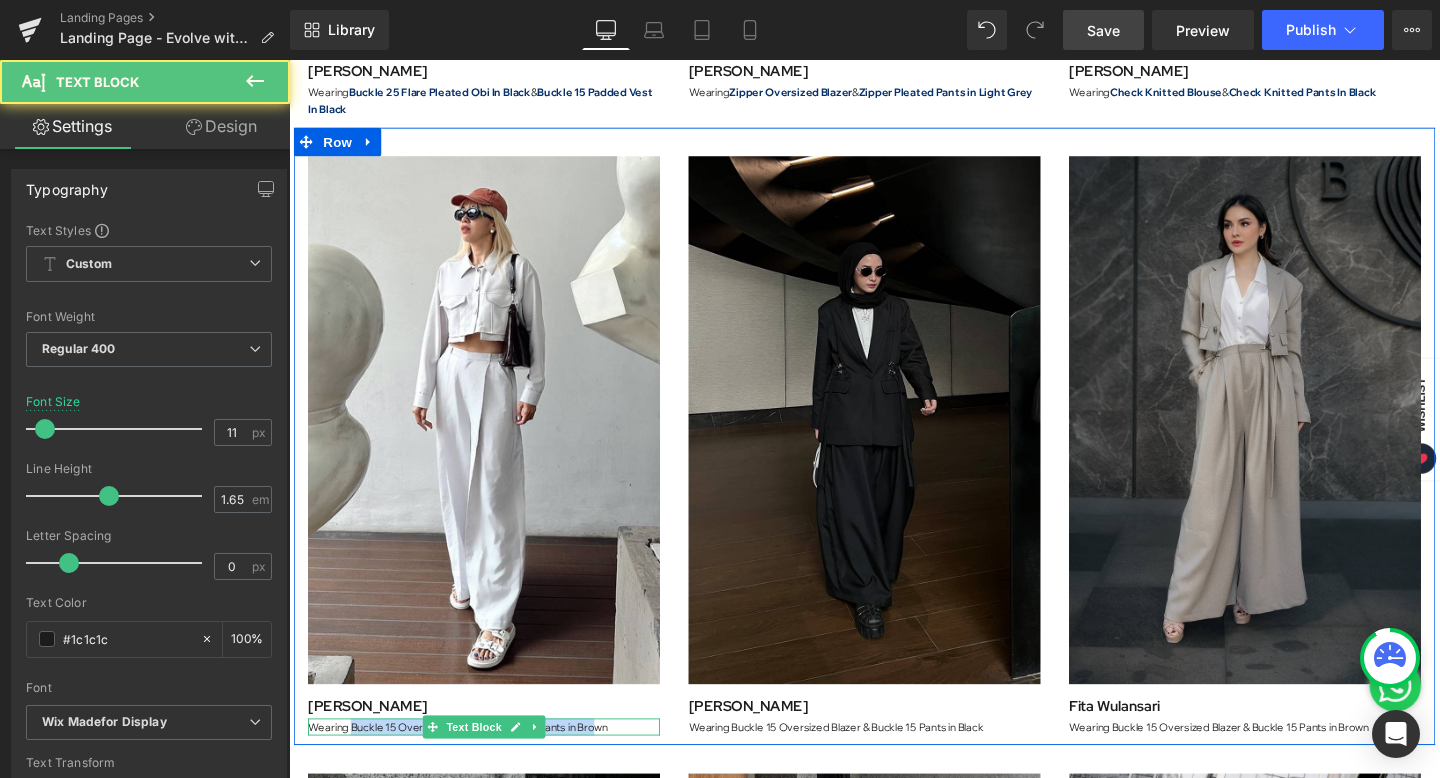 click on "Wearing Buckle 15 Oversized Blazer & Buckle 15 Pants in Brown" at bounding box center [494, 761] 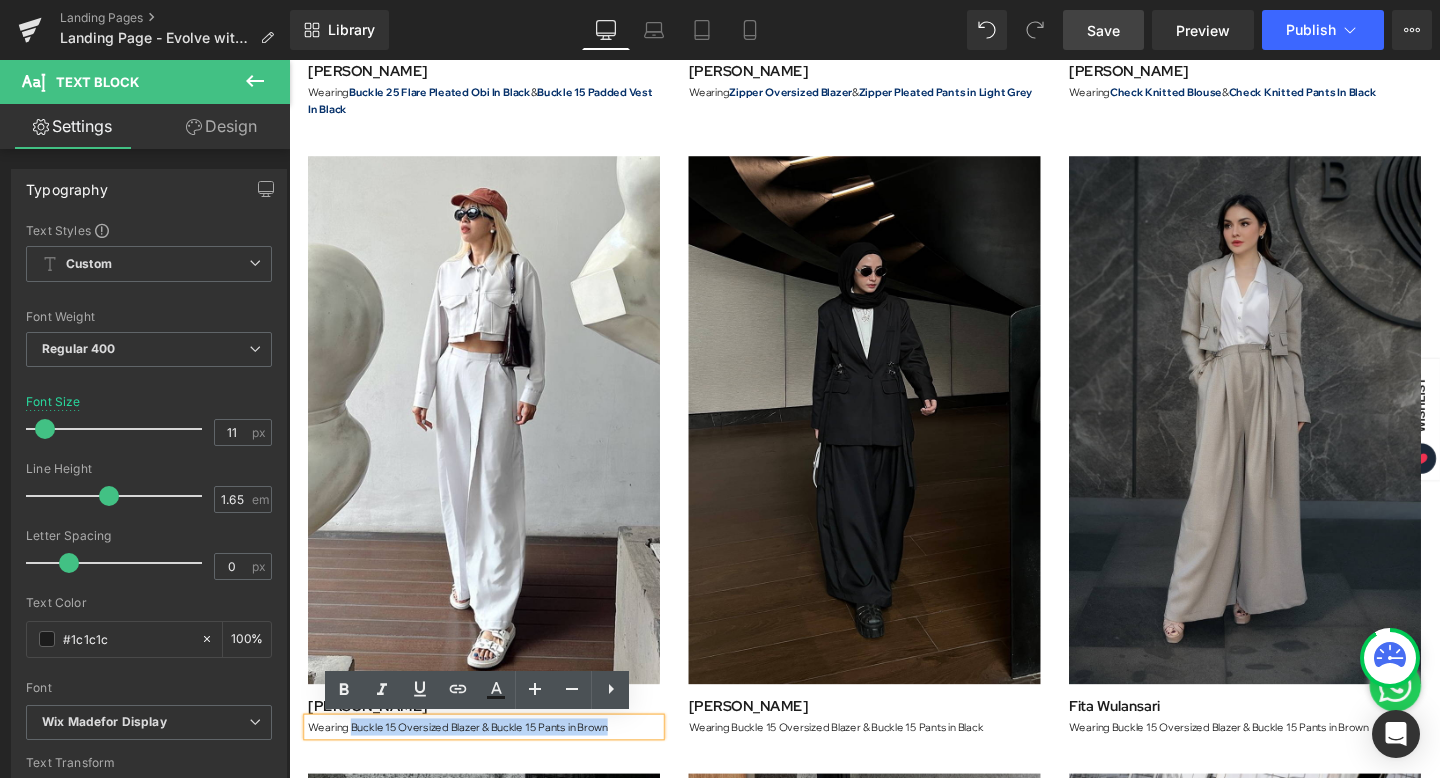 drag, startPoint x: 627, startPoint y: 759, endPoint x: 354, endPoint y: 765, distance: 273.06592 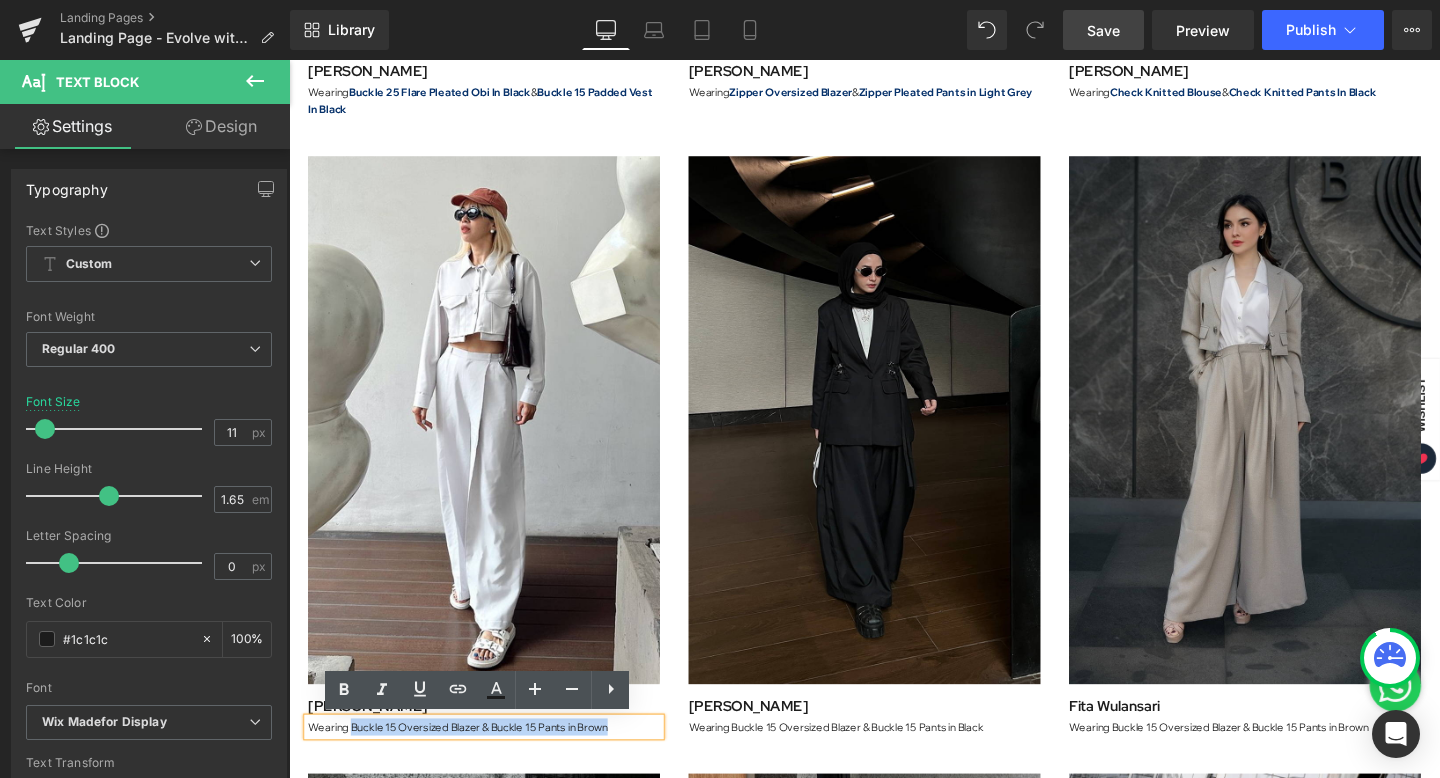 click on "Wearing Buckle 15 Oversized Blazer & Buckle 15 Pants in Brown" at bounding box center (494, 761) 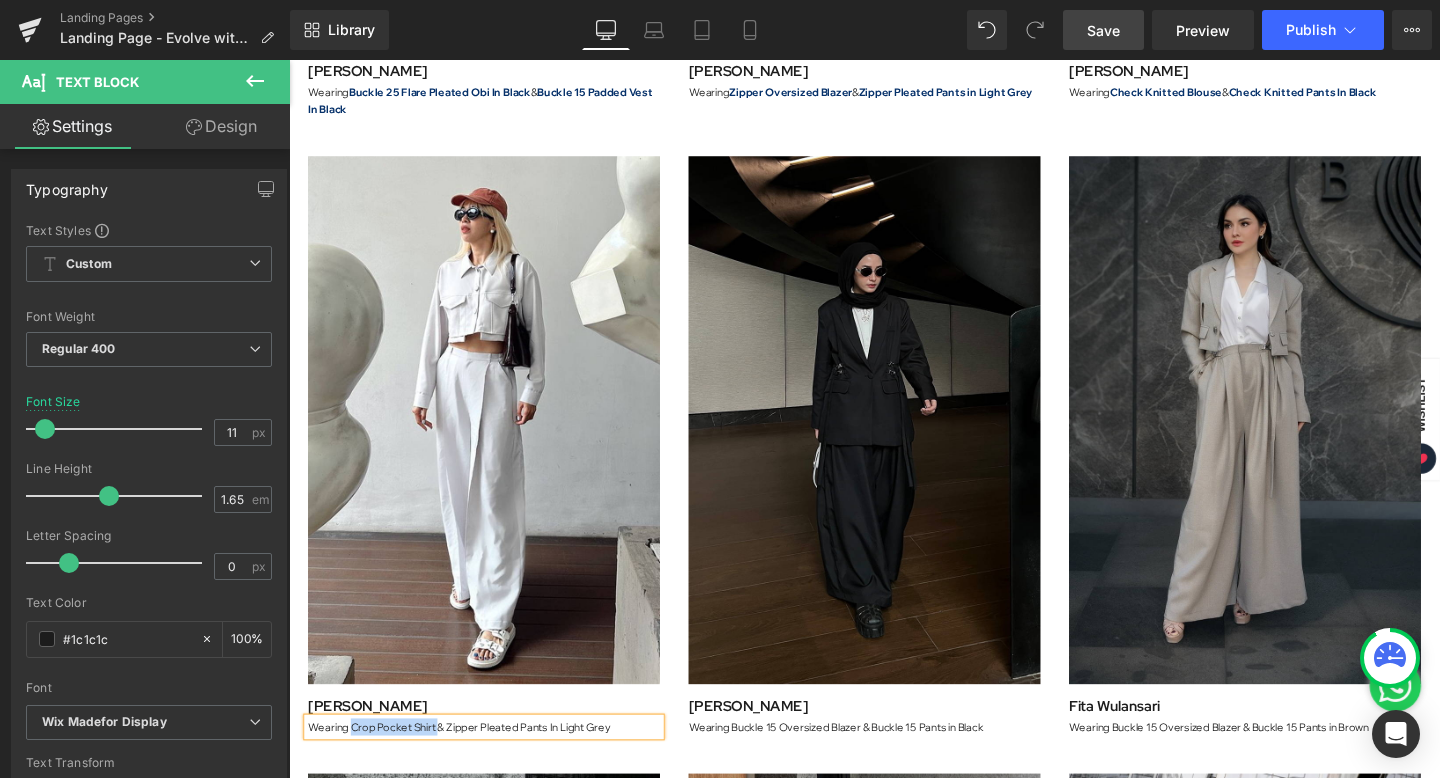 drag, startPoint x: 354, startPoint y: 757, endPoint x: 446, endPoint y: 762, distance: 92.13577 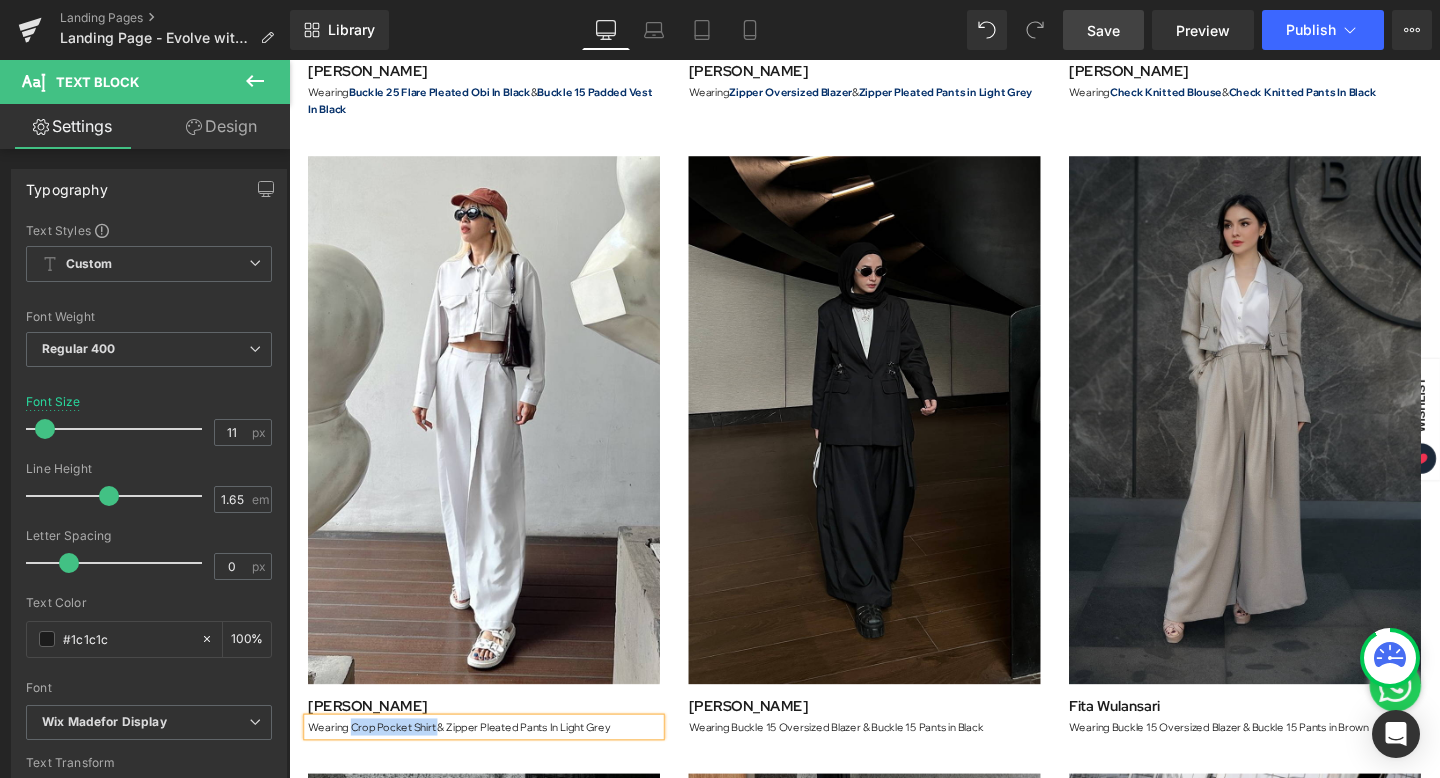 click on "Wearing Crop Pocket Shirt & Zipper Pleated Pants In Light Grey" at bounding box center (494, 761) 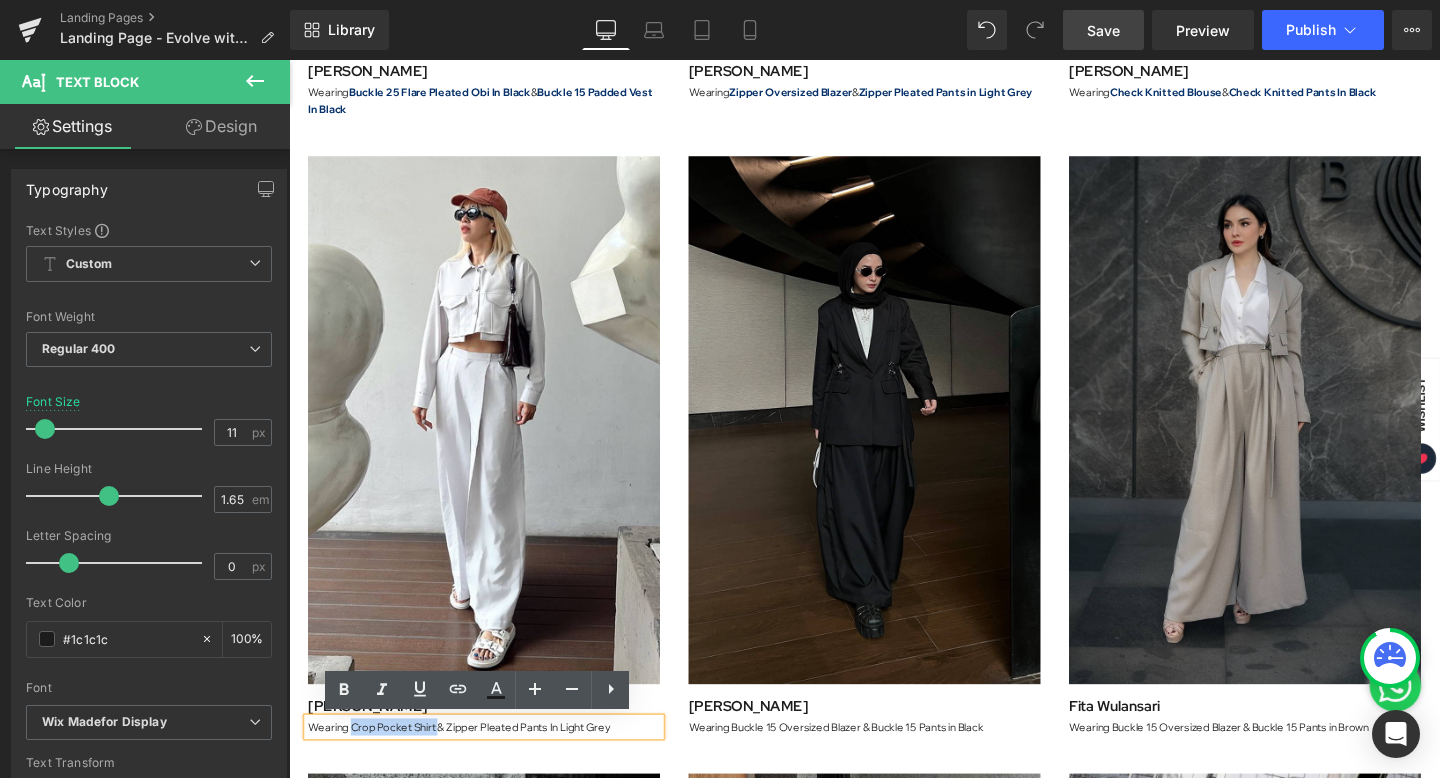 click on "Wearing Crop Pocket Shirt & Zipper Pleated Pants In Light Grey" at bounding box center [494, 761] 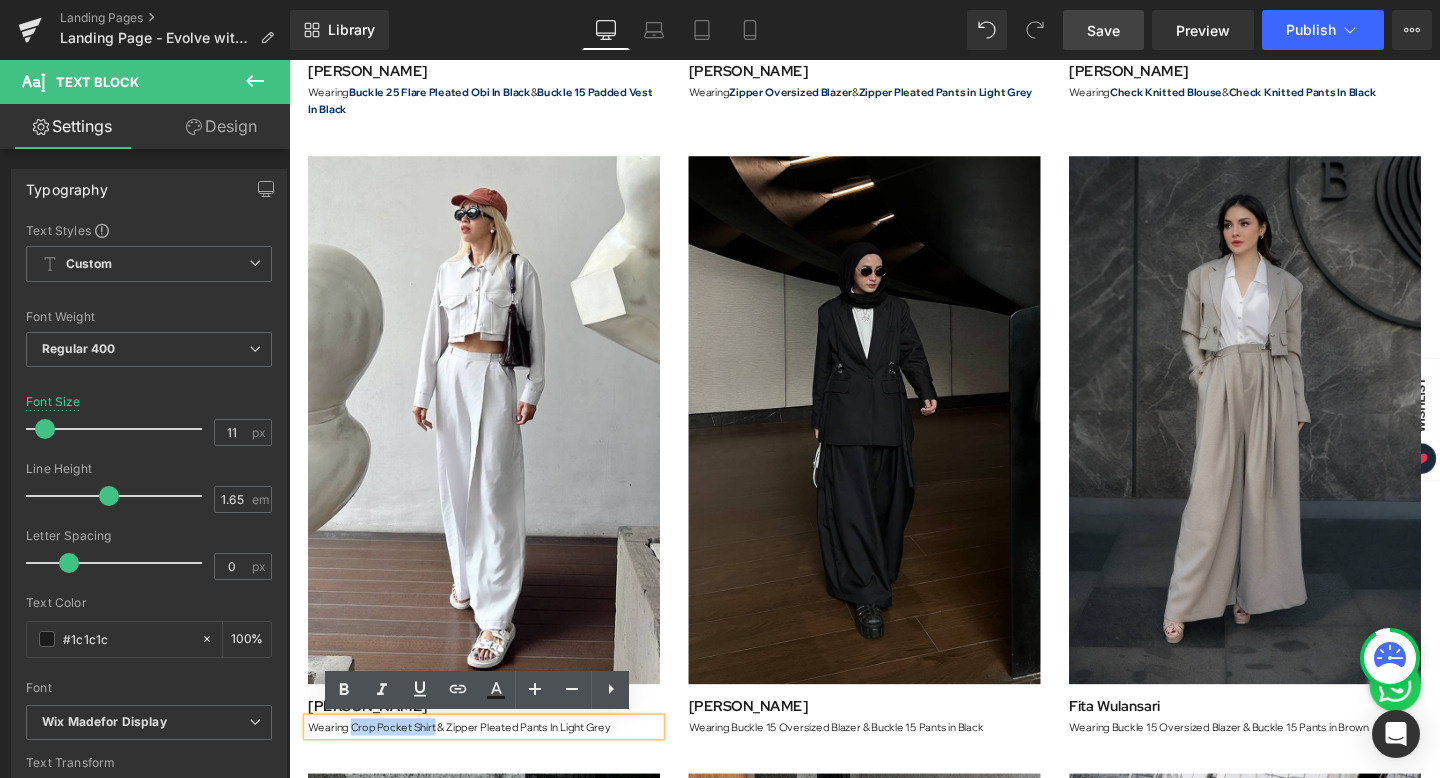 drag, startPoint x: 354, startPoint y: 761, endPoint x: 444, endPoint y: 760, distance: 90.005554 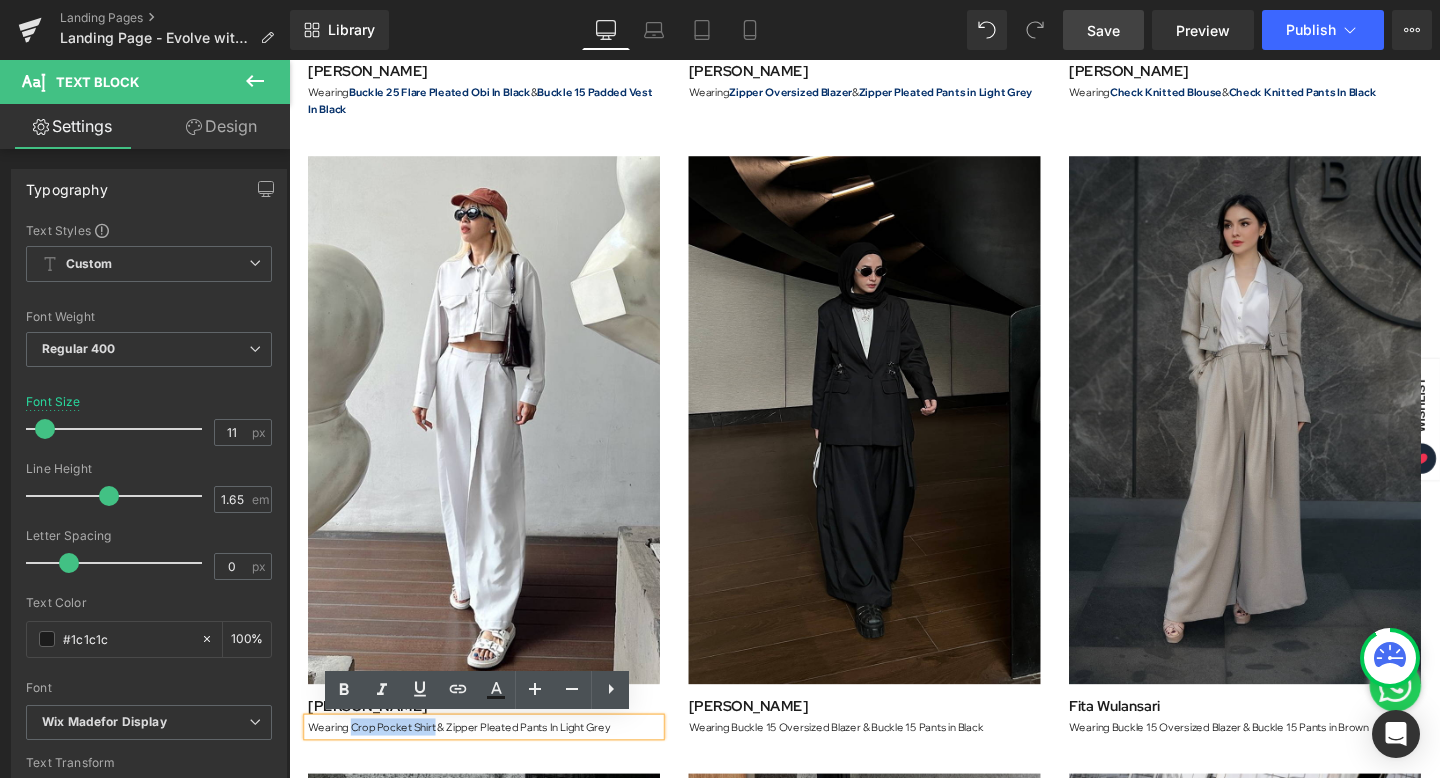 click on "Wearing Crop Pocket Shirt & Zipper Pleated Pants In Light Grey" at bounding box center (494, 761) 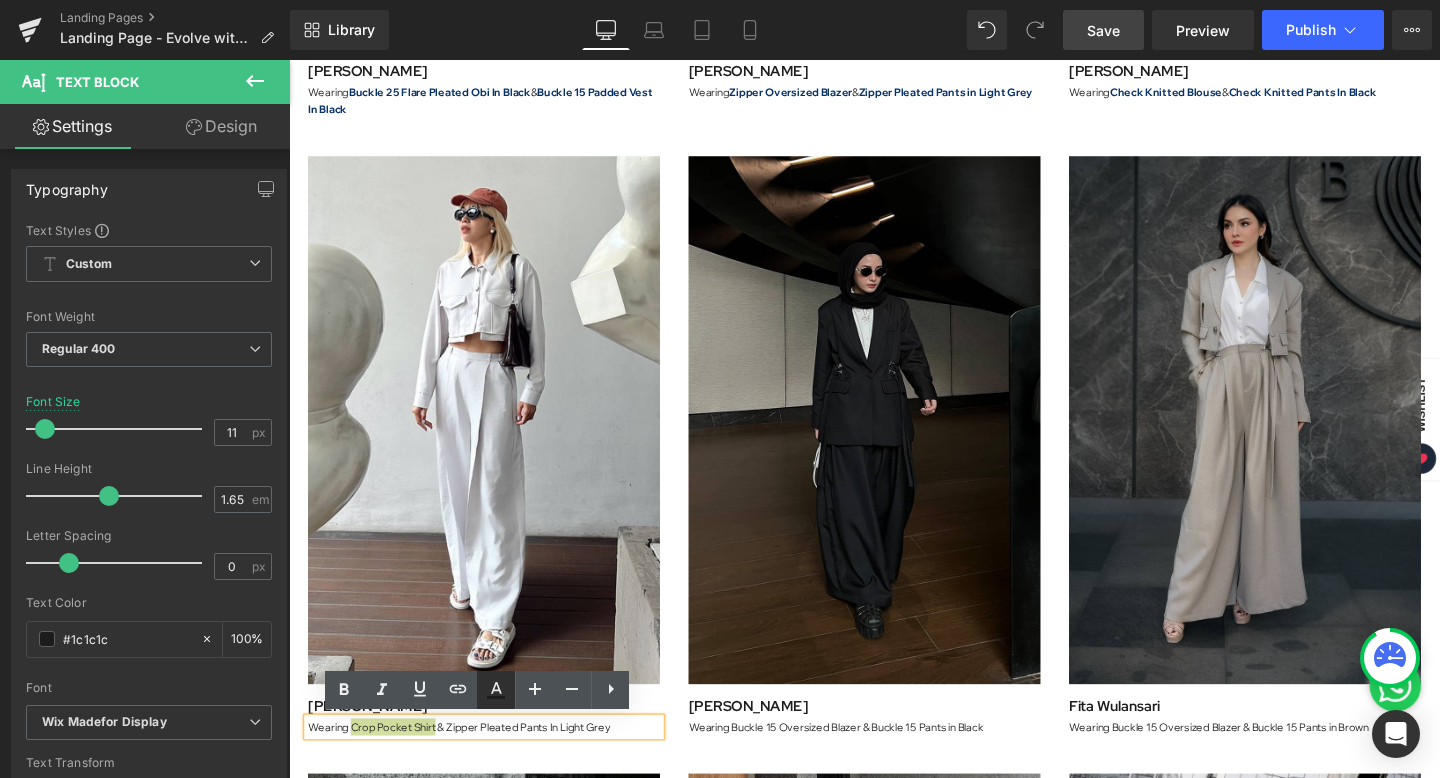 click 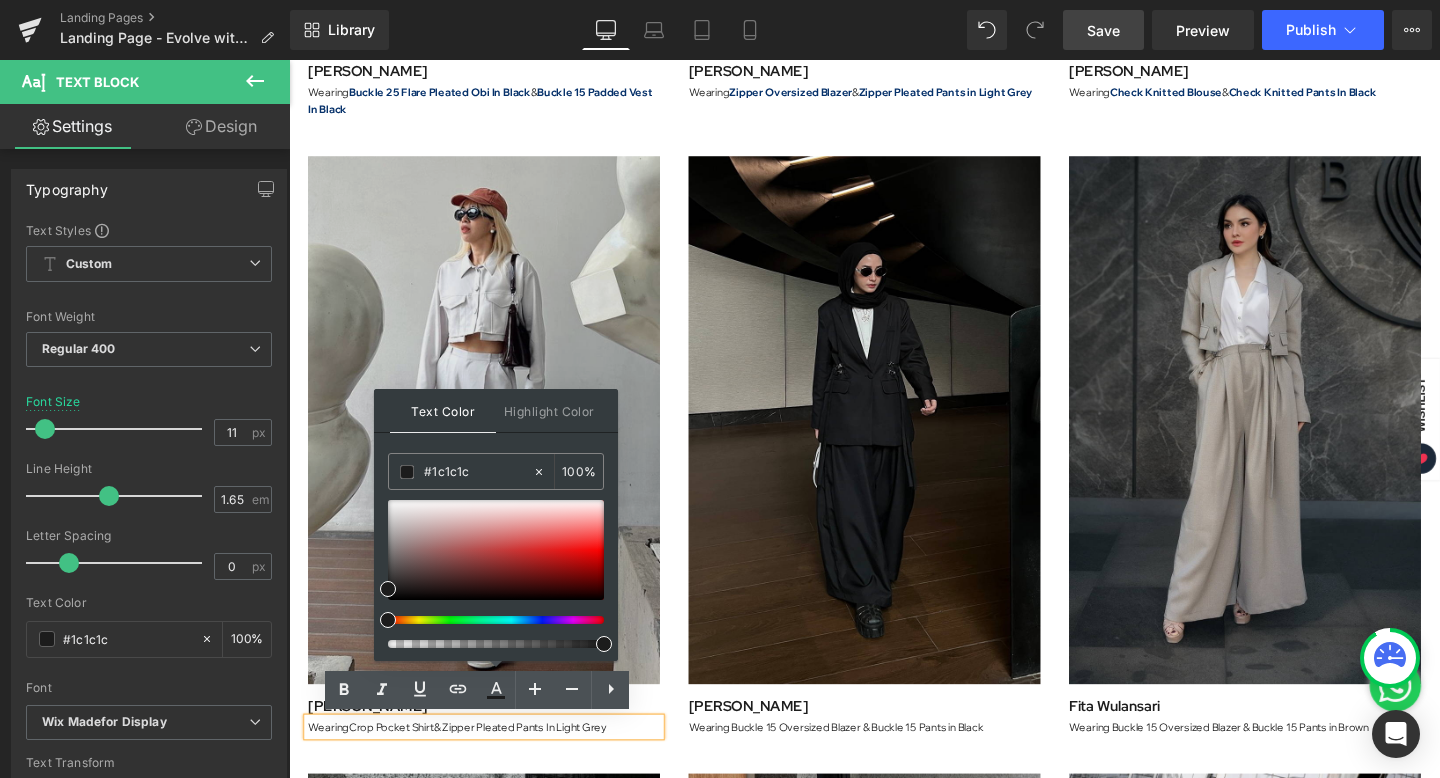 drag, startPoint x: 766, startPoint y: 532, endPoint x: 360, endPoint y: 487, distance: 408.48624 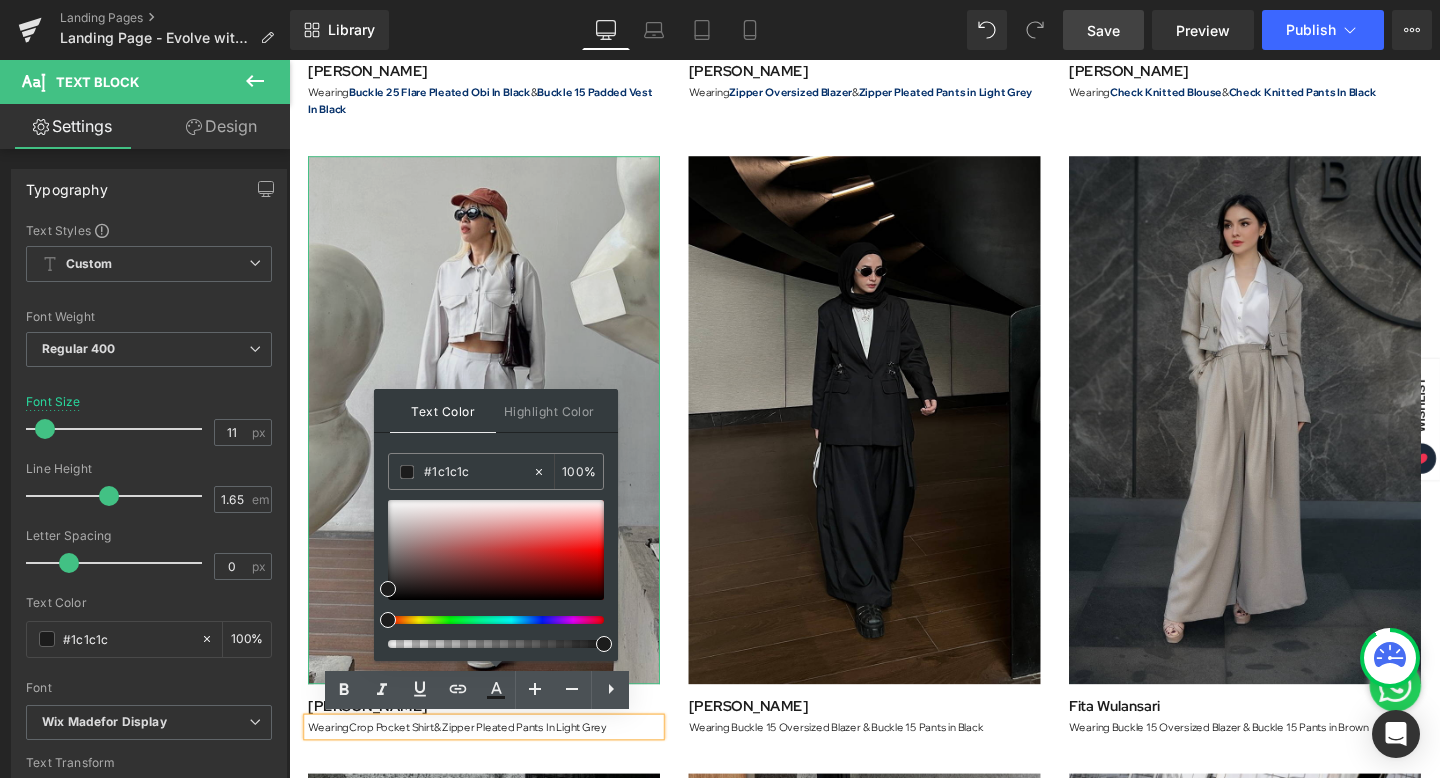 paste on "06316a" 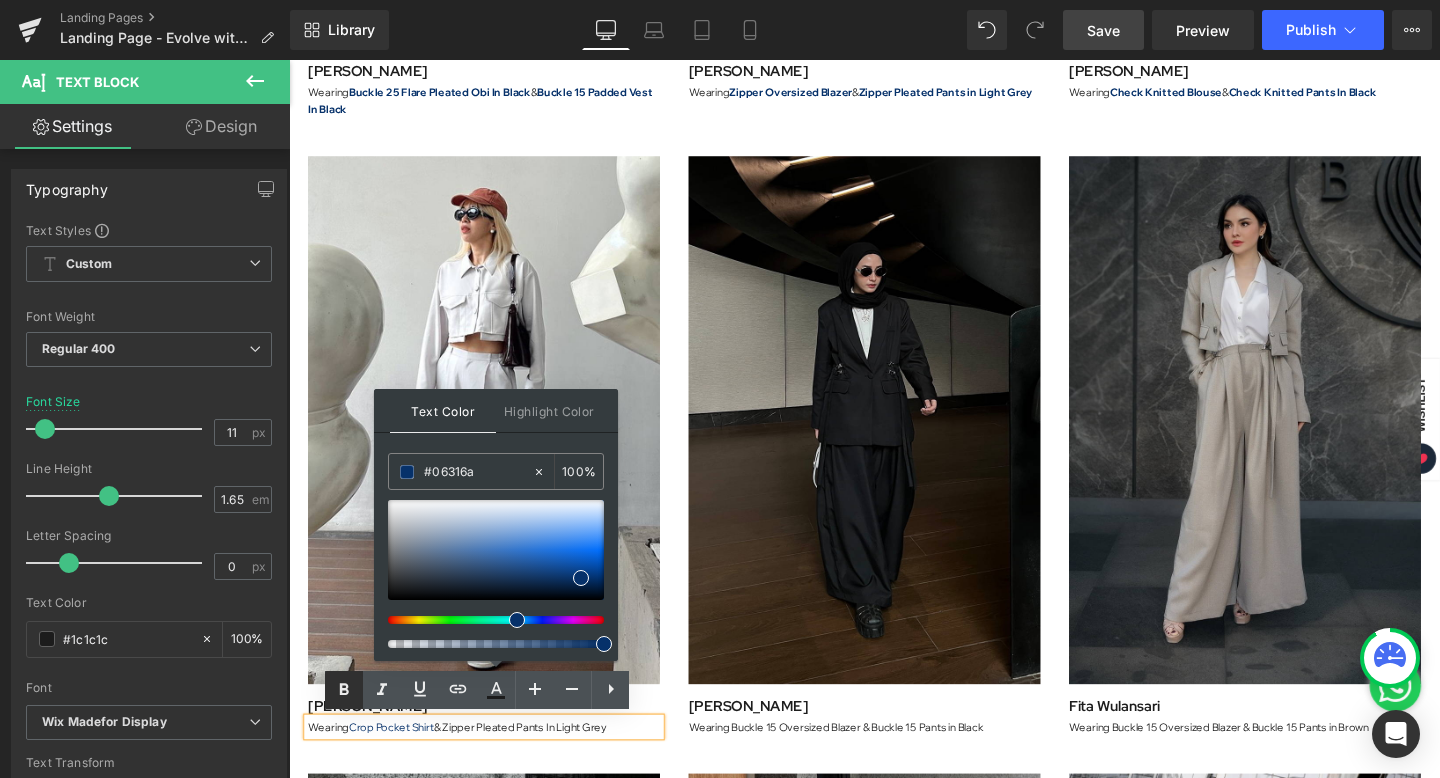 click 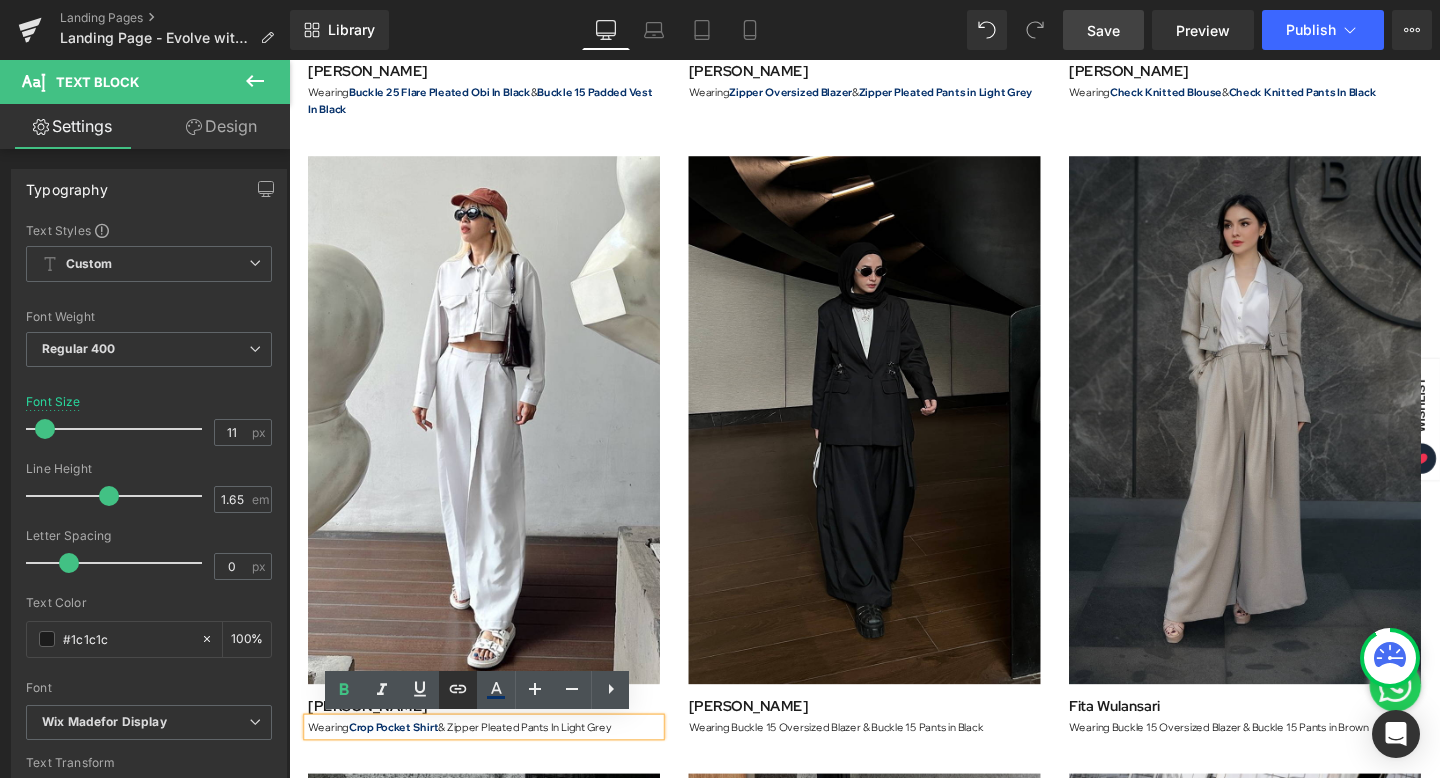 click 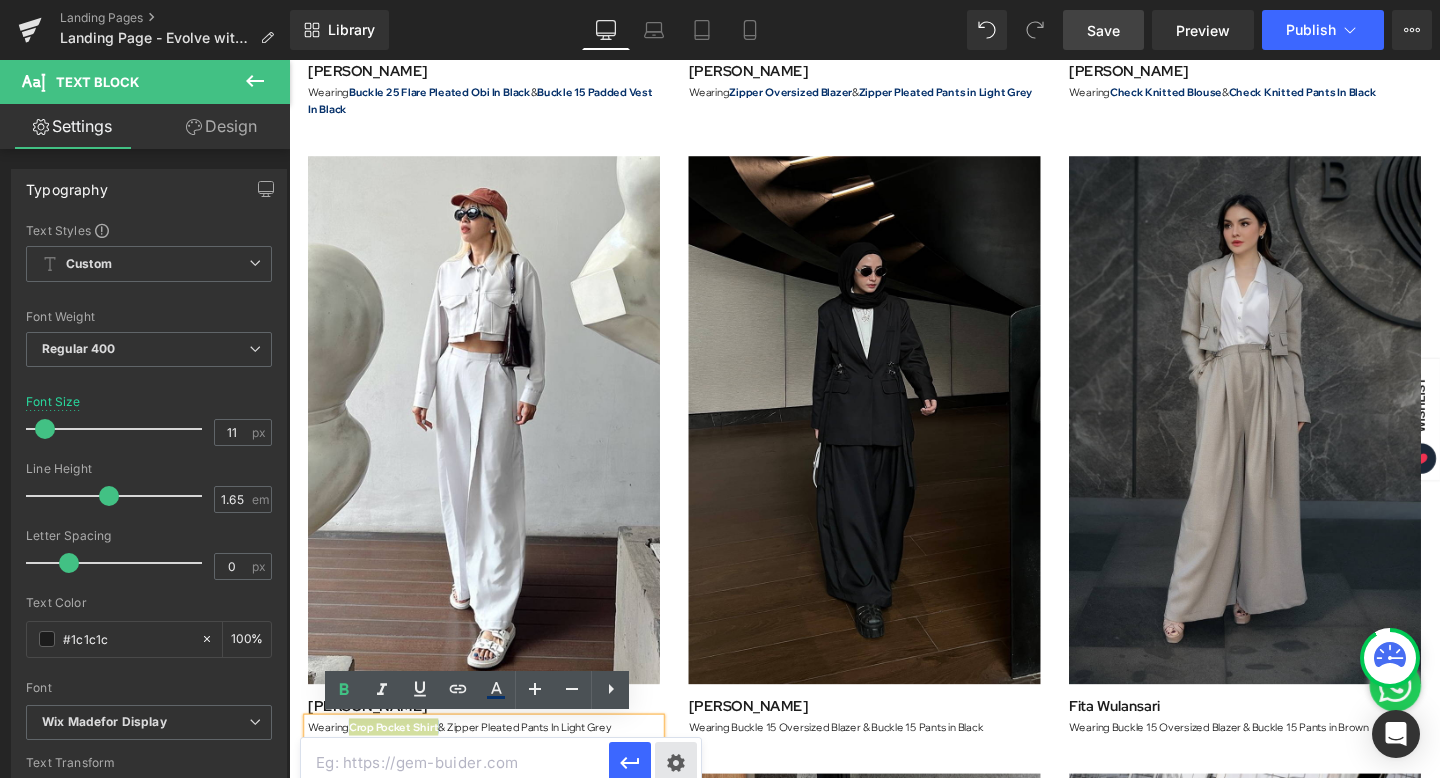 click on "Text Color Highlight Color rgba(6, 49, 106, 1) #06316a 100 % transparent transparent 0 %   Edit or remove link:   Edit   -   Unlink   -   Cancel" at bounding box center (720, 0) 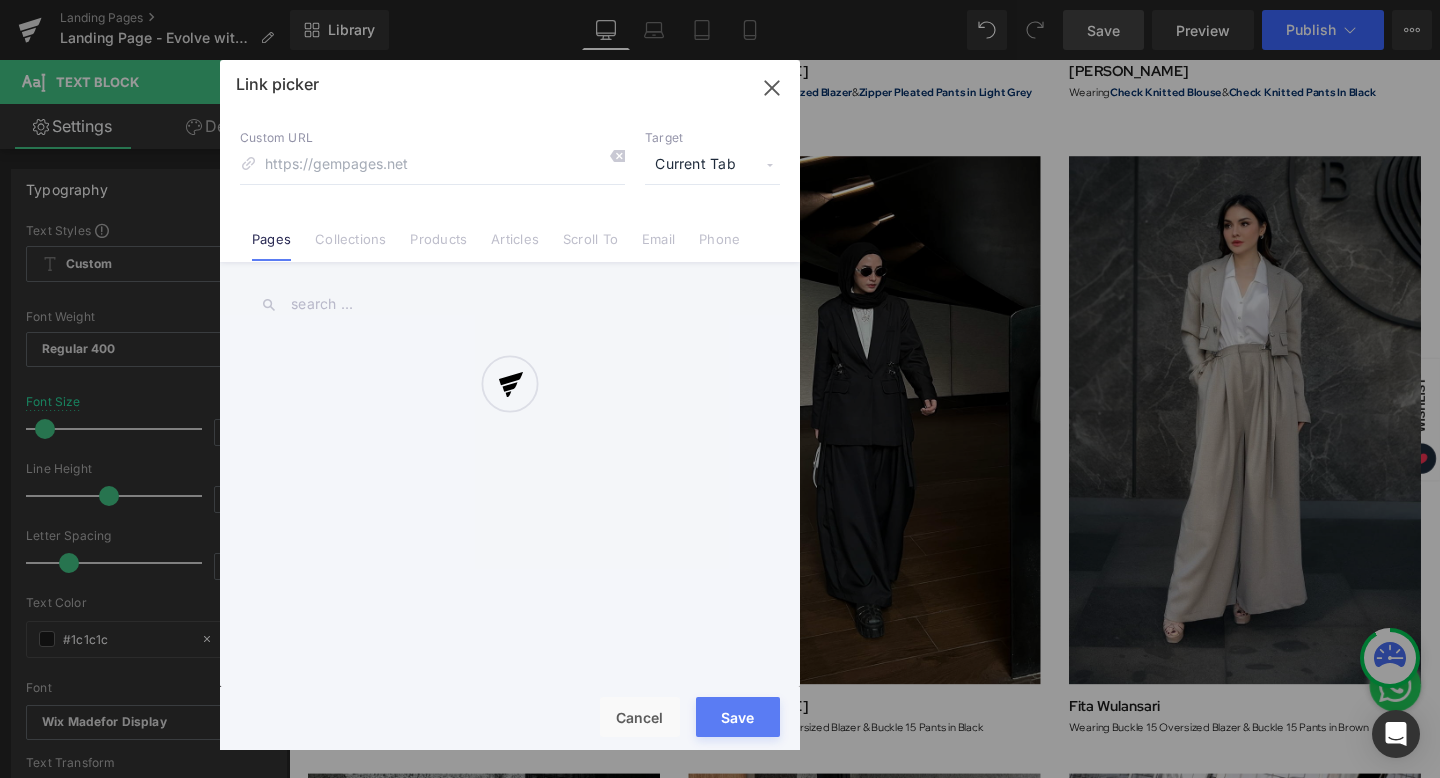 click on "Link picker Back to Library   Insert           Custom URL                   Target   Current Tab     Current Tab   New Tab                 Pages       Collections       Products       Articles       Scroll To       Email       Phone                                                       Email Address     Subject     Message             Phone Number           Save Cancel" at bounding box center (510, 405) 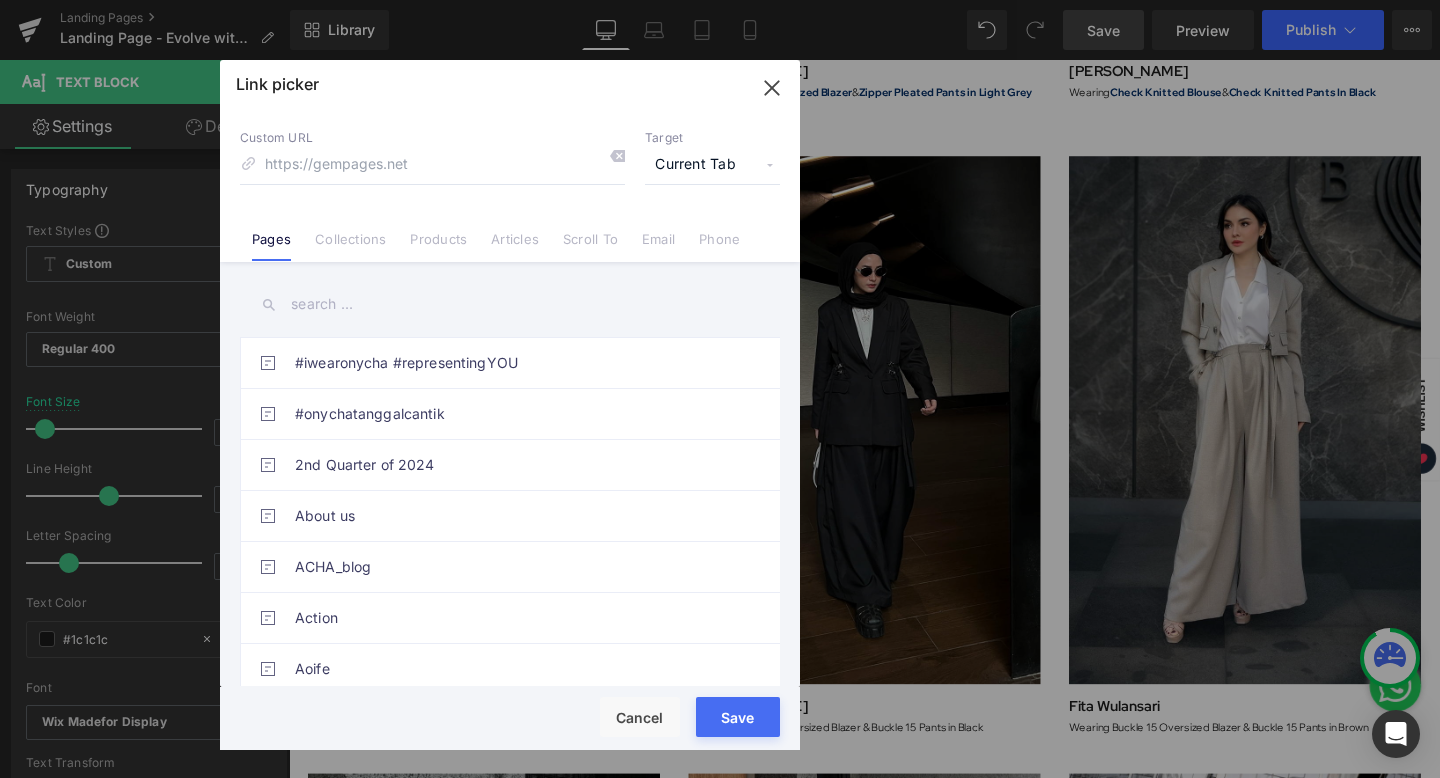 click at bounding box center (510, 304) 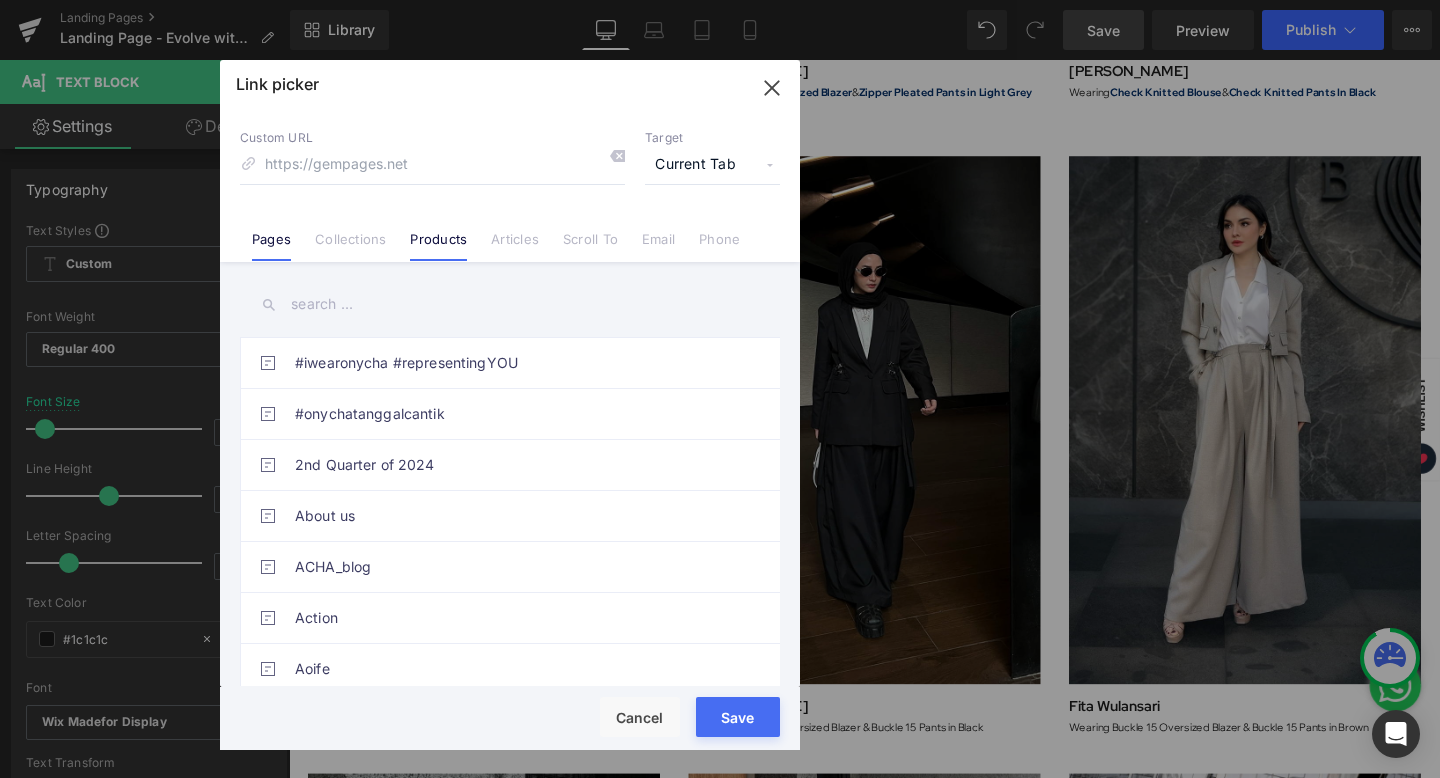 click on "Products" at bounding box center [438, 246] 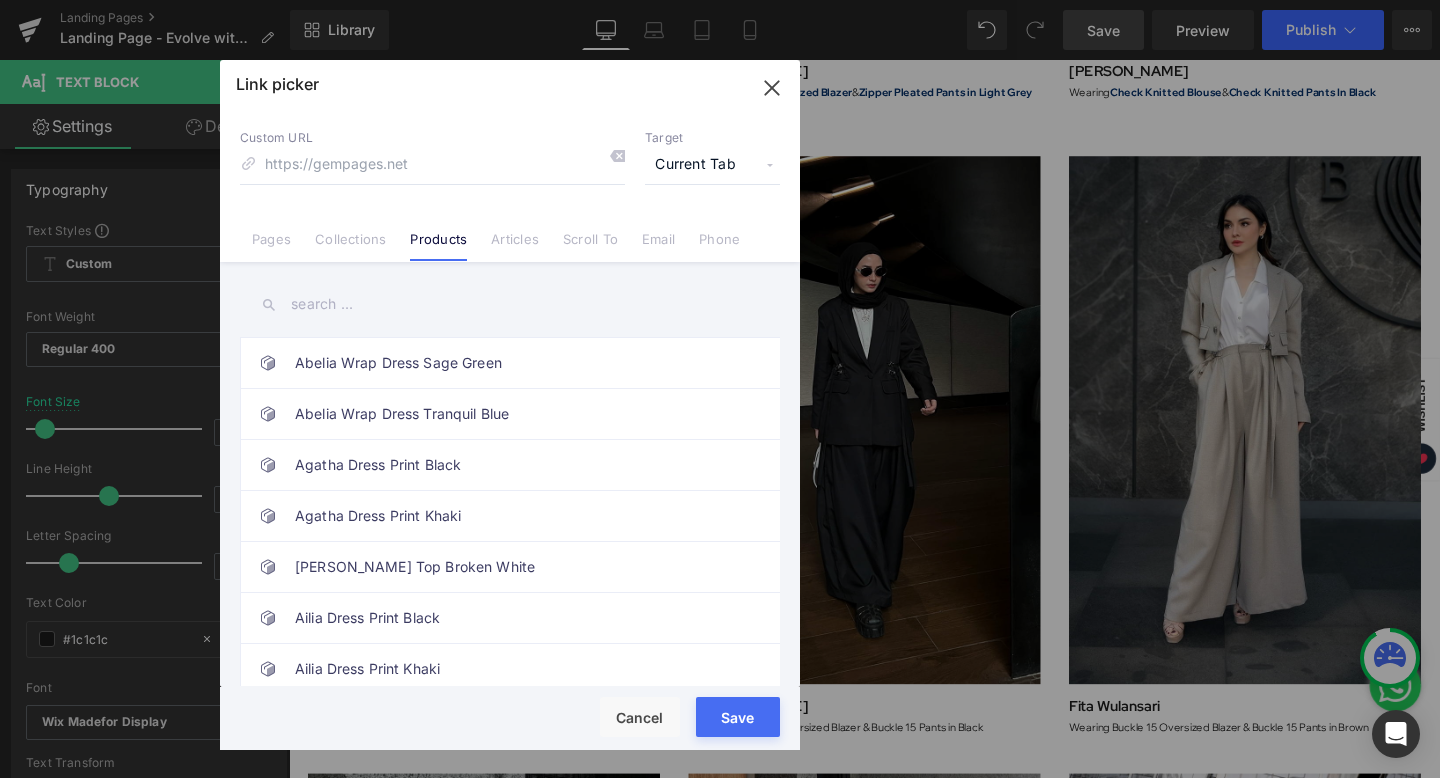 click at bounding box center [510, 304] 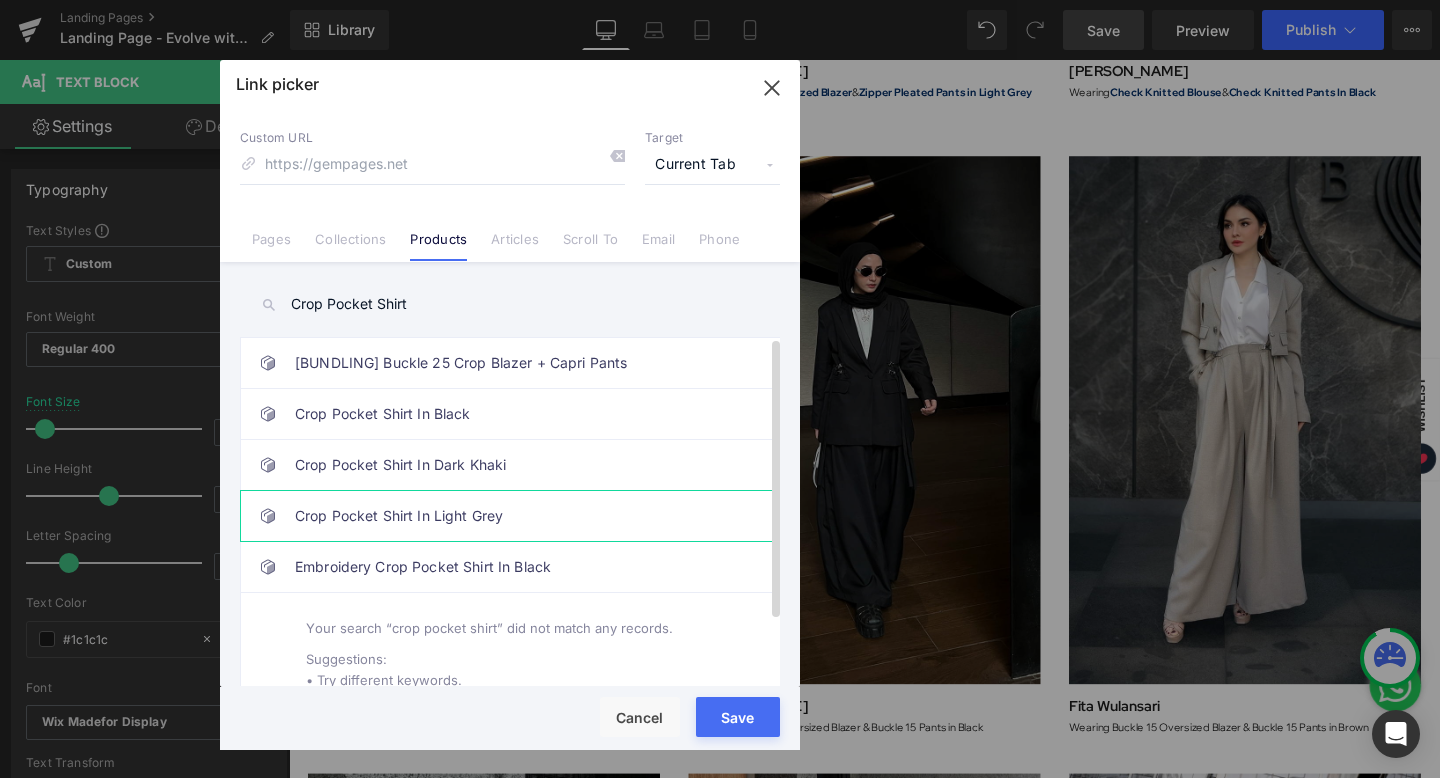 click on "Crop Pocket Shirt In Light Grey" at bounding box center (515, 516) 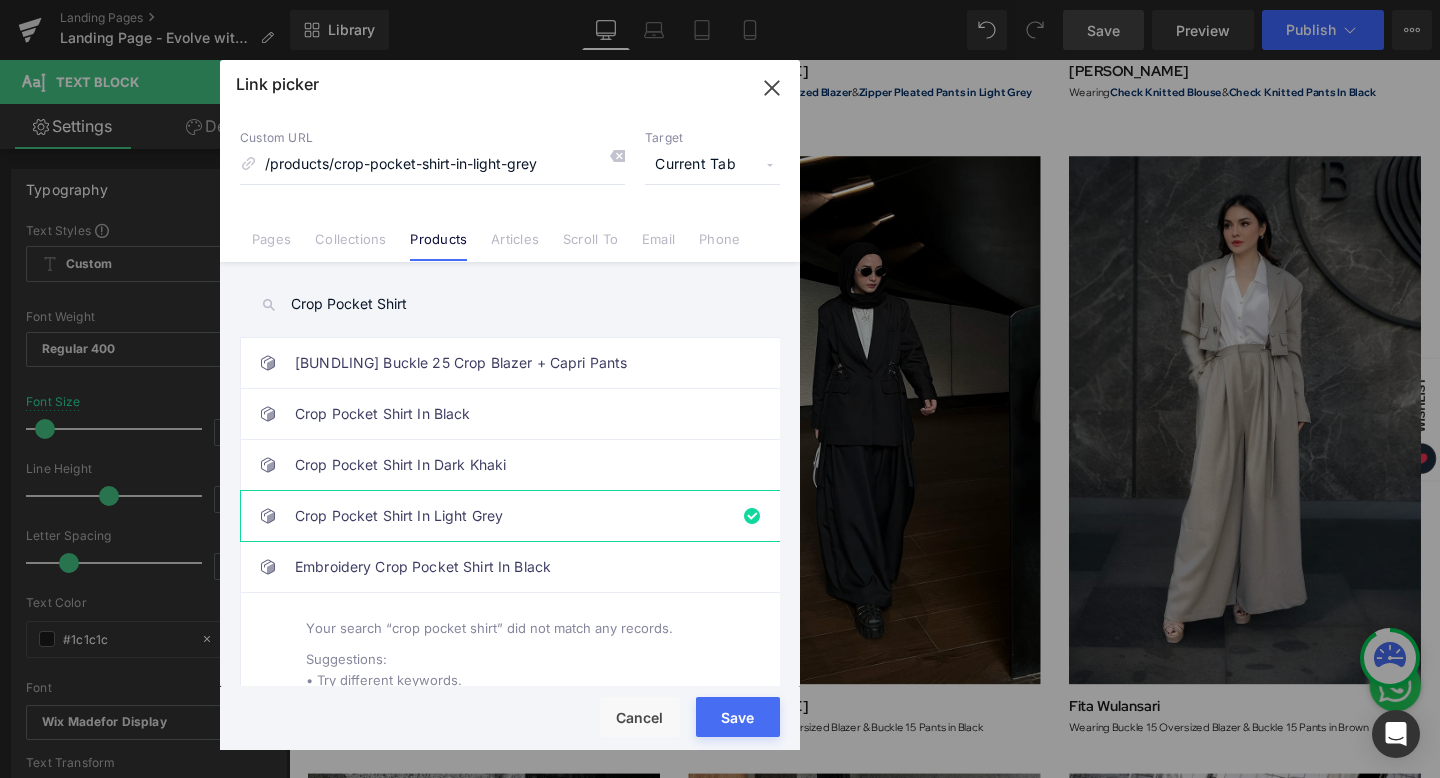 click on "Save" at bounding box center [738, 717] 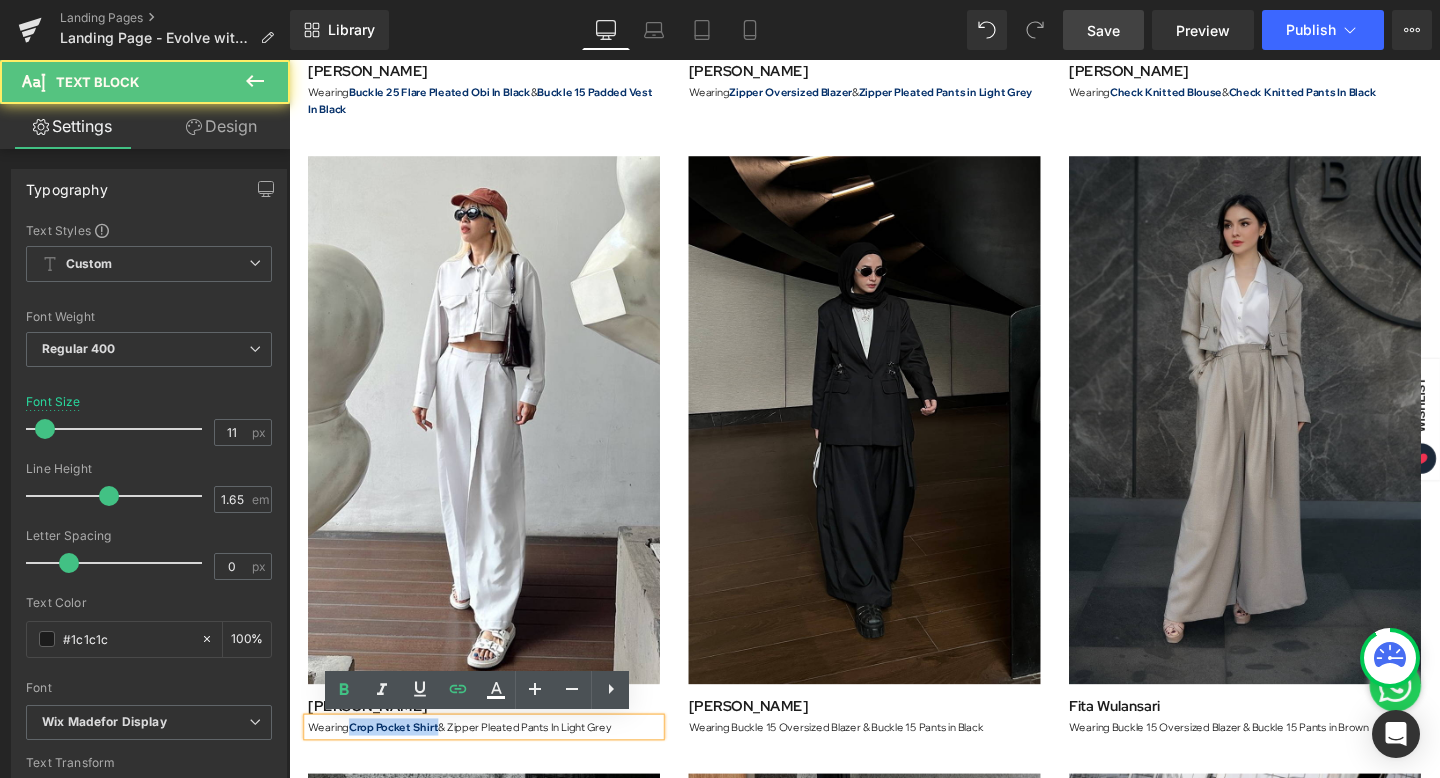 drag, startPoint x: 461, startPoint y: 762, endPoint x: 637, endPoint y: 759, distance: 176.02557 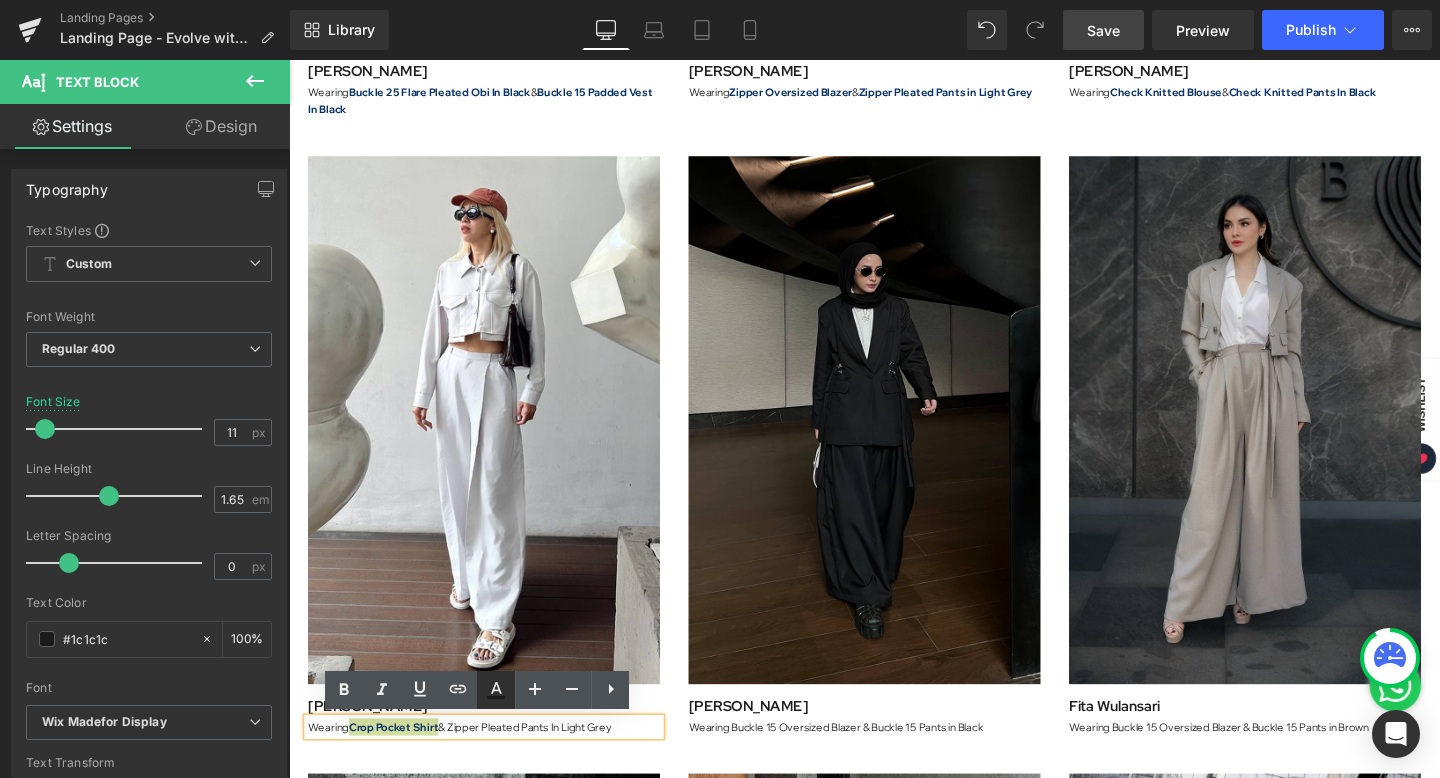 click 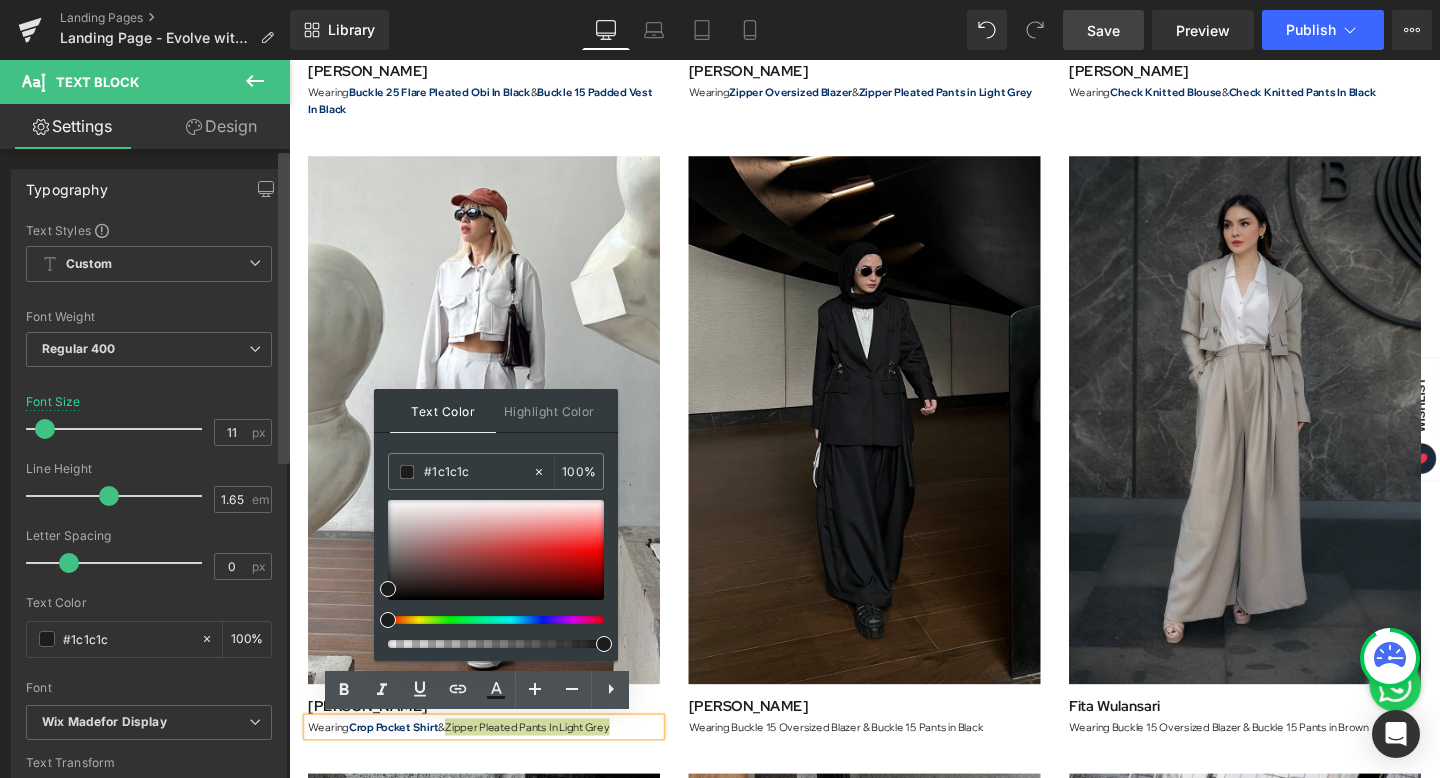 drag, startPoint x: 478, startPoint y: 473, endPoint x: 281, endPoint y: 469, distance: 197.0406 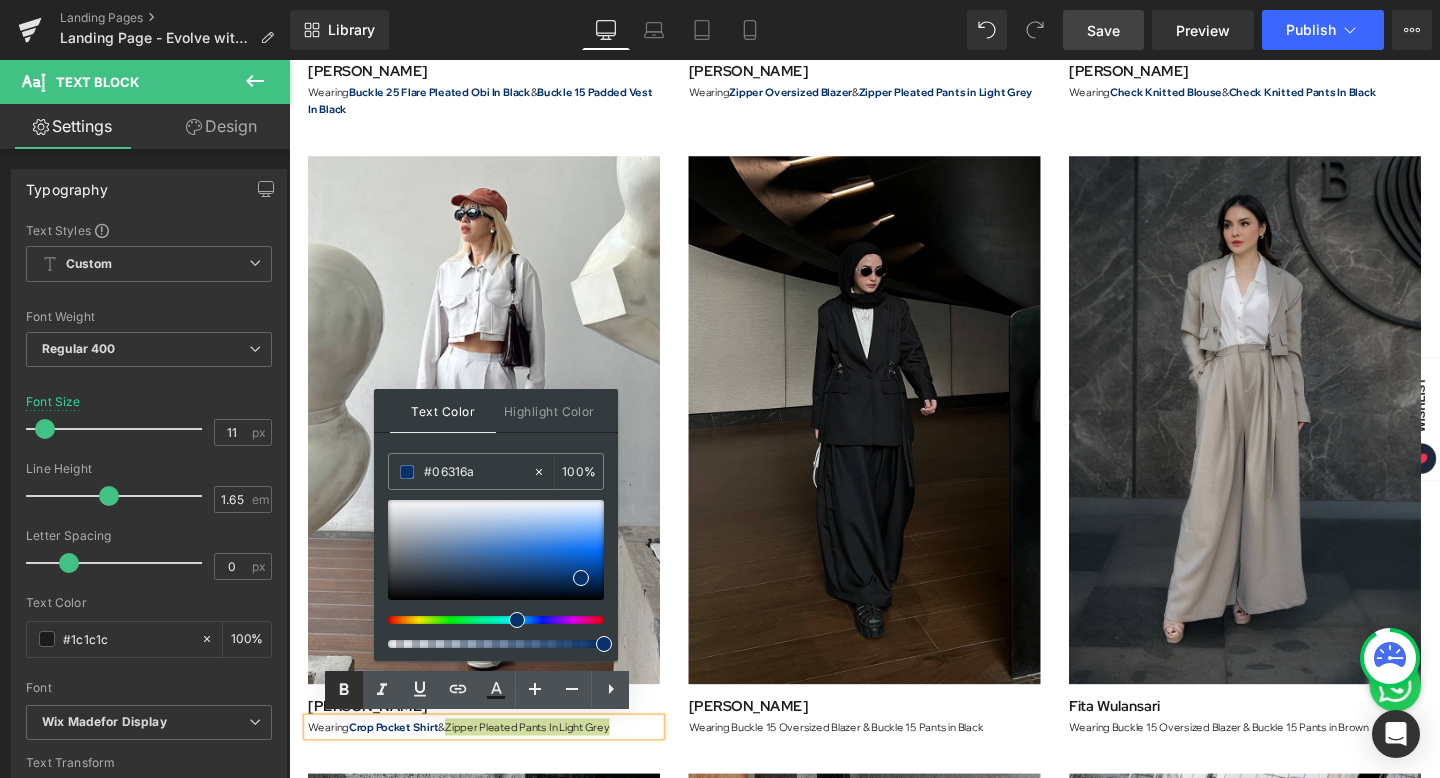 click 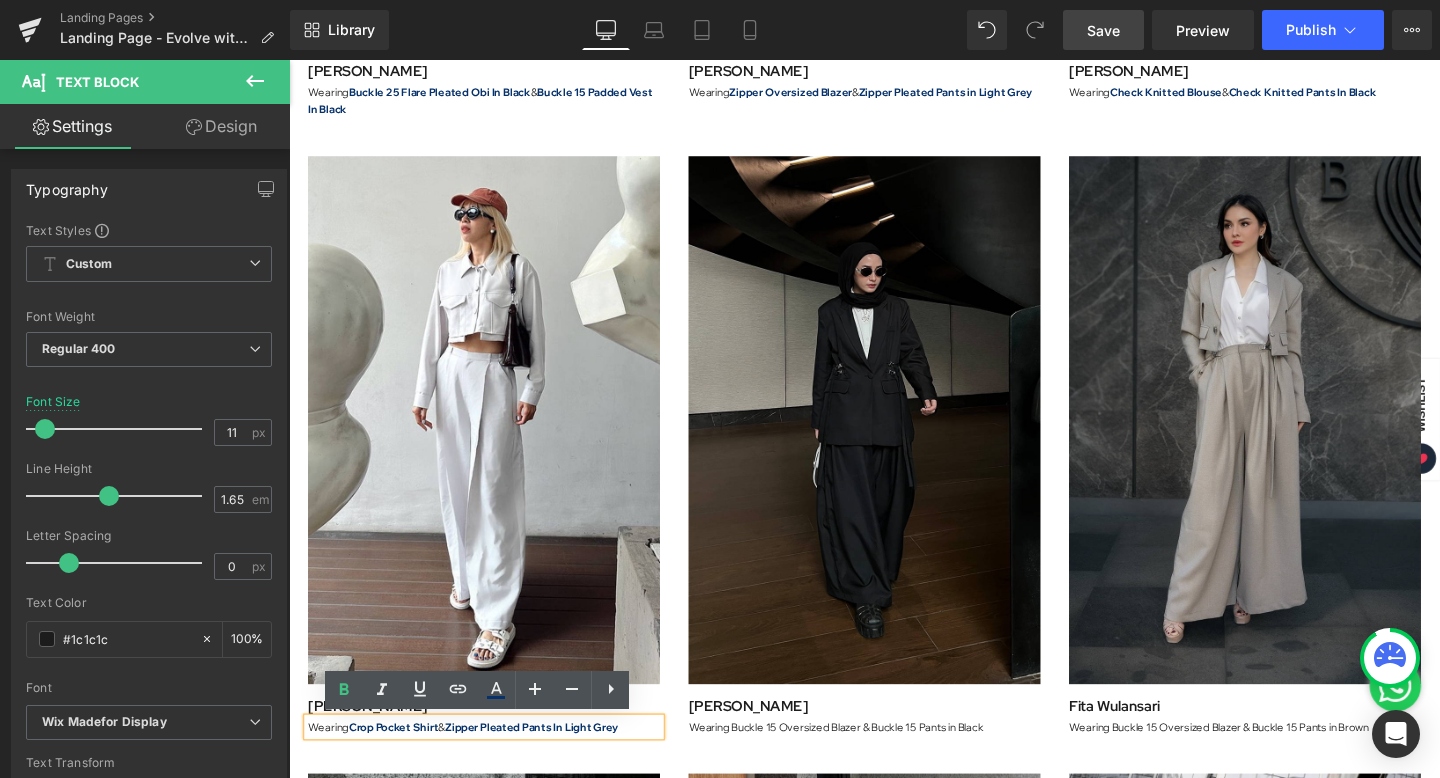 click on "Zipper Pleated Pants In Light Grey" at bounding box center (544, 761) 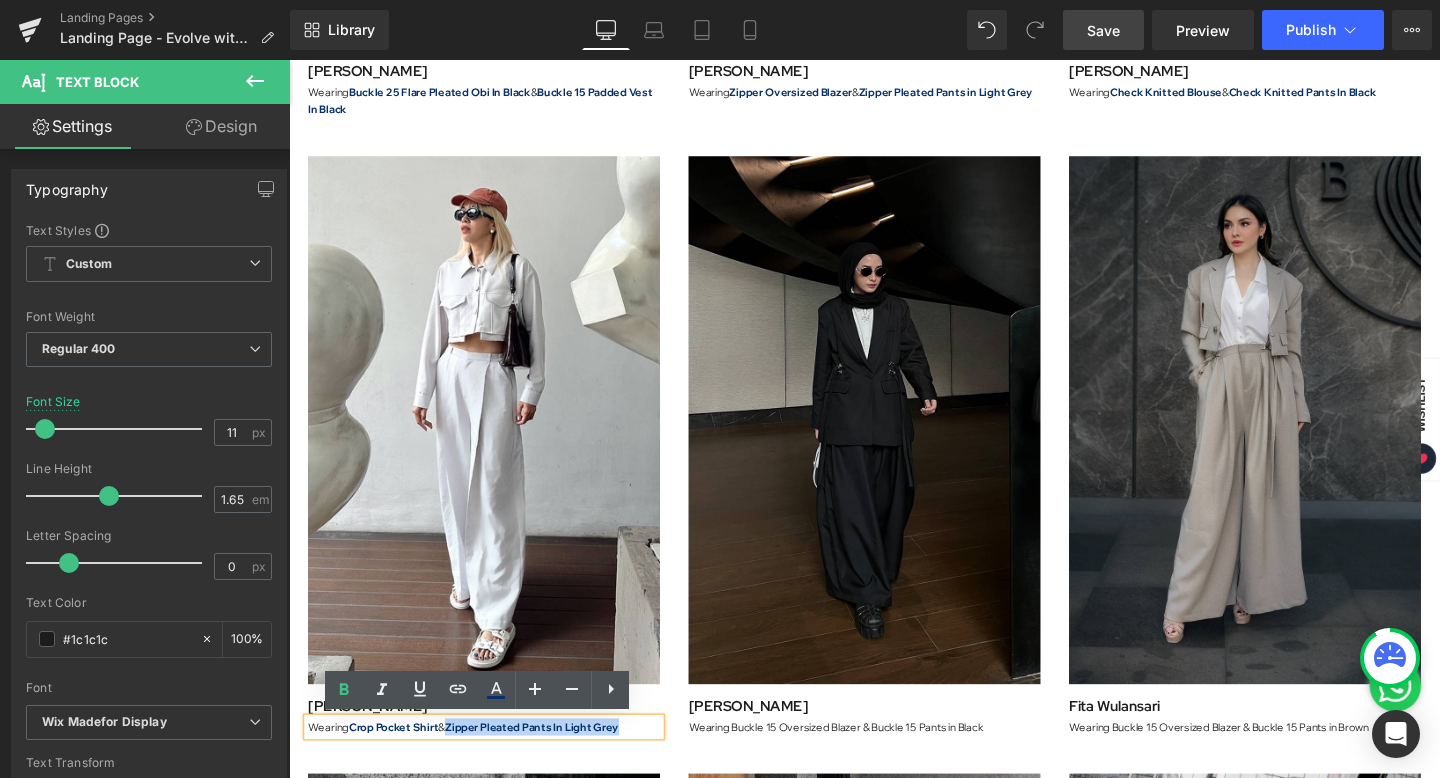 drag, startPoint x: 461, startPoint y: 759, endPoint x: 701, endPoint y: 759, distance: 240 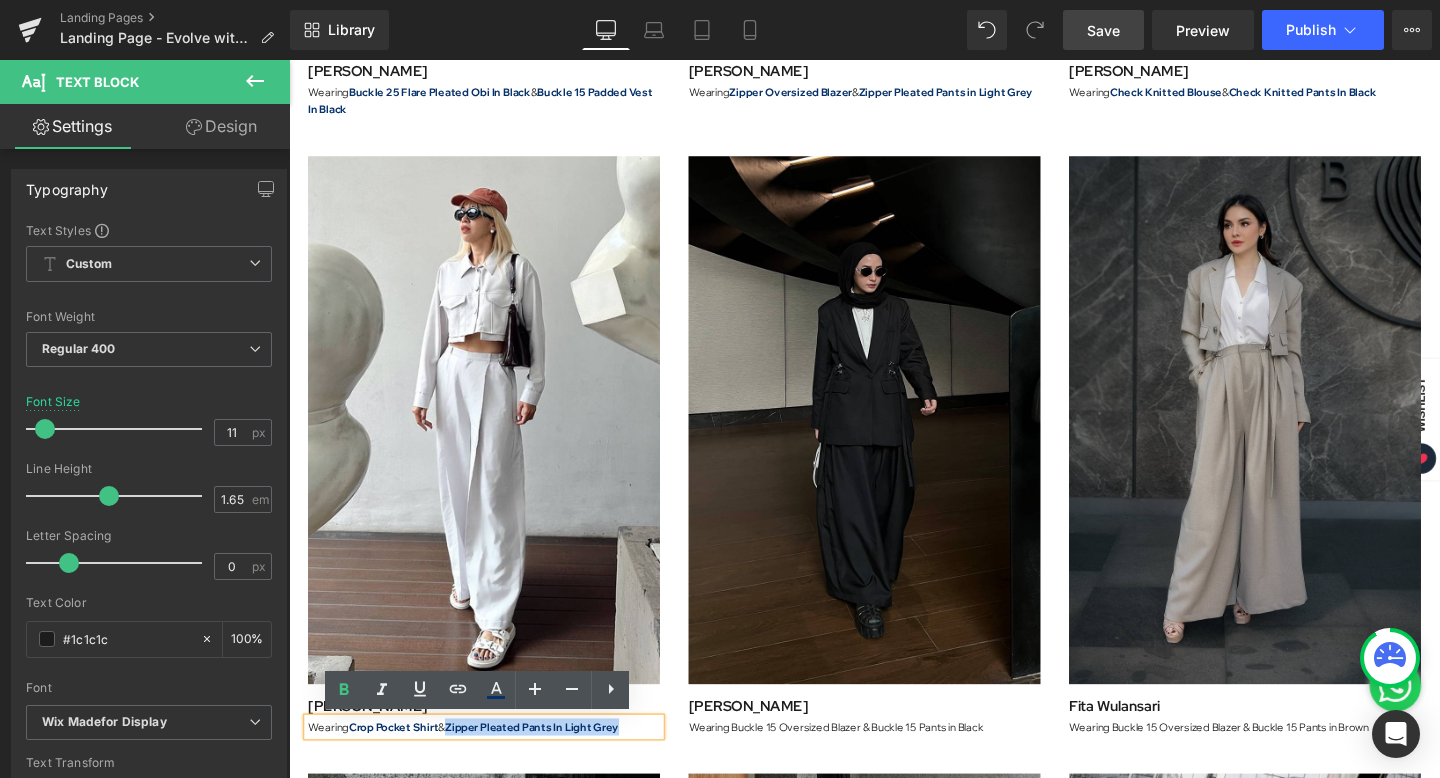 click on "Image         Cindy Karmoko Text Block         Wearing  Crop Pocket Shirt  &  Zipper Pleated Pants In Light Grey Text Block         Image         Helmi Nursifah Text Block         Wearing Buckle 15 Oversized Blazer & Buckle 15 Pants in Black Text Block         Image         Fita Wulansari Text Block         Wearing Buckle 15 Oversized Blazer & Buckle 15 Pants in Brown Text Block         Row" at bounding box center [894, 455] 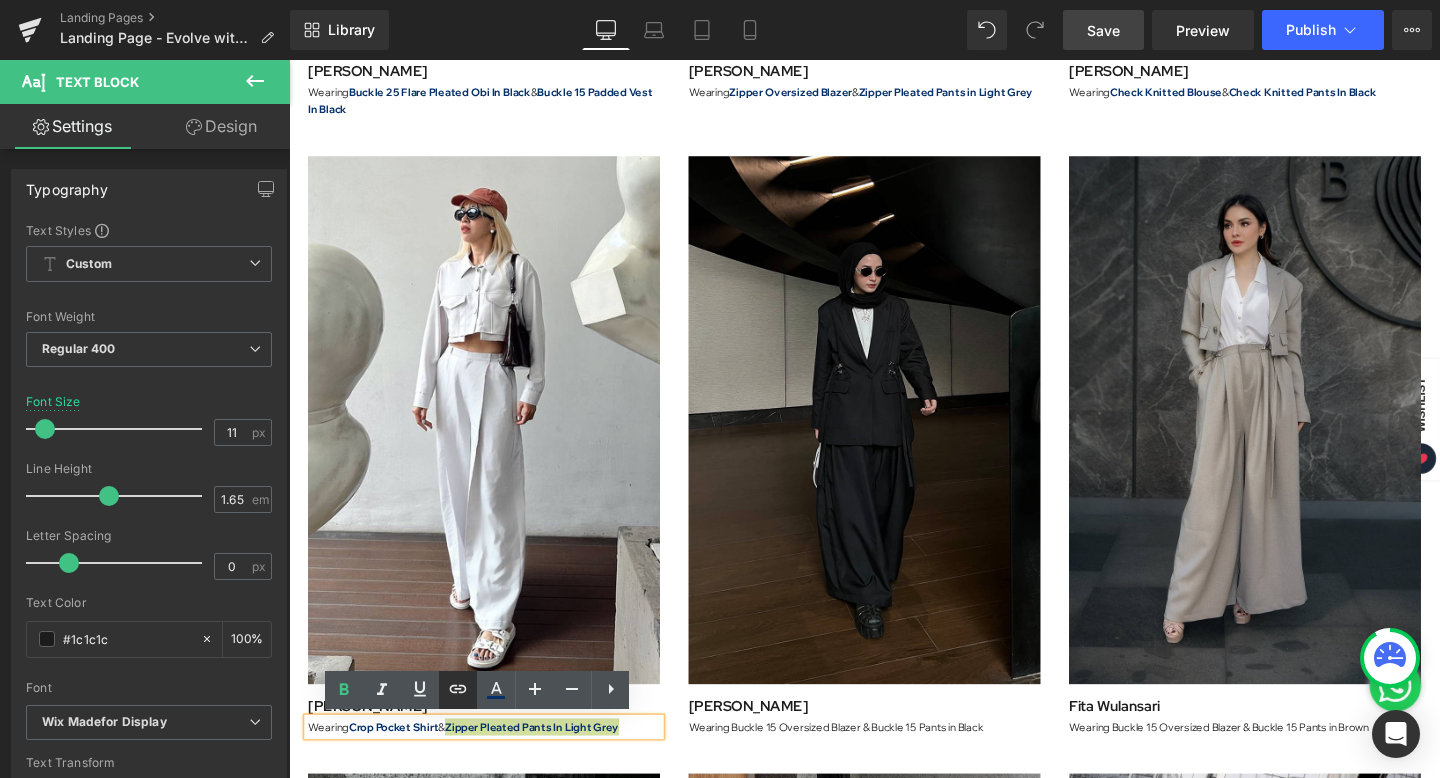 click 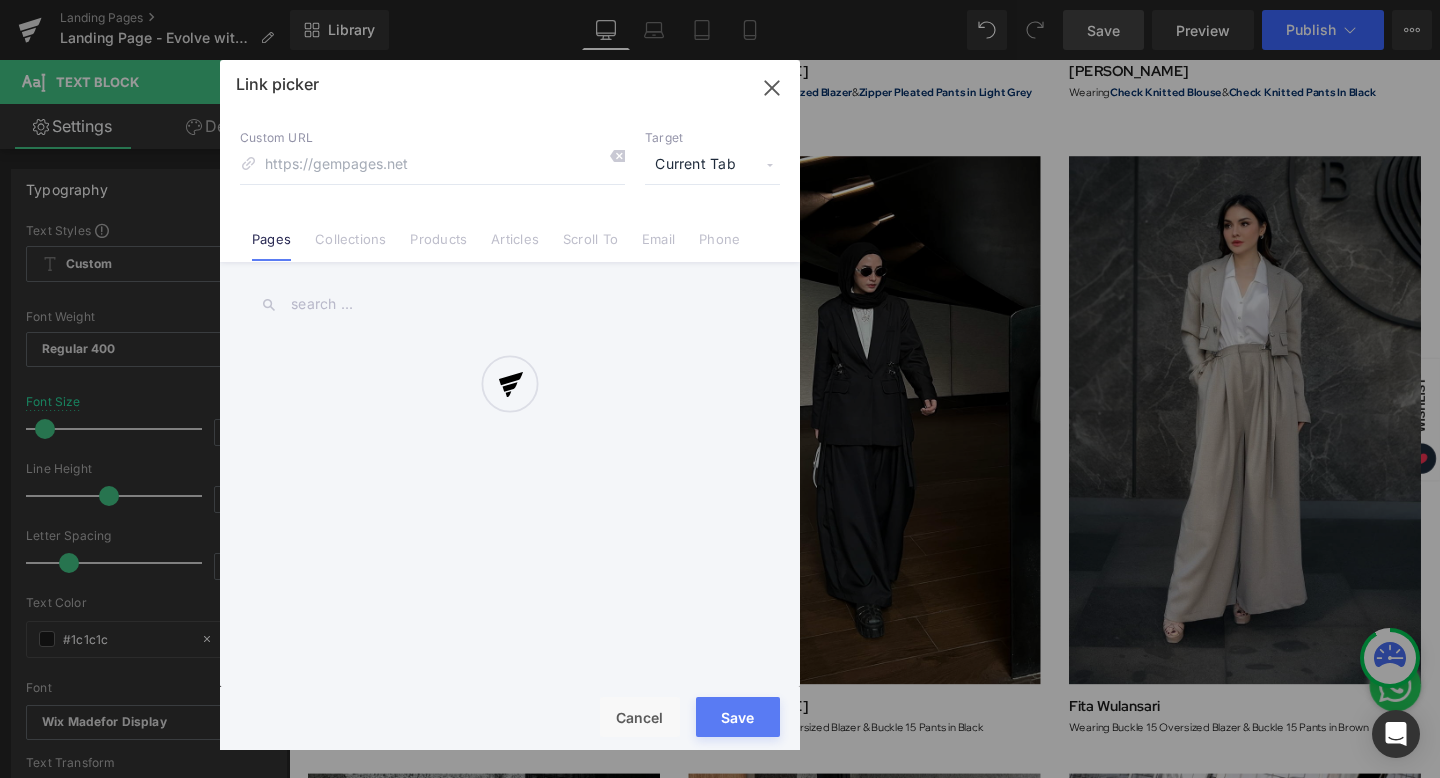 click on "Text Color Highlight Color rgba(6, 49, 106, 1) #06316a 100 % transparent transparent 0 %   Edit or remove link:   Edit   -   Unlink   -   Cancel                                             Link picker Back to Library   Insert           Custom URL                   Target   Current Tab     Current Tab   New Tab                 Pages       Collections       Products       Articles       Scroll To       Email       Phone                                                       Email Address     Subject     Message             Phone Number           Save Cancel" at bounding box center (720, 0) 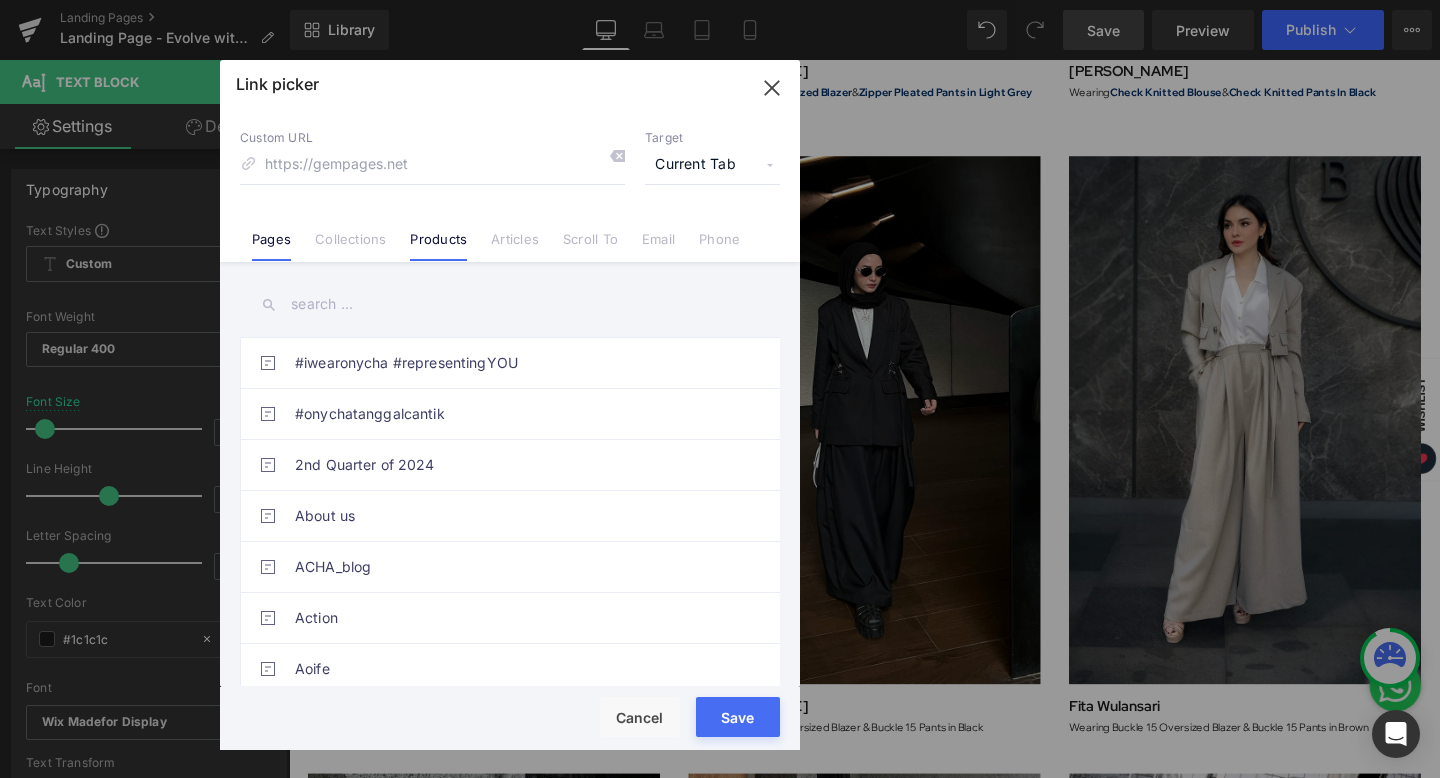 click on "Products" at bounding box center [438, 246] 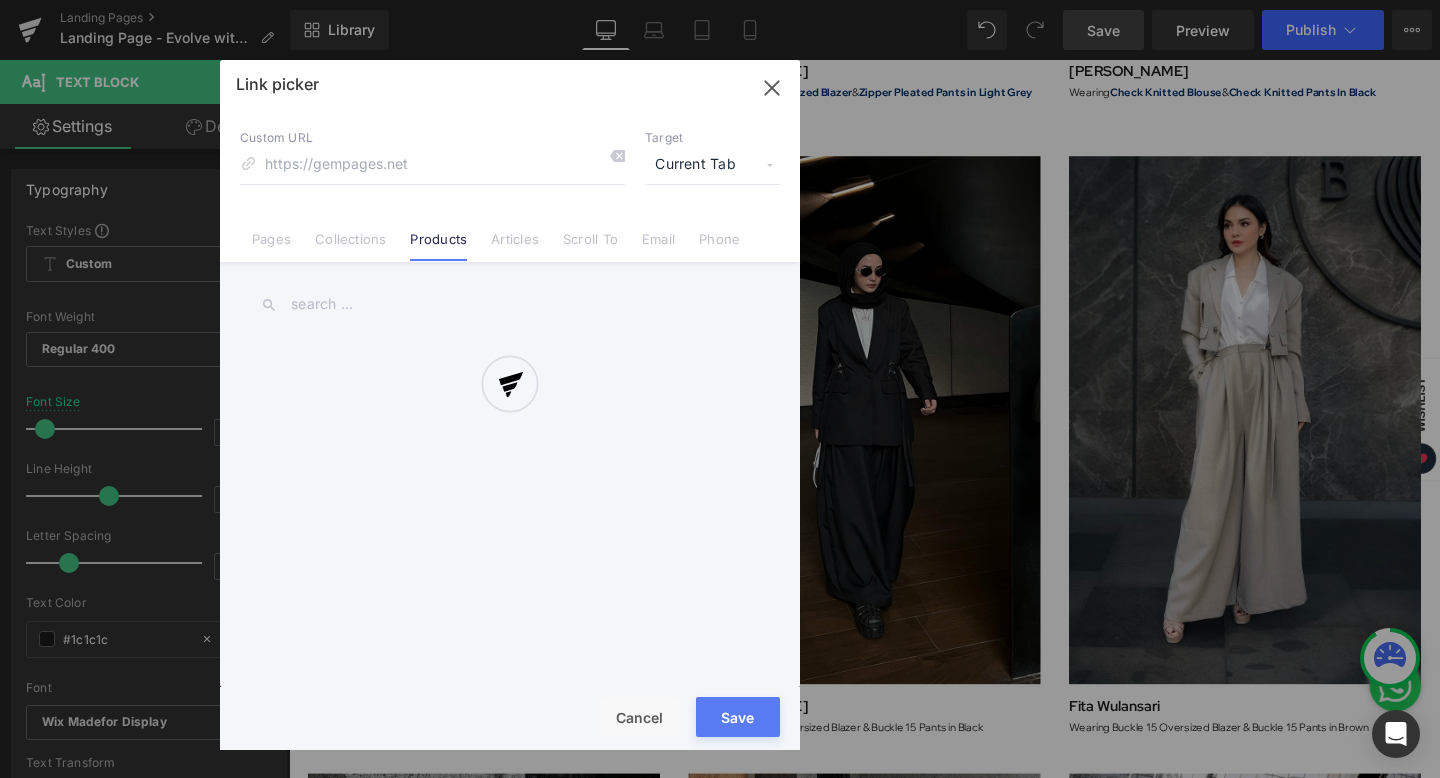click at bounding box center (510, 405) 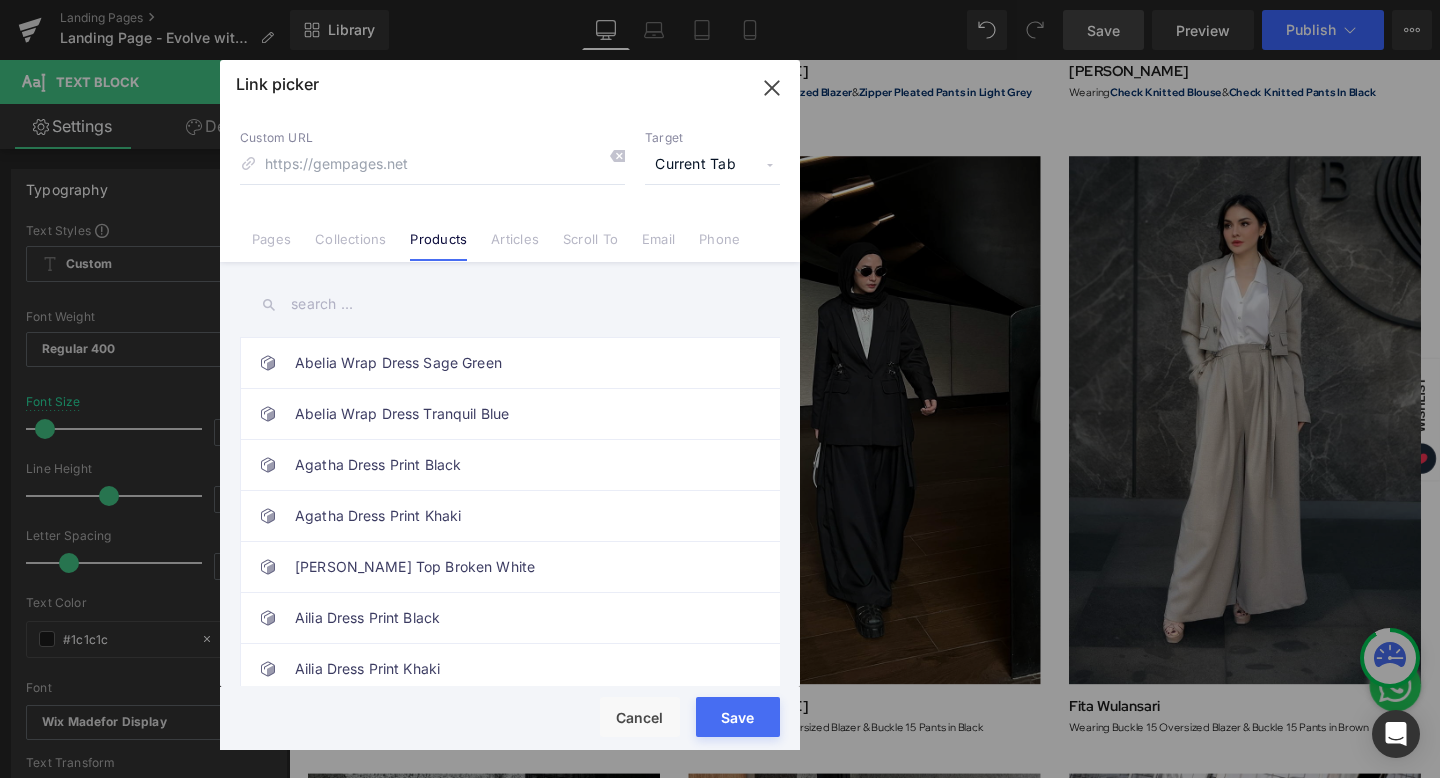 click at bounding box center (510, 304) 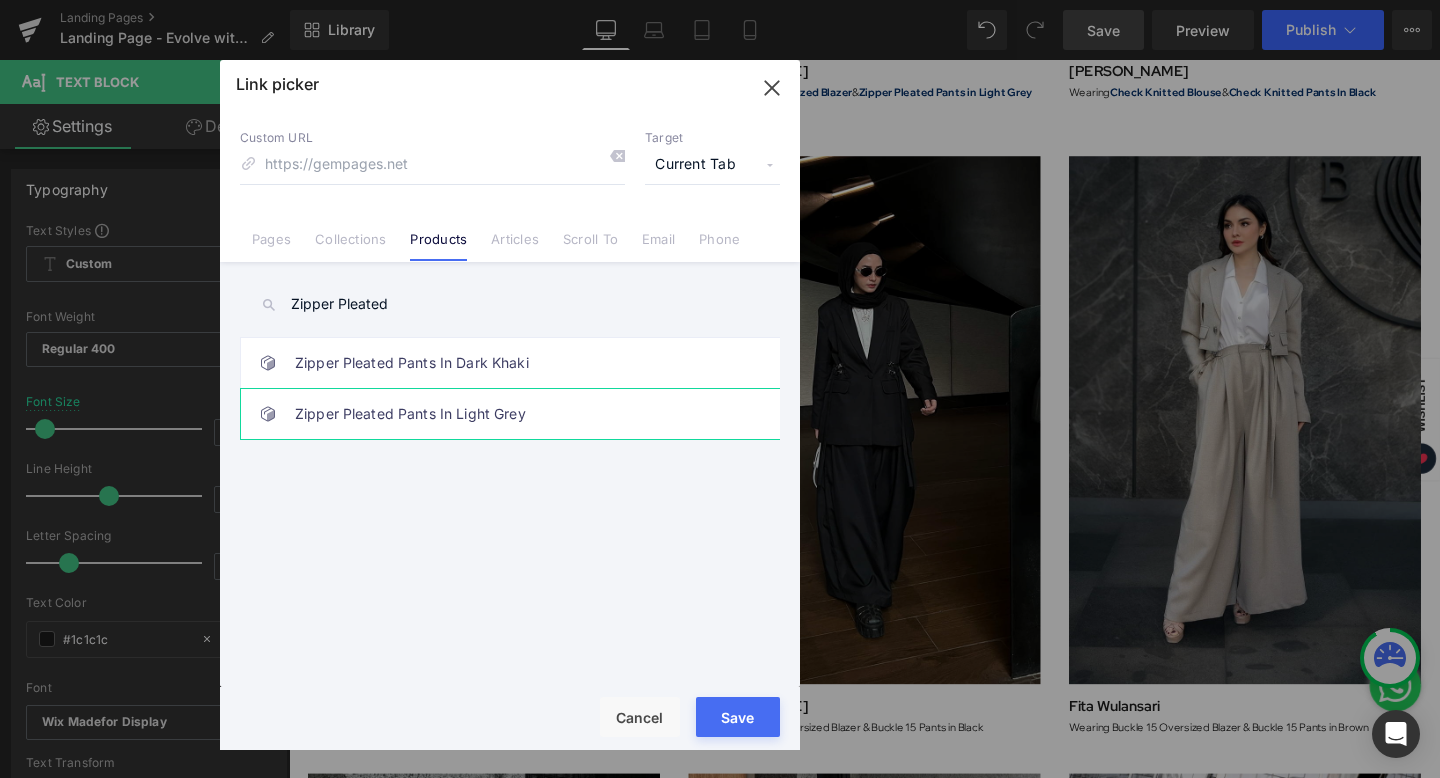 click on "Zipper Pleated Pants In Light Grey" at bounding box center (515, 414) 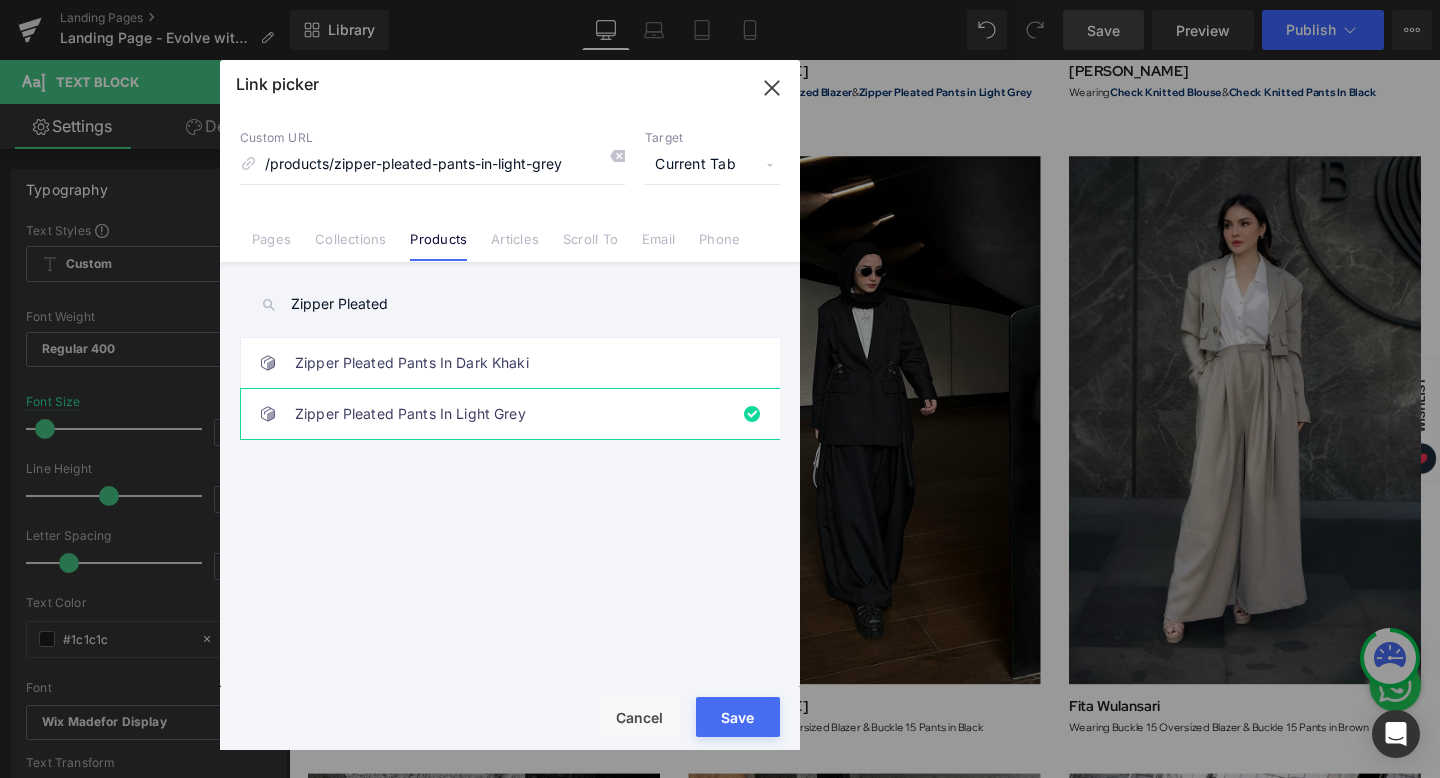 click on "Save" at bounding box center [738, 717] 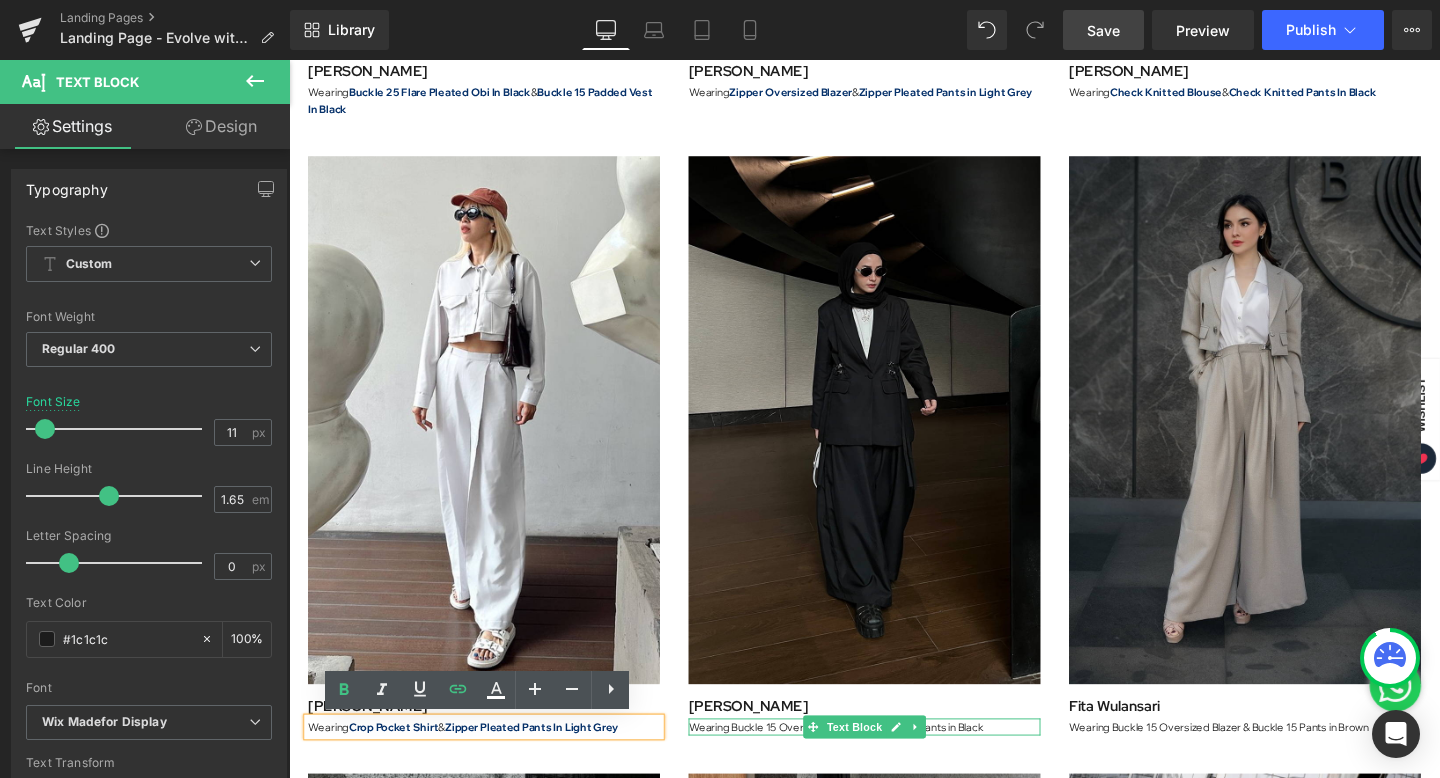 click on "Wearing Buckle 15 Oversized Blazer & Buckle 15 Pants in Black" at bounding box center [894, 761] 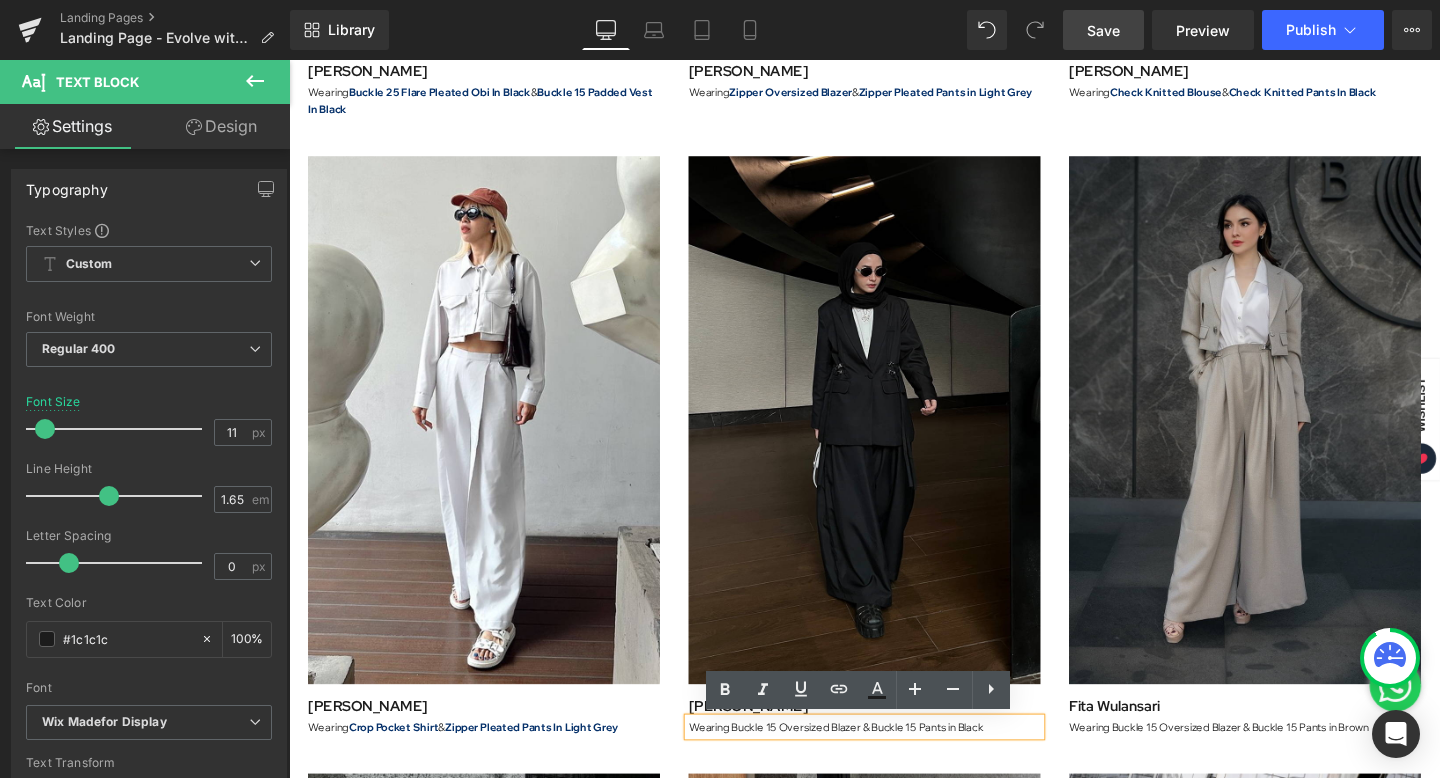 drag, startPoint x: 753, startPoint y: 760, endPoint x: 888, endPoint y: 758, distance: 135.01482 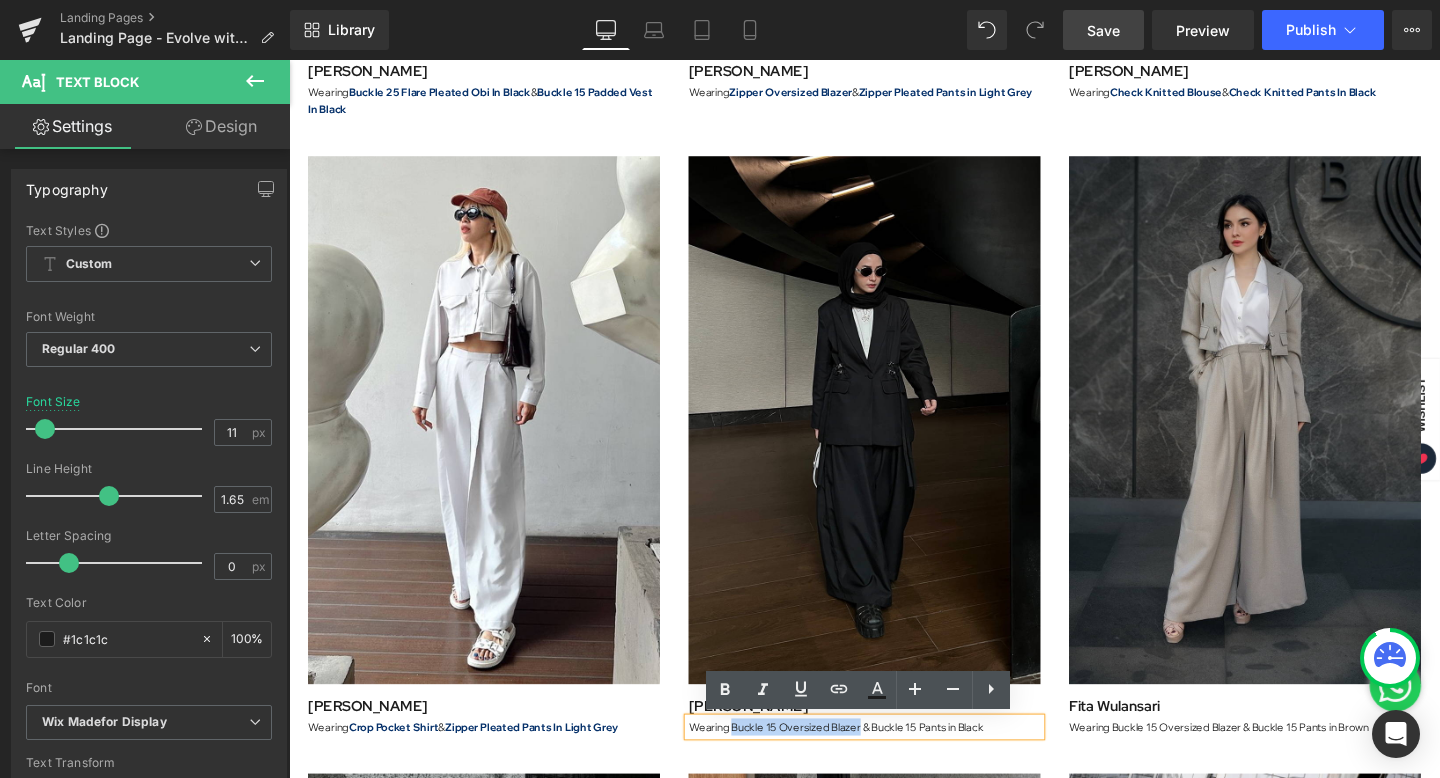 drag, startPoint x: 755, startPoint y: 761, endPoint x: 889, endPoint y: 761, distance: 134 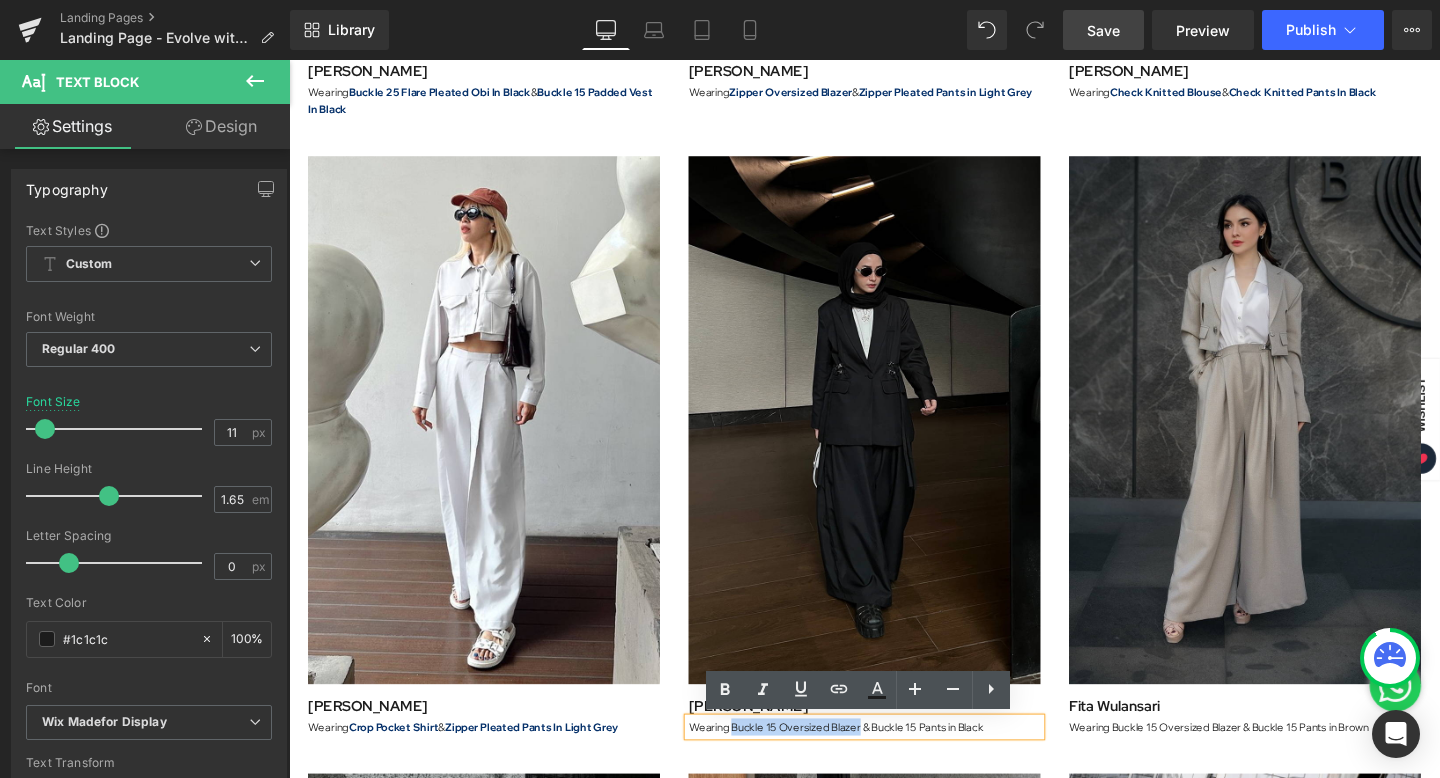 click on "Wearing Buckle 15 Oversized Blazer & Buckle 15 Pants in Black" at bounding box center [894, 761] 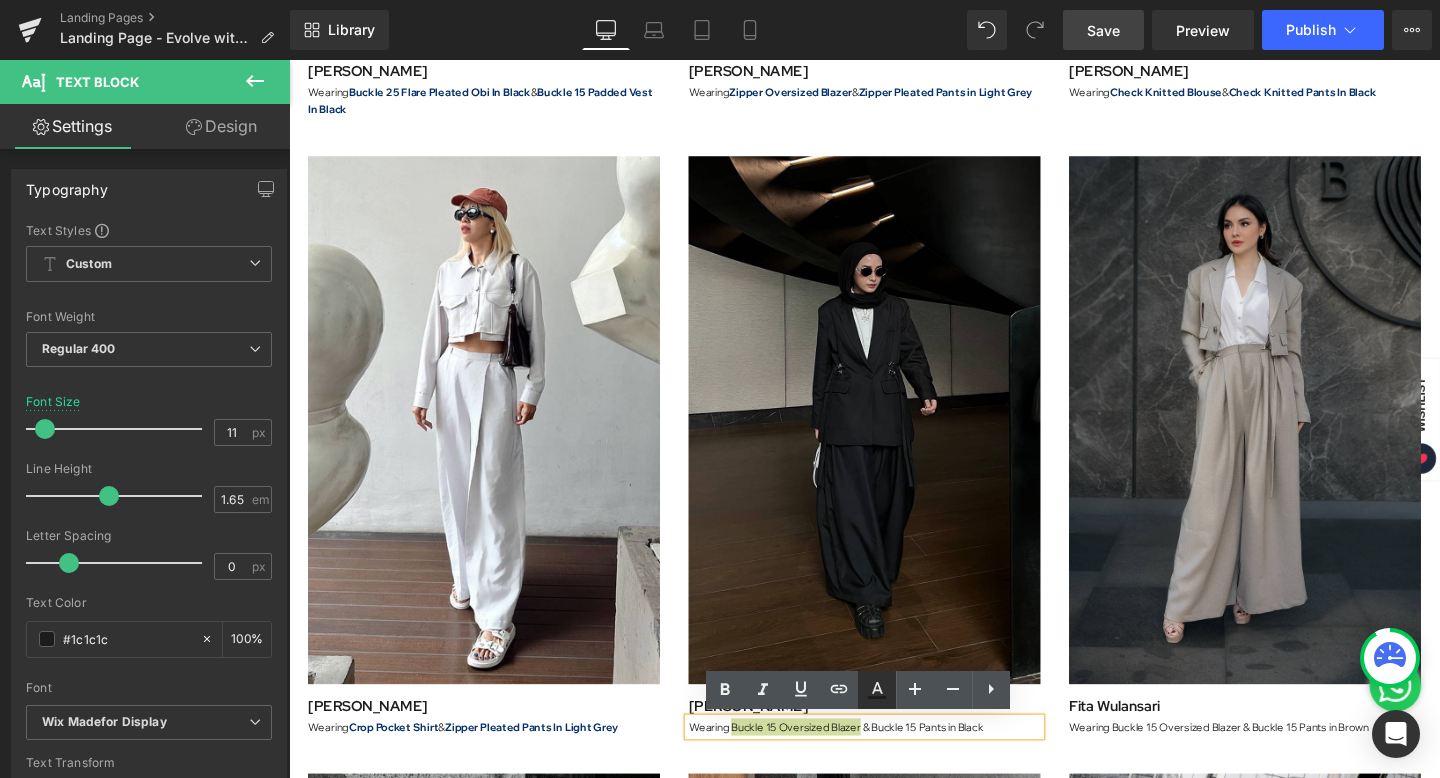 click 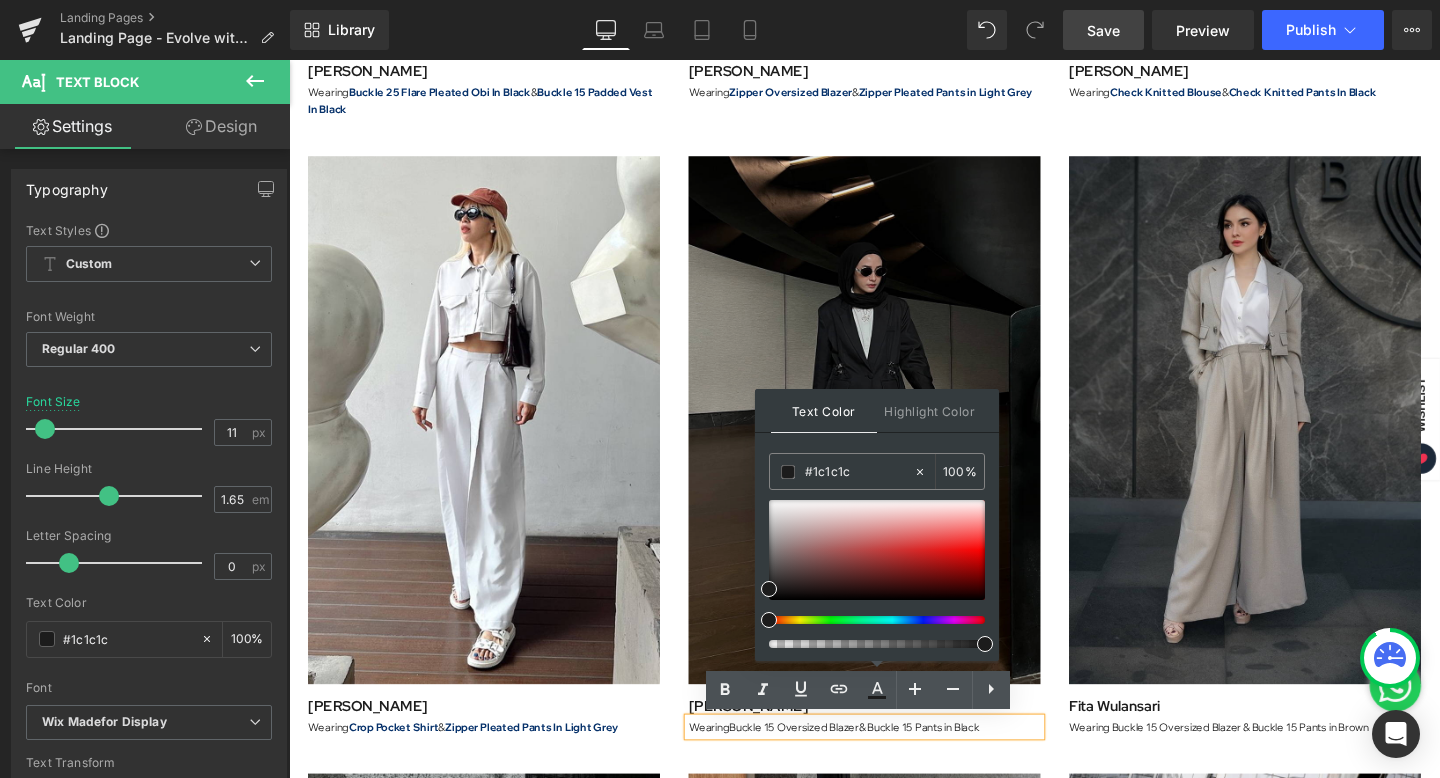 drag, startPoint x: 1126, startPoint y: 531, endPoint x: 714, endPoint y: 493, distance: 413.74872 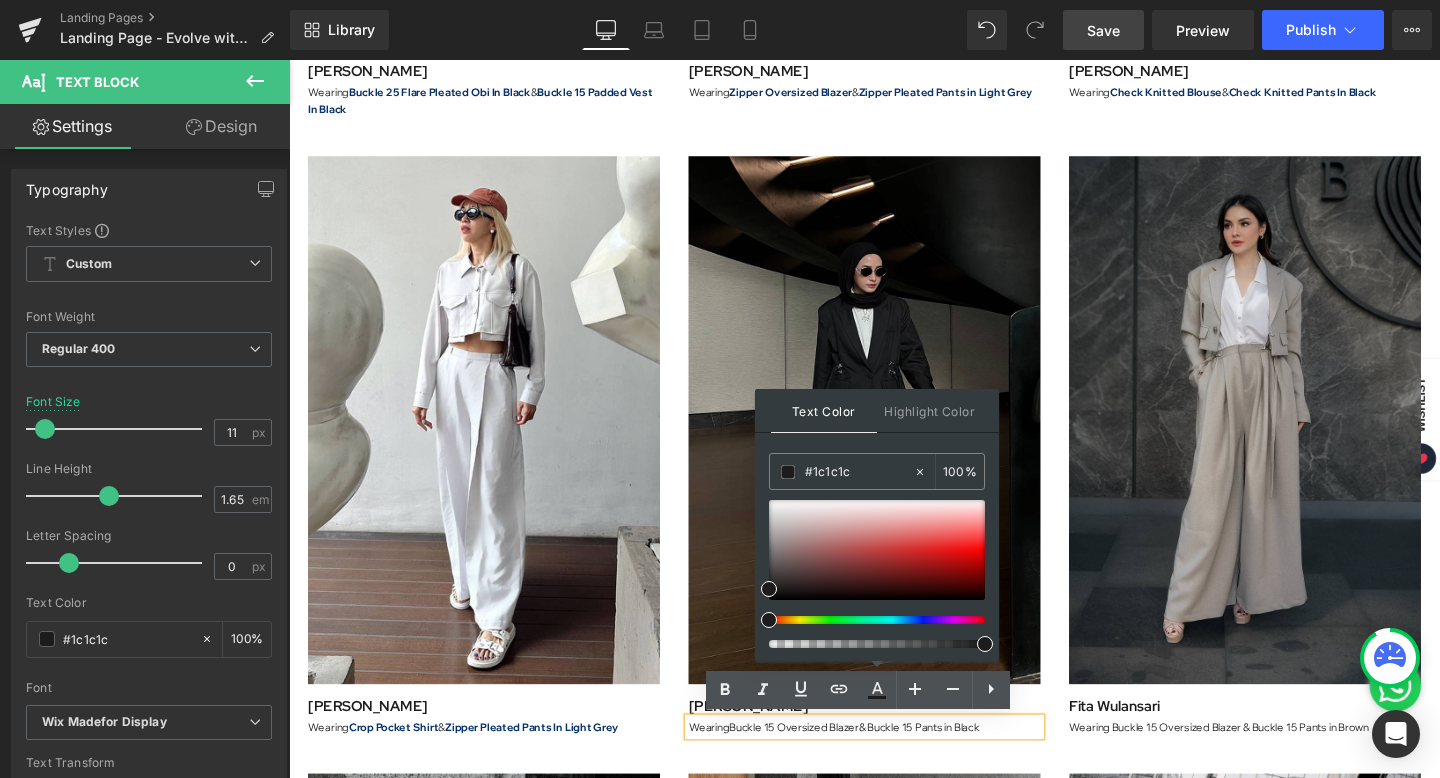 paste on "06316a" 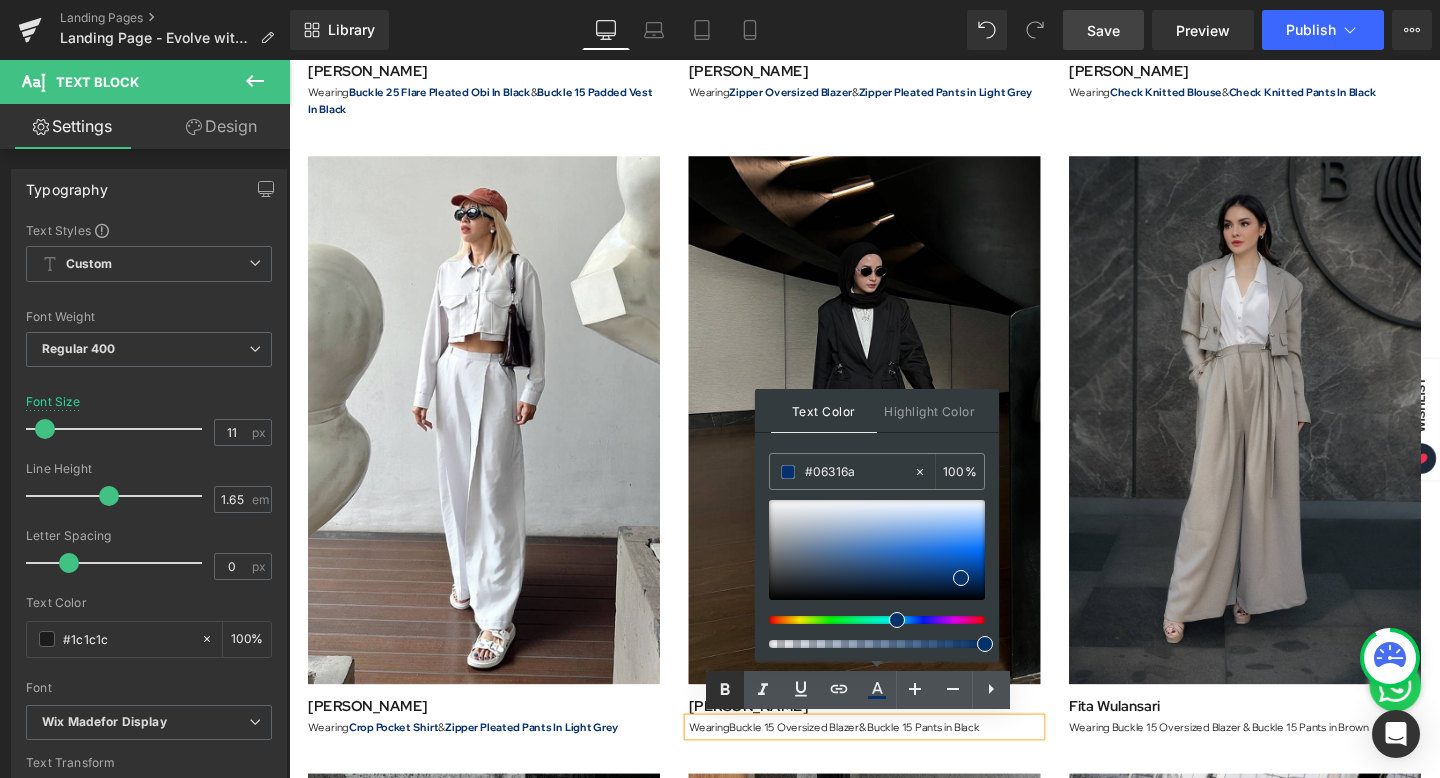 click at bounding box center (725, 690) 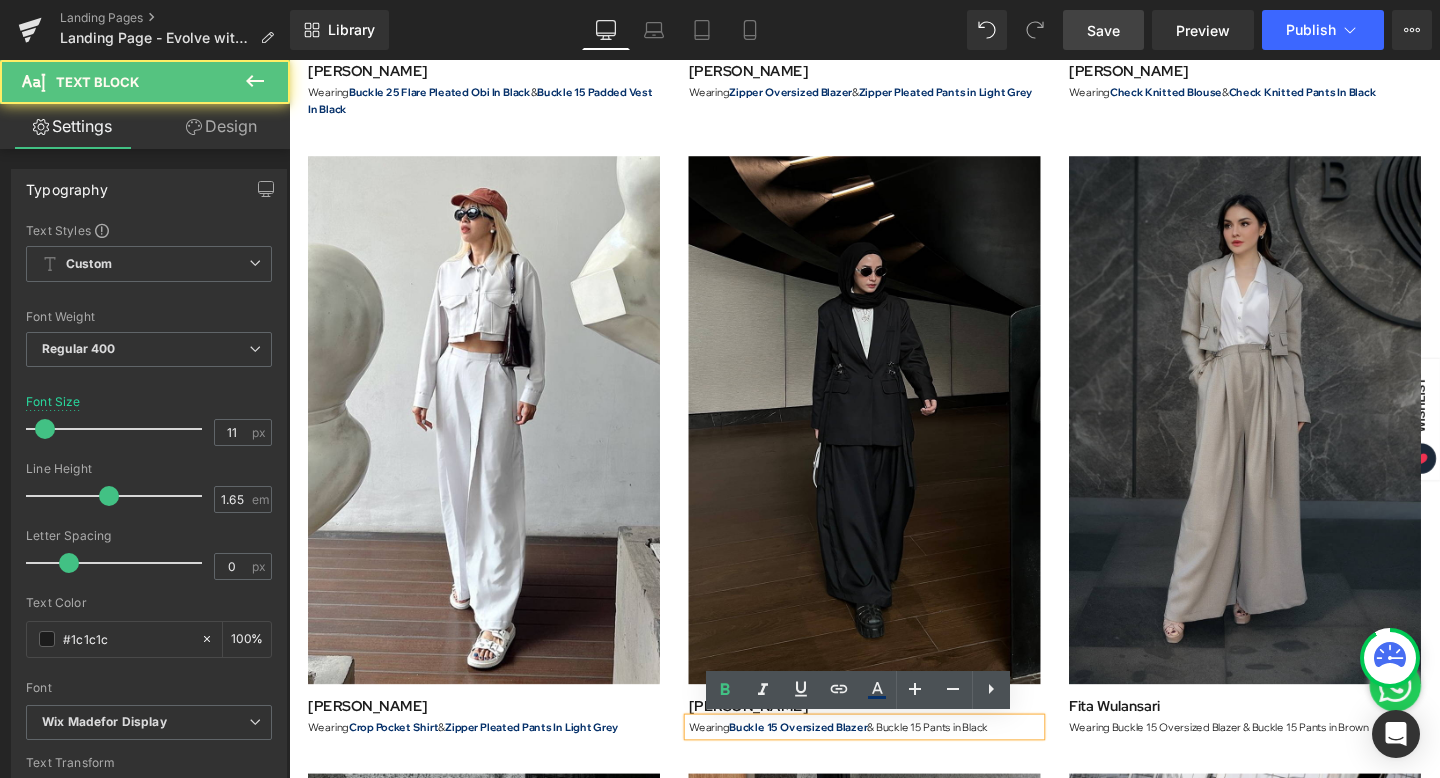 drag, startPoint x: 846, startPoint y: 760, endPoint x: 821, endPoint y: 763, distance: 25.179358 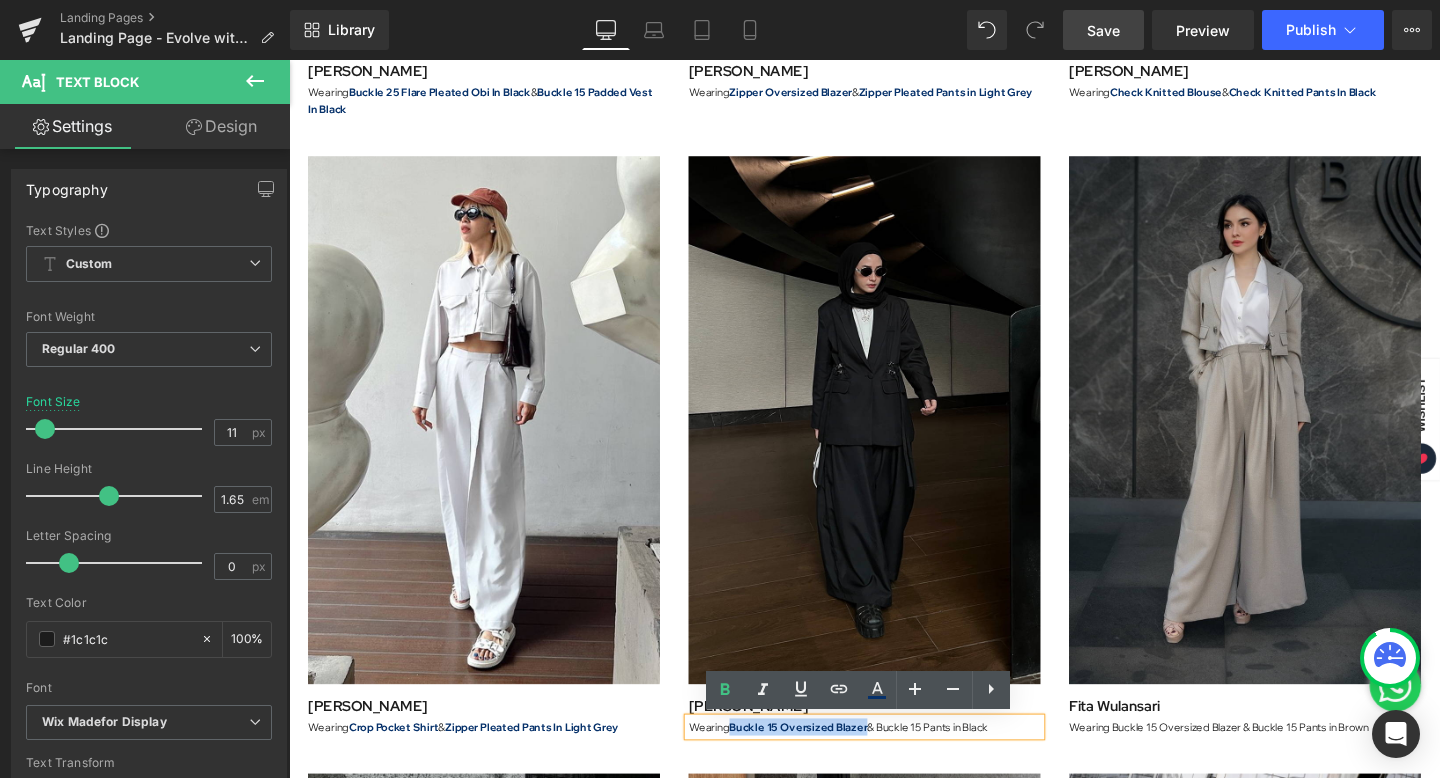 drag, startPoint x: 756, startPoint y: 763, endPoint x: 895, endPoint y: 760, distance: 139.03236 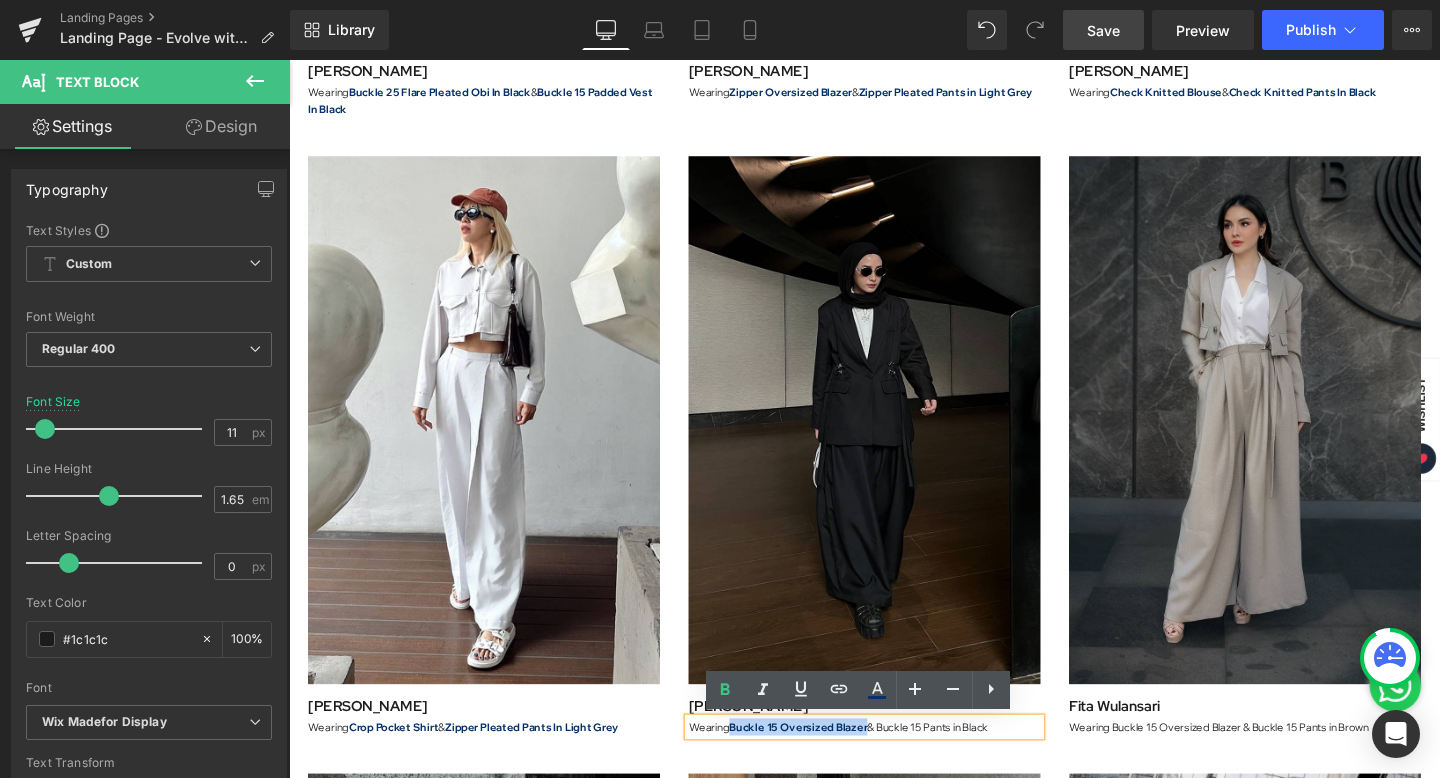 click on "Buckle 15 Oversized Blazer" at bounding box center [824, 761] 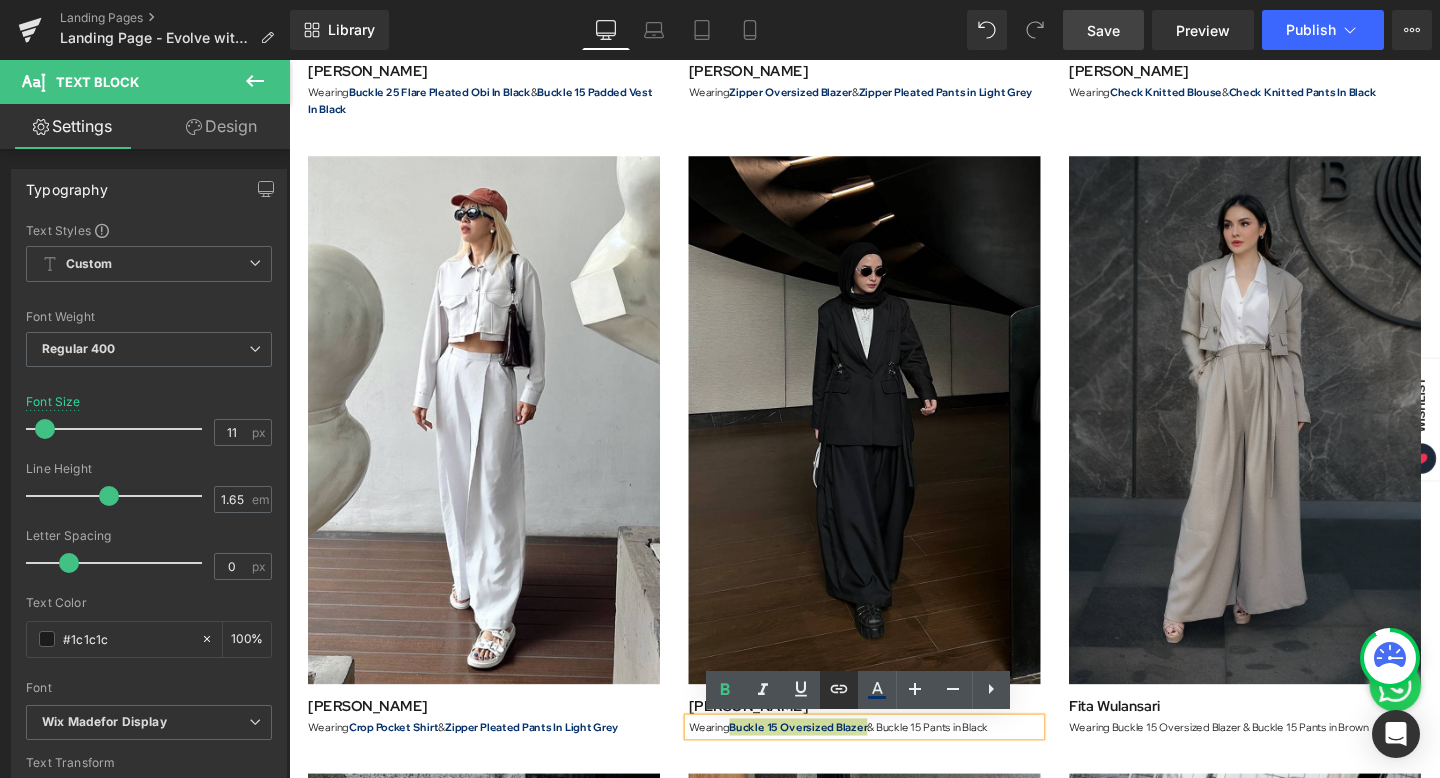 click 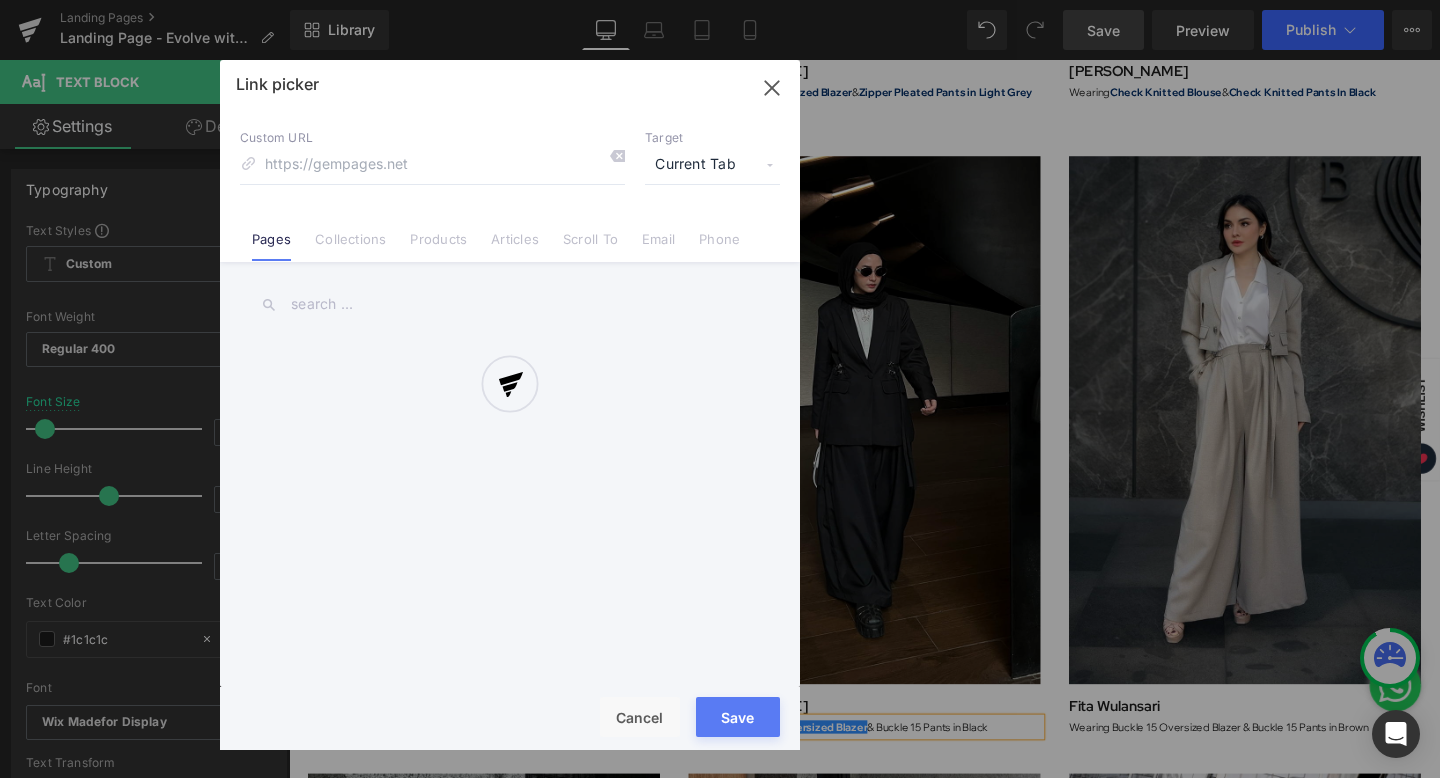 click on "Text Color Highlight Color rgba(6, 49, 106, 1) #06316a 100 % transparent transparent 0 %   Edit or remove link:   Edit   -   Unlink   -   Cancel                                             Link picker Back to Library   Insert           Custom URL                   Target   Current Tab     Current Tab   New Tab                 Pages       Collections       Products       Articles       Scroll To       Email       Phone                                                       Email Address     Subject     Message             Phone Number           Save Cancel" at bounding box center [720, 0] 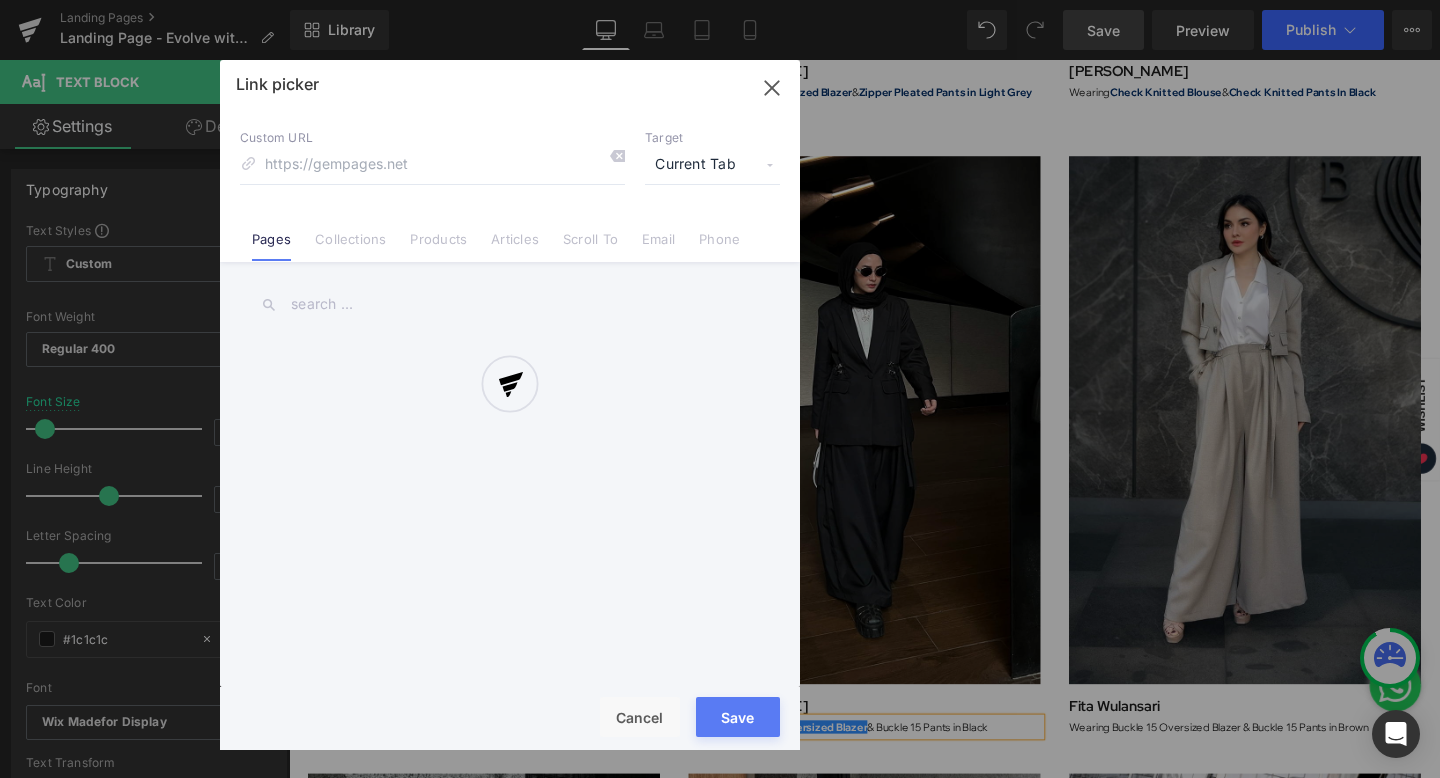 click at bounding box center (510, 405) 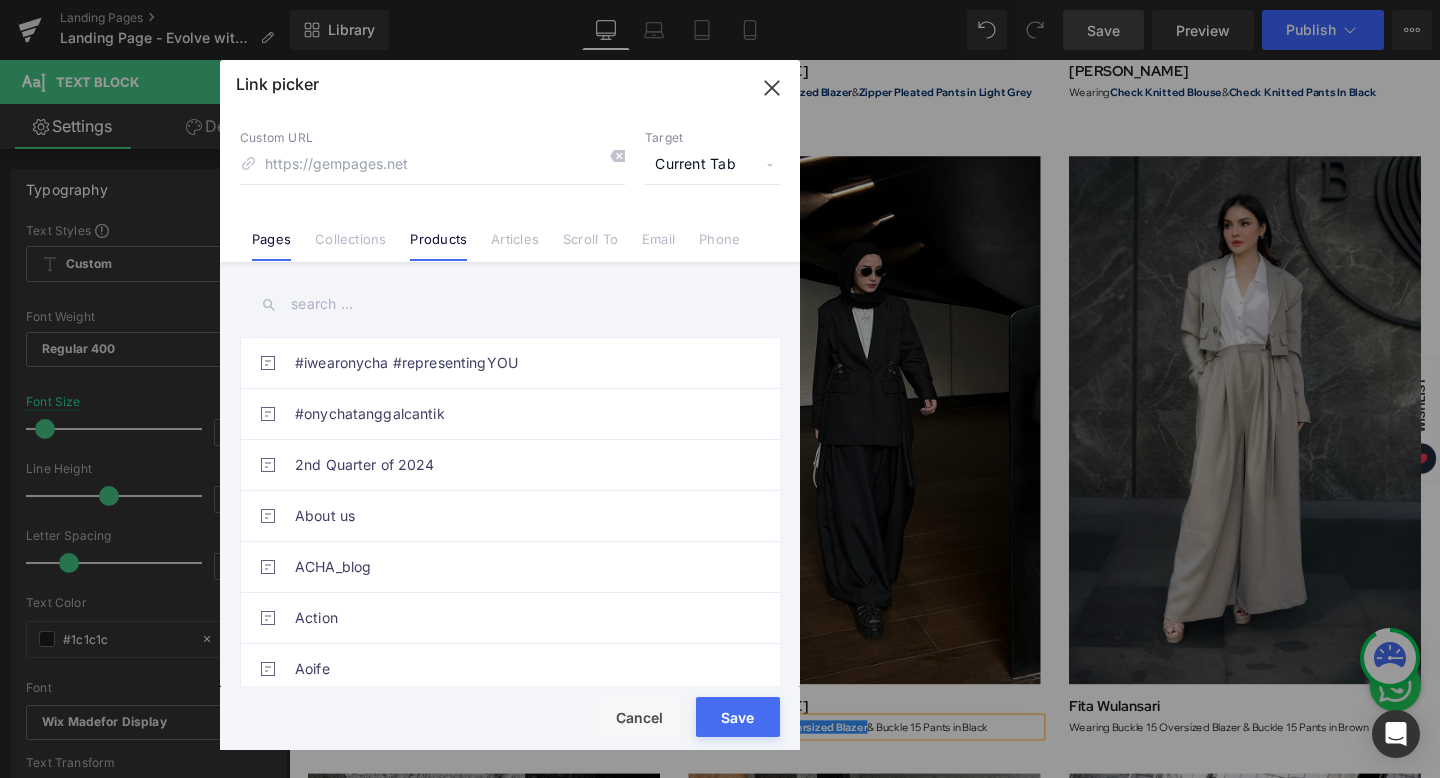 click on "Products" at bounding box center [438, 246] 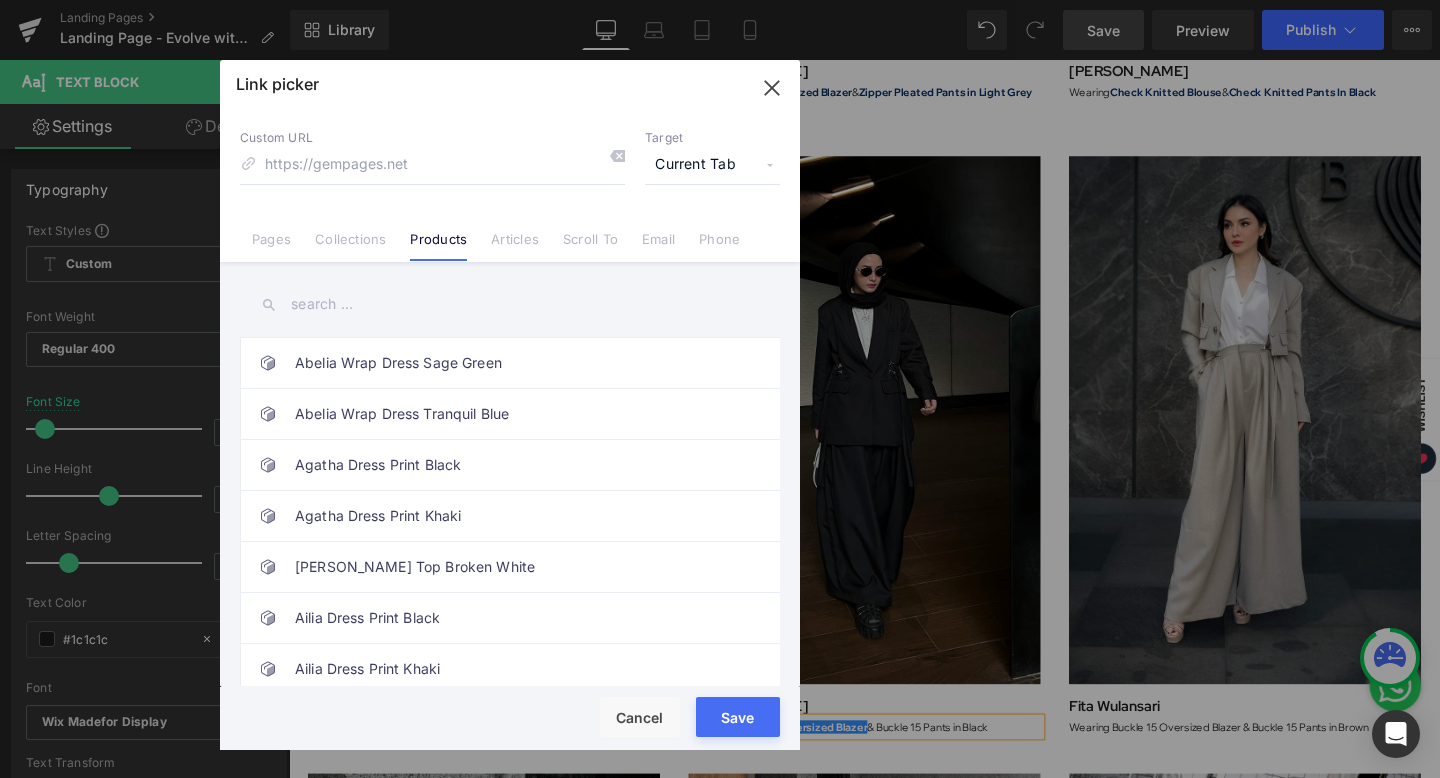 click at bounding box center [510, 304] 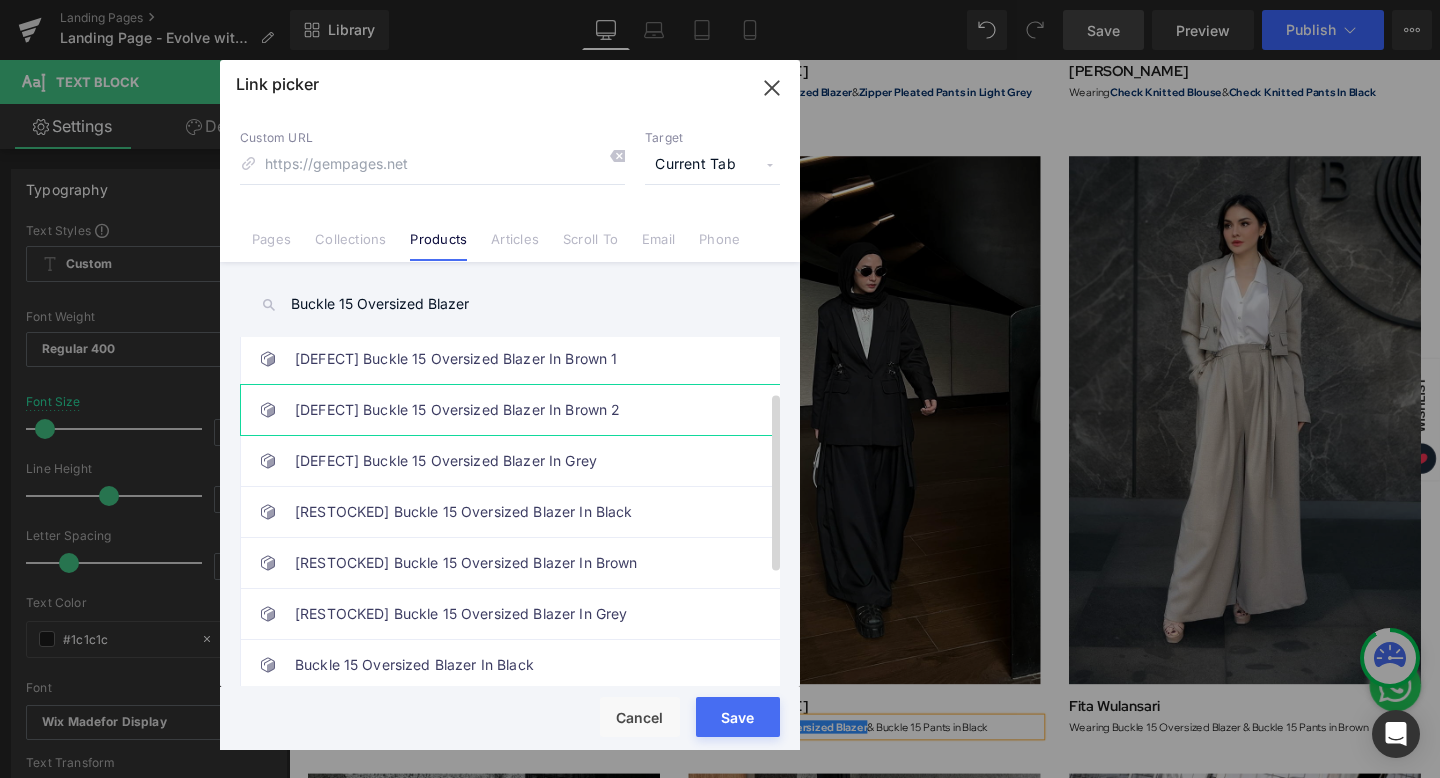 scroll, scrollTop: 106, scrollLeft: 0, axis: vertical 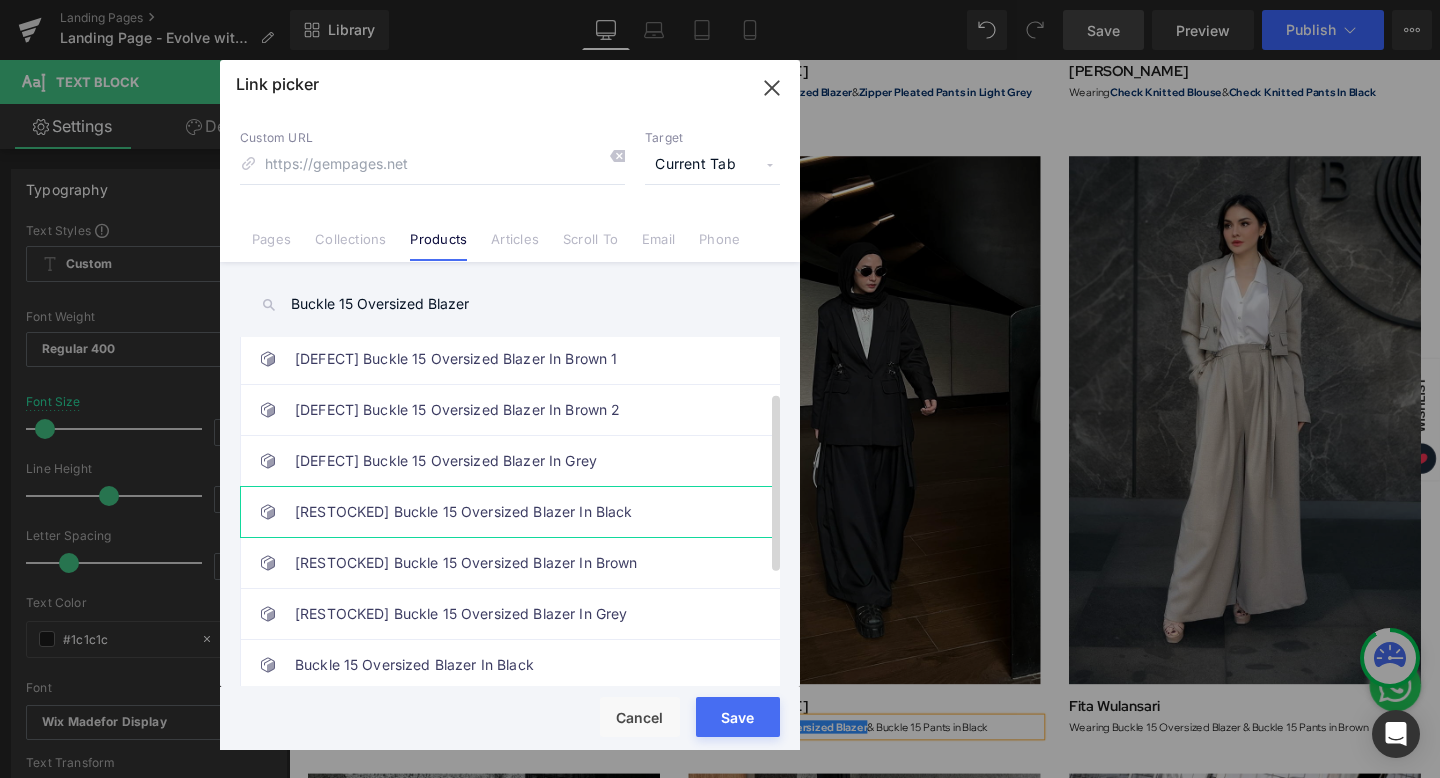 click on "[RESTOCKED] Buckle 15 Oversized Blazer In Black" at bounding box center [515, 512] 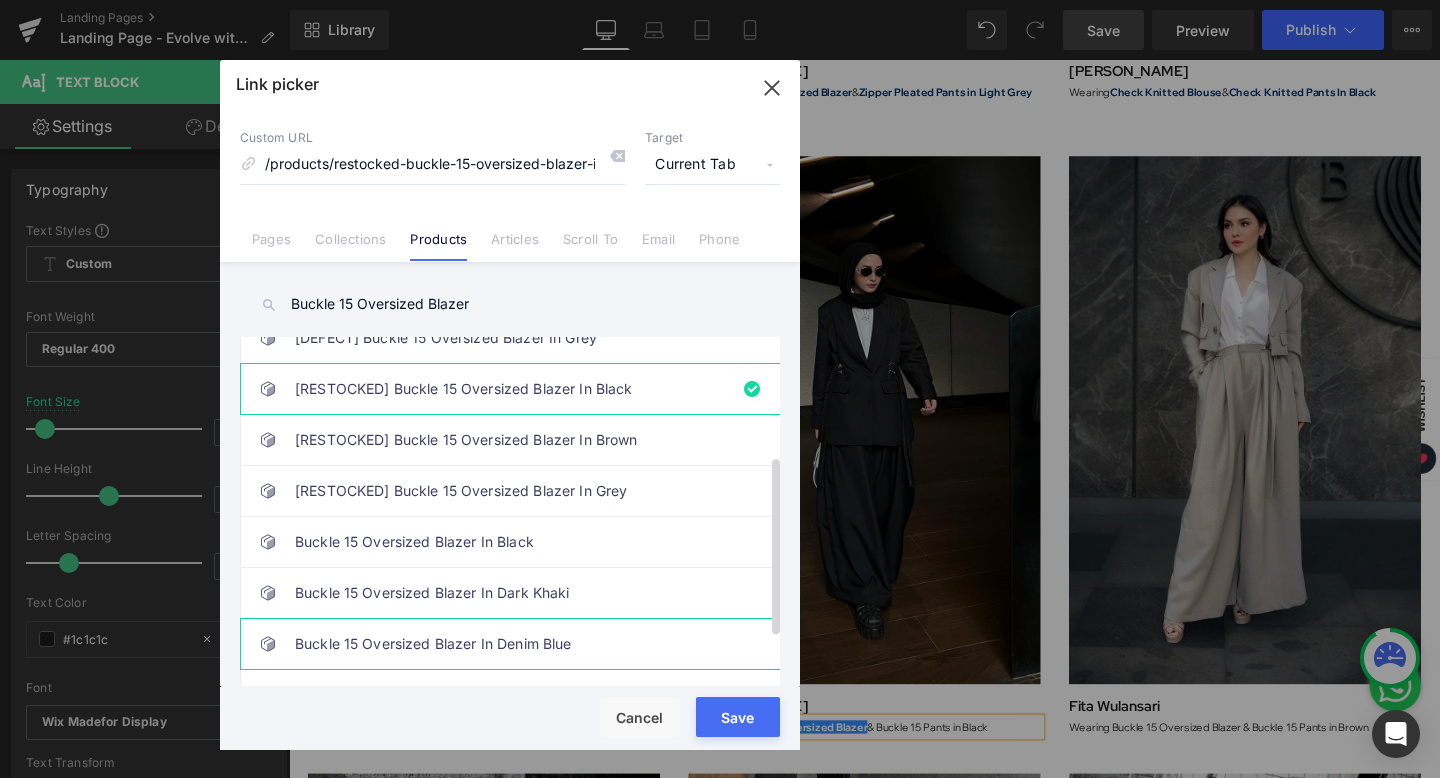 scroll, scrollTop: 230, scrollLeft: 0, axis: vertical 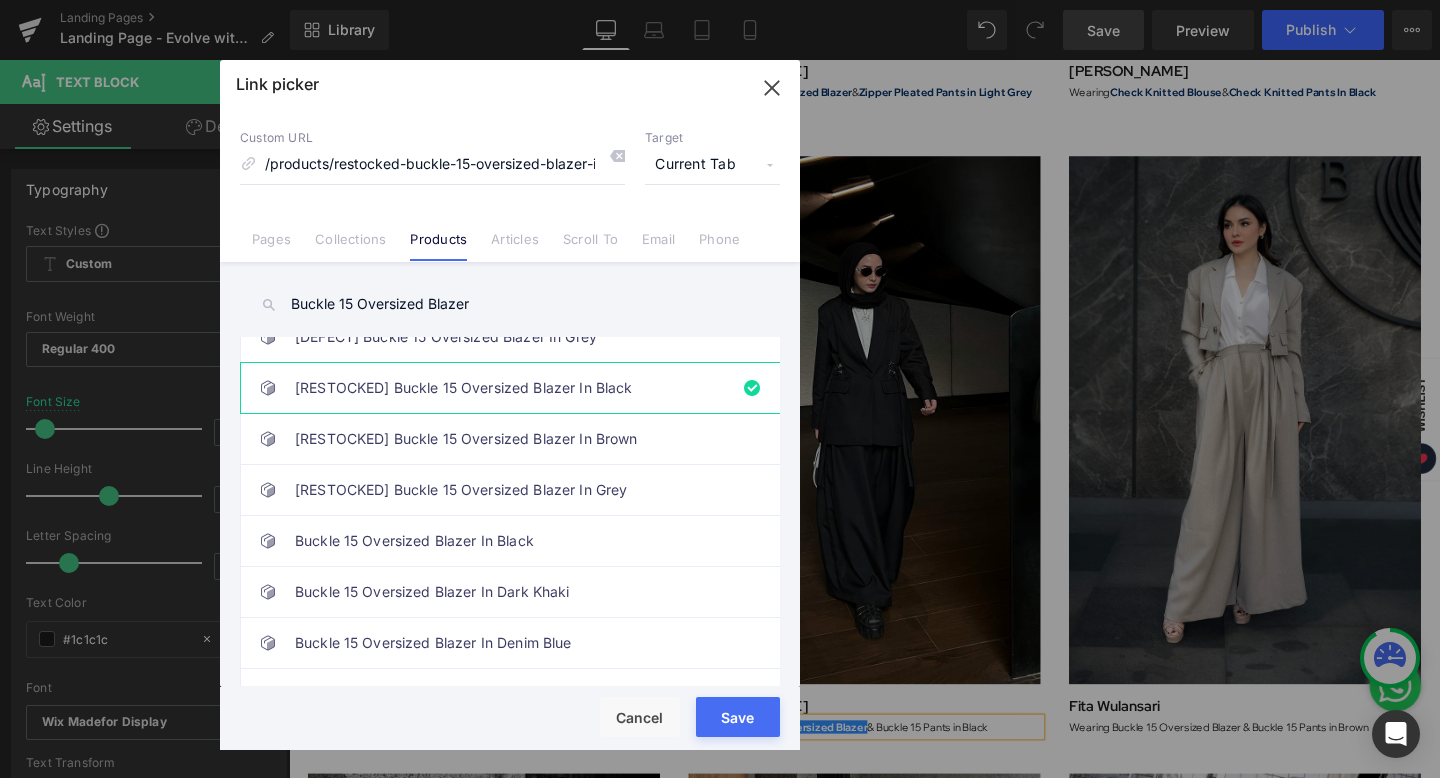 click on "Save" at bounding box center (738, 717) 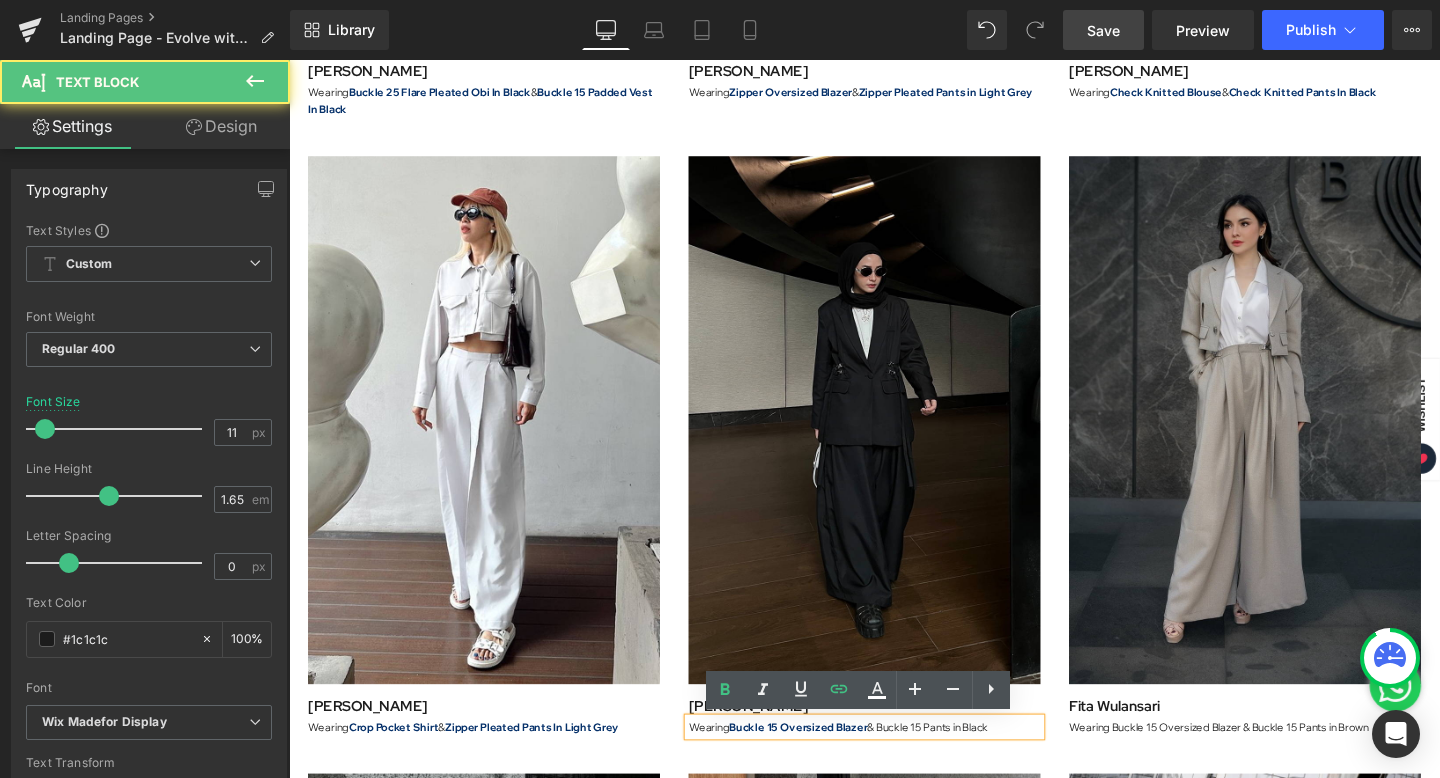 drag, startPoint x: 908, startPoint y: 760, endPoint x: 1079, endPoint y: 752, distance: 171.18703 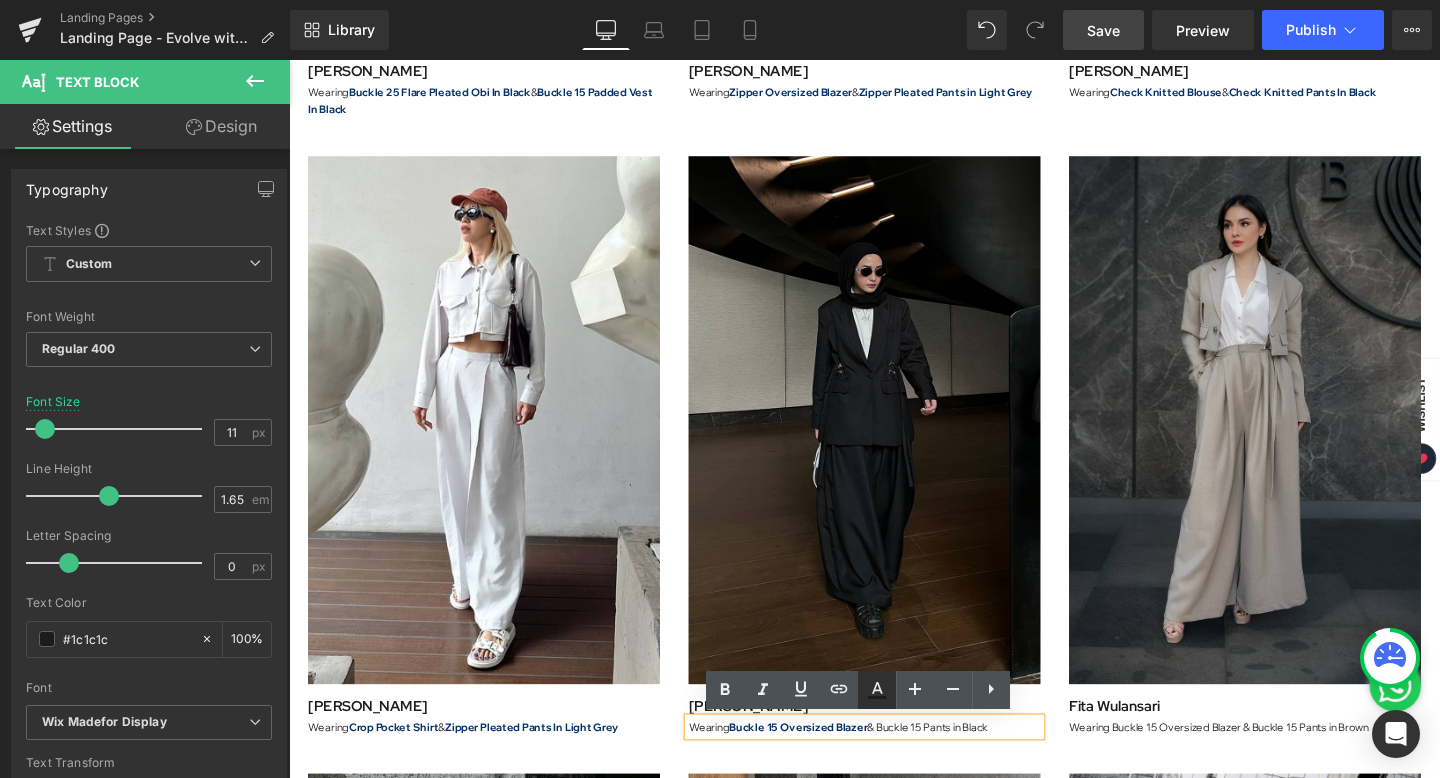drag, startPoint x: 875, startPoint y: 692, endPoint x: 617, endPoint y: 608, distance: 271.33005 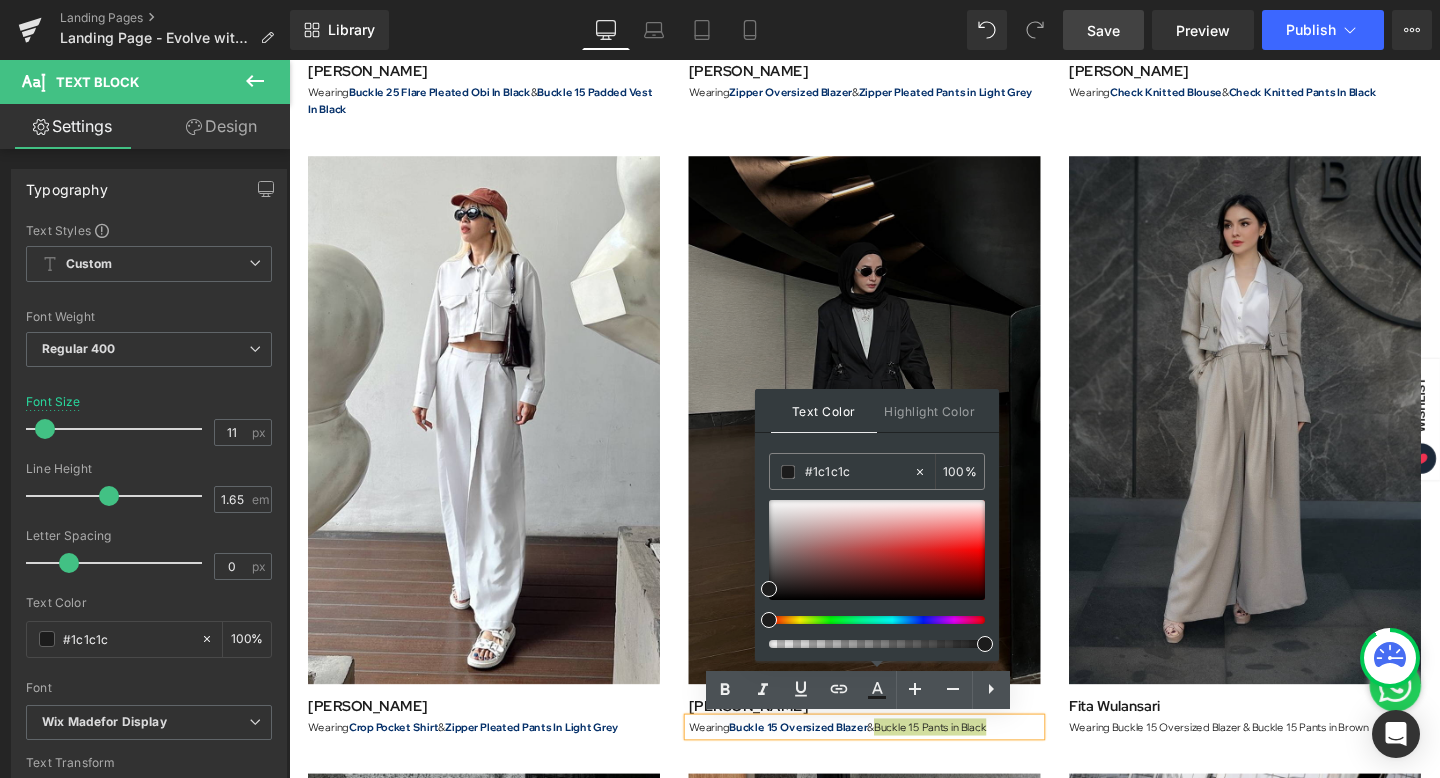 drag, startPoint x: 1152, startPoint y: 528, endPoint x: 730, endPoint y: 485, distance: 424.1851 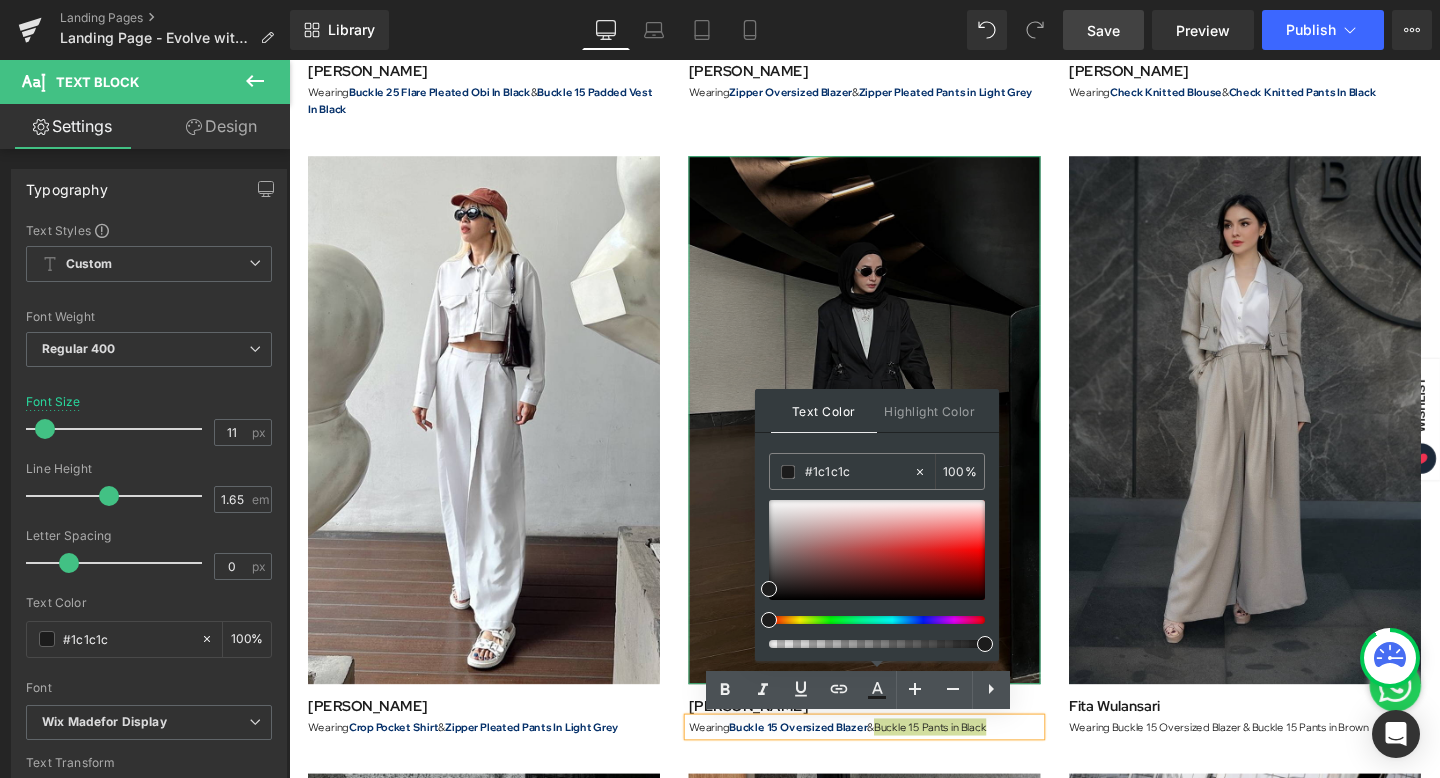 paste on "06316a" 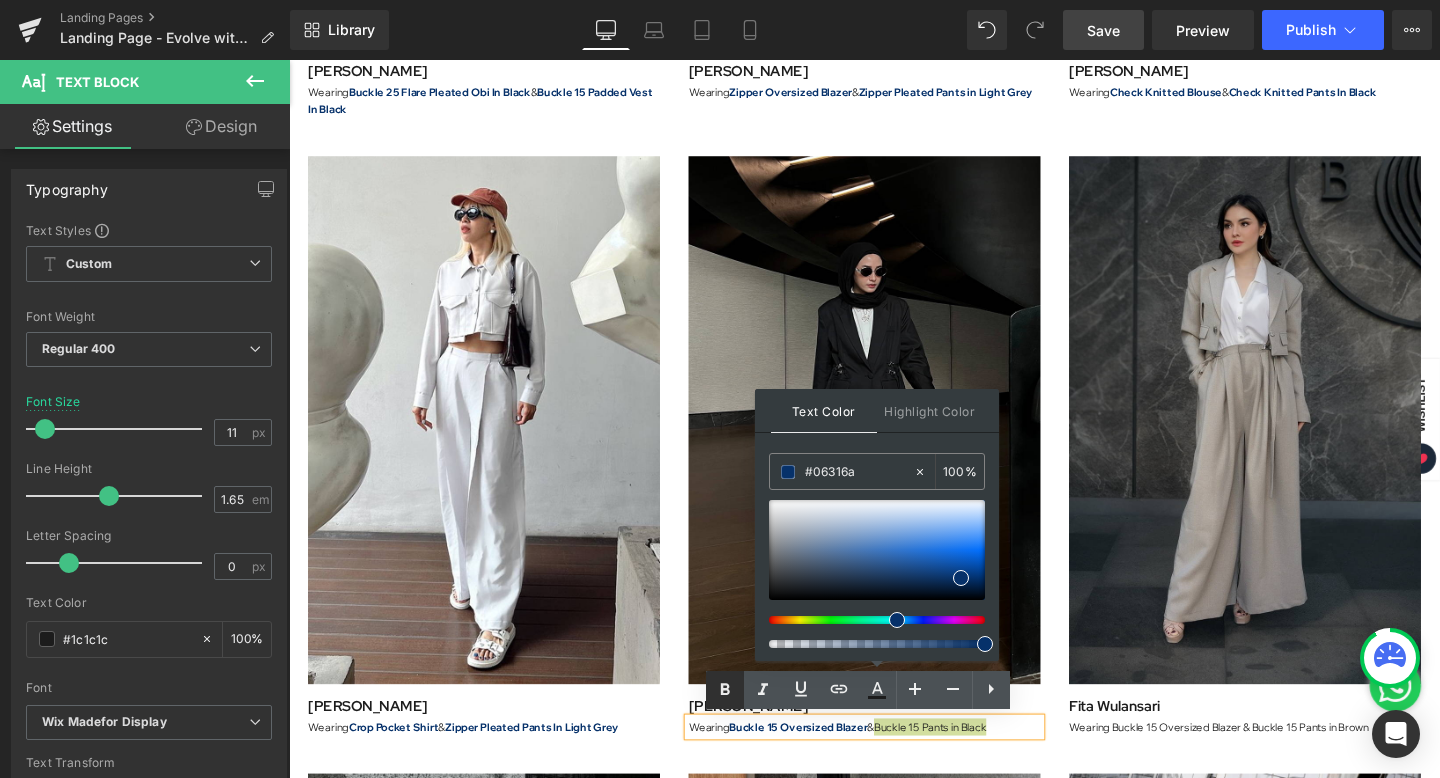click 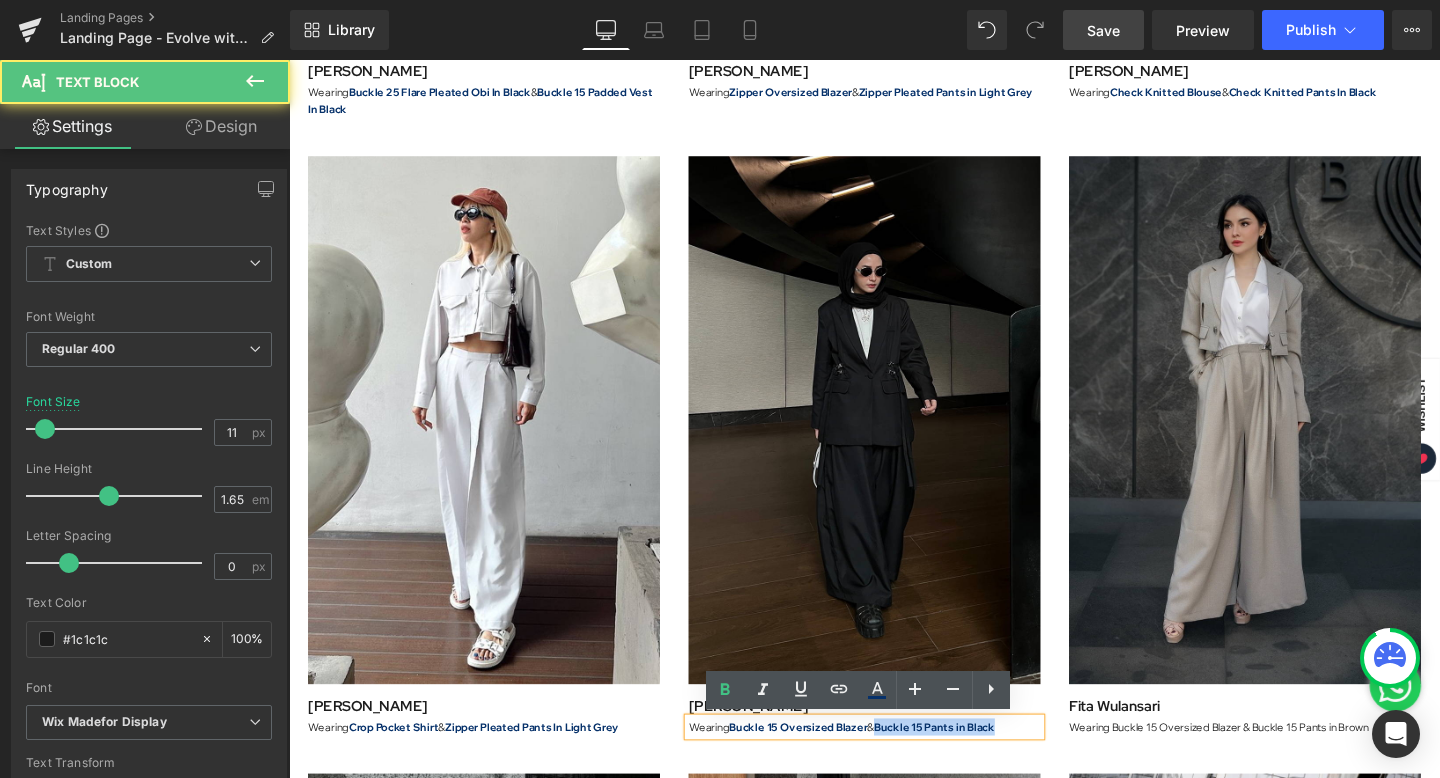 drag, startPoint x: 909, startPoint y: 761, endPoint x: 1048, endPoint y: 758, distance: 139.03236 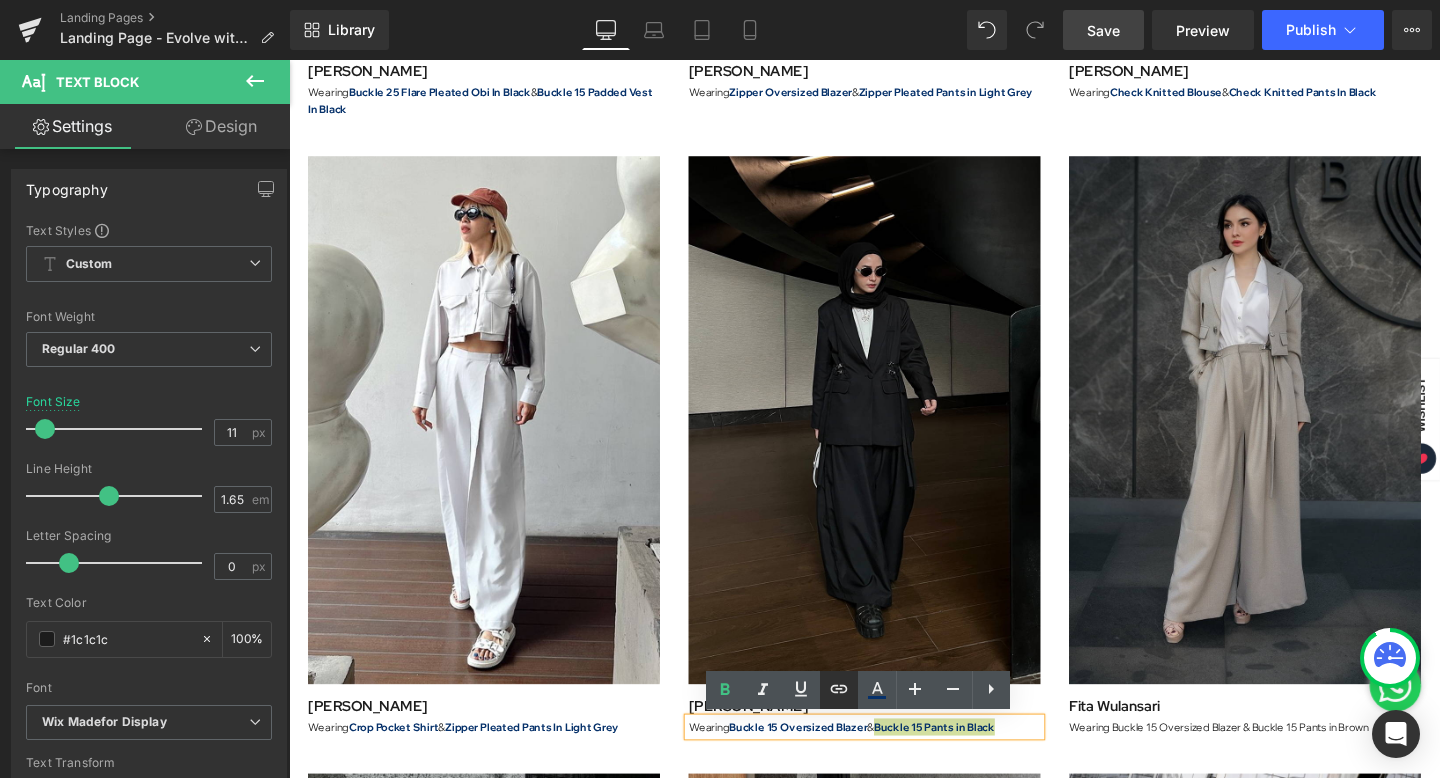 click 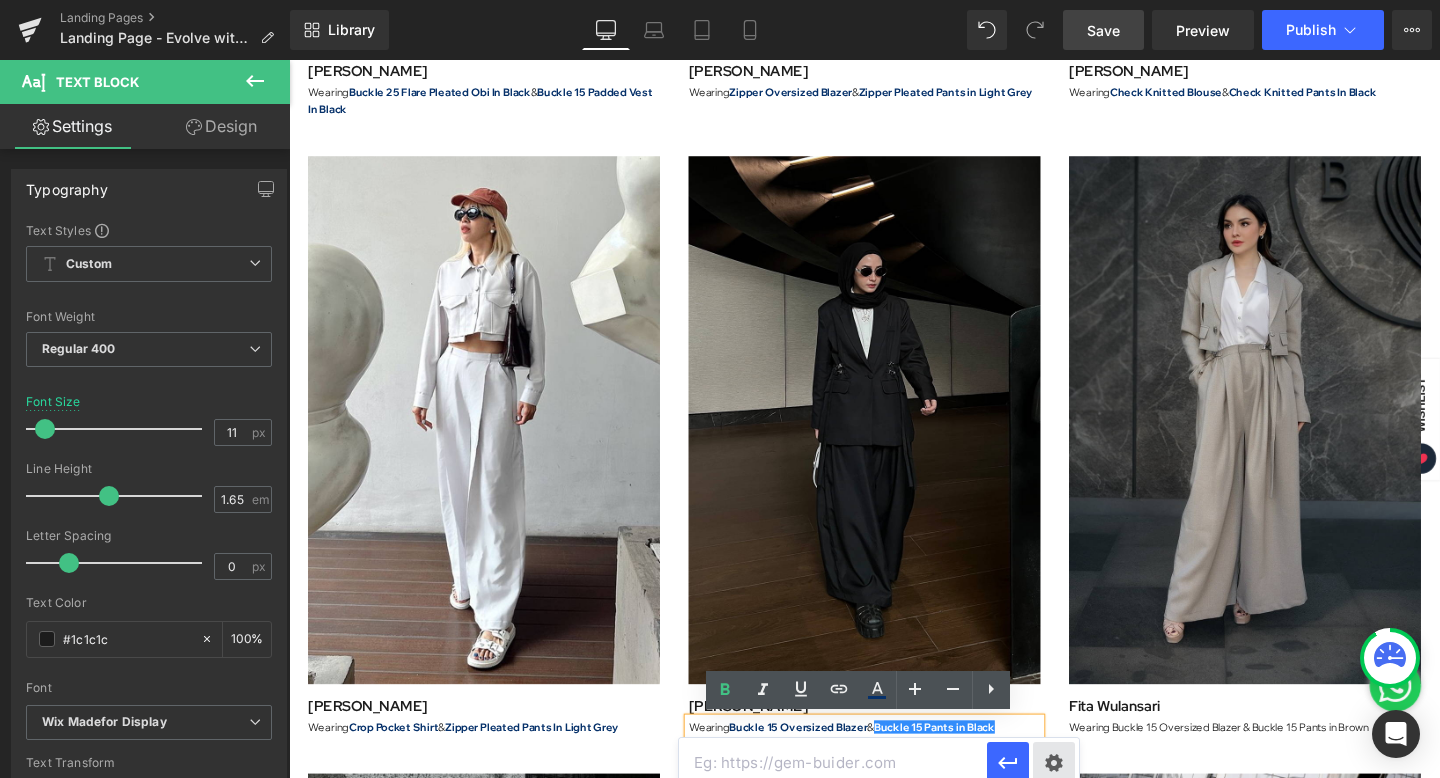 click on "Text Color Highlight Color rgba(6, 49, 106, 1) #06316a 100 % transparent transparent 0 %   Edit or remove link:   Edit   -   Unlink   -   Cancel" at bounding box center [720, 0] 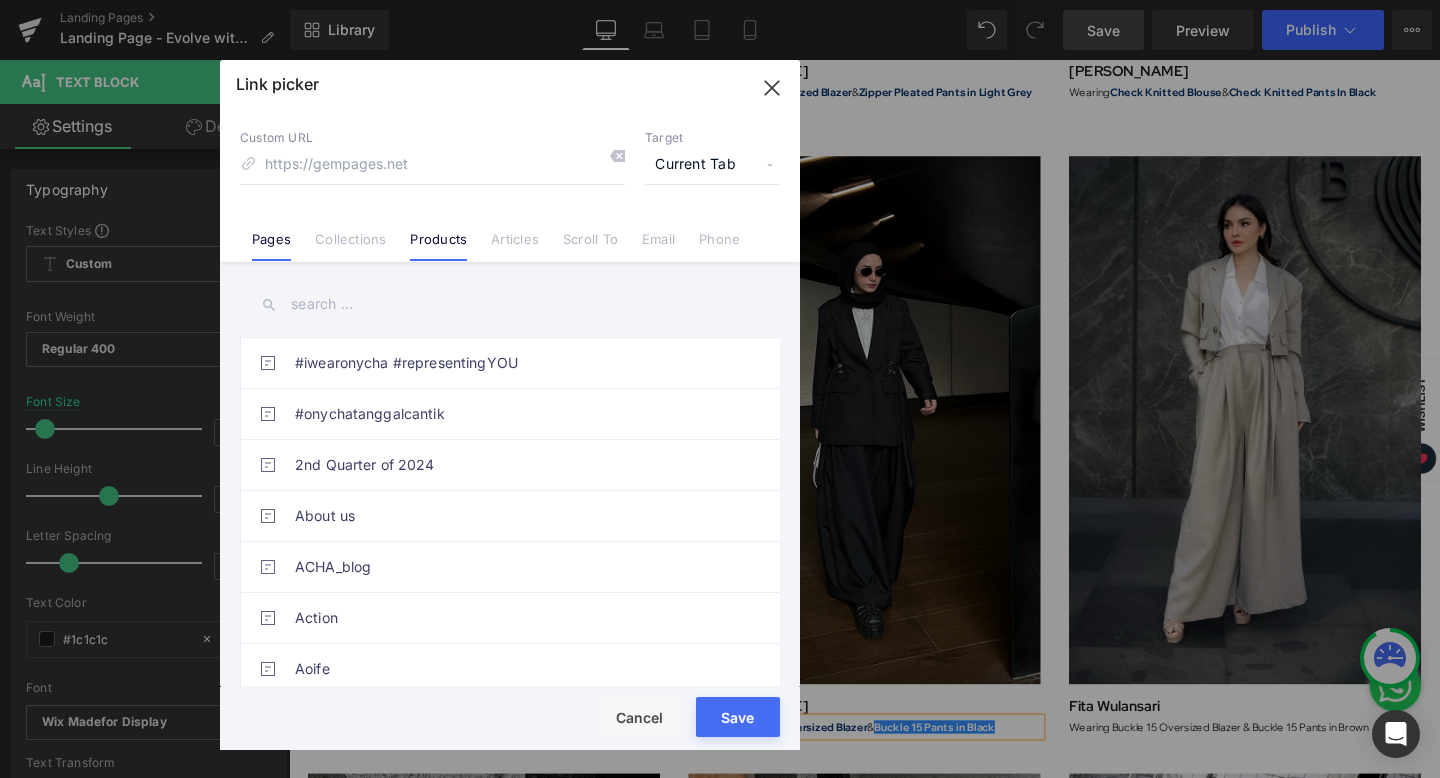 click on "Products" at bounding box center (438, 246) 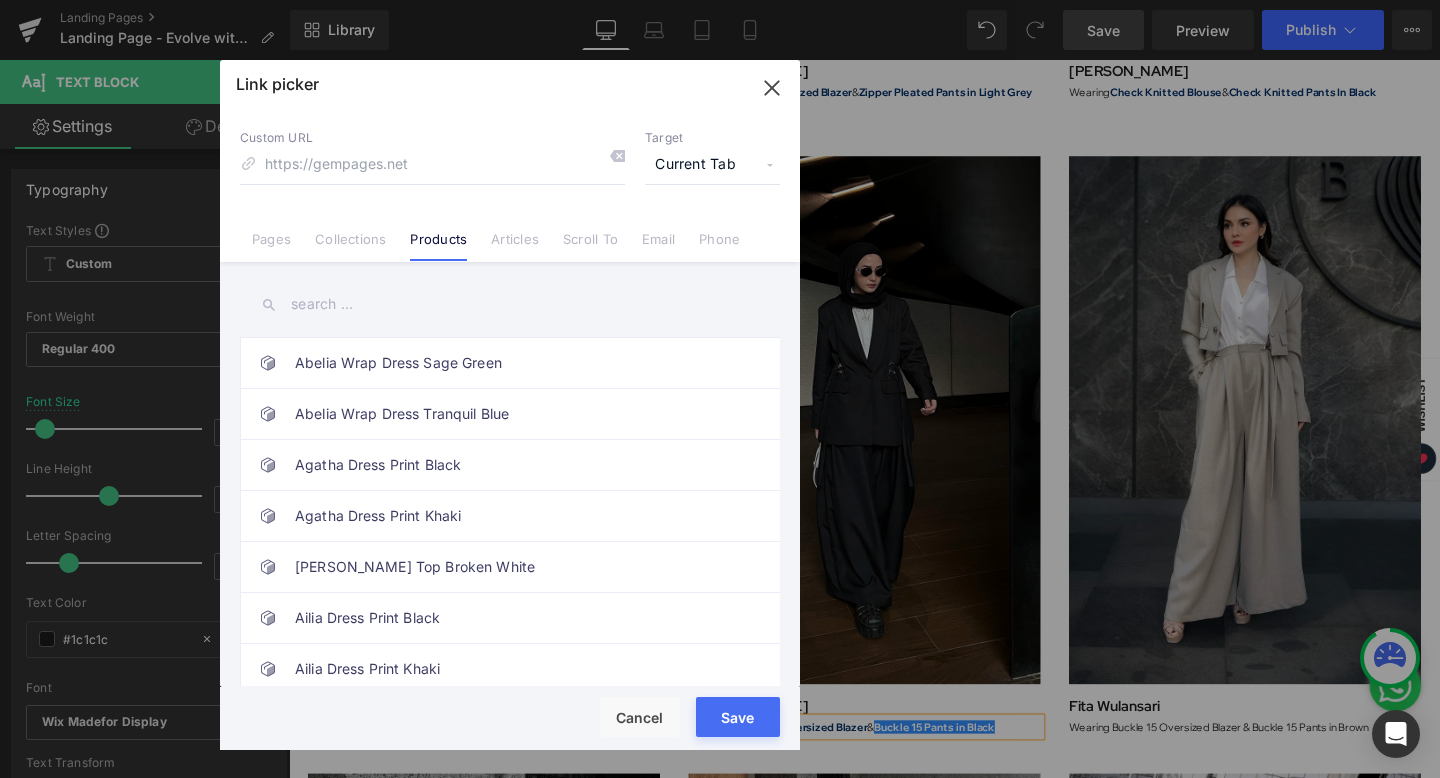 click at bounding box center (510, 304) 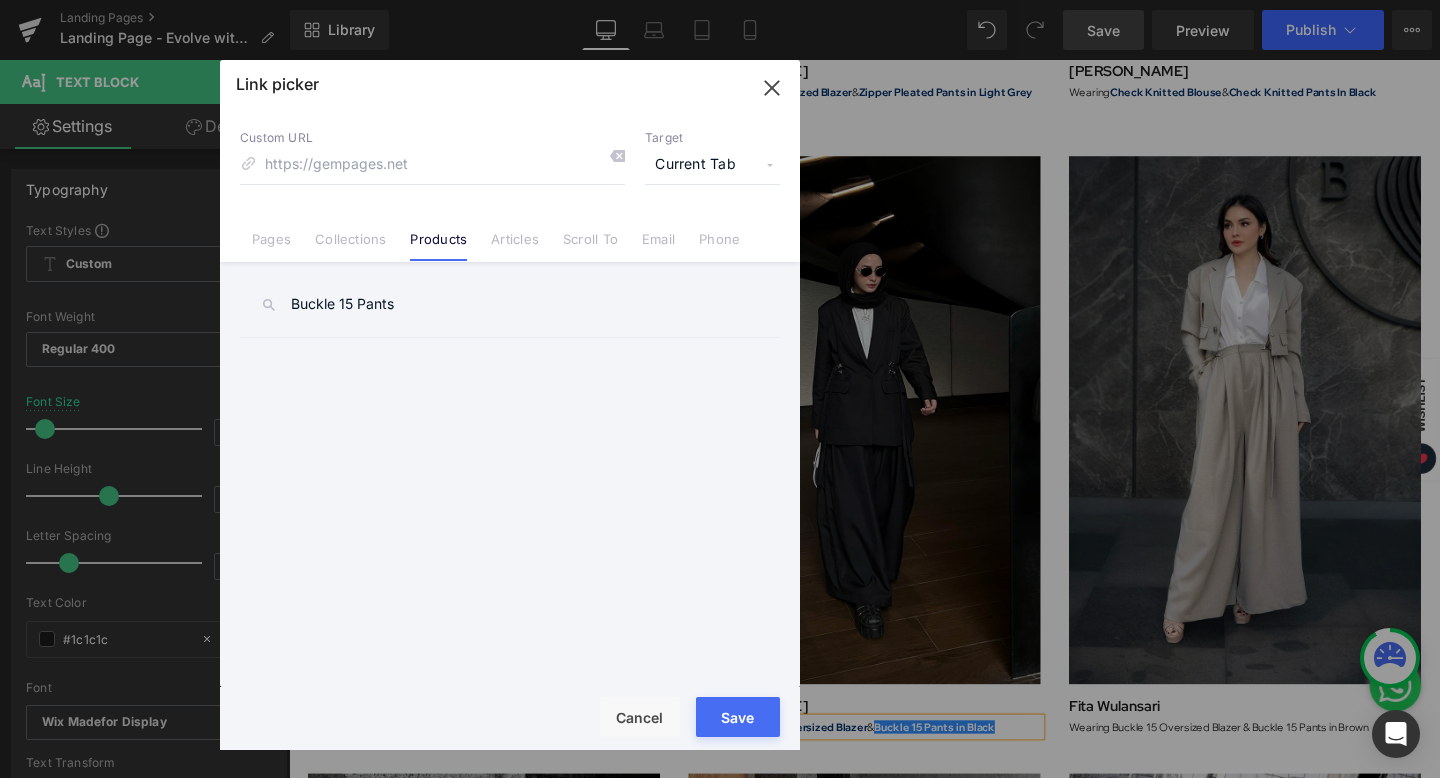 click on "Buckle 15 Pants" at bounding box center [510, 304] 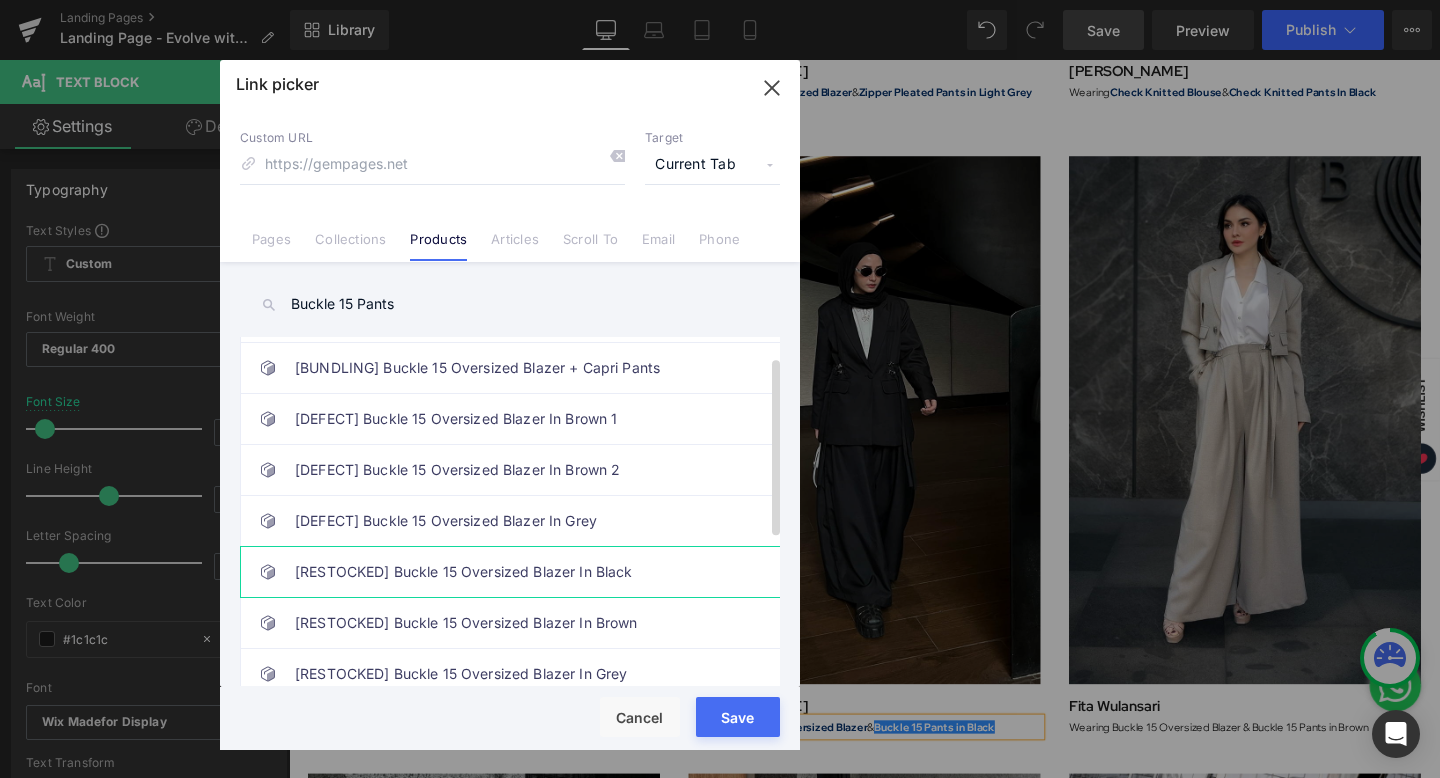scroll, scrollTop: 0, scrollLeft: 0, axis: both 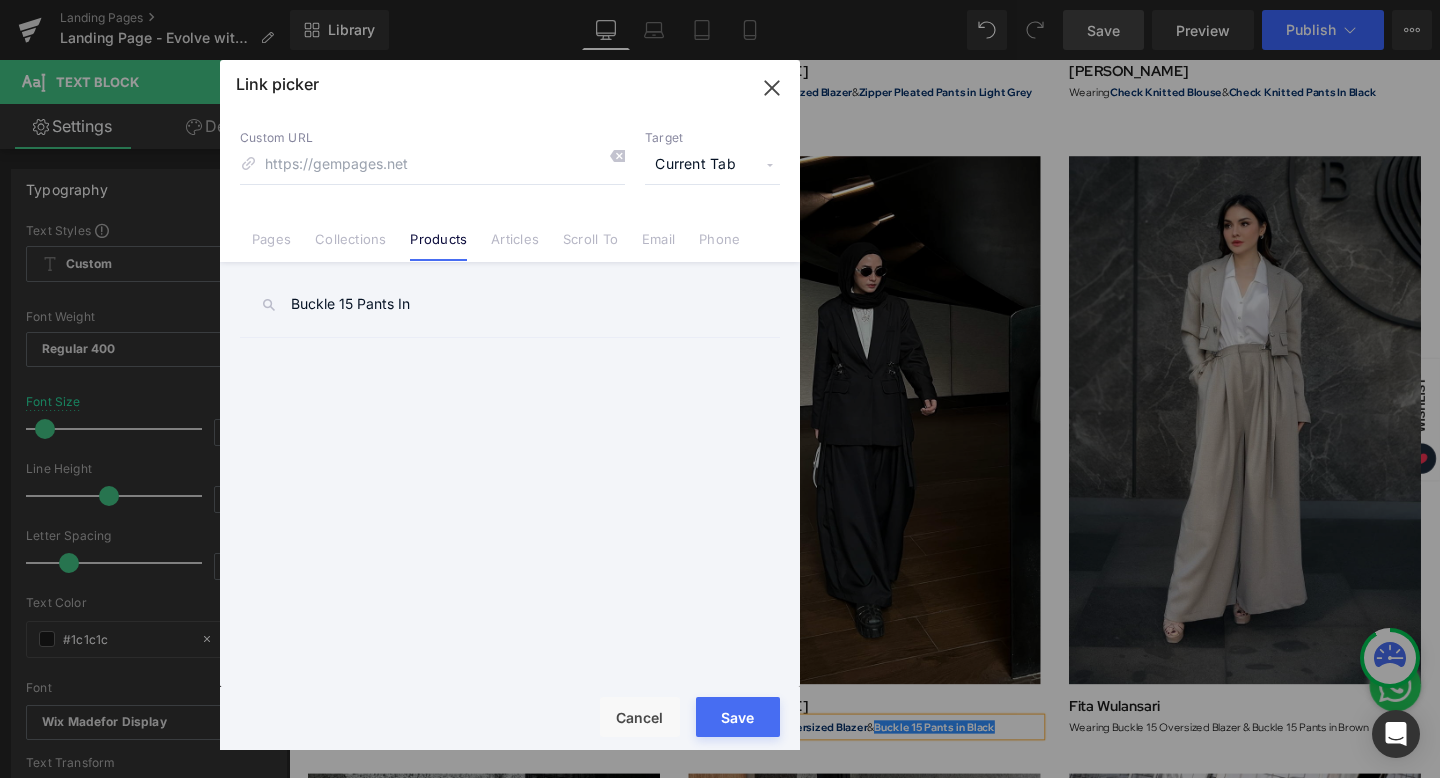 click on "Buckle 15 Pants In" at bounding box center (510, 304) 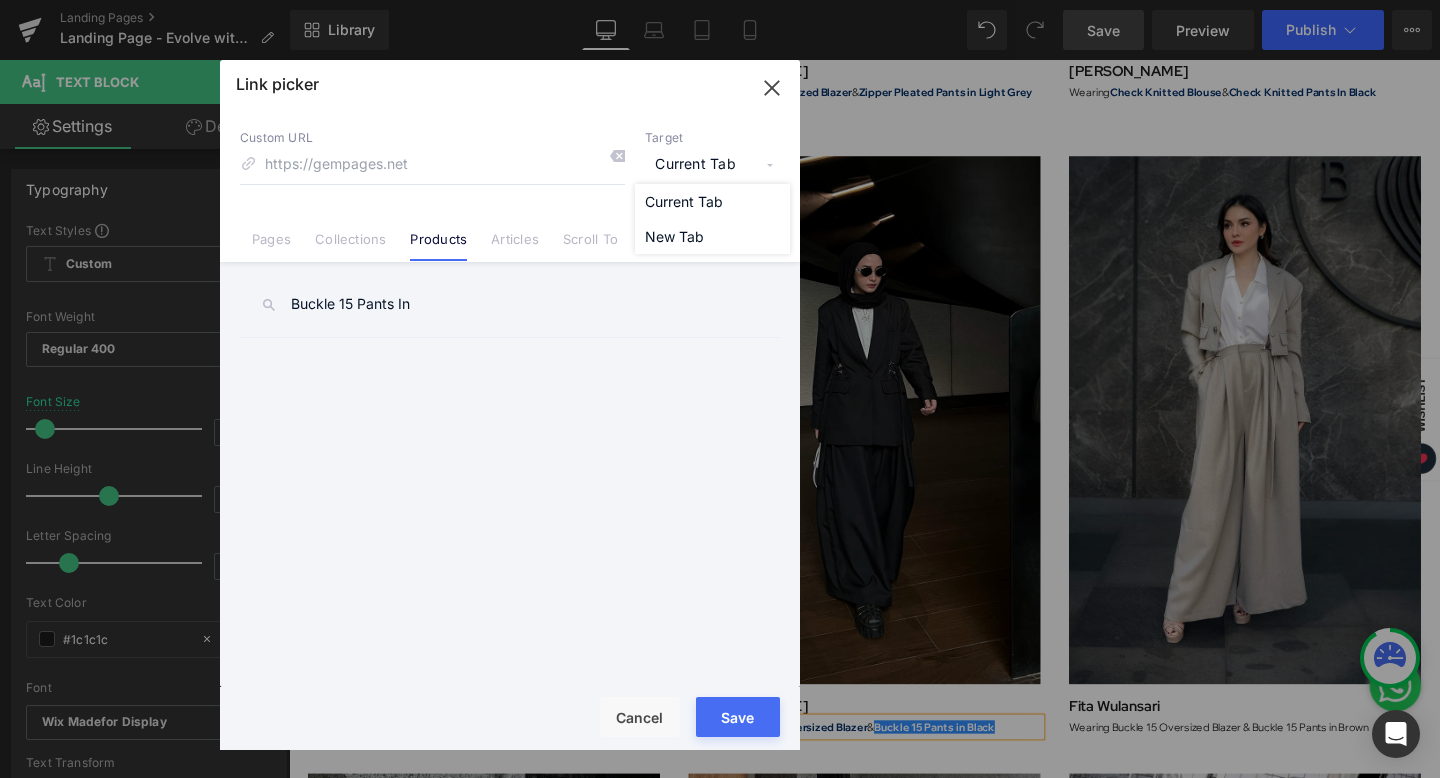 click on "Custom URL                   Target   Current Tab     Current Tab   New Tab                 Pages       Collections       Products       Articles       Scroll To       Email       Phone" at bounding box center [510, 186] 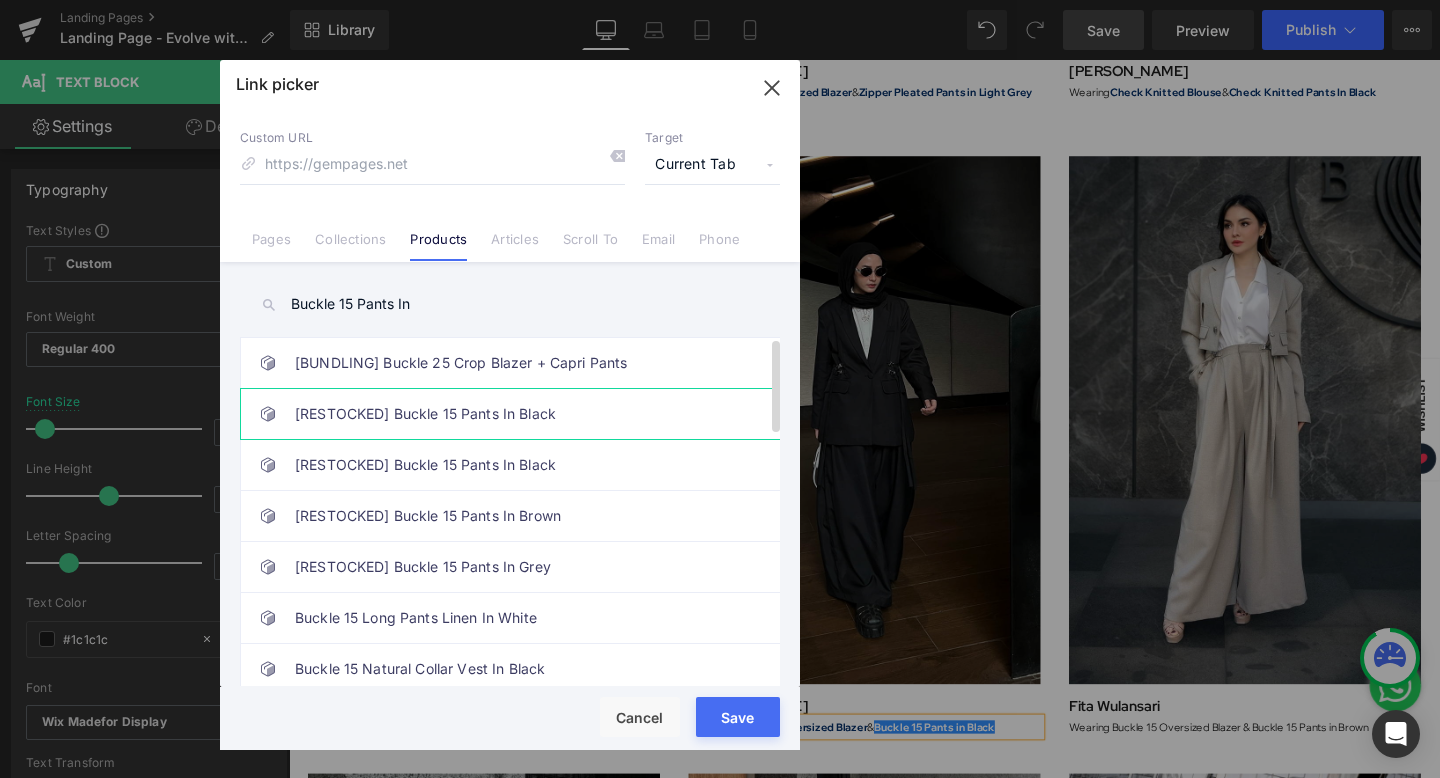 click on "[RESTOCKED] Buckle 15 Pants In Black" at bounding box center (515, 414) 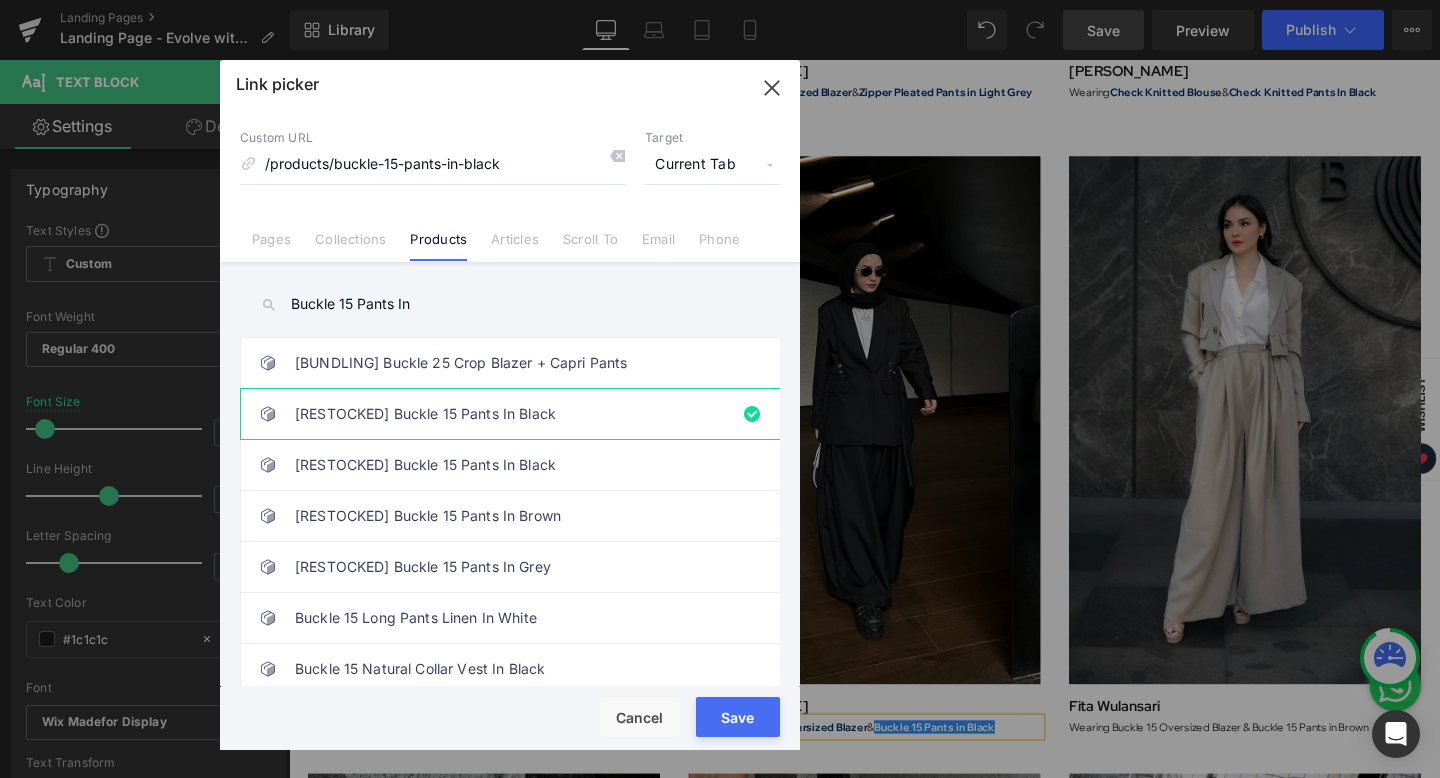 click on "Save" at bounding box center (738, 717) 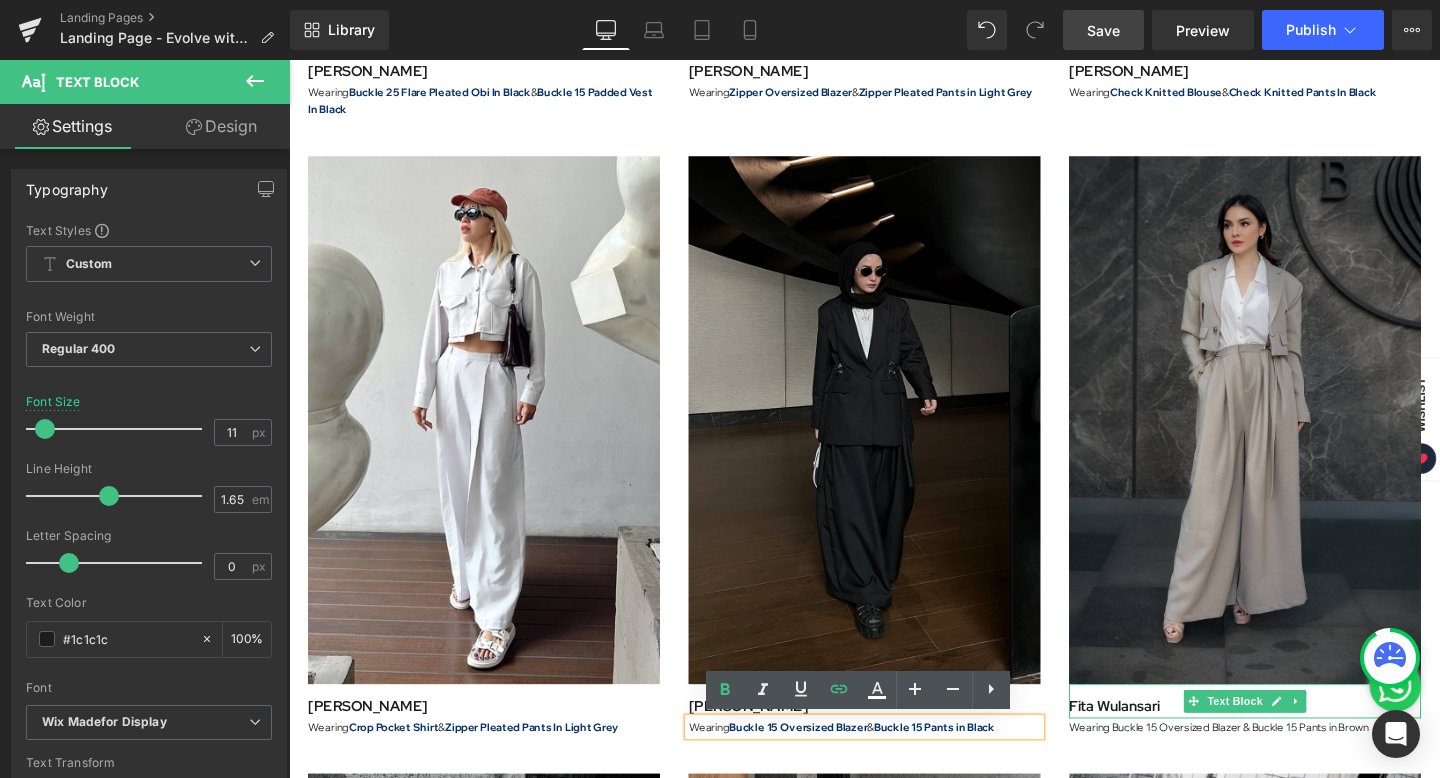 scroll, scrollTop: 3100, scrollLeft: 0, axis: vertical 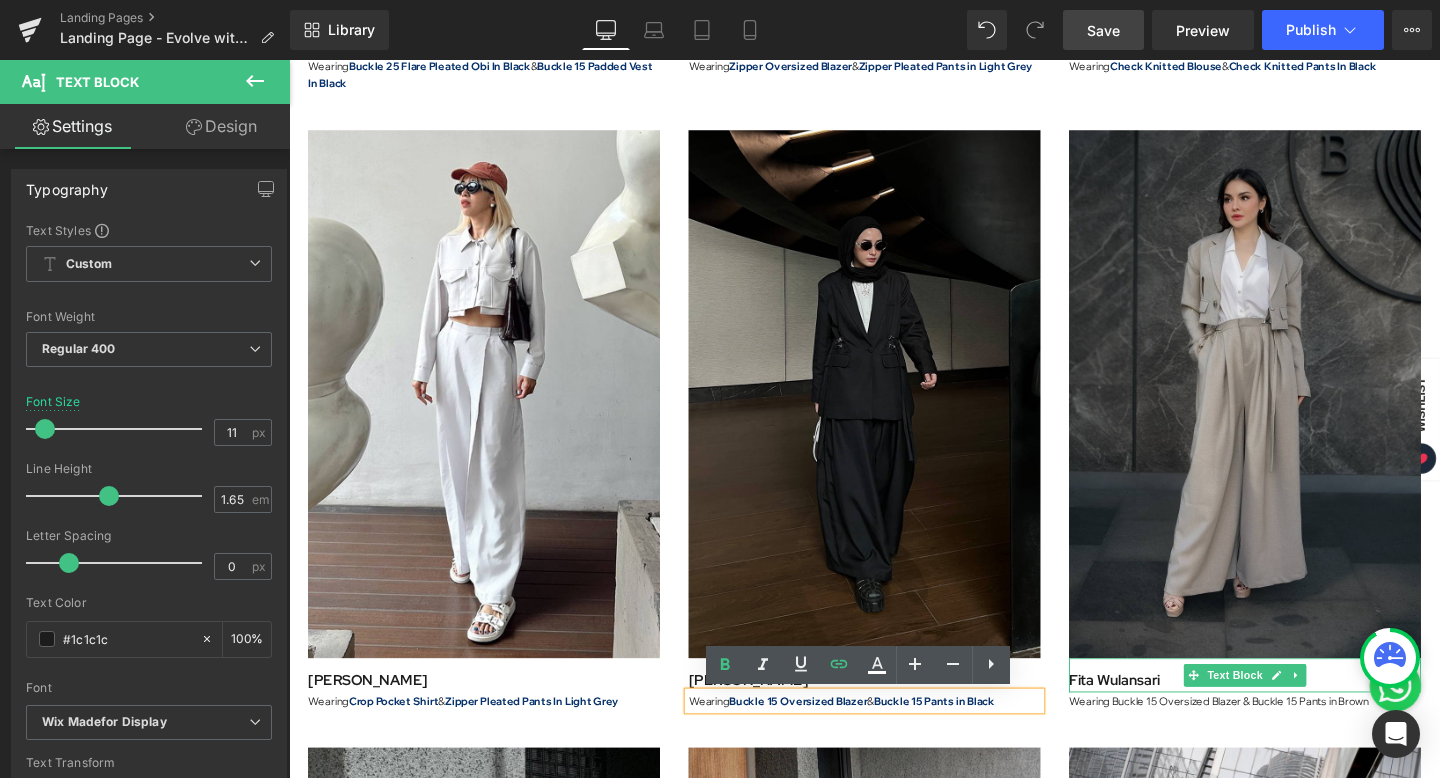click on "Fita Wulansari" at bounding box center (1157, 712) 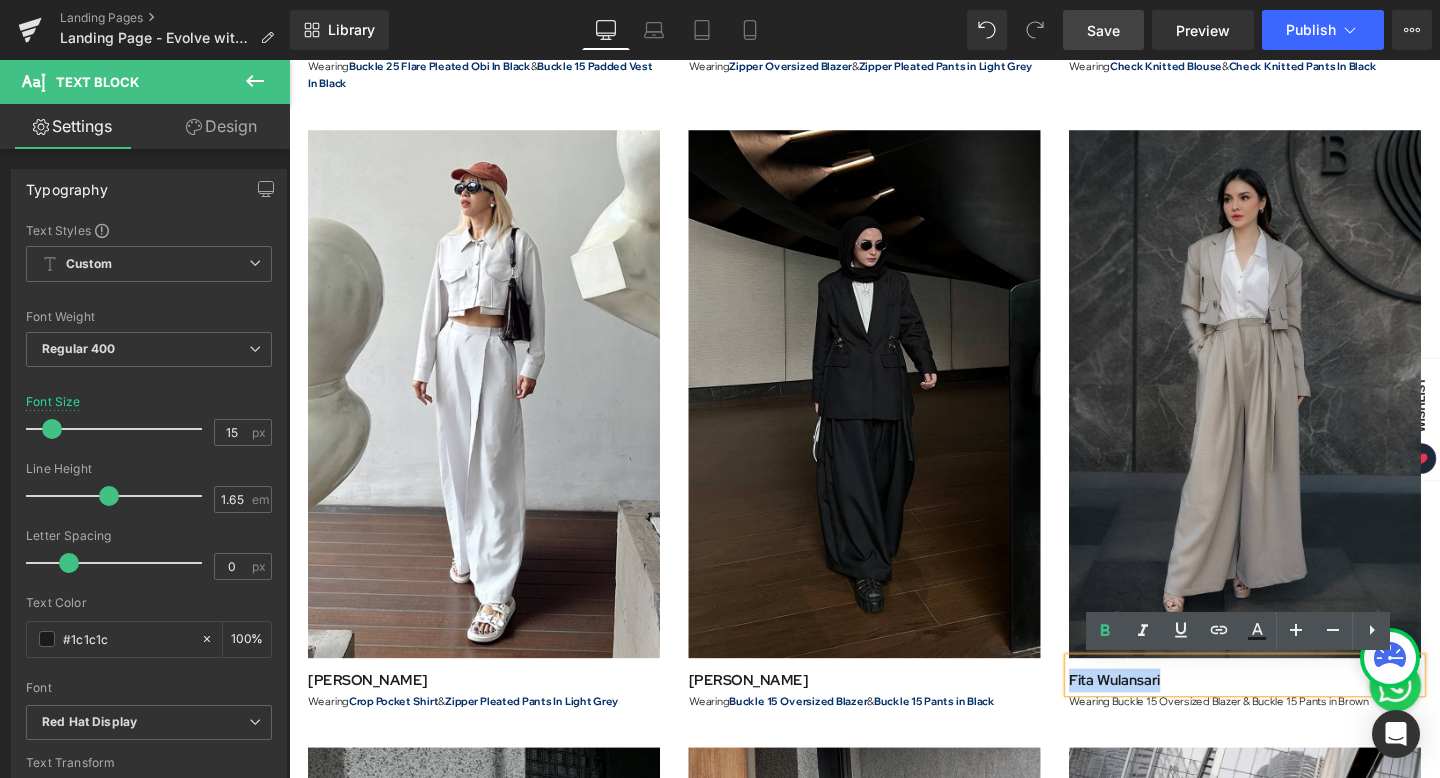 drag, startPoint x: 1211, startPoint y: 712, endPoint x: 1083, endPoint y: 712, distance: 128 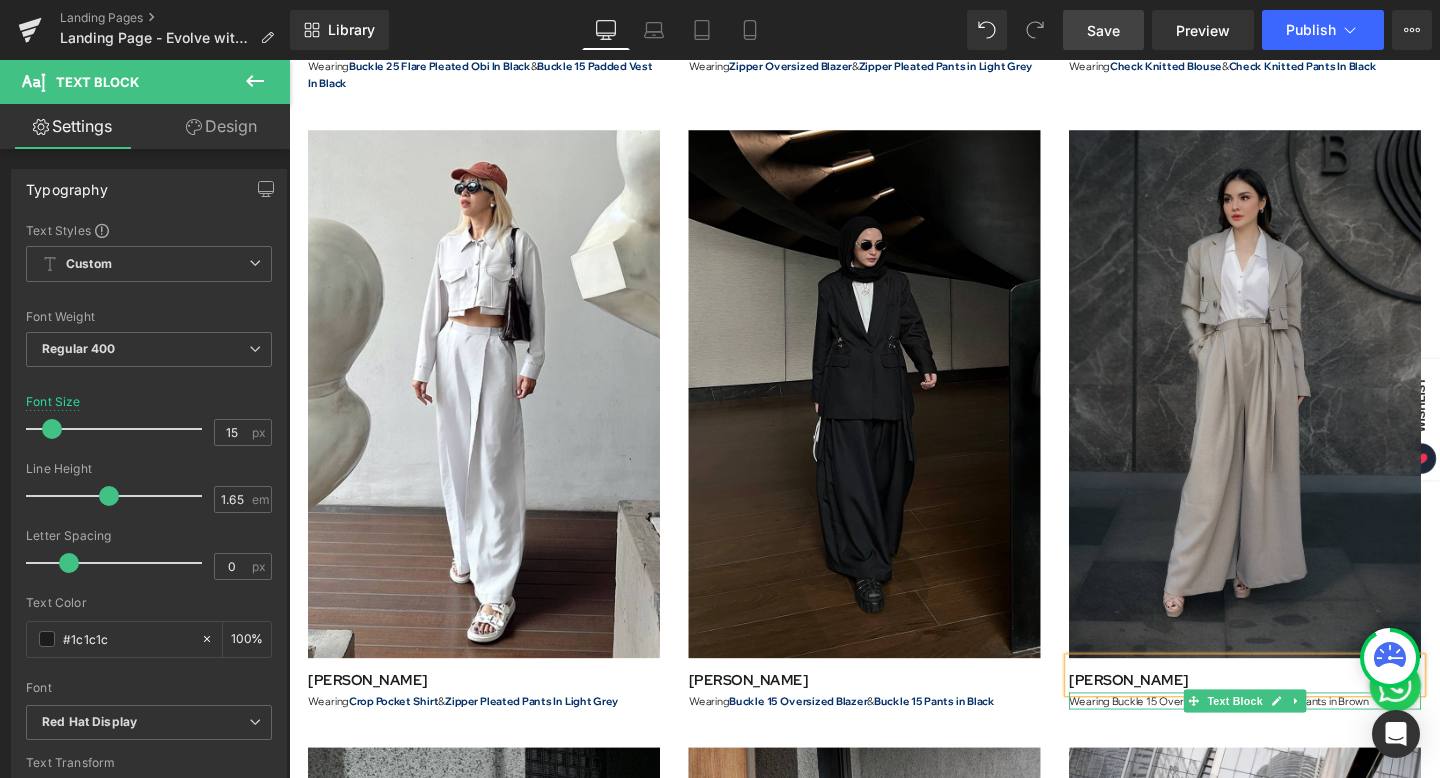click on "Wearing Buckle 15 Oversized Blazer & Buckle 15 Pants in Brown" at bounding box center (1294, 734) 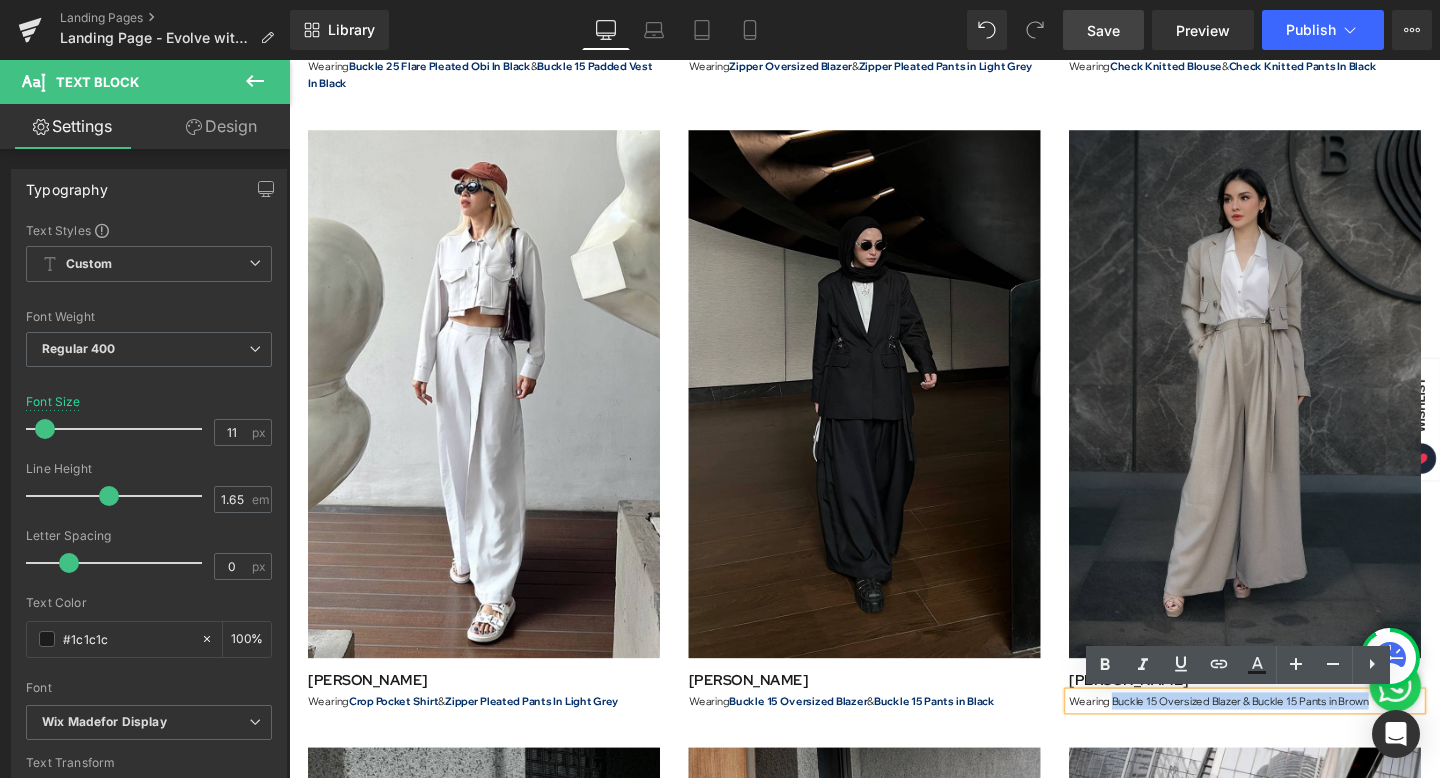 drag, startPoint x: 1154, startPoint y: 732, endPoint x: 1471, endPoint y: 738, distance: 317.05676 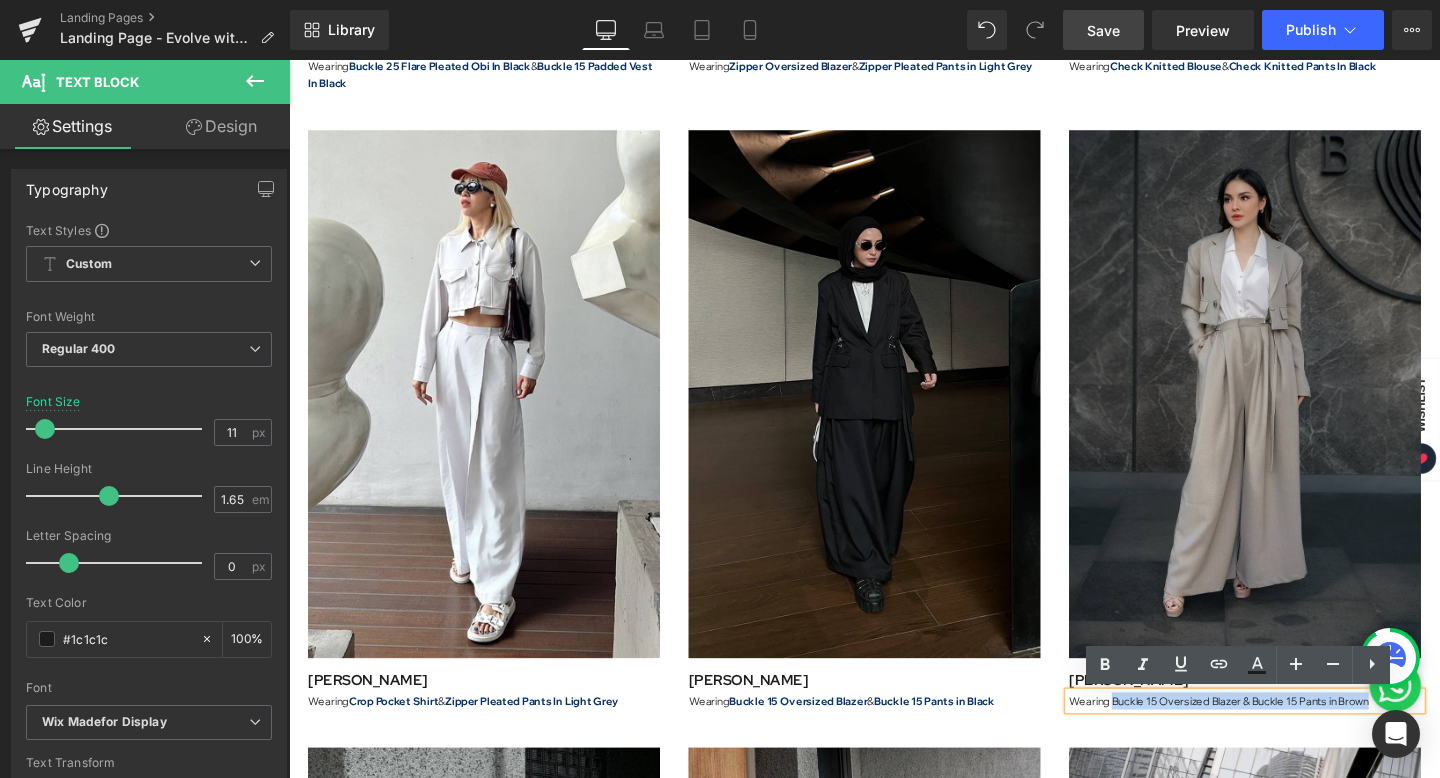 click on "Wearing Buckle 15 Oversized Blazer & Buckle 15 Pants in Brown" at bounding box center (1294, 734) 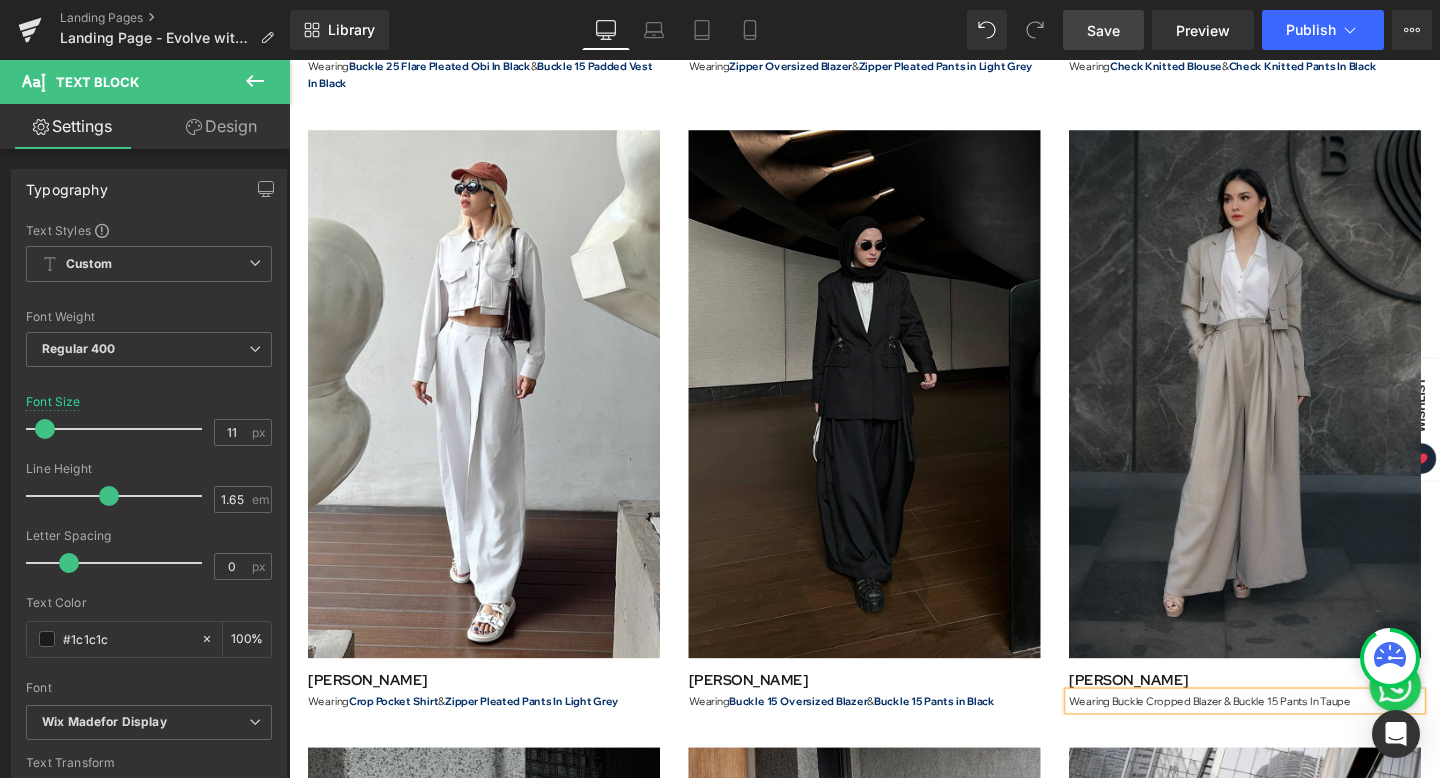 click on "Save" at bounding box center (1103, 30) 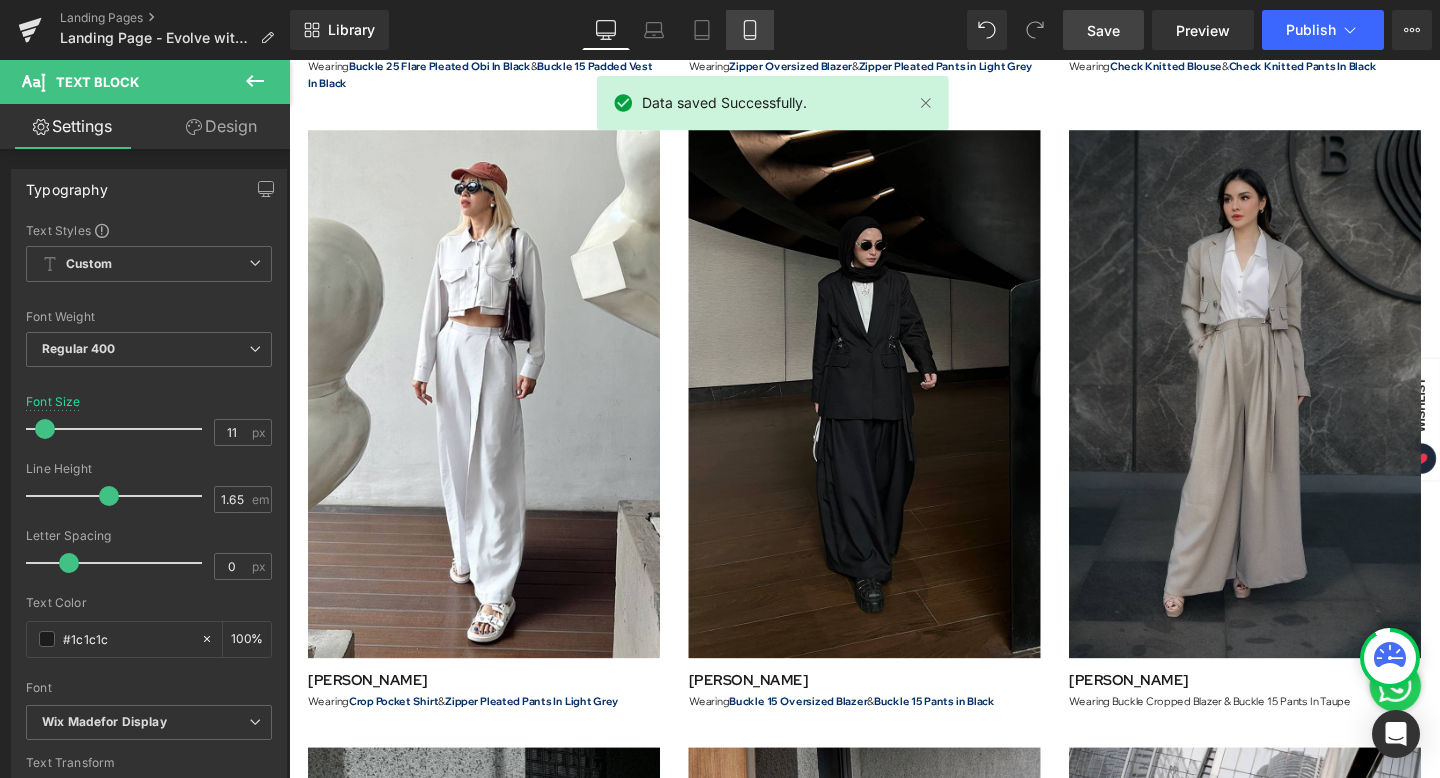 click on "Mobile" at bounding box center [750, 30] 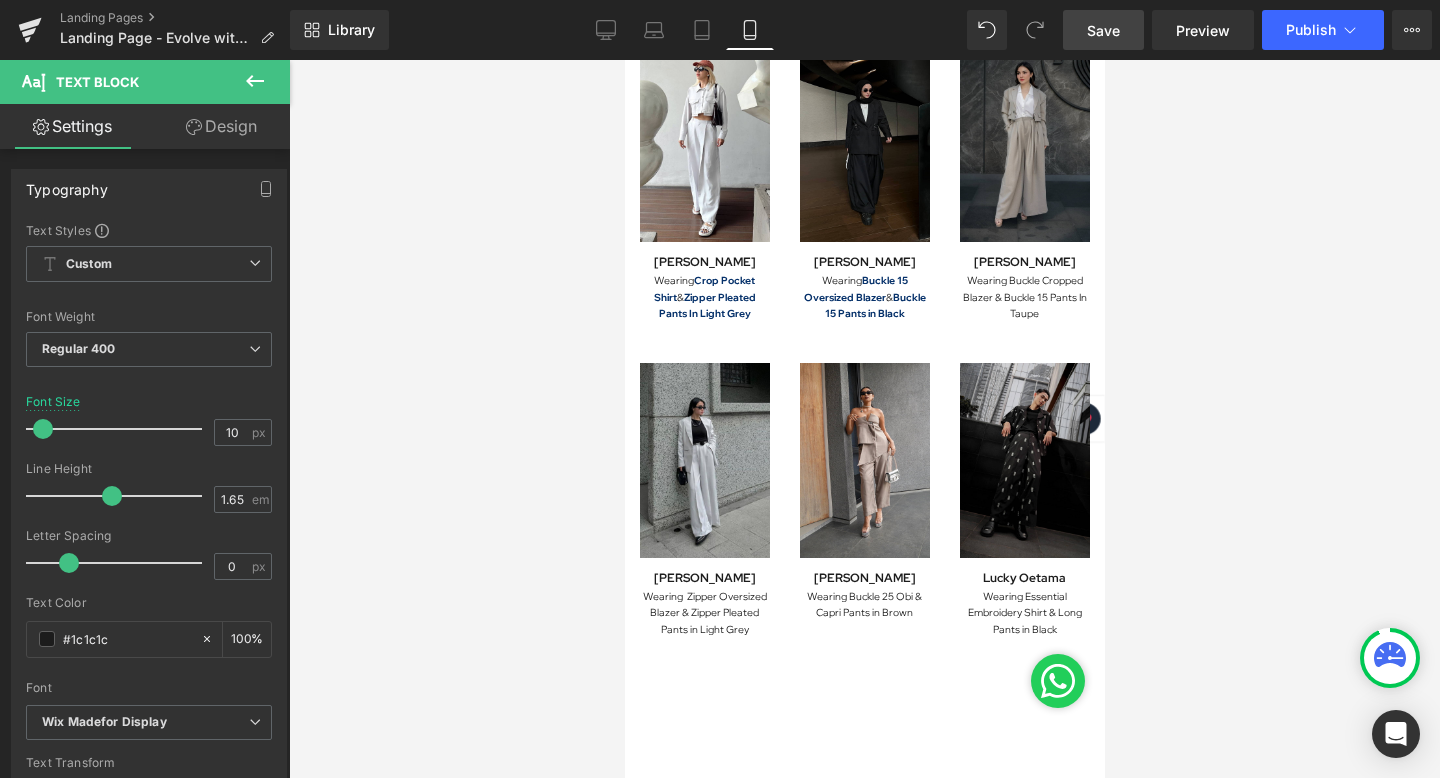 scroll, scrollTop: 2002, scrollLeft: 0, axis: vertical 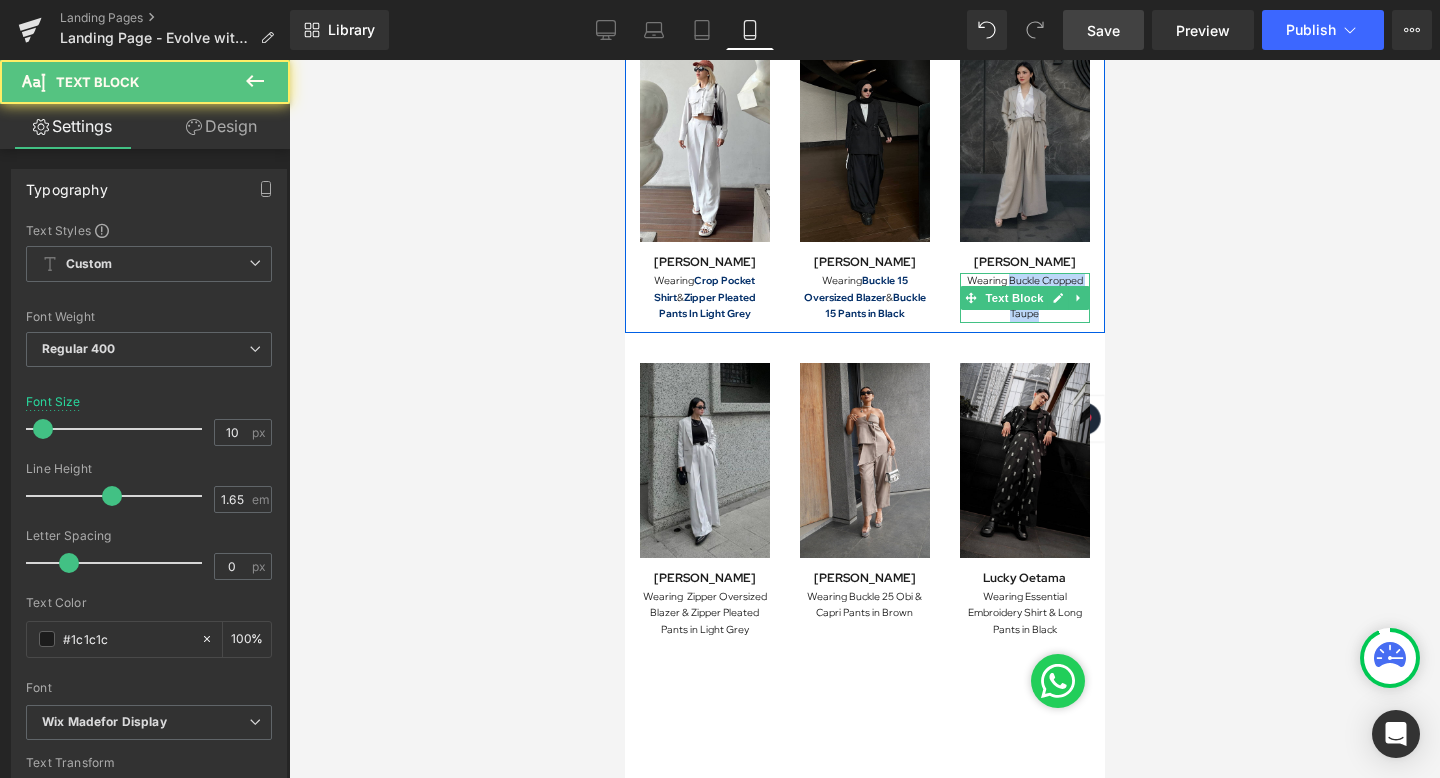 drag, startPoint x: 1009, startPoint y: 258, endPoint x: 1008, endPoint y: 273, distance: 15.033297 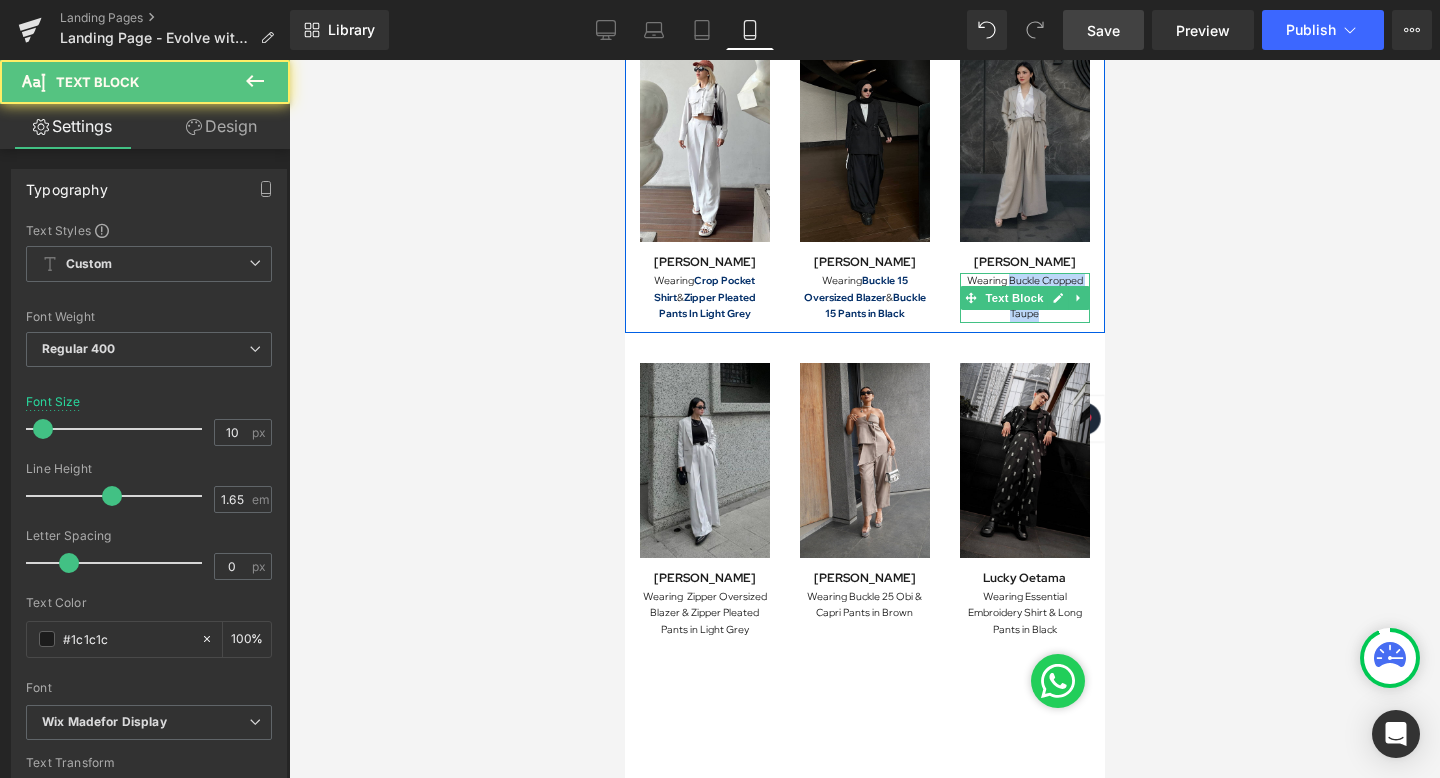 click on "Wearing Buckle Cropped Blazer & Buckle 15 Pants In Taupe Text Block" at bounding box center (1024, 298) 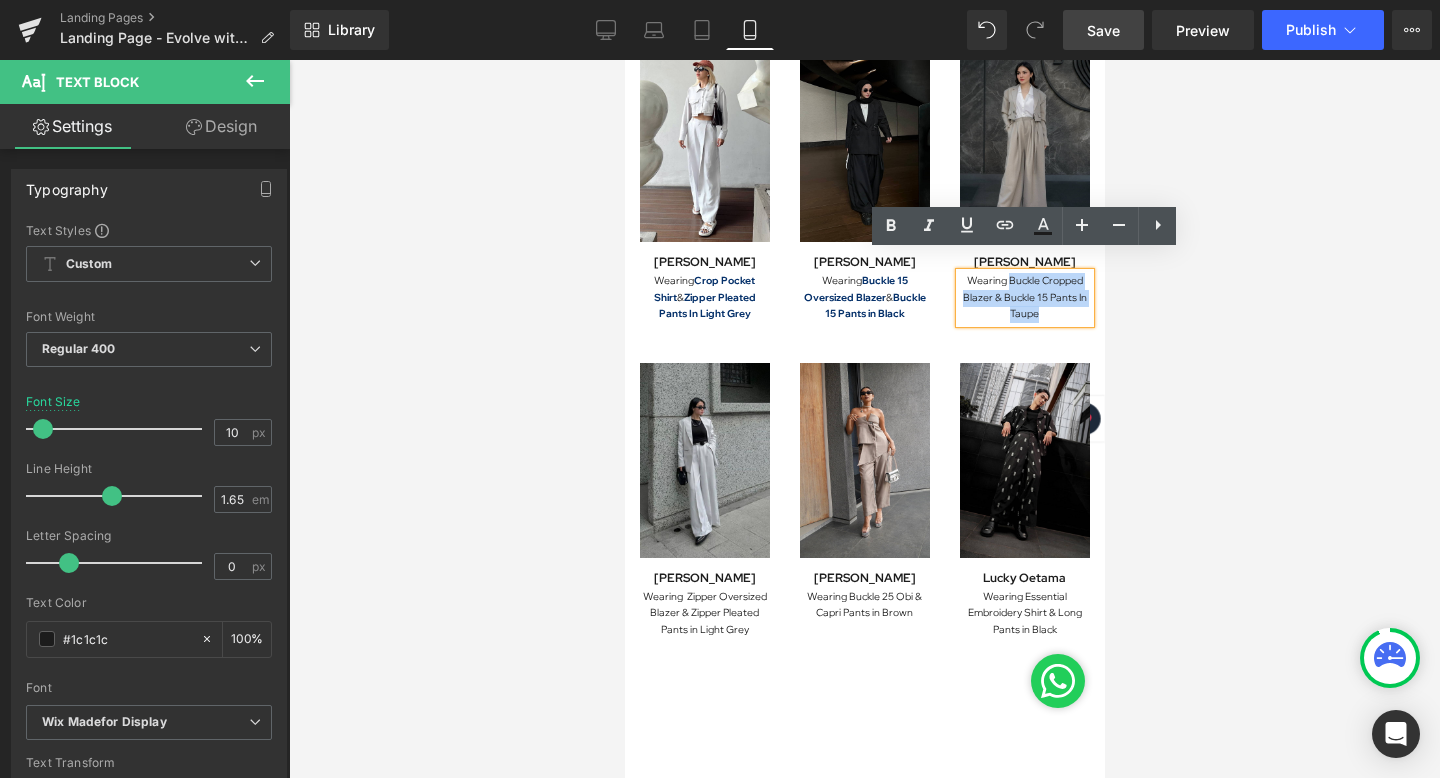click on "Wearing Buckle Cropped Blazer & Buckle 15 Pants In Taupe" at bounding box center [1024, 298] 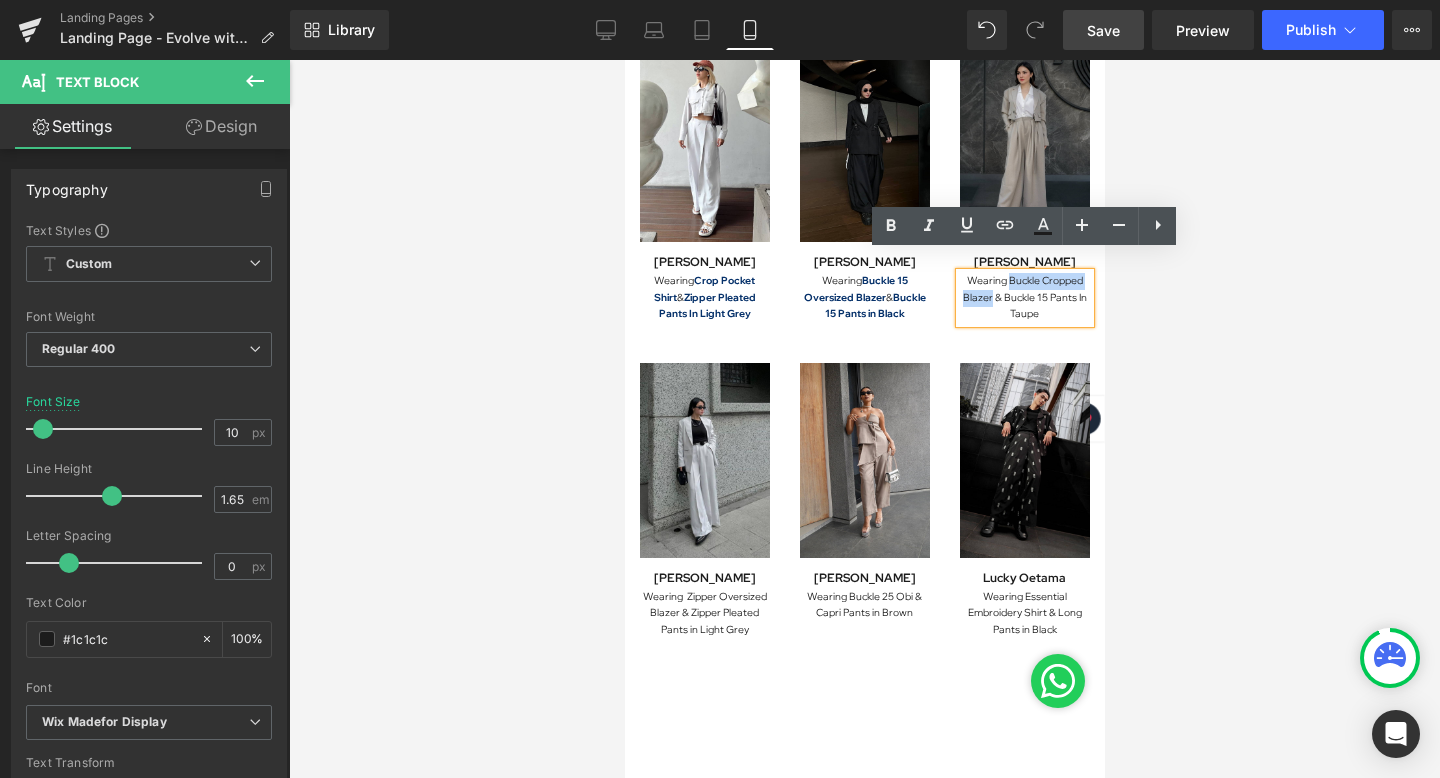 drag, startPoint x: 1008, startPoint y: 261, endPoint x: 992, endPoint y: 275, distance: 21.260292 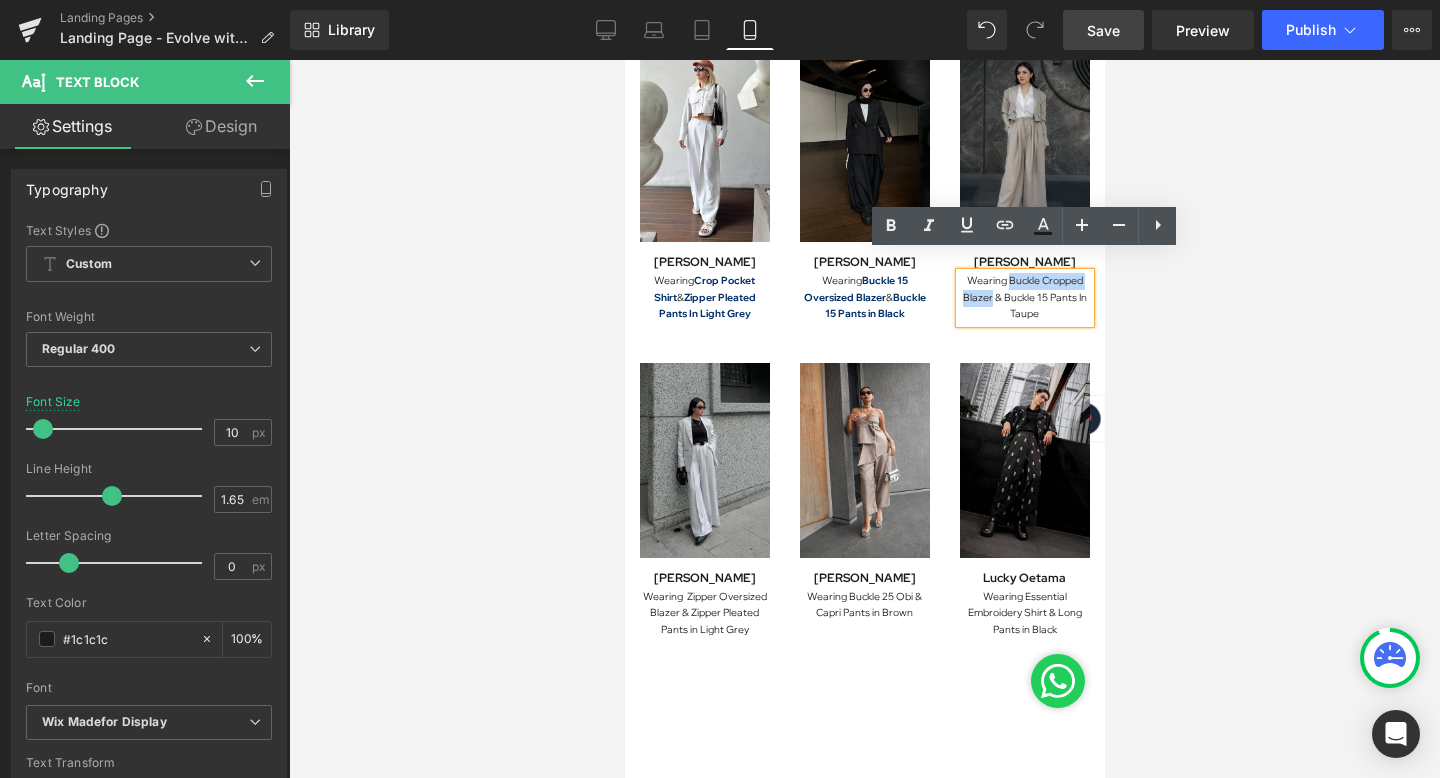 click on "Wearing Buckle Cropped Blazer & Buckle 15 Pants In Taupe" at bounding box center [1024, 298] 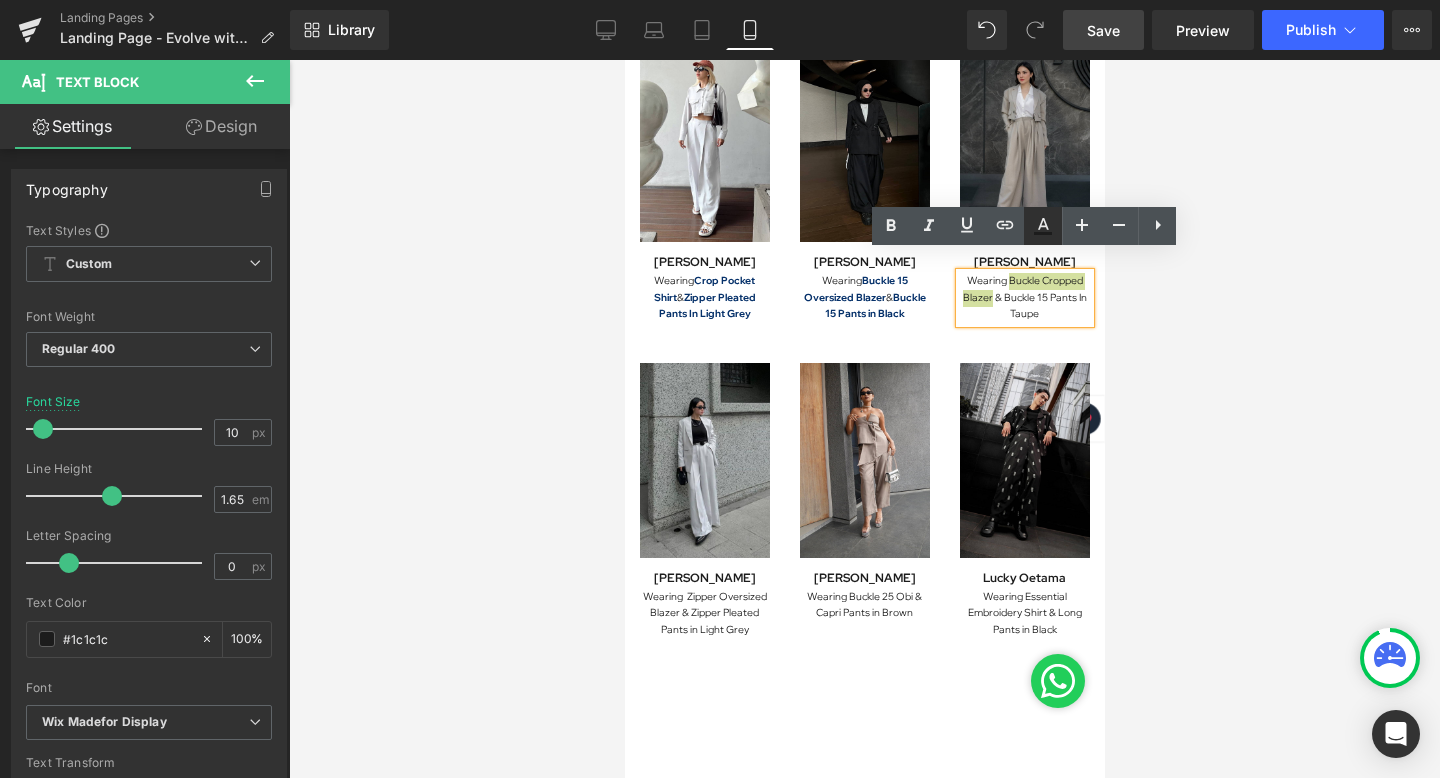 click 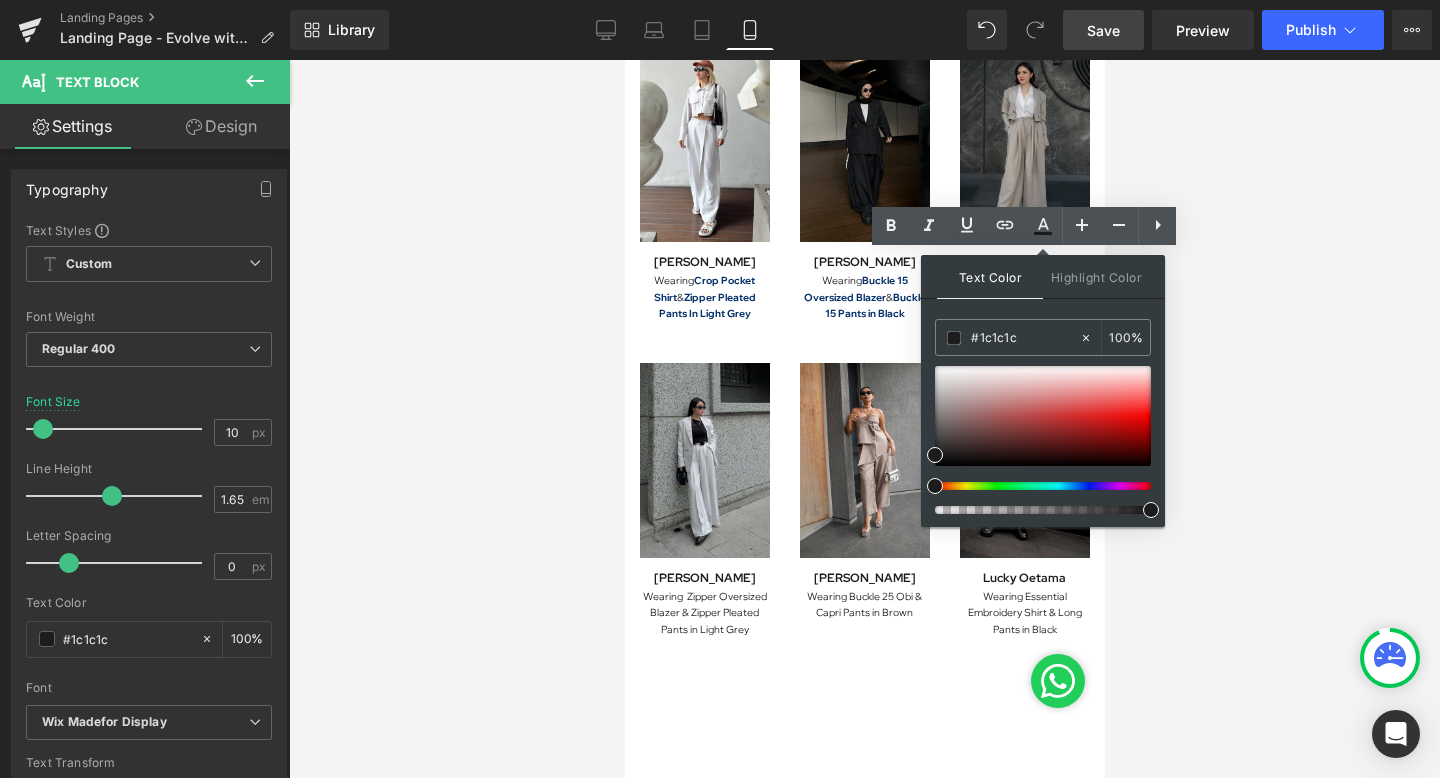 drag, startPoint x: 1645, startPoint y: 397, endPoint x: 877, endPoint y: 339, distance: 770.187 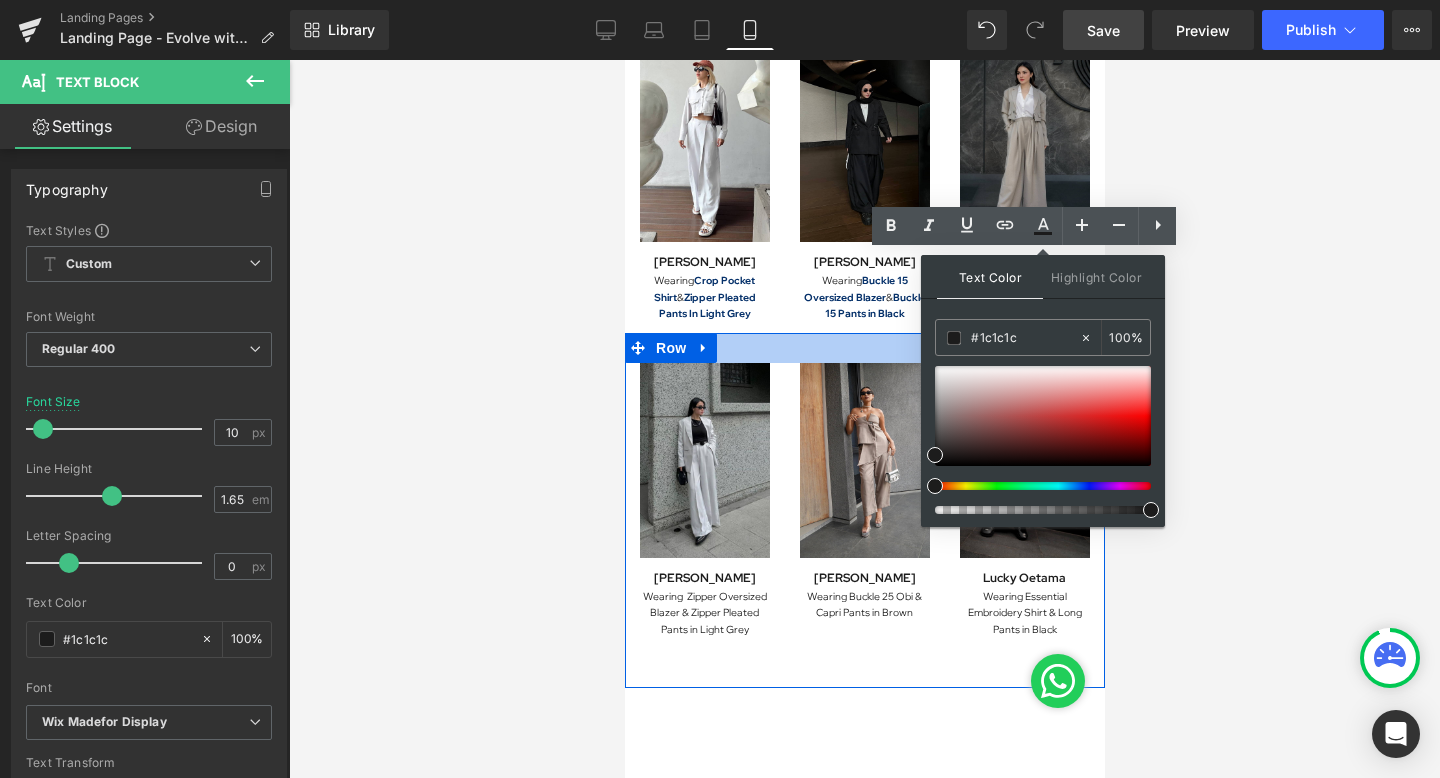 paste on "06316a" 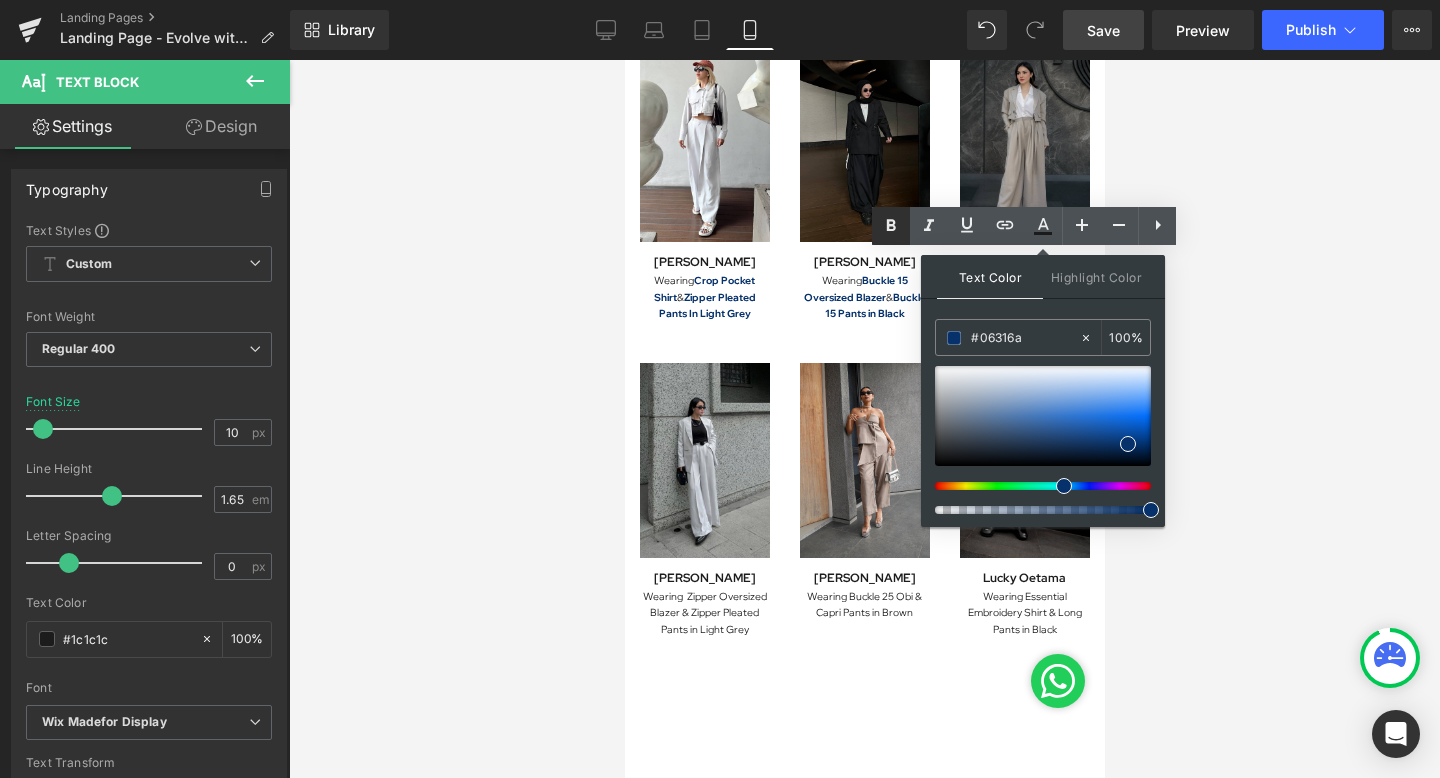 click 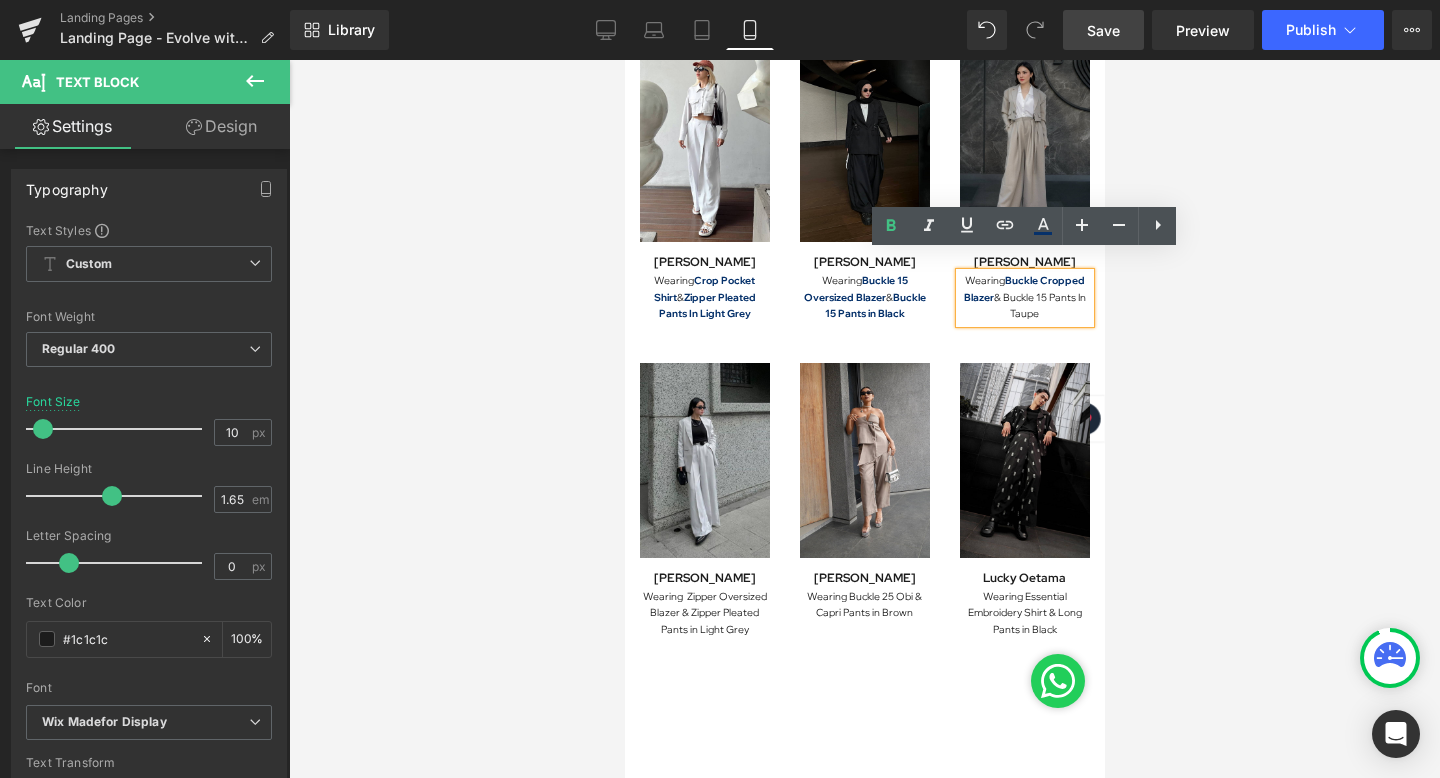 click on "Wearing  Buckle Cropped Blazer  & Buckle 15 Pants In Taupe" at bounding box center (1024, 298) 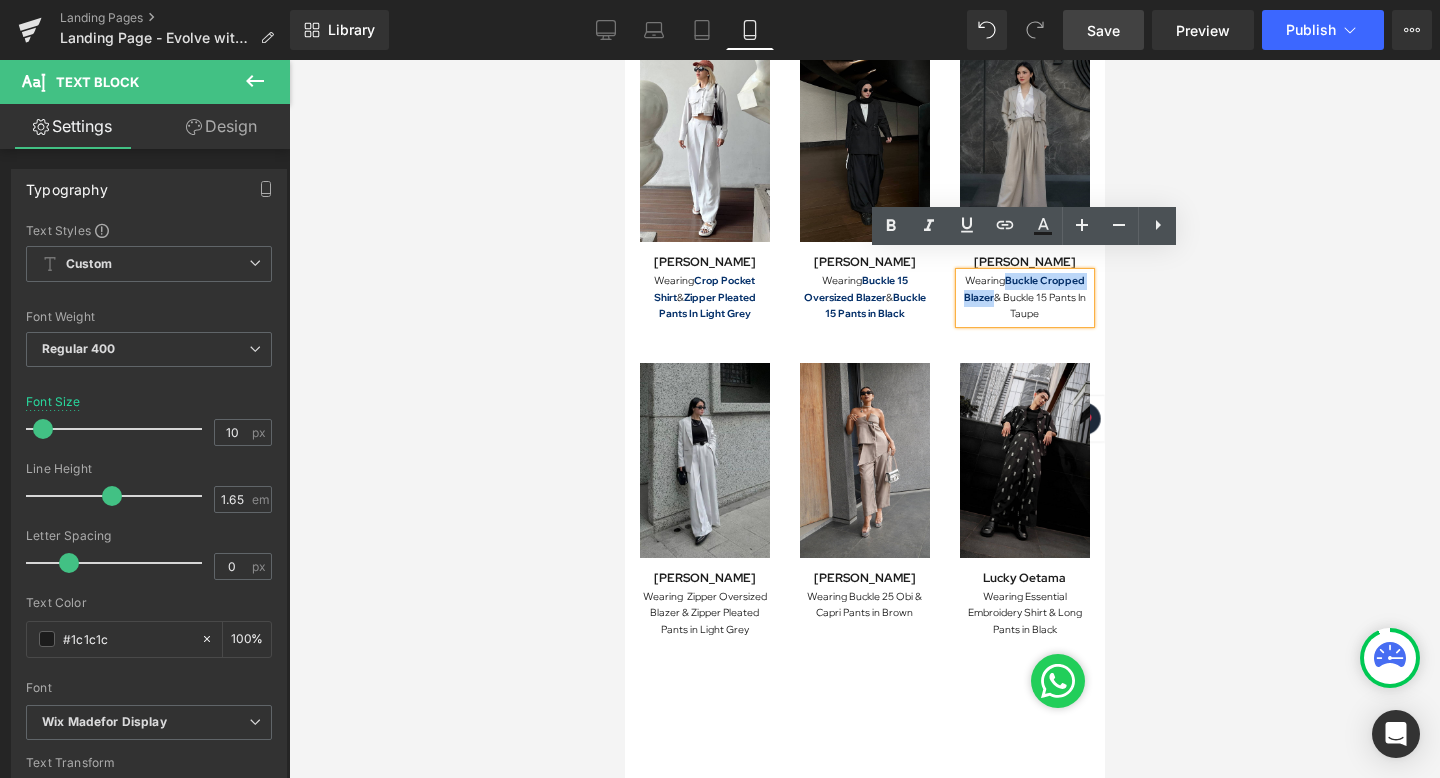 drag, startPoint x: 1005, startPoint y: 261, endPoint x: 991, endPoint y: 276, distance: 20.518284 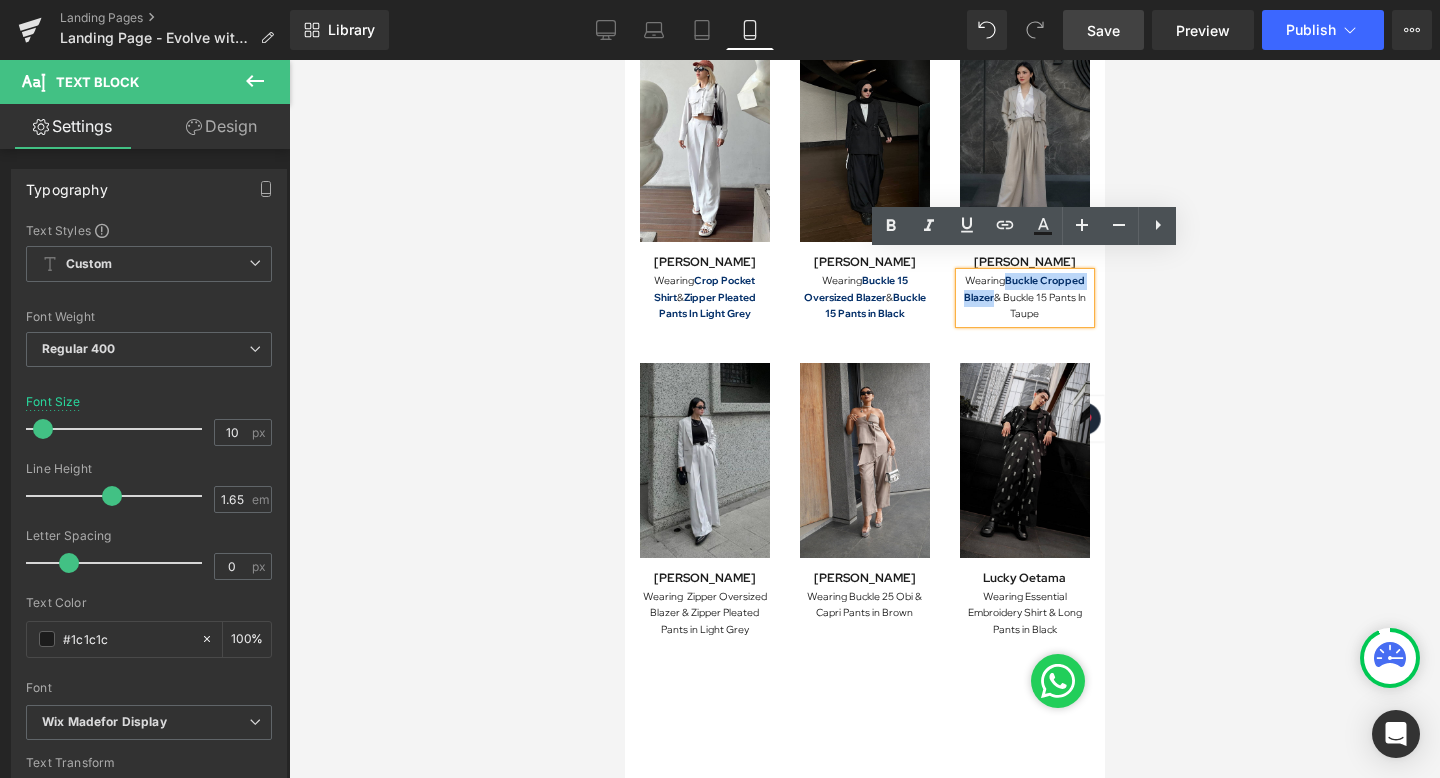 click on "Buckle Cropped Blazer" at bounding box center (1023, 289) 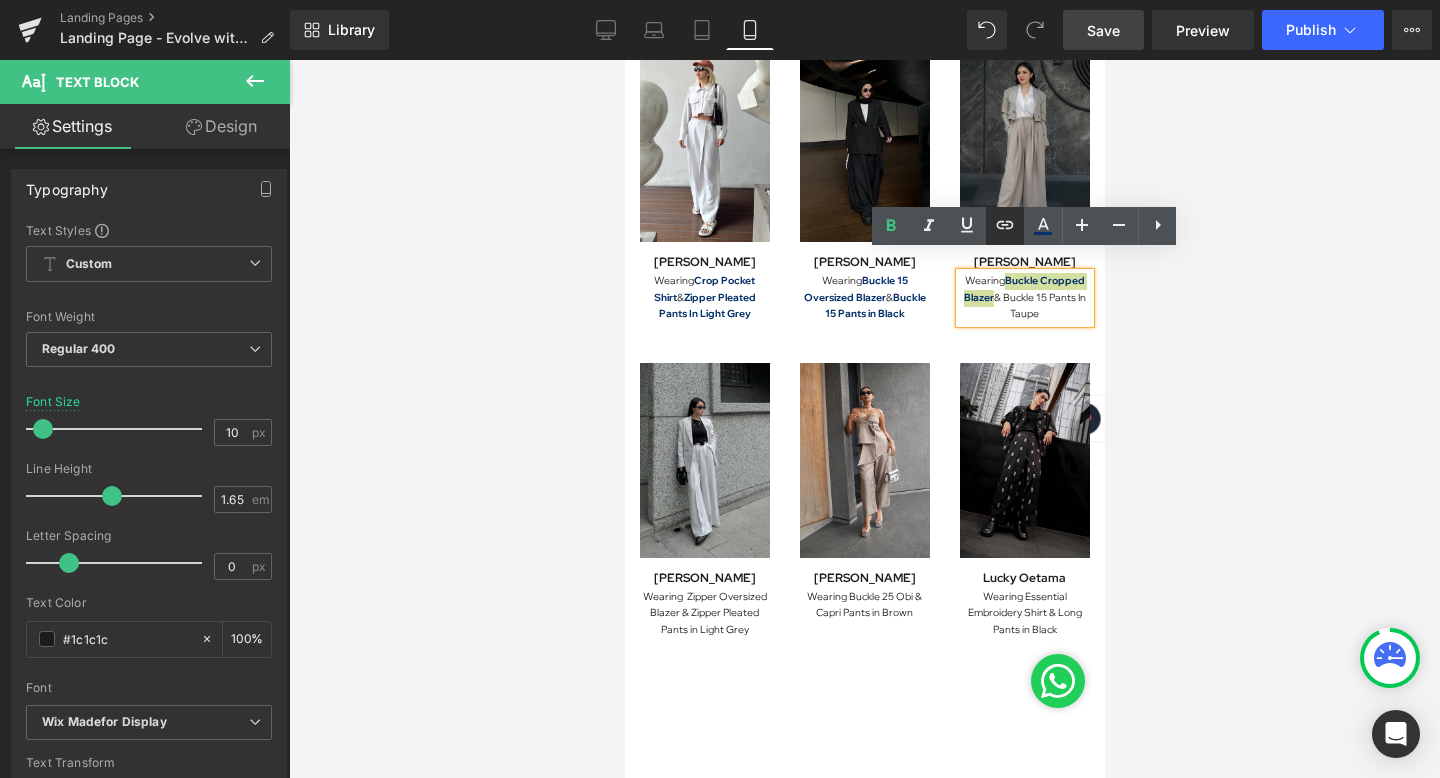 click 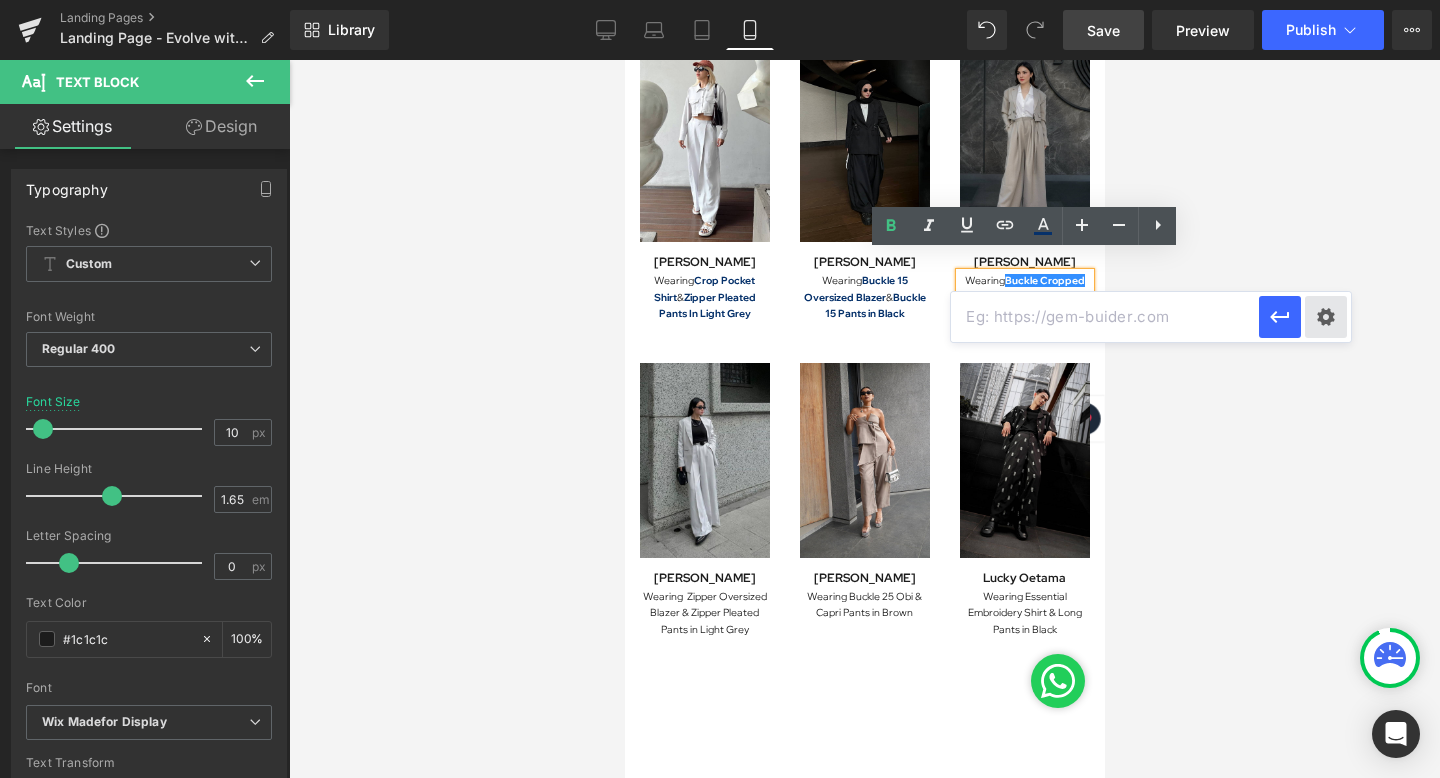 click on "Text Color Highlight Color rgba(6, 49, 106, 1) #06316a 100 % transparent transparent 0 %   Edit or remove link:   Edit   -   Unlink   -   Cancel" at bounding box center [720, 0] 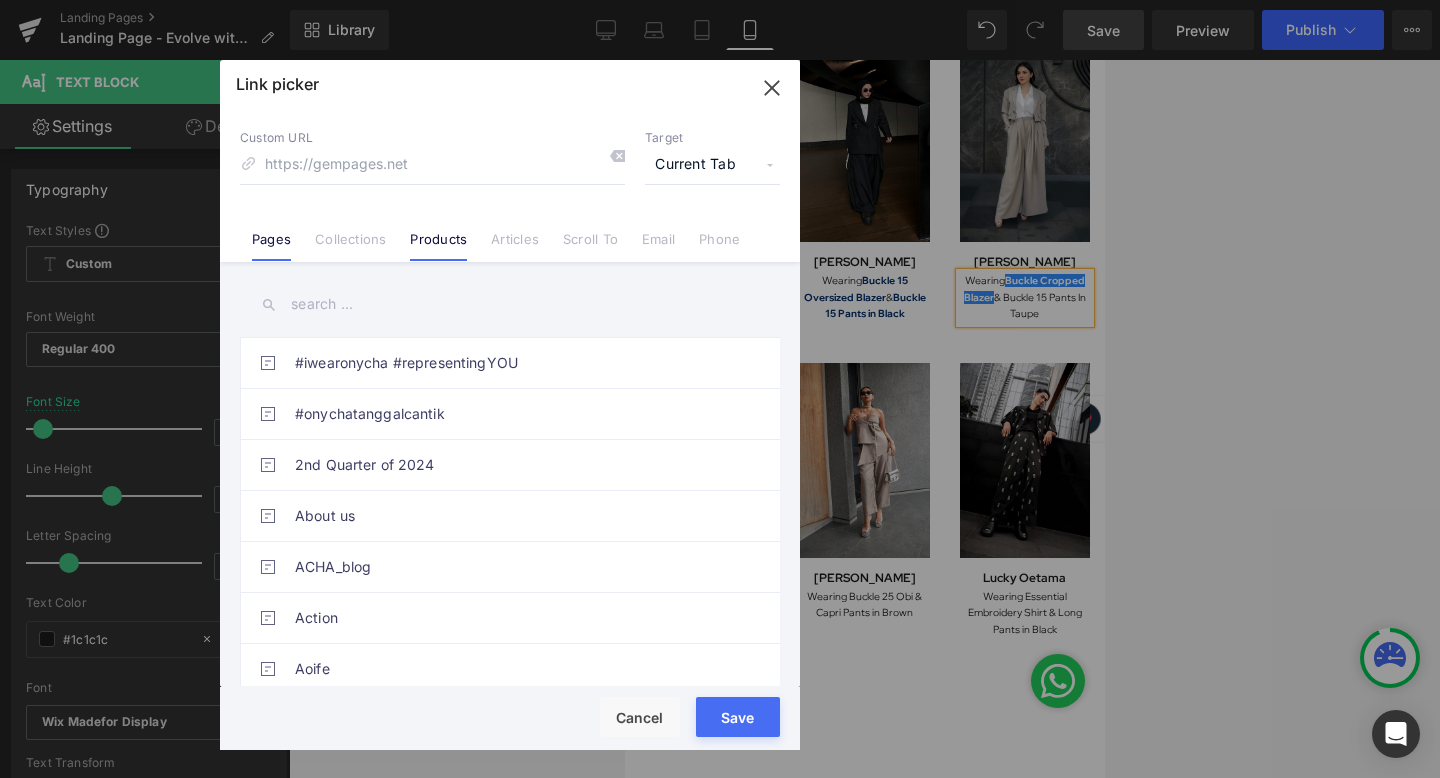 click on "Products" at bounding box center [438, 246] 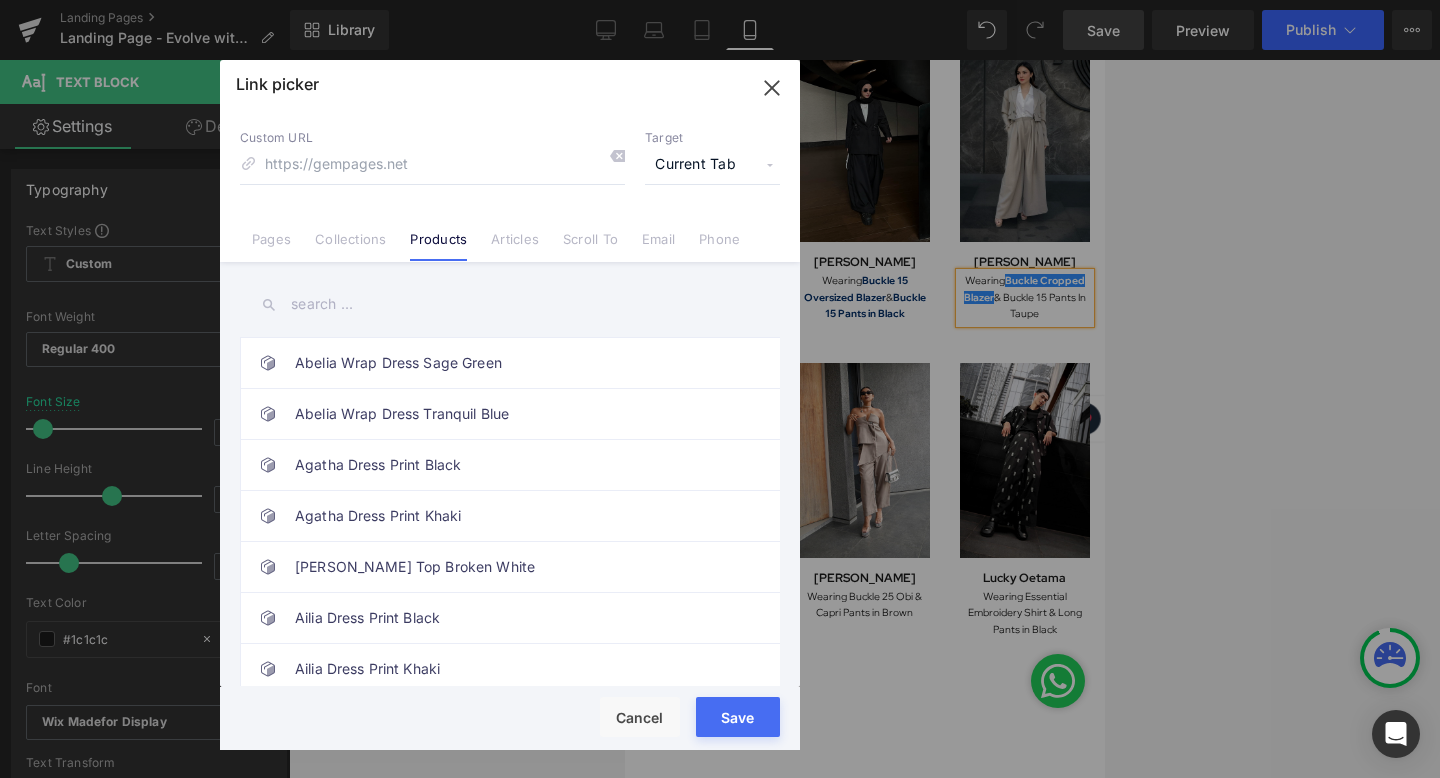 click at bounding box center (510, 304) 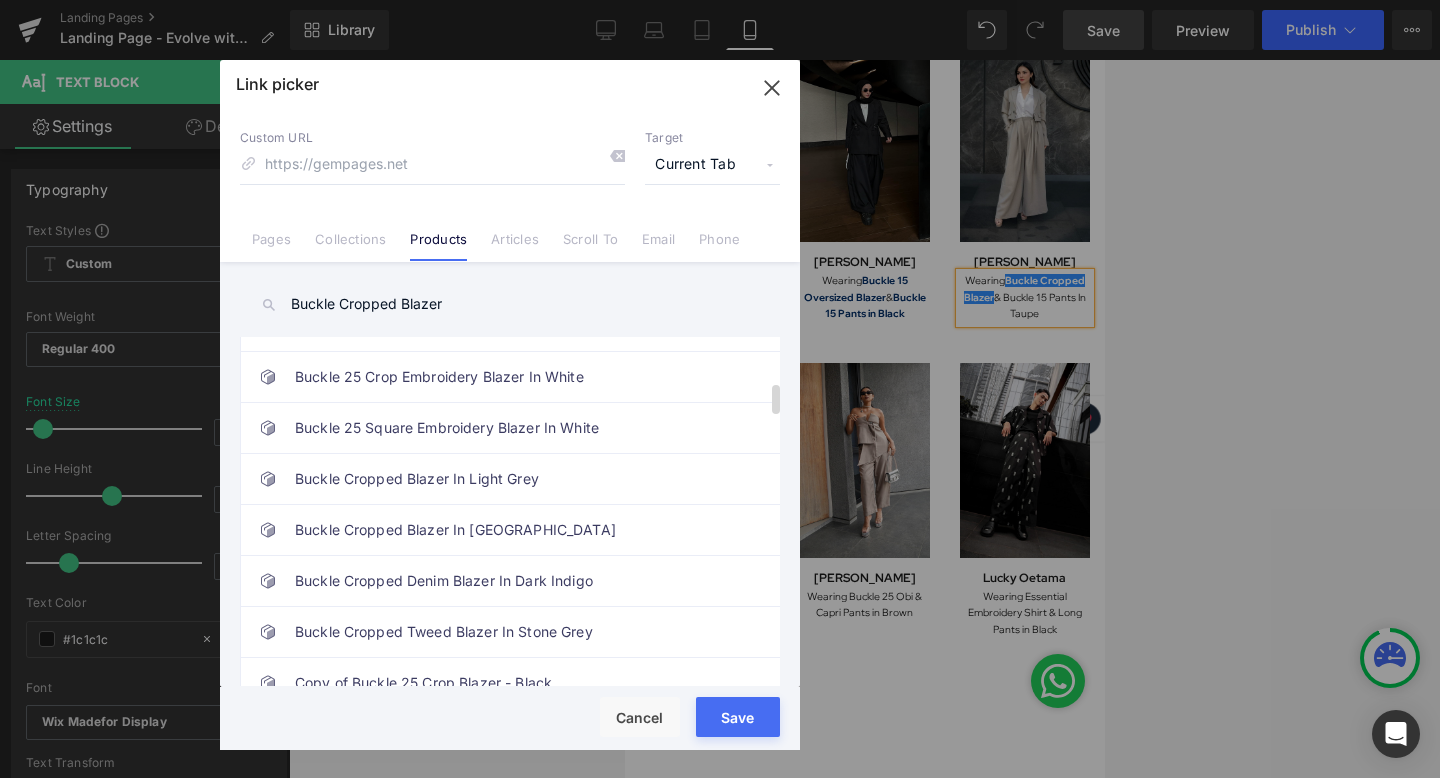 scroll, scrollTop: 522, scrollLeft: 0, axis: vertical 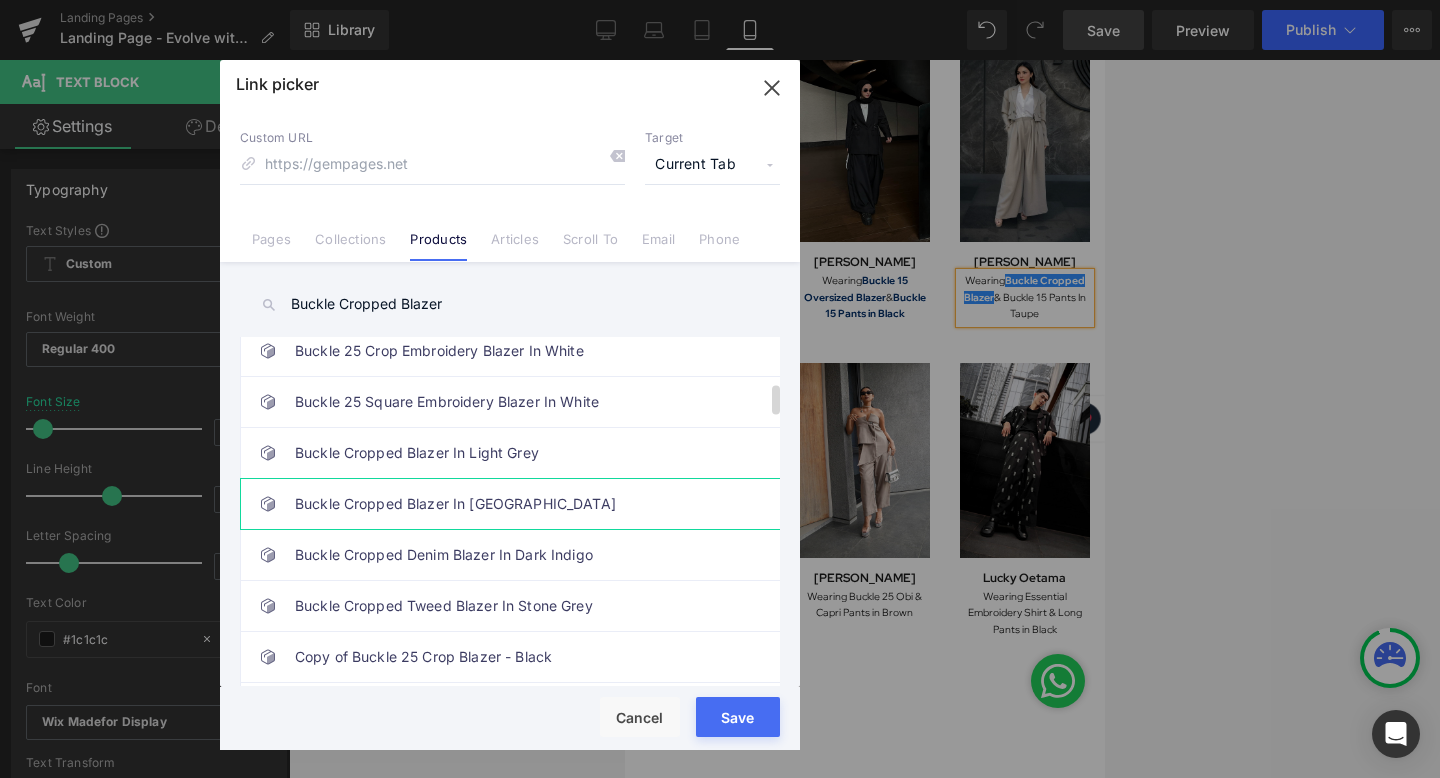 click on "Buckle Cropped Blazer In Taupe" at bounding box center [515, 504] 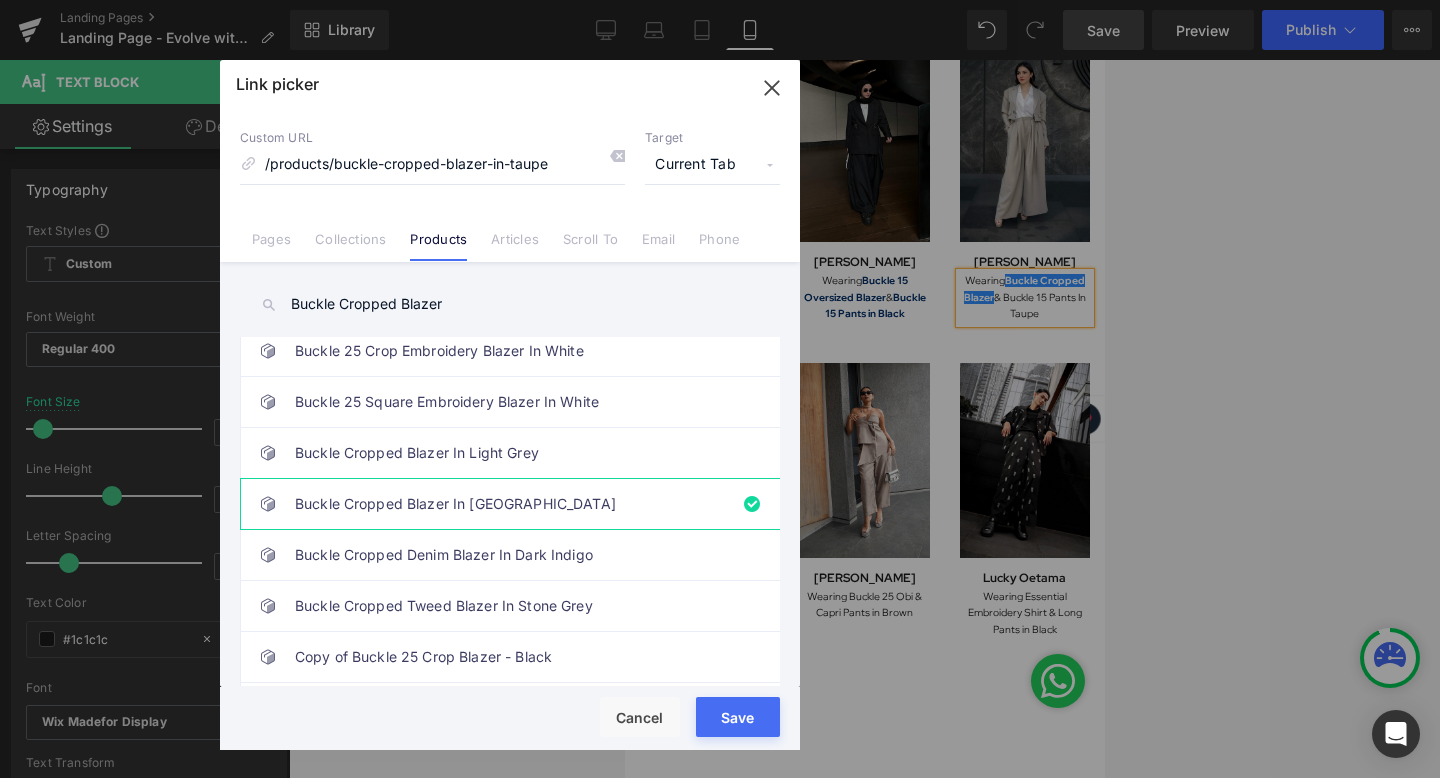 click on "Save" at bounding box center [738, 717] 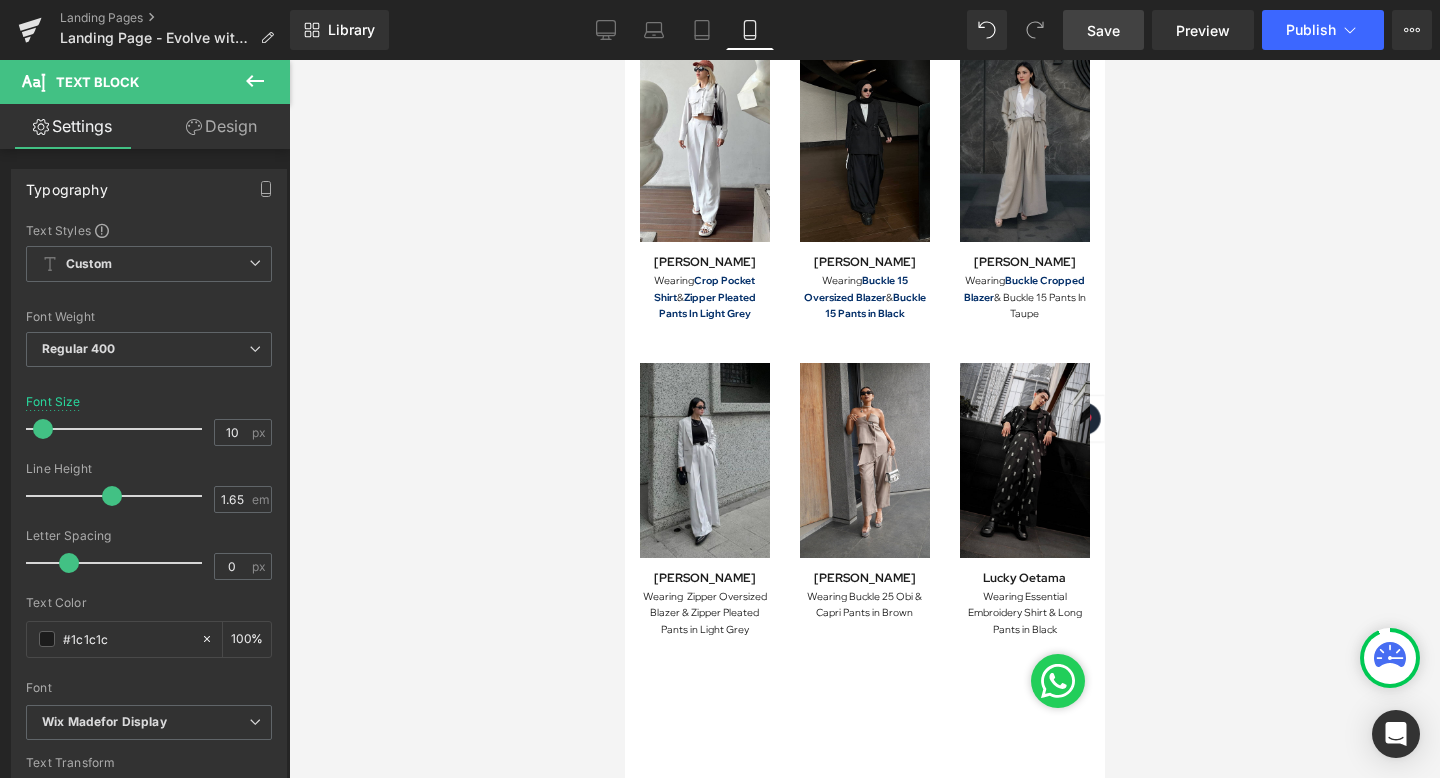drag, startPoint x: 1111, startPoint y: 38, endPoint x: 267, endPoint y: 277, distance: 877.187 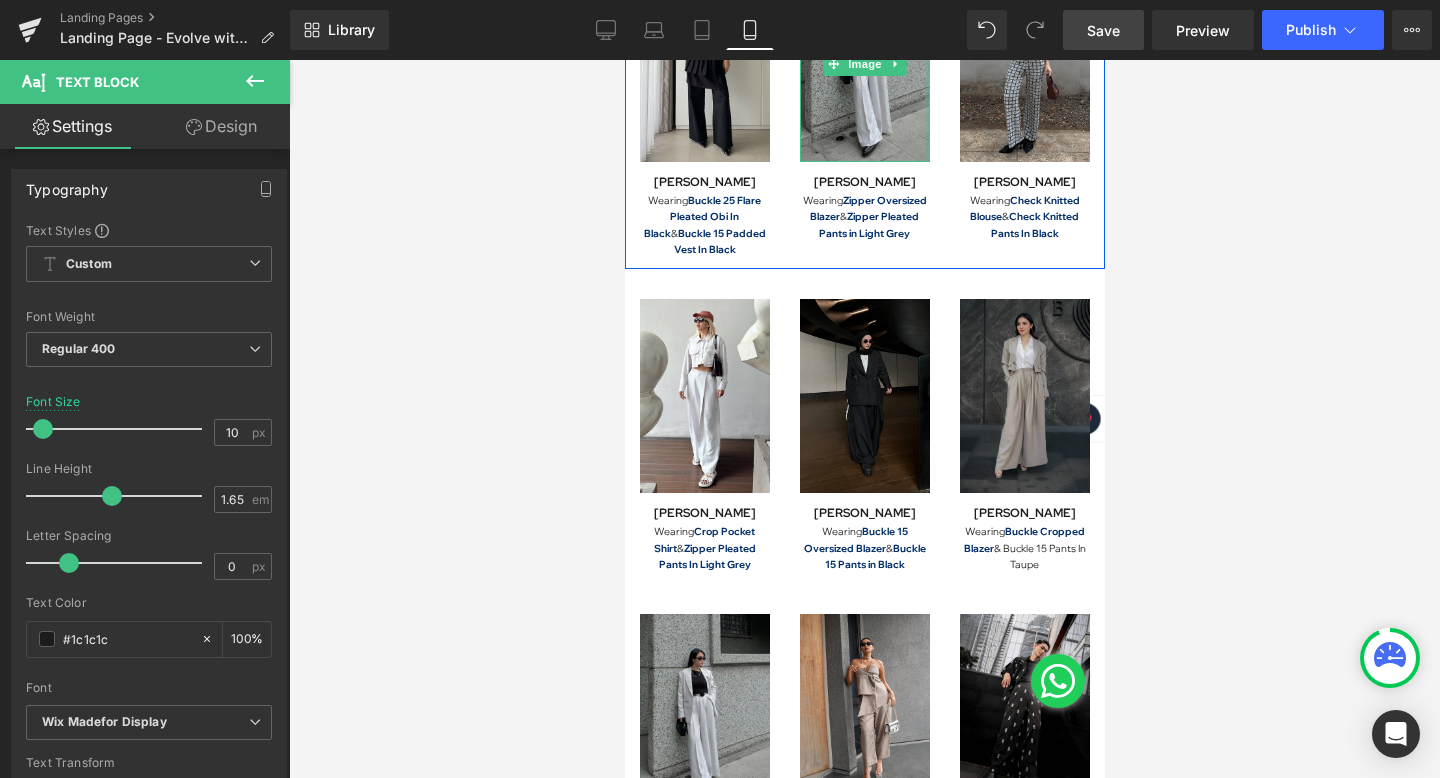 scroll, scrollTop: 1784, scrollLeft: 0, axis: vertical 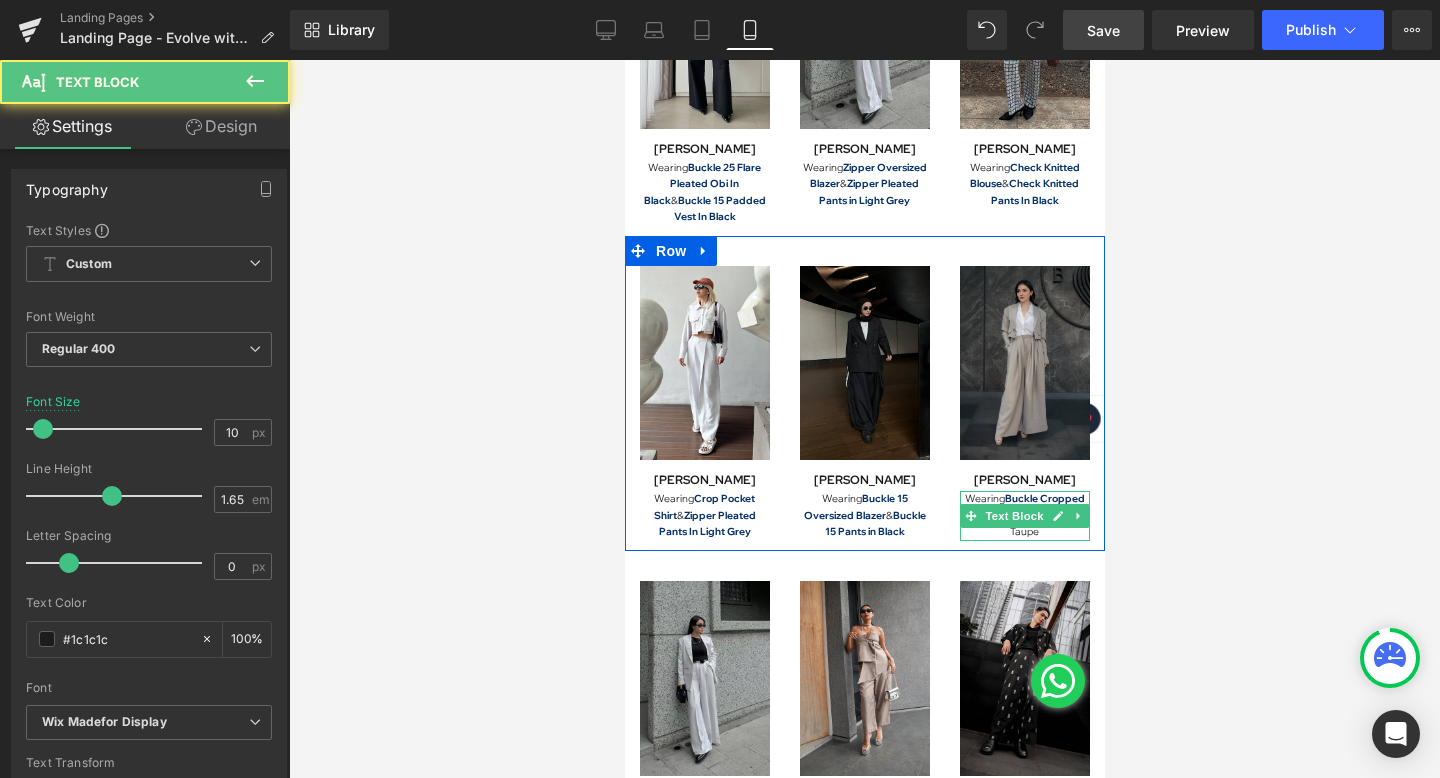 drag, startPoint x: 1003, startPoint y: 497, endPoint x: 1041, endPoint y: 509, distance: 39.849716 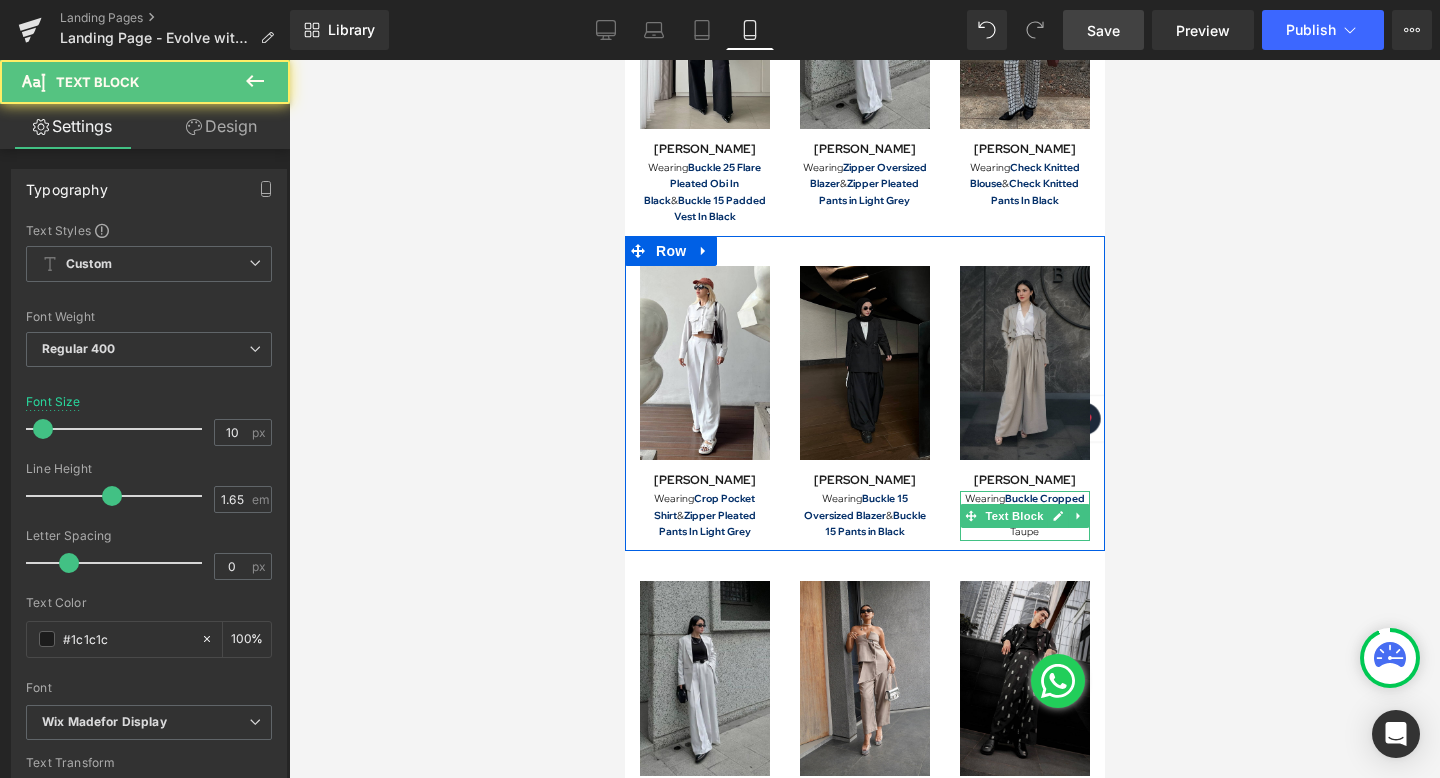 click on "Wearing  Buckle Cropped Blazer  & Buckle 15 Pants In Taupe" at bounding box center [1024, 516] 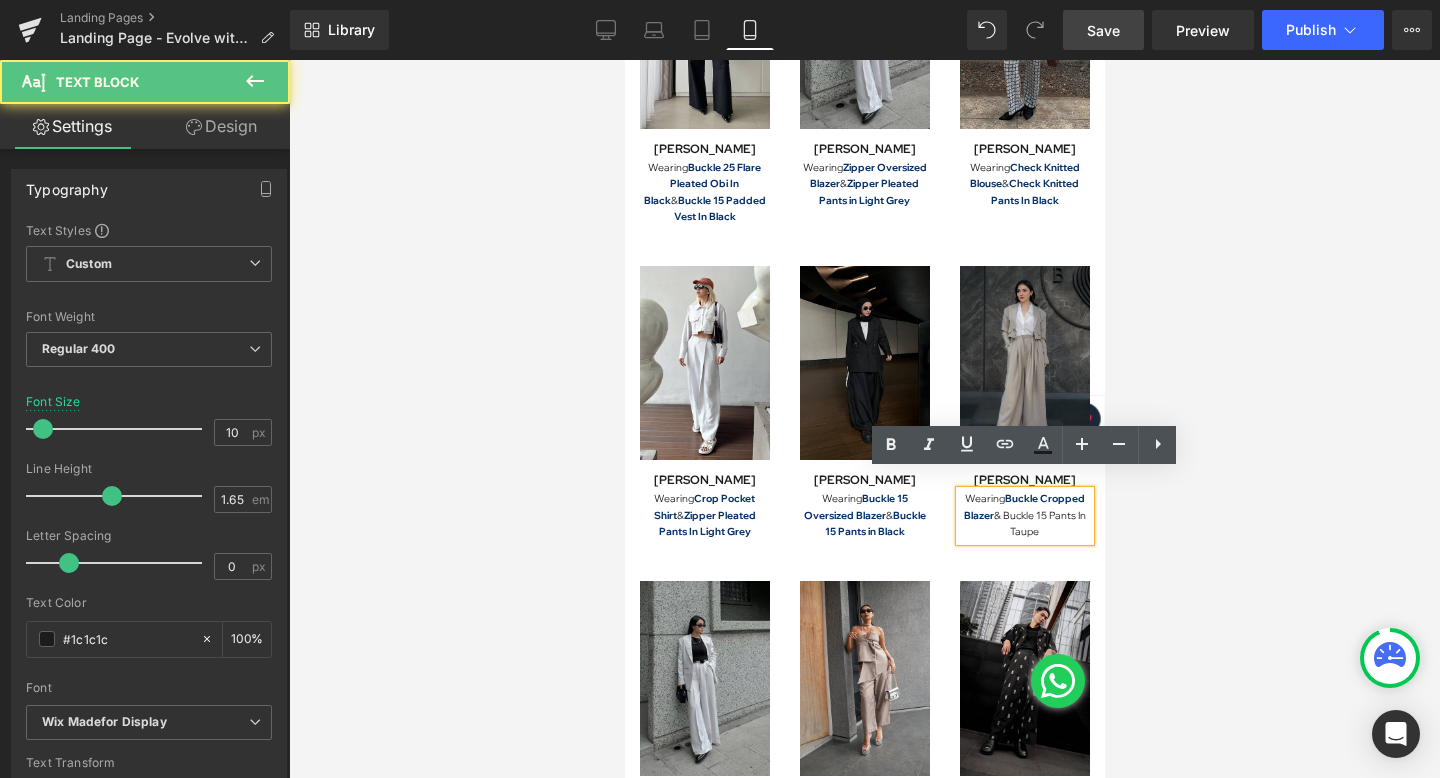 drag, startPoint x: 1003, startPoint y: 497, endPoint x: 1044, endPoint y: 512, distance: 43.65776 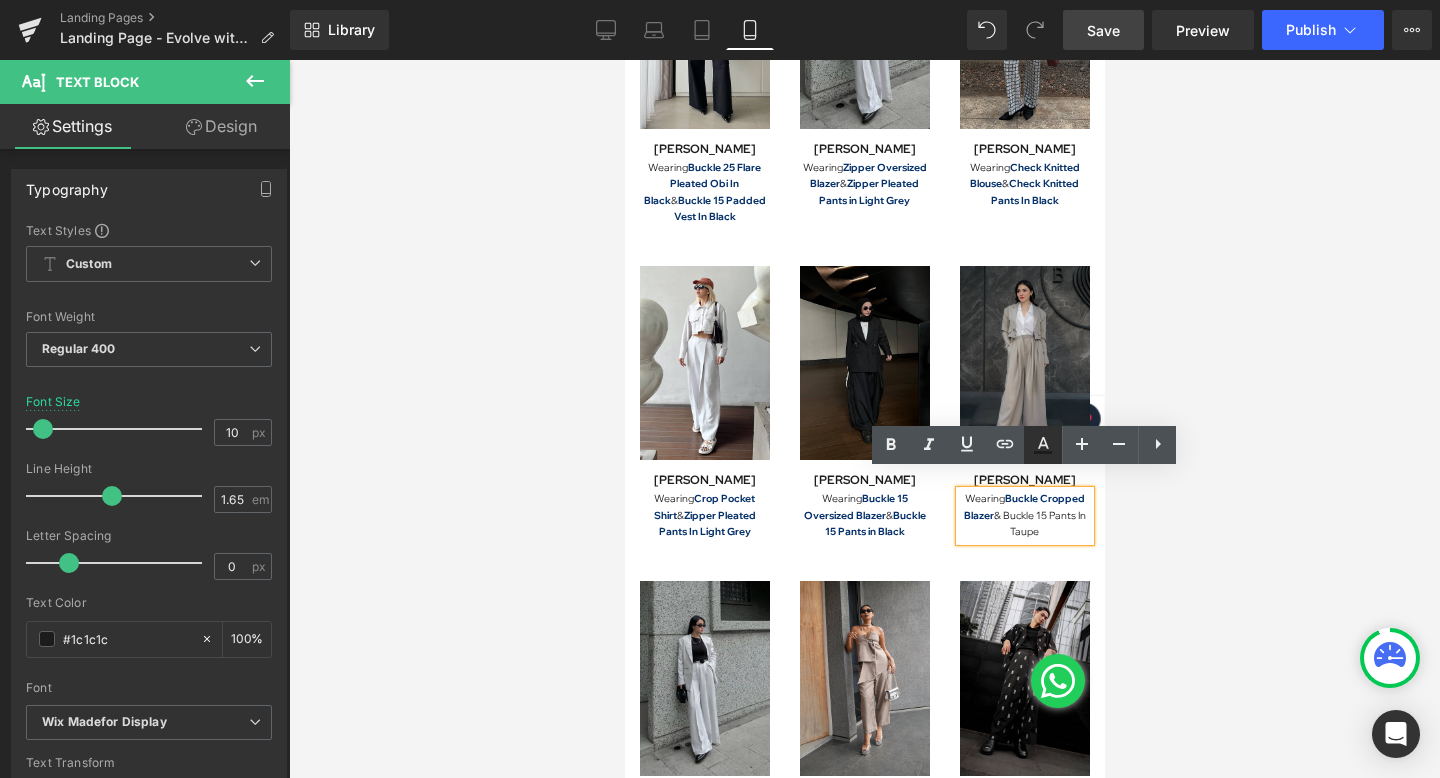click at bounding box center (1043, 445) 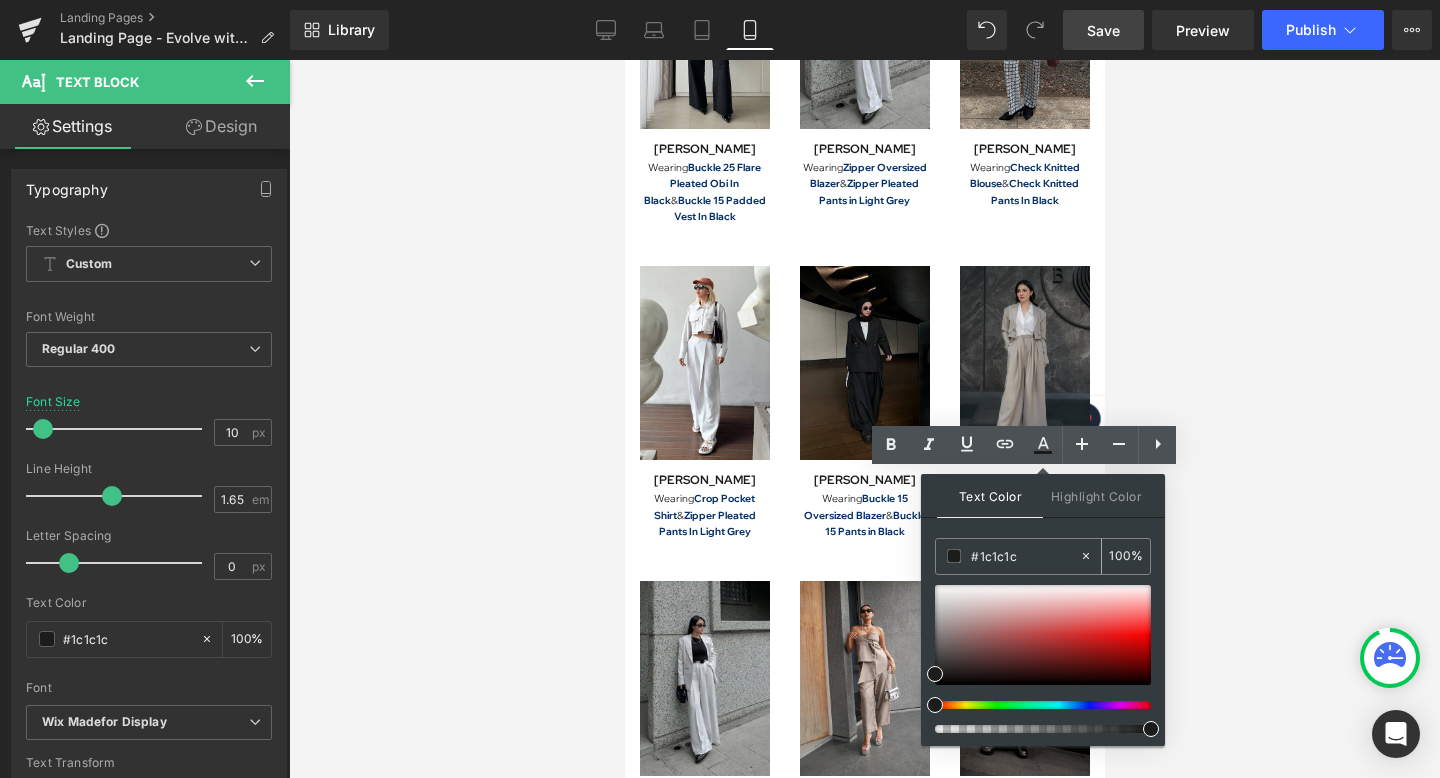 click on "#1c1c1c" at bounding box center (1025, 556) 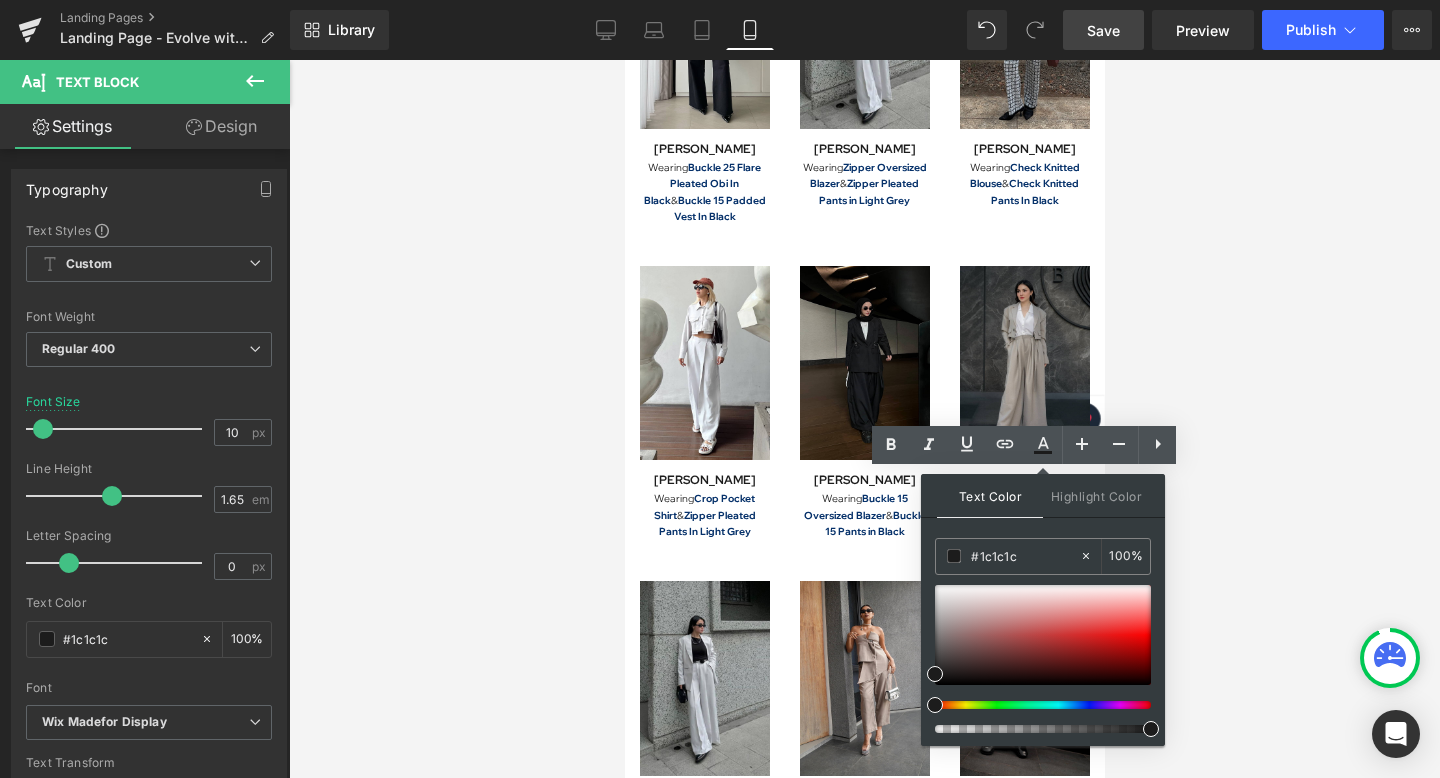 drag, startPoint x: 1654, startPoint y: 617, endPoint x: 903, endPoint y: 551, distance: 753.89453 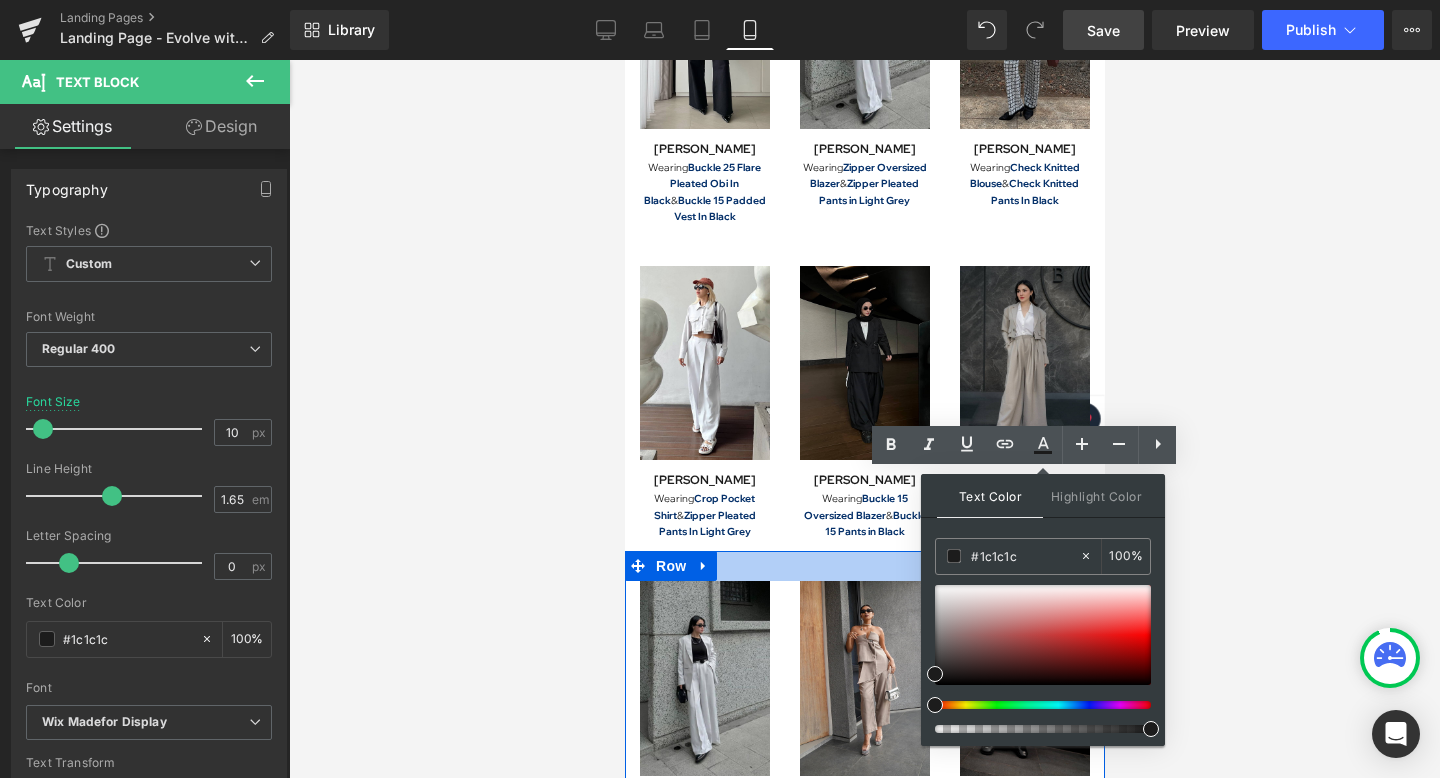 paste on "06316a" 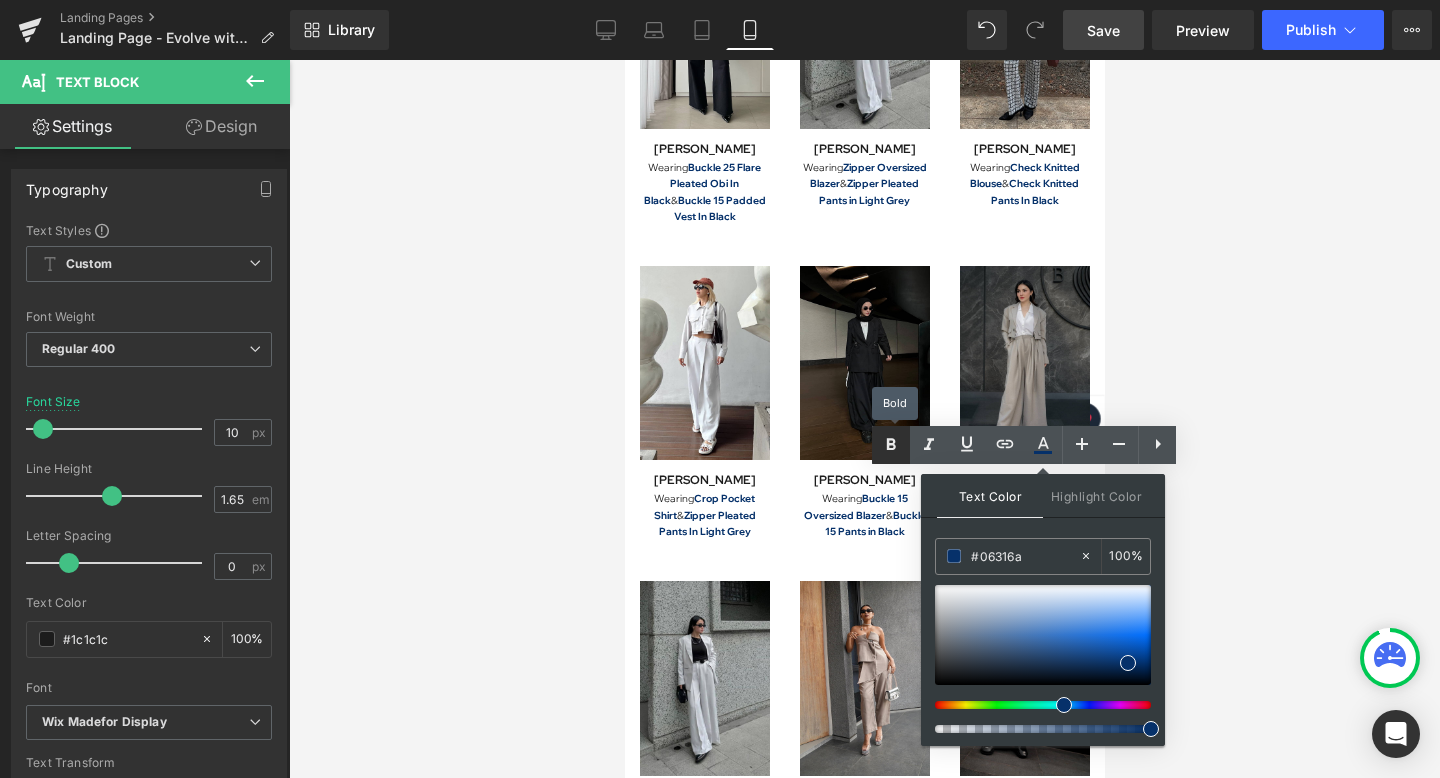 click 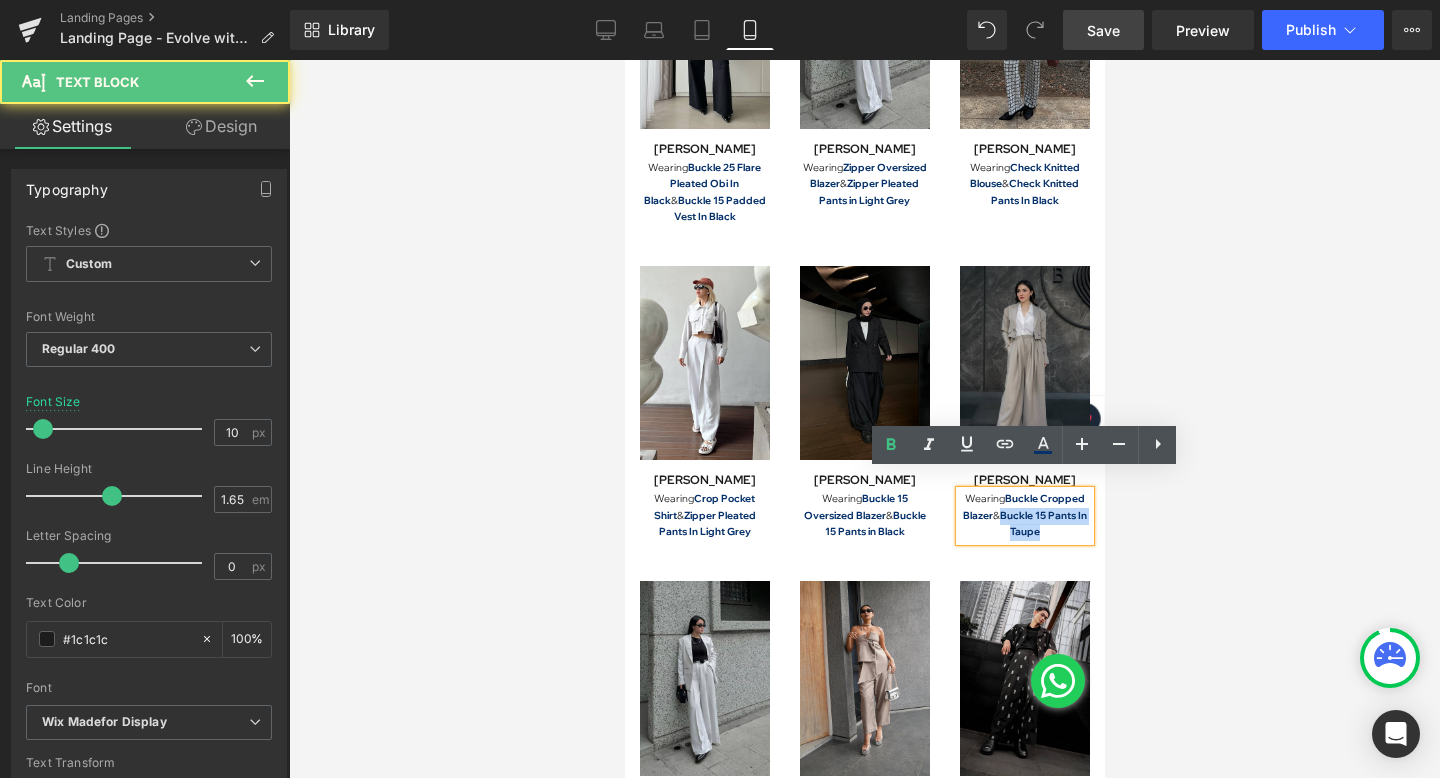 drag, startPoint x: 1002, startPoint y: 495, endPoint x: 1061, endPoint y: 508, distance: 60.41523 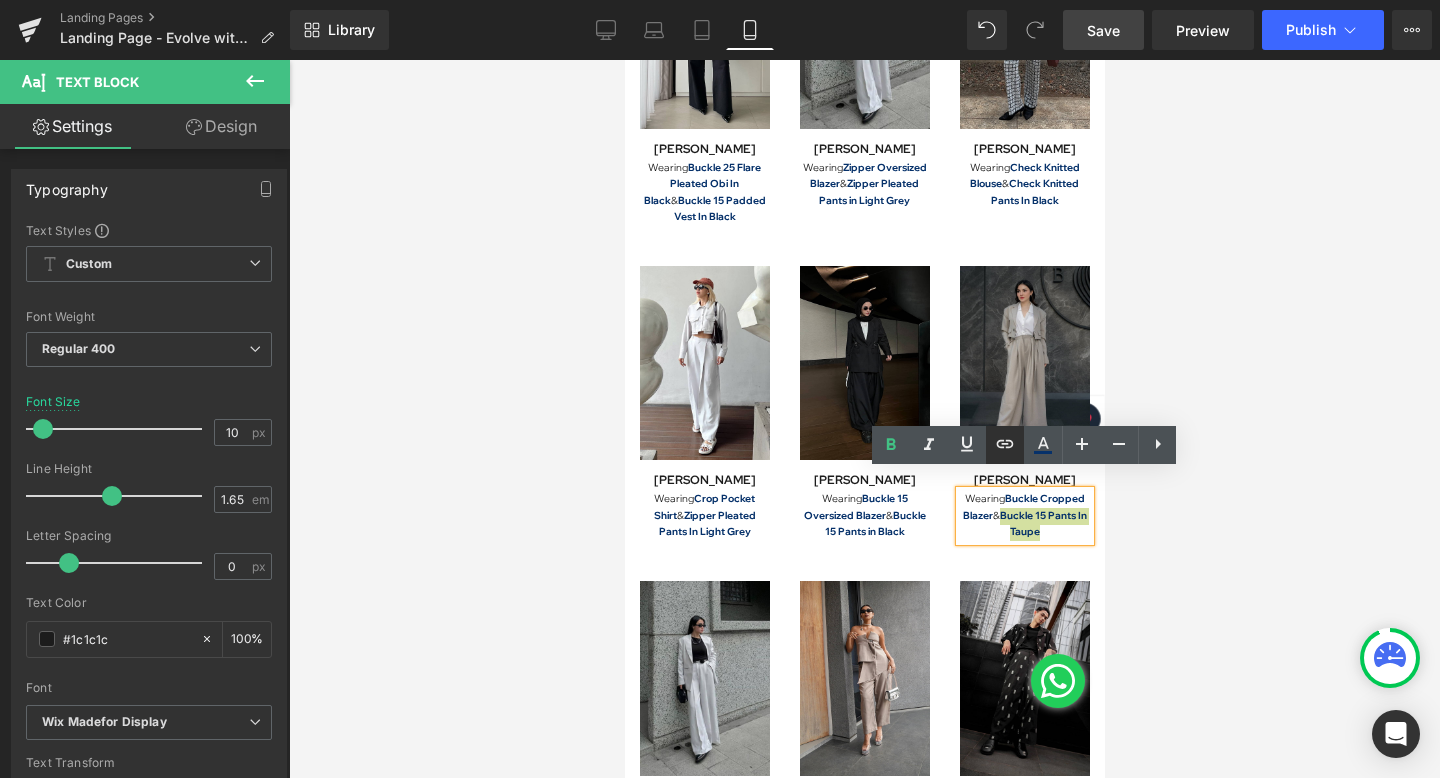 click 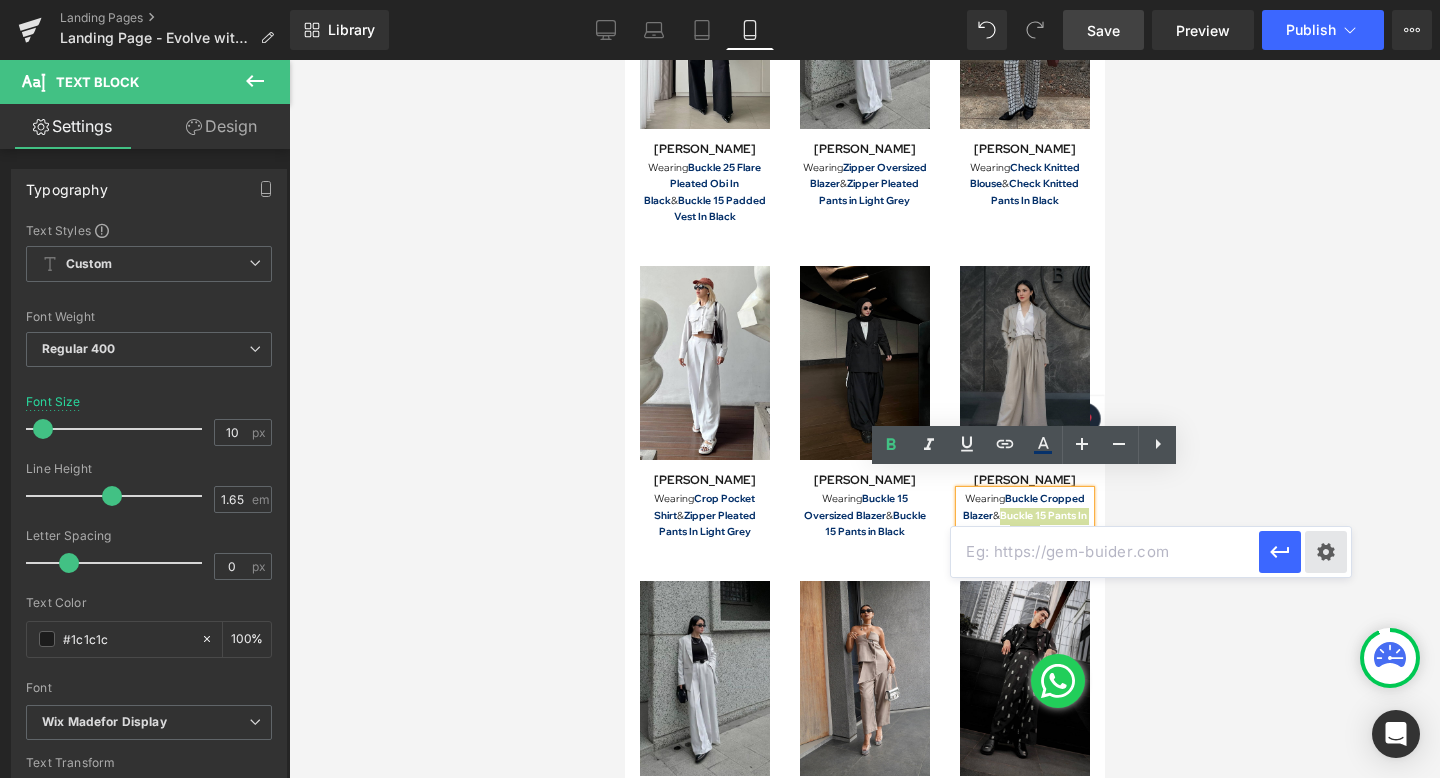 click on "Text Color Highlight Color rgba(6, 49, 106, 1) #06316a 100 % transparent transparent 0 %   Edit or remove link:   Edit   -   Unlink   -   Cancel" at bounding box center (720, 0) 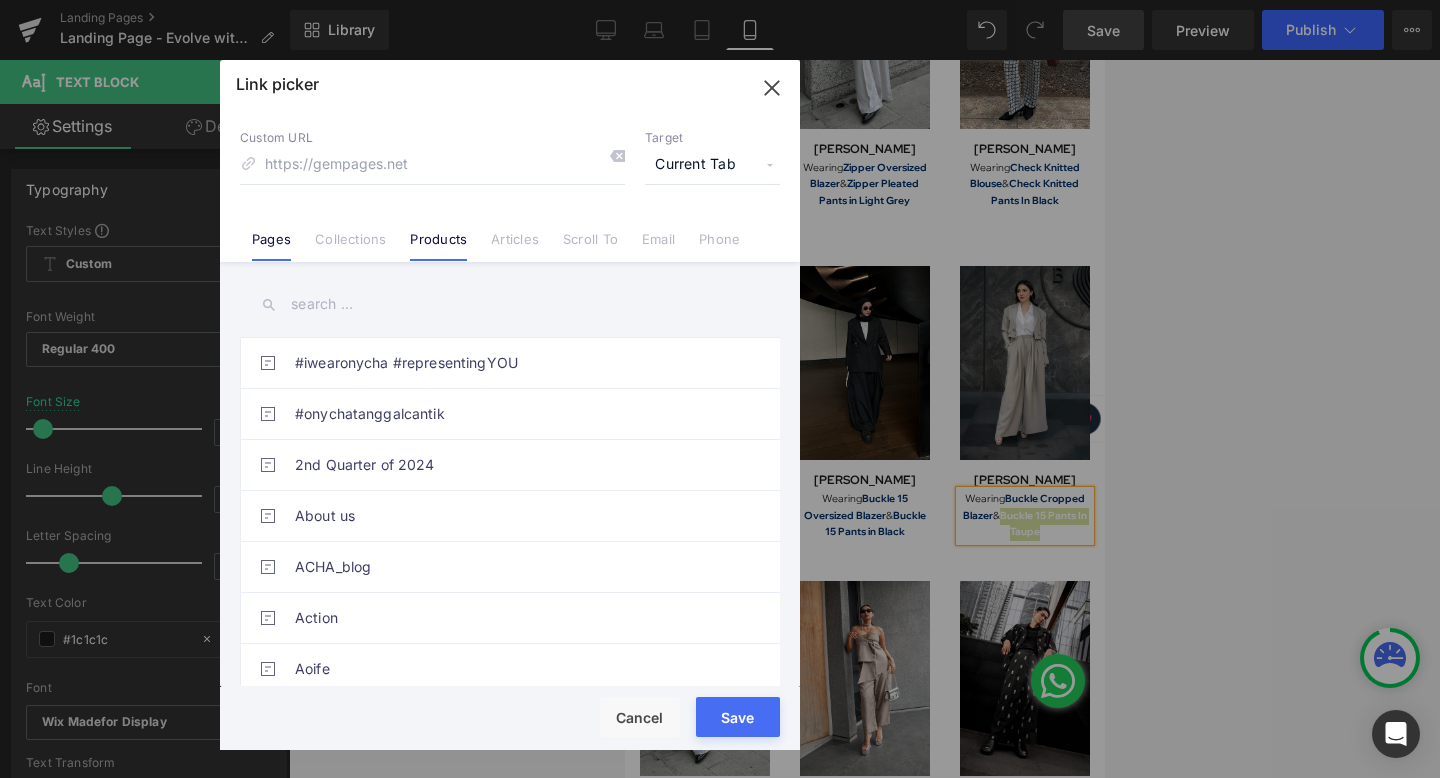 click on "Products" at bounding box center (438, 231) 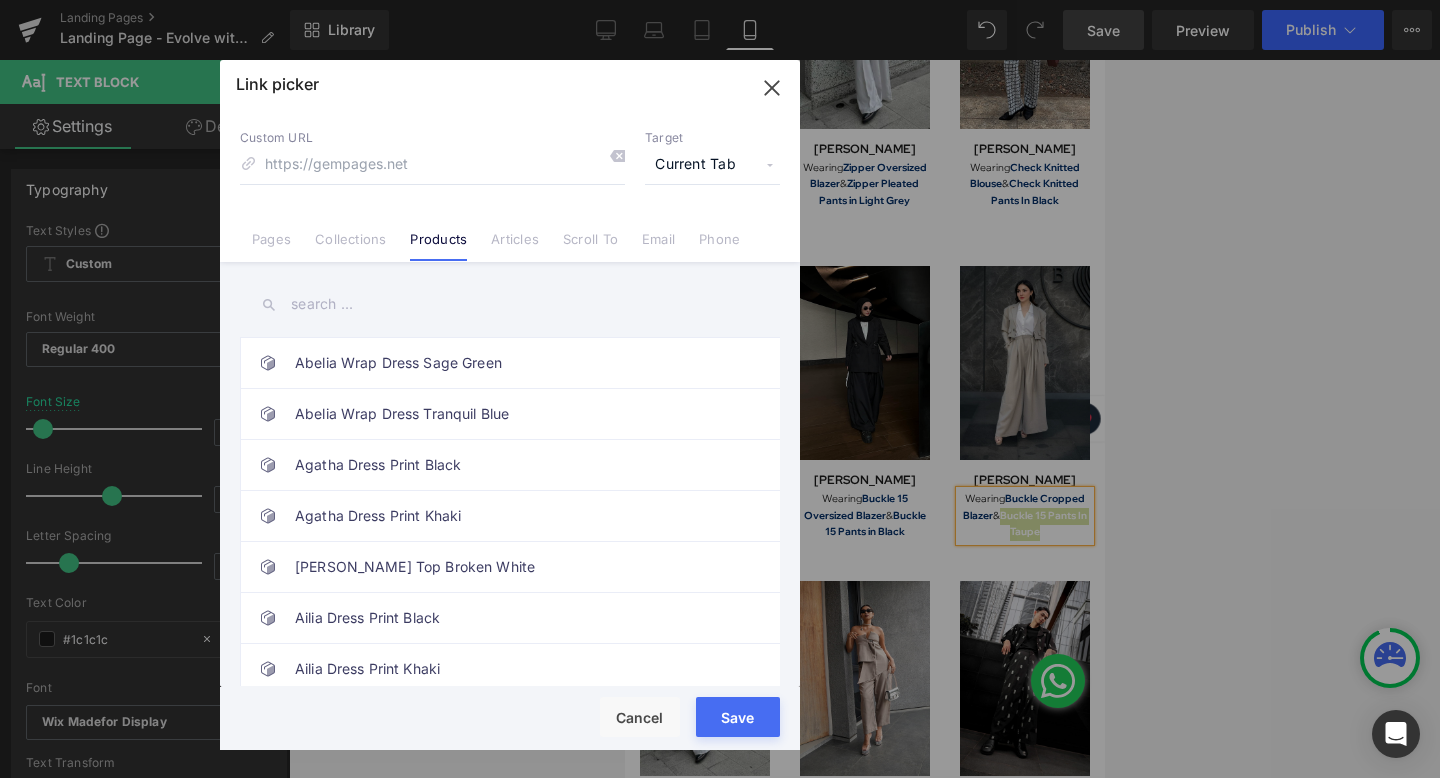 click at bounding box center [510, 304] 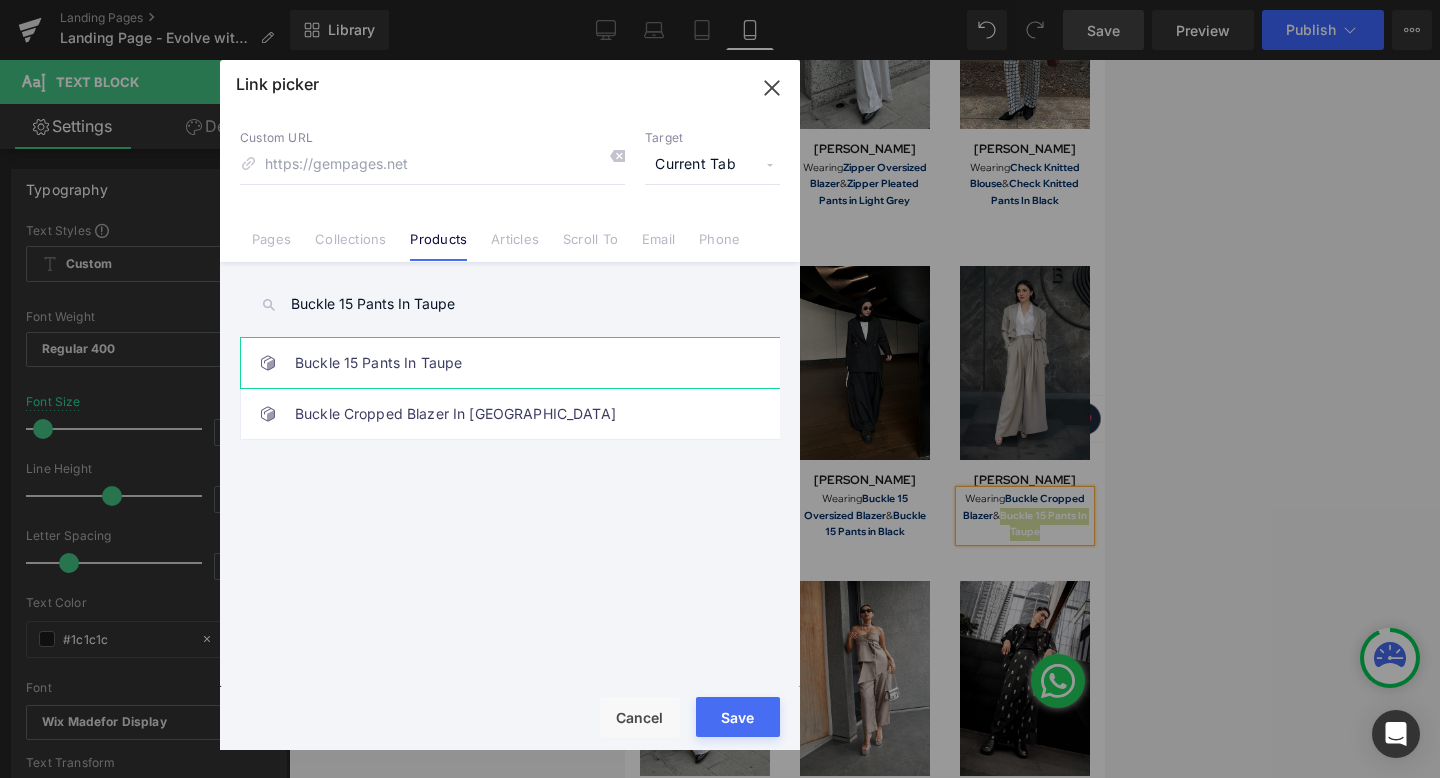 click on "Buckle 15 Pants In Taupe" at bounding box center (515, 363) 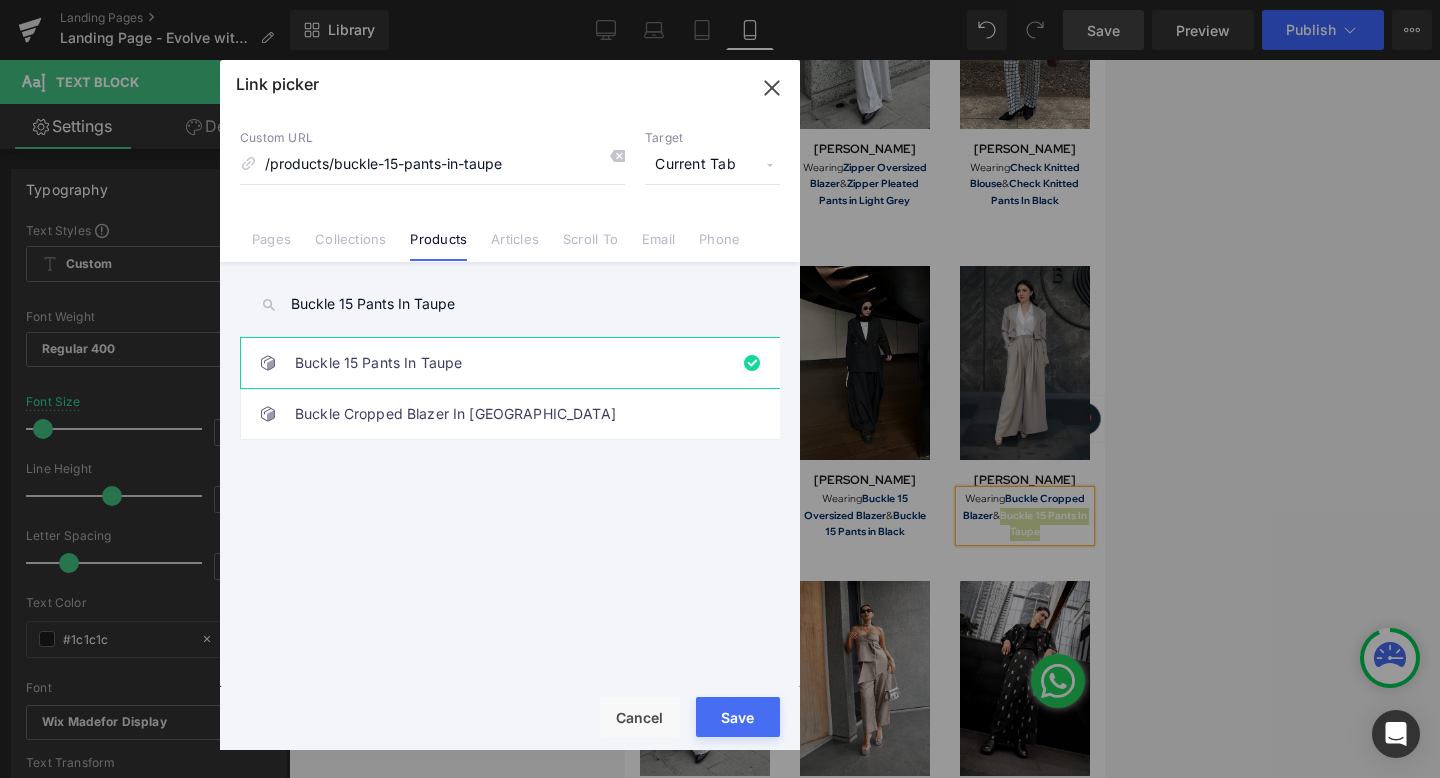click on "Rendering Content" at bounding box center (720, 699) 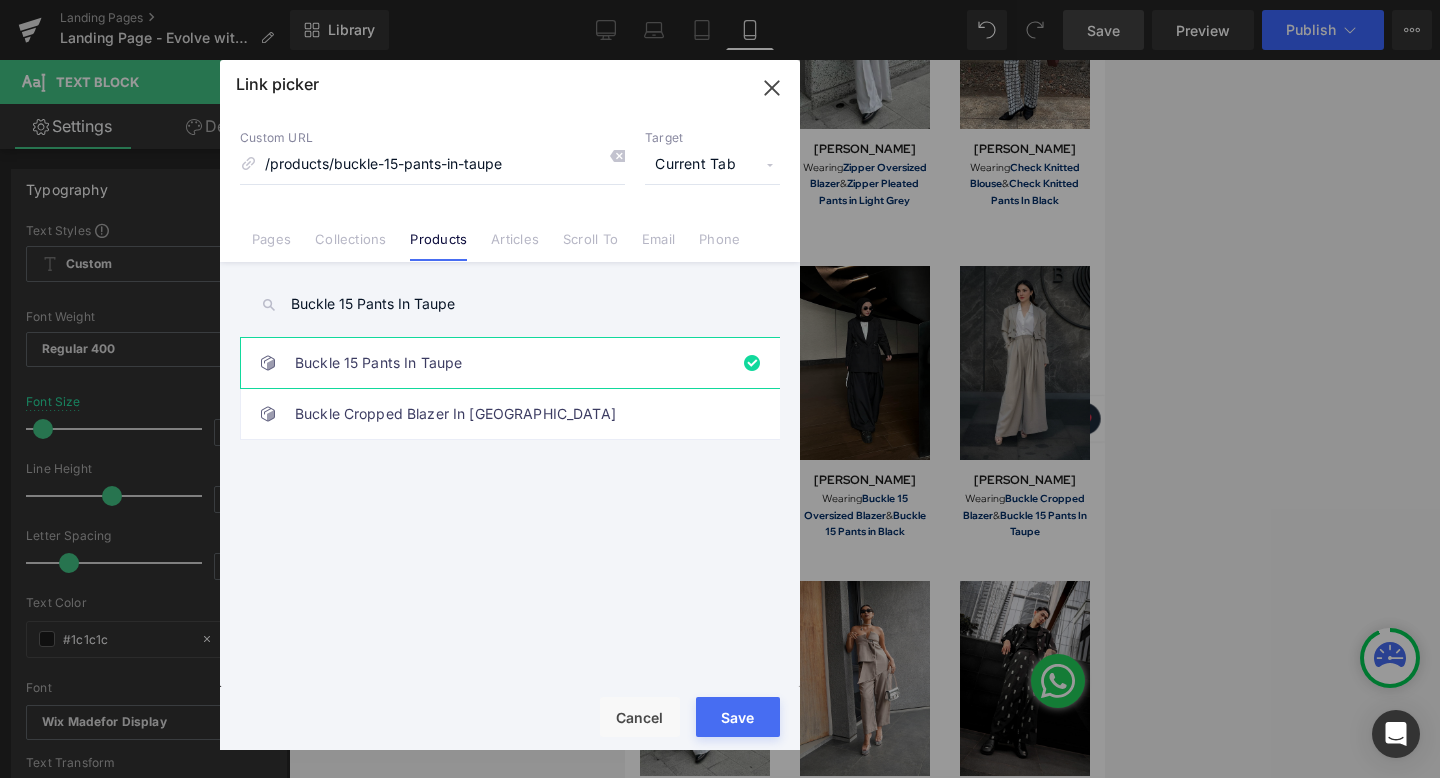 click on "Save" at bounding box center [738, 717] 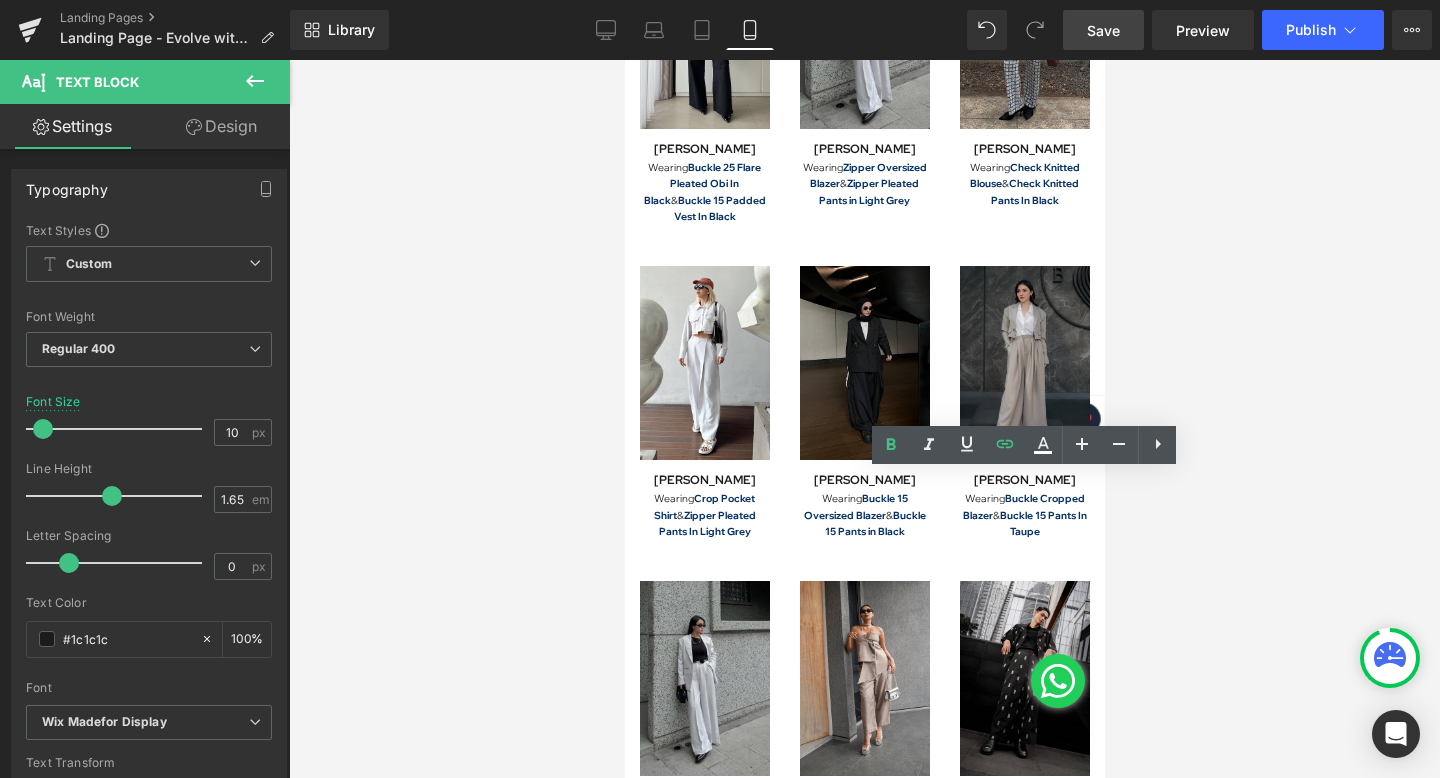 click on "Save" at bounding box center (1103, 30) 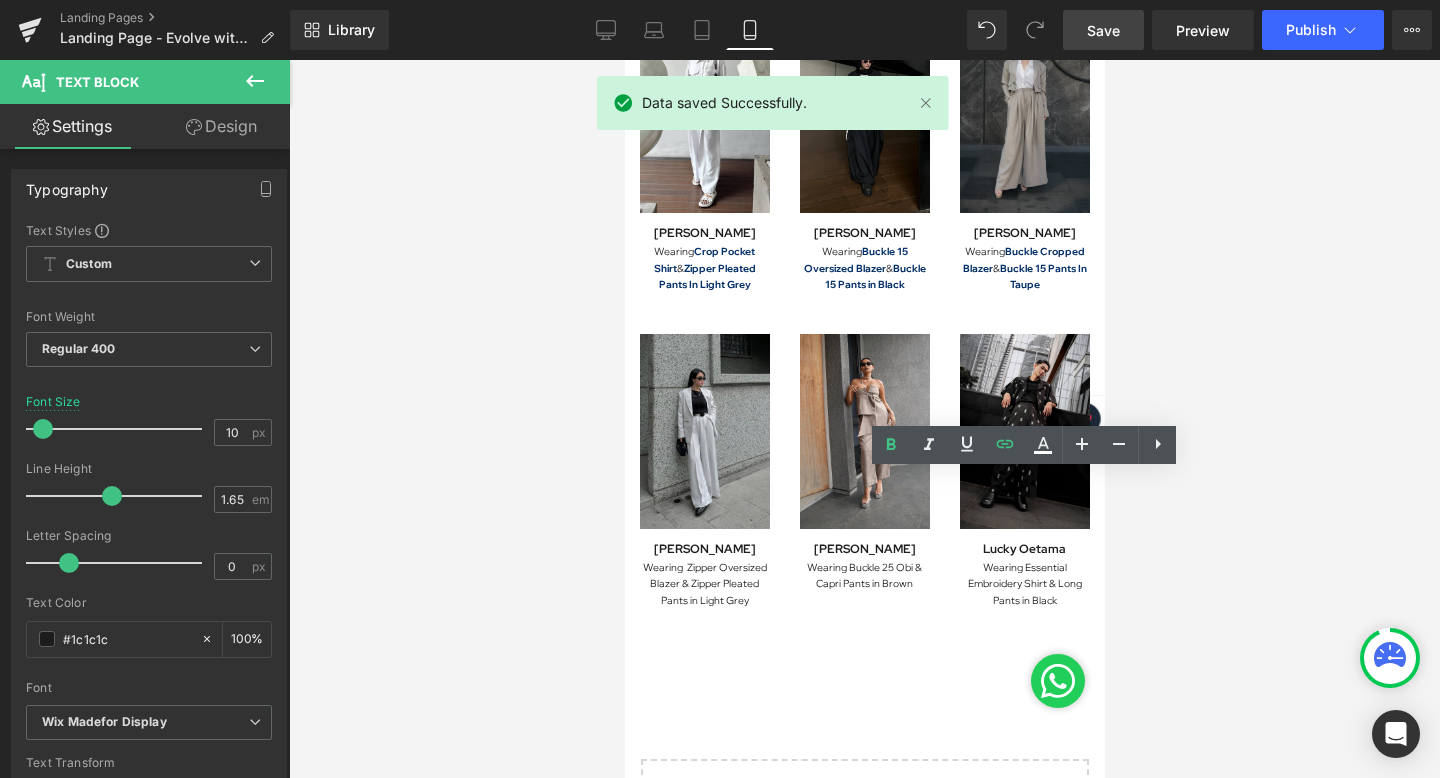 scroll, scrollTop: 2034, scrollLeft: 0, axis: vertical 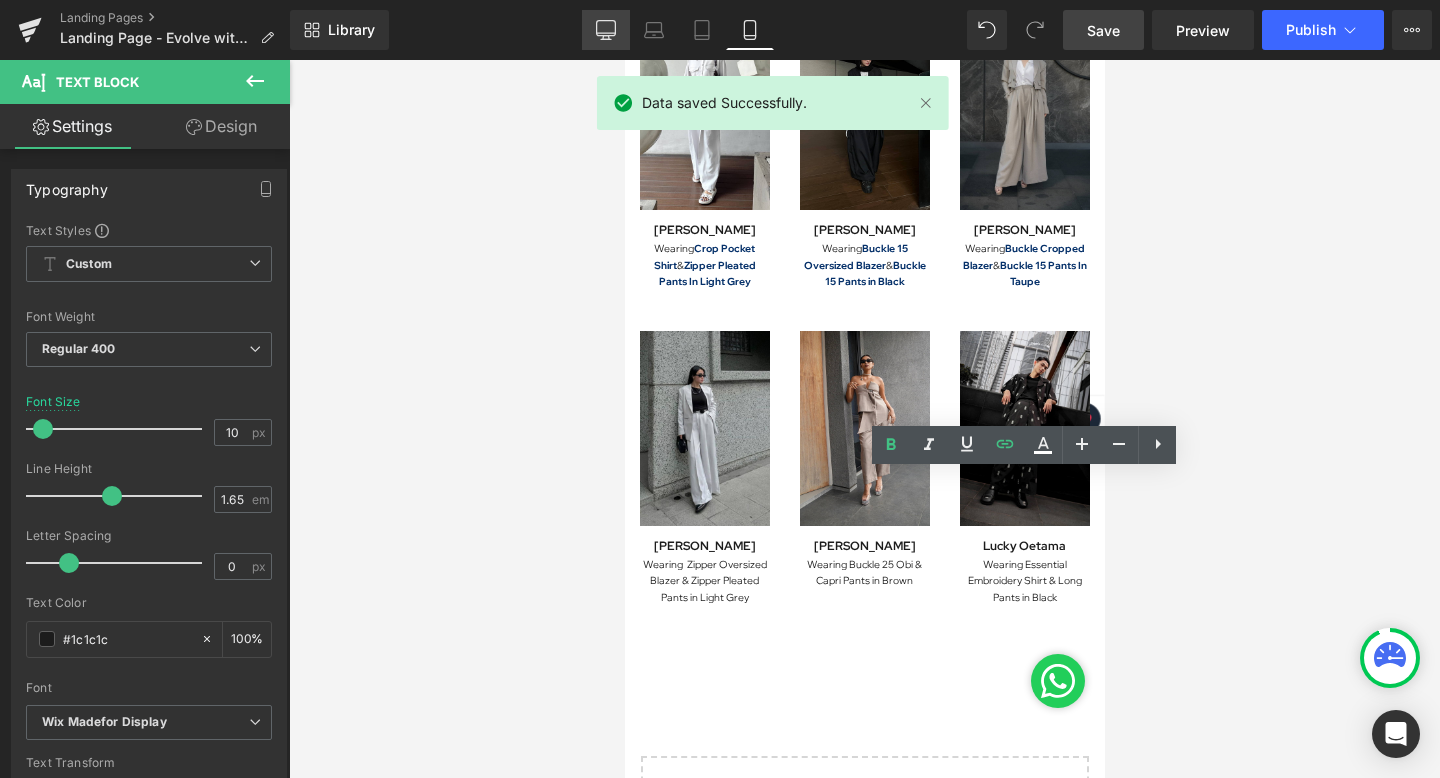 click on "Desktop" at bounding box center [606, 30] 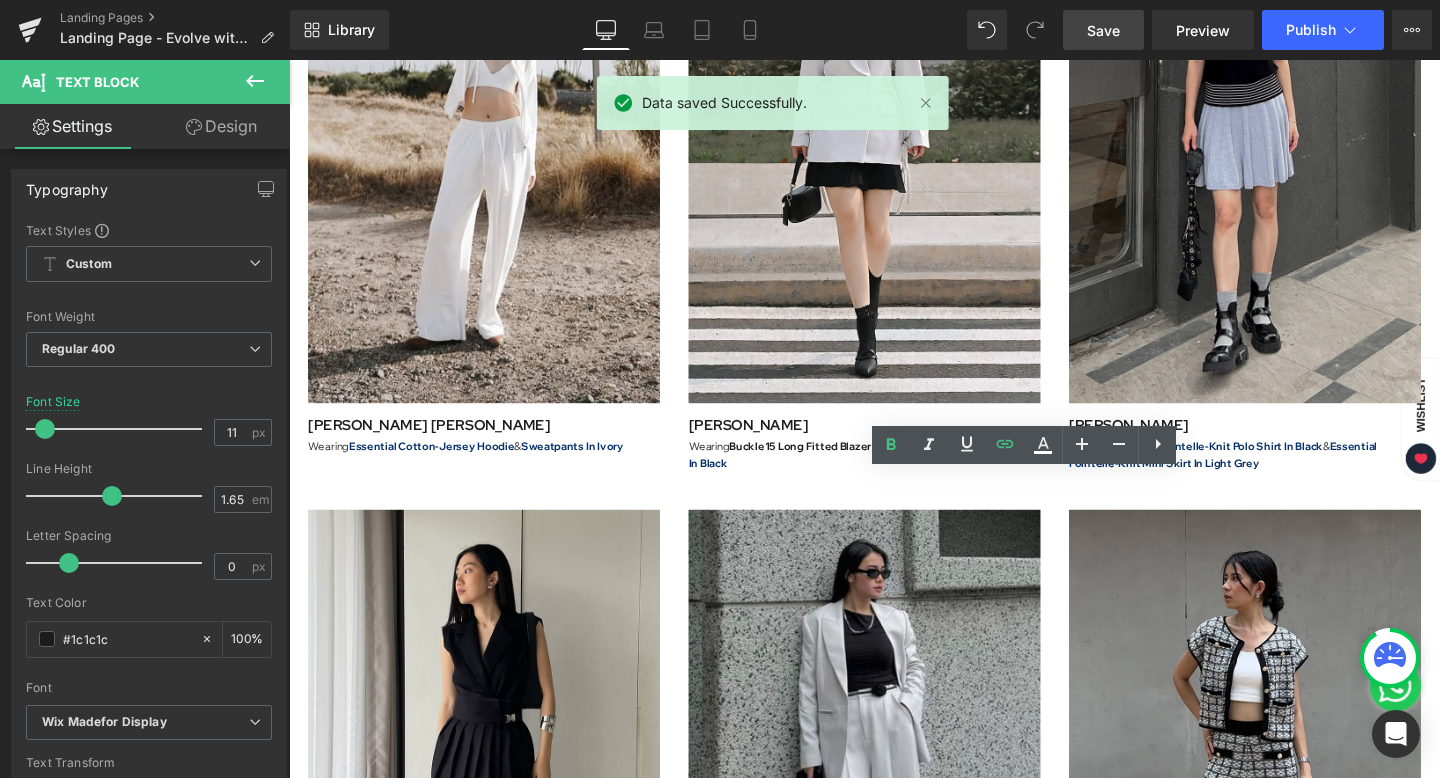 scroll, scrollTop: 3603, scrollLeft: 0, axis: vertical 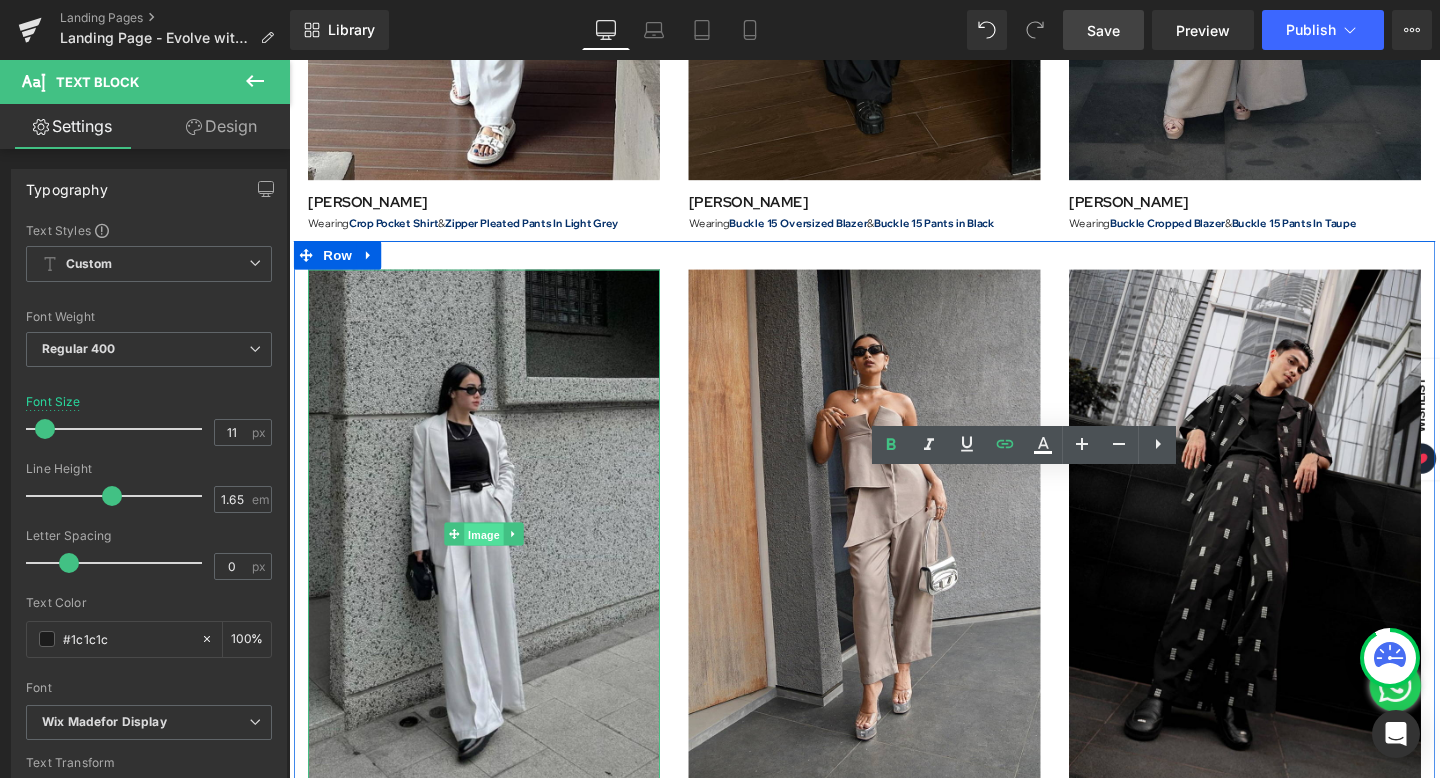 click on "Image" at bounding box center (494, 559) 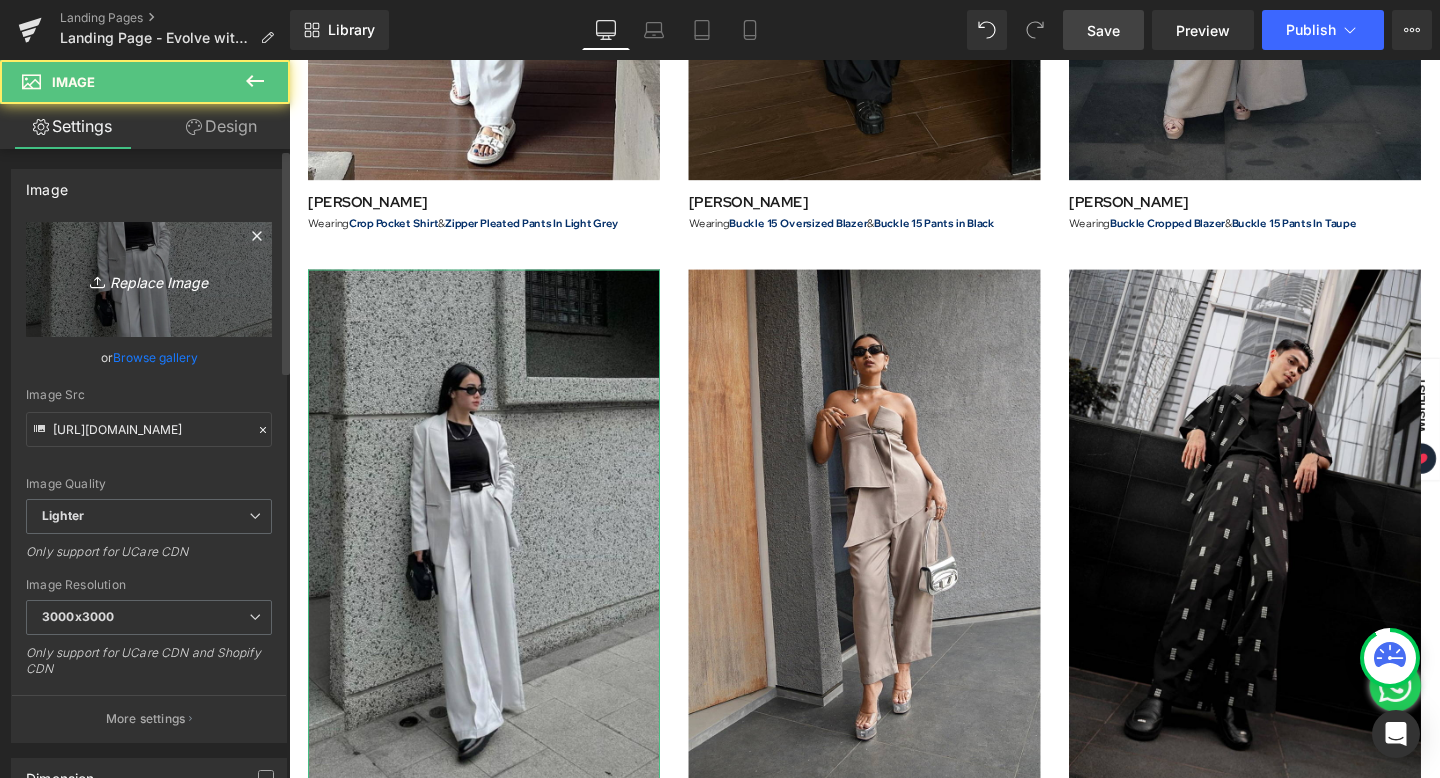 click on "Replace Image" at bounding box center [149, 279] 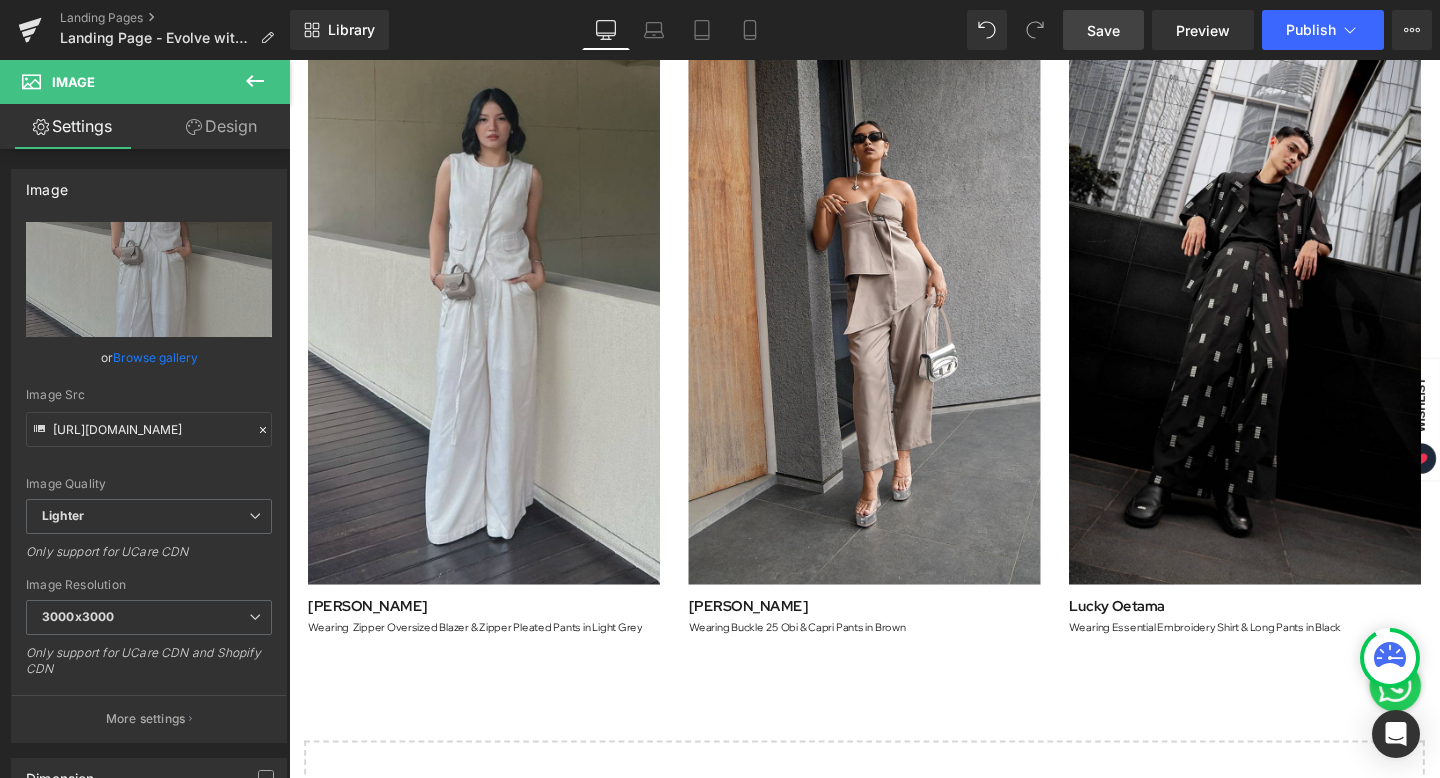 scroll, scrollTop: 3691, scrollLeft: 0, axis: vertical 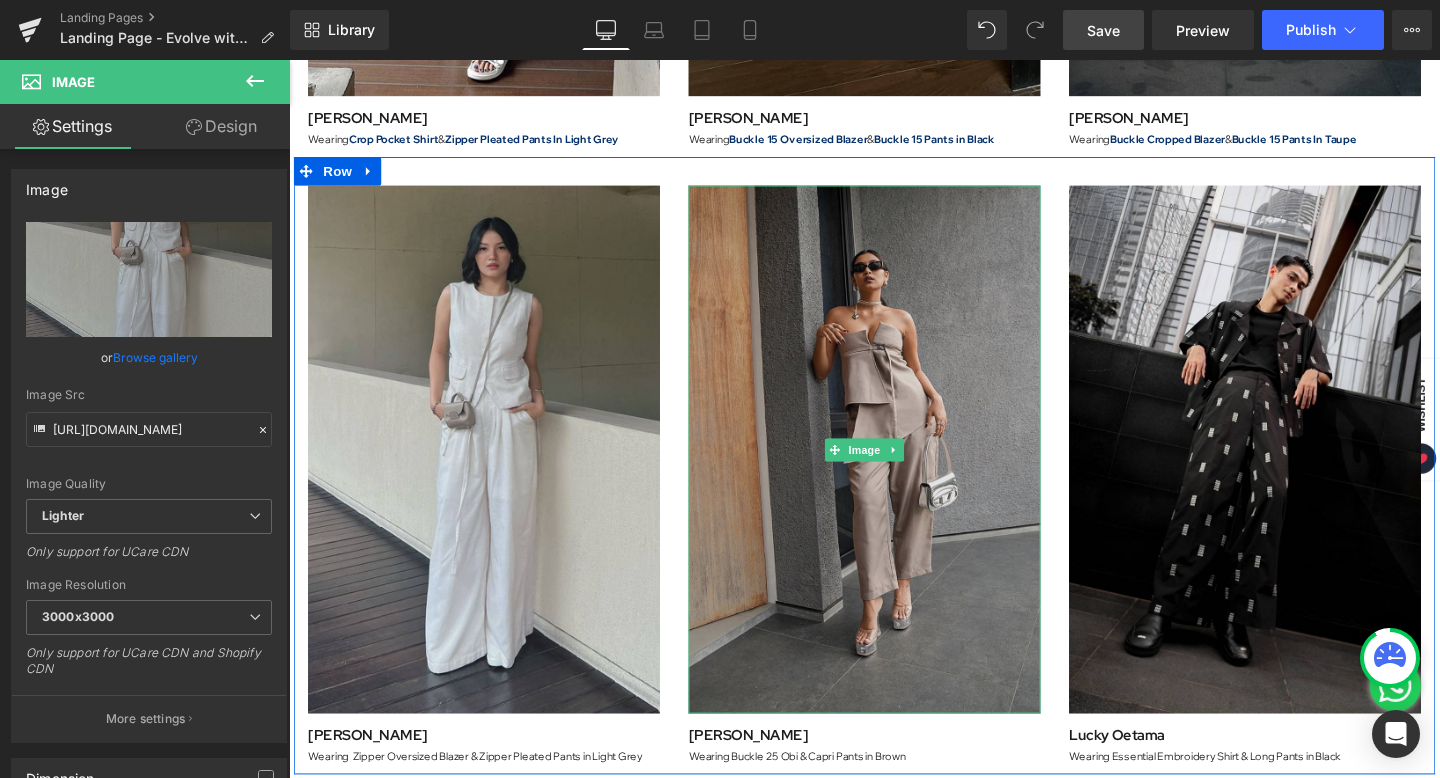 click at bounding box center [894, 469] 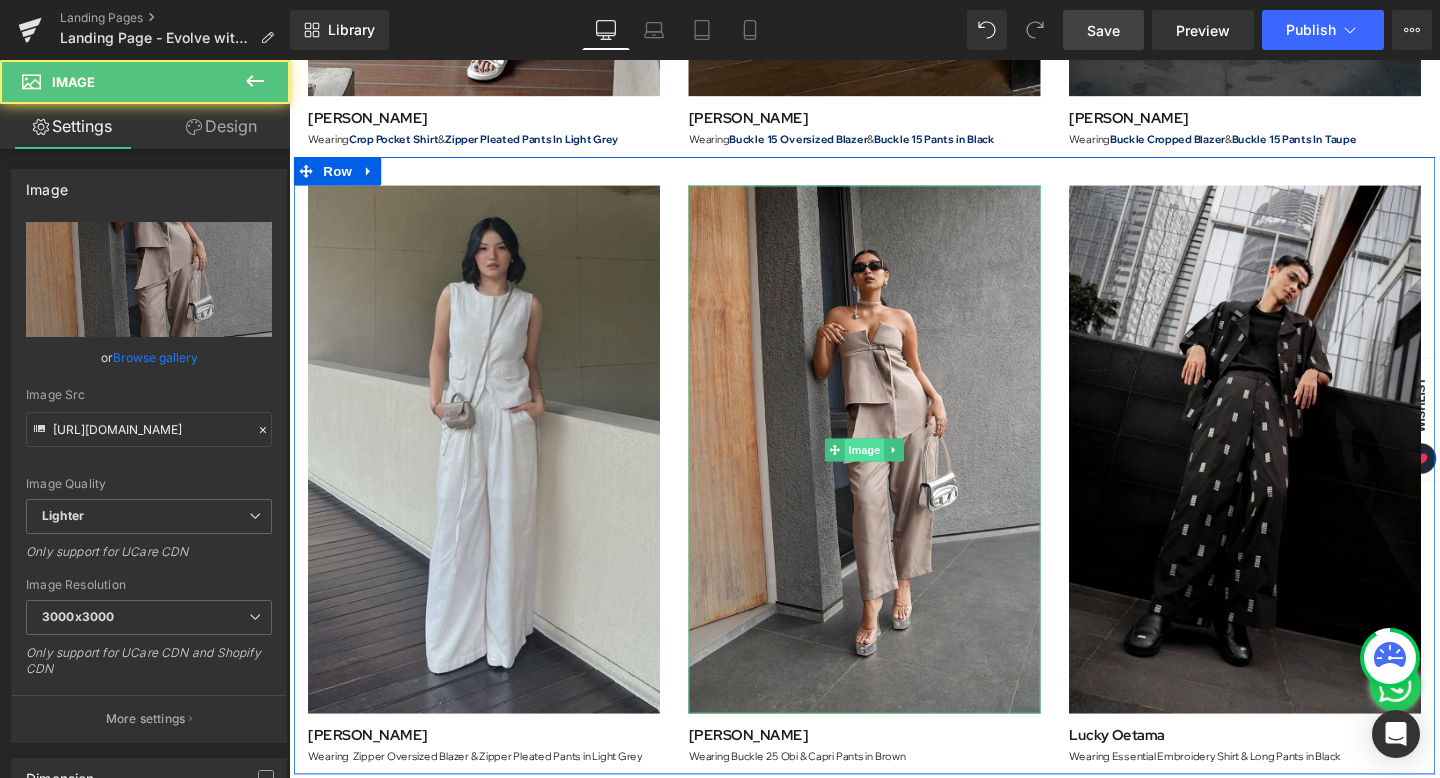 click on "Image" at bounding box center (894, 470) 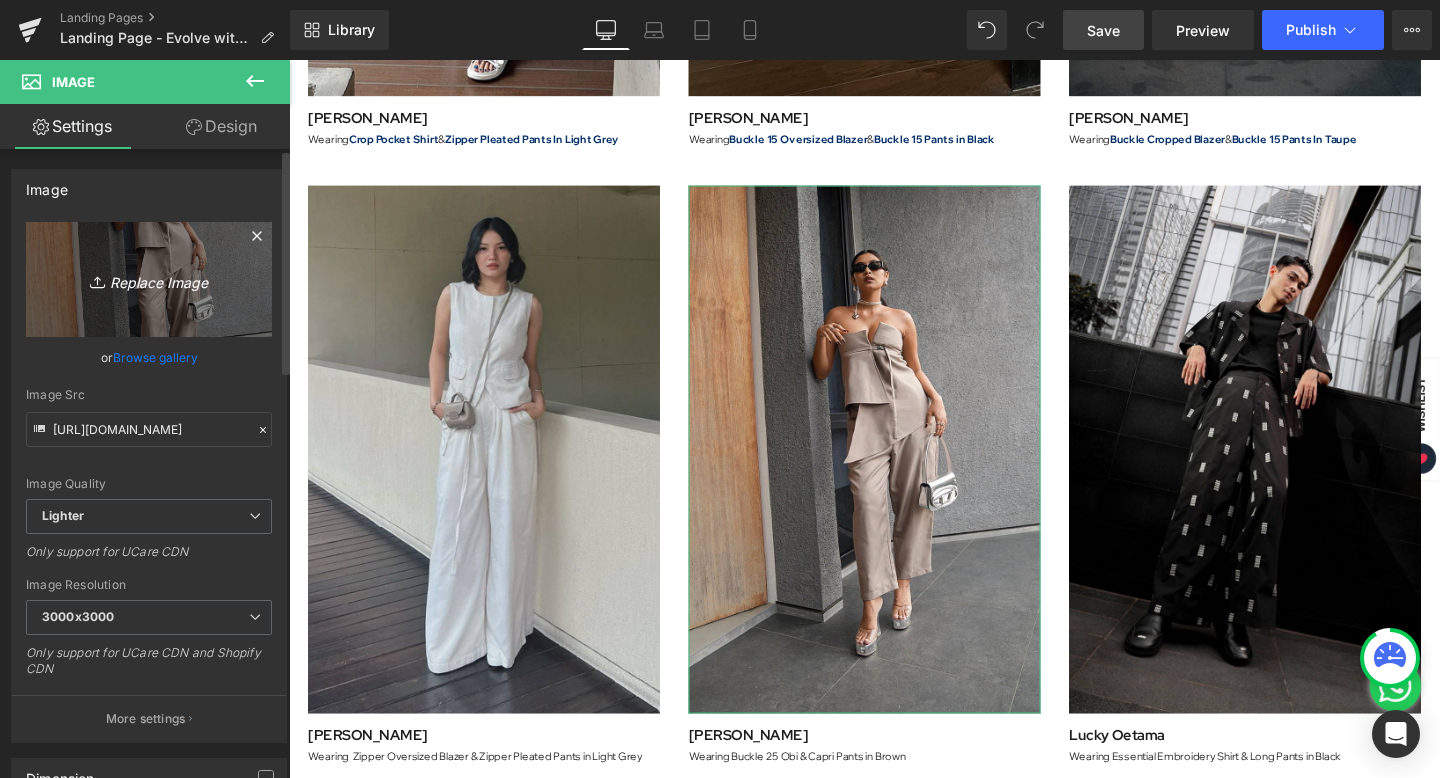click on "Replace Image" at bounding box center [149, 279] 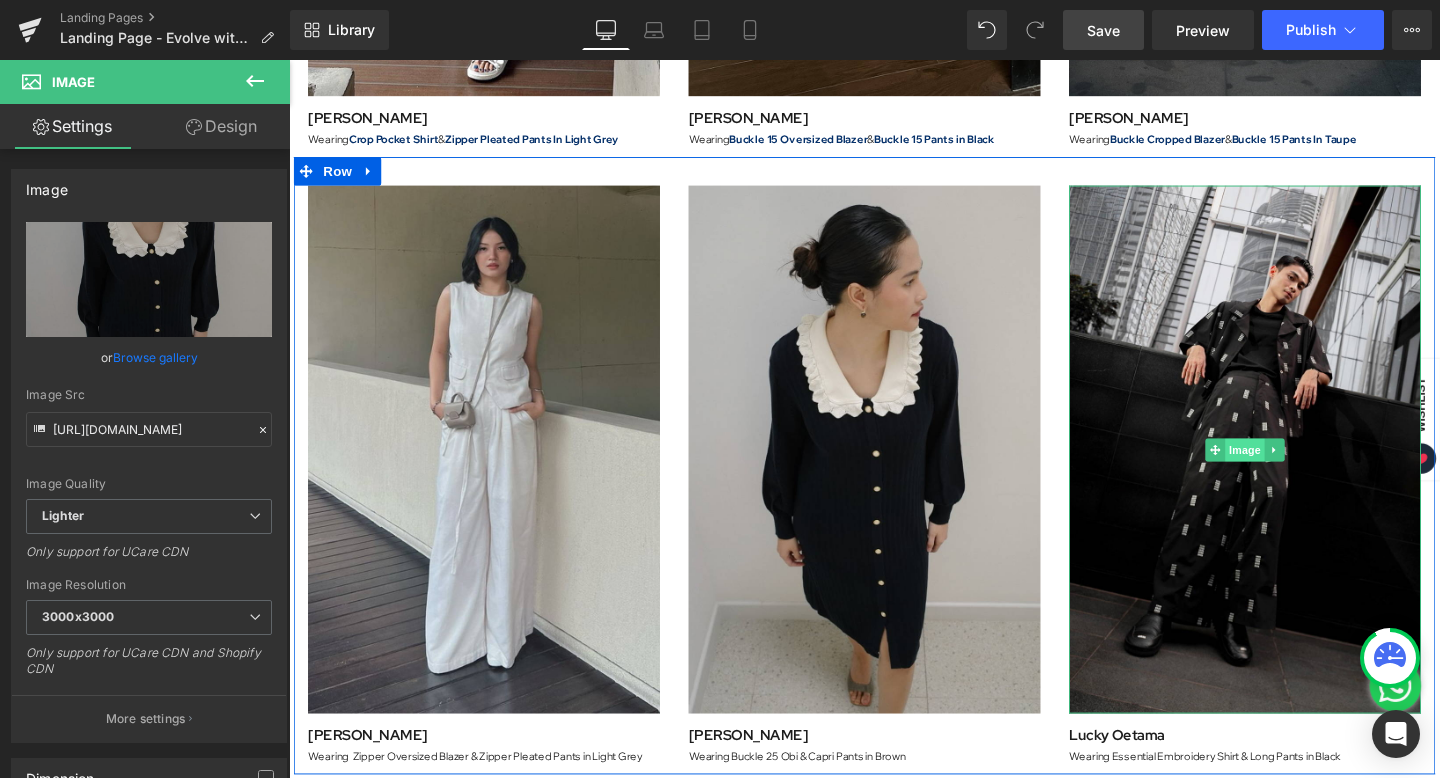 click on "Image" at bounding box center [1294, 470] 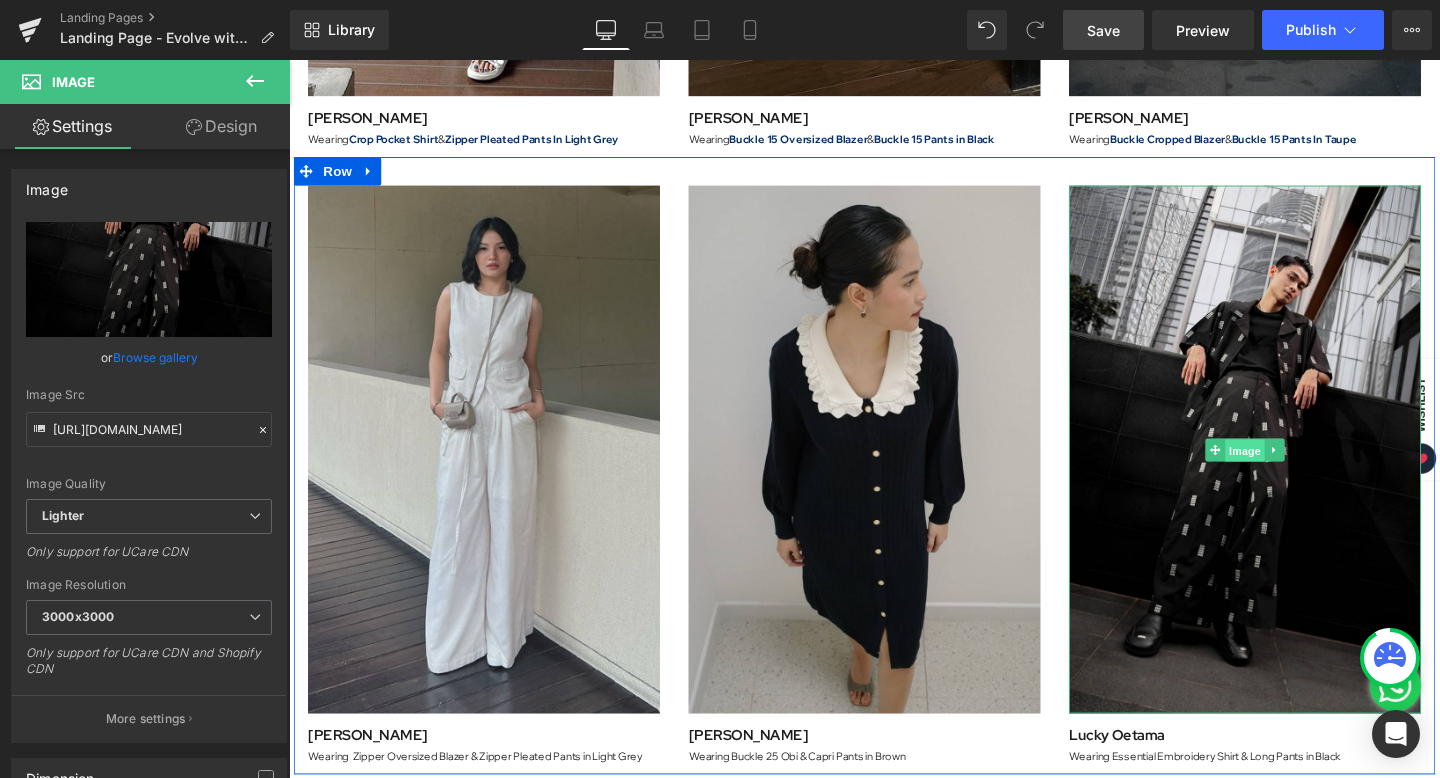 click on "Image" at bounding box center [1283, 470] 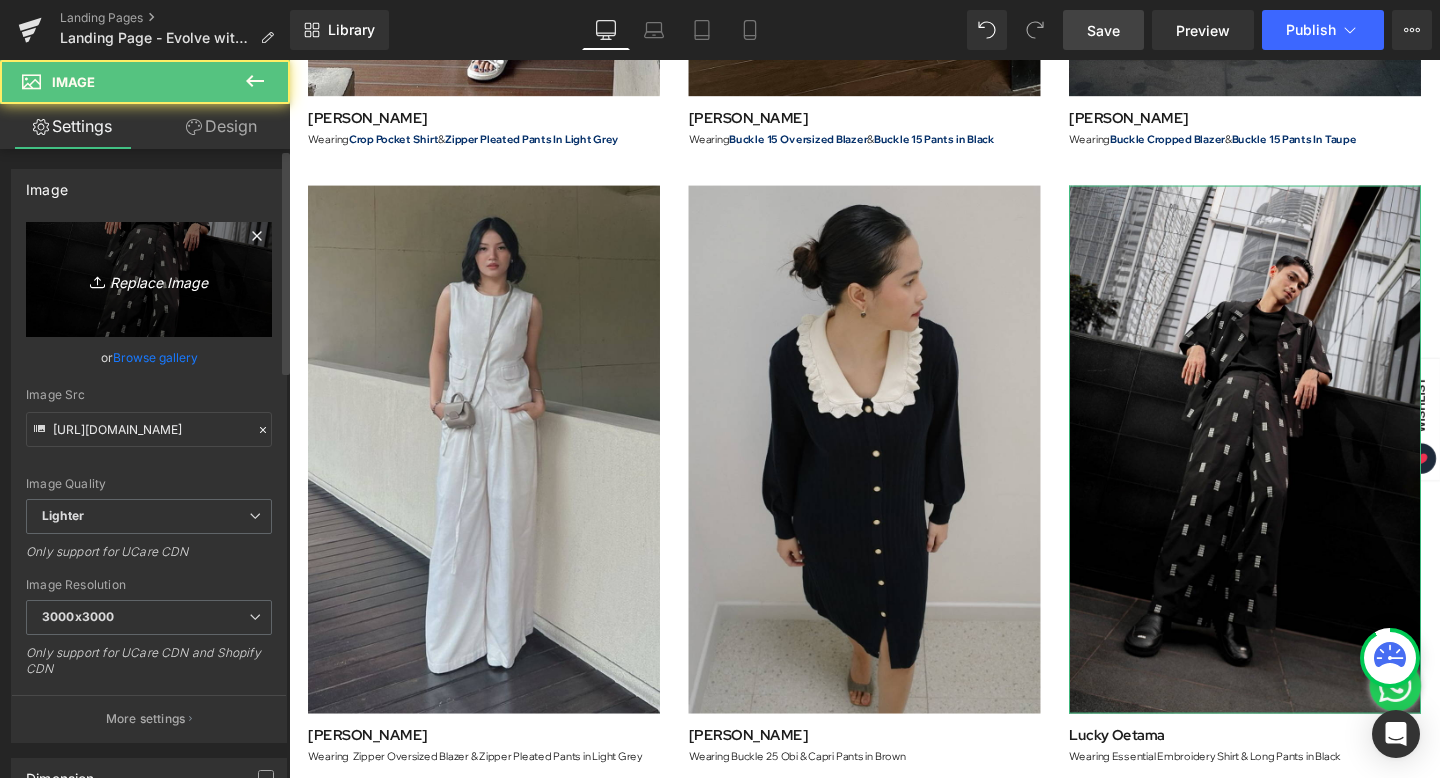 click on "Replace Image" at bounding box center (149, 279) 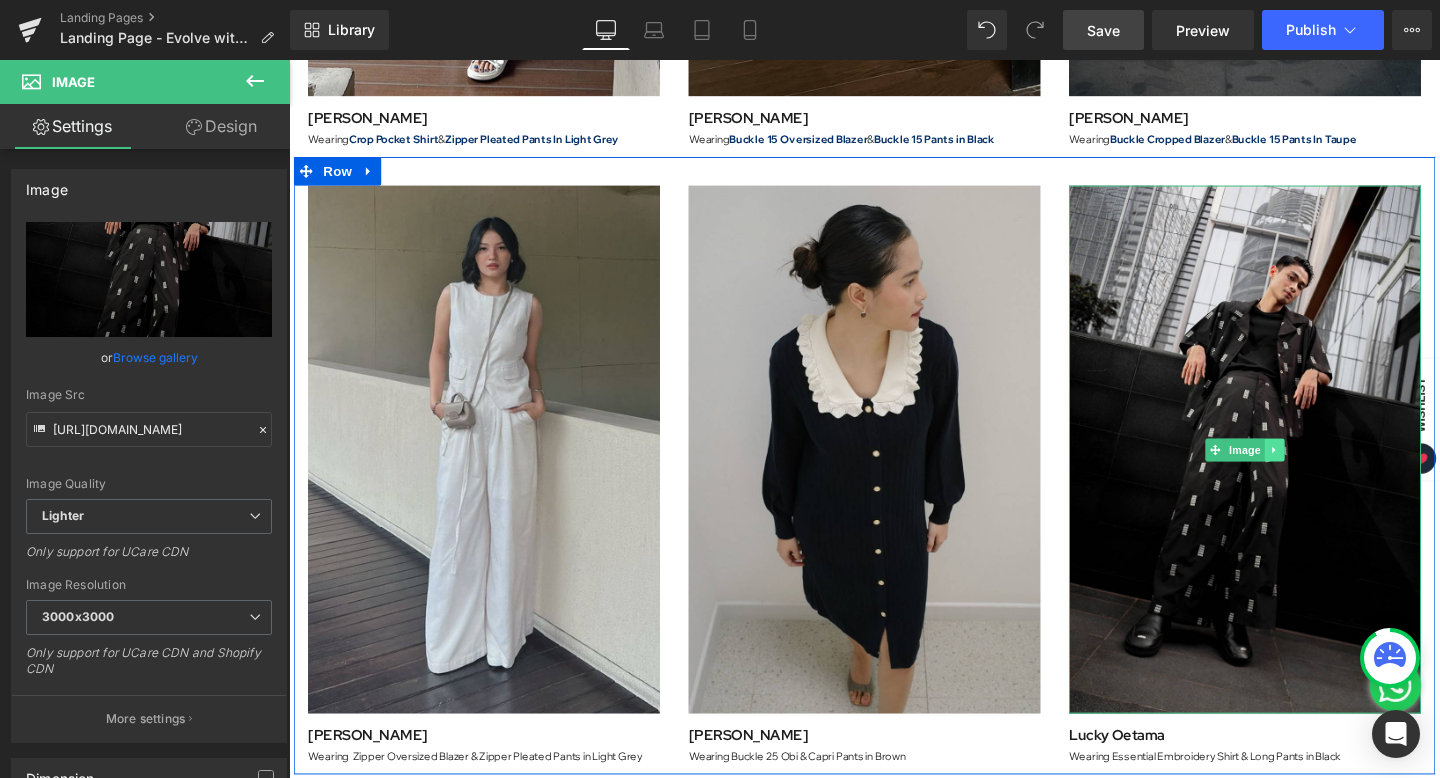 click 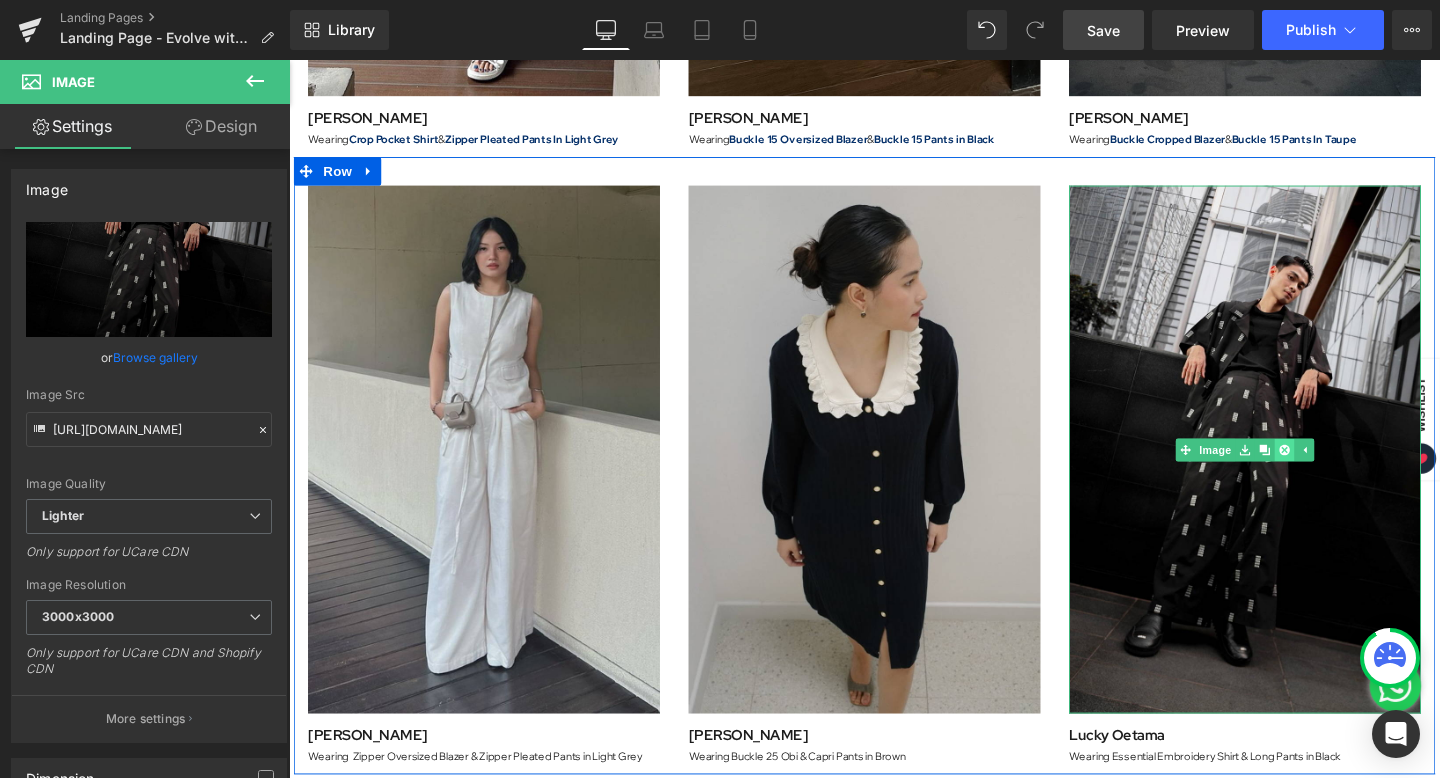 click 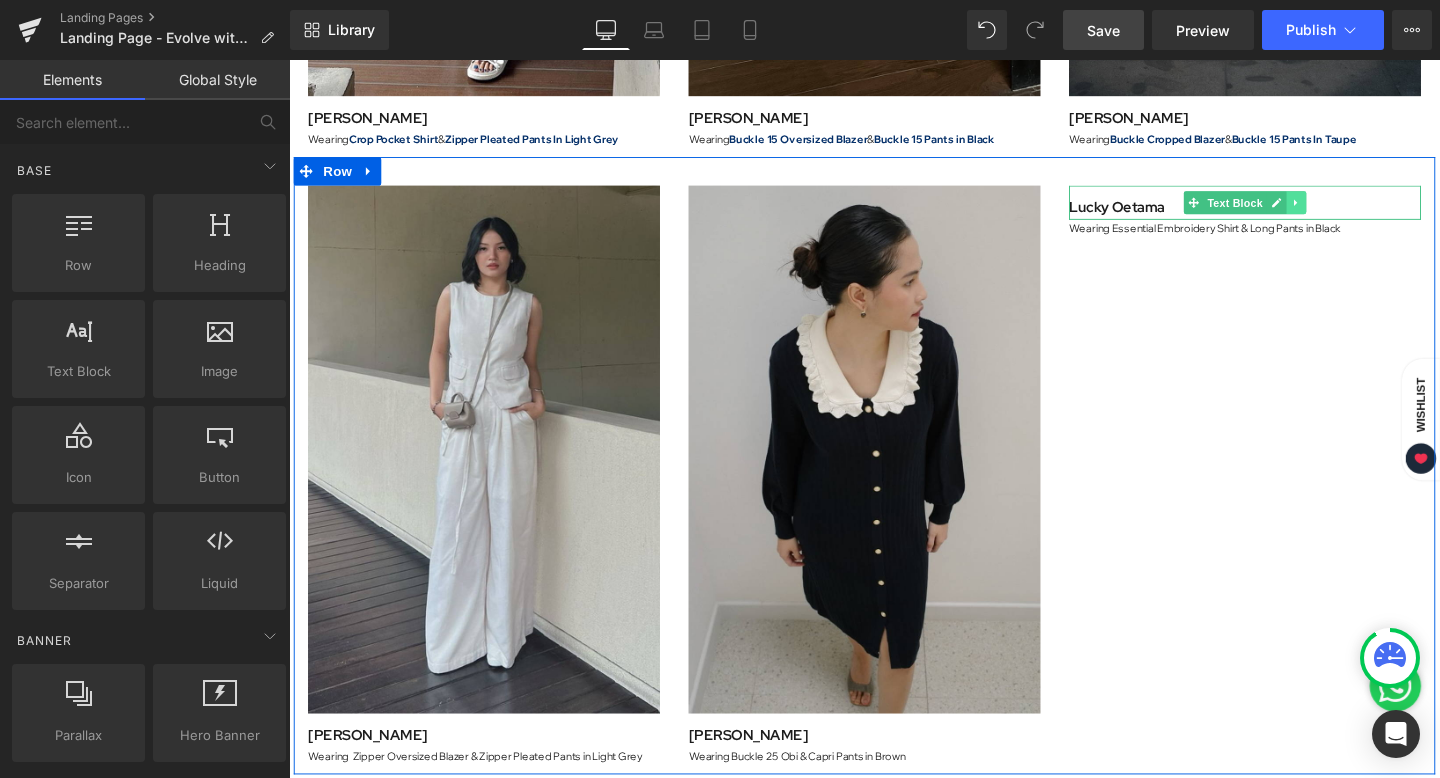click 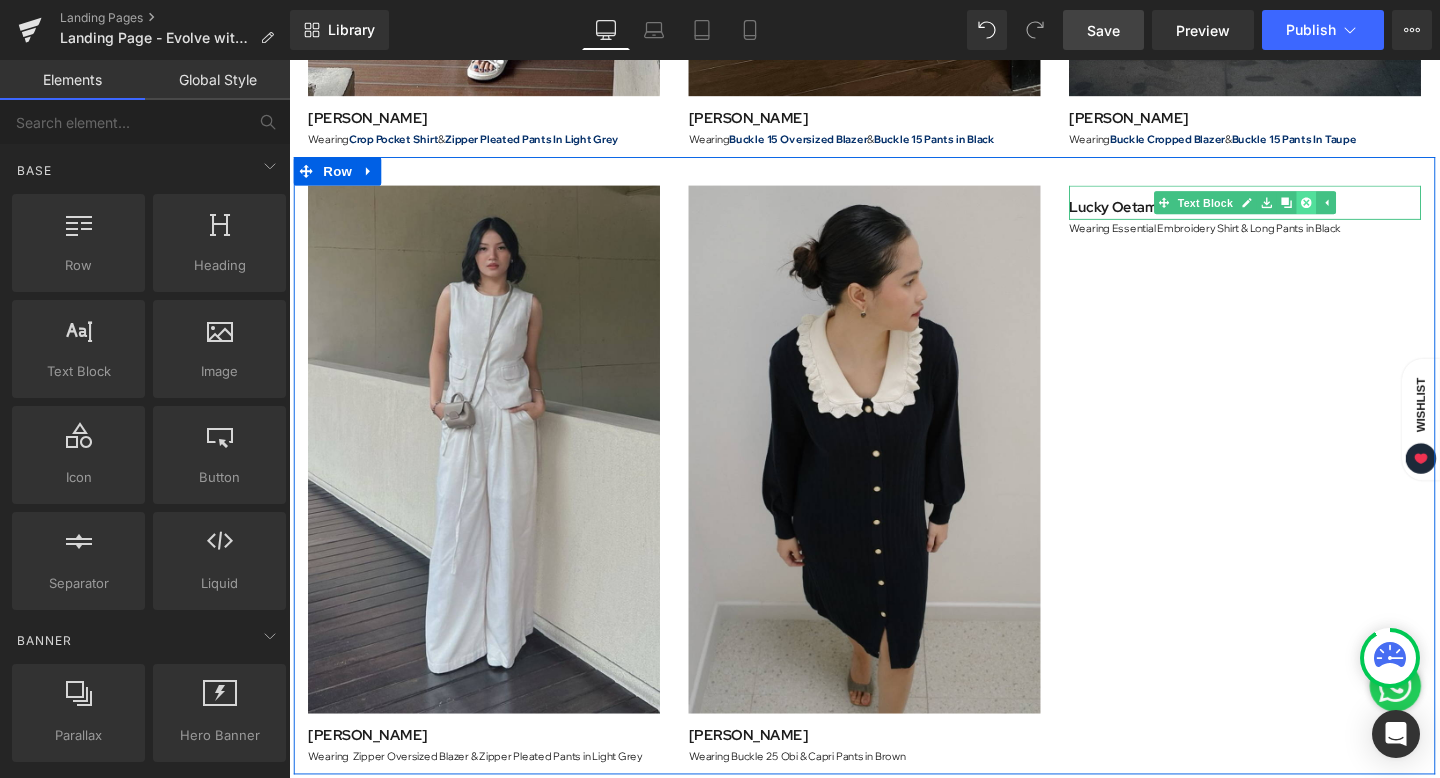 click at bounding box center [1358, 210] 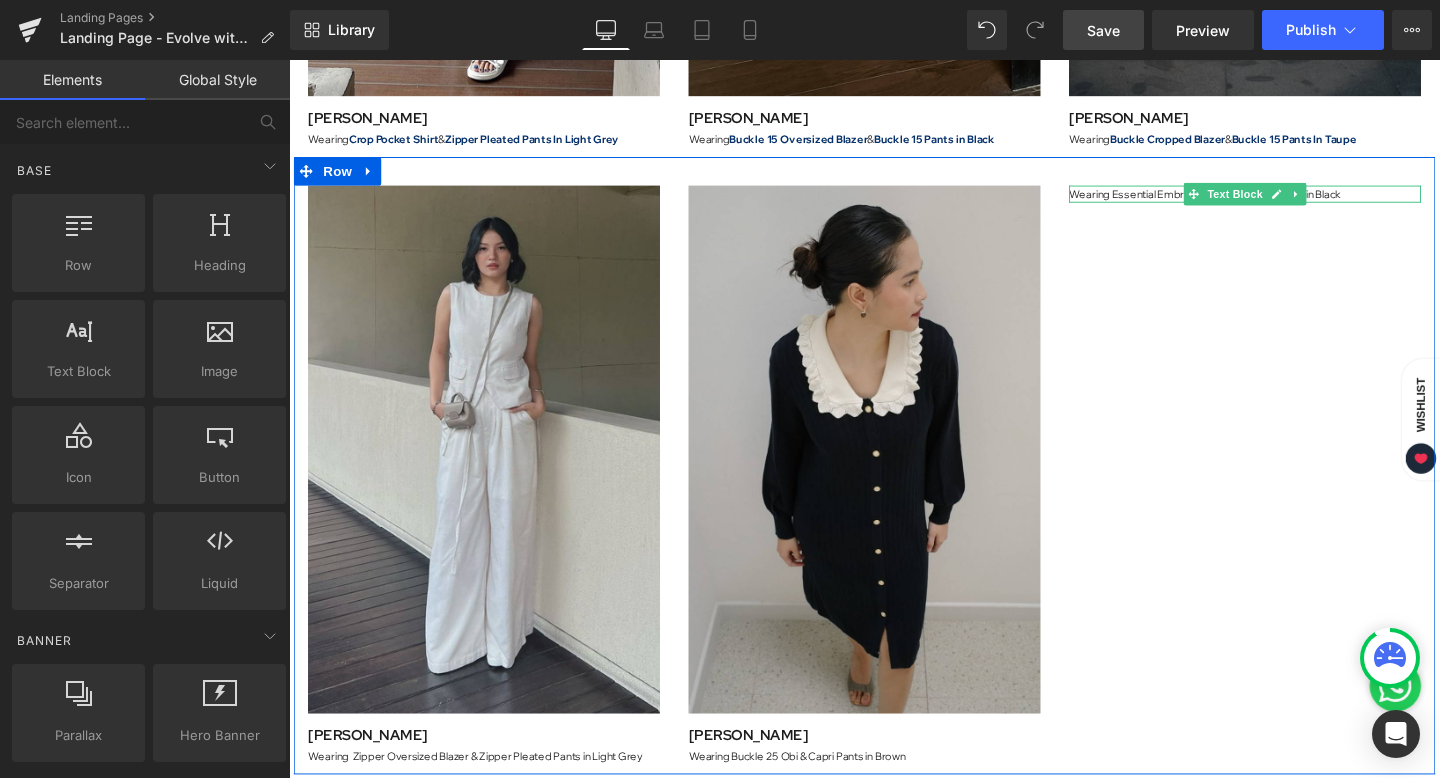 click on "Wearing Essential Embroidery Shirt & Long Pants in Black" at bounding box center (1294, 201) 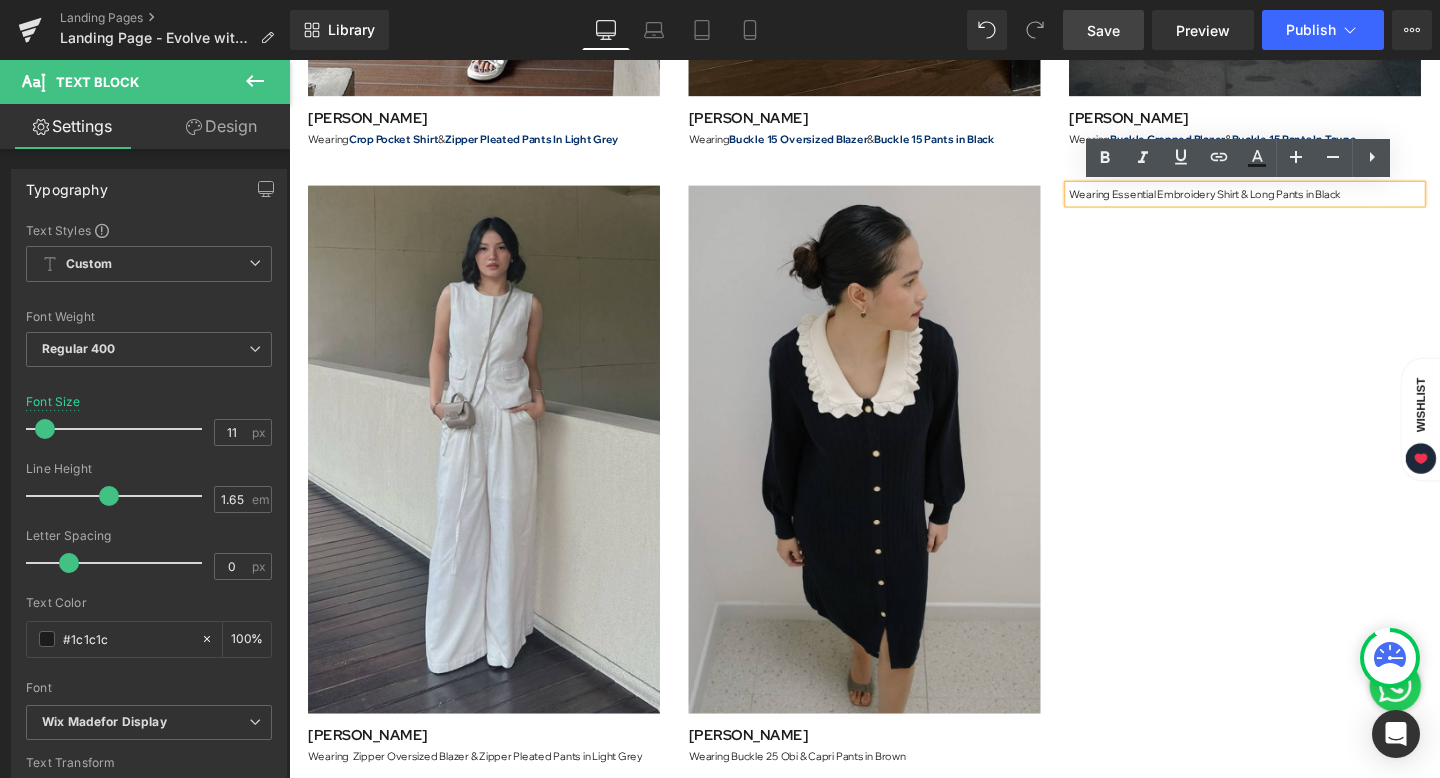 click on "Wearing Essential Embroidery Shirt & Long Pants in Black" at bounding box center (1294, 201) 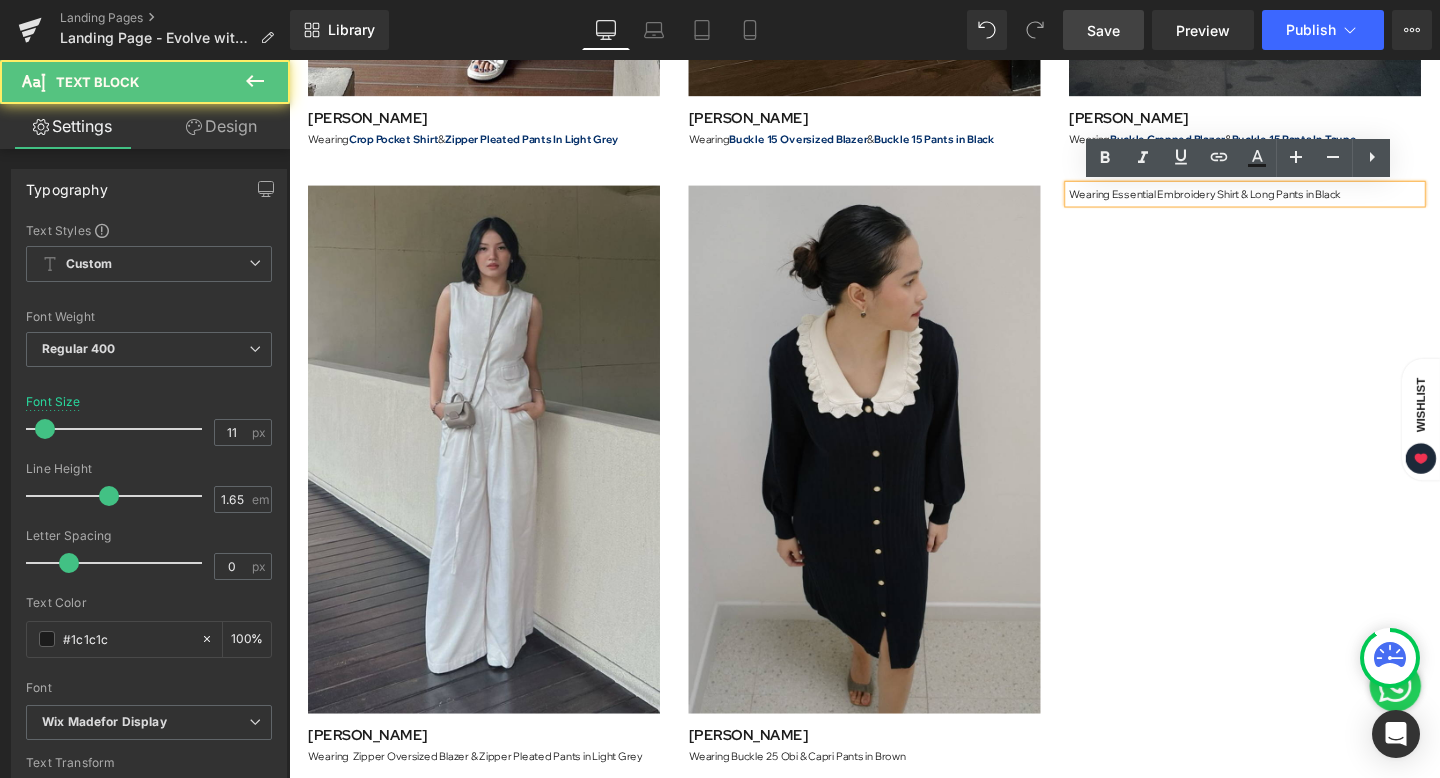 click on "Image         Febby Gabriella Text Block         Wearing  Zipper Oversized Blazer & Zipper Pleated Pants in Light Grey Text Block         Image         Agnes Rahajeng Text Block         Wearing Buckle 25 Obi & Capri Pants in Brown Text Block         Wearing Essential Embroidery Shirt & Long Pants in Black Text Block         Row" at bounding box center (894, 486) 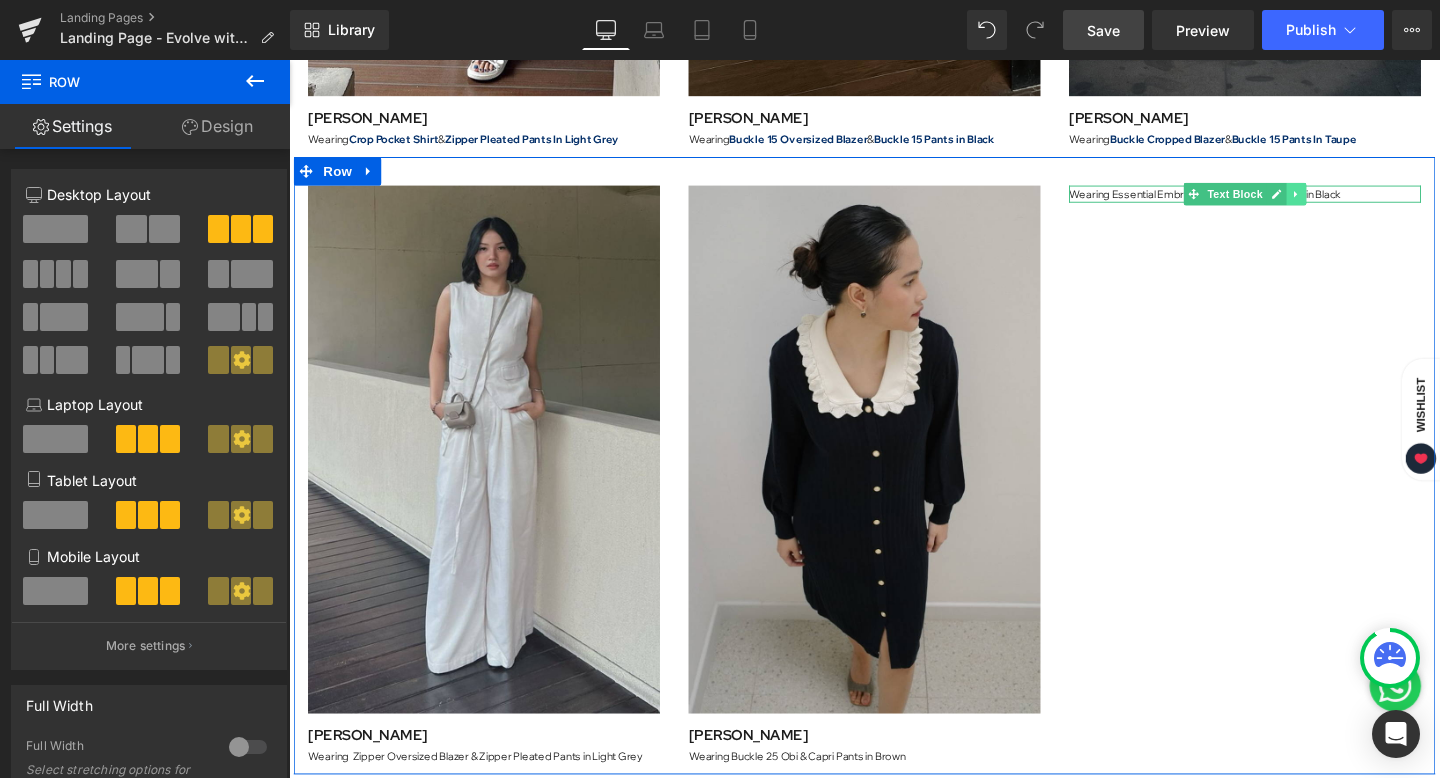 click at bounding box center [1347, 201] 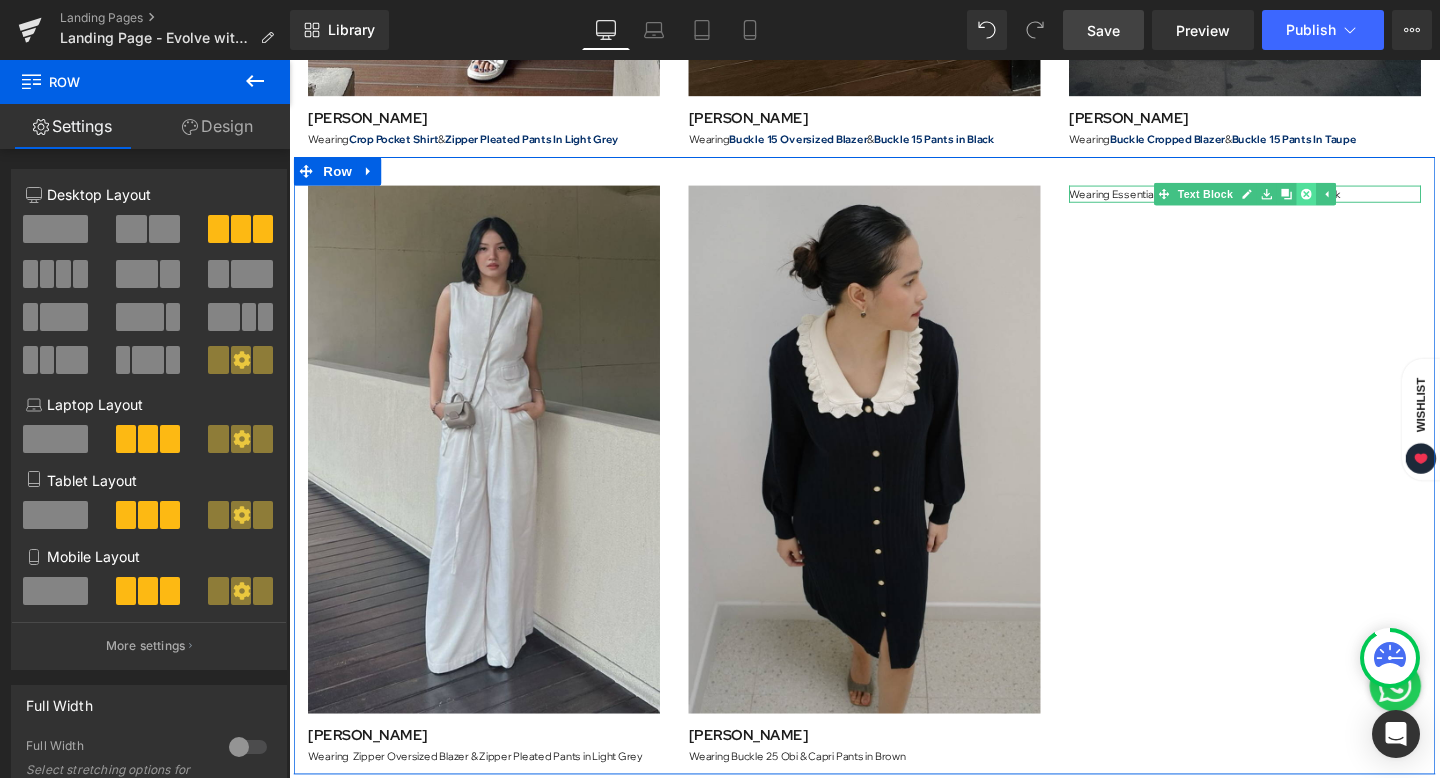 click 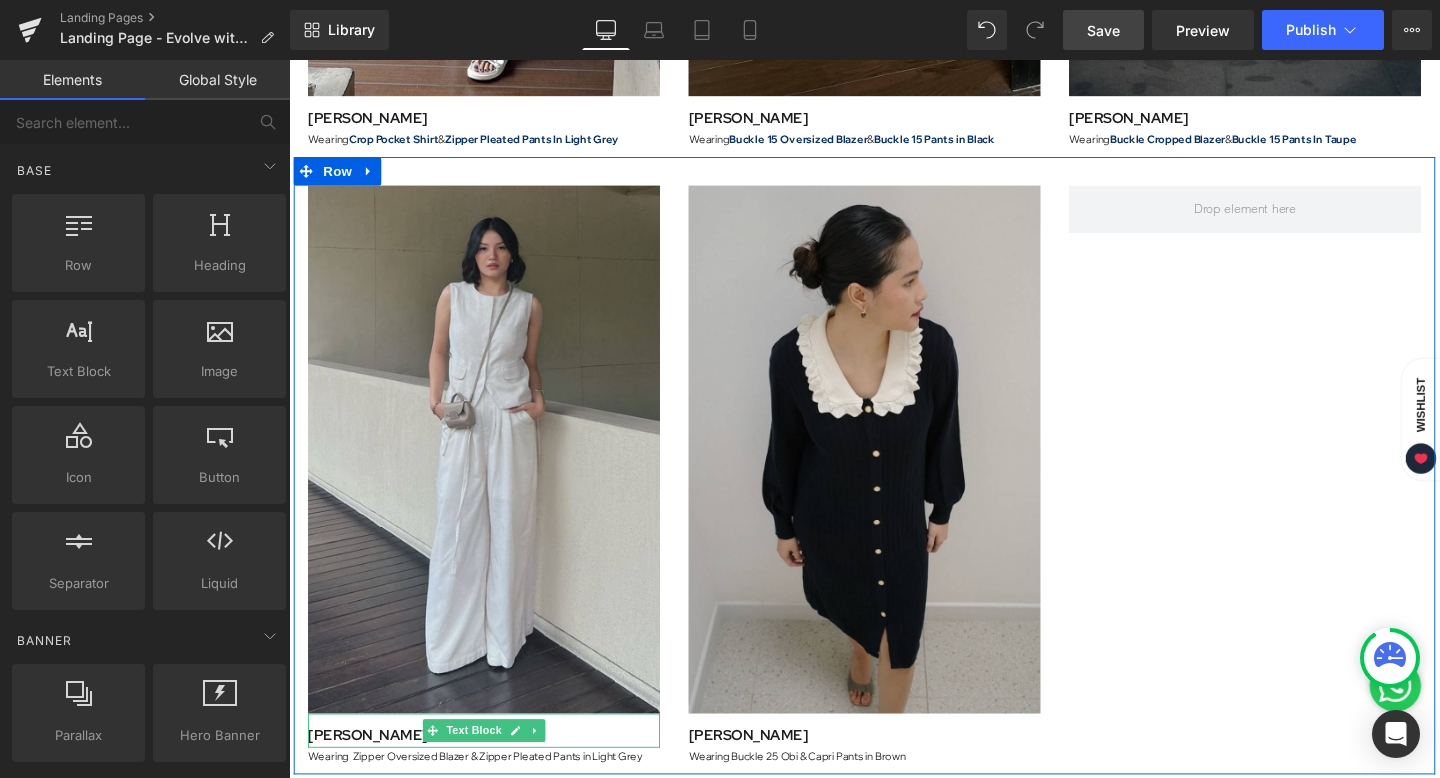 click on "[PERSON_NAME]" at bounding box center (372, 770) 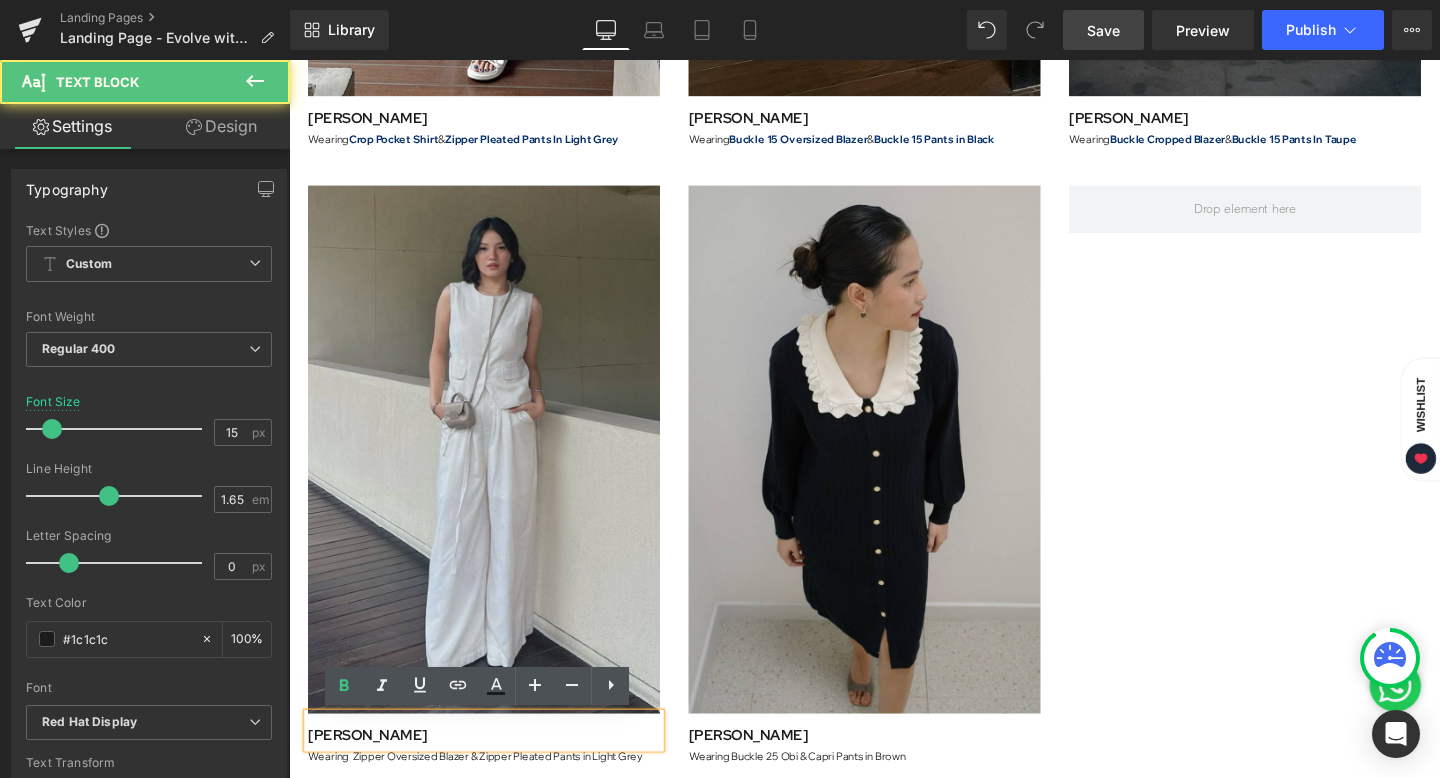drag, startPoint x: 417, startPoint y: 772, endPoint x: 316, endPoint y: 761, distance: 101.597244 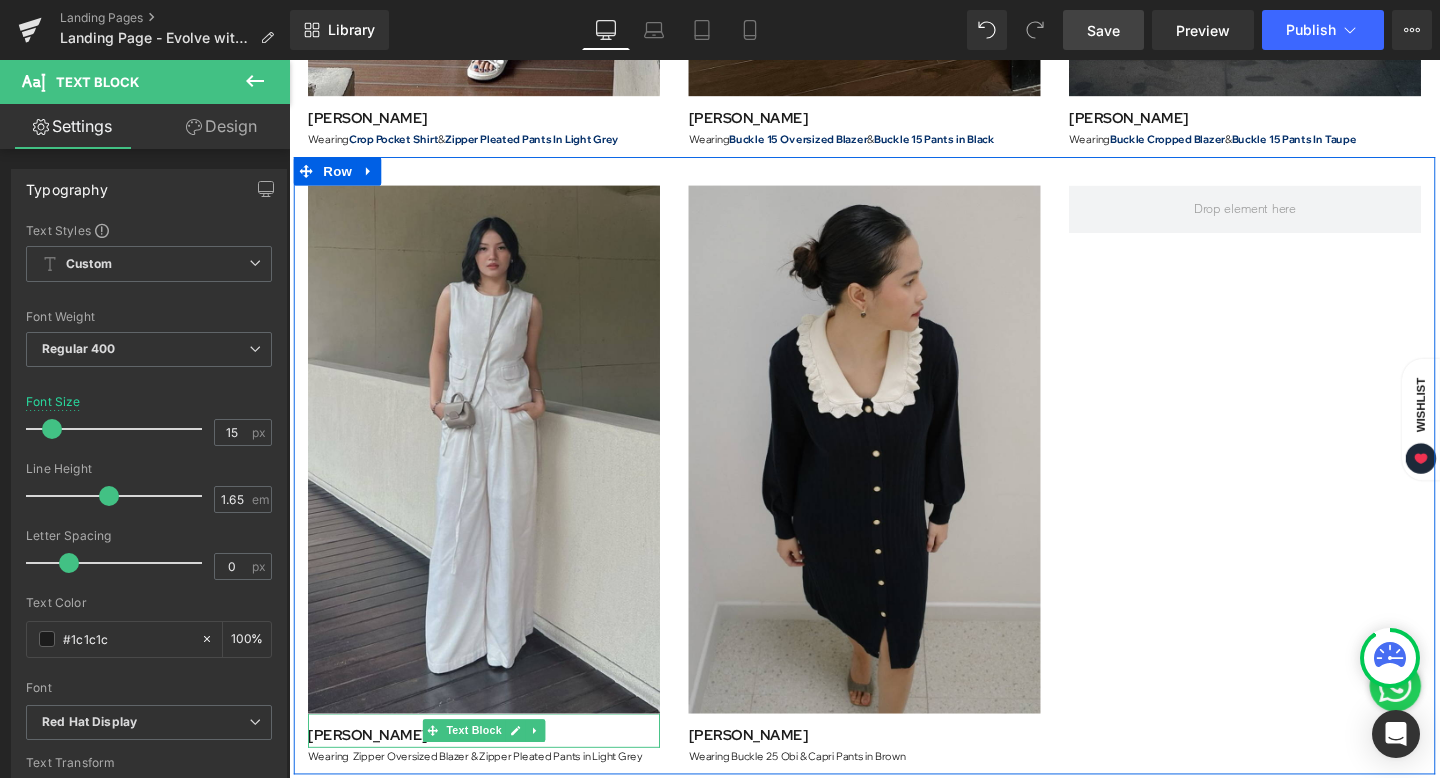 click on "[PERSON_NAME]" at bounding box center (494, 770) 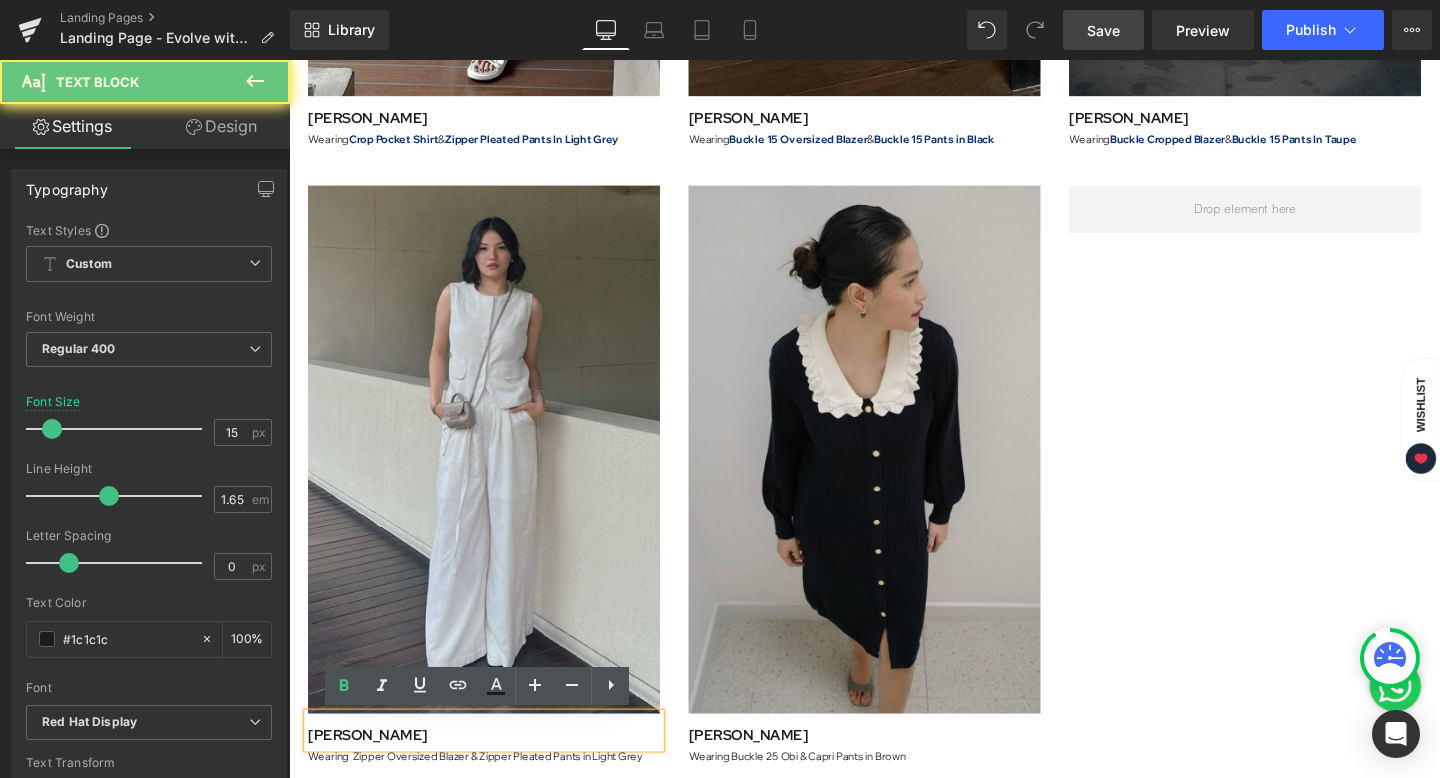 drag, startPoint x: 424, startPoint y: 770, endPoint x: 215, endPoint y: 758, distance: 209.34421 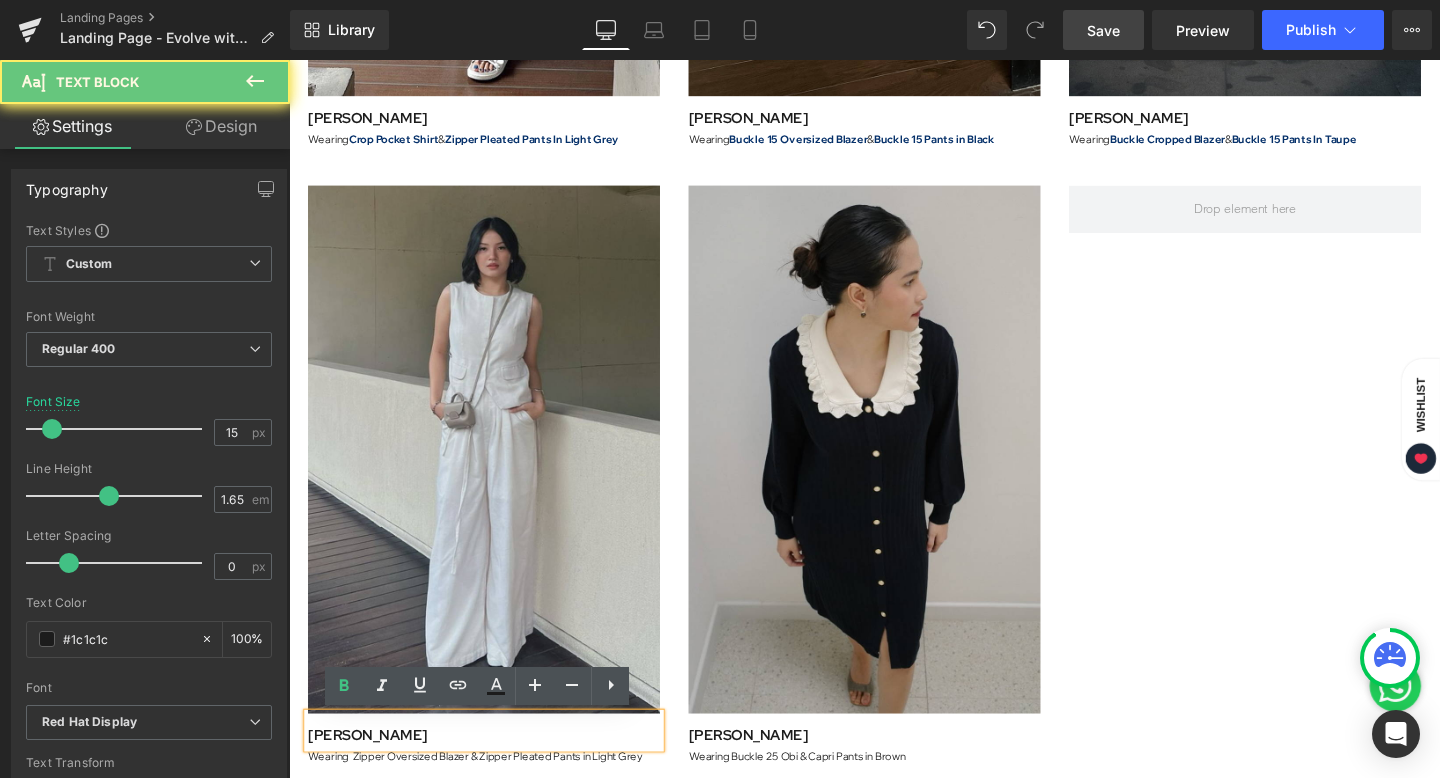 click on "Skip to content
Previous
FREE SHIPPING ALL OVER INDONESIA SIGN UP AND ENJOY THE BENEFITS
Next
Onycha
Open navigation menu
Shop
Whats New
2nd Quarter of 2025
1st Quarter of 2025
Essentials Vol. 3
Essentials Vol. 2
Shop by Category
All Products
Popular Items
Dresses
Shirts
Tops
Pants and Skirts
Blazers
Collection
3rd Quarter of 2024
0" at bounding box center [894, -1069] 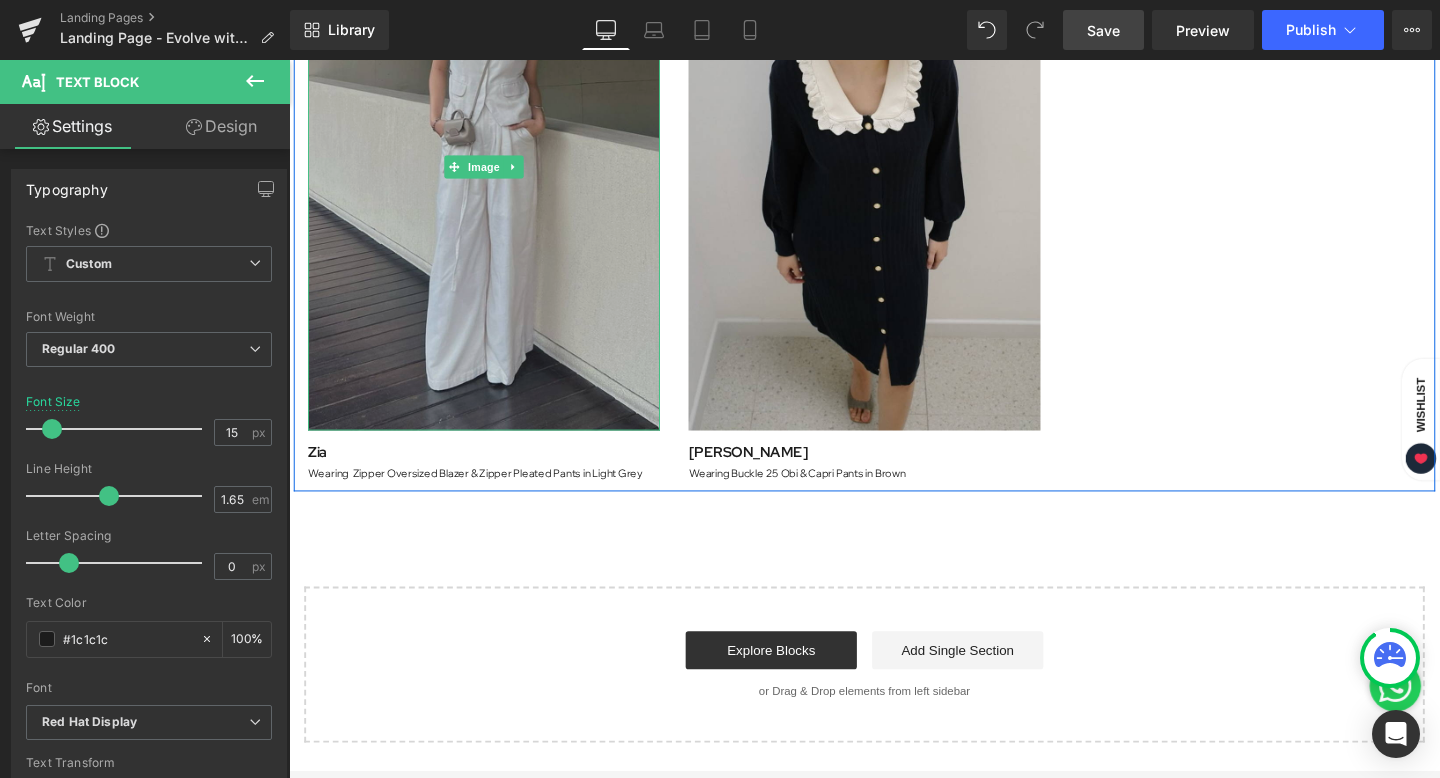 scroll, scrollTop: 4004, scrollLeft: 0, axis: vertical 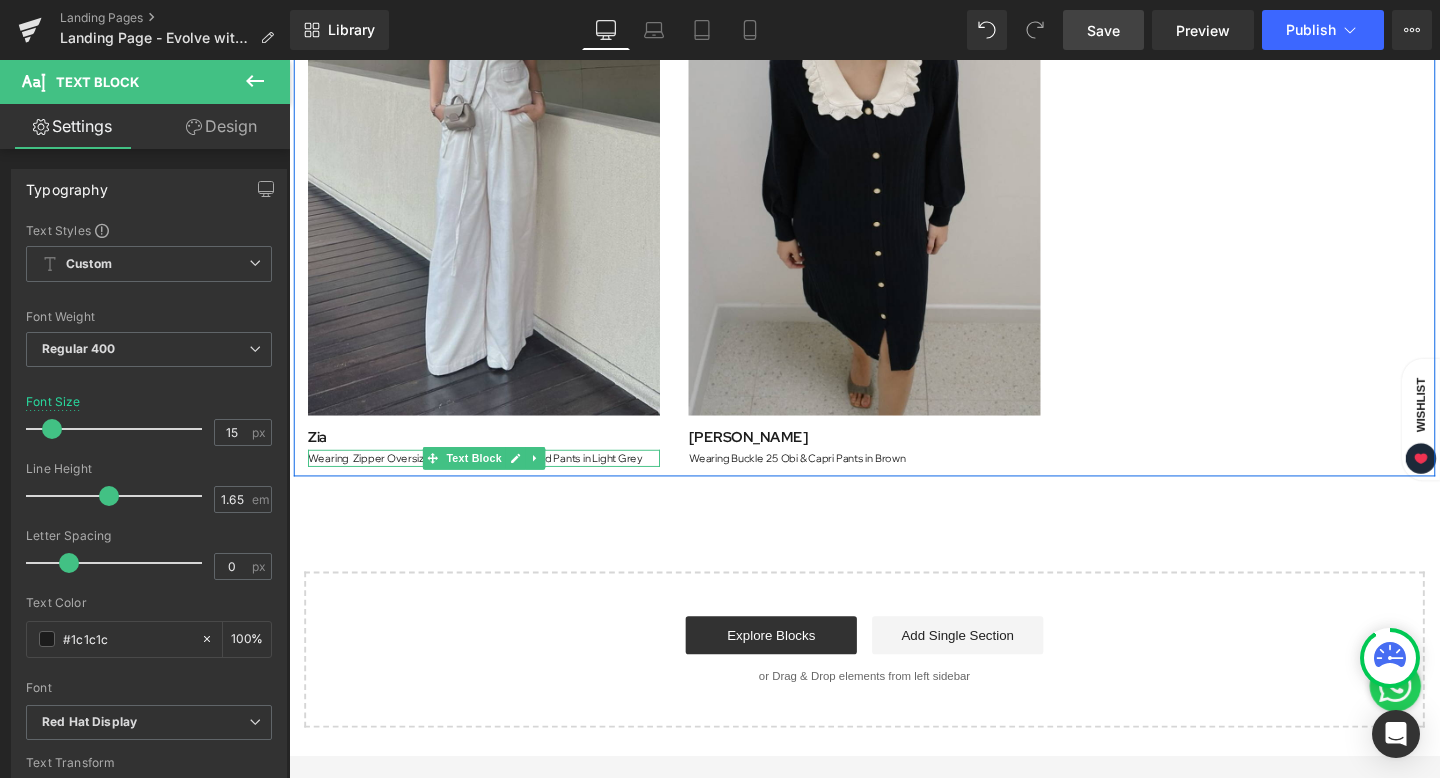 click on "Wearing  Zipper Oversized Blazer & Zipper Pleated Pants in Light Grey" at bounding box center (494, 479) 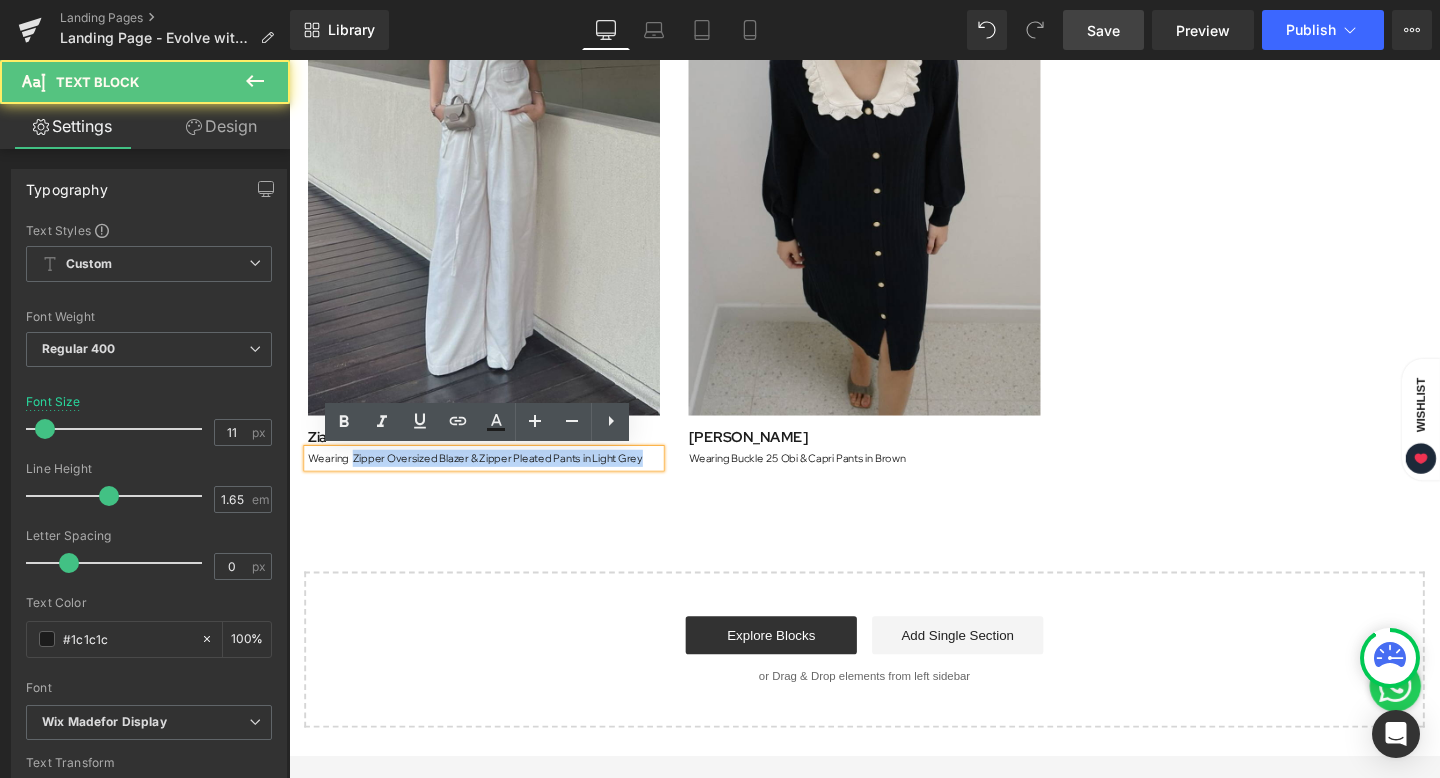 drag, startPoint x: 357, startPoint y: 476, endPoint x: 698, endPoint y: 476, distance: 341 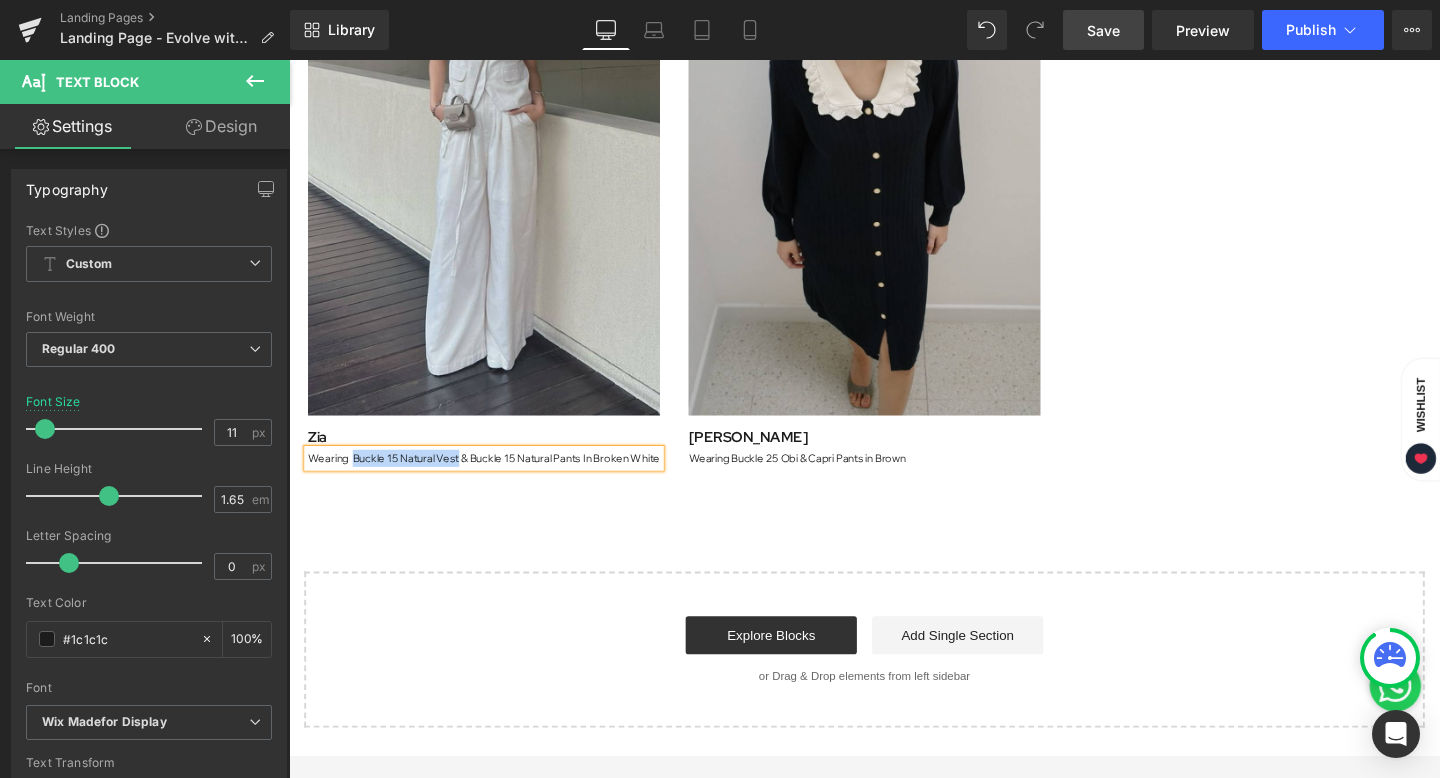 drag, startPoint x: 359, startPoint y: 478, endPoint x: 470, endPoint y: 470, distance: 111.28792 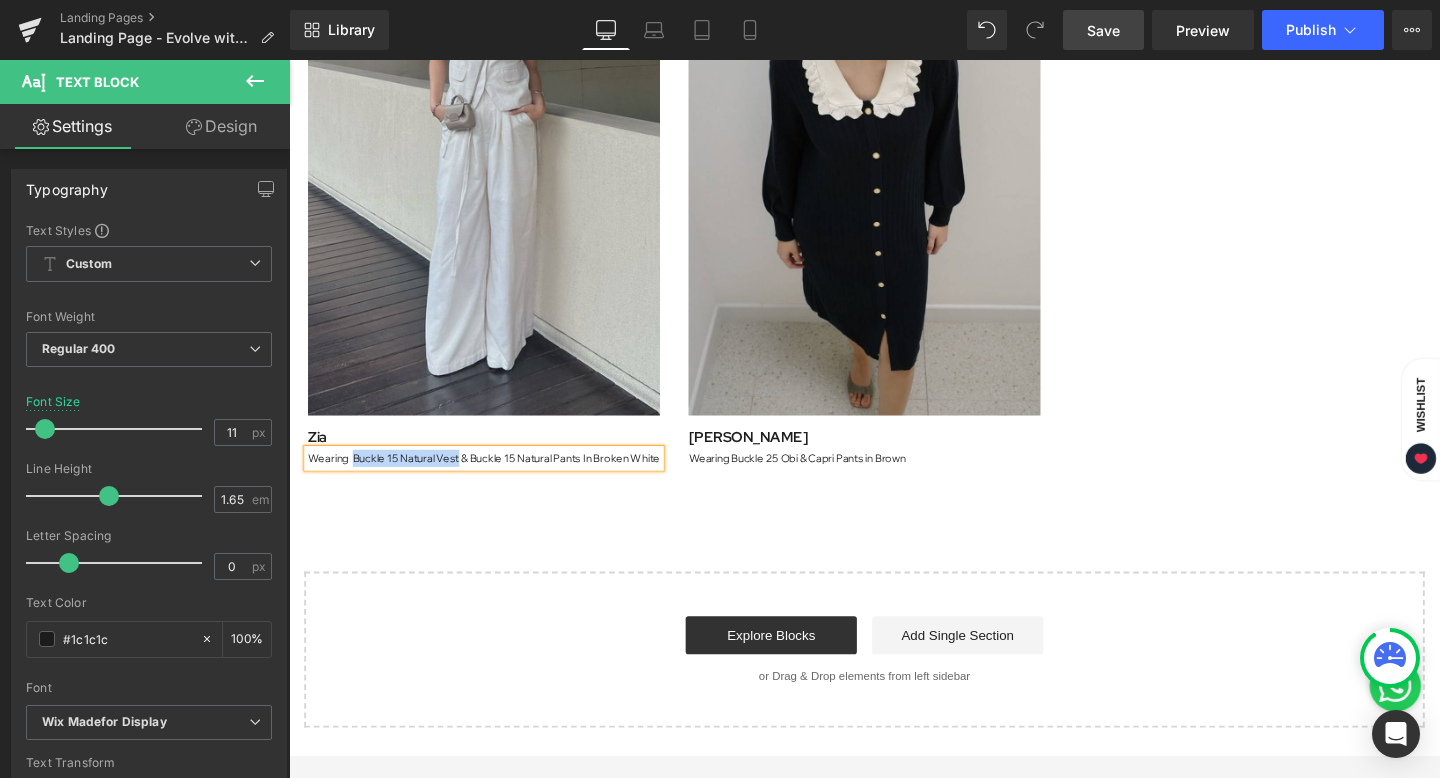 click on "Wearing  Buckle 15 Natural Vest & Buckle 15 Natural Pants In Broken White" at bounding box center (494, 479) 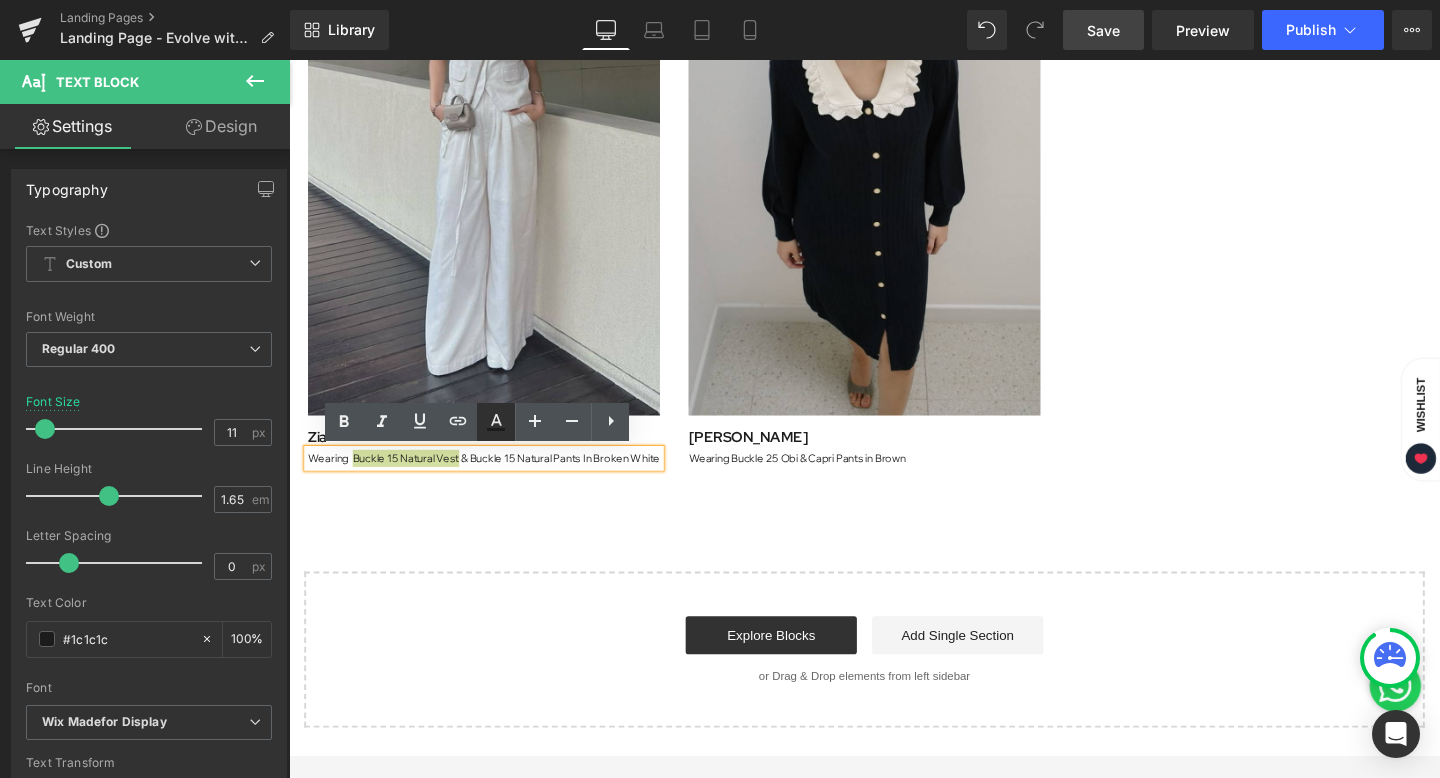click 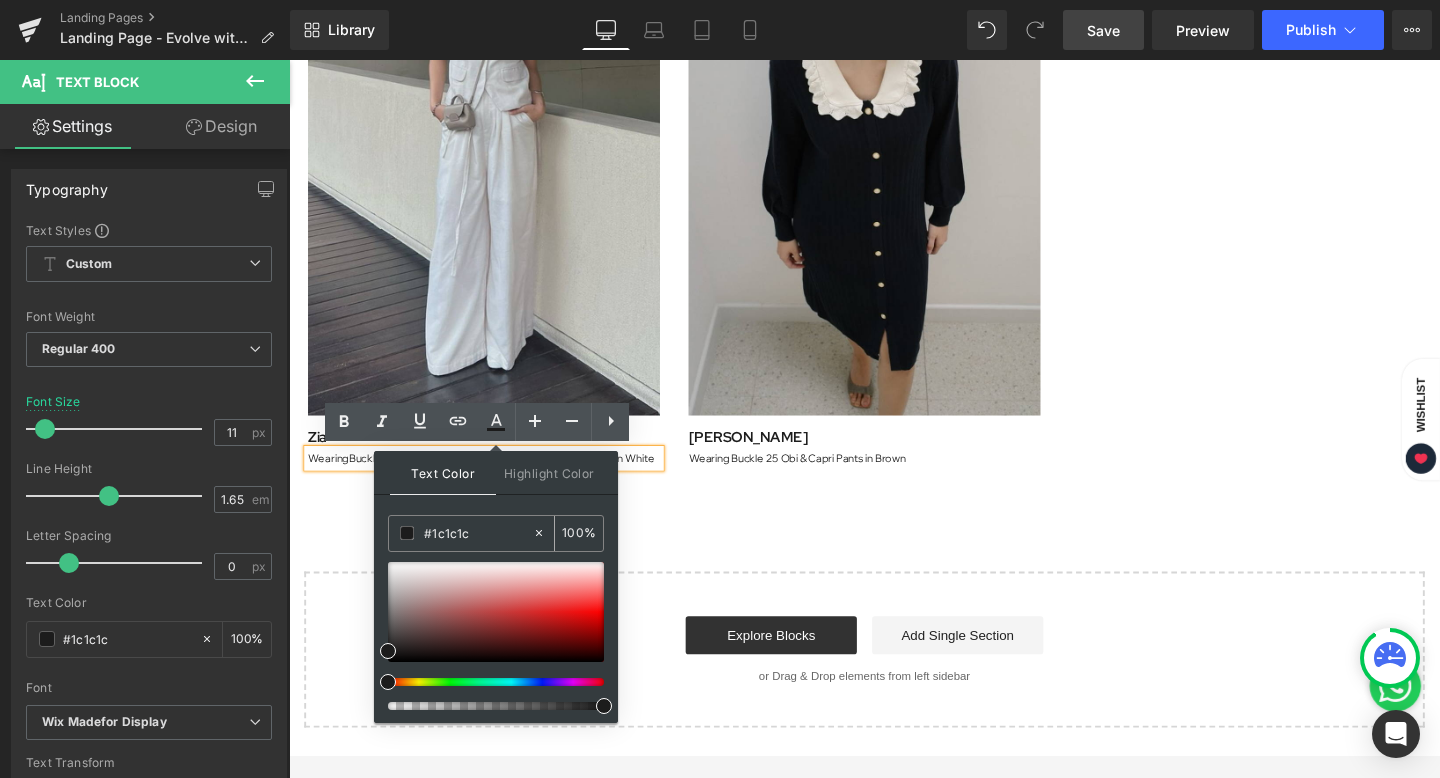 click on "#1c1c1c" at bounding box center (478, 533) 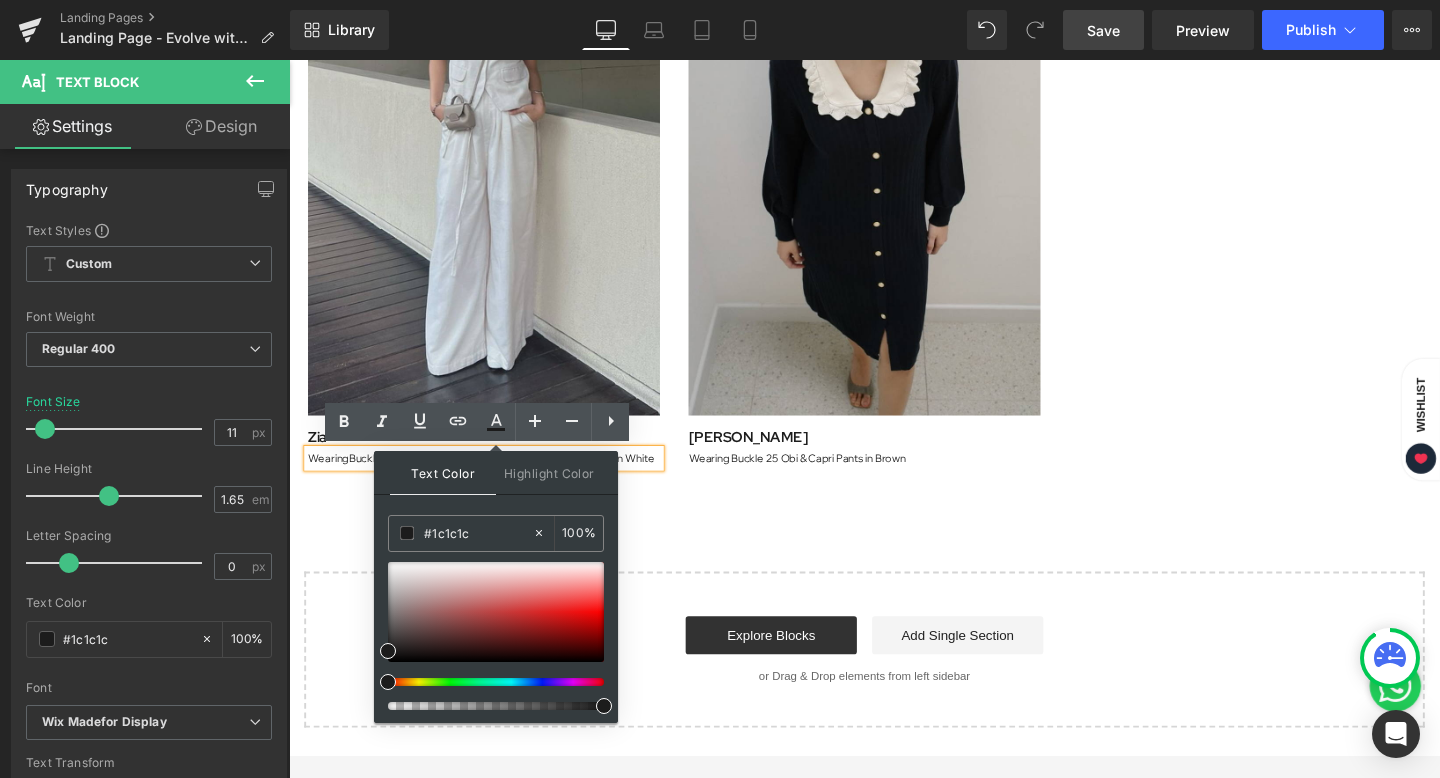 drag, startPoint x: 775, startPoint y: 591, endPoint x: 371, endPoint y: 550, distance: 406.0751 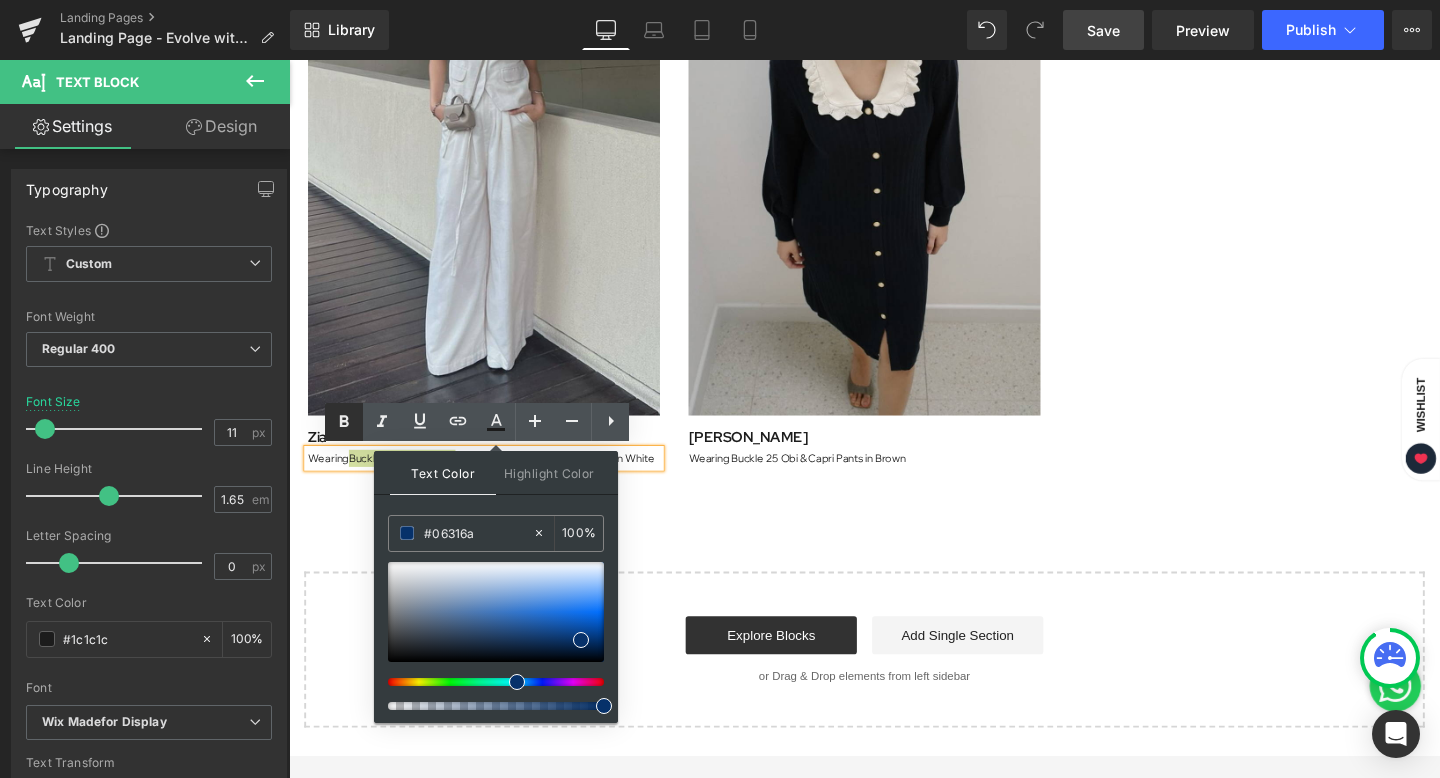 click 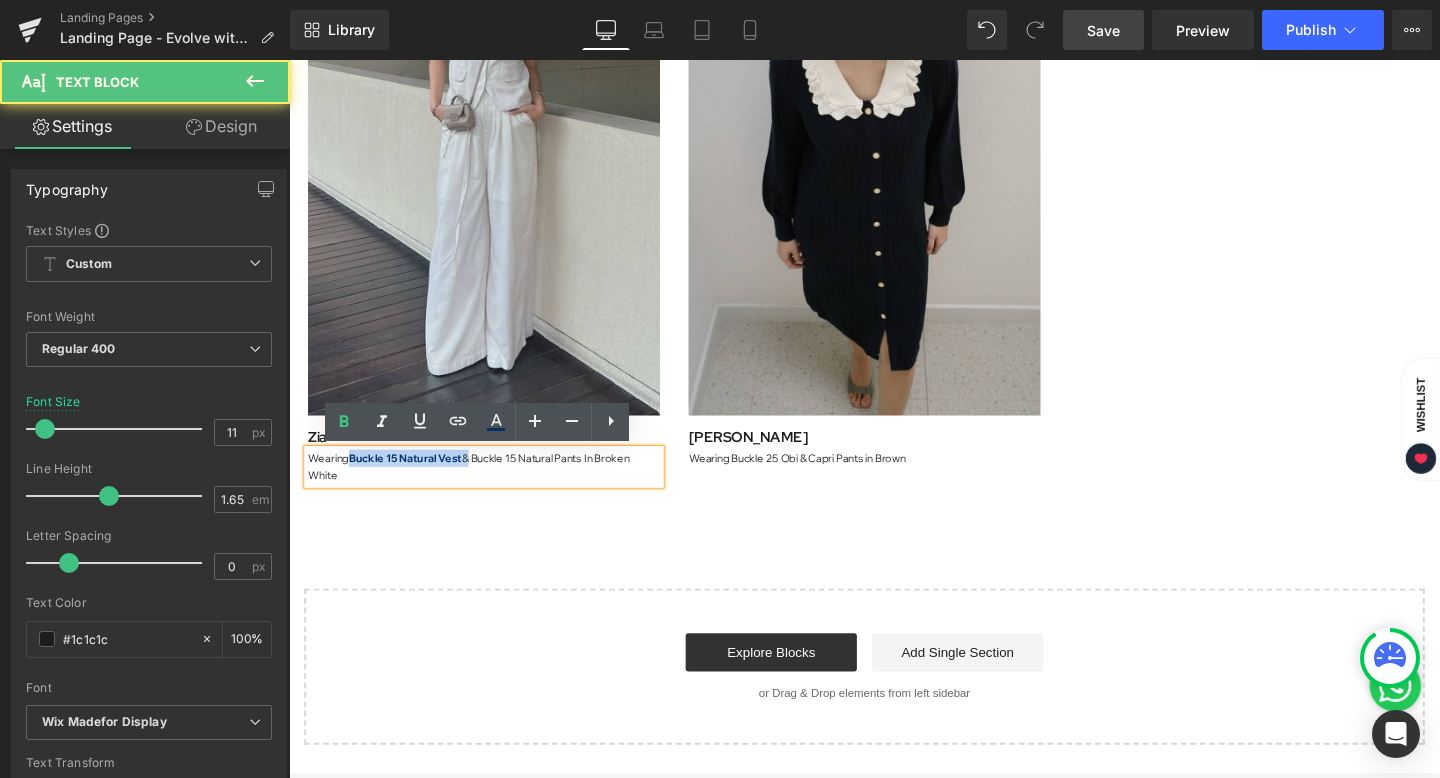 drag, startPoint x: 358, startPoint y: 475, endPoint x: 476, endPoint y: 472, distance: 118.03813 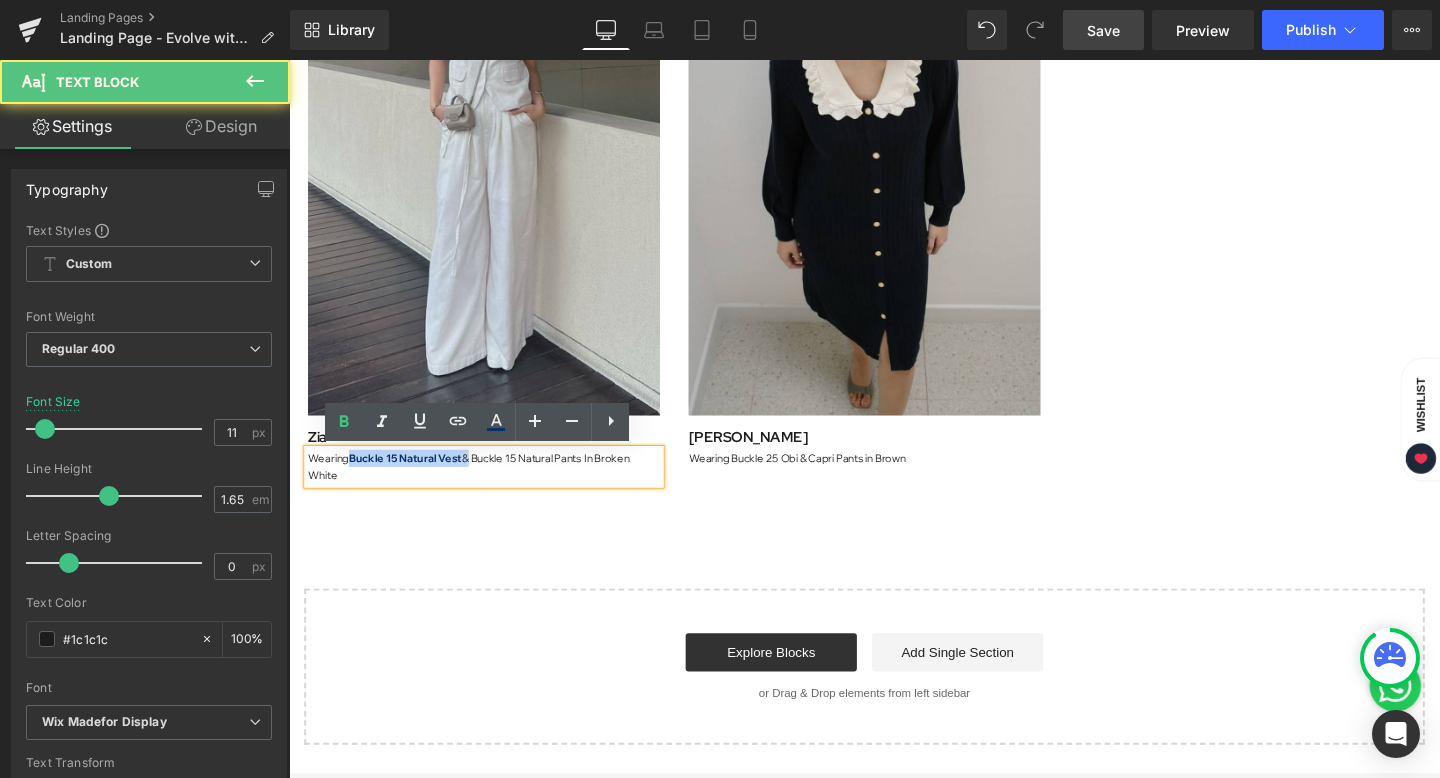 click on "Wearing   Buckle 15 Natural Vest  & Buckle 15 Natural Pants In Broken White" at bounding box center [494, 488] 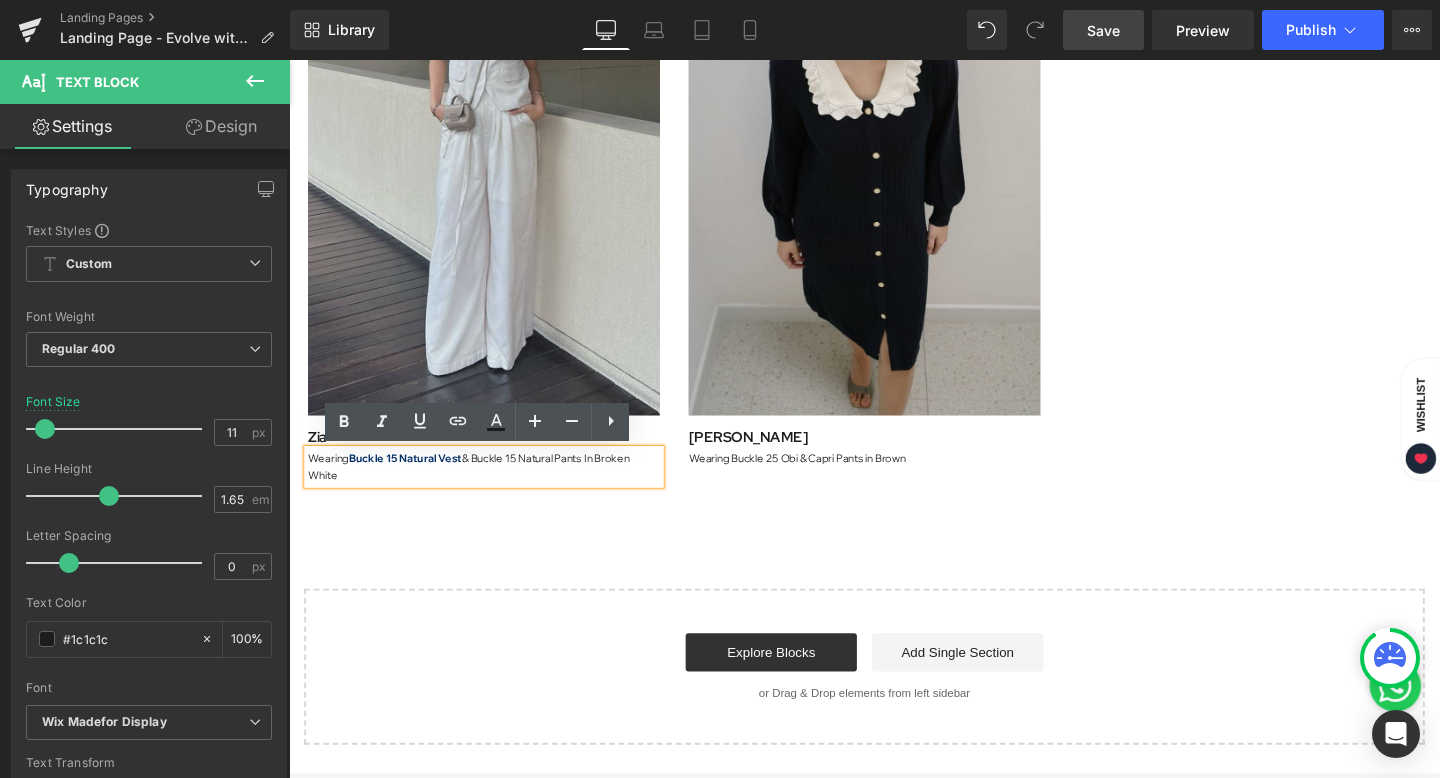 click on "Wearing   Buckle 15 Natural Vest  & Buckle 15 Natural Pants In Broken White" at bounding box center (494, 488) 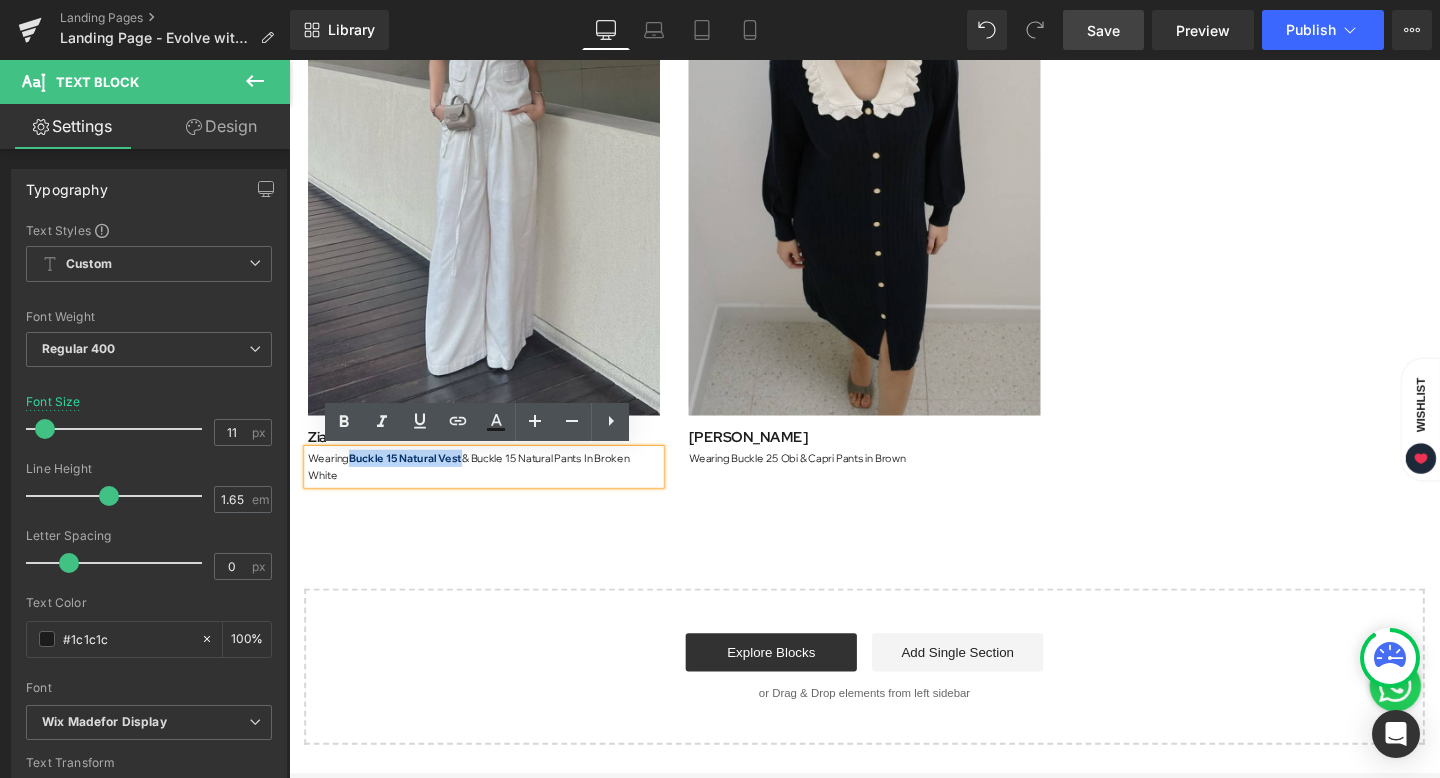 drag, startPoint x: 358, startPoint y: 477, endPoint x: 473, endPoint y: 473, distance: 115.06954 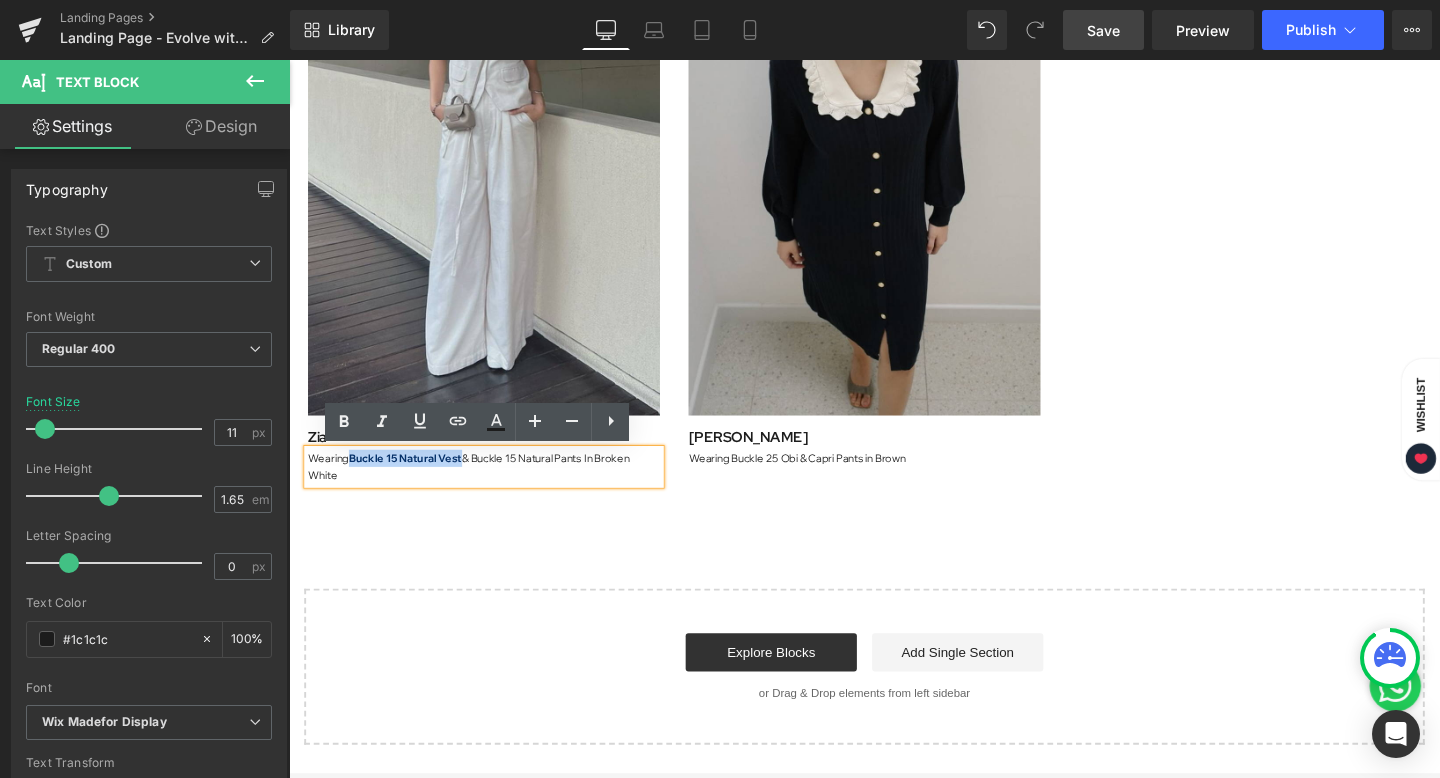 click on "Buckle 15 Natural Vest" at bounding box center [411, 479] 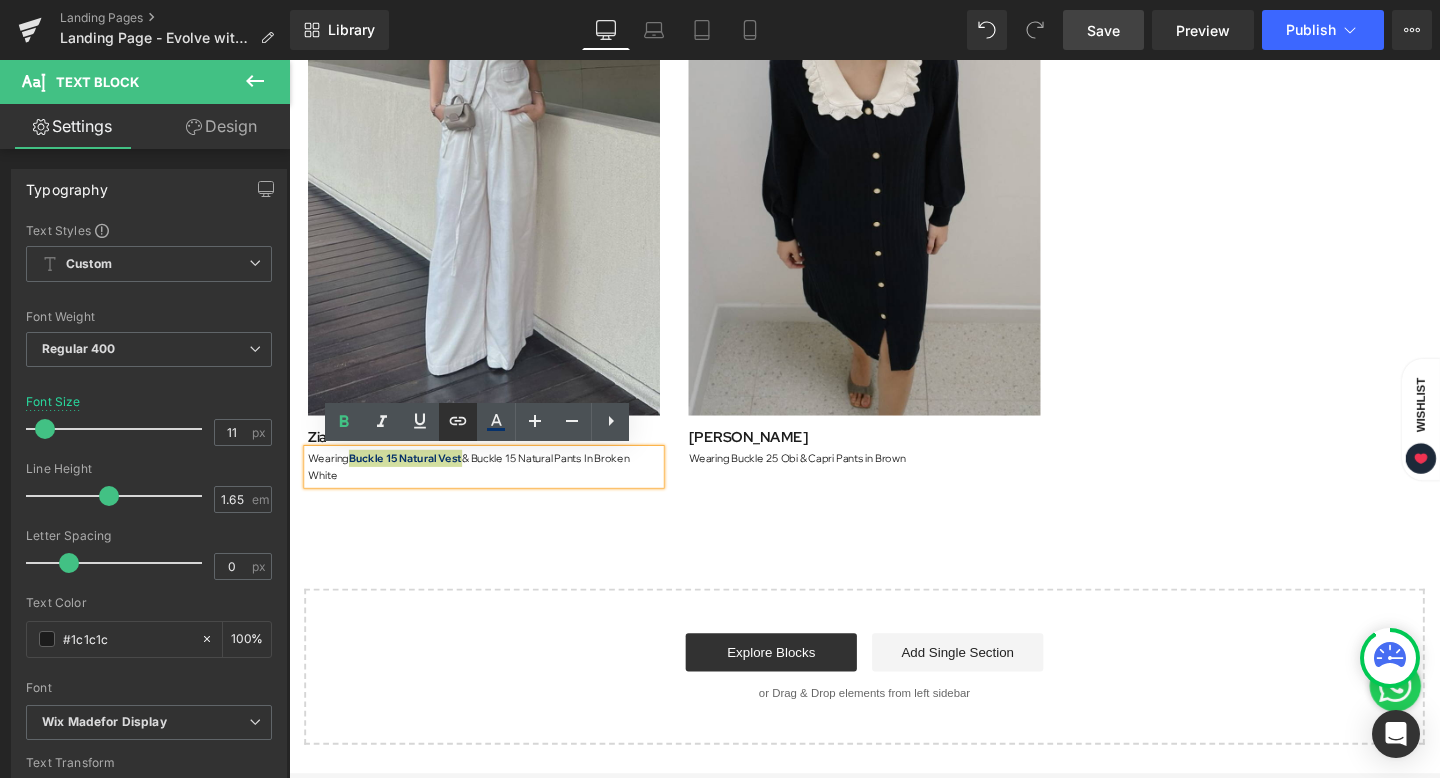 click 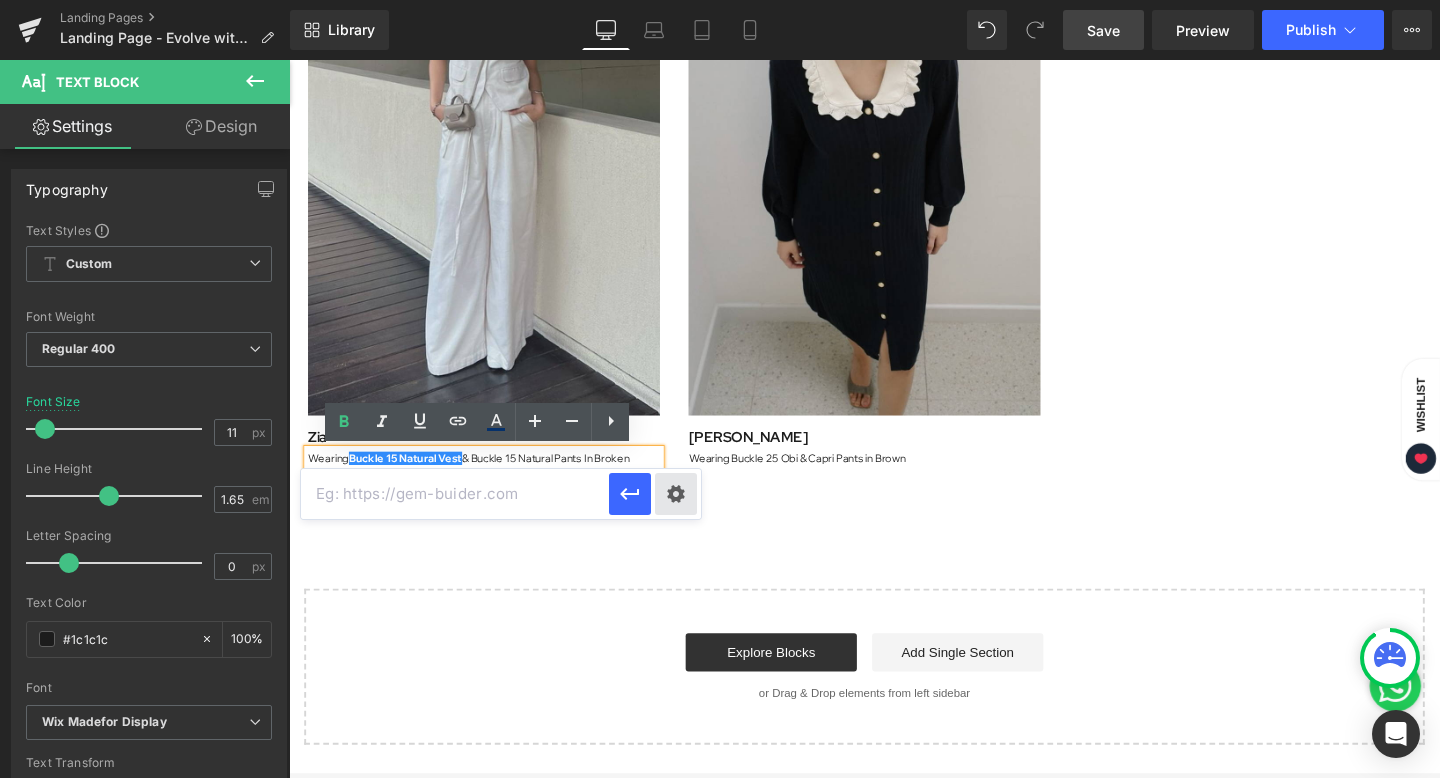 click on "Text Color Highlight Color rgba(6, 49, 106, 1) #06316a 100 % transparent transparent 0 %   Edit or remove link:   Edit   -   Unlink   -   Cancel" at bounding box center [720, 0] 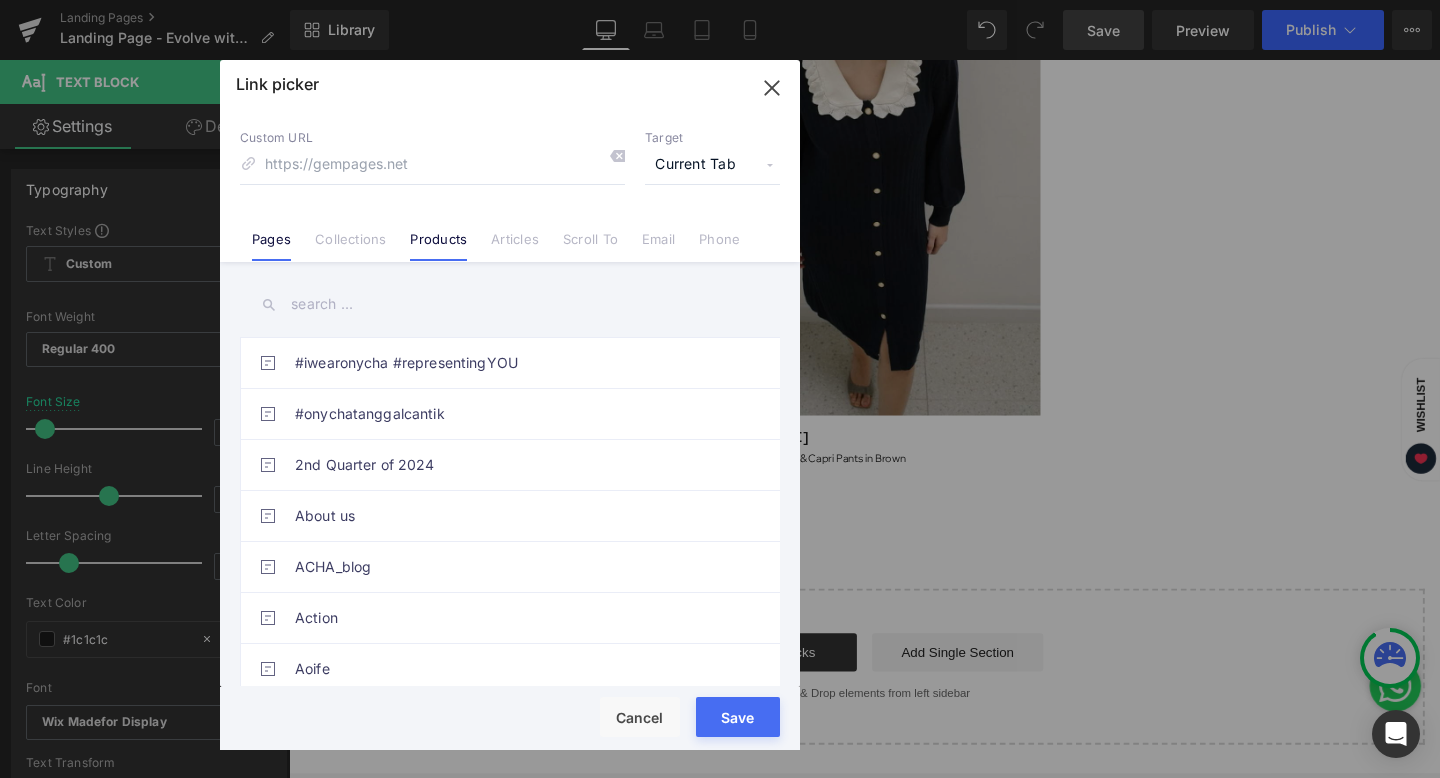click on "Products" at bounding box center (438, 246) 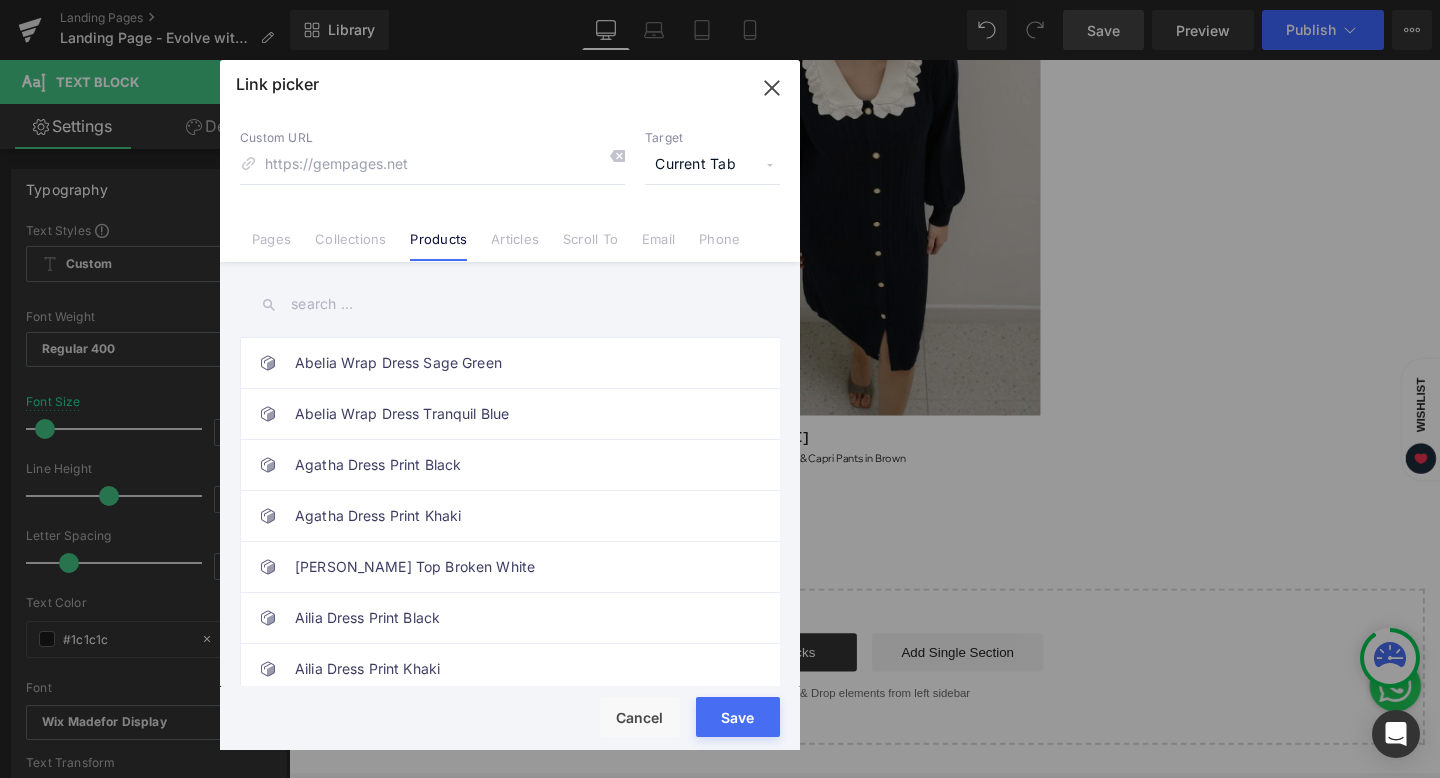 click at bounding box center [510, 304] 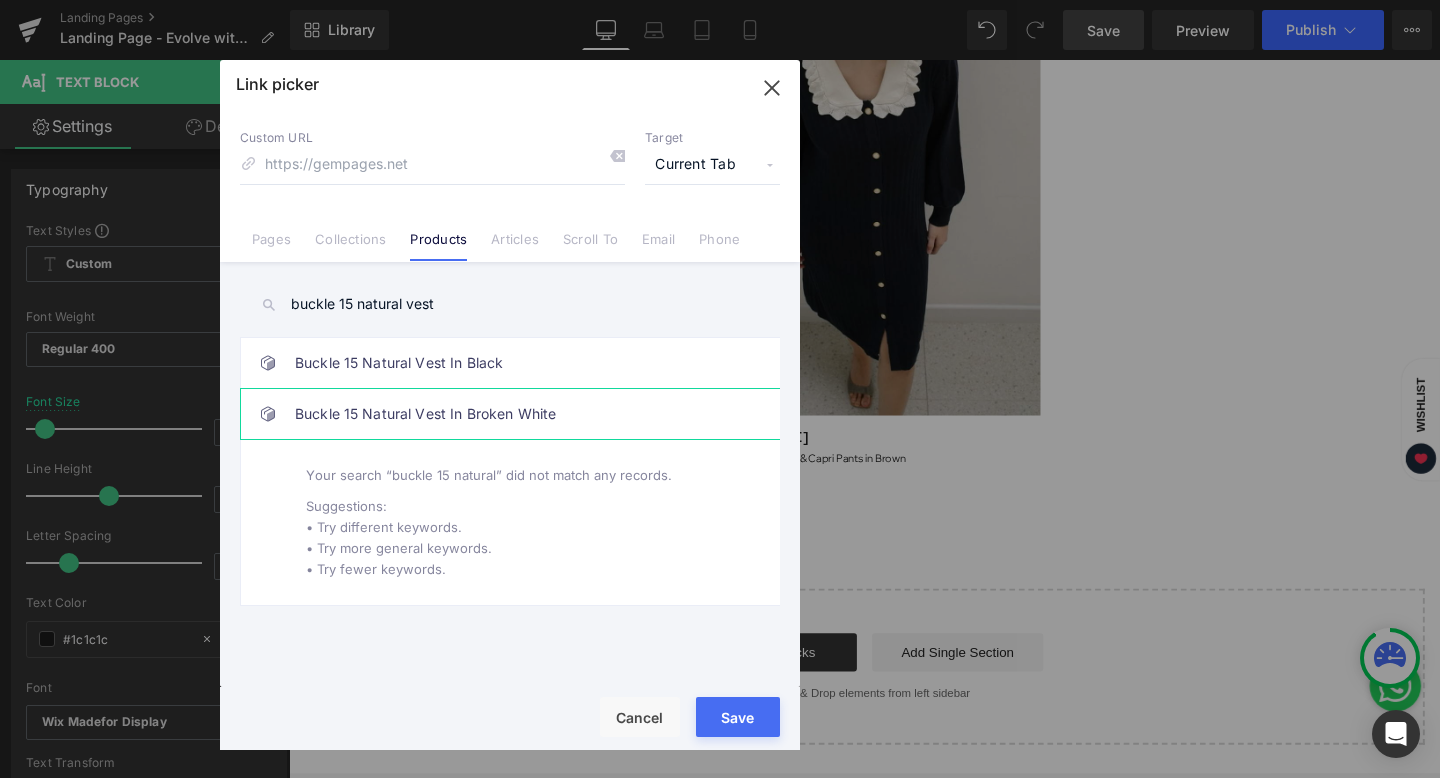 click on "Buckle 15 Natural Vest In Broken White" at bounding box center (515, 414) 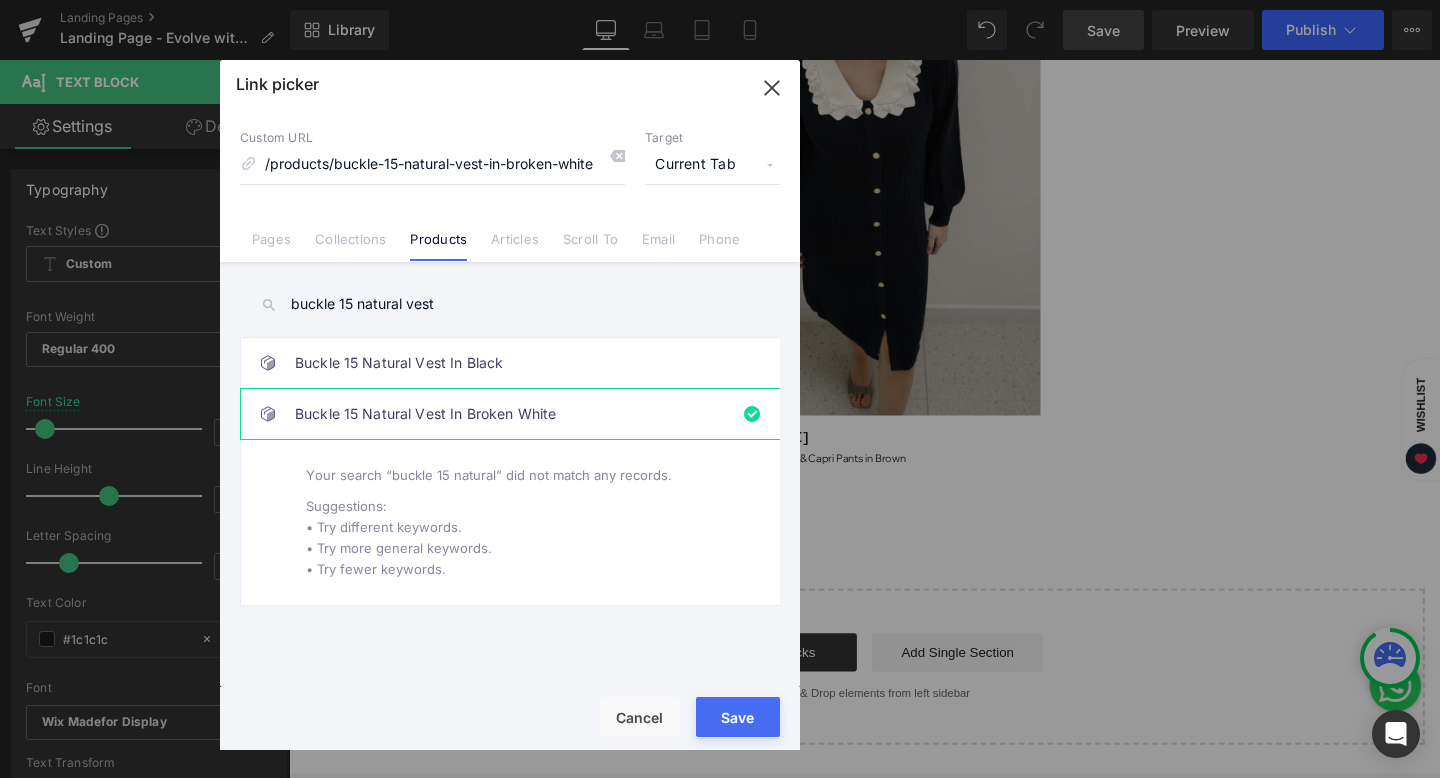 click on "Save" at bounding box center (738, 717) 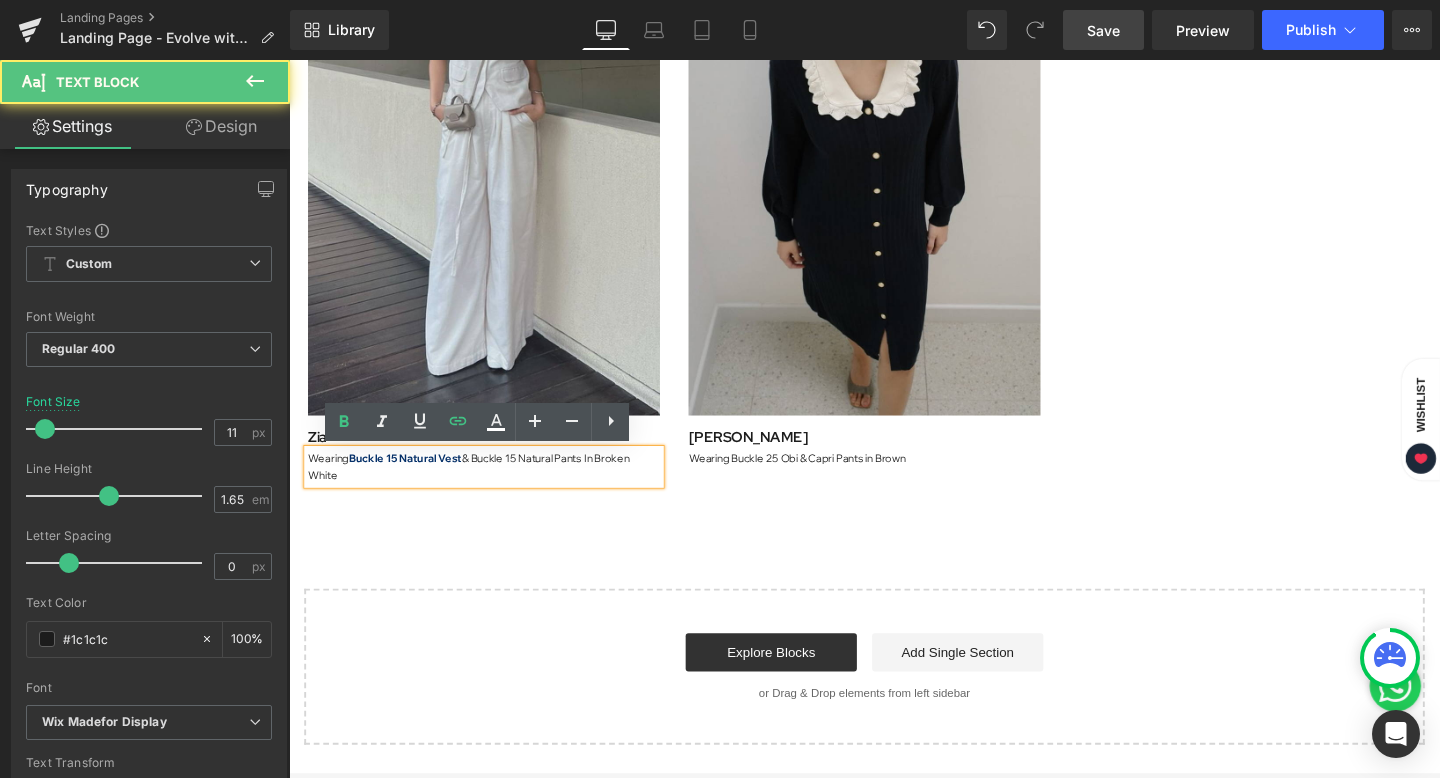drag, startPoint x: 486, startPoint y: 479, endPoint x: 499, endPoint y: 489, distance: 16.40122 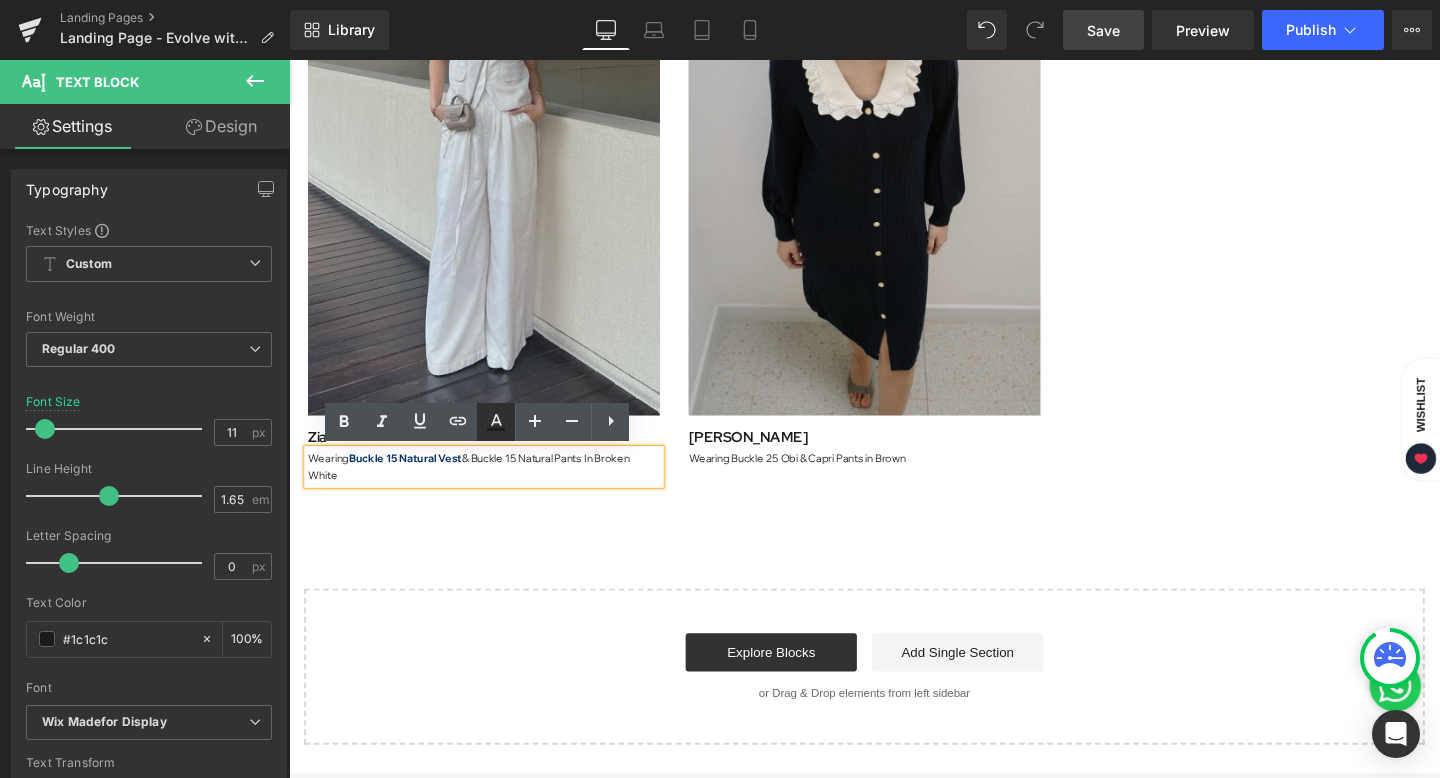 click 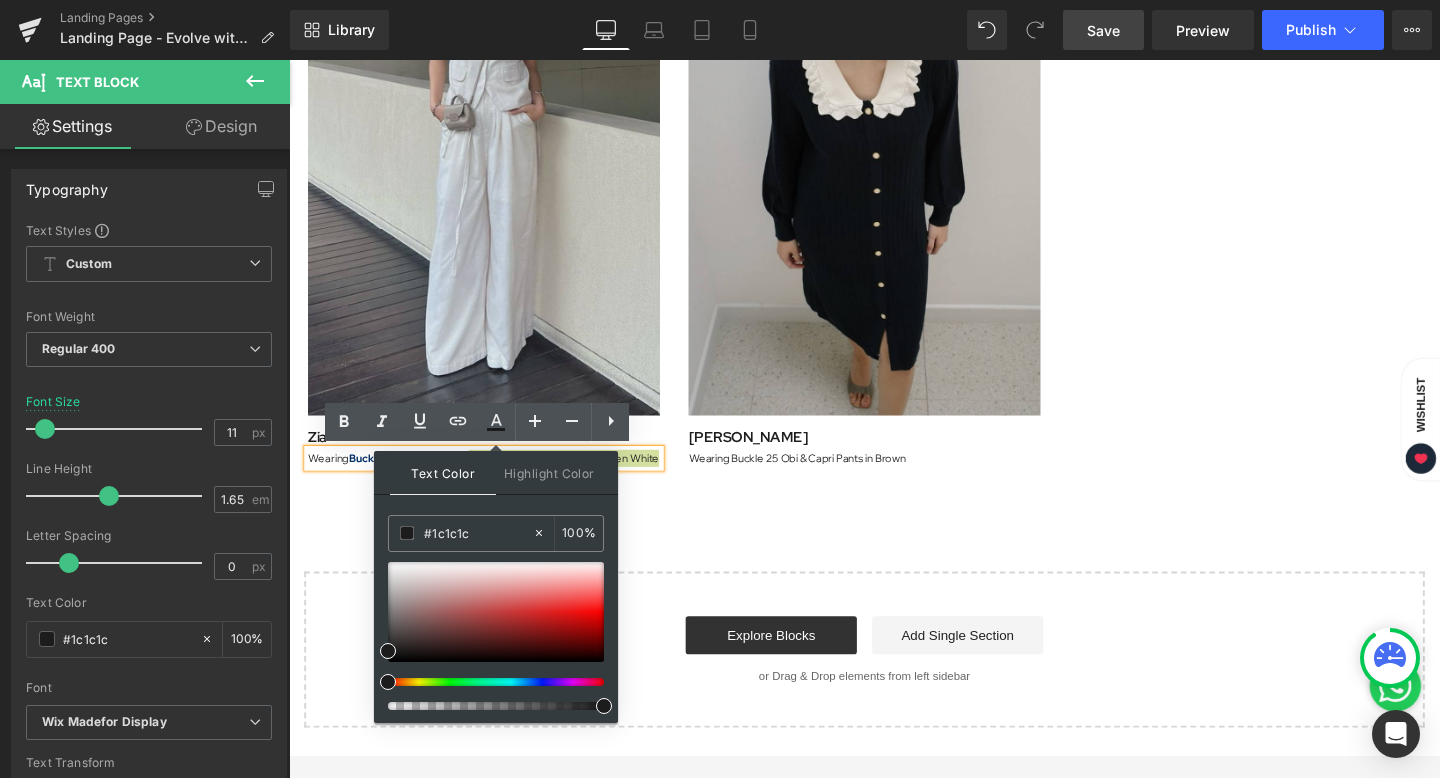 drag, startPoint x: 501, startPoint y: 535, endPoint x: 383, endPoint y: 535, distance: 118 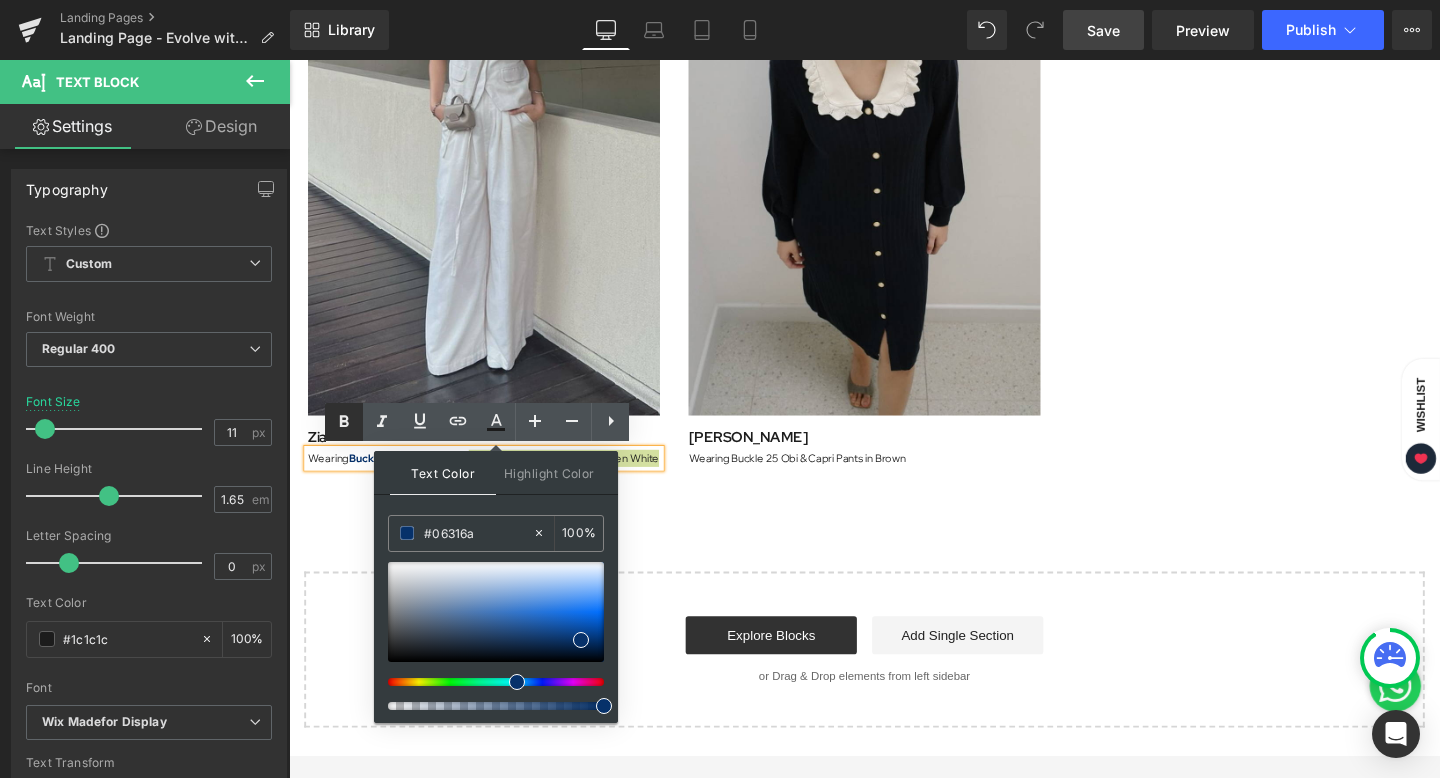 click 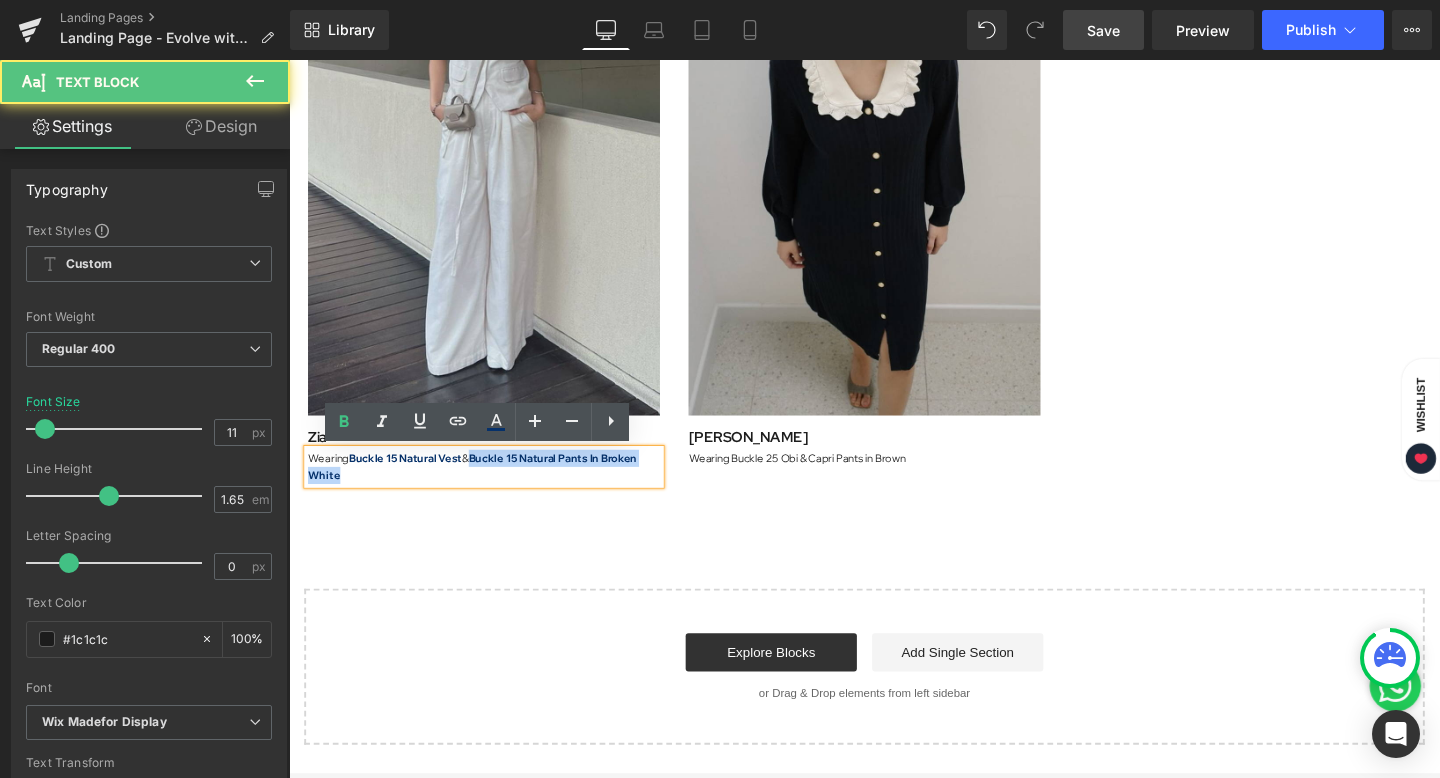 drag, startPoint x: 488, startPoint y: 481, endPoint x: 490, endPoint y: 504, distance: 23.086792 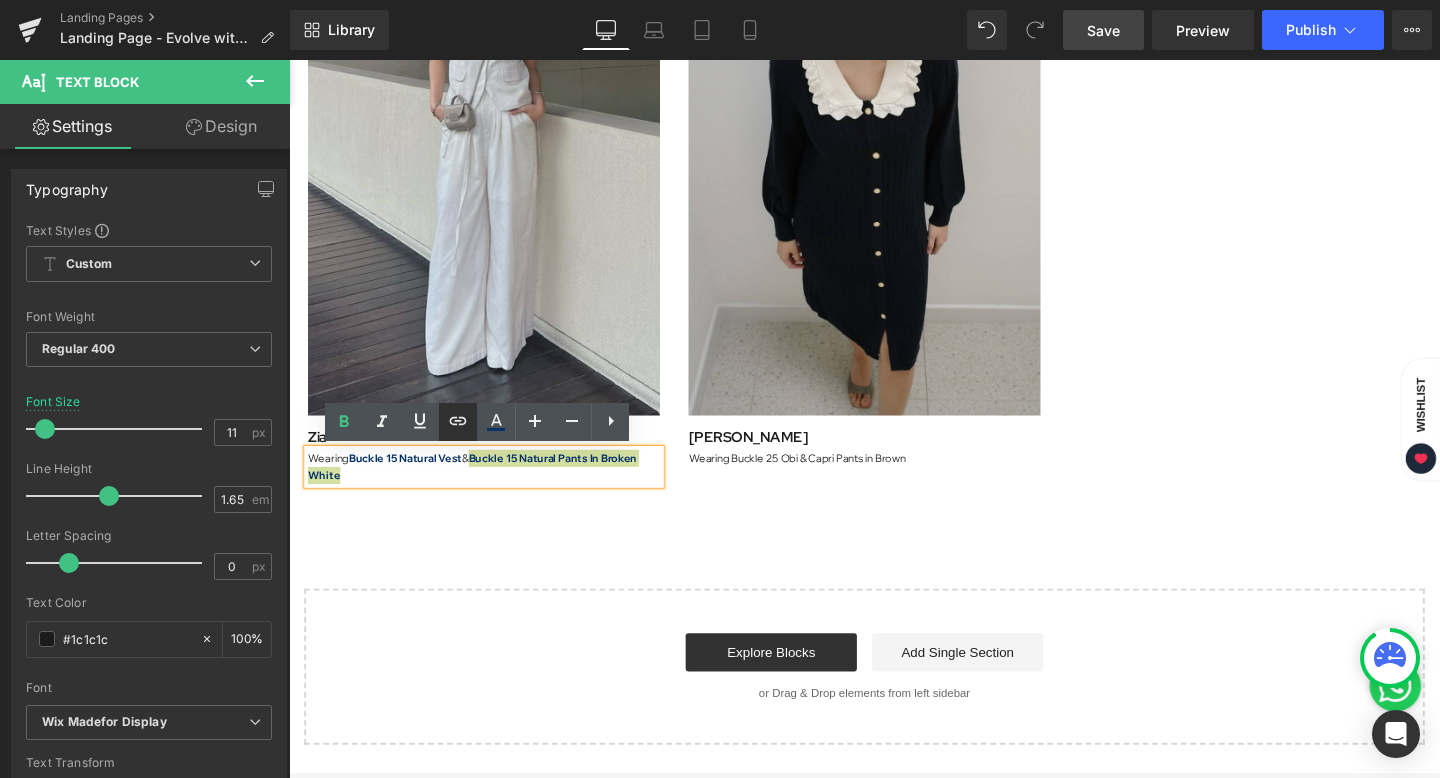 click 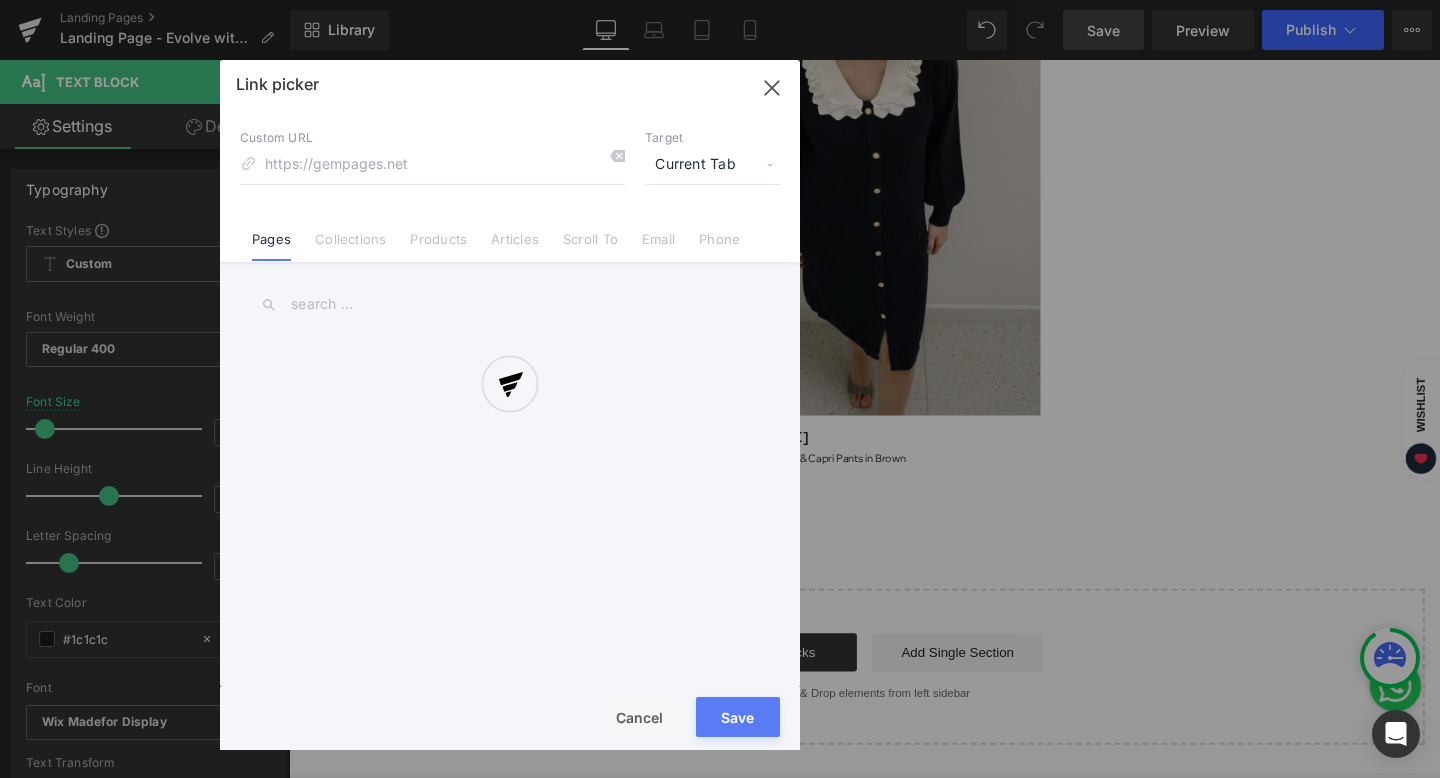 click on "Text Color Highlight Color rgba(6, 49, 106, 1) #06316a 100 % transparent transparent 0 %   Edit or remove link:   Edit   -   Unlink   -   Cancel                                             Link picker Back to Library   Insert           Custom URL                   Target   Current Tab     Current Tab   New Tab                 Pages       Collections       Products       Articles       Scroll To       Email       Phone                                                       Email Address     Subject     Message             Phone Number           Save Cancel" at bounding box center [720, 0] 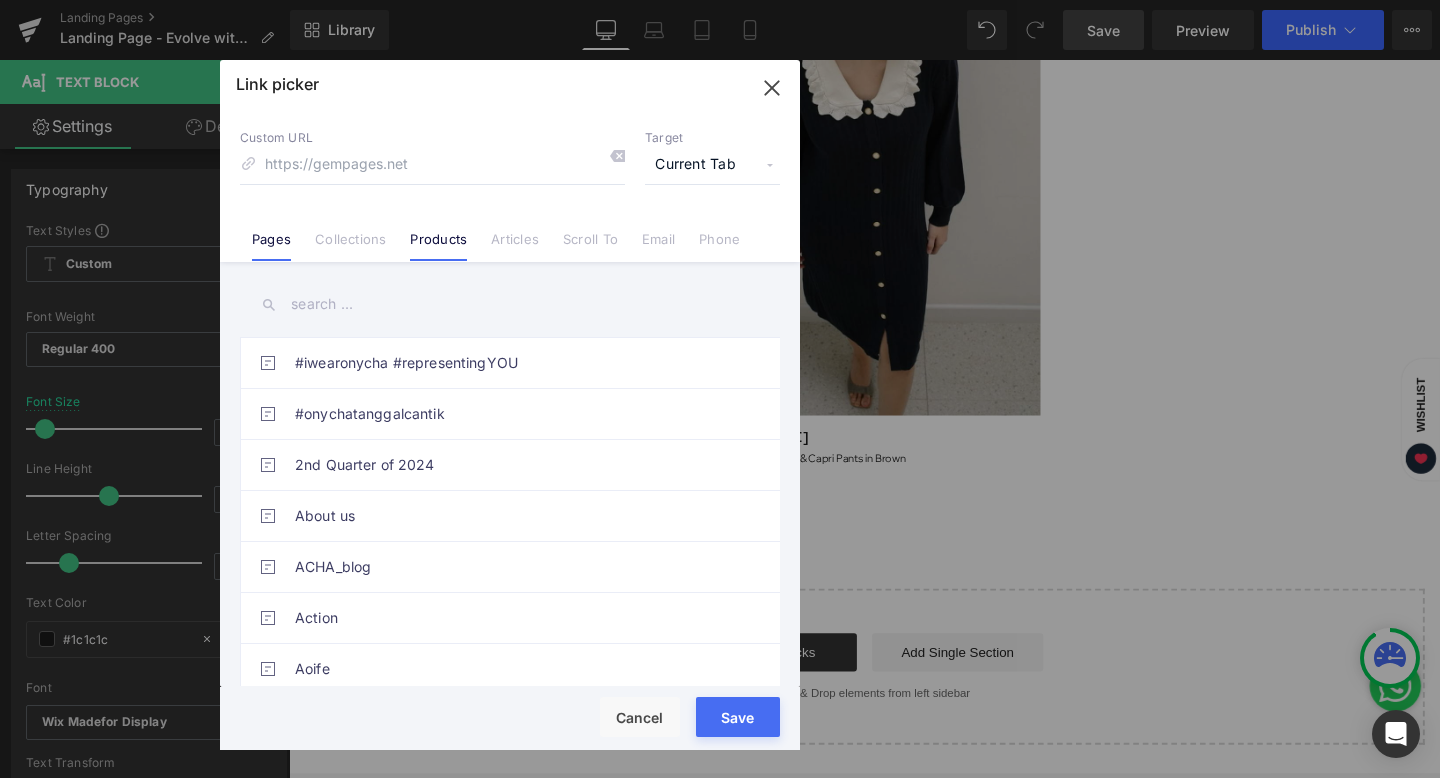 click on "Products" at bounding box center [438, 246] 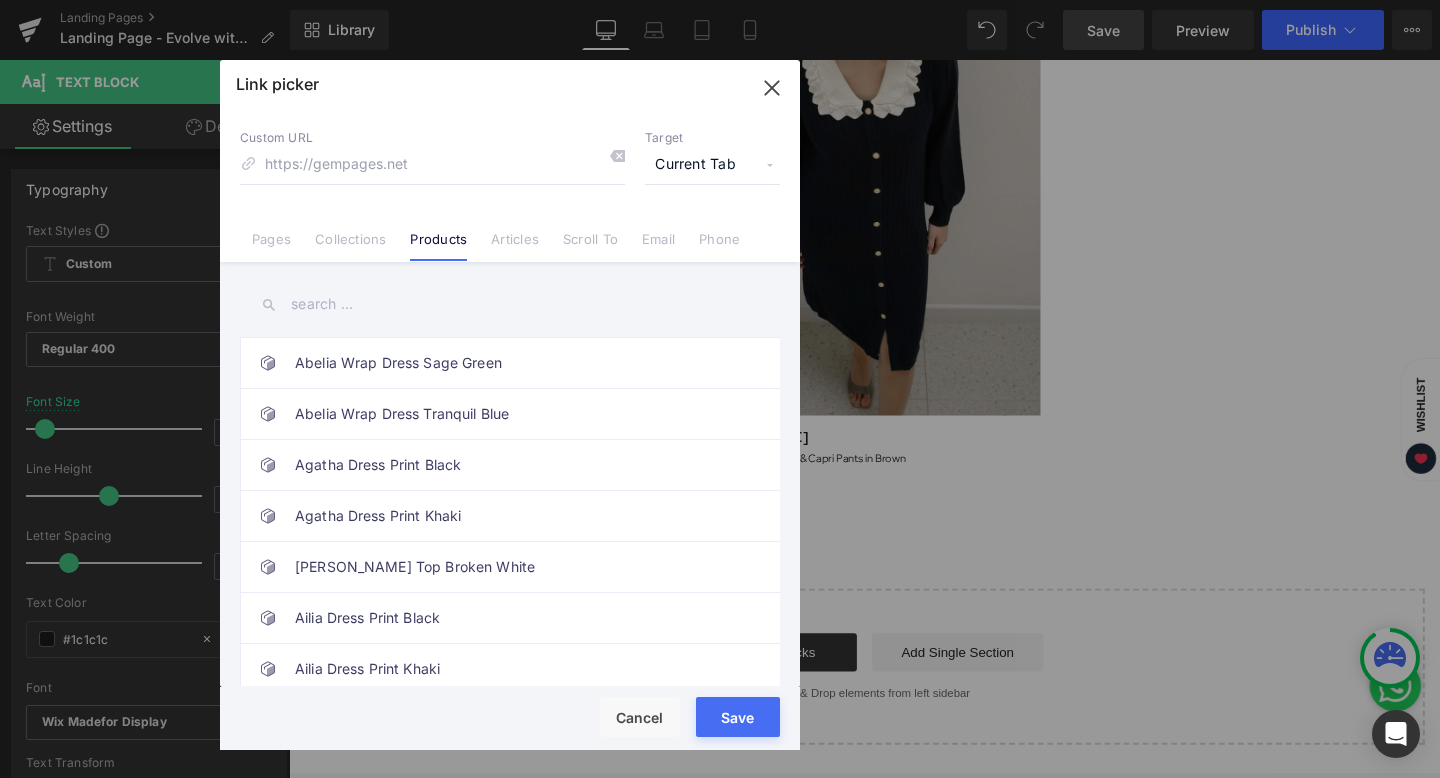 click at bounding box center (510, 304) 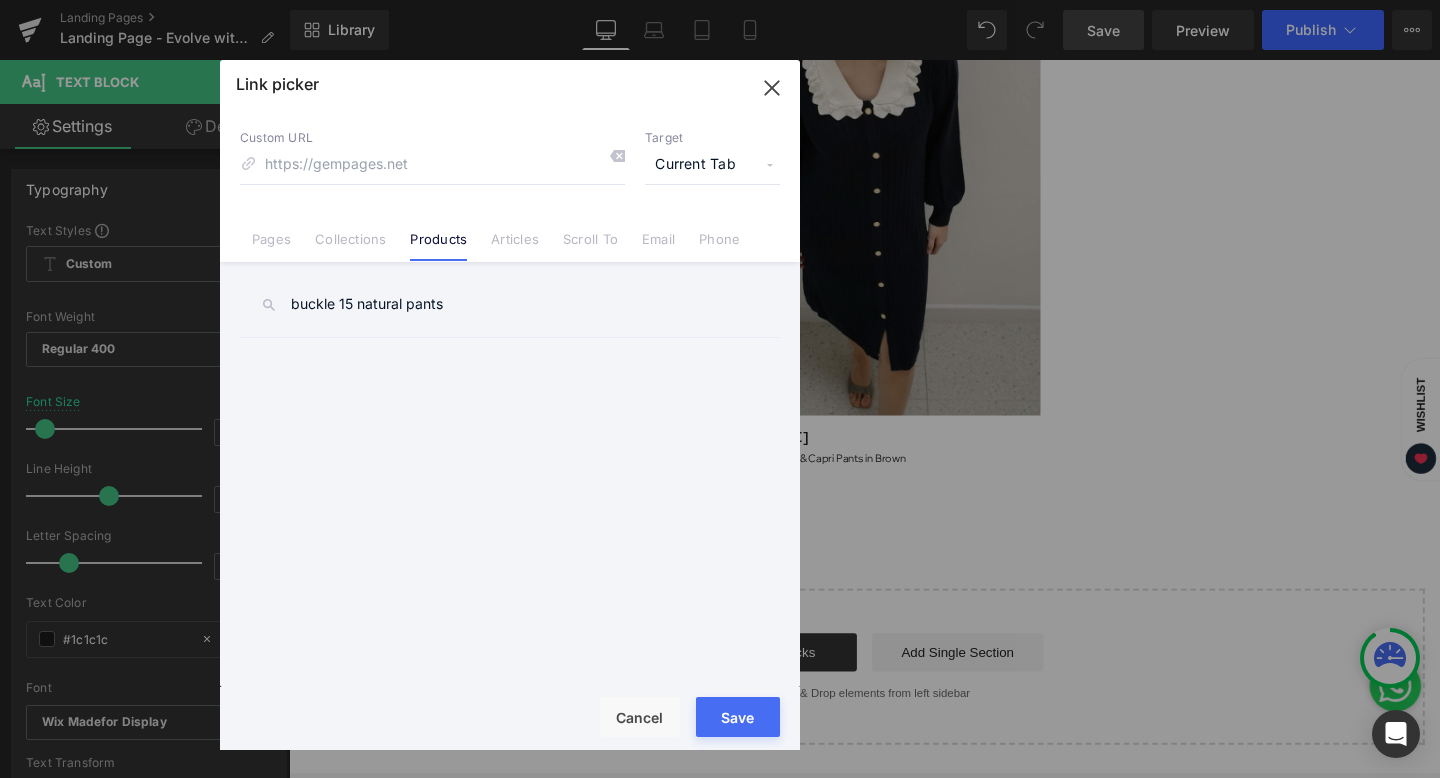 click on "buckle 15 natural pants" at bounding box center (510, 304) 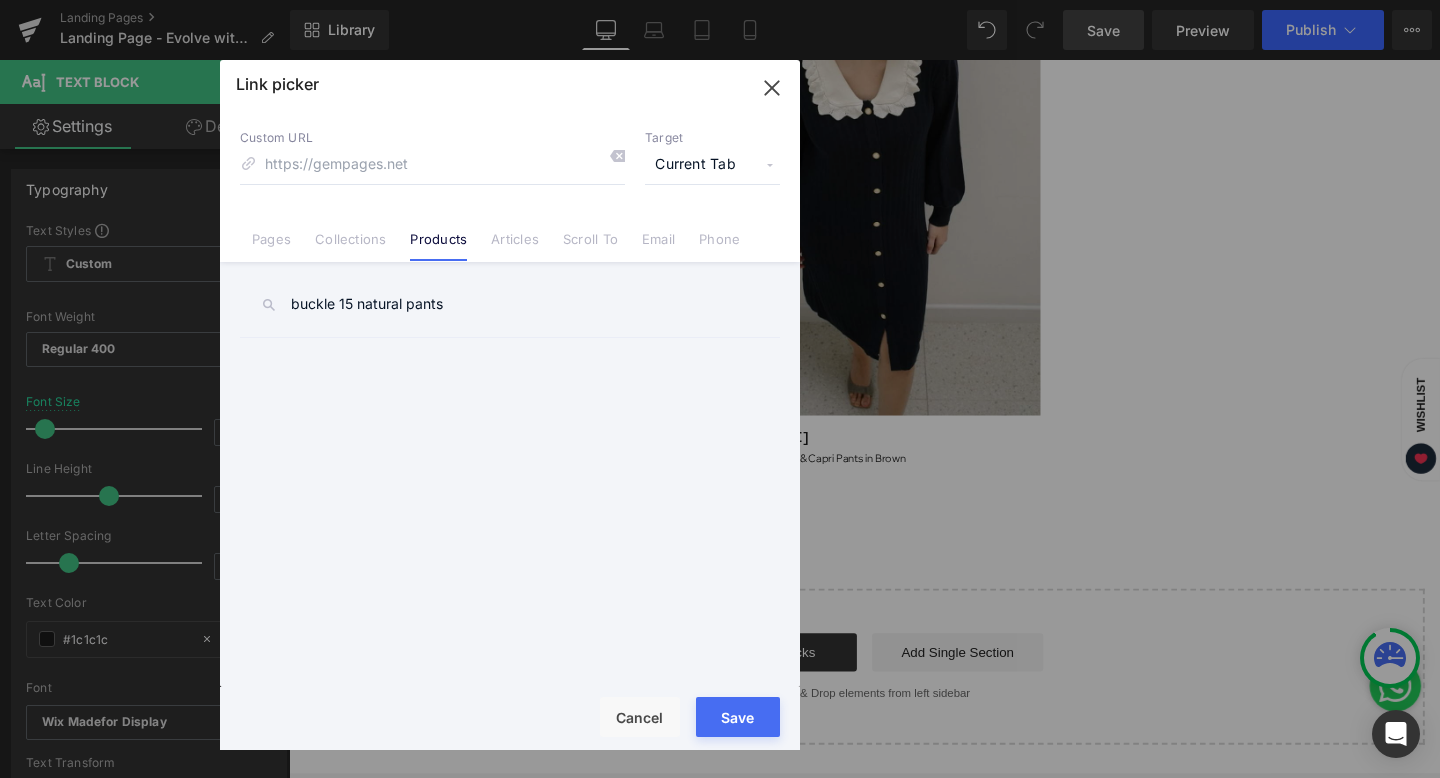 drag, startPoint x: 405, startPoint y: 308, endPoint x: 449, endPoint y: 308, distance: 44 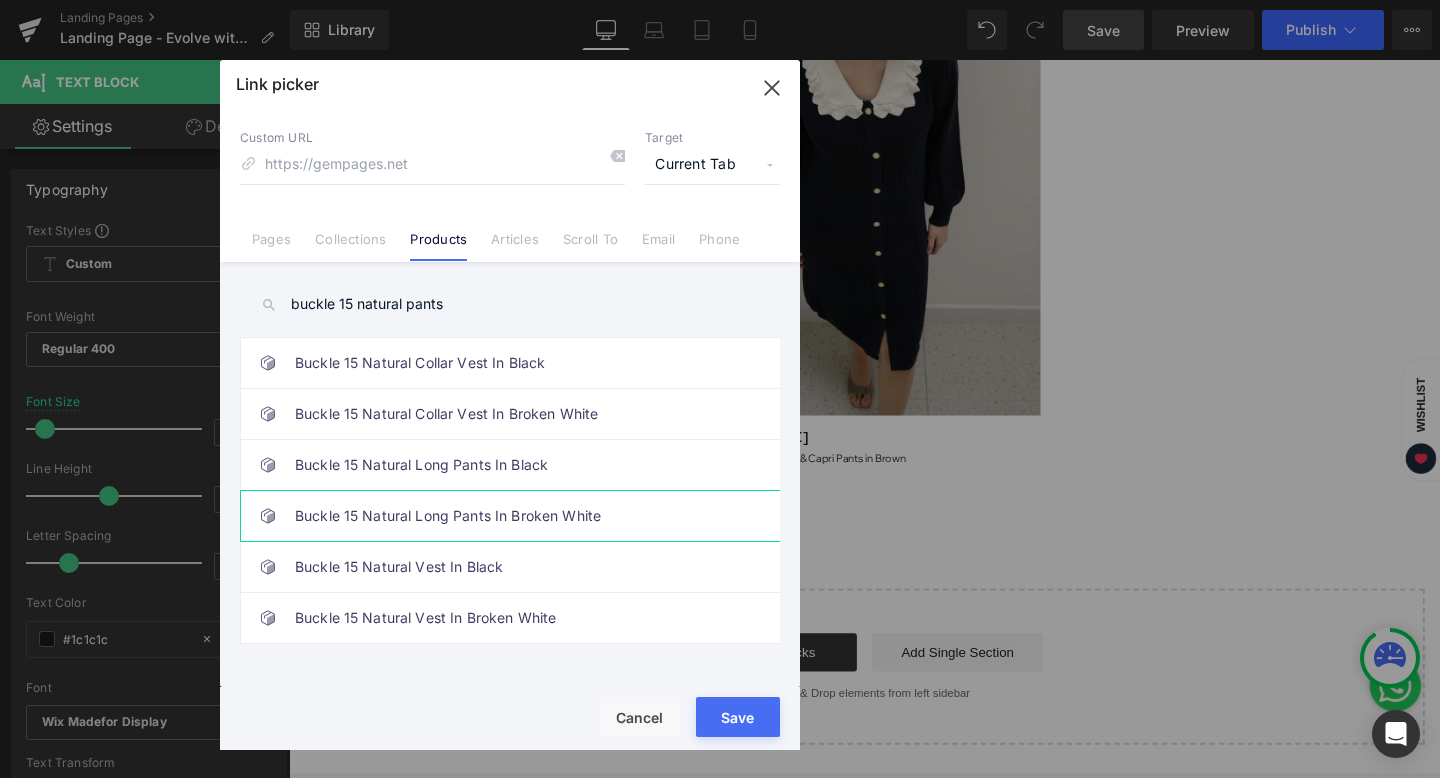 click on "Buckle 15 Natural Long Pants In Broken White" at bounding box center (515, 516) 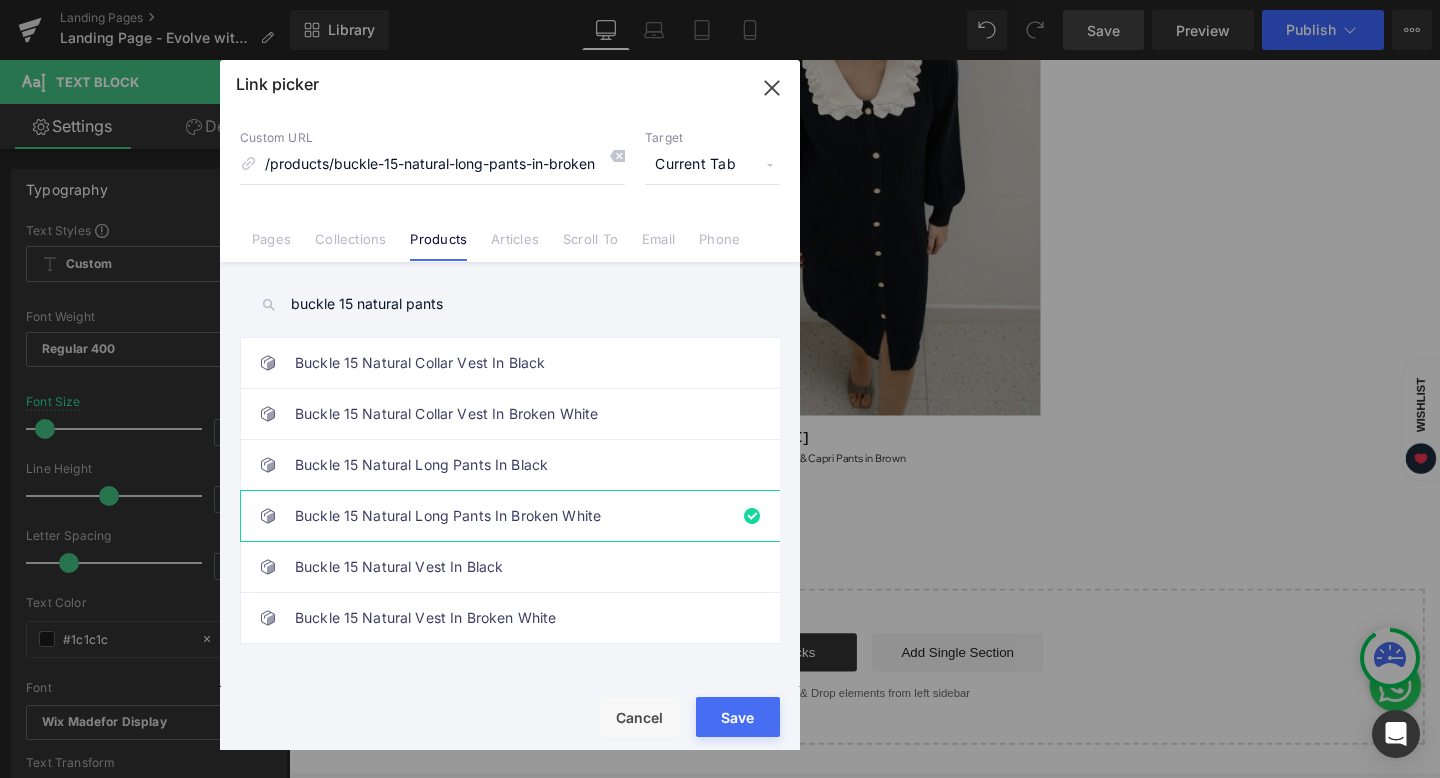 click on "Save" at bounding box center (738, 717) 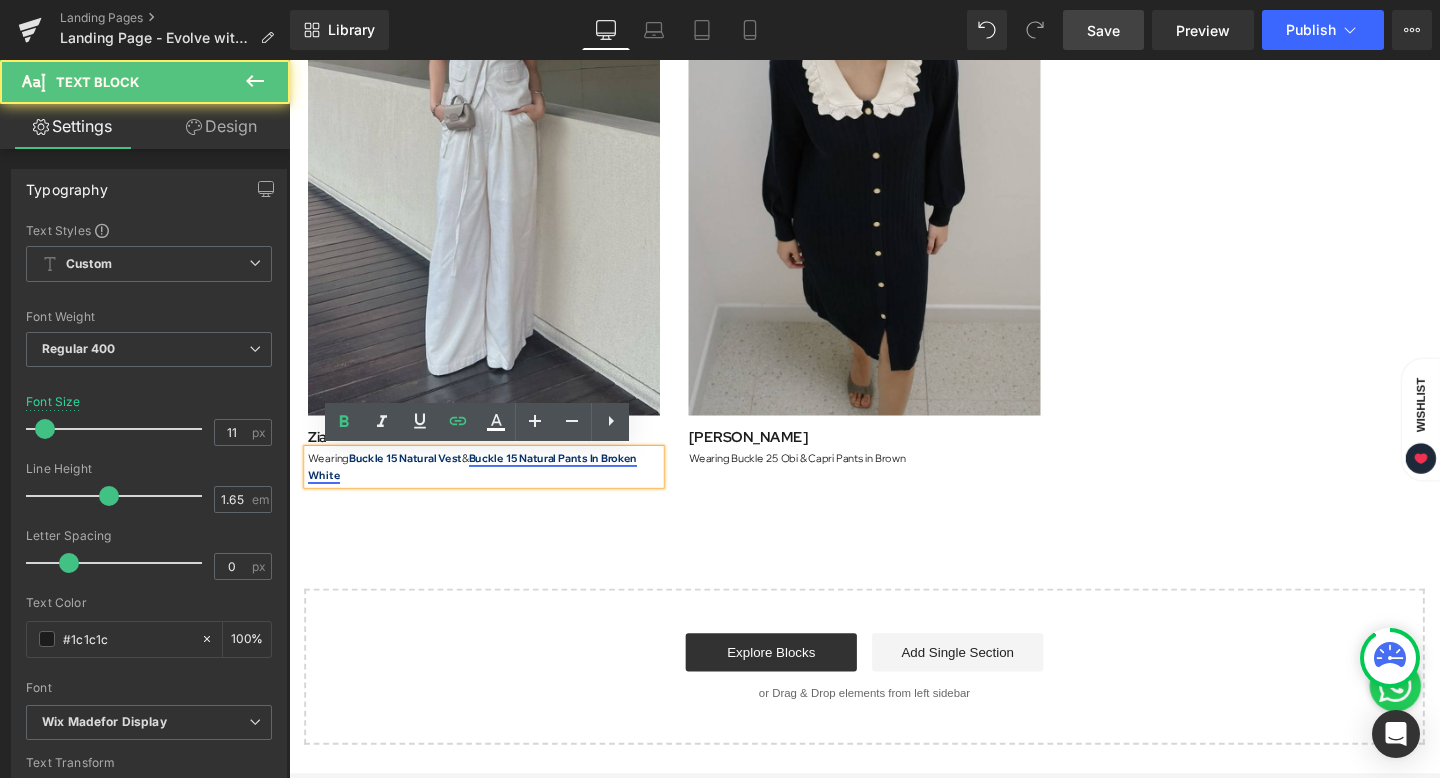 click on "Buckle 15 Natural Pants In Broken White" at bounding box center (482, 488) 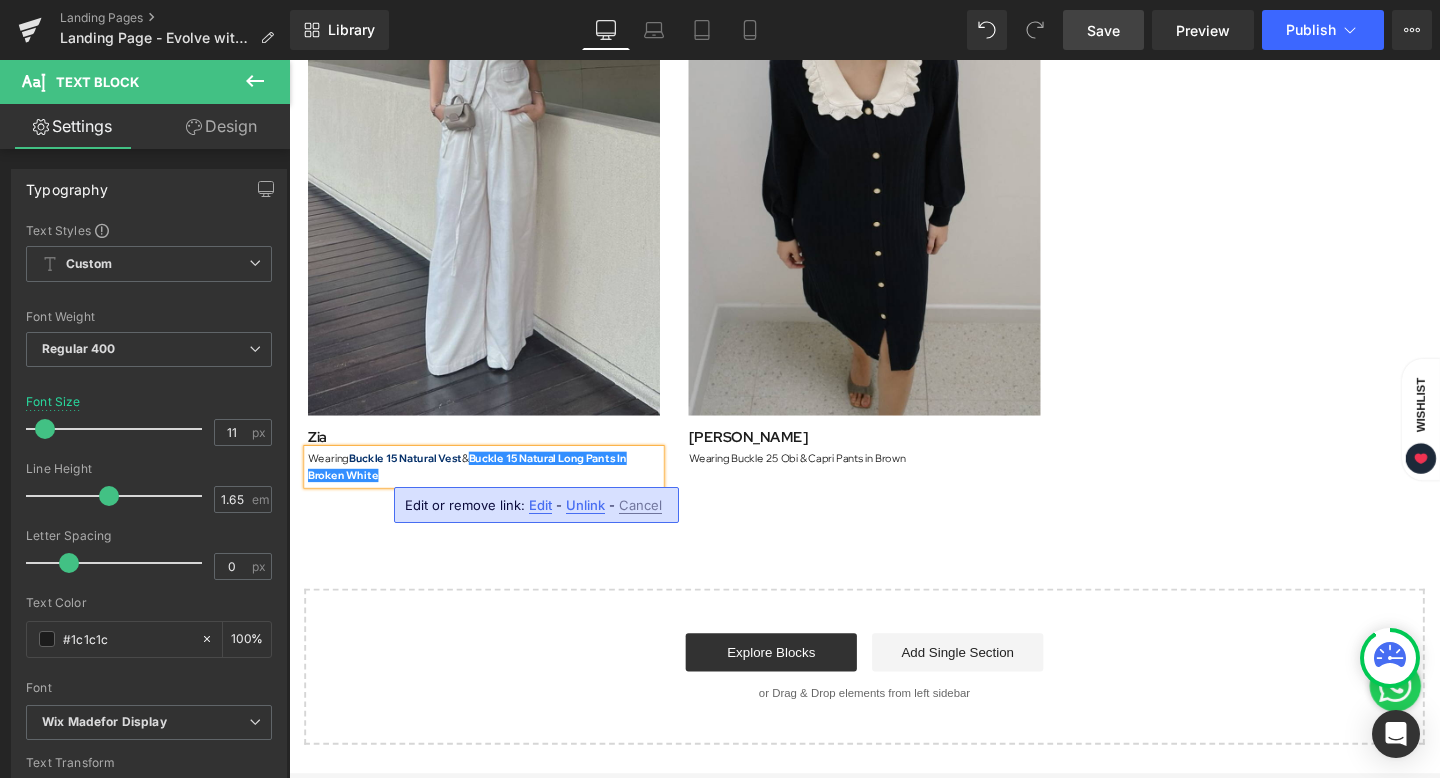 click on "#EvolvewithOnycha: Heading         The Journey to Becoming Your Most Remarkable You Heading         Row         #EvolvewithOnycha isn't just about wearing clothes, it's about wearing your story. Our pieces, meticulously crafted by artisans, are more than just clothes; they're companions on your path to becoming the most remarkable you. Your narrative shouldn't be confined but should shatter boundaries and etch itself in unforgettable moments. When you #EvolvewithOnycha, you're not just expressing yourself, you're empowering yourself. Each tailored creation becomes an extension of your character, a canvas for your confidence. Imagine capturing the world's attention, not just with your style, but with the unwavering spirit you embody.  Let Onycha be the thread that weaves together confidence, self-expression, and the power to hold the world in your hands. So, are you ready to write your next chapter? Join the #EvolvewithOnycha movement and start your transformation today. Text Block         Row         Image" at bounding box center [894, -1530] 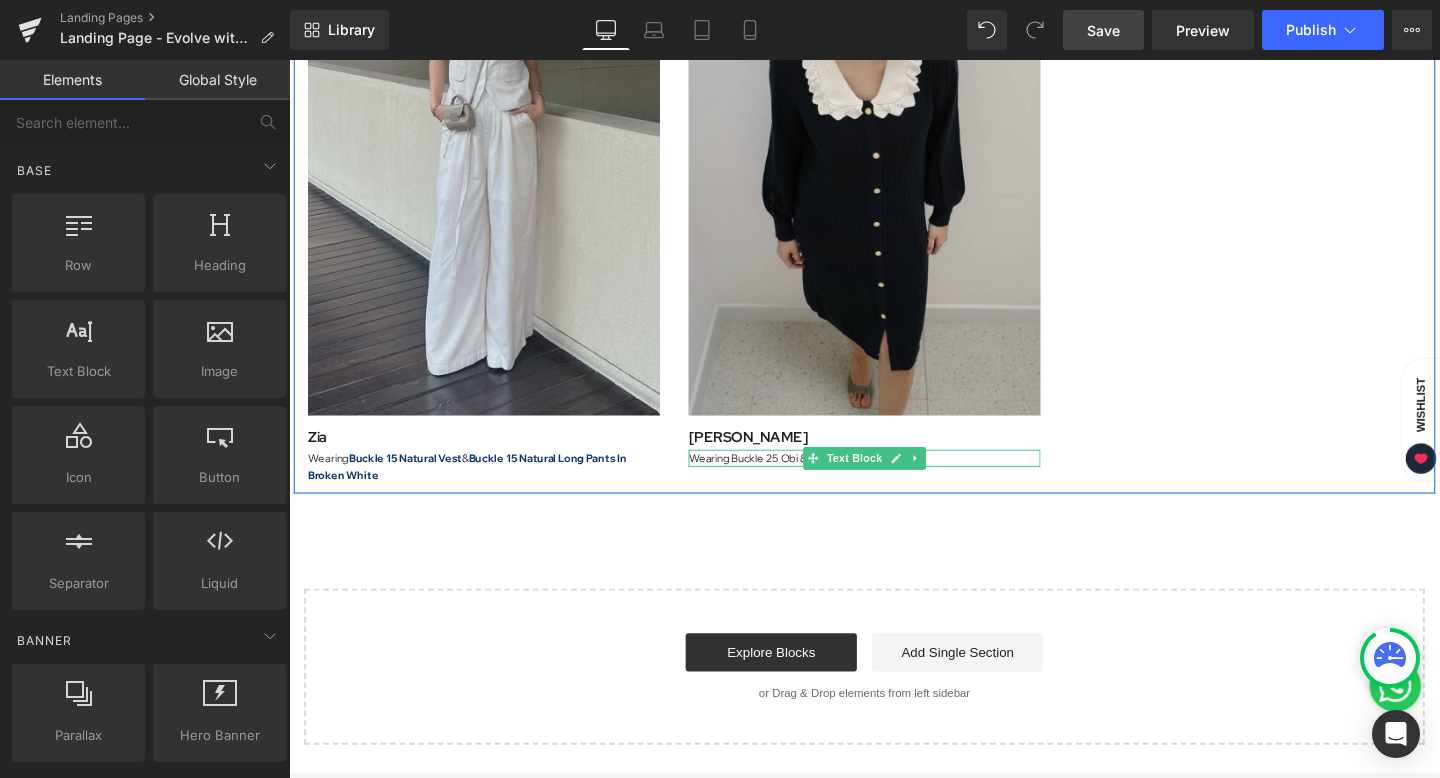 click on "Wearing Buckle 25 Obi & Capri Pants in Brown" at bounding box center (894, 479) 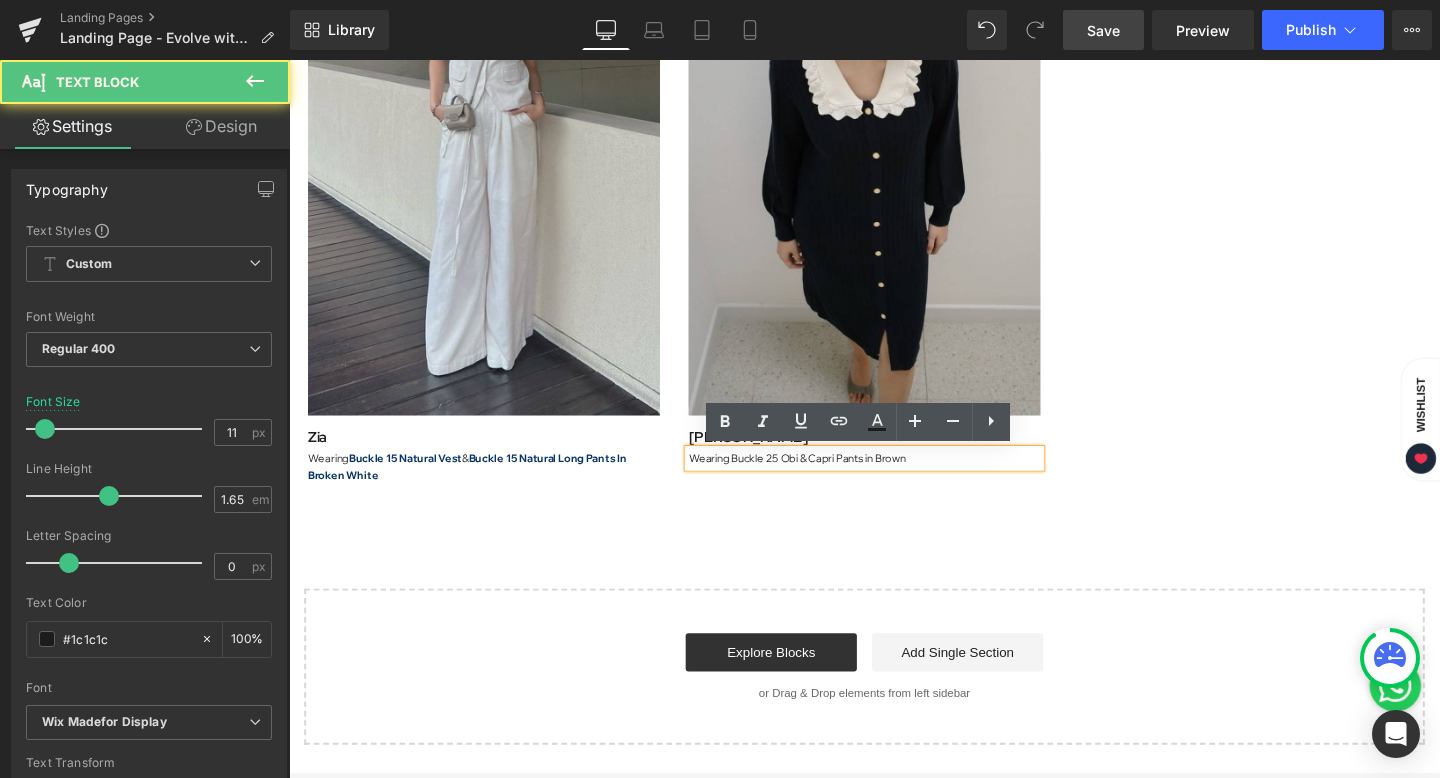 click on "Wearing Buckle 25 Obi & Capri Pants in Brown" at bounding box center [894, 479] 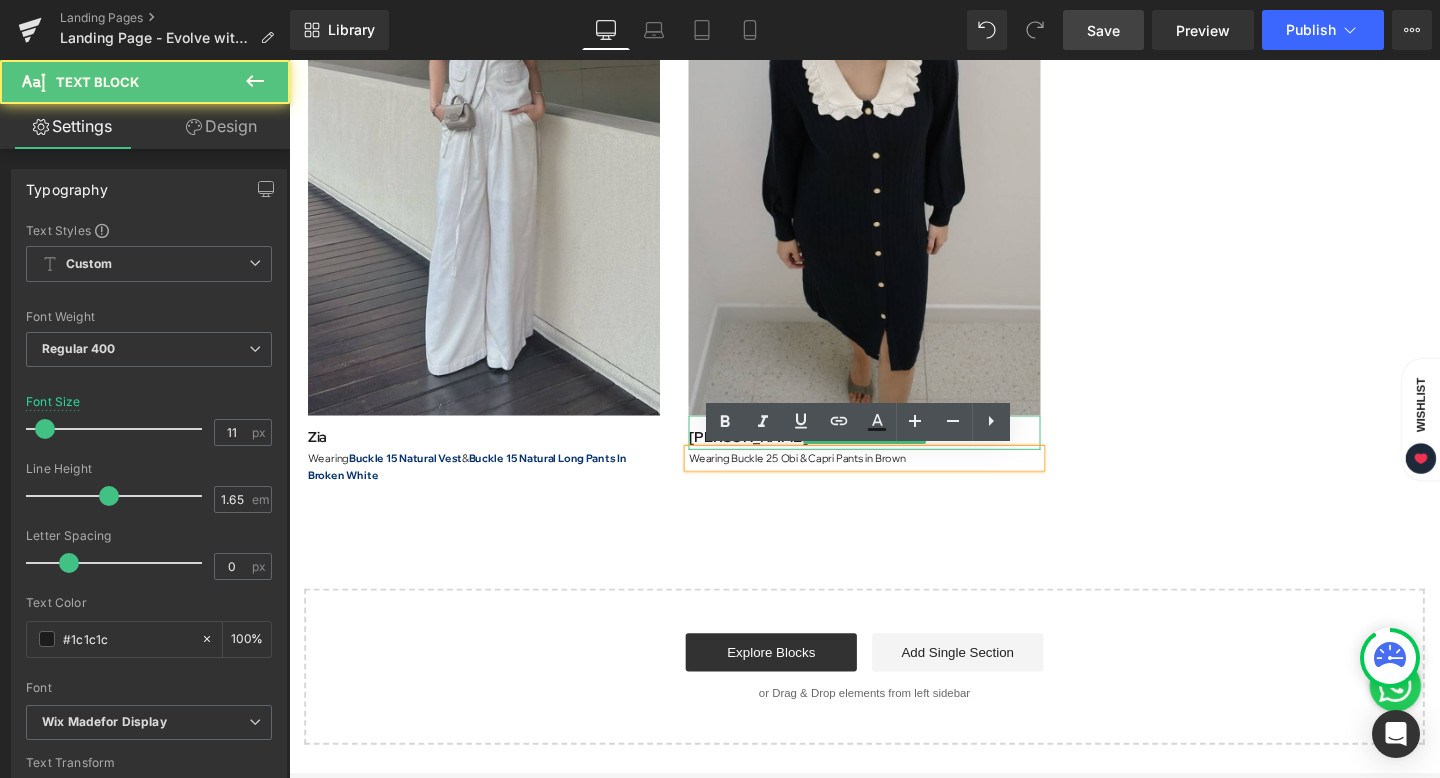 click on "[PERSON_NAME]" at bounding box center (772, 457) 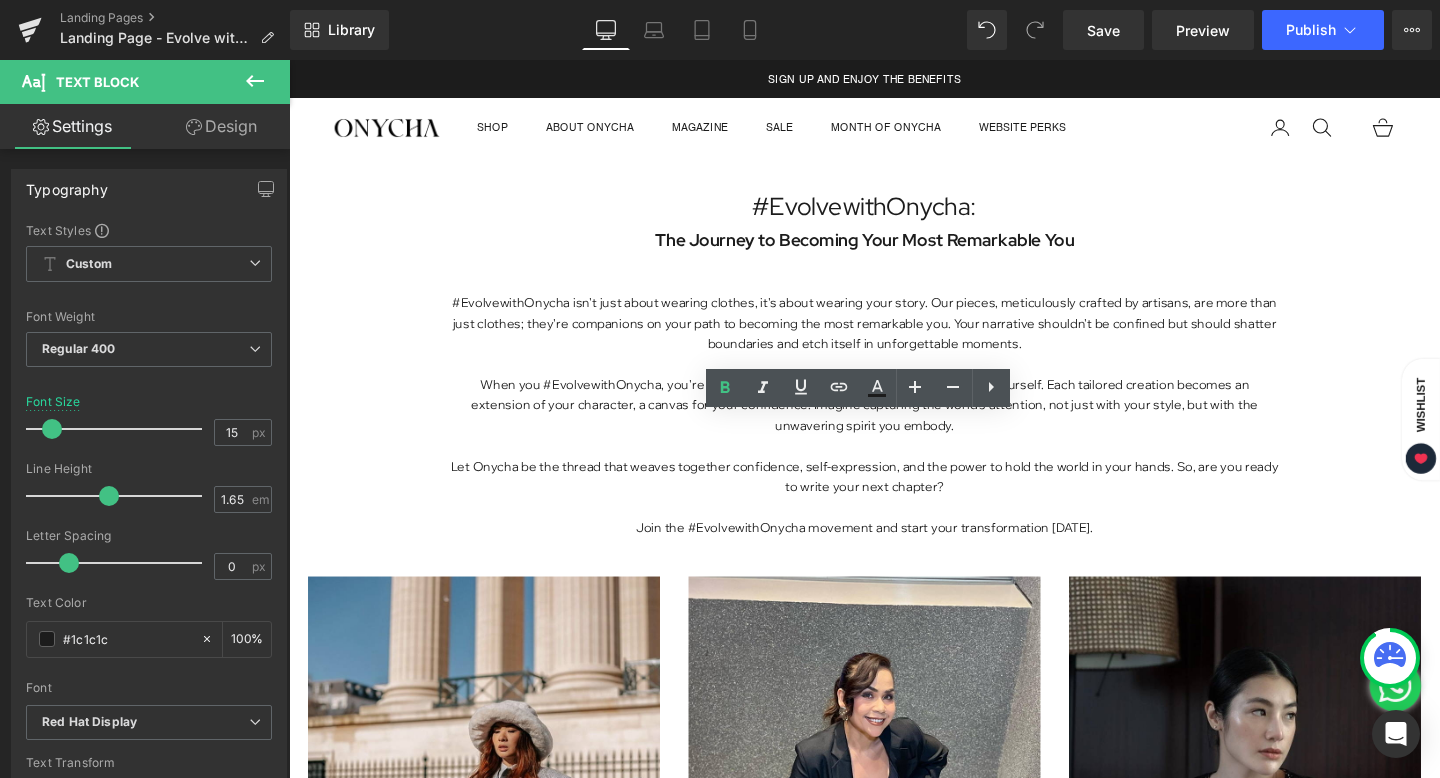 scroll, scrollTop: 4004, scrollLeft: 0, axis: vertical 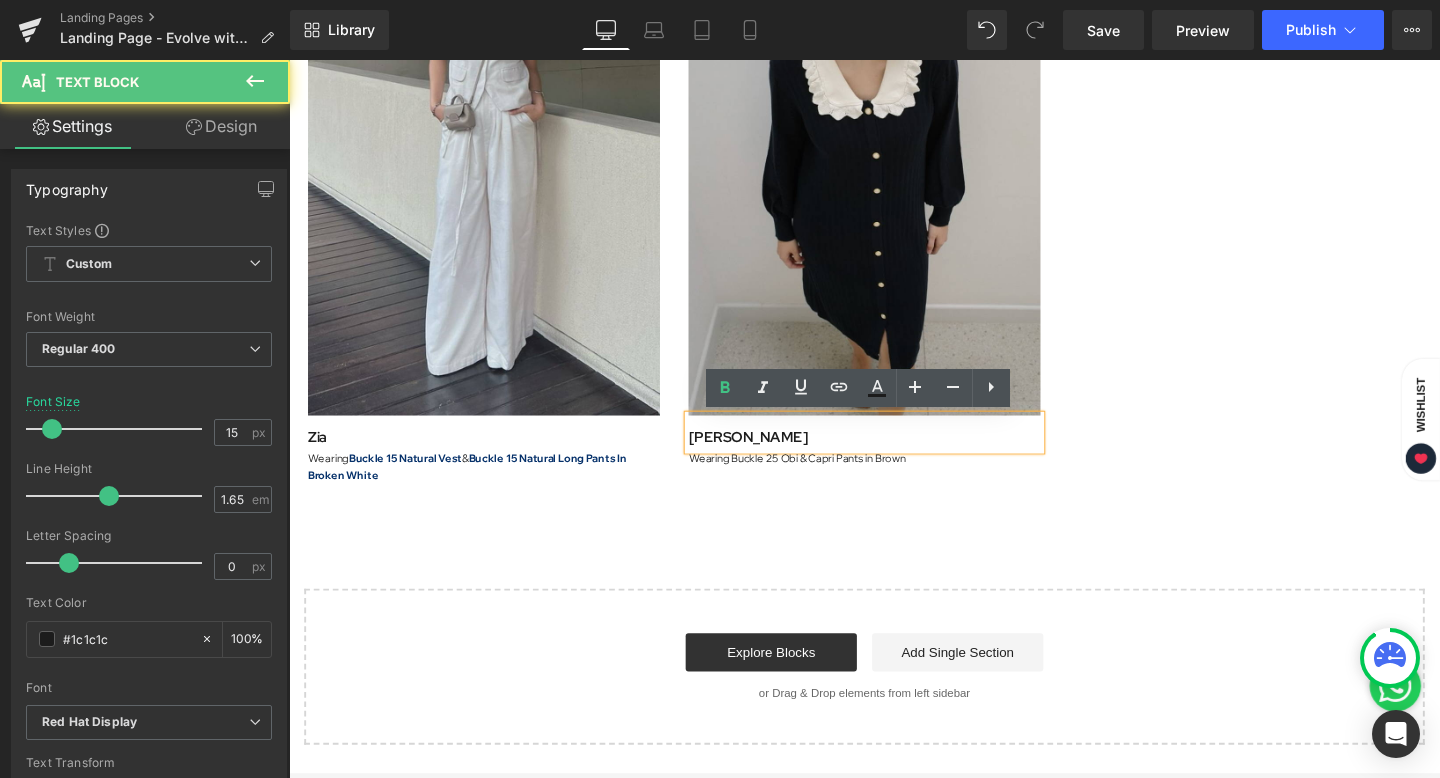 drag, startPoint x: 822, startPoint y: 459, endPoint x: 689, endPoint y: 459, distance: 133 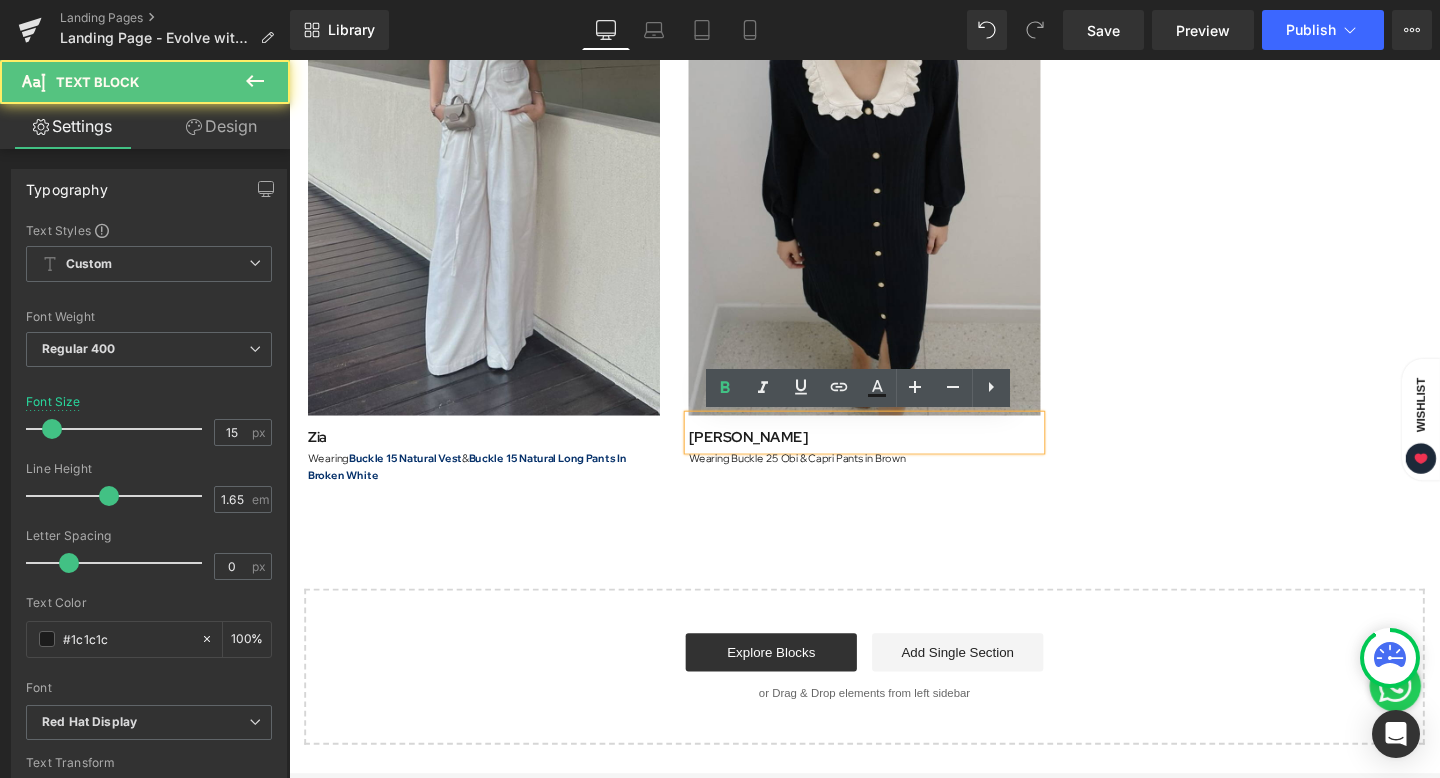 click on "Image         Zia Text Block         Wearing   Buckle 15 Natural Vest  &  Buckle 15 Natural Long Pants In Broken White Text Block         Image         [PERSON_NAME] Text Block         Wearing Buckle 25 Obi & Capri Pants in Brown Text Block         Row" at bounding box center [894, 182] 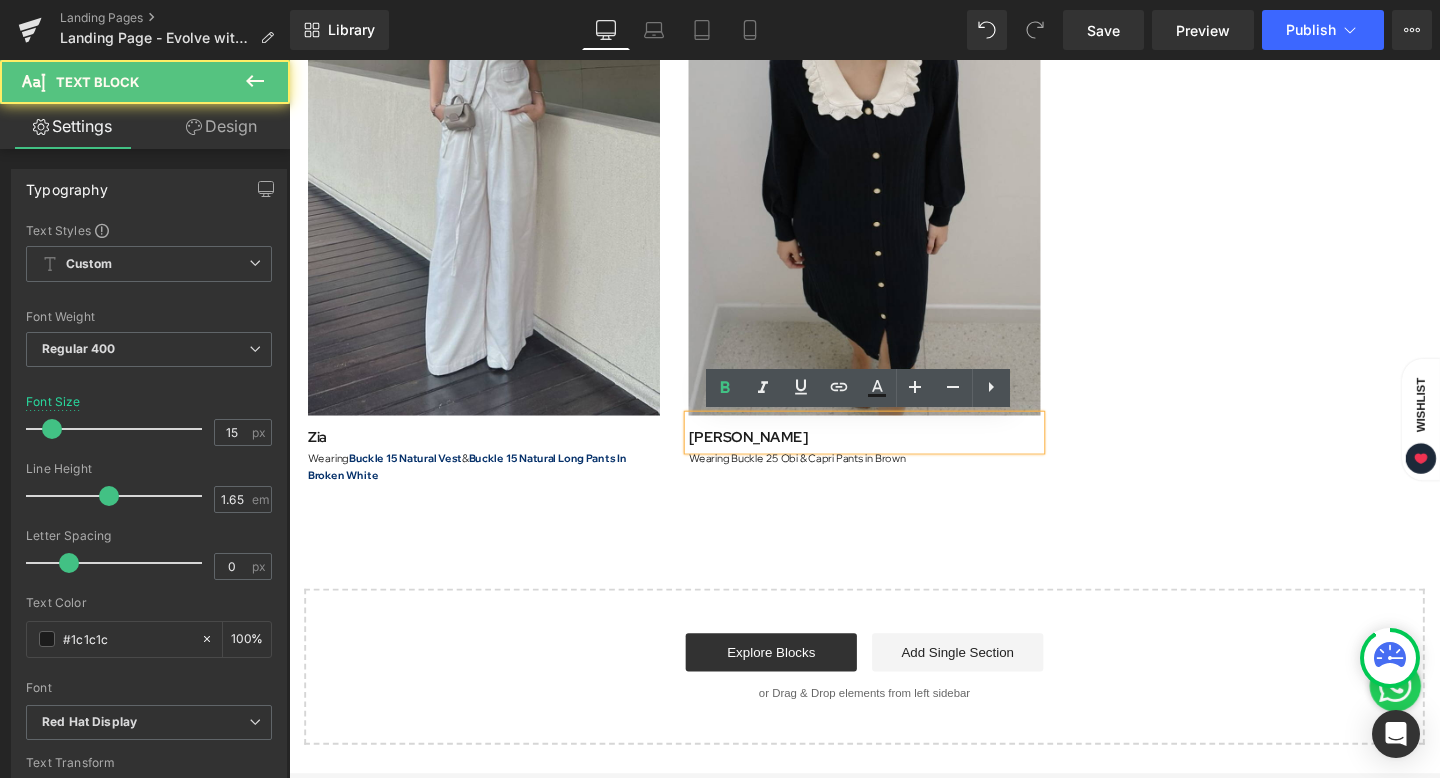 type 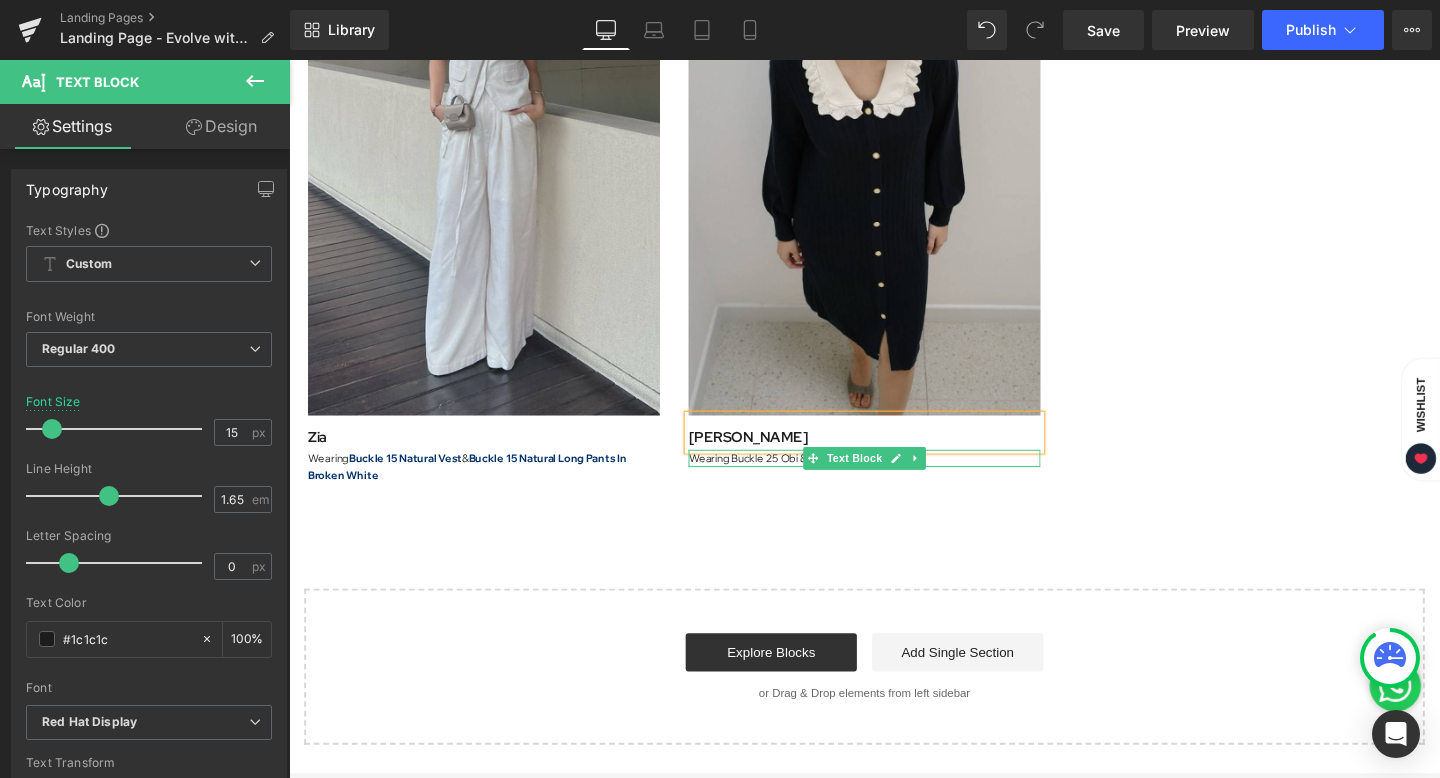 drag, startPoint x: 757, startPoint y: 477, endPoint x: 887, endPoint y: 476, distance: 130.00385 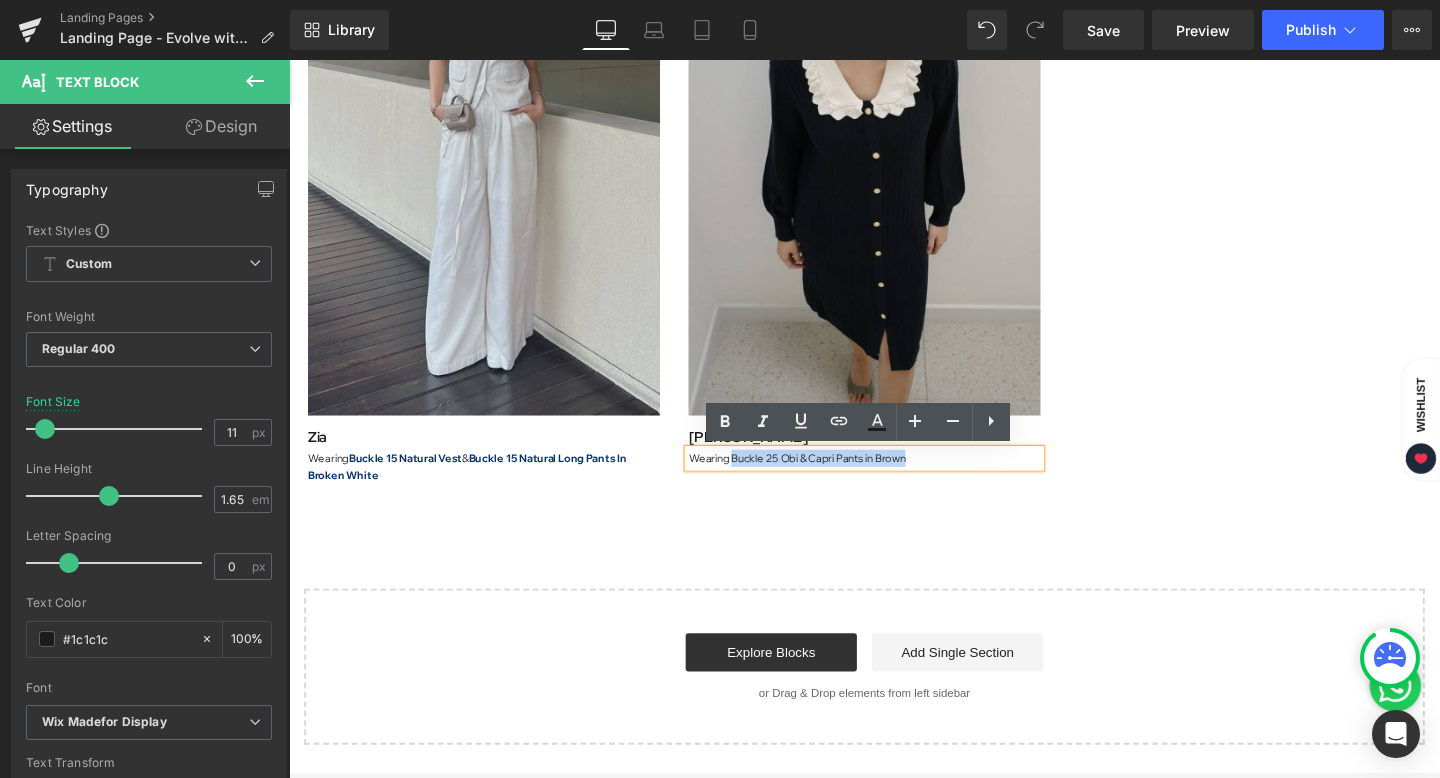 click on "Wearing Buckle 25 Obi & Capri Pants in Brown" at bounding box center [894, 479] 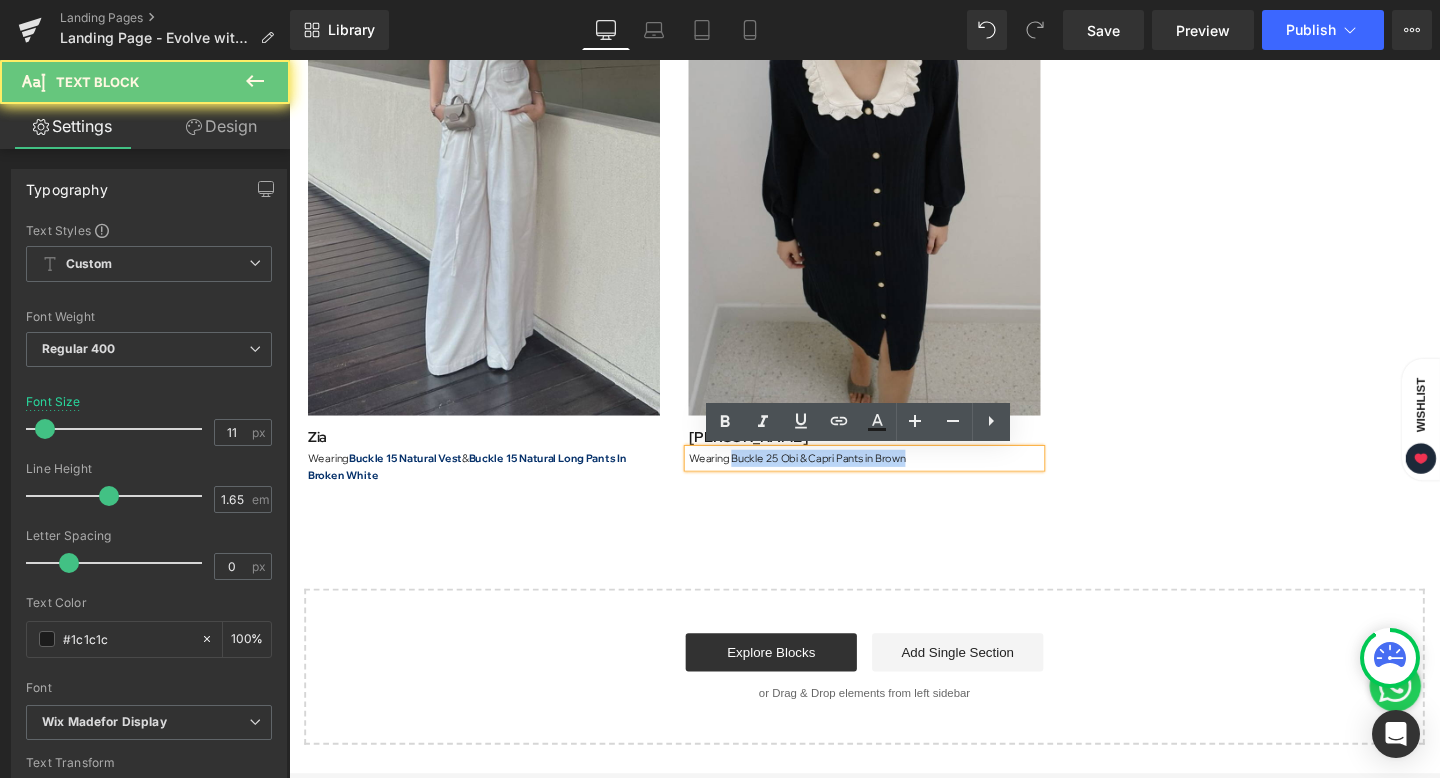 drag, startPoint x: 754, startPoint y: 479, endPoint x: 979, endPoint y: 481, distance: 225.0089 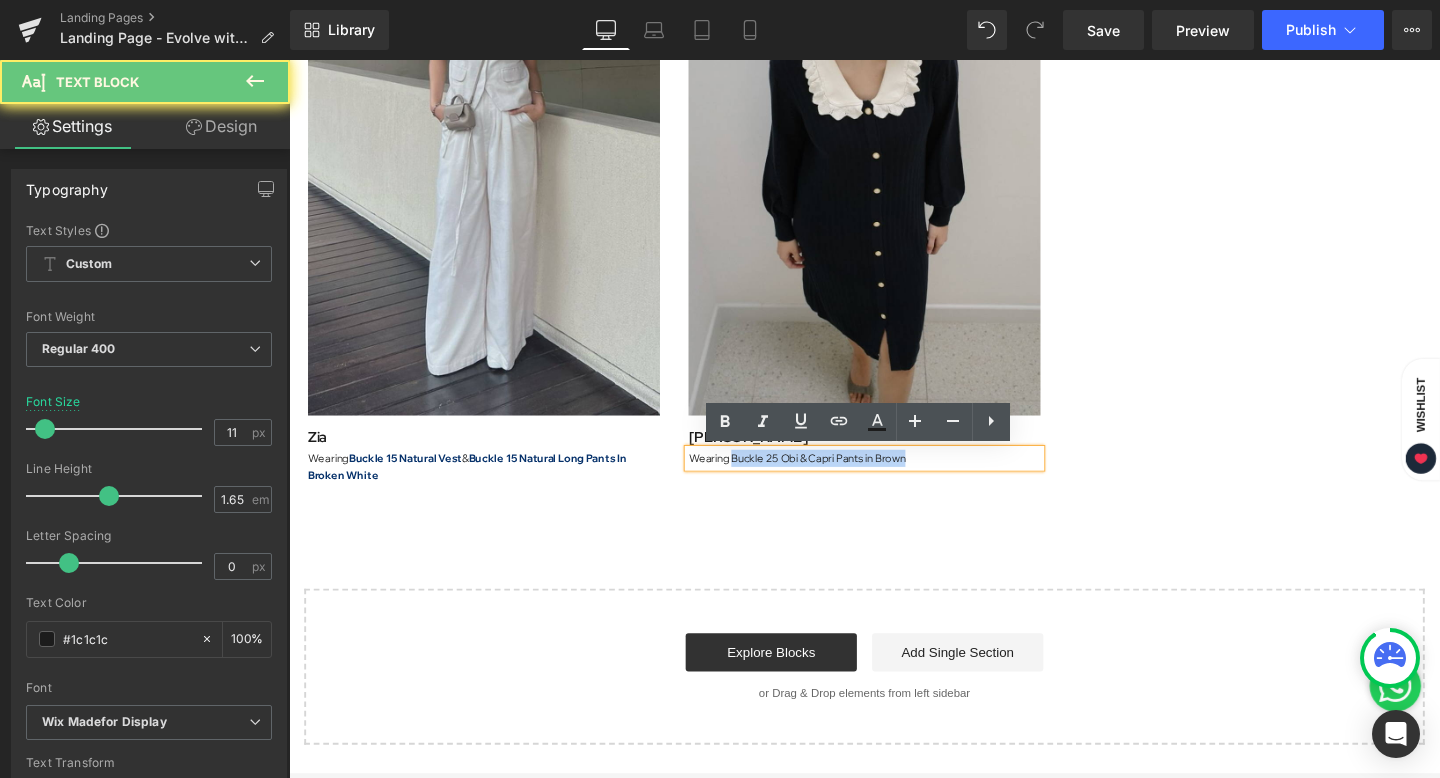 click on "Wearing Buckle 25 Obi & Capri Pants in Brown" at bounding box center [894, 479] 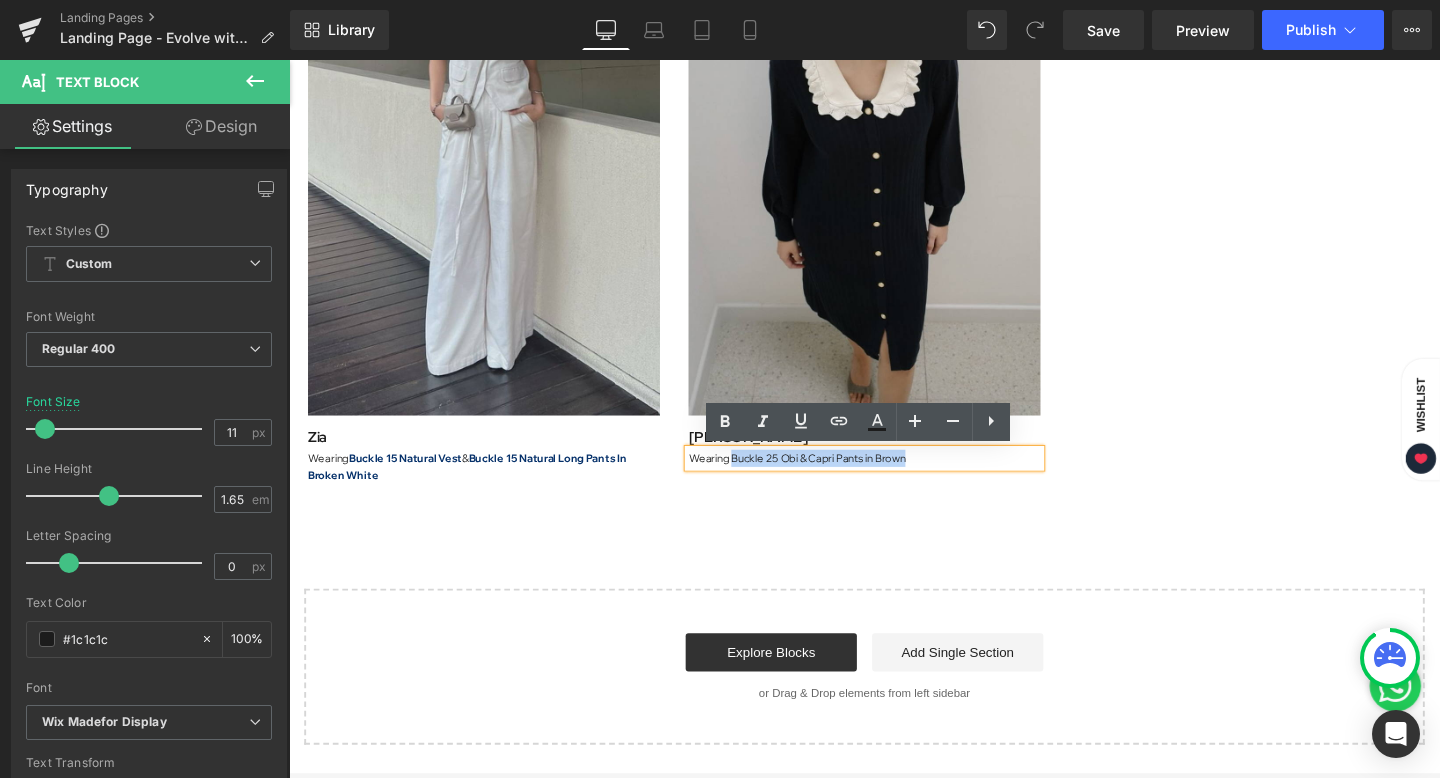 type 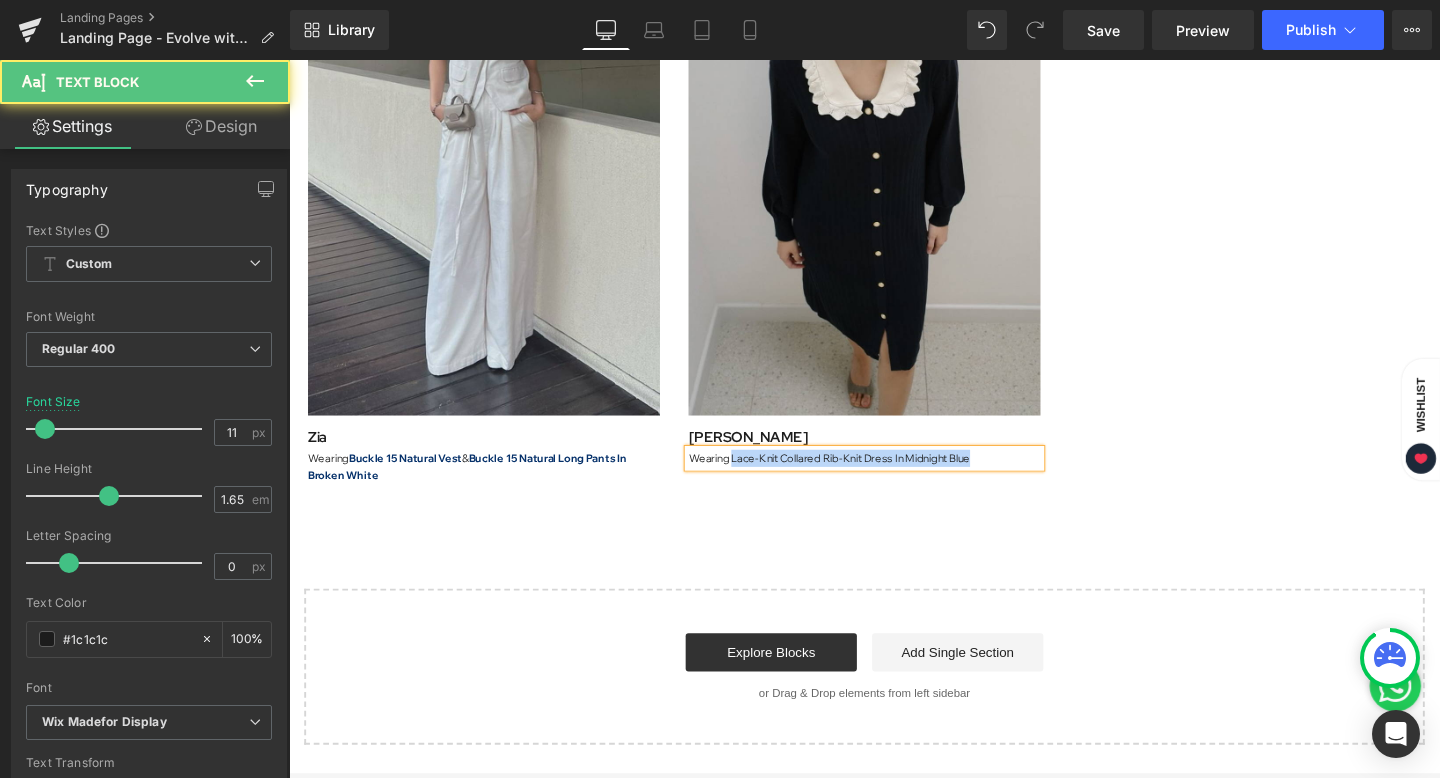 drag, startPoint x: 755, startPoint y: 482, endPoint x: 1035, endPoint y: 476, distance: 280.06427 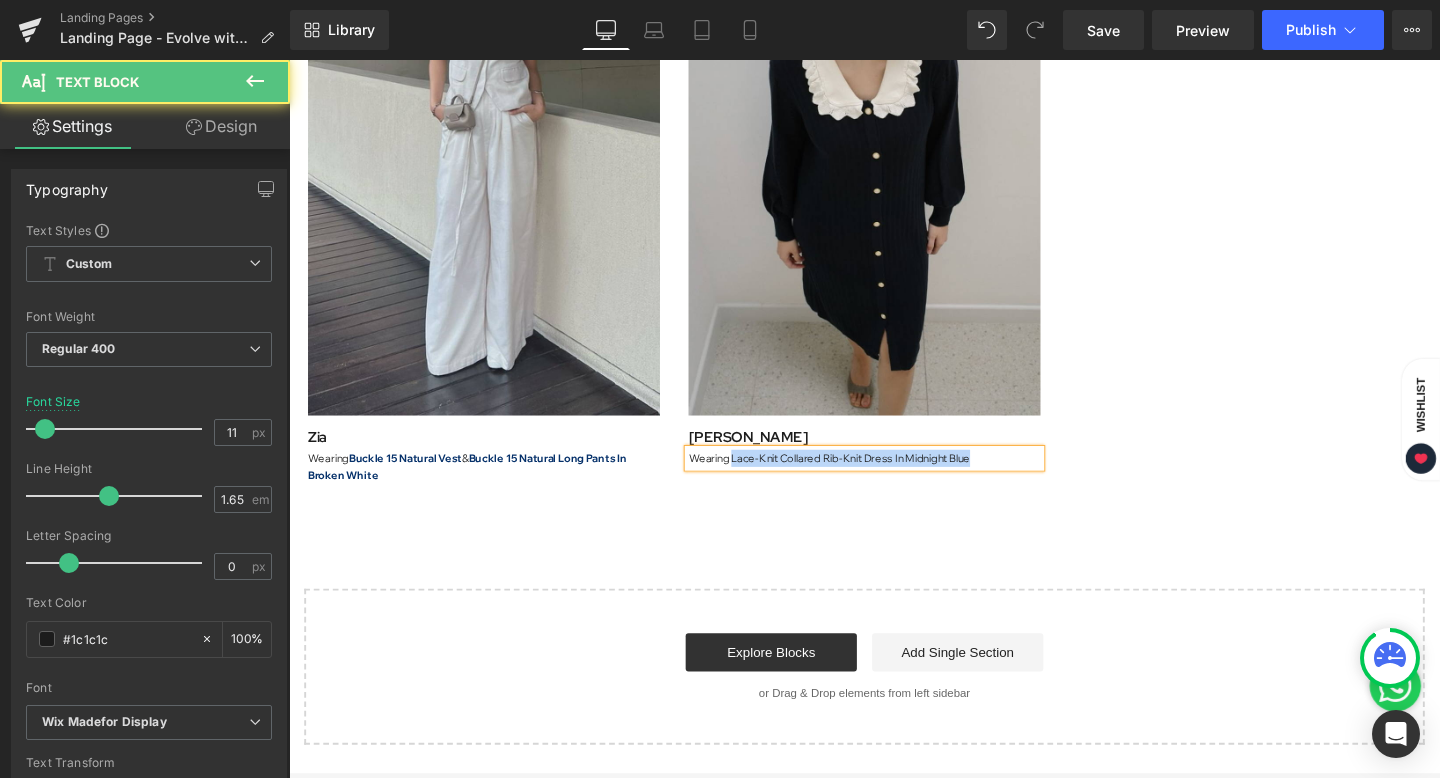 click on "Wearing Lace-Knit Collared Rib-Knit Dress In Midnight Blue" at bounding box center [894, 479] 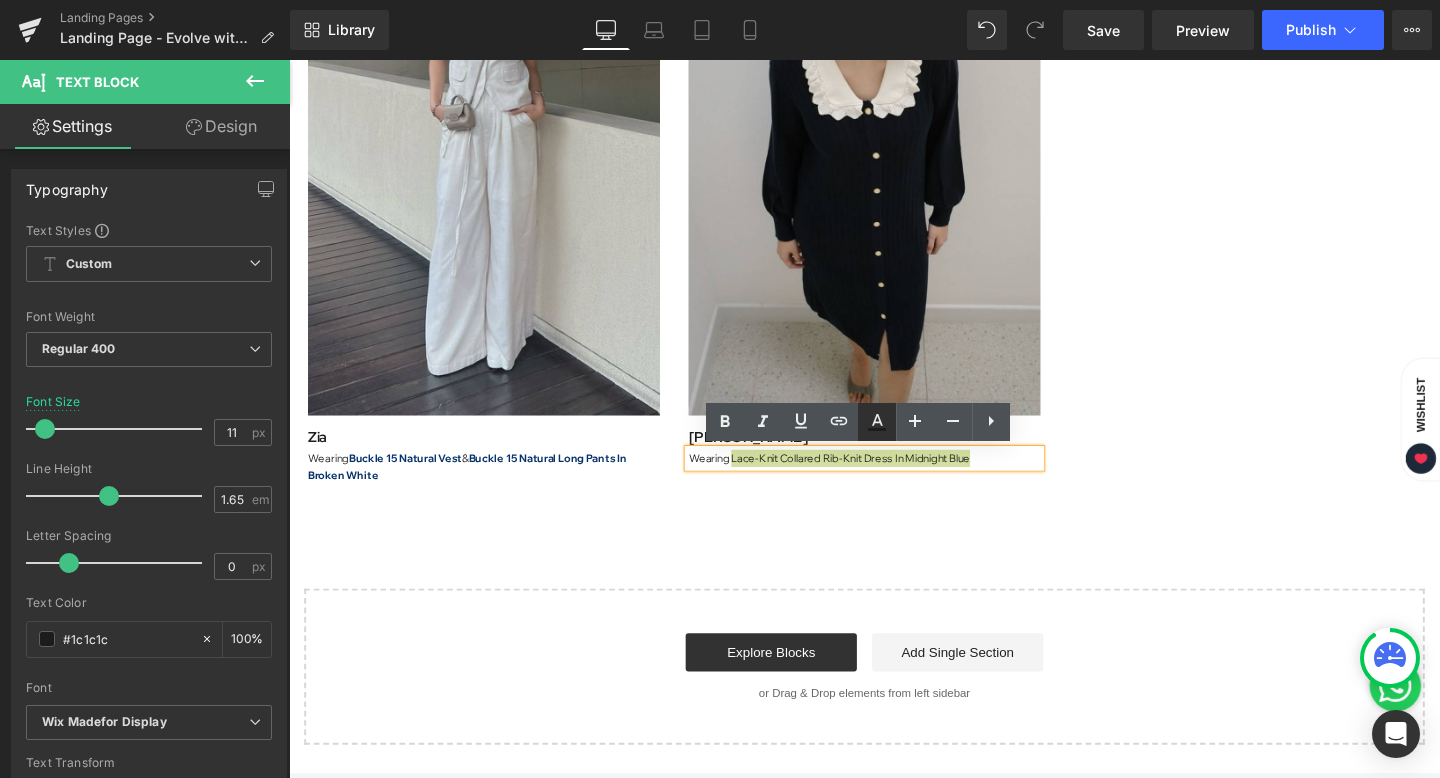 click 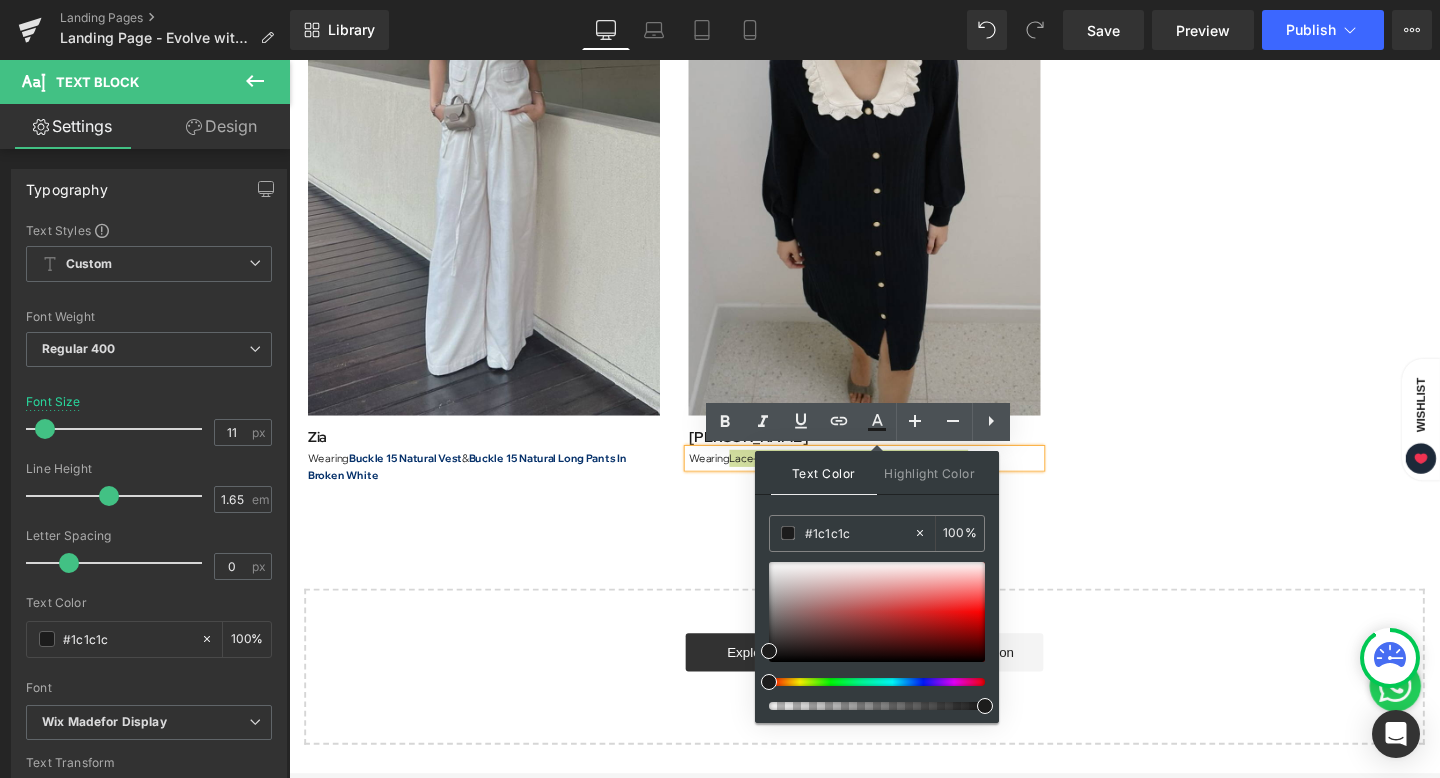drag, startPoint x: 867, startPoint y: 536, endPoint x: 761, endPoint y: 536, distance: 106 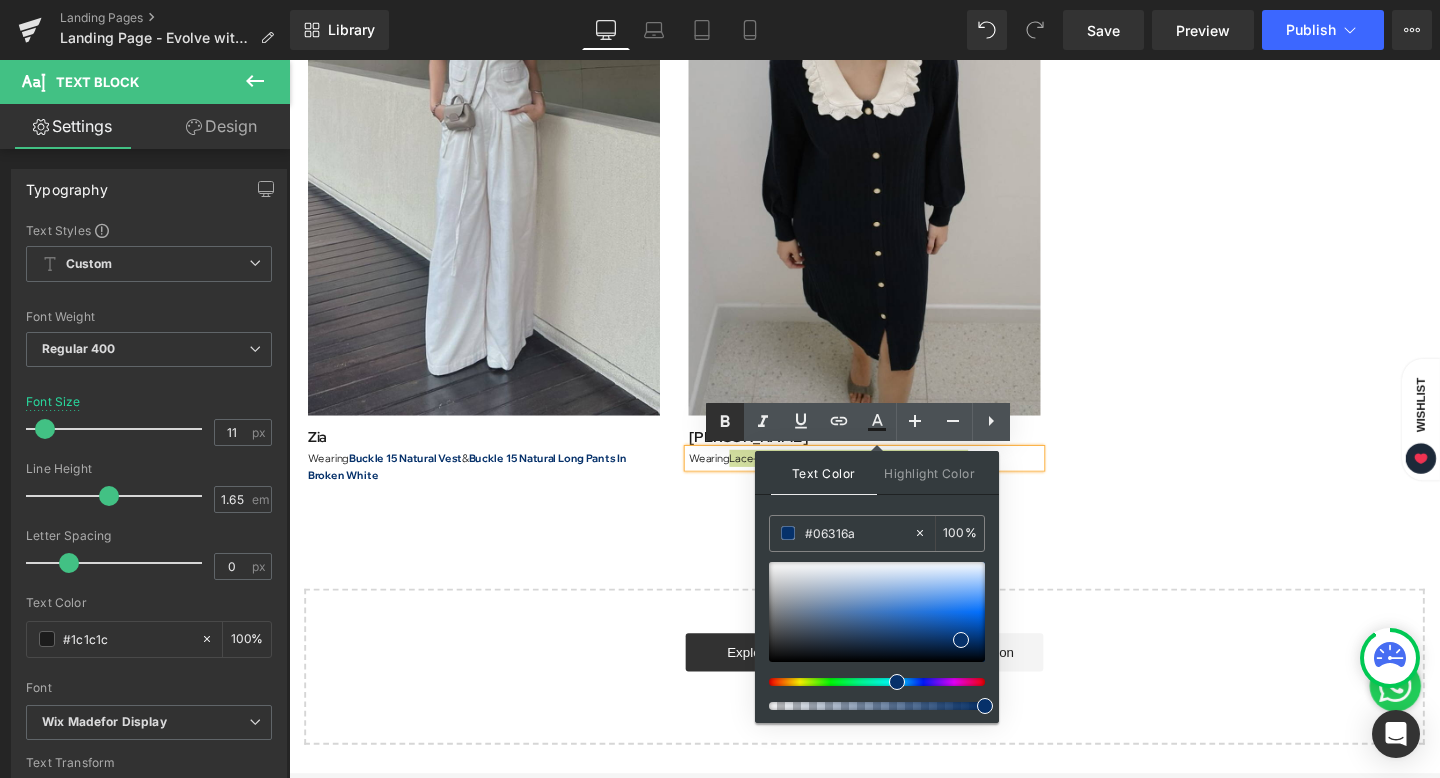 type on "#06316a" 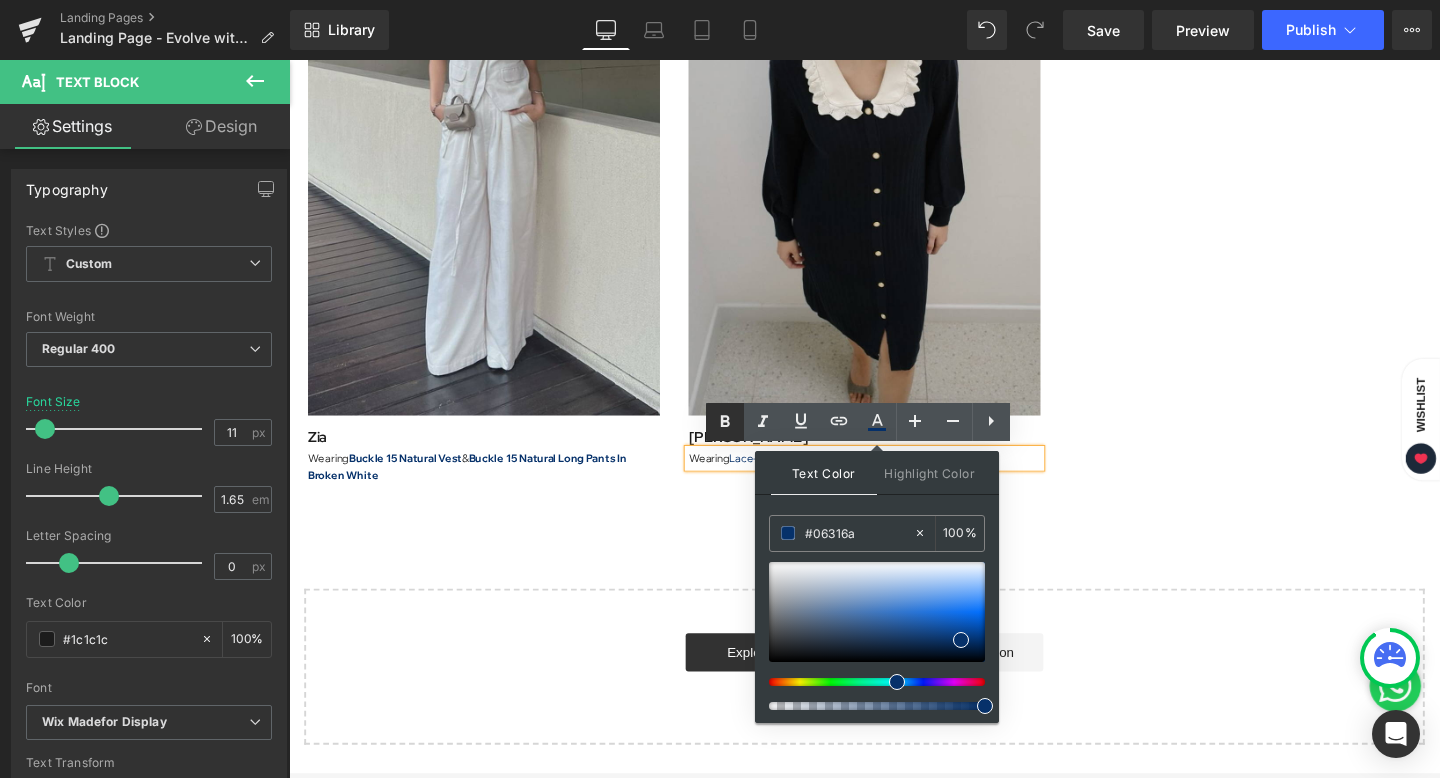click 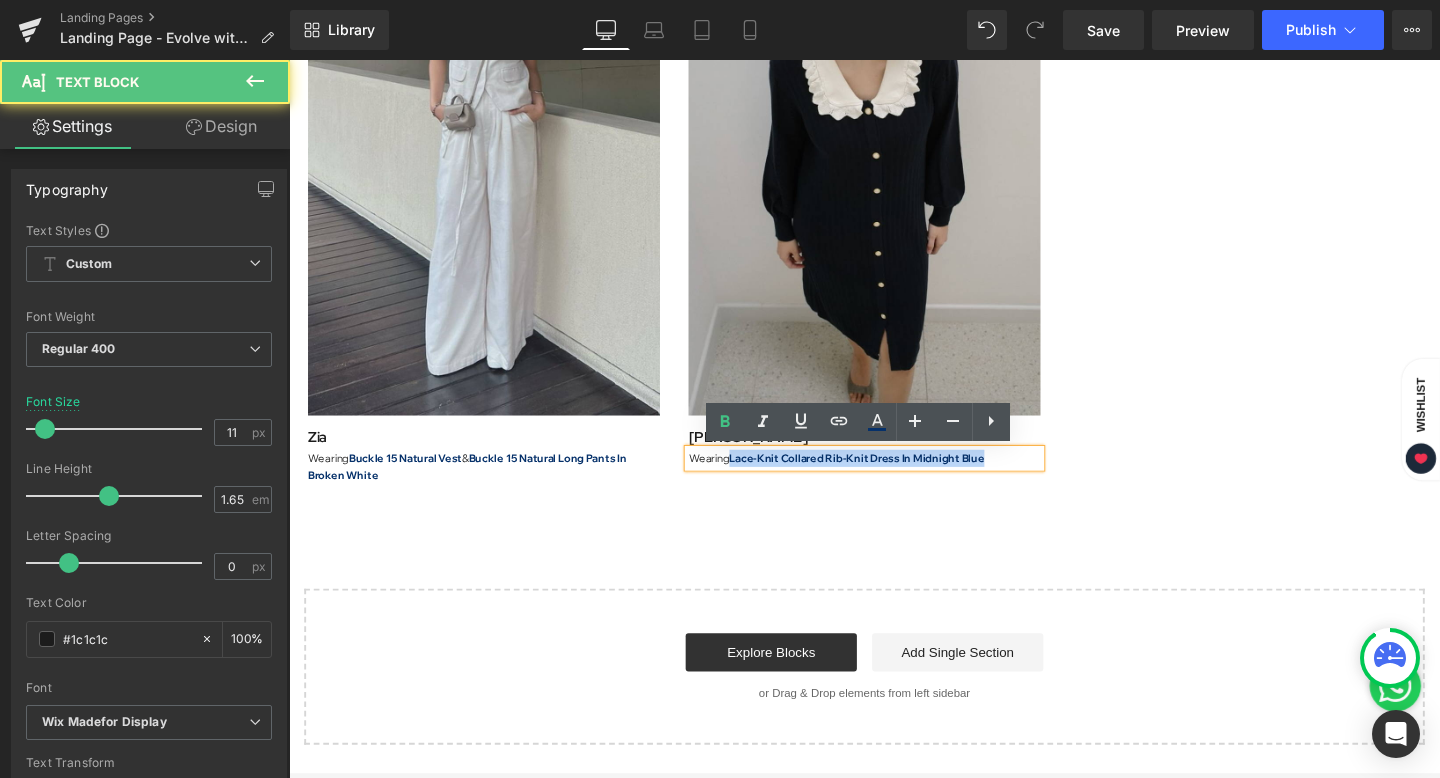 drag, startPoint x: 753, startPoint y: 476, endPoint x: 1034, endPoint y: 485, distance: 281.1441 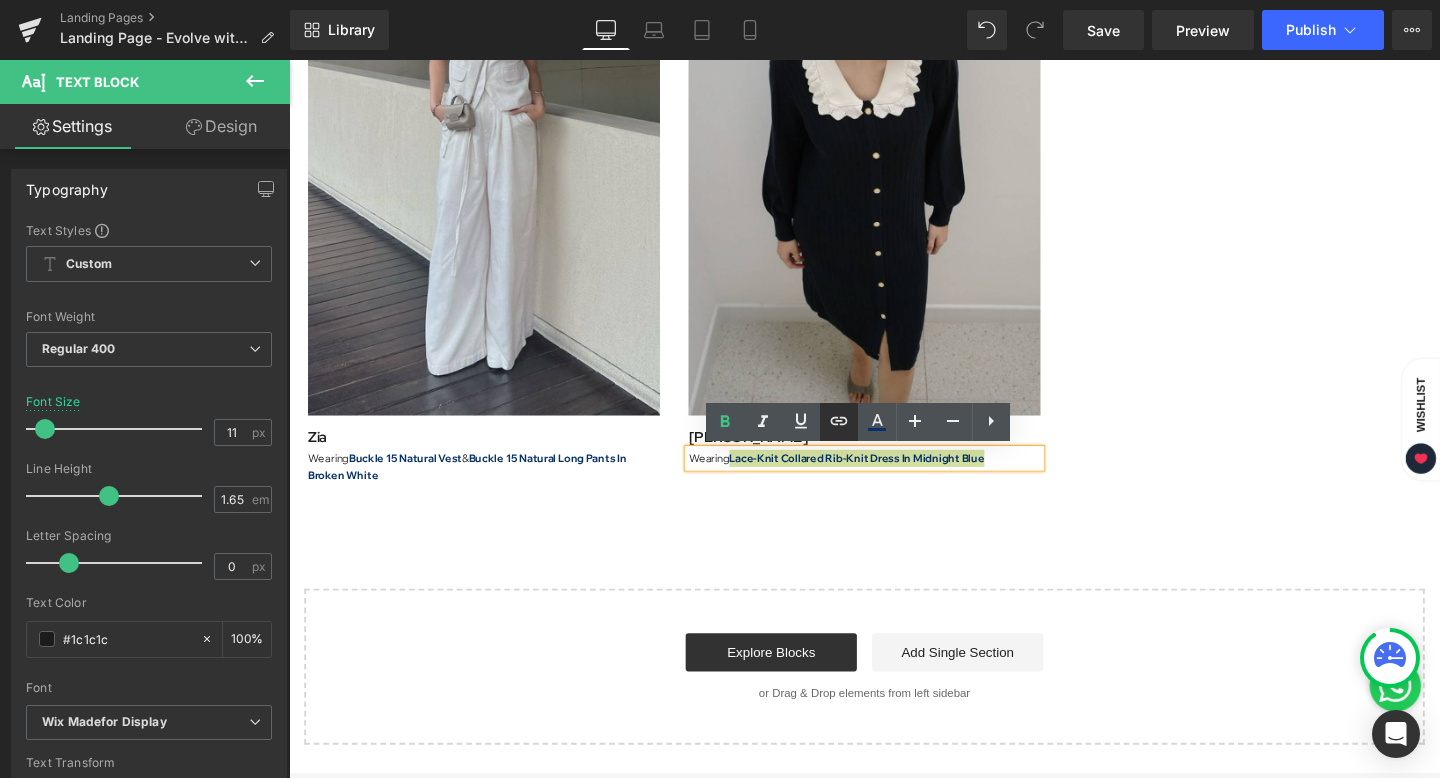 click 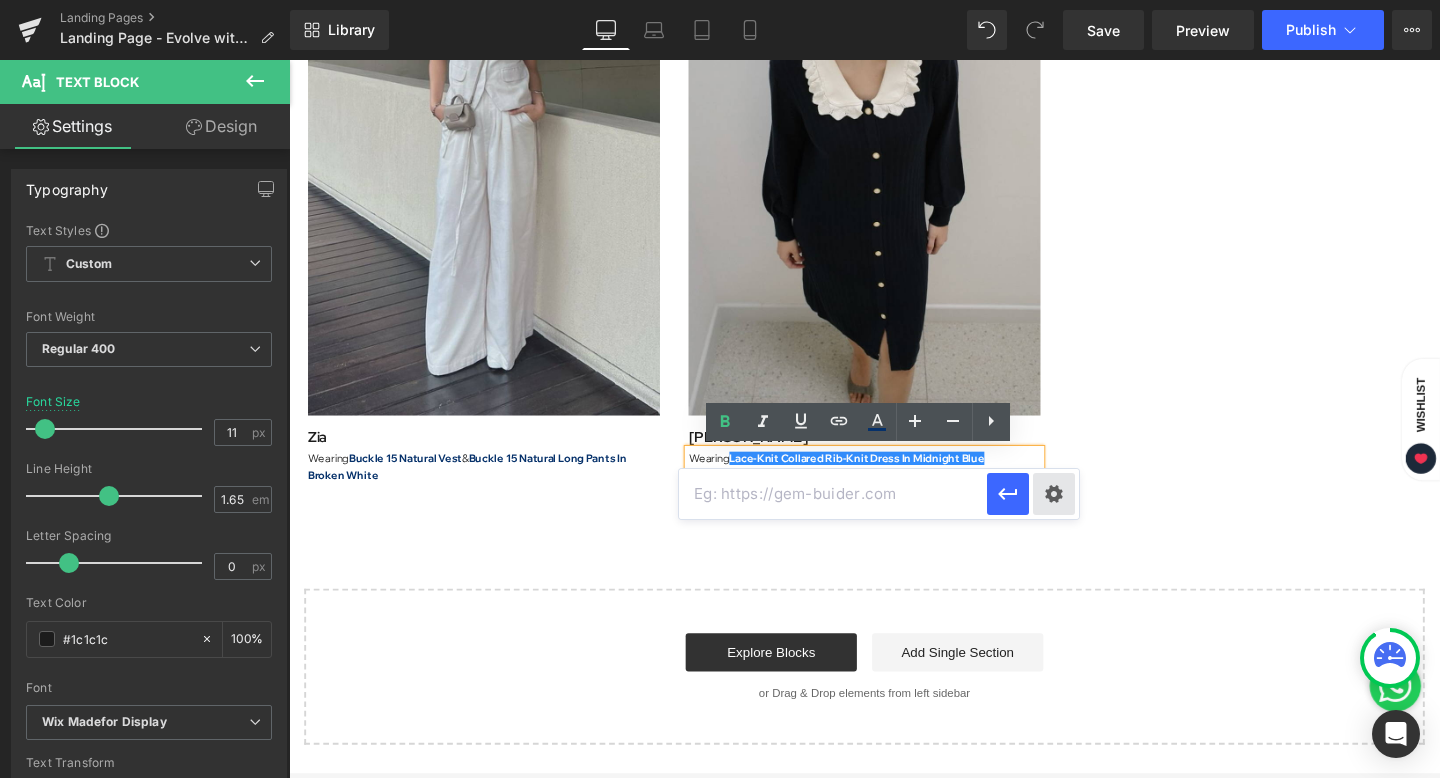 click on "Text Color Highlight Color rgba(6, 49, 106, 1) #06316a 100 % transparent transparent 0 %   Edit or remove link:   Edit   -   Unlink   -   Cancel" at bounding box center (720, 0) 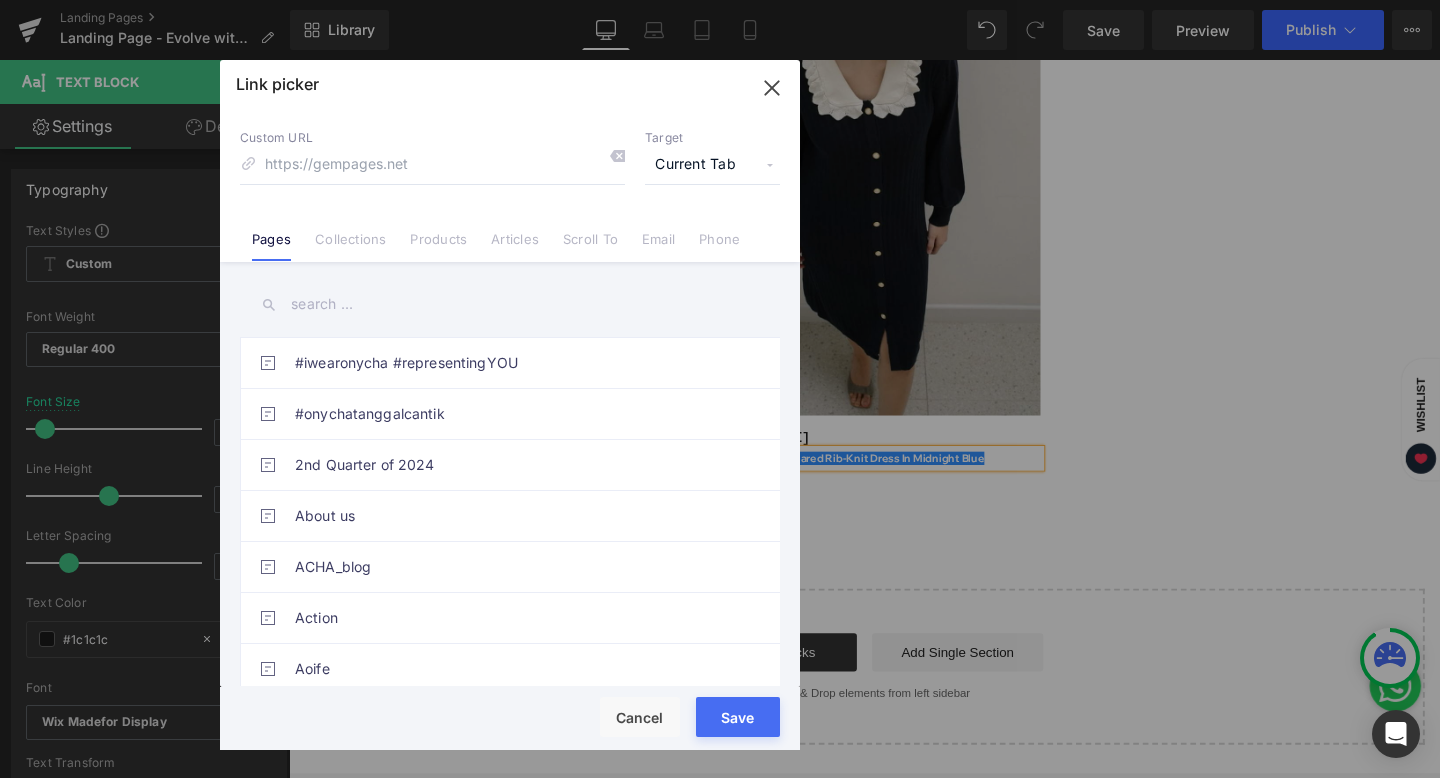 click on "Products" at bounding box center (438, 246) 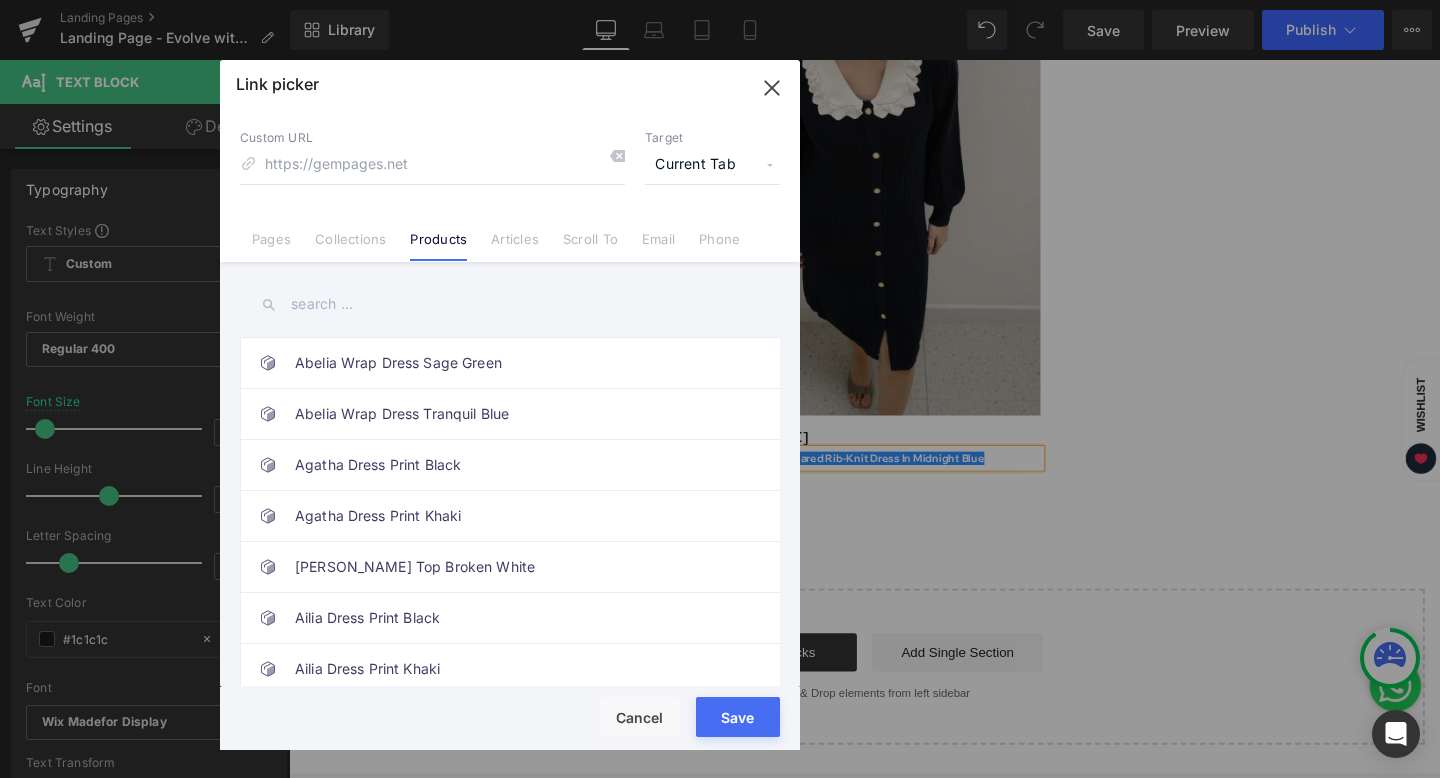 click at bounding box center (510, 304) 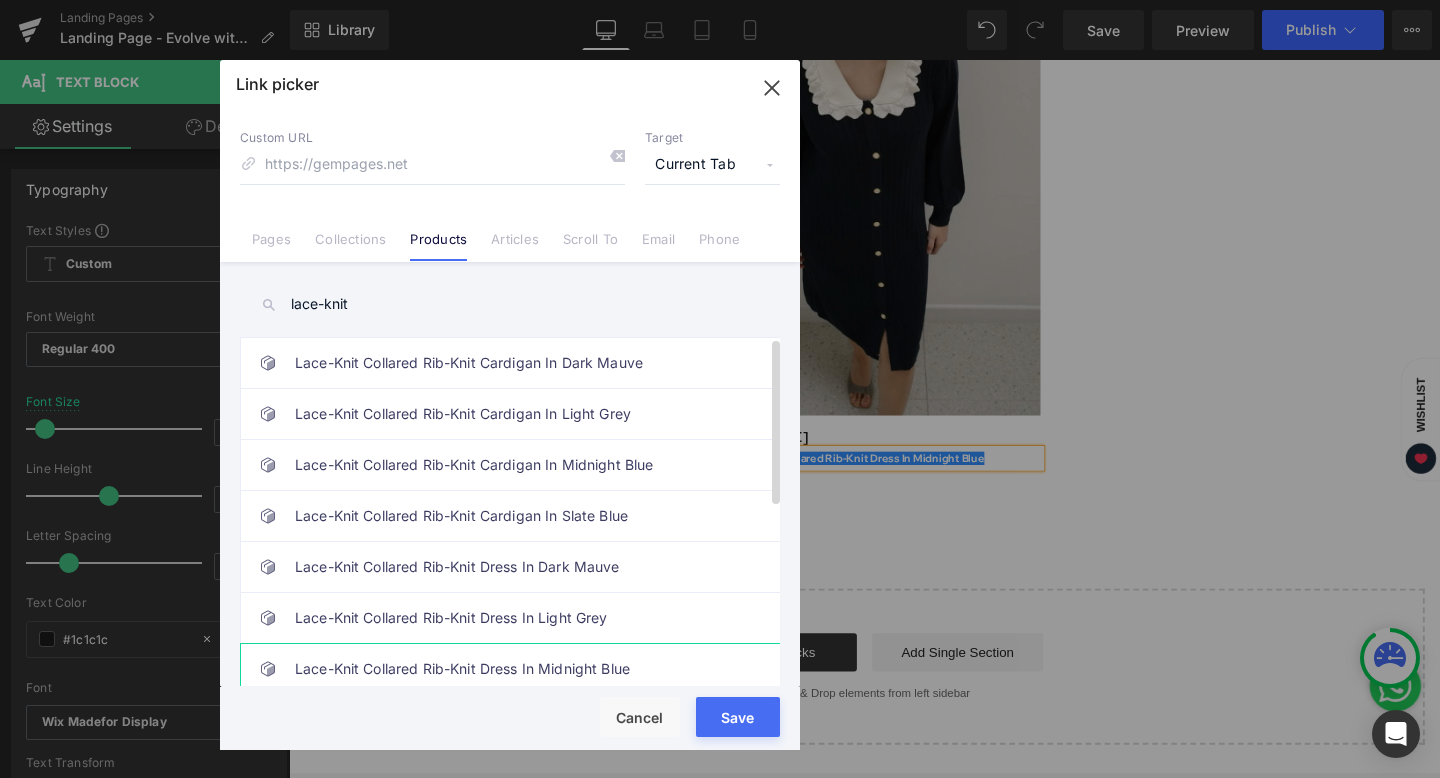 type on "lace-knit" 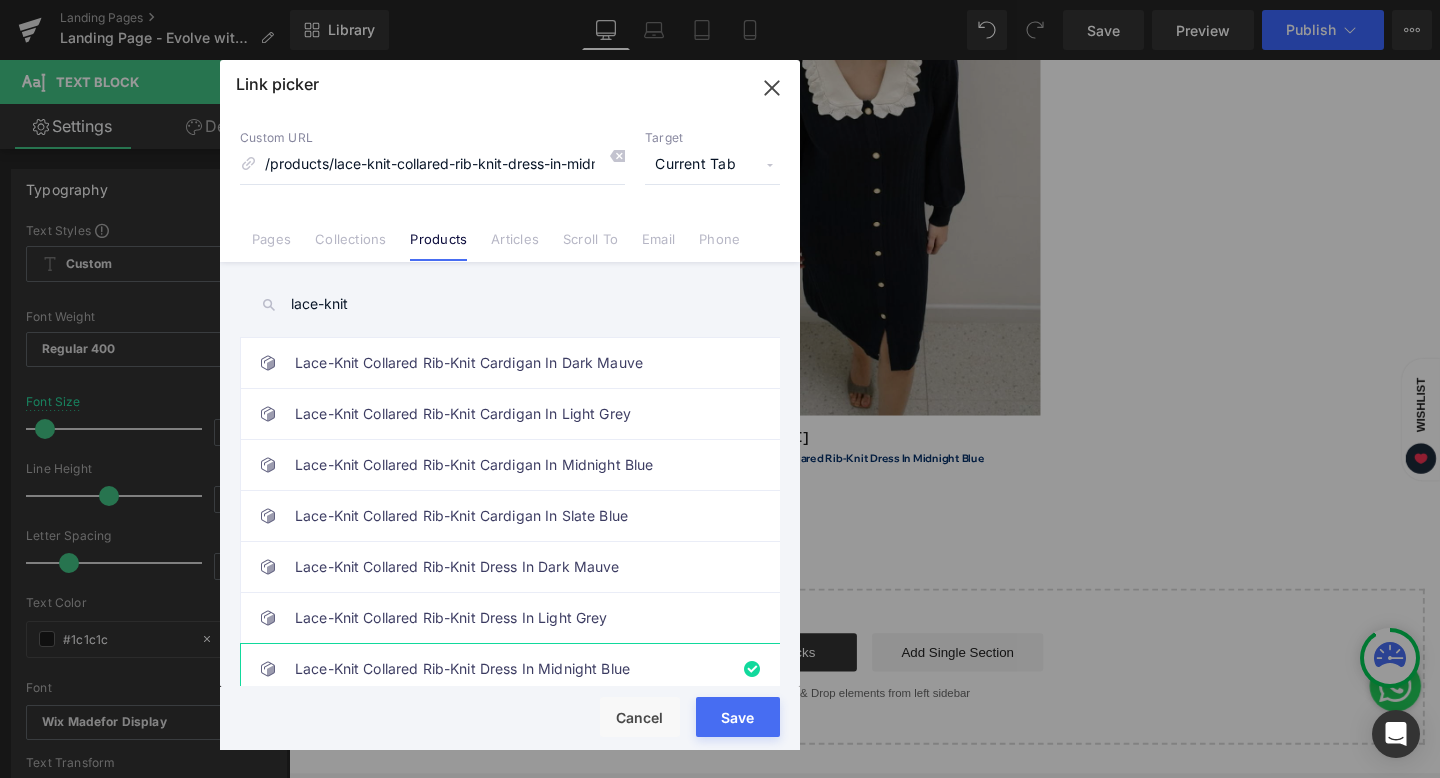 click on "Rendering Content" at bounding box center (720, 699) 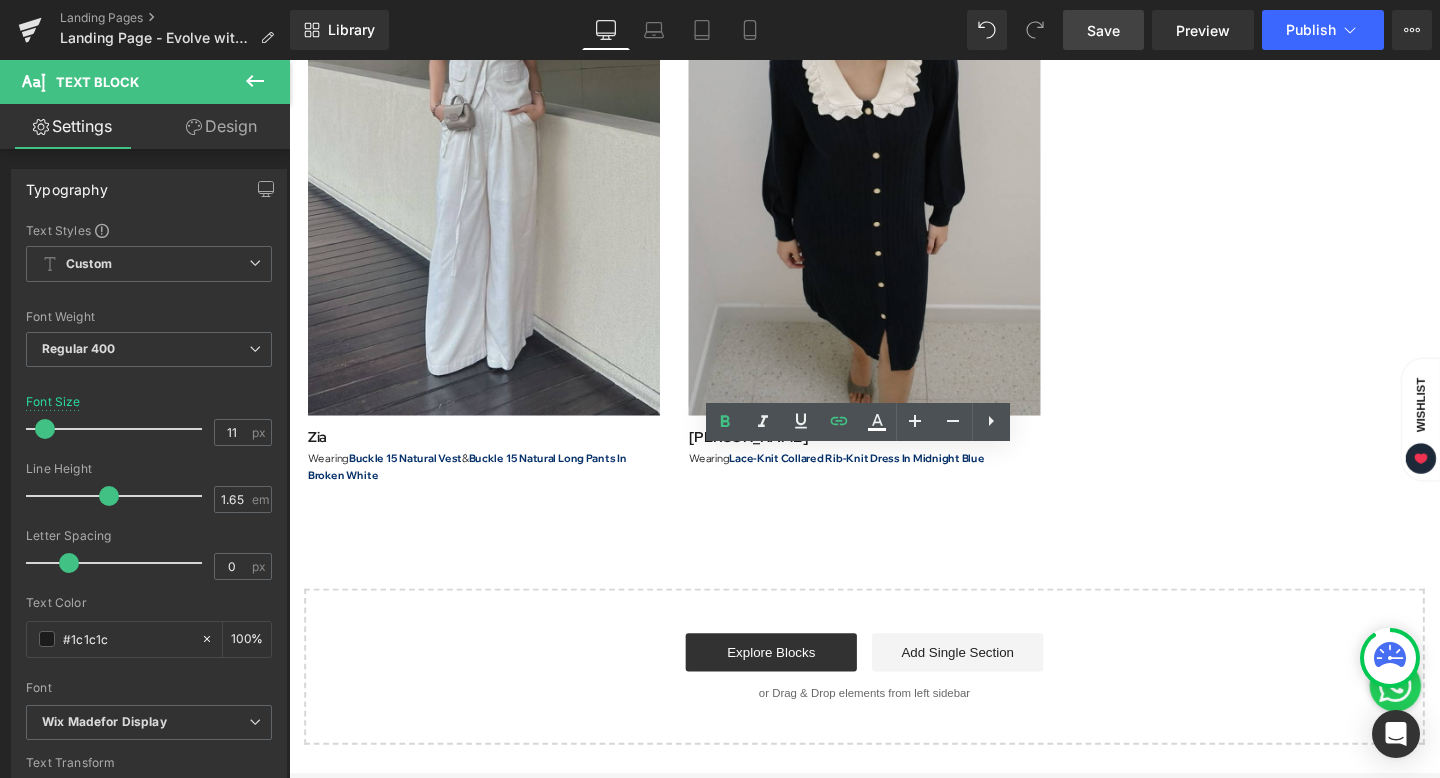 click on "Save" at bounding box center [1103, 30] 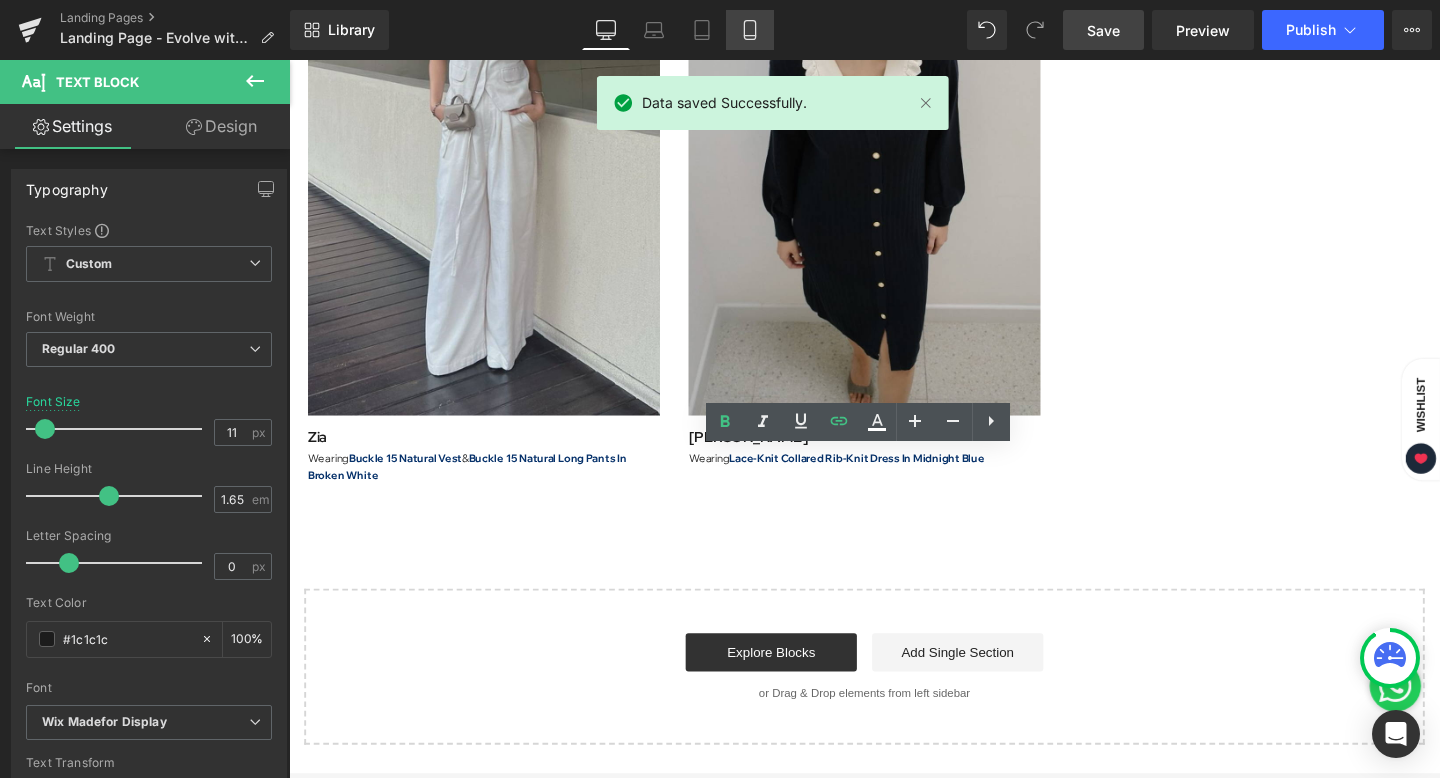 click 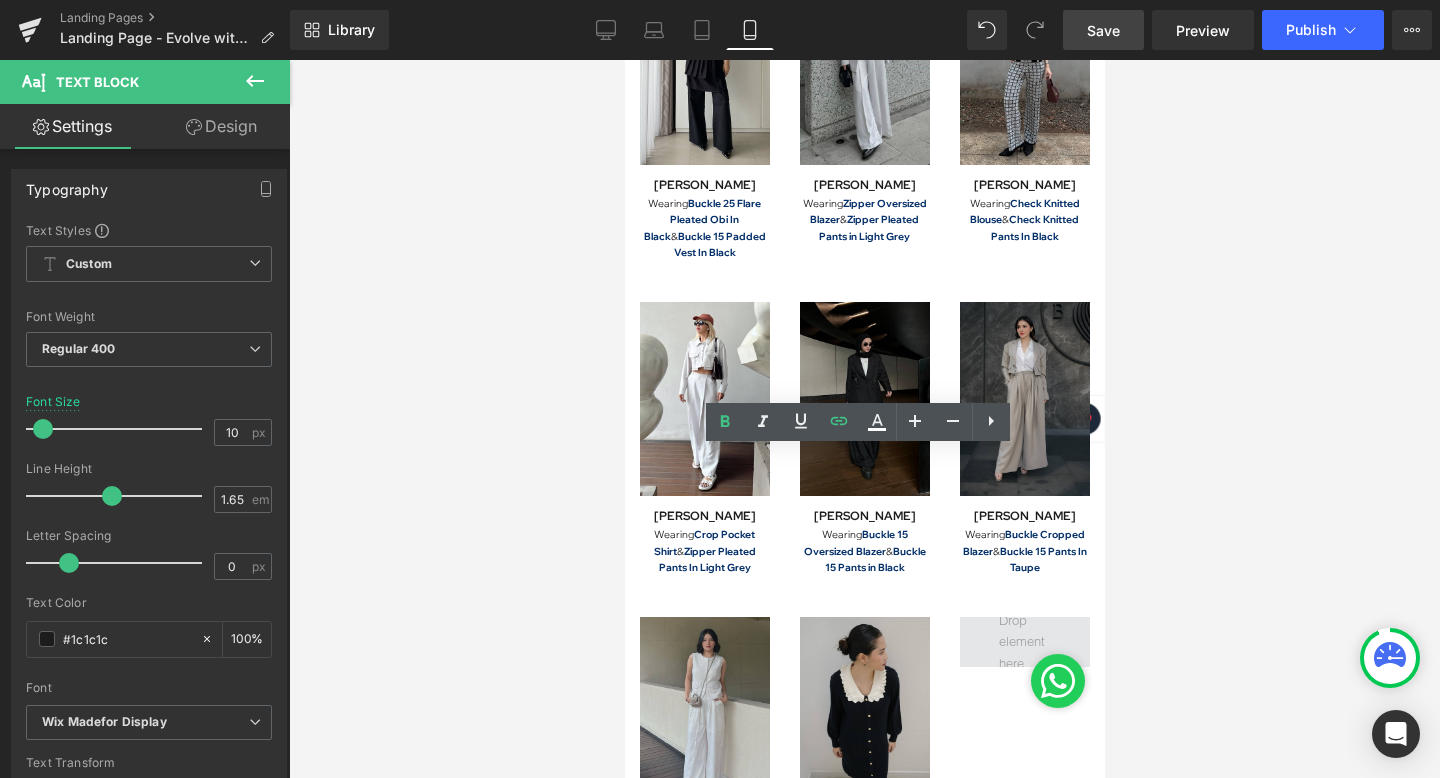 scroll, scrollTop: 1871, scrollLeft: 0, axis: vertical 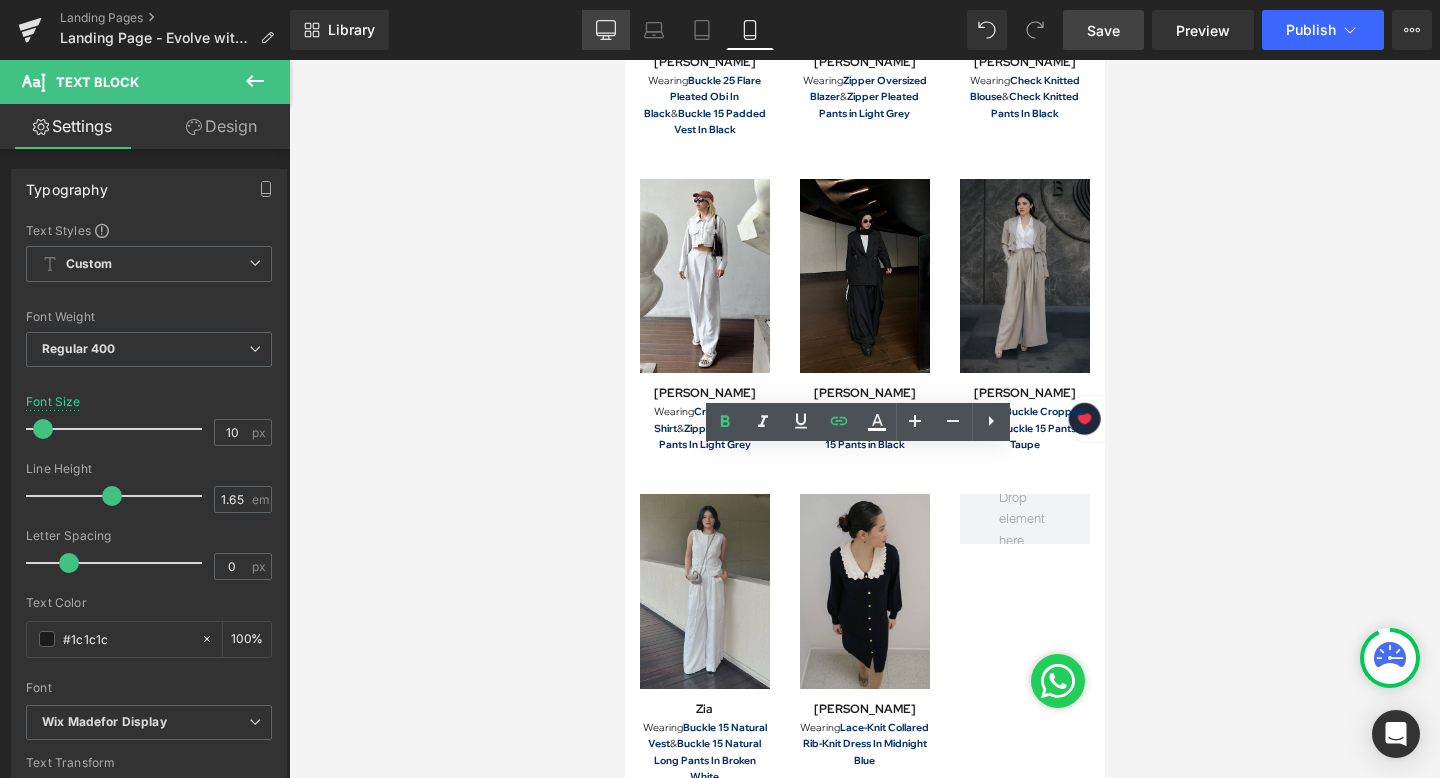 click 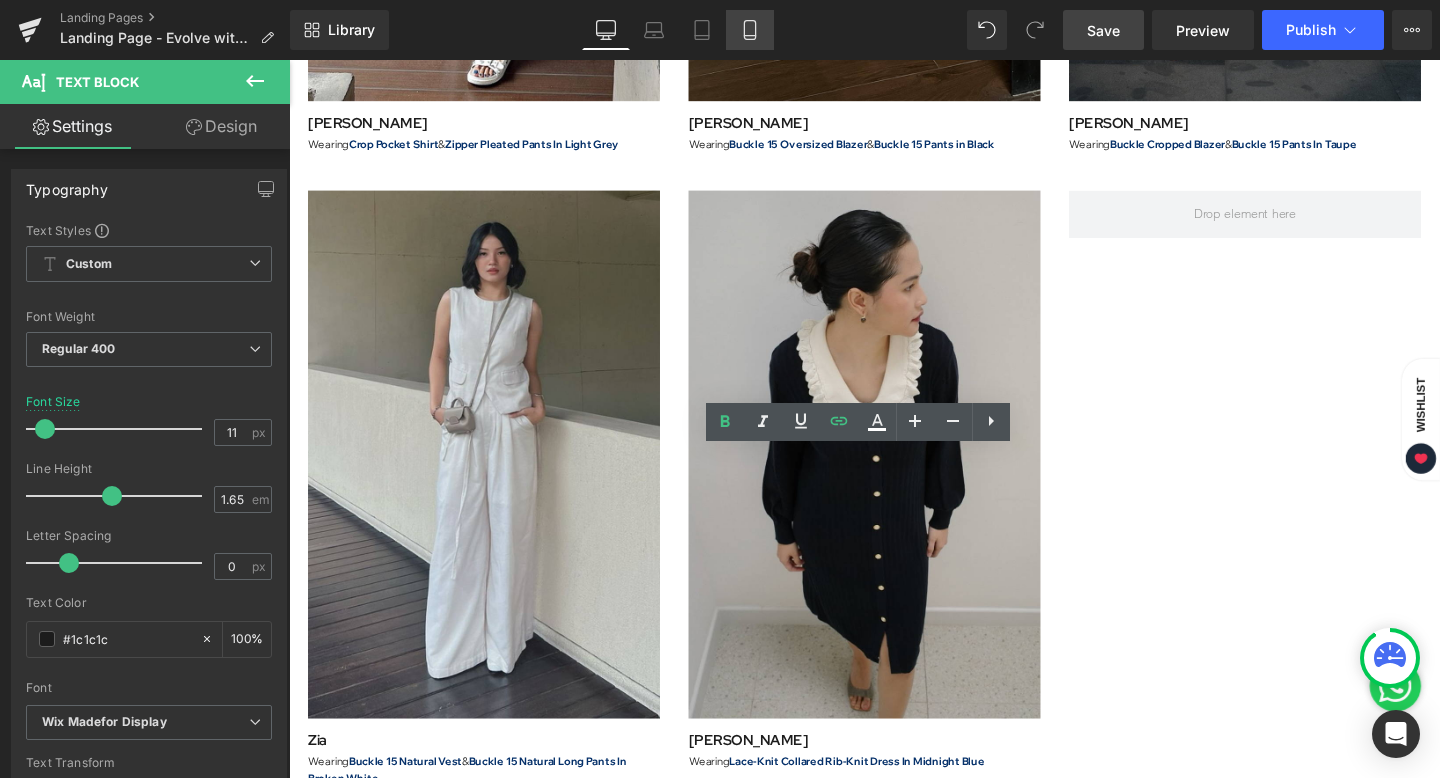 click 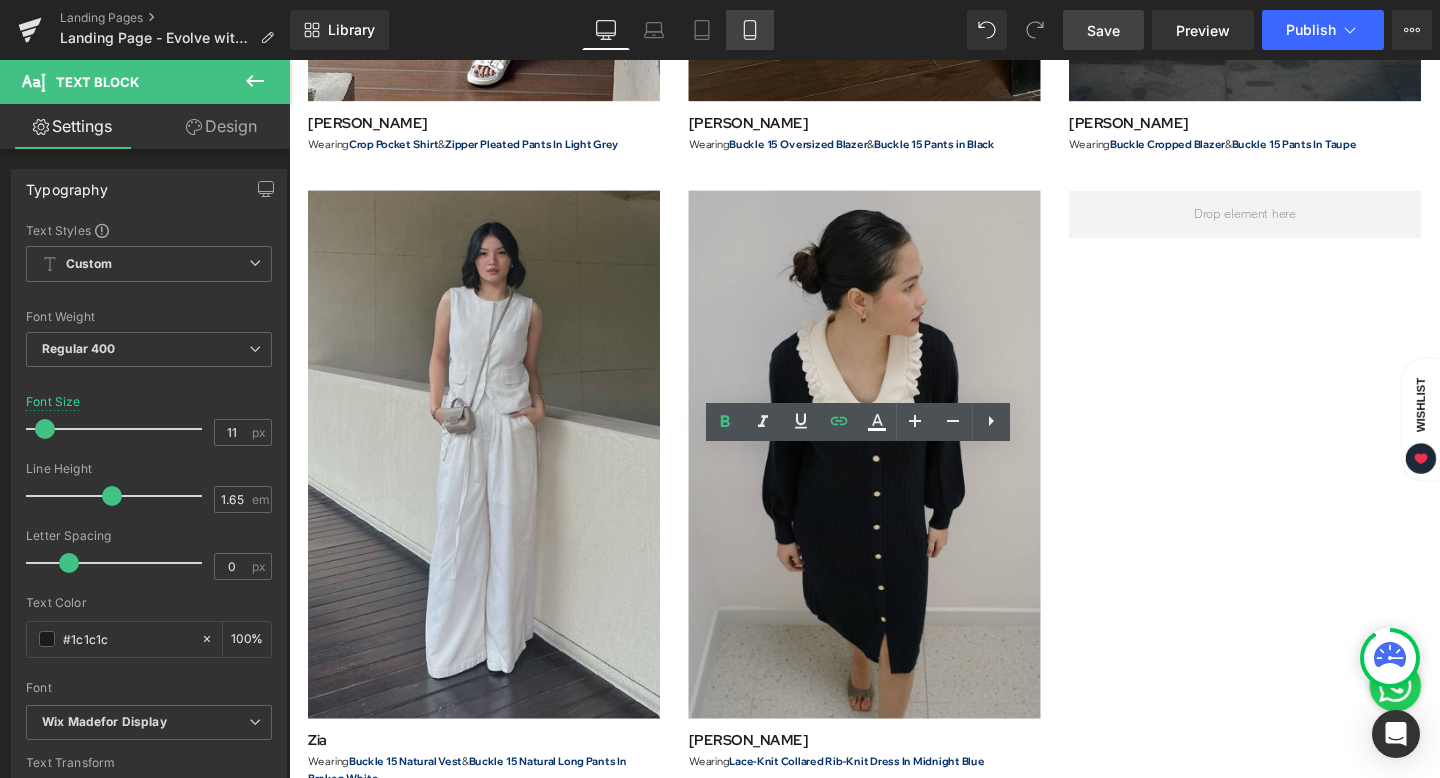 type on "10" 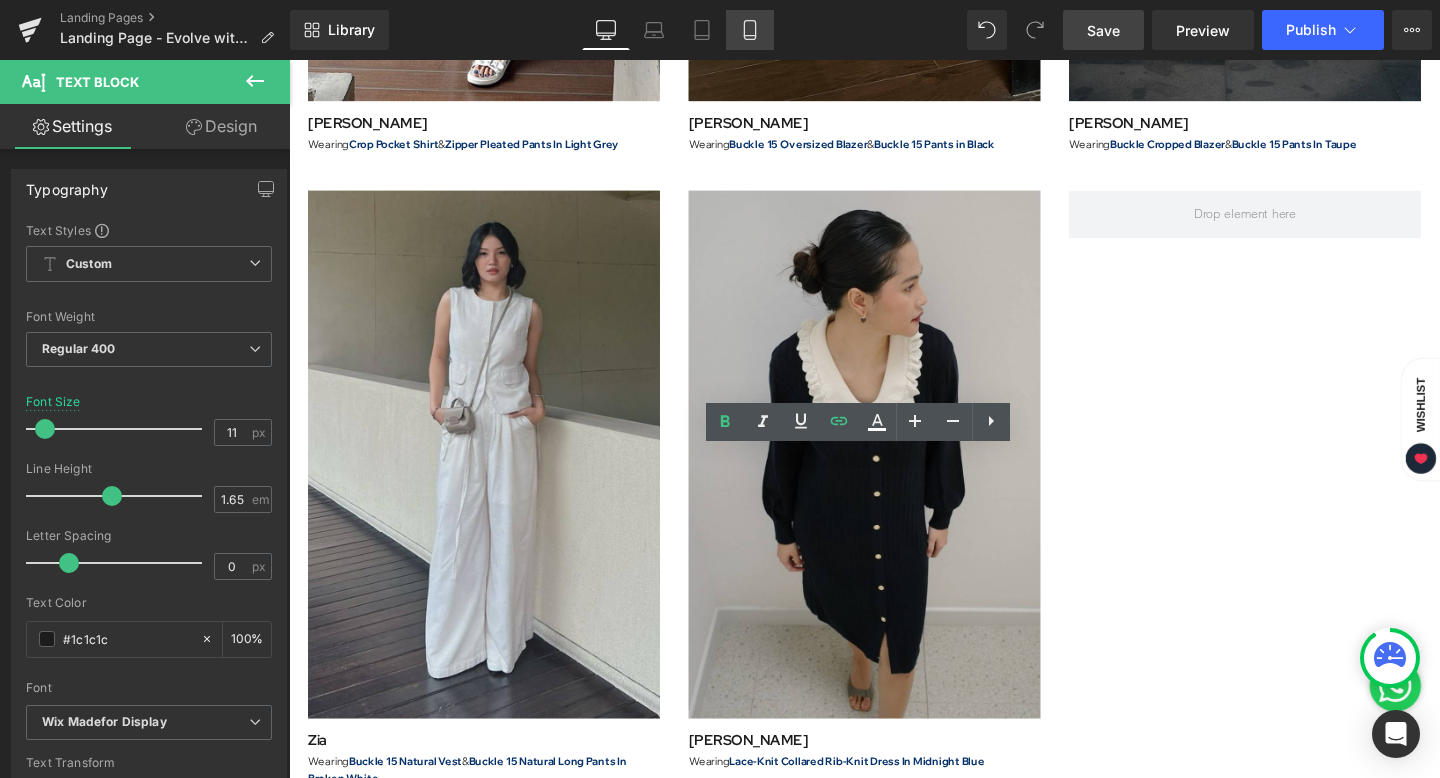 type on "100" 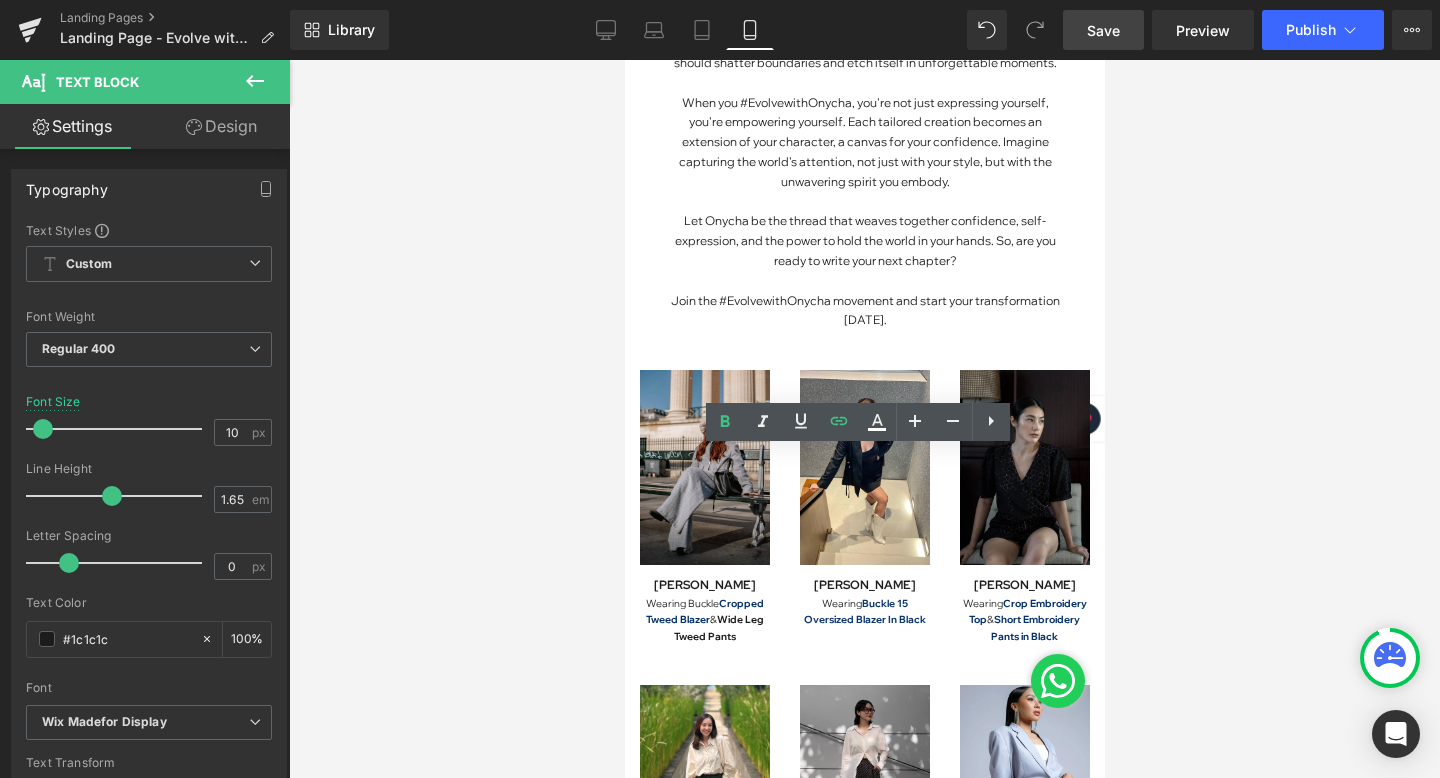 scroll, scrollTop: 258, scrollLeft: 0, axis: vertical 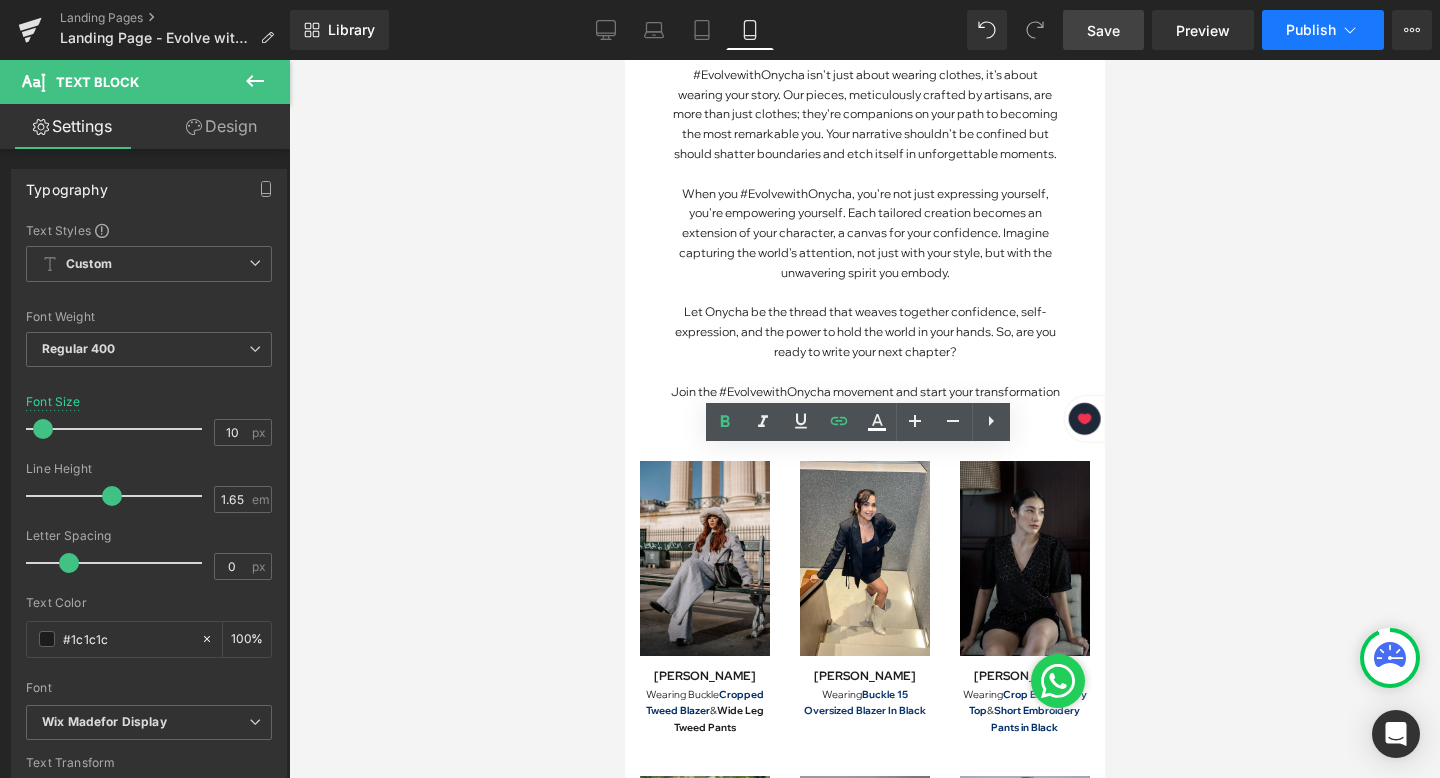 click on "Publish" at bounding box center (1311, 30) 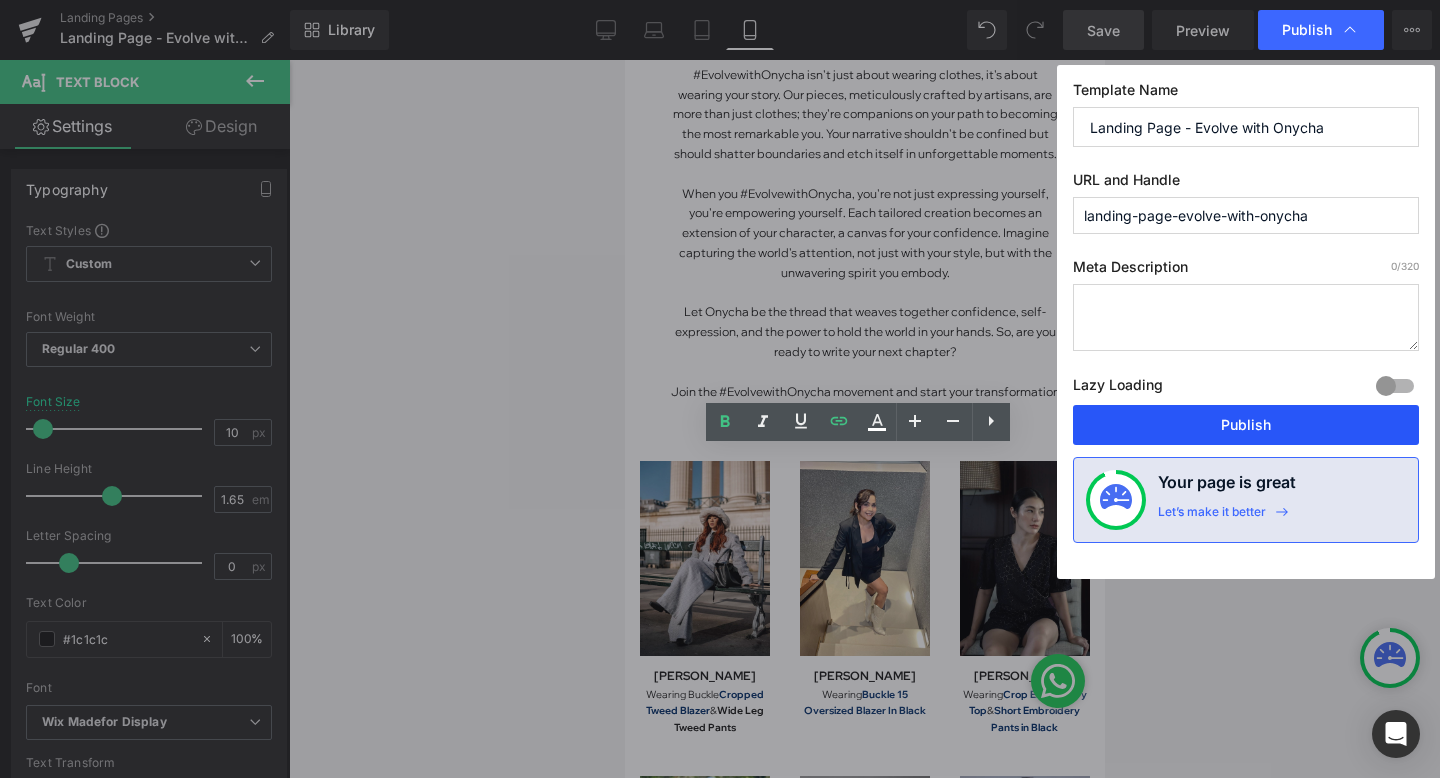 click on "Publish" at bounding box center (1246, 425) 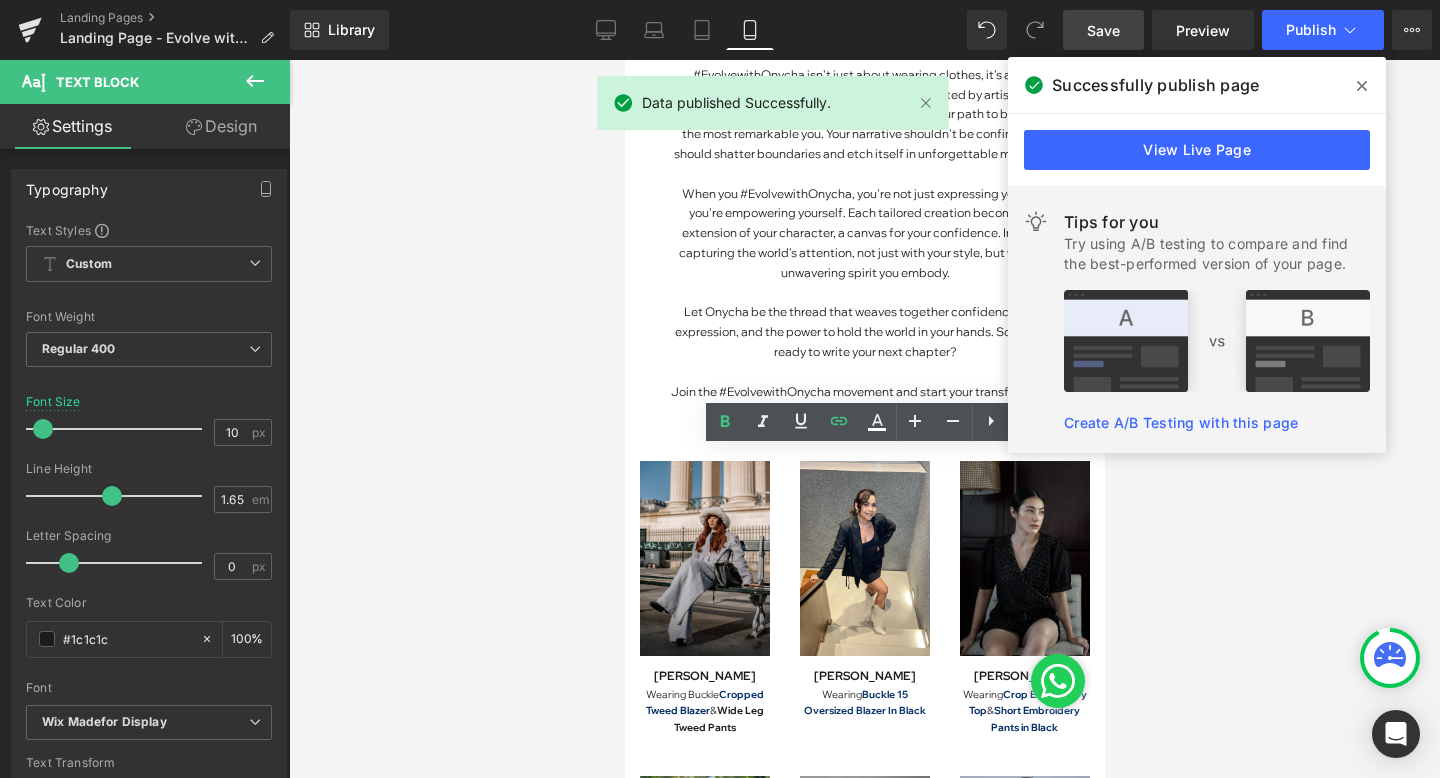 click at bounding box center [1362, 86] 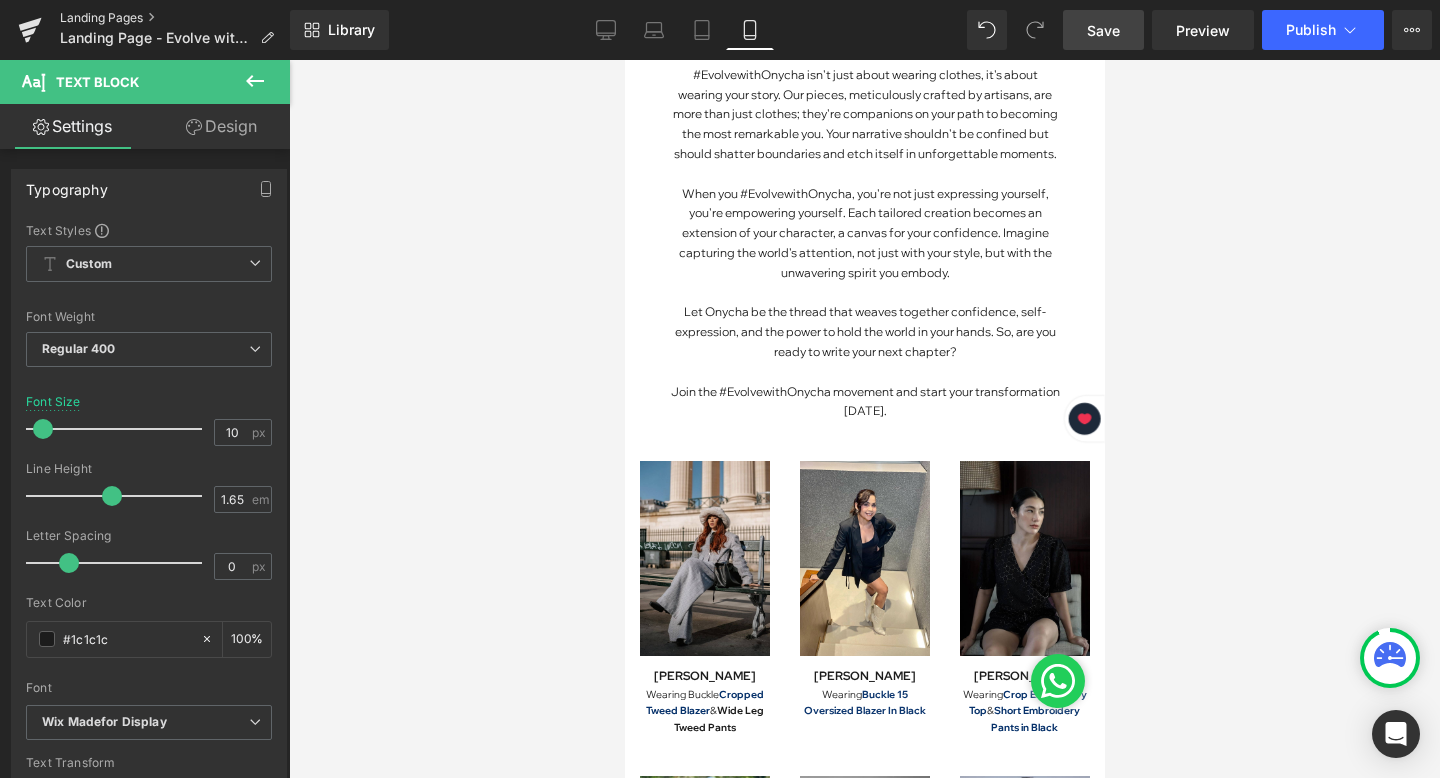 click on "Landing Pages" at bounding box center [175, 18] 